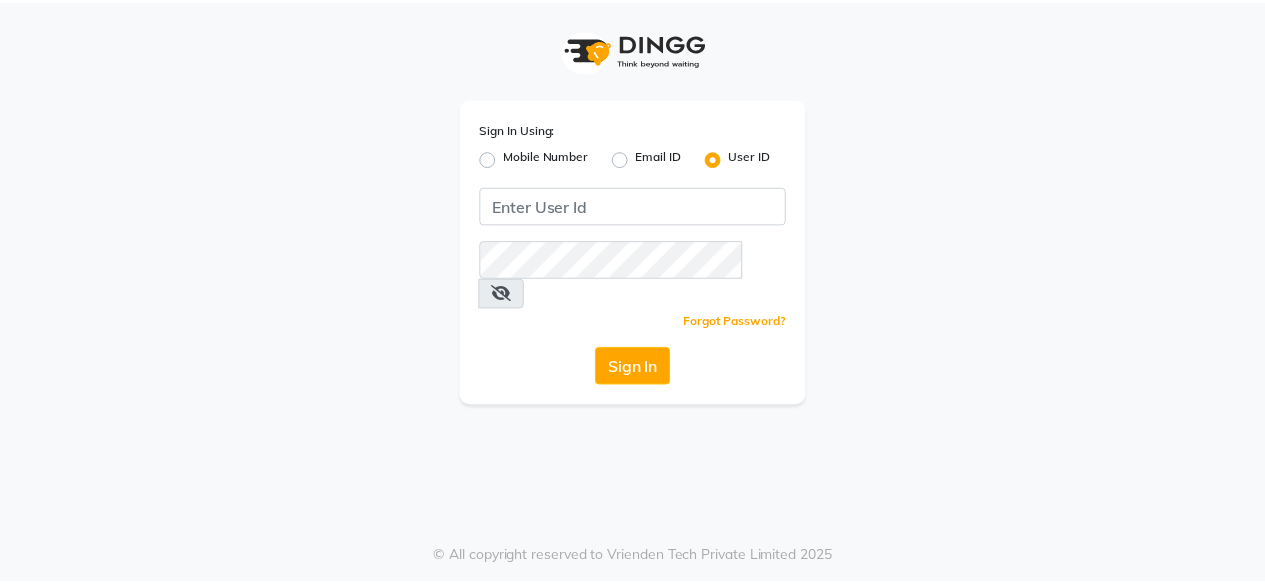 scroll, scrollTop: 0, scrollLeft: 0, axis: both 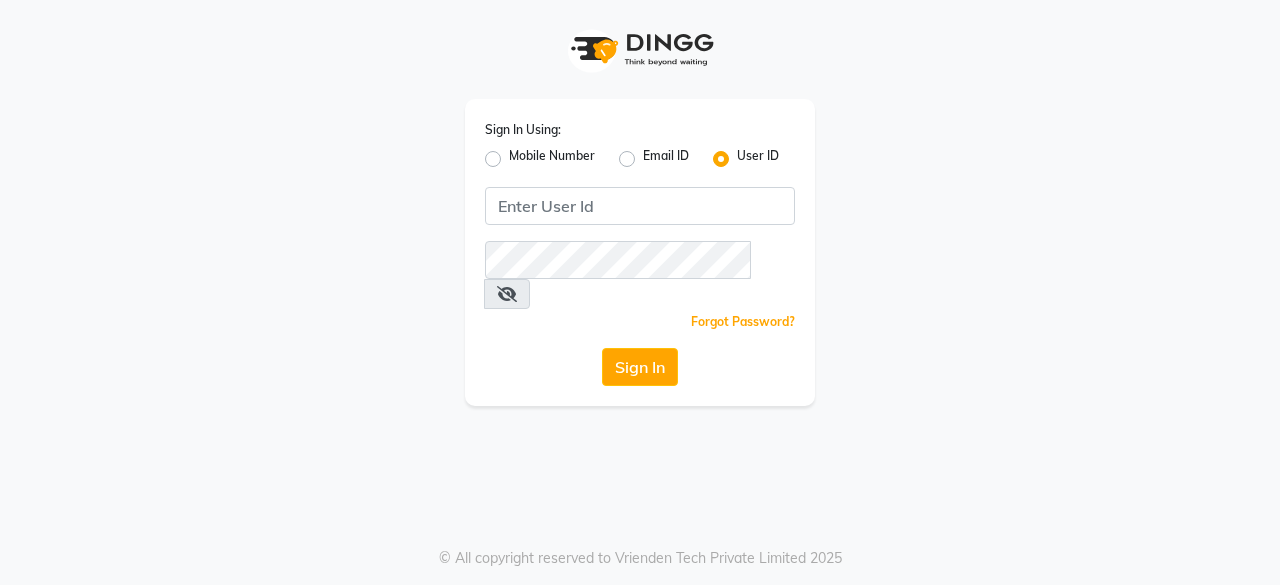 click on "Mobile Number" 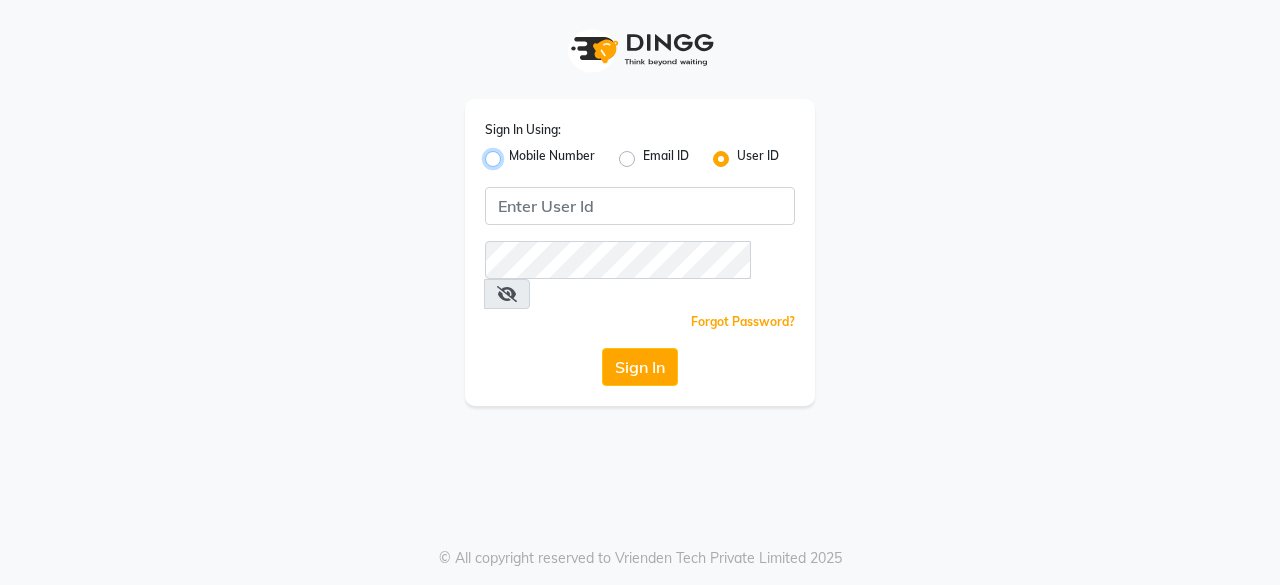 click on "Mobile Number" at bounding box center (515, 153) 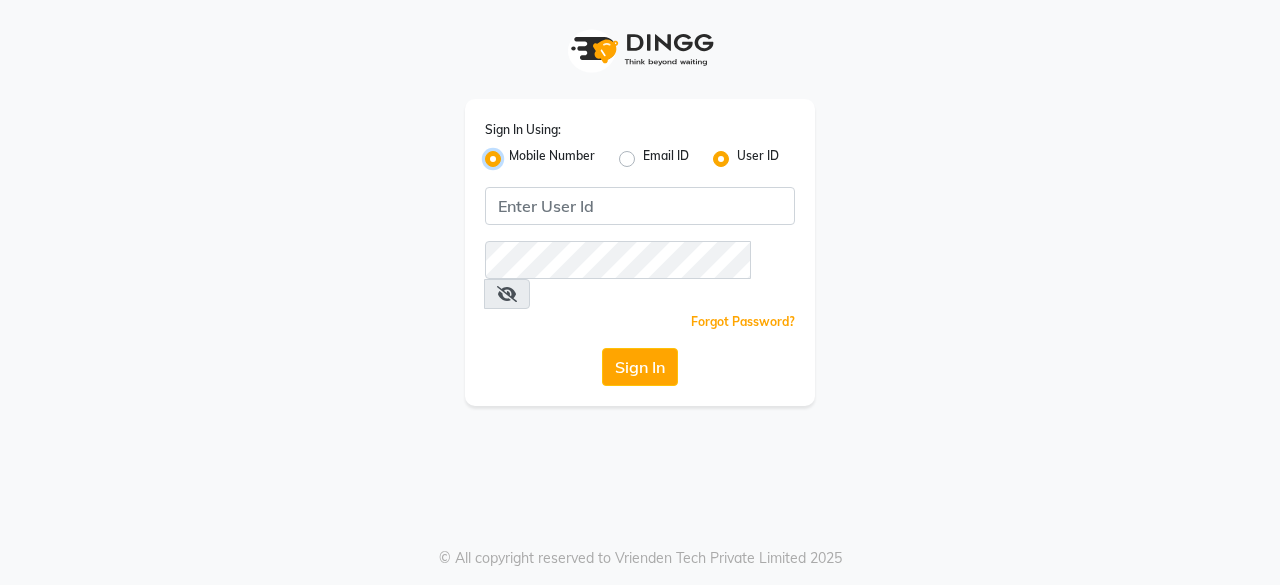 radio on "false" 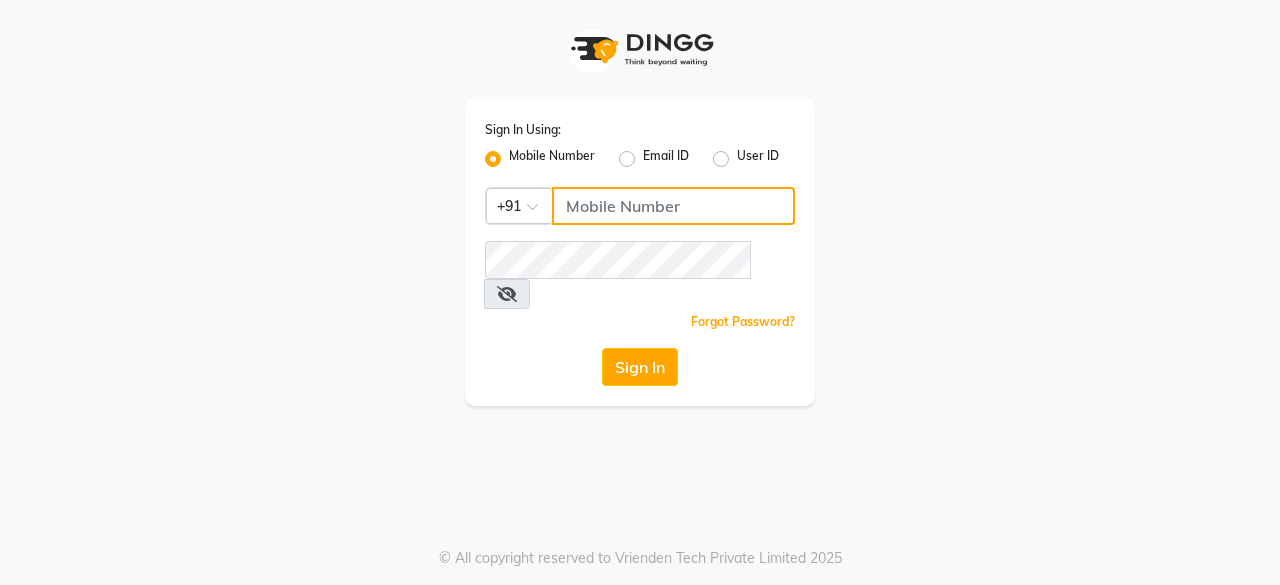 click 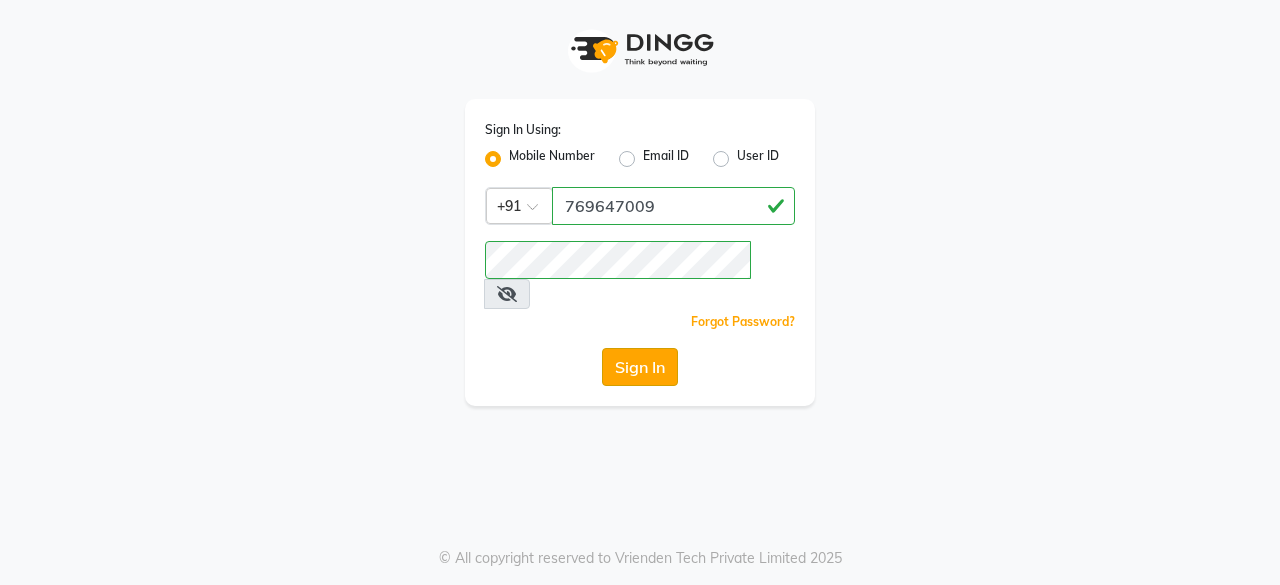 click on "Sign In" 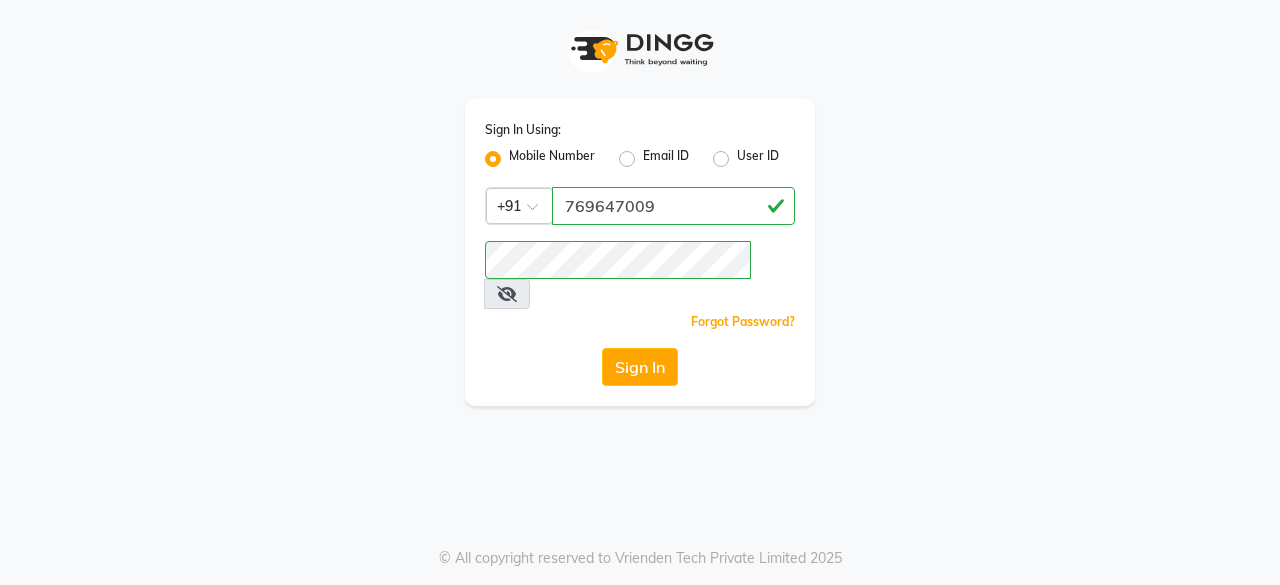 click on "Sign In" 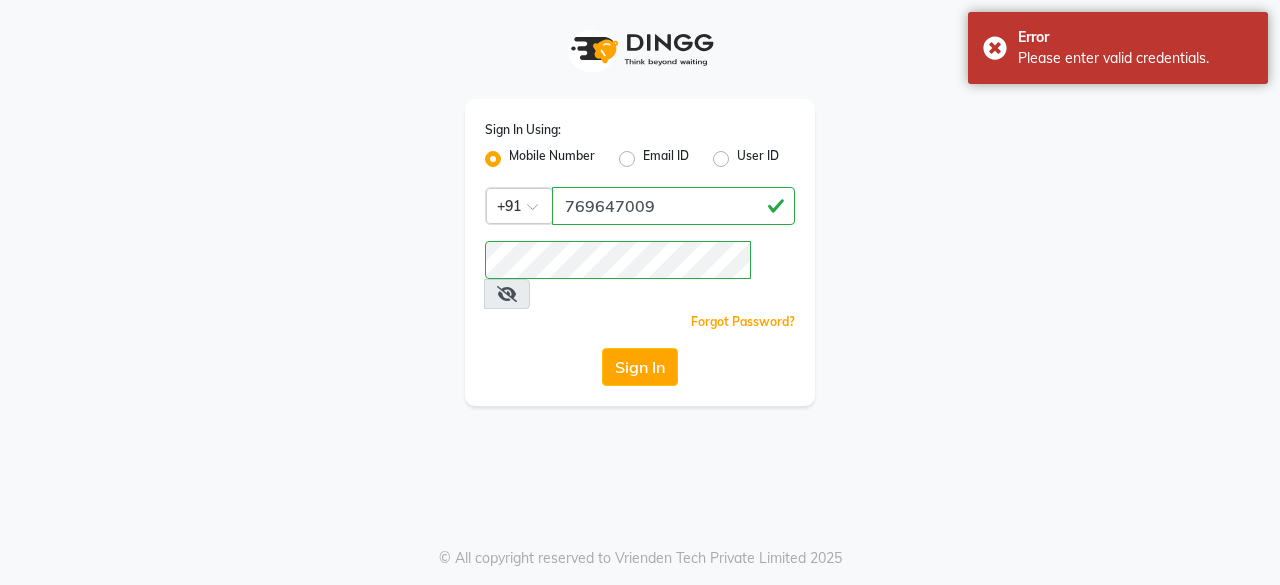 click at bounding box center (507, 294) 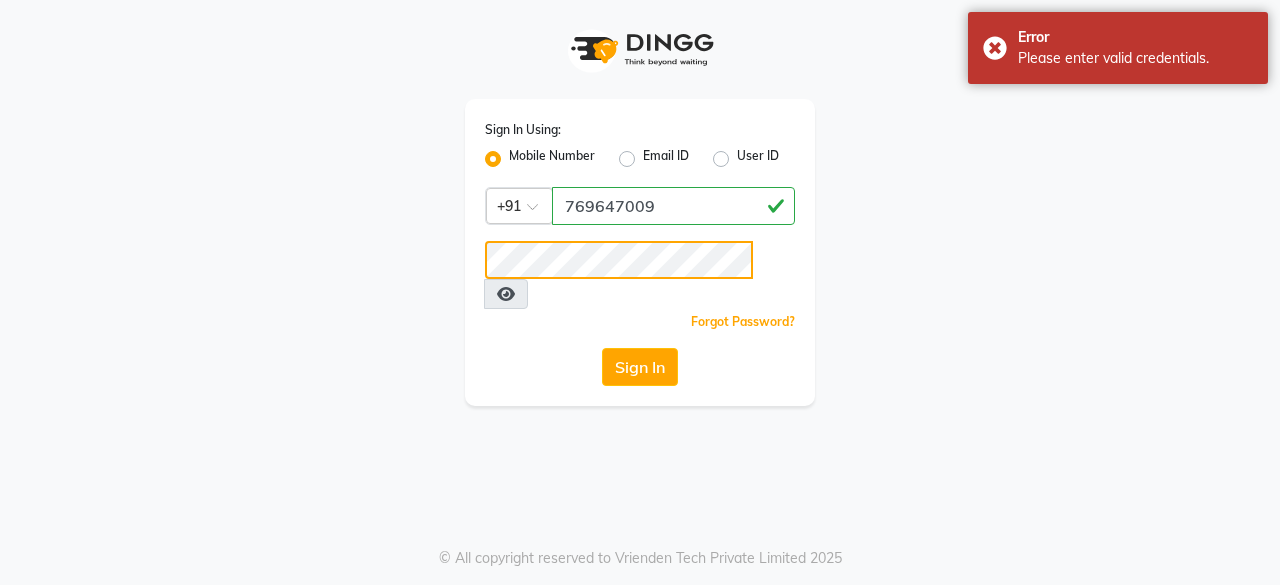 click on "Sign In Using: Mobile Number Email ID User ID Country Code × +91 769647009  Remember me Forgot Password?  Sign In" 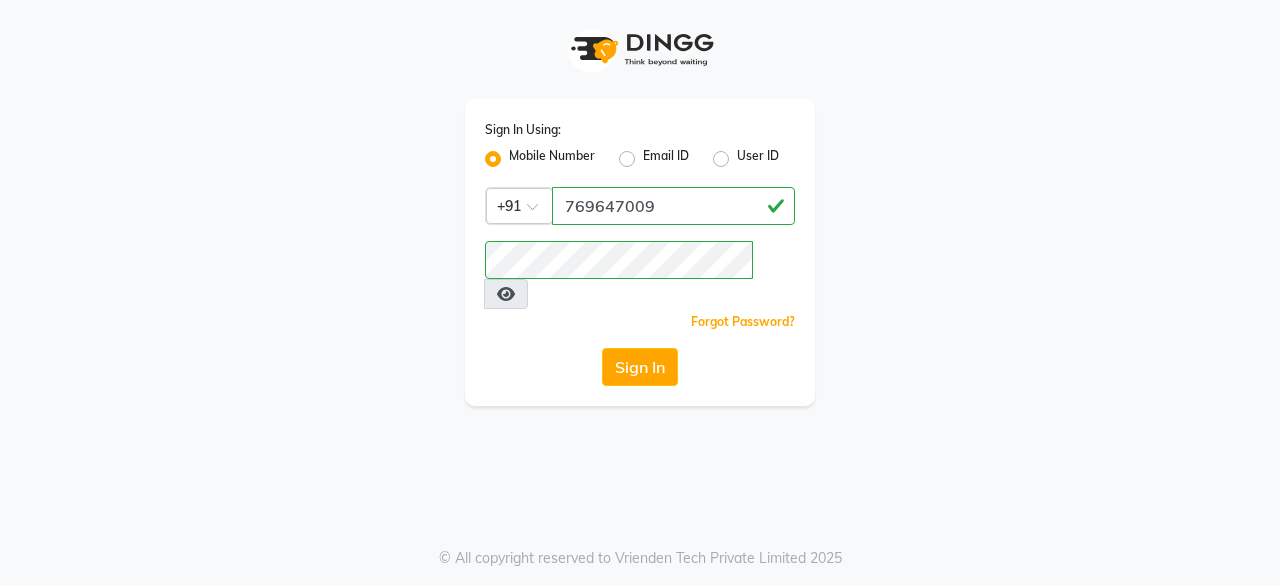 click on "Sign In Using: Mobile Number Email ID User ID Country Code × +91 769647009  Remember me Forgot Password?  Sign In" 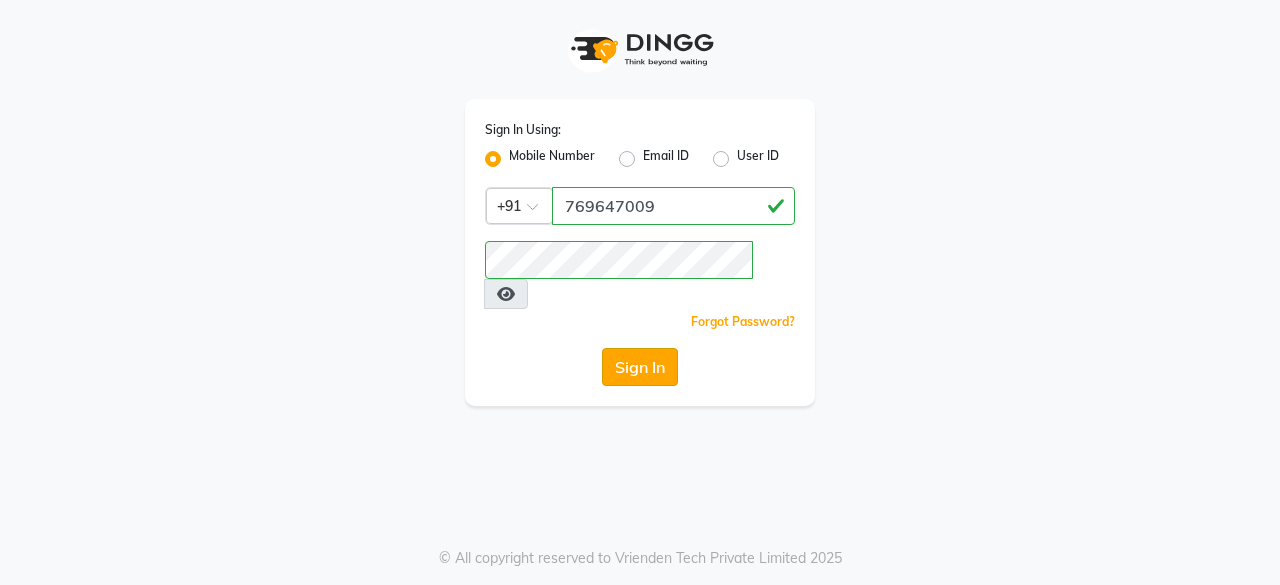 click on "Sign In" 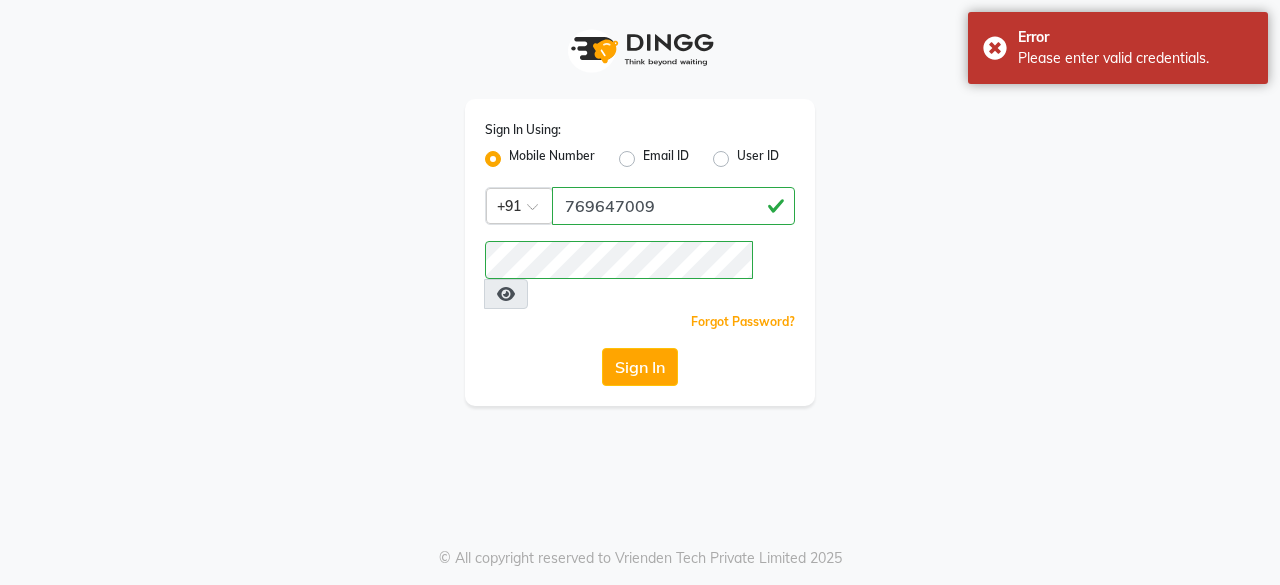click on "Sign In" 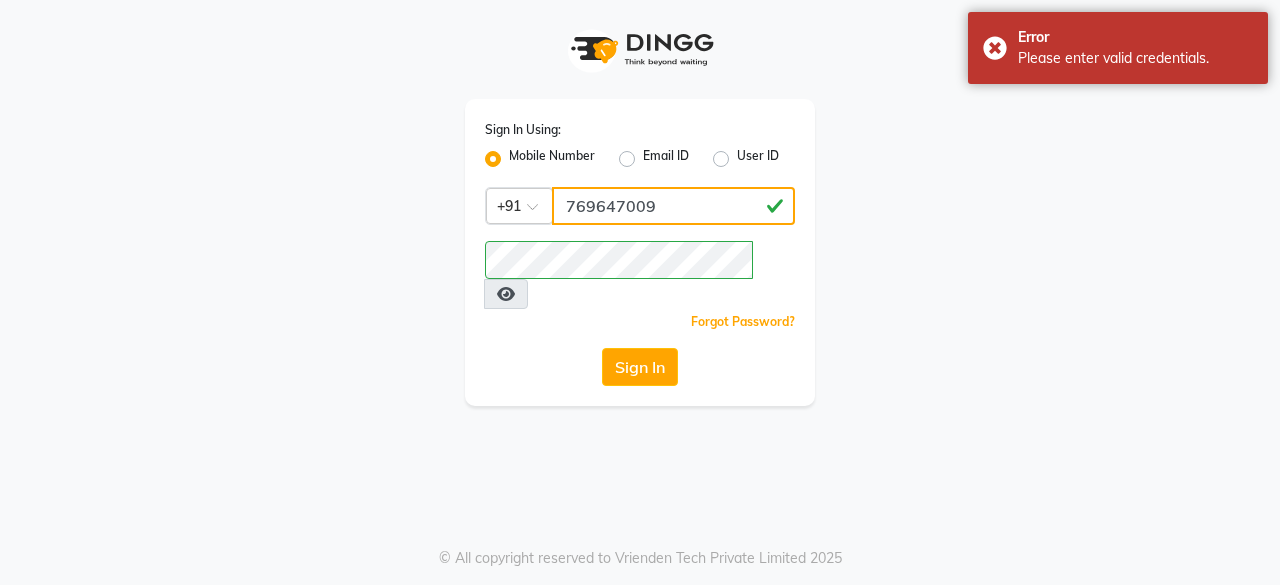 click on "769647009" 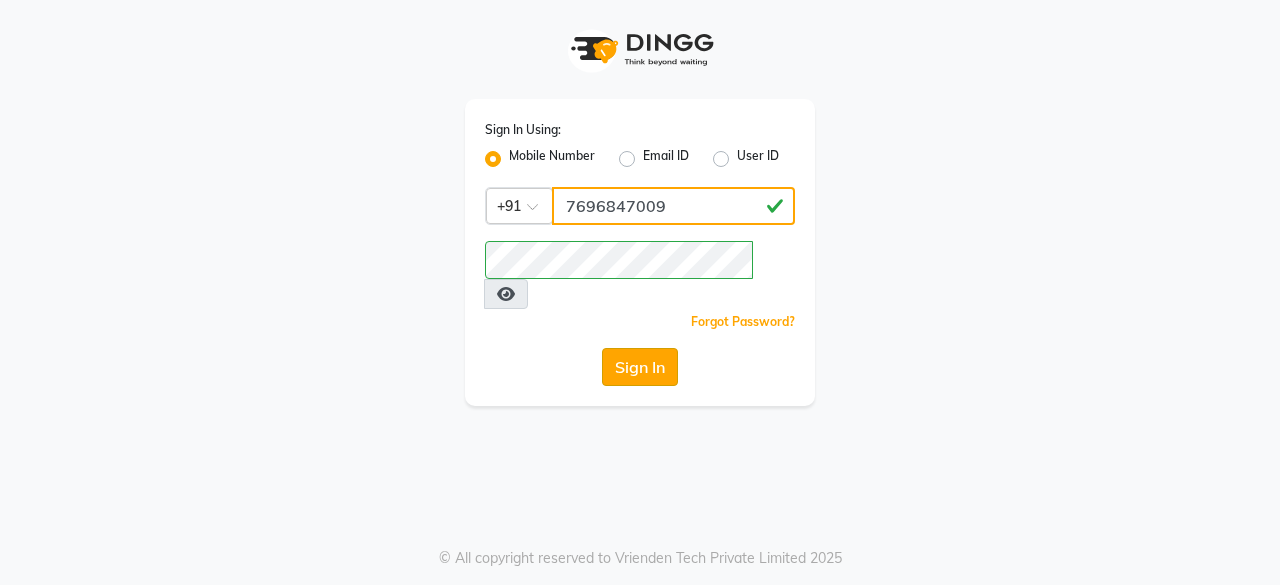 type on "7696847009" 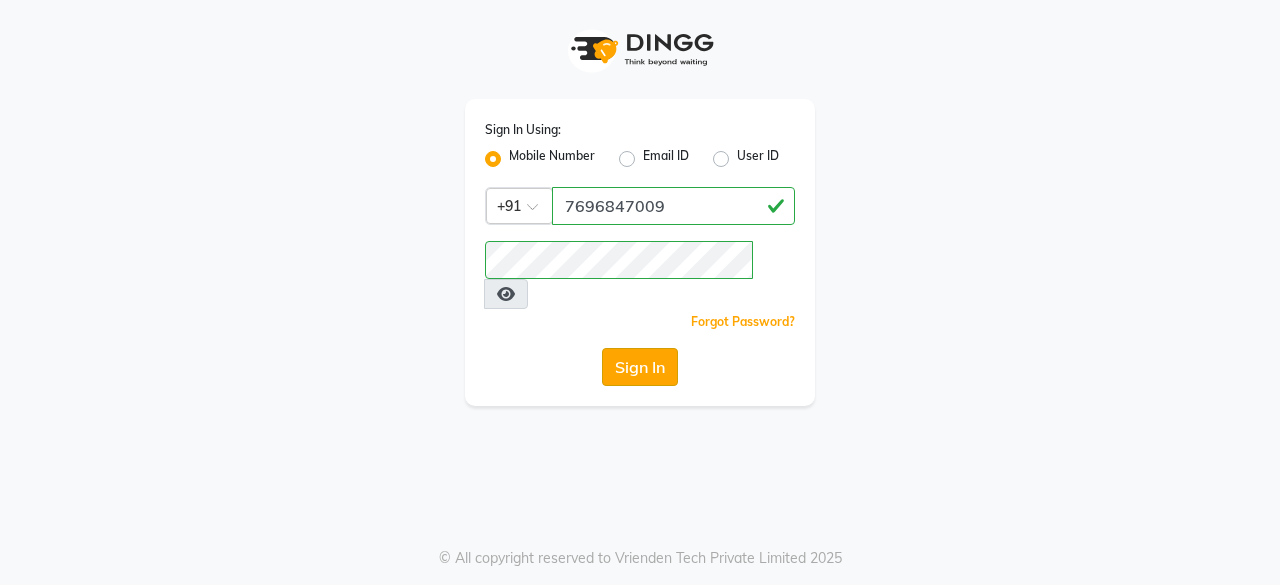 click on "Sign In" 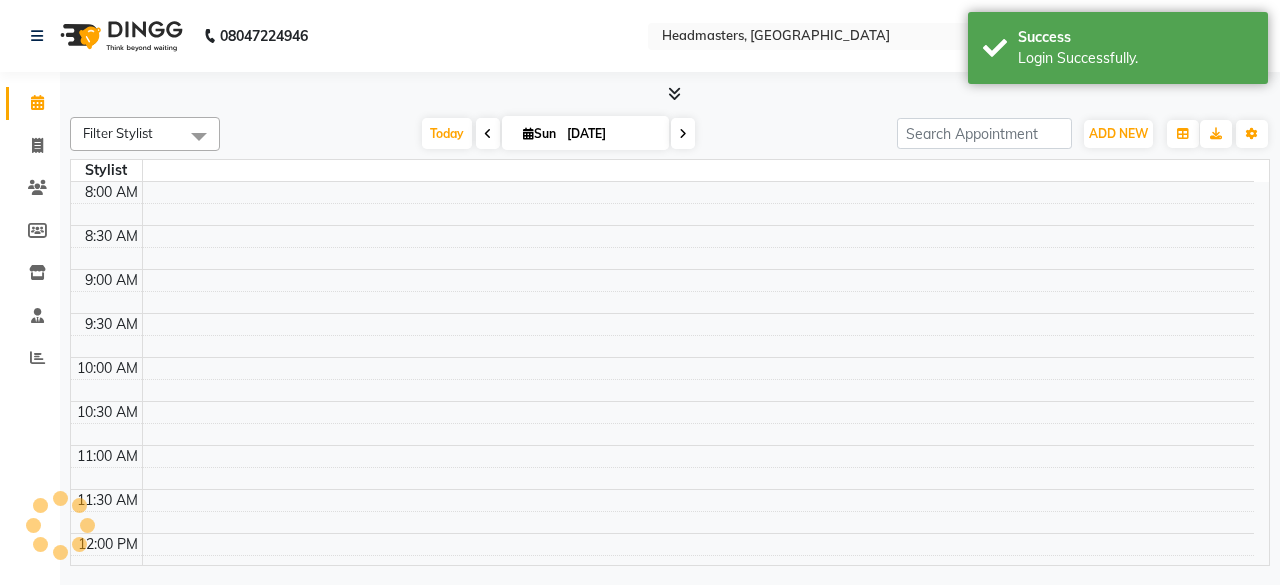 select on "en" 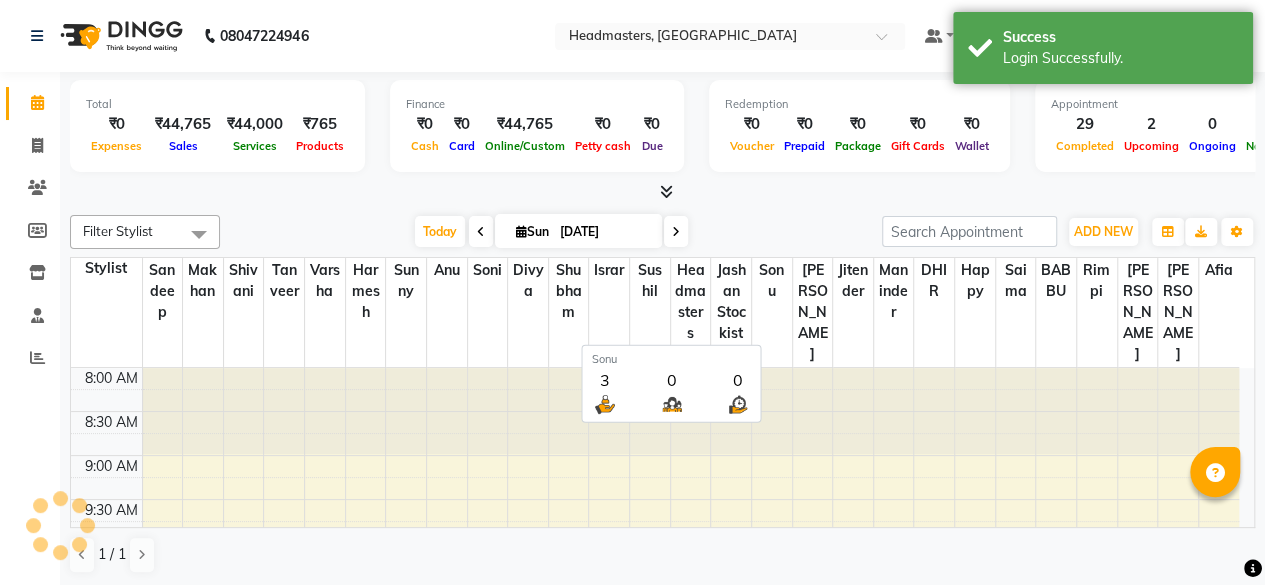 scroll, scrollTop: 0, scrollLeft: 0, axis: both 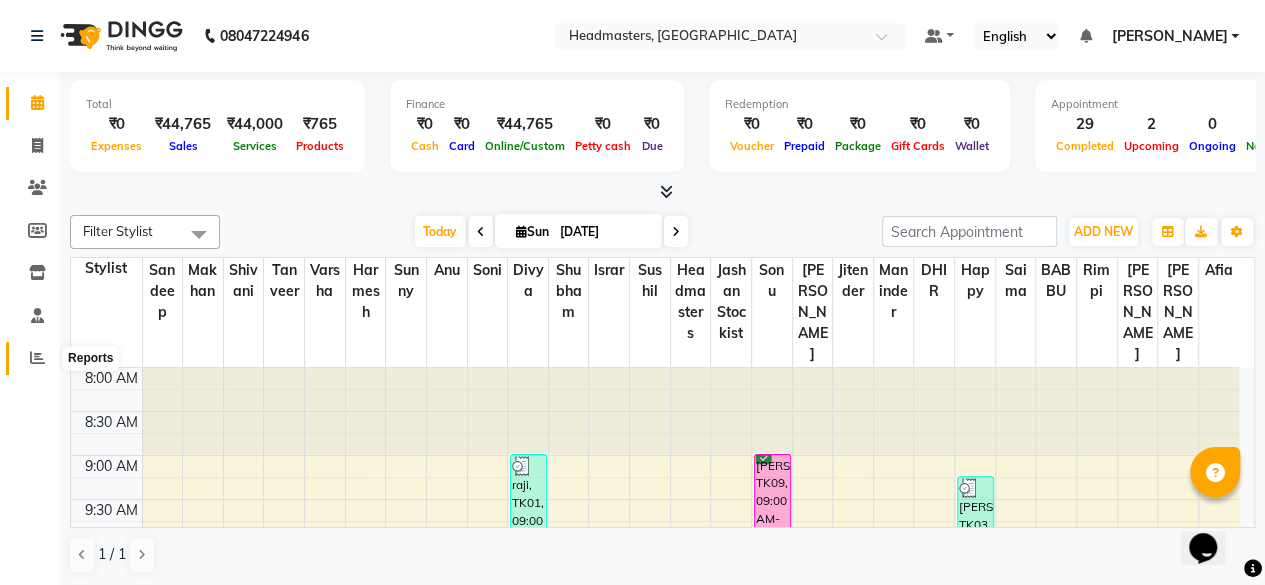 click 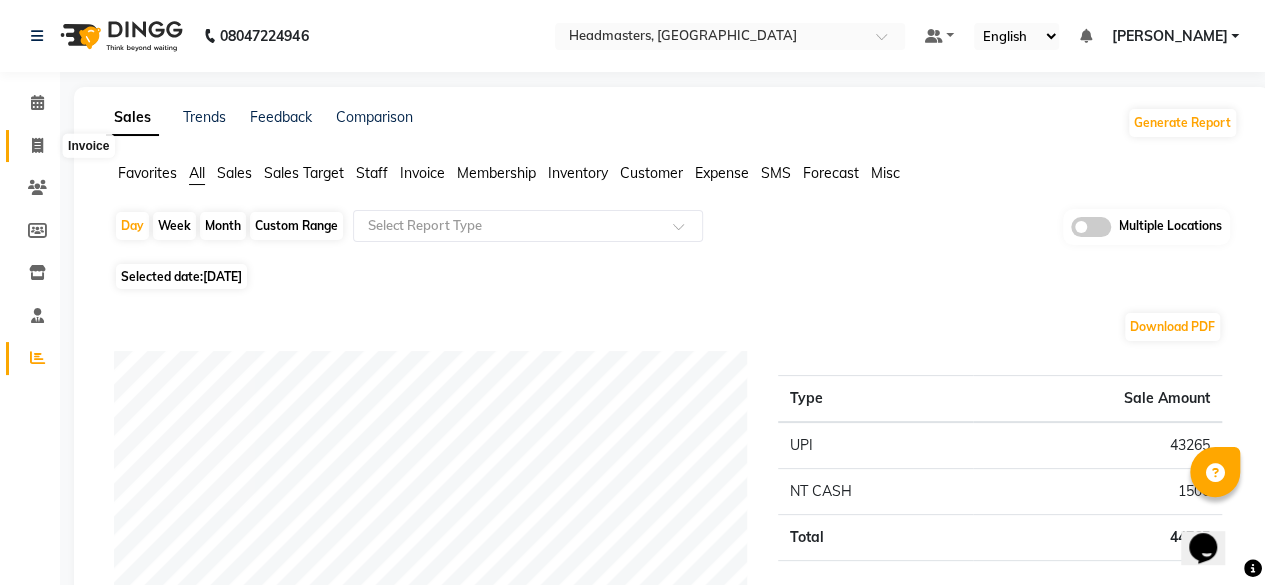 click 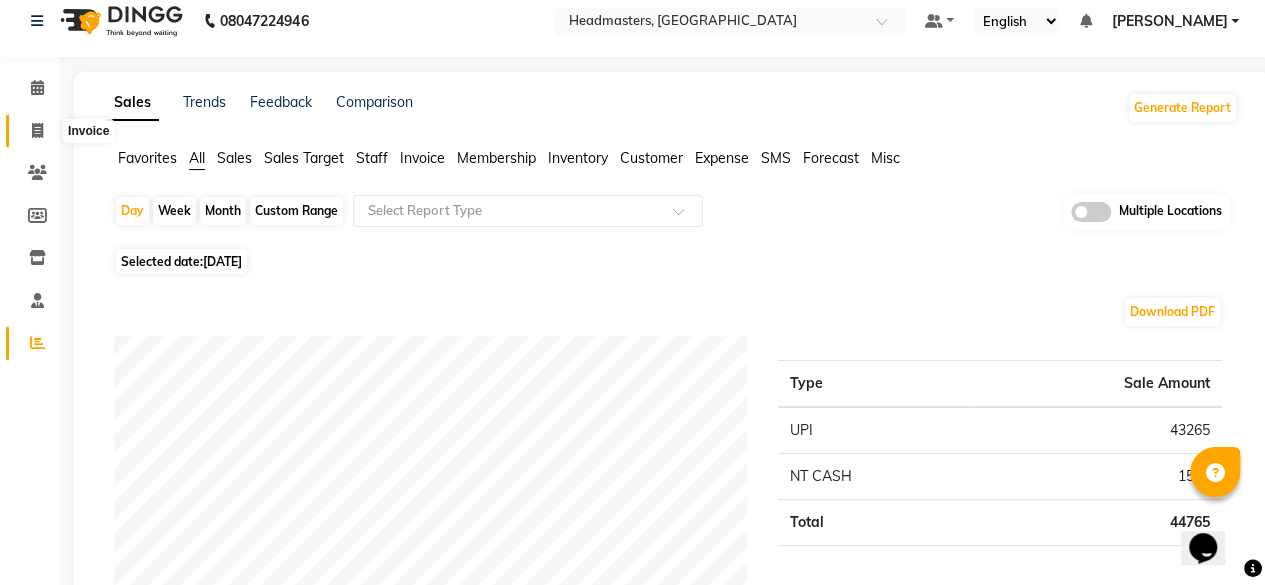 select on "service" 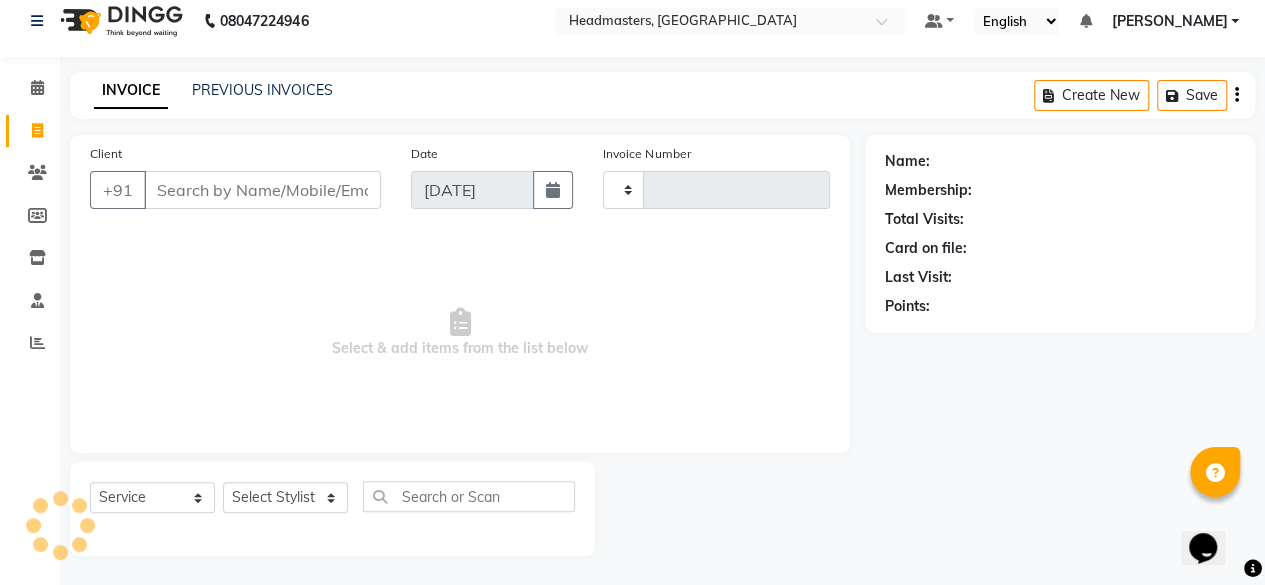 type on "3160" 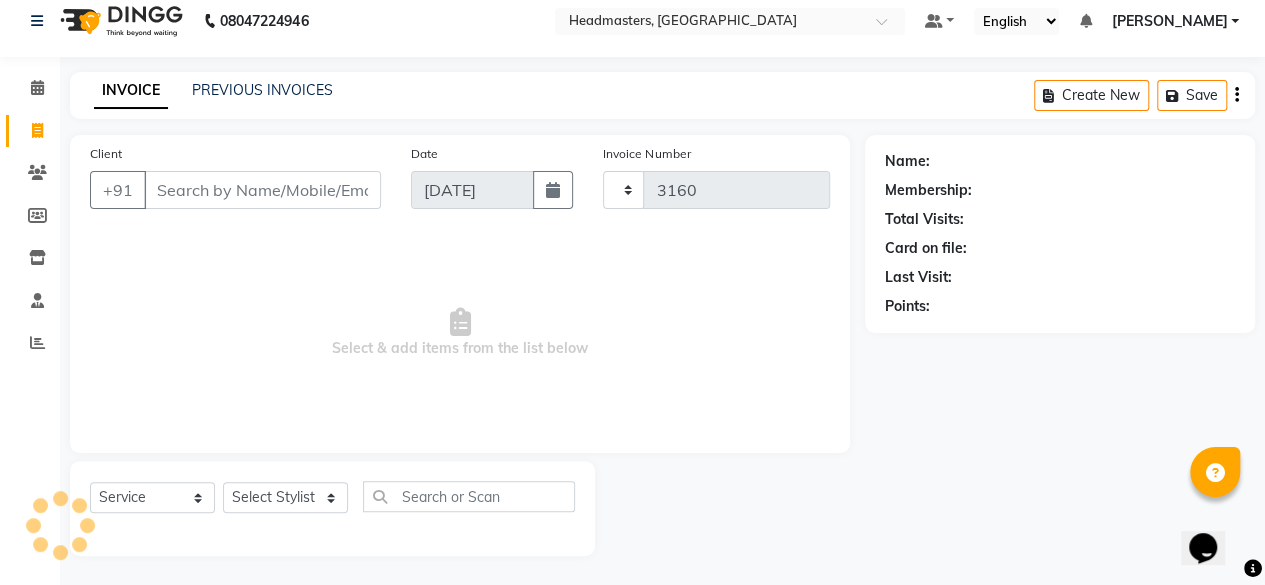 select on "7140" 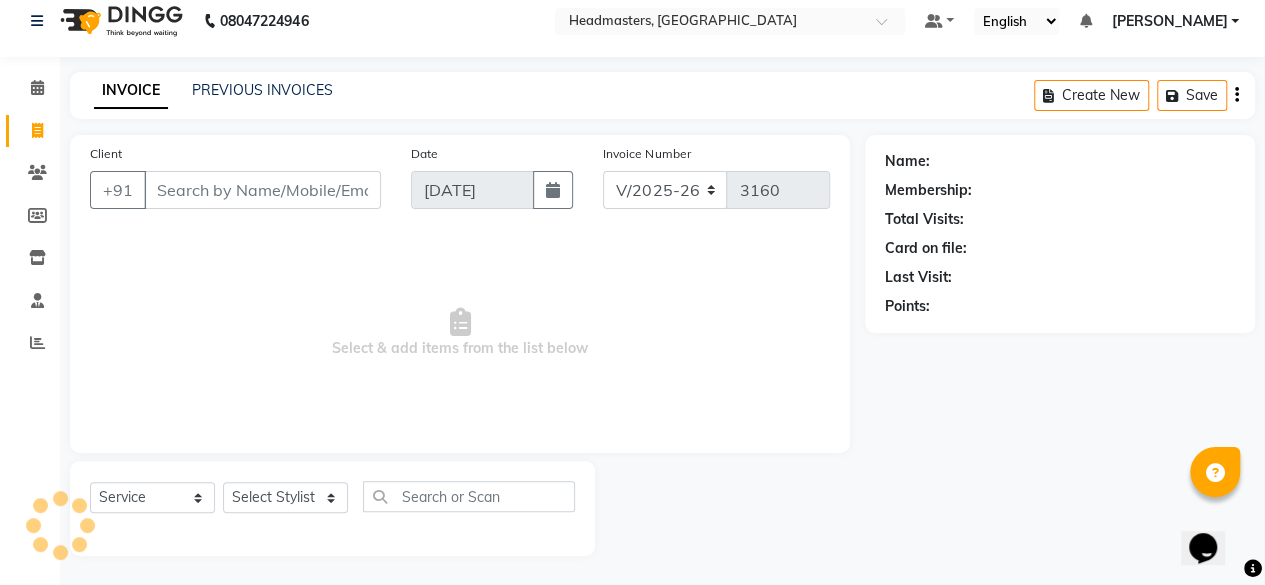 click on "08047224946 Select Location × Headmasters, Sangrur Default Panel My Panel English ENGLISH Español العربية मराठी हिंदी ગુજરાતી தமிழ் 中文 Notifications nothing to show Shivangi Sharma Manage Profile Change Password Sign out  Version:3.15.4  ☀ Headmasters, Malerkotla ☀ Headmasters , Pehowa ☀ Headmasters, Panchkula ☀ Headmasters, Phagwara ☀ Headmasters, Patiala ☀ Headmasters, Mohali ☀ Headmasters, Gurugram - Elan Epic Mall  ☀ HEADMASTERS , JAGRAON ☀ Headmasters, Pathankot ☀ Headmasters, Barnala  ☀ Headmasters, Jalandhar ☀ Headmasters, Gurugram - Golf Course Road ☀ Headmasters, Batala ☀ Headmasters, Khanna ☀ Headmasters, Sangrur ☀ Headmasters, Amritsar ☀ Headmasters , Faridkot   Calendar  Invoice  Clients  Members  Inventory  Staff  Reports Completed InProgress Upcoming Dropped Tentative Check-In Confirm Bookings Generate Report Segments Page Builder INVOICE PREVIOUS INVOICES Create New   Save  Client +91 Date V/2025-26" at bounding box center (632, 285) 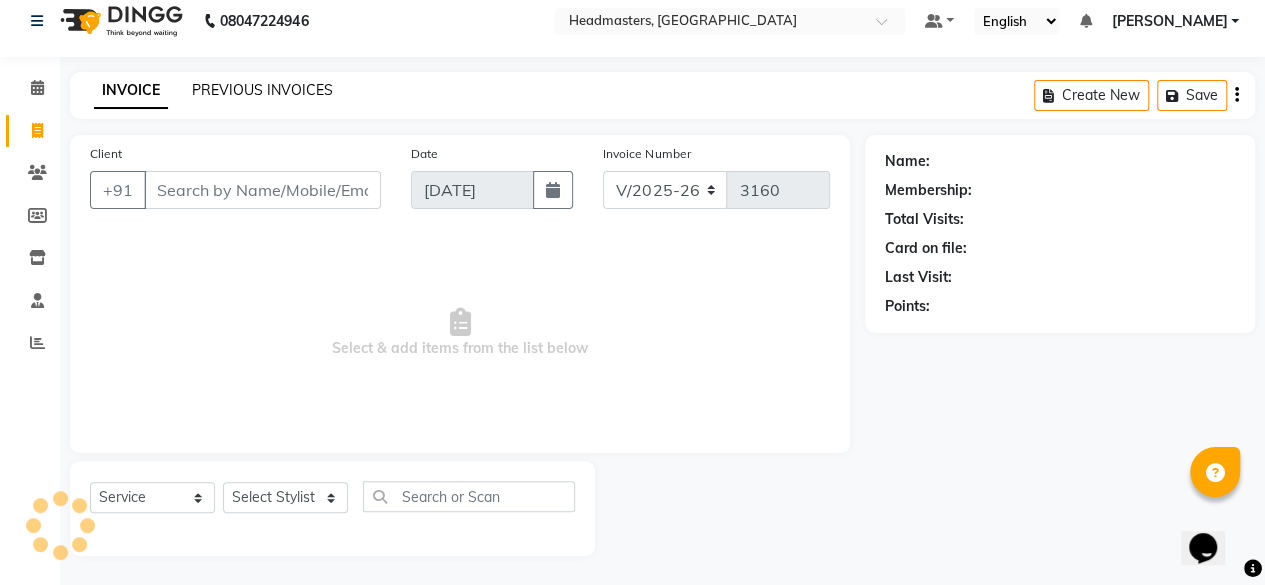 click on "PREVIOUS INVOICES" 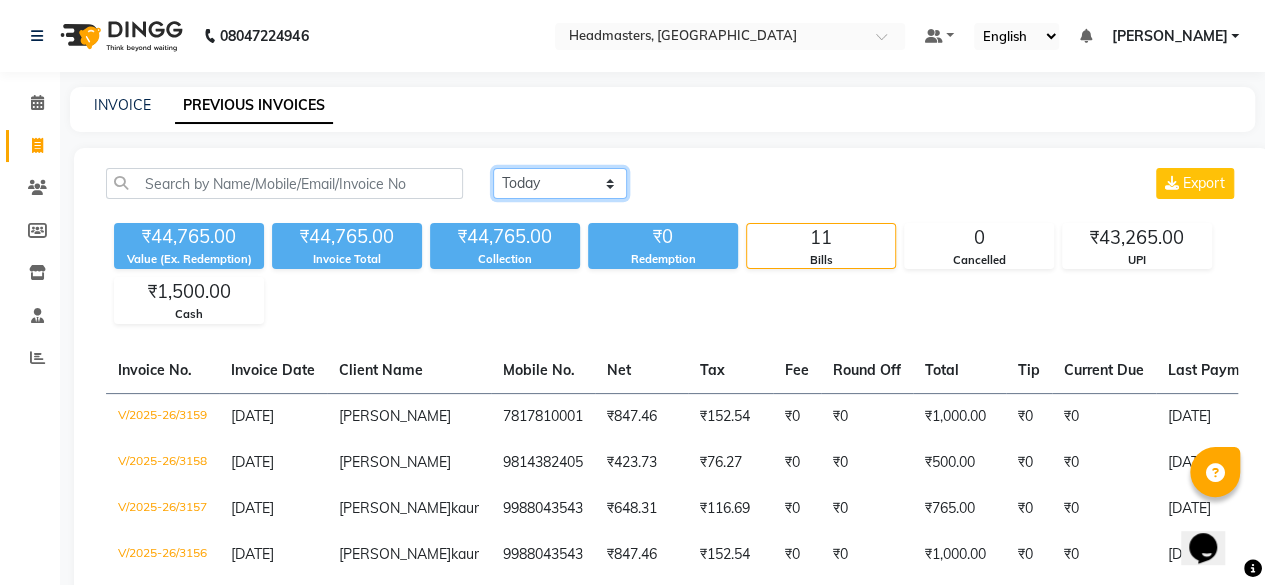 click on "T[DATE]Y[DATE]Custom Range" 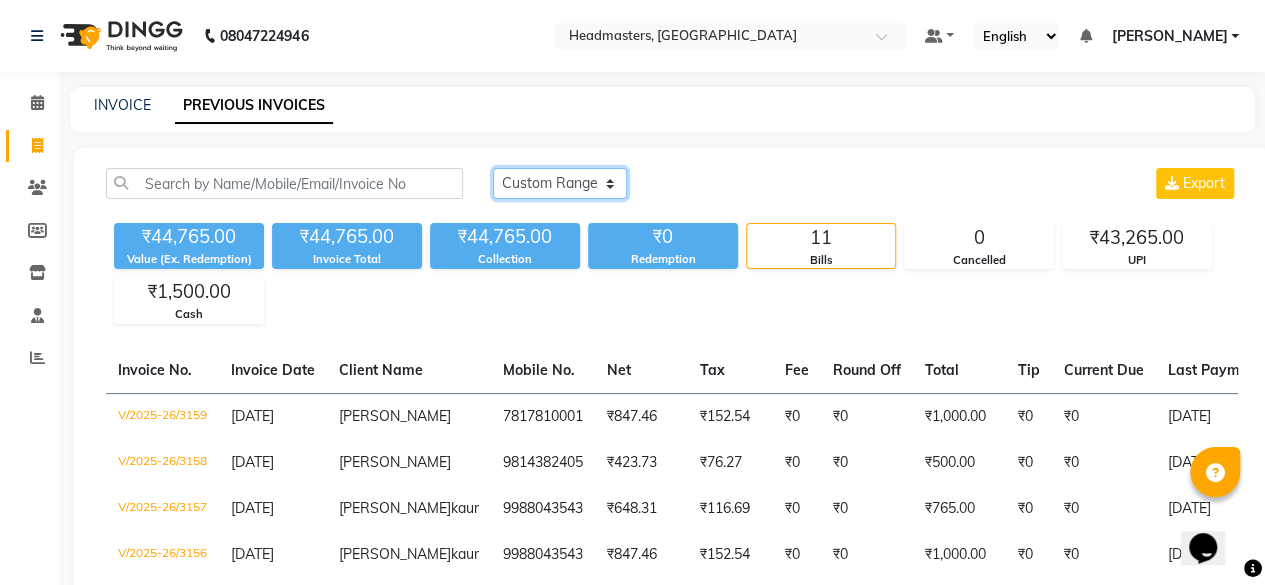 click on "T[DATE]Y[DATE]Custom Range" 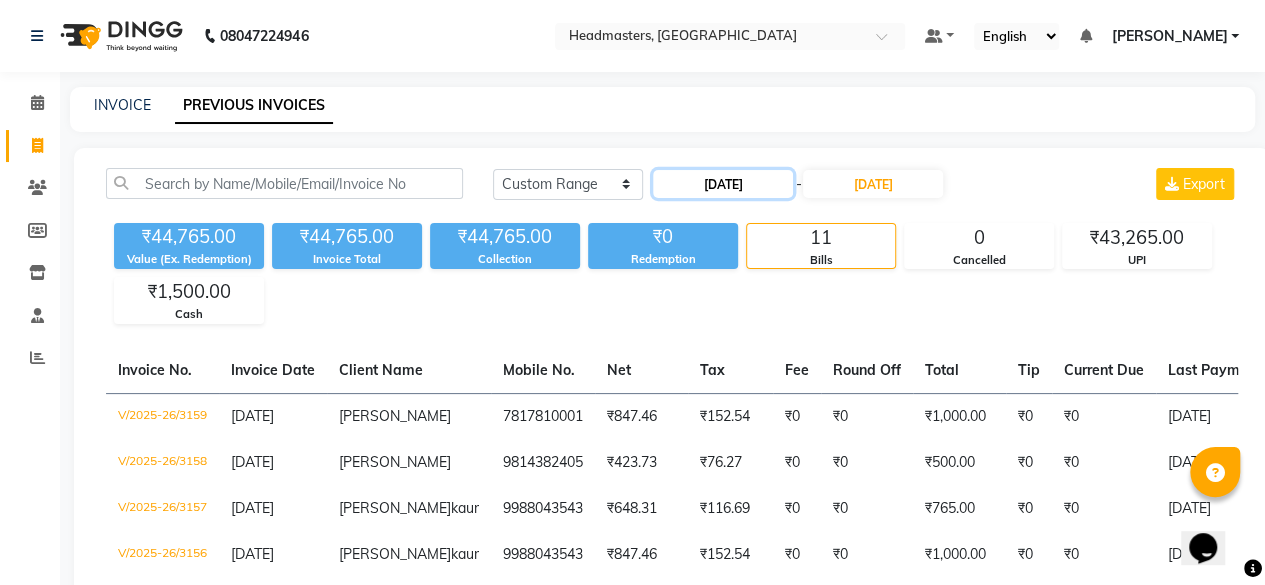 click on "[DATE]" 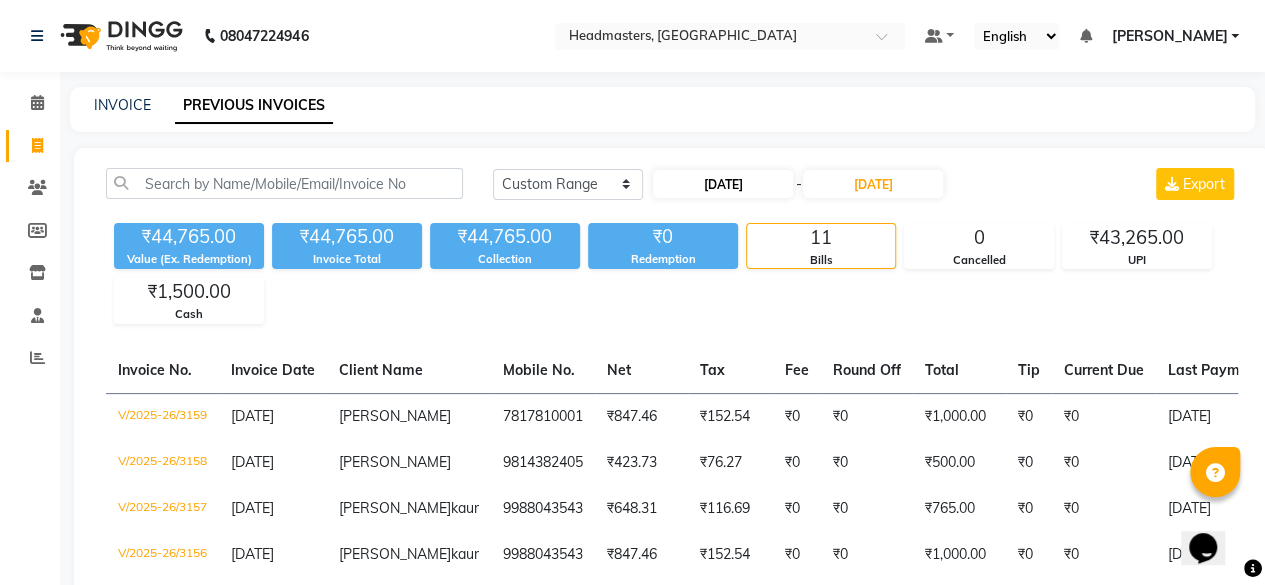select on "7" 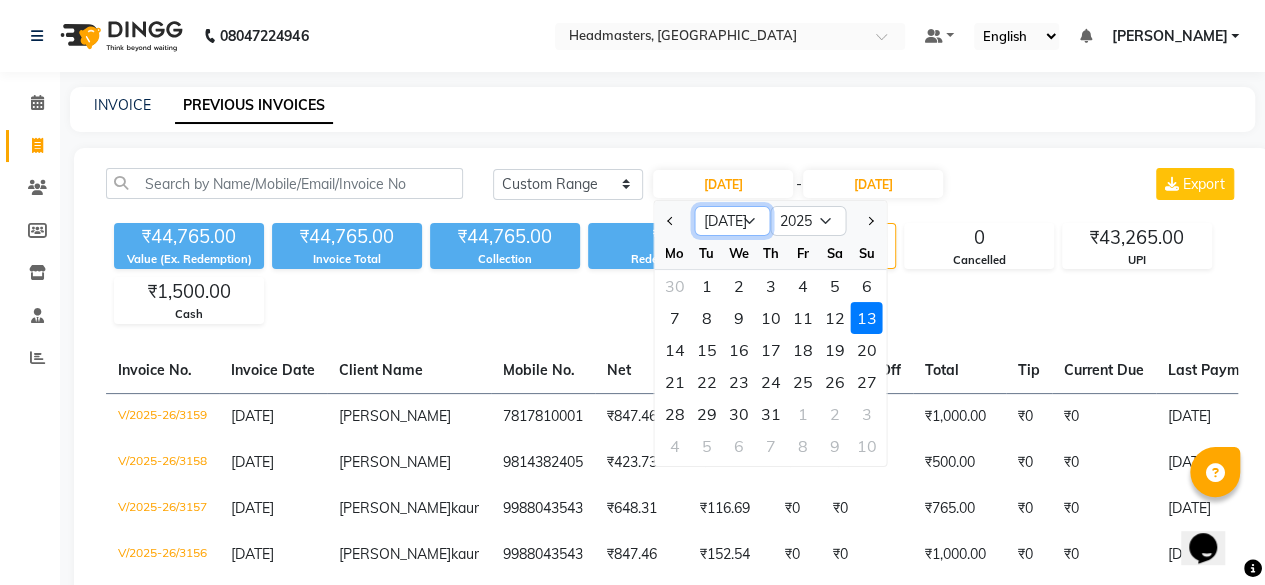 click on "Jan Feb Mar Apr May Jun [DATE] Aug Sep Oct Nov Dec" 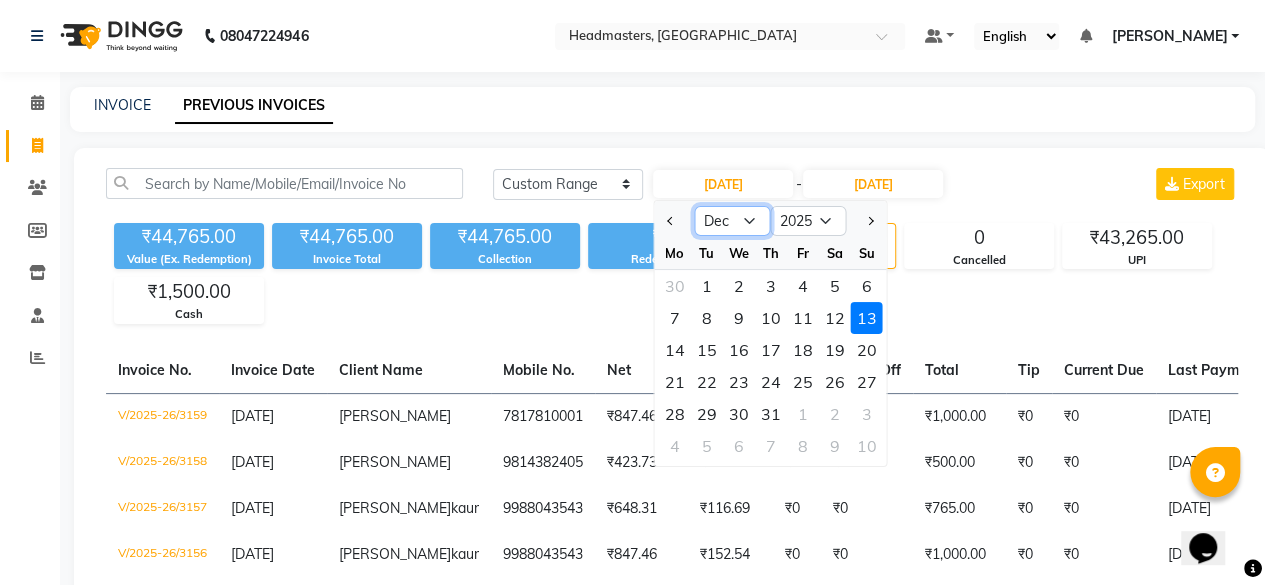 click on "Jan Feb Mar Apr May Jun [DATE] Aug Sep Oct Nov Dec" 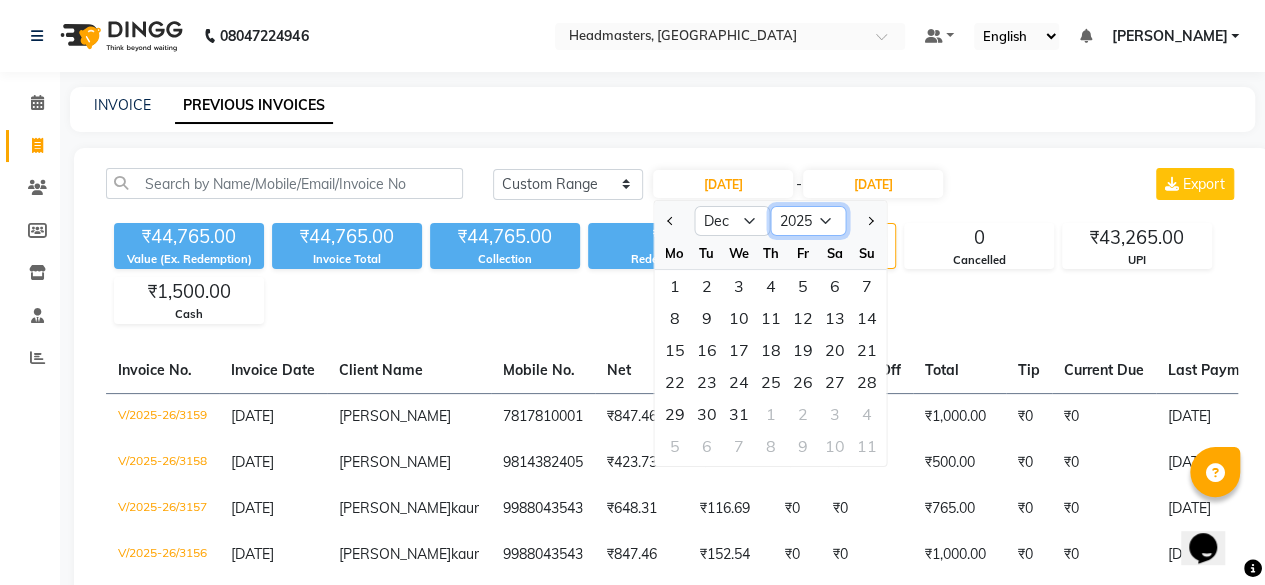 click on "2015 2016 2017 2018 2019 2020 2021 2022 2023 2024 2025 2026 2027 2028 2029 2030 2031 2032 2033 2034 2035" 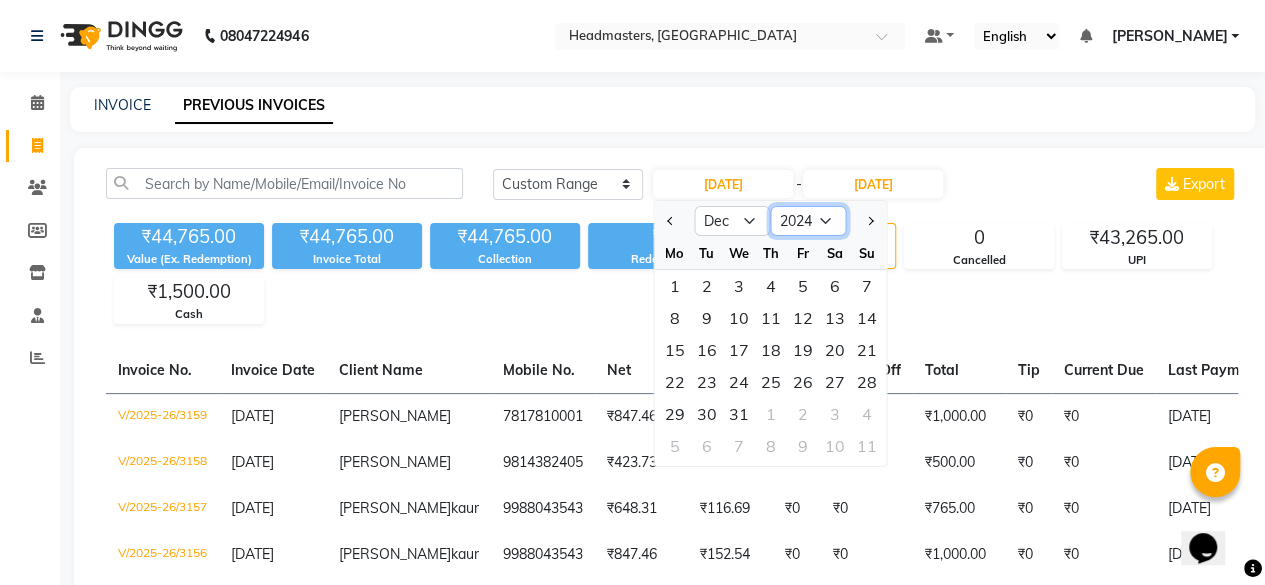 click on "2015 2016 2017 2018 2019 2020 2021 2022 2023 2024 2025 2026 2027 2028 2029 2030 2031 2032 2033 2034 2035" 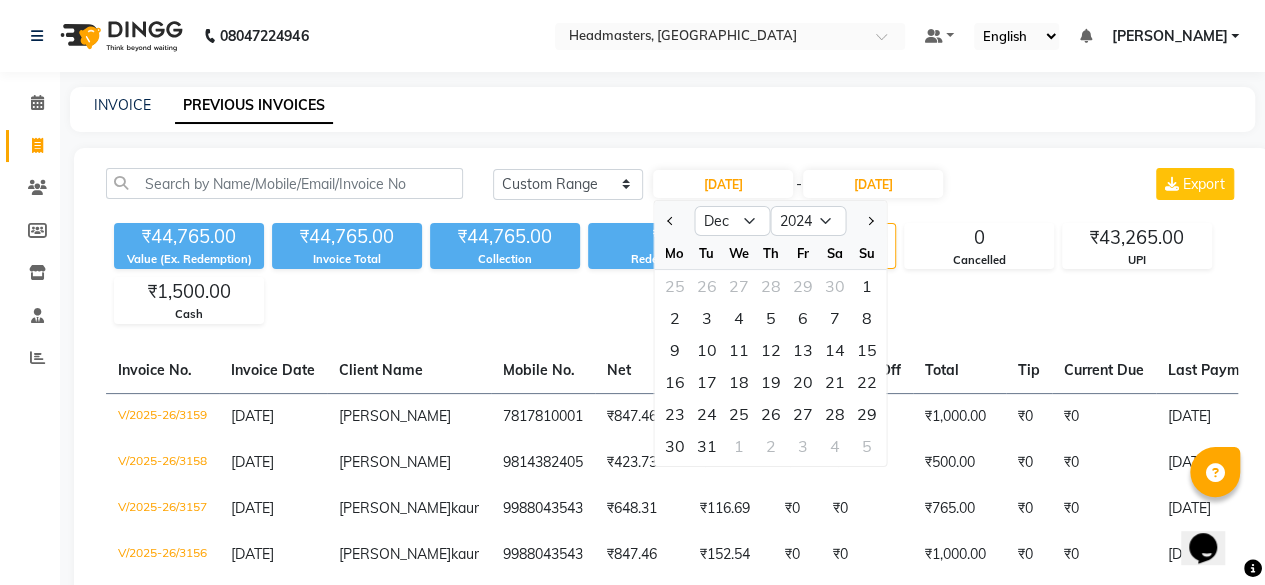 click on "1" 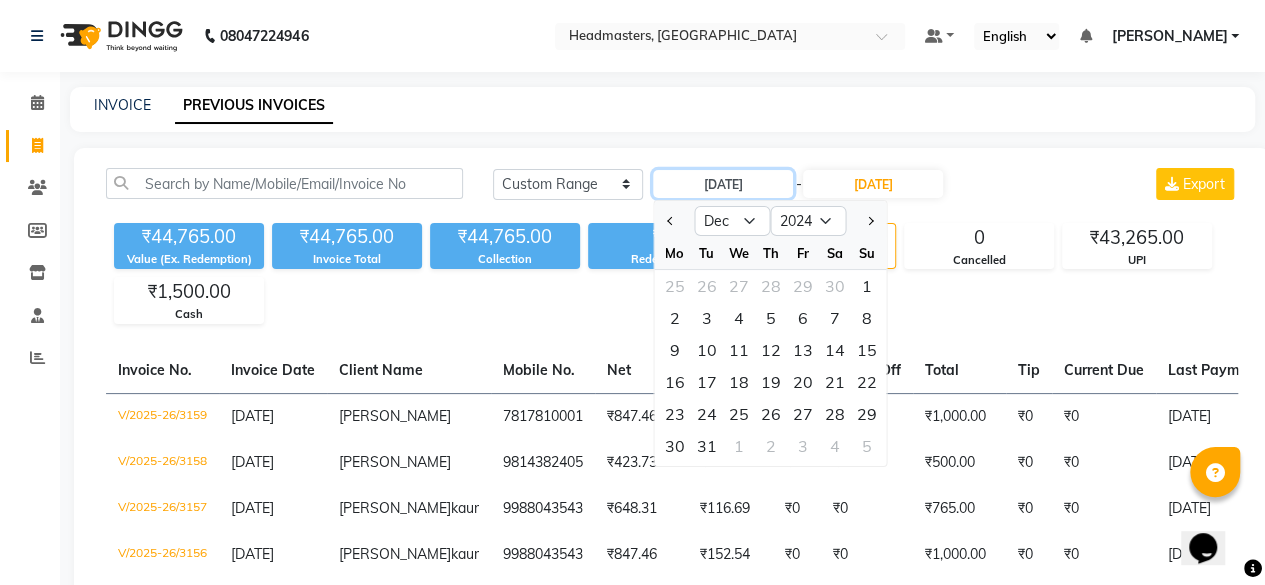 type on "01-12-2024" 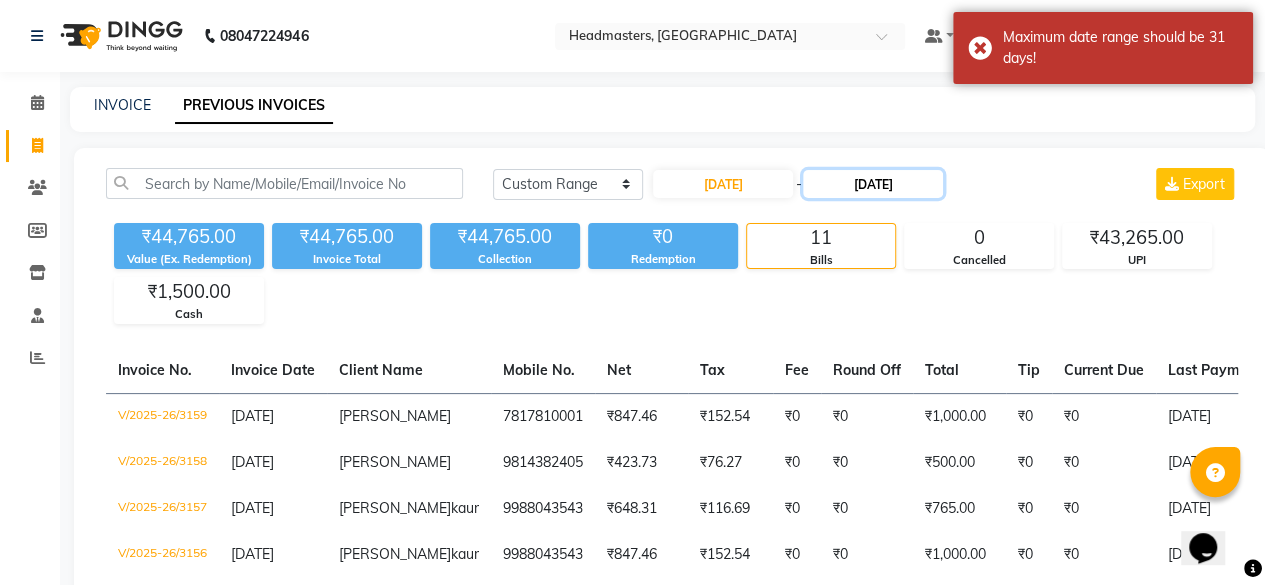 click on "[DATE]" 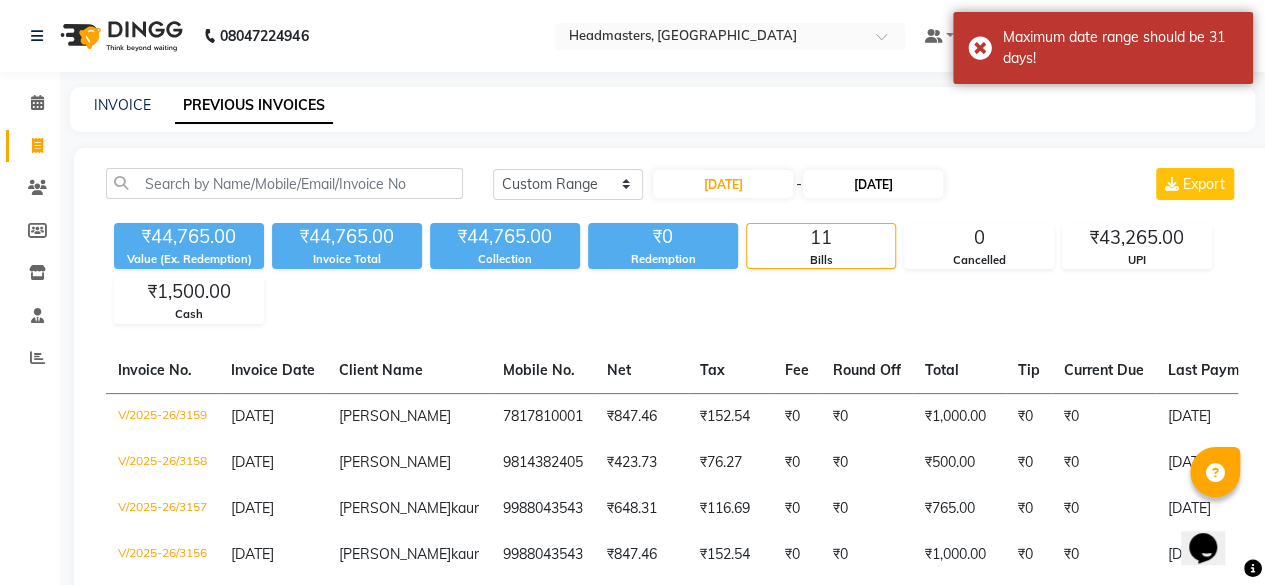 select on "7" 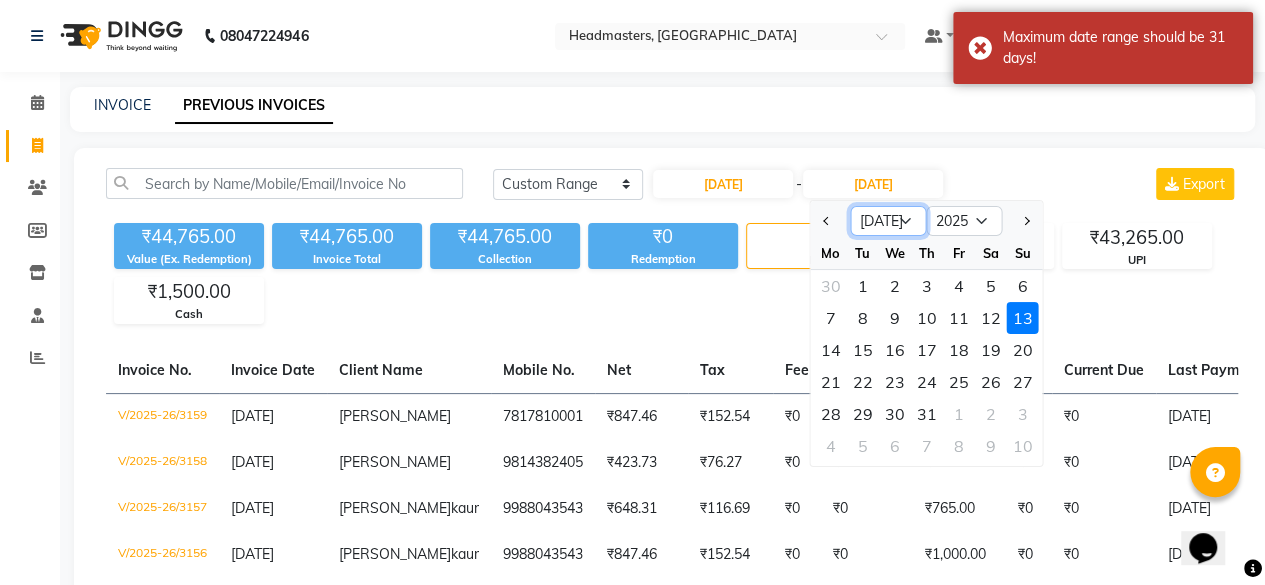 click on "Jan Feb Mar Apr May Jun [DATE] Aug Sep Oct Nov Dec" 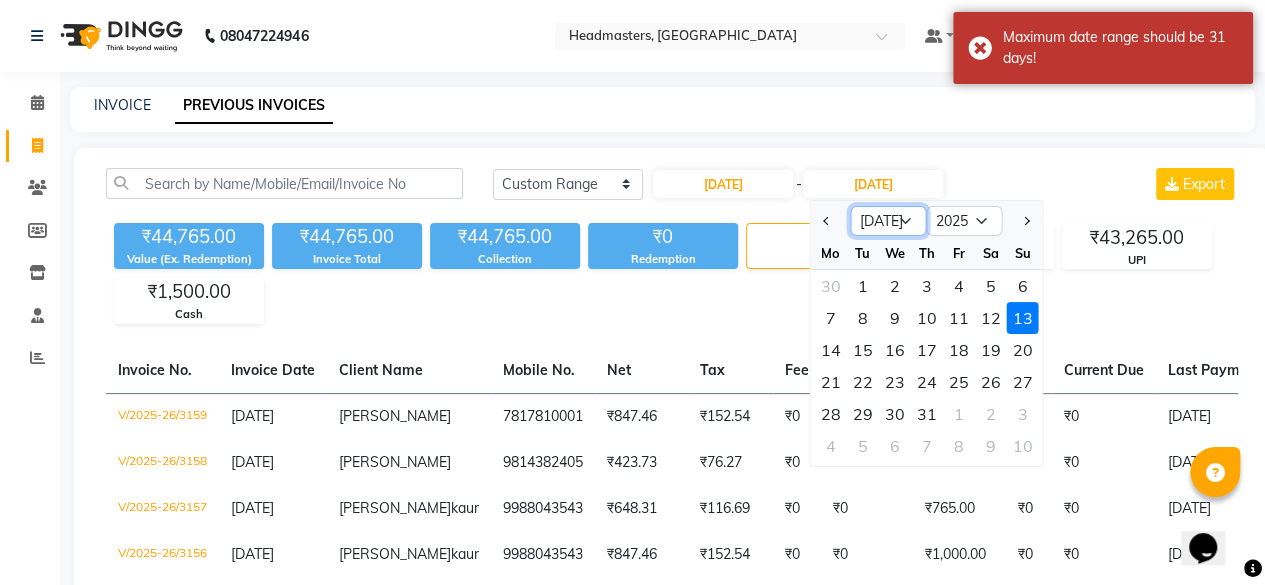 select on "12" 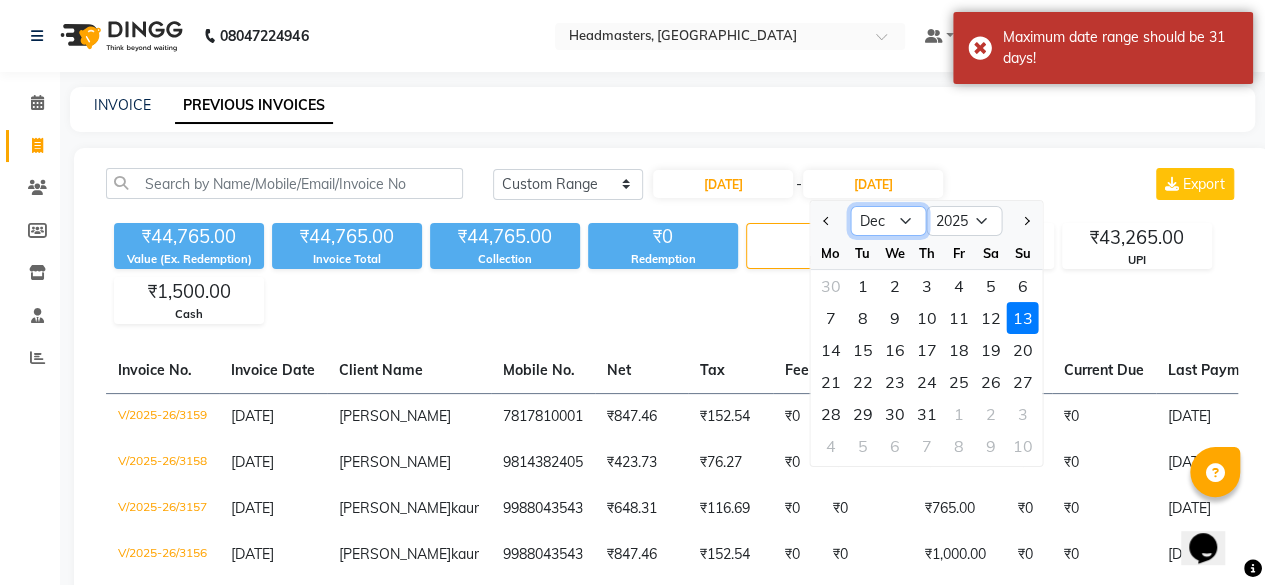 click on "Jan Feb Mar Apr May Jun [DATE] Aug Sep Oct Nov Dec" 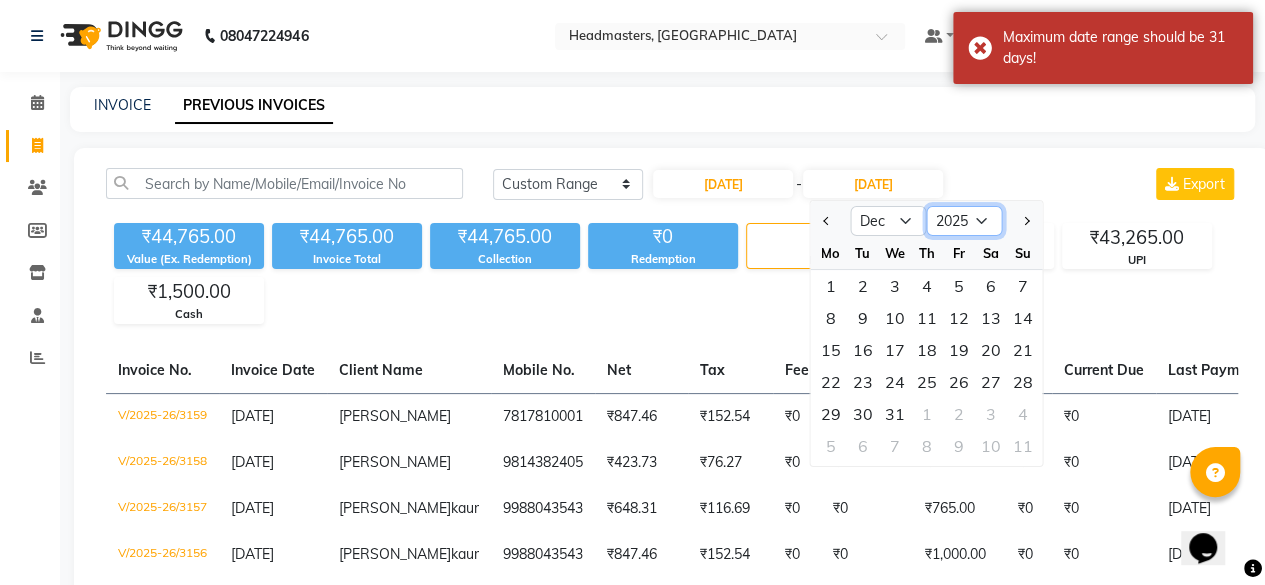 click on "2024 2025 2026 2027 2028 2029 2030 2031 2032 2033 2034 2035" 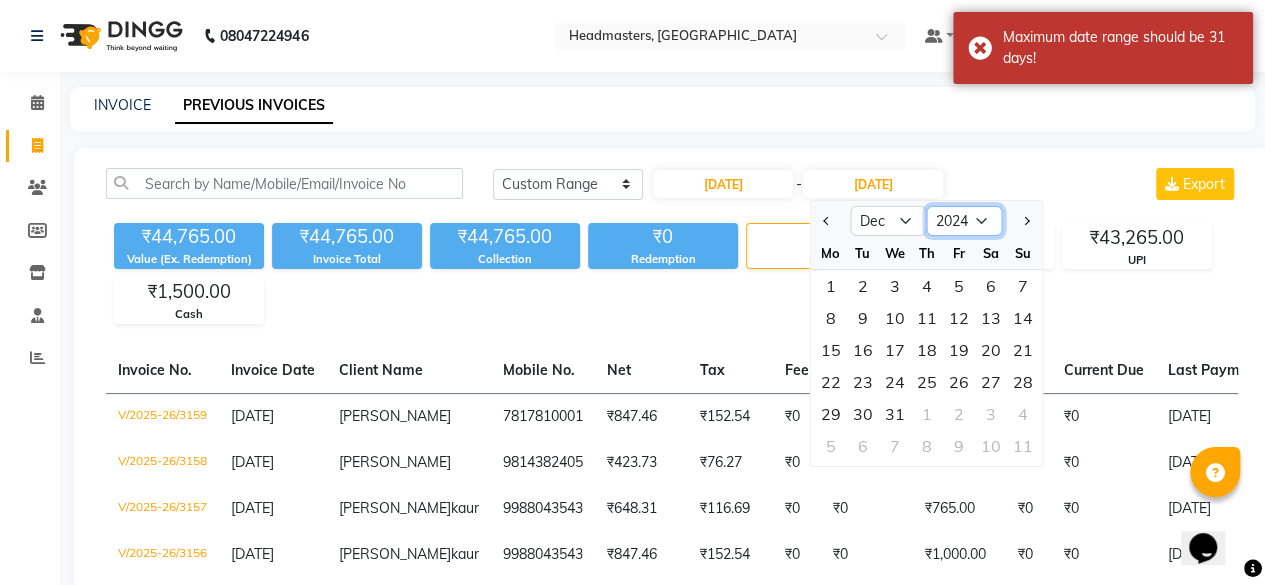 click on "2024 2025 2026 2027 2028 2029 2030 2031 2032 2033 2034 2035" 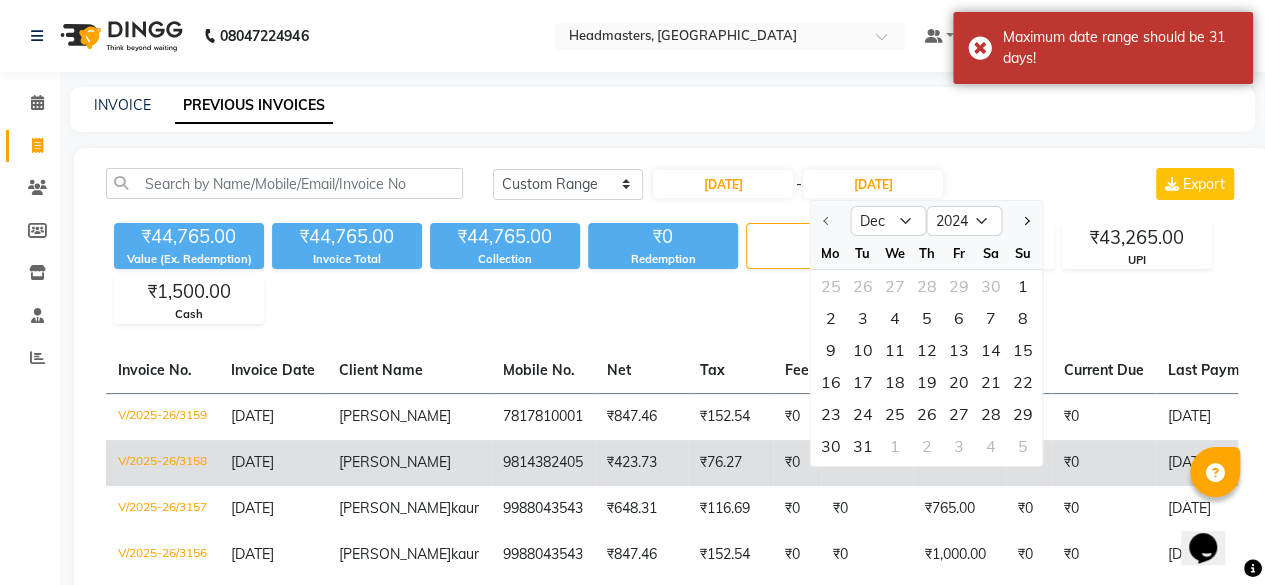 click on "31" 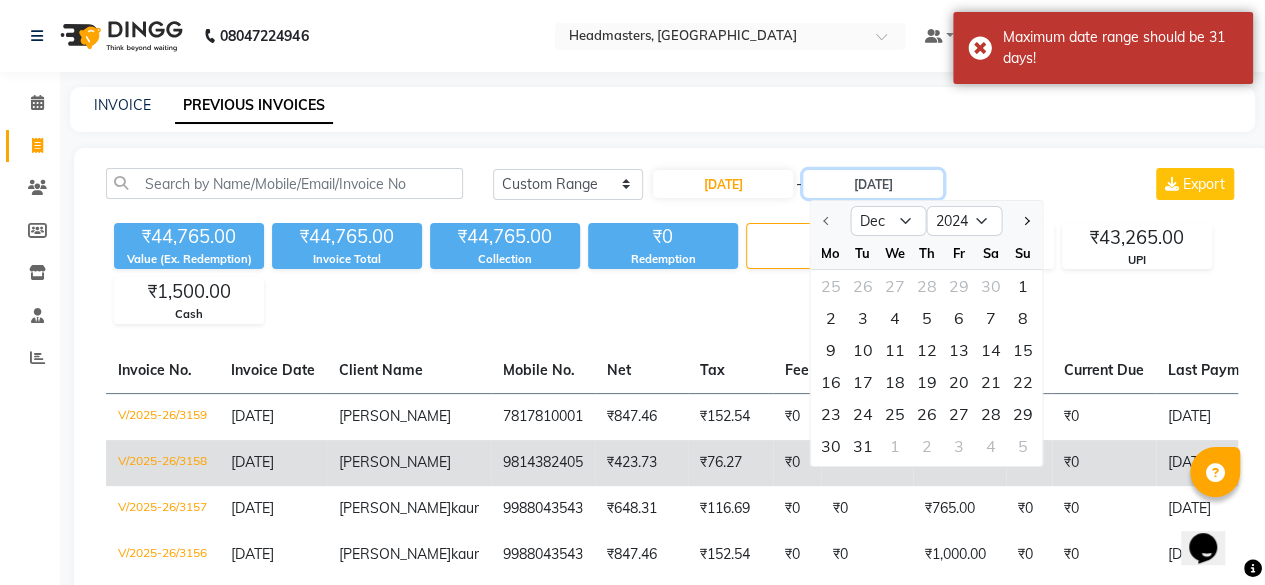type on "3[DATE]" 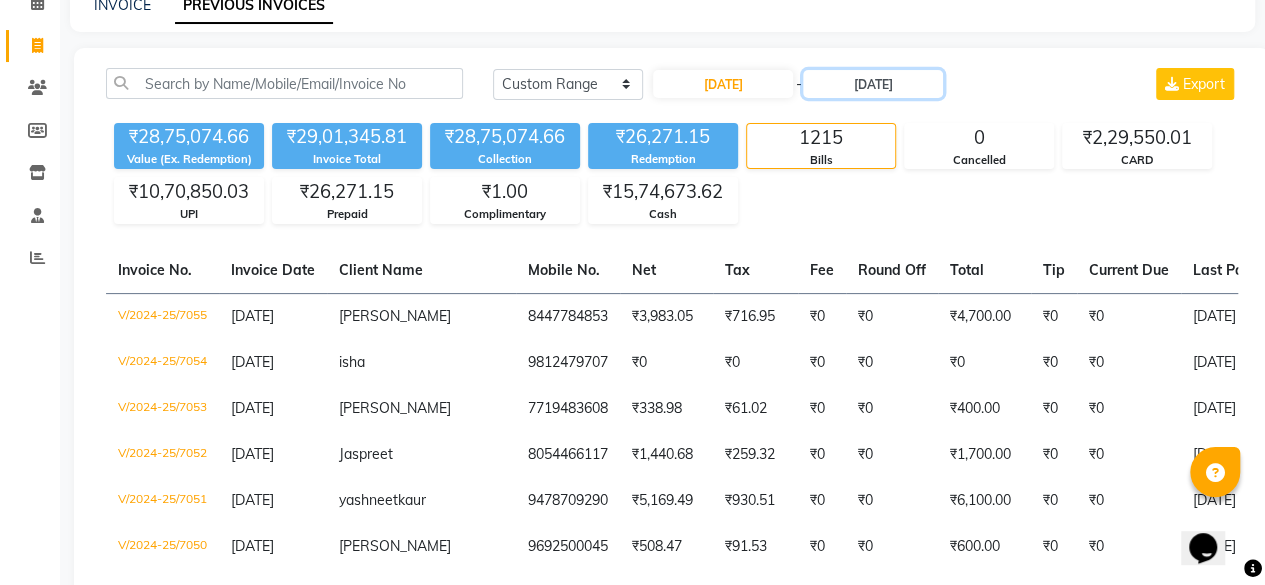 scroll, scrollTop: 0, scrollLeft: 0, axis: both 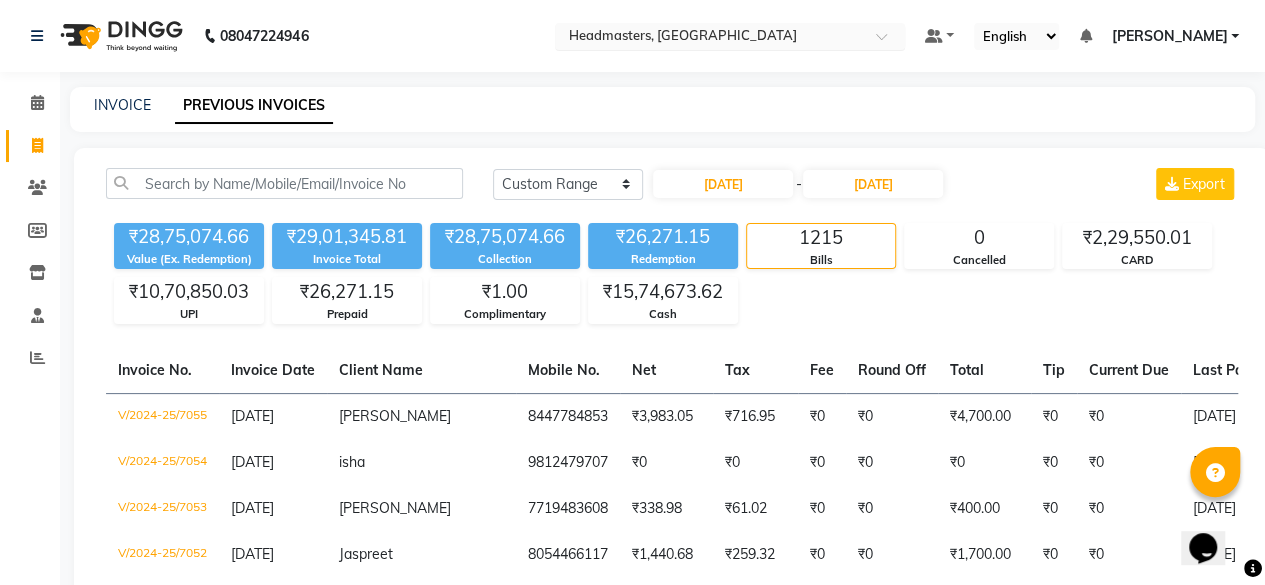 click at bounding box center (710, 38) 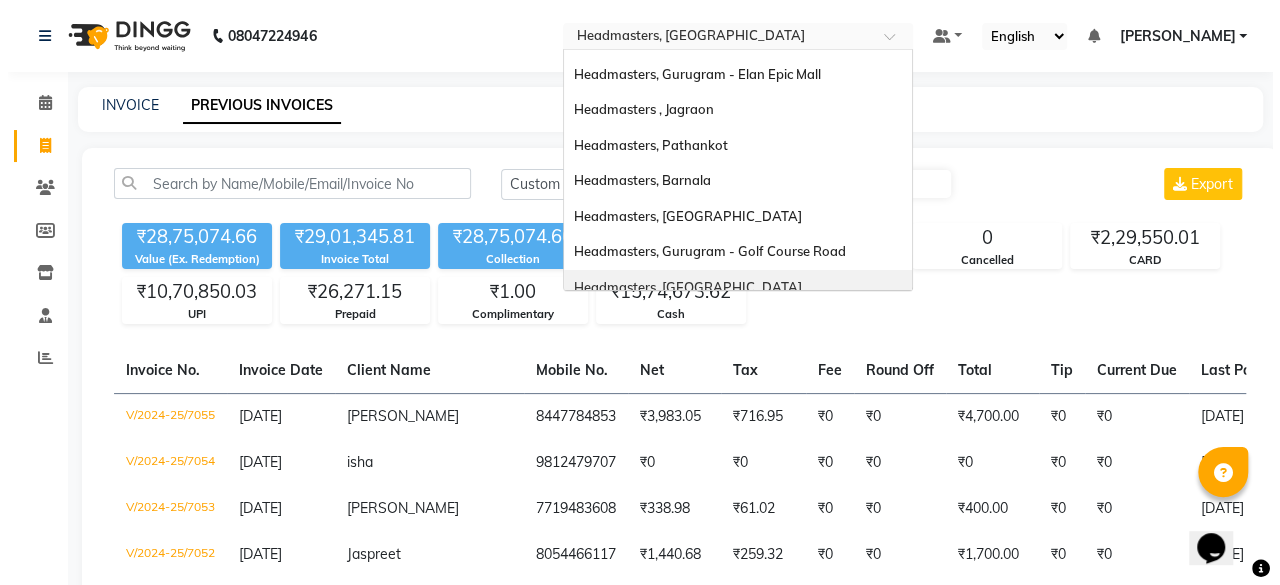 scroll, scrollTop: 163, scrollLeft: 0, axis: vertical 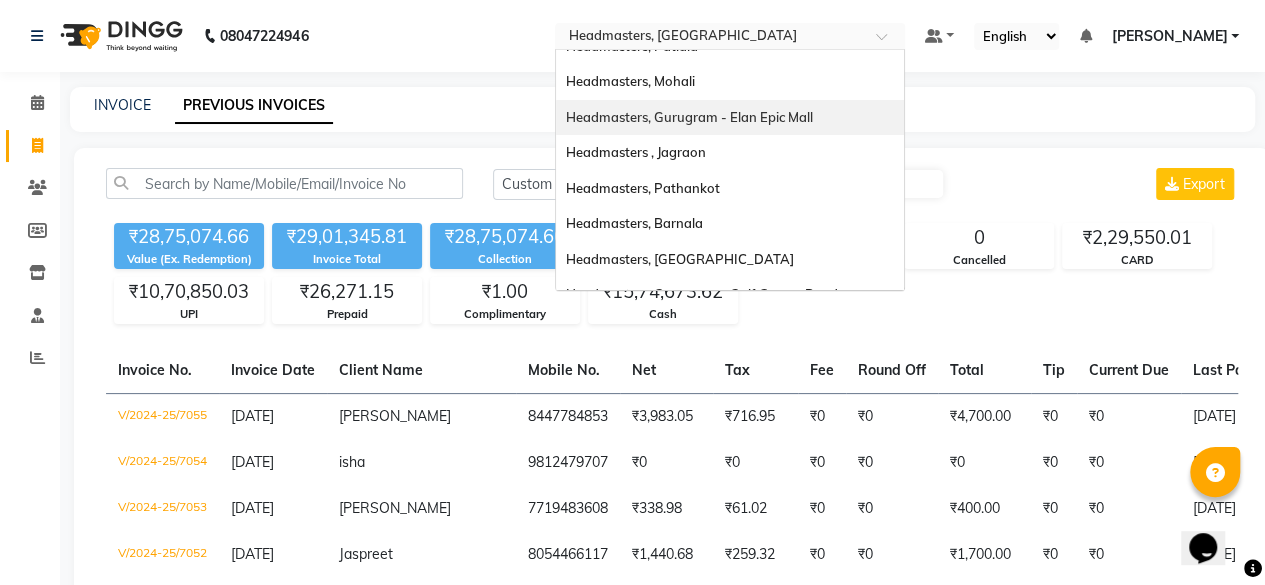 click on "INVOICE PREVIOUS INVOICES Today Yesterday Custom Range 01-12-2024 - 31-12-2024 Export ₹28,75,074.66 Value (Ex. Redemption) ₹29,01,345.81 Invoice Total  ₹28,75,074.66 Collection ₹26,271.15 Redemption 1215 Bills 0 Cancelled ₹2,29,550.01 CARD ₹10,70,850.03 UPI ₹26,271.15 Prepaid ₹1.00 Complimentary ₹15,74,673.62 Cash  Invoice No.   Invoice Date   Client Name   Mobile No.   Net   Tax   Fee   Round Off   Total   Tip   Current Due   Last Payment Date   Payment Amount   Payment Methods   Cancel Reason   Status   V/2024-25/7055  31-12-2024 manik   8447784853 ₹3,983.05 ₹716.95  ₹0  ₹0 ₹4,700.00 ₹0 ₹0 31-12-2024 ₹4,700.00  Cash - PAID  V/2024-25/7054  31-12-2024 isha   9812479707 ₹0 ₹0  ₹0  ₹0 ₹0 ₹0 ₹0 31-12-2024 ₹0  Complimentary - PAID  V/2024-25/7053  31-12-2024 geetika   7719483608 ₹338.98 ₹61.02  ₹0  ₹0 ₹400.00 ₹0 ₹0 31-12-2024 ₹400.00  Cash - PAID  V/2024-25/7052  31-12-2024 Jaspreet   8054466117 ₹1,440.68 ₹259.32  ₹0  ₹0 ₹1,700.00 ₹0 -" 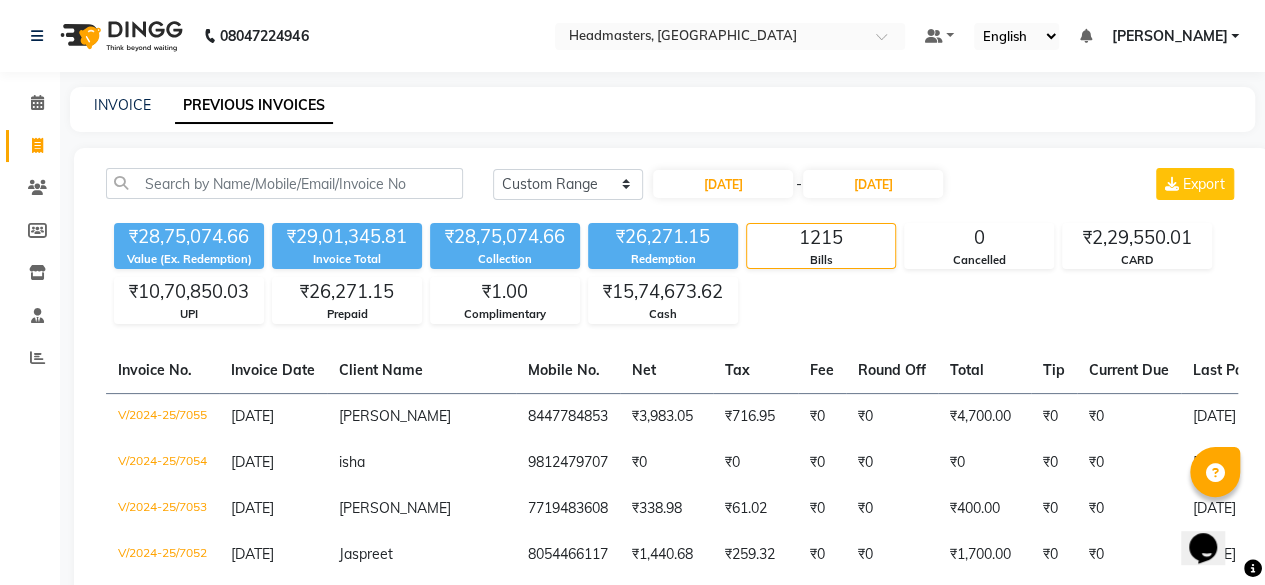 click on "[PERSON_NAME]" at bounding box center (1169, 36) 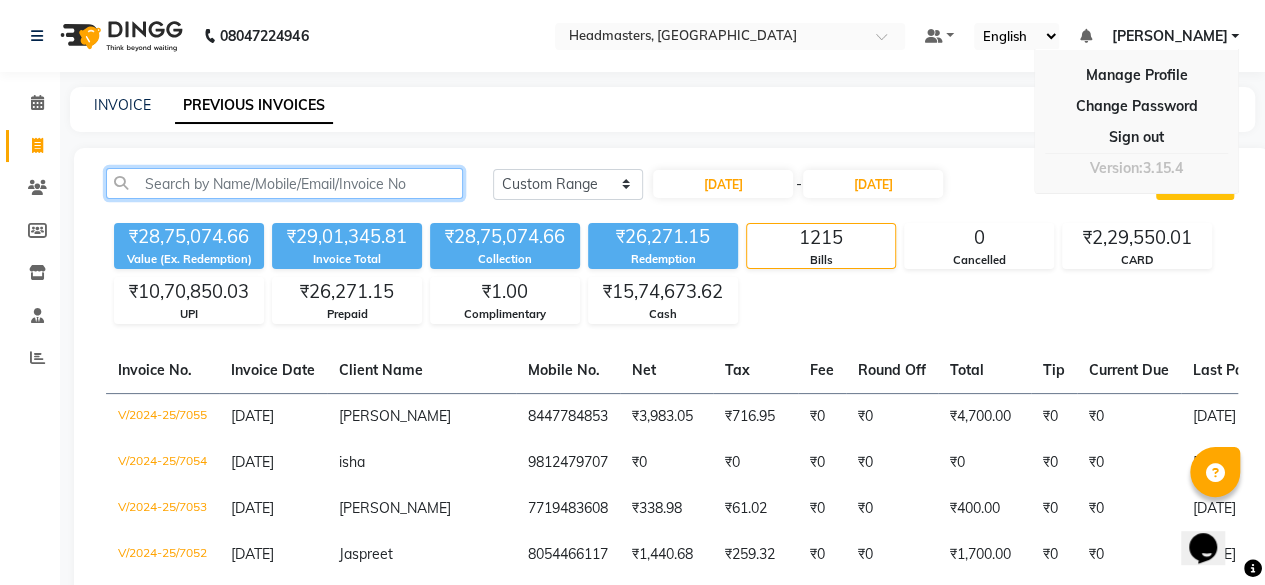 click 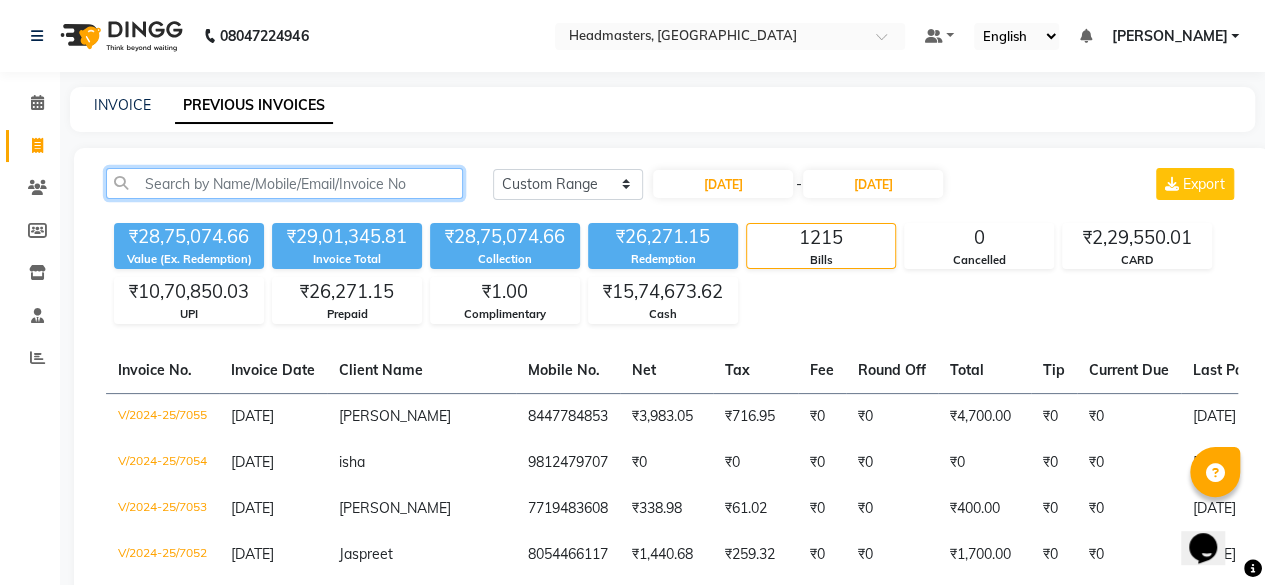 paste on "V/2024-25/7055" 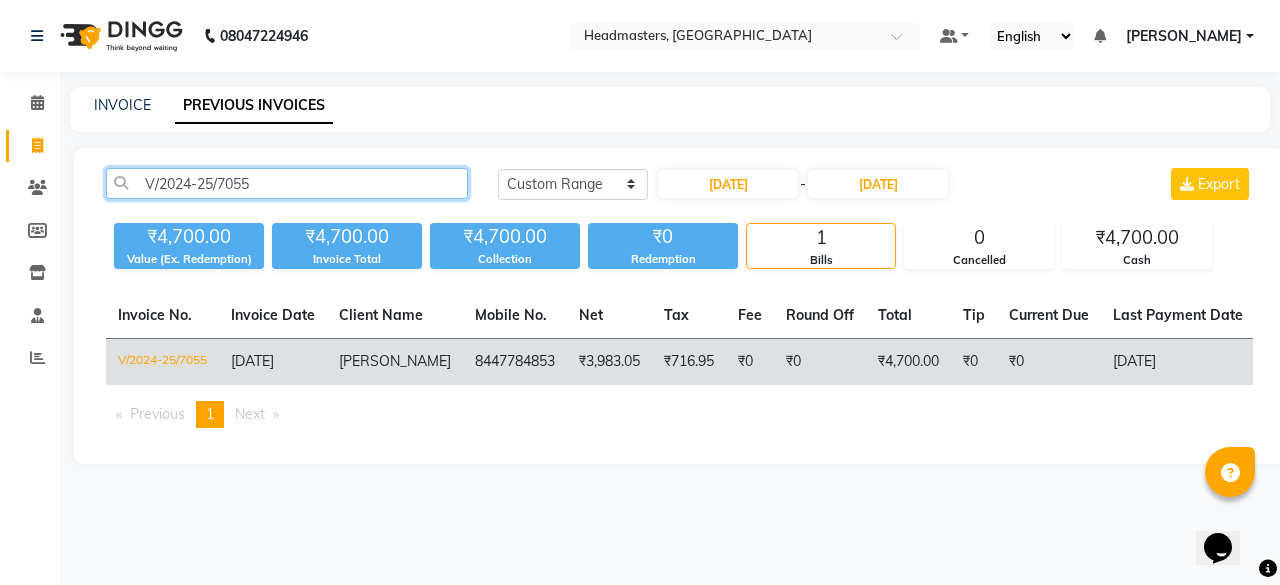 type on "V/2024-25/7055" 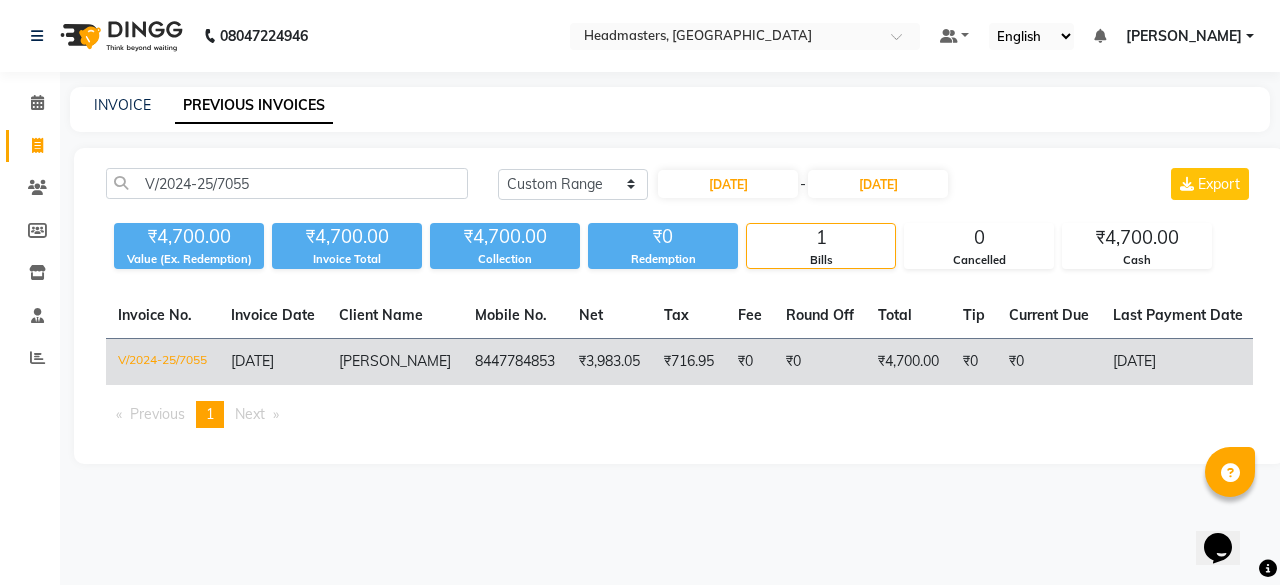click on "₹4,700.00" 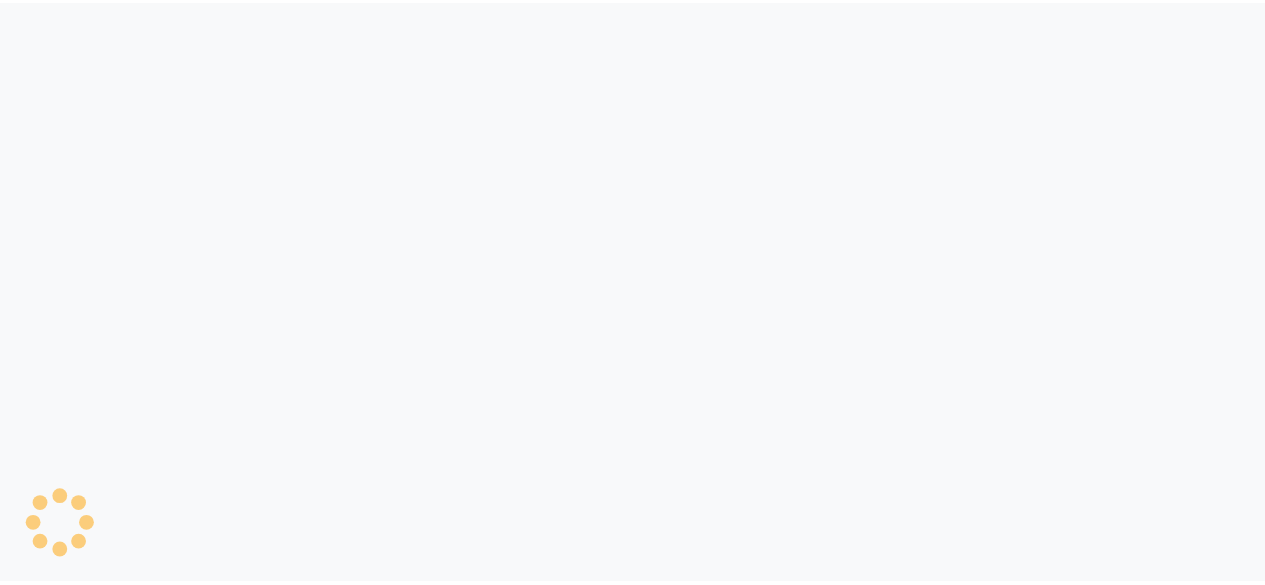 scroll, scrollTop: 0, scrollLeft: 0, axis: both 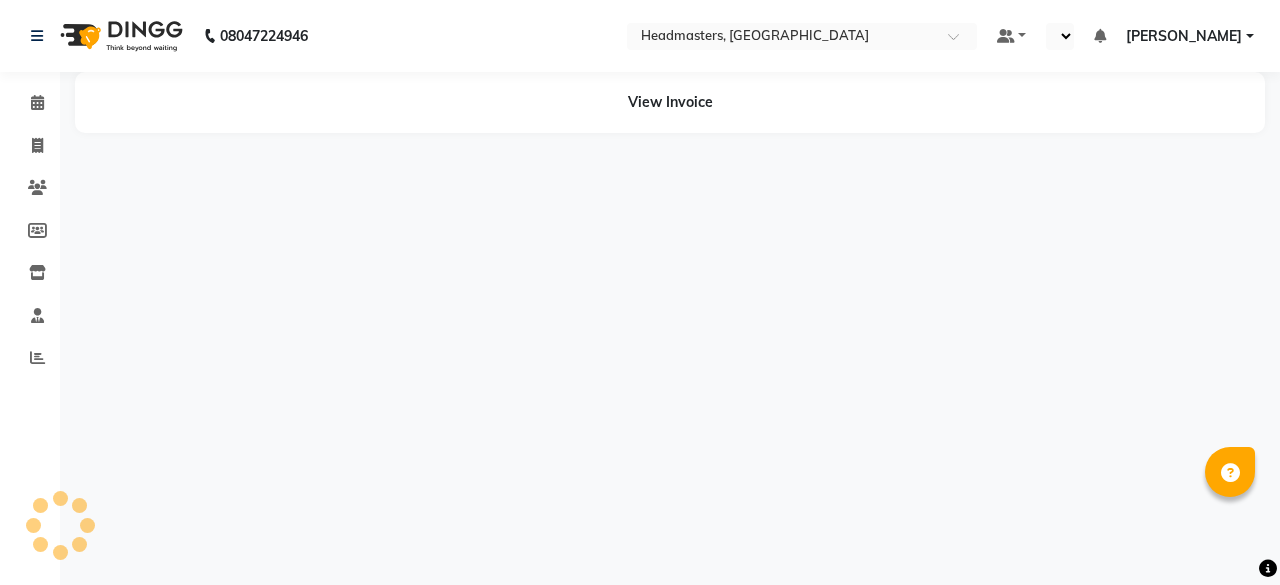 select on "en" 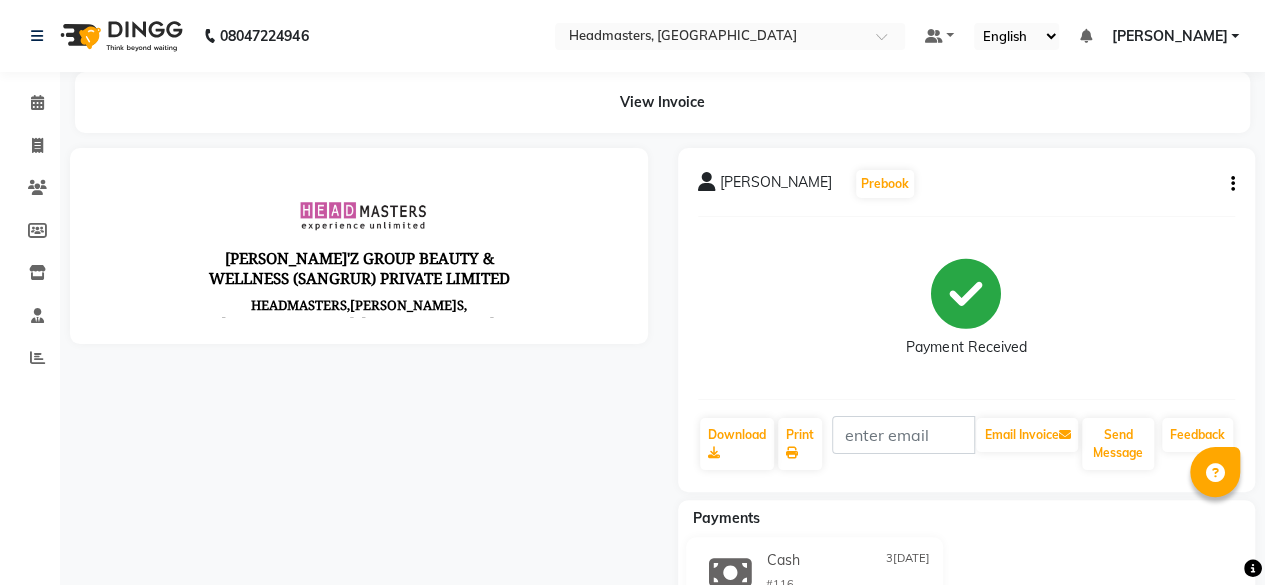scroll, scrollTop: 0, scrollLeft: 0, axis: both 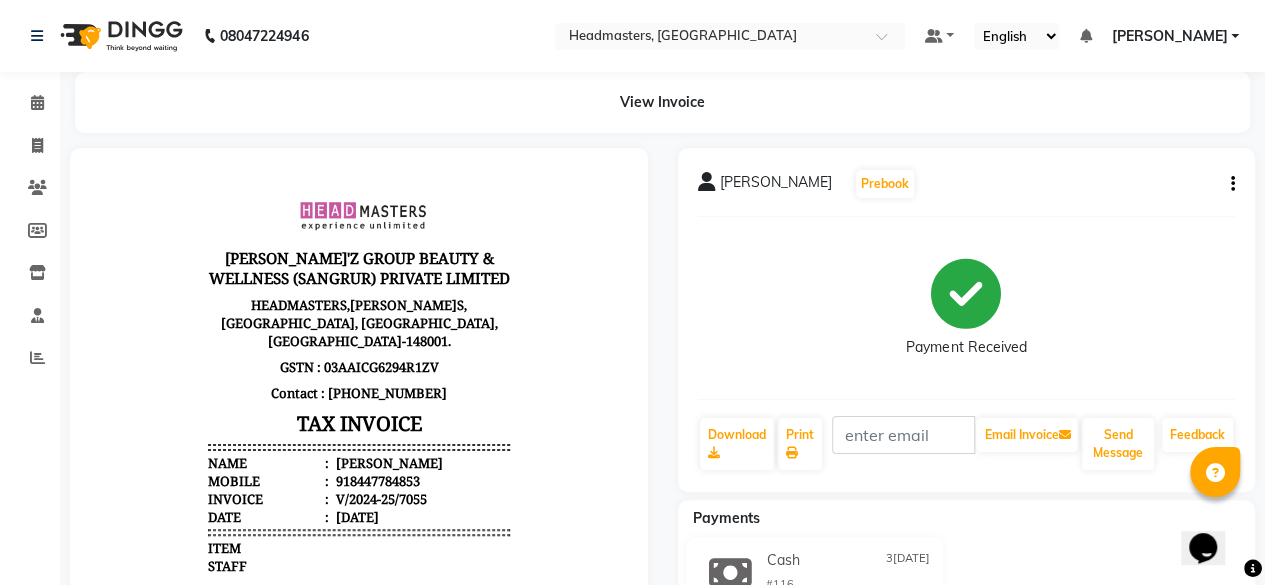 click 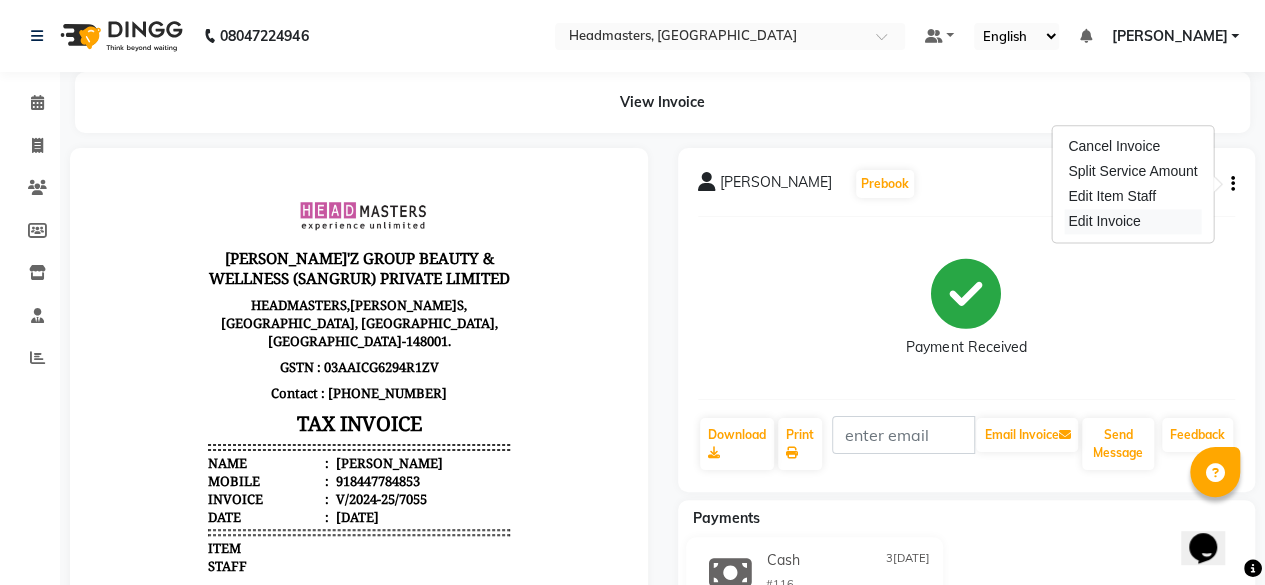 click on "Edit Invoice" at bounding box center (1132, 221) 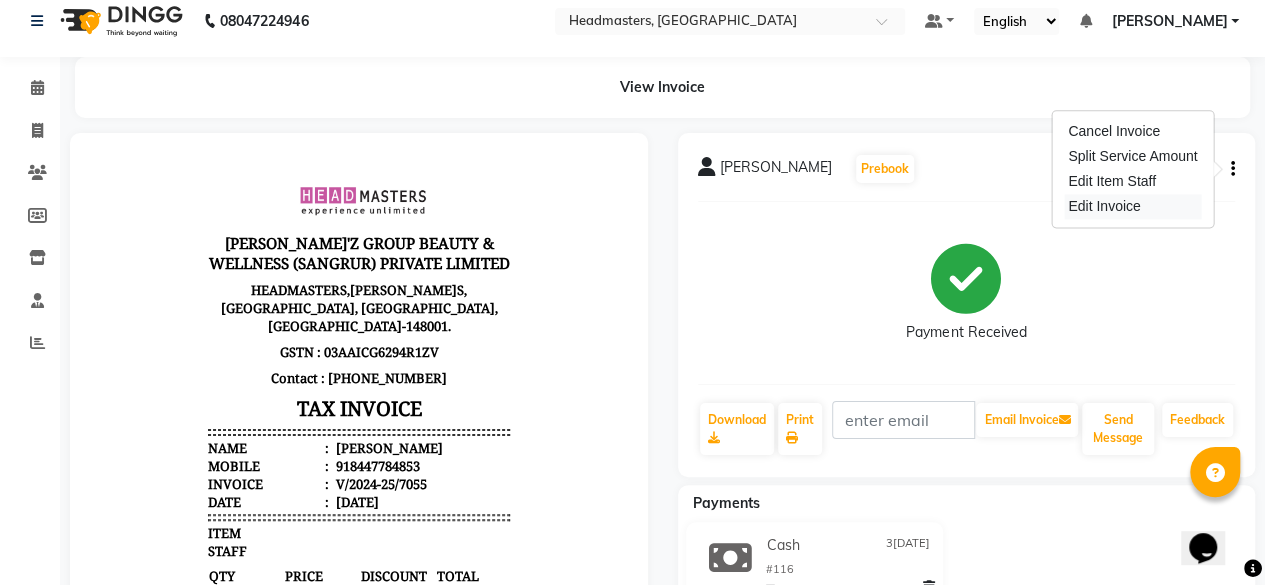 select on "service" 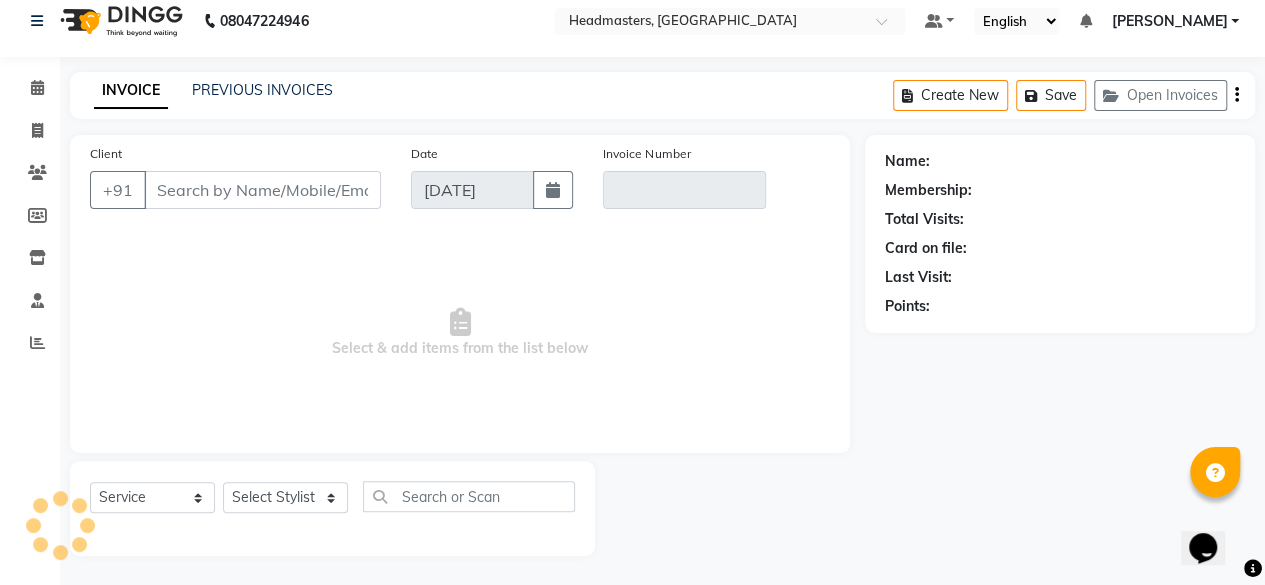 type on "8447784853" 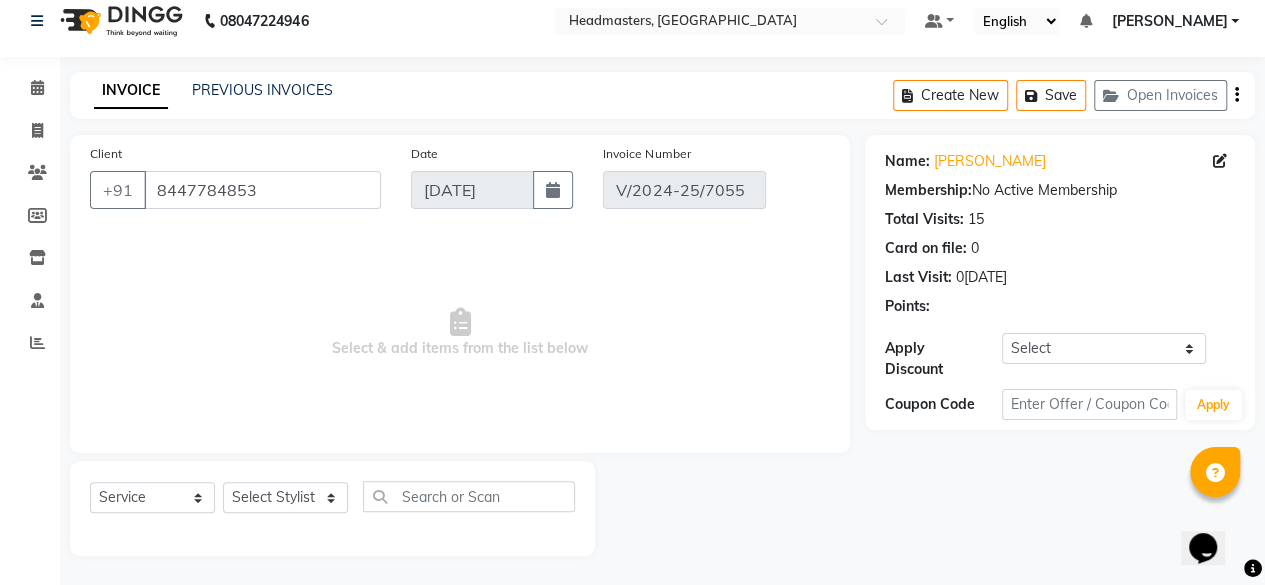 type on "3[DATE]" 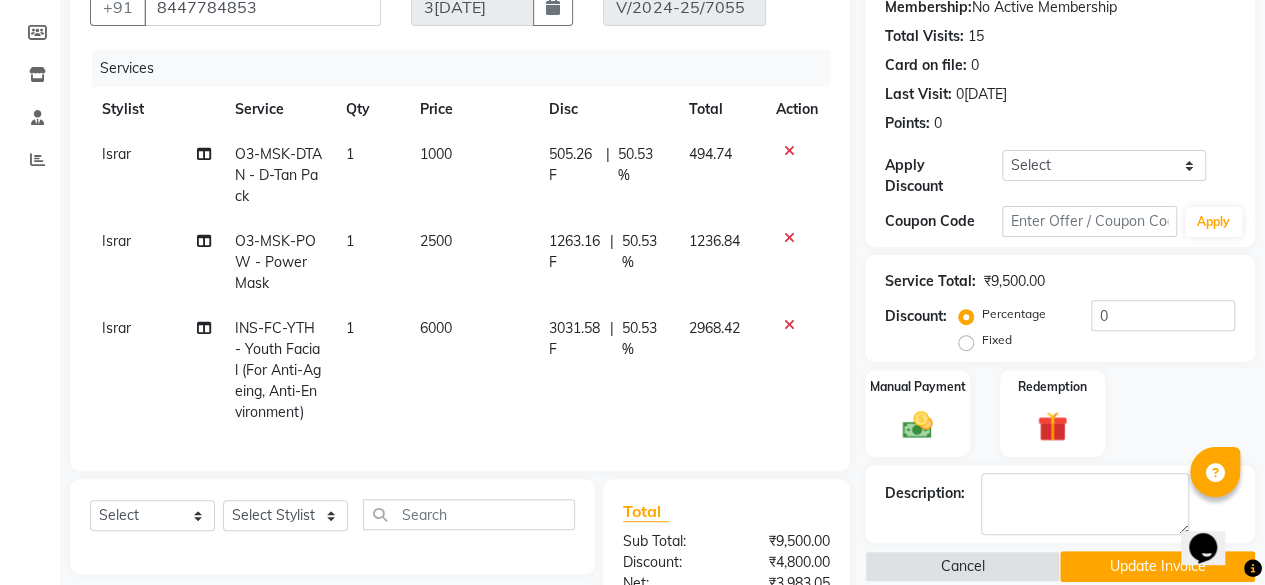 scroll, scrollTop: 0, scrollLeft: 0, axis: both 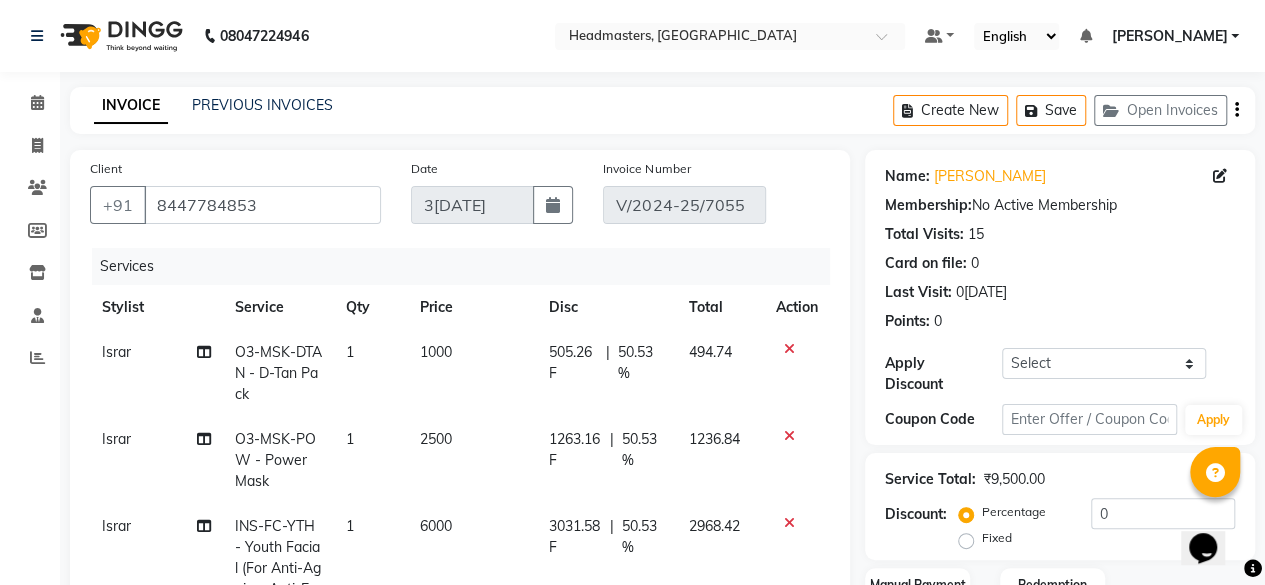 click on "50.53 %" 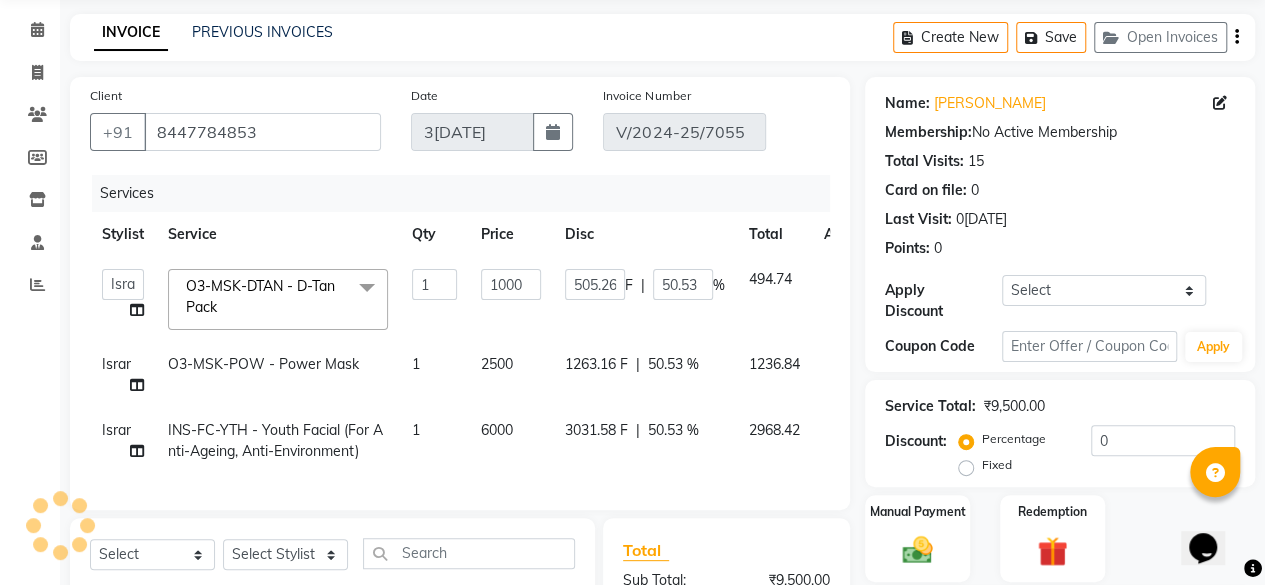 scroll, scrollTop: 200, scrollLeft: 0, axis: vertical 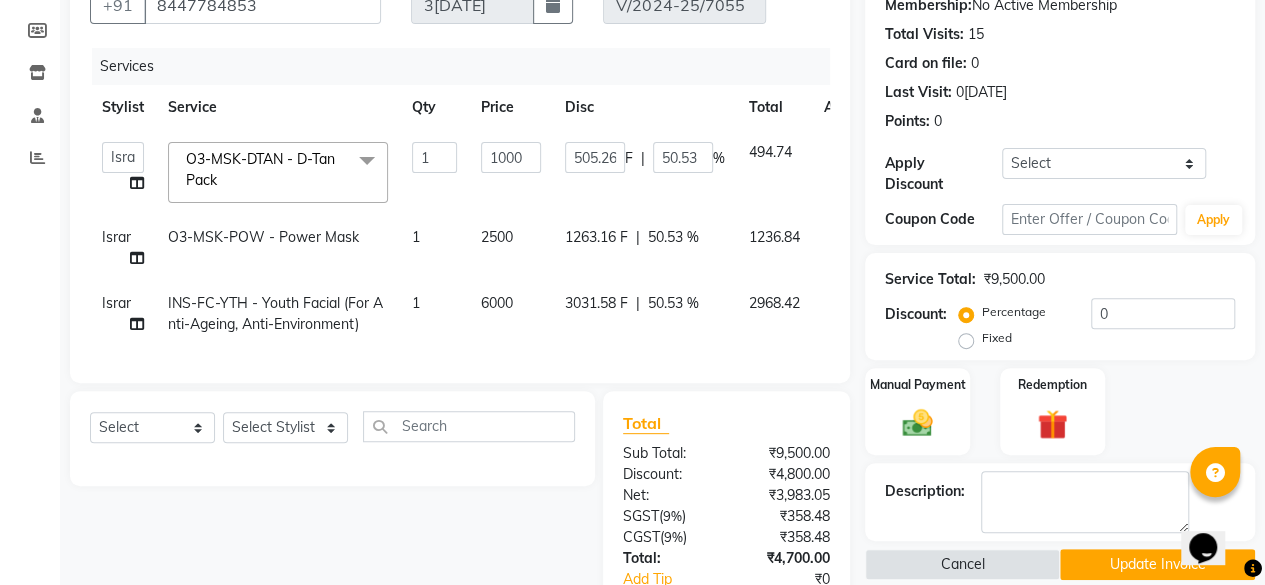 drag, startPoint x: 221, startPoint y: 358, endPoint x: 382, endPoint y: 379, distance: 162.36378 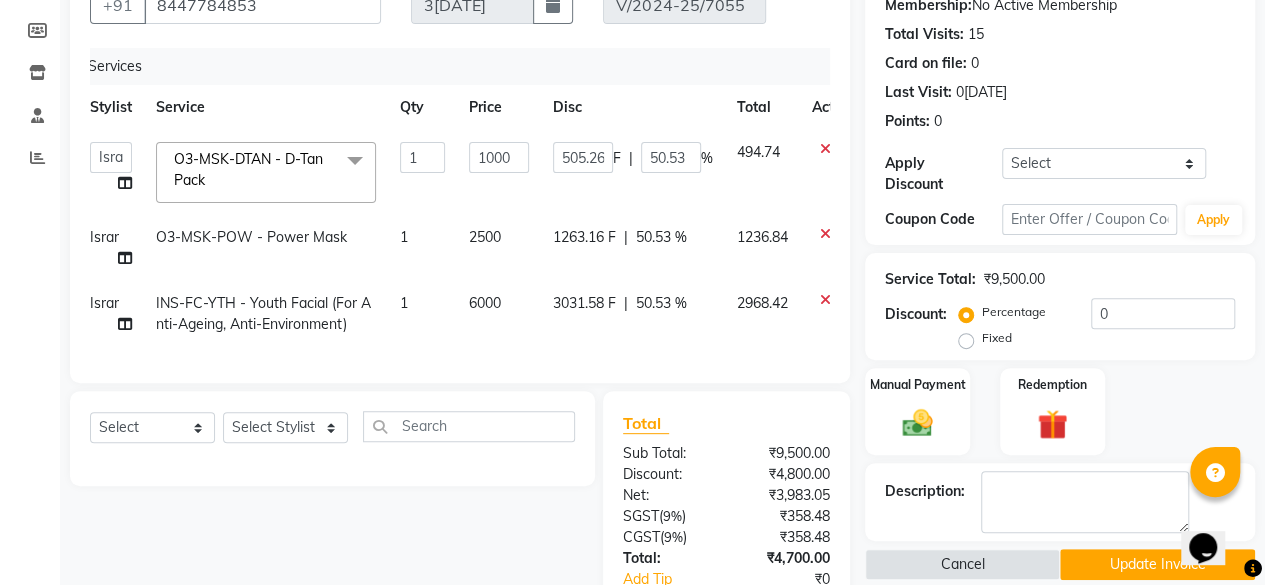 click on "Services Stylist Service Qty Price Disc Total Action  Afia    [PERSON_NAME]   [PERSON_NAME]   [PERSON_NAME]   Divya   Happy   [PERSON_NAME]    Headmasters   [PERSON_NAME] stockist   Jitender   Makhan   [PERSON_NAME]   [PERSON_NAME]    [PERSON_NAME]   [PERSON_NAME]   [PERSON_NAME]   [PERSON_NAME]   Sunny   [PERSON_NAME]   [PERSON_NAME]   [PERSON_NAME]  O3-MSK-DTAN  - D-Tan Pack  x SSL - Shampoo SCL - Shampoo and conditioner (with natural dry) HML - Head massage(with natural dry) HCLD - Hair Cut by Creative Director HCL - Hair Cut by Senior Hair Stylist Trim - Trimming (one Length) Spt - Split ends/short/candle cut BD - Blow dry OS - Open styling GL-igora - Igora Global GL-essensity - Essensity Global Hlts-L - Highlights [MEDICAL_DATA] - Balayage Chunks  - Chunks CR  - Color removal CRF - Color refresh Stk - Per streak RT-IG - Igora Root Touchup(one inch only) RT-ES - Essensity Root Touchup(one inch only) Reb - Rebonding ST  - Straight therapy Krt-L - Keratin Krt-BB -L - Keratin Blow Out HR-BTX -L  - Hair [MEDICAL_DATA] NanoP -L - Nanoplastia K-Bond -L  - Kerabond AES-MDA 1" 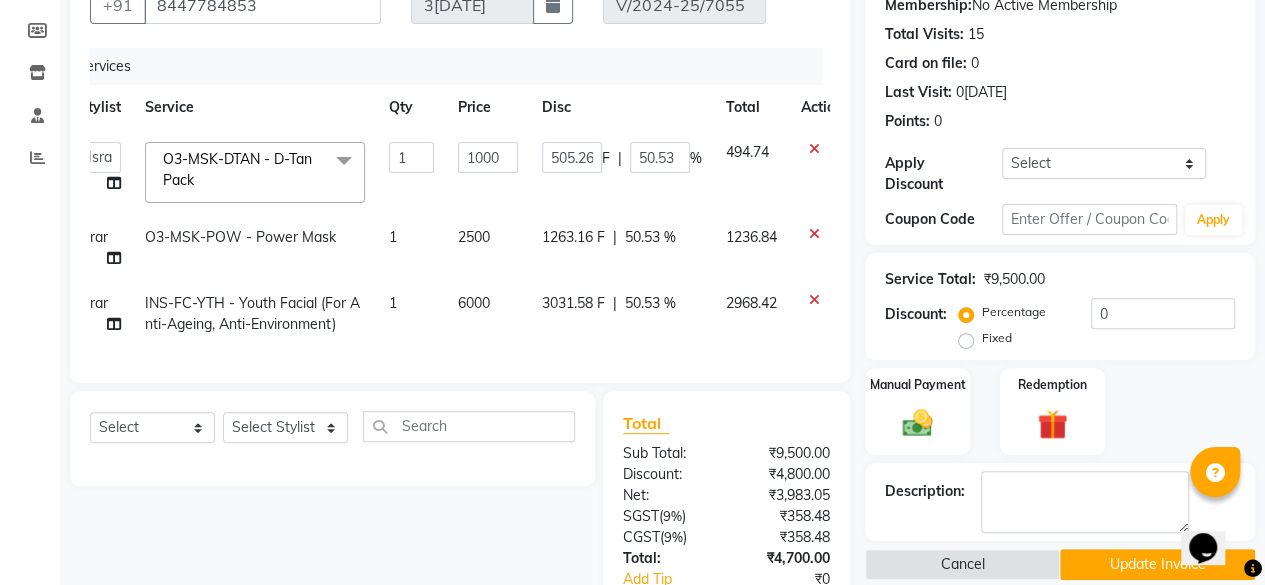 scroll, scrollTop: 0, scrollLeft: 0, axis: both 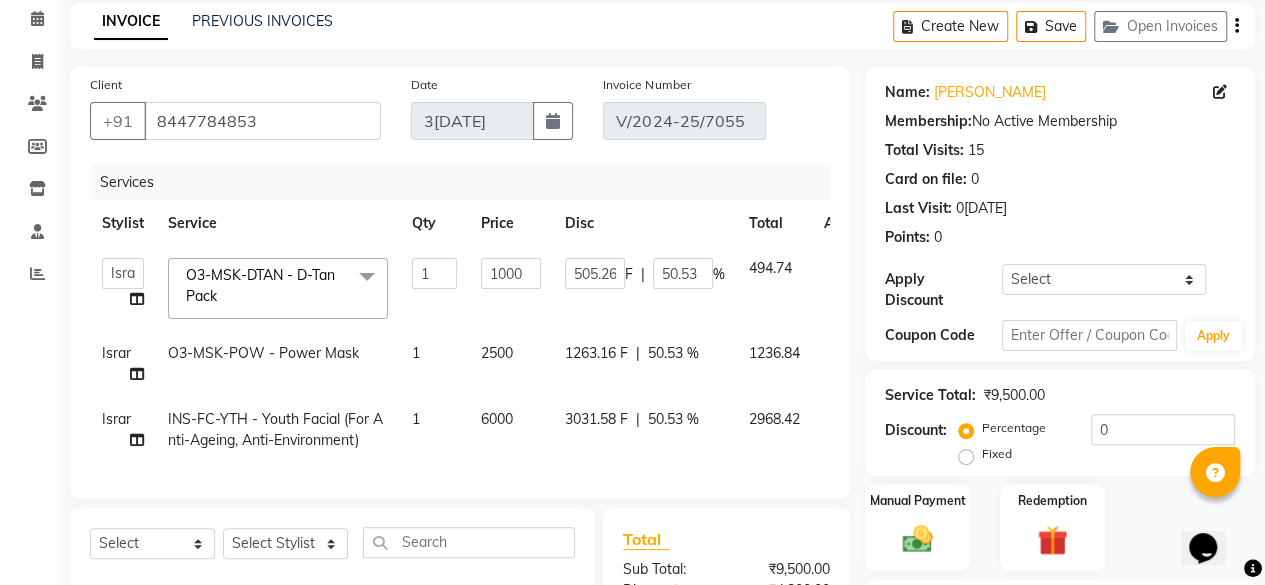 click on "Calendar  Invoice  Clients  Members  Inventory  Staff  Reports Completed InProgress Upcoming Dropped Tentative Check-In Confirm Bookings Generate Report Segments Page Builder" 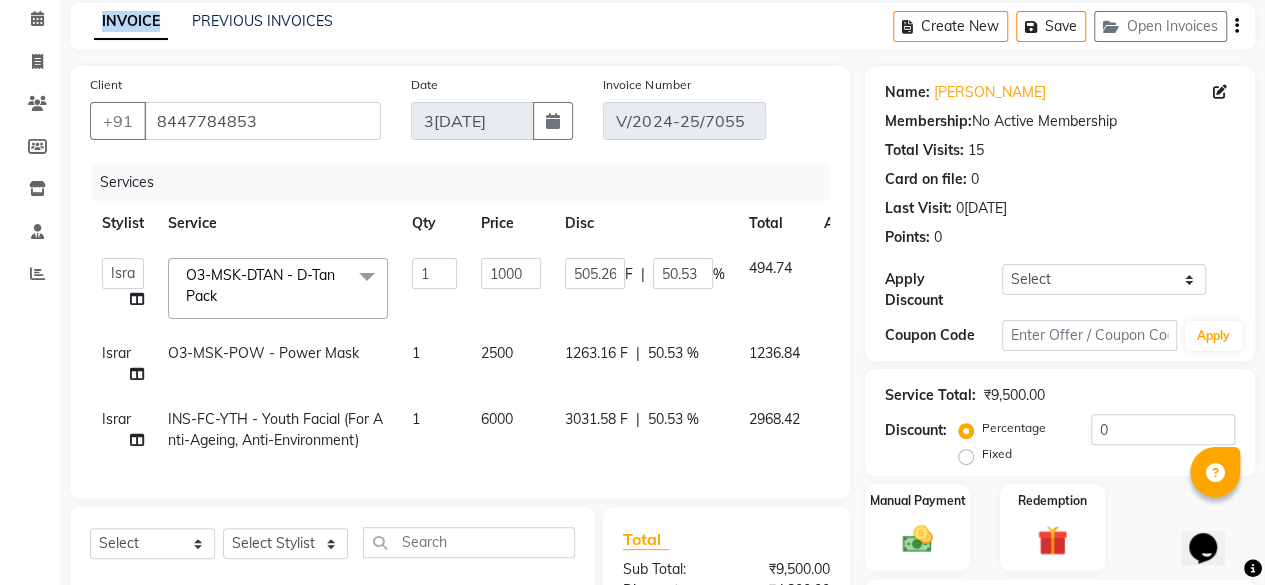 click on "Calendar  Invoice  Clients  Members  Inventory  Staff  Reports Completed InProgress Upcoming Dropped Tentative Check-In Confirm Bookings Generate Report Segments Page Builder" 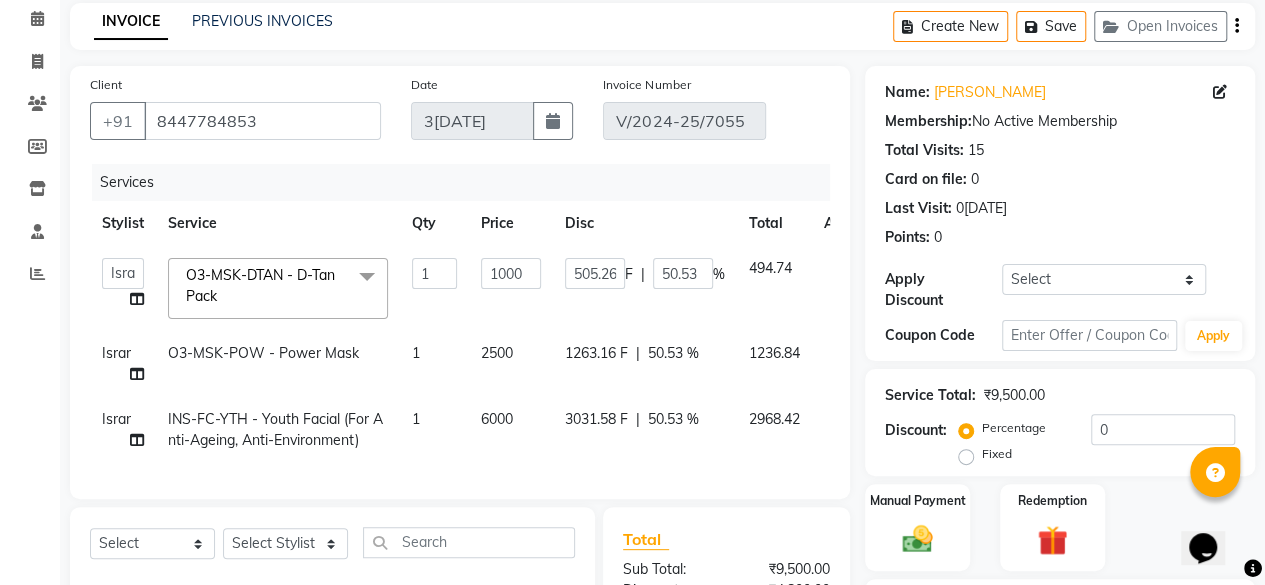 click on "Services" 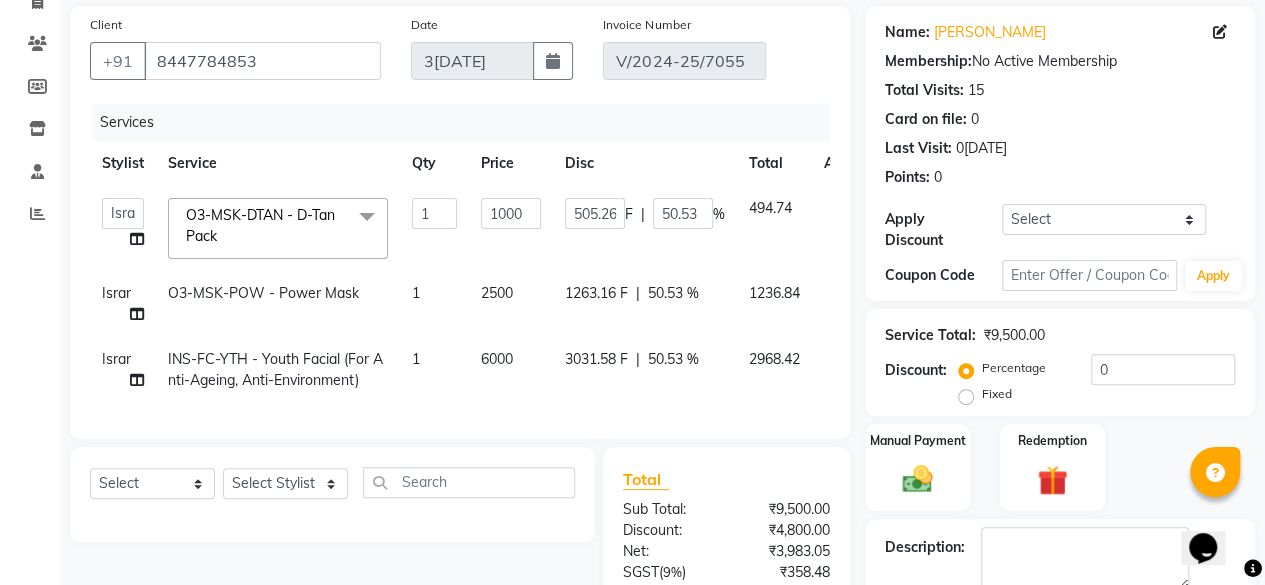 scroll, scrollTop: 184, scrollLeft: 0, axis: vertical 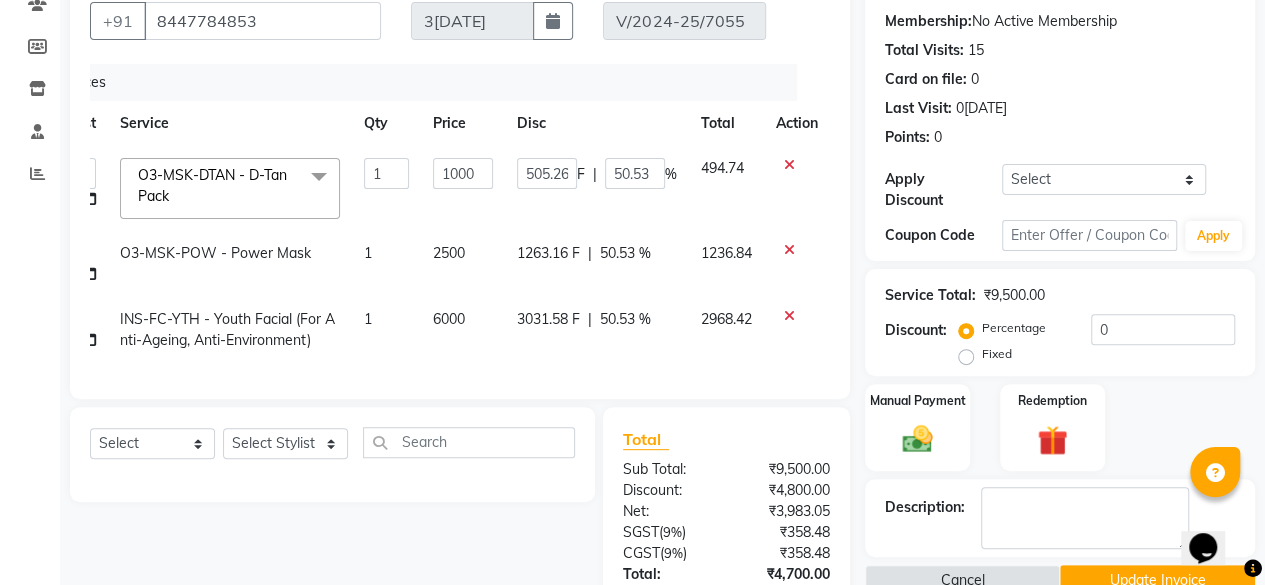 click on "1263.16 F" 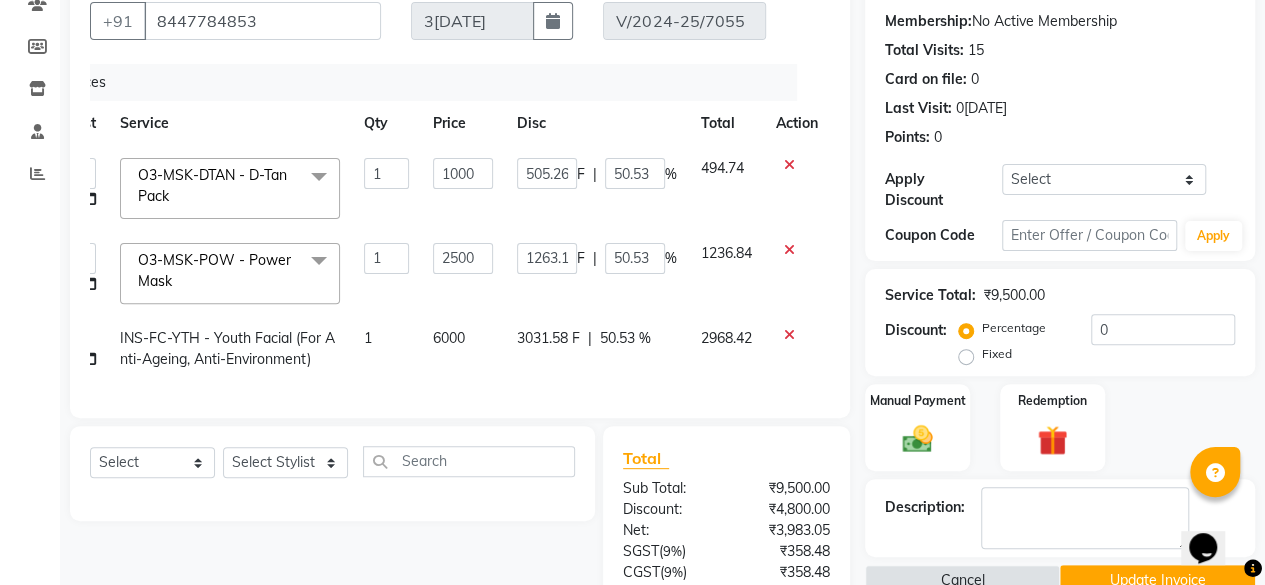 click on "INS-FC-YTH  - Youth Facial (For Anti-Ageing, Anti-Environment)" 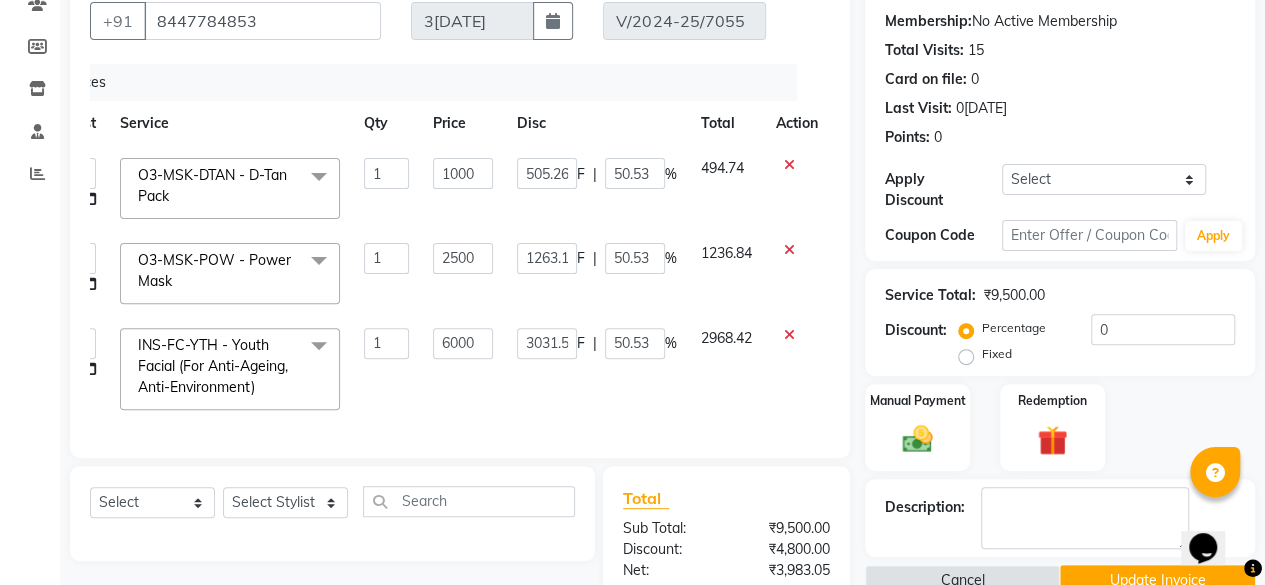 drag, startPoint x: 299, startPoint y: 431, endPoint x: 282, endPoint y: 441, distance: 19.723083 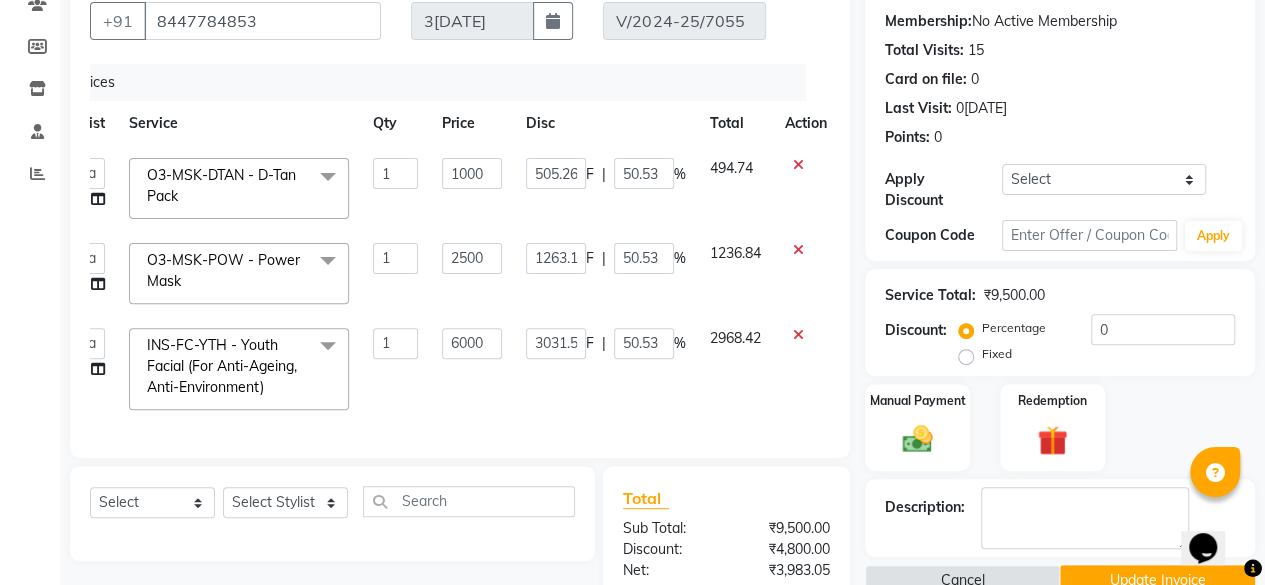 scroll, scrollTop: 0, scrollLeft: 0, axis: both 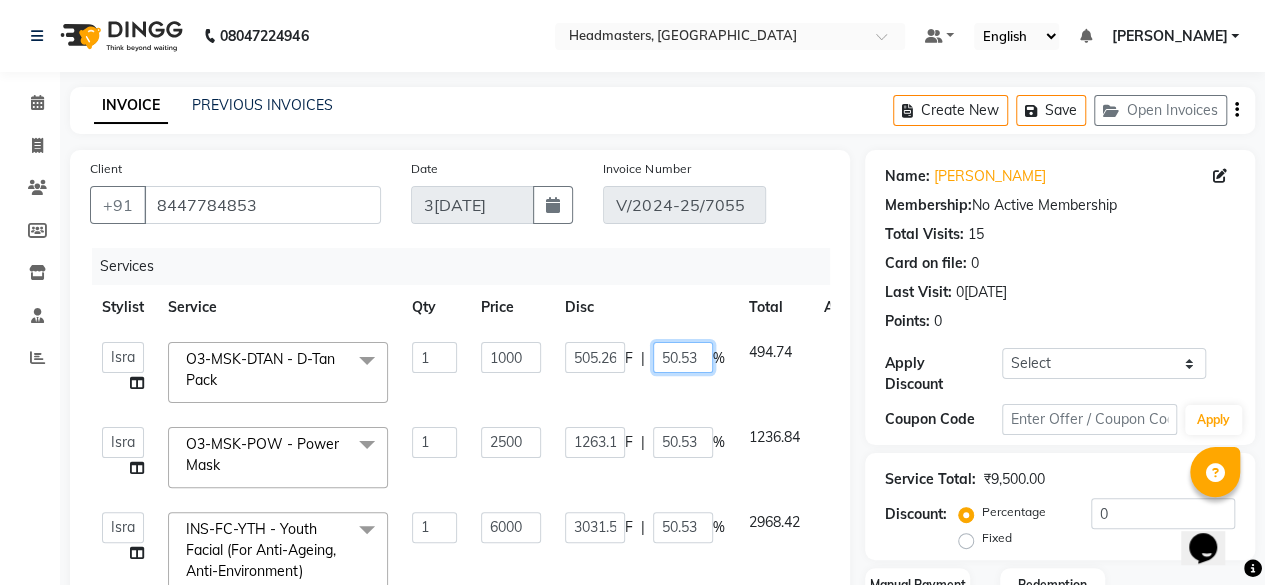 drag, startPoint x: 668, startPoint y: 363, endPoint x: 678, endPoint y: 359, distance: 10.770329 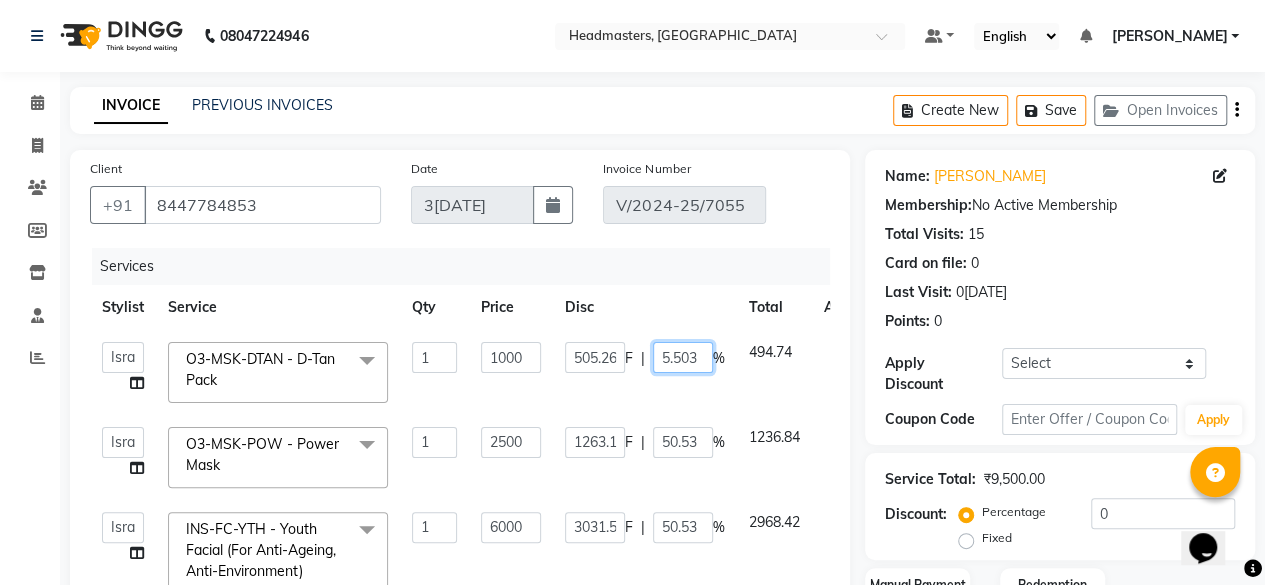 drag, startPoint x: 699, startPoint y: 357, endPoint x: 642, endPoint y: 362, distance: 57.21888 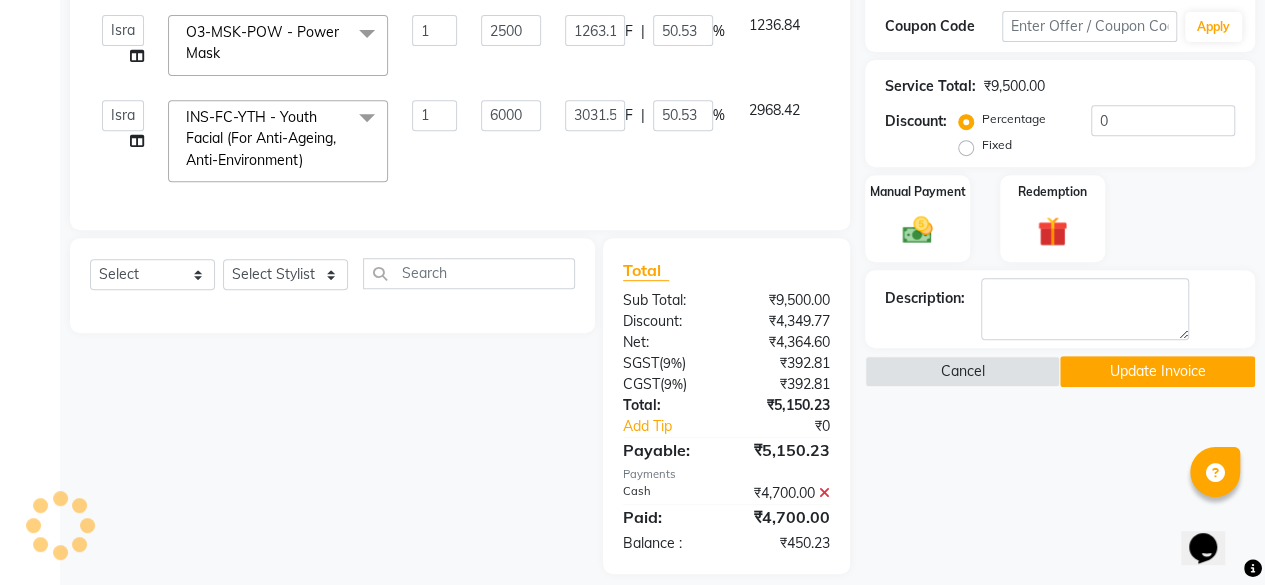 scroll, scrollTop: 400, scrollLeft: 0, axis: vertical 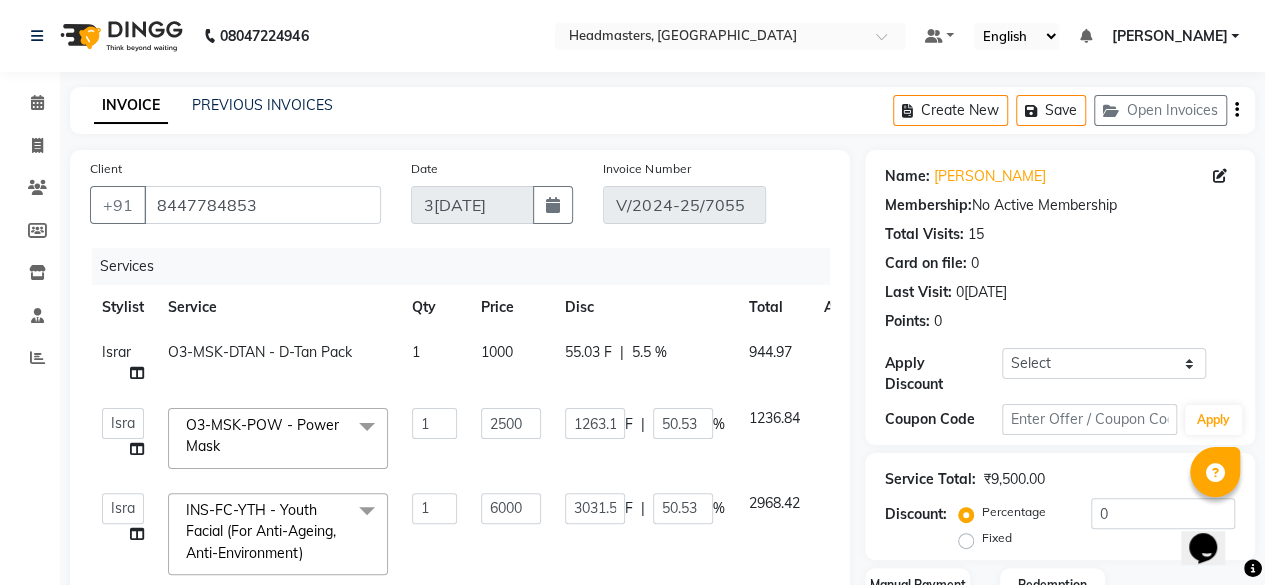 click 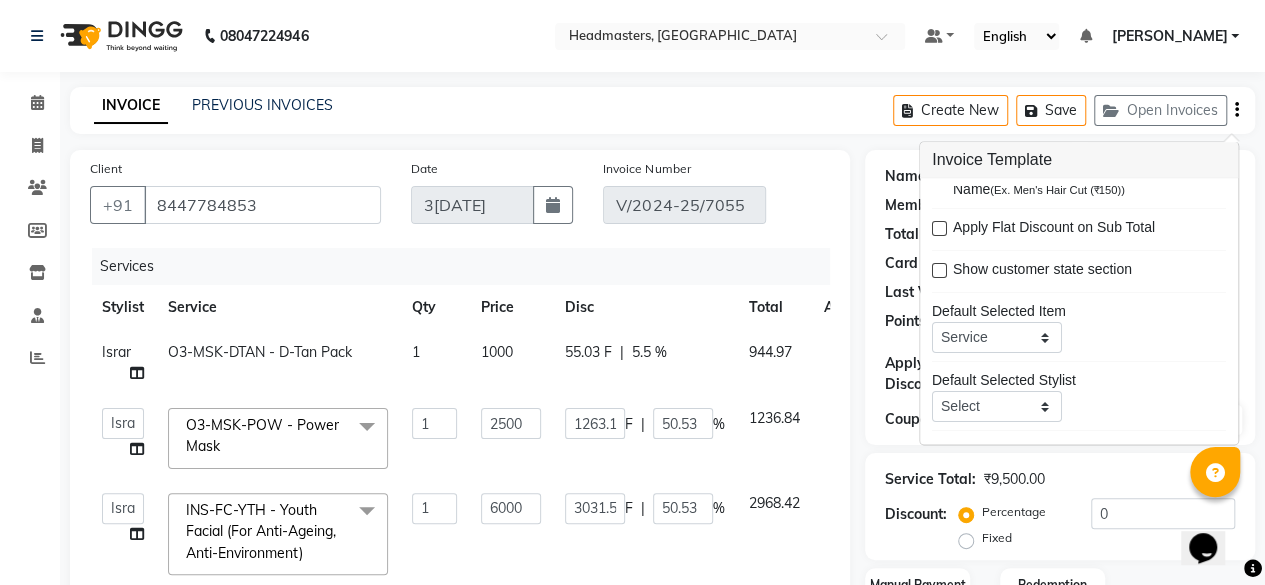 scroll, scrollTop: 70, scrollLeft: 0, axis: vertical 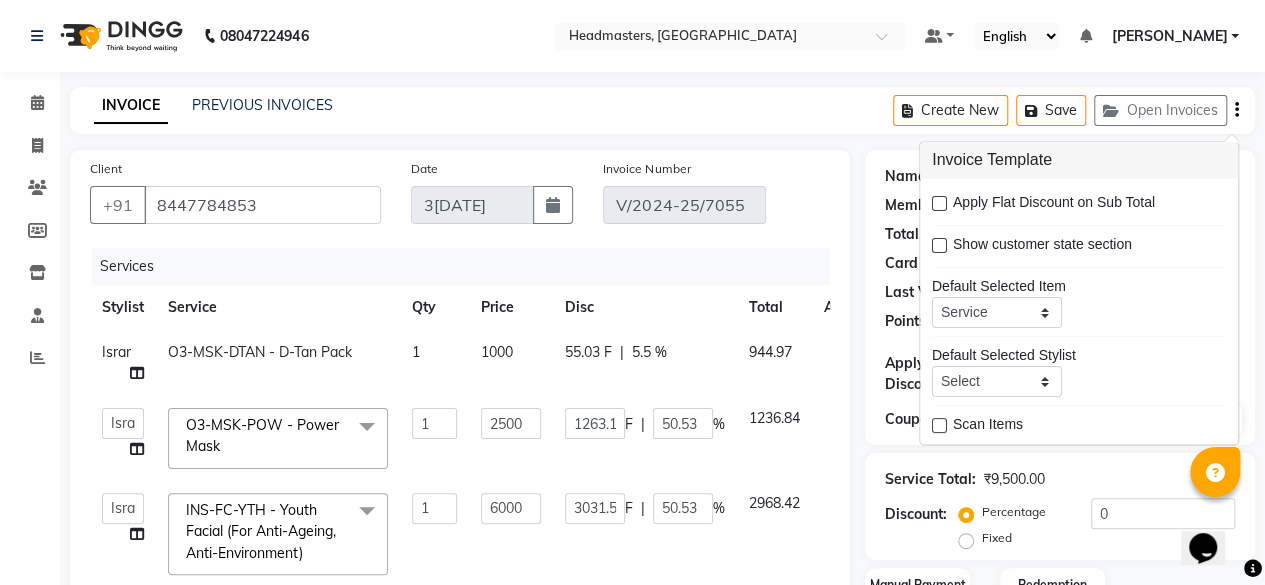 click on "Client +91 8447784853 Date 31-12-2024 Invoice Number V/2024-25/7055 Services Stylist Service Qty Price Disc Total Action Israr O3-MSK-DTAN  - D-Tan Pack 1 1000 55.03 F | 5.5 % 944.97  Afia    Amandeep Kaur   Anu   BABBU   DHIR   Divya   Happy   Harmesh   Harry    Headmasters   Israr   Jashan stockist   Jitender   Makhan   Maninder   Rimpi   Saima    Sandeep   Shivani   Shubham   Soni   Sonu   Sunny   Sushil   Tanveer   Varsha   Vijay  O3-MSK-POW - Power Mask  x SSL - Shampoo SCL - Shampoo and conditioner (with natural dry) HML - Head massage(with natural dry) HCLD - Hair Cut by Creative Director HCL - Hair Cut by Senior Hair Stylist Trim - Trimming (one Length) Spt - Split ends/short/candle cut BD - Blow dry OS - Open styling GL-igora - Igora Global GL-essensity - Essensity Global Hlts-L - Highlights Bal - Balayage Chunks  - Chunks CR  - Color removal CRF - Color refresh Stk - Per streak RT-IG - Igora Root Touchup(one inch only) RT-ES - Essensity Root Touchup(one inch only) Reb - Rebonding Krt-L - Keratin 1" 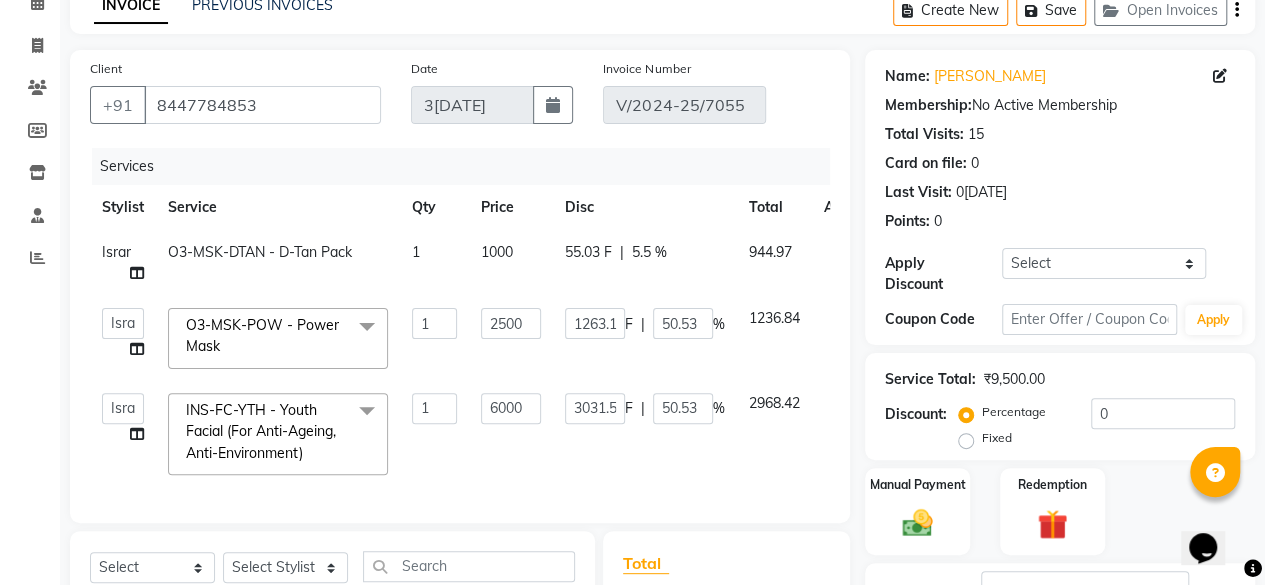 scroll, scrollTop: 0, scrollLeft: 0, axis: both 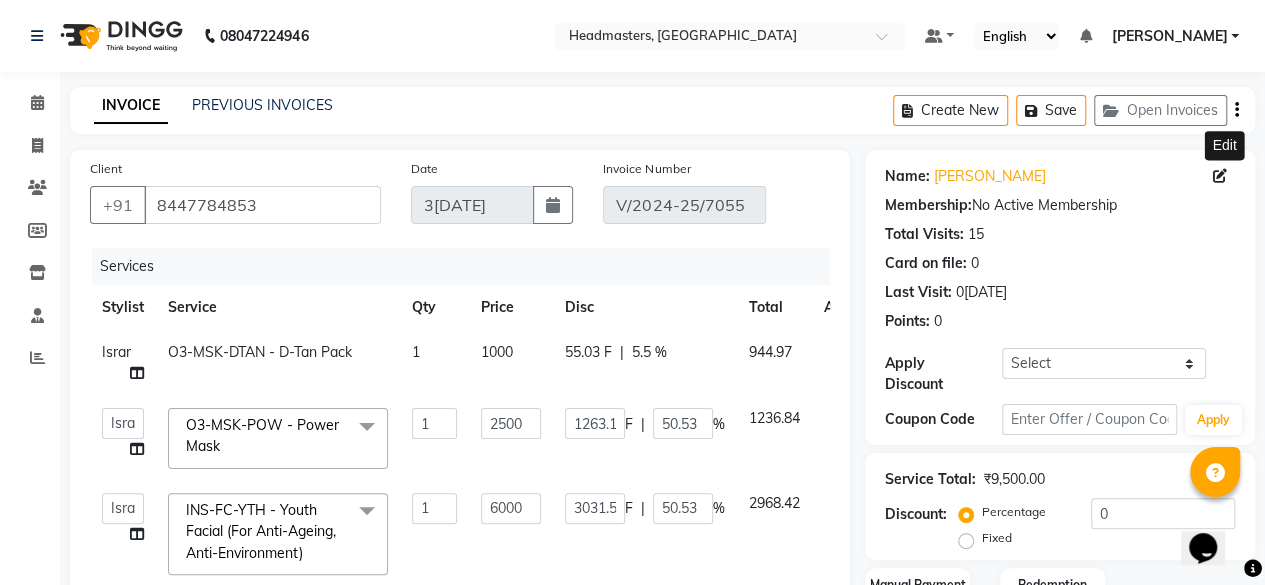 click 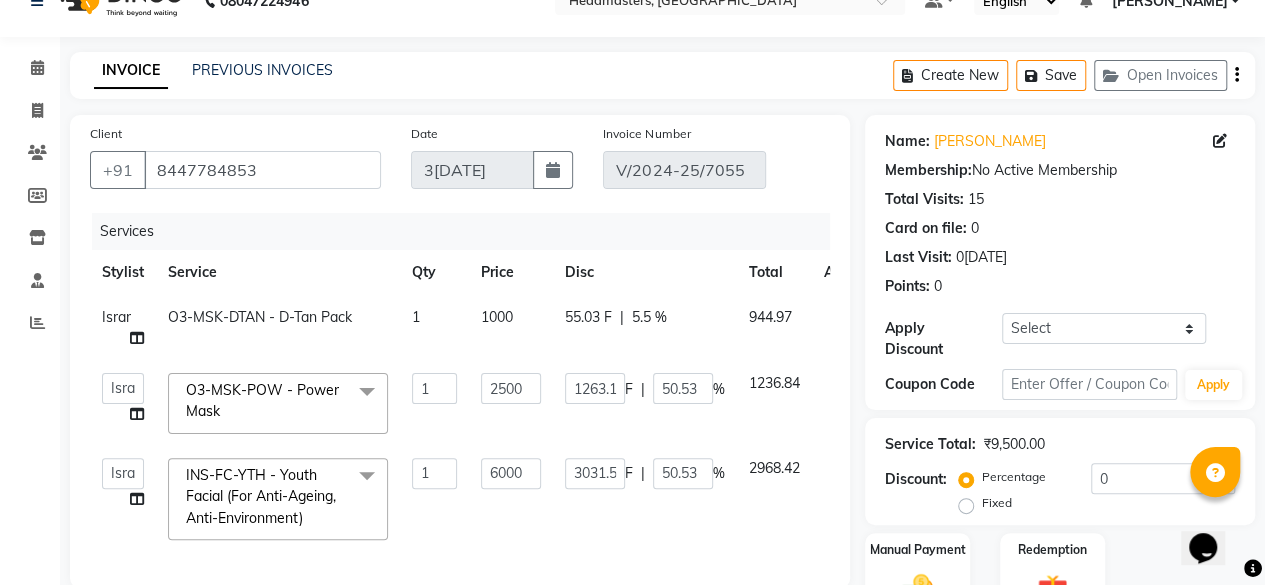scroll, scrollTop: 0, scrollLeft: 0, axis: both 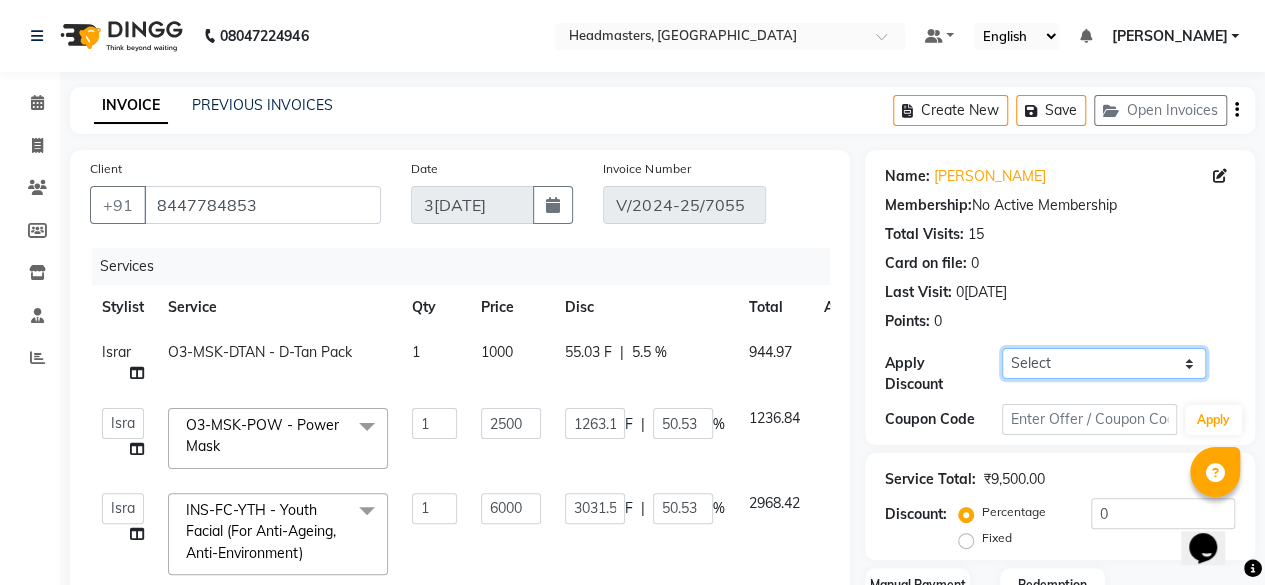 click on "Select Coupon → Wrong Job Card  Coupon → Complimentary  Coupon → Correction  Coupon → First Wash  Coupon → Free Of Cost  Coupon → Staff Service  Coupon → Service Not Done  Coupon → Already Paid  Coupon → Double Job Card" 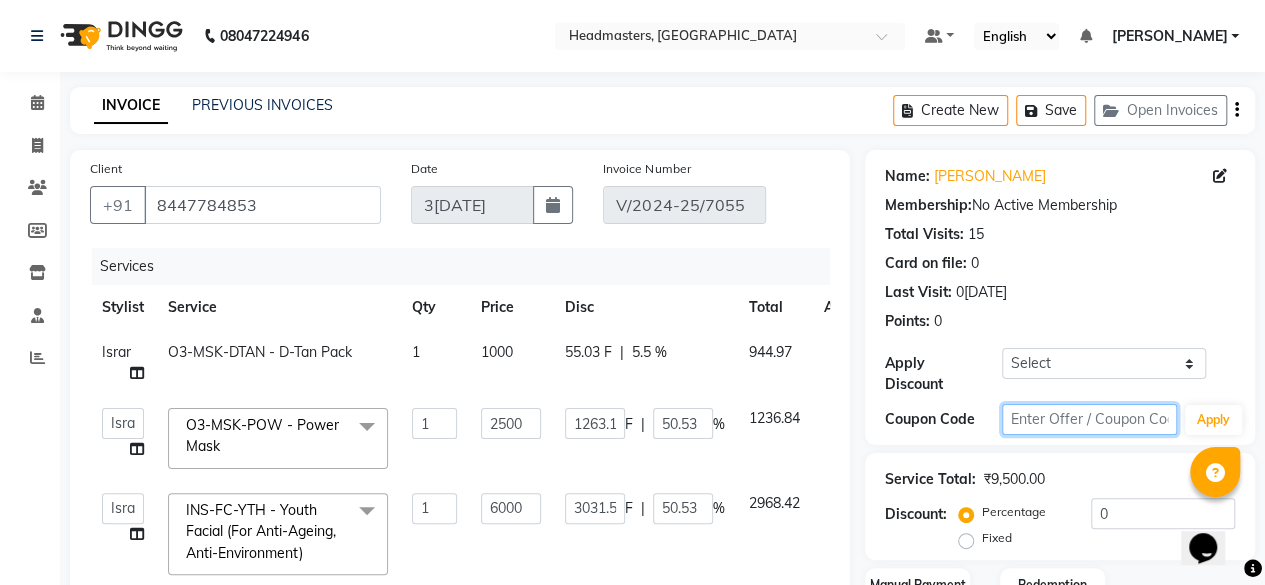 click 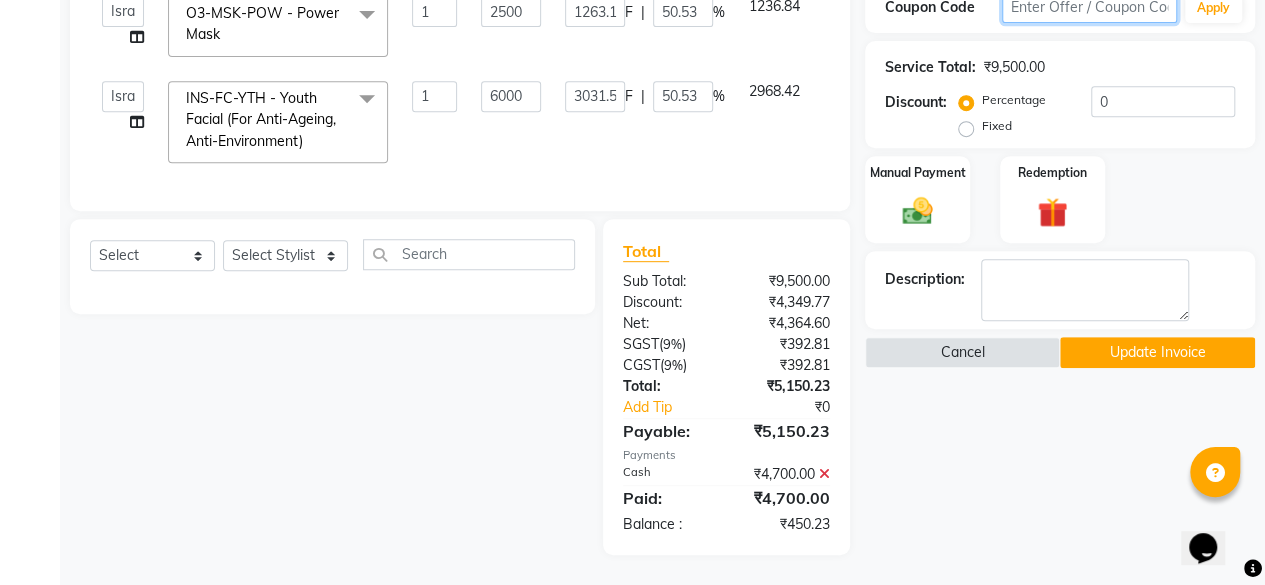 scroll, scrollTop: 424, scrollLeft: 0, axis: vertical 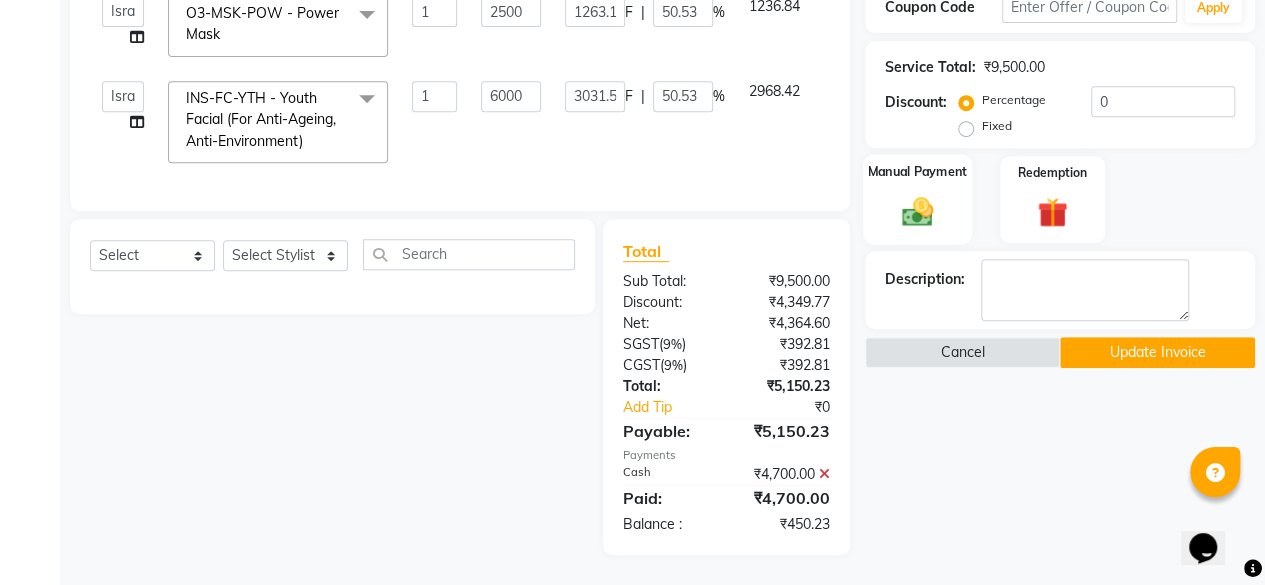 click on "Manual Payment" 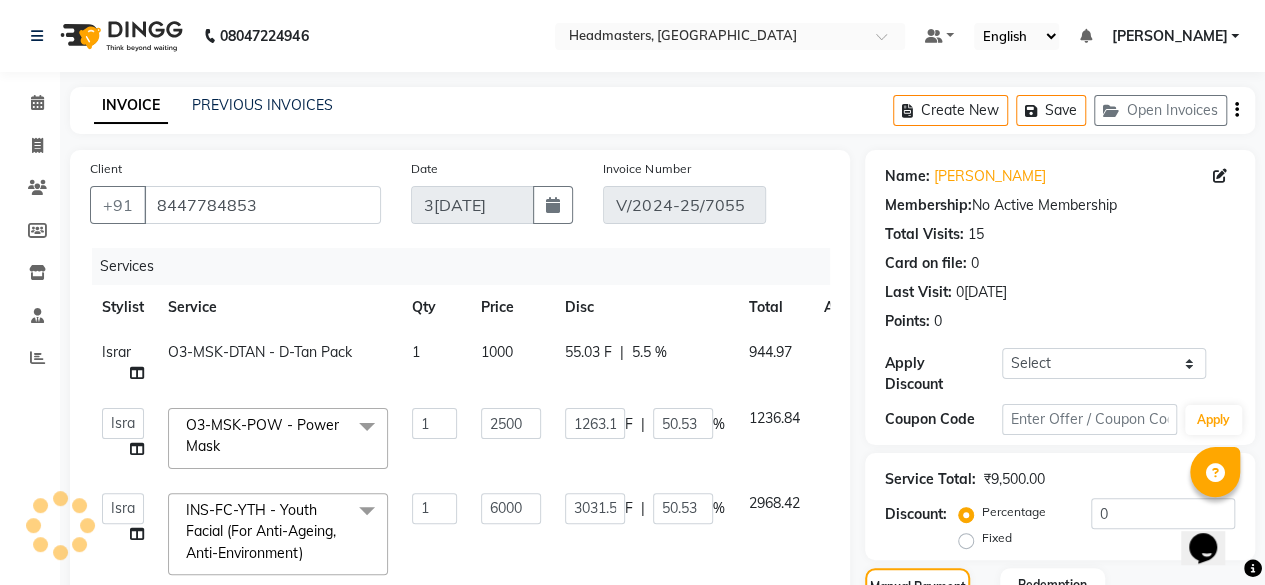 scroll, scrollTop: 100, scrollLeft: 0, axis: vertical 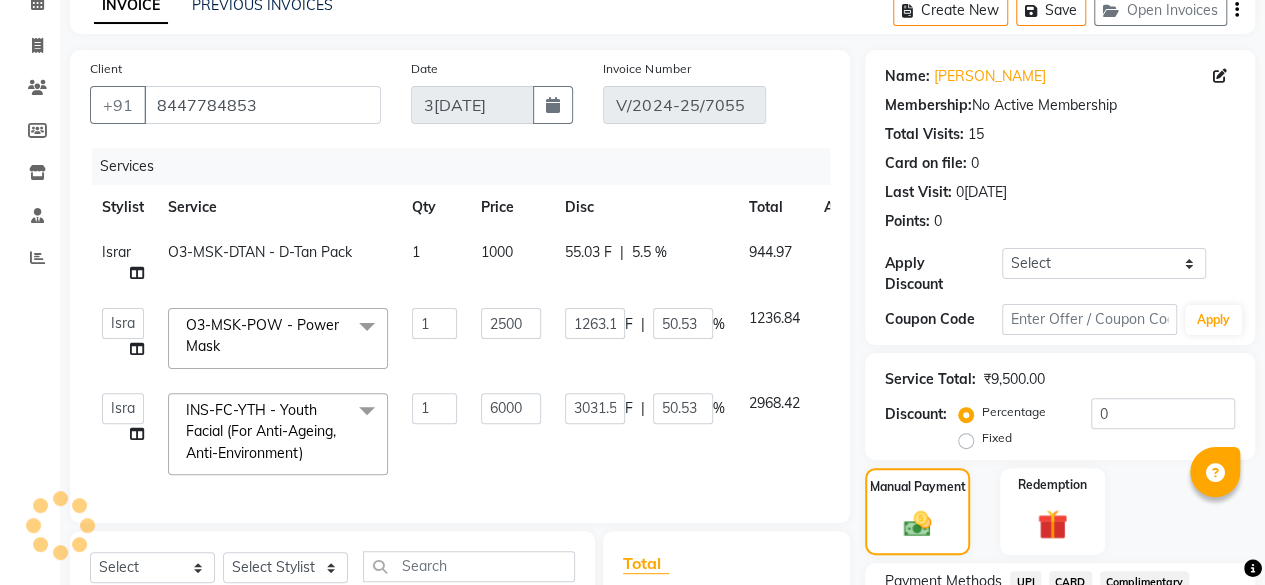 click on "O3-MSK-DTAN  - D-Tan Pack" 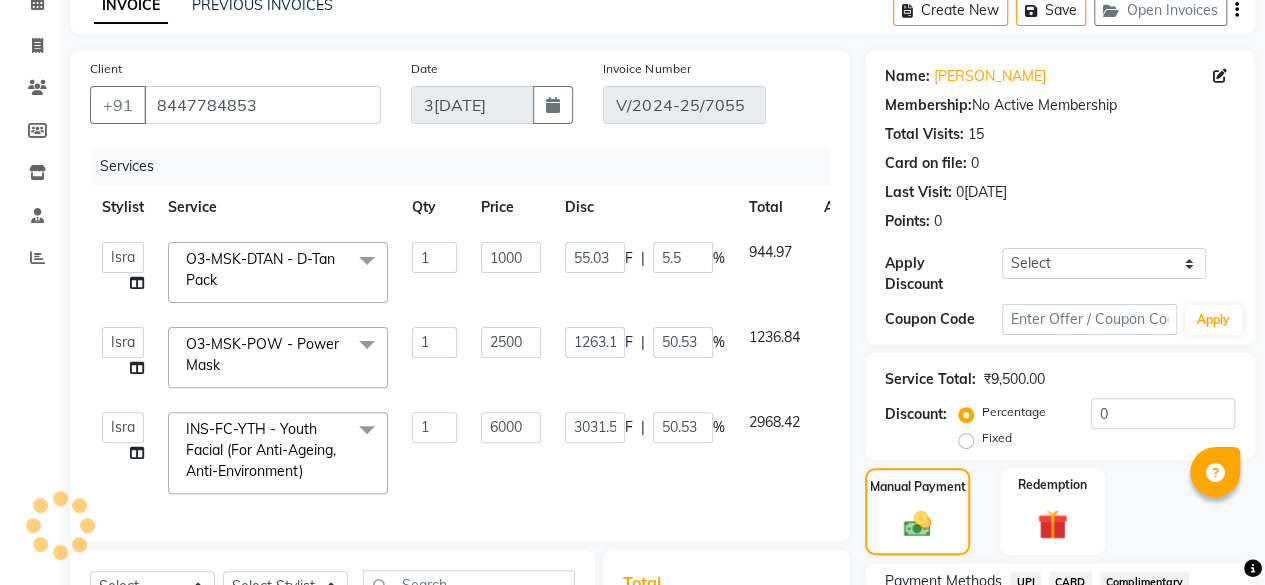 click on "O3-MSK-DTAN  - D-Tan Pack" 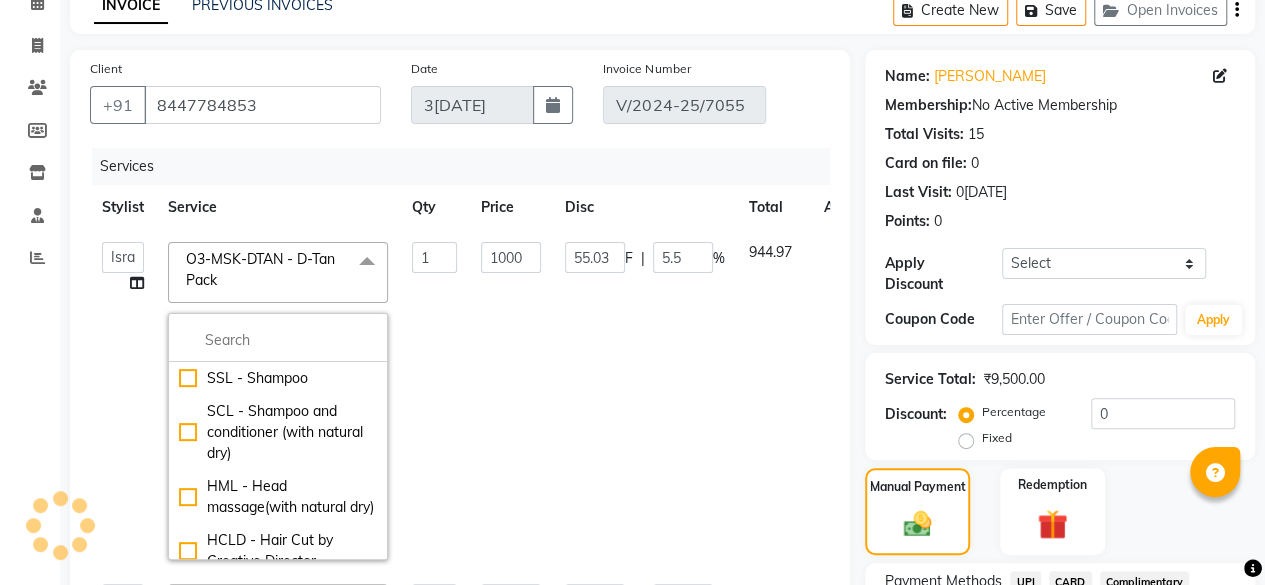 click on "Afia    Amandeep Kaur   Anu   BABBU   DHIR   Divya   Happy   Harmesh   Harry    Headmasters   Israr   Jashan stockist   Jitender   Makhan   Maninder   Rimpi   Saima    Sandeep   Shivani   Shubham   Soni   Sonu   Sunny   Sushil   Tanveer   Varsha   Vijay" 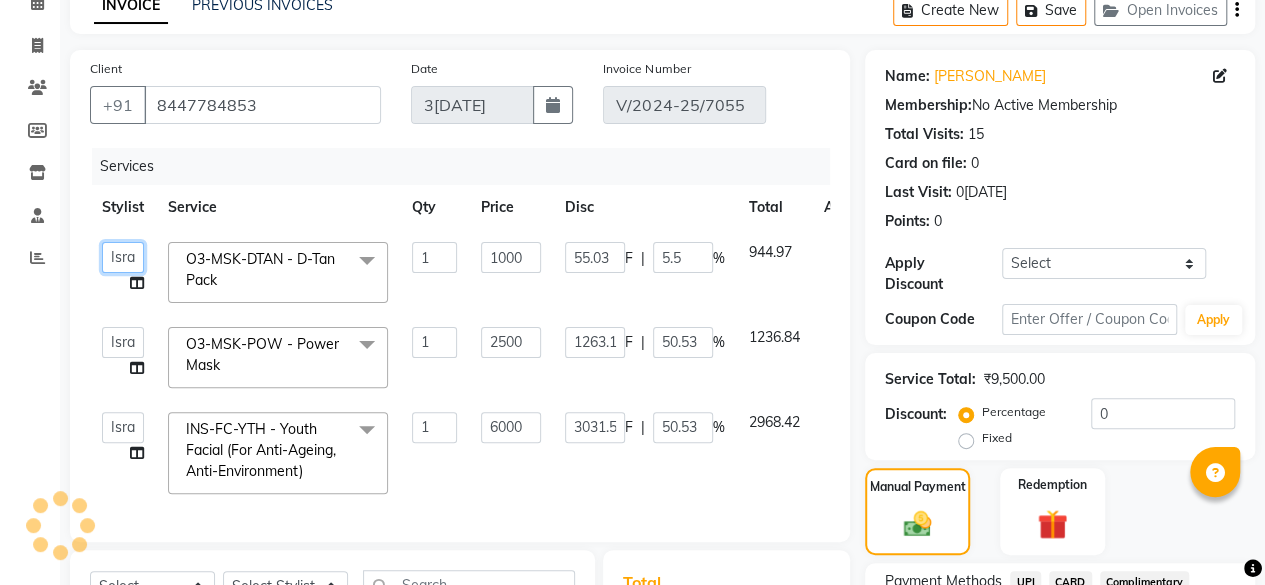 click on "Afia    Amandeep Kaur   Anu   BABBU   DHIR   Divya   Happy   Harmesh   Harry    Headmasters   Israr   Jashan stockist   Jitender   Makhan   Maninder   Rimpi   Saima    Sandeep   Shivani   Shubham   Soni   Sonu   Sunny   Sushil   Tanveer   Varsha   Vijay" 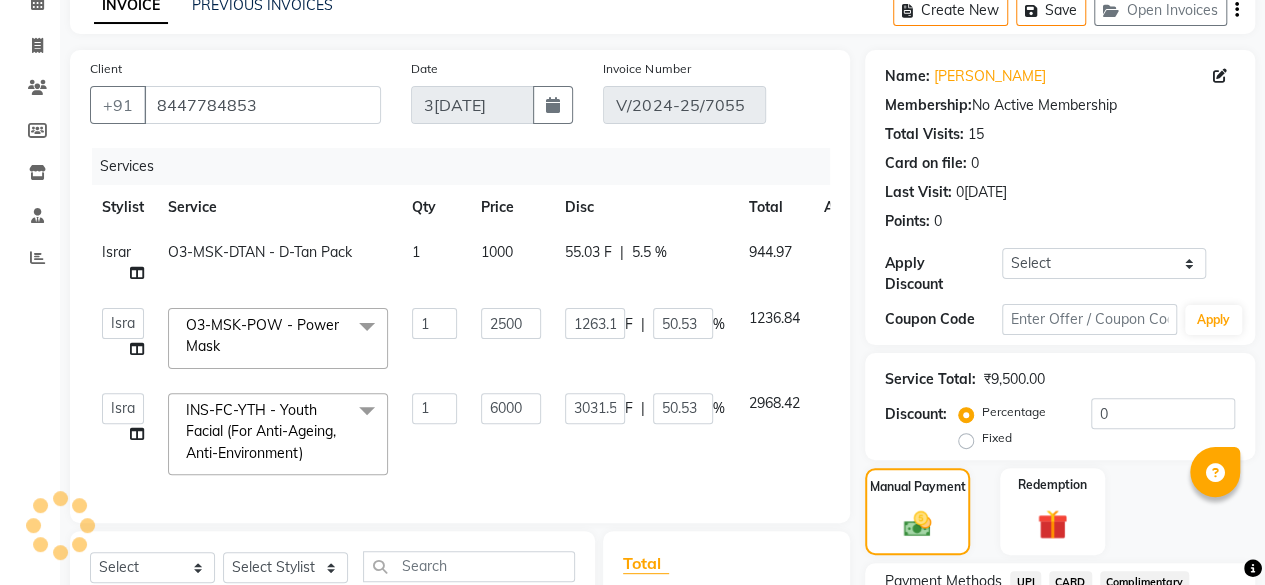 click on "Calendar  Invoice  Clients  Members  Inventory  Staff  Reports Completed InProgress Upcoming Dropped Tentative Check-In Confirm Bookings Generate Report Segments Page Builder" 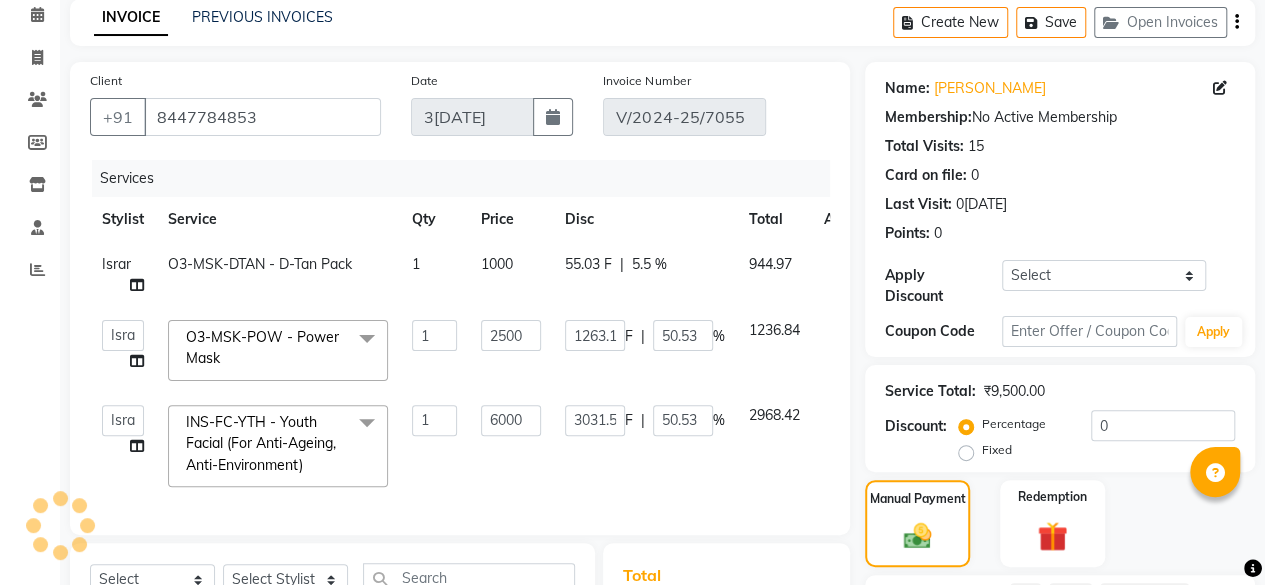 scroll, scrollTop: 0, scrollLeft: 0, axis: both 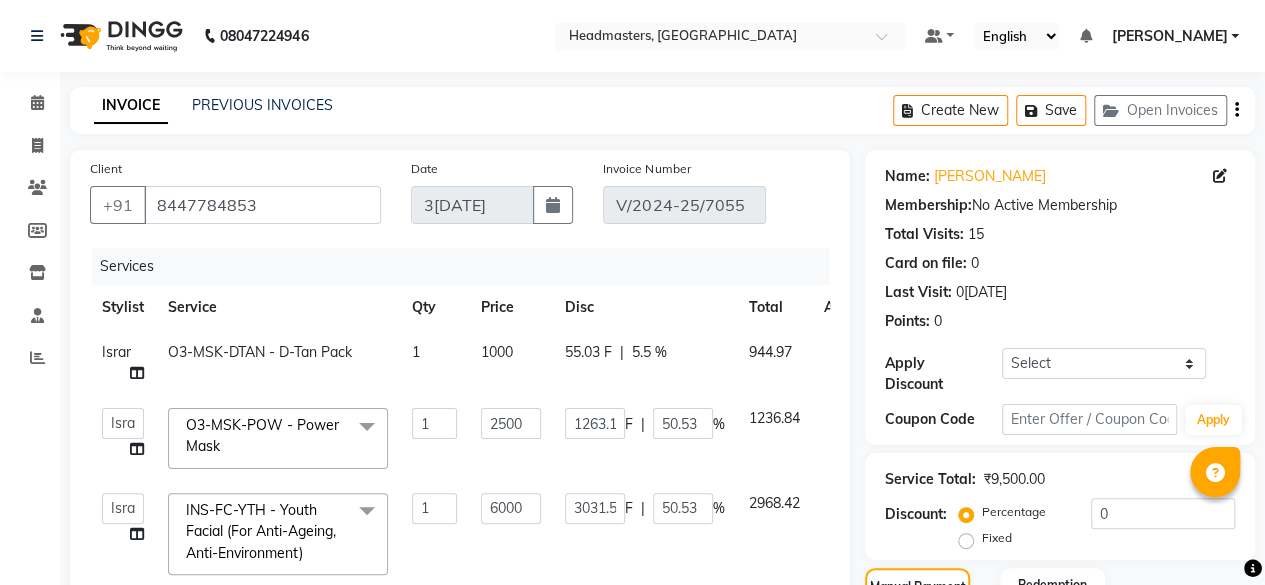 click on "5.5 %" 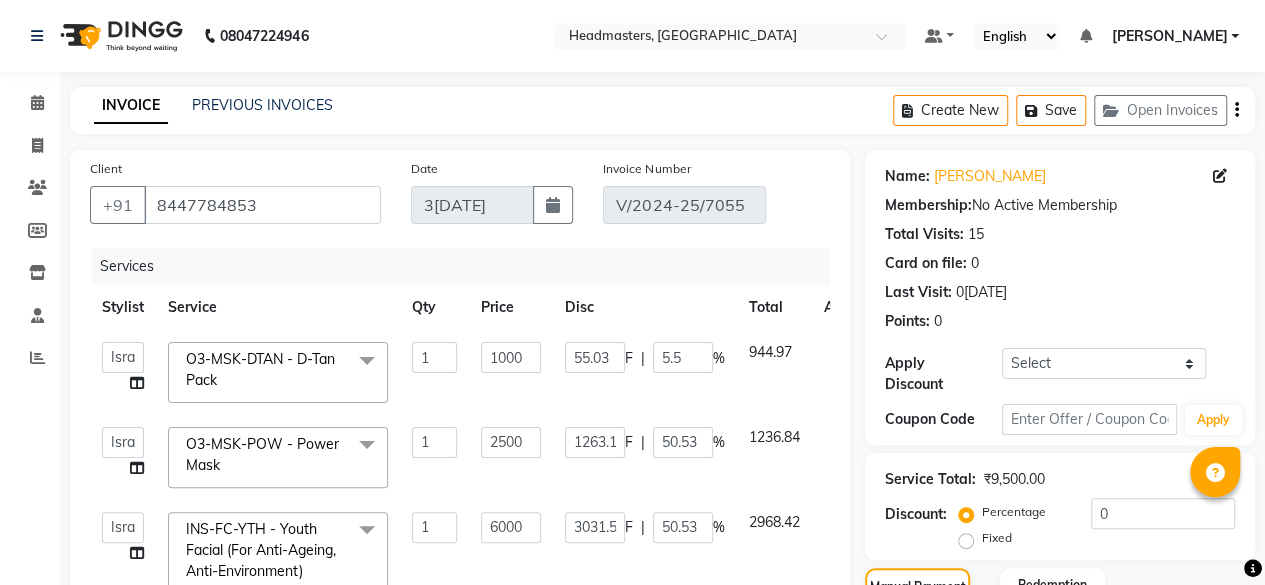 click on "55.03 F | 5.5 %" 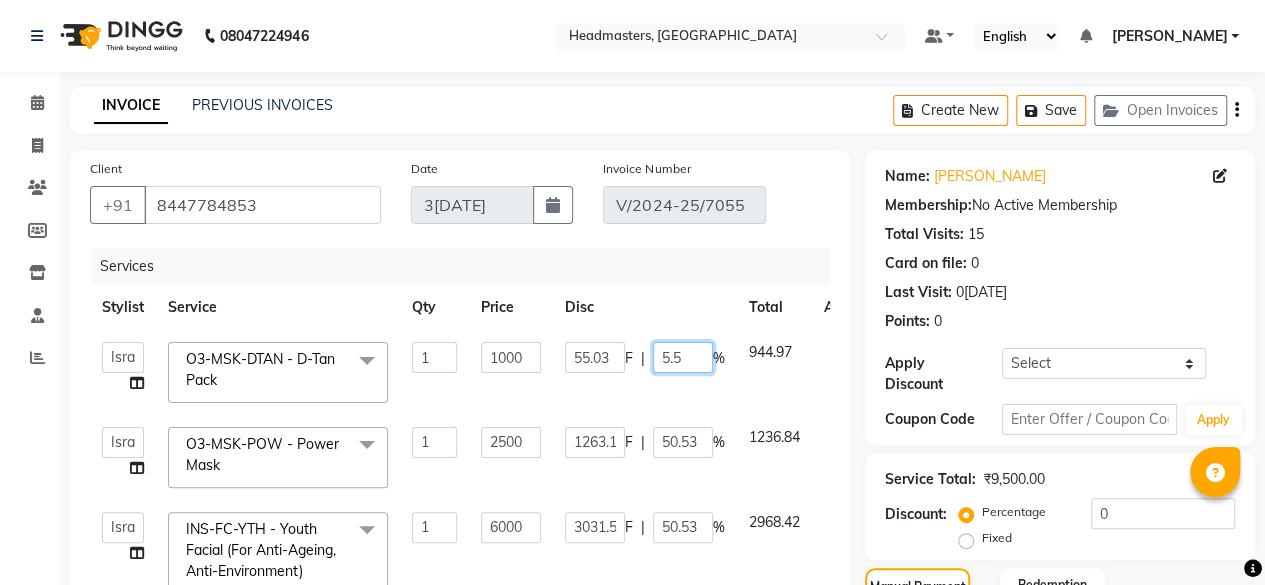click on "5.5" 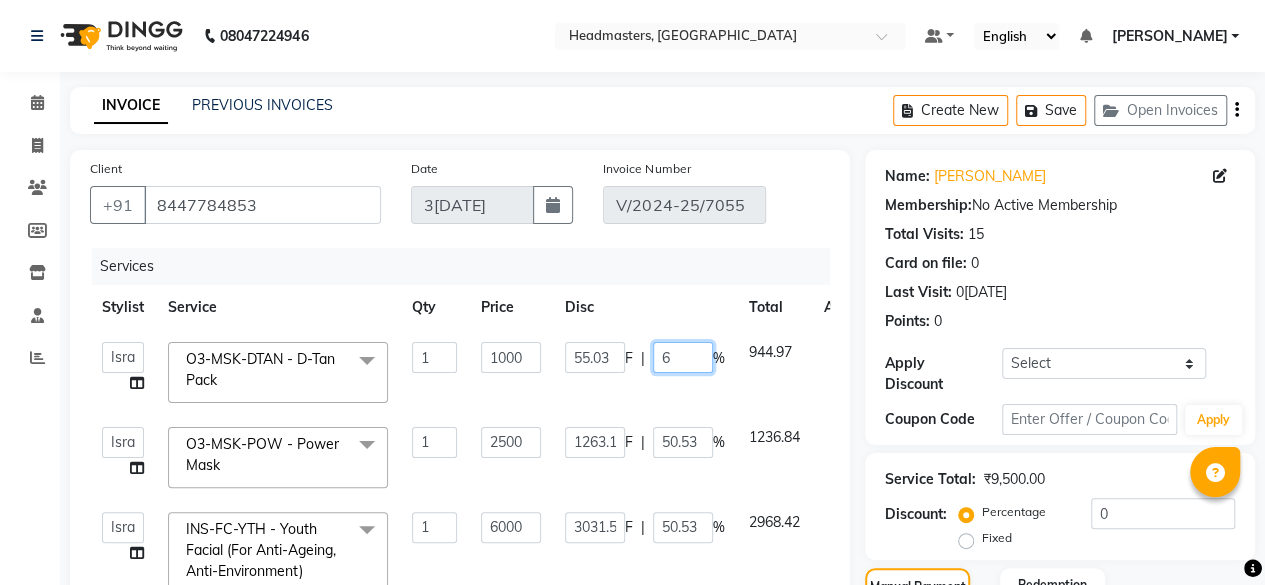 type on "60" 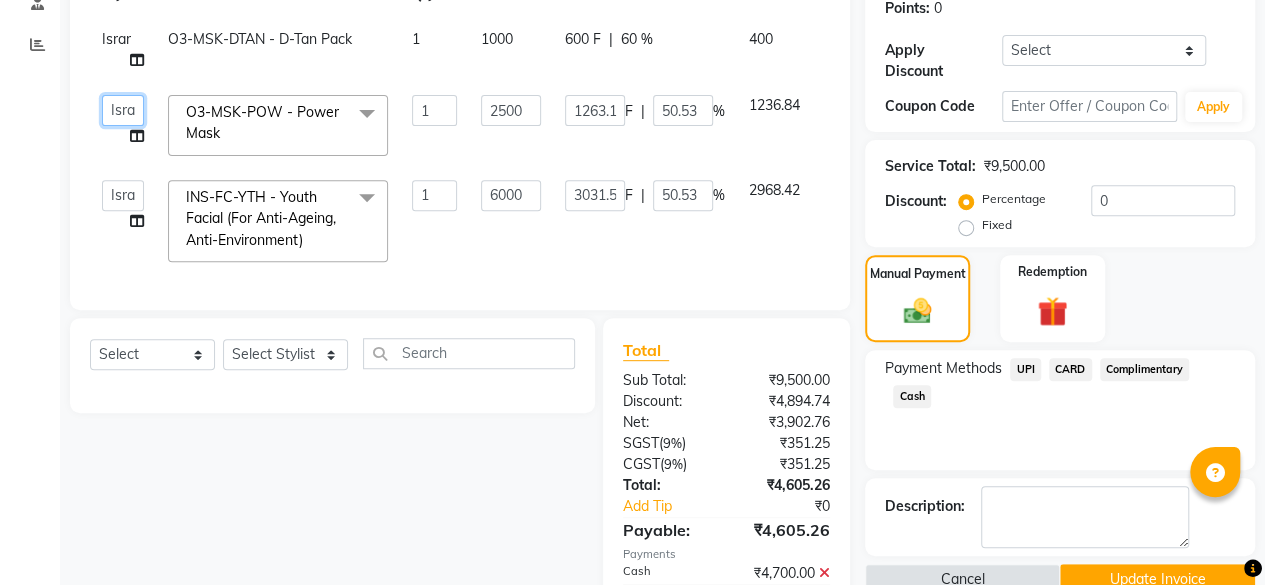 scroll, scrollTop: 200, scrollLeft: 0, axis: vertical 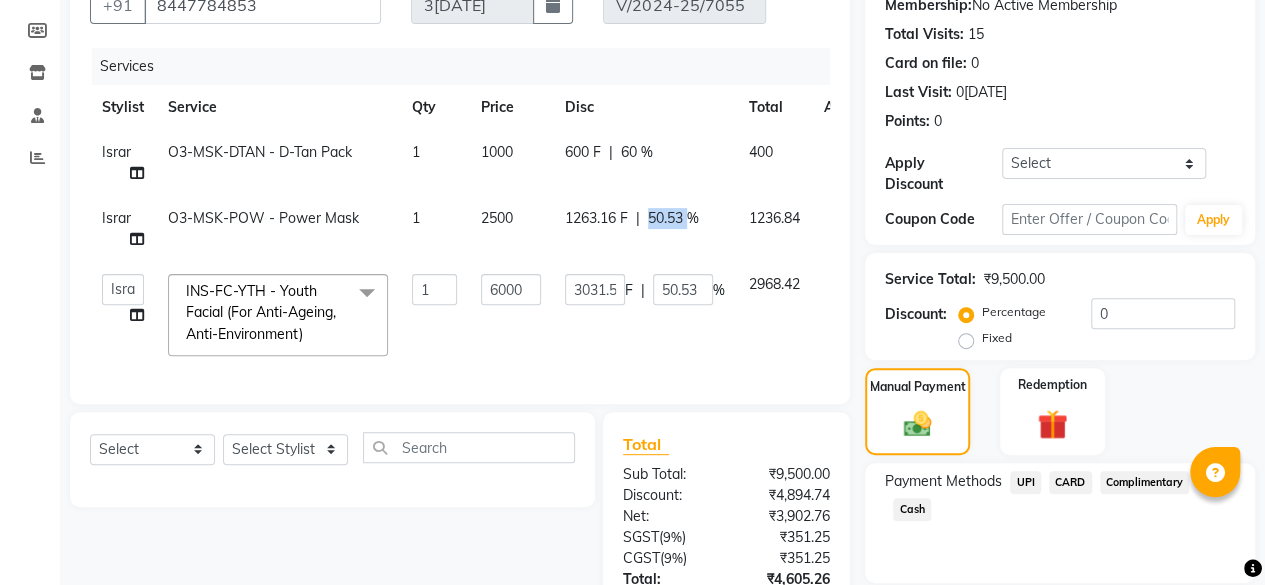 click on "50.53 %" 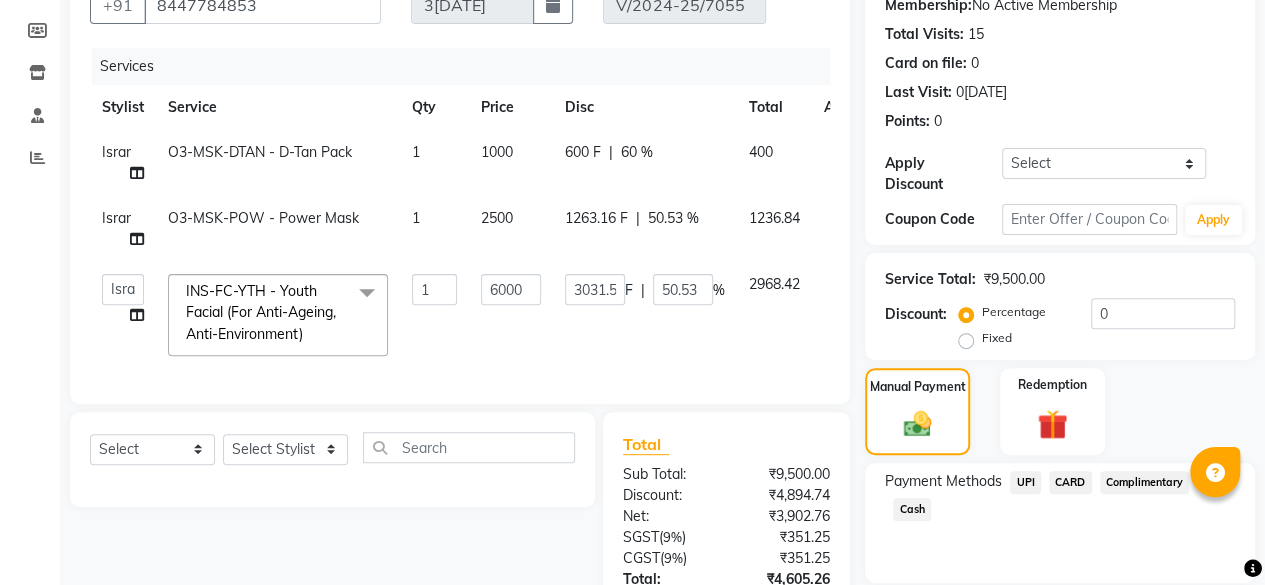 select on "60887" 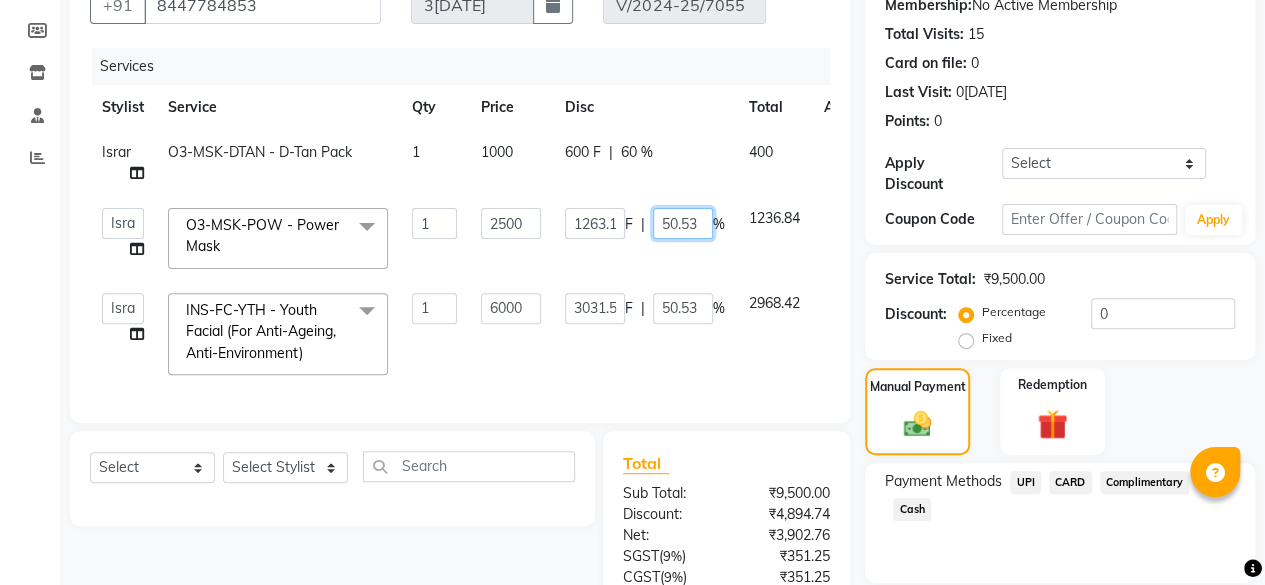 click on "50.53" 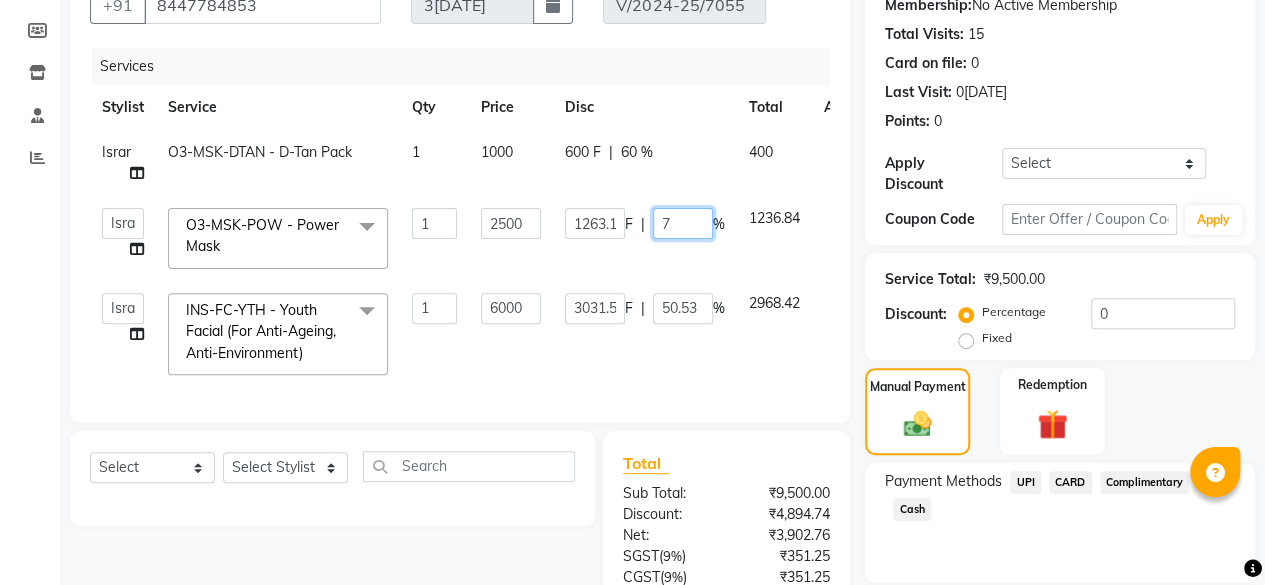 type on "70" 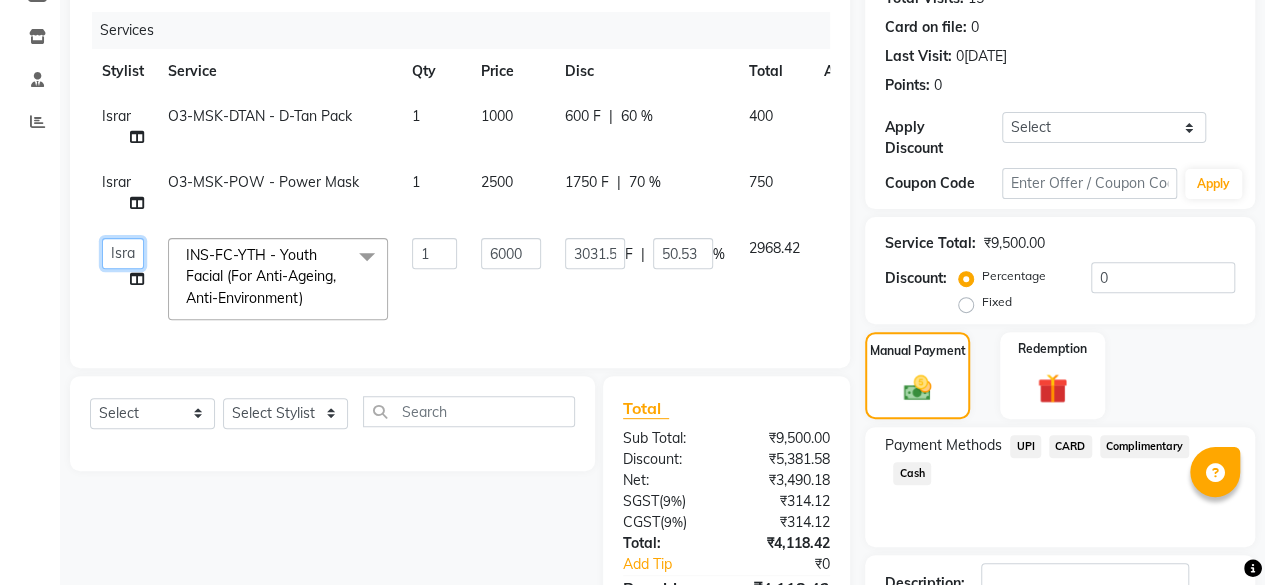 scroll, scrollTop: 122, scrollLeft: 0, axis: vertical 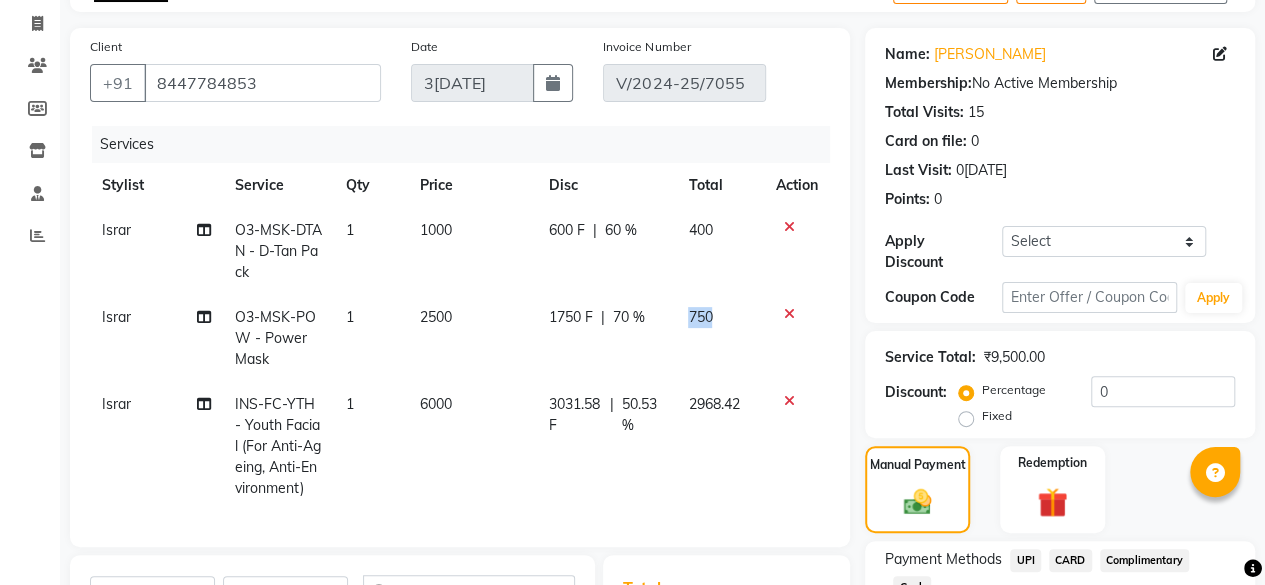 click on "750" 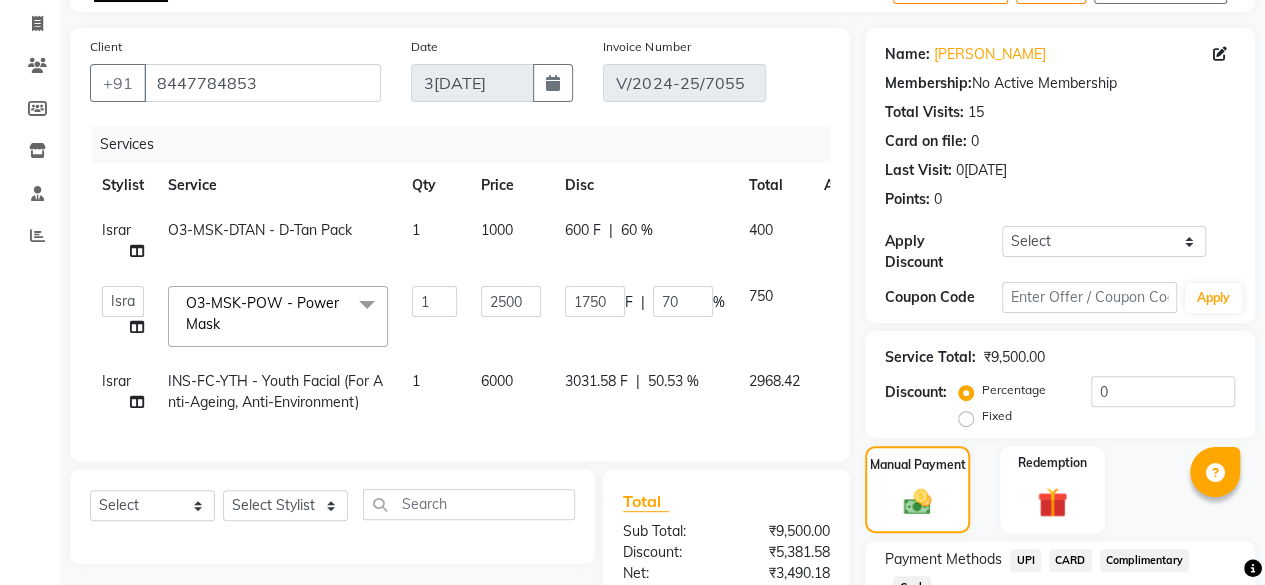 click on "50.53 %" 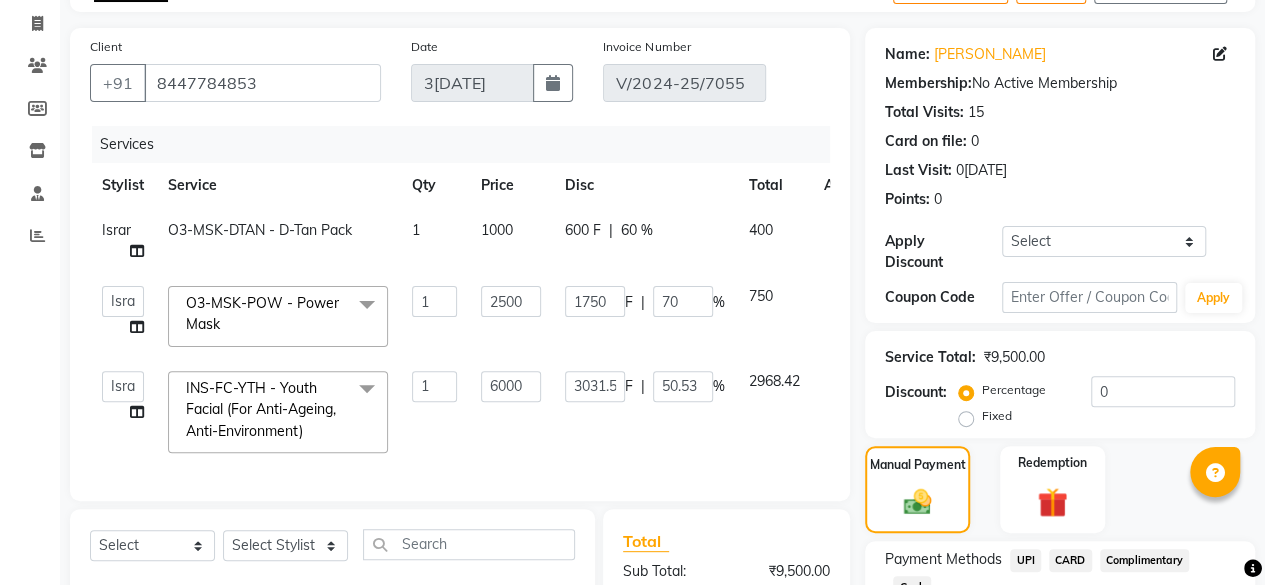 click on "50.53" 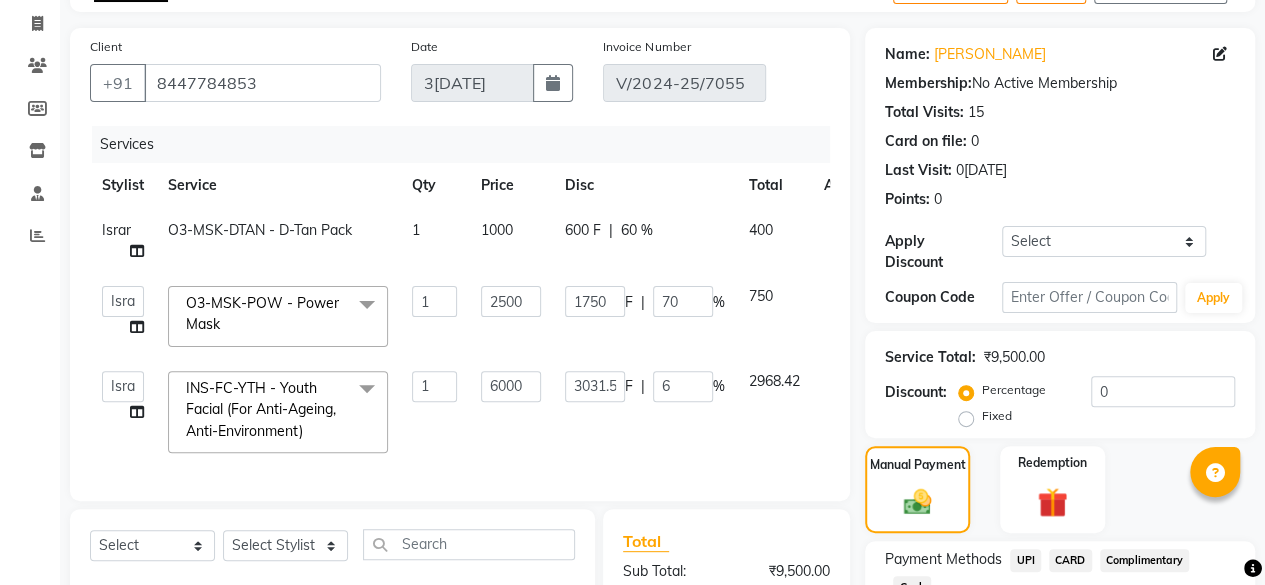 type on "60" 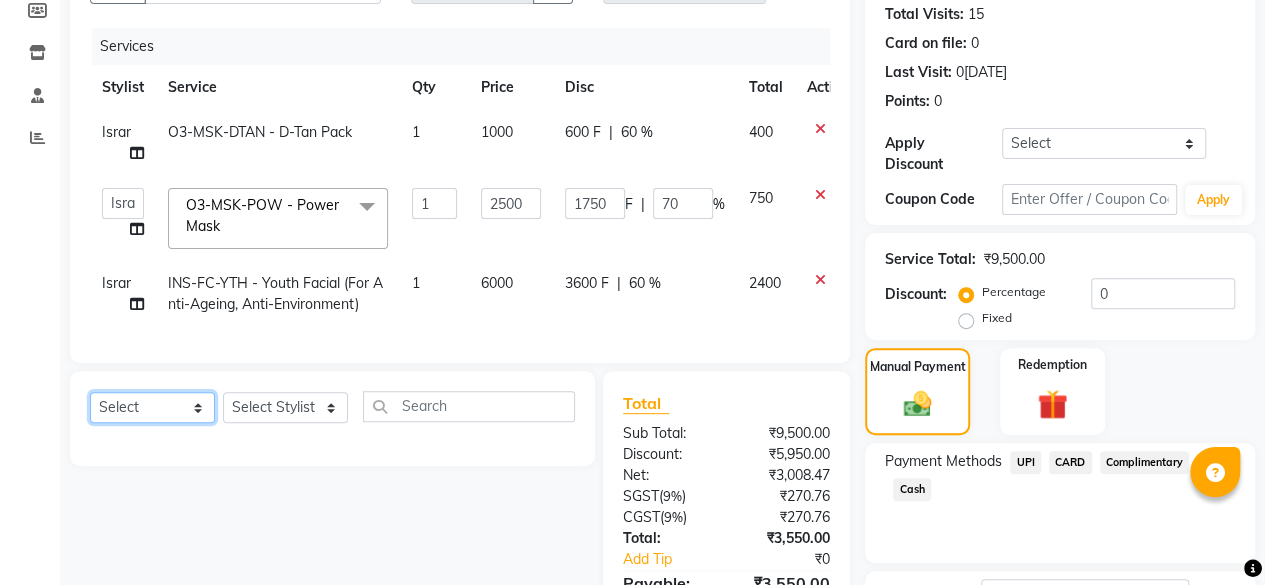 scroll, scrollTop: 401, scrollLeft: 0, axis: vertical 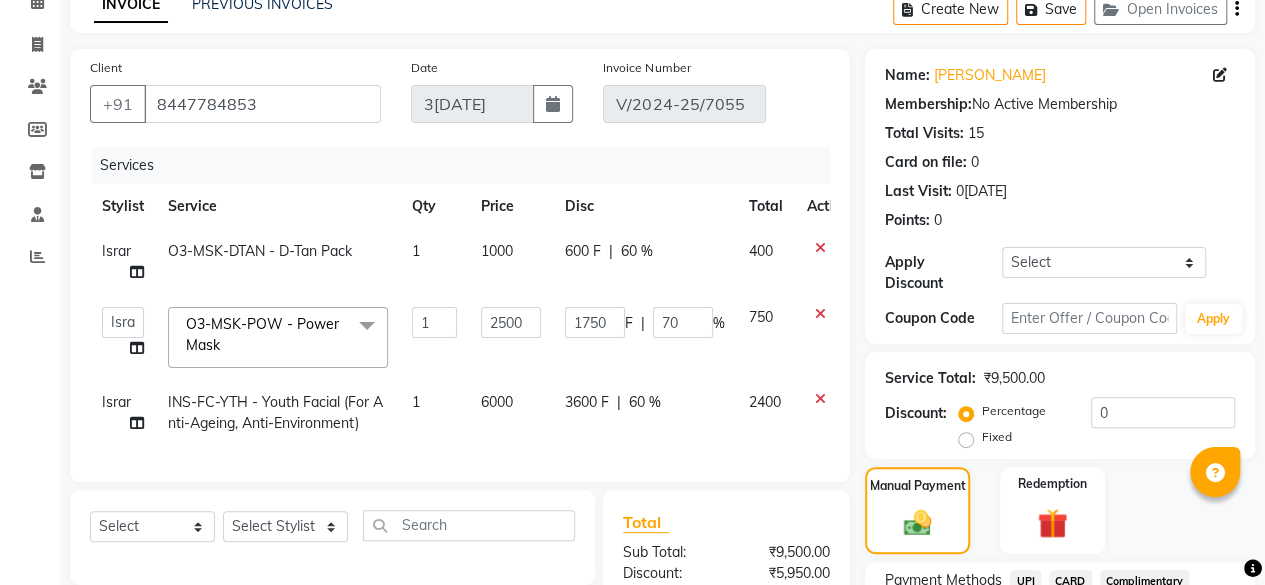 click on "2400" 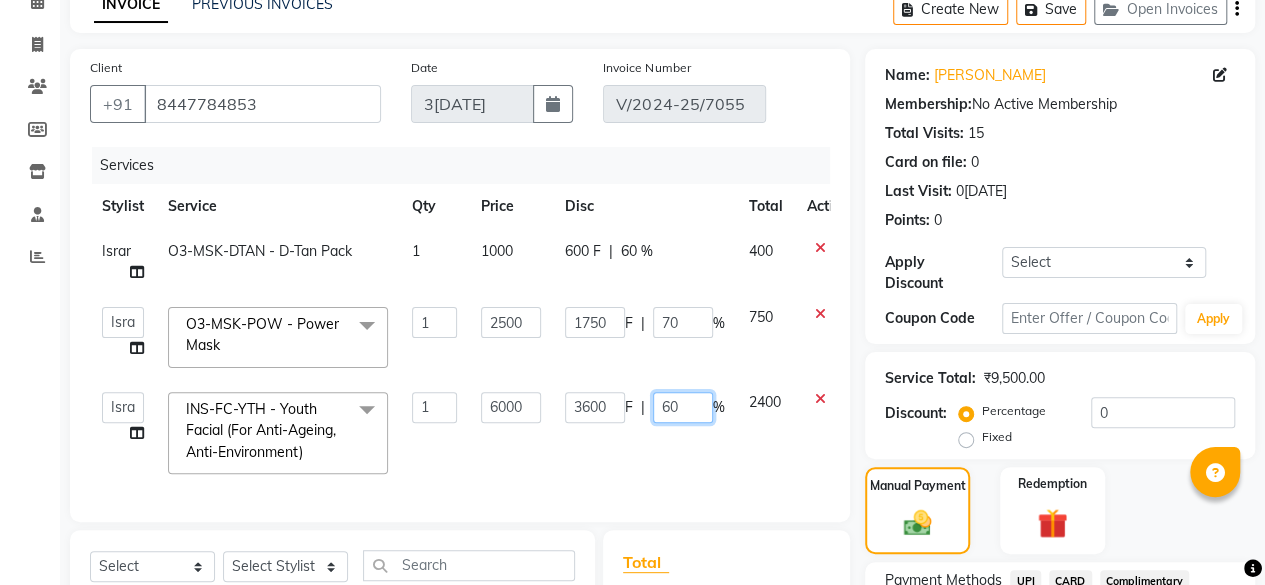 click on "60" 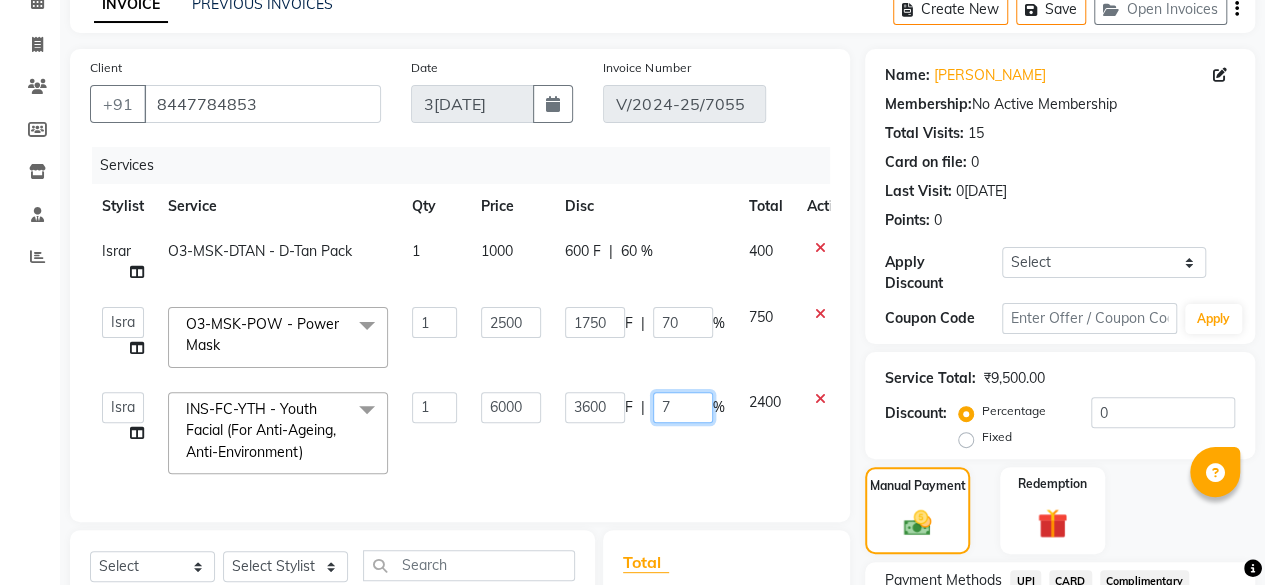 type on "70" 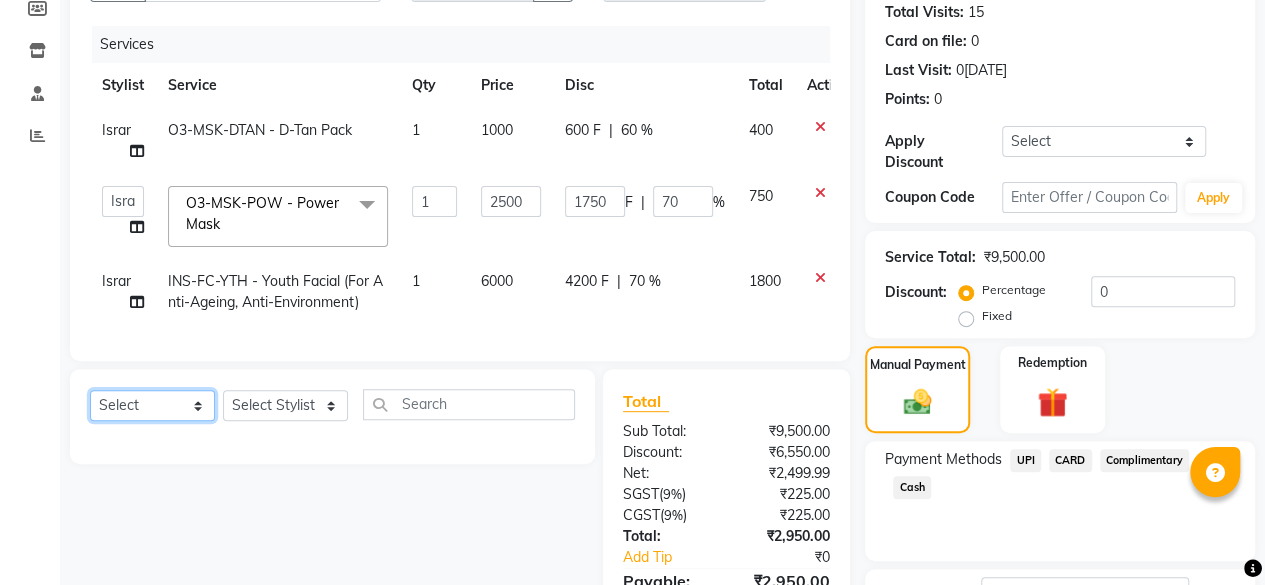 scroll, scrollTop: 401, scrollLeft: 0, axis: vertical 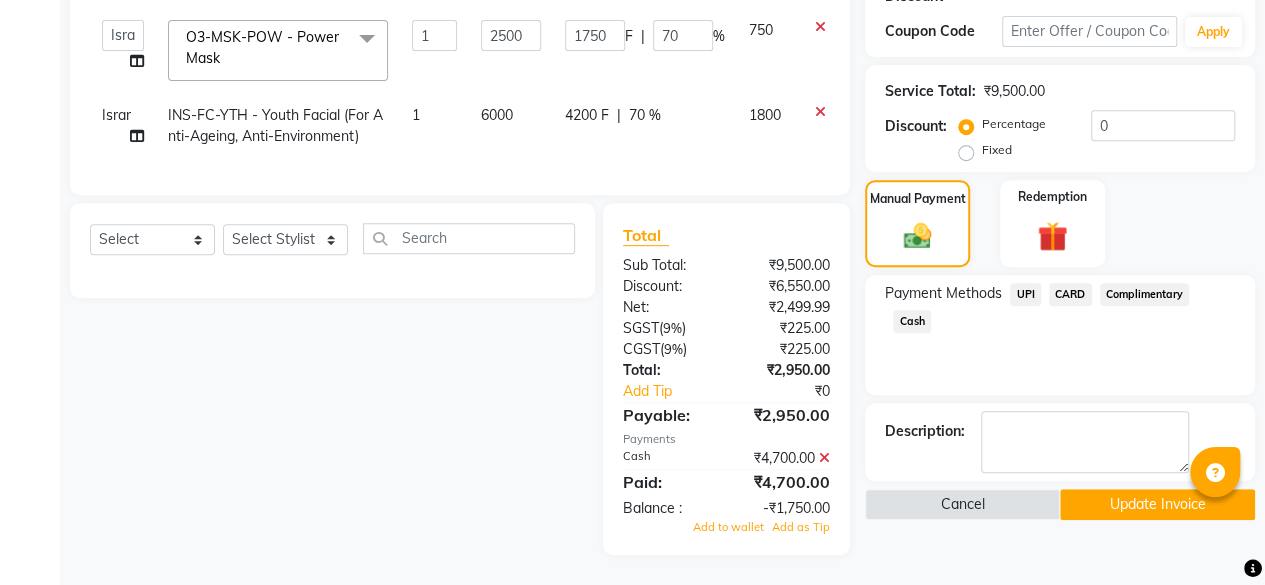 click on "1800" 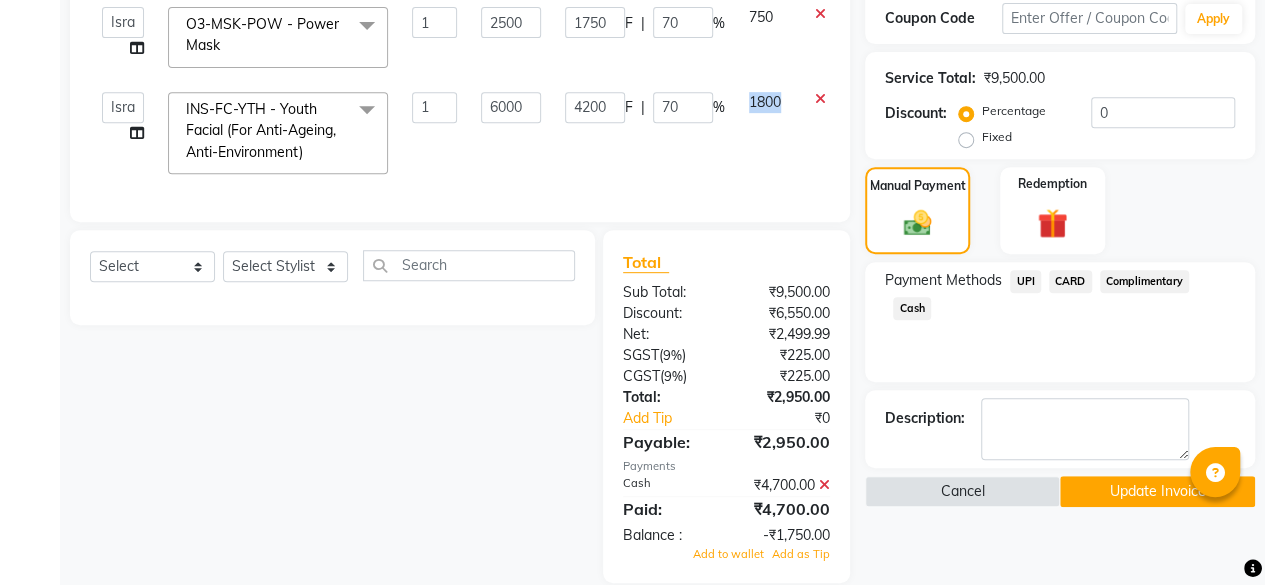click on "1800" 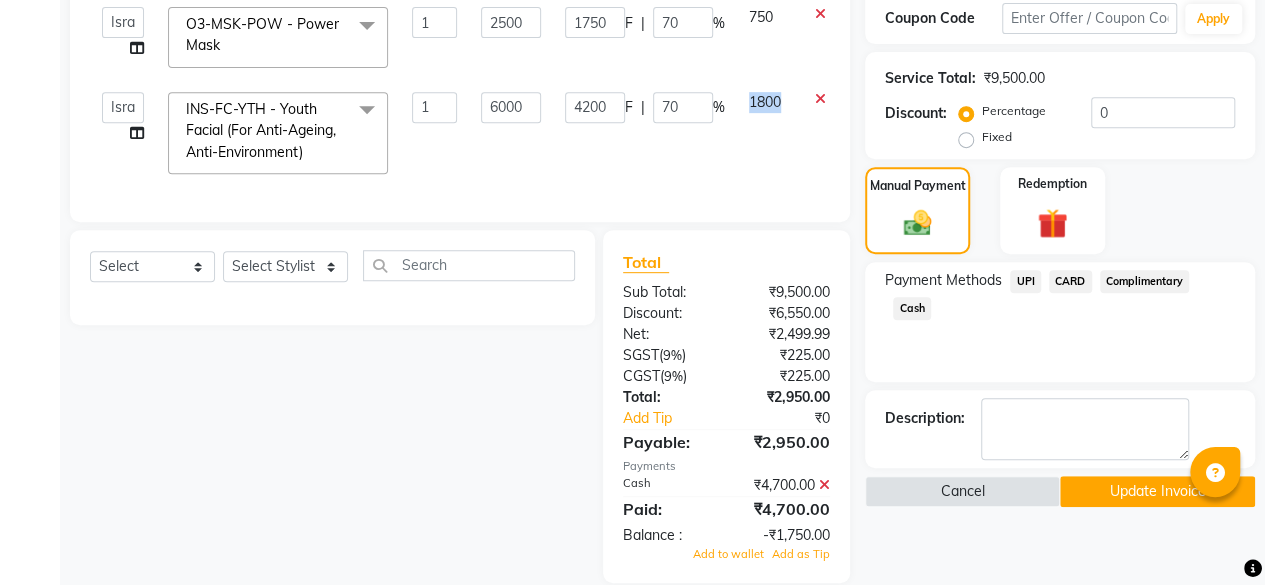 click on "1800" 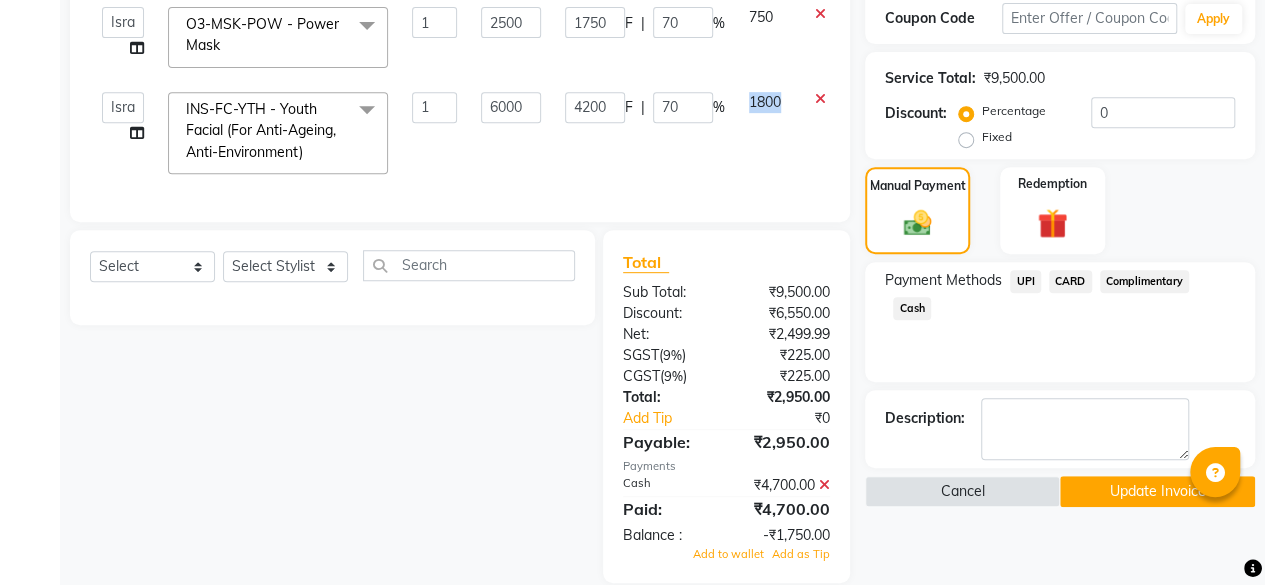 click on "1800" 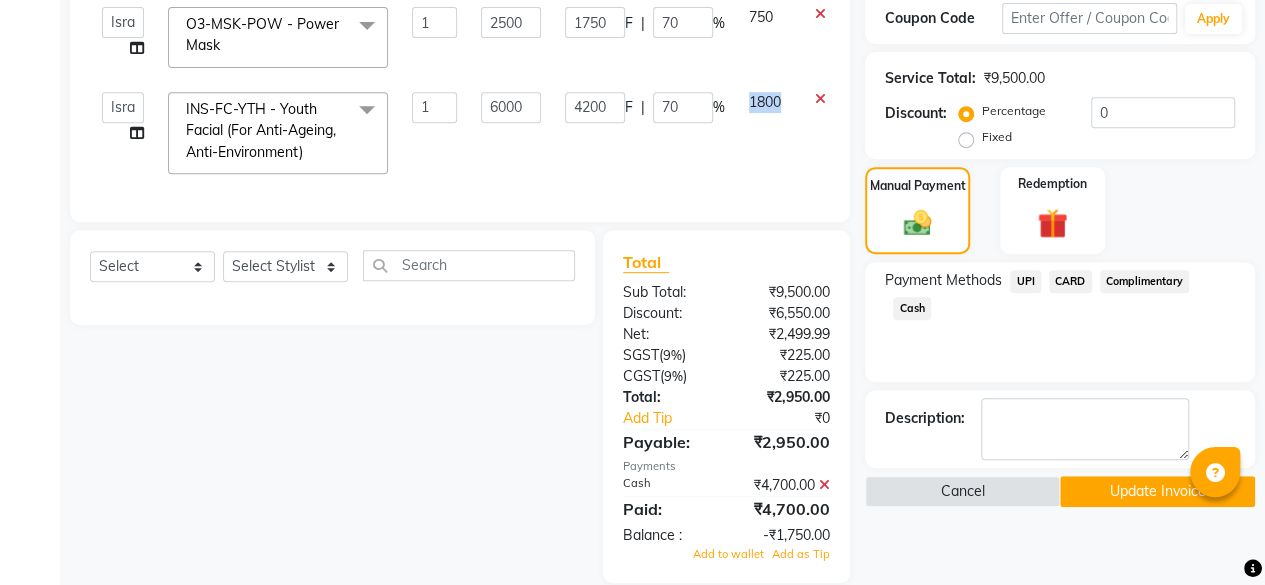 click on "1800" 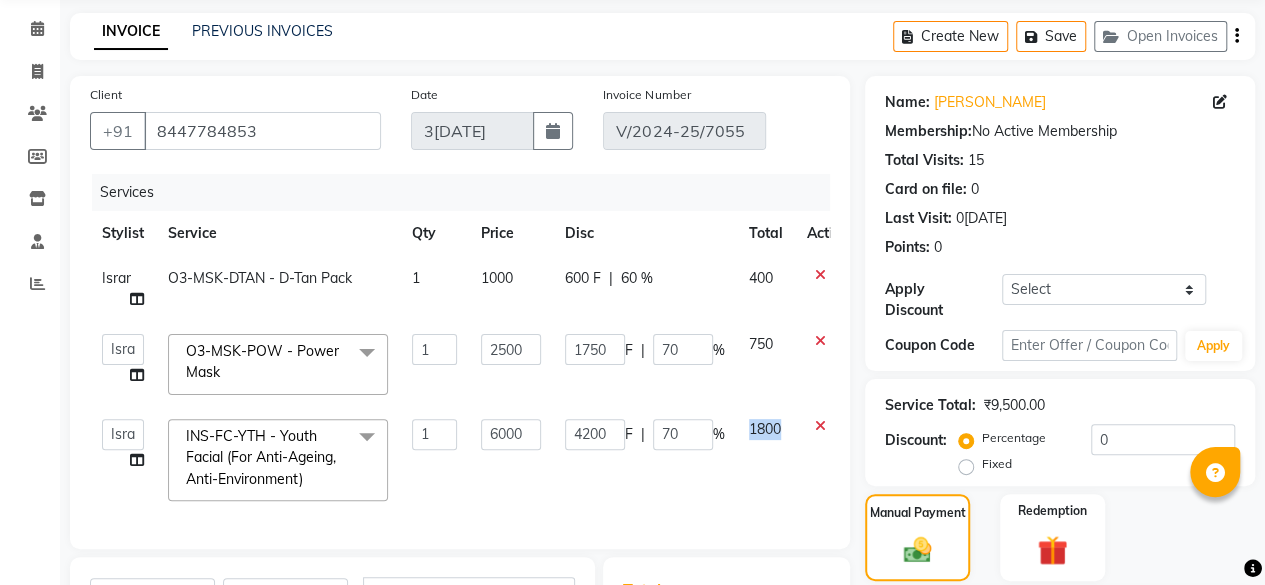 scroll, scrollTop: 301, scrollLeft: 0, axis: vertical 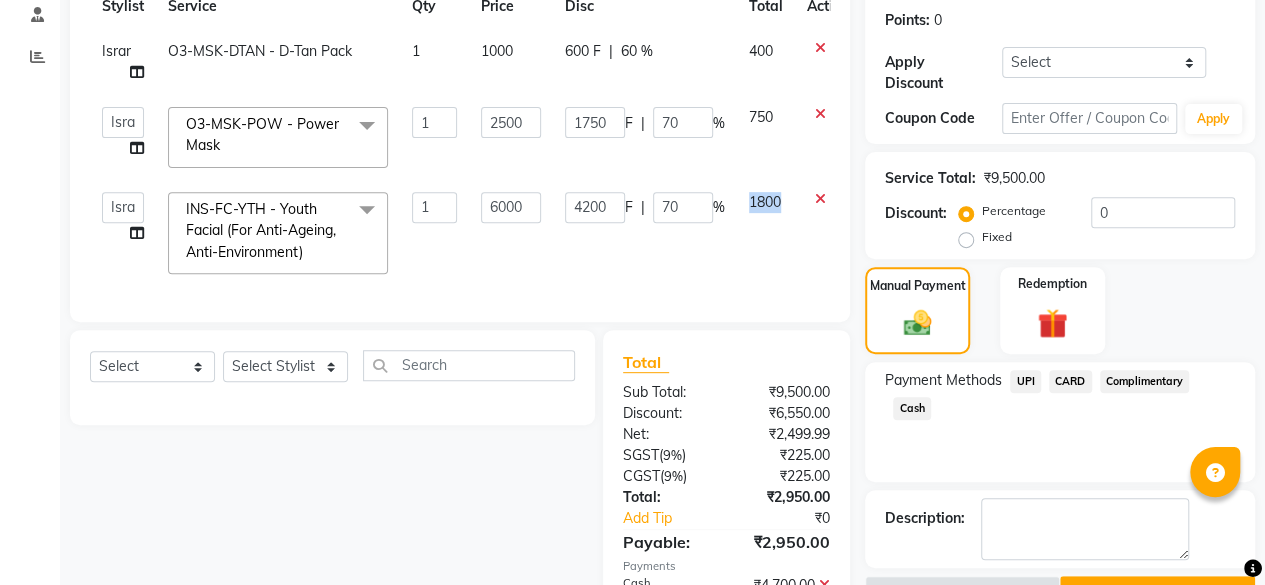 click on "1800" 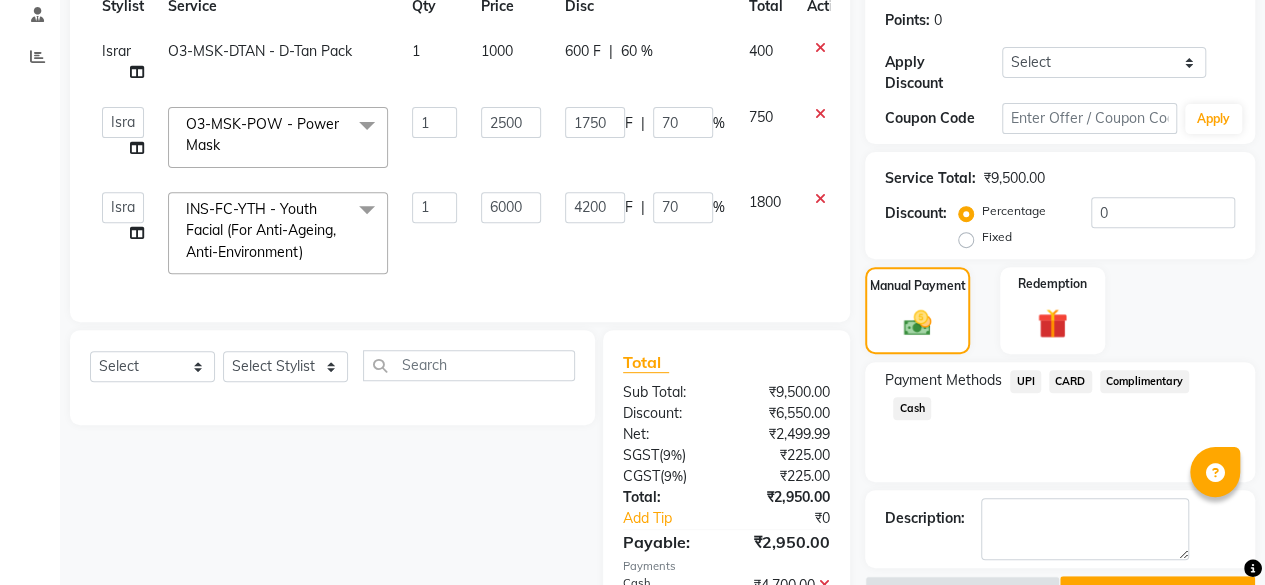 click on "1800" 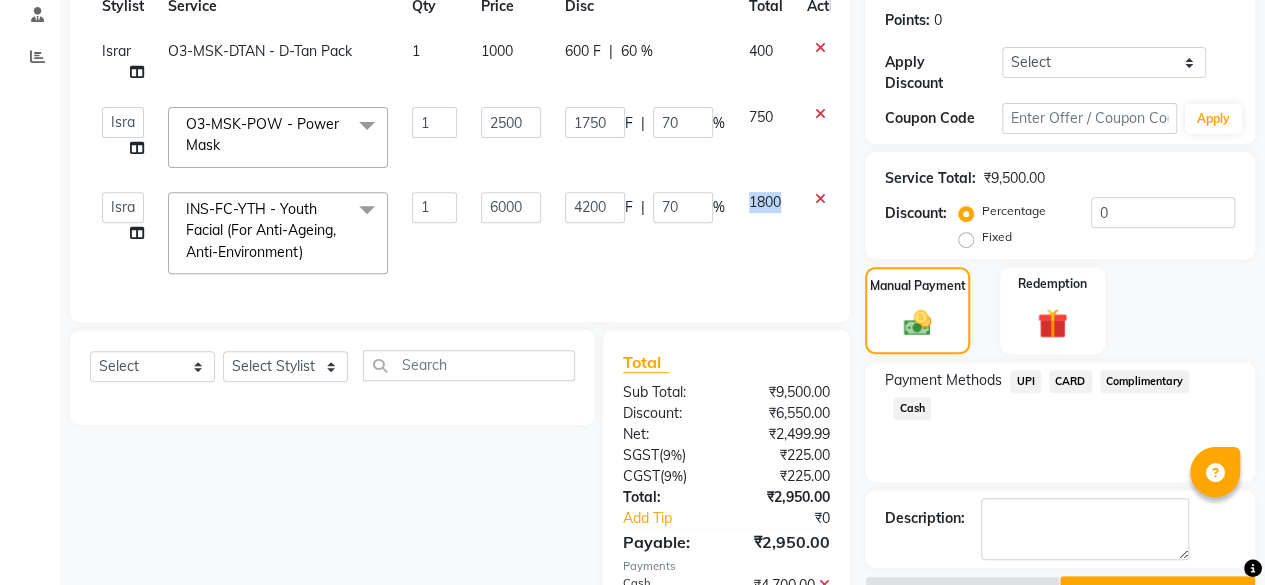 click on "1800" 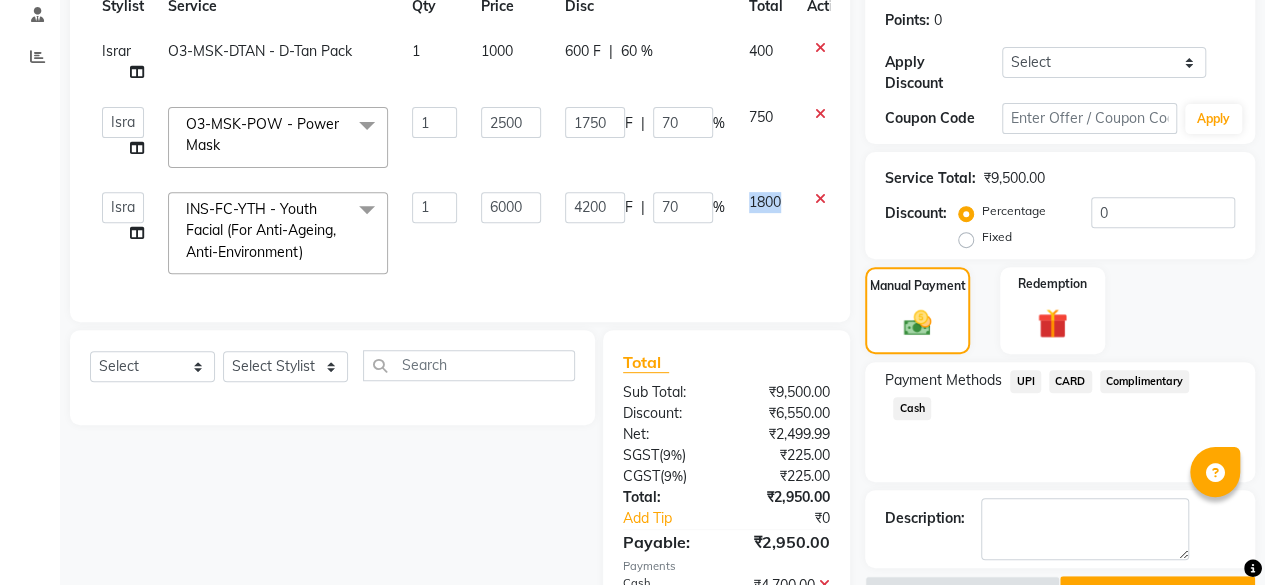 click on "1800" 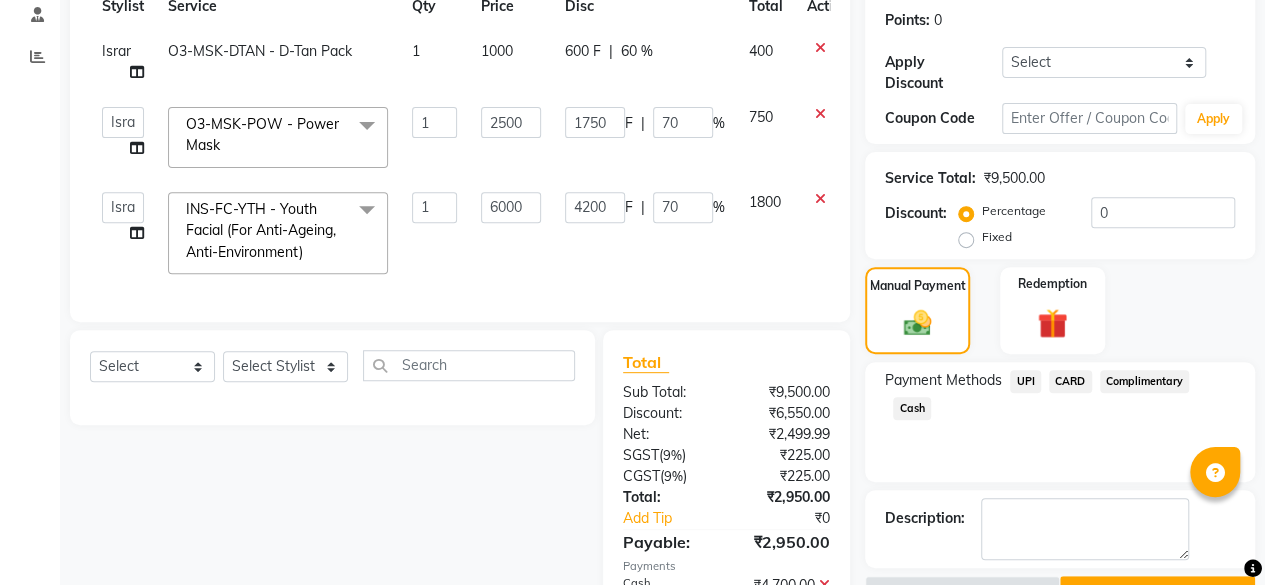 click on "1800" 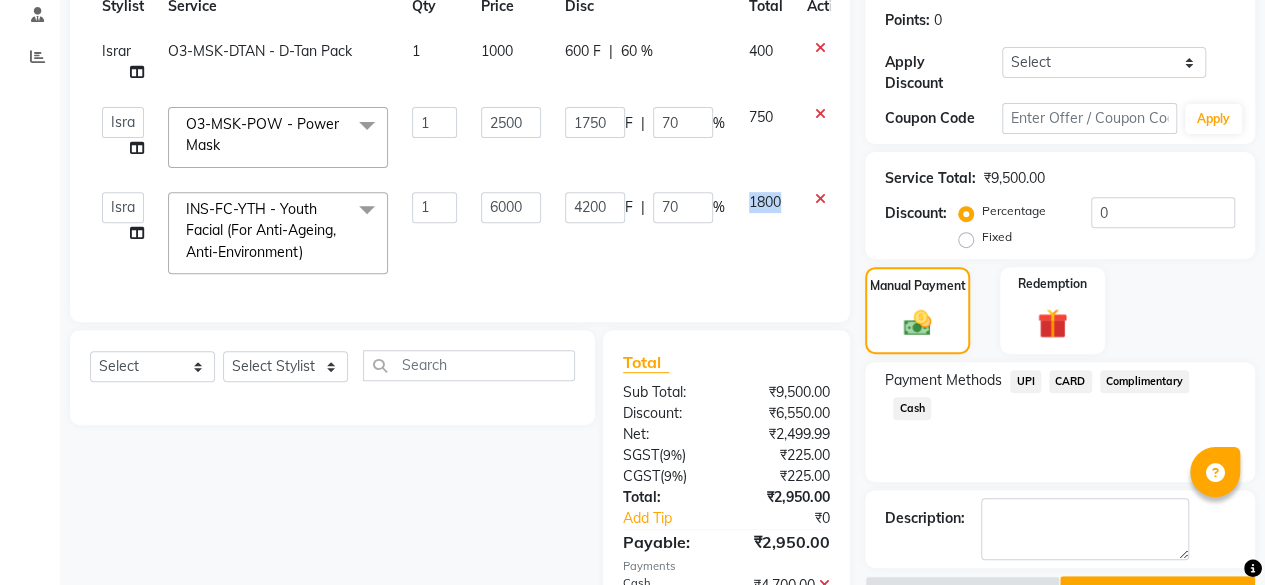 click on "1800" 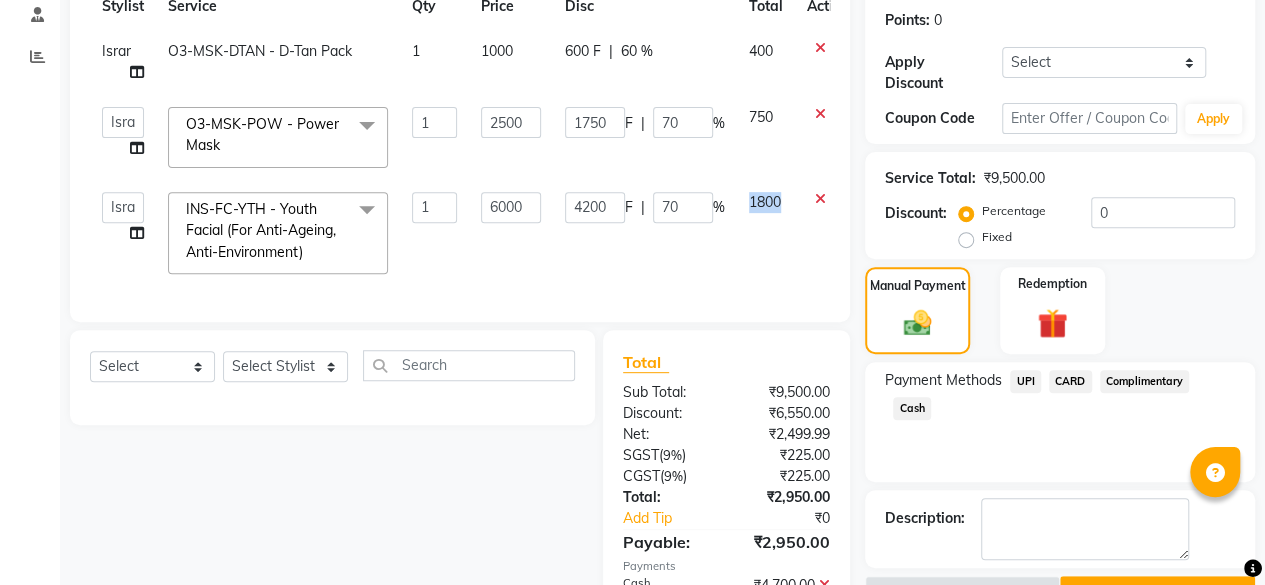 click on "1800" 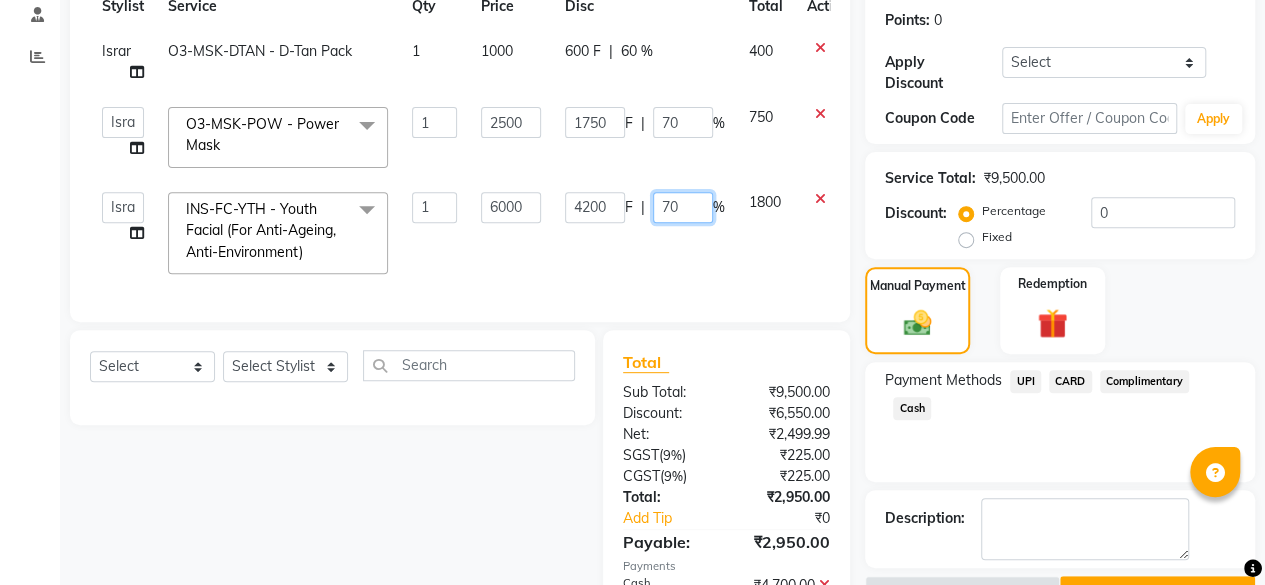 drag, startPoint x: 682, startPoint y: 211, endPoint x: 654, endPoint y: 213, distance: 28.071337 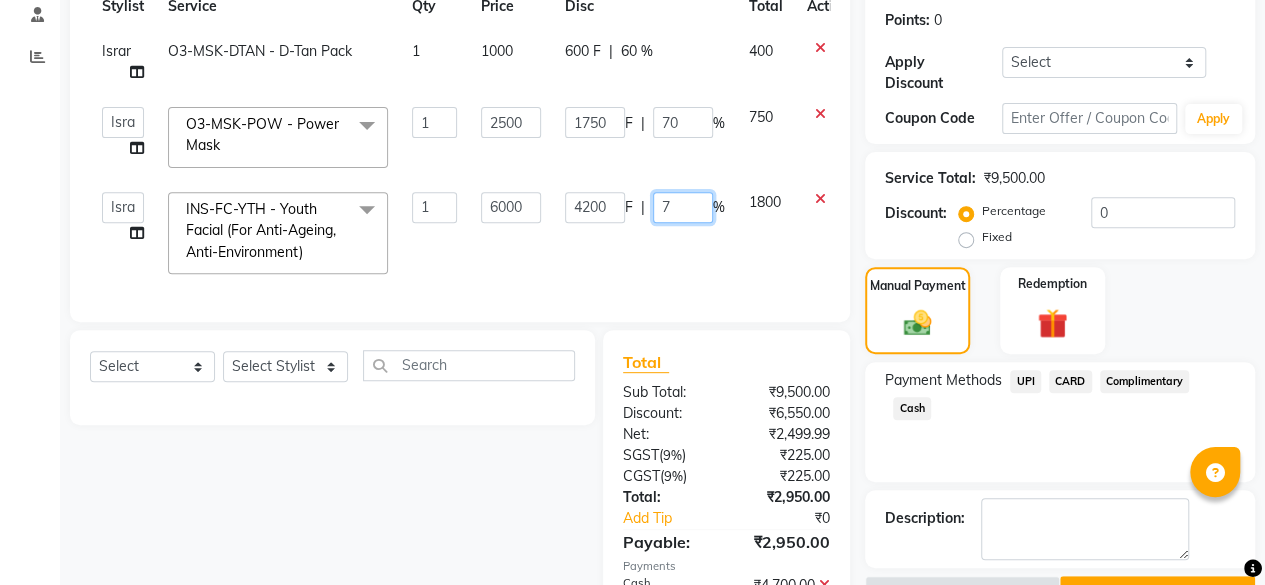 type on "70" 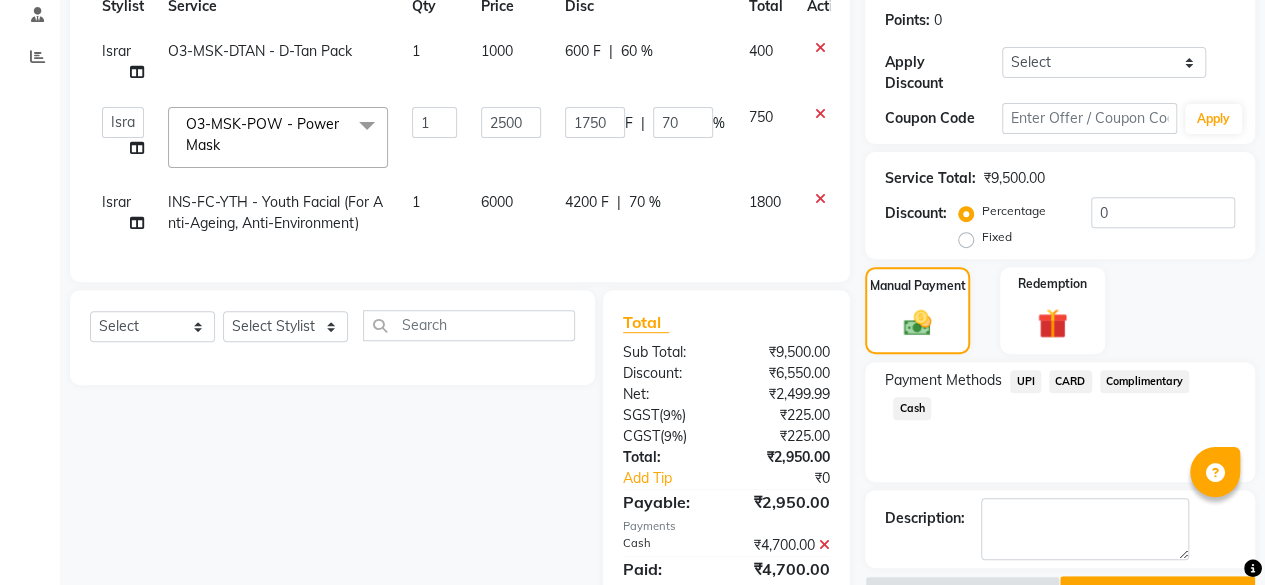 click on "1800" 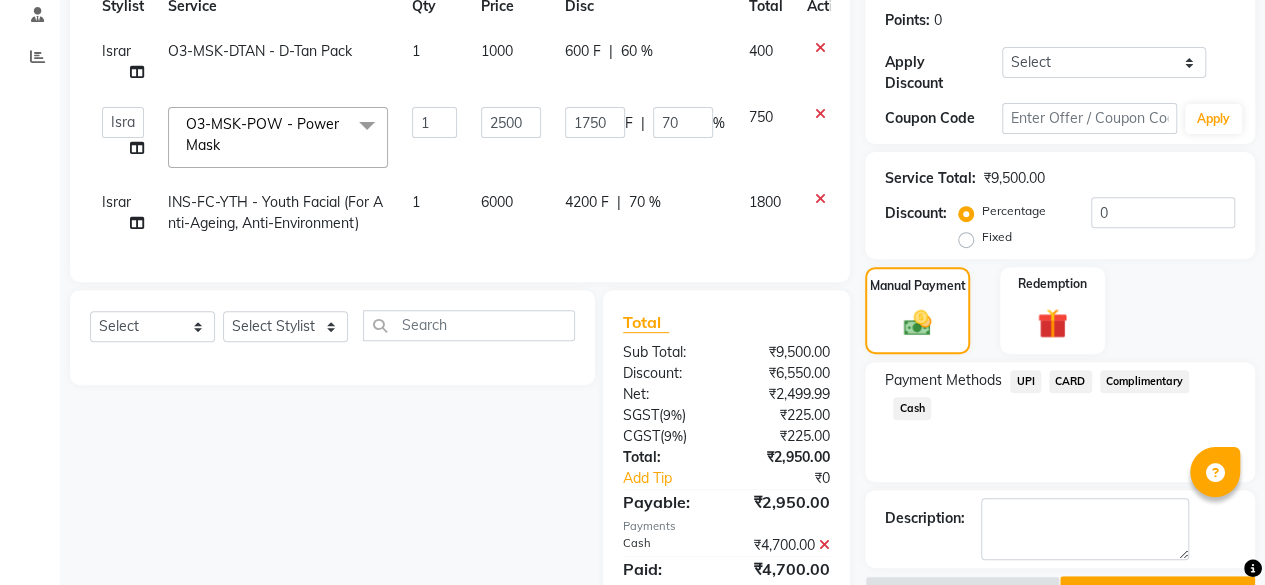 select on "60887" 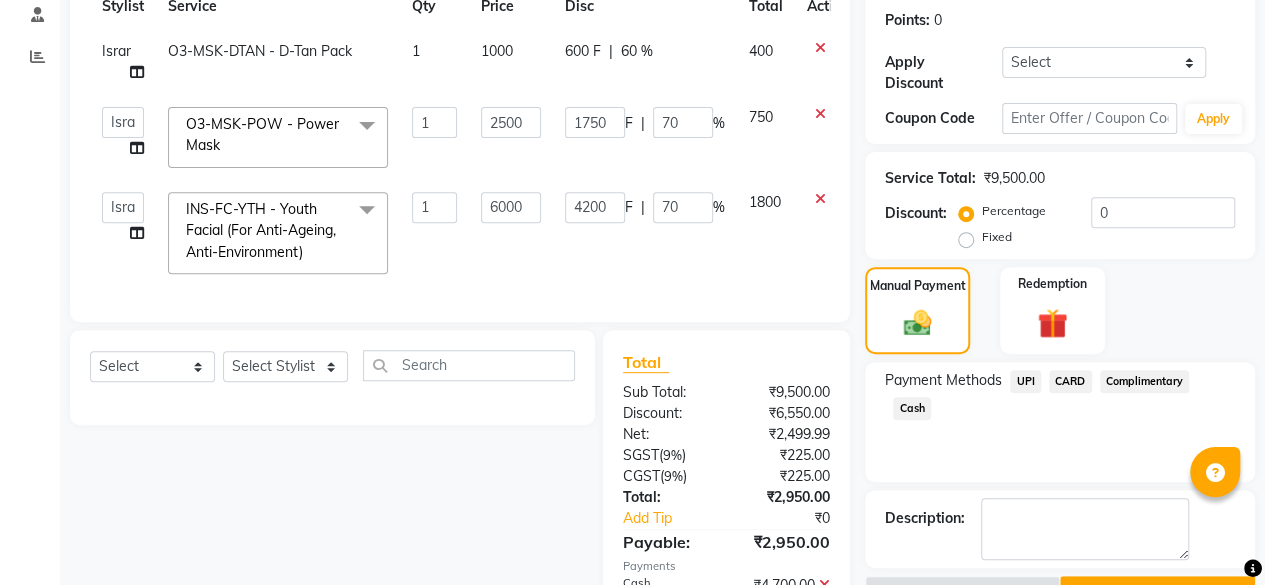 click on "1800" 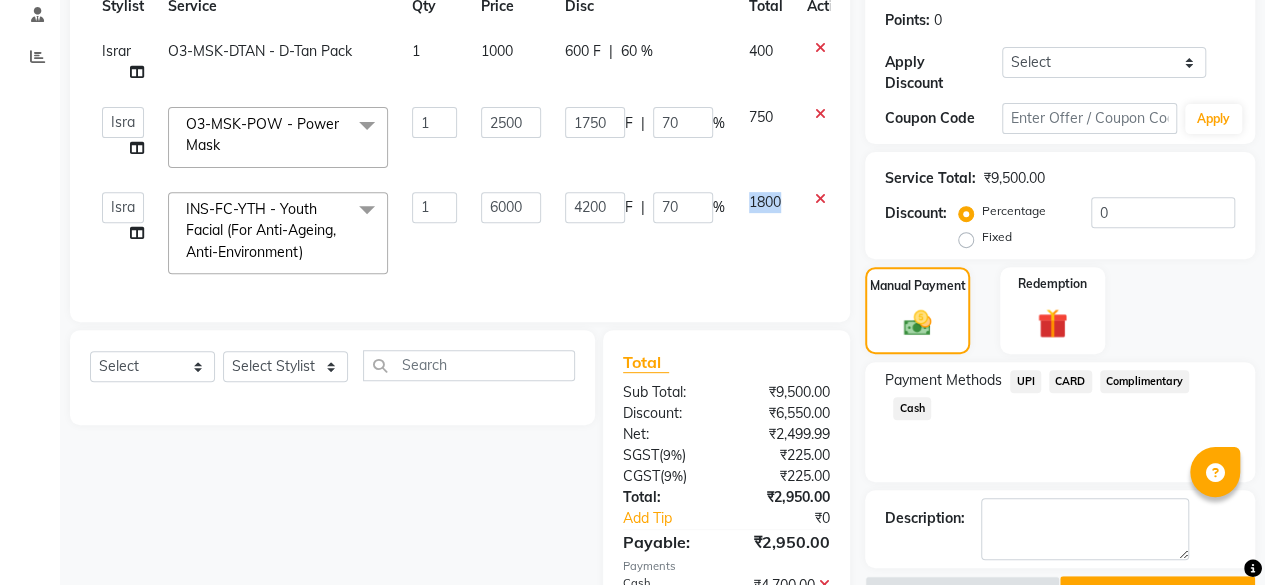 click on "1800" 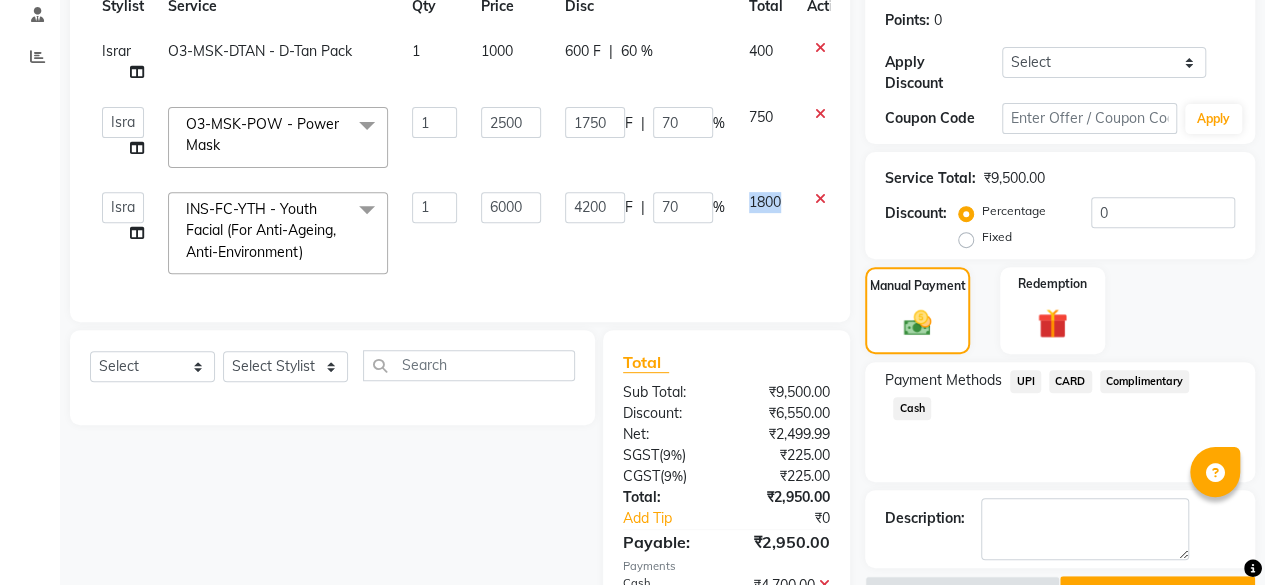 click on "1800" 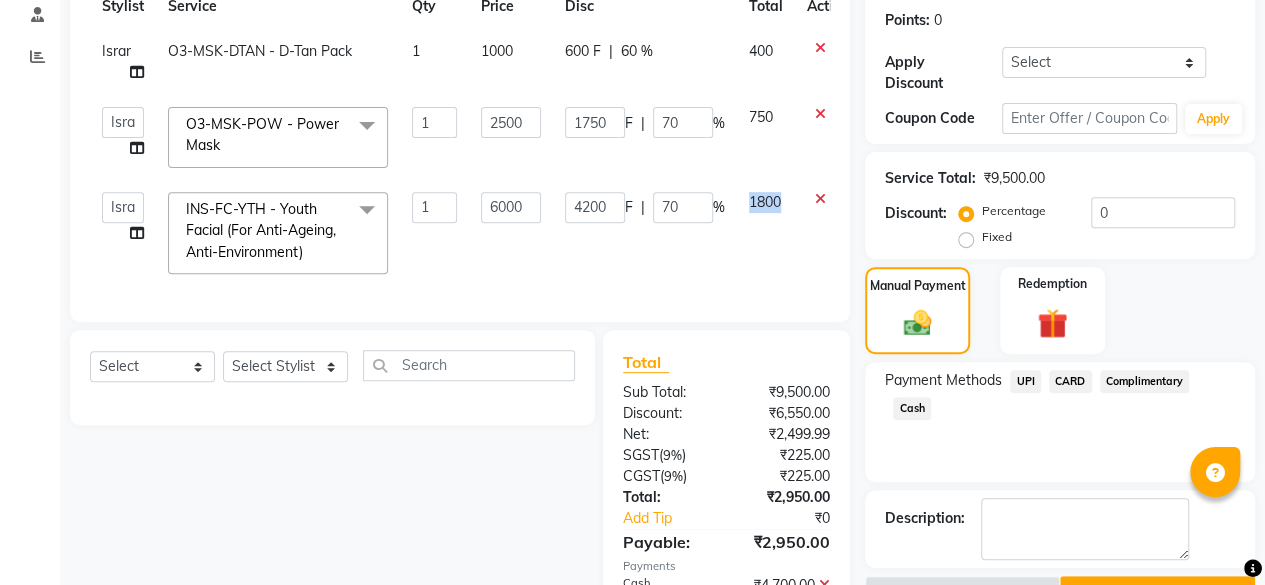 click on "1800" 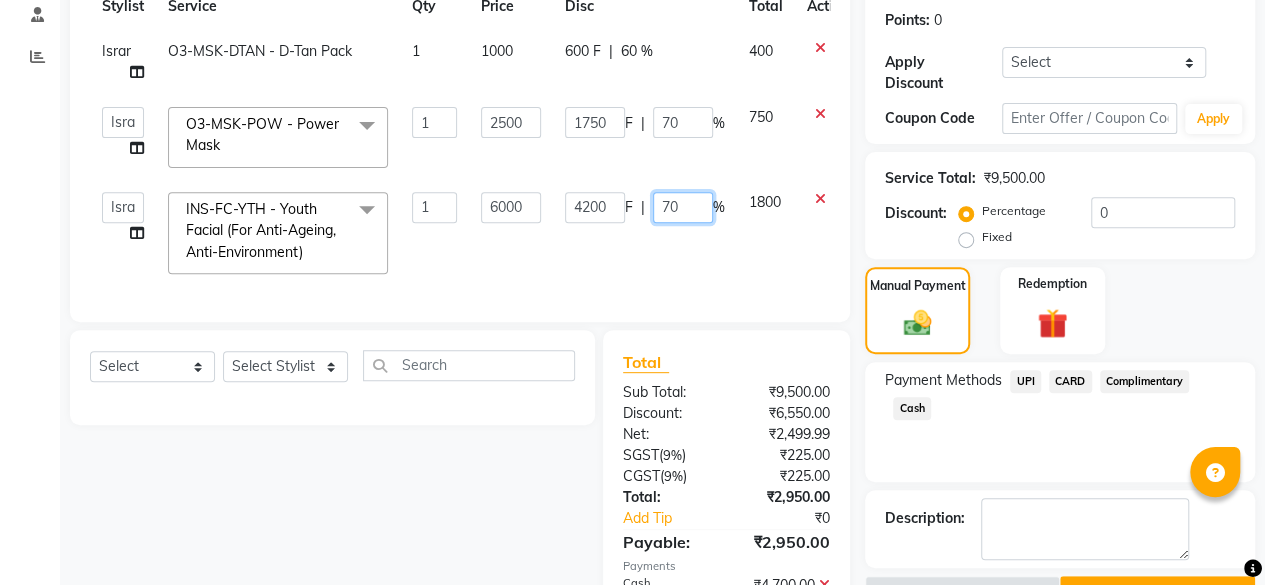 drag, startPoint x: 676, startPoint y: 197, endPoint x: 655, endPoint y: 206, distance: 22.847319 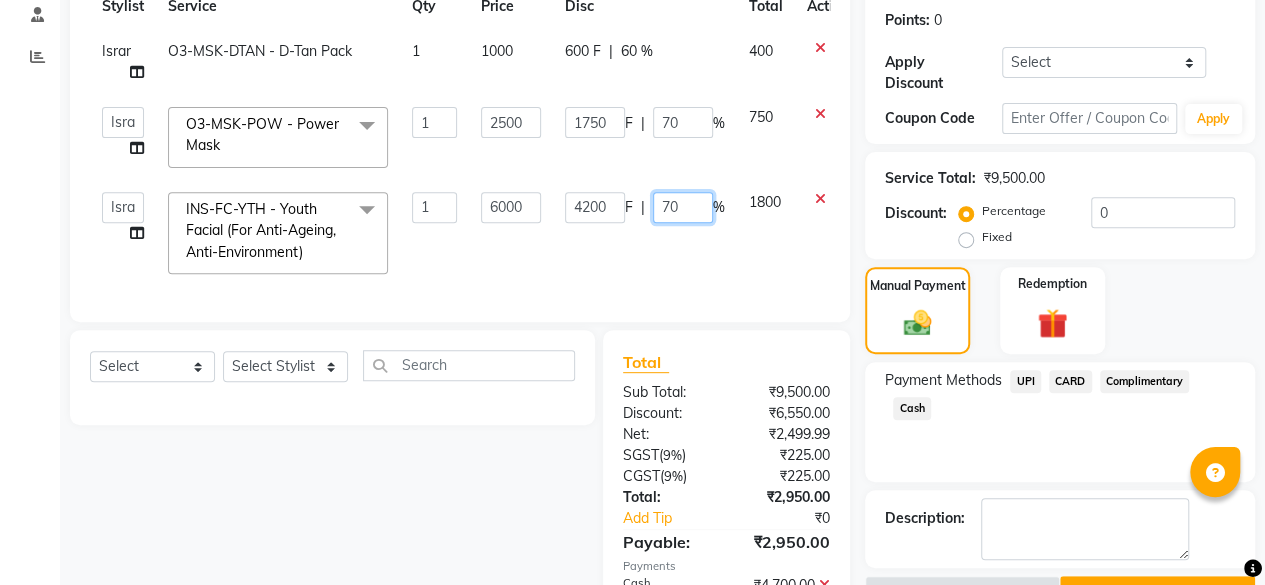 click on "70" 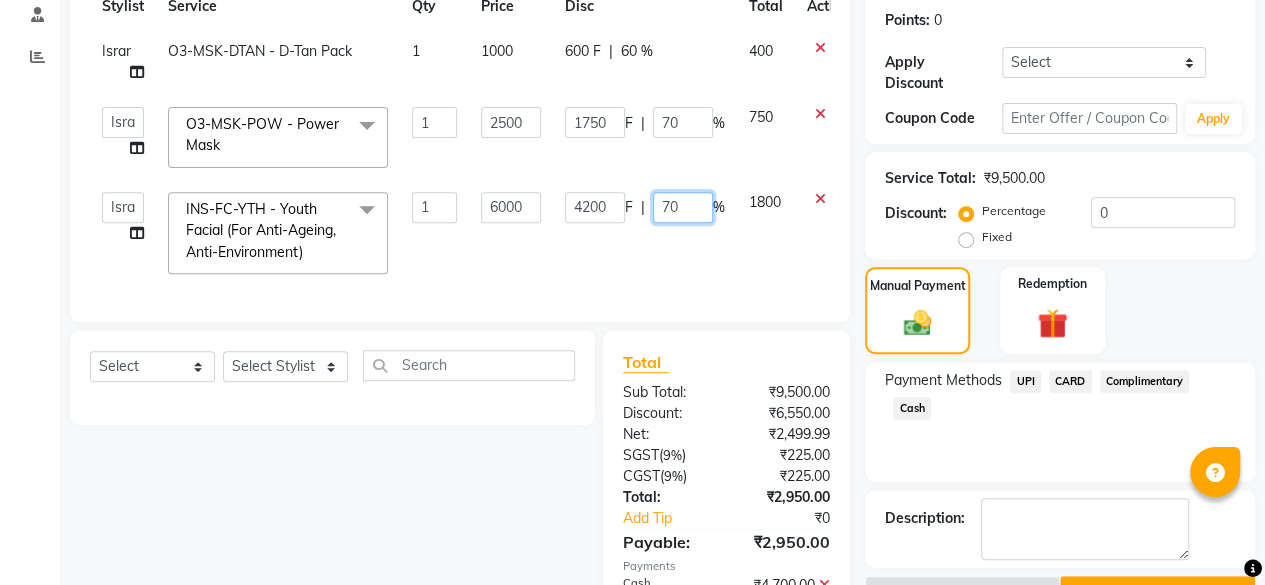click on "70" 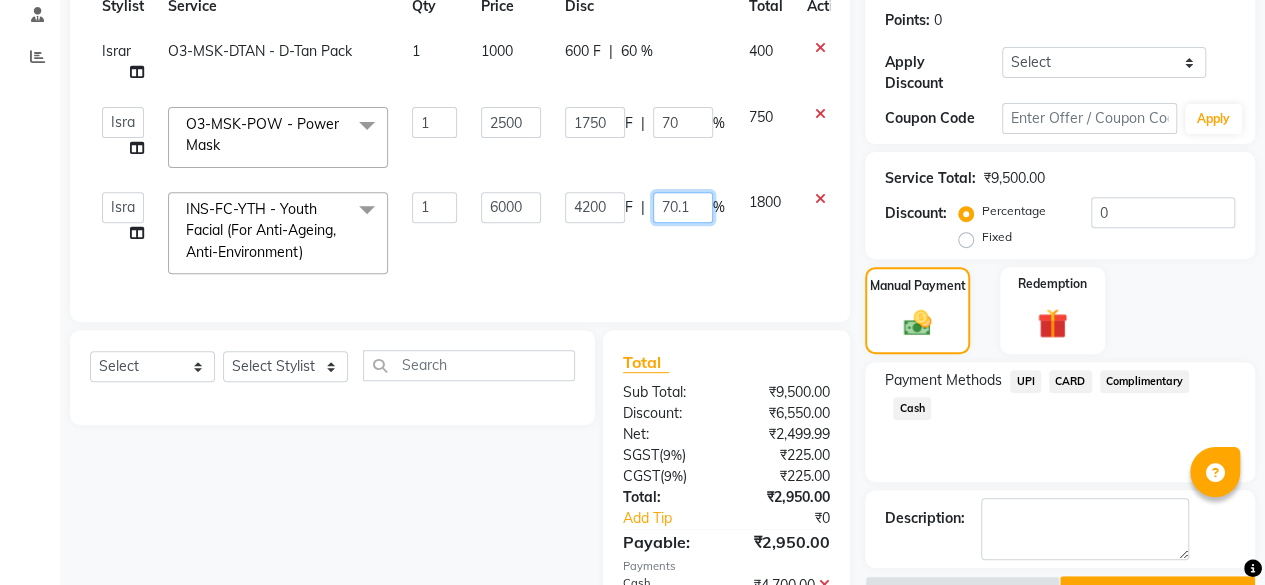 type on "70.16" 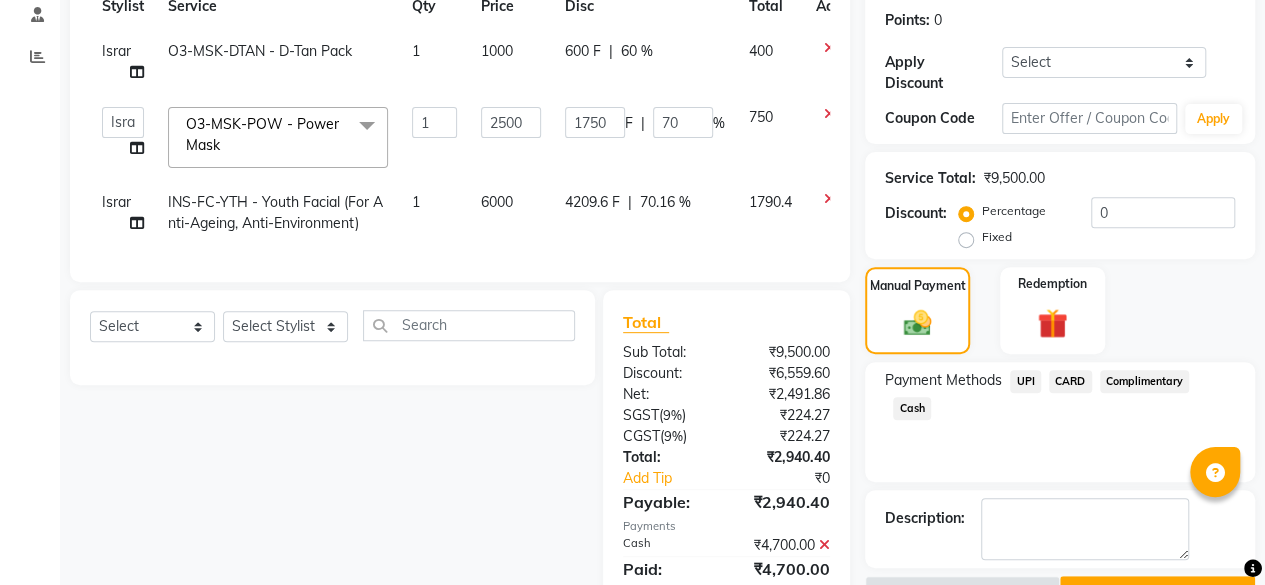 click on "70.16 %" 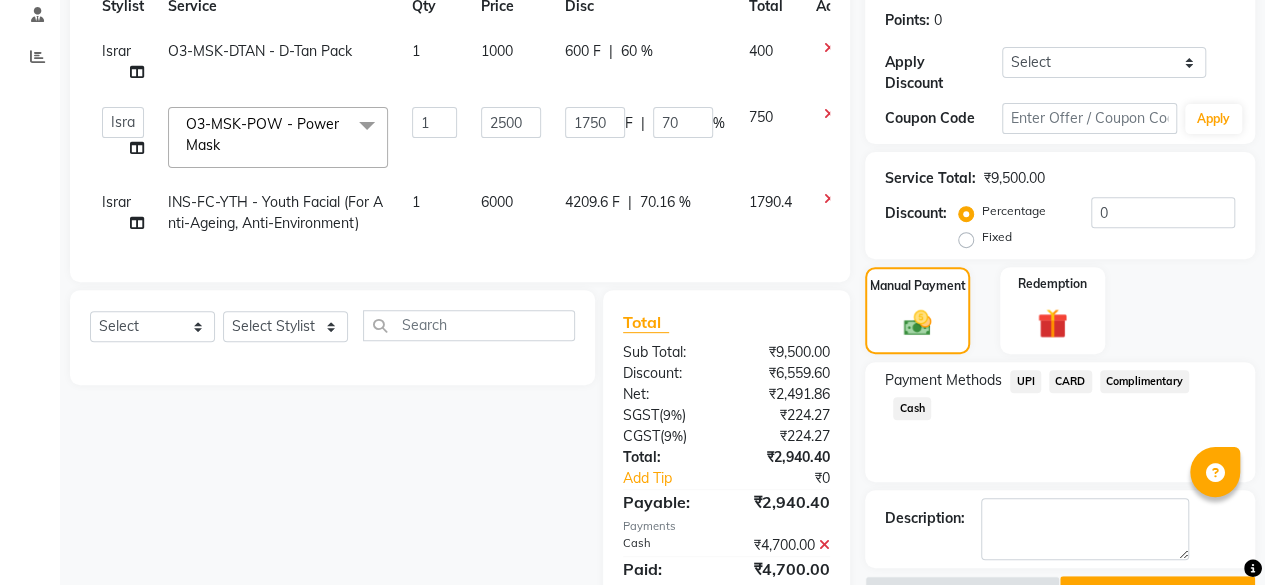 select on "60887" 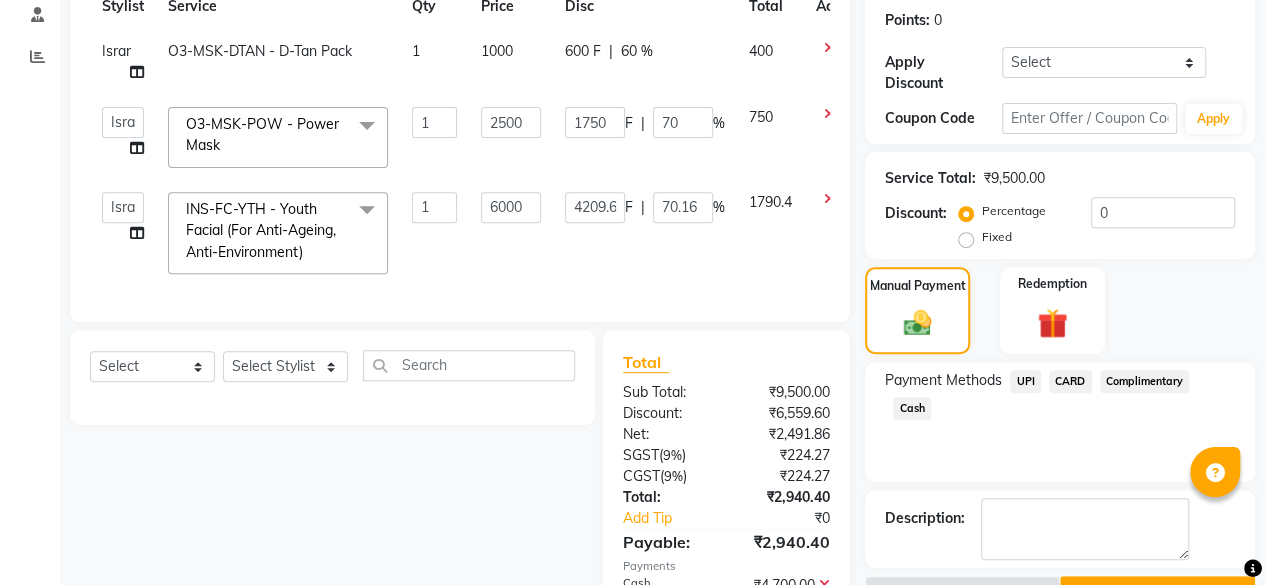 click on "70.16" 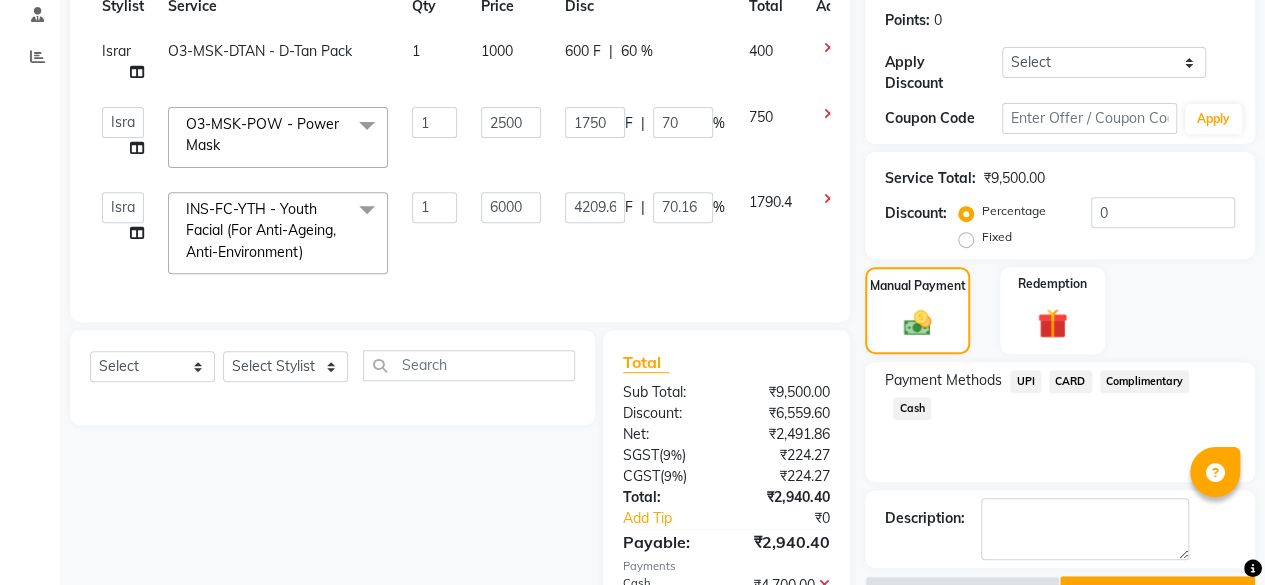 click on "70.16" 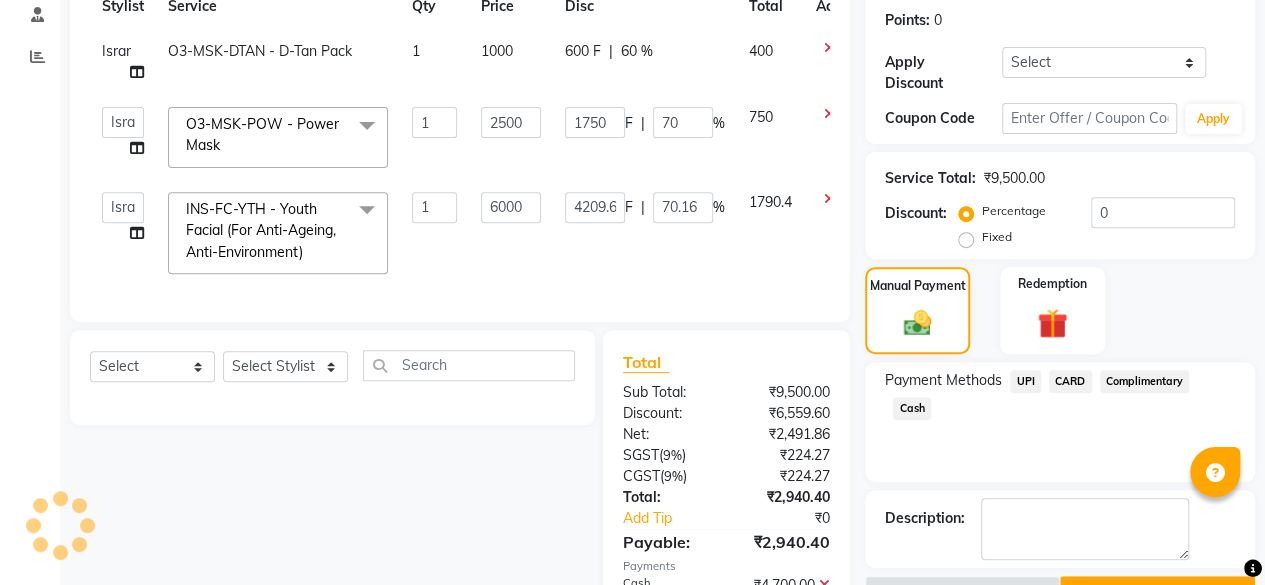 click on "70.16" 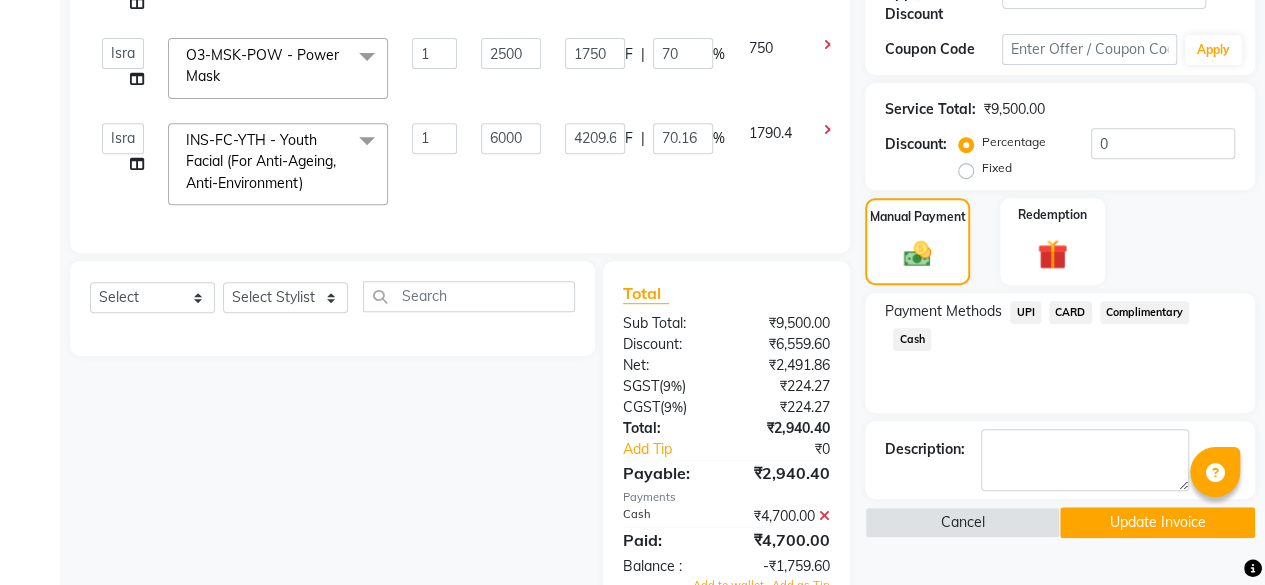 scroll, scrollTop: 401, scrollLeft: 0, axis: vertical 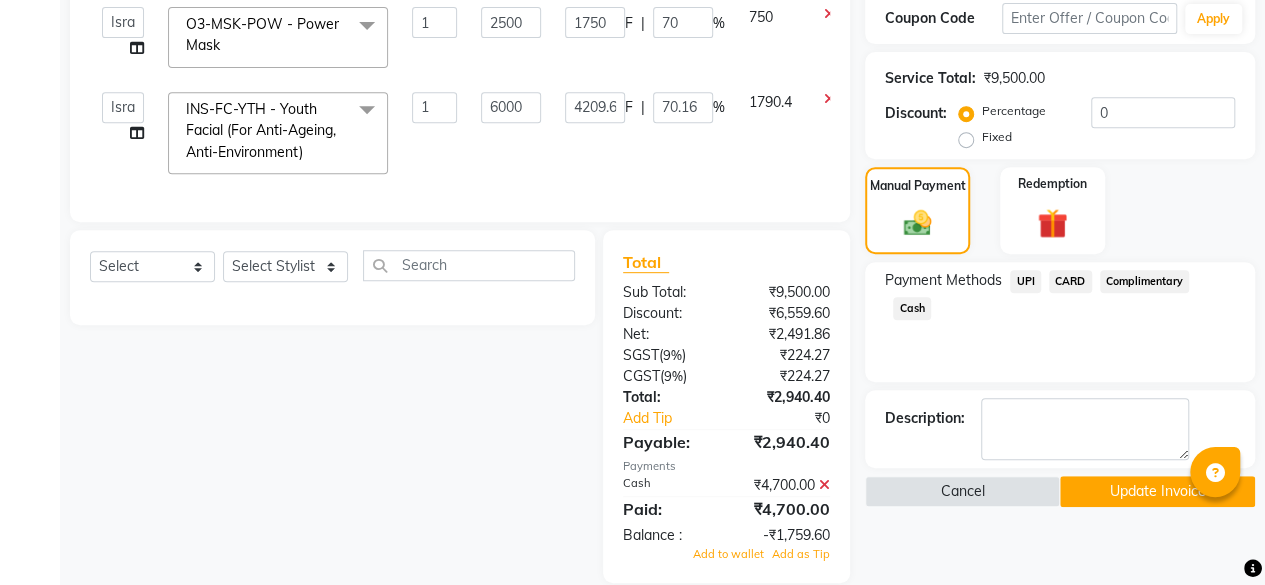 click on "70.16" 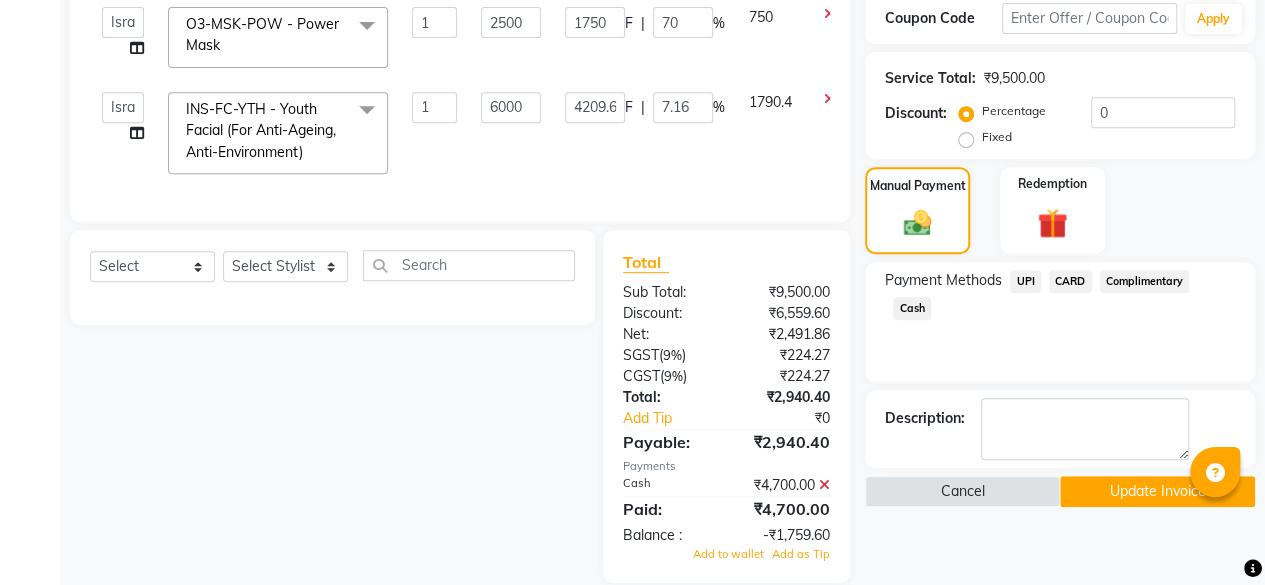type on "71.16" 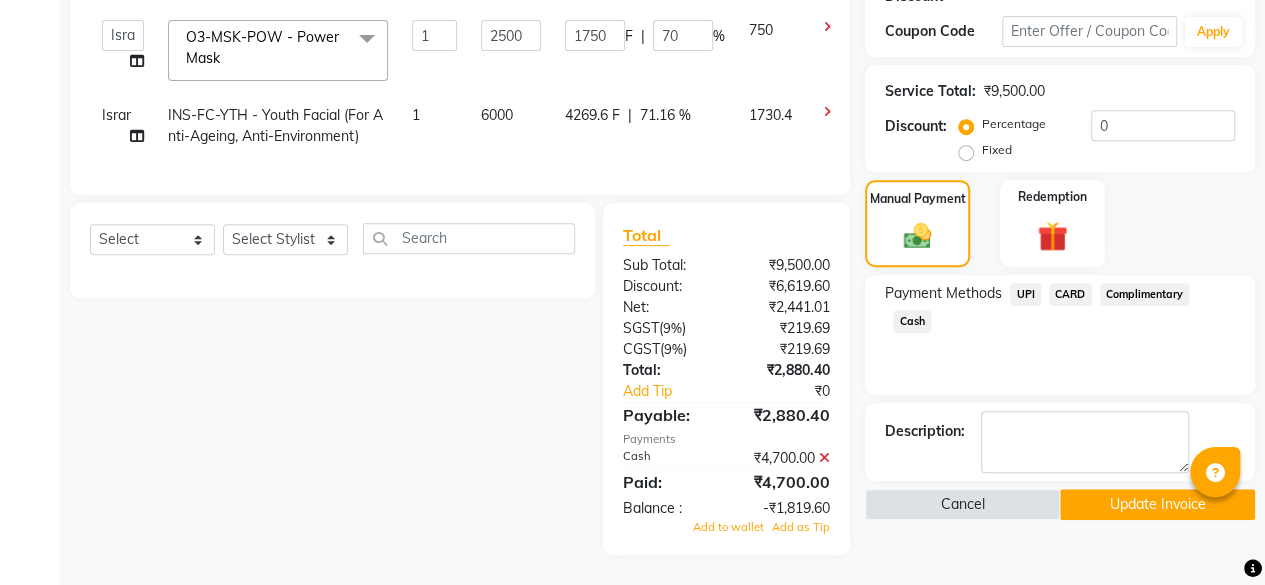 click on "71.16 %" 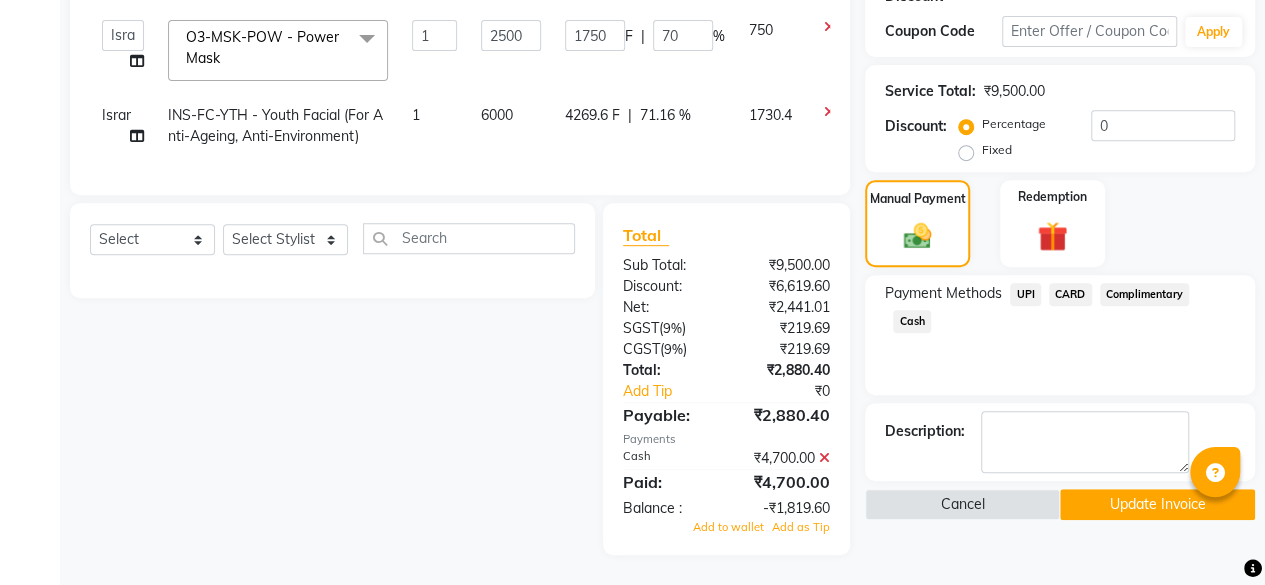 select on "60887" 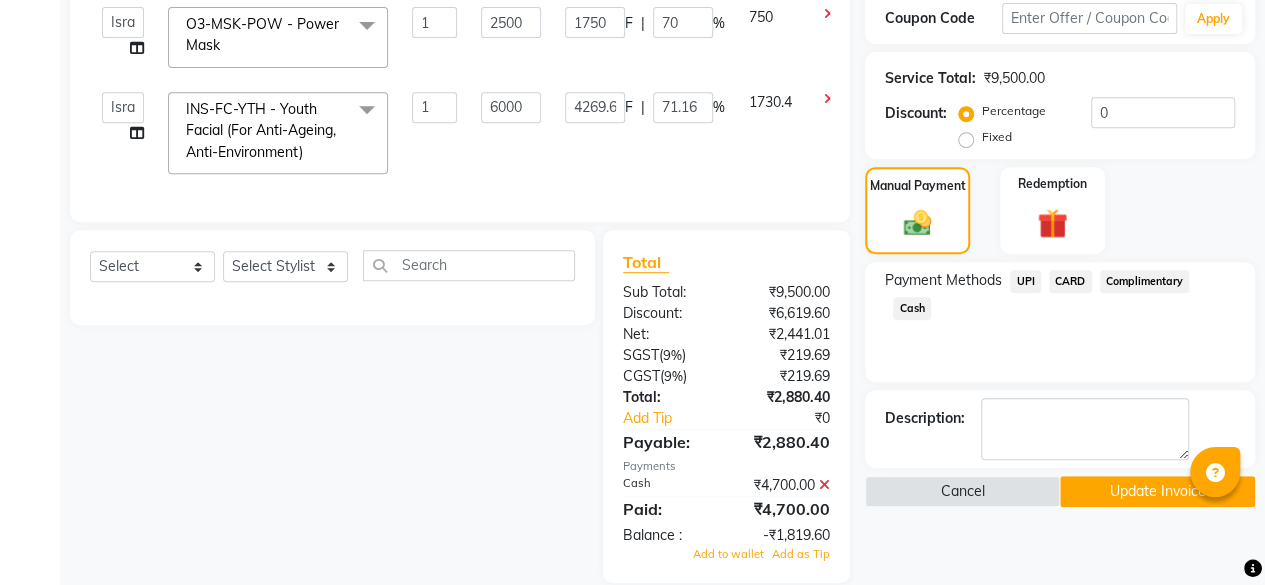 click on "71.16" 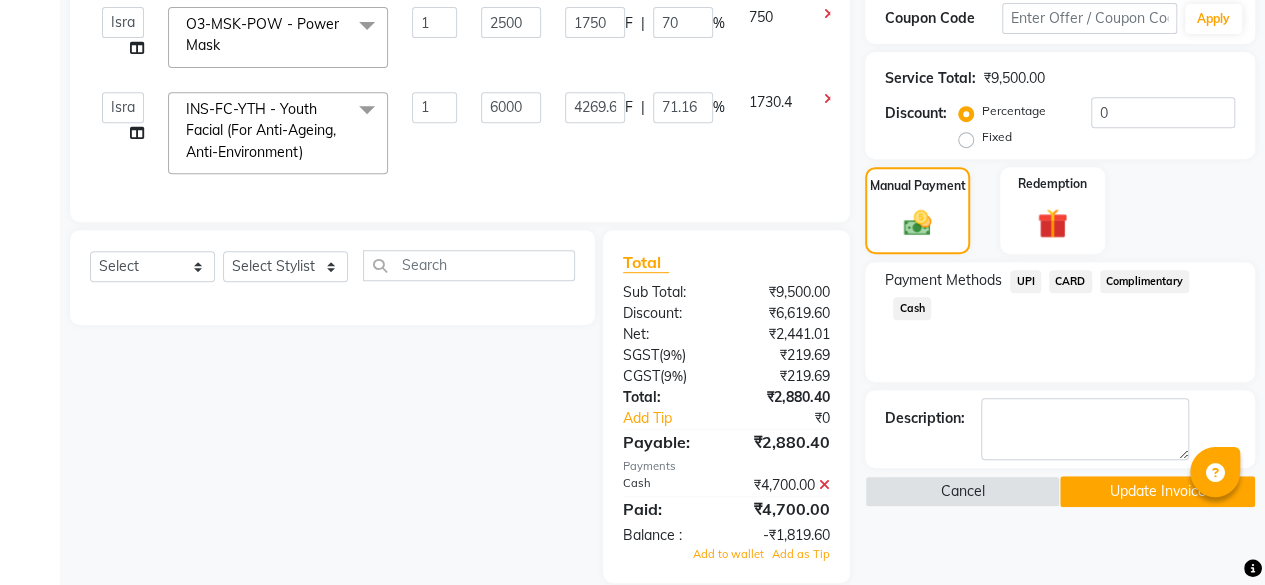 click on "71.16" 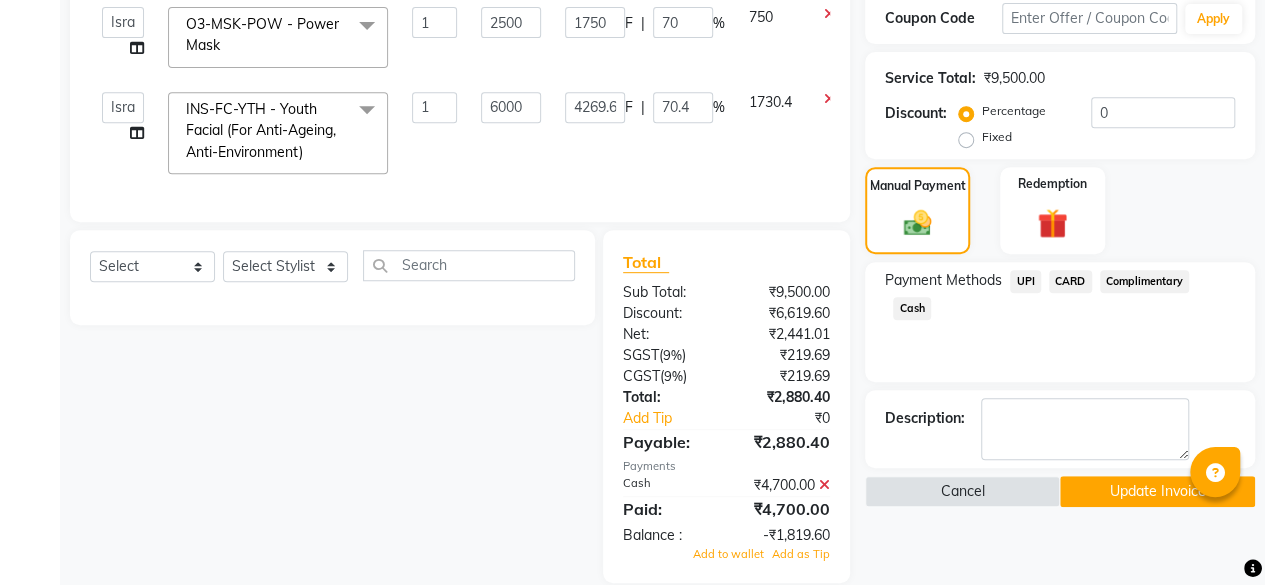 type on "70.45" 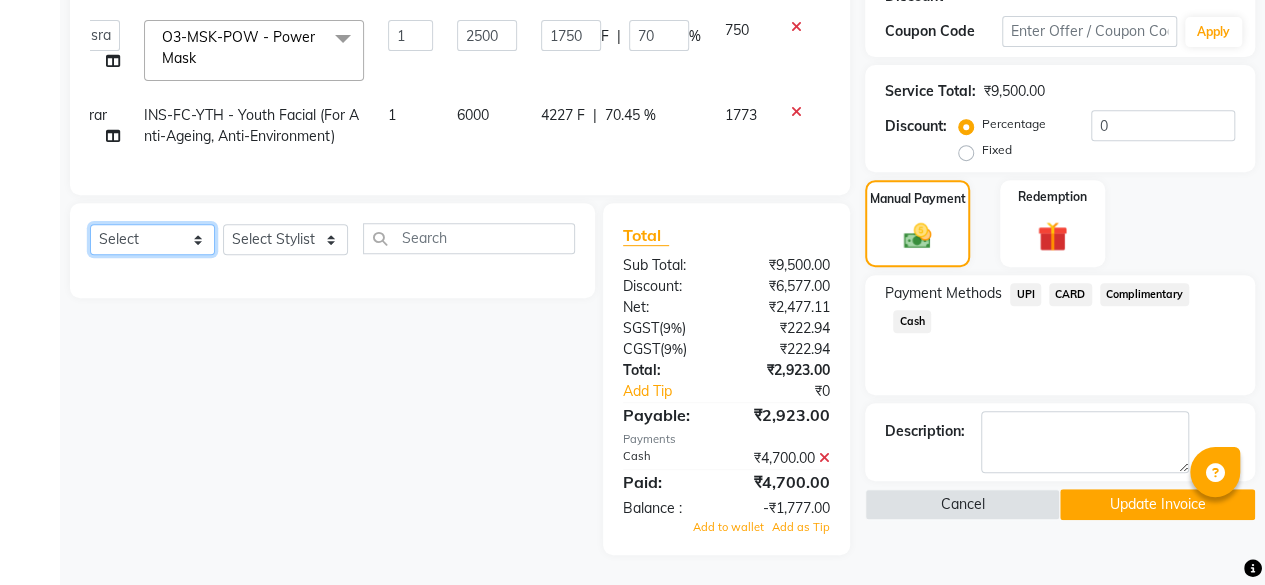 scroll, scrollTop: 0, scrollLeft: 30, axis: horizontal 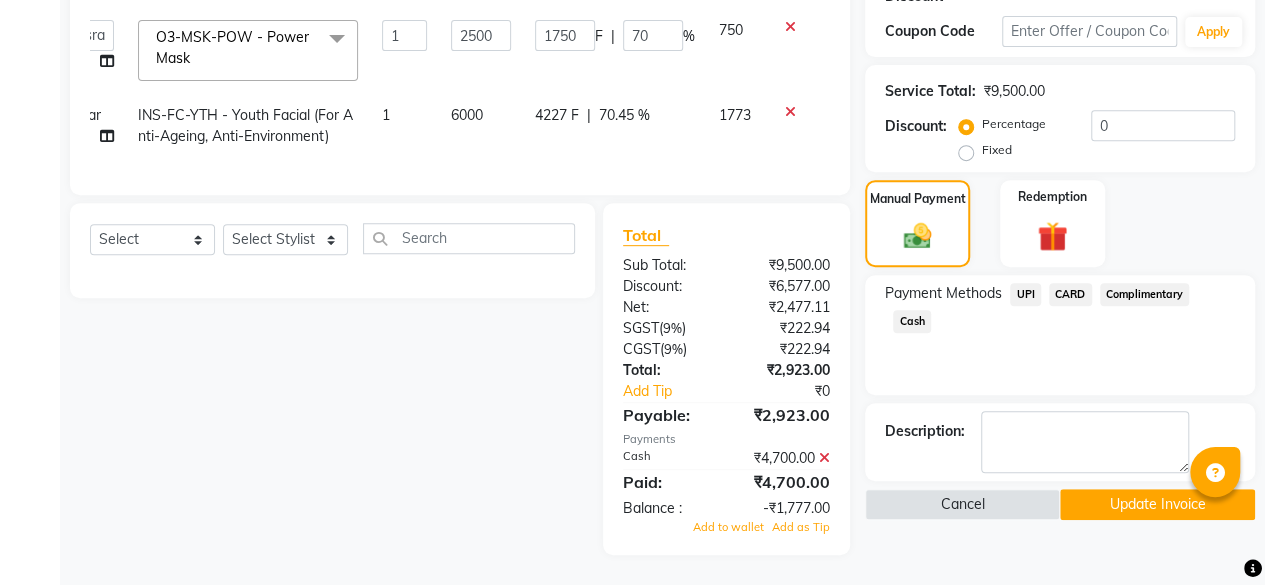 click on "70.45 %" 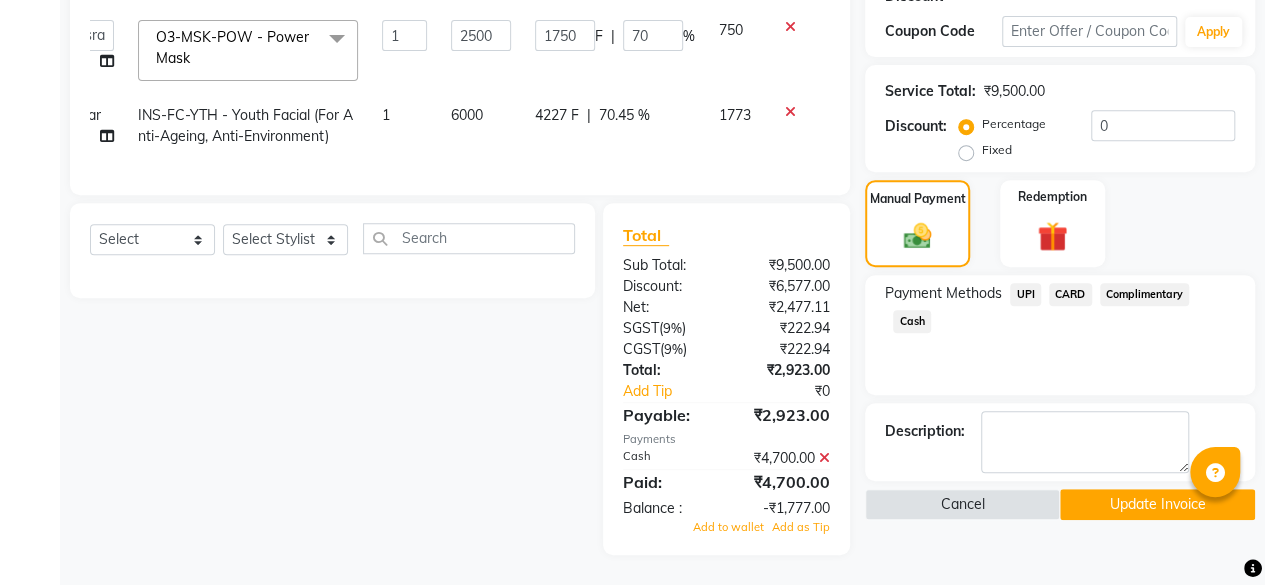 select on "60887" 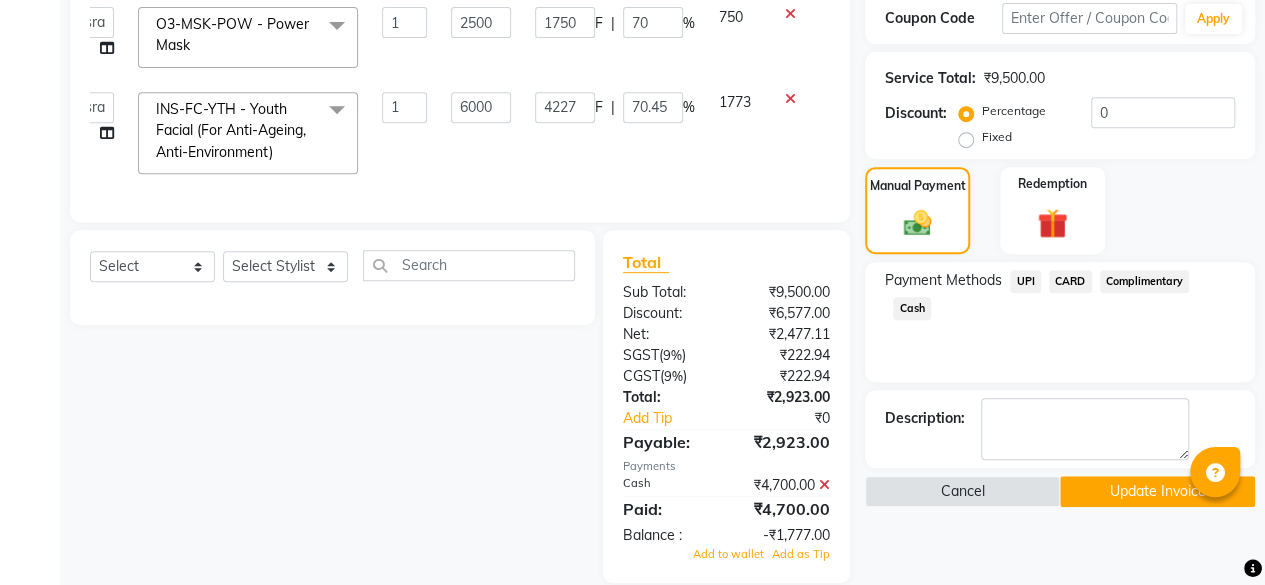click on "4227 F | 70.45 %" 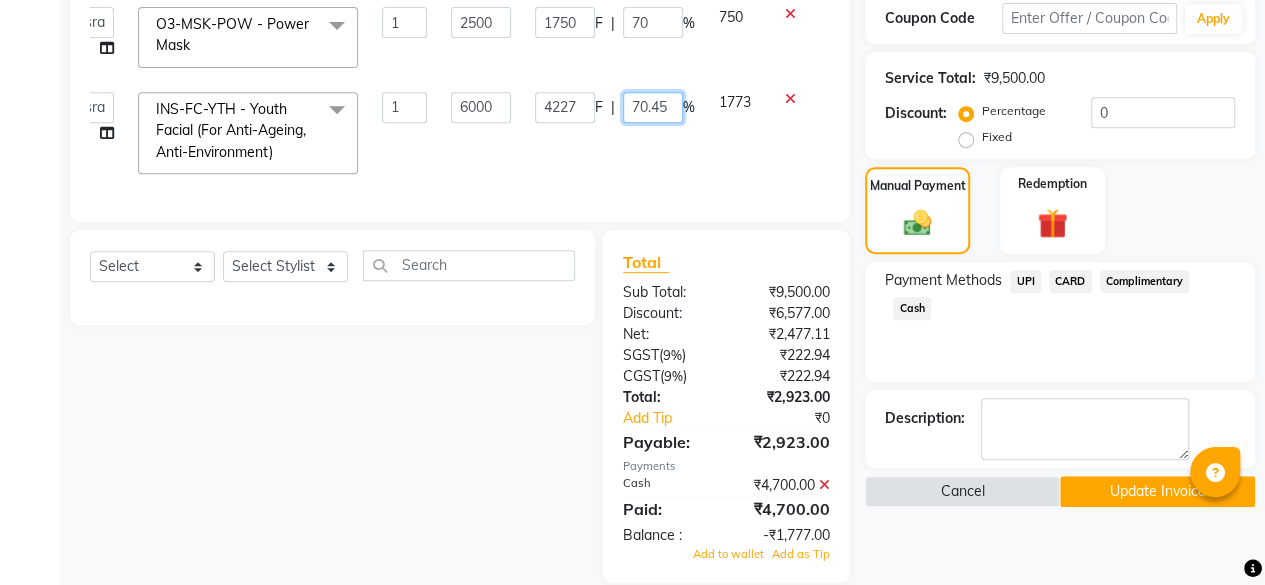 click on "70.45" 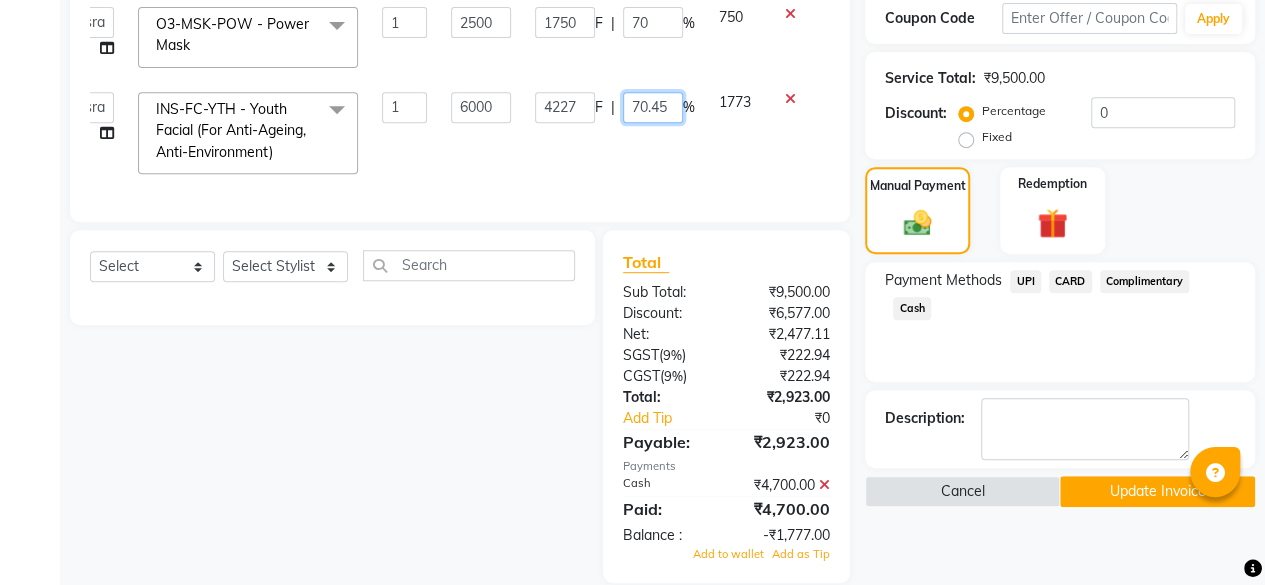 click on "70.45" 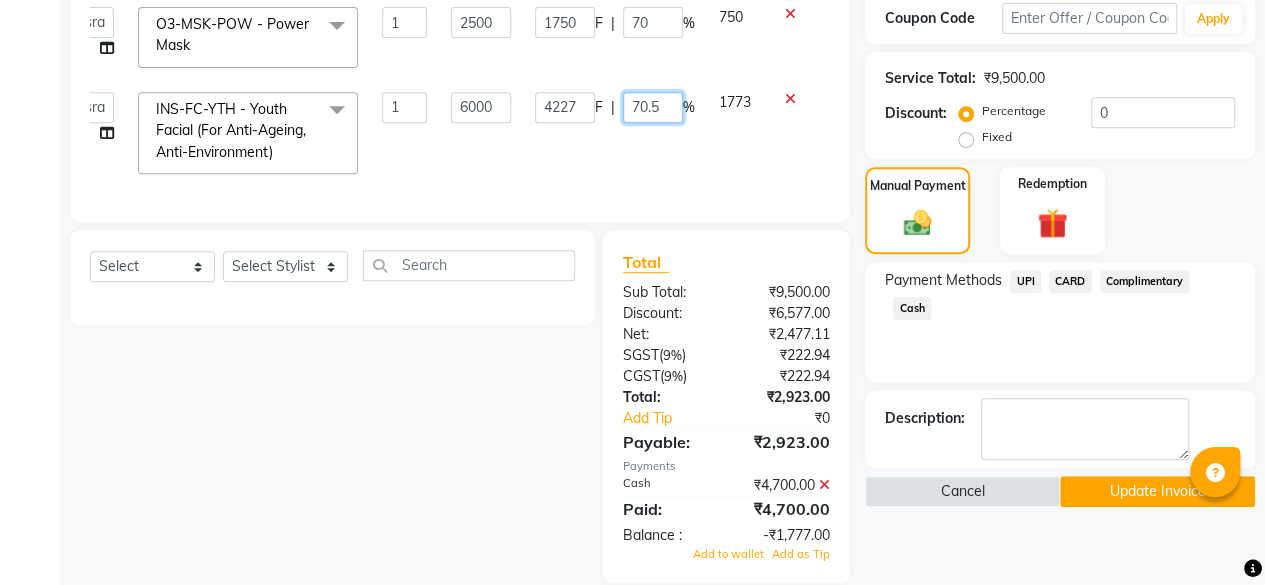 type on "70.65" 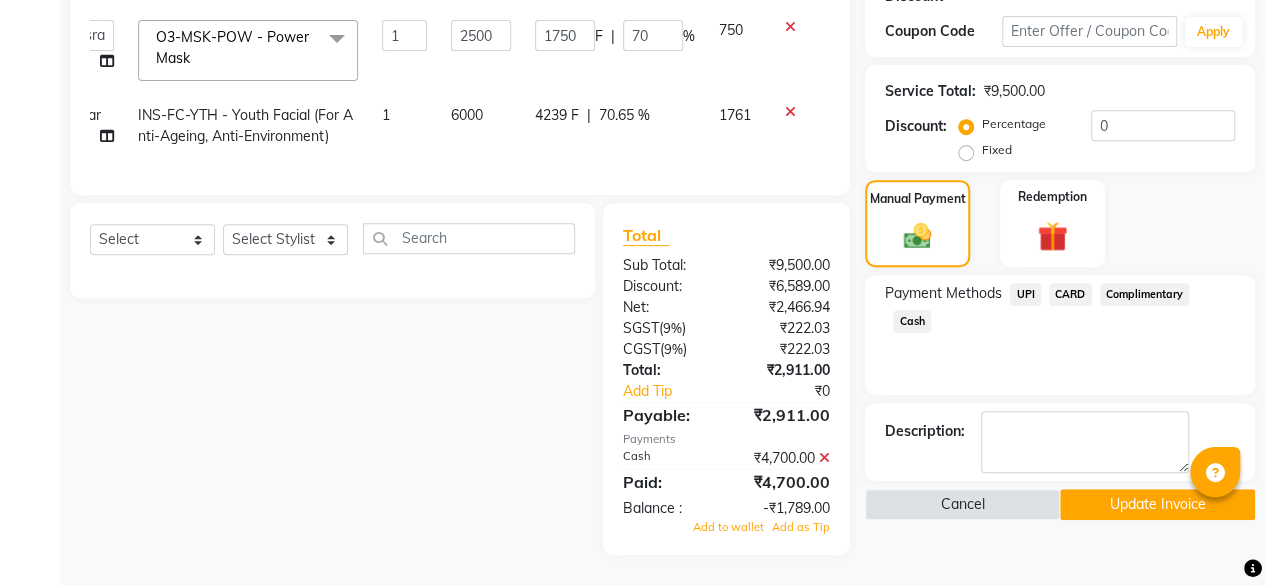 click on "70.65 %" 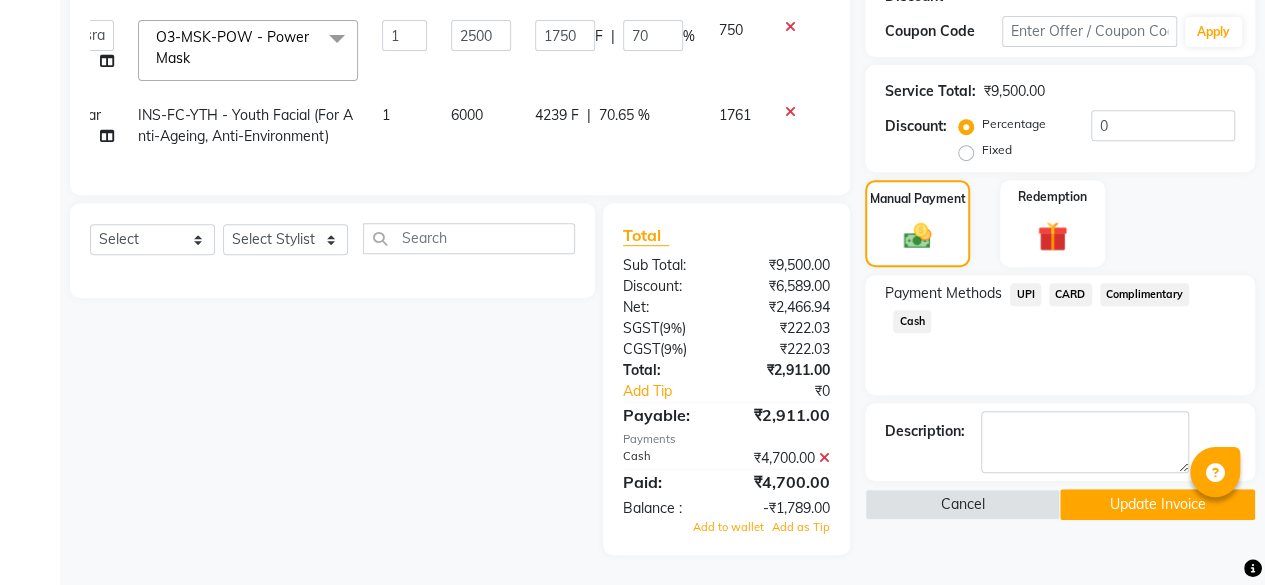 select on "60887" 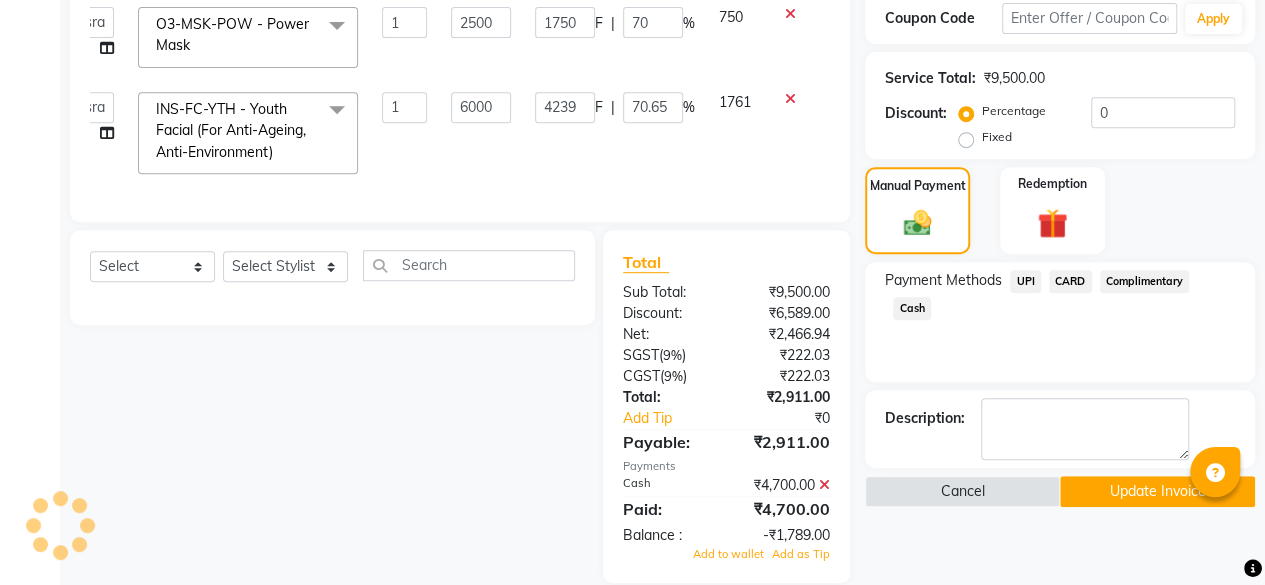 click on "70.65" 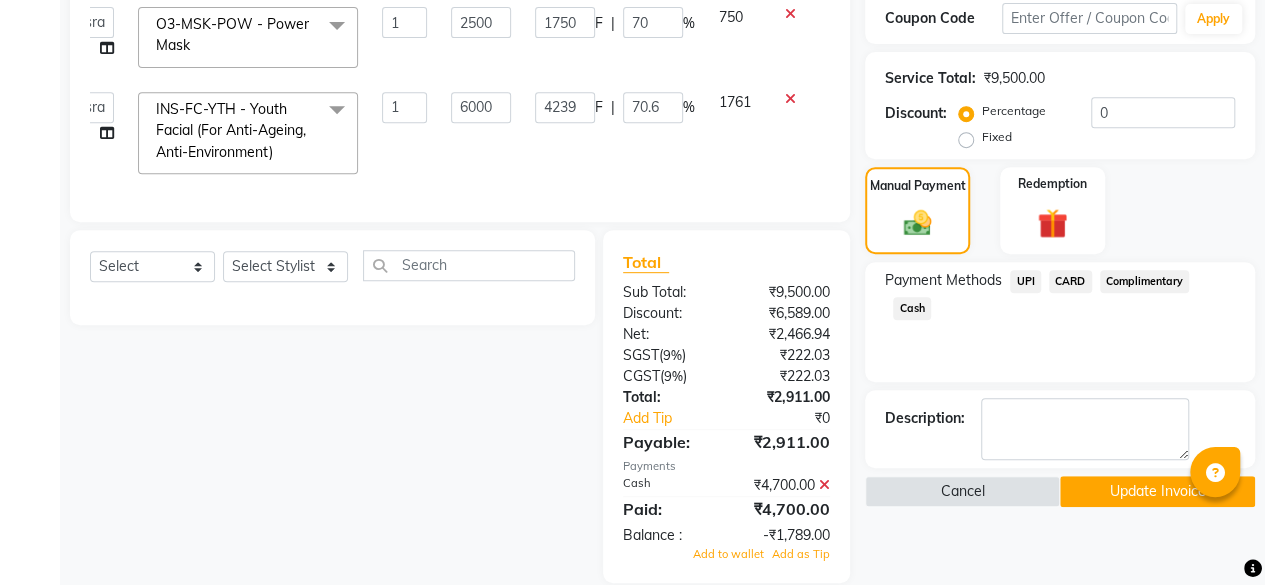 type on "70.61" 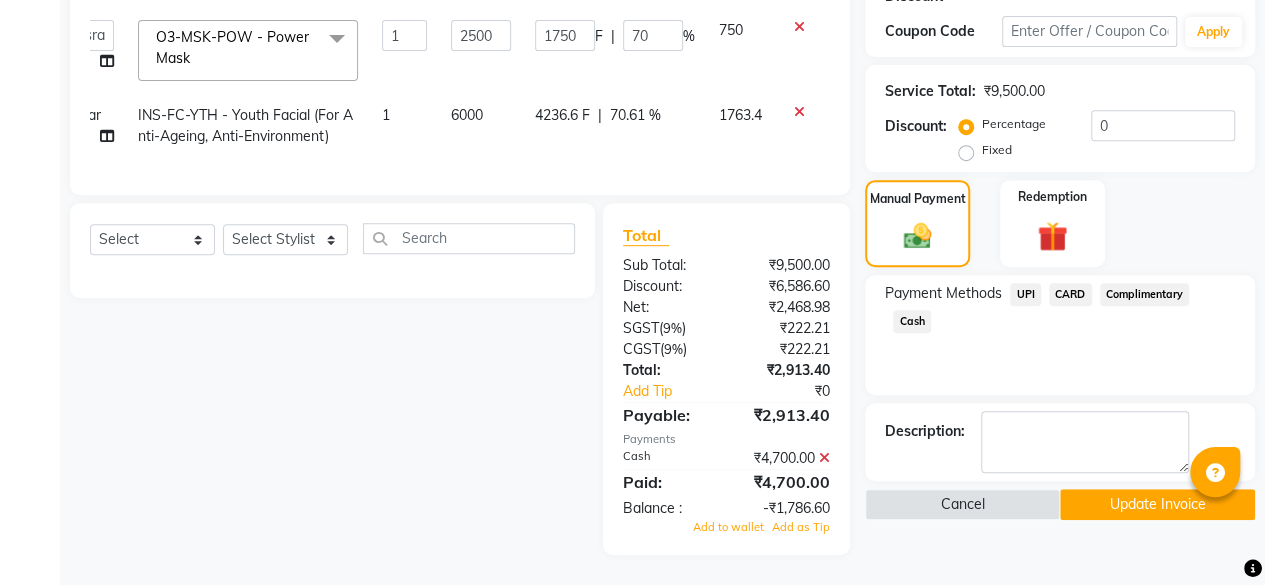 click on "70.61 %" 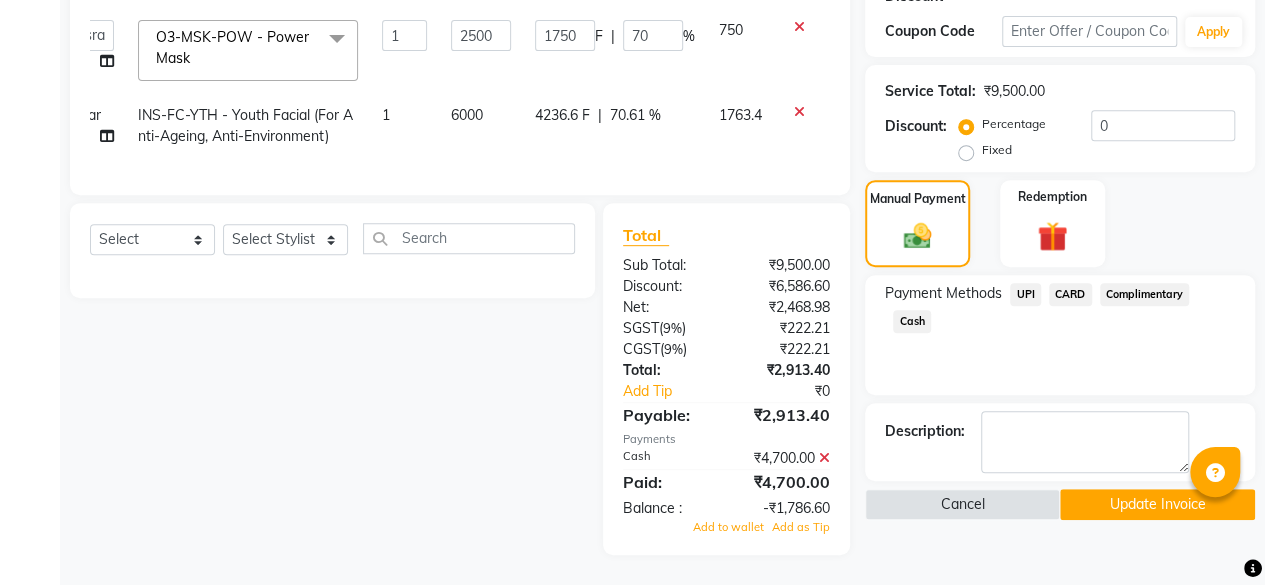 select on "60887" 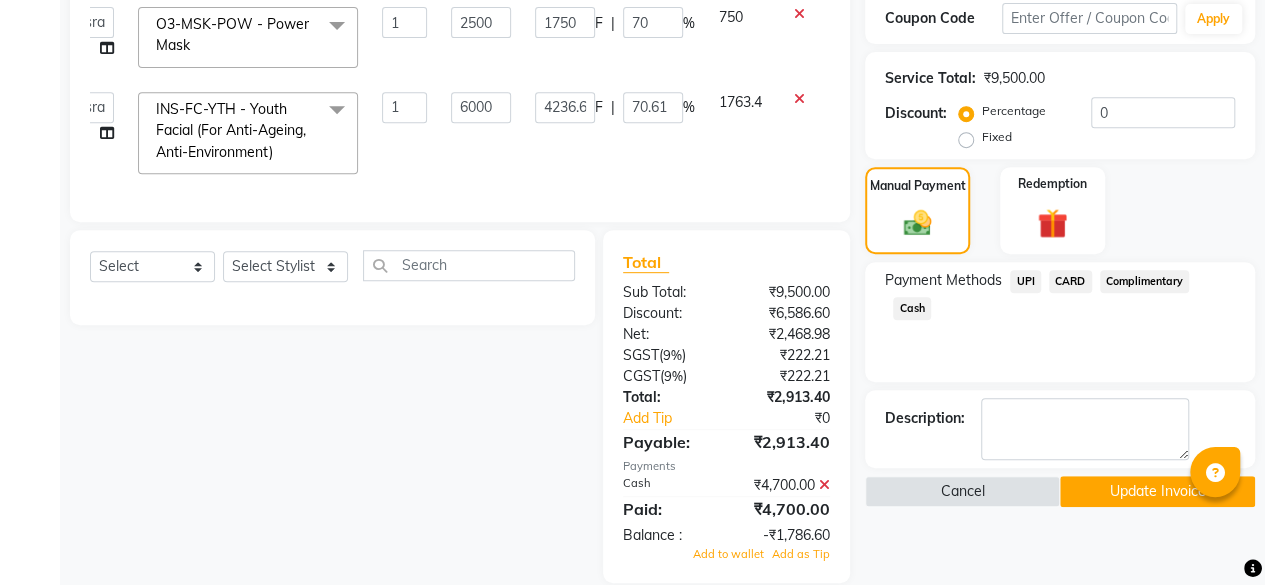 click on "70.61" 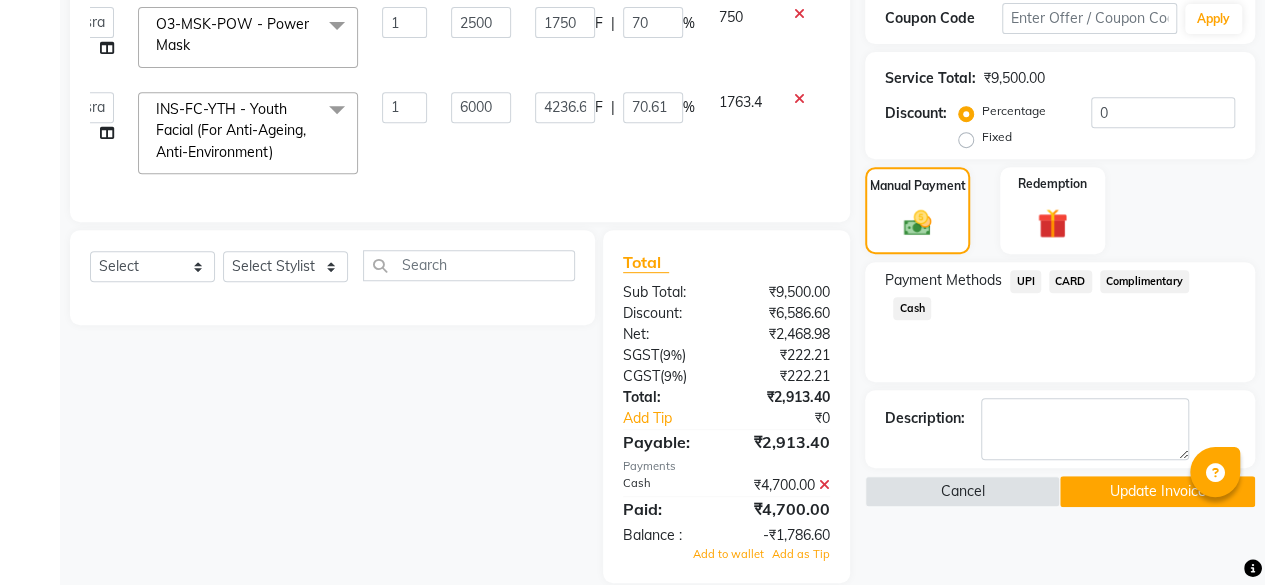 click on "70.61" 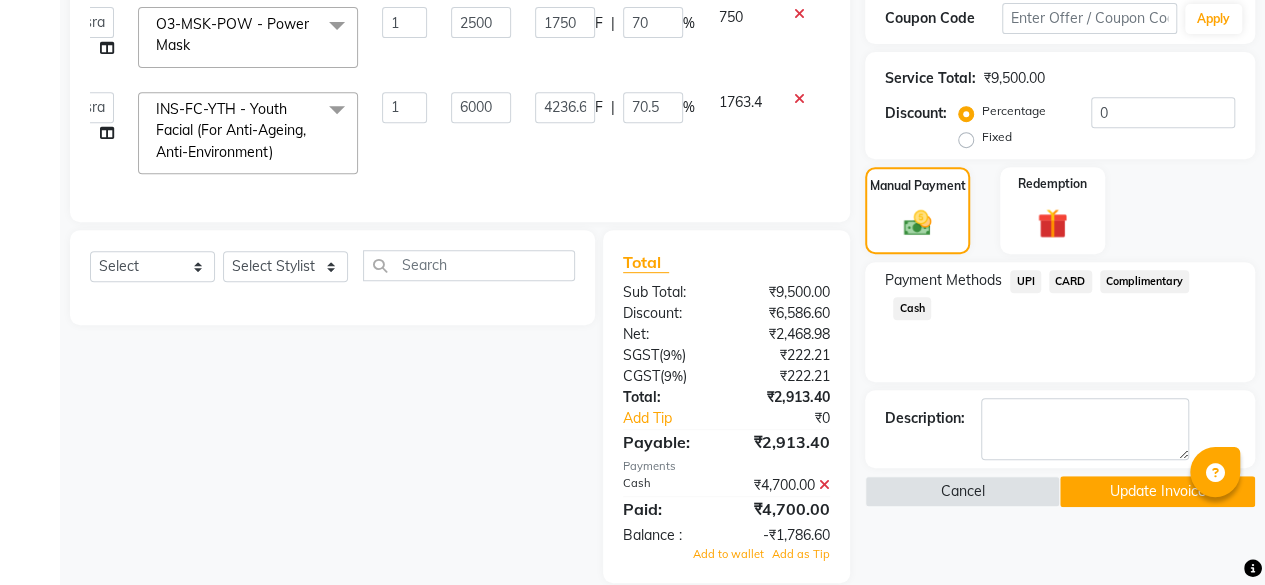 type on "70.59" 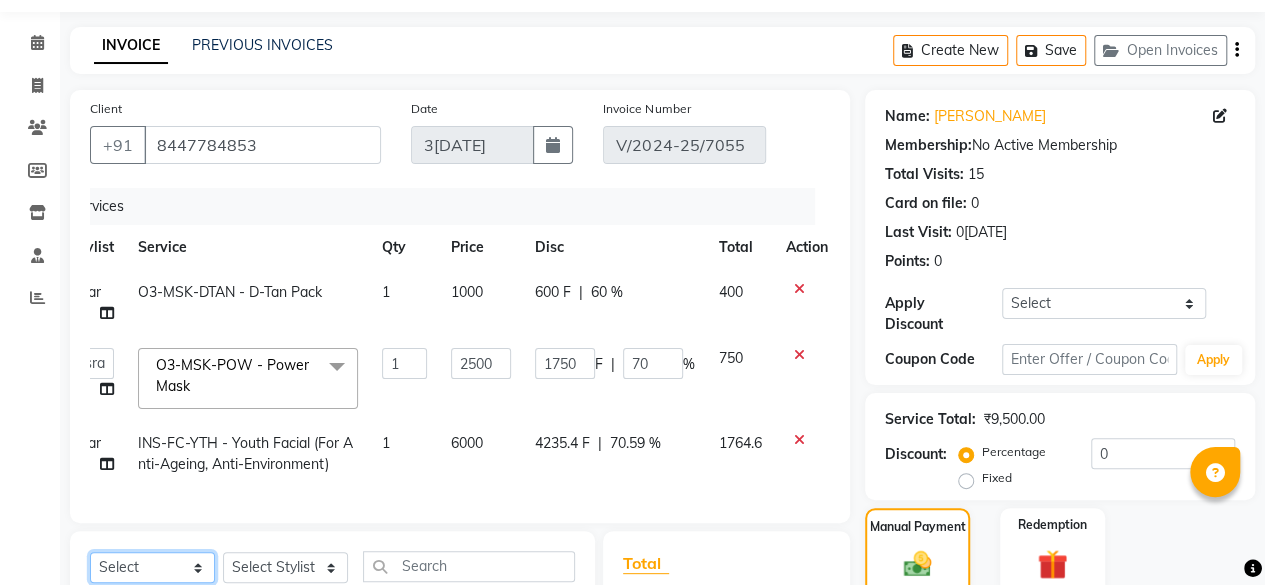 scroll, scrollTop: 100, scrollLeft: 0, axis: vertical 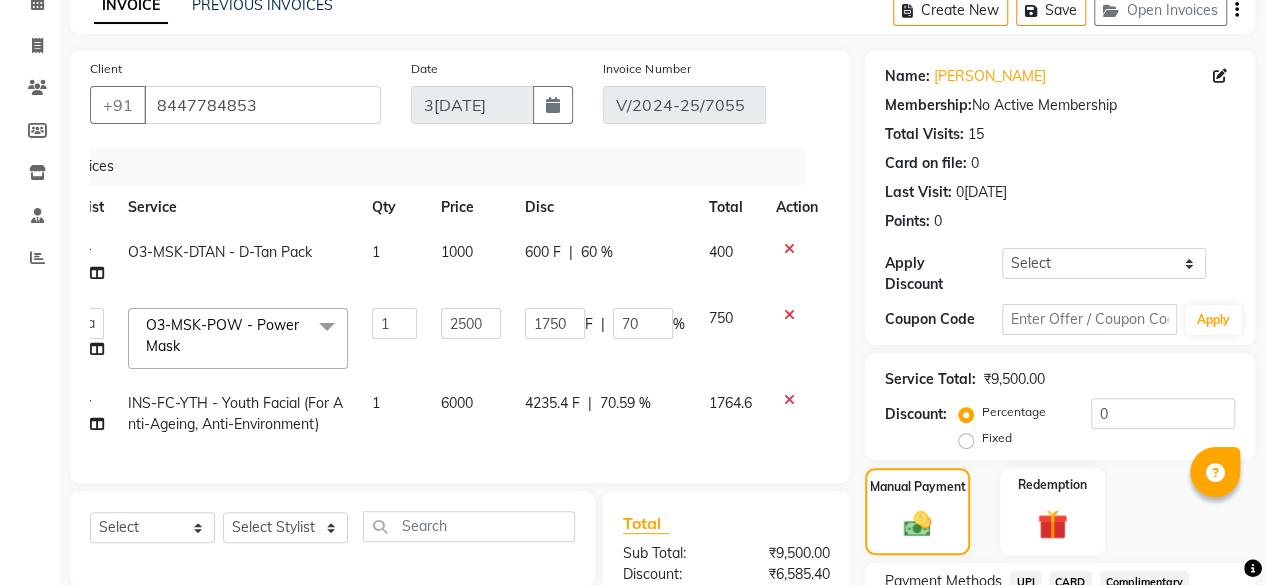 click on "70.59 %" 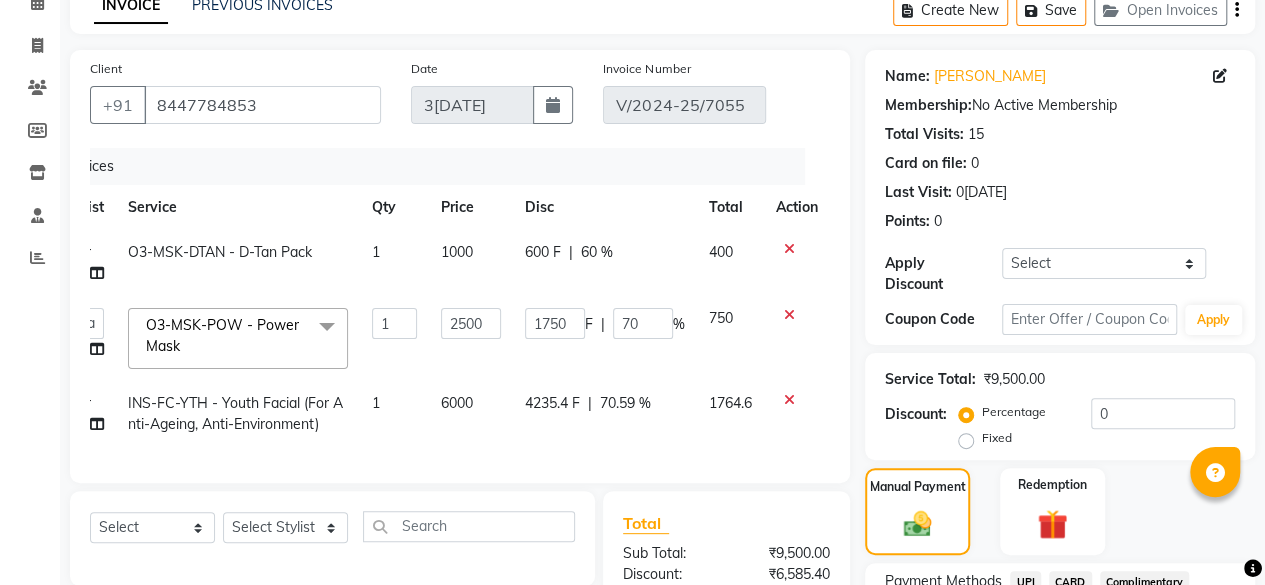 select on "60887" 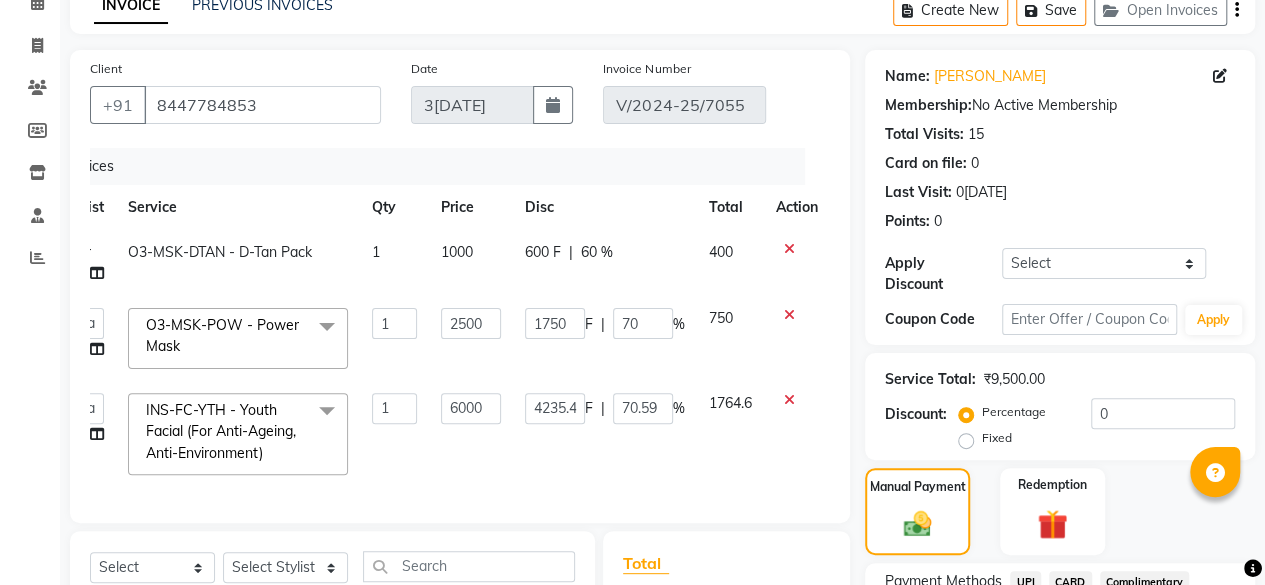 click on "70.59" 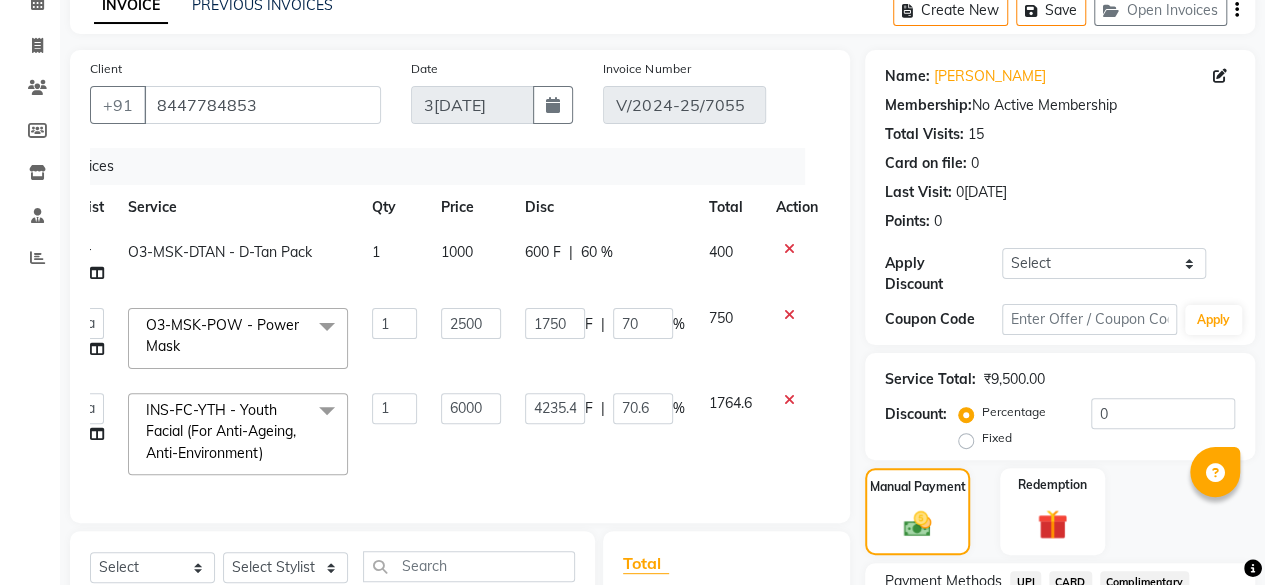type on "70.61" 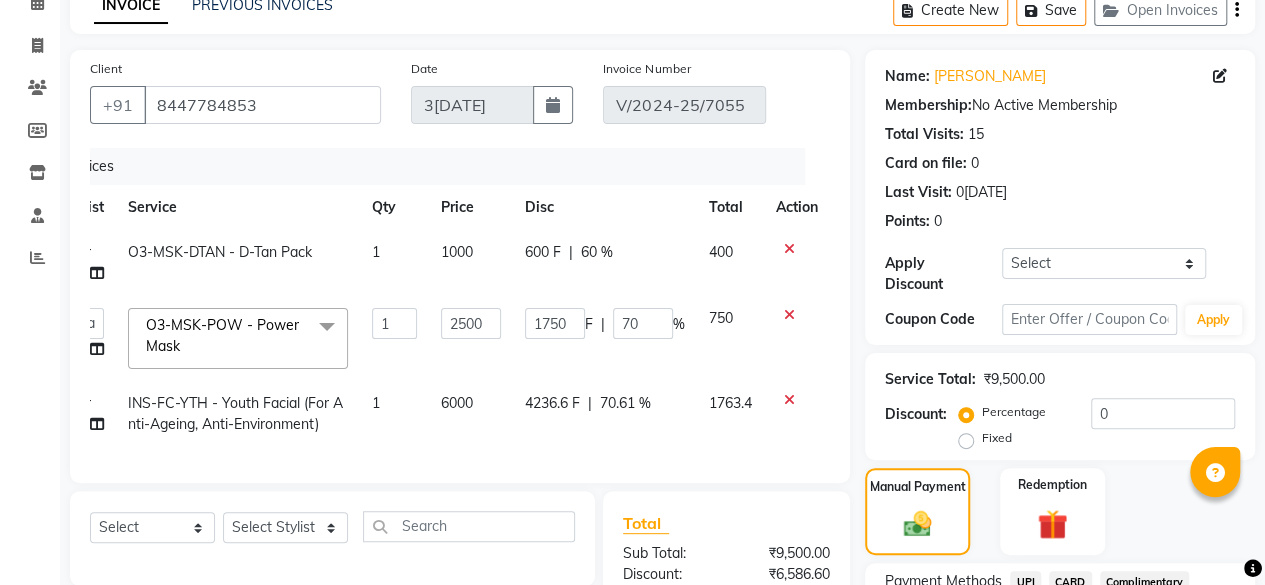 click on "70.61 %" 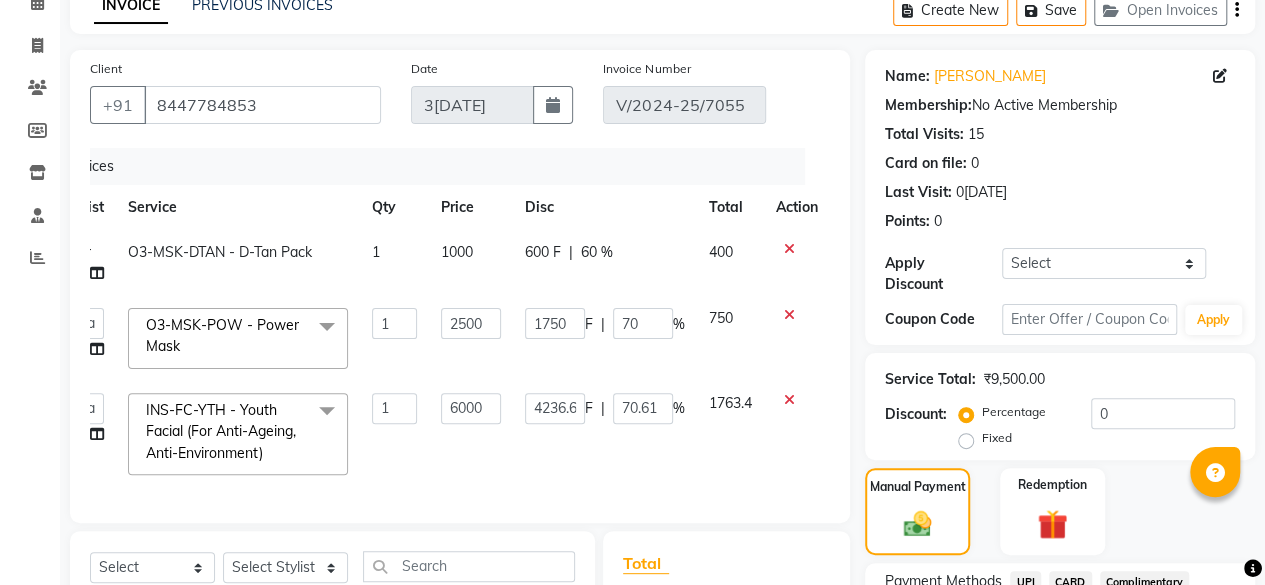 click on "70.61" 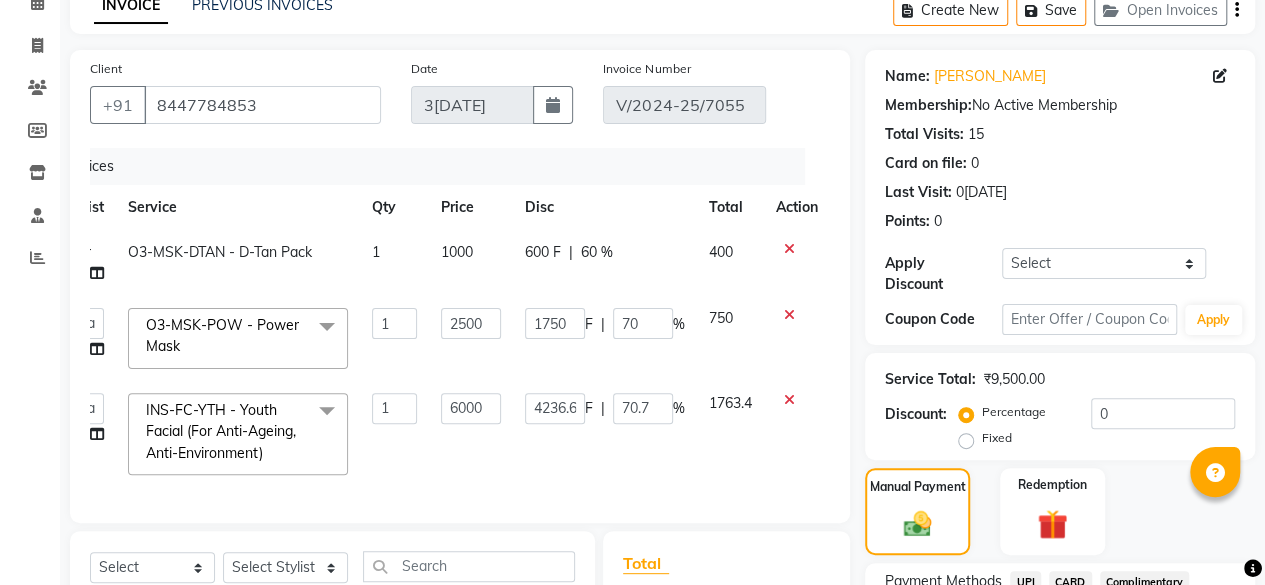 type on "70.70" 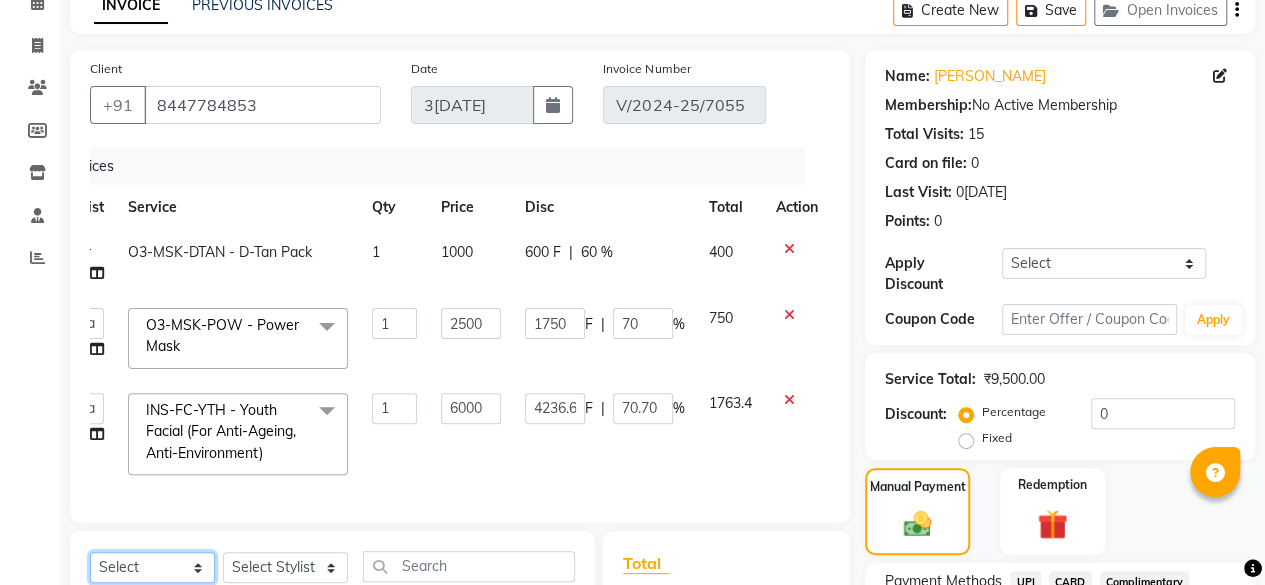 scroll, scrollTop: 0, scrollLeft: 30, axis: horizontal 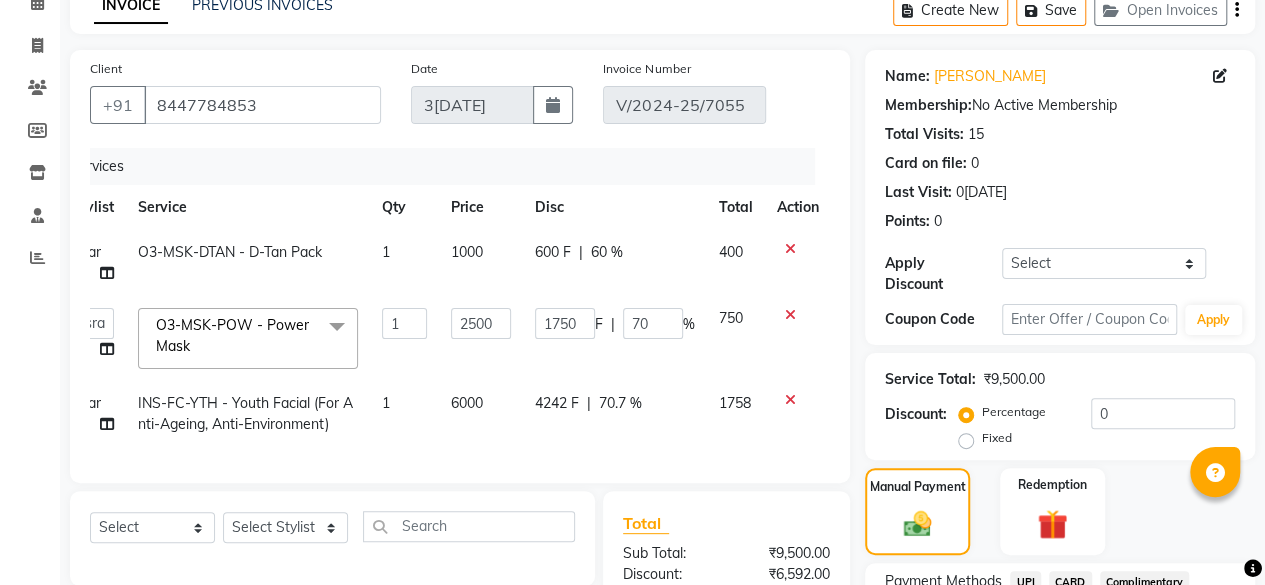 click on "70.7 %" 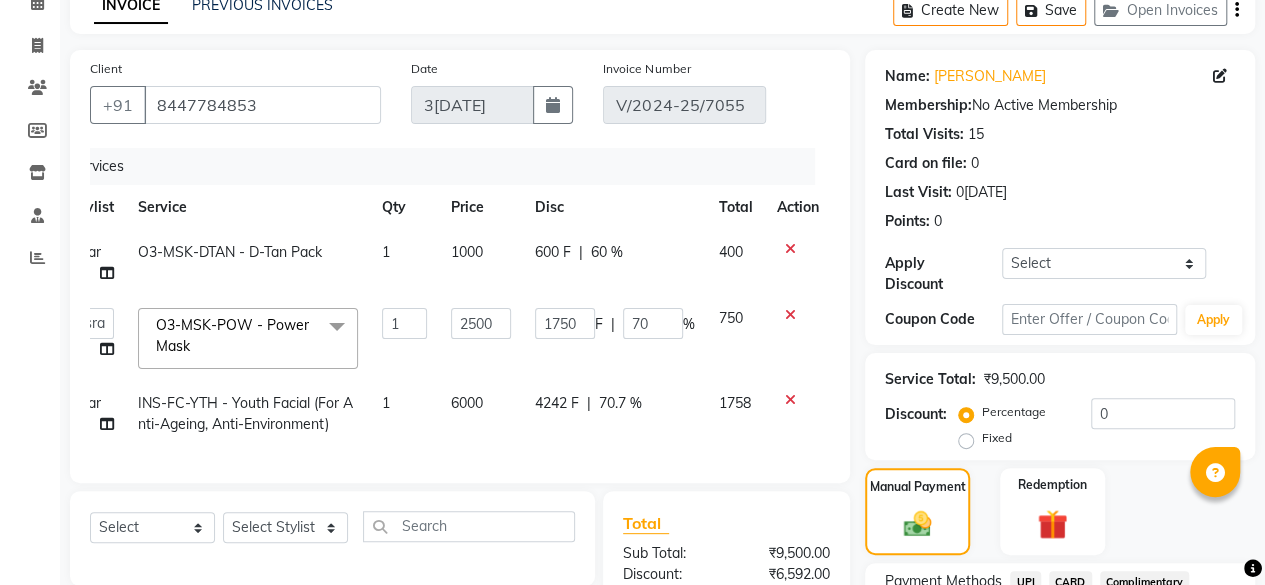 select on "60887" 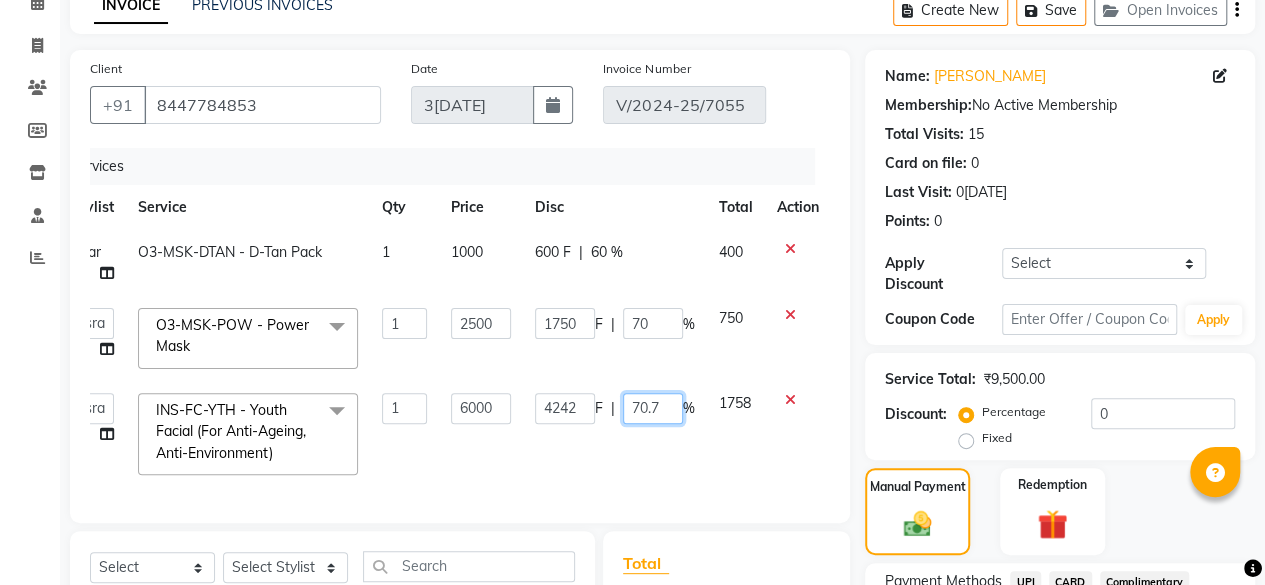 click on "70.7" 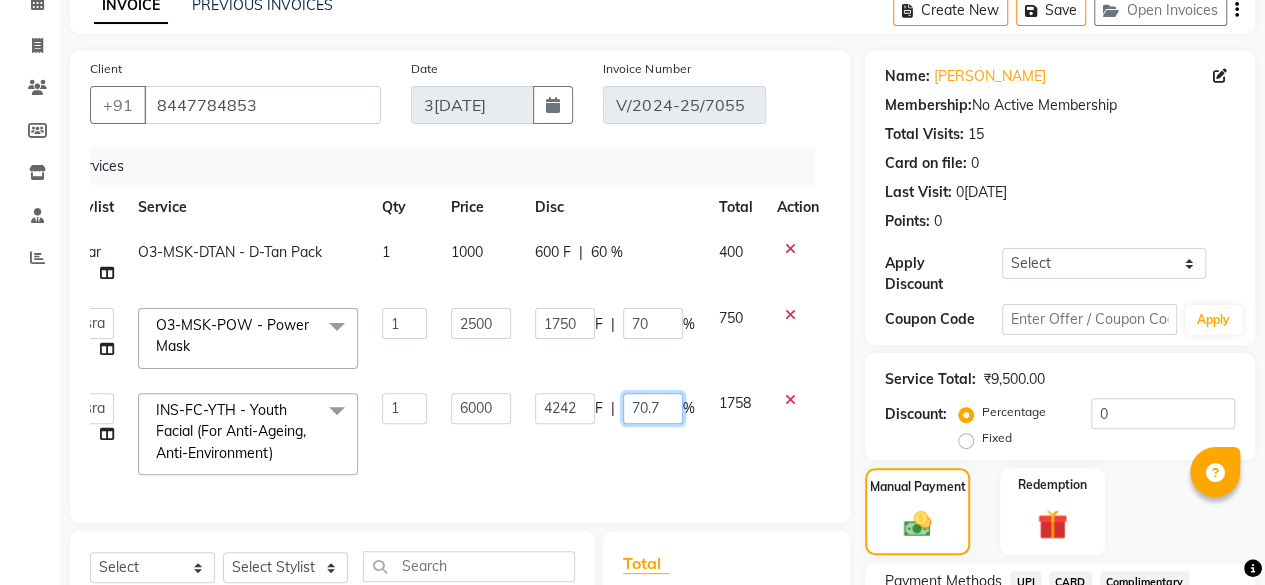 click on "70.7" 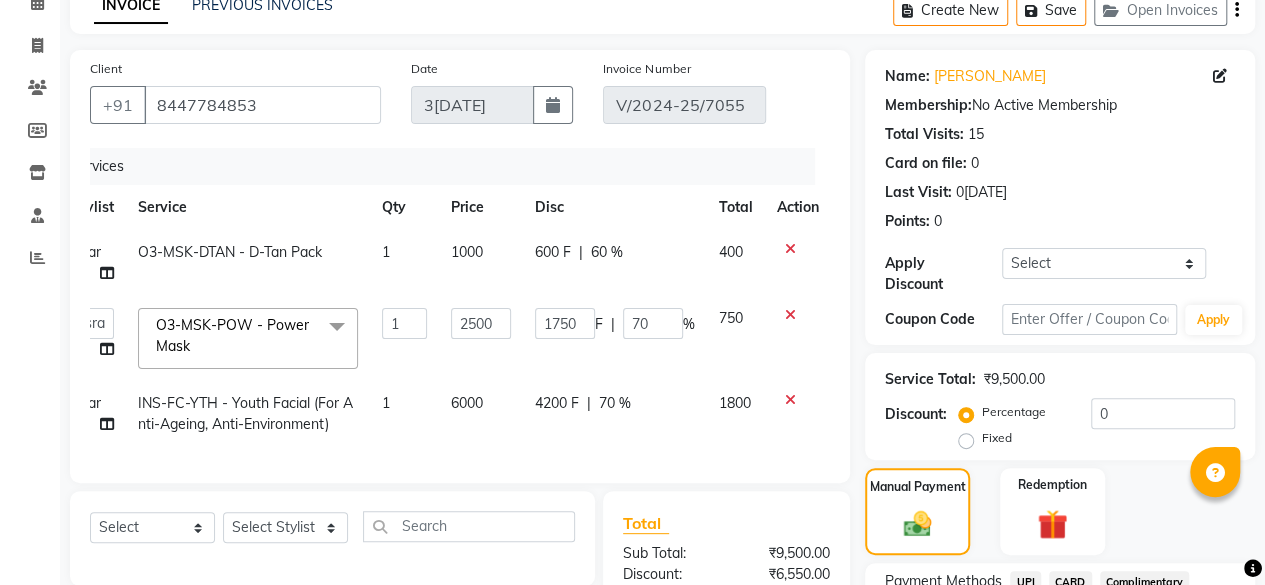 click on "70 %" 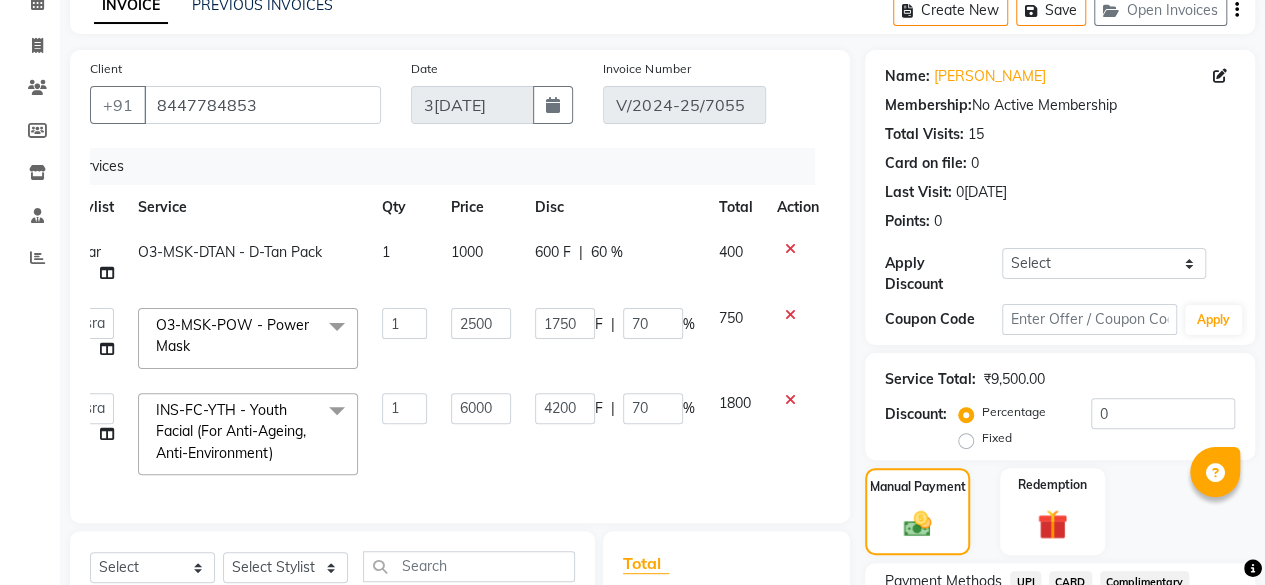 click on "4200 F | 70 %" 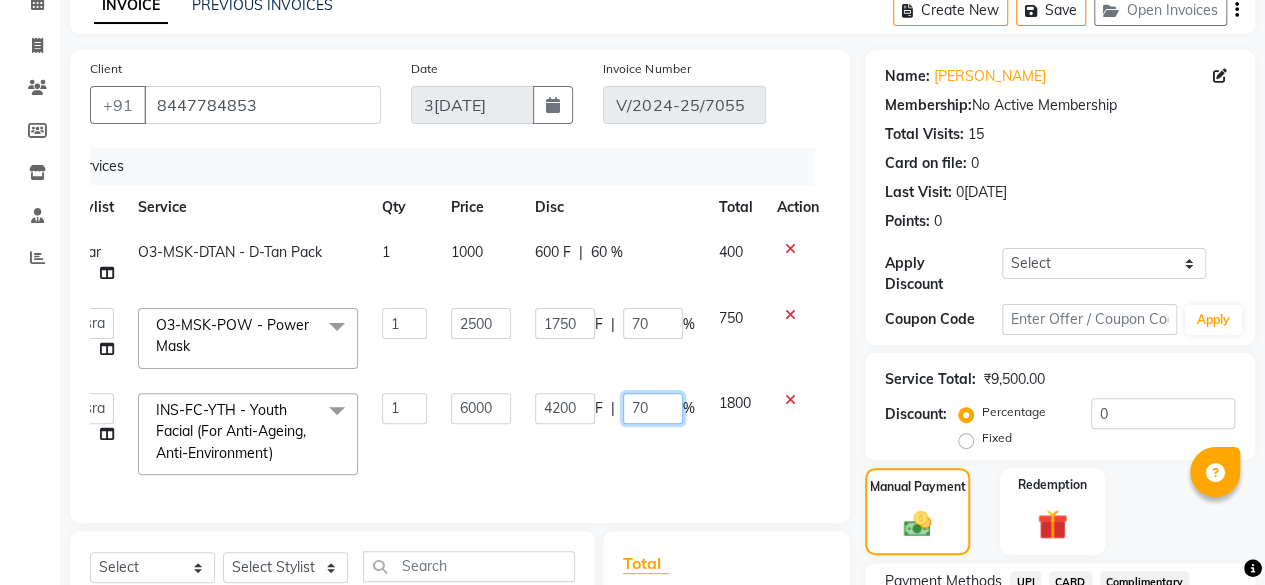 click on "70" 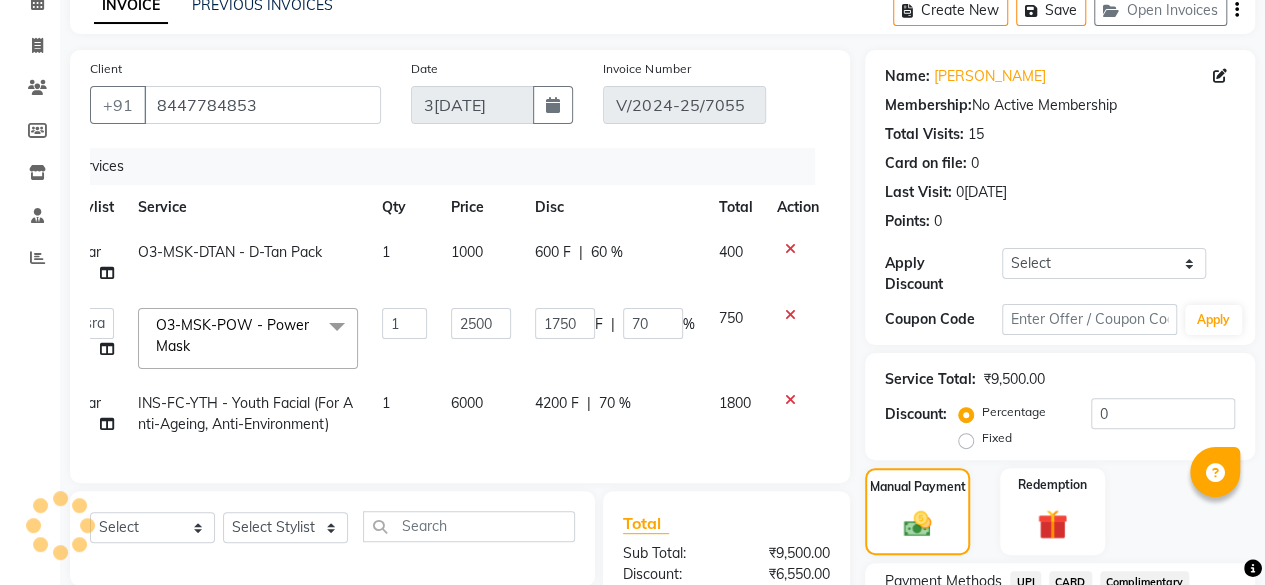 click on "70 %" 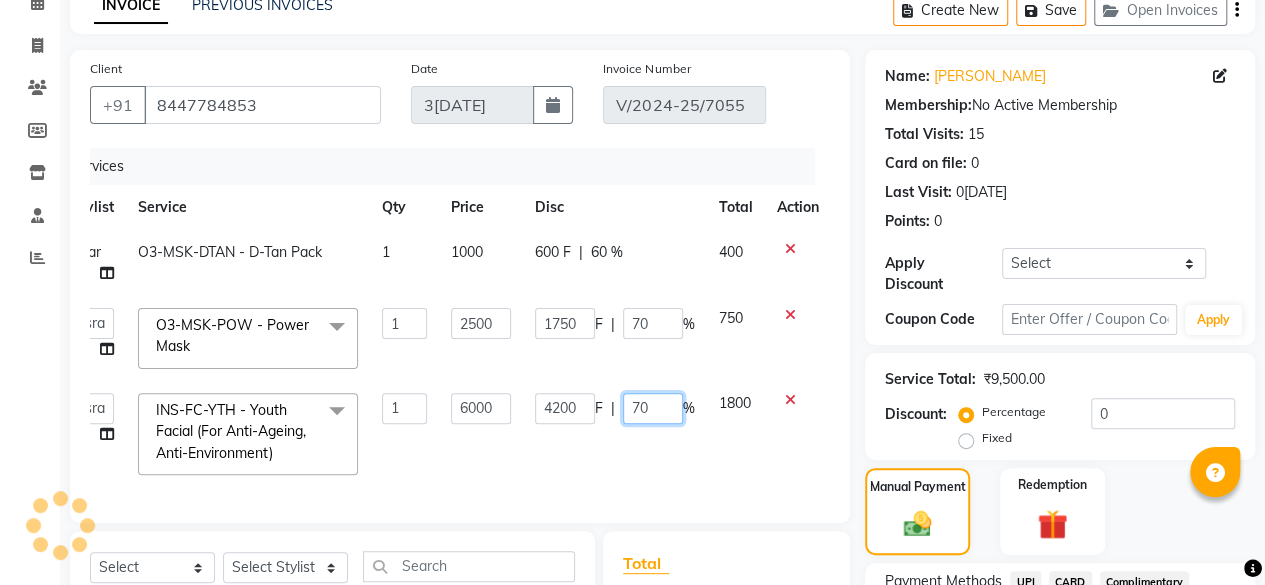 click on "70" 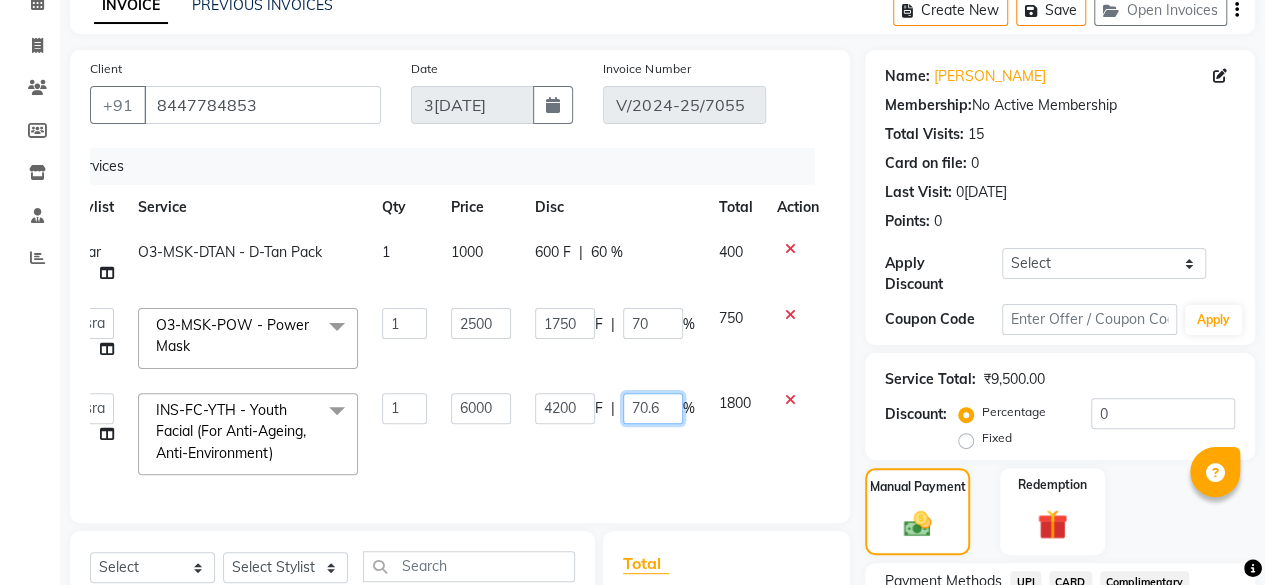 type on "70.63" 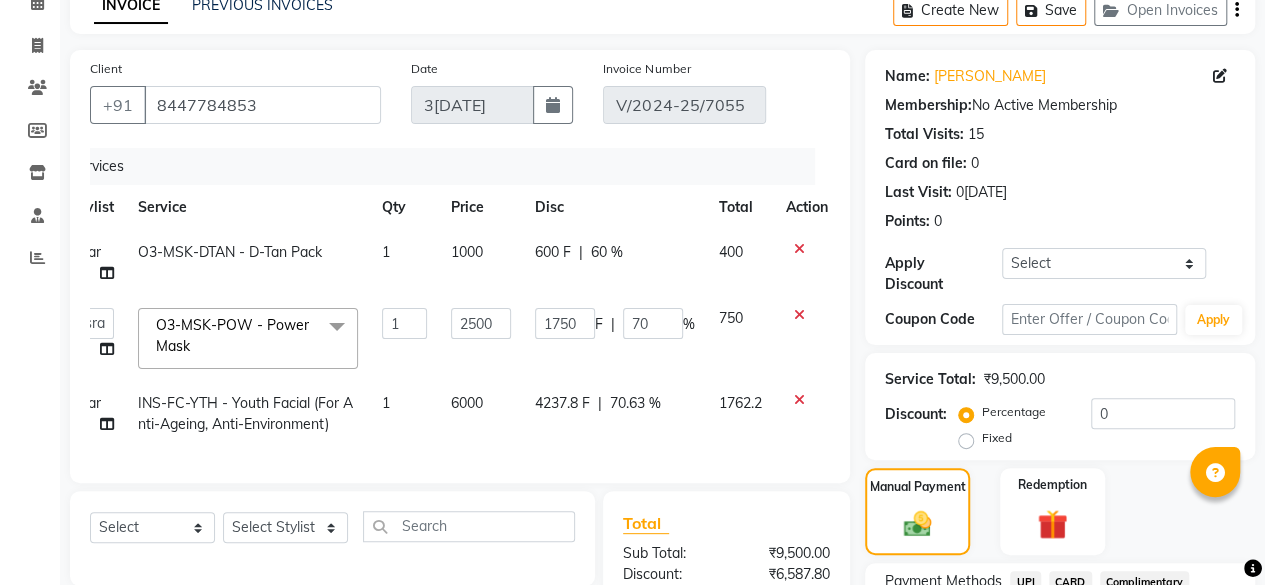 click on "1762.2" 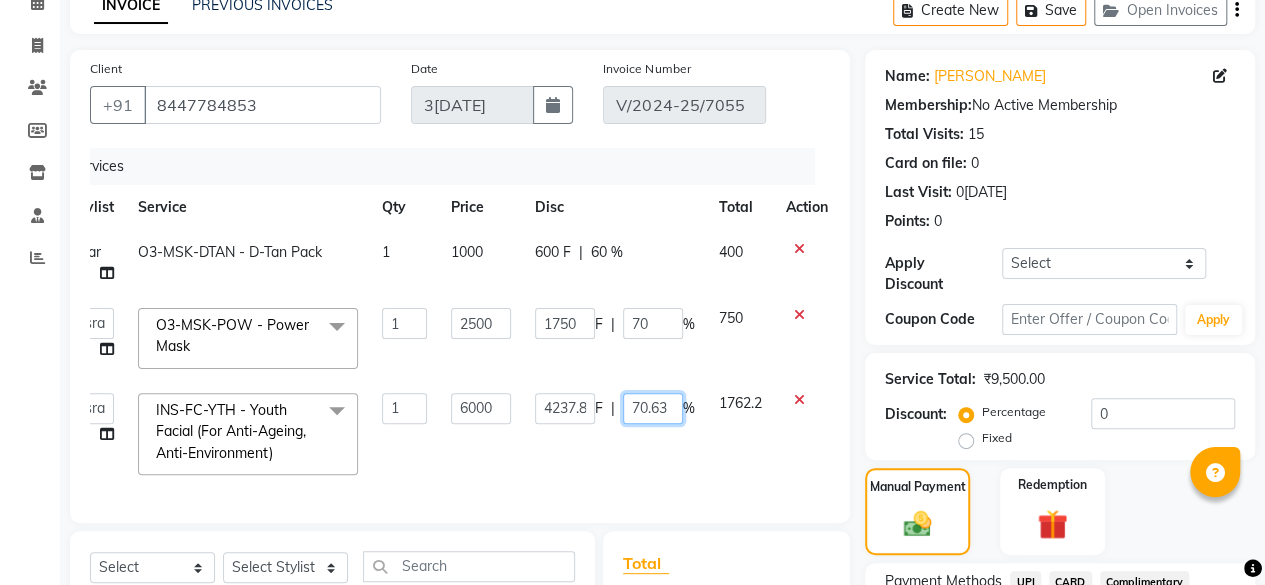 click on "70.63" 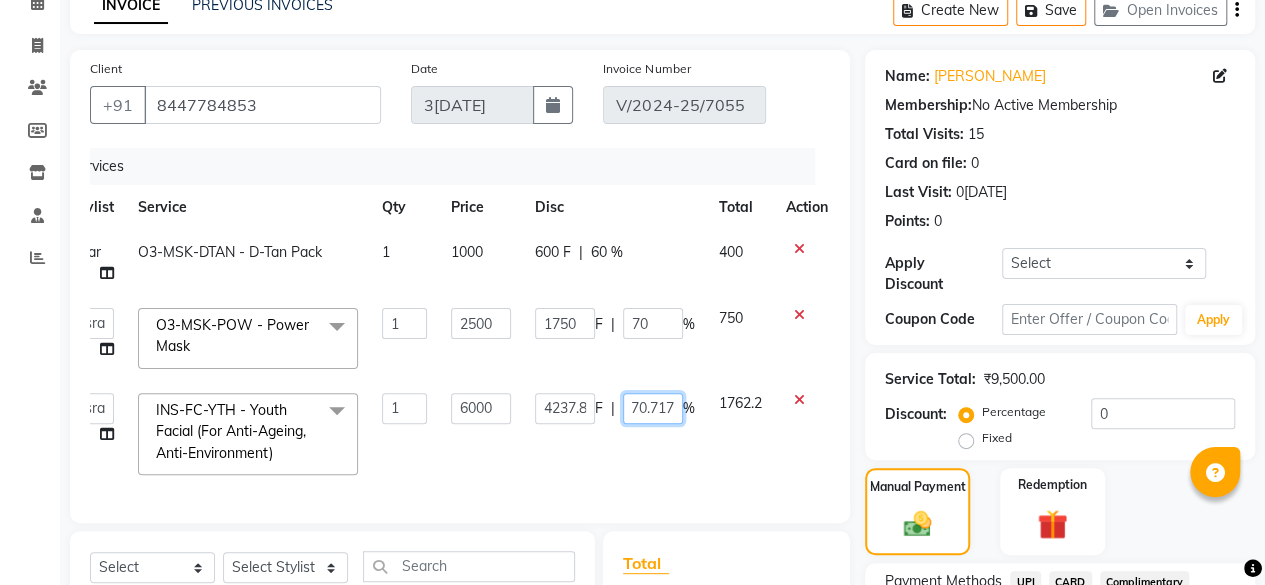 type on "70.7175" 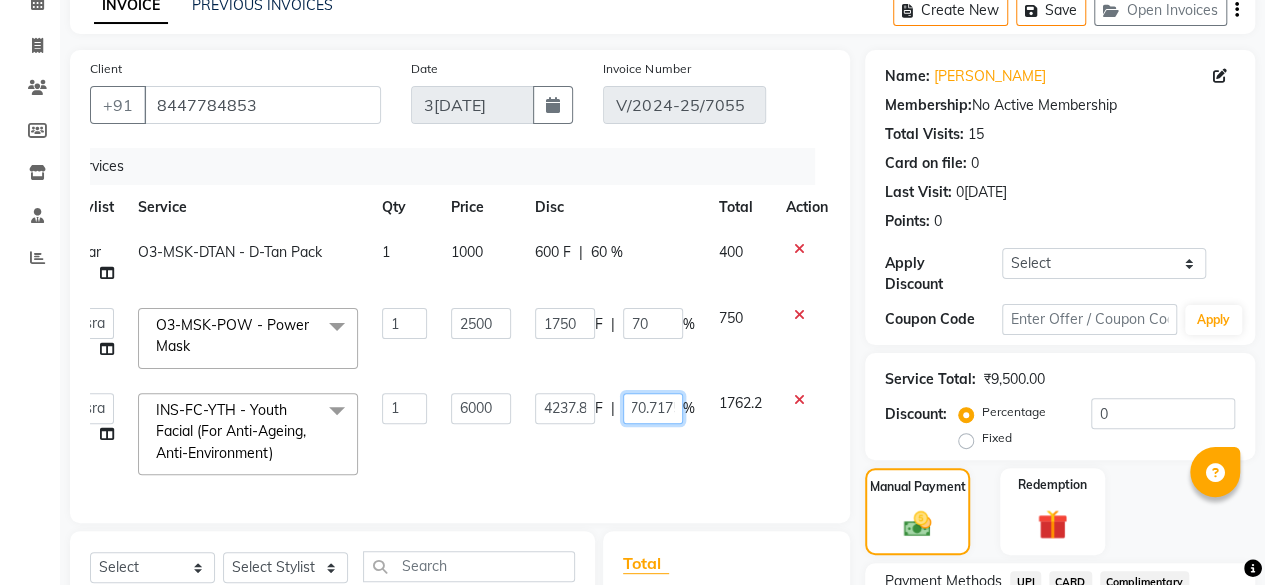 scroll, scrollTop: 0, scrollLeft: 10, axis: horizontal 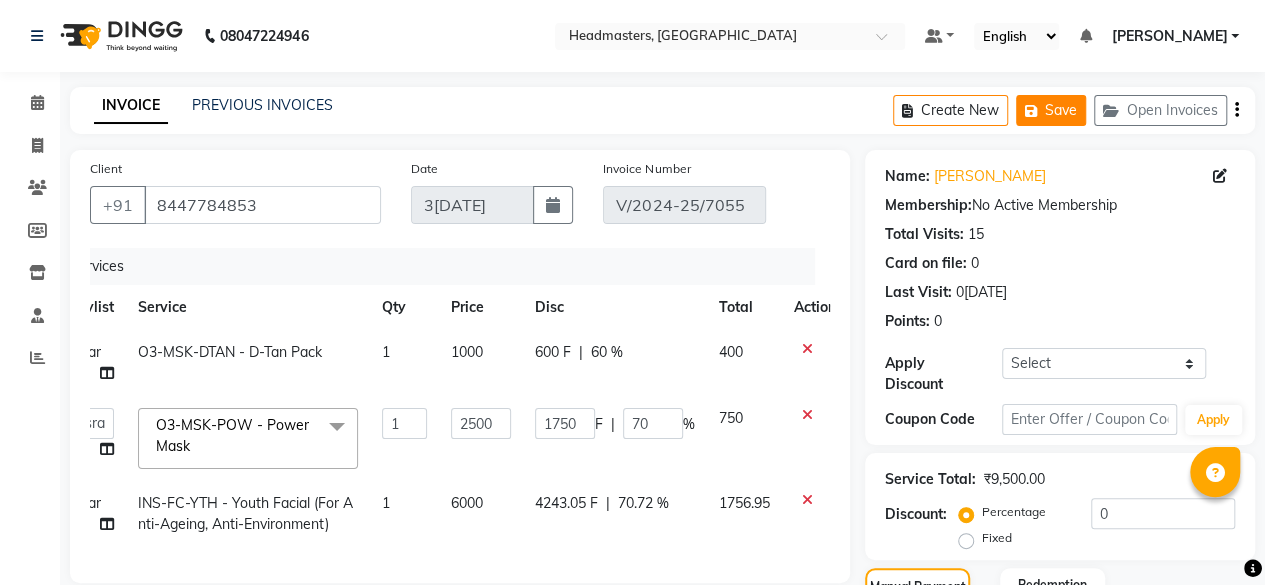 click 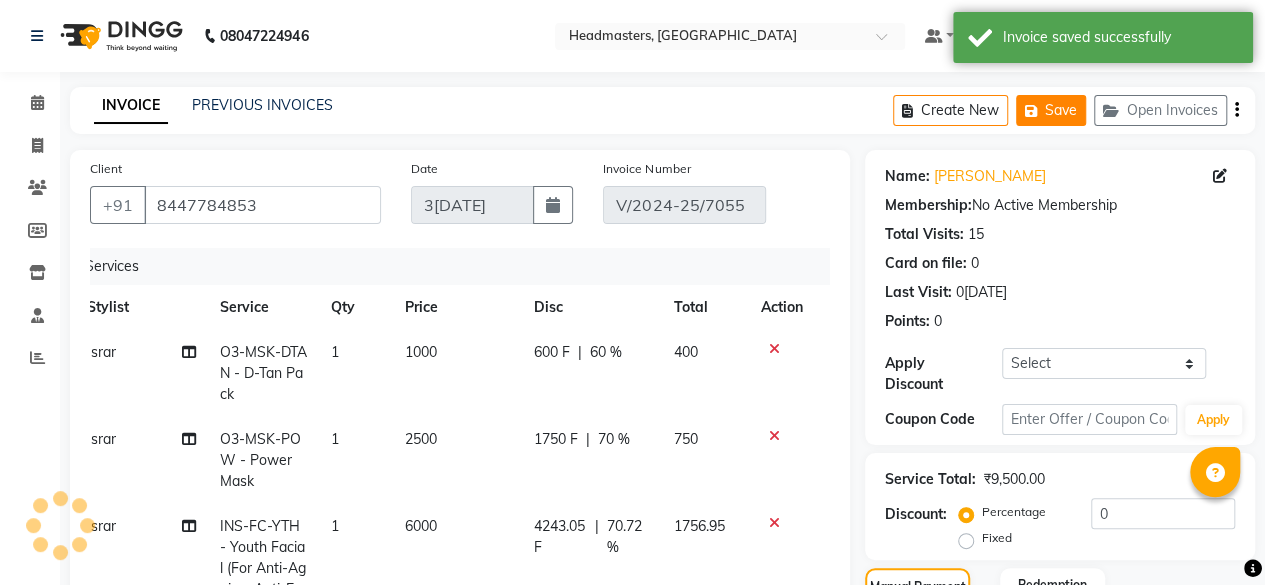 scroll, scrollTop: 0, scrollLeft: 14, axis: horizontal 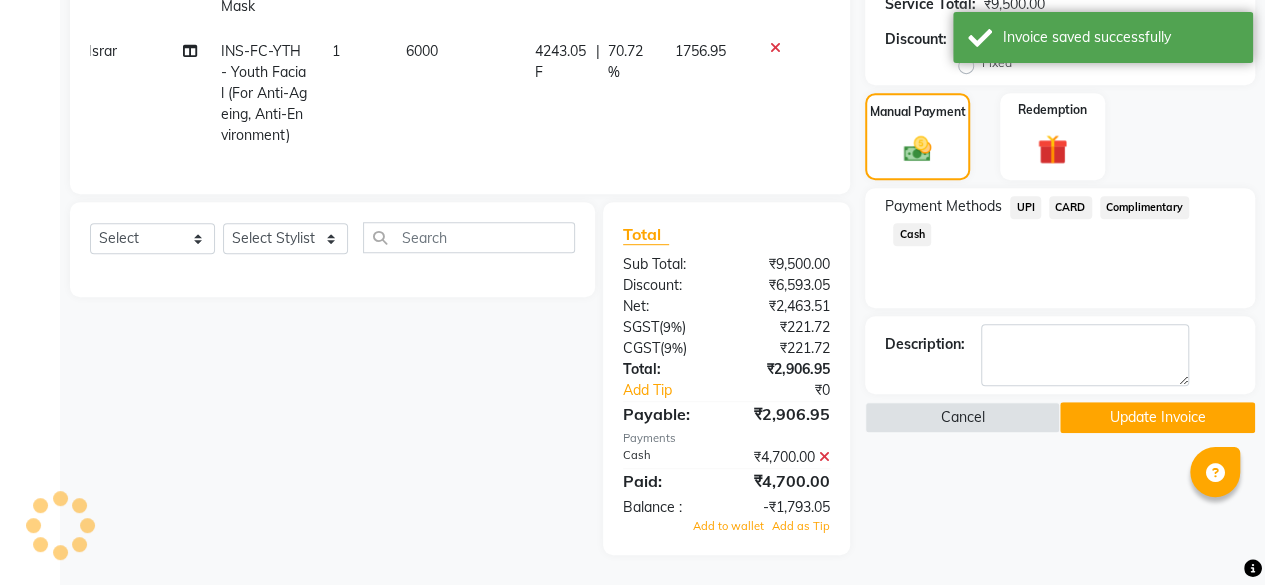 click on "Cash" 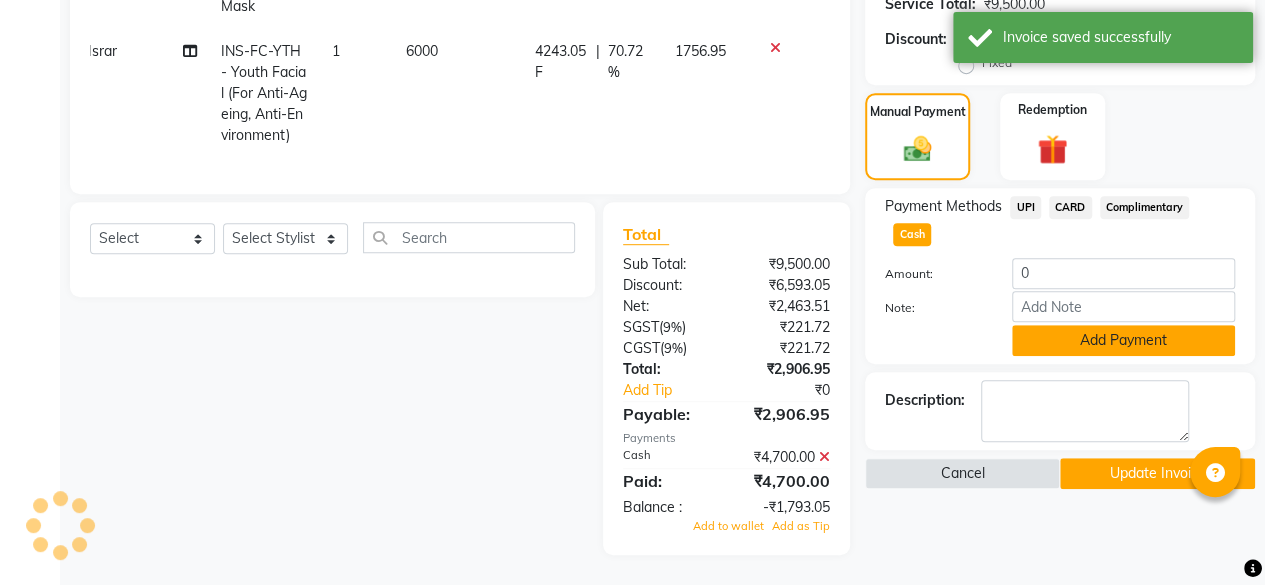 click on "Add Payment" 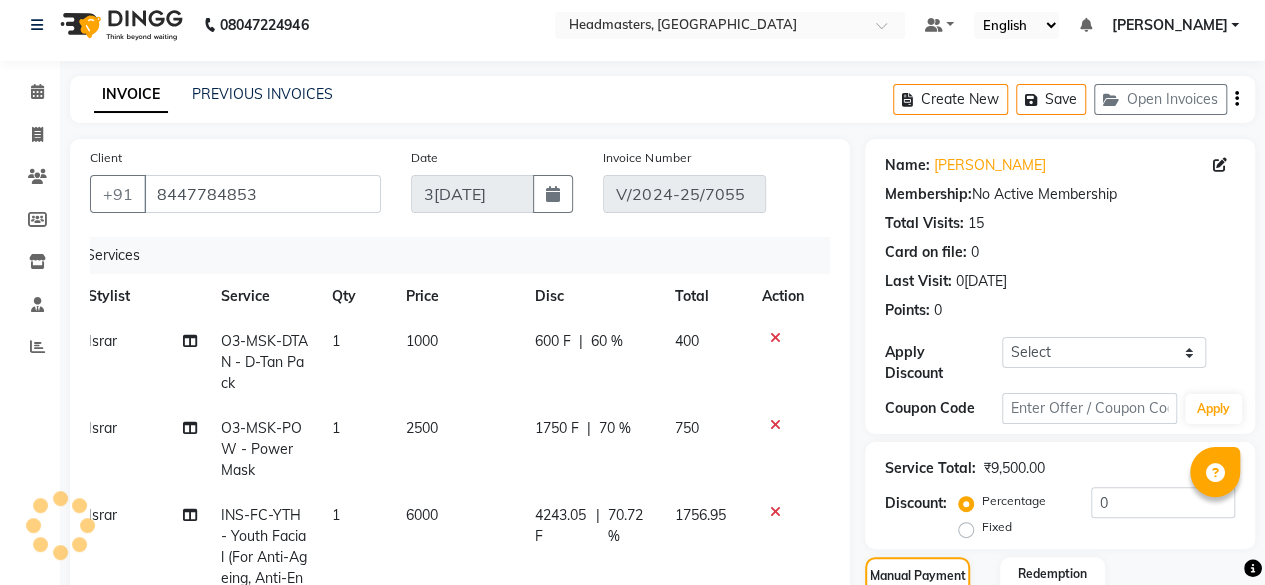 scroll, scrollTop: 0, scrollLeft: 0, axis: both 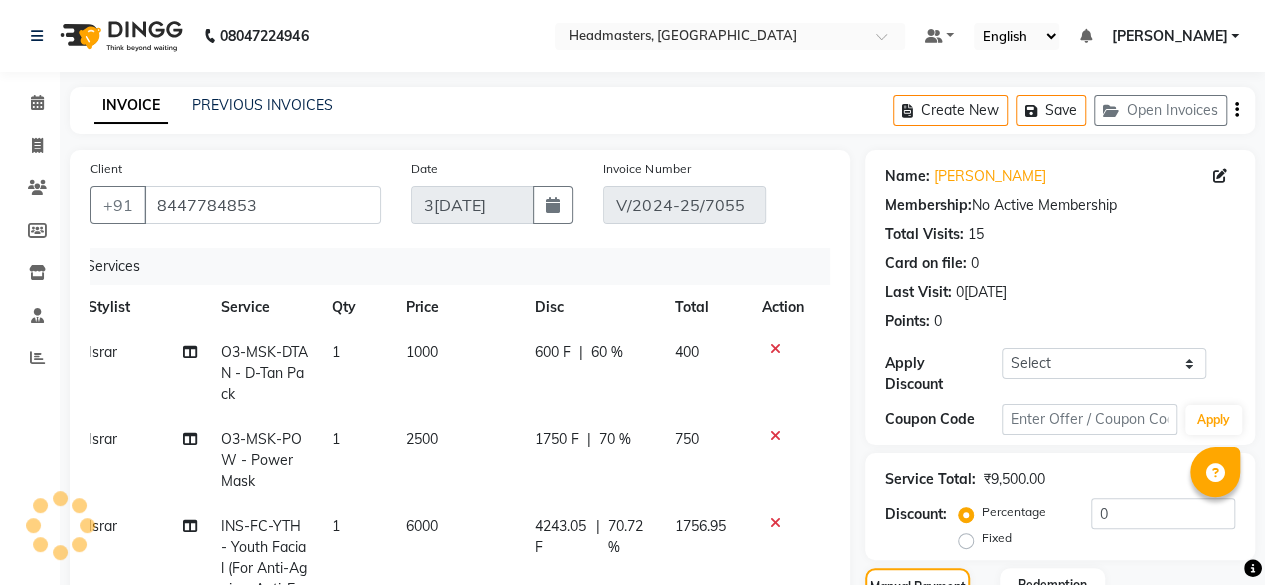 click on "Create New   Save   Open Invoices" 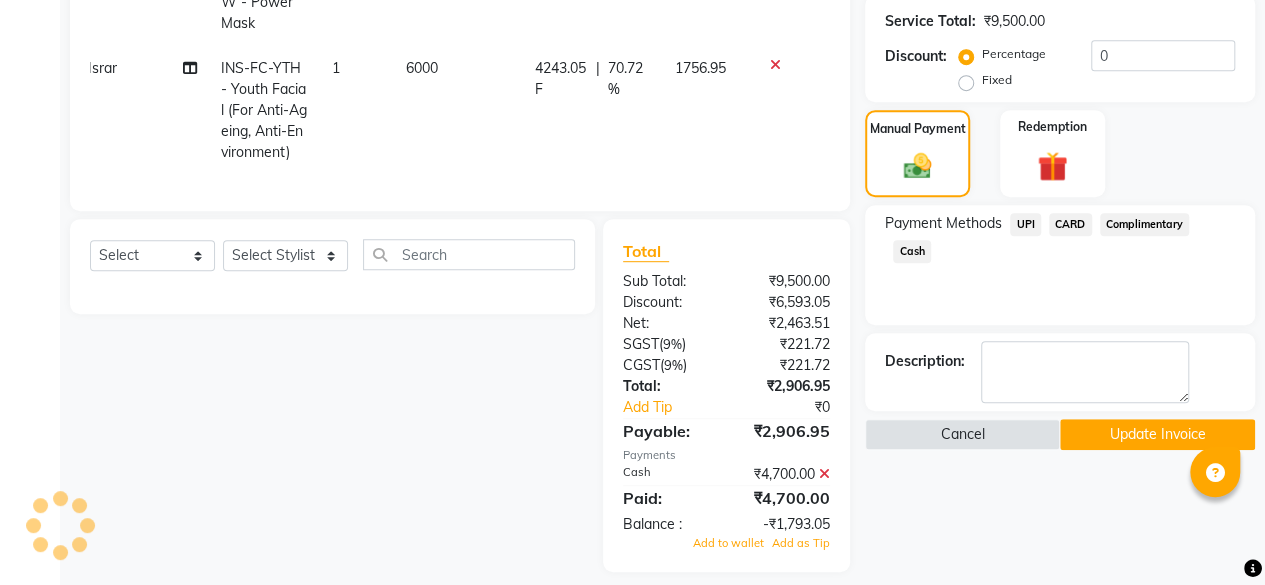 scroll, scrollTop: 488, scrollLeft: 0, axis: vertical 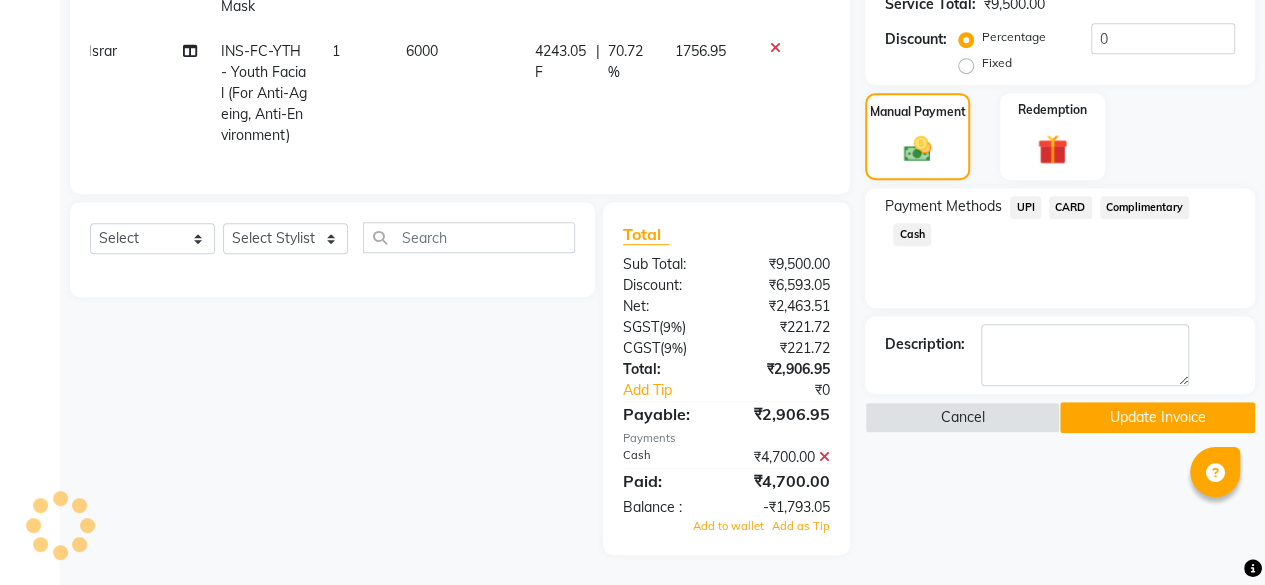 click on "Select  Service  Product  Membership  Package Voucher Prepaid Gift Card  Select Stylist Afia  Amandeep Kaur Anu BABBU DHIR Divya Happy Harmesh Harry  Headmasters Israr Jashan stockist Jitender Makhan Maninder Rimpi Saima  Sandeep Shivani Shubham Soni Sonu Sunny Sushil Tanveer Varsha Vijay" 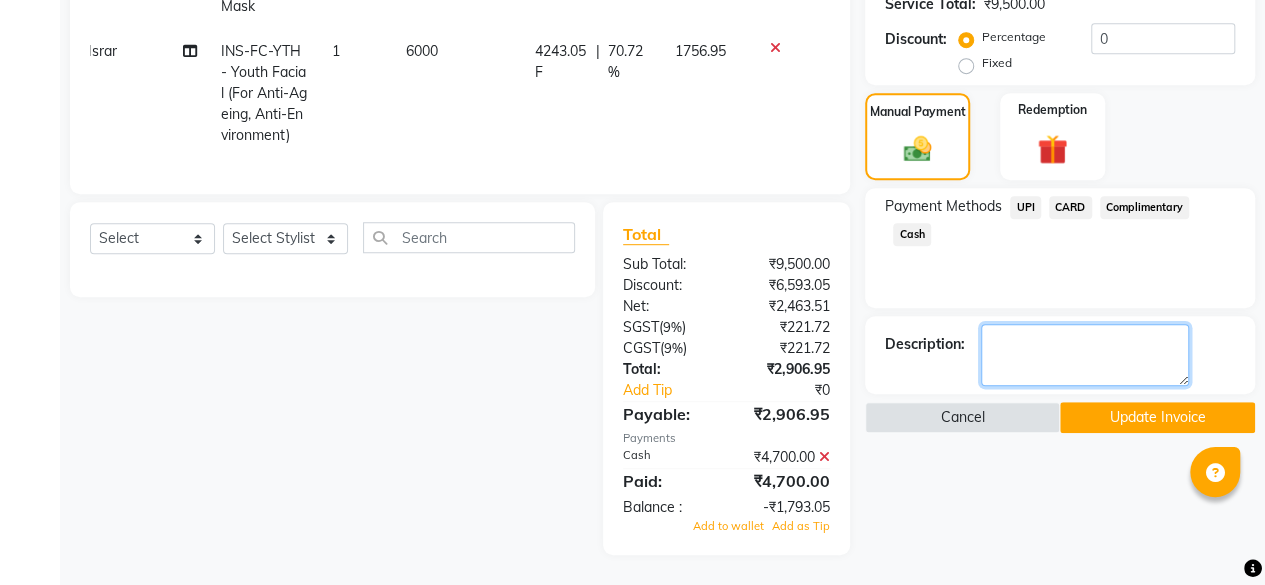 click 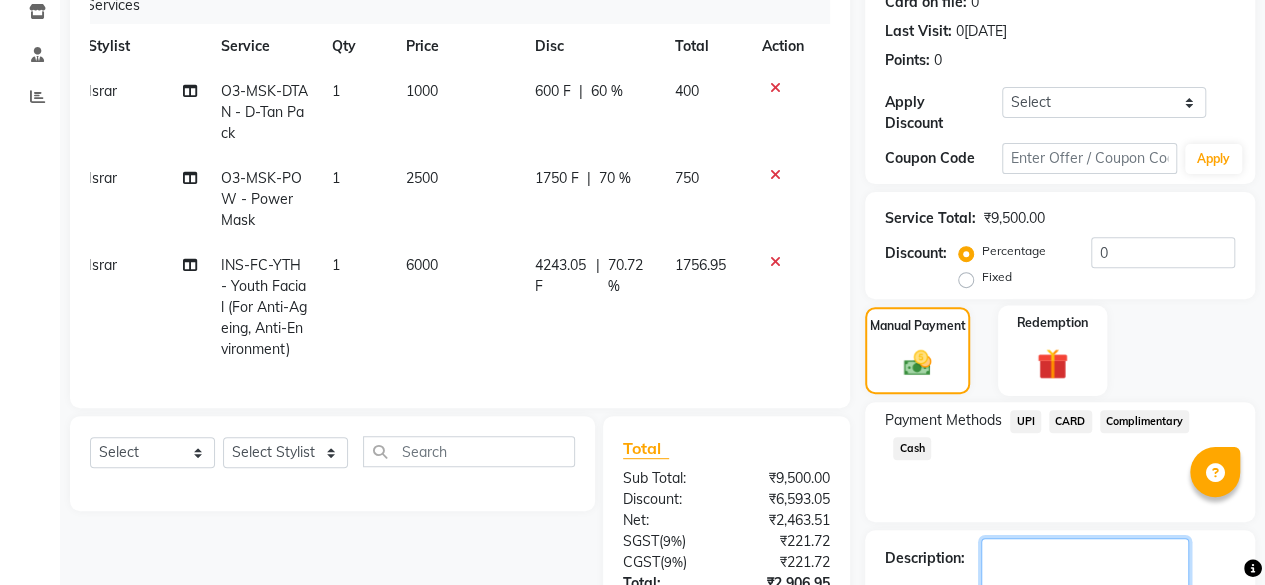 scroll, scrollTop: 0, scrollLeft: 0, axis: both 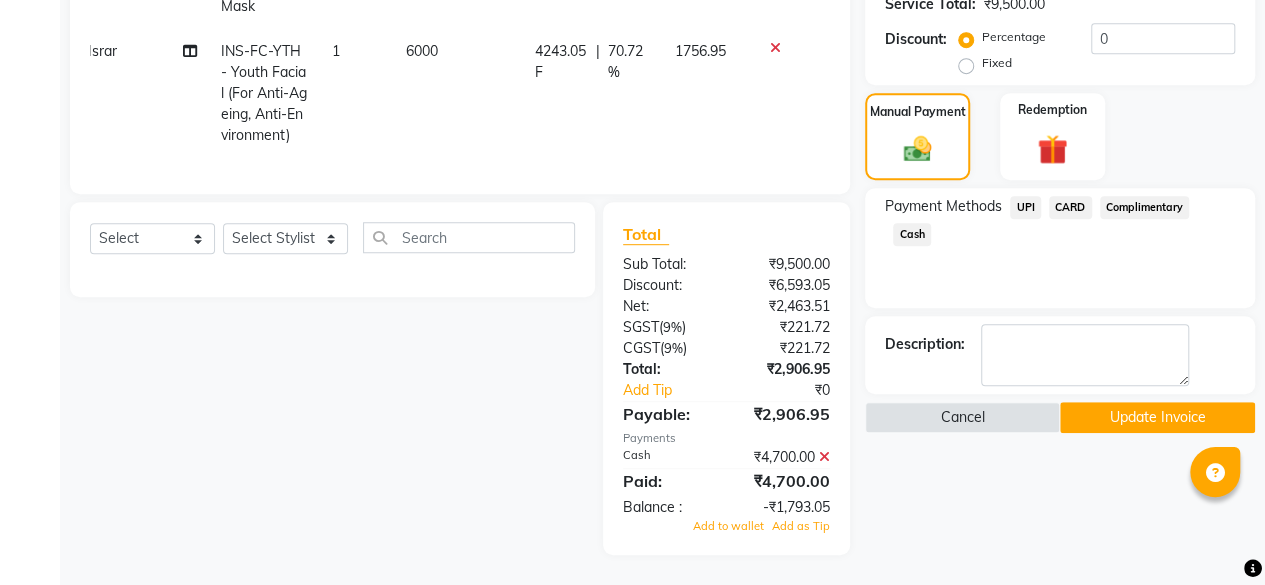 click on "Select  Service  Product  Membership  Package Voucher Prepaid Gift Card  Select Stylist Afia  Amandeep Kaur Anu BABBU DHIR Divya Happy Harmesh Harry  Headmasters Israr Jashan stockist Jitender Makhan Maninder Rimpi Saima  Sandeep Shivani Shubham Soni Sonu Sunny Sushil Tanveer Varsha Vijay" 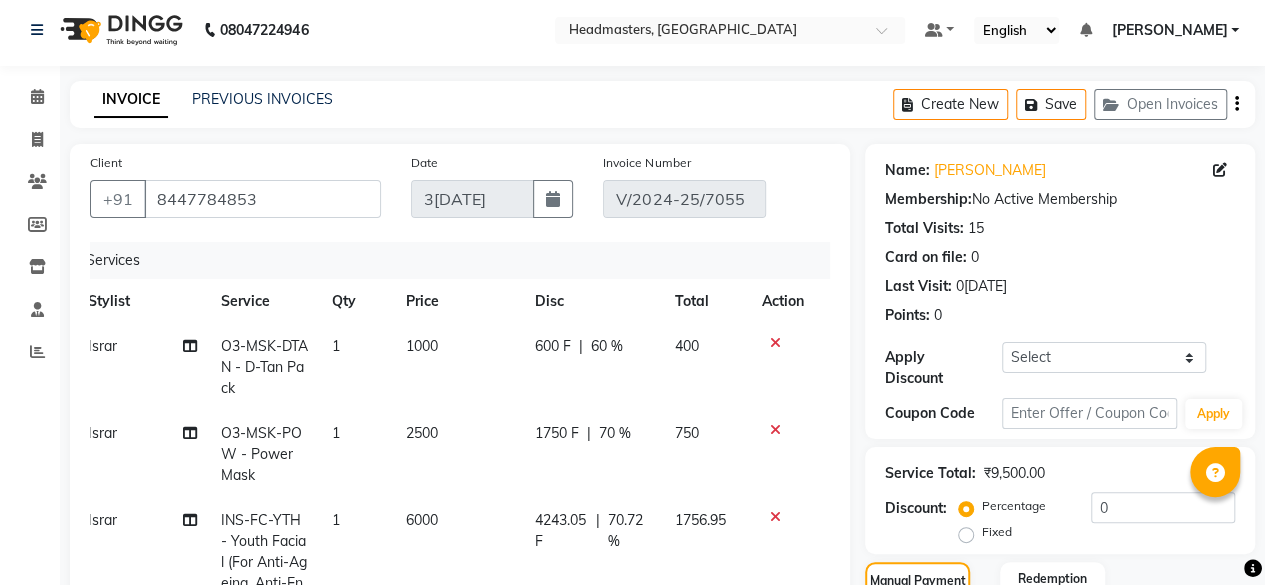 scroll, scrollTop: 0, scrollLeft: 0, axis: both 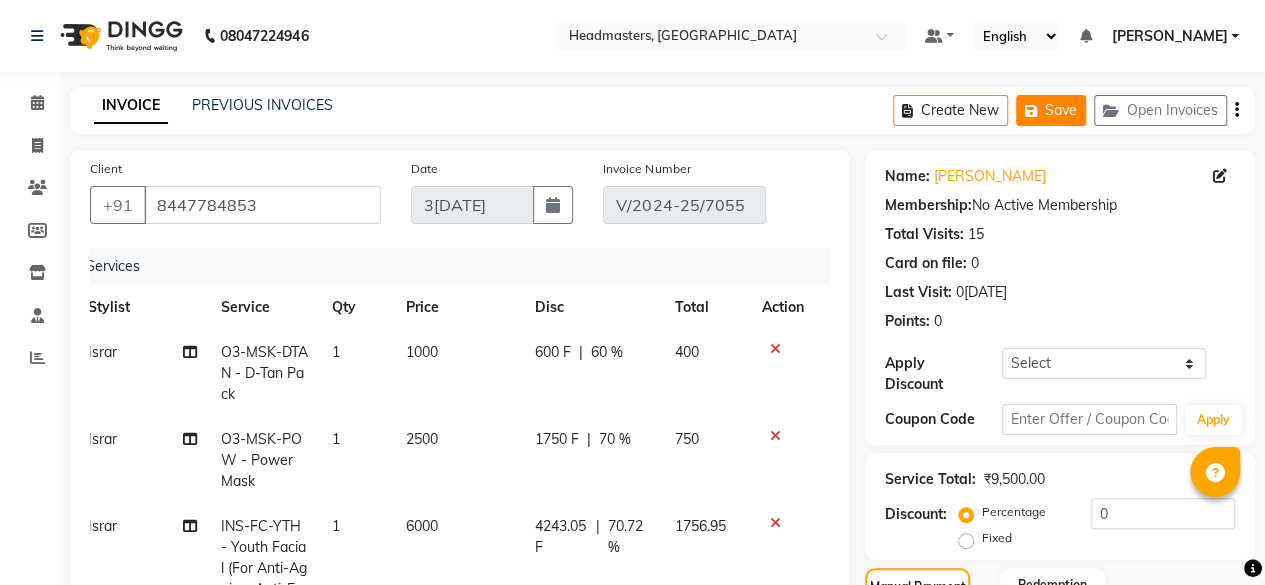 click 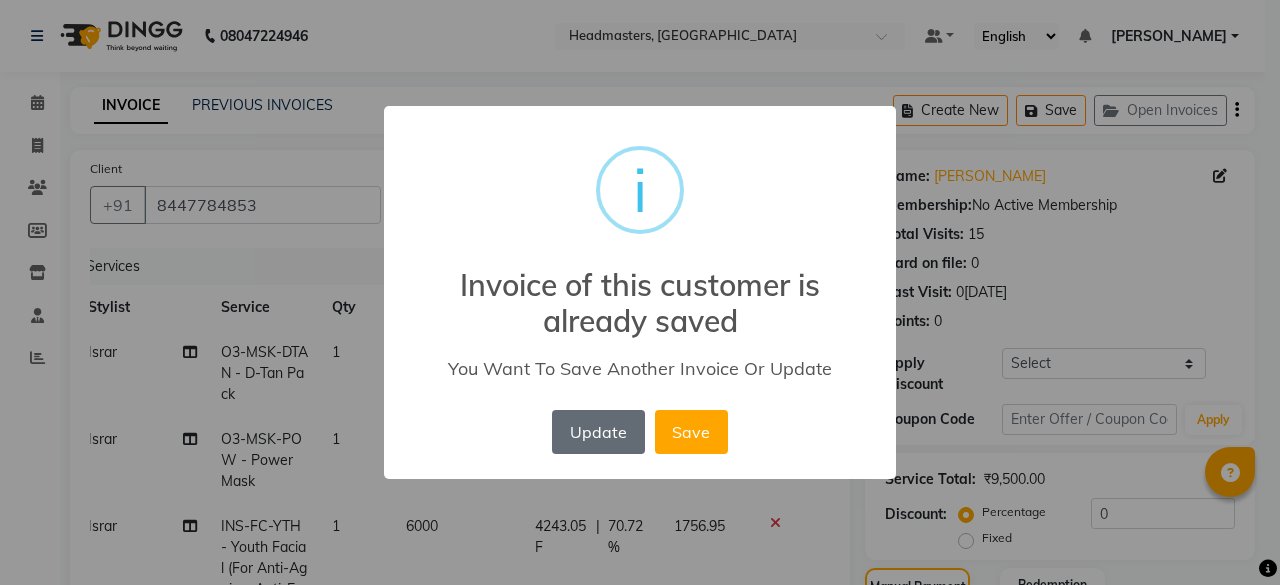 click on "Update" at bounding box center (598, 432) 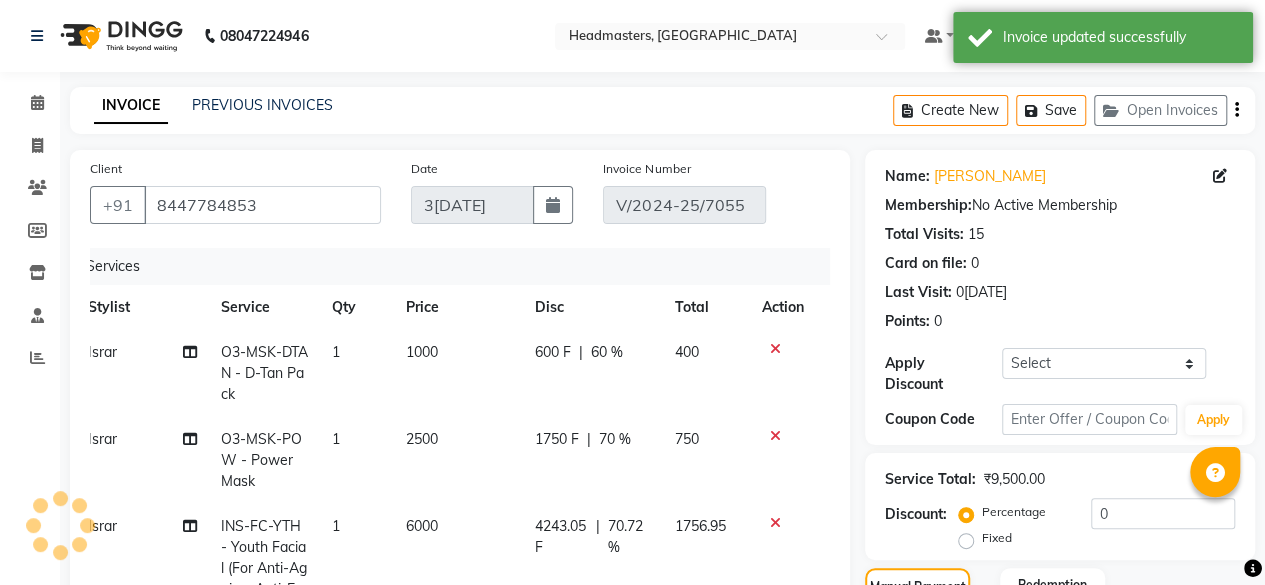 scroll, scrollTop: 300, scrollLeft: 0, axis: vertical 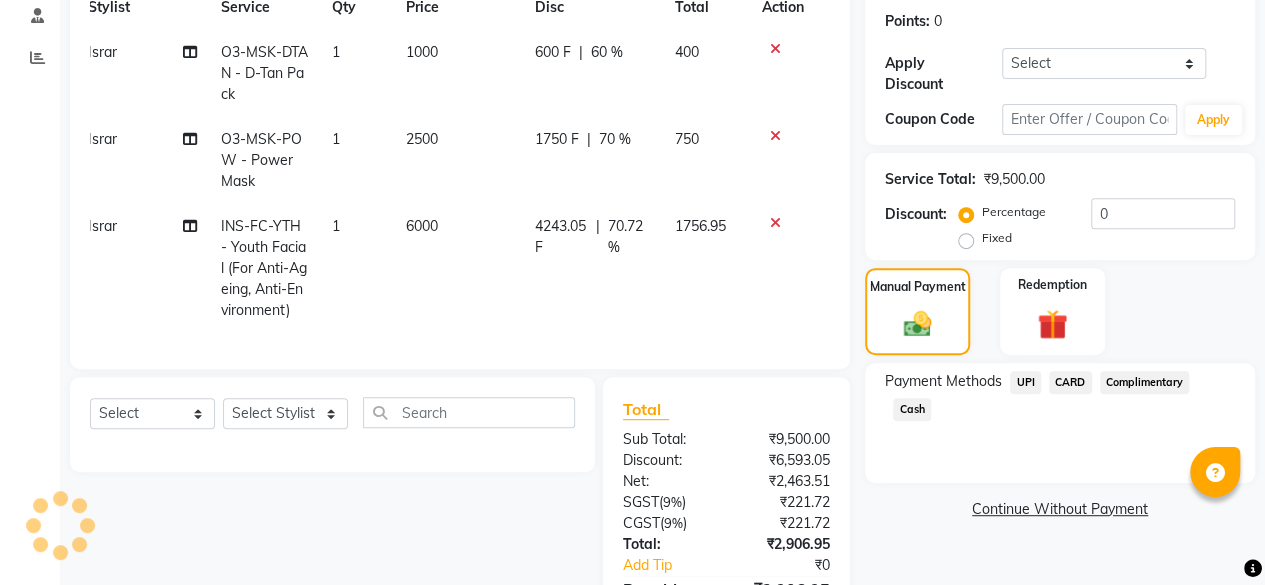click on "Continue Without Payment" 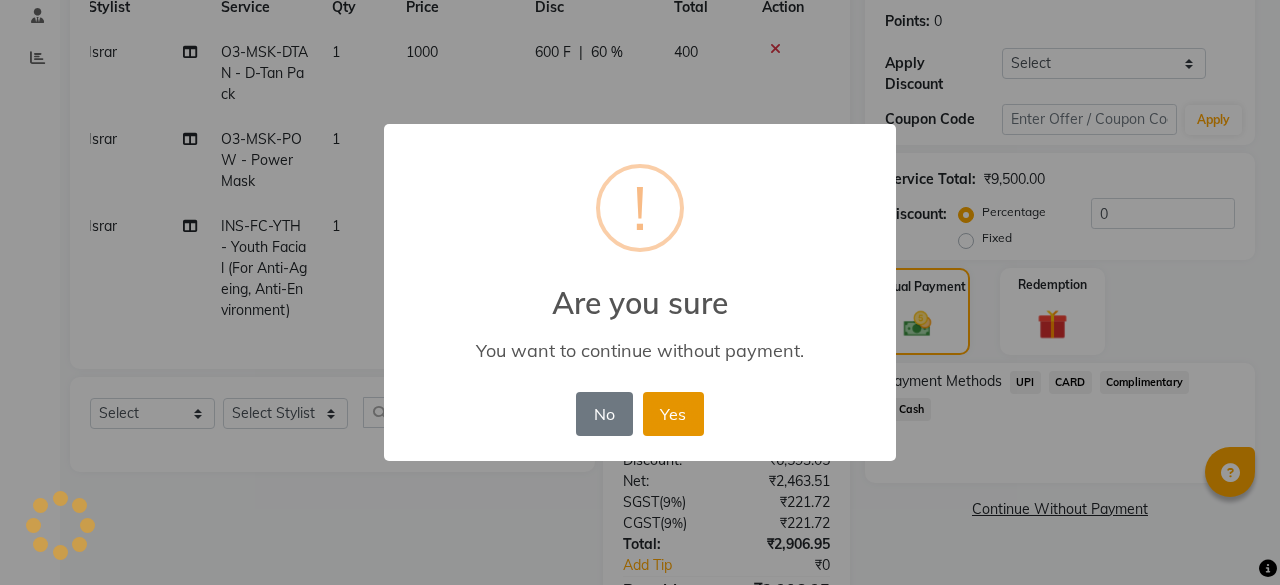 click on "Yes" at bounding box center (673, 414) 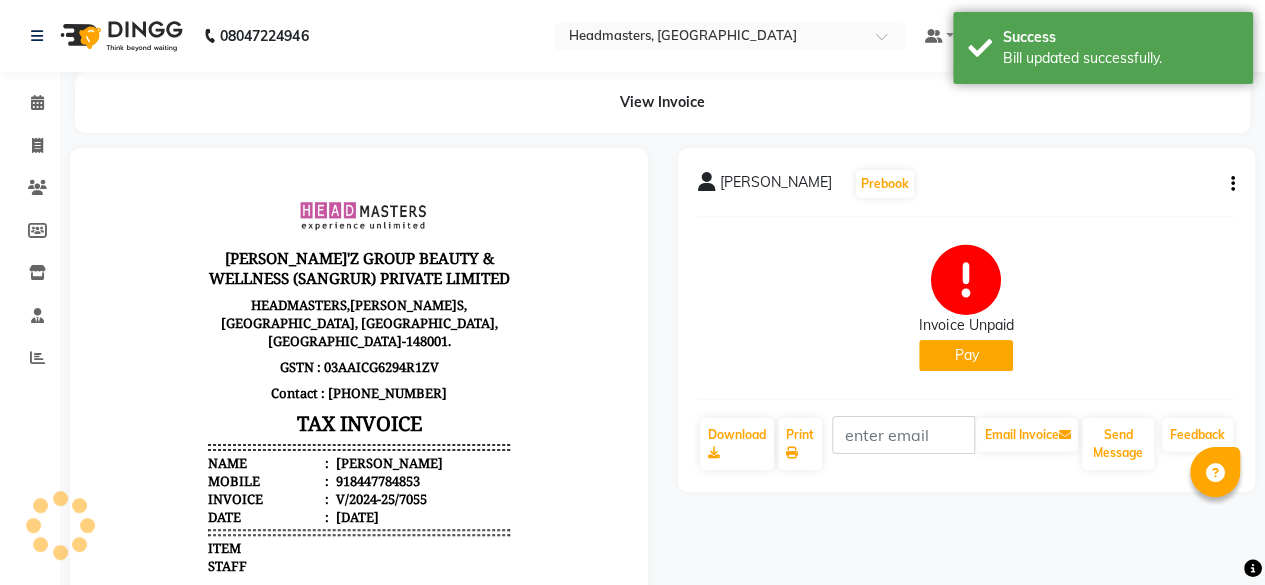 scroll, scrollTop: 0, scrollLeft: 0, axis: both 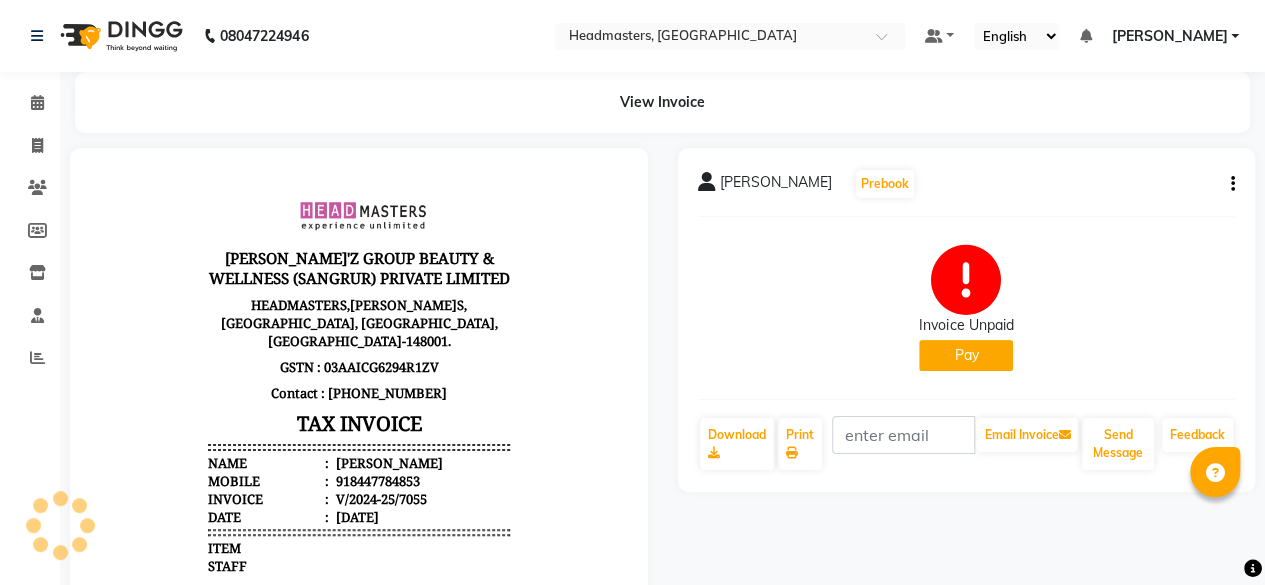 click on "Pay" 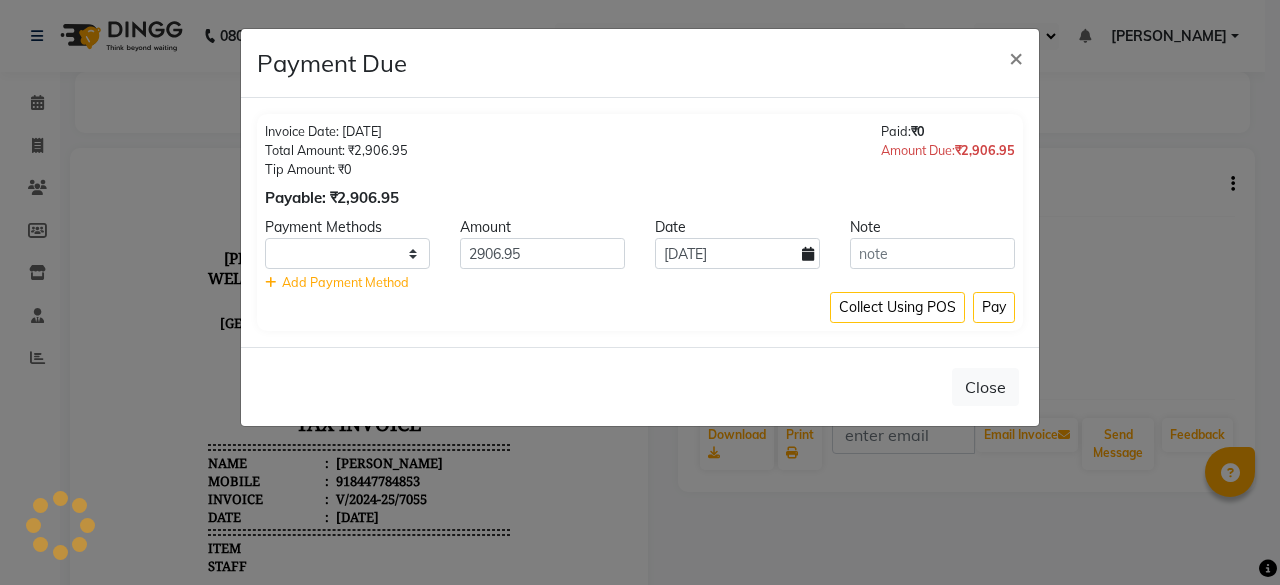 select 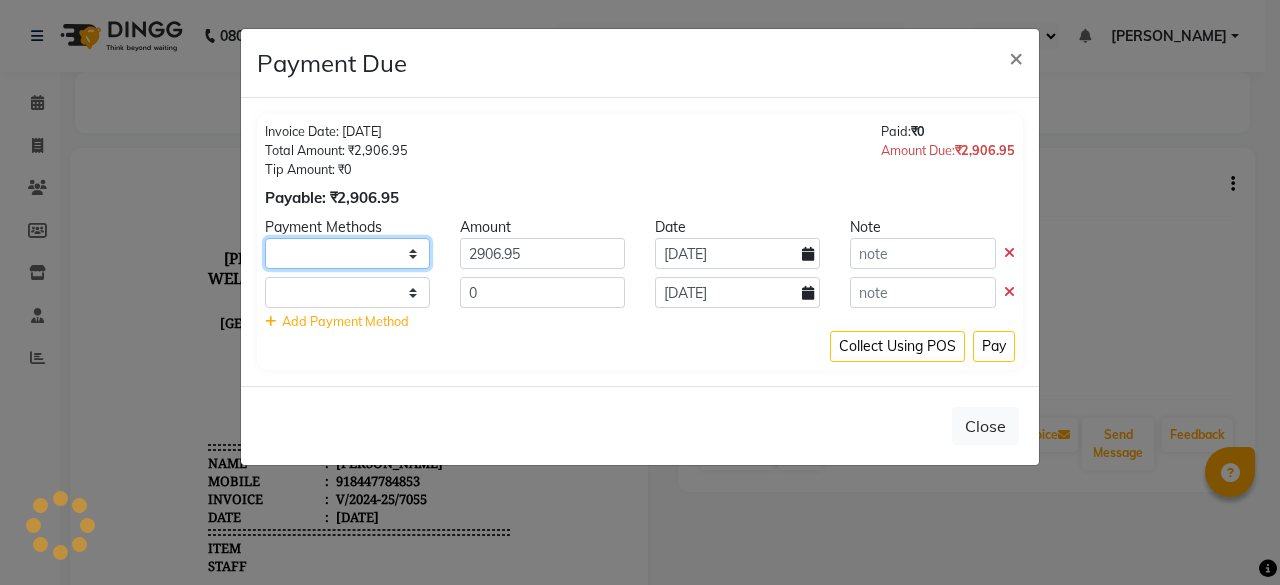 click on "UPI CARD Complimentary Cash" 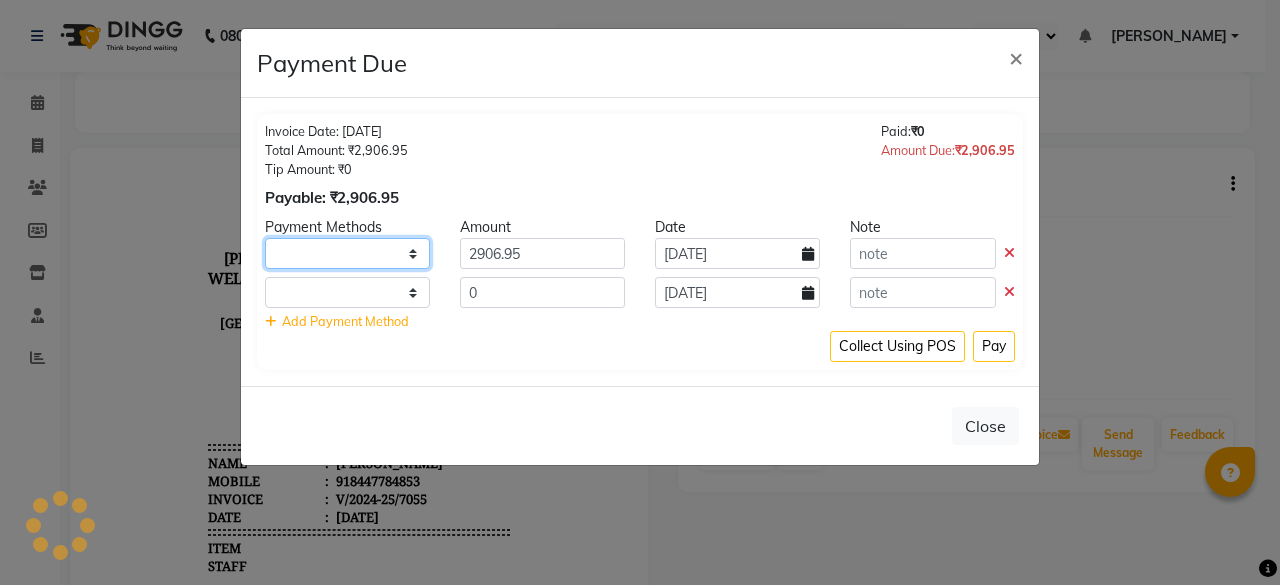 select on "116" 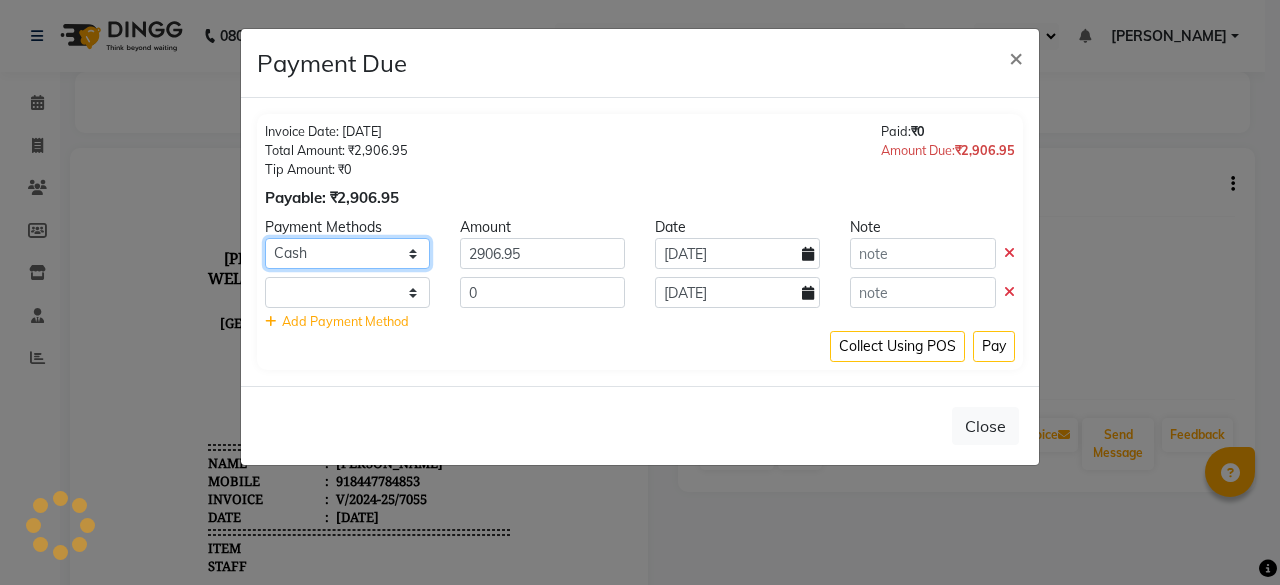 click on "UPI CARD Complimentary Cash" 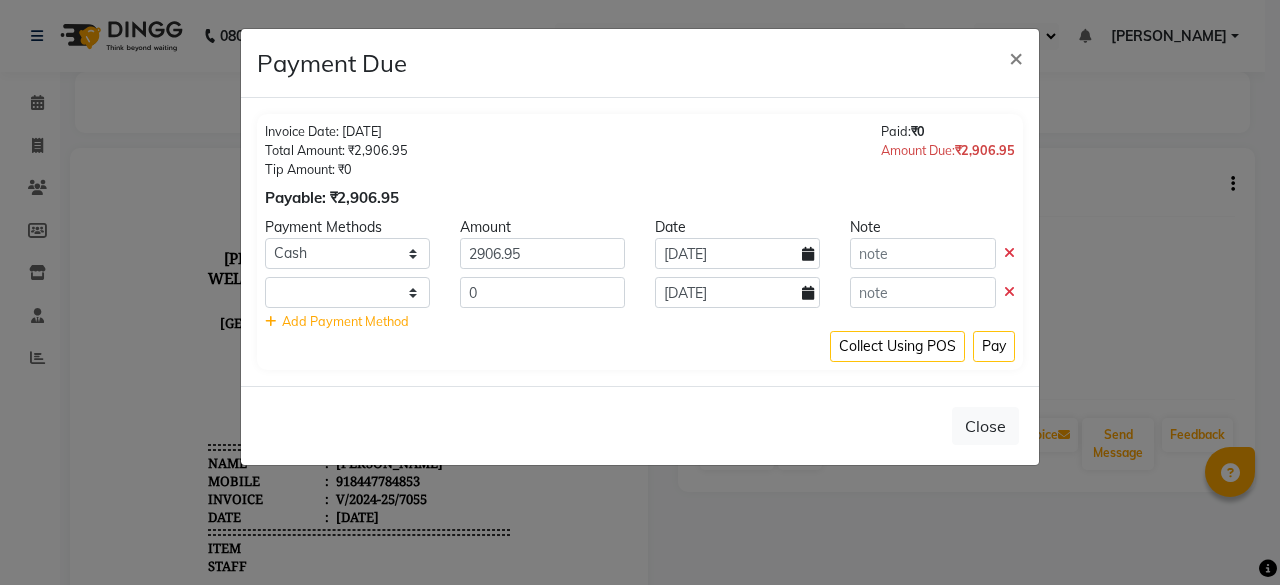 click 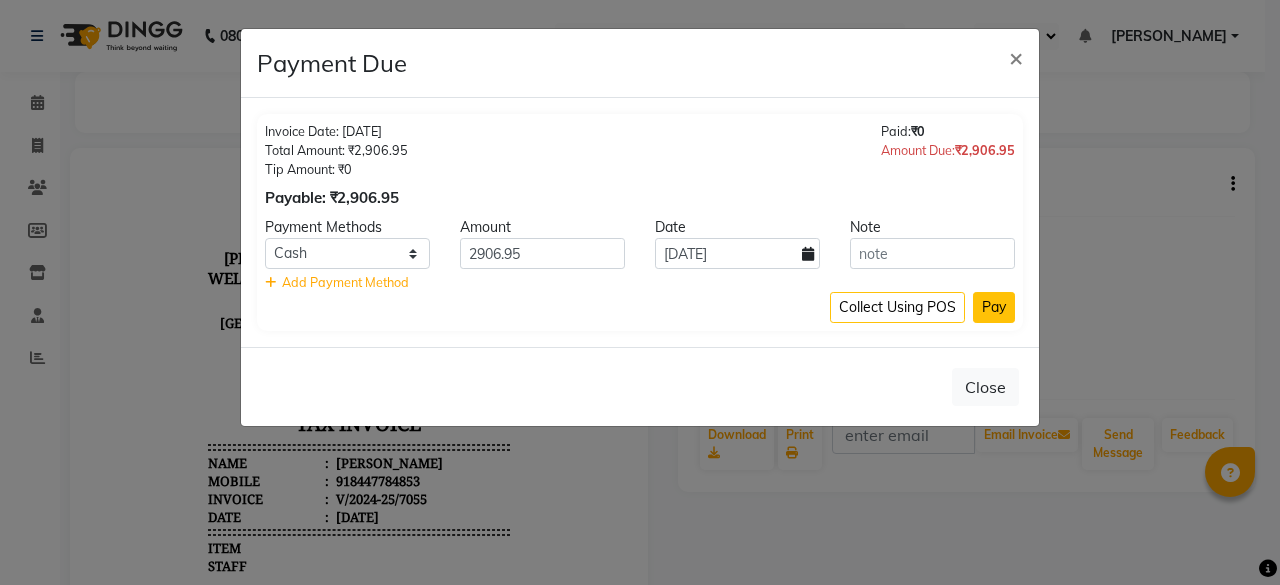 click on "Pay" 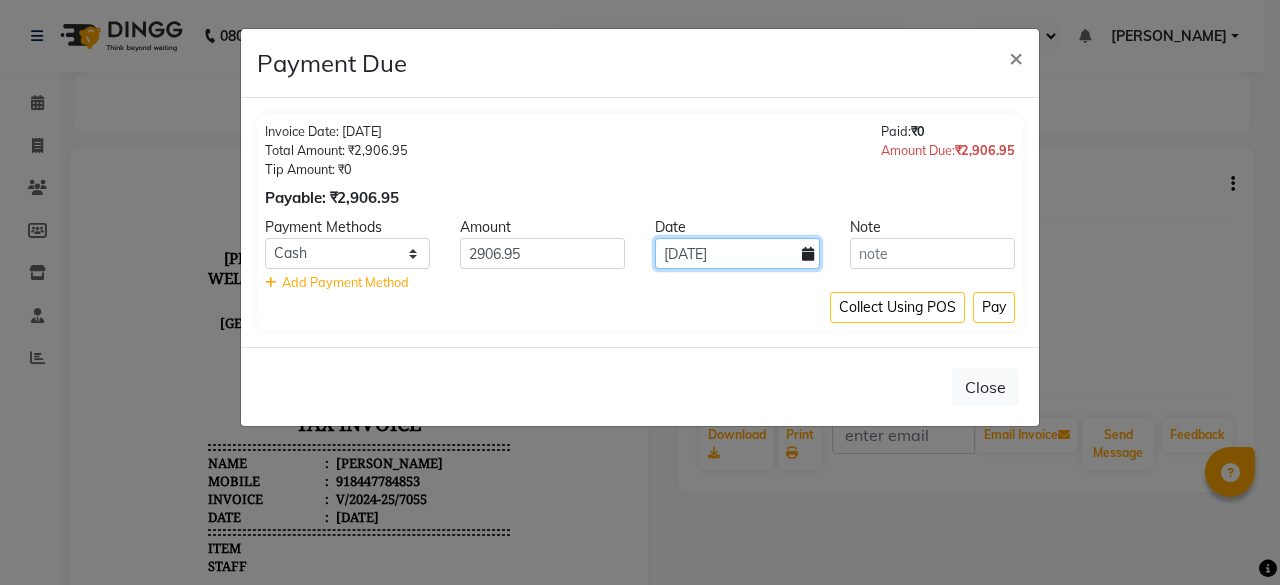 drag, startPoint x: 744, startPoint y: 249, endPoint x: 660, endPoint y: 255, distance: 84.21401 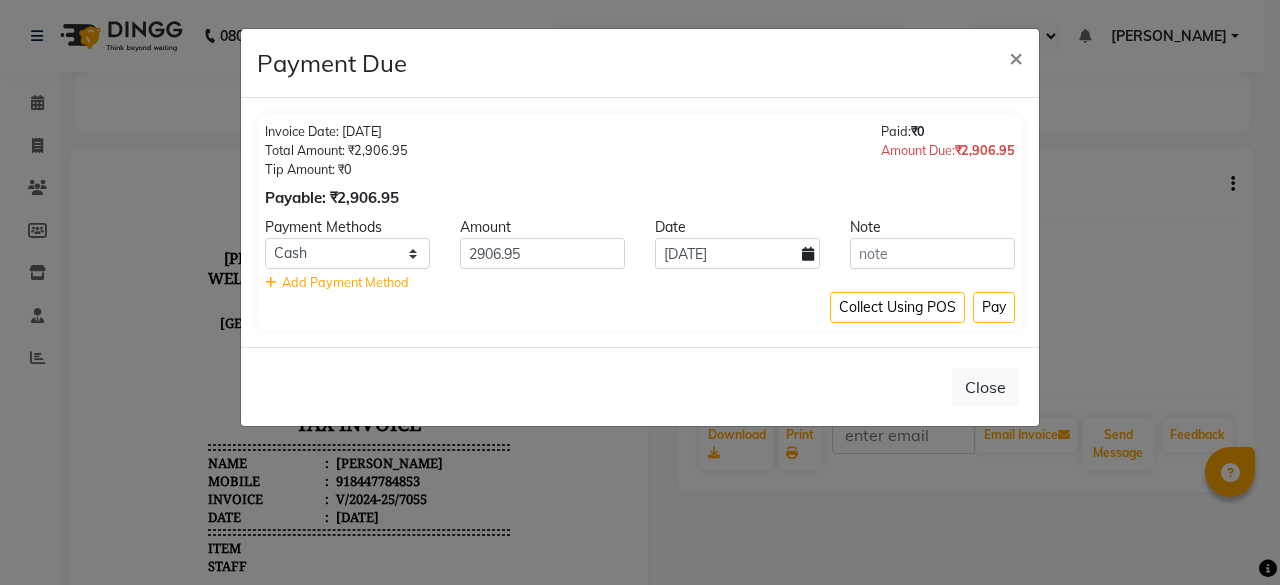 select on "7" 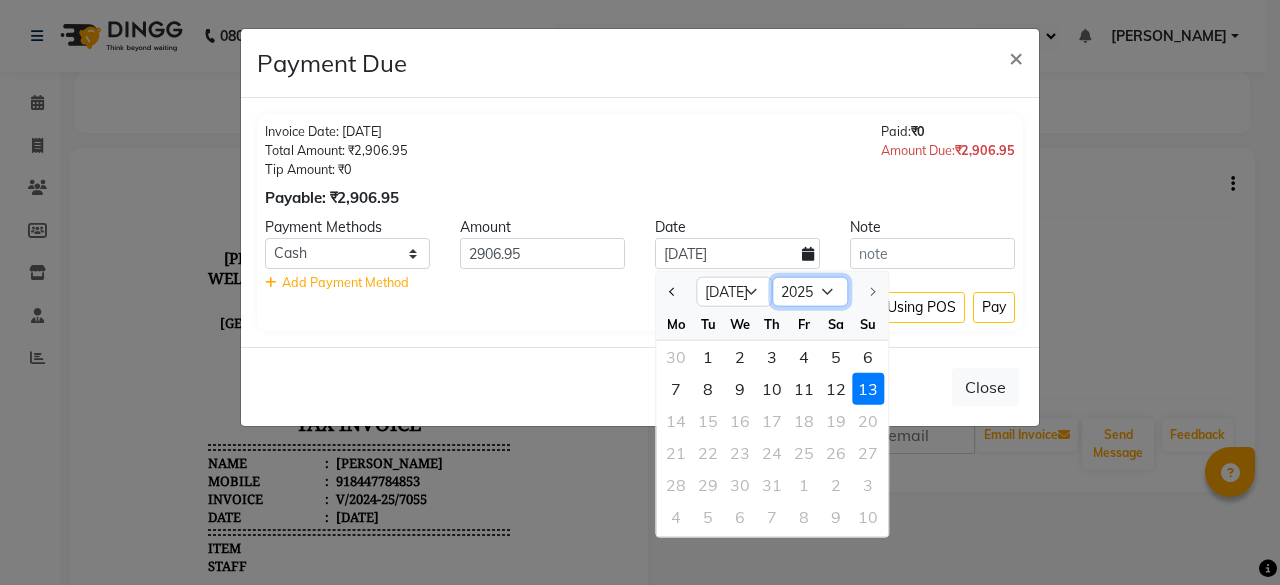 click on "2015 2016 2017 2018 2019 2020 2021 2022 2023 2024 2025" 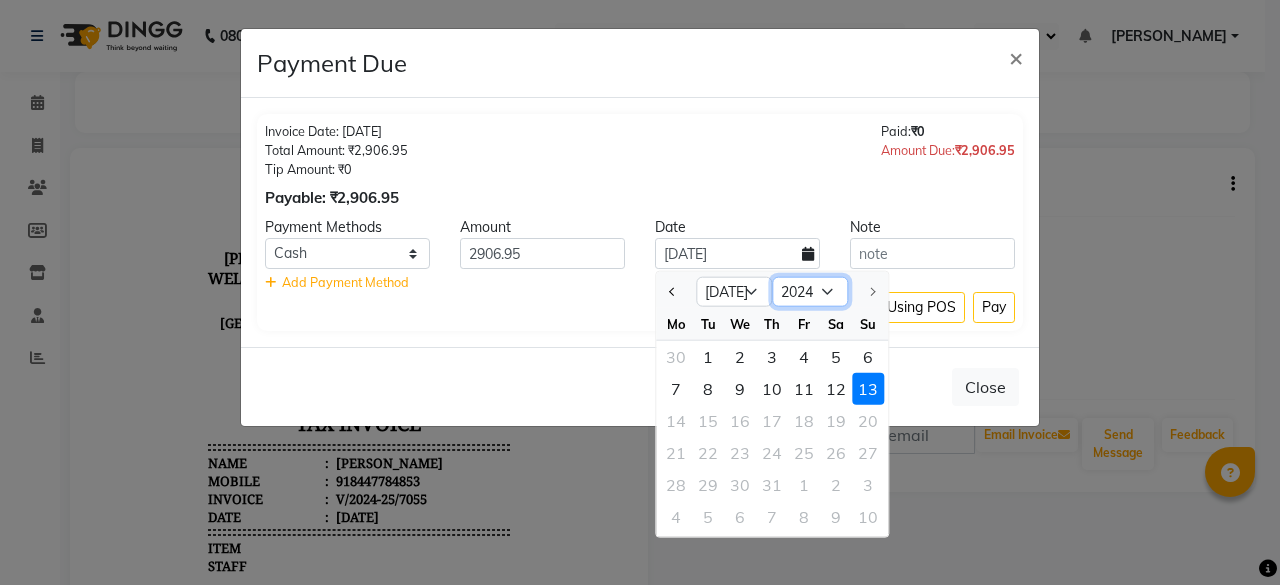 click on "2015 2016 2017 2018 2019 2020 2021 2022 2023 2024 2025" 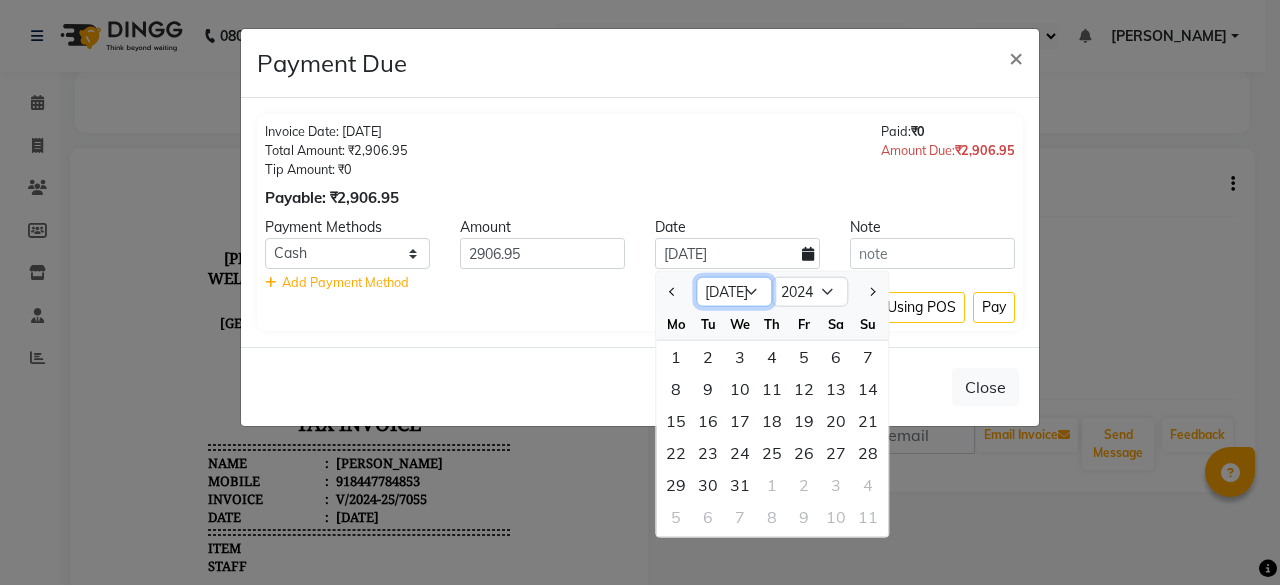 click on "Jan Feb Mar Apr May Jun Jul Aug Sep Oct Nov Dec" 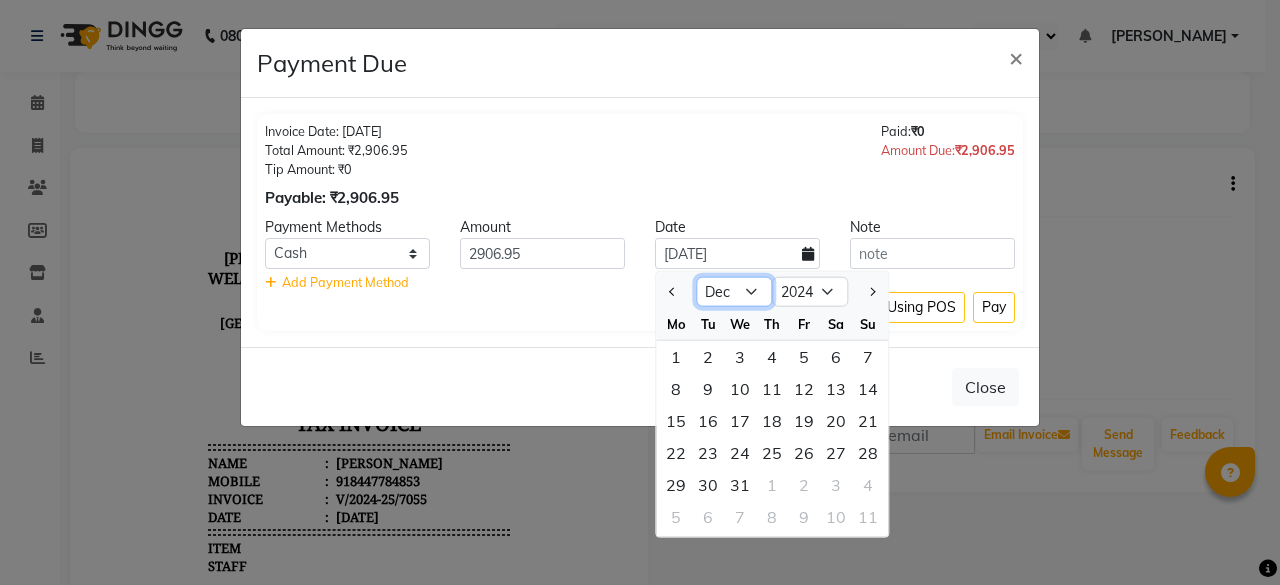 click on "Jan Feb Mar Apr May Jun Jul Aug Sep Oct Nov Dec" 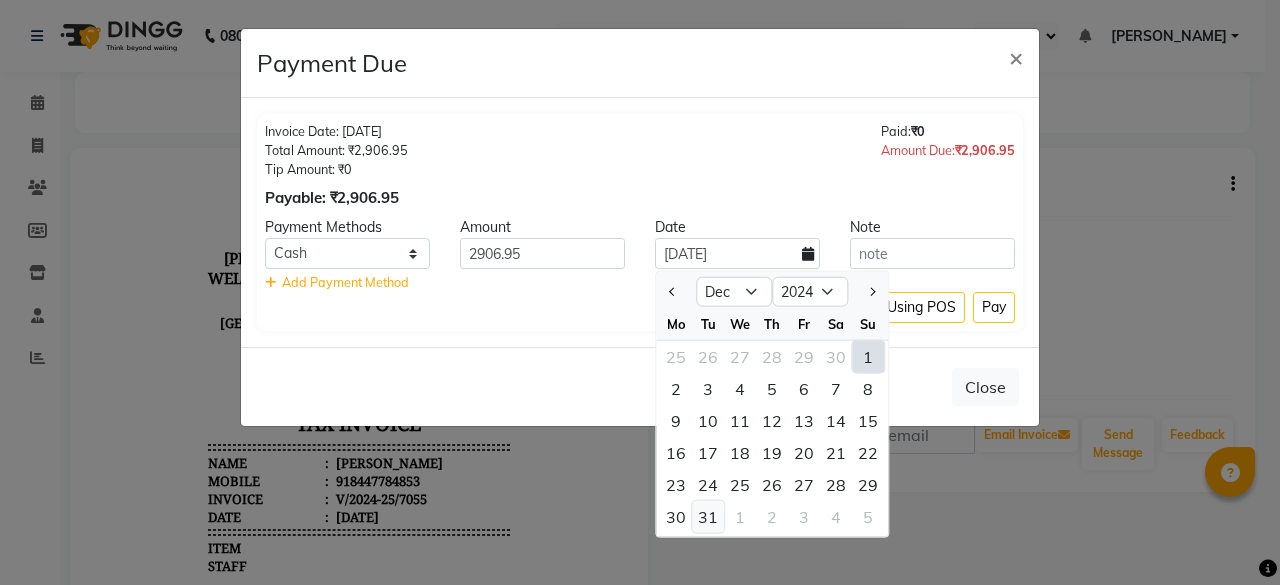 click on "31" 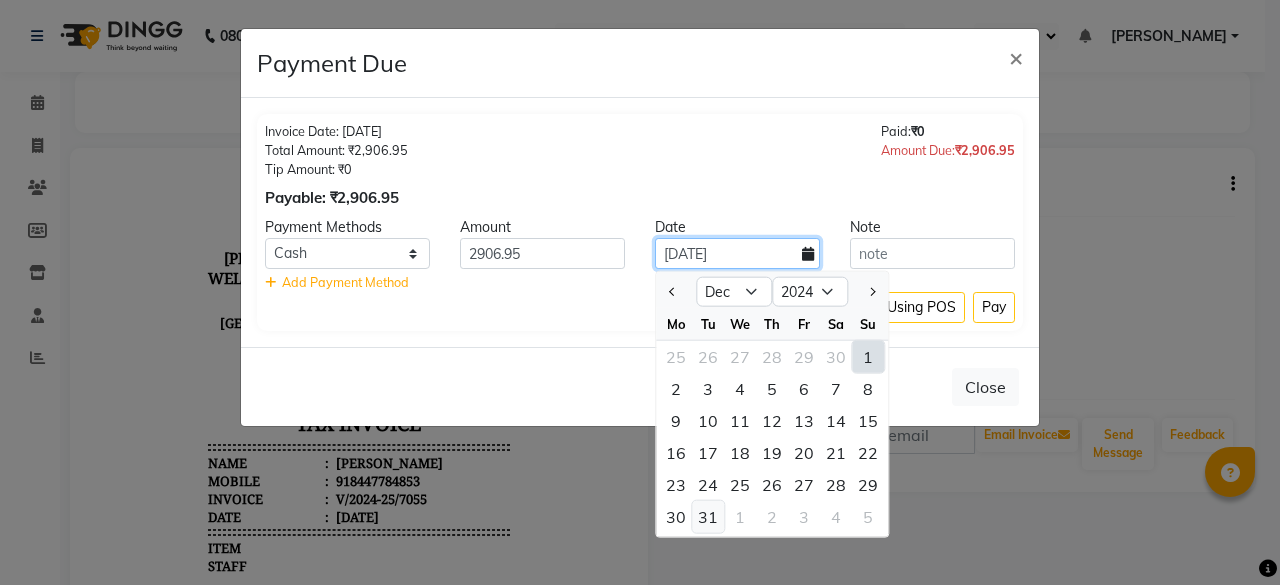 type on "[DATE]" 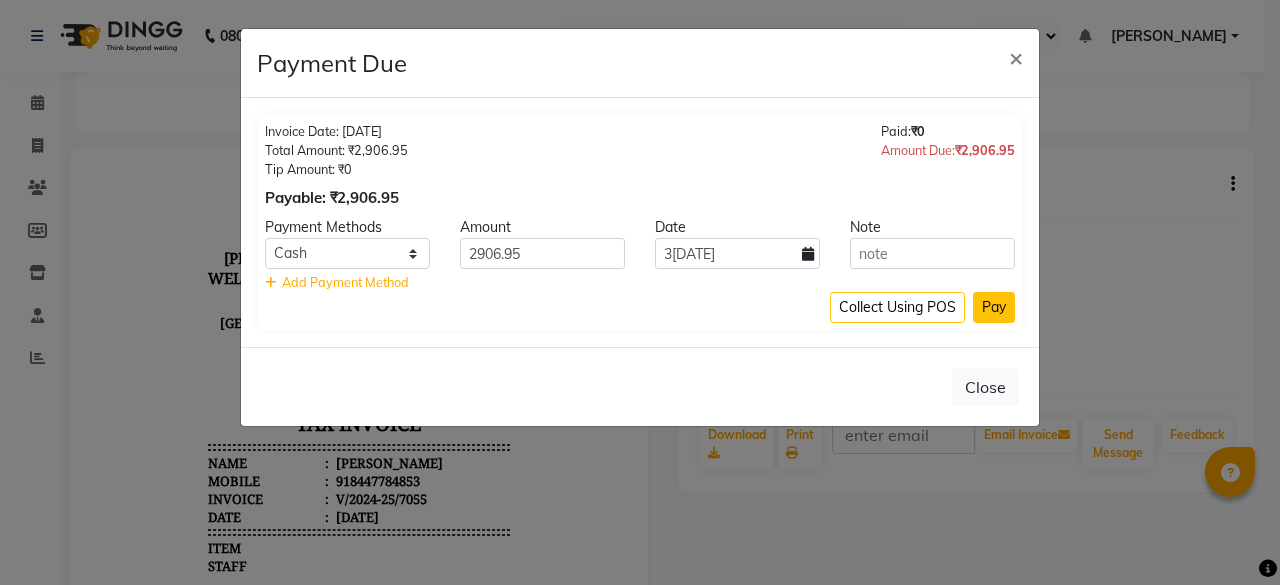 click on "Pay" 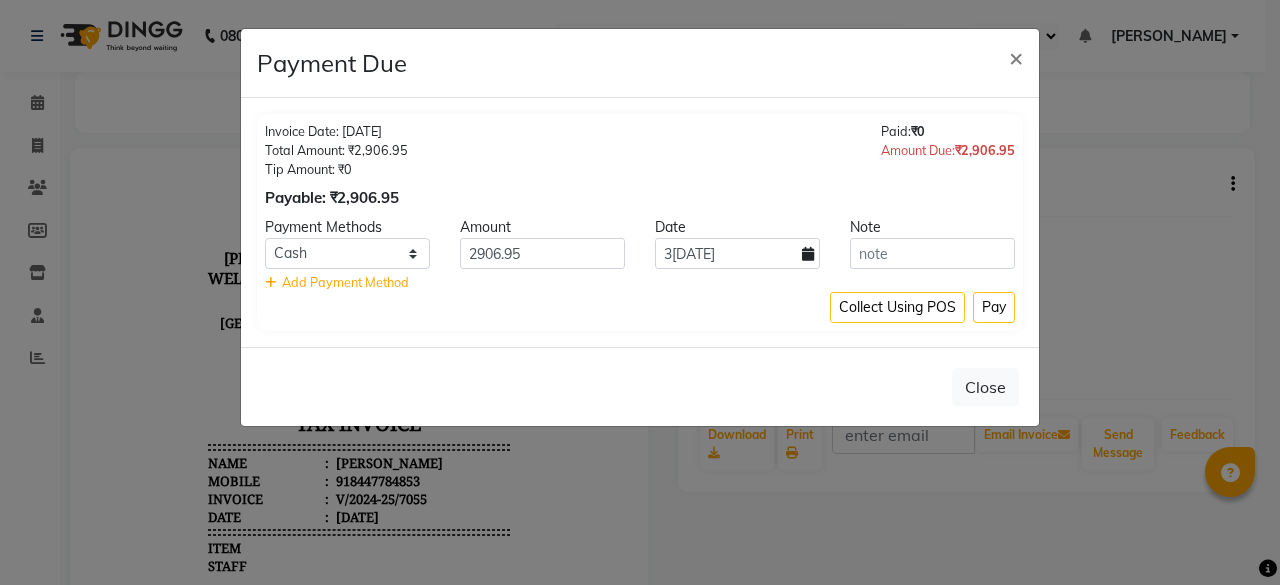 click on "Close" 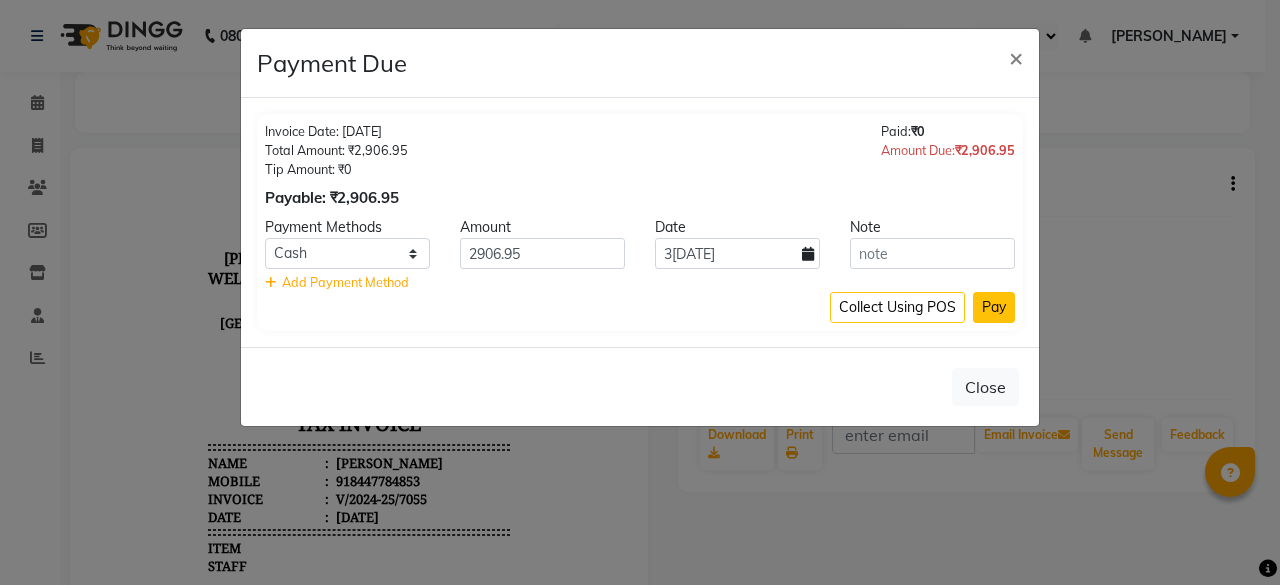 click on "Pay" 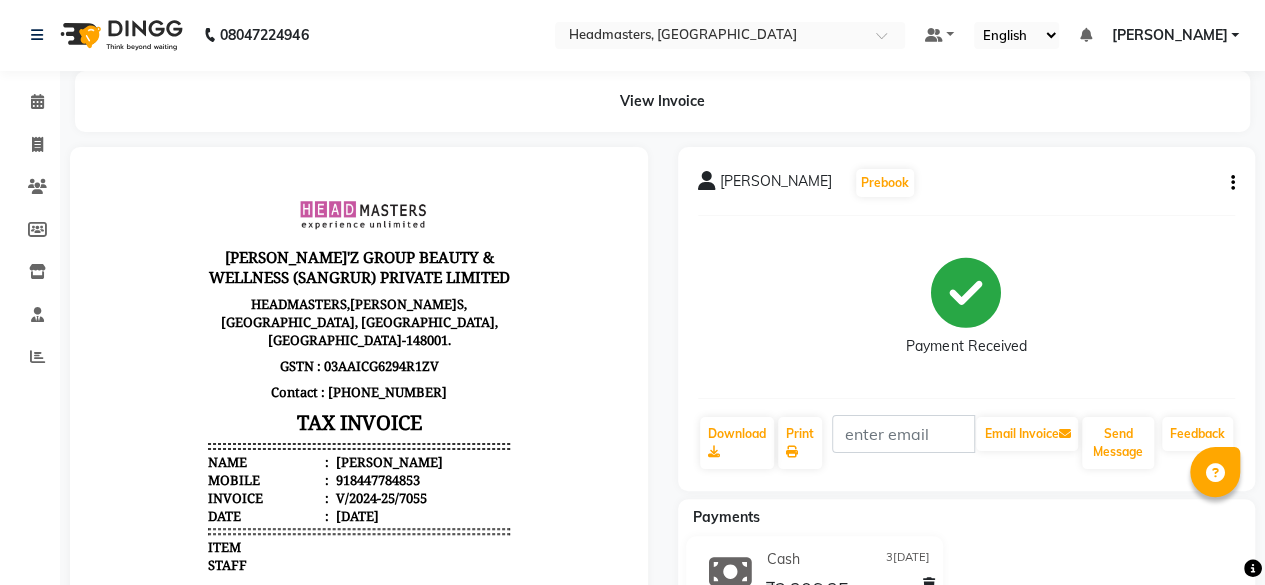 scroll, scrollTop: 0, scrollLeft: 0, axis: both 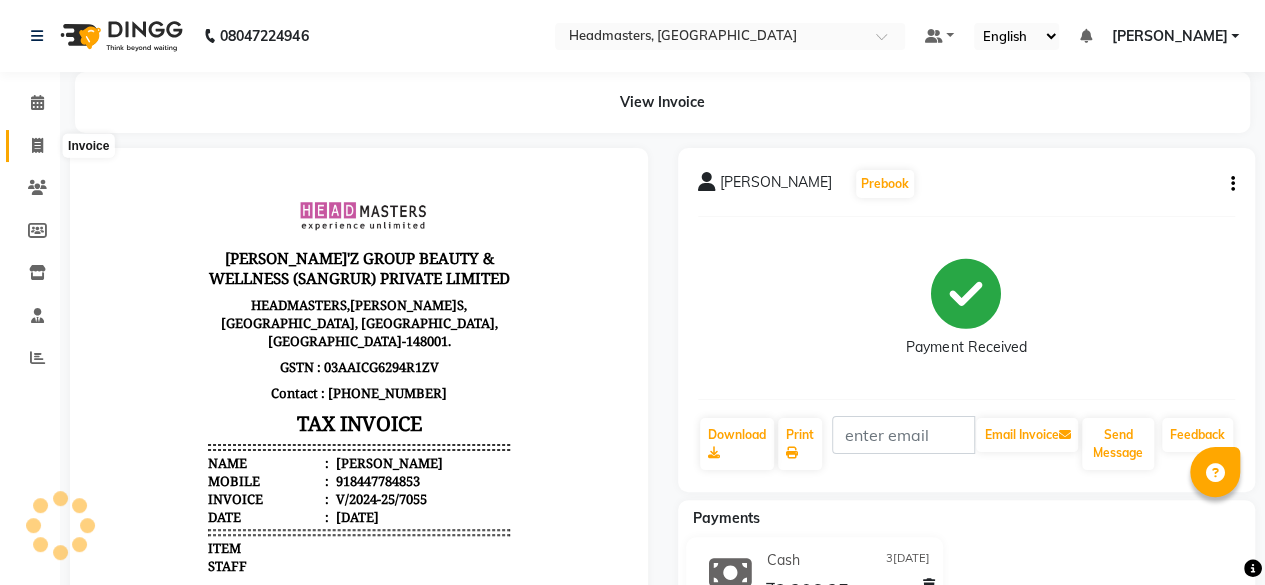 click 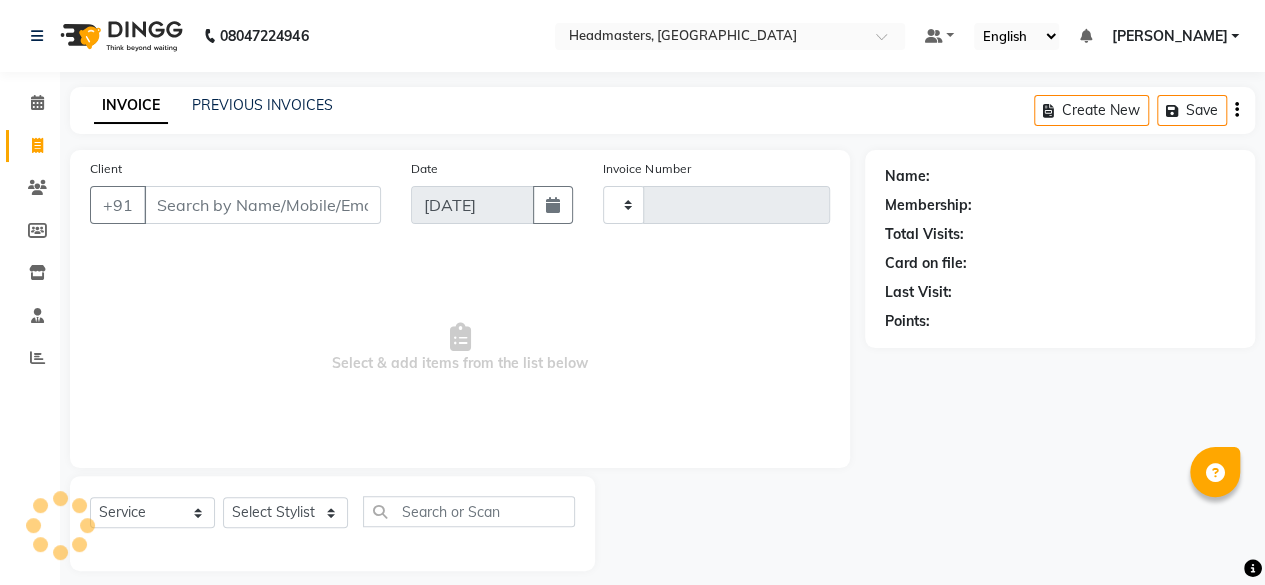 scroll, scrollTop: 15, scrollLeft: 0, axis: vertical 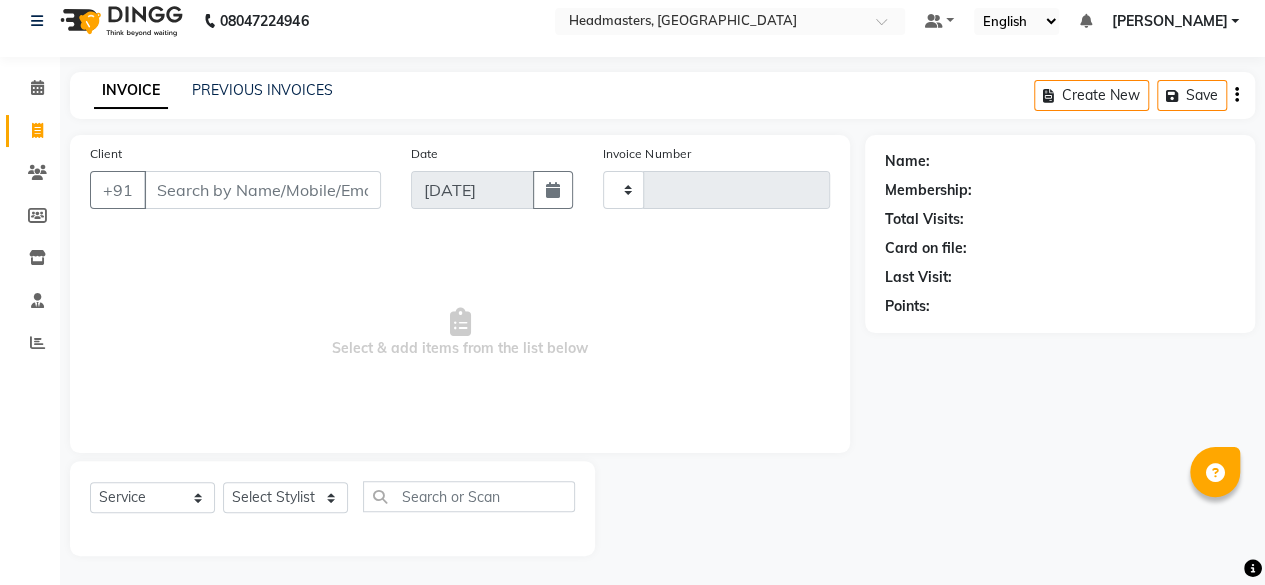 type on "3164" 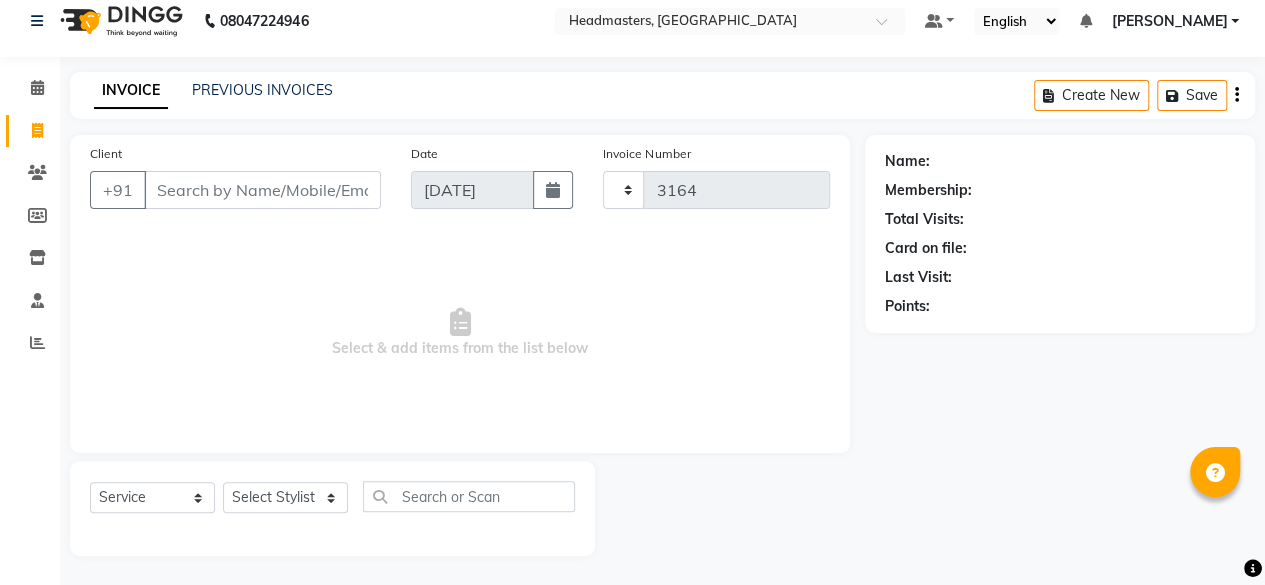select on "7140" 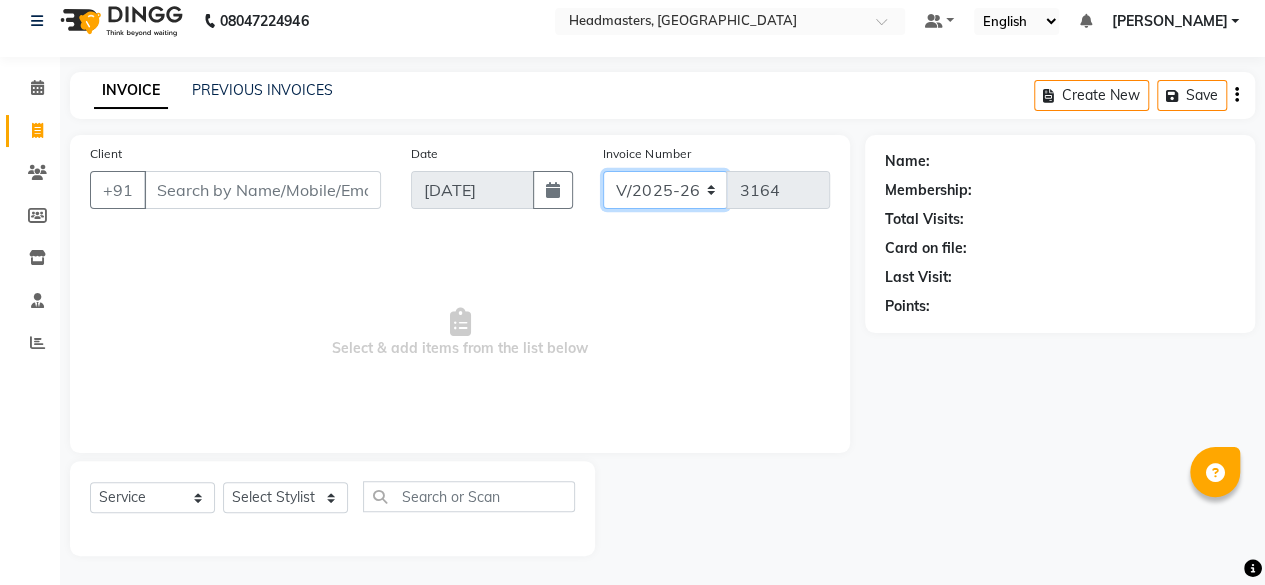 click on "V/2025-26" 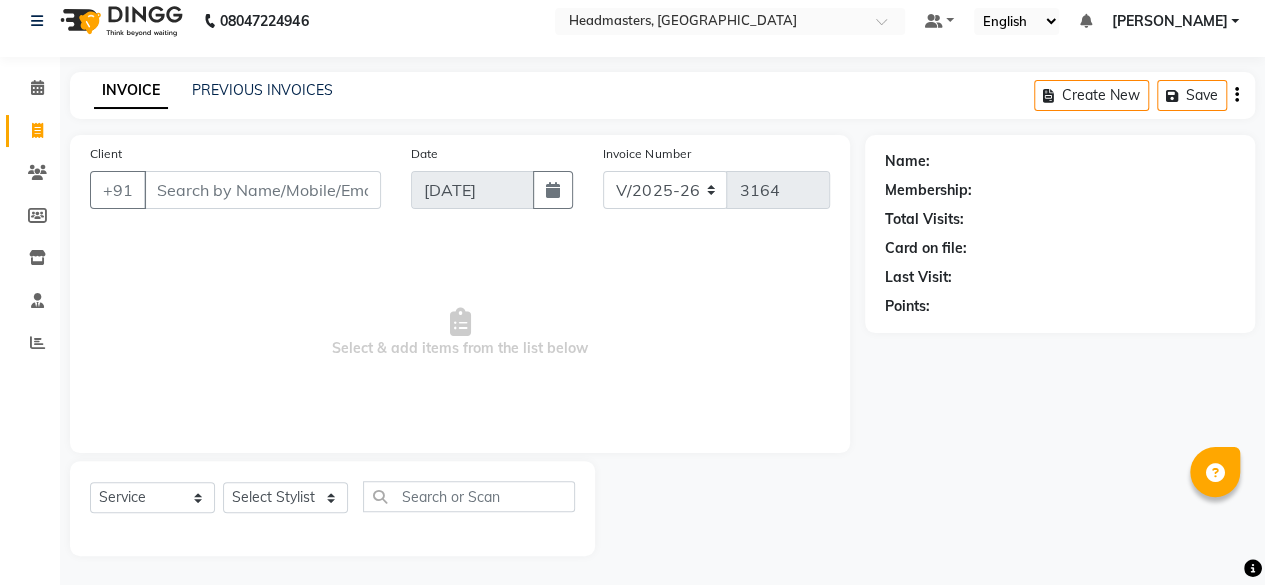 drag, startPoint x: 666, startPoint y: 189, endPoint x: 615, endPoint y: 269, distance: 94.873604 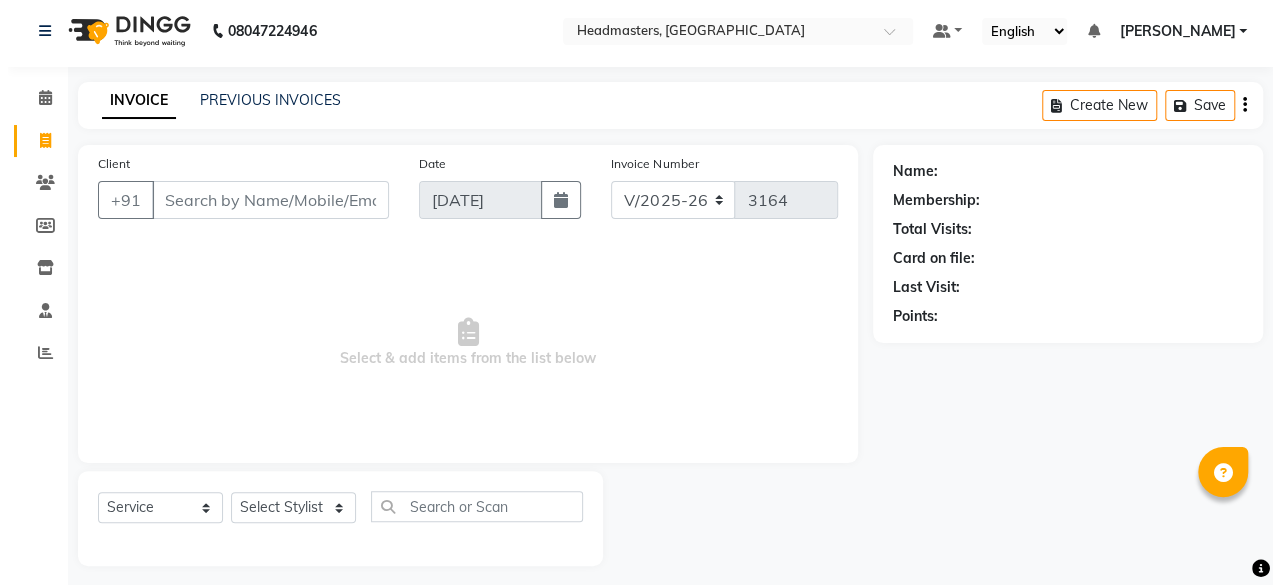 scroll, scrollTop: 0, scrollLeft: 0, axis: both 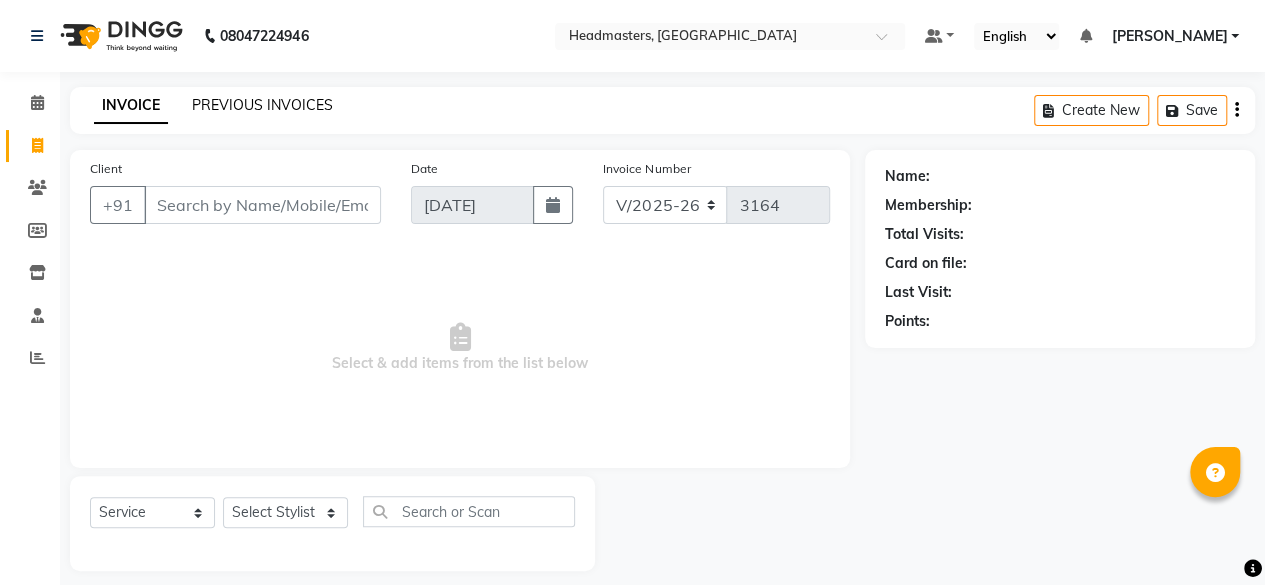 click on "PREVIOUS INVOICES" 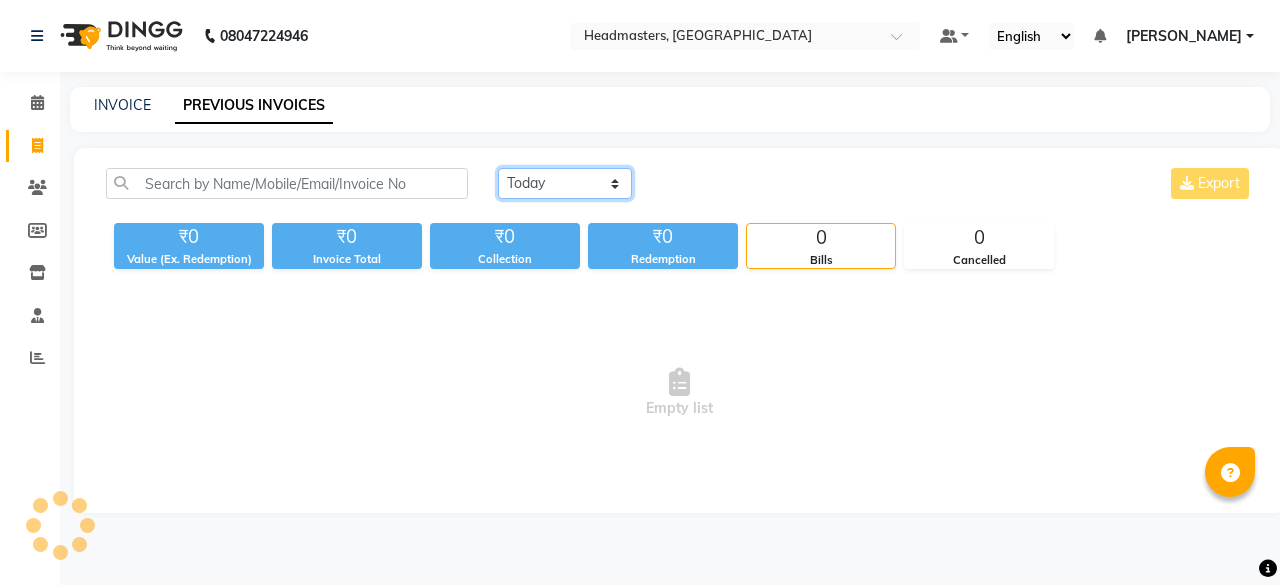 click on "Today Yesterday Custom Range" 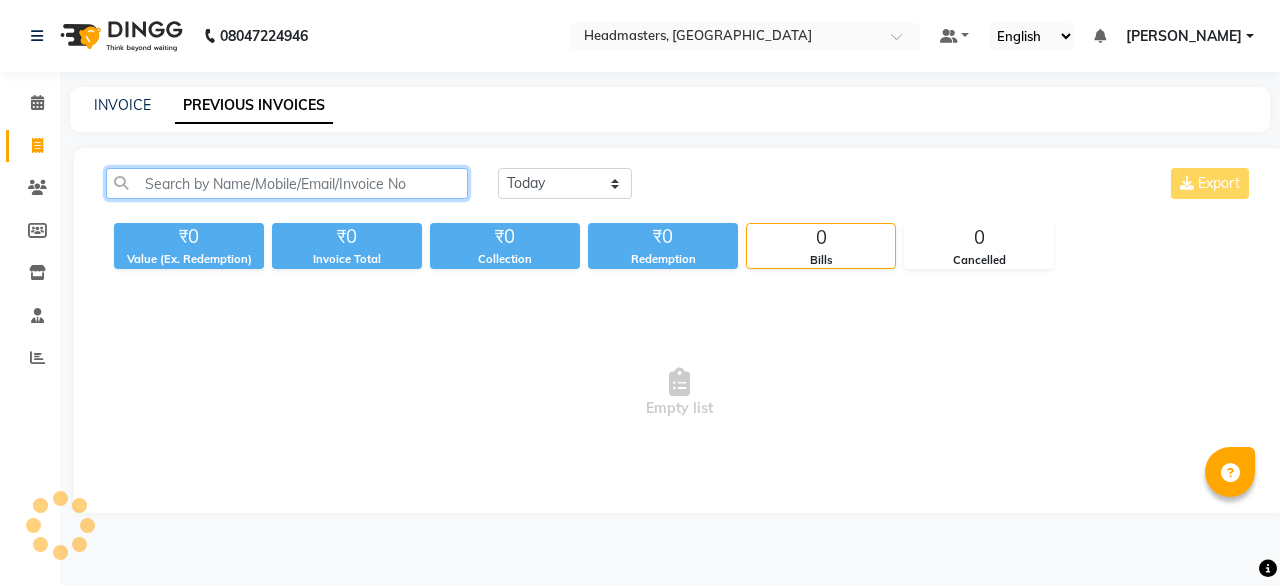 click 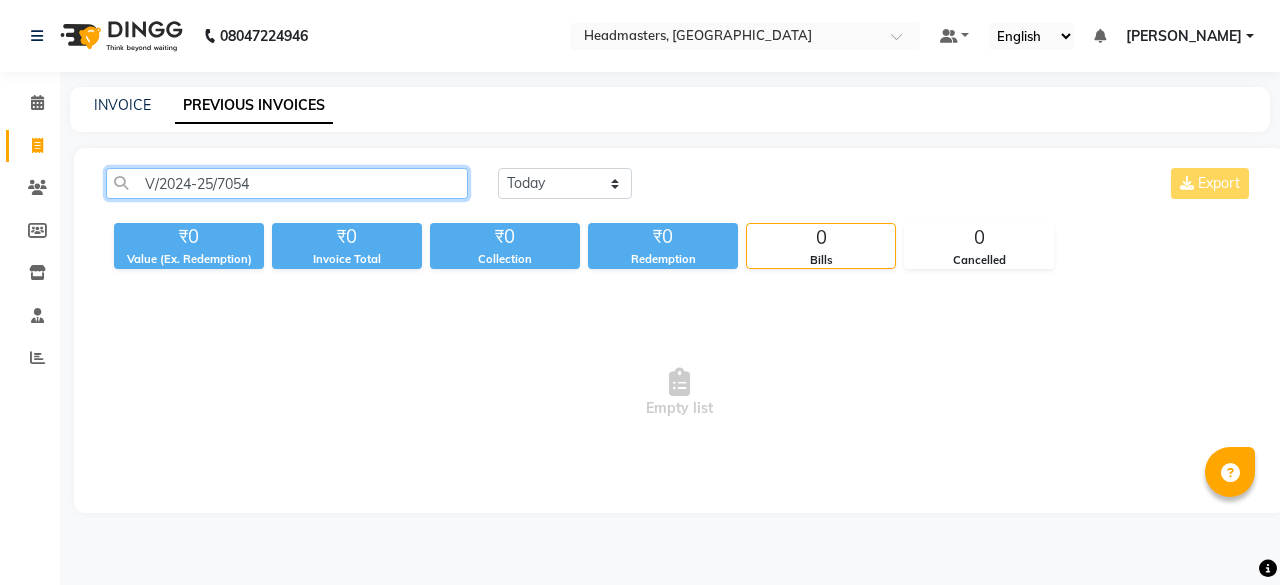 drag, startPoint x: 324, startPoint y: 189, endPoint x: 58, endPoint y: 158, distance: 267.8003 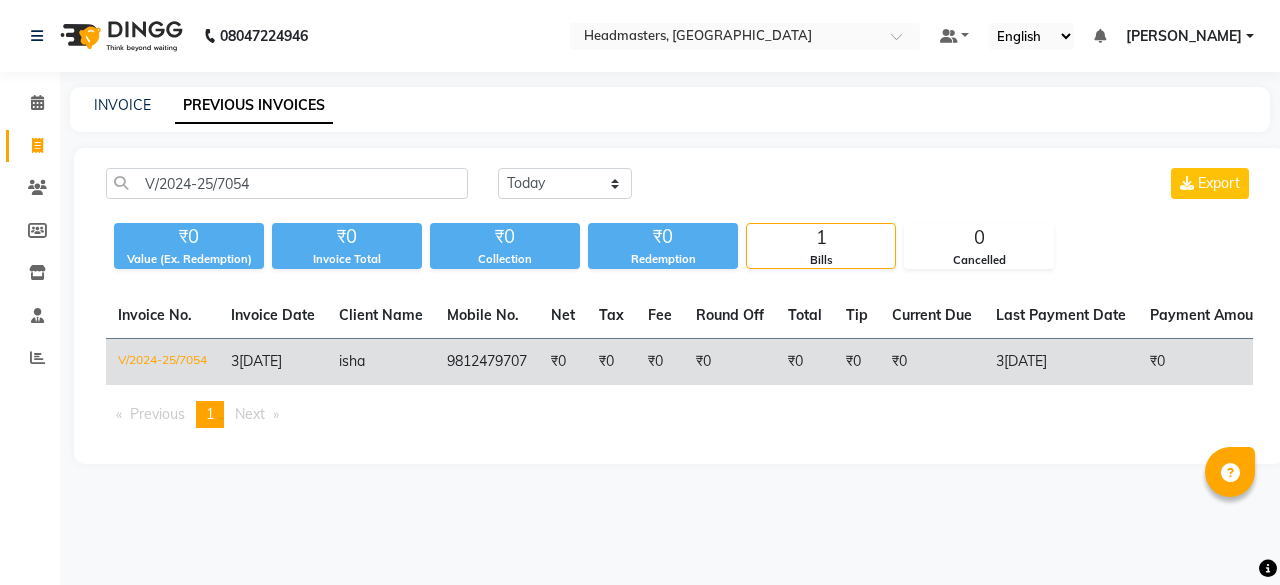 click on "isha" 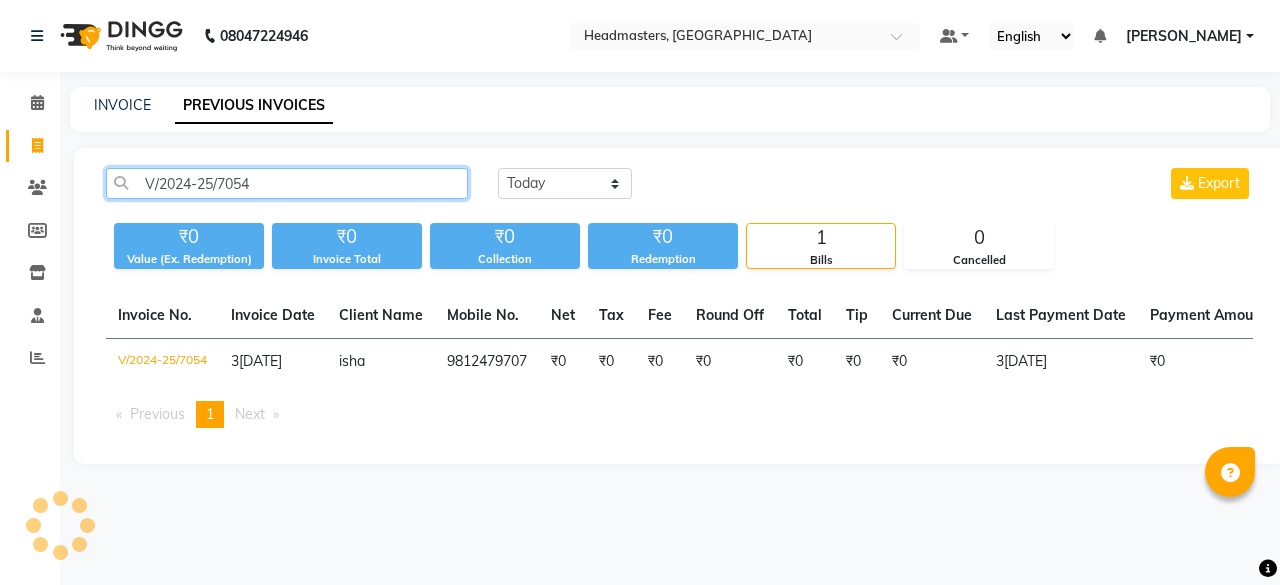 drag, startPoint x: 353, startPoint y: 180, endPoint x: 92, endPoint y: 186, distance: 261.06897 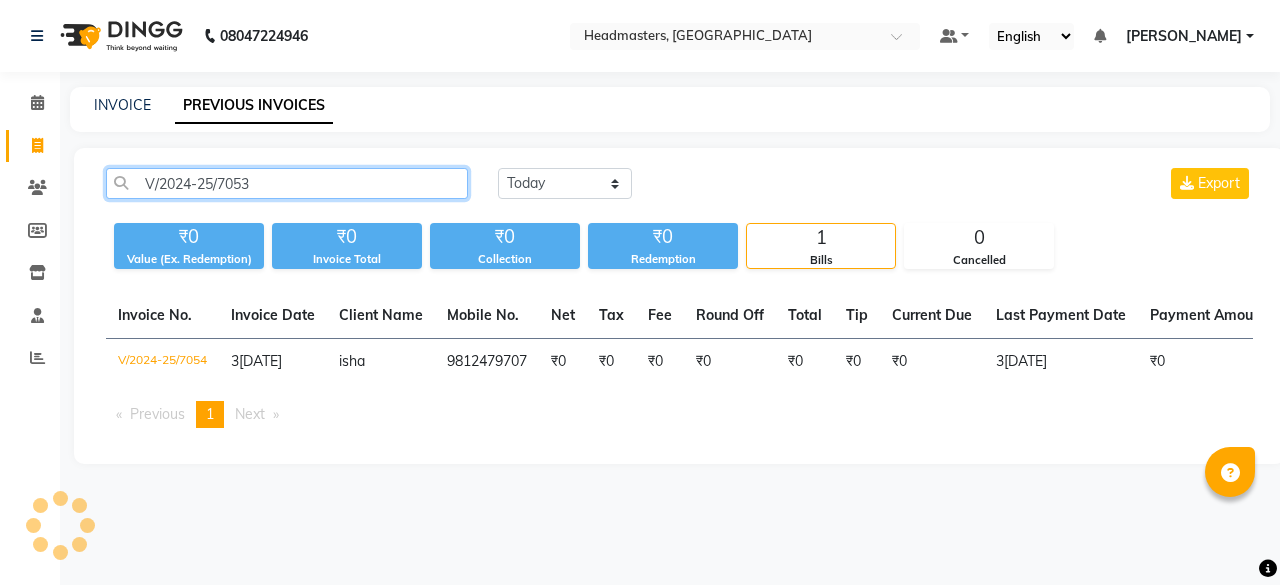type on "V/2024-25/7053" 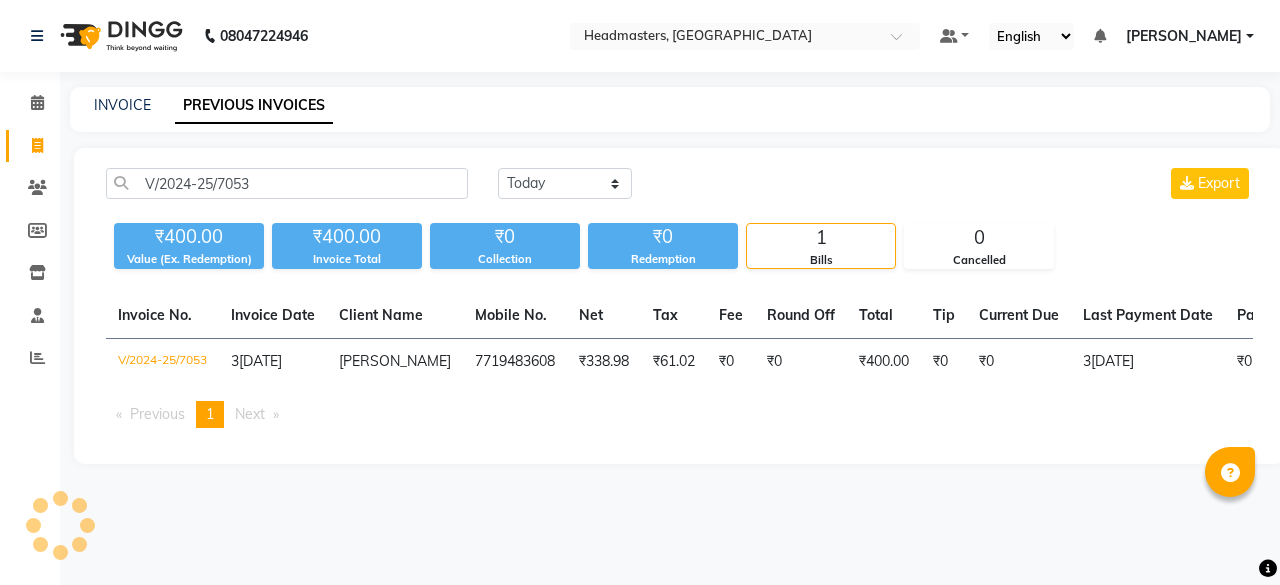 click on "V/2024-25/7053 Today Yesterday Custom Range Export ₹400.00 Value (Ex. Redemption) ₹400.00 Invoice Total  ₹0 Collection ₹0 Redemption 1 Bills 0 Cancelled  Invoice No.   Invoice Date   Client Name   Mobile No.   Net   Tax   Fee   Round Off   Total   Tip   Current Due   Last Payment Date   Payment Amount   Payment Methods   Cancel Reason   Status   V/2024-25/7053  31-12-2024 geetika   7719483608 ₹338.98 ₹61.02  ₹0  ₹0 ₹400.00 ₹0 ₹0 31-12-2024 ₹0  - PAID  Previous  page  1 / 1  You're on page  1  Next  page" 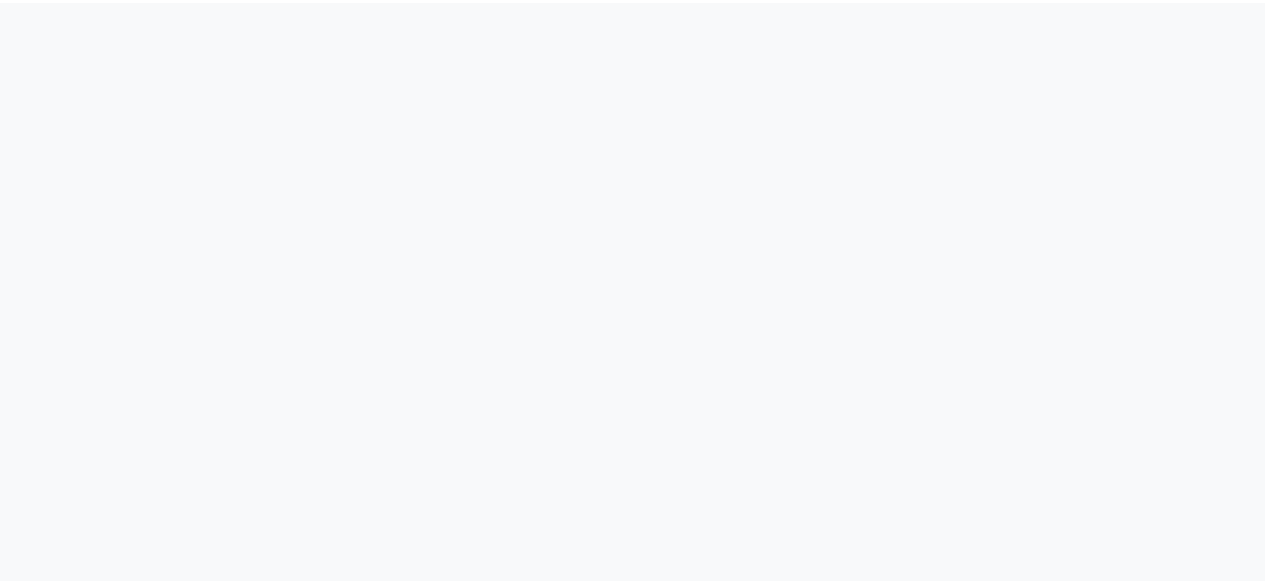 scroll, scrollTop: 0, scrollLeft: 0, axis: both 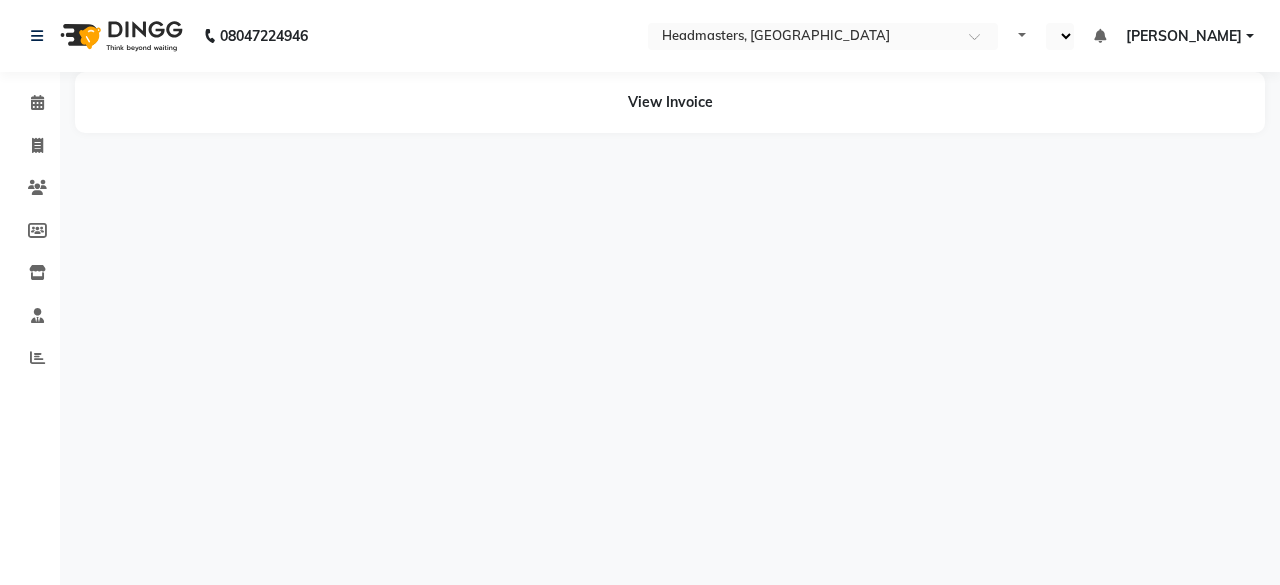 select on "en" 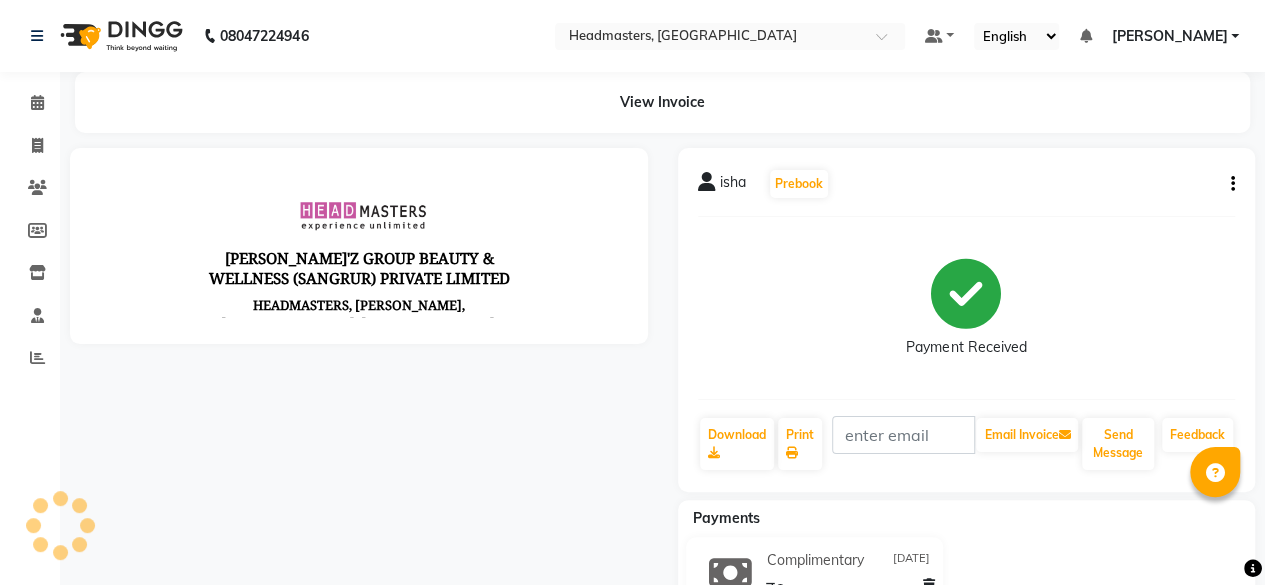 scroll, scrollTop: 0, scrollLeft: 0, axis: both 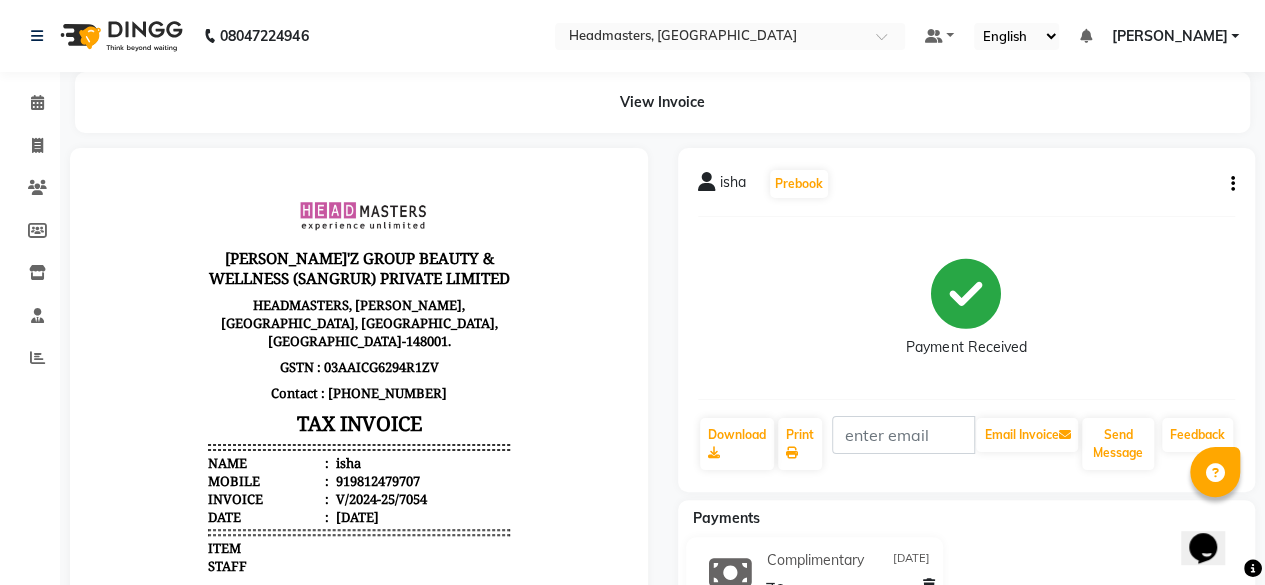 click on "isha   Prebook" 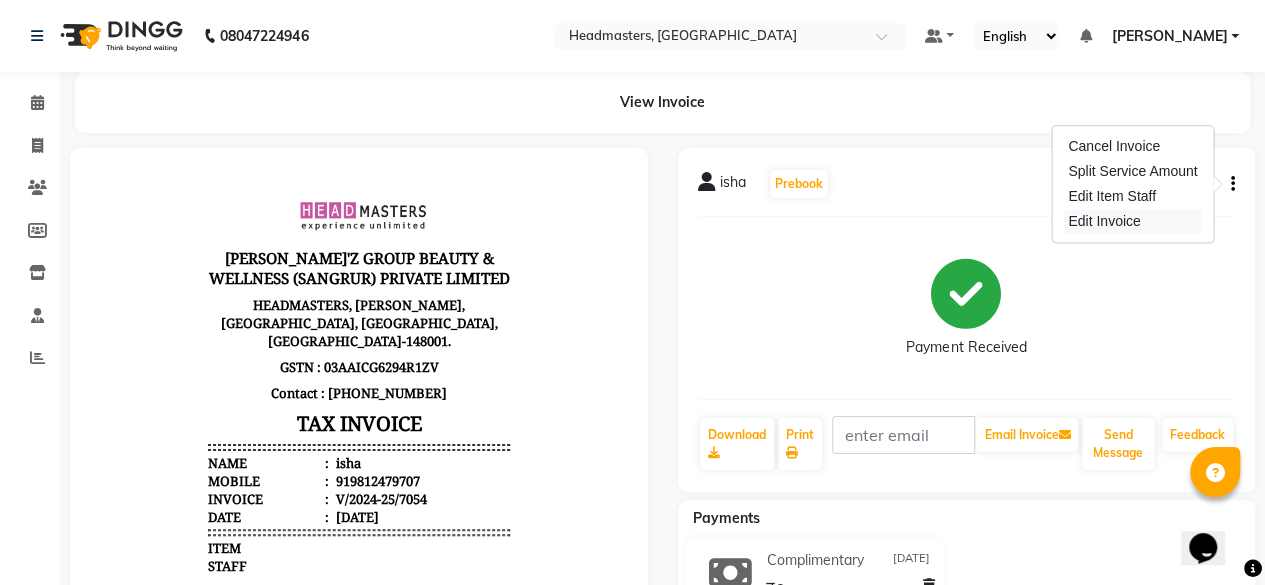 click on "Edit Invoice" at bounding box center (1132, 221) 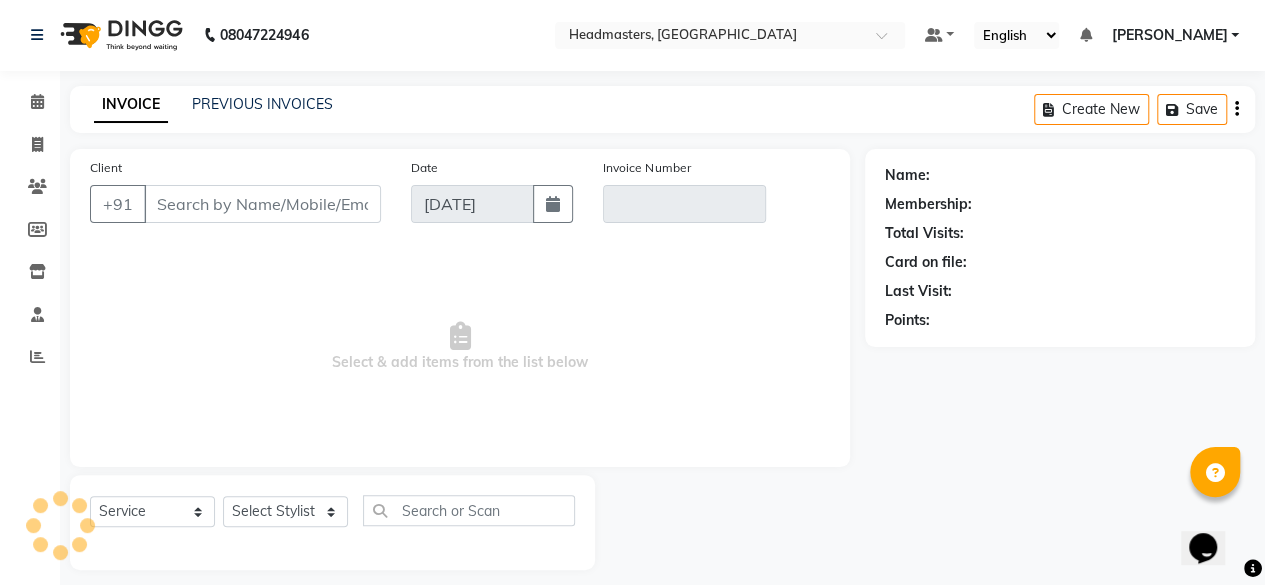 scroll, scrollTop: 15, scrollLeft: 0, axis: vertical 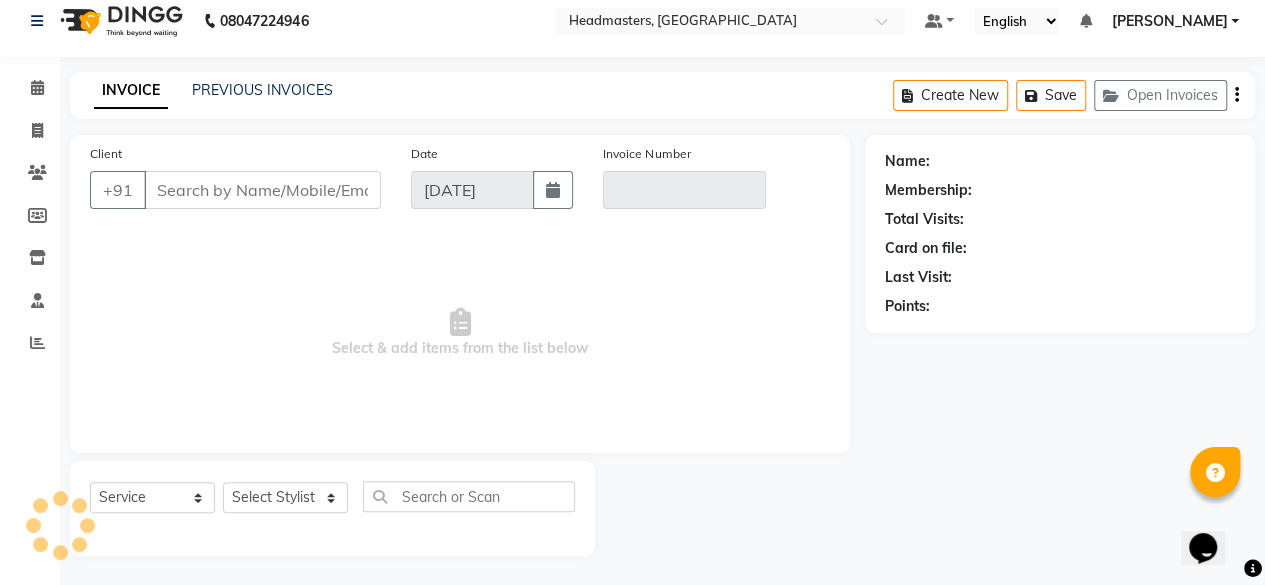 type on "9812479707" 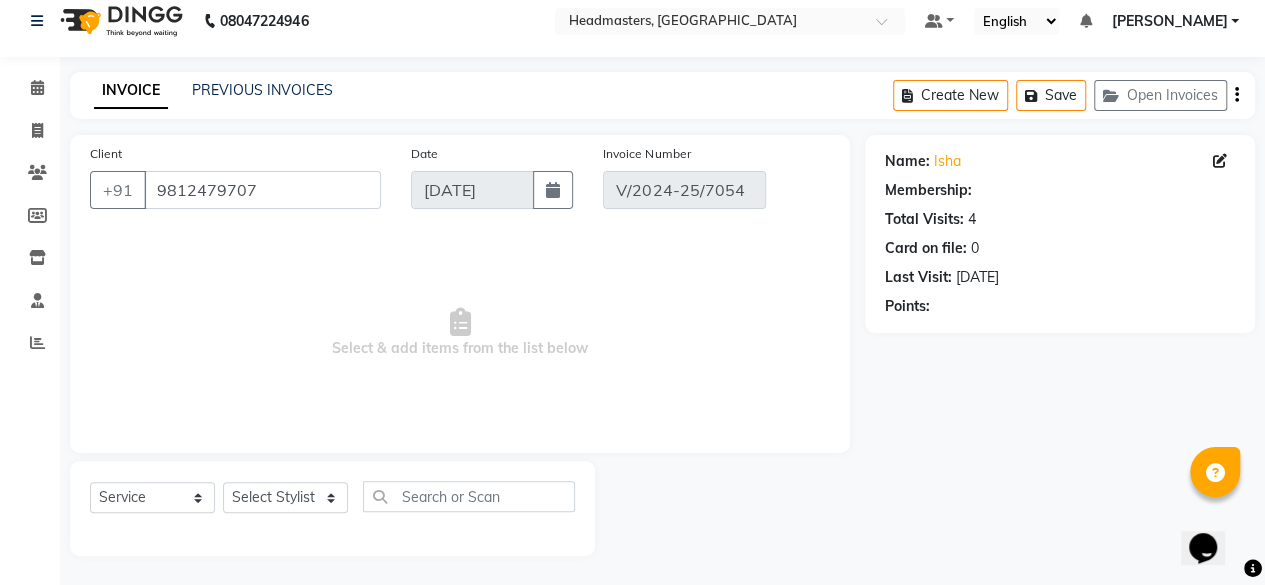 type on "3[DATE]" 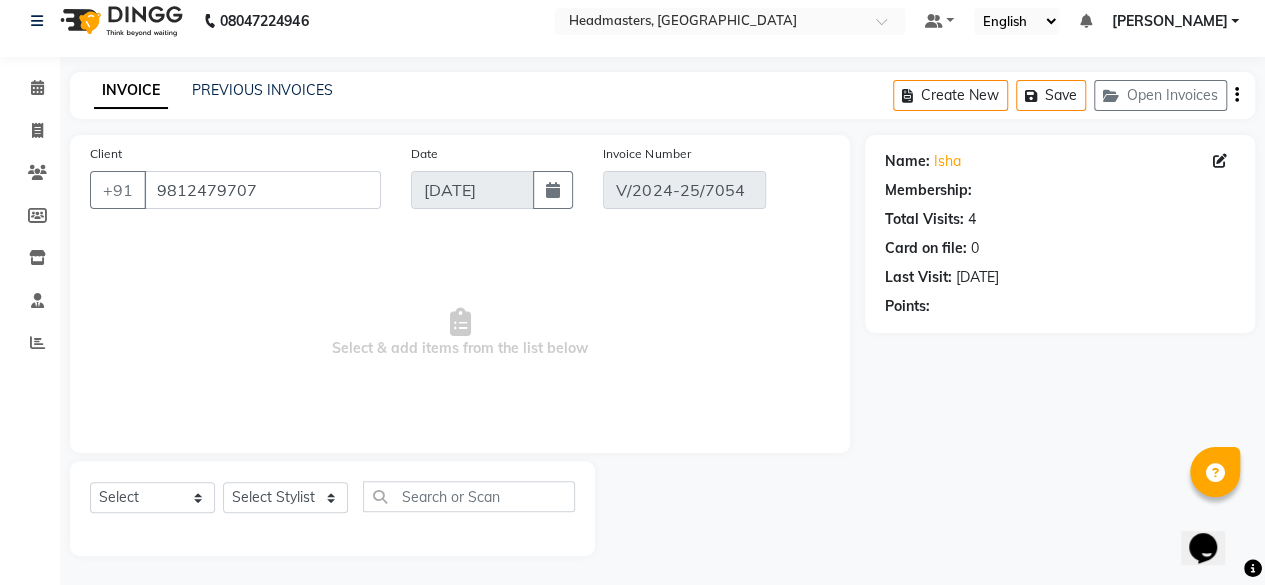 select on "6: Object" 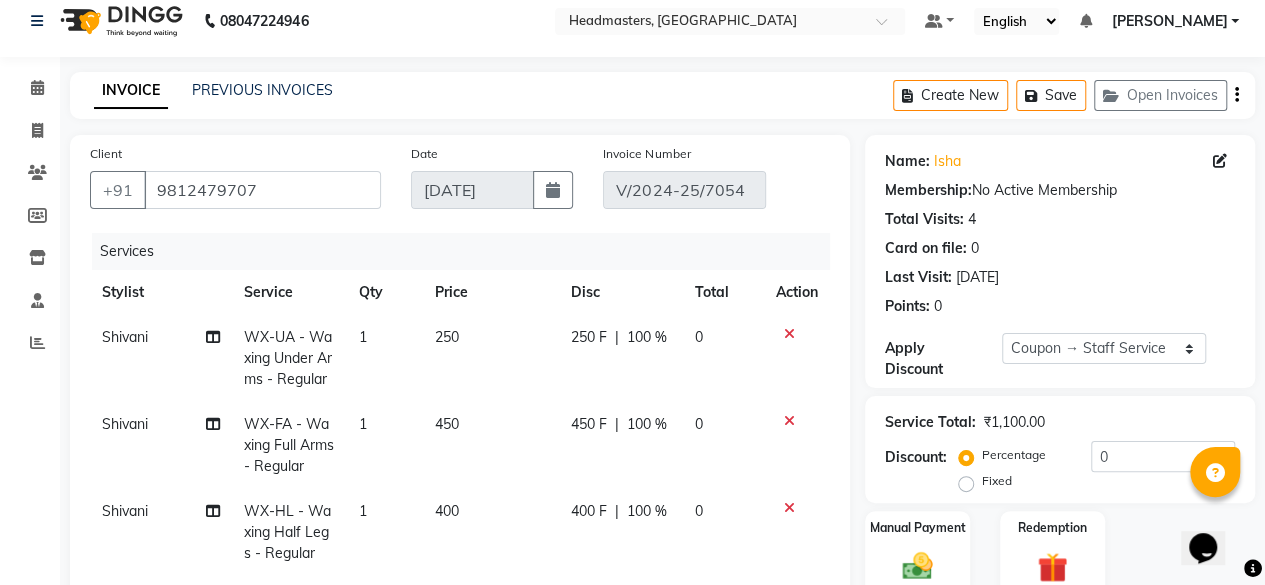 type on "100" 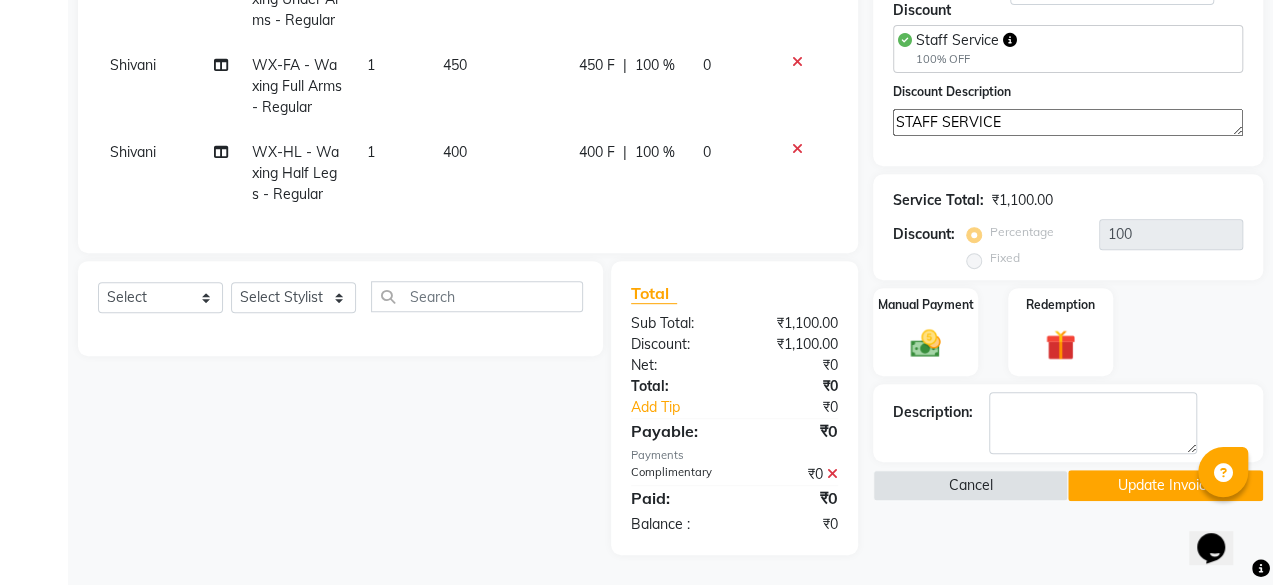 scroll, scrollTop: 0, scrollLeft: 0, axis: both 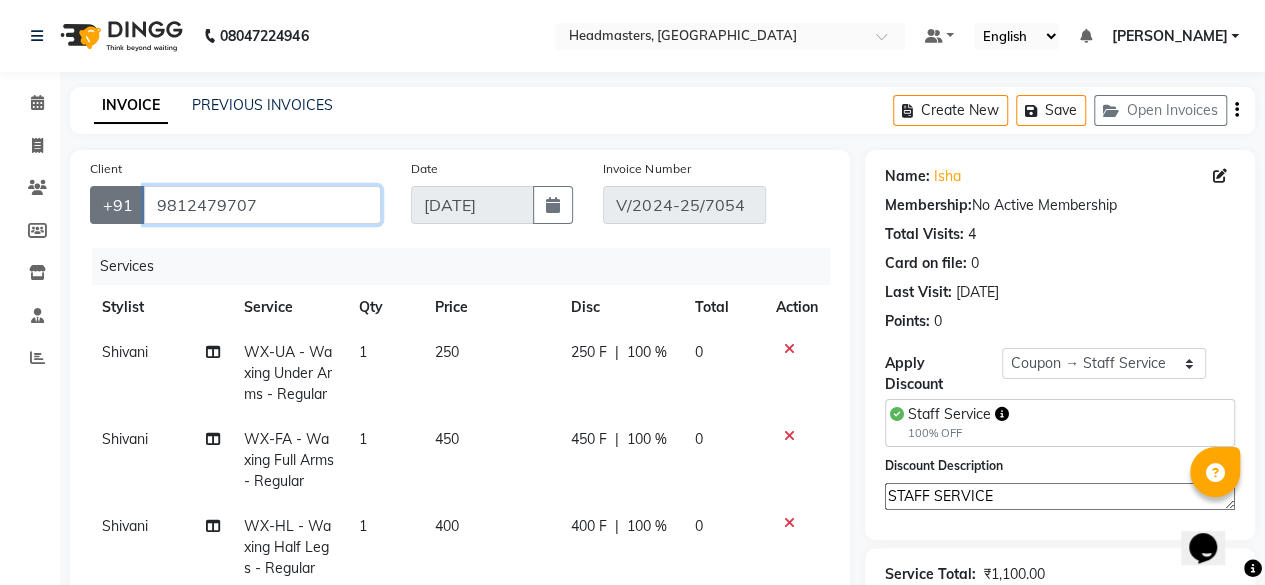 drag, startPoint x: 298, startPoint y: 199, endPoint x: 136, endPoint y: 193, distance: 162.11107 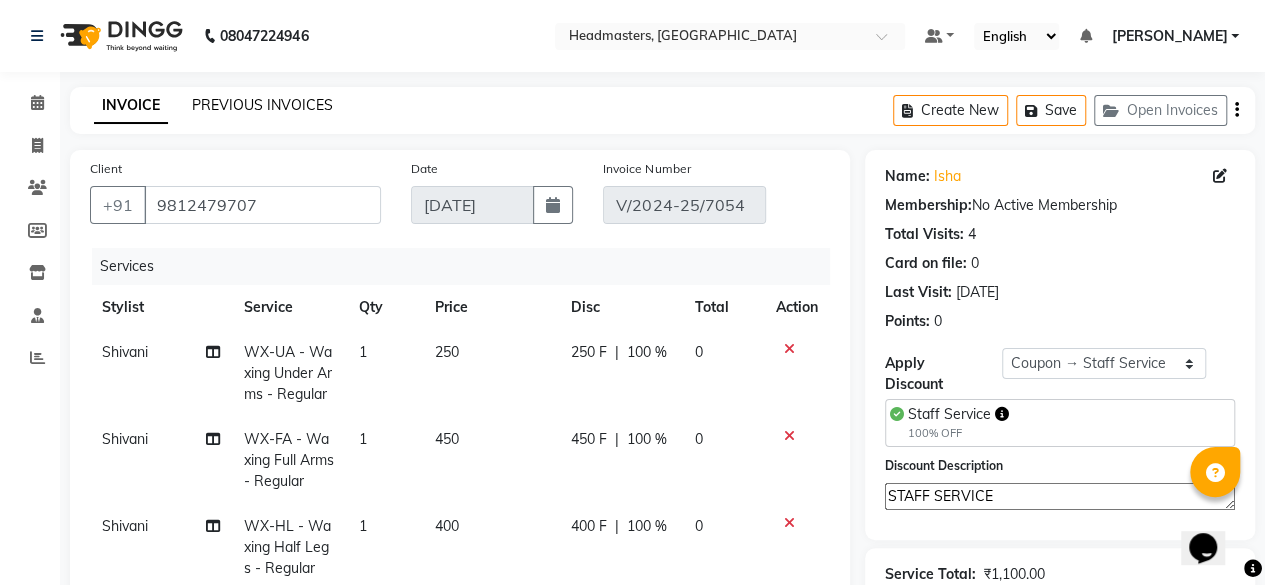 click on "PREVIOUS INVOICES" 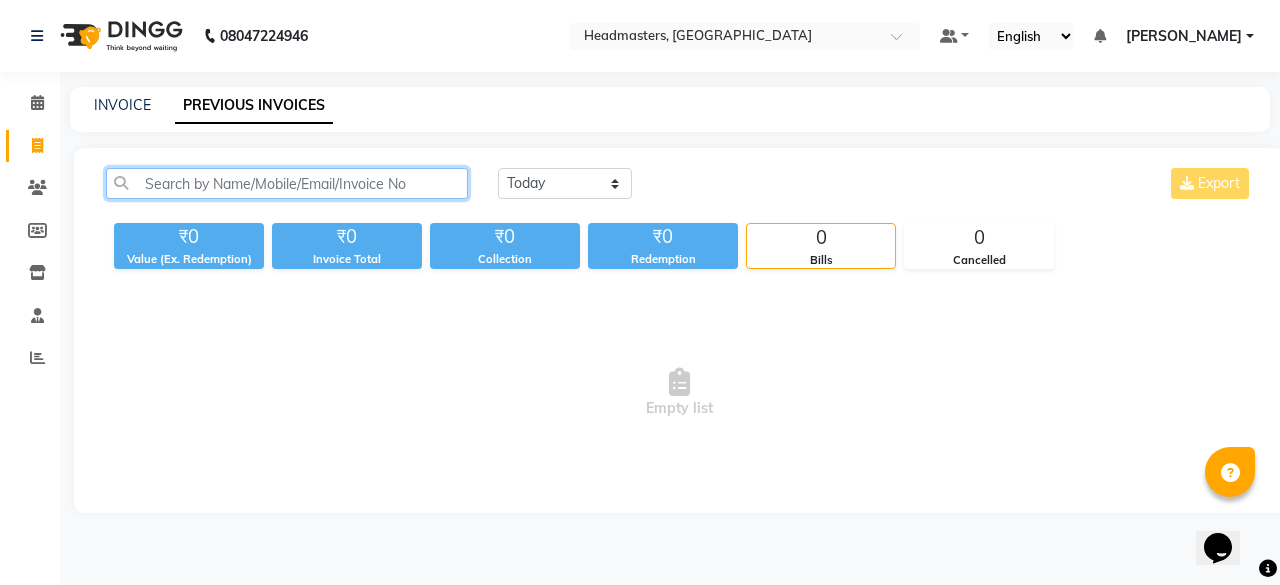 click 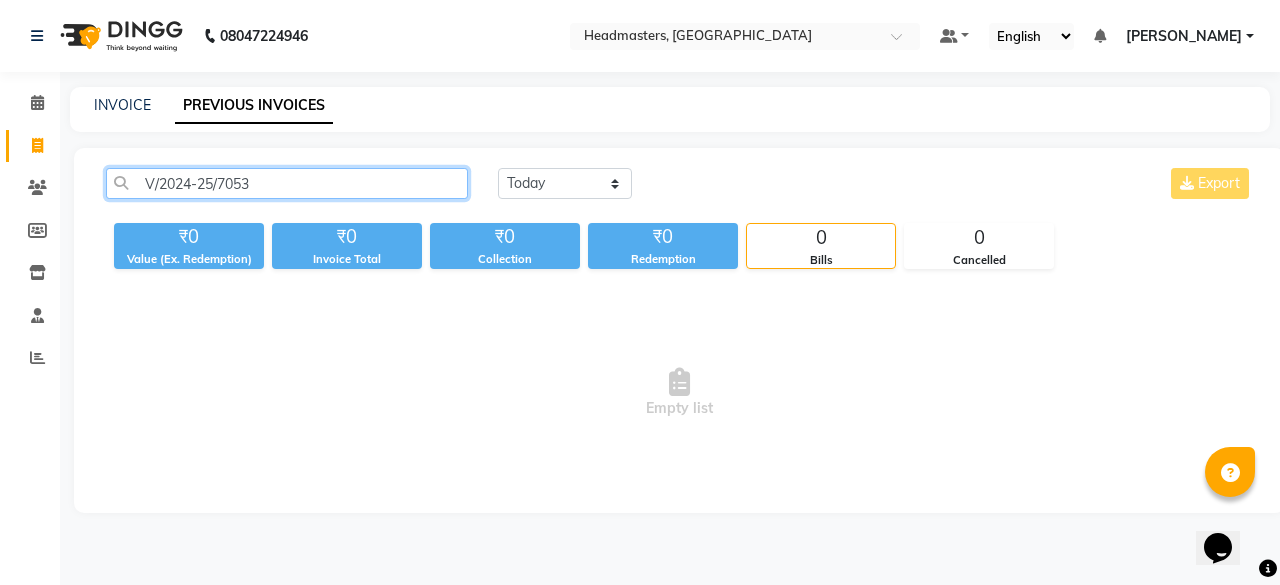 click on "V/2024-25/7053" 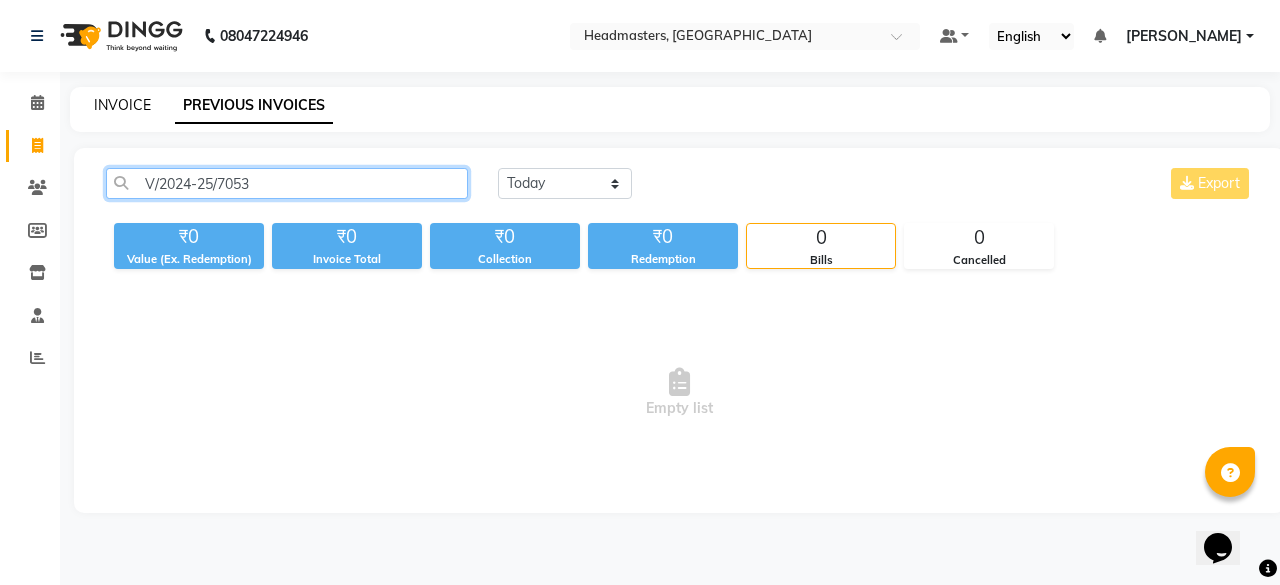 type on "V/2024-25/7053" 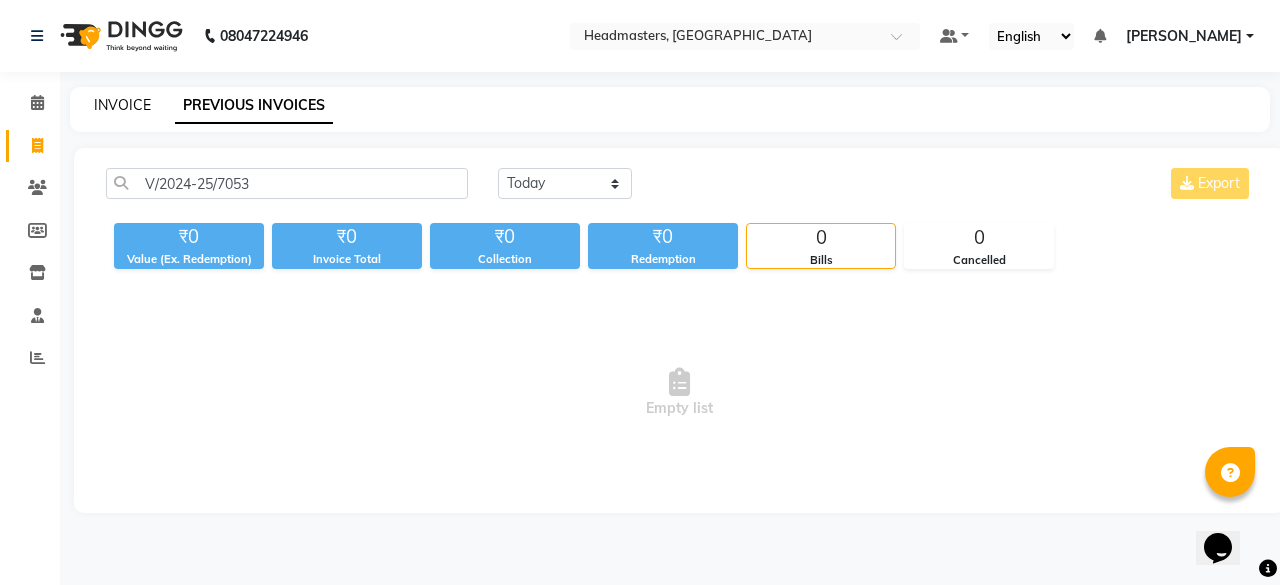 click on "INVOICE" 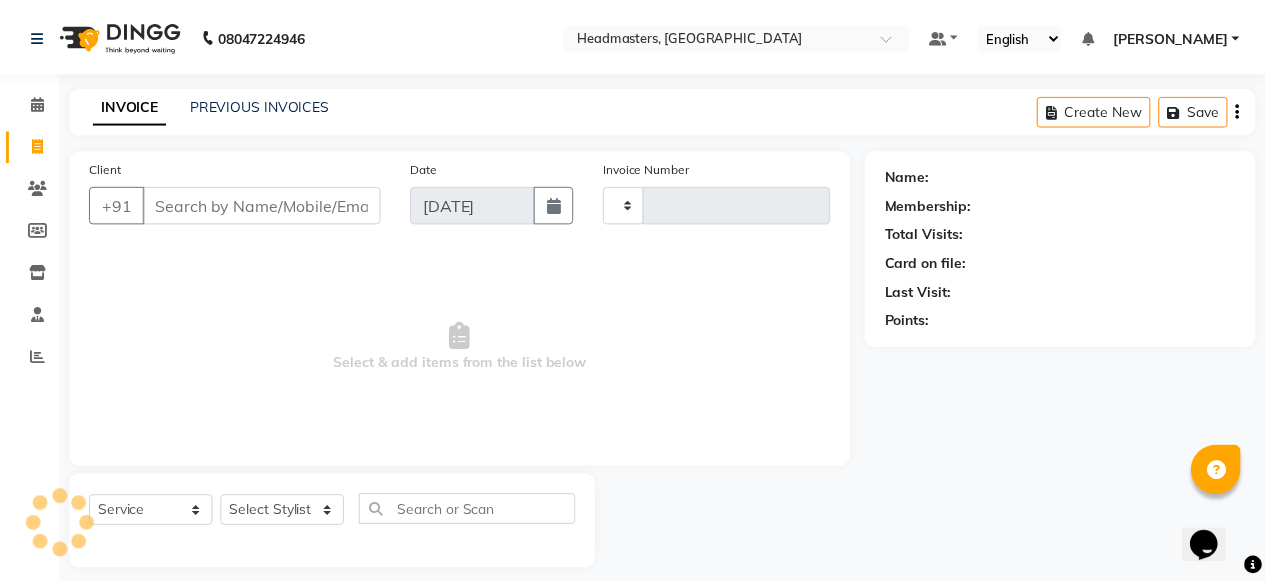 scroll, scrollTop: 15, scrollLeft: 0, axis: vertical 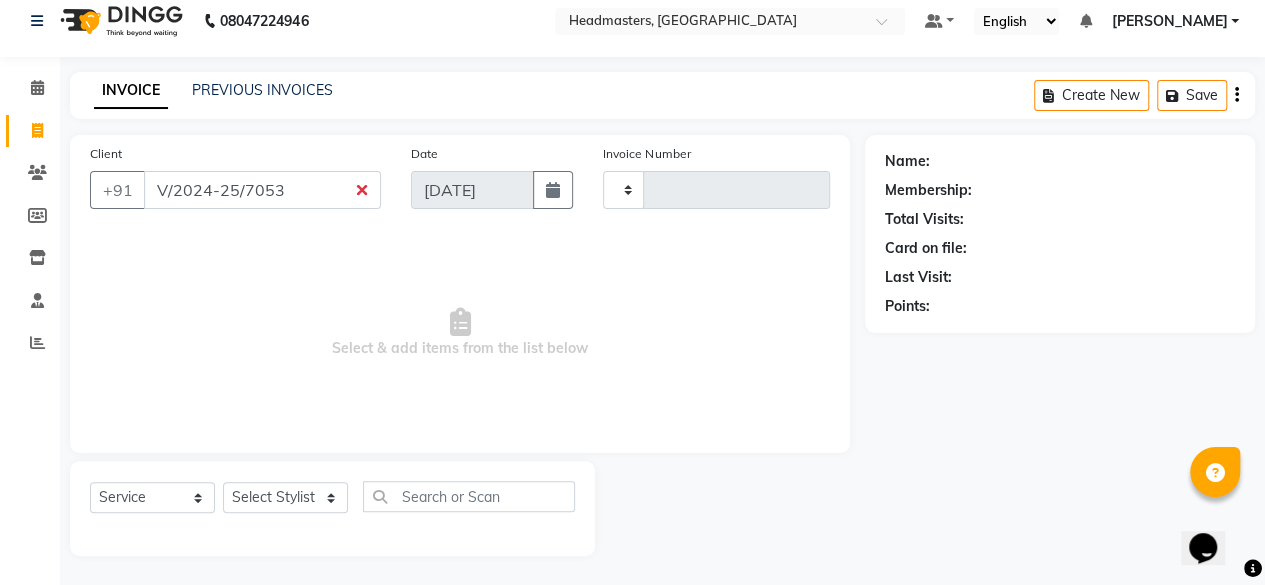 click on "V/2024-25/7053" at bounding box center [262, 190] 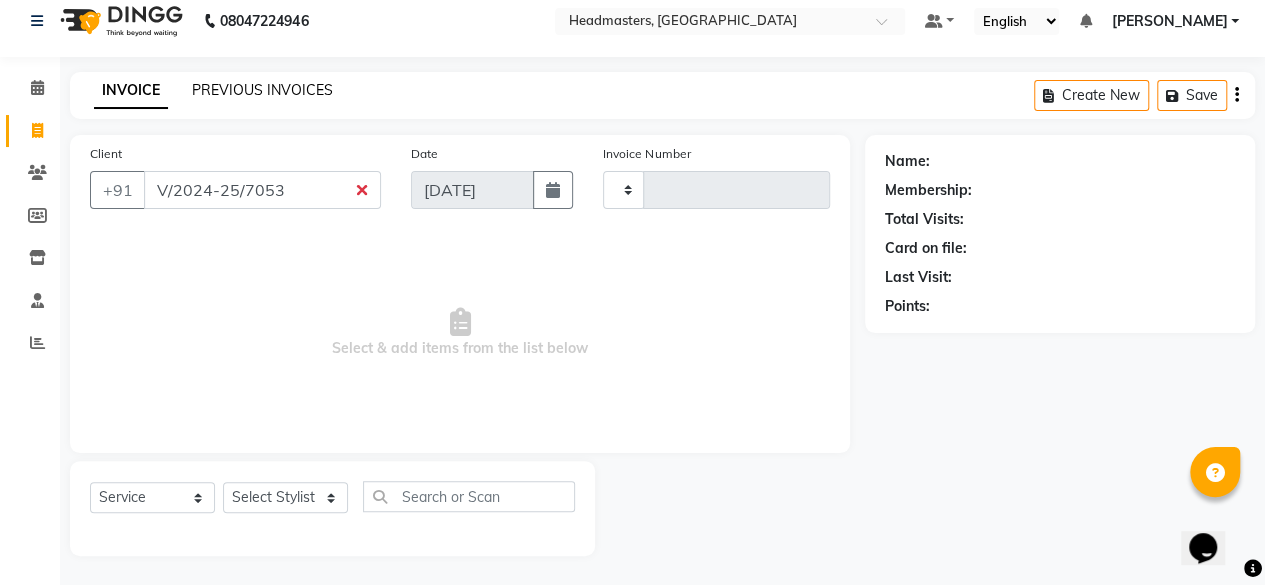 drag, startPoint x: 277, startPoint y: 94, endPoint x: 786, endPoint y: 147, distance: 511.7519 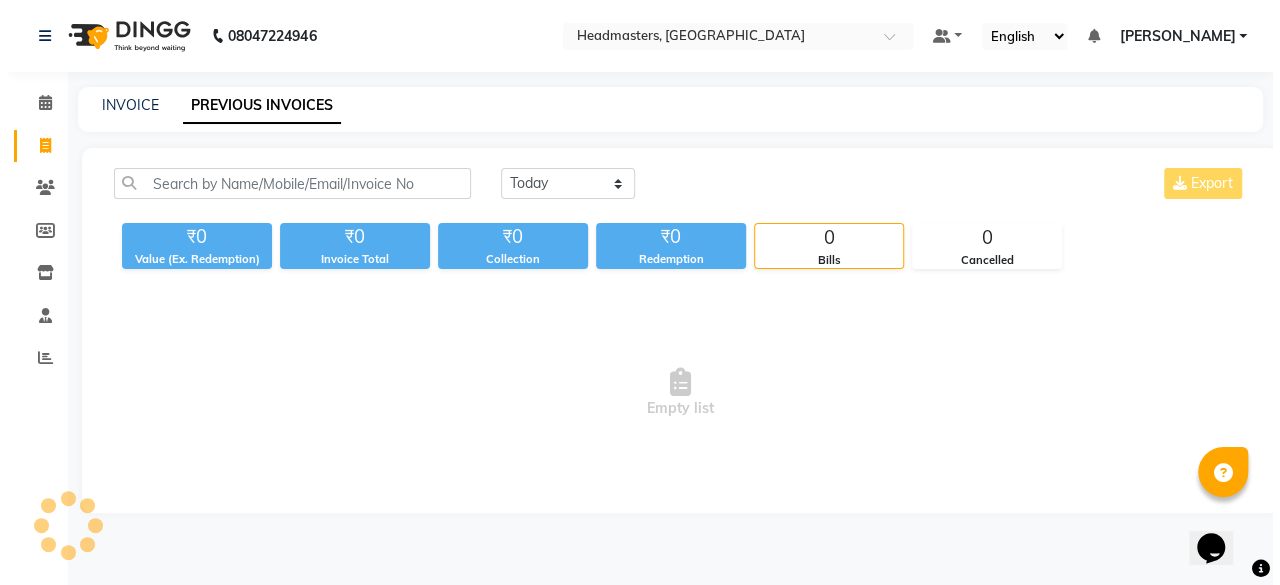scroll, scrollTop: 0, scrollLeft: 0, axis: both 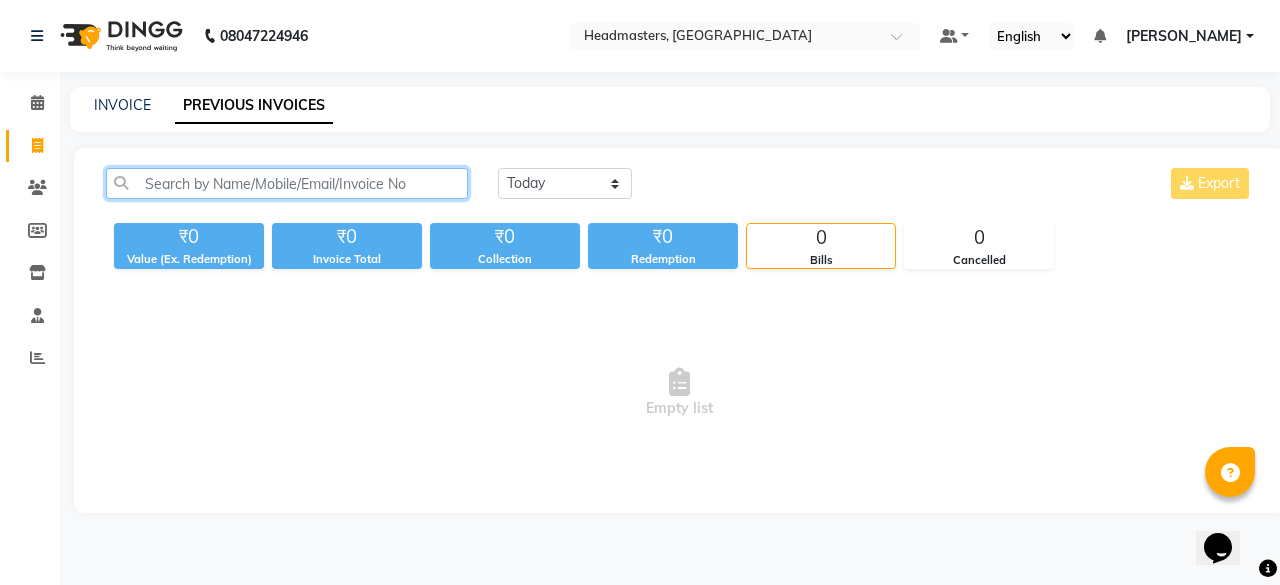 click 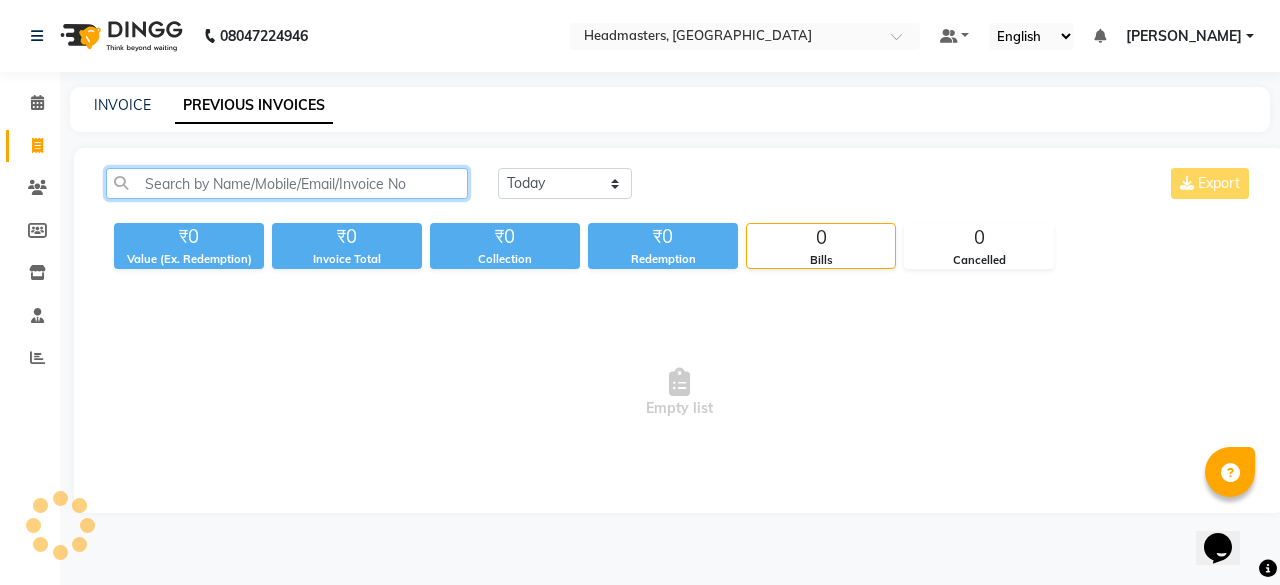 paste on "V/2024-25/7053" 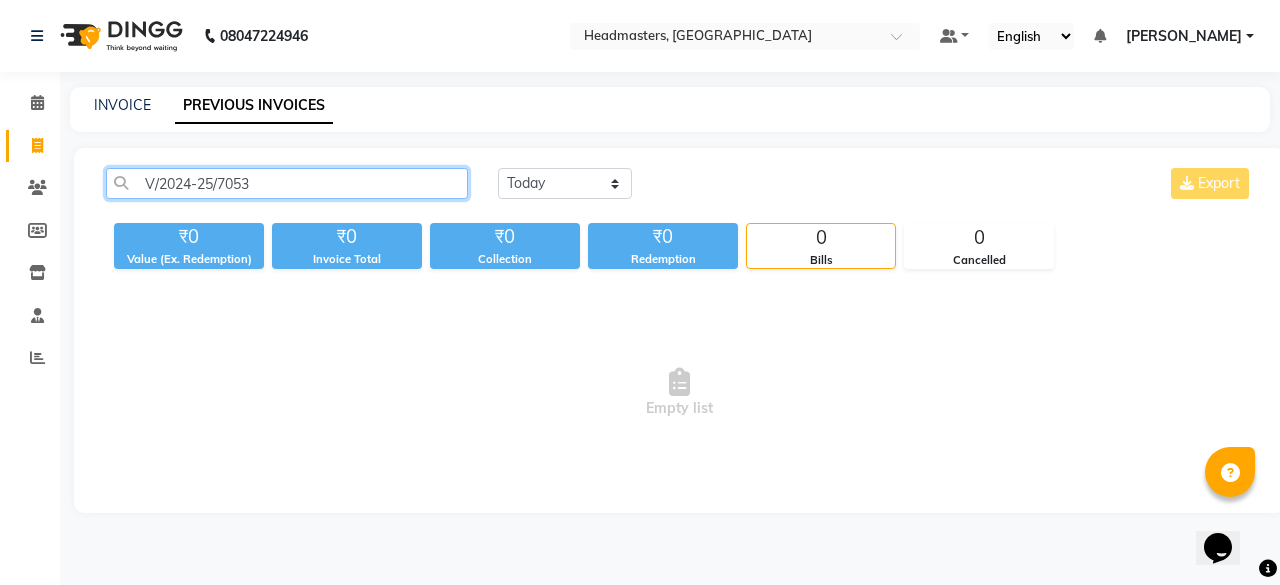 drag, startPoint x: 326, startPoint y: 187, endPoint x: 152, endPoint y: 175, distance: 174.4133 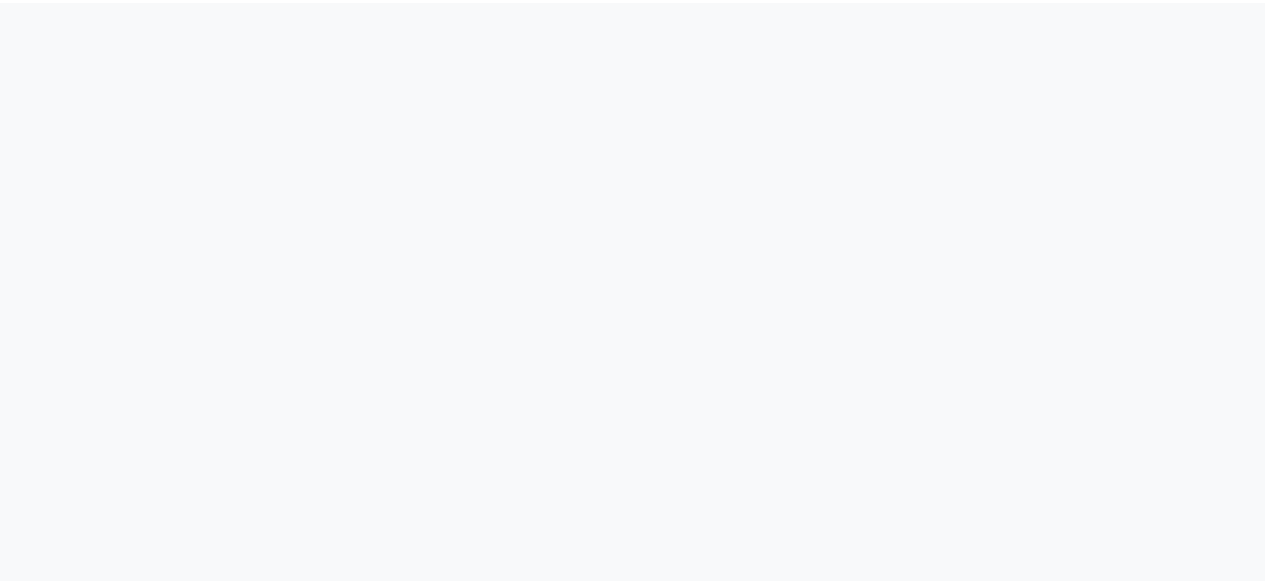 scroll, scrollTop: 0, scrollLeft: 0, axis: both 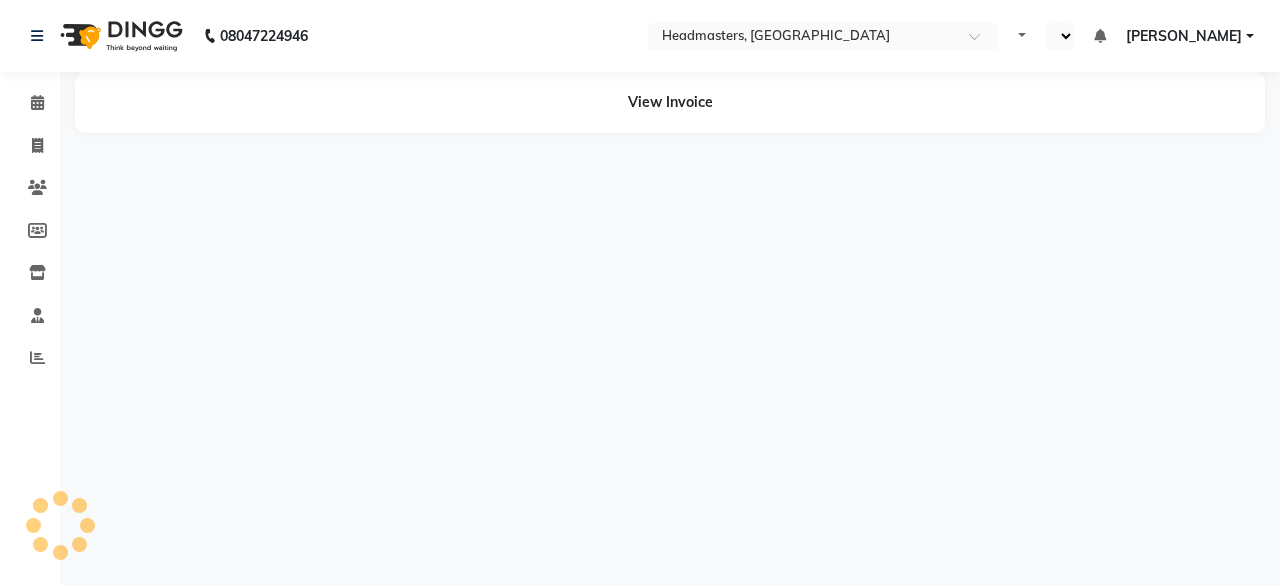 select on "en" 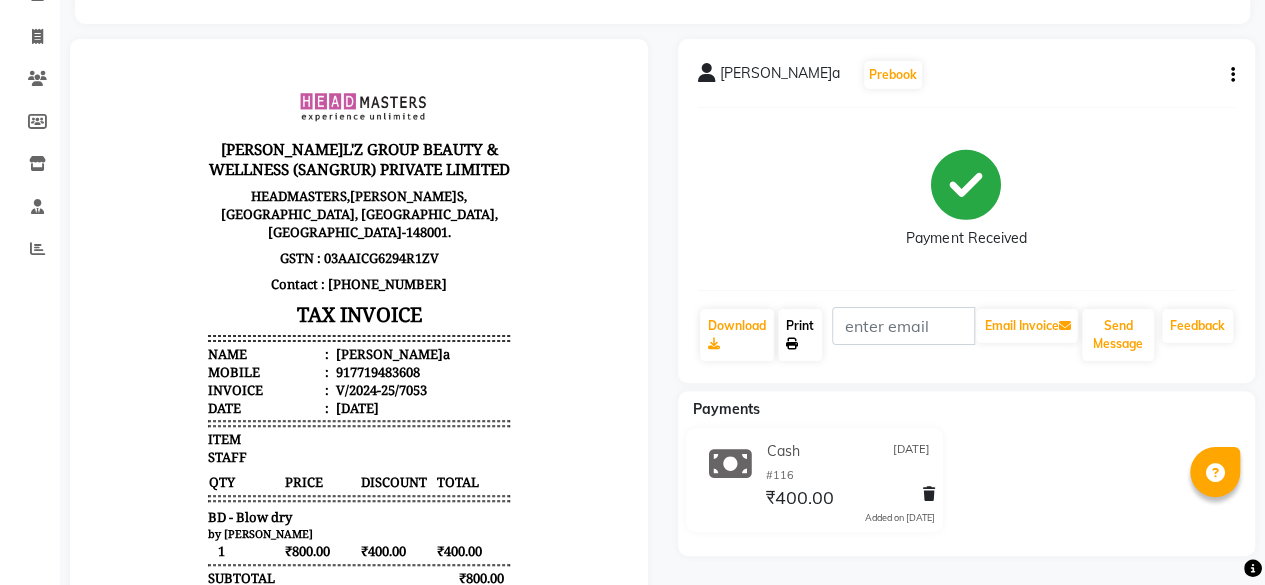 scroll, scrollTop: 0, scrollLeft: 0, axis: both 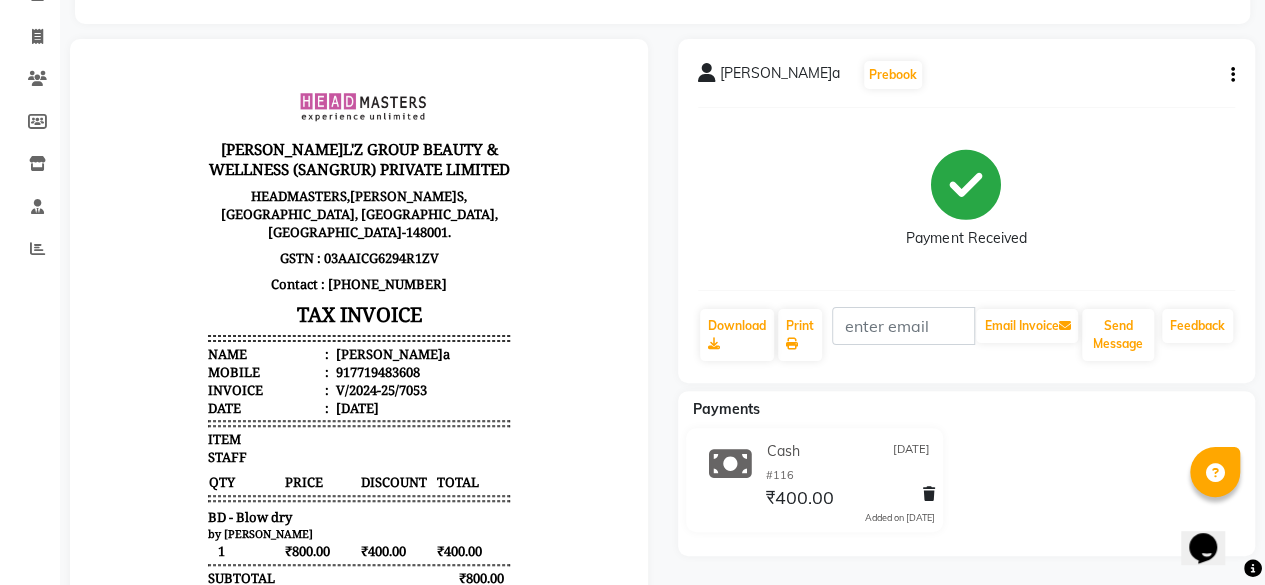 click on "geetika   Prebook   Payment Received  Download  Print   Email Invoice   Send Message Feedback" 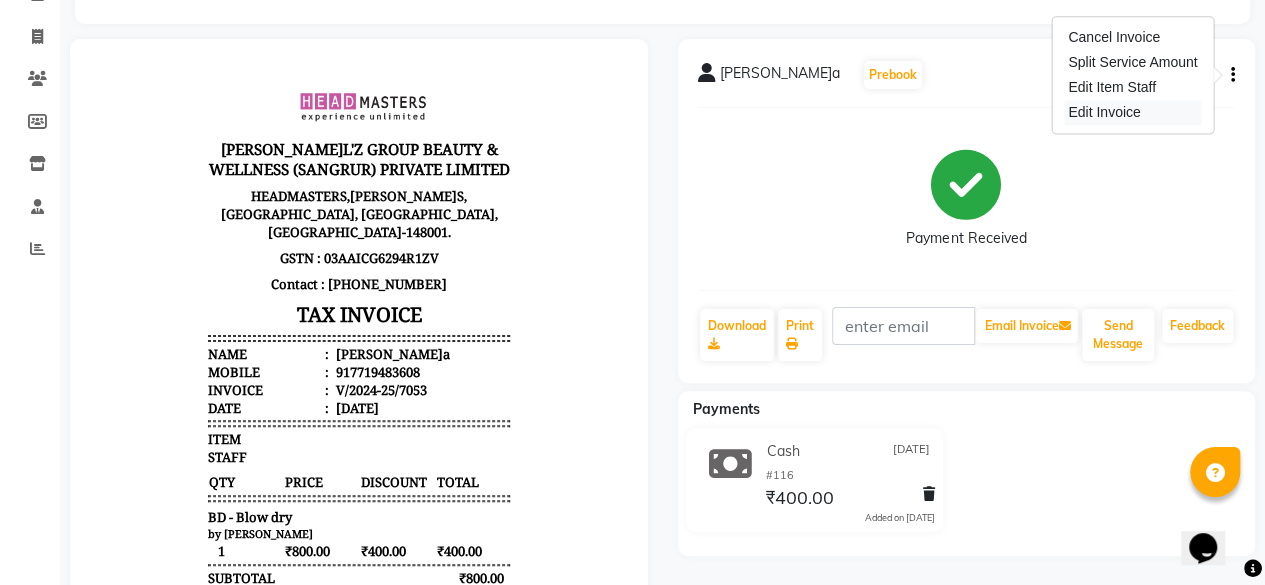 click on "Edit Invoice" at bounding box center (1132, 112) 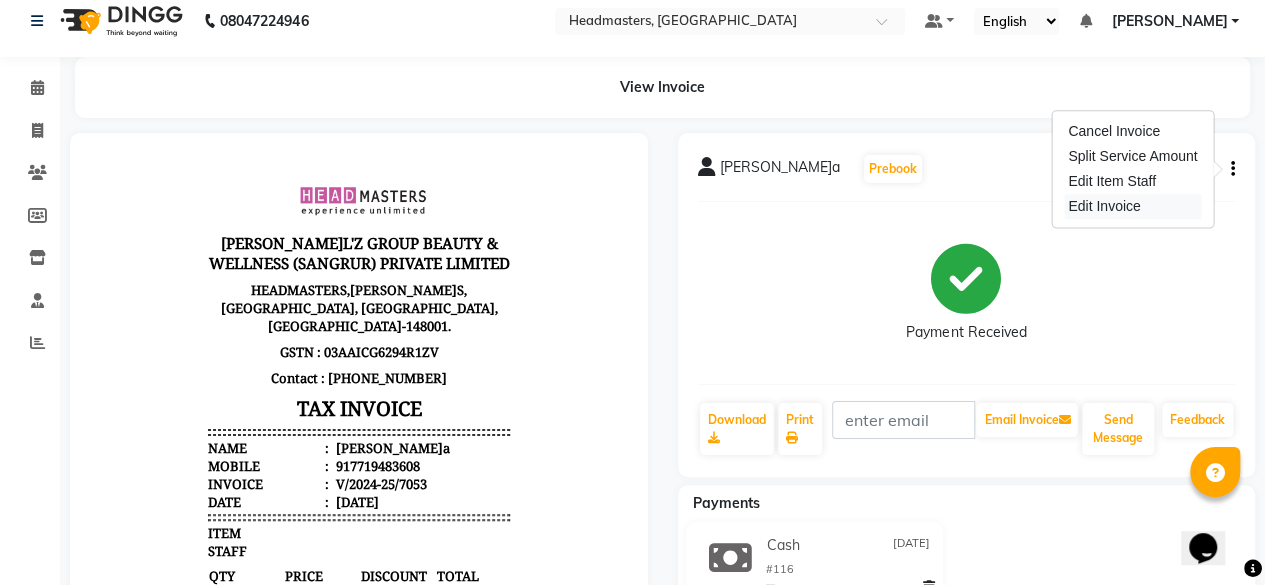 select on "service" 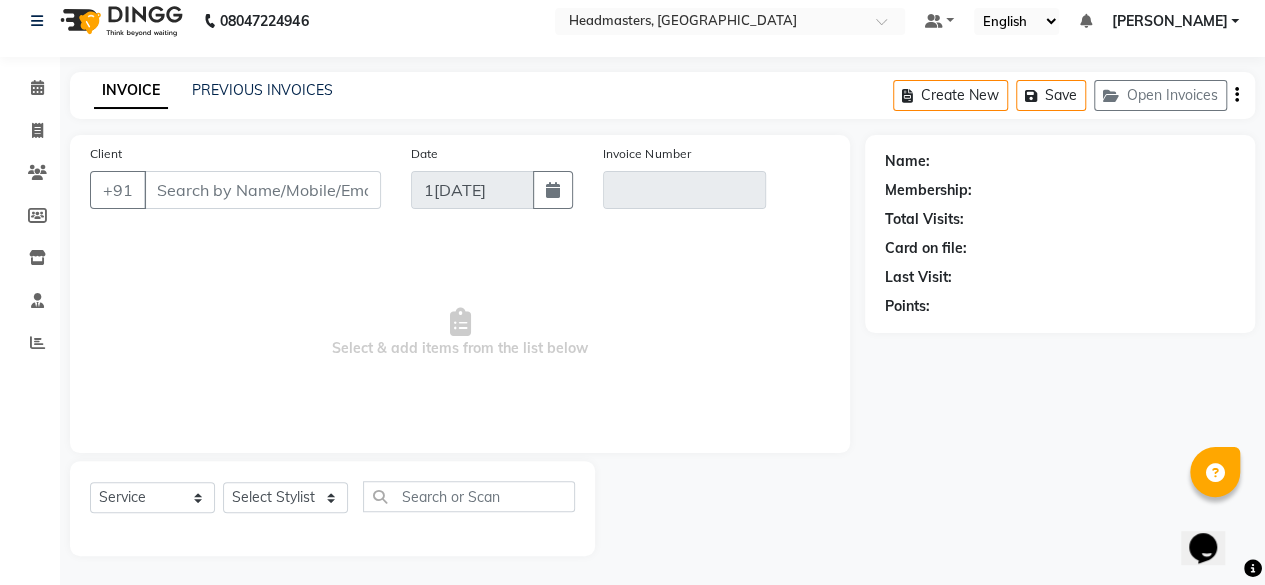 type on "7719483608" 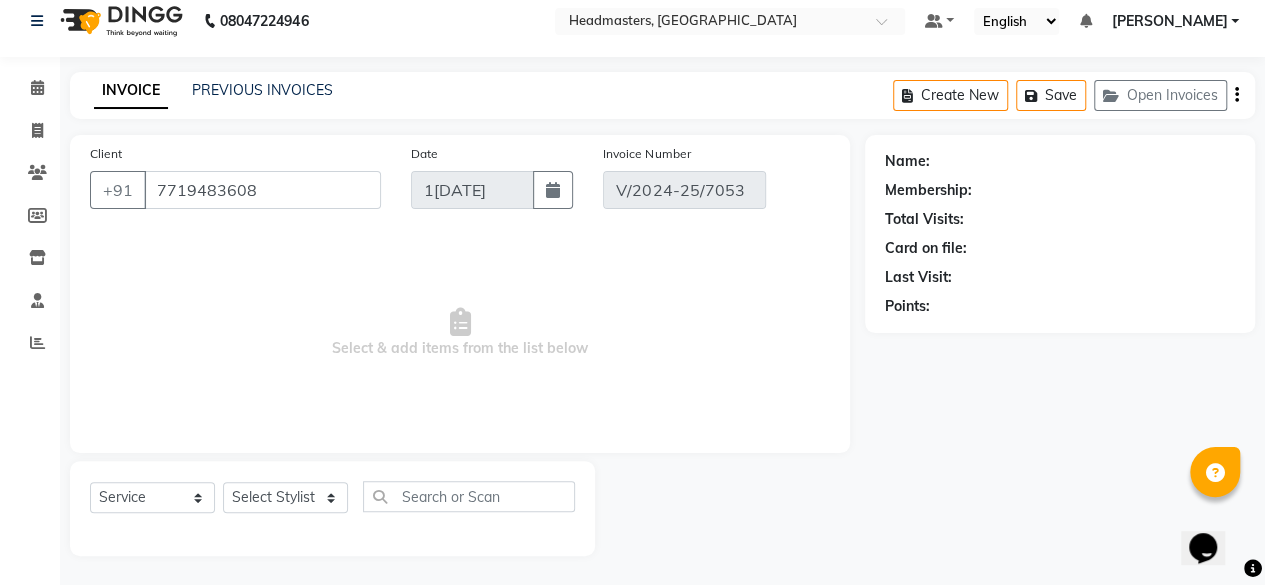 click on "Client +91 7719483608 Date 13-07-2025 Invoice Number V/2024-25/7053  Select & add items from the list below  Select  Service  Product  Membership  Package Voucher Prepaid Gift Card  Select Stylist Afia  Amandeep Kaur Anu BABBU DHIR Divya Happy Harmesh Harry  Headmasters Israr Jashan stockist Jitender Makhan Maninder Rimpi Saima  Sandeep Shivani Shubham Soni Sonu Sunny Sushil Tanveer Varsha Vijay" 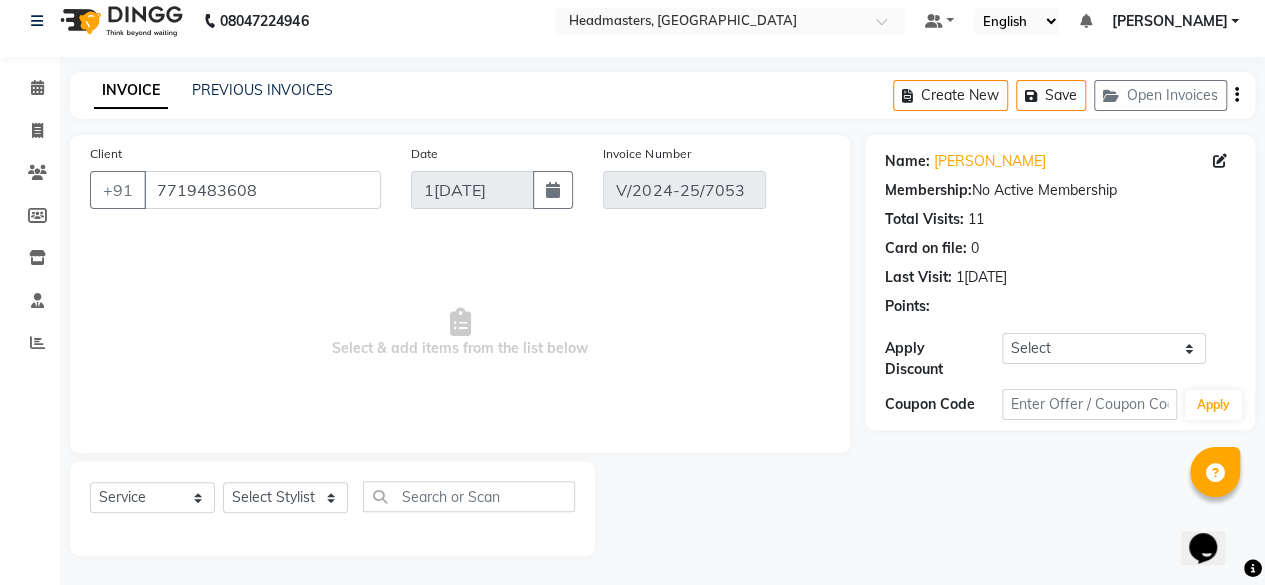 type on "3[DATE]" 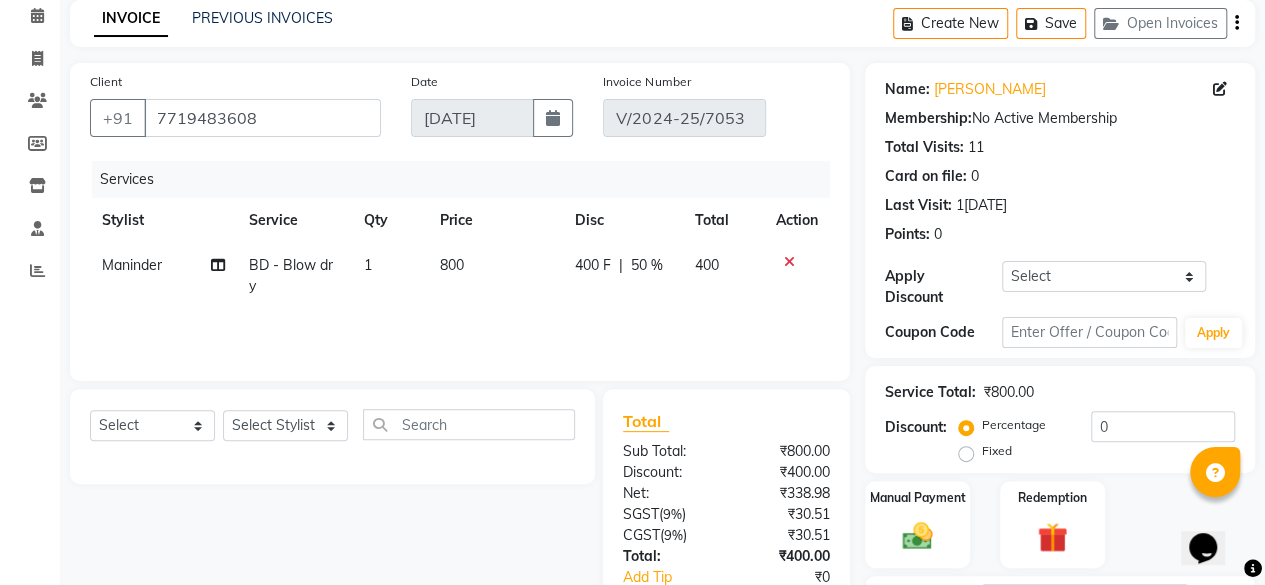 scroll, scrollTop: 0, scrollLeft: 0, axis: both 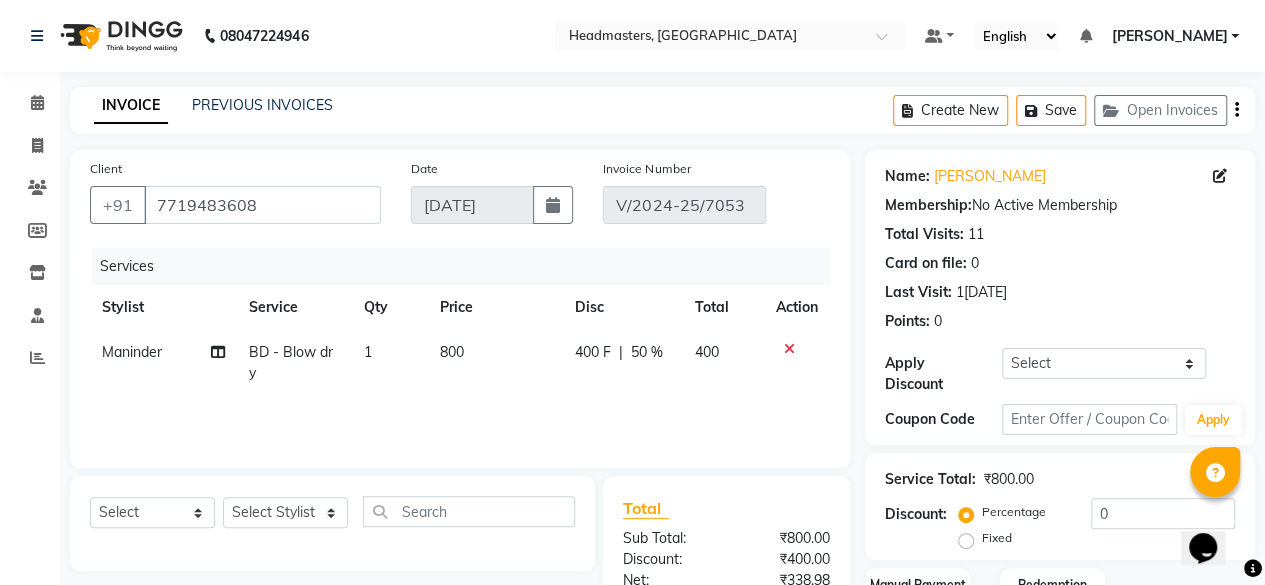 click on "50 %" 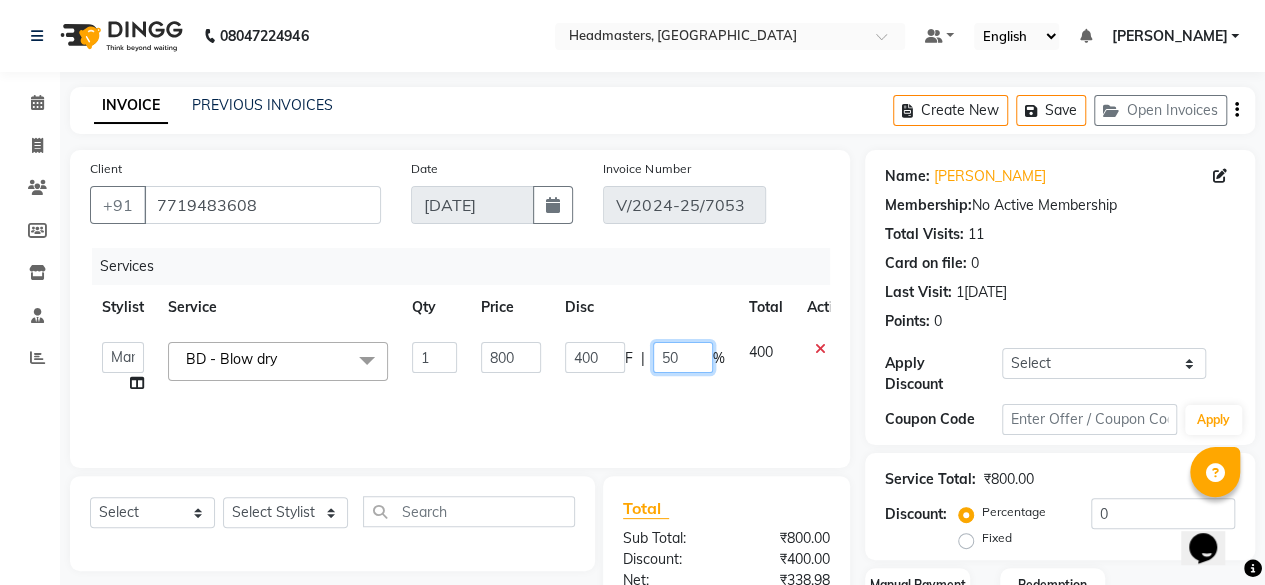 drag, startPoint x: 680, startPoint y: 357, endPoint x: 633, endPoint y: 374, distance: 49.979996 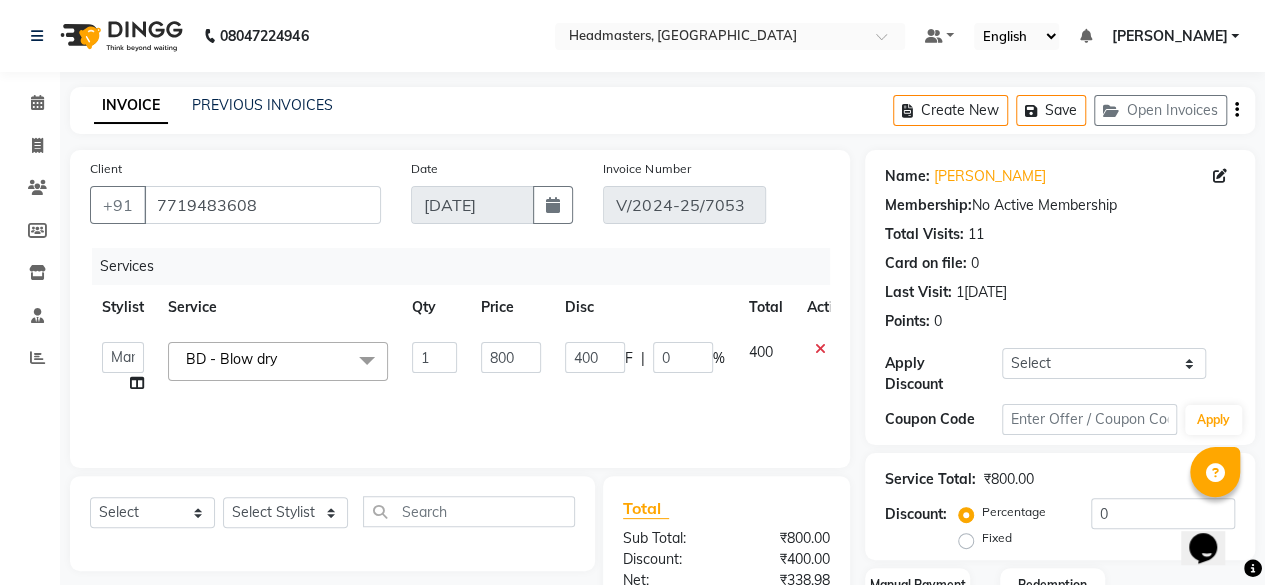 click on "Services Stylist Service Qty Price Disc Total Action  Afia    Amandeep Kaur   Anu   BABBU   DHIR   Divya   Happy   Harmesh   Harry    Headmasters   Israr   Jashan stockist   Jitender   Makhan   Maninder   Rimpi   Saima    Sandeep   Shivani   Shubham   Soni   Sonu   Sunny   Sushil   Tanveer   Varsha   Vijay  BD - Blow dry  x SSL - Shampoo SCL - Shampoo and conditioner (with natural dry) HML - Head massage(with natural dry) HCLD - Hair Cut by Creative Director HCL - Hair Cut by Senior Hair Stylist Trim - Trimming (one Length) Spt - Split ends/short/candle cut BD - Blow dry OS - Open styling GL-igora - Igora Global GL-essensity - Essensity Global Hlts-L - Highlights Bal - Balayage Chunks  - Chunks CR  - Color removal CRF - Color refresh Stk - Per streak RT-IG - Igora Root Touchup(one inch only) RT-ES - Essensity Root Touchup(one inch only) Reb - Rebonding ST  - Straight therapy Krt-L - Keratin Krt-BB -L - Keratin Blow Out HR-BTX -L  - Hair Botox NanoP -L - Nanoplastia K-Bond -L  - Kerabond SSM - Shampoo AES-MDA" 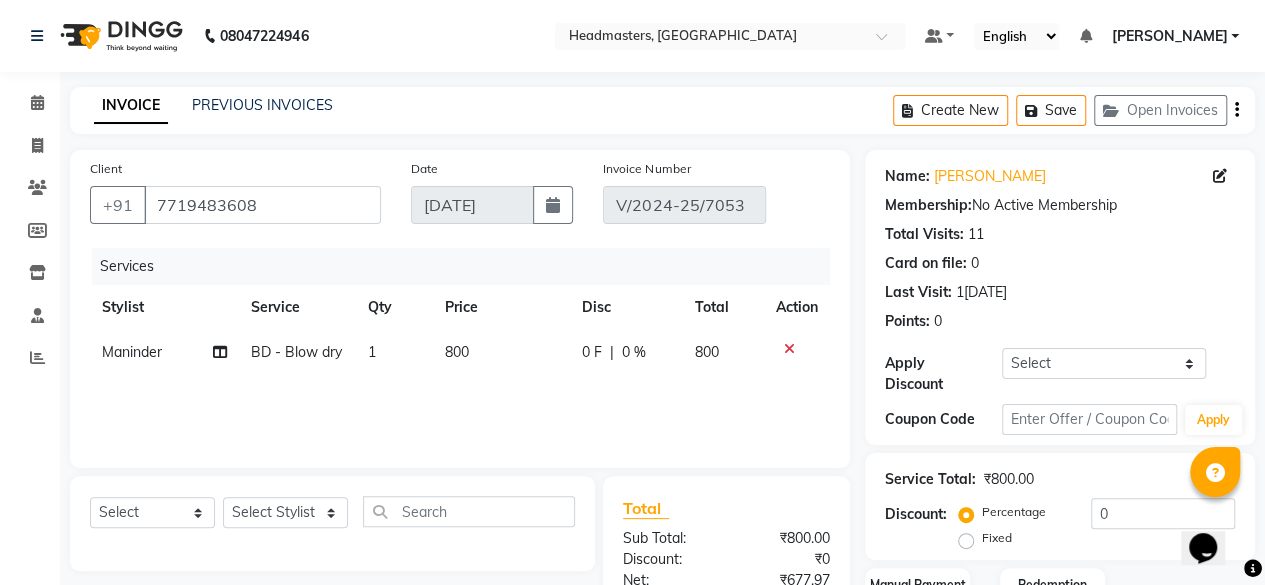 click on "0 F" 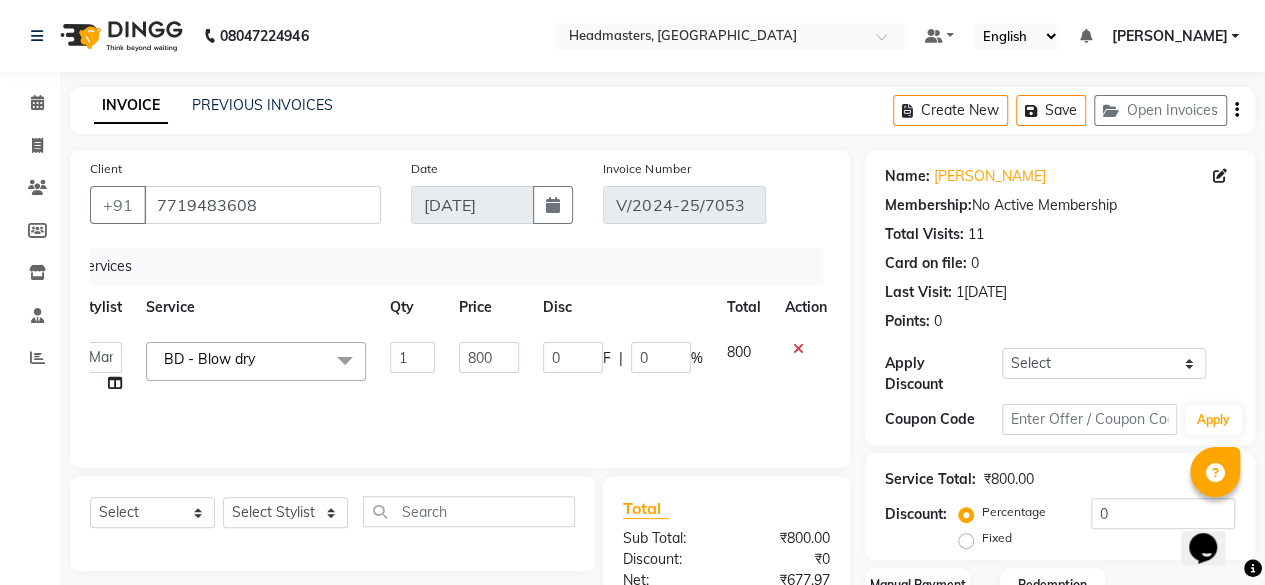 scroll, scrollTop: 0, scrollLeft: 30, axis: horizontal 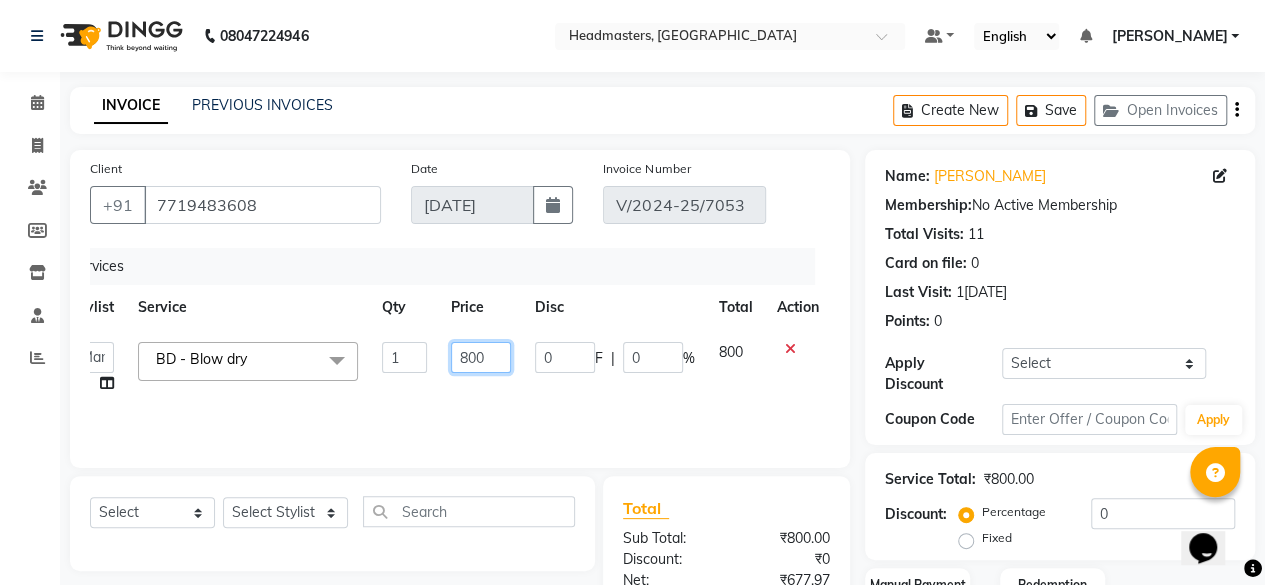 drag, startPoint x: 496, startPoint y: 352, endPoint x: 438, endPoint y: 373, distance: 61.68468 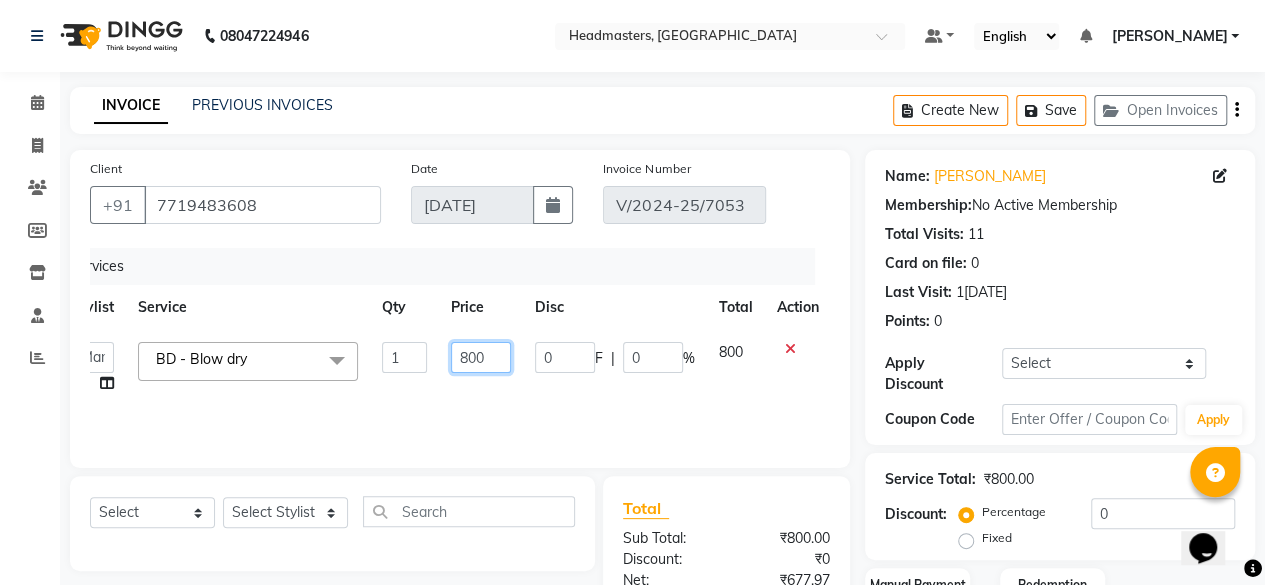 click on "800" 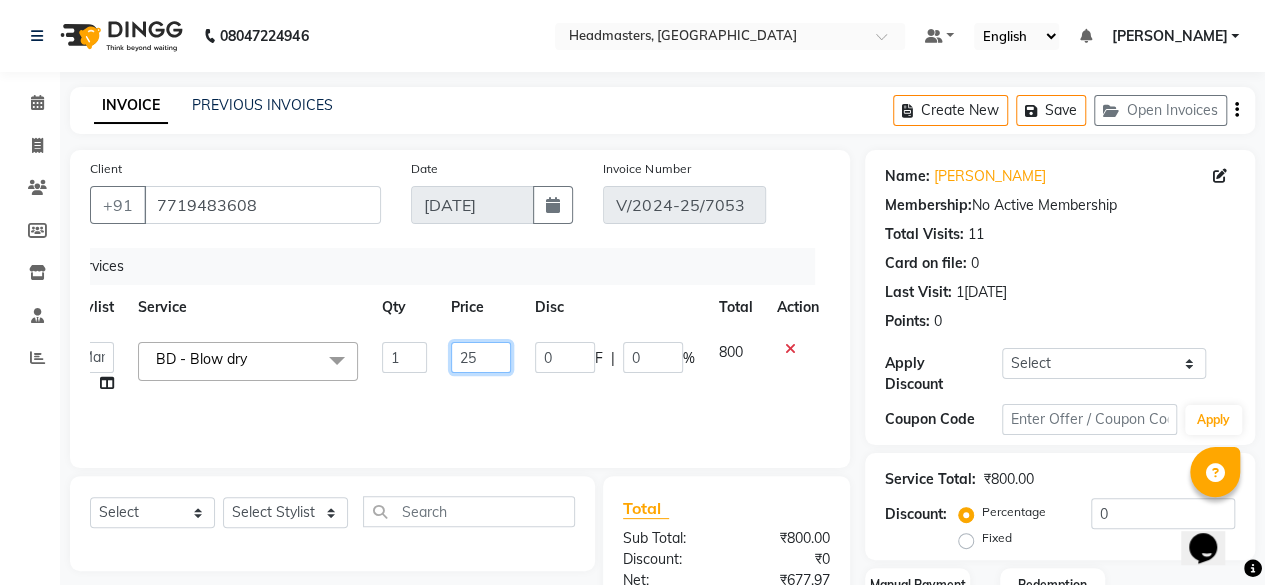 type on "250" 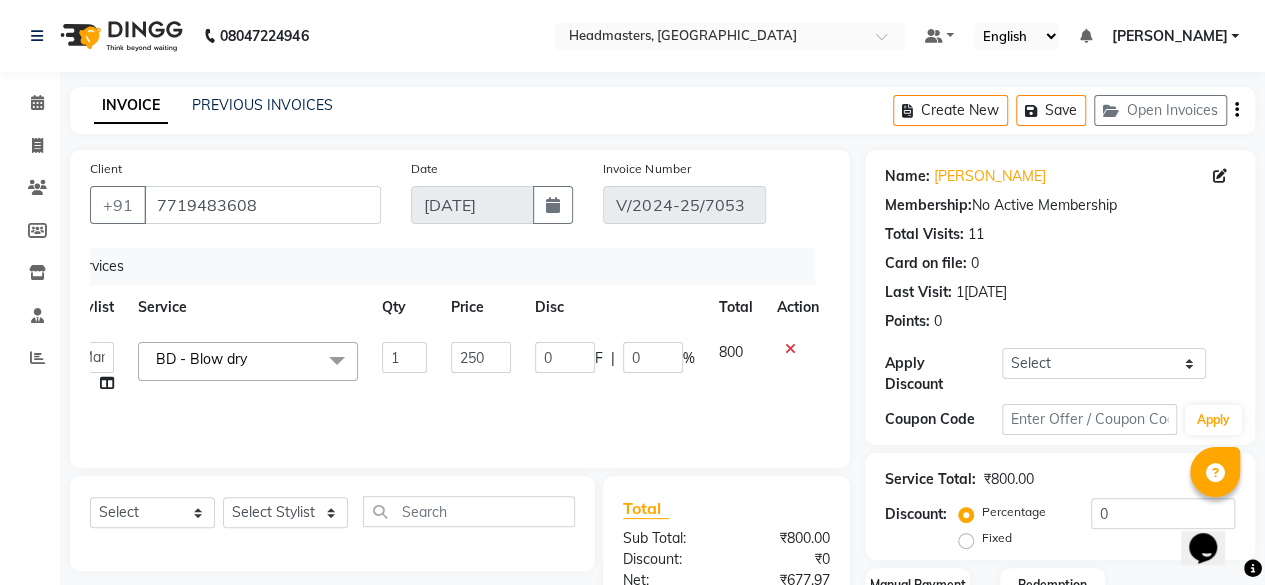 scroll, scrollTop: 0, scrollLeft: 14, axis: horizontal 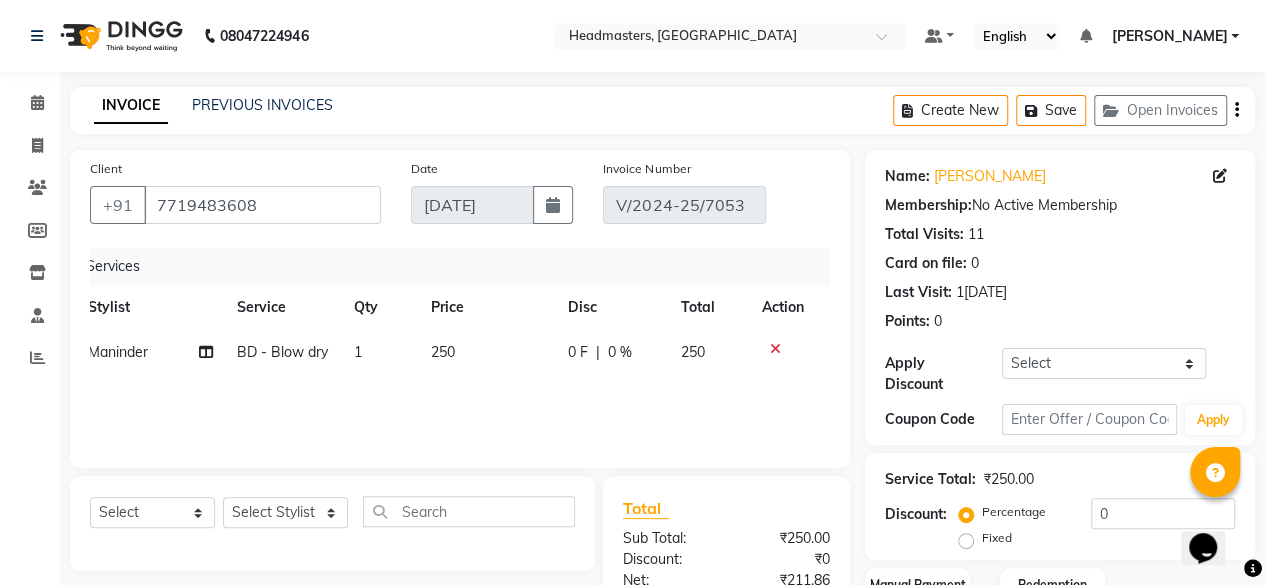 click on "250" 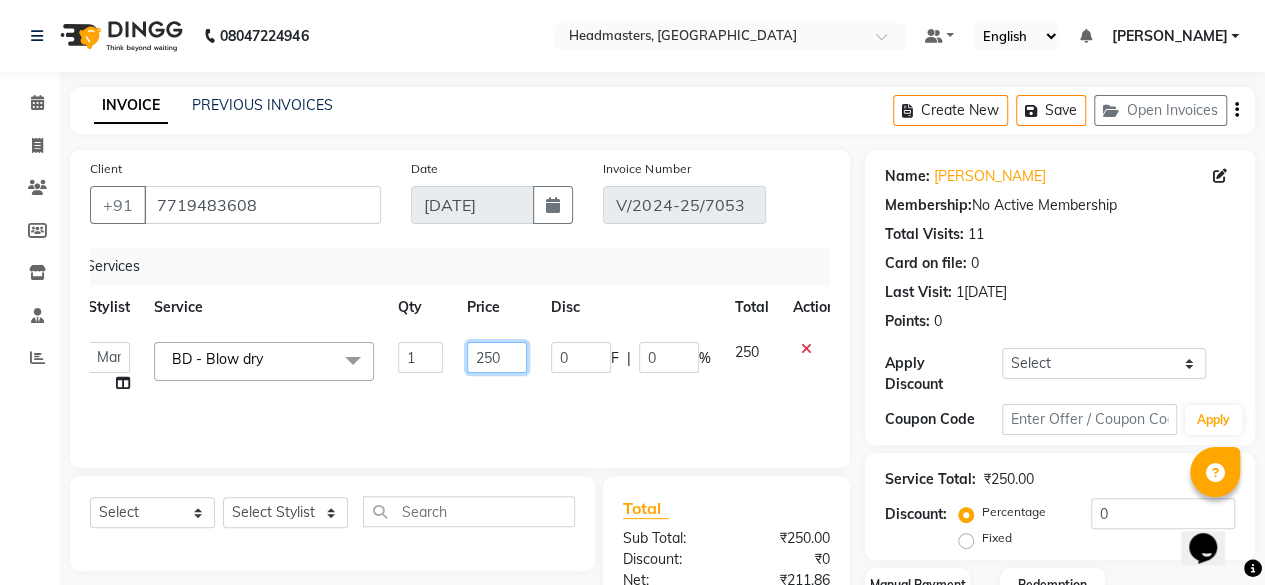 click on "250" 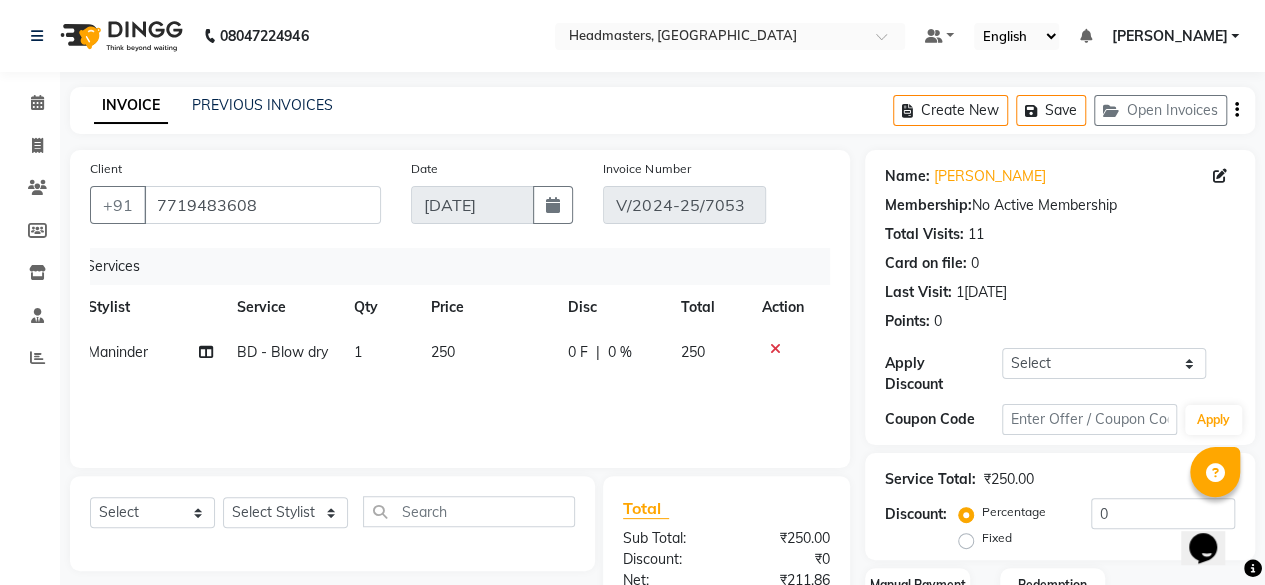 click on "250" 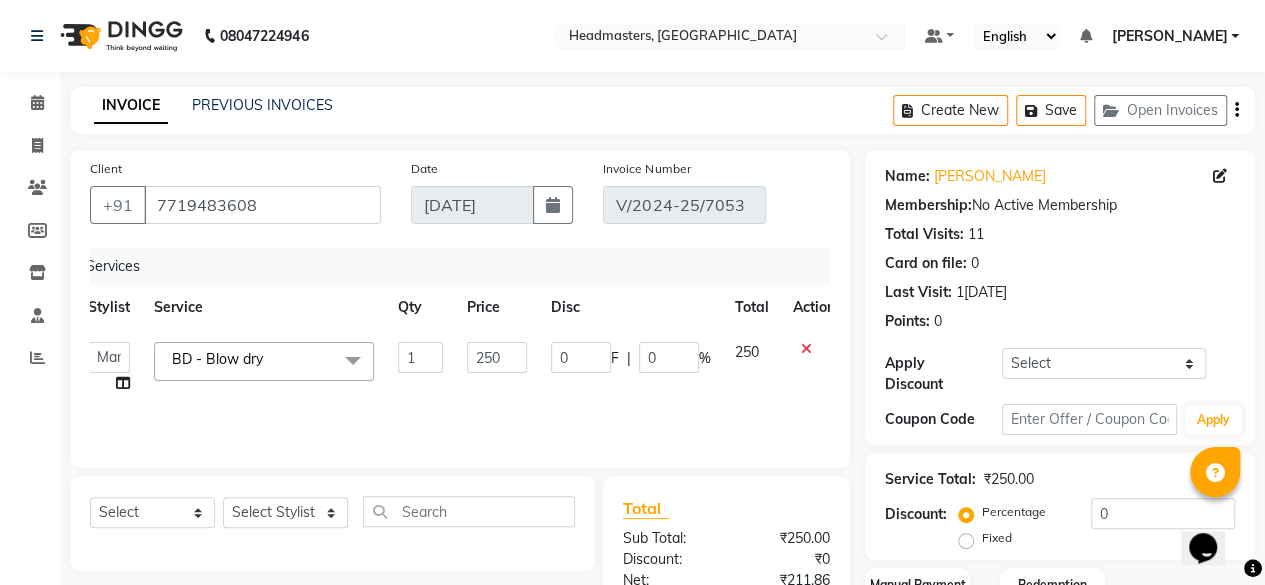 click on "1" 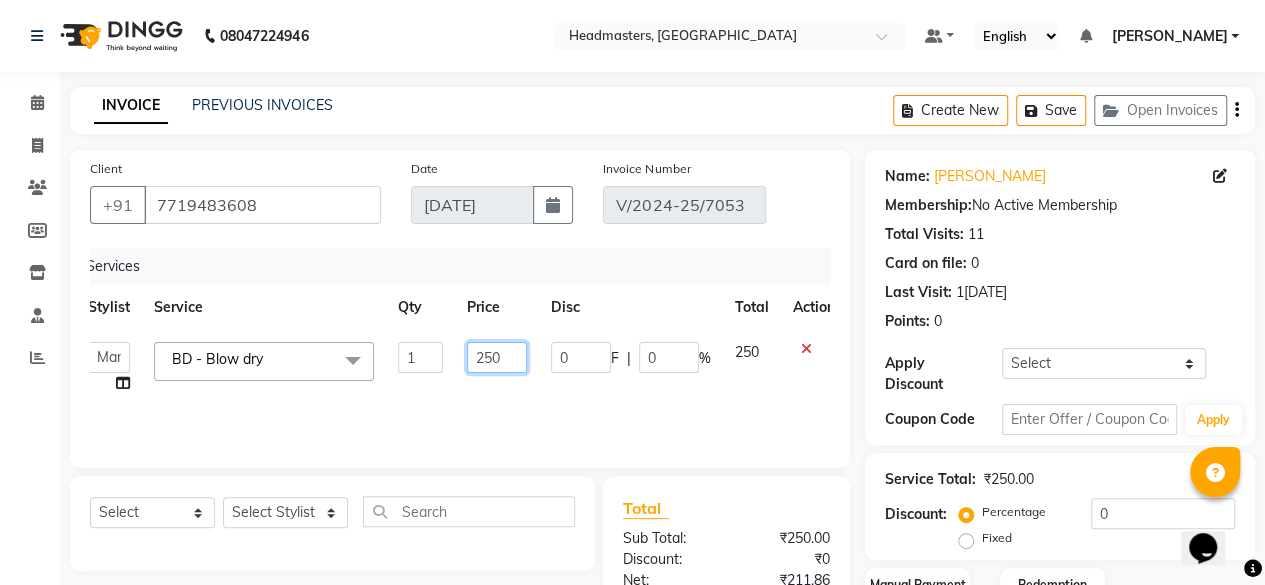 click on "250" 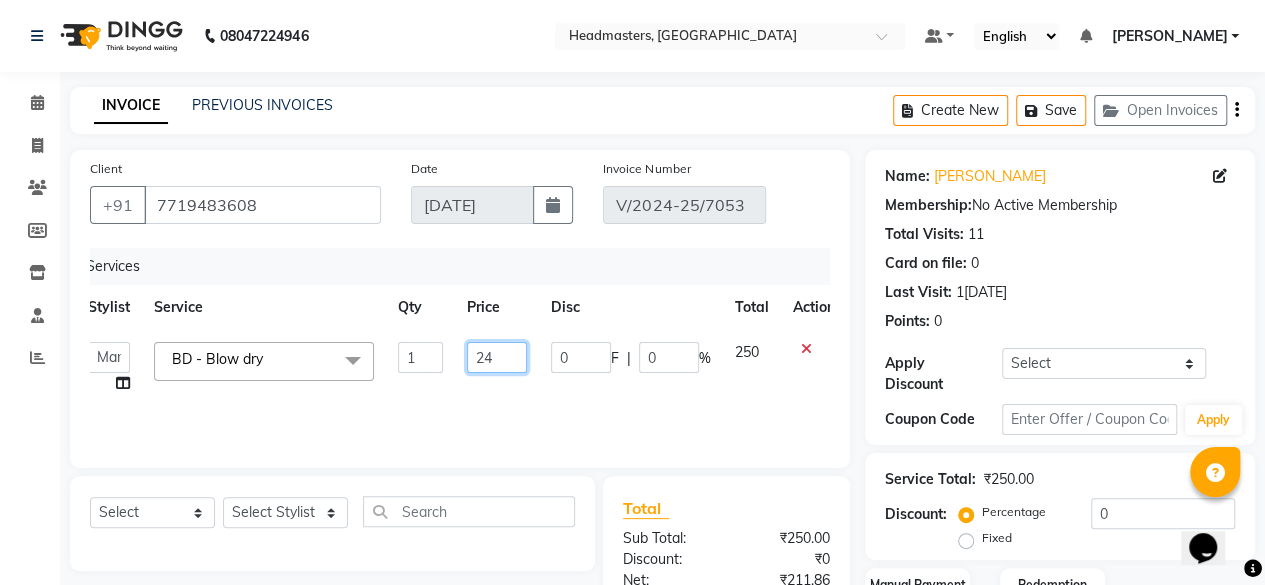 type on "247" 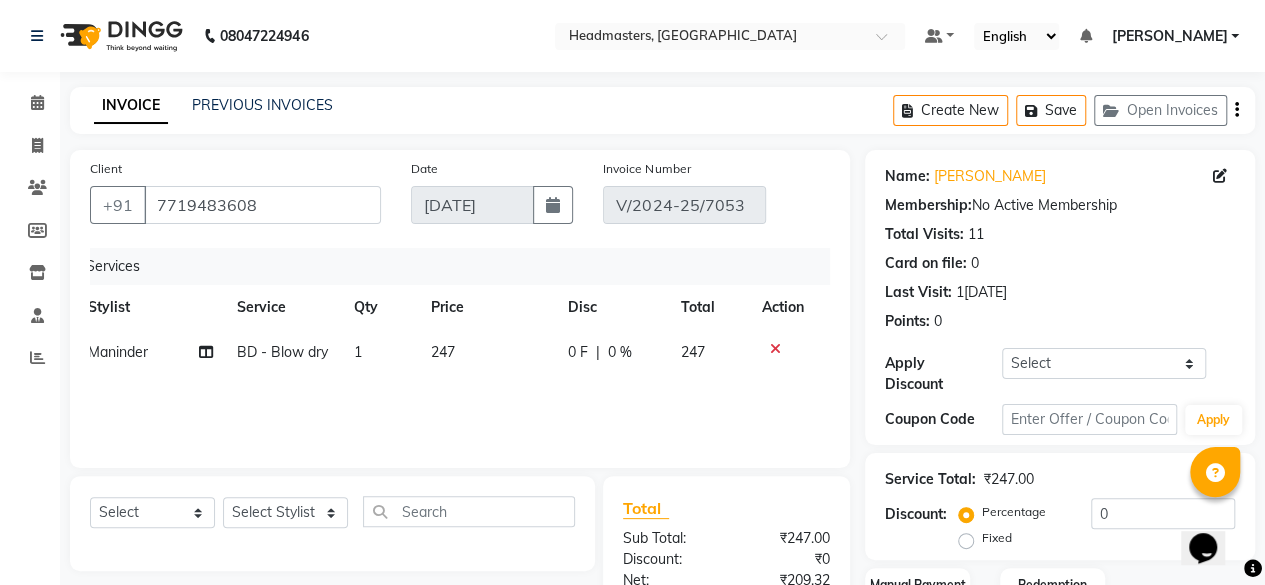 click on "247" 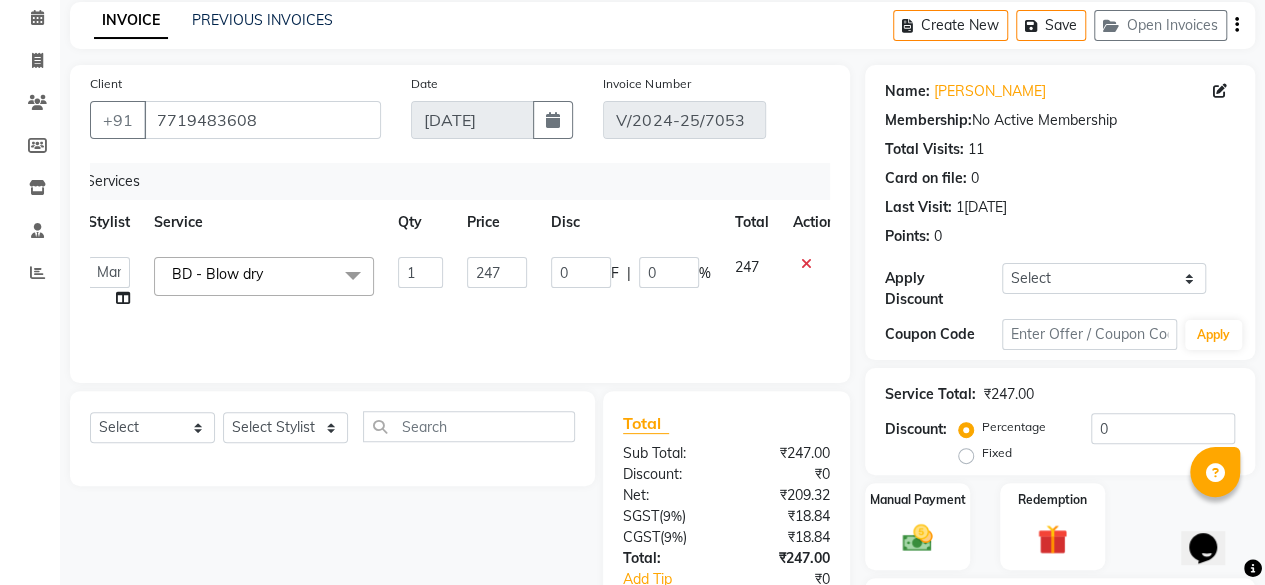scroll, scrollTop: 200, scrollLeft: 0, axis: vertical 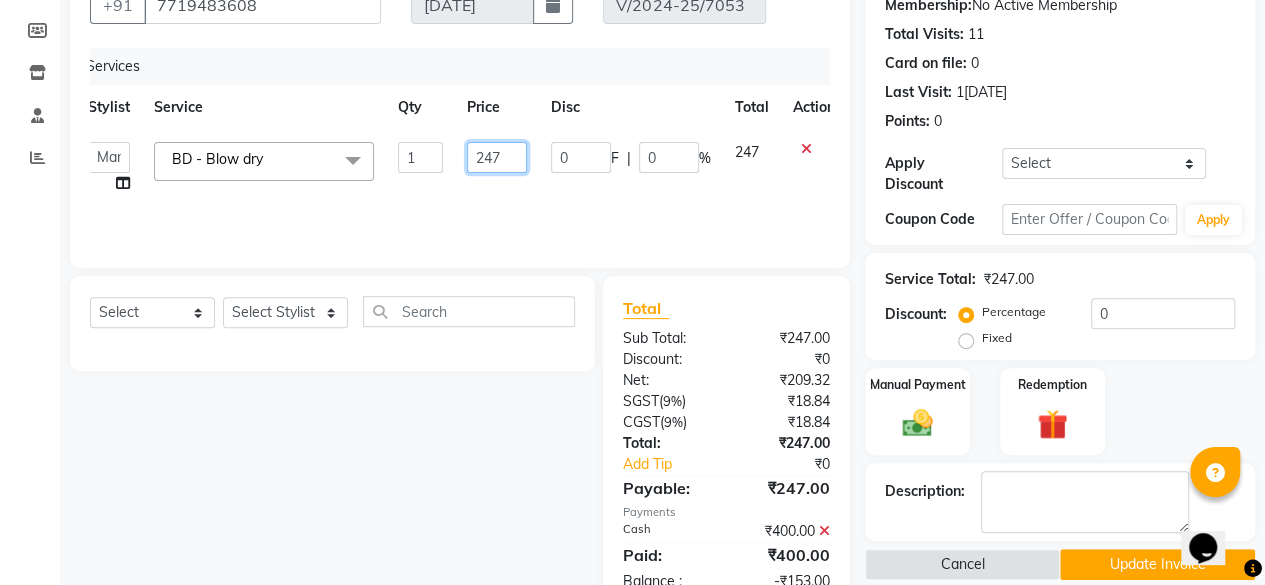 click on "247" 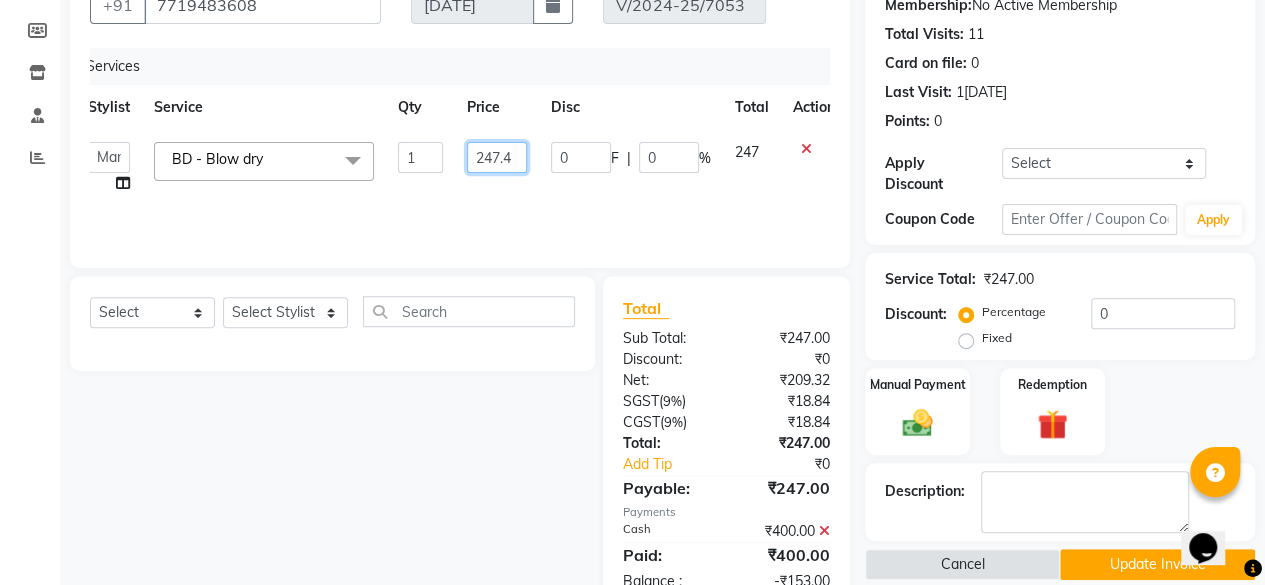 type on "247" 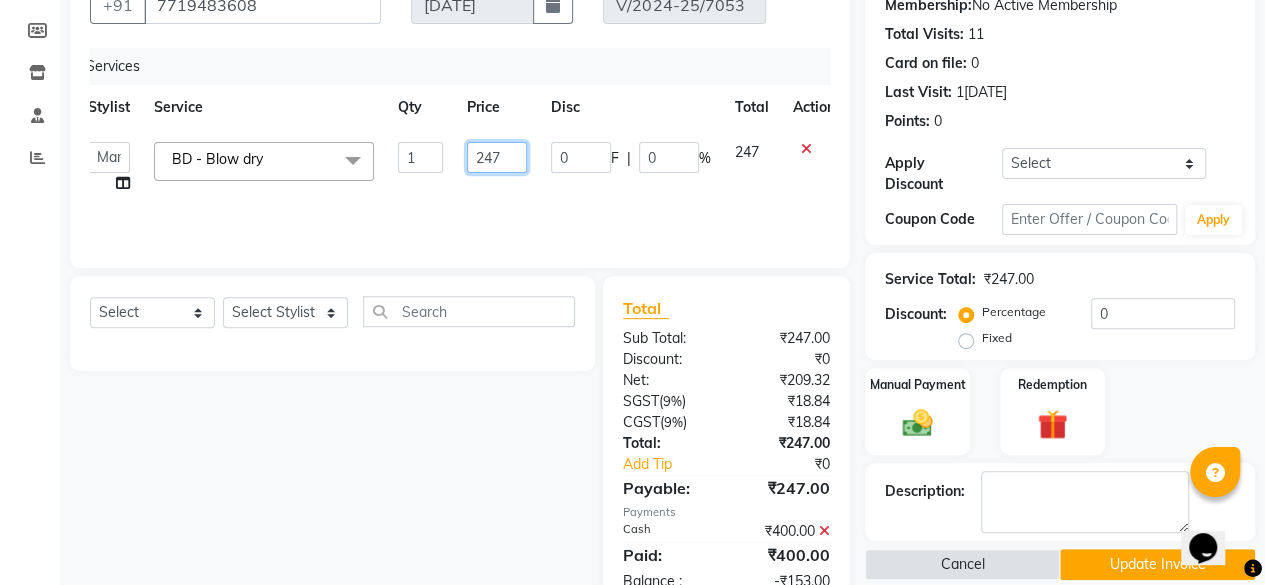 scroll, scrollTop: 0, scrollLeft: 30, axis: horizontal 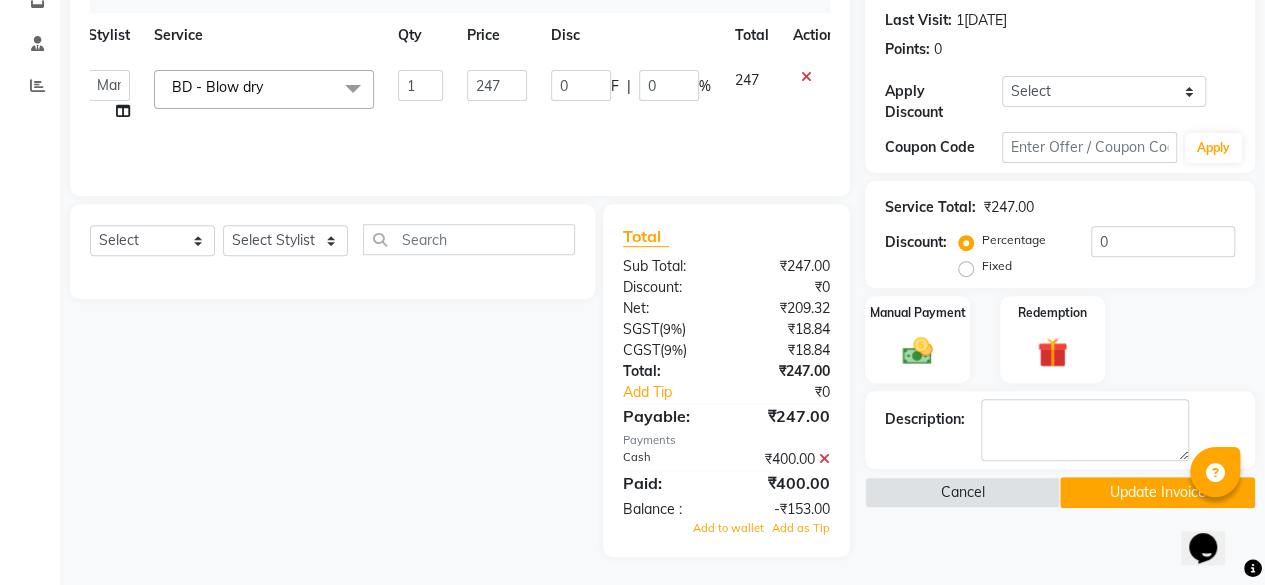 click 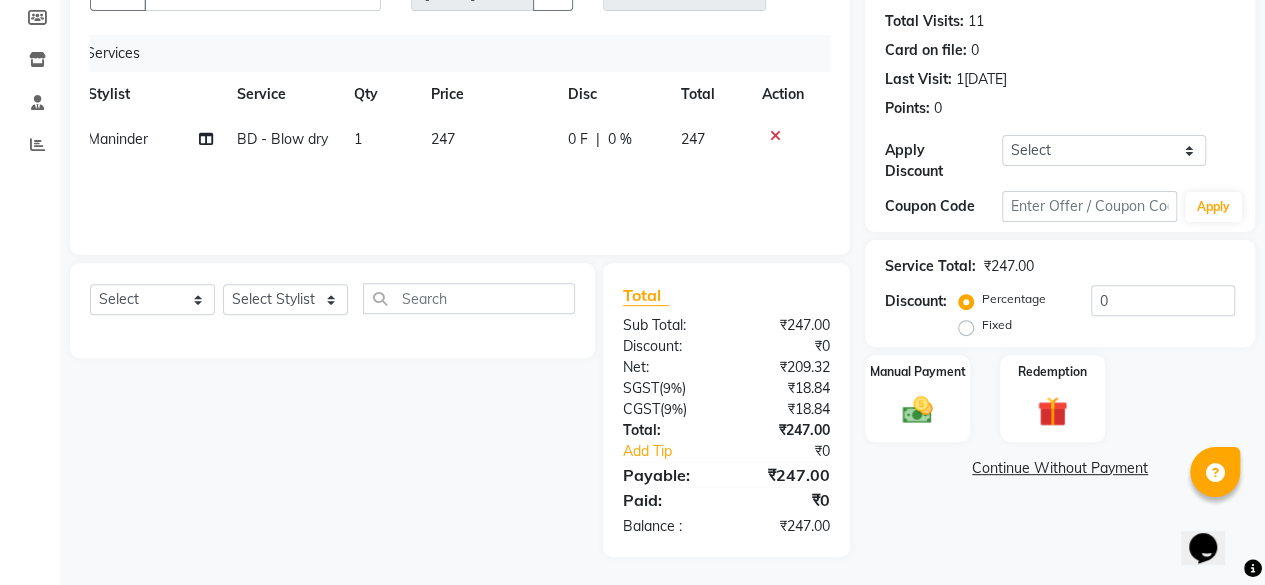 scroll, scrollTop: 0, scrollLeft: 0, axis: both 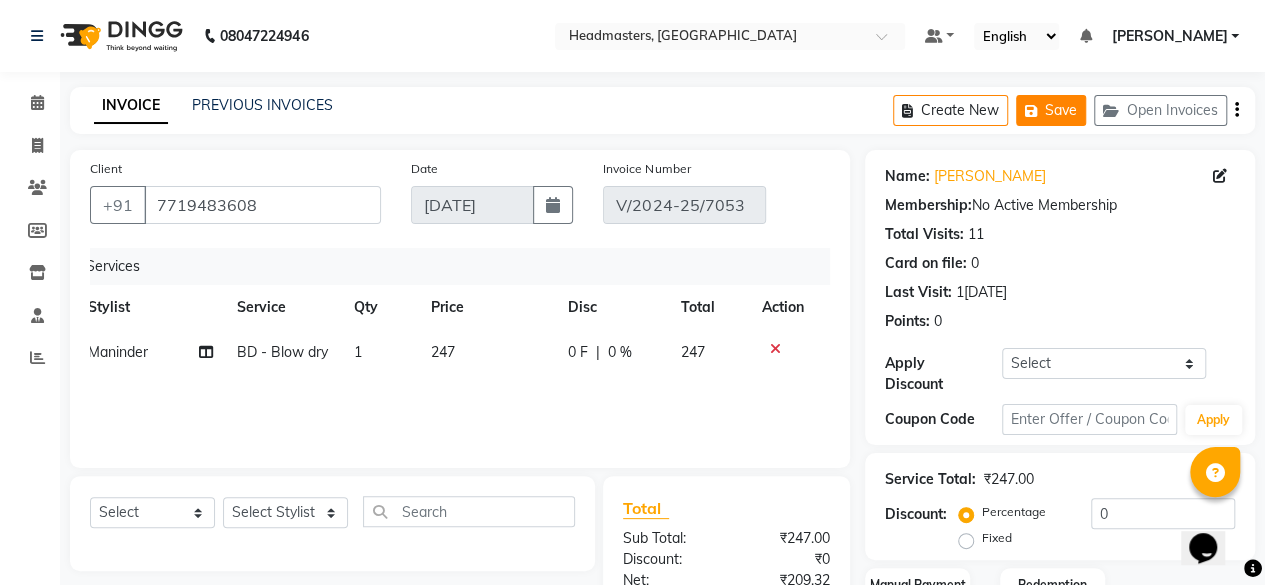 click on "Save" 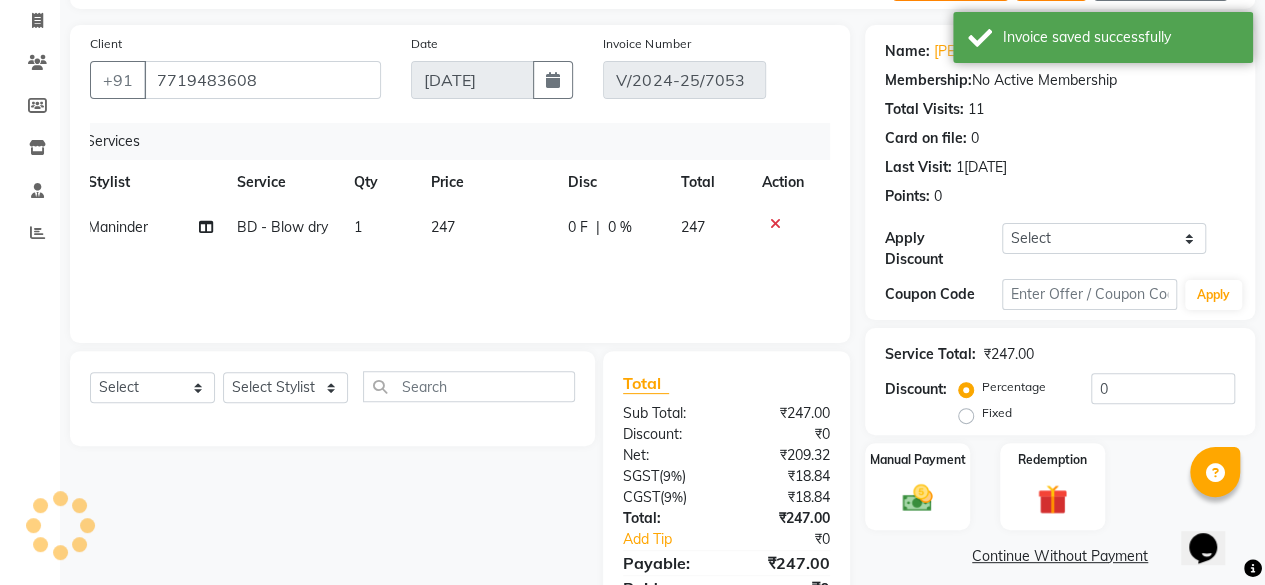 scroll, scrollTop: 213, scrollLeft: 0, axis: vertical 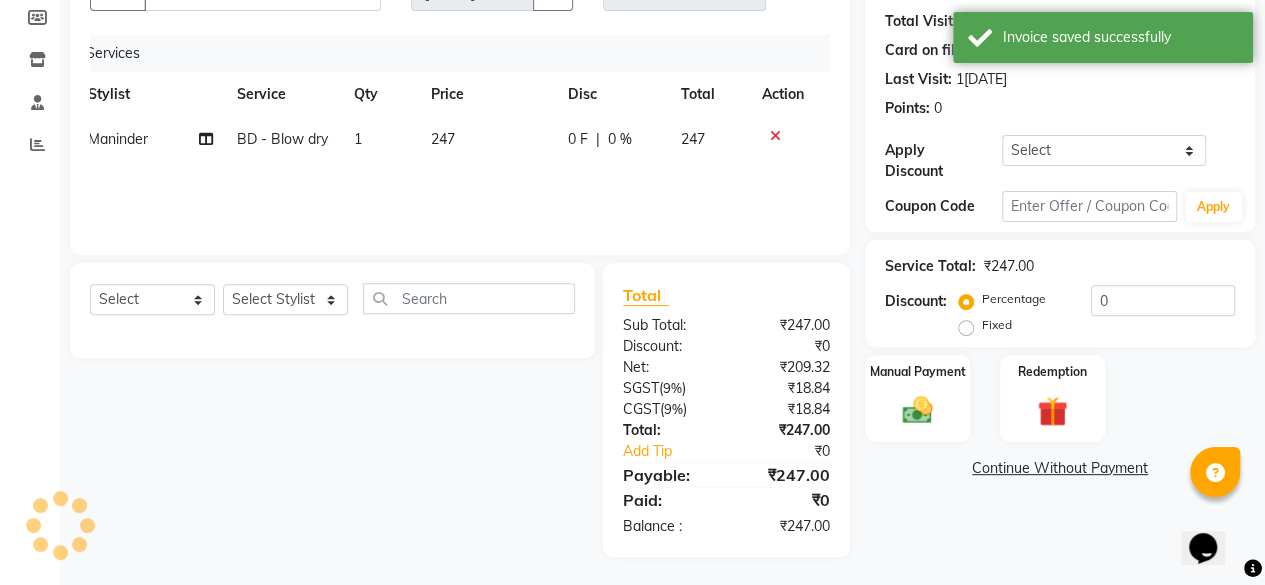 click on "Name: Geetika  Membership:  No Active Membership  Total Visits:  11 Card on file:  0 Last Visit:   18-01-2025 Points:   0  Apply Discount Select Coupon → Wrong Job Card  Coupon → Complimentary  Coupon → Correction  Coupon → First Wash  Coupon → Free Of Cost  Coupon → Staff Service  Coupon → Service Not Done  Coupon → Already Paid  Coupon → Double Job Card  Coupon Code Apply Service Total:  ₹247.00  Discount:  Percentage   Fixed  0 Manual Payment Redemption  Continue Without Payment" 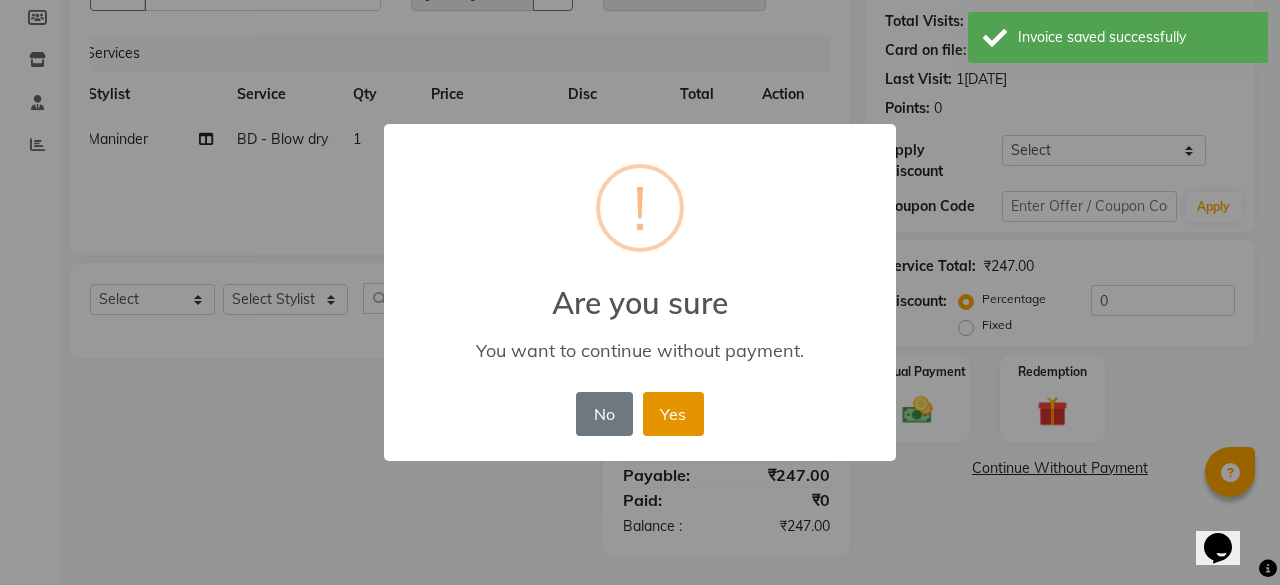 click on "Yes" at bounding box center (673, 414) 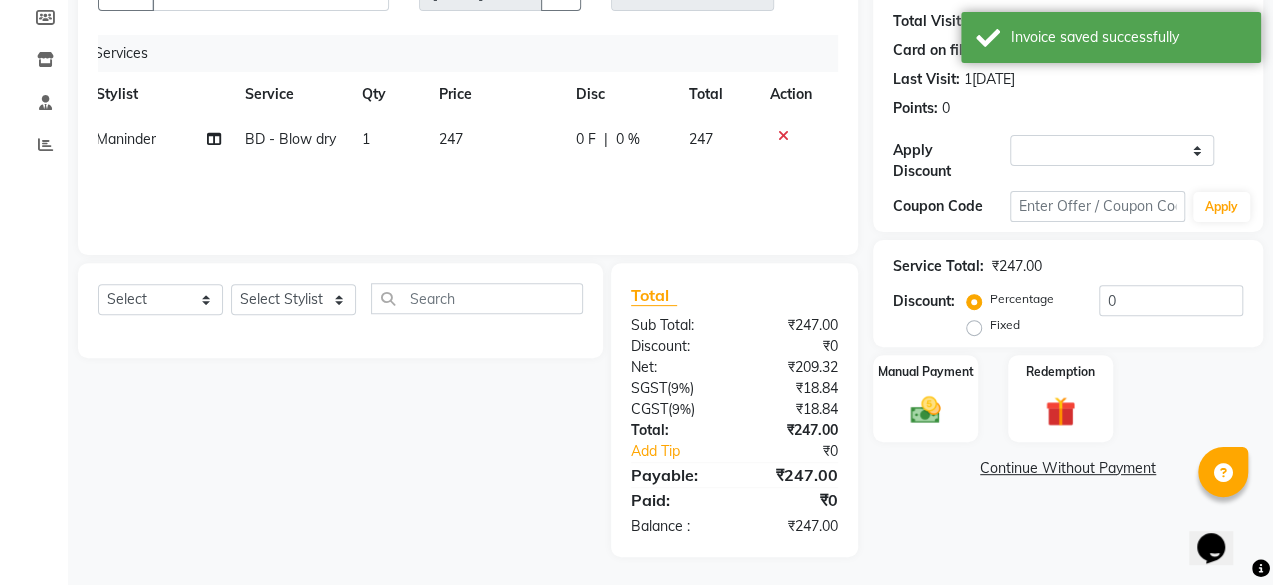 scroll, scrollTop: 0, scrollLeft: 0, axis: both 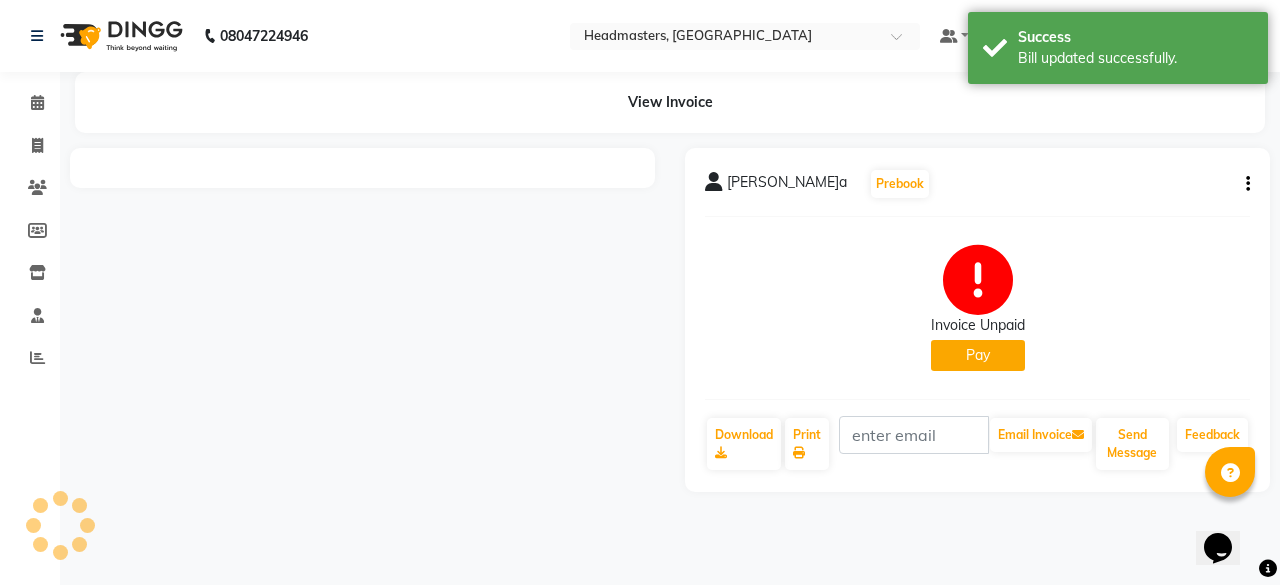 click on "Pay" 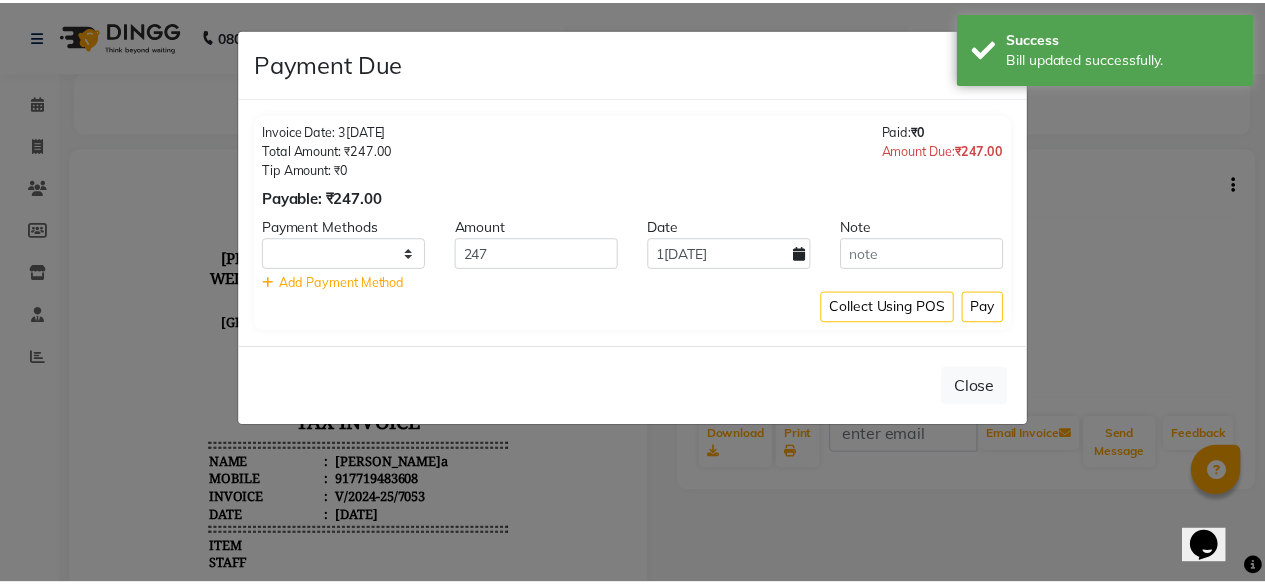 scroll, scrollTop: 0, scrollLeft: 0, axis: both 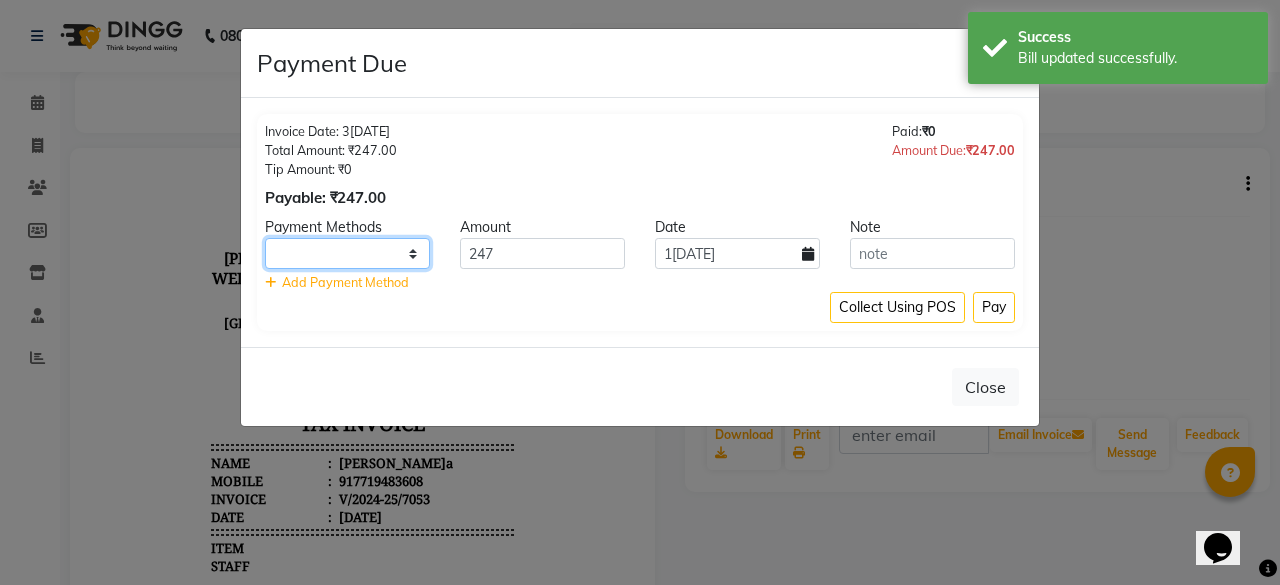 click on "UPI CARD Complimentary Cash" 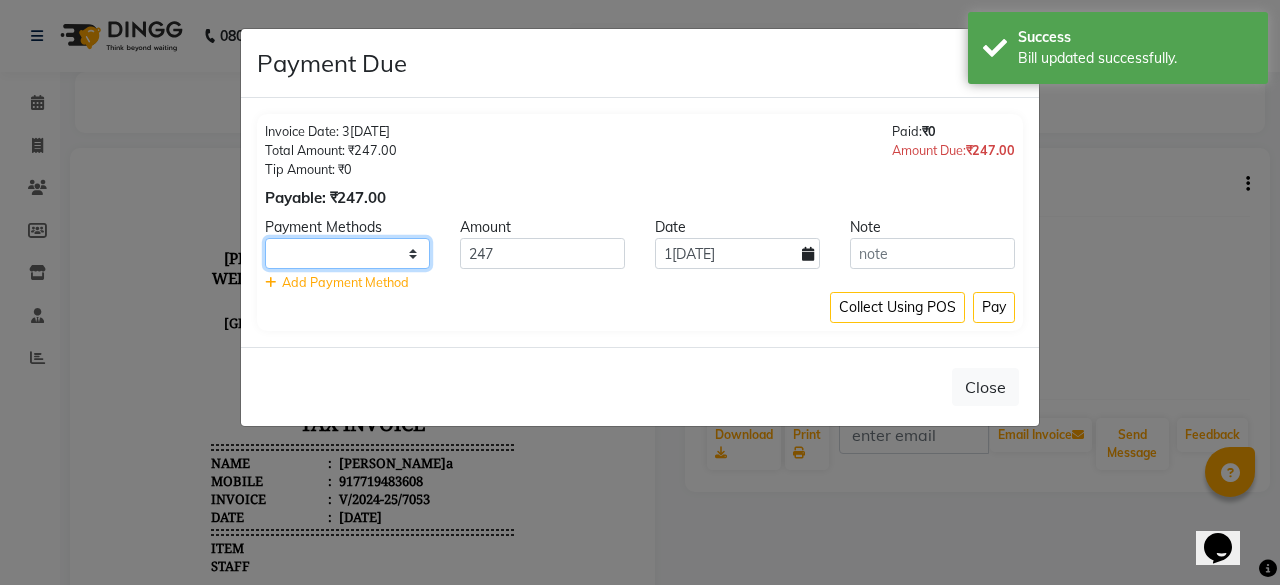 select on "116" 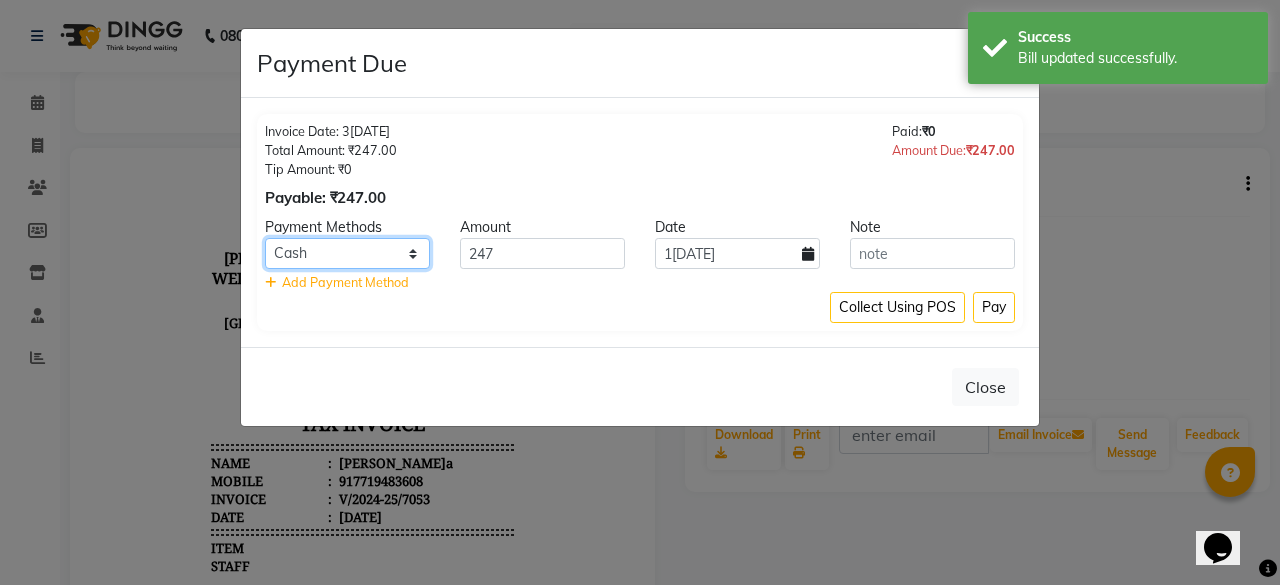 click on "UPI CARD Complimentary Cash" 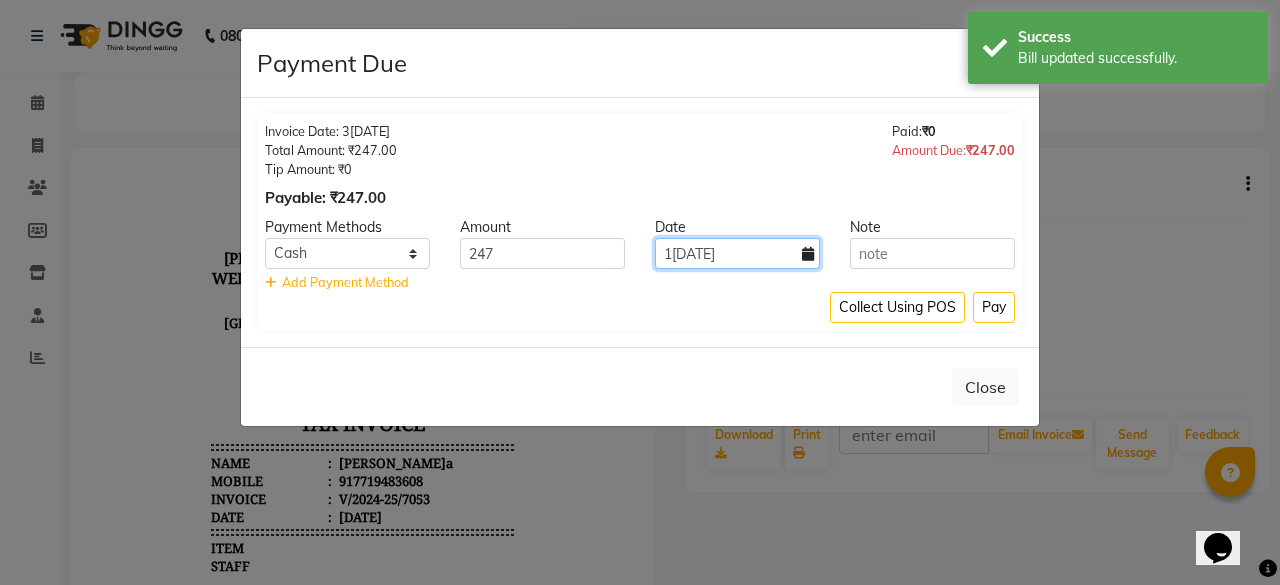 click on "[DATE]" 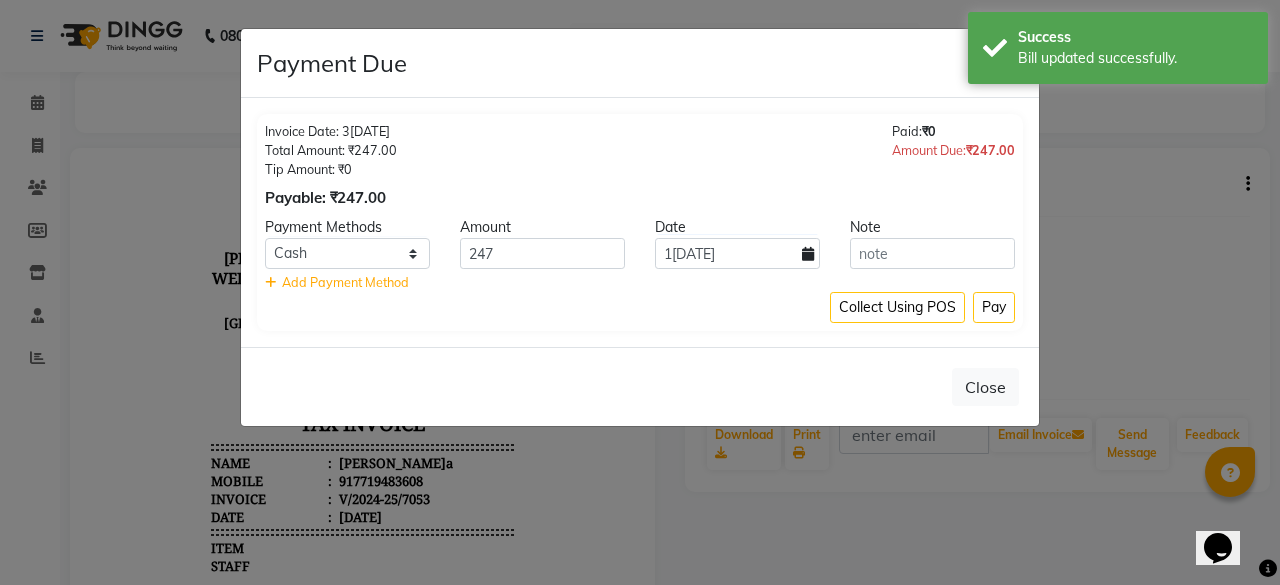 select on "7" 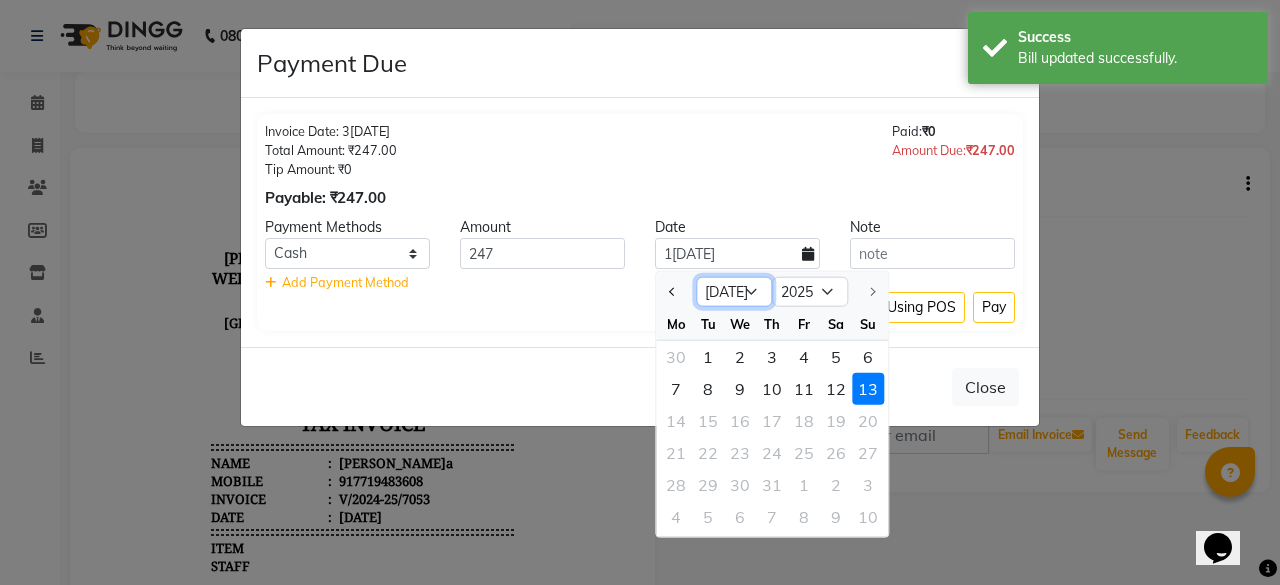 click on "Jan Feb Mar Apr May Jun Jul" 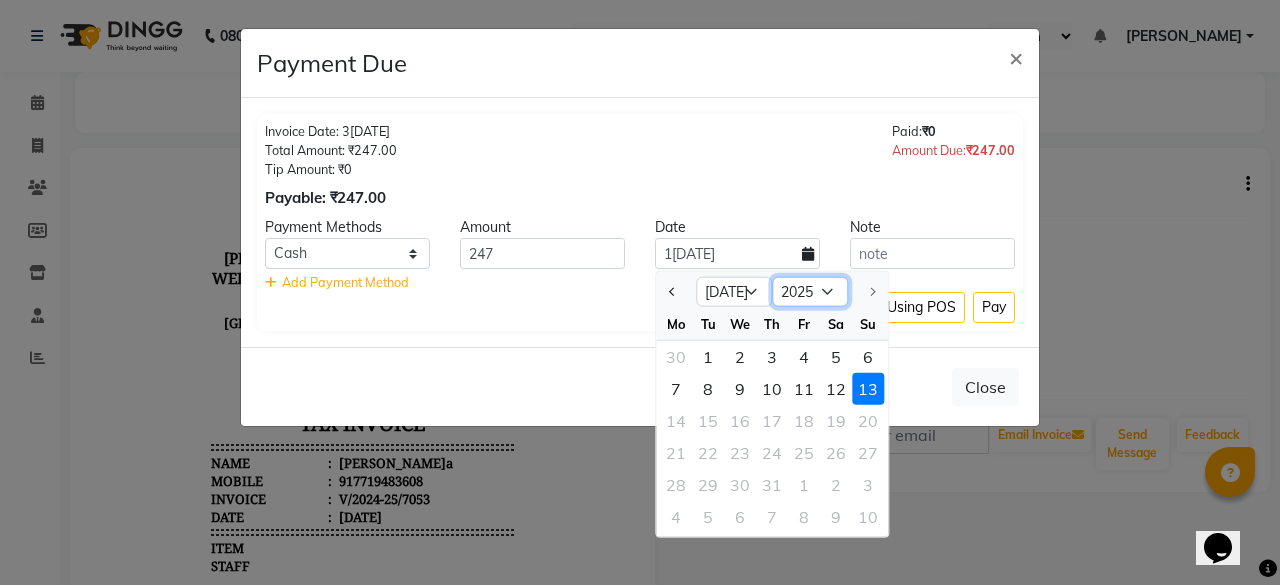 click on "2015 2016 2017 2018 2019 2020 2021 2022 2023 2024 2025" 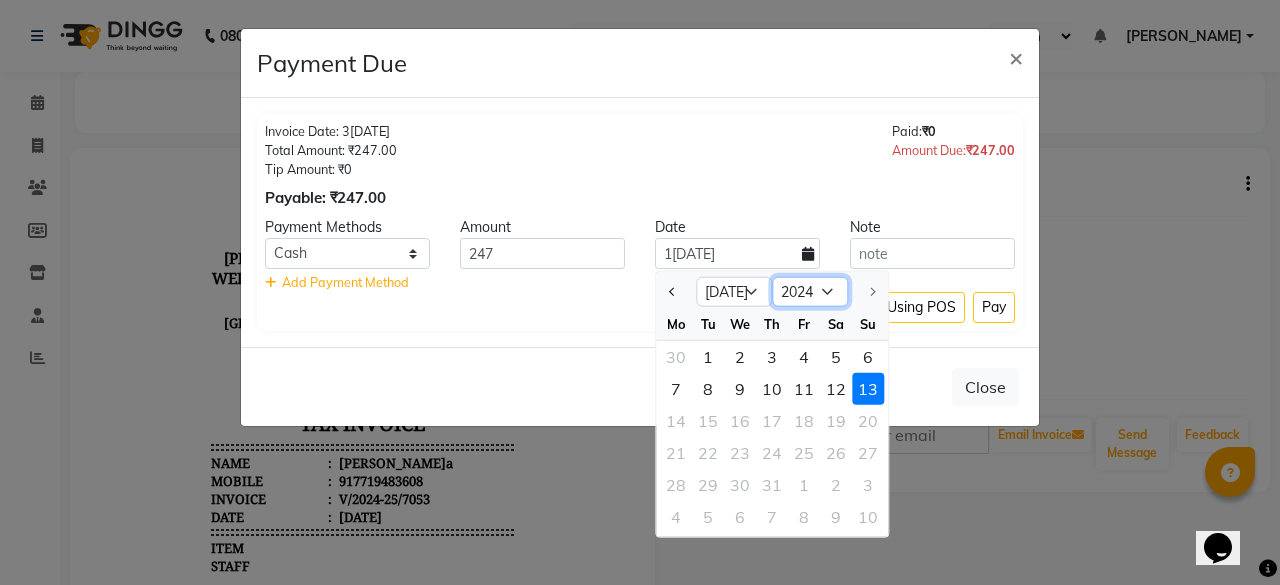 click on "2015 2016 2017 2018 2019 2020 2021 2022 2023 2024 2025" 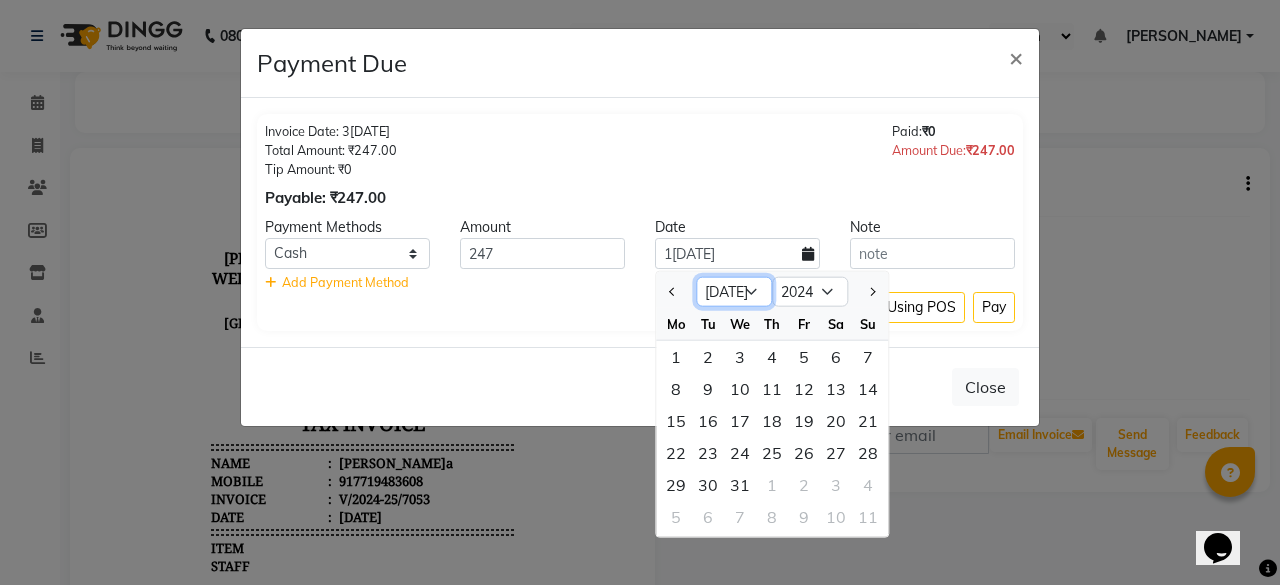click on "Jan Feb Mar Apr May Jun [DATE] Aug Sep Oct Nov Dec" 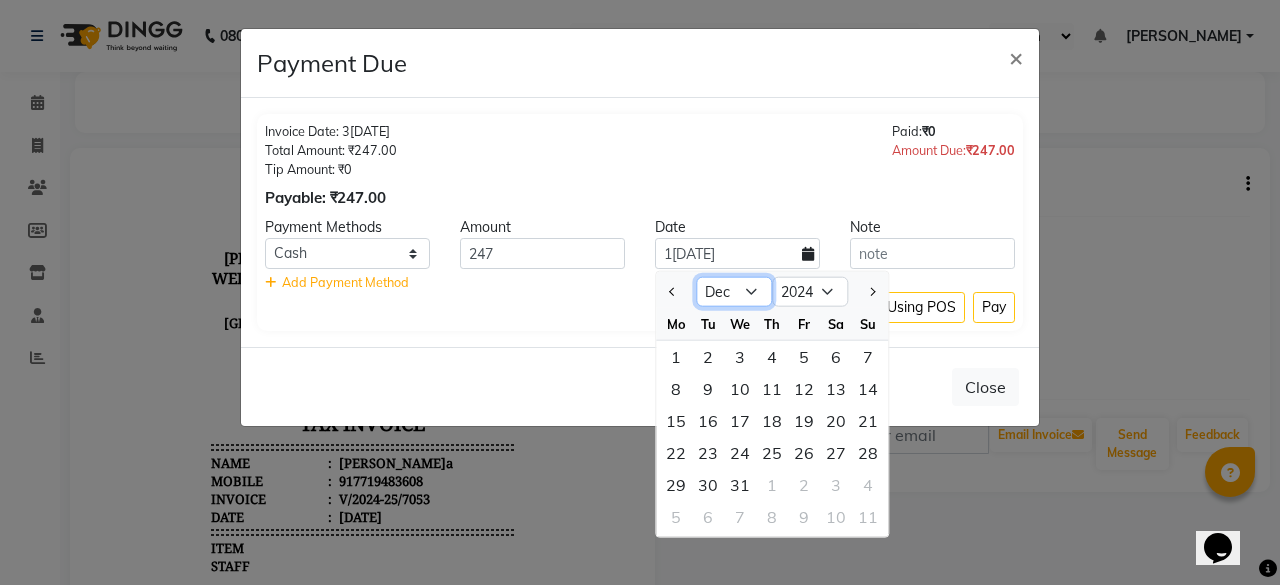 click on "Jan Feb Mar Apr May Jun [DATE] Aug Sep Oct Nov Dec" 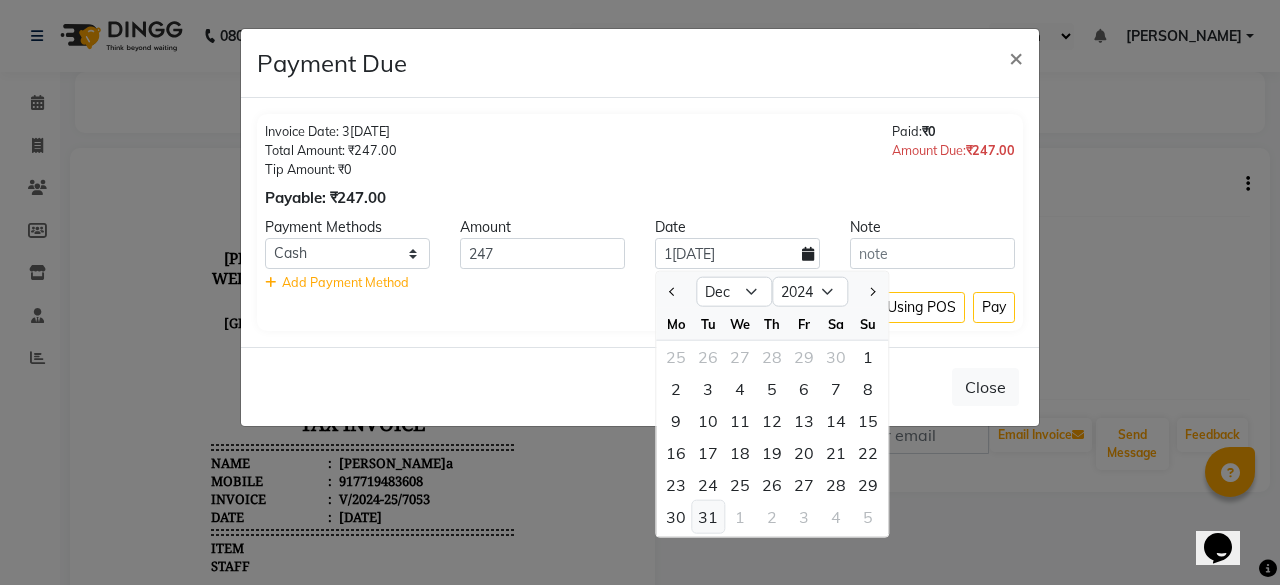 click on "31" 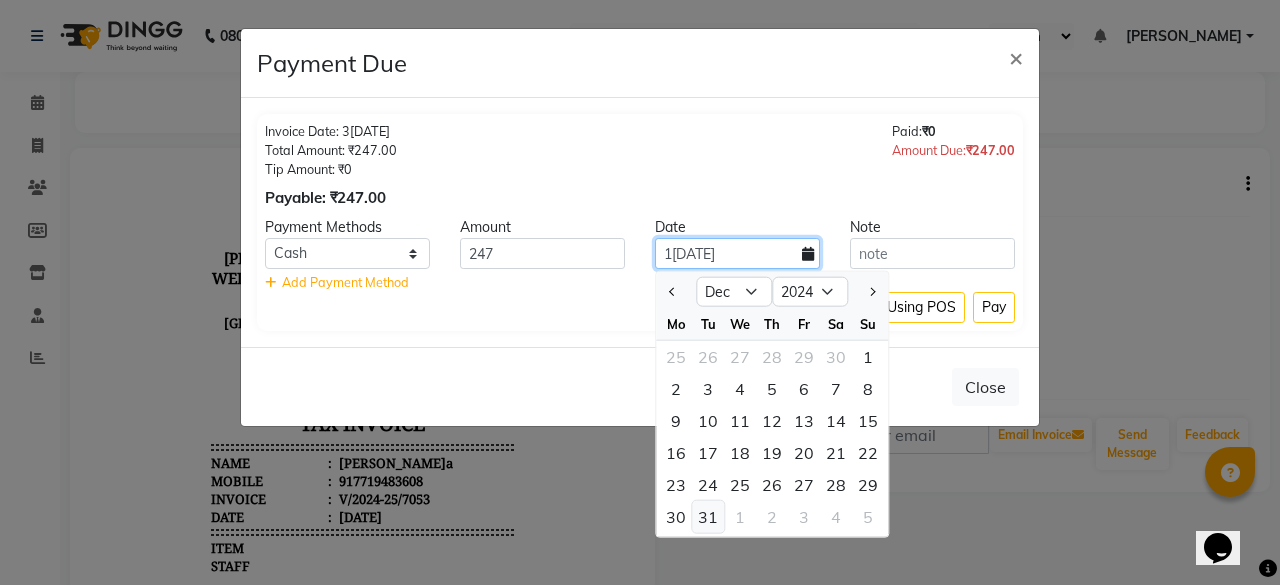 type on "3[DATE]" 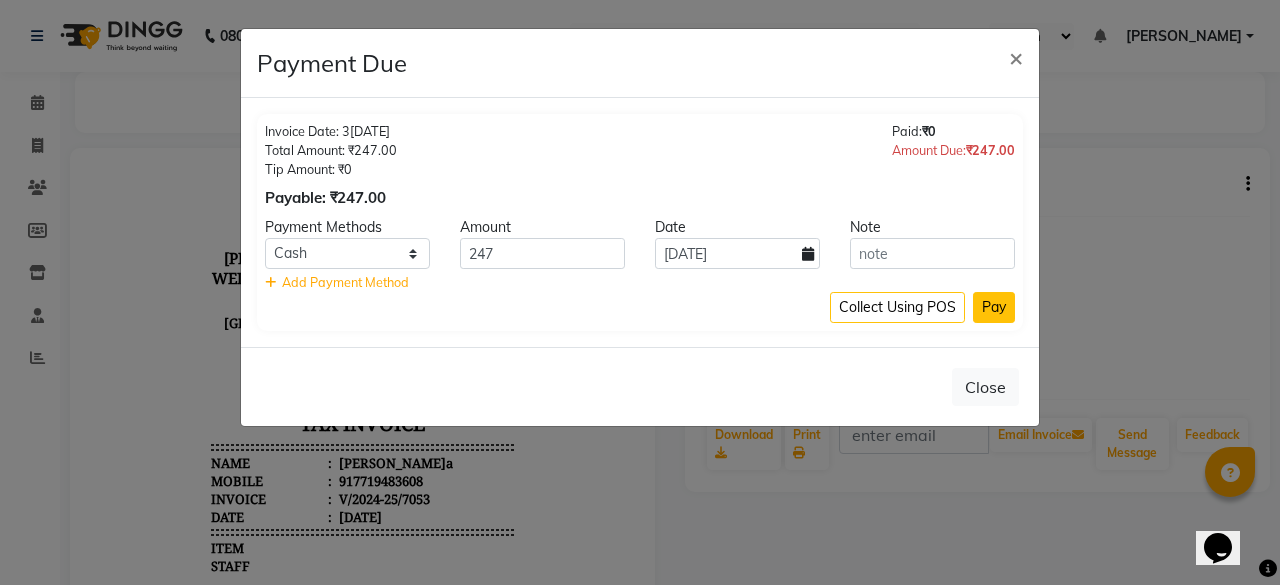 click on "Pay" 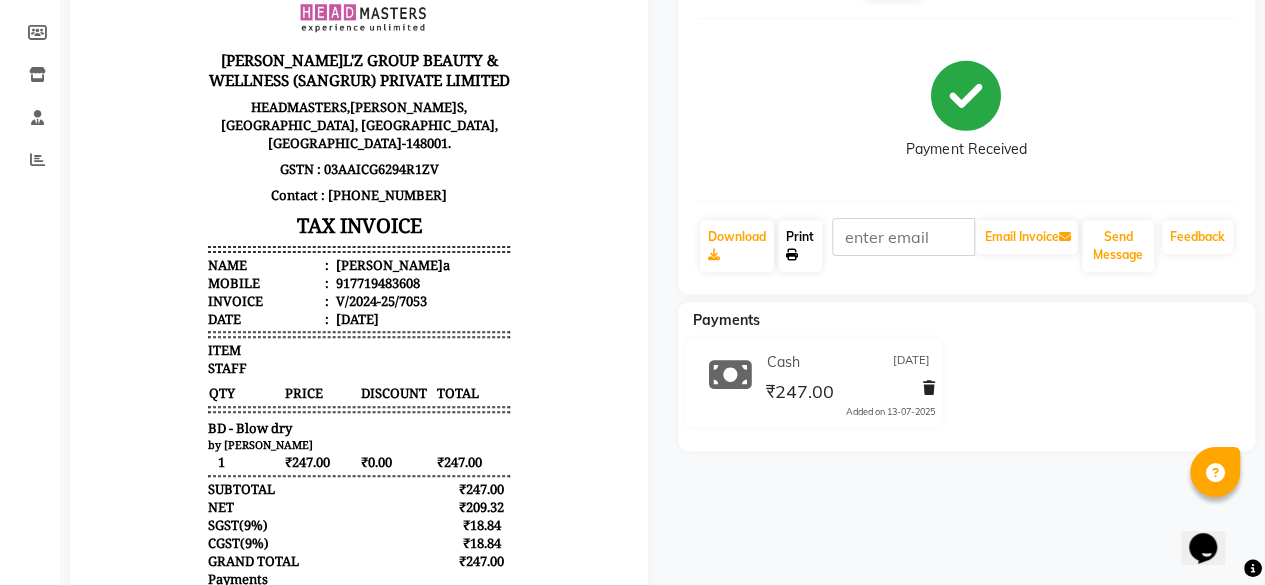 scroll, scrollTop: 200, scrollLeft: 0, axis: vertical 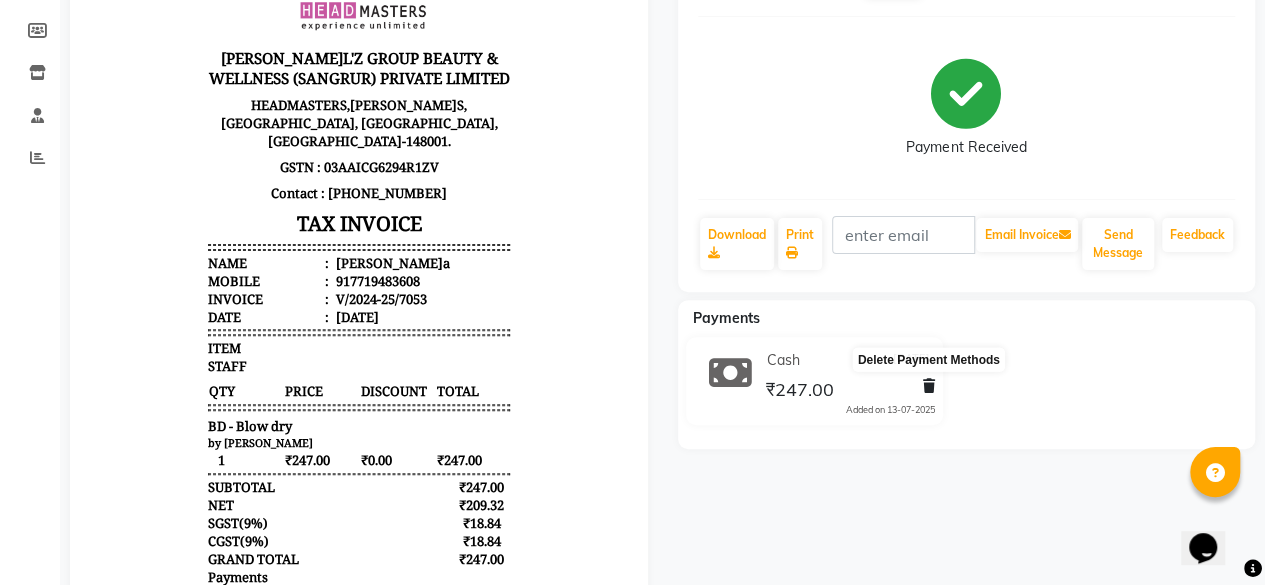 click 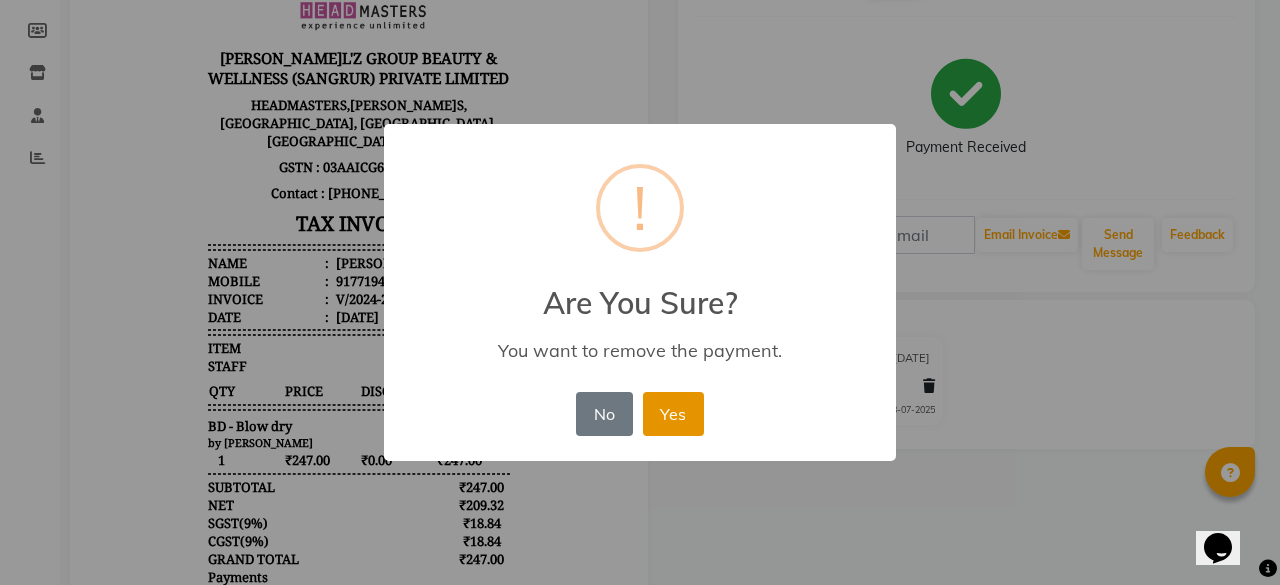 click on "Yes" at bounding box center [673, 414] 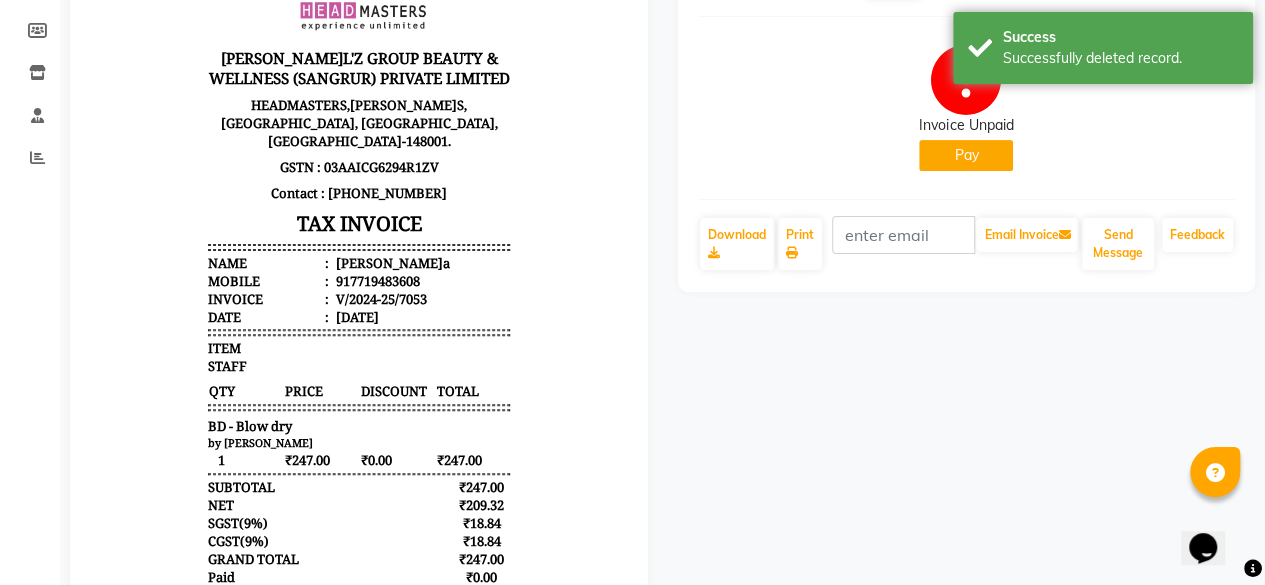 click on "Pay" 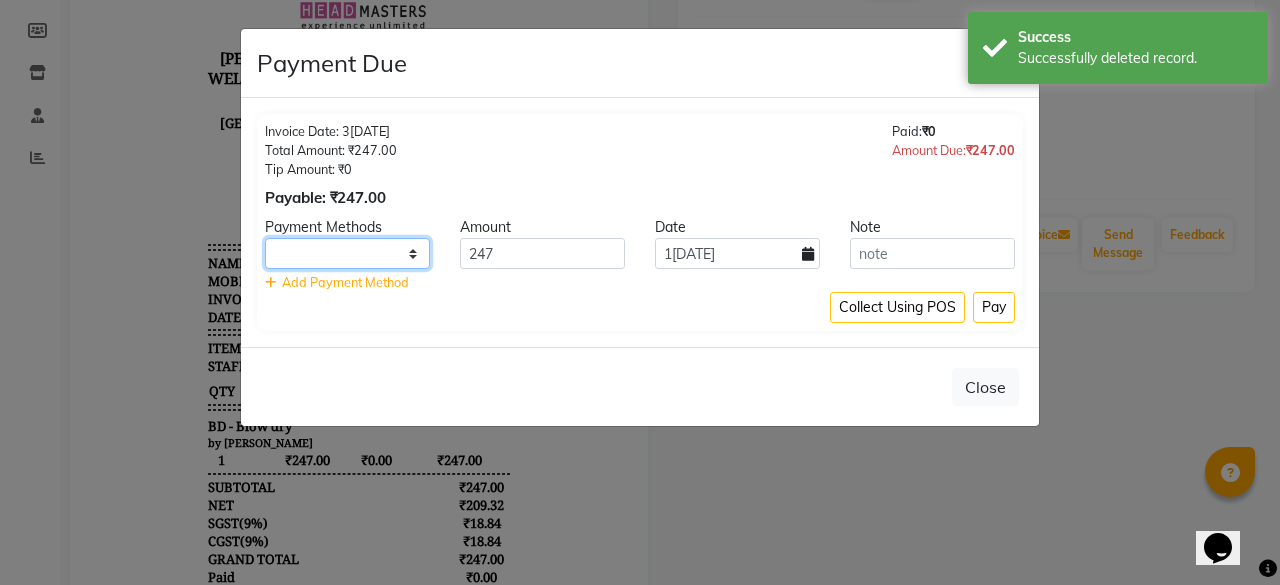 click on "UPI CARD Complimentary Cash" 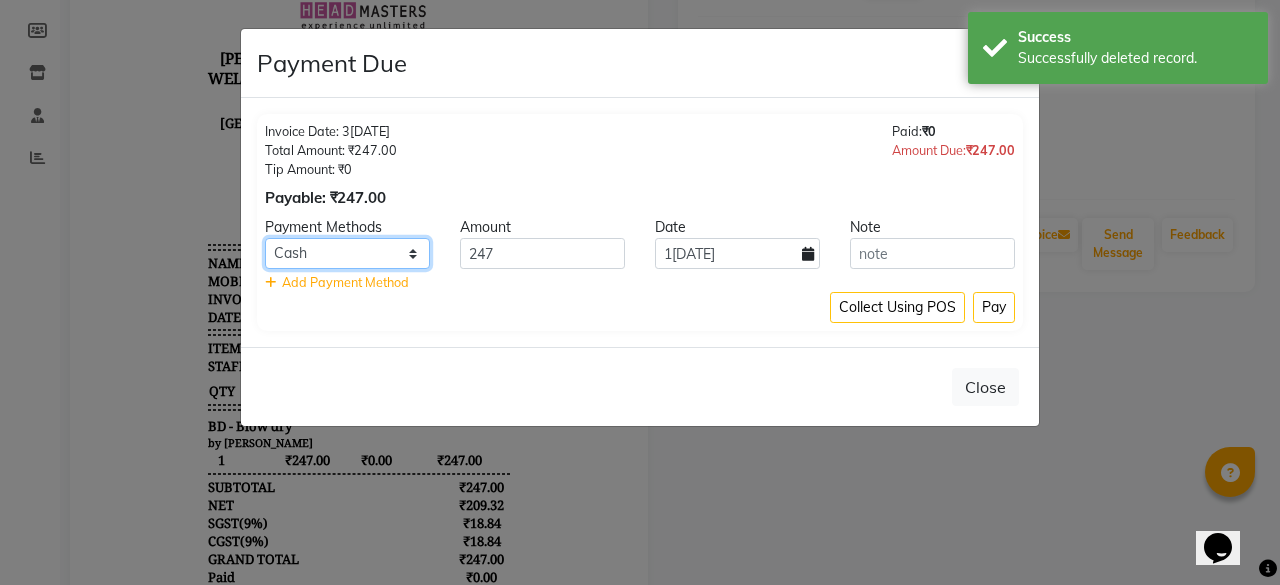 click on "UPI CARD Complimentary Cash" 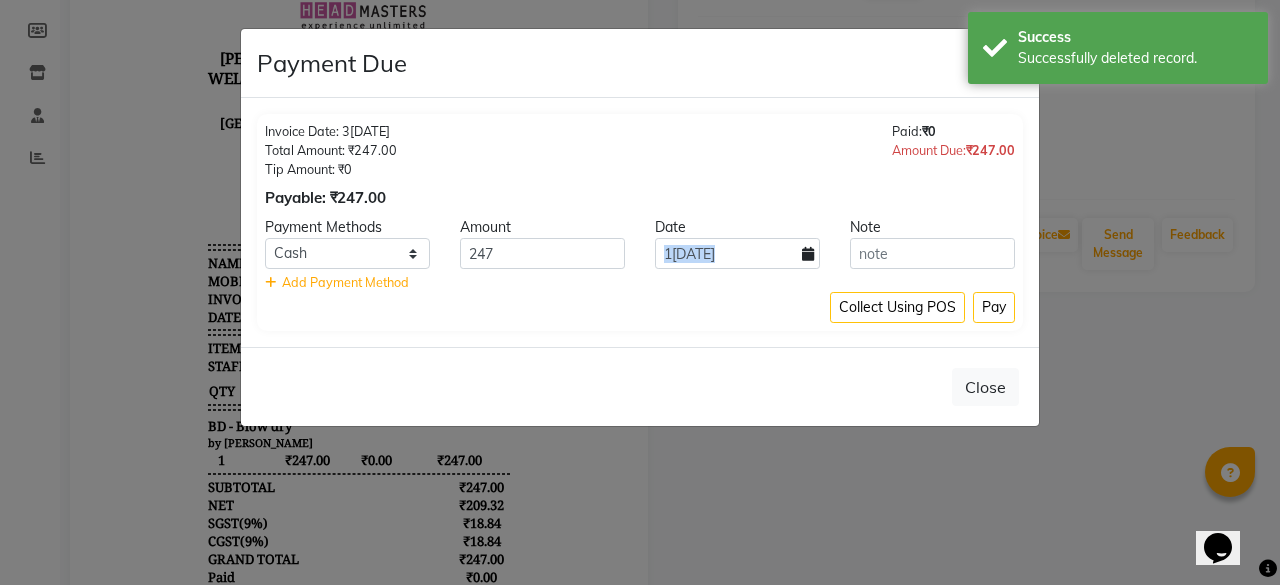 click on "1[DATE]" 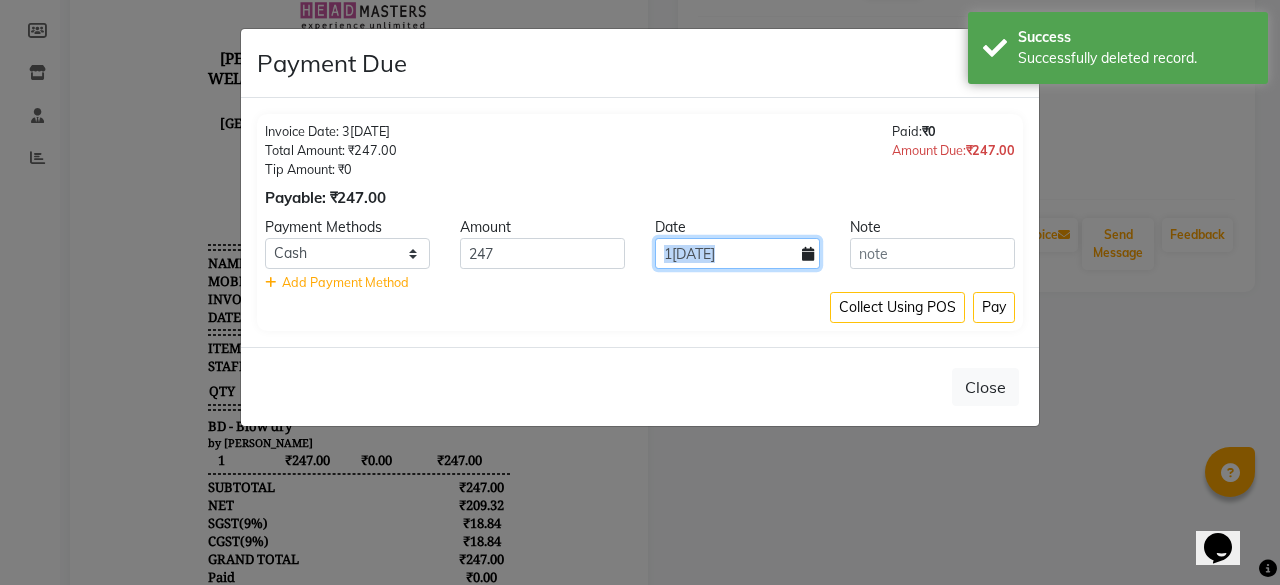 click on "1[DATE]" 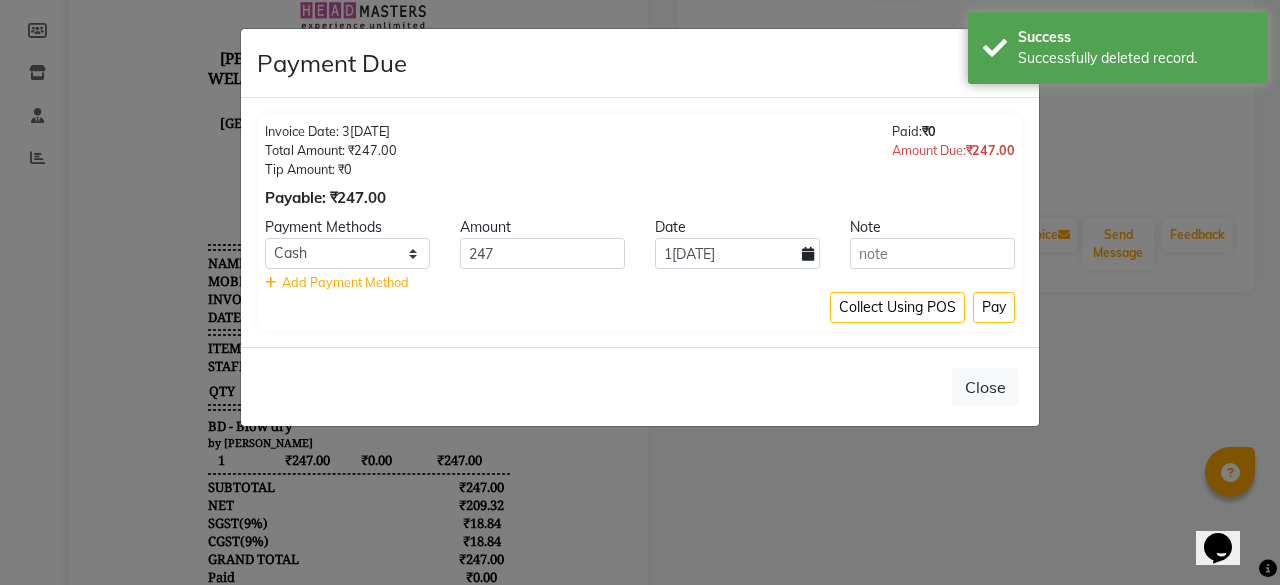 select on "7" 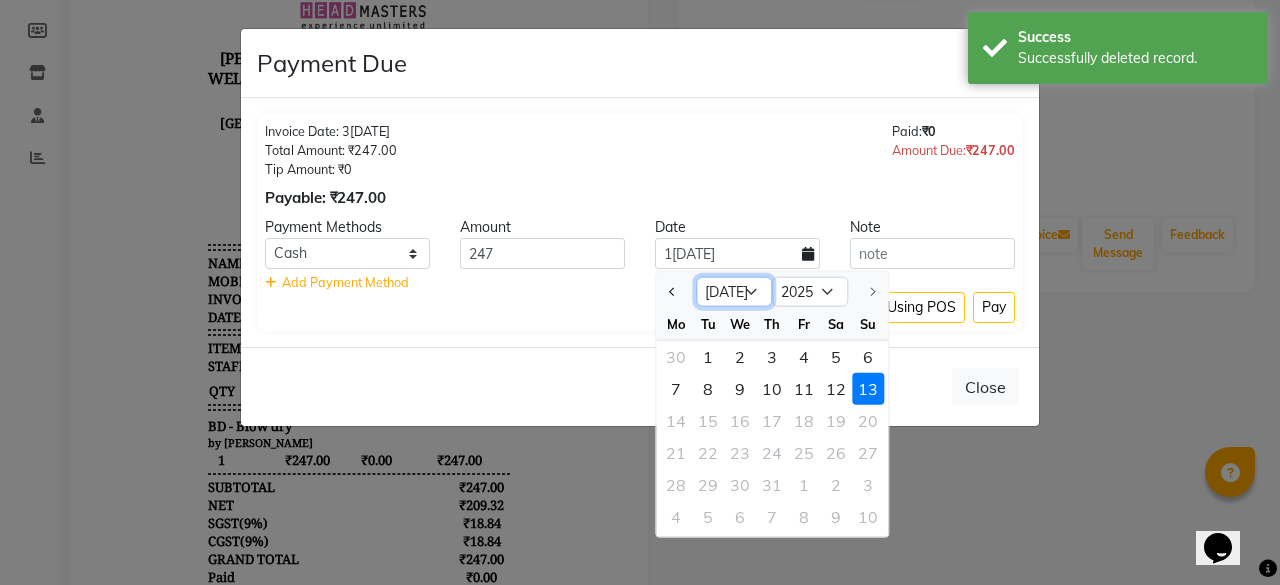 click on "Jan Feb Mar Apr May Jun Jul" 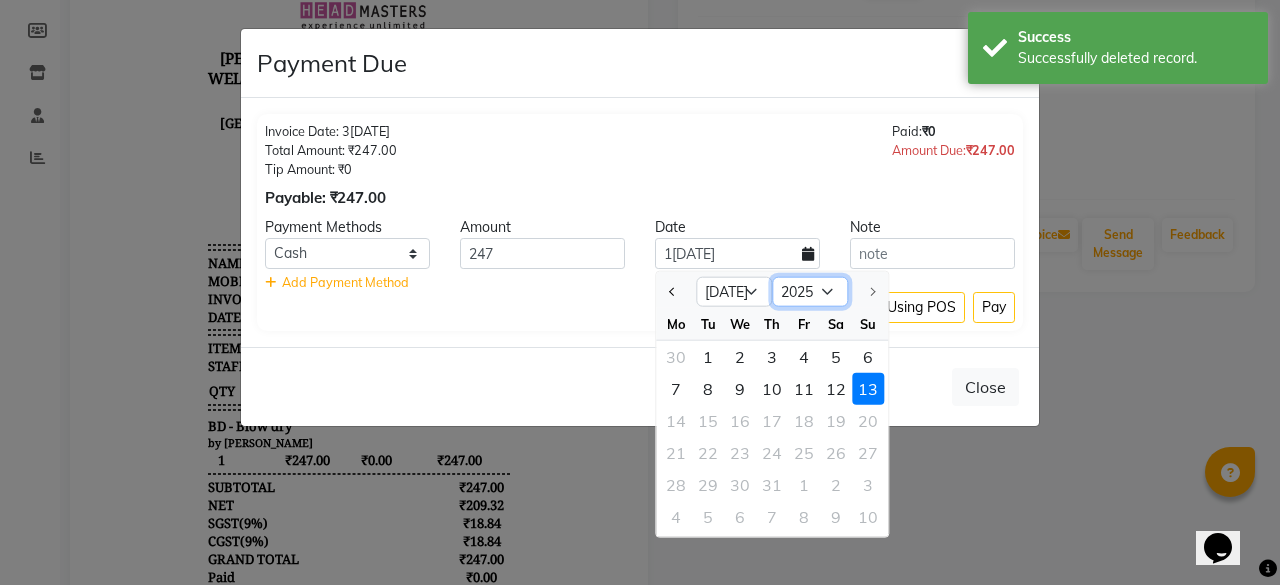 click on "2015 2016 2017 2018 2019 2020 2021 2022 2023 2024 2025" 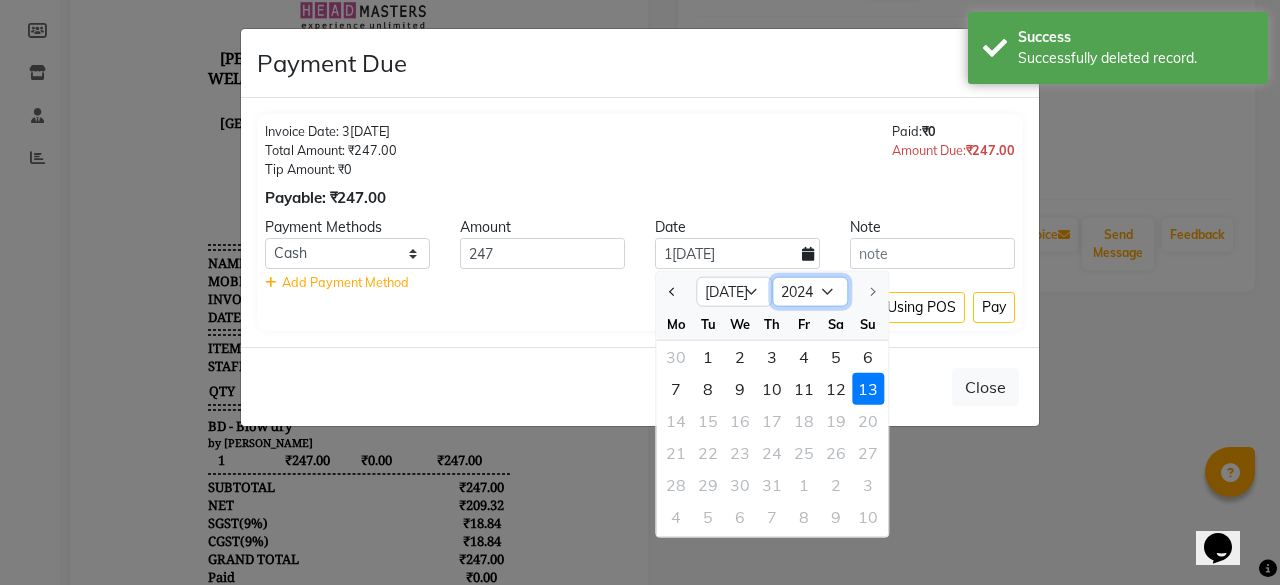 click on "2015 2016 2017 2018 2019 2020 2021 2022 2023 2024 2025" 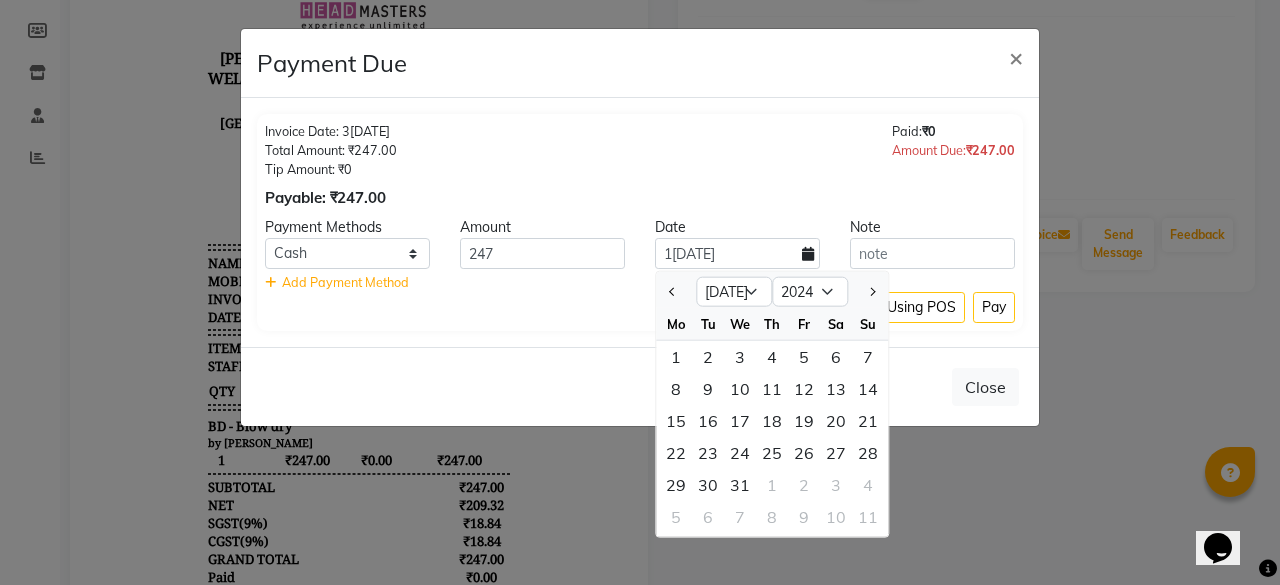 click on "Tu" 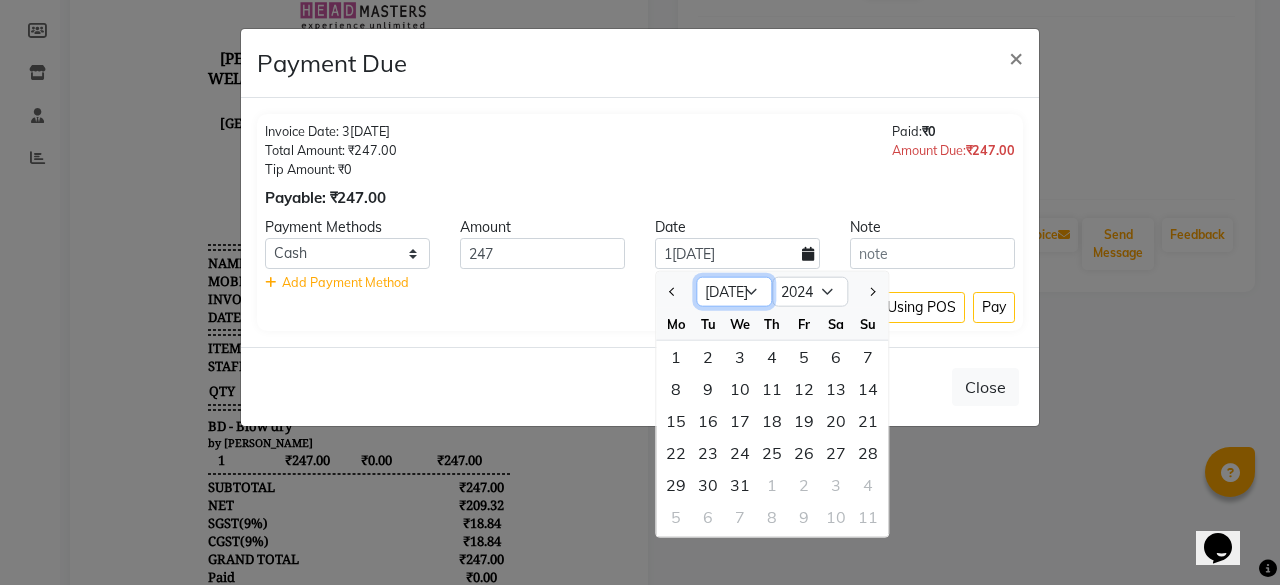 click on "Jan Feb Mar Apr May Jun [DATE] Aug Sep Oct Nov Dec" 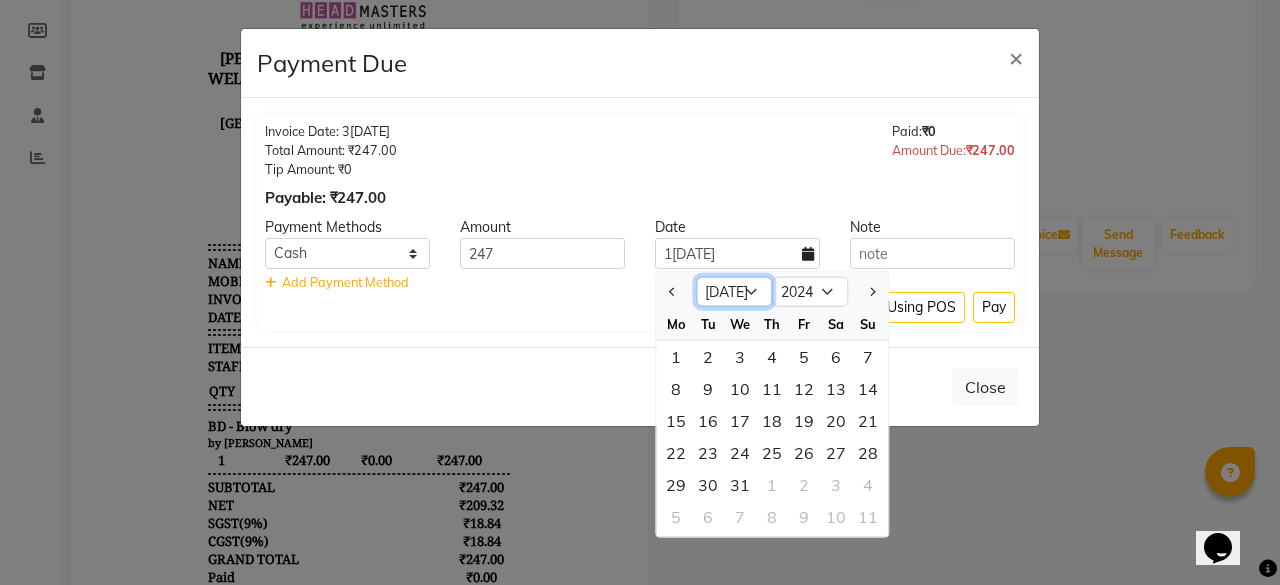 select on "12" 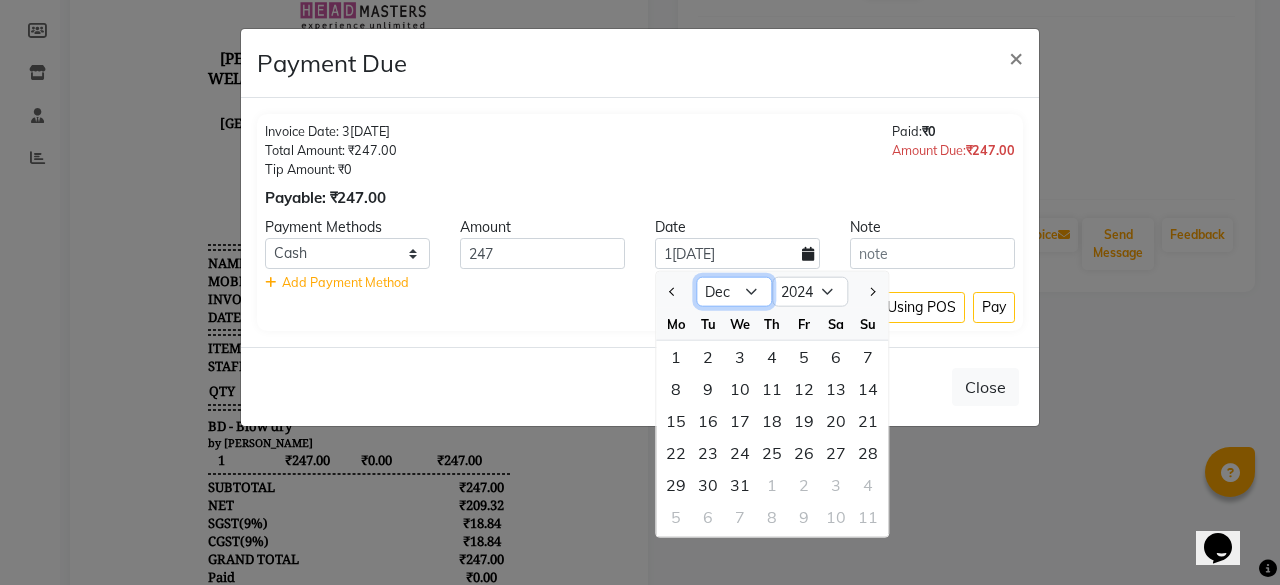 click on "Jan Feb Mar Apr May Jun Jul Aug Sep Oct Nov Dec" 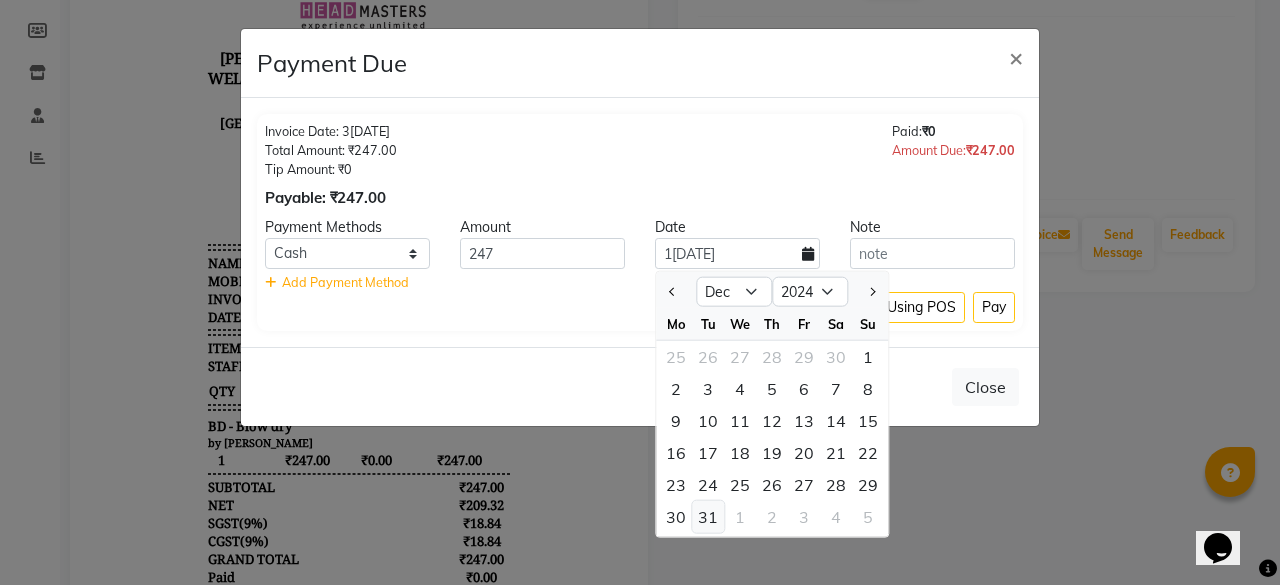 click on "31" 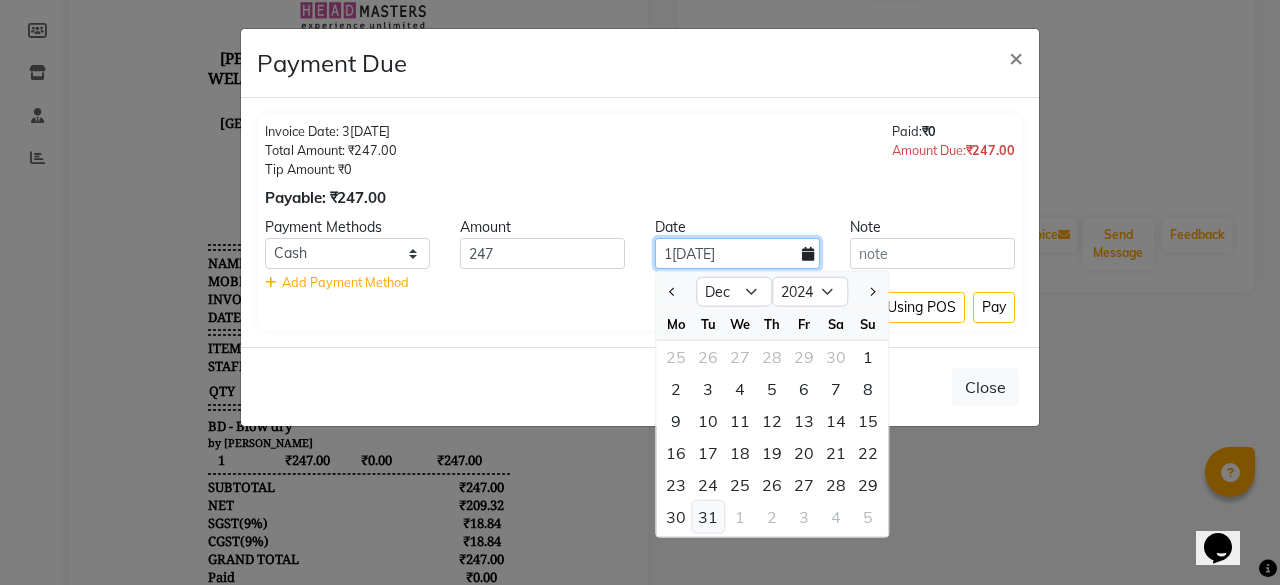 type on "[DATE]" 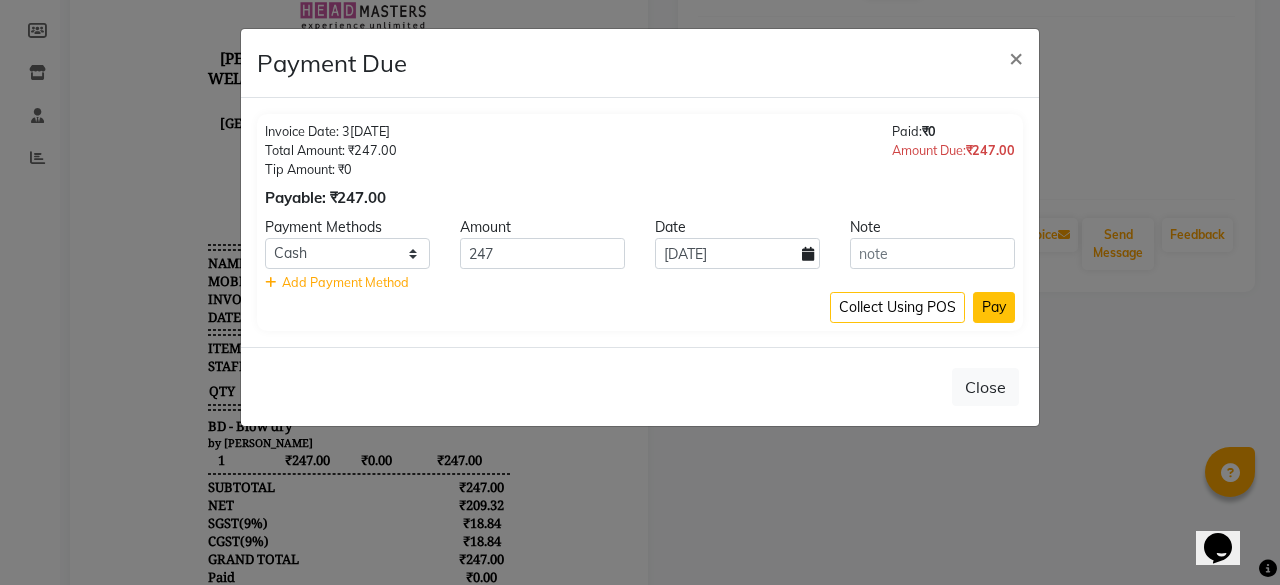 click on "Pay" 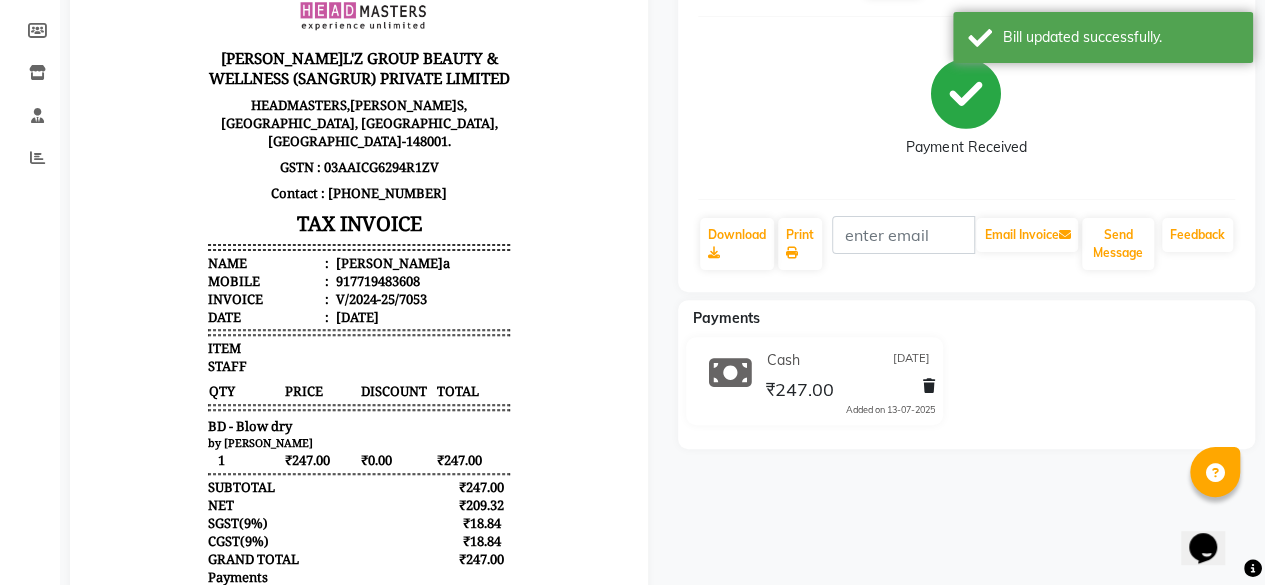 scroll, scrollTop: 0, scrollLeft: 0, axis: both 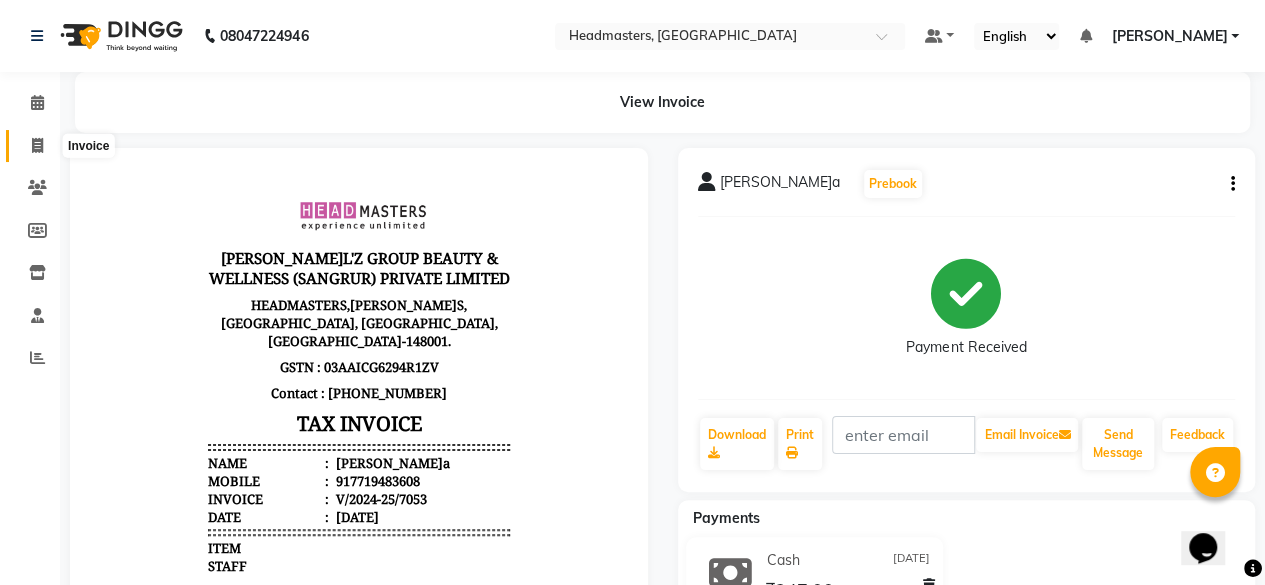 click 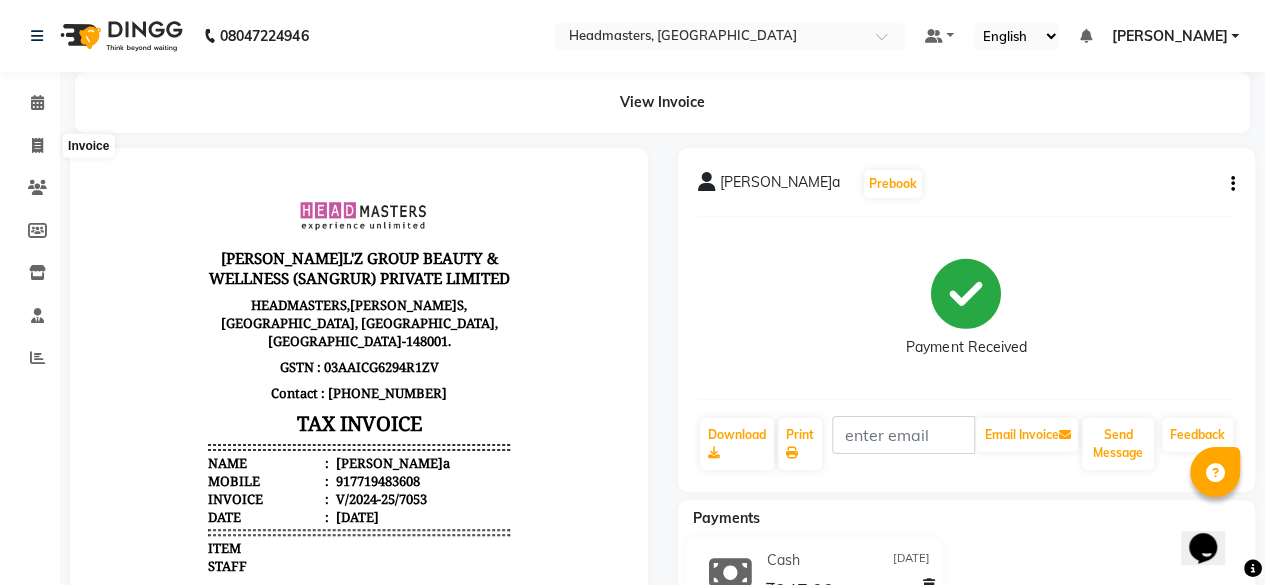select on "service" 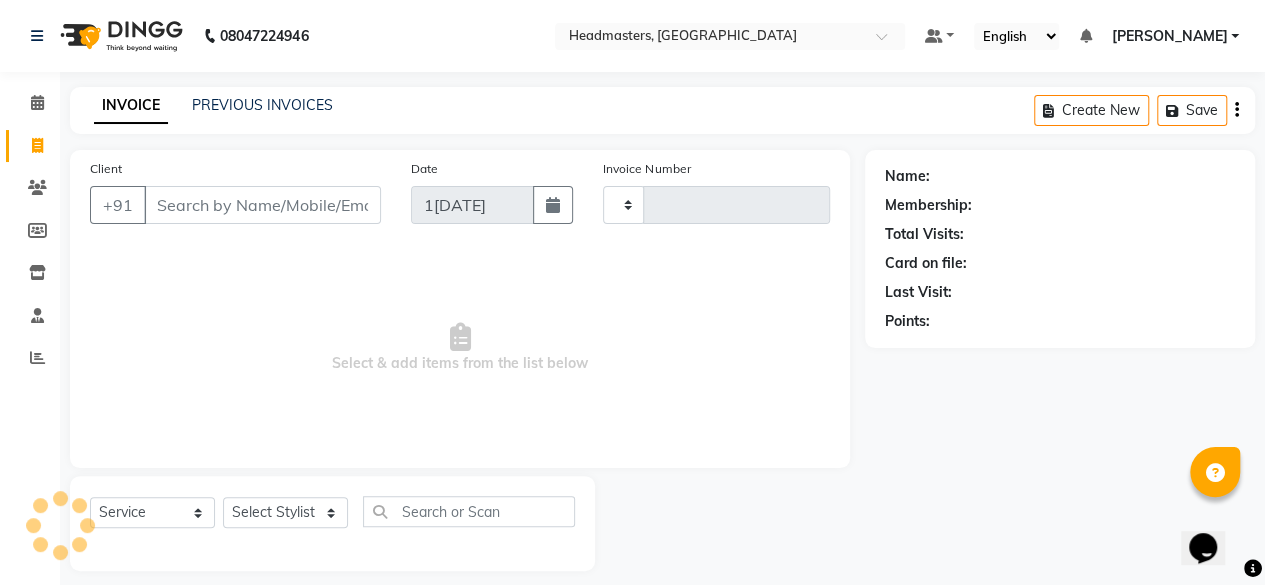 scroll, scrollTop: 15, scrollLeft: 0, axis: vertical 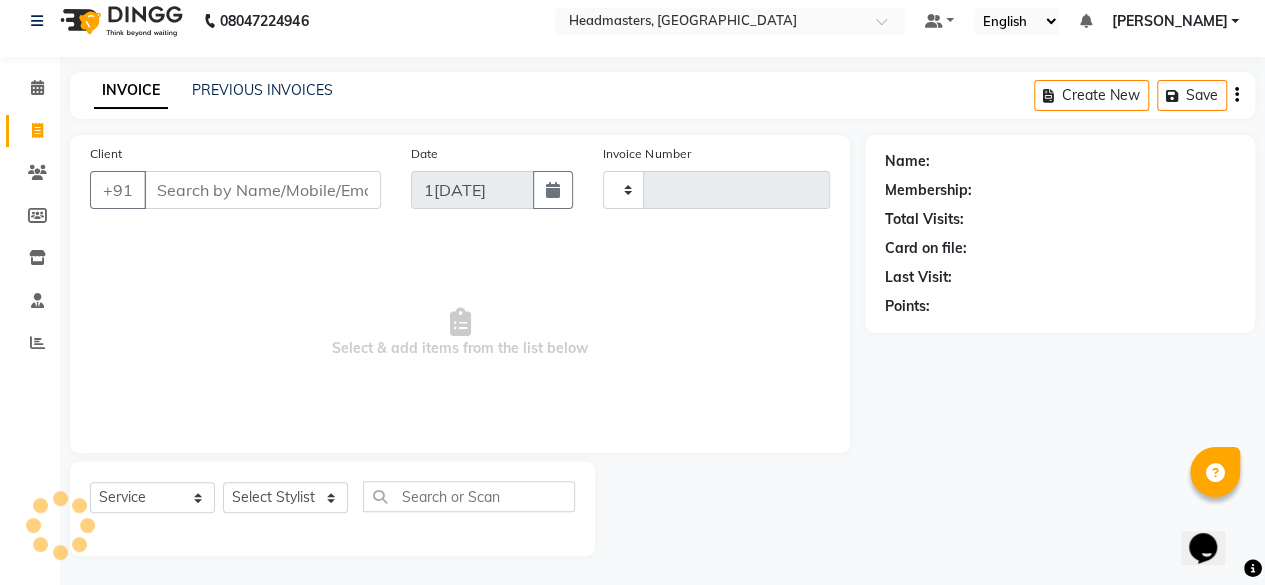 type on "3164" 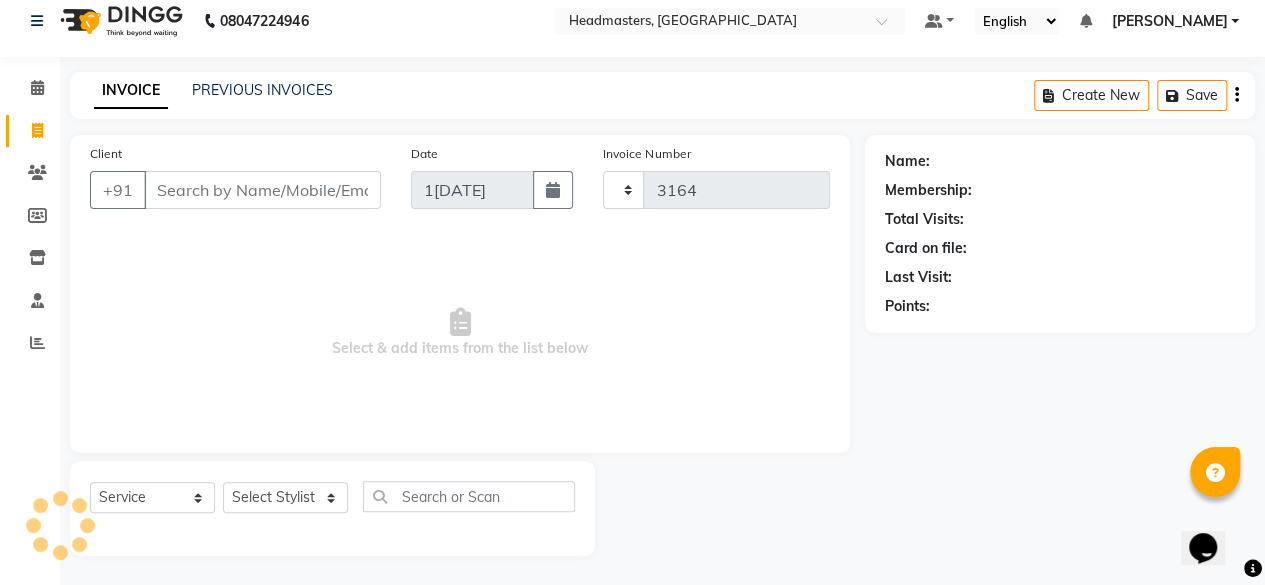select on "7140" 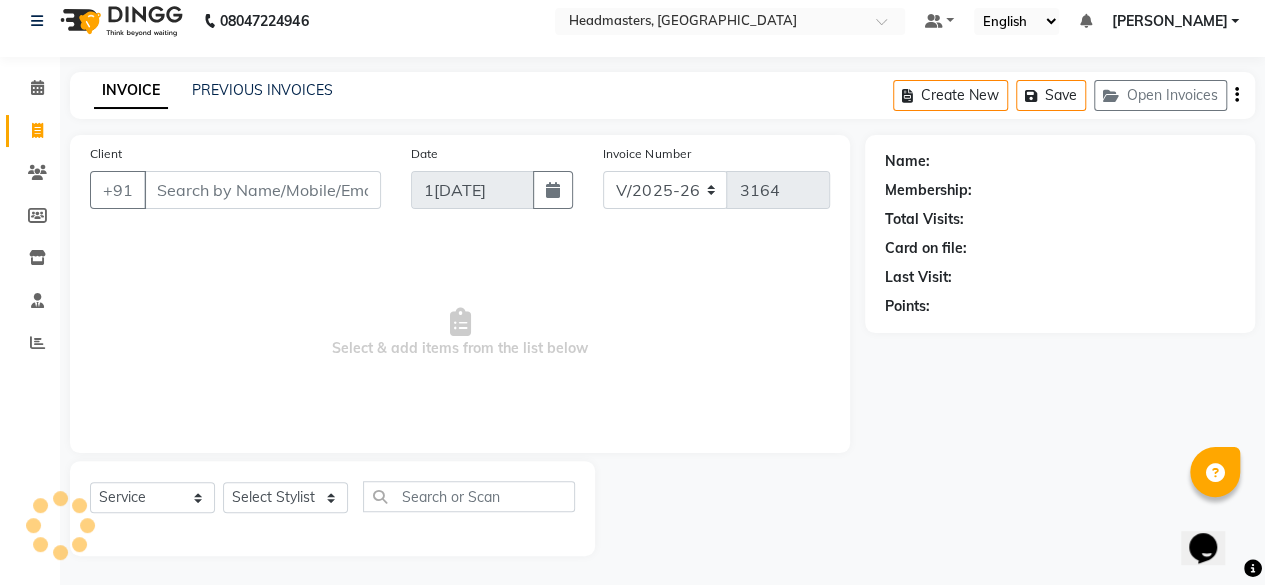 click on "INVOICE PREVIOUS INVOICES Create New   Save   Open Invoices" 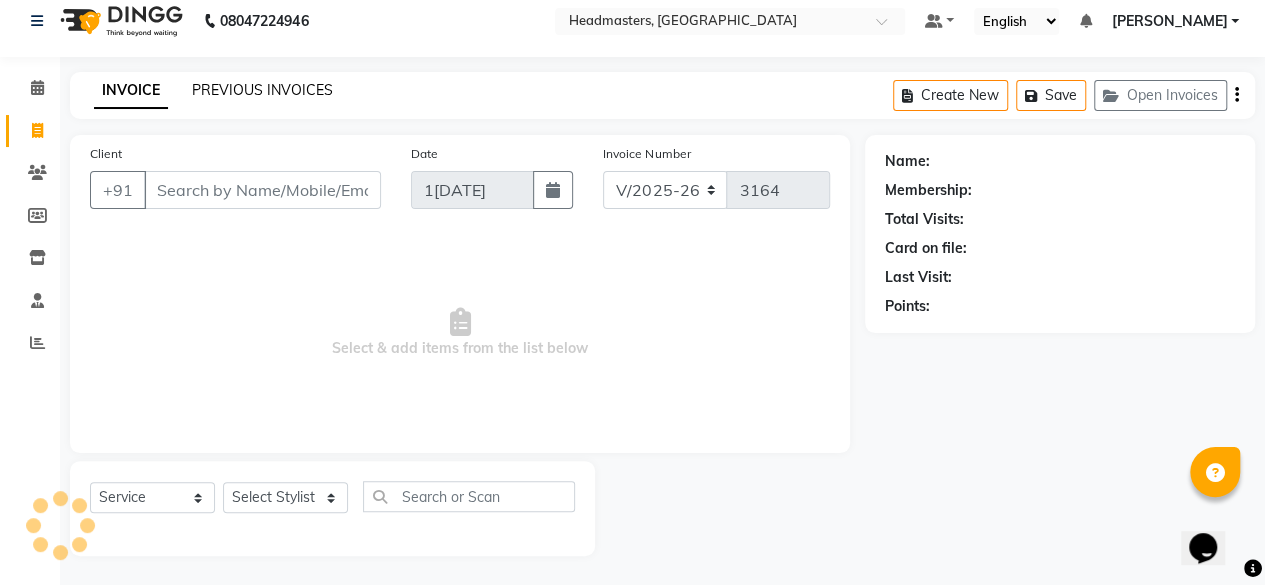 click on "PREVIOUS INVOICES" 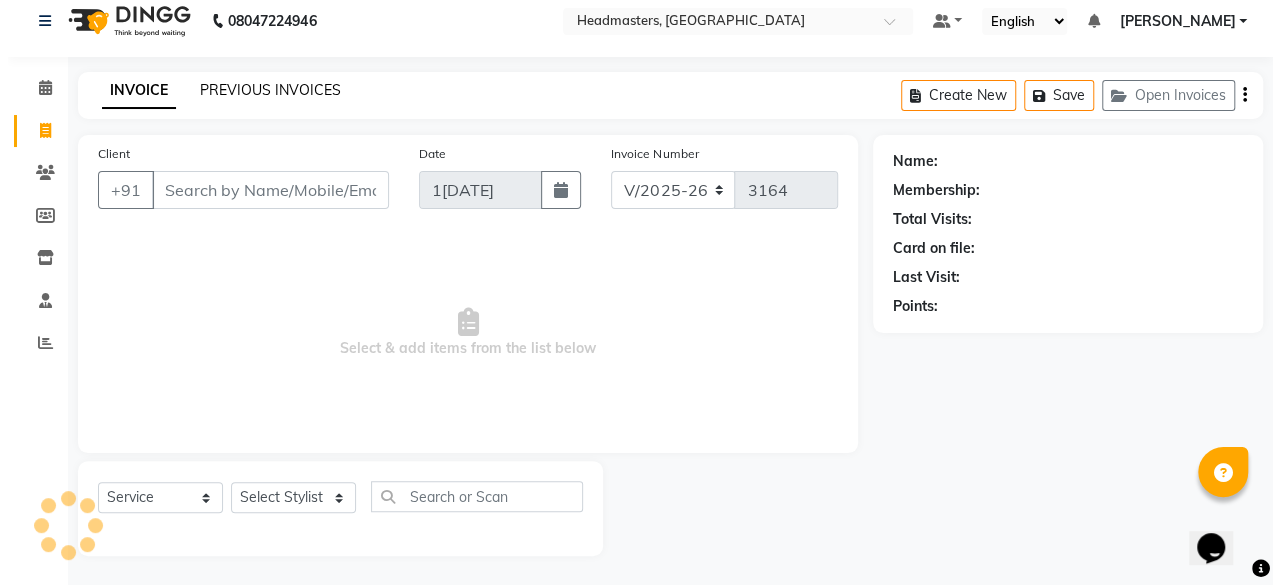 scroll, scrollTop: 0, scrollLeft: 0, axis: both 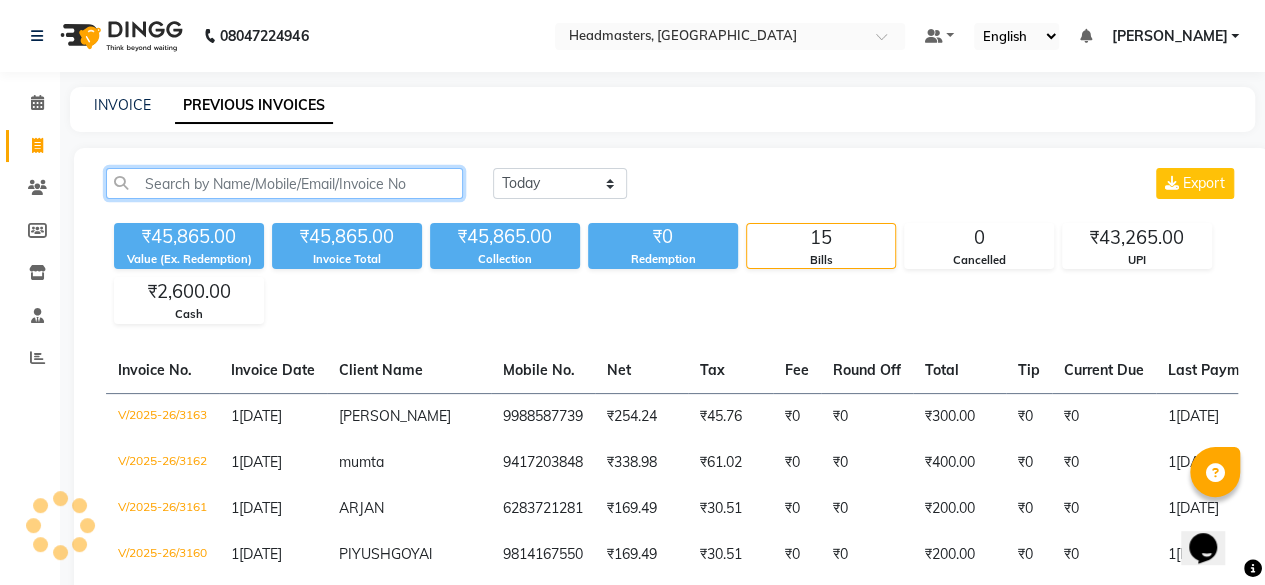 click 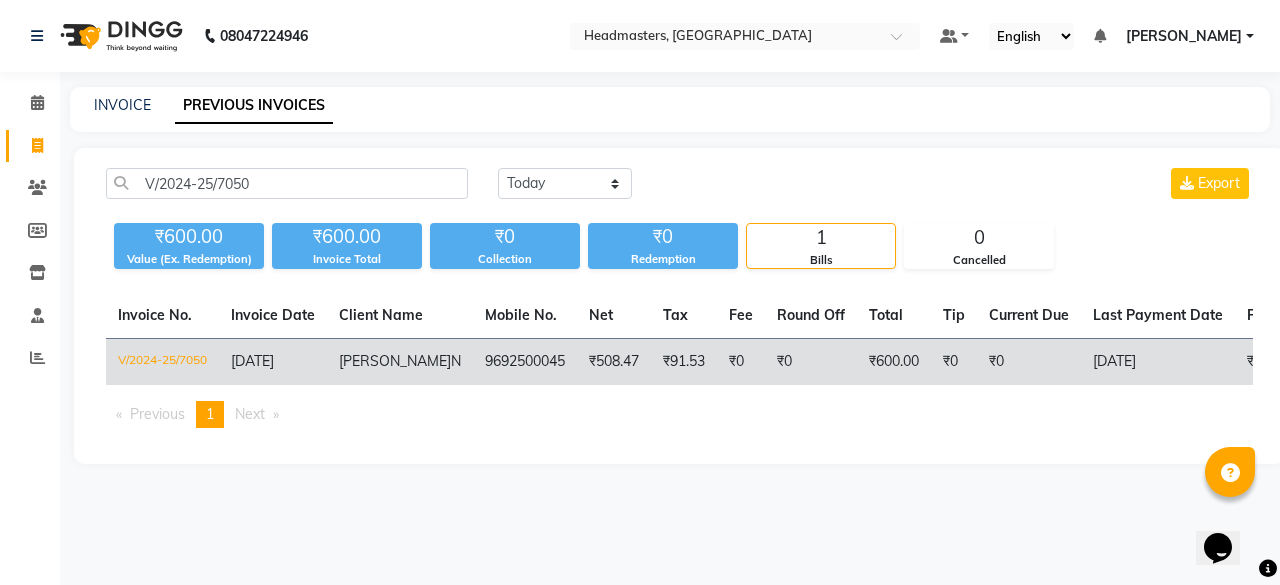 click on "9692500045" 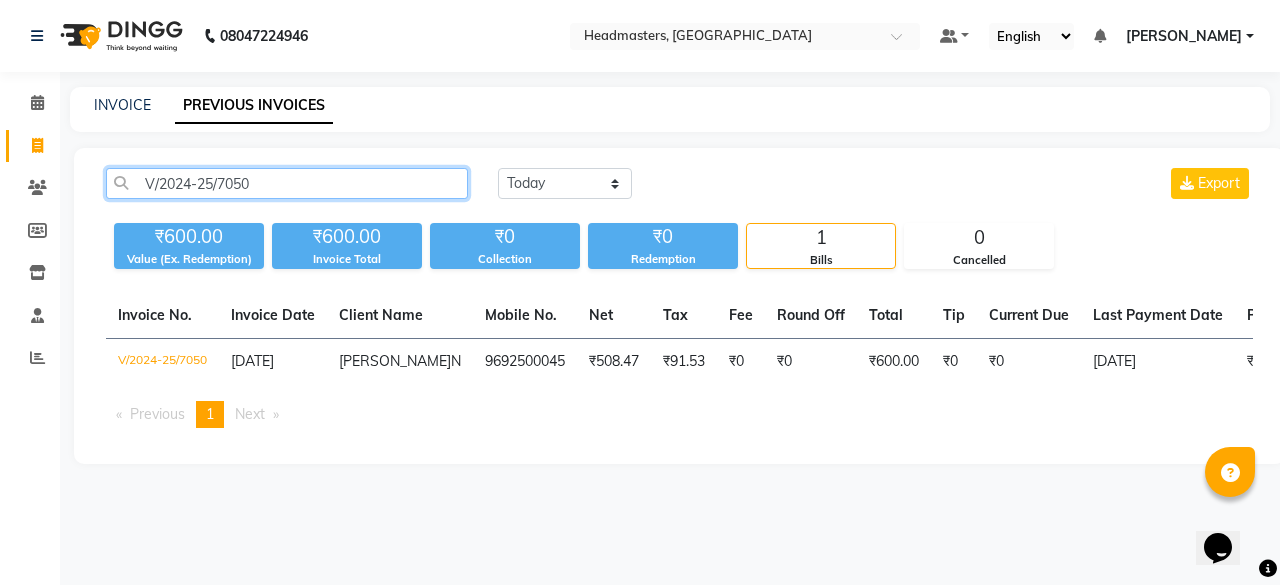 drag, startPoint x: 290, startPoint y: 187, endPoint x: 60, endPoint y: 164, distance: 231.14714 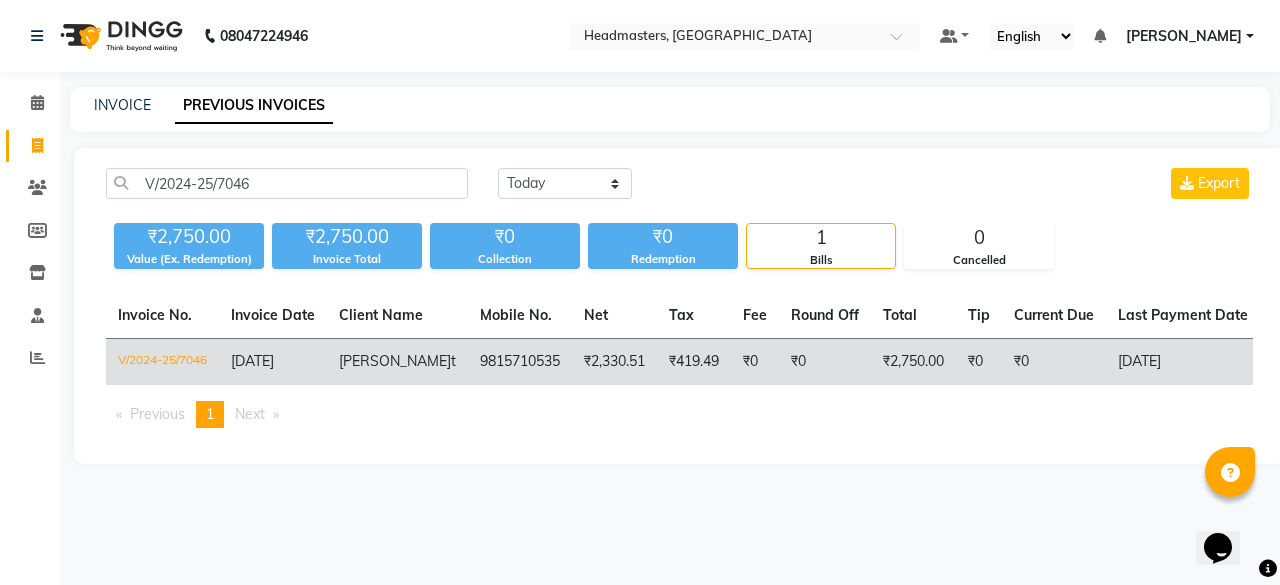 click on "9815710535" 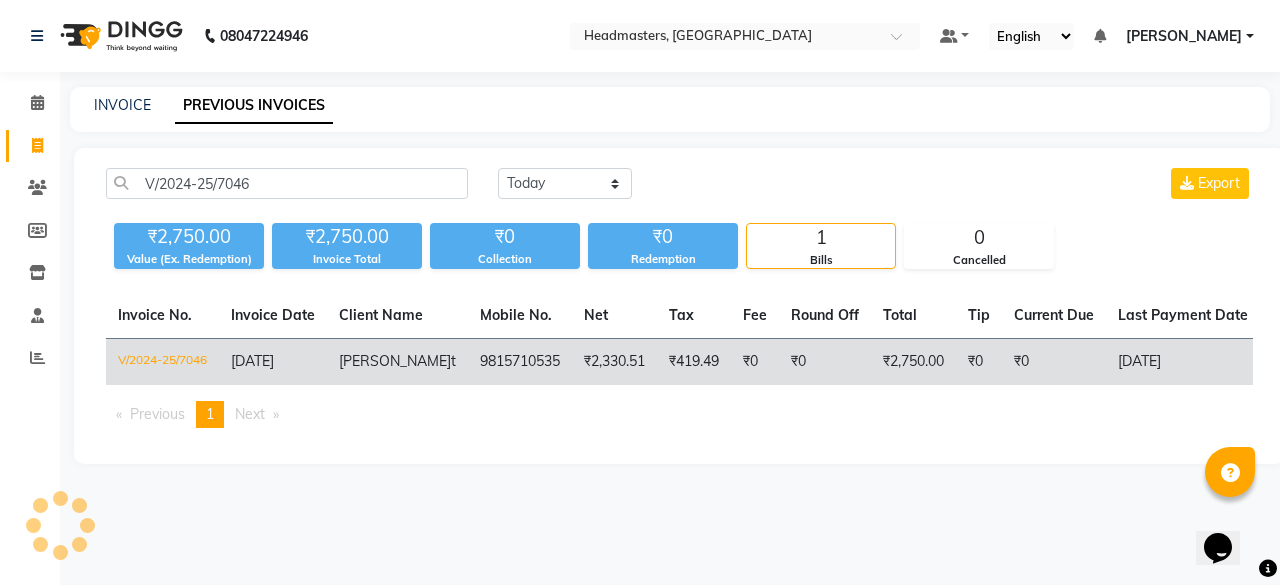 click on "₹0" 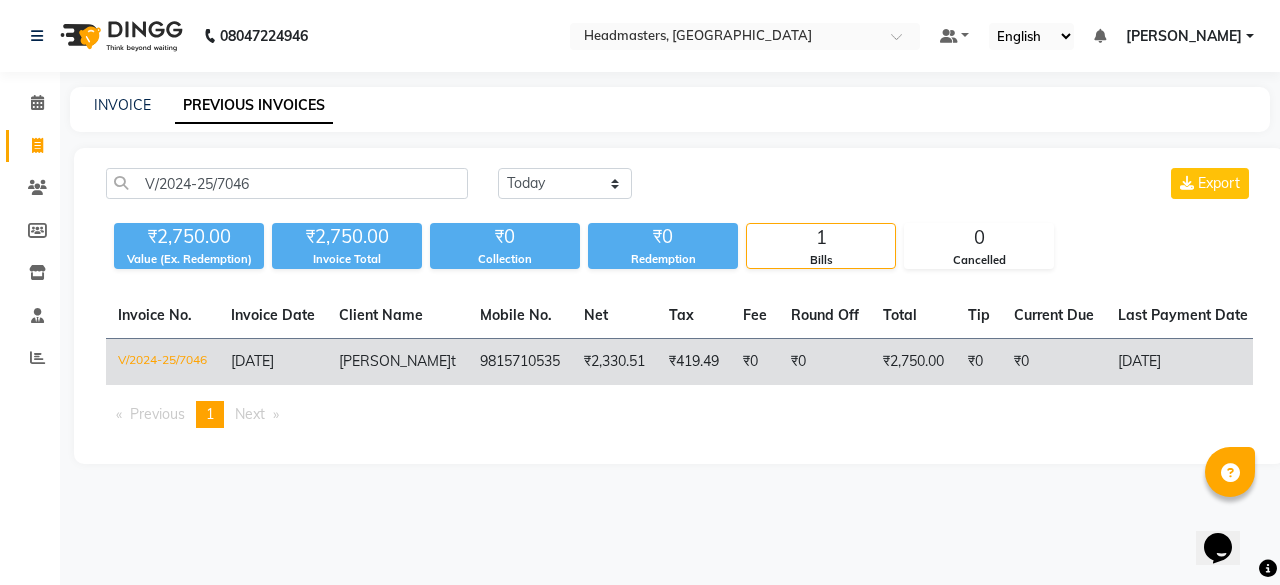 click on "₹0" 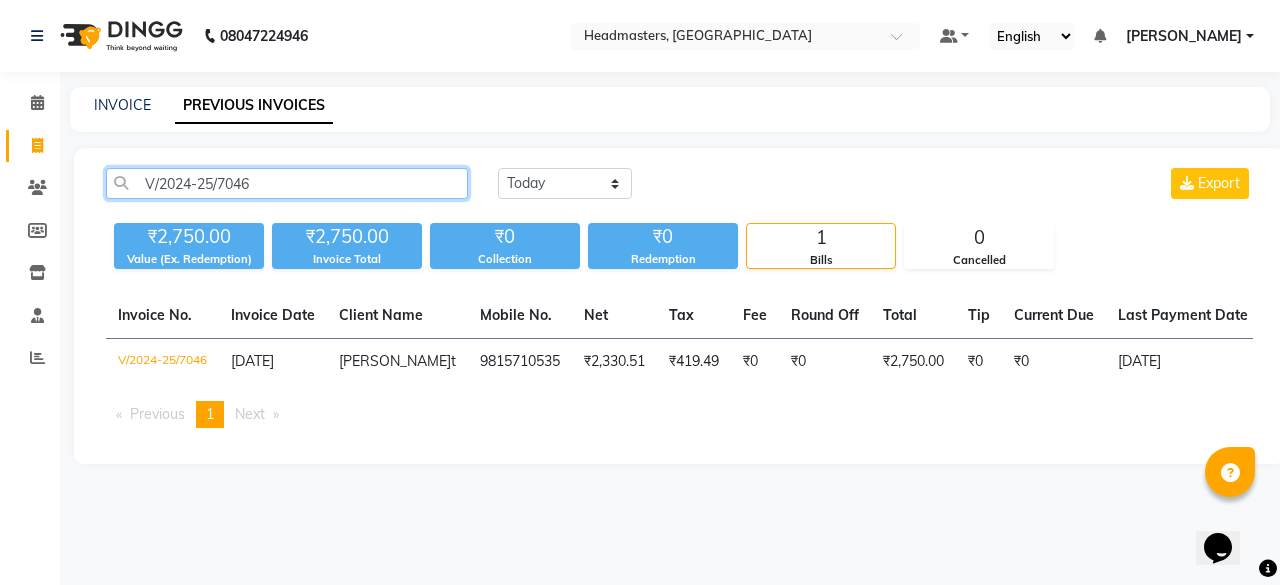 drag, startPoint x: 320, startPoint y: 177, endPoint x: 86, endPoint y: 195, distance: 234.69128 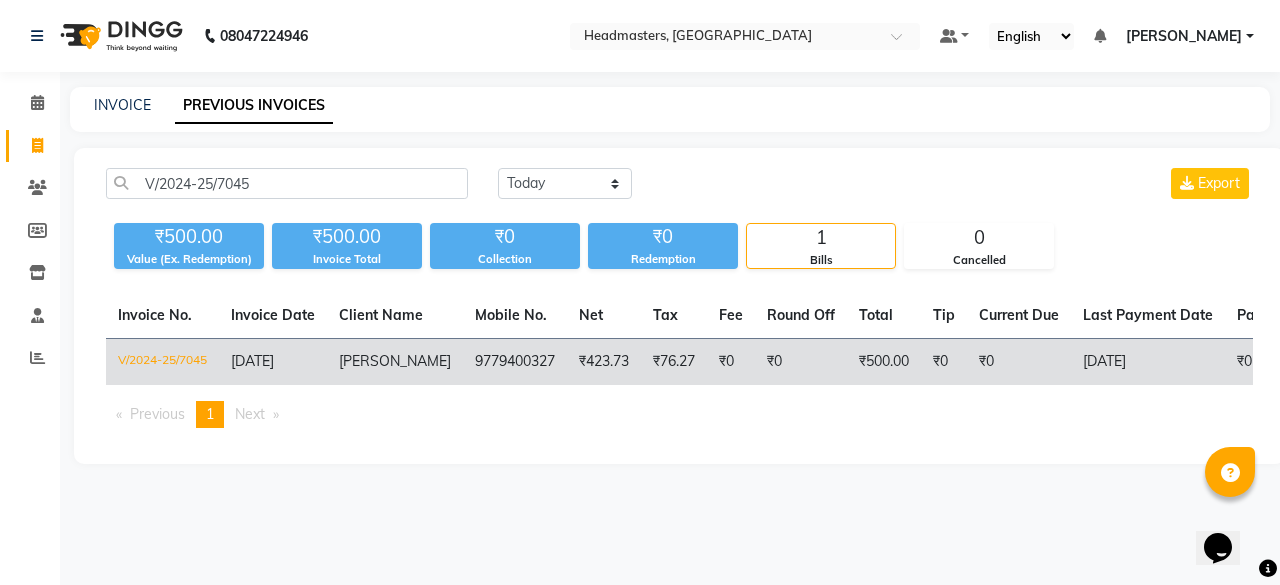 click on "9779400327" 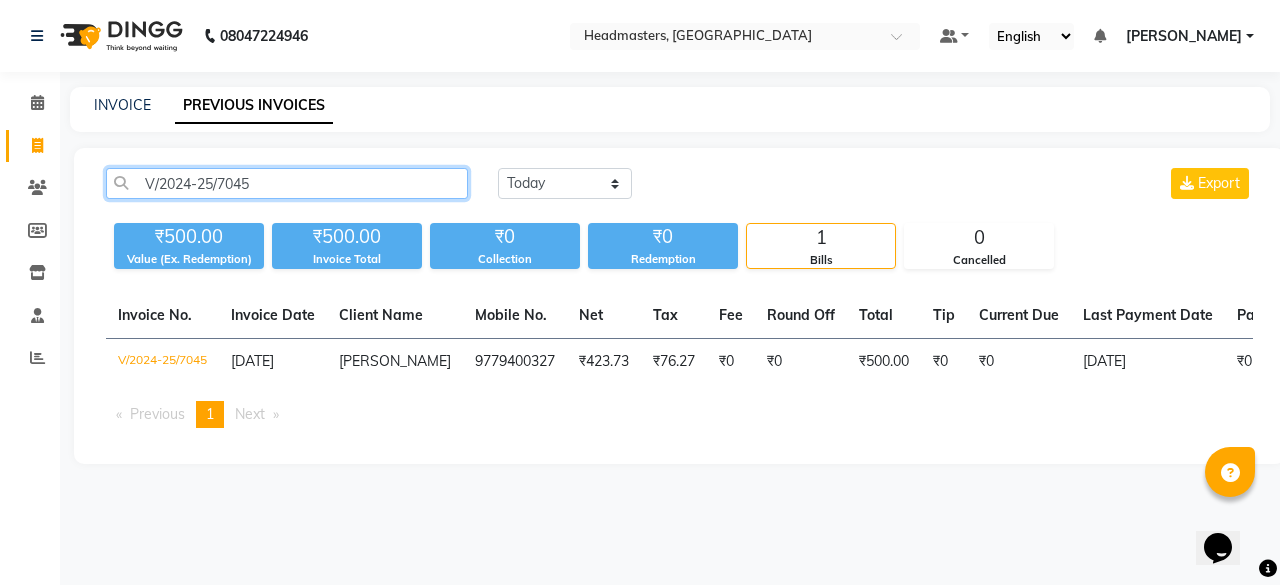 click on "V/2024-25/7045" 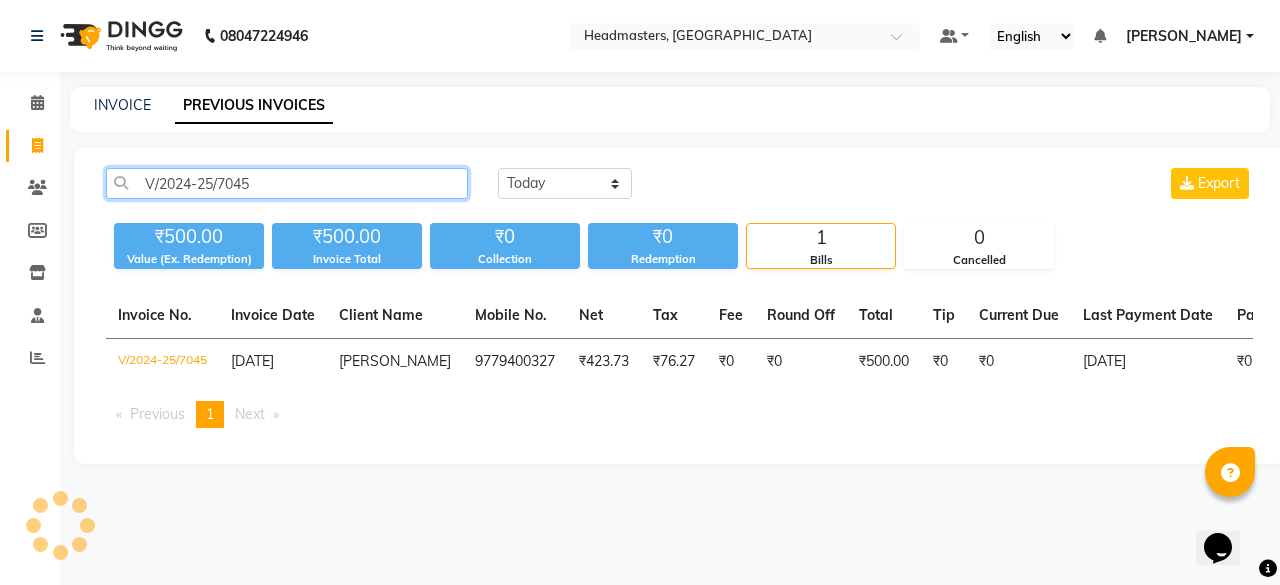 paste on "2" 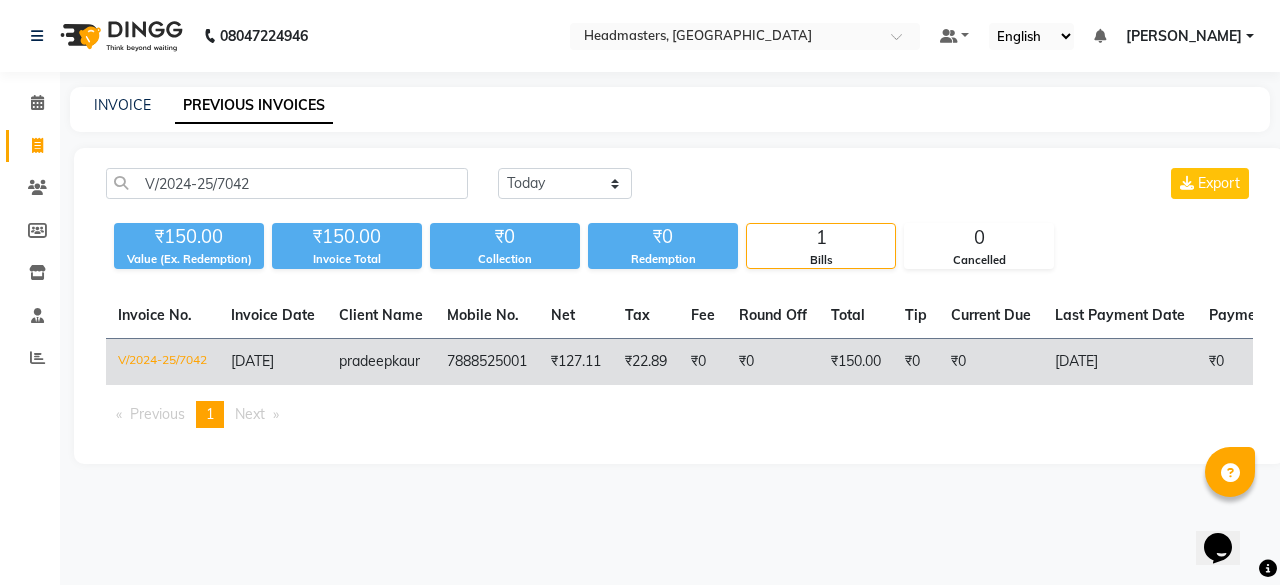 click on "7888525001" 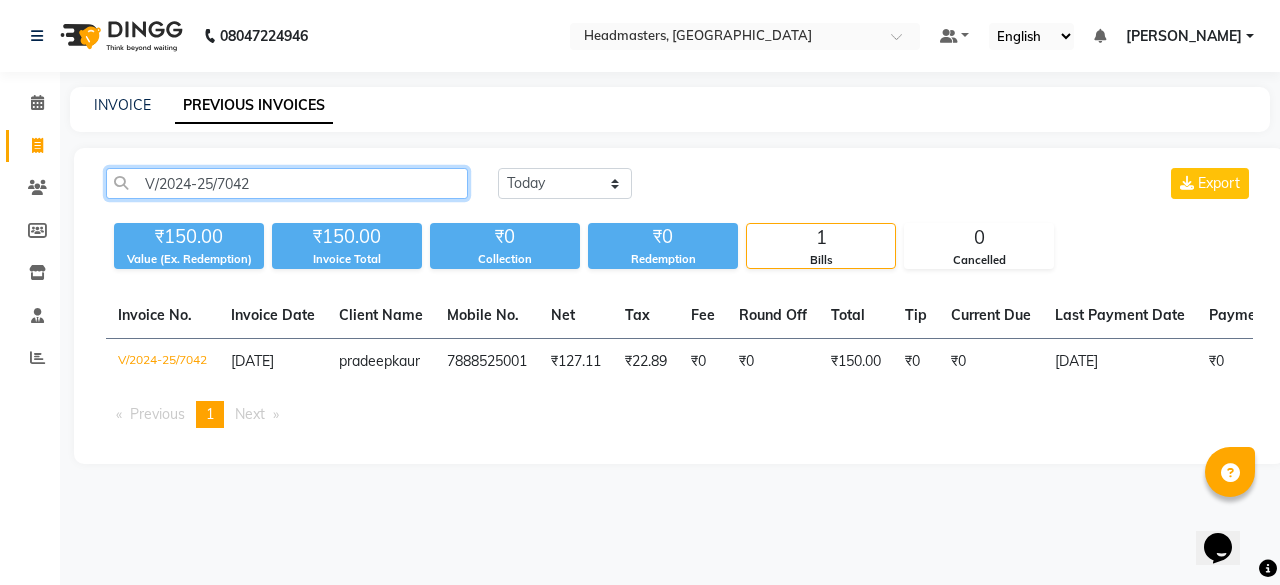 drag, startPoint x: 269, startPoint y: 177, endPoint x: 114, endPoint y: 171, distance: 155.11609 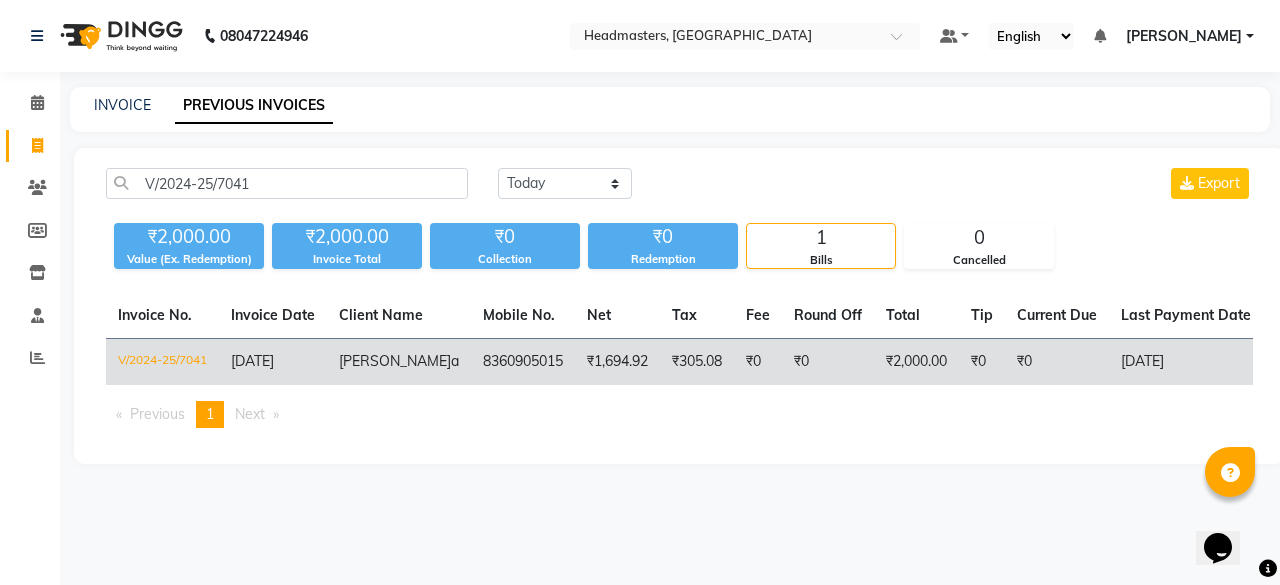 click on "8360905015" 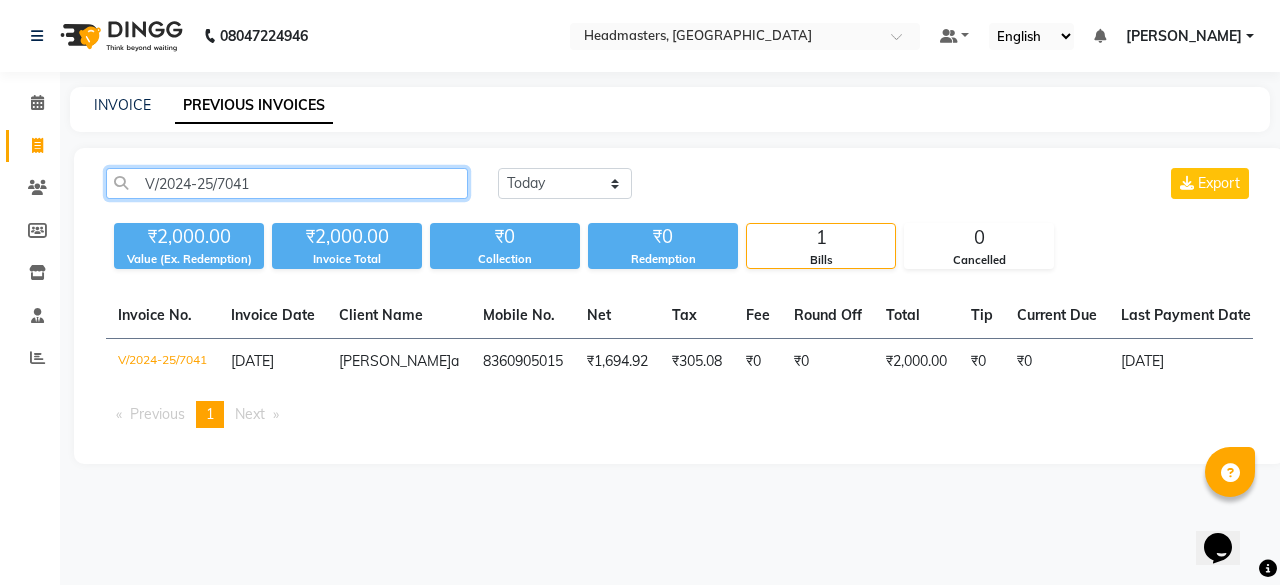 drag, startPoint x: 320, startPoint y: 194, endPoint x: 136, endPoint y: 191, distance: 184.02446 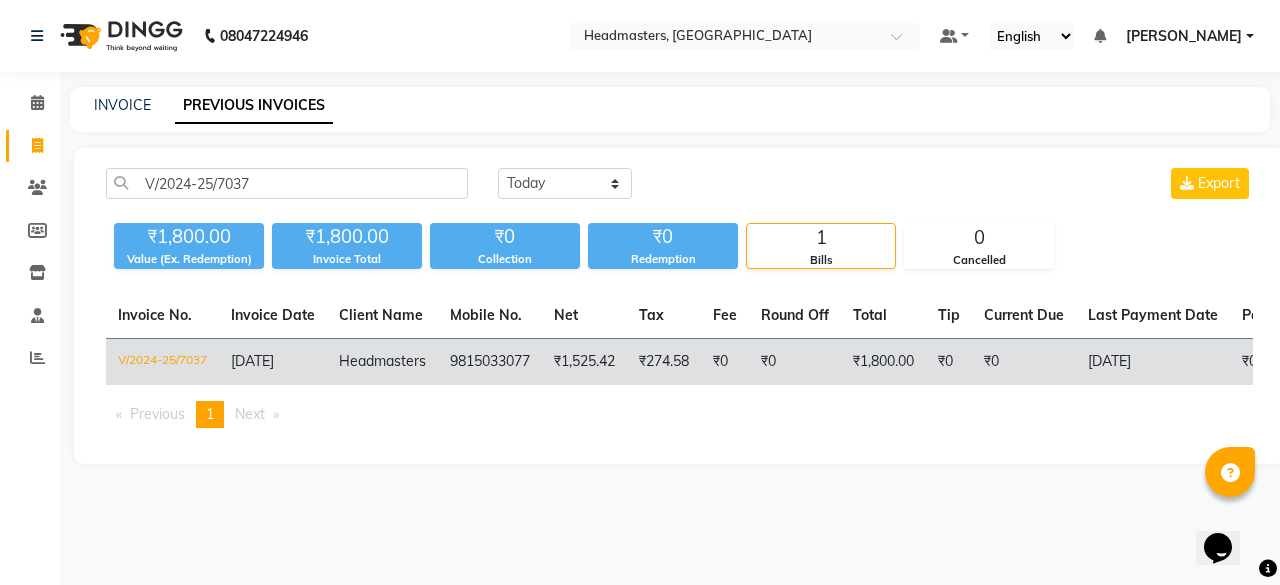 click on "₹1,525.42" 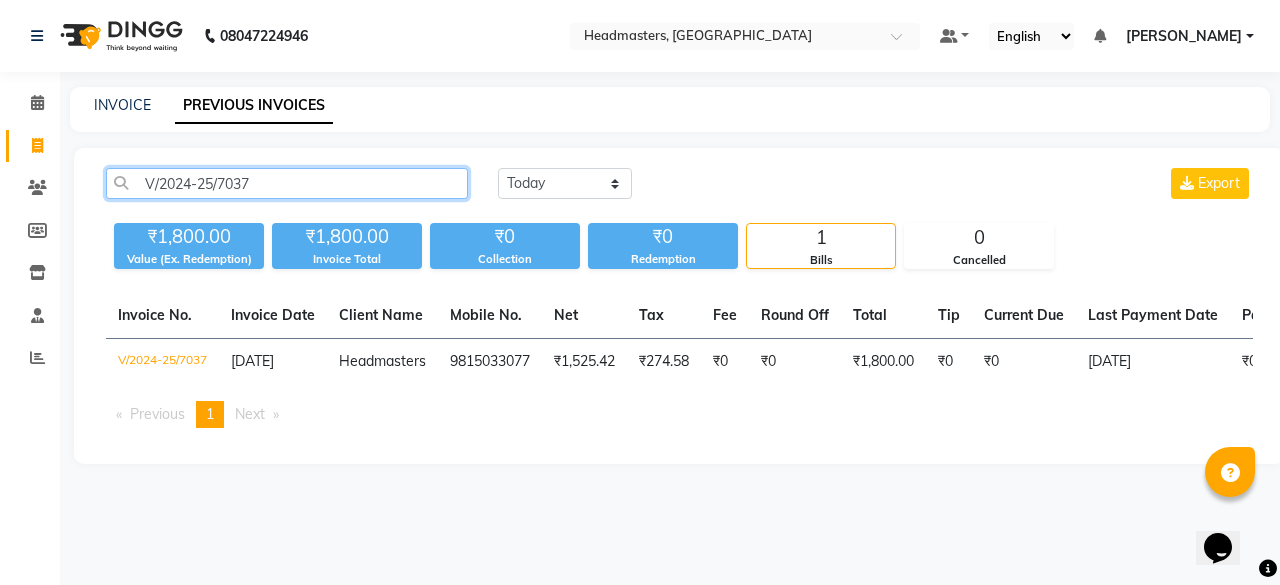 drag, startPoint x: 283, startPoint y: 179, endPoint x: 0, endPoint y: 160, distance: 283.6371 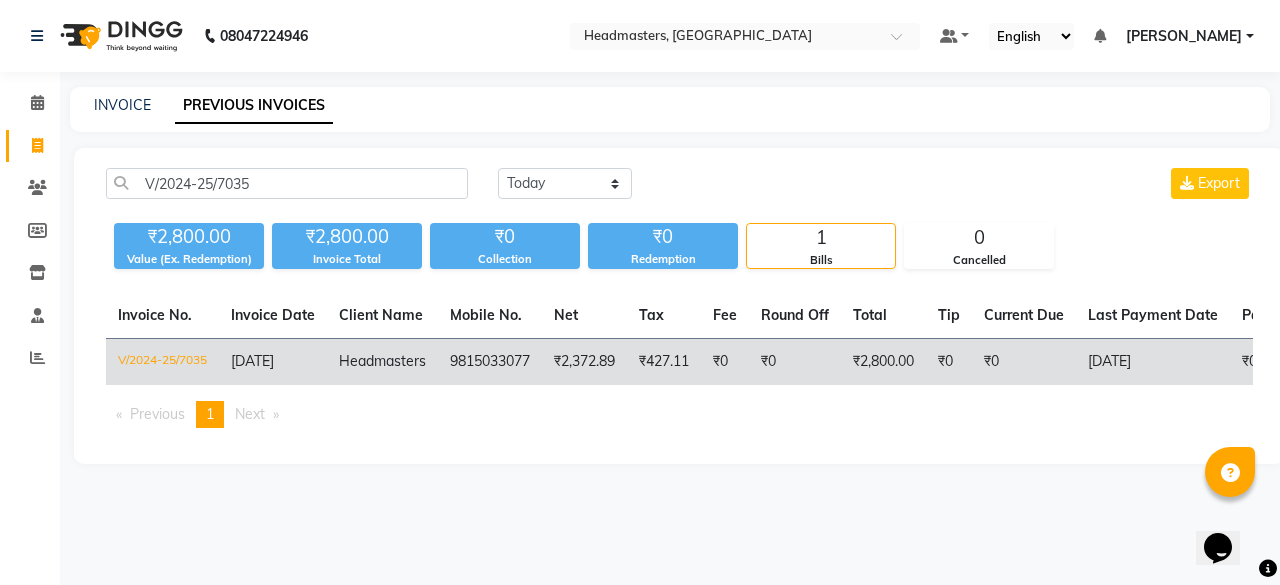 click on "9815033077" 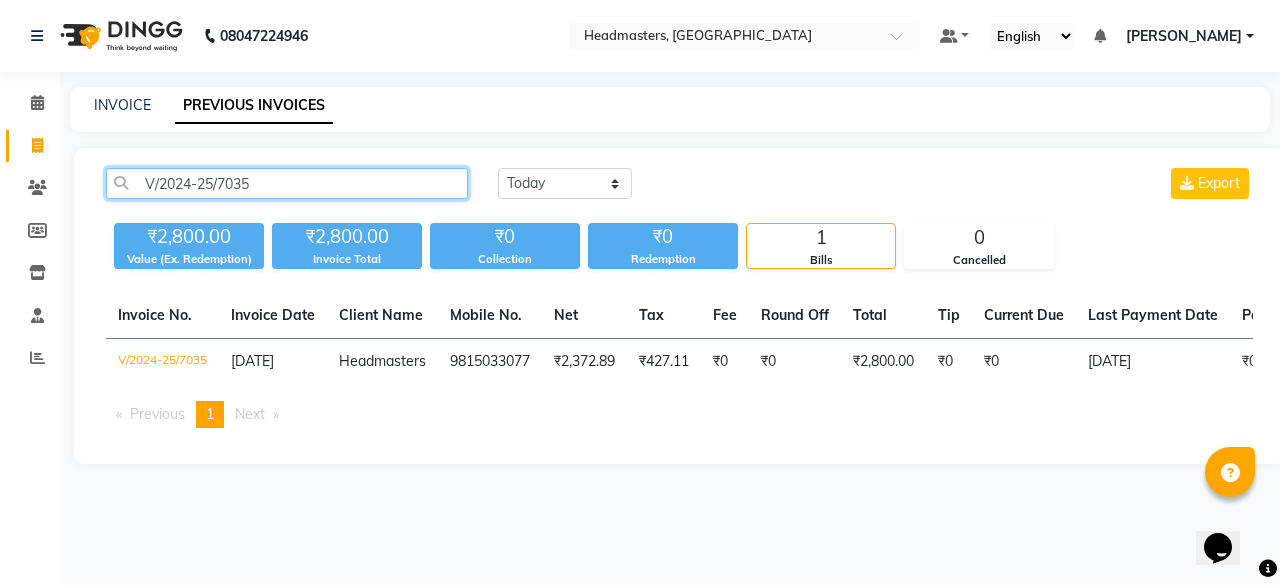 drag, startPoint x: 264, startPoint y: 187, endPoint x: 132, endPoint y: 184, distance: 132.03409 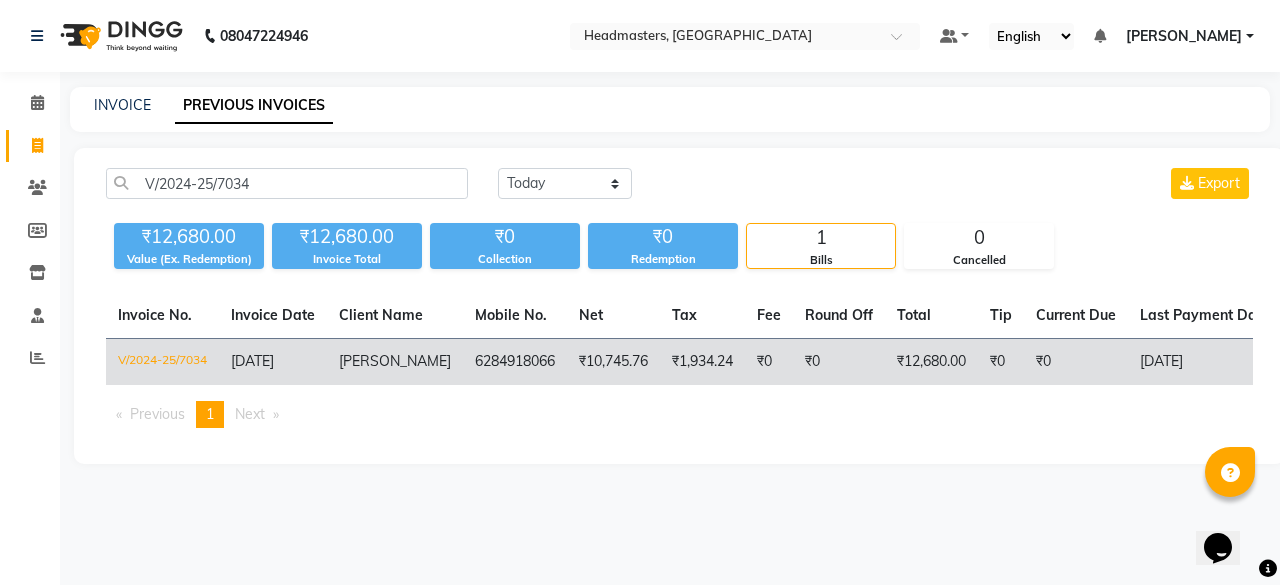 click on "₹10,745.76" 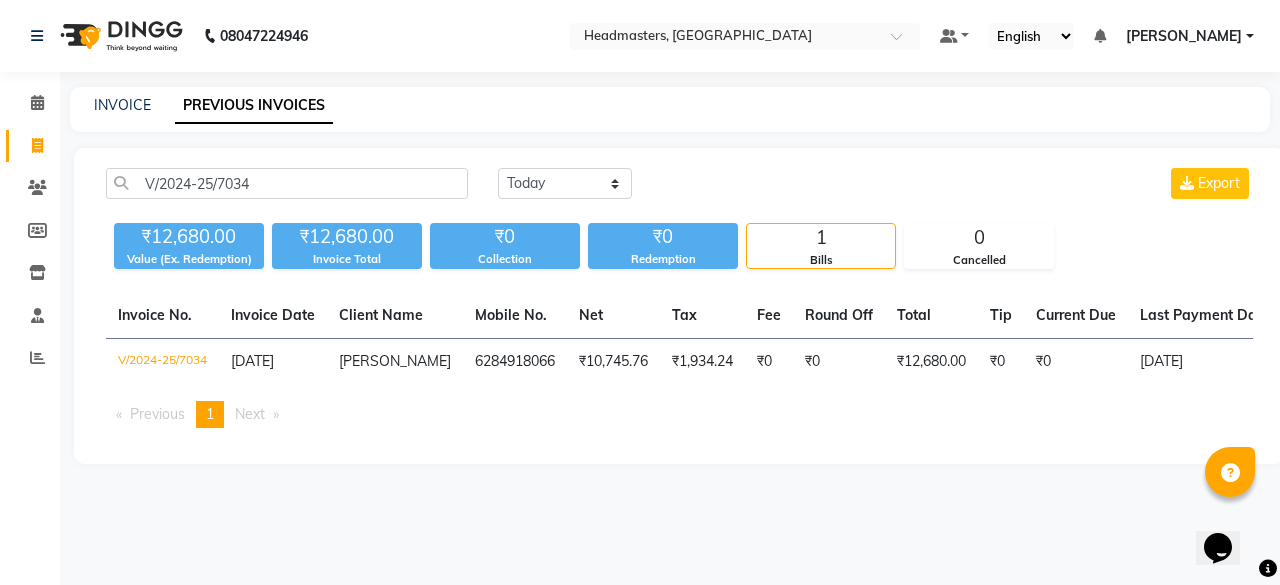 click on "V/2024-25/7034 Today Yesterday Custom Range Export ₹12,680.00 Value (Ex. Redemption) ₹12,680.00 Invoice Total  ₹0 Collection ₹0 Redemption 1 Bills 0 Cancelled  Invoice No.   Invoice Date   Client Name   Mobile No.   Net   Tax   Fee   Round Off   Total   Tip   Current Due   Last Payment Date   Payment Amount   Payment Methods   Cancel Reason   Status   V/2024-25/7034  31-12-2024 simarpreet kaur   6284918066 ₹10,745.76 ₹1,934.24  ₹0  ₹0 ₹12,680.00 ₹0 ₹0 31-12-2024 ₹0  - PAID  Previous  page  1 / 1  You're on page  1  Next  page" 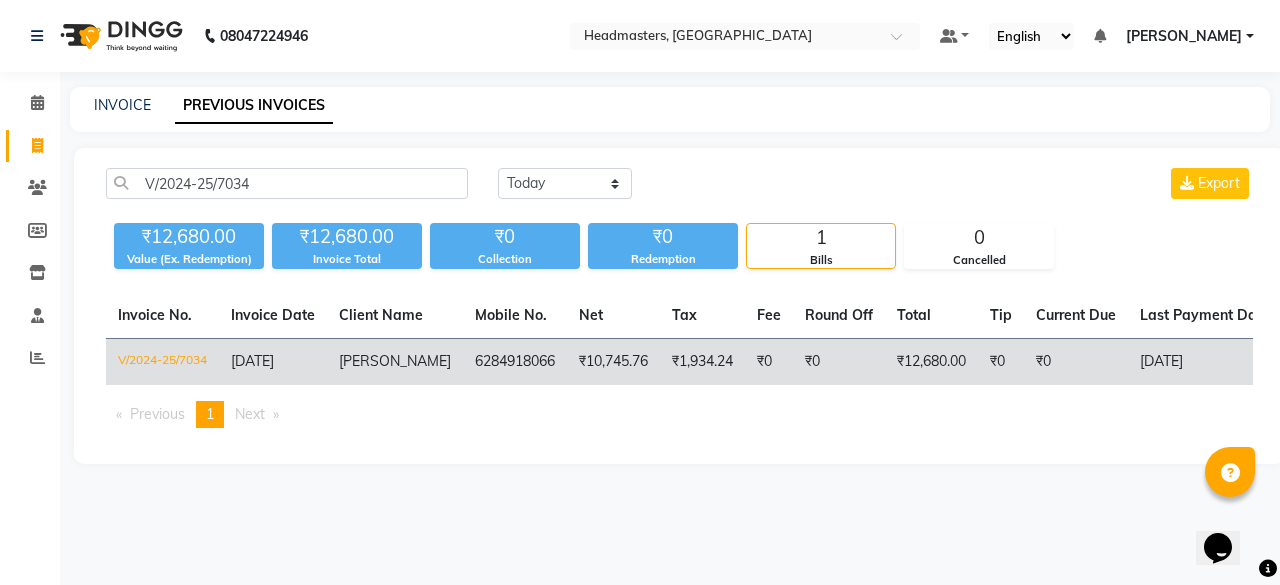click on "6284918066" 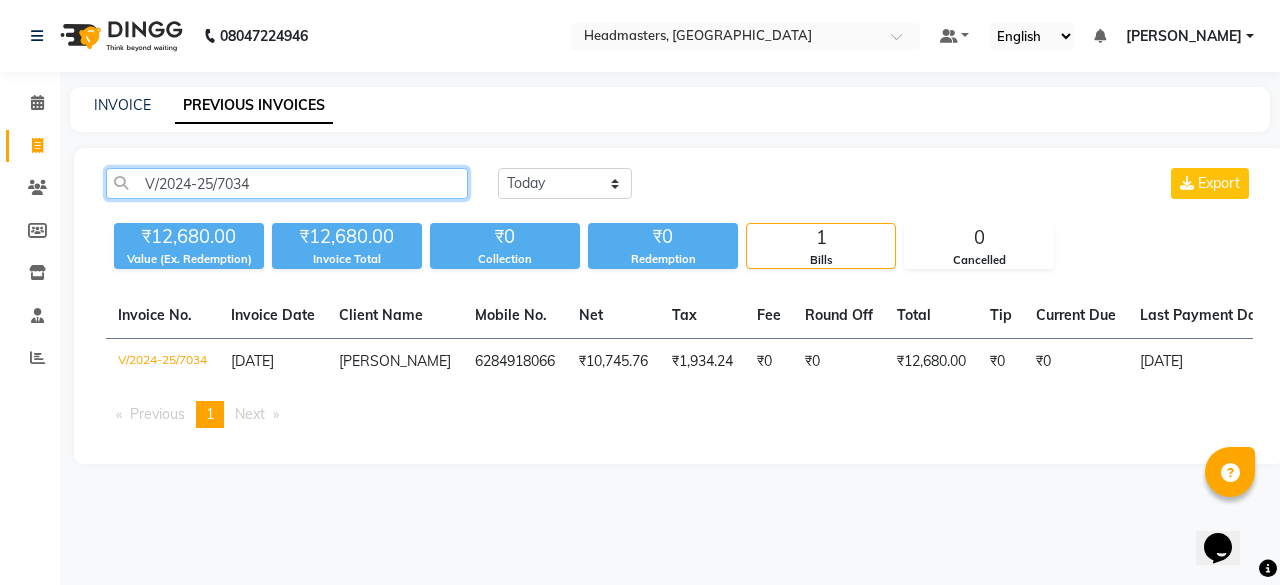 drag, startPoint x: 340, startPoint y: 191, endPoint x: 54, endPoint y: 155, distance: 288.25684 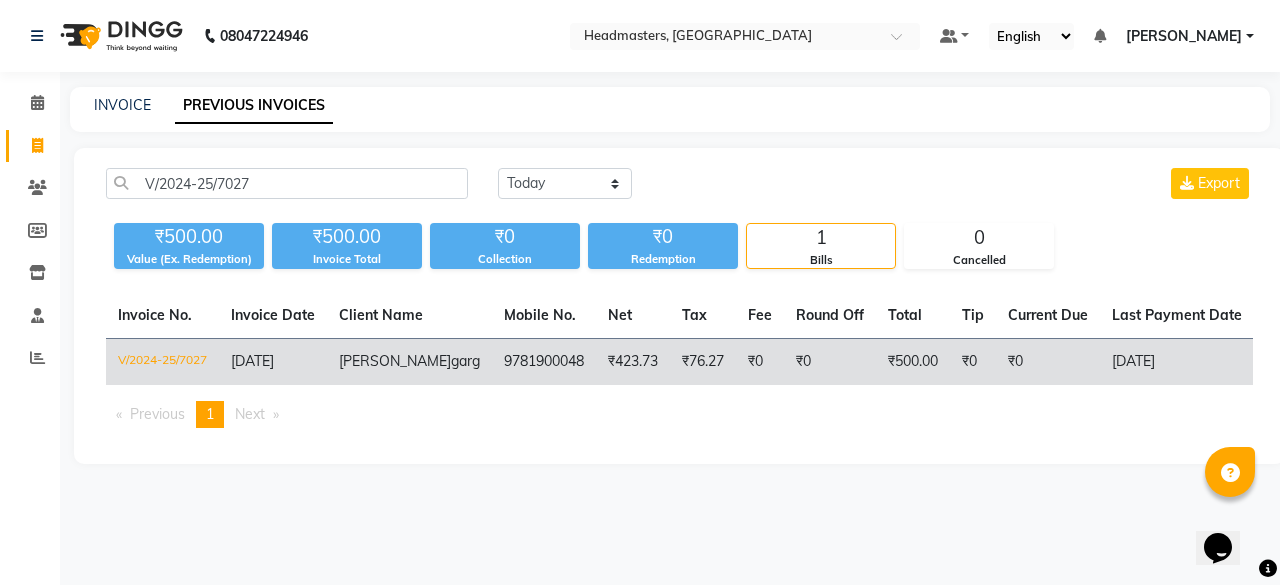 click on "9781900048" 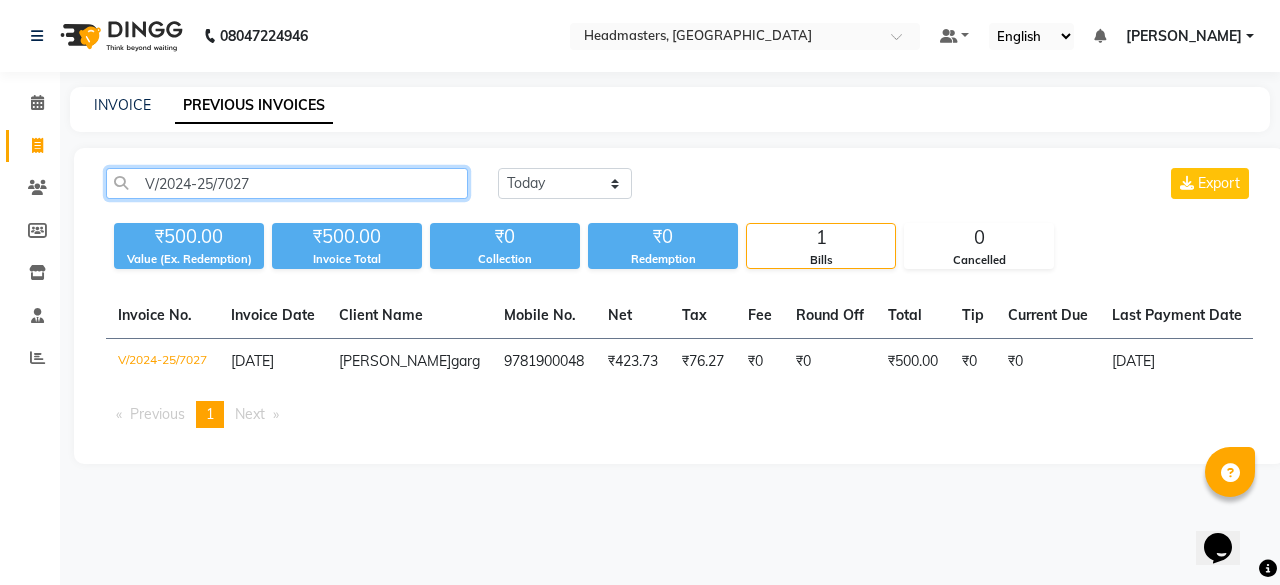 drag, startPoint x: 322, startPoint y: 183, endPoint x: 0, endPoint y: 199, distance: 322.39728 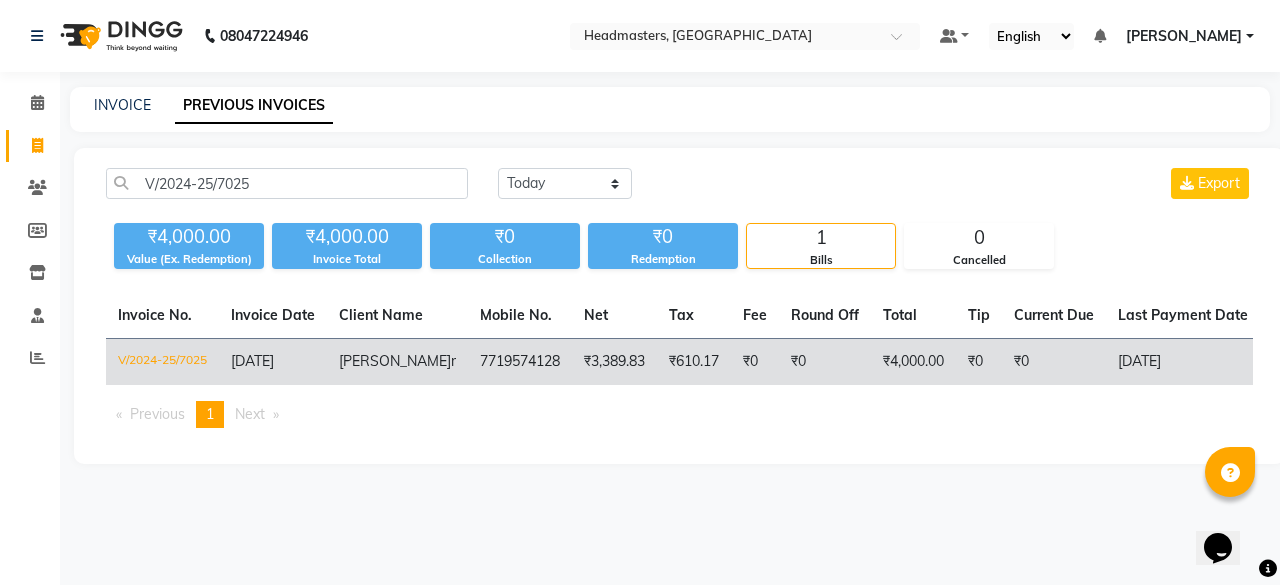 click on "₹610.17" 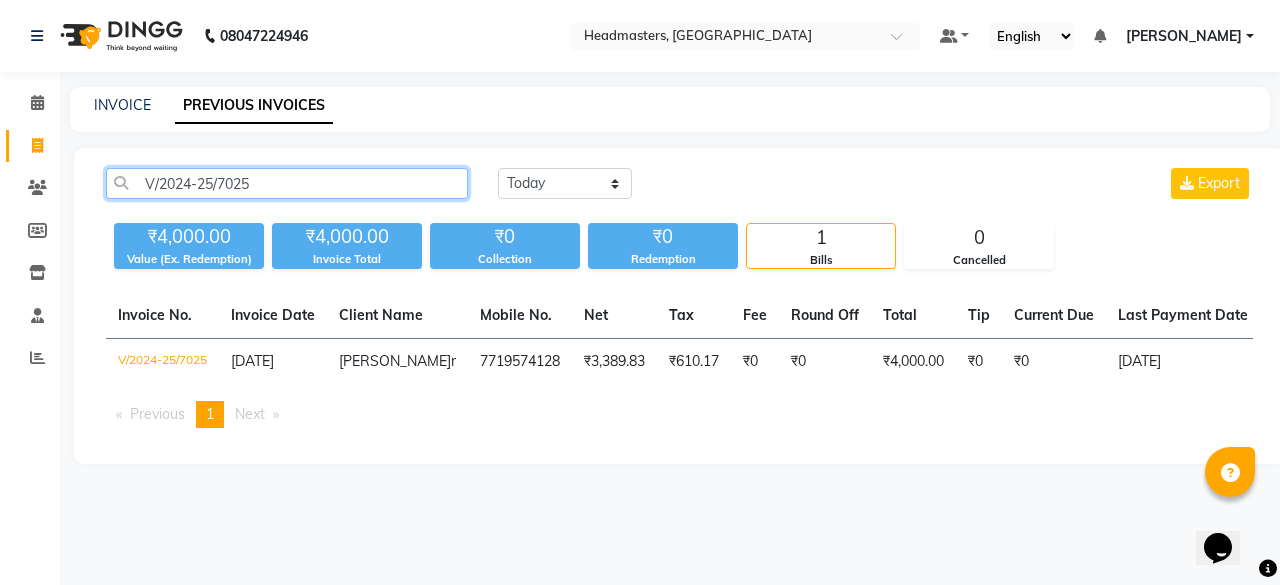 drag, startPoint x: 310, startPoint y: 194, endPoint x: 117, endPoint y: 183, distance: 193.31322 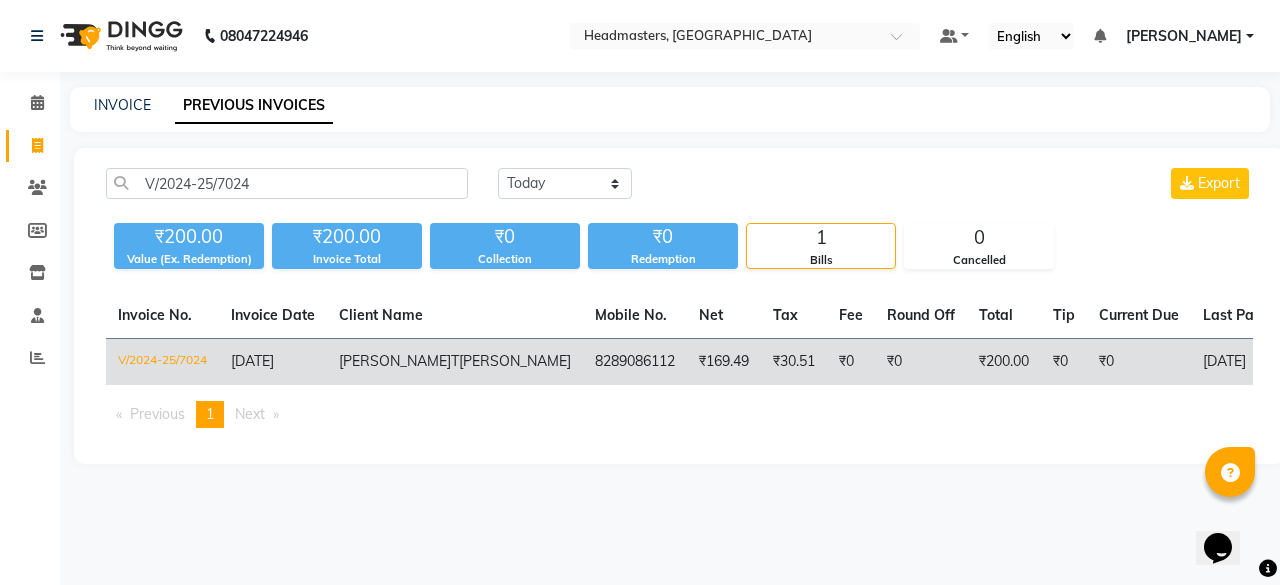 click on "₹0" 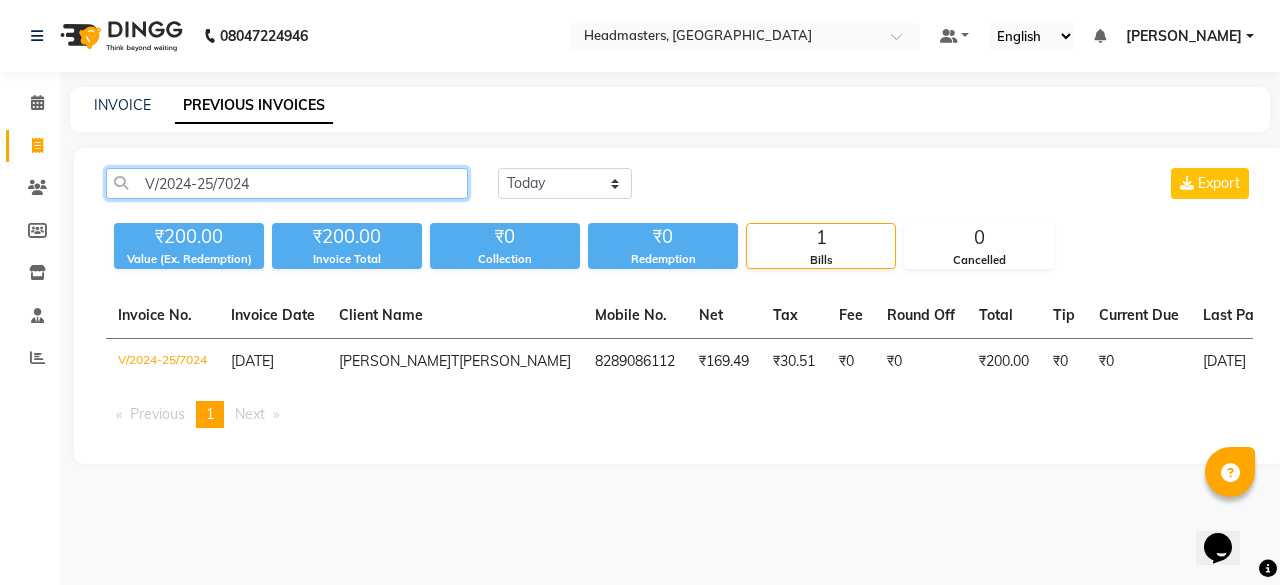 drag, startPoint x: 258, startPoint y: 178, endPoint x: 107, endPoint y: 163, distance: 151.74321 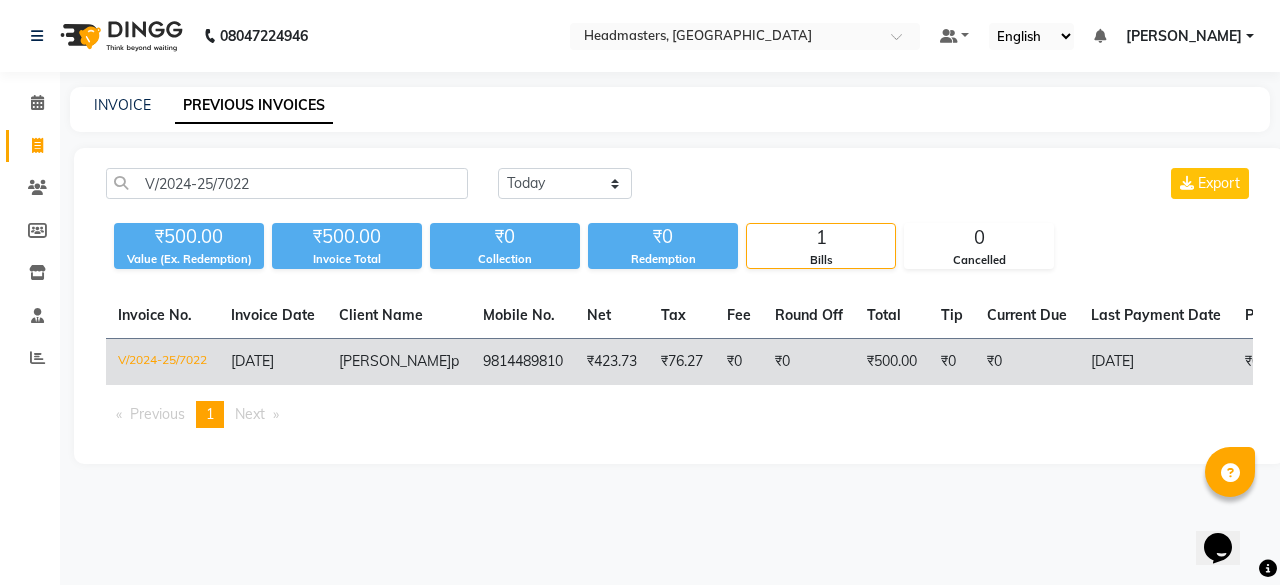 click on "ramandeep" 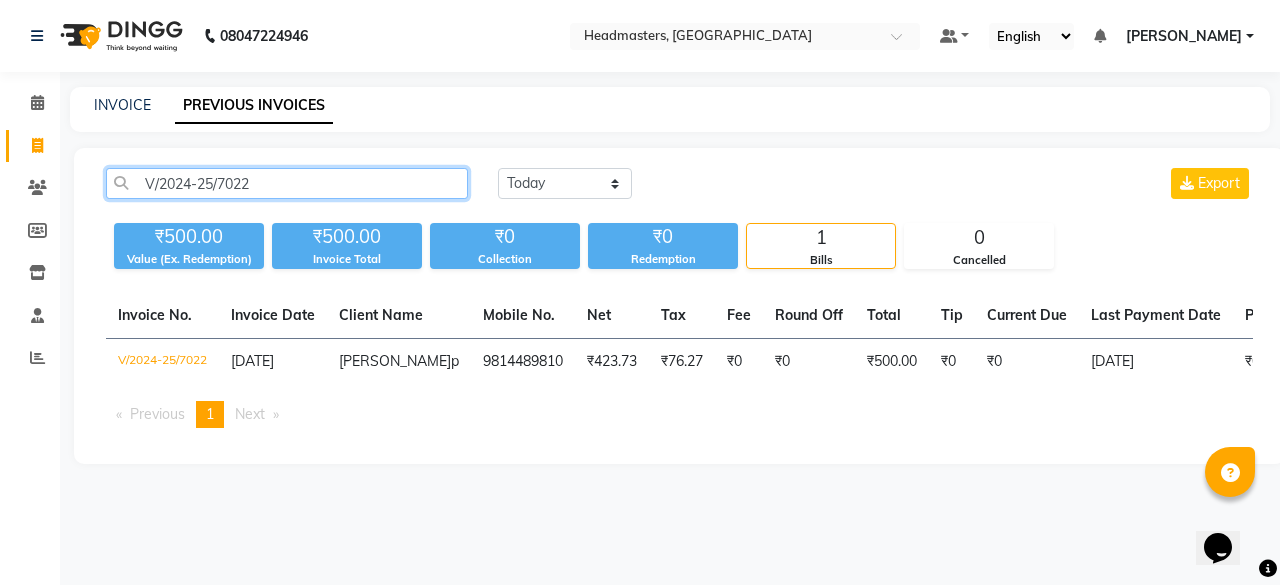 drag, startPoint x: 301, startPoint y: 181, endPoint x: 78, endPoint y: 187, distance: 223.0807 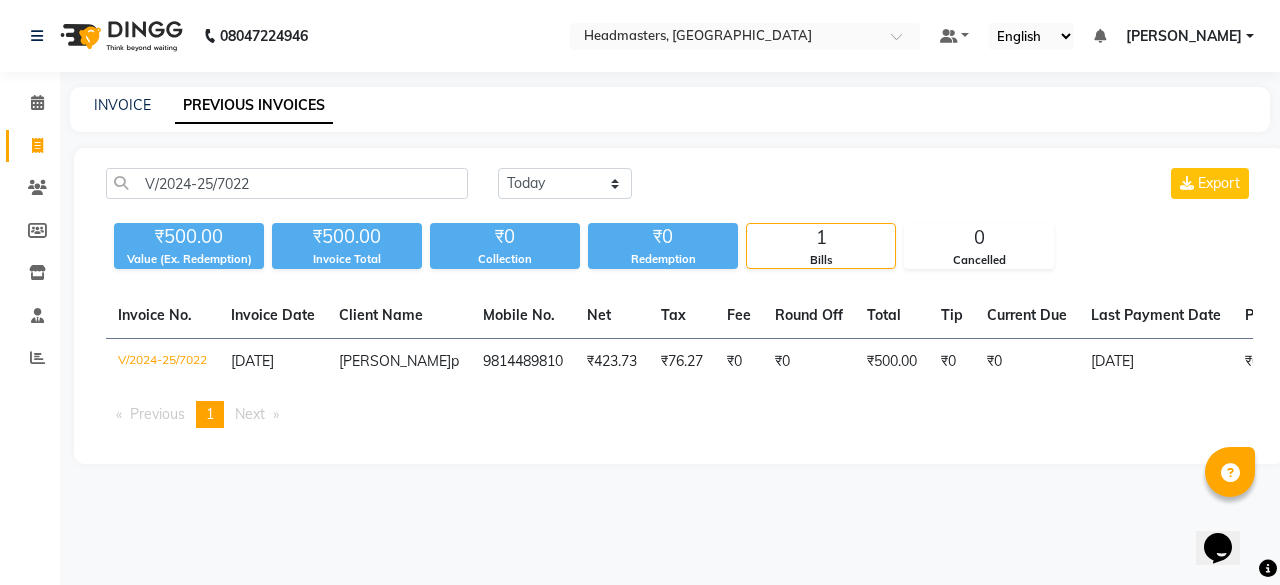 click on "ramandeep" 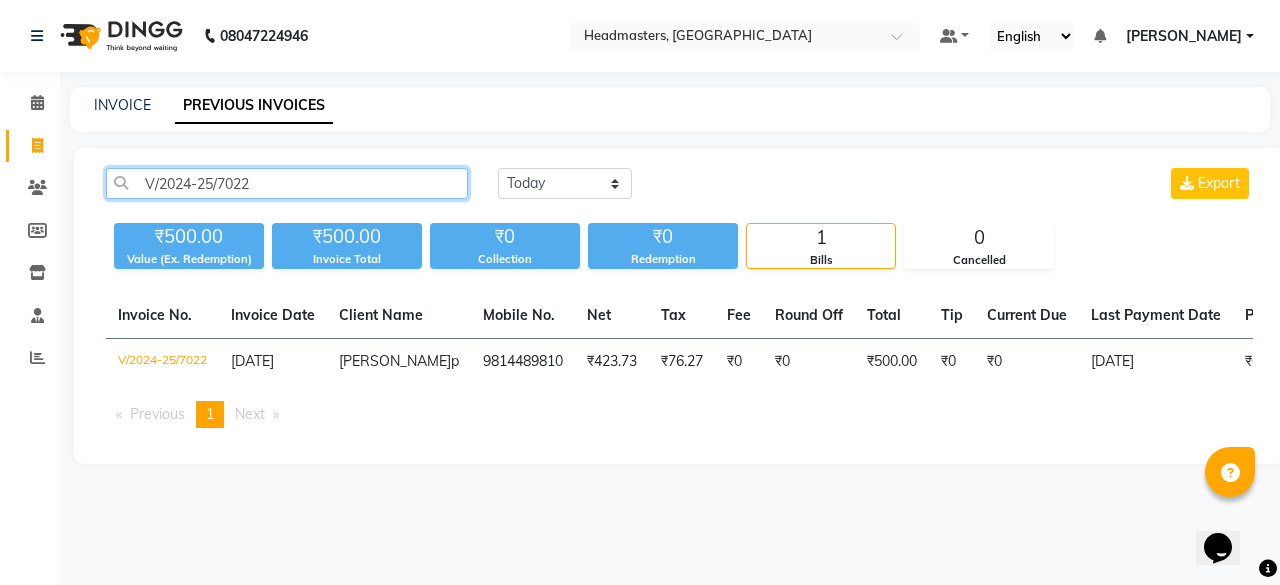 drag, startPoint x: 272, startPoint y: 189, endPoint x: 126, endPoint y: 171, distance: 147.10541 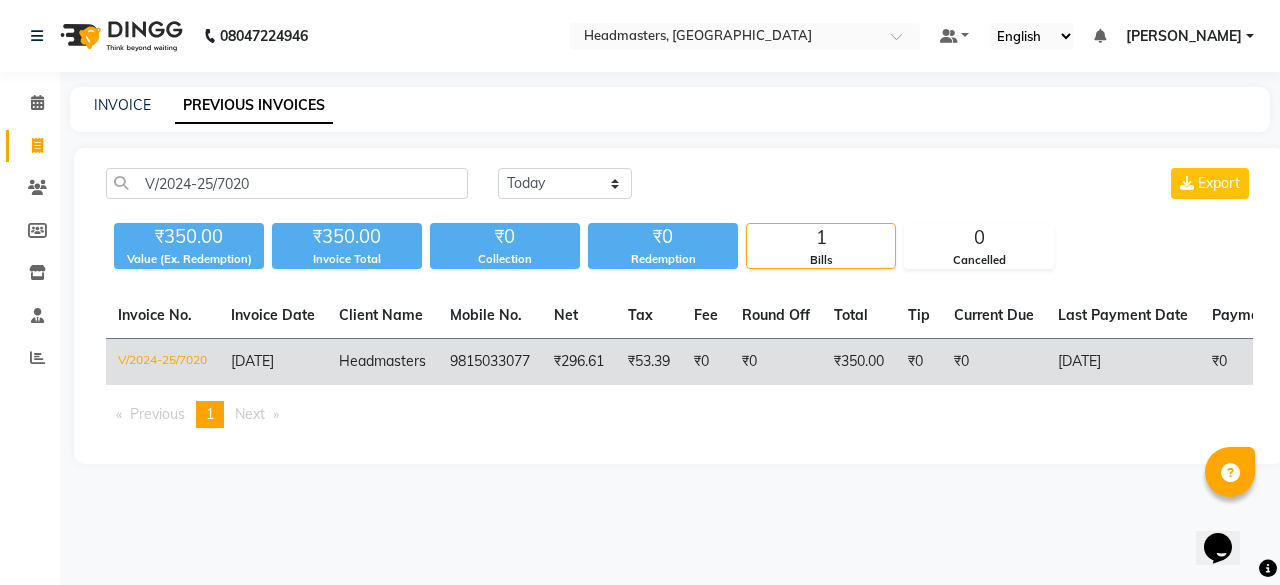 click on "₹296.61" 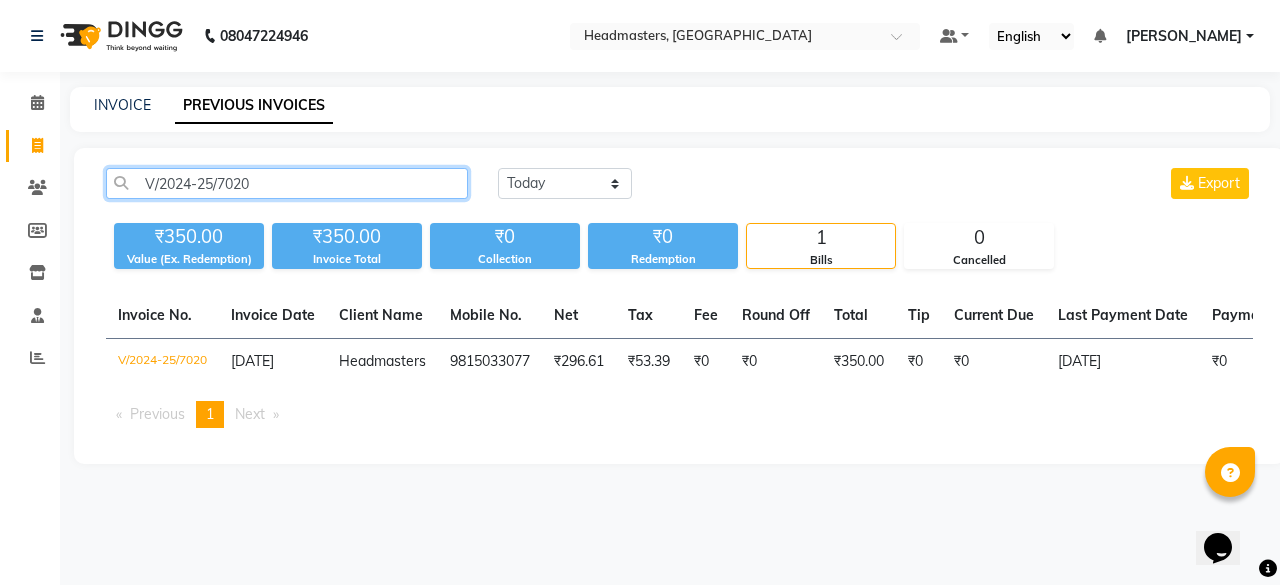drag, startPoint x: 277, startPoint y: 194, endPoint x: 72, endPoint y: 185, distance: 205.19746 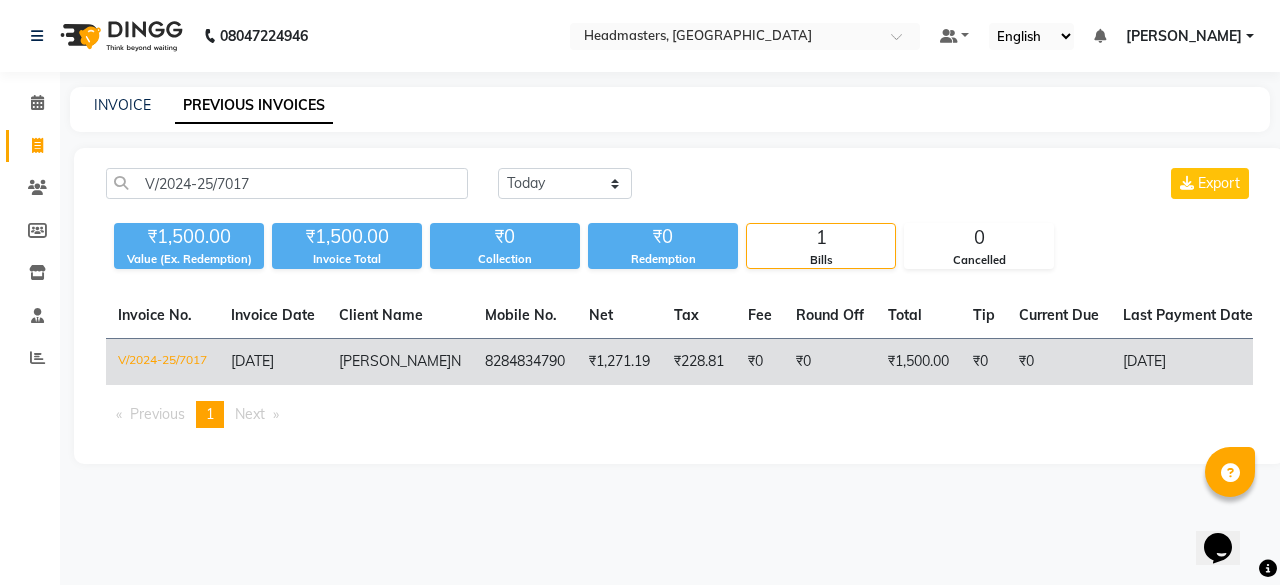 click on "GAGAN" 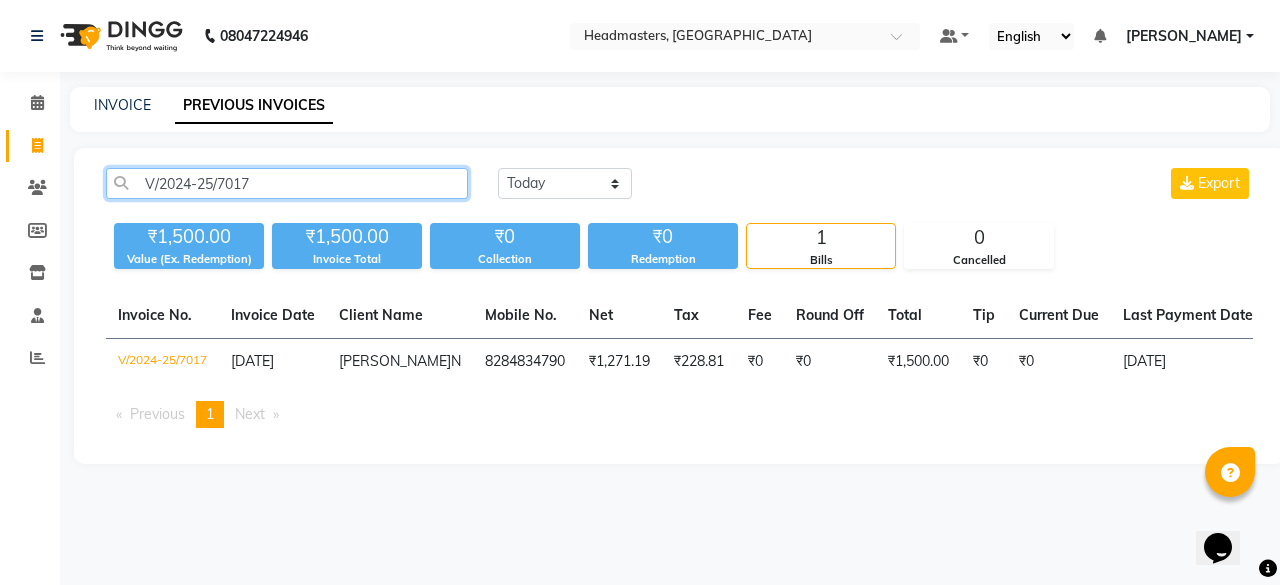 drag, startPoint x: 350, startPoint y: 185, endPoint x: 154, endPoint y: 175, distance: 196.25494 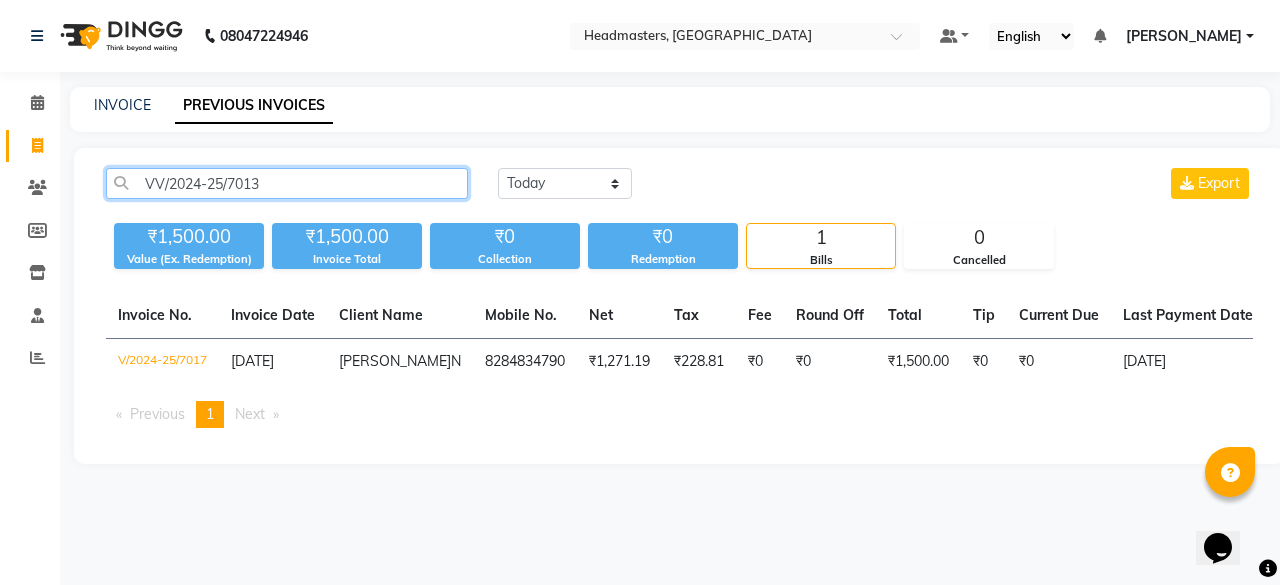 drag, startPoint x: 275, startPoint y: 196, endPoint x: 0, endPoint y: 169, distance: 276.32227 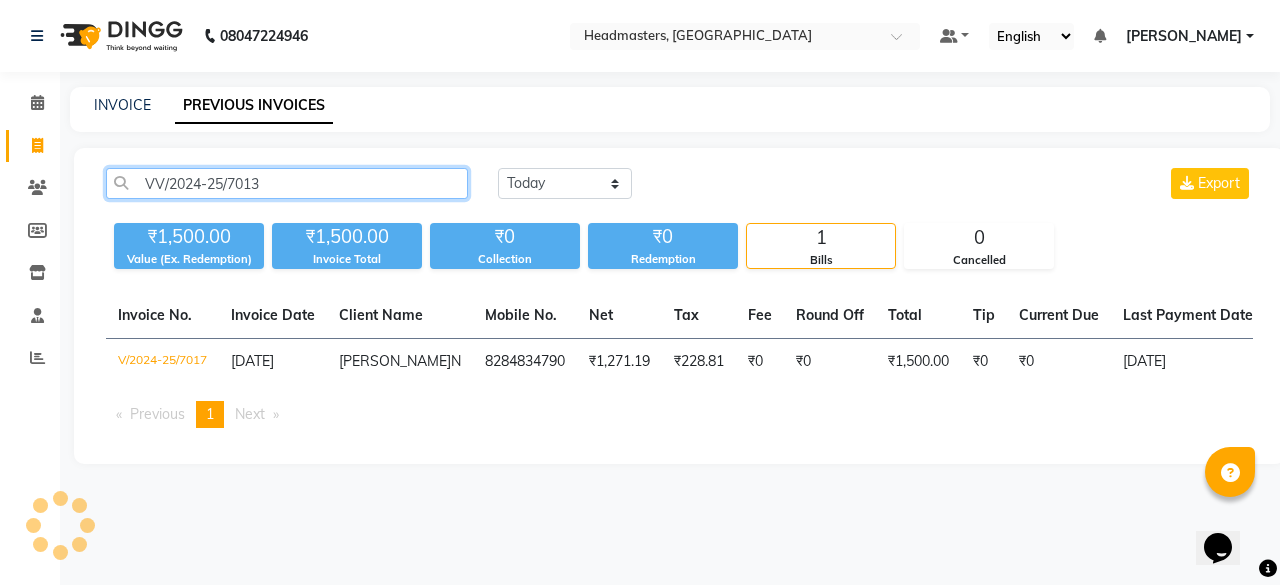paste 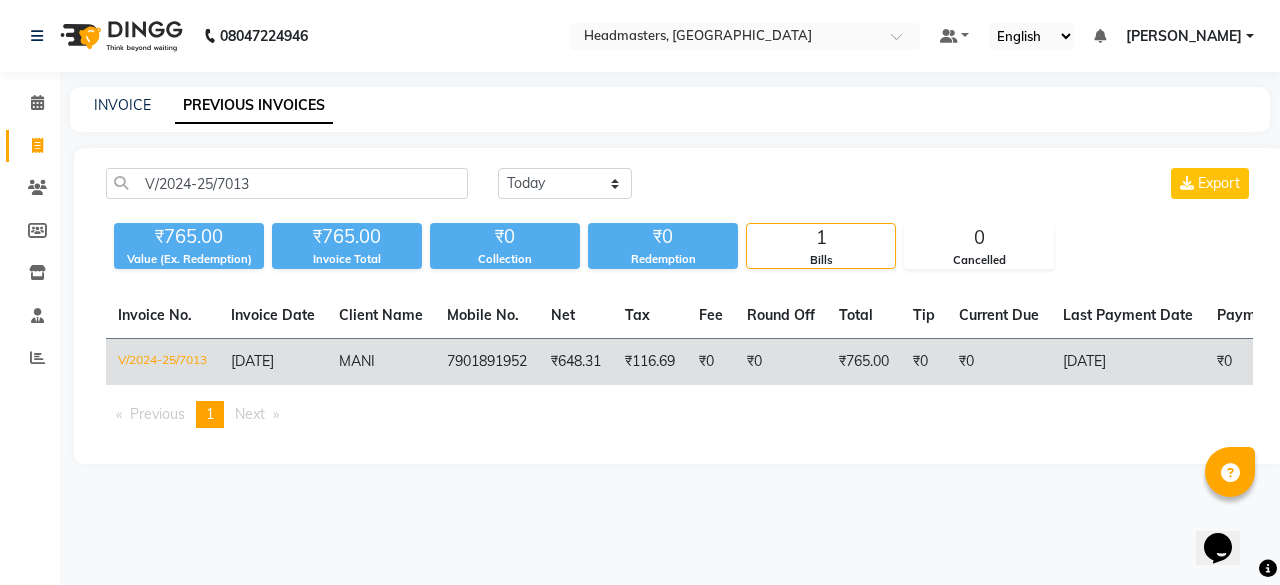 click on "7901891952" 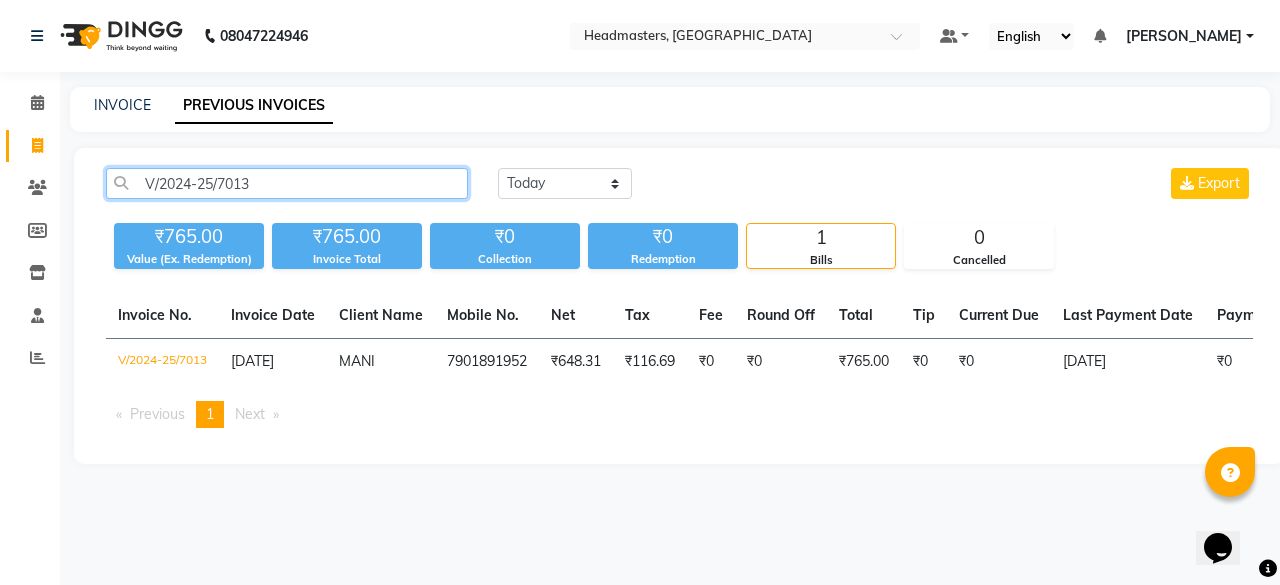 drag, startPoint x: 281, startPoint y: 192, endPoint x: 45, endPoint y: 167, distance: 237.32047 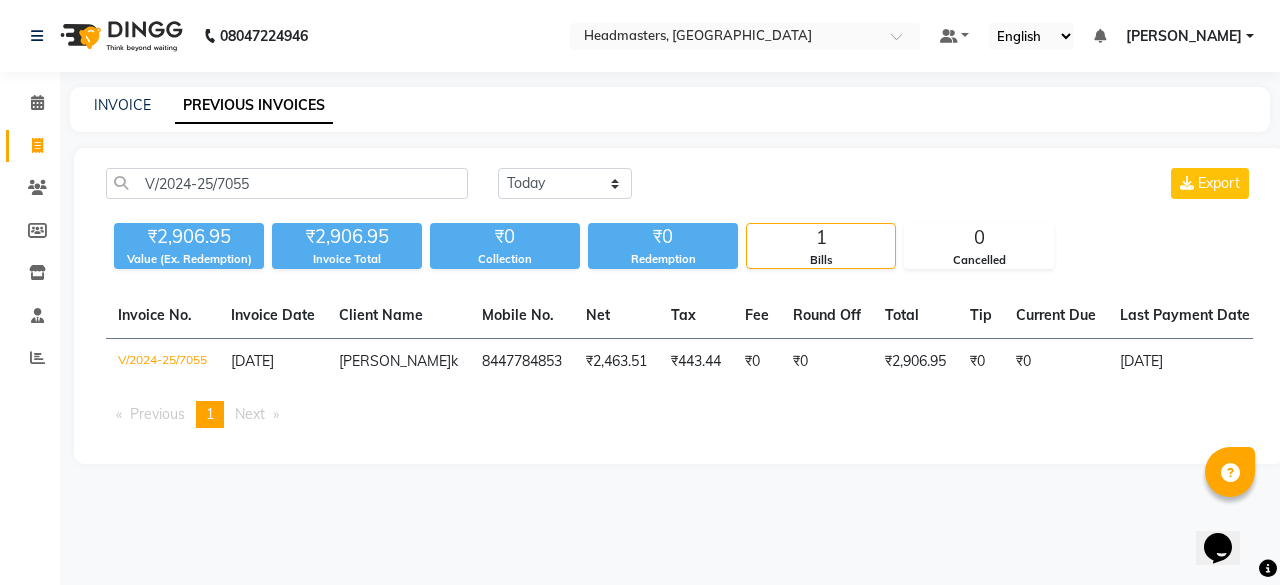 click on "₹2,463.51" 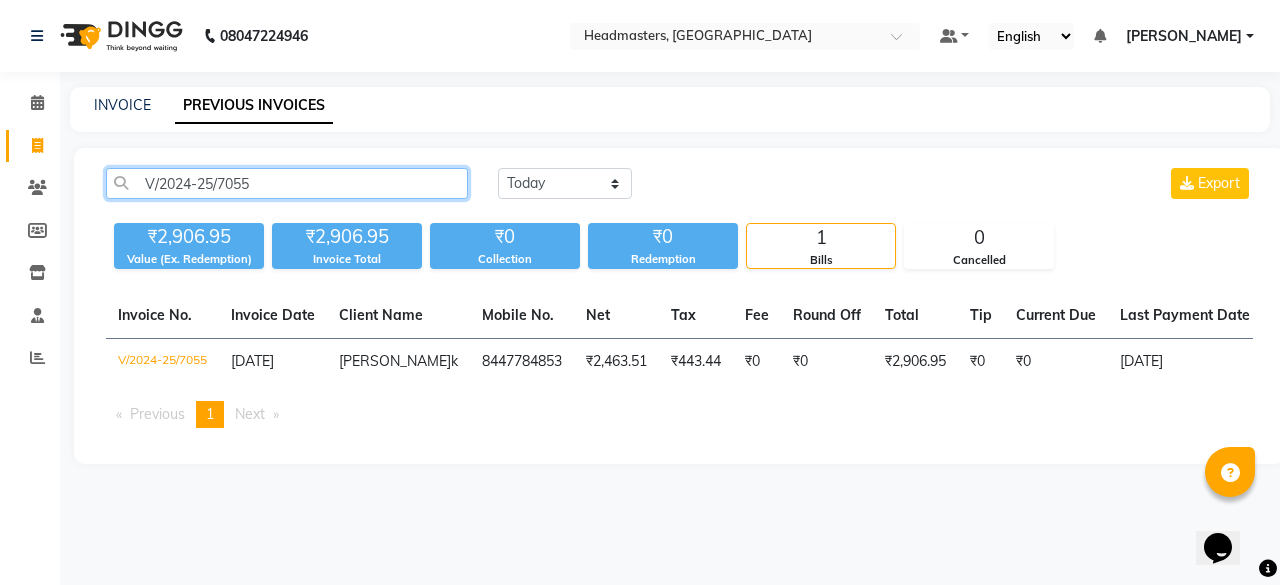 drag, startPoint x: 272, startPoint y: 186, endPoint x: 40, endPoint y: 167, distance: 232.77672 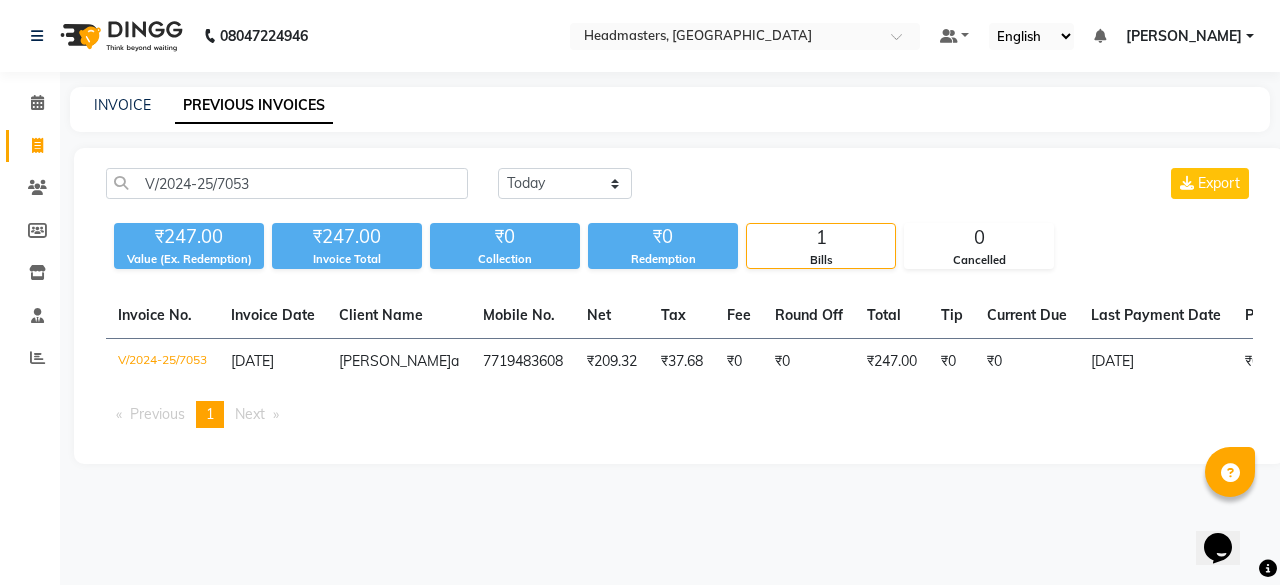 click on "V/2024-25/7053 Today Yesterday Custom Range Export ₹247.00 Value (Ex. Redemption) ₹247.00 Invoice Total  ₹0 Collection ₹0 Redemption 1 Bills 0 Cancelled  Invoice No.   Invoice Date   Client Name   Mobile No.   Net   Tax   Fee   Round Off   Total   Tip   Current Due   Last Payment Date   Payment Amount   Payment Methods   Cancel Reason   Status   V/2024-25/7053  31-12-2024 geetika   7719483608 ₹209.32 ₹37.68  ₹0  ₹0 ₹247.00 ₹0 ₹0 31-12-2024 ₹0  - PAID  Previous  page  1 / 1  You're on page  1  Next  page" 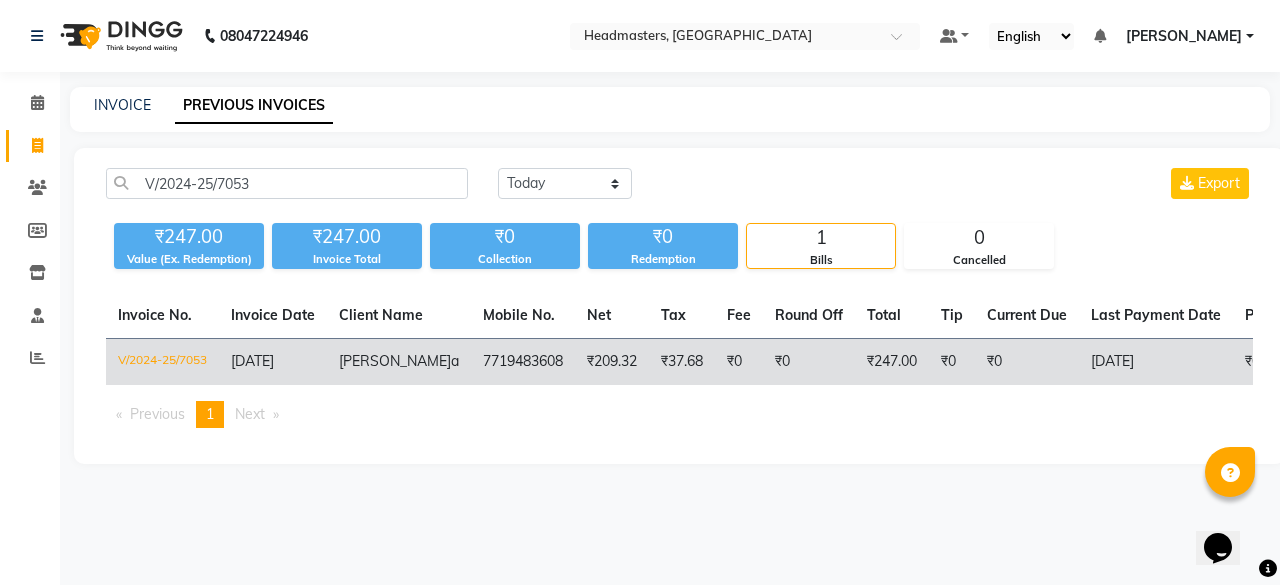 click on "₹0" 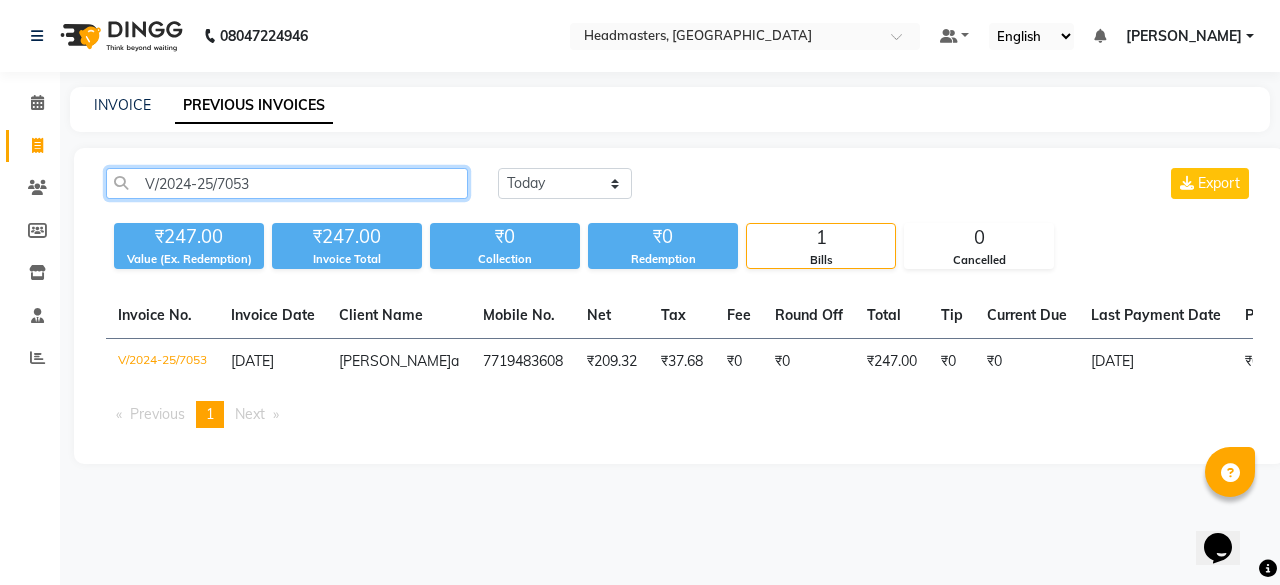 drag, startPoint x: 333, startPoint y: 182, endPoint x: 0, endPoint y: 169, distance: 333.25366 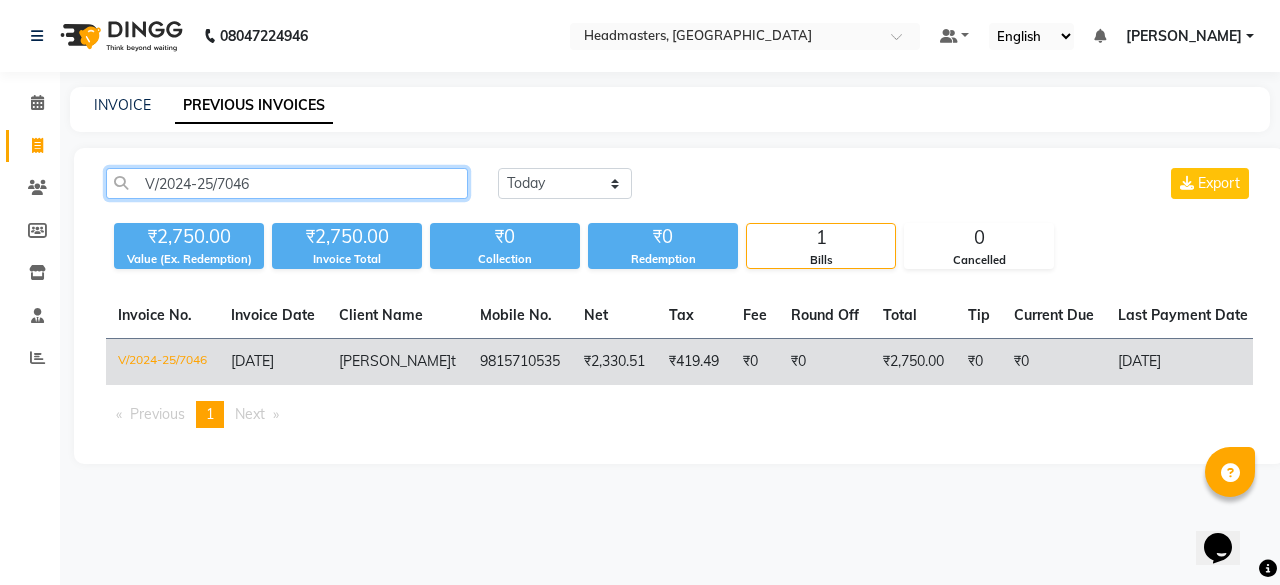 type on "V/2024-25/7046" 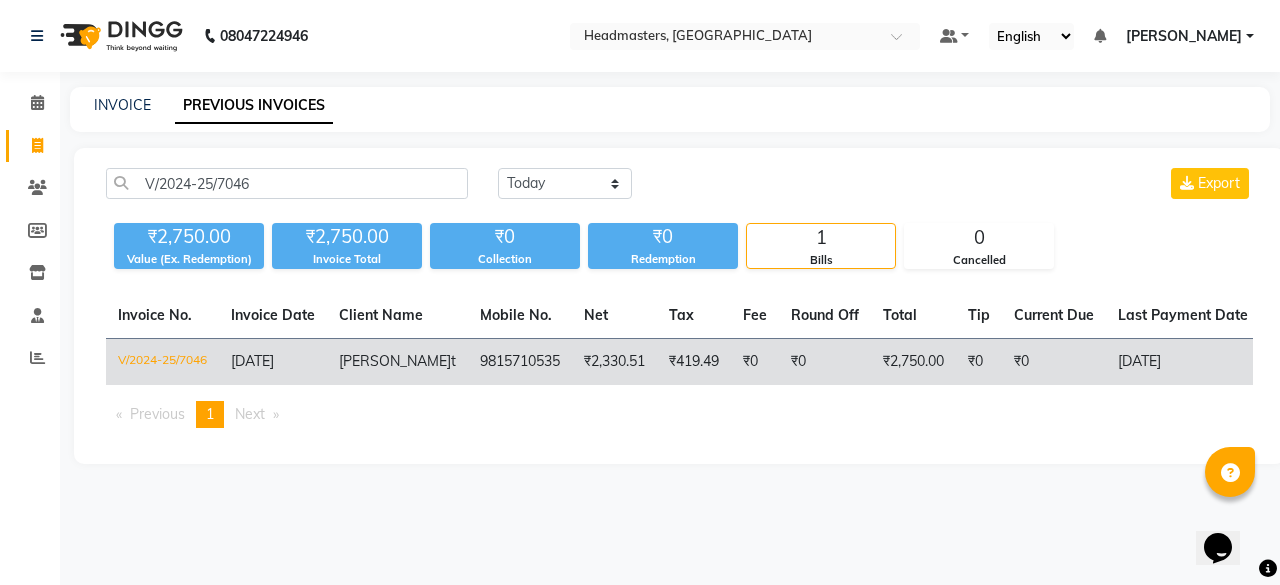 click on "₹419.49" 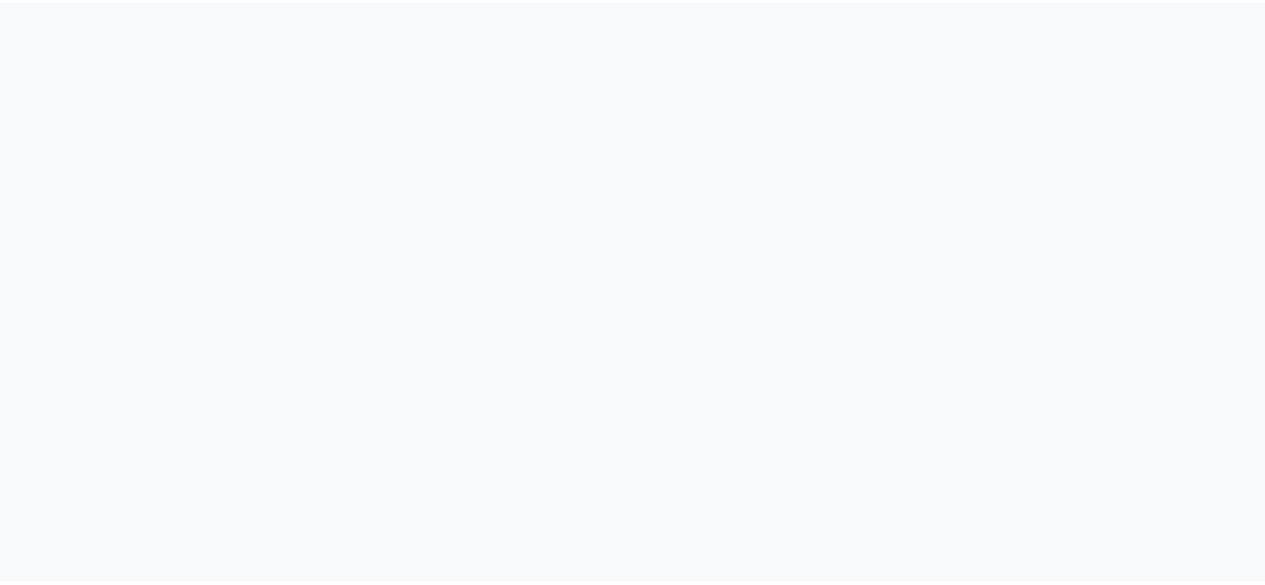 scroll, scrollTop: 0, scrollLeft: 0, axis: both 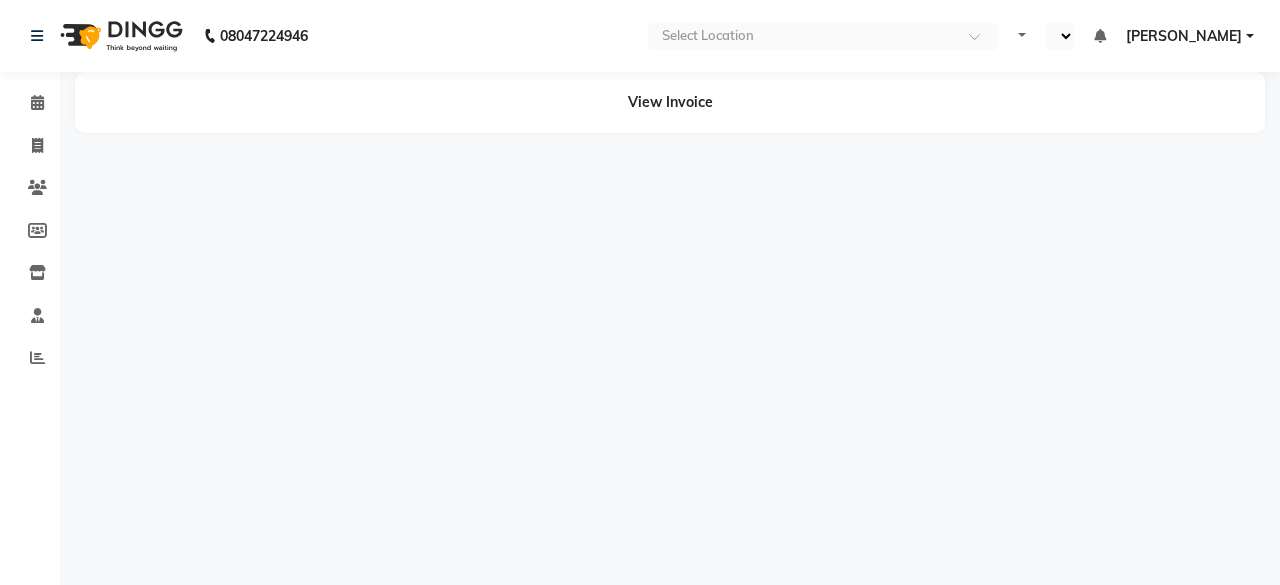 select on "en" 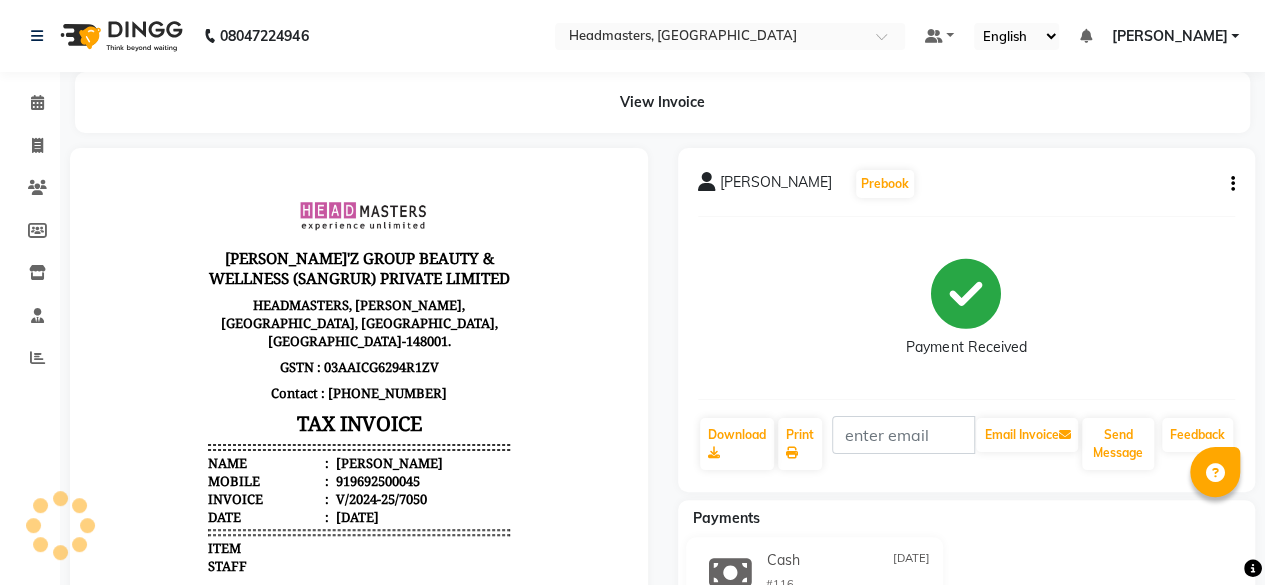 scroll, scrollTop: 0, scrollLeft: 0, axis: both 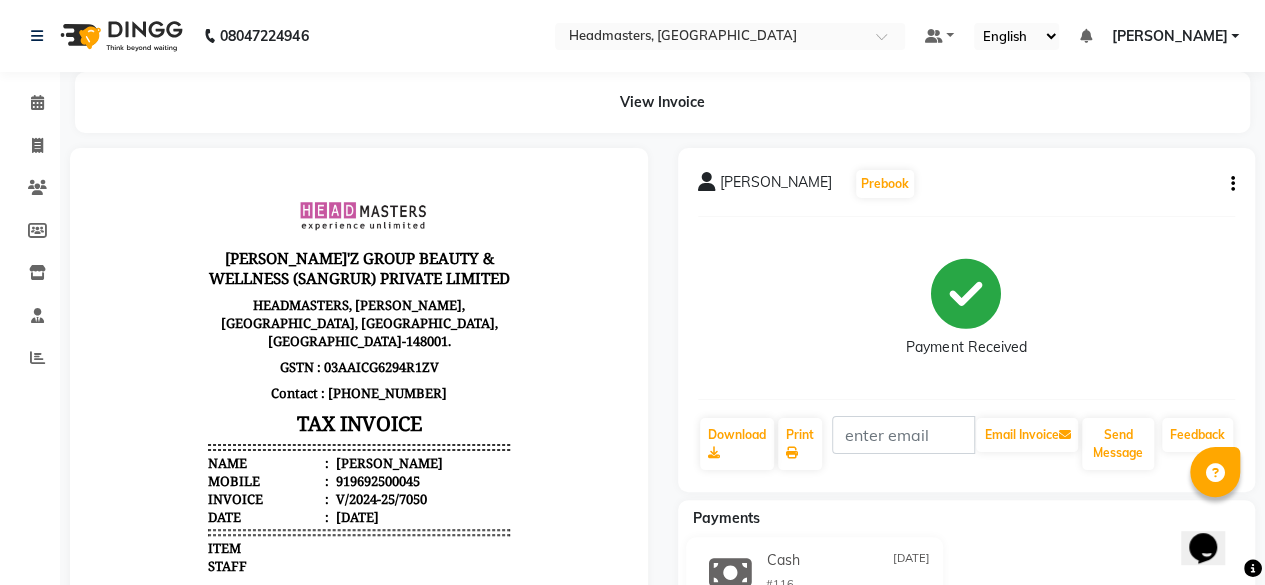 click 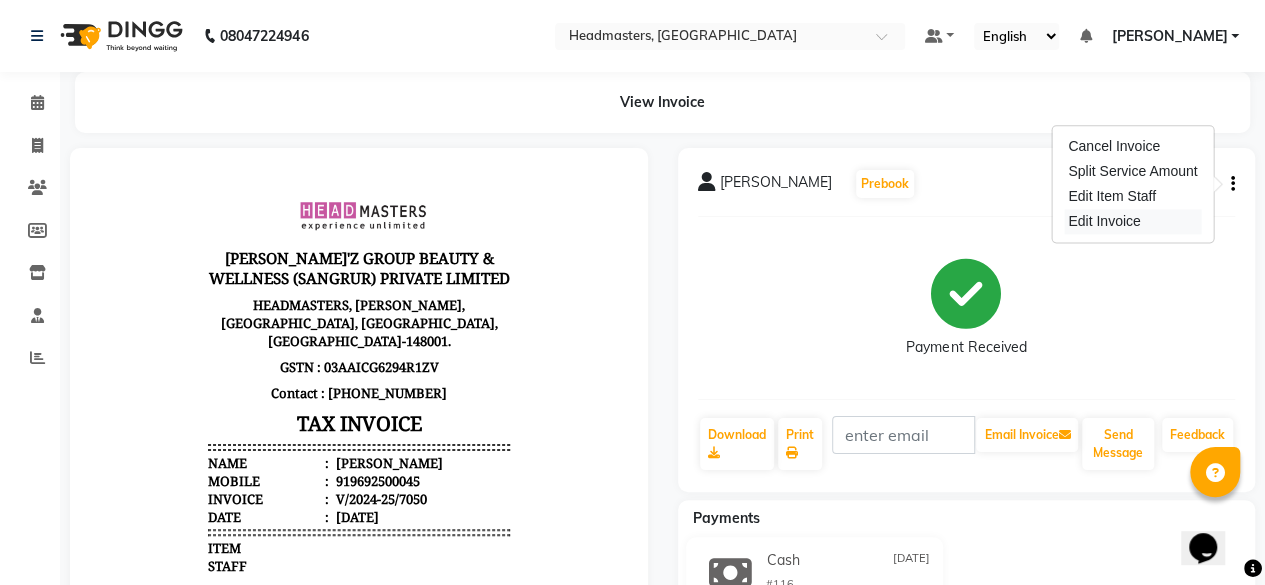 click on "Edit Invoice" at bounding box center (1132, 221) 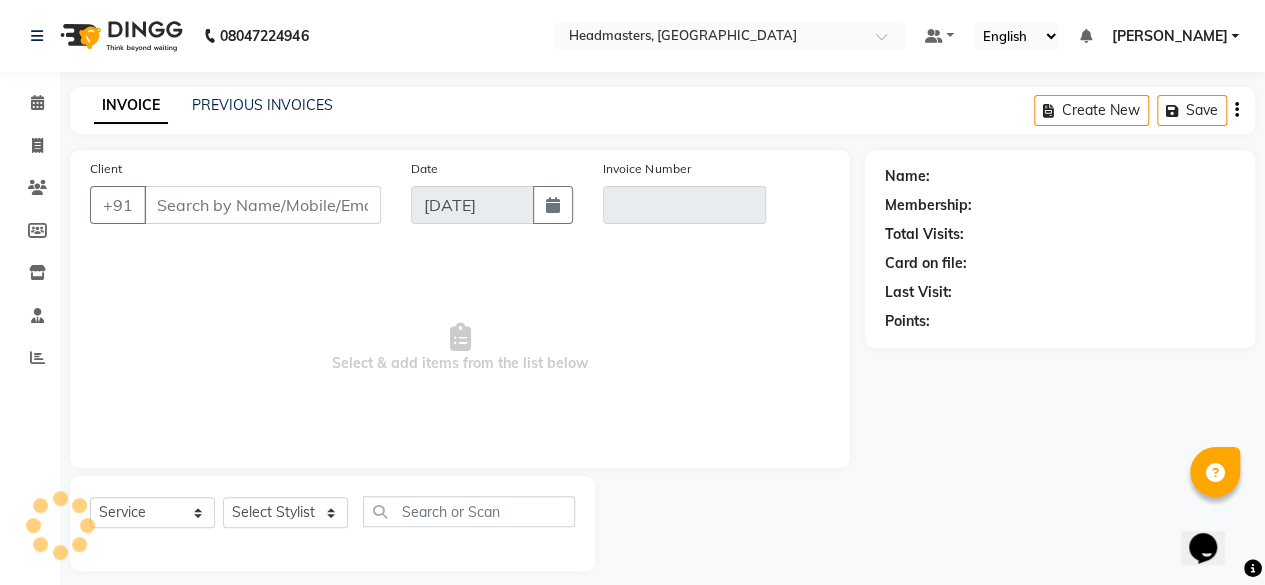scroll, scrollTop: 15, scrollLeft: 0, axis: vertical 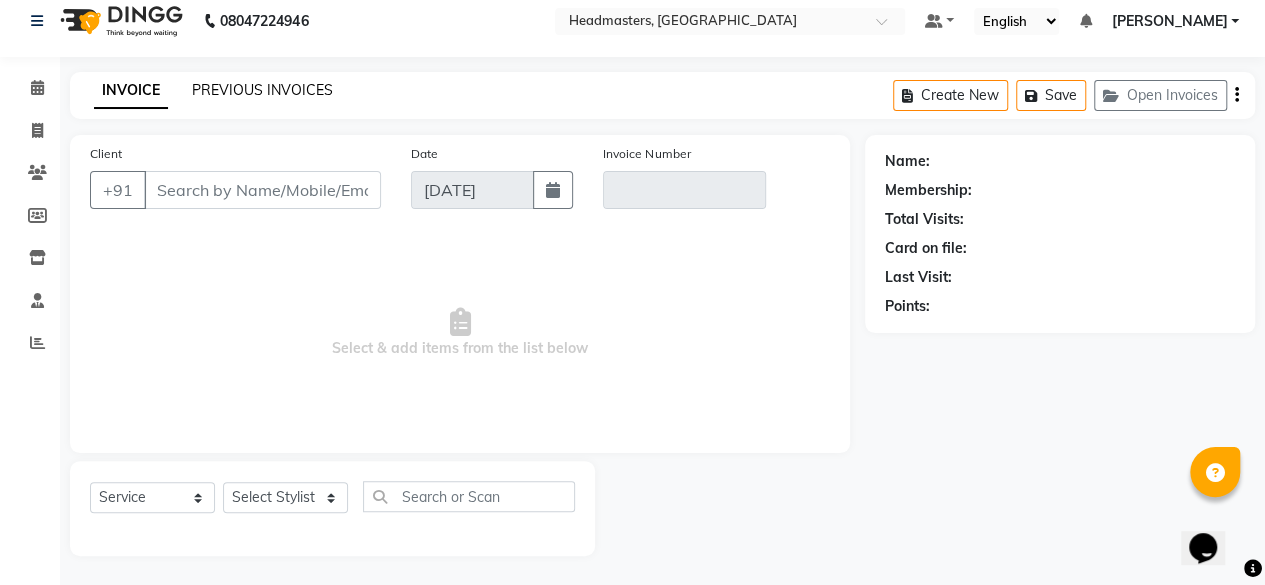 click on "PREVIOUS INVOICES" 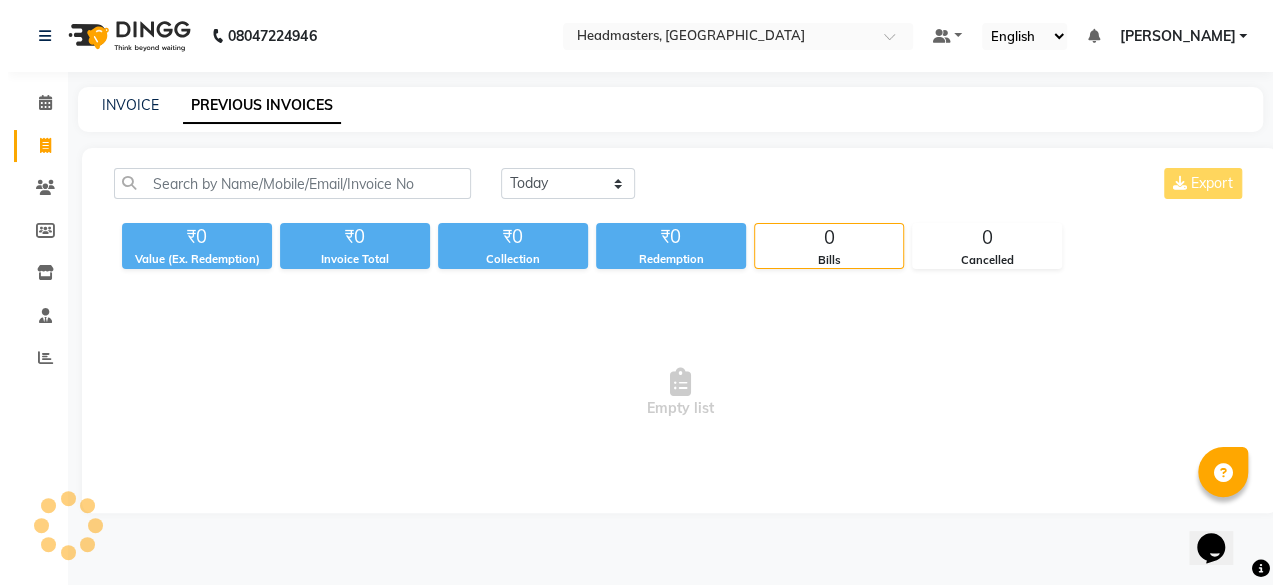 scroll, scrollTop: 0, scrollLeft: 0, axis: both 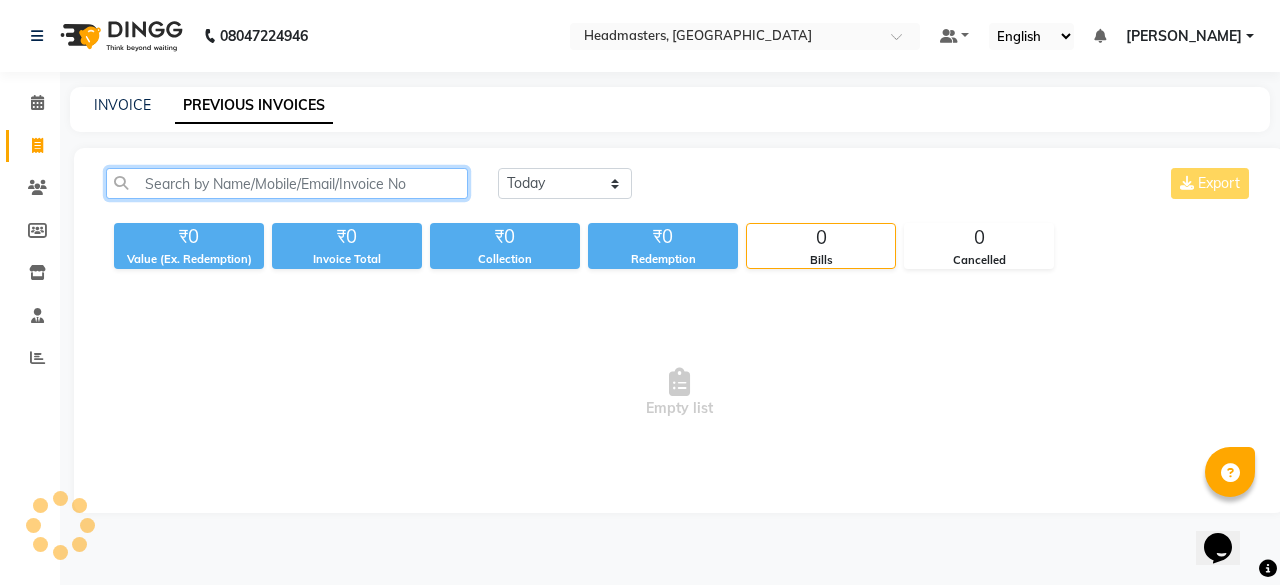 click 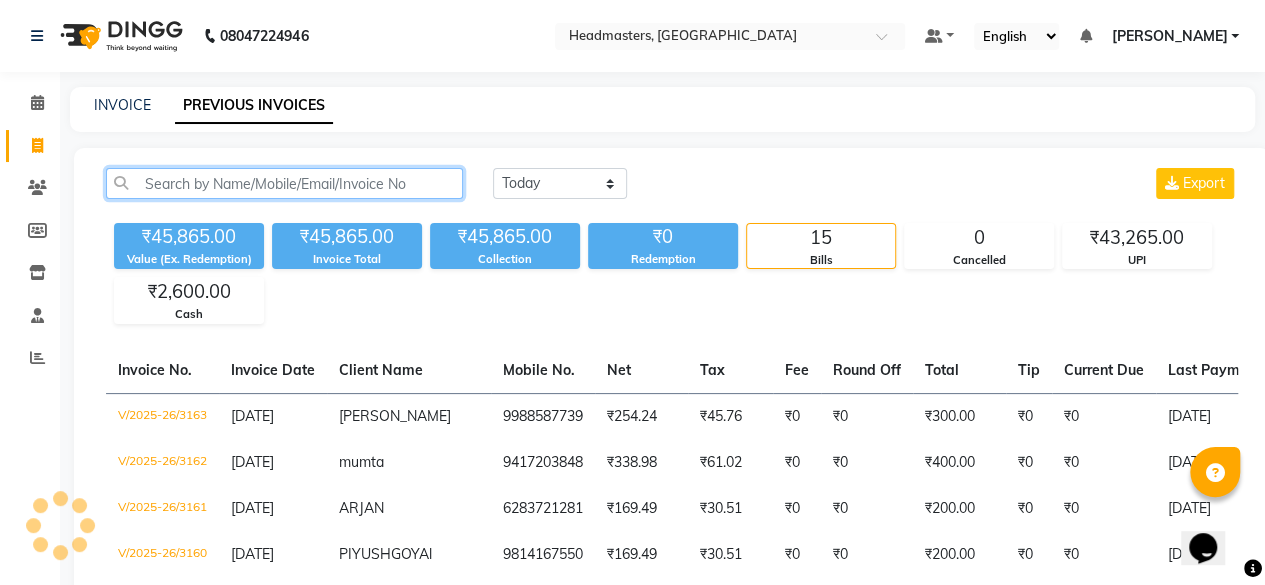 paste on "V/2024-25/7050" 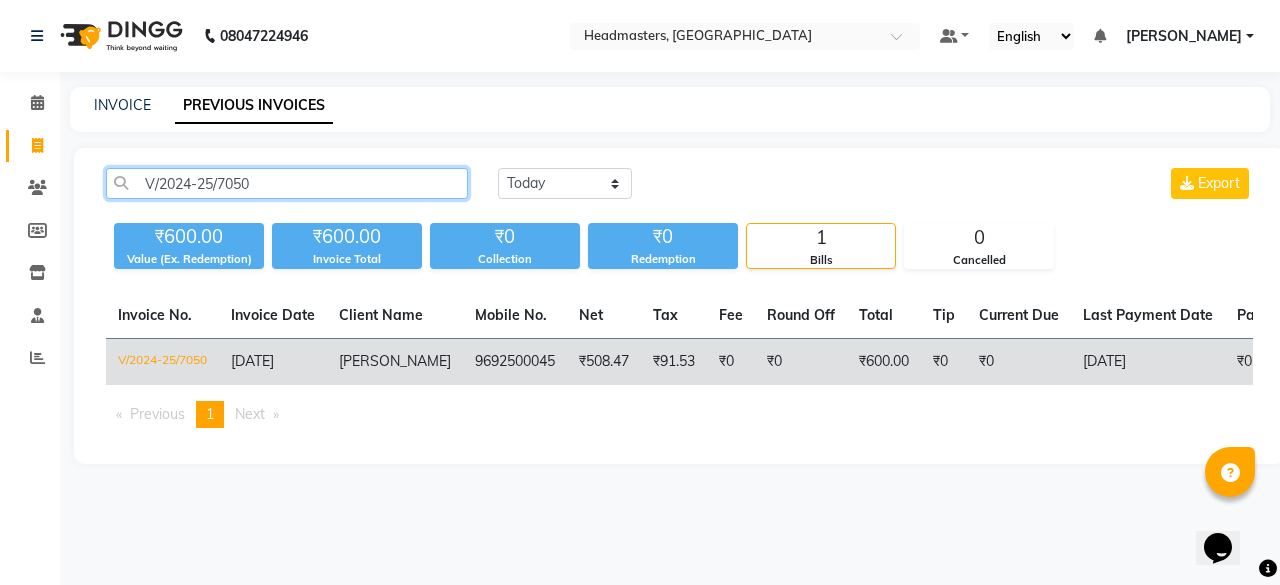 type on "V/2024-25/7050" 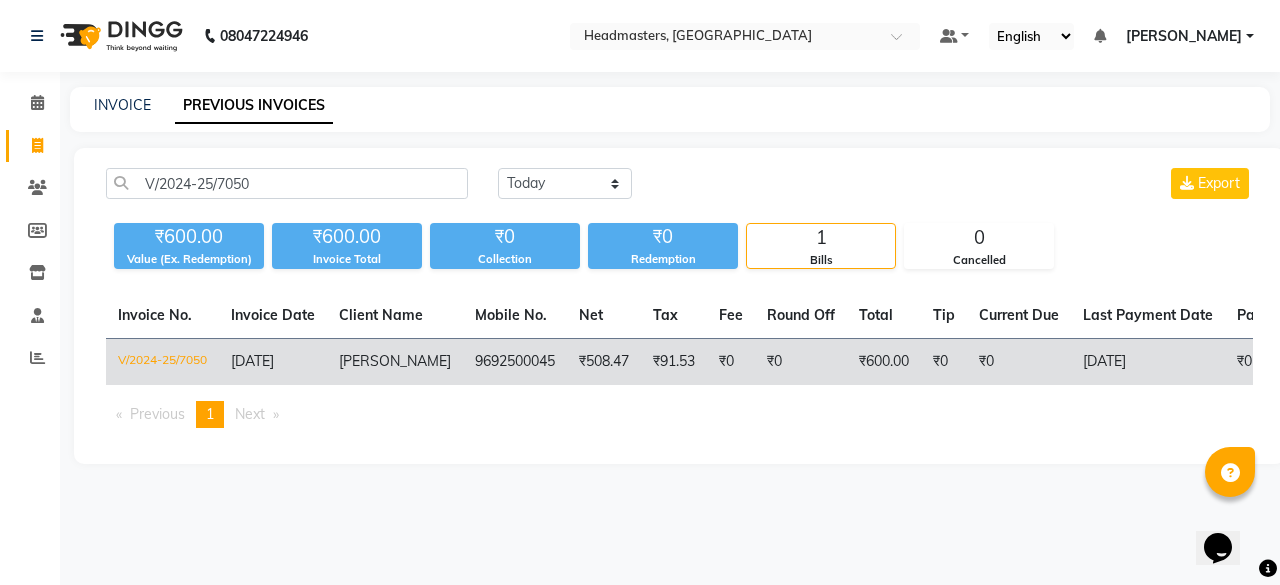 click on "[PERSON_NAME]" 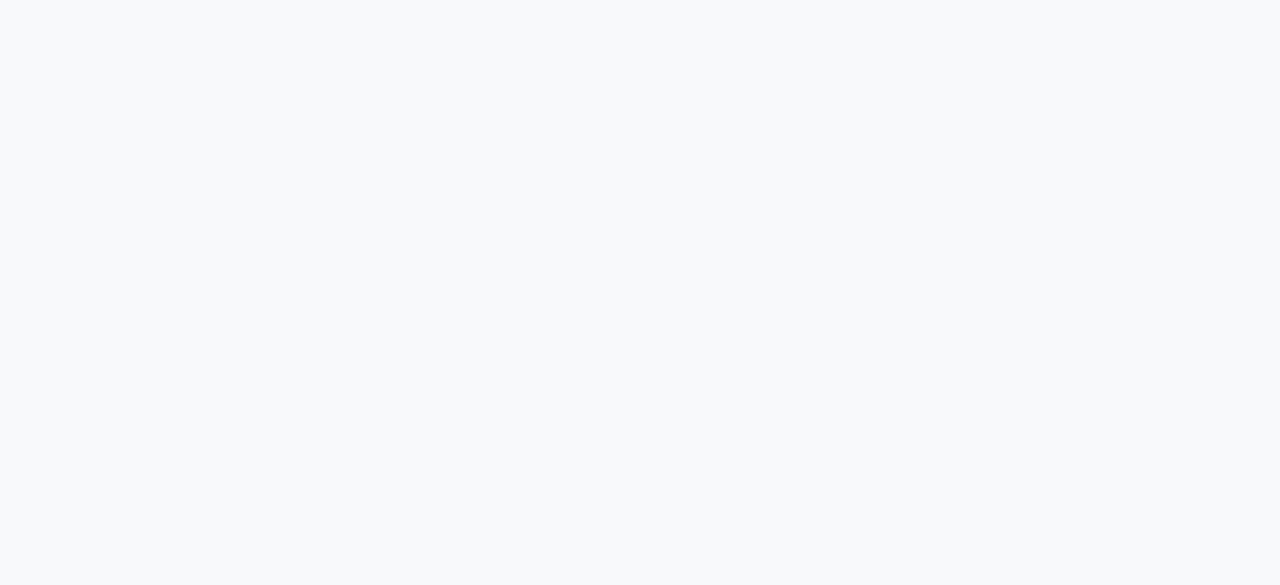 scroll, scrollTop: 0, scrollLeft: 0, axis: both 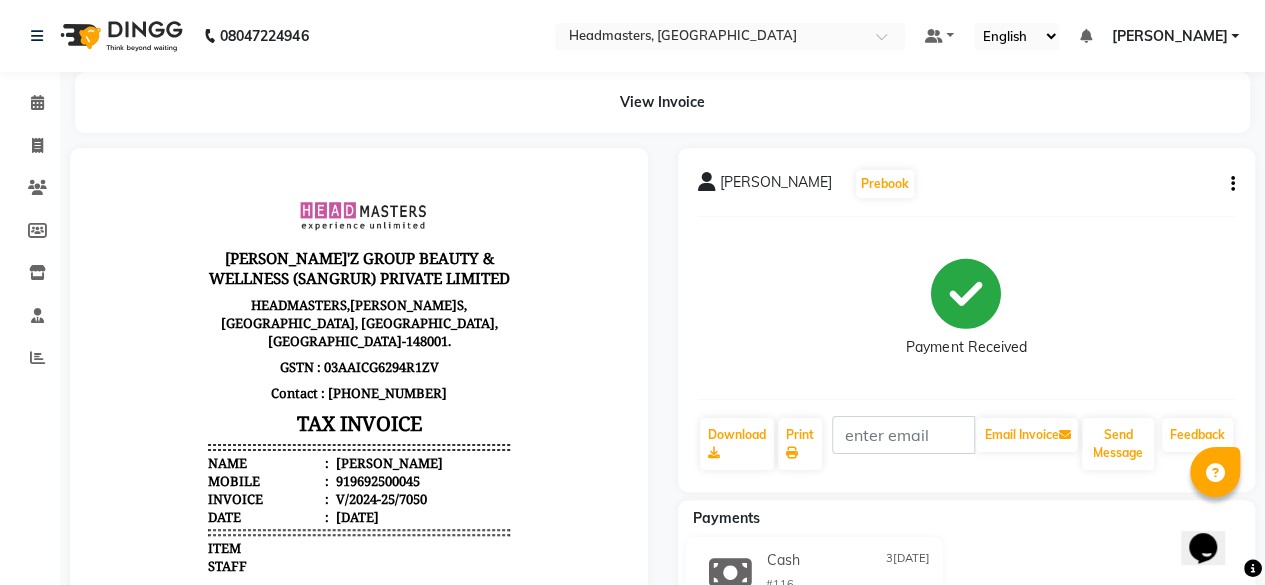 click on "[PERSON_NAME]   Prebook" 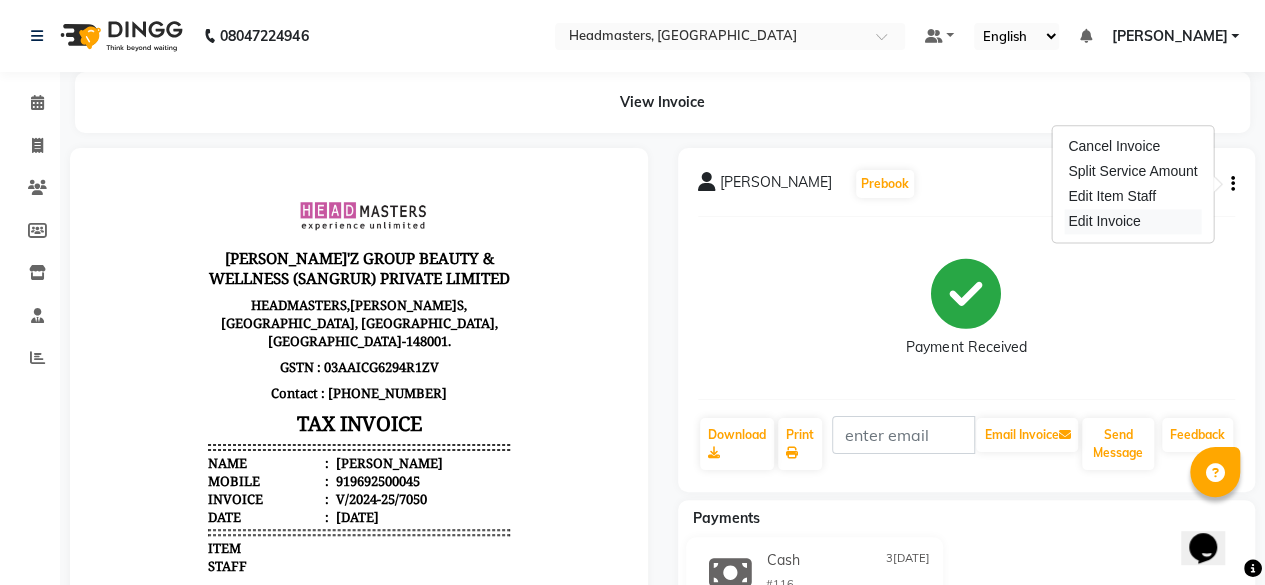 click on "Edit Invoice" at bounding box center (1132, 221) 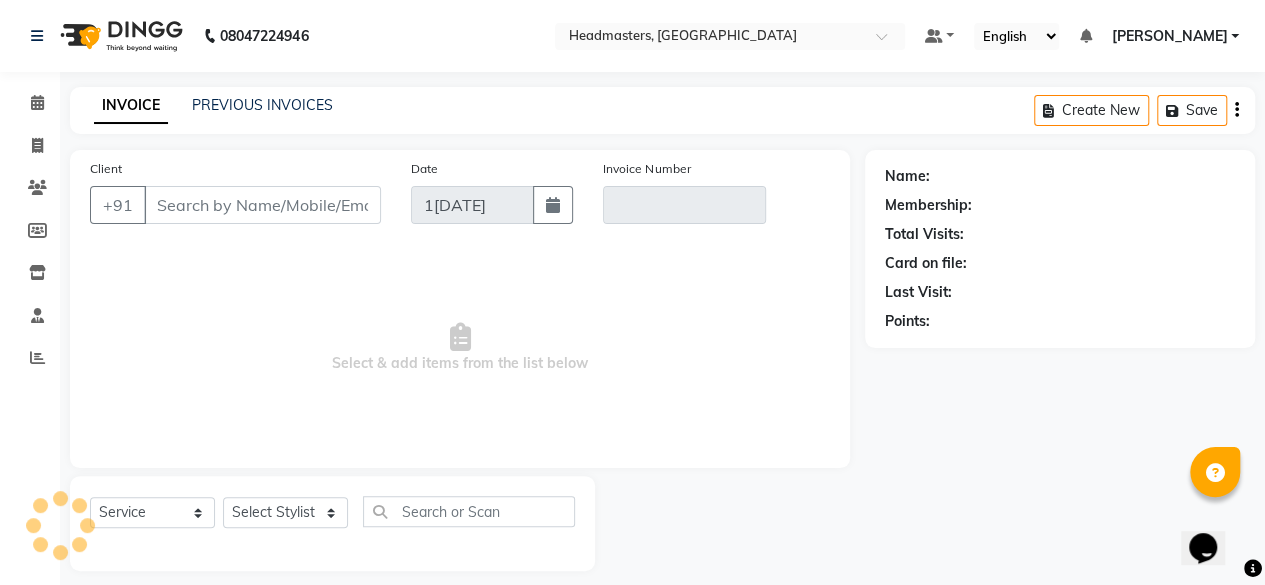 scroll, scrollTop: 15, scrollLeft: 0, axis: vertical 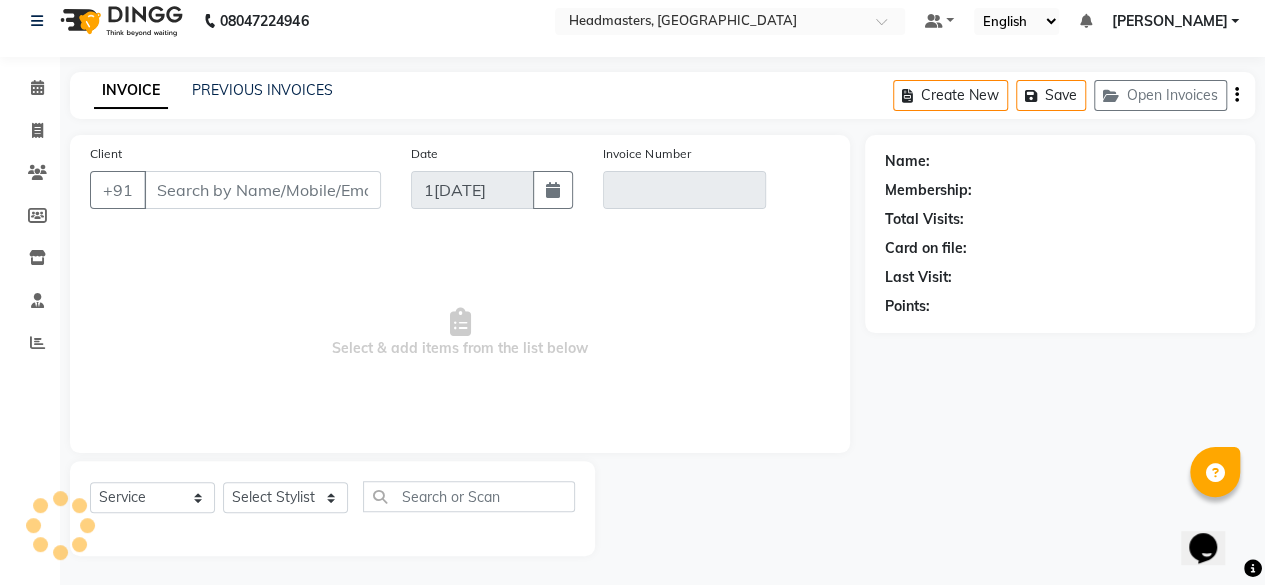 type on "9692500045" 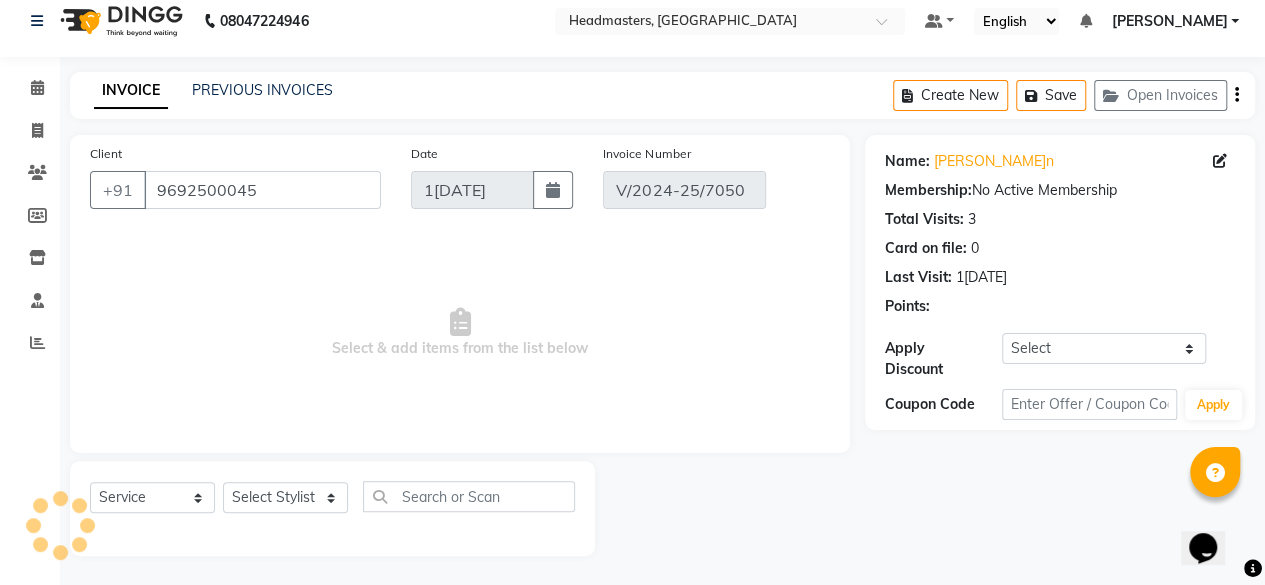 type on "3[DATE]" 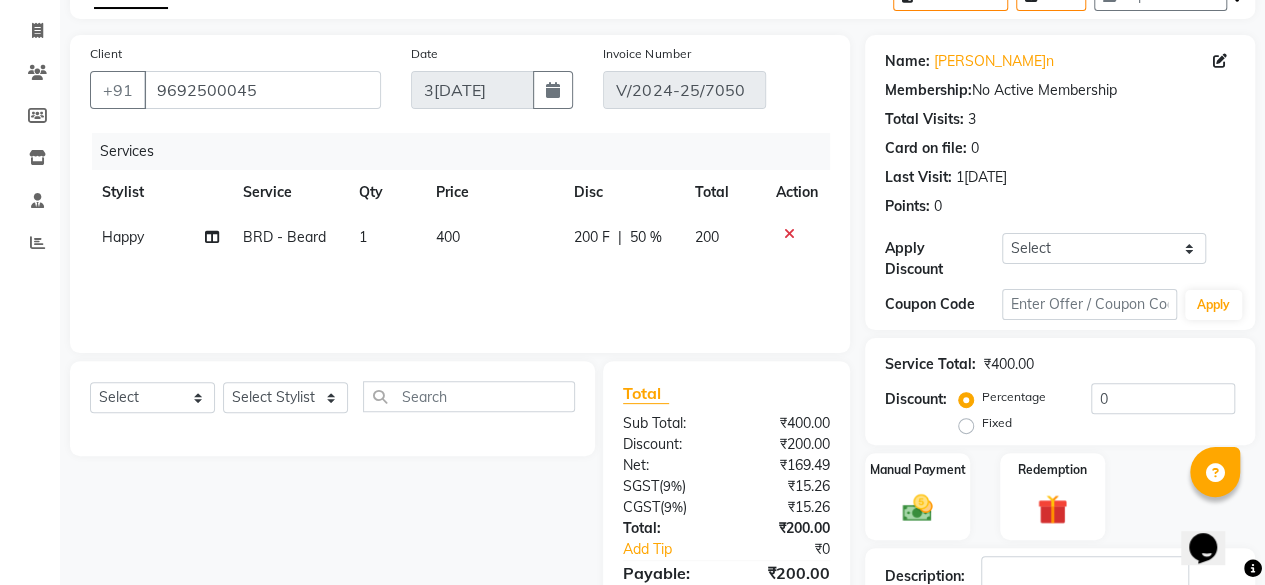 scroll, scrollTop: 0, scrollLeft: 0, axis: both 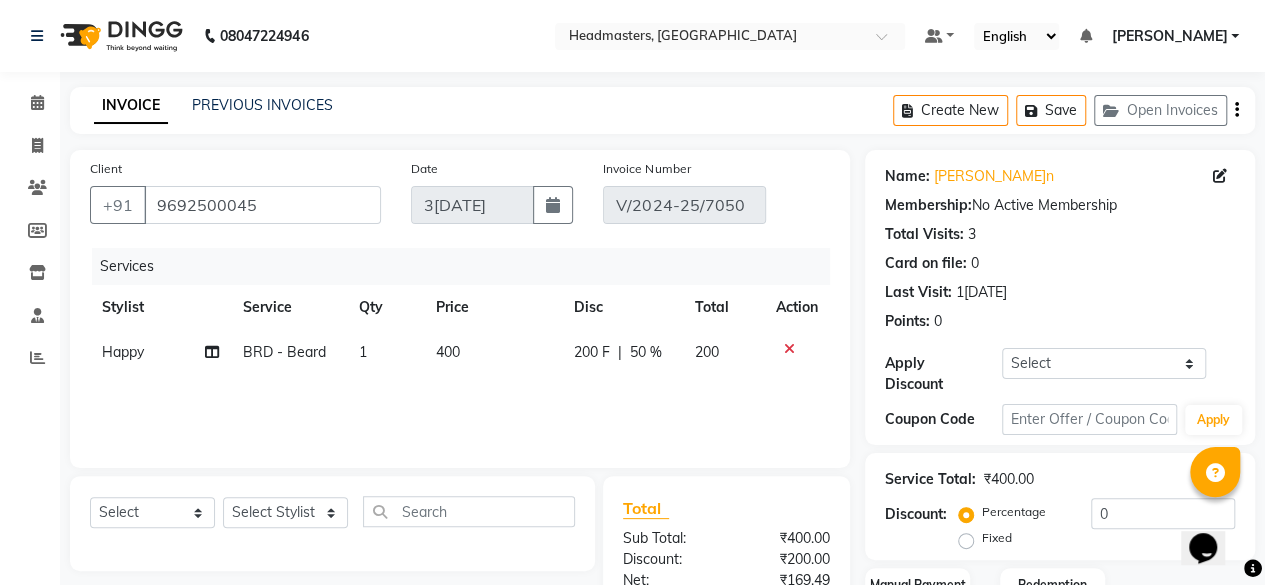 click on "200" 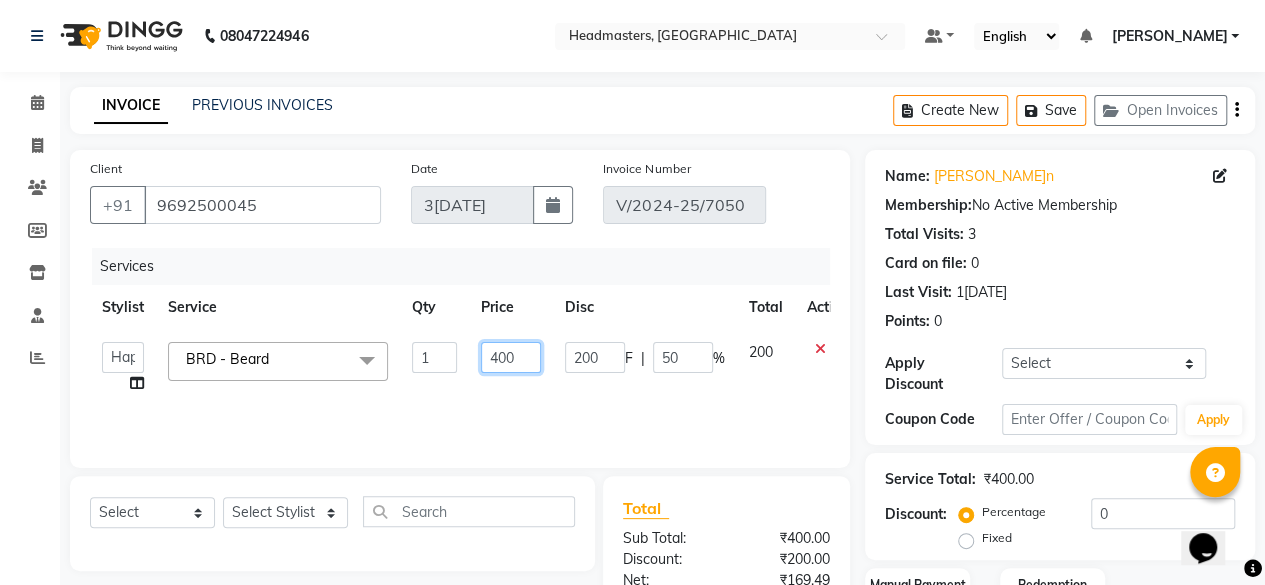 click on "400" 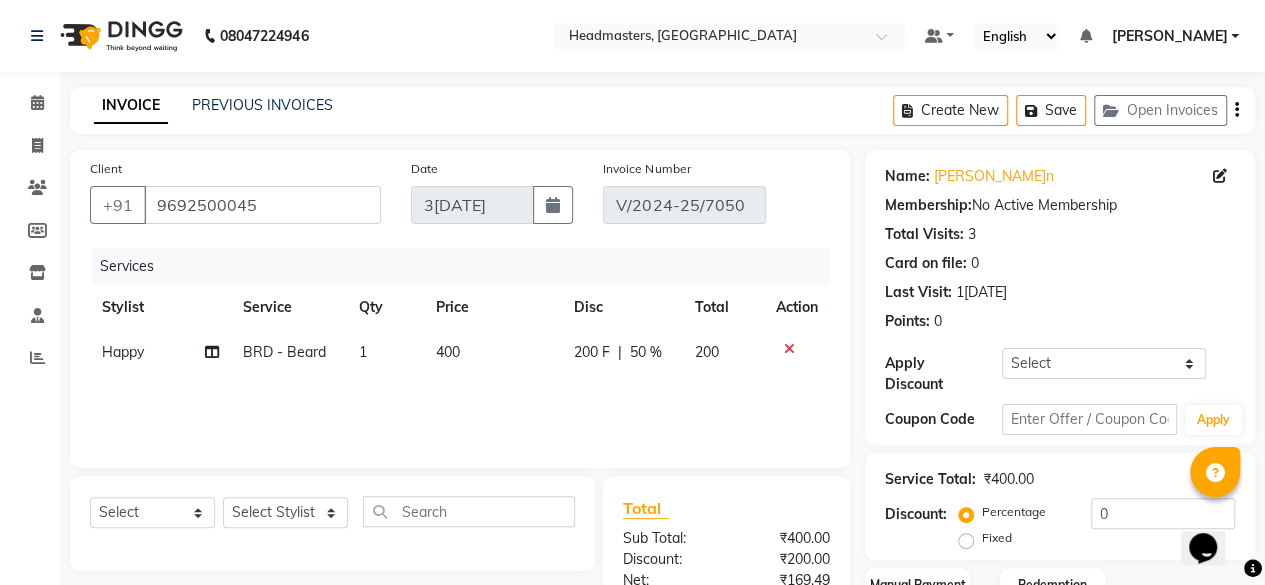 click on "400" 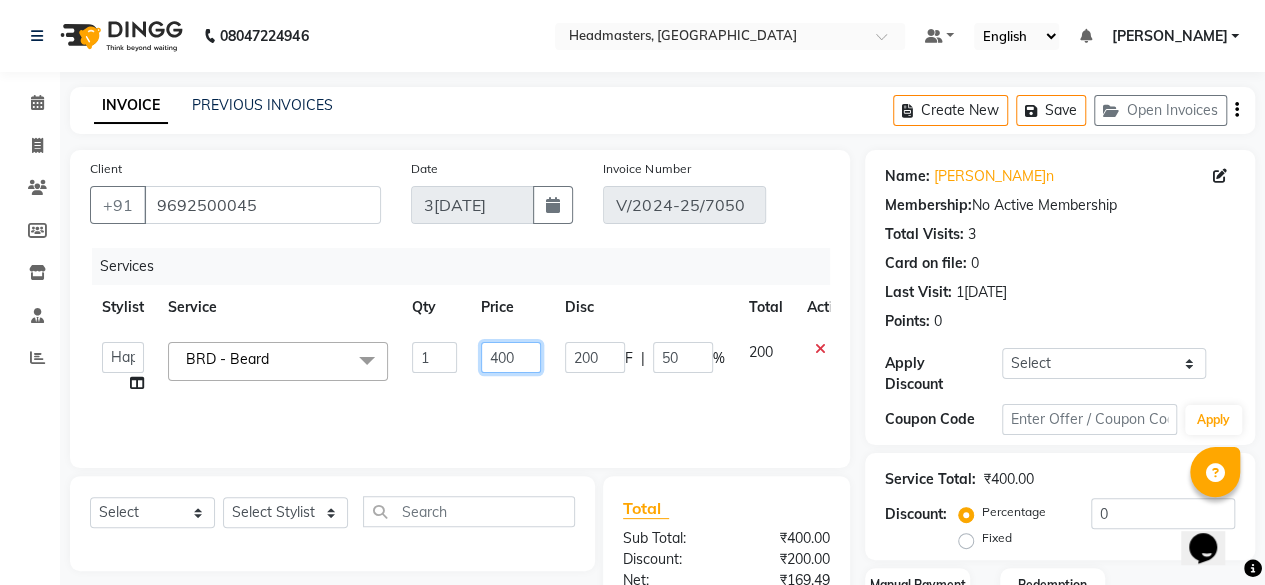 click on "400" 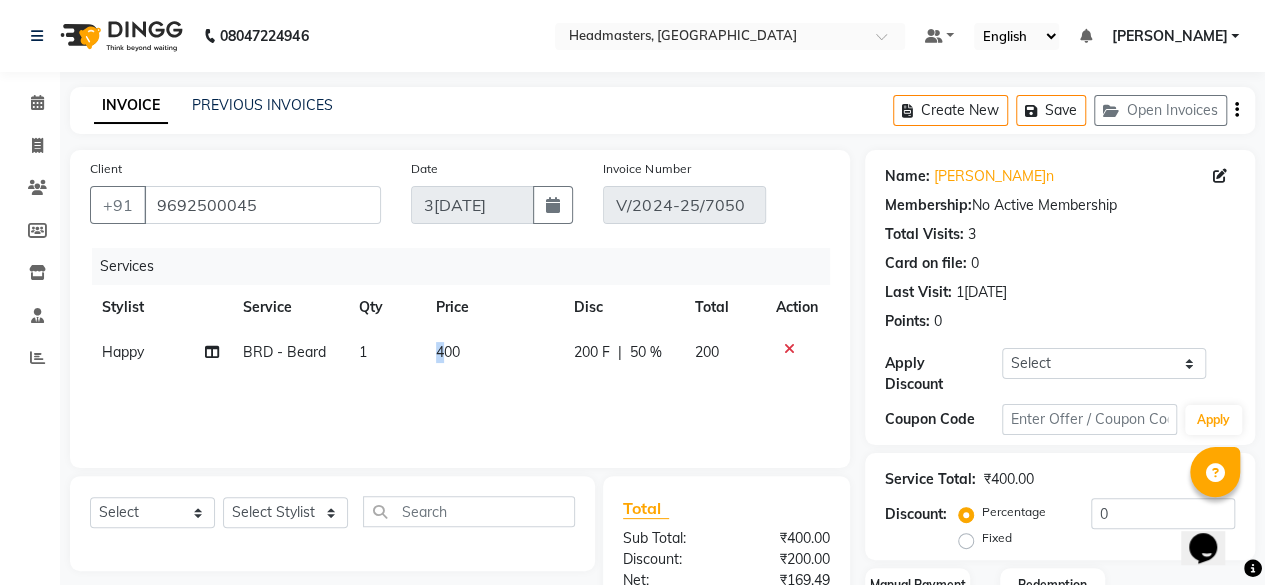 drag, startPoint x: 441, startPoint y: 344, endPoint x: 452, endPoint y: 340, distance: 11.7046995 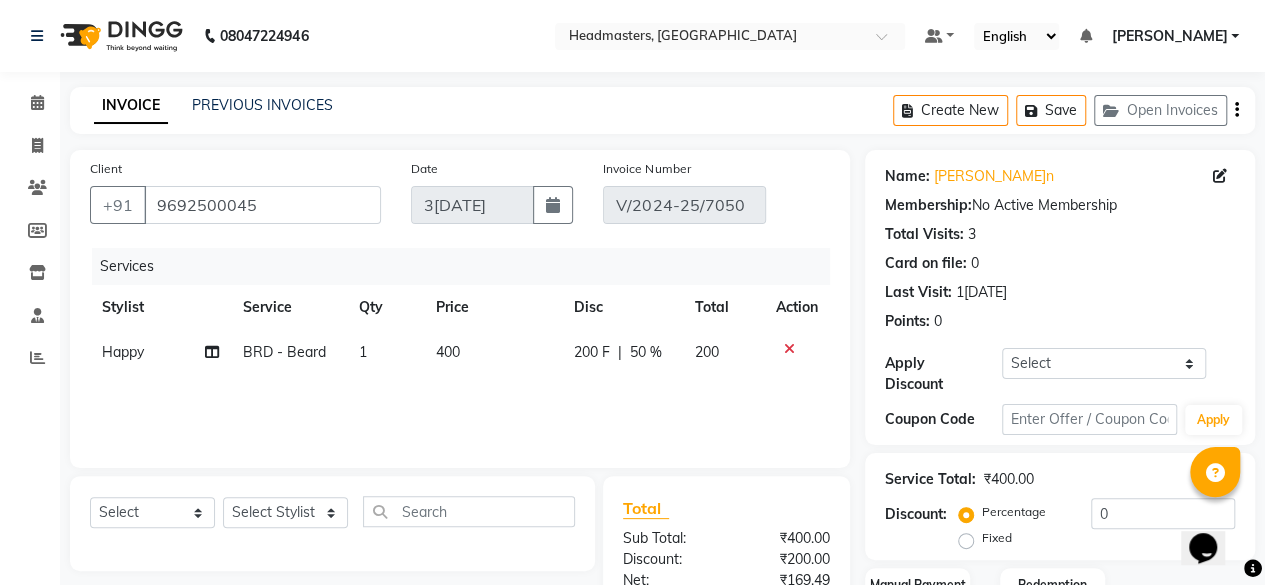 select on "62924" 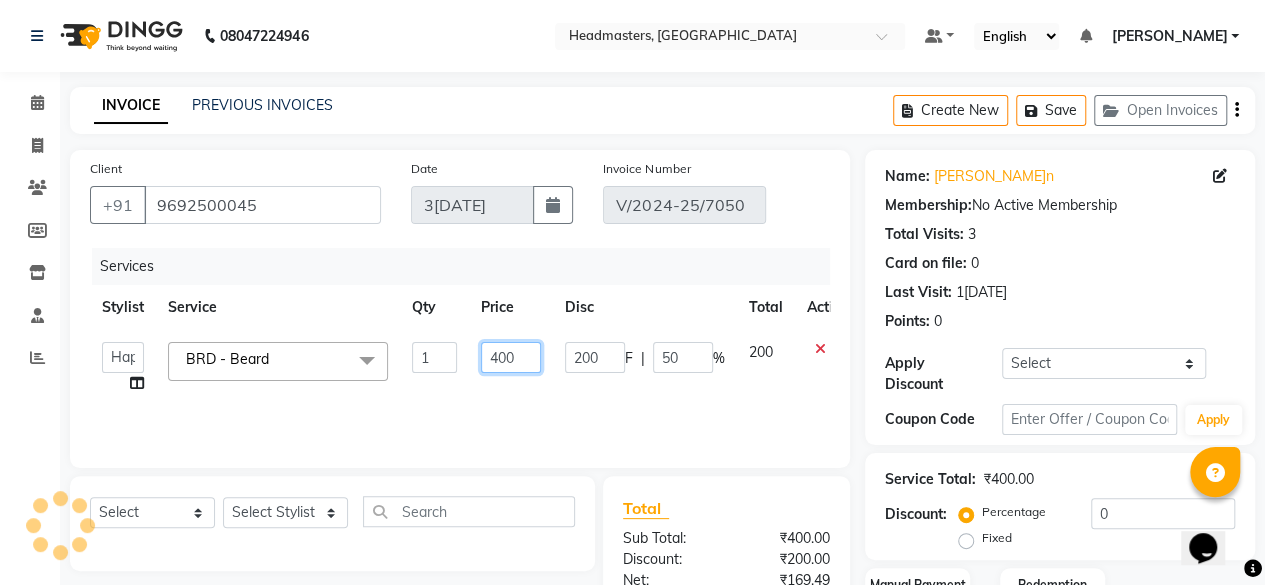 click on "400" 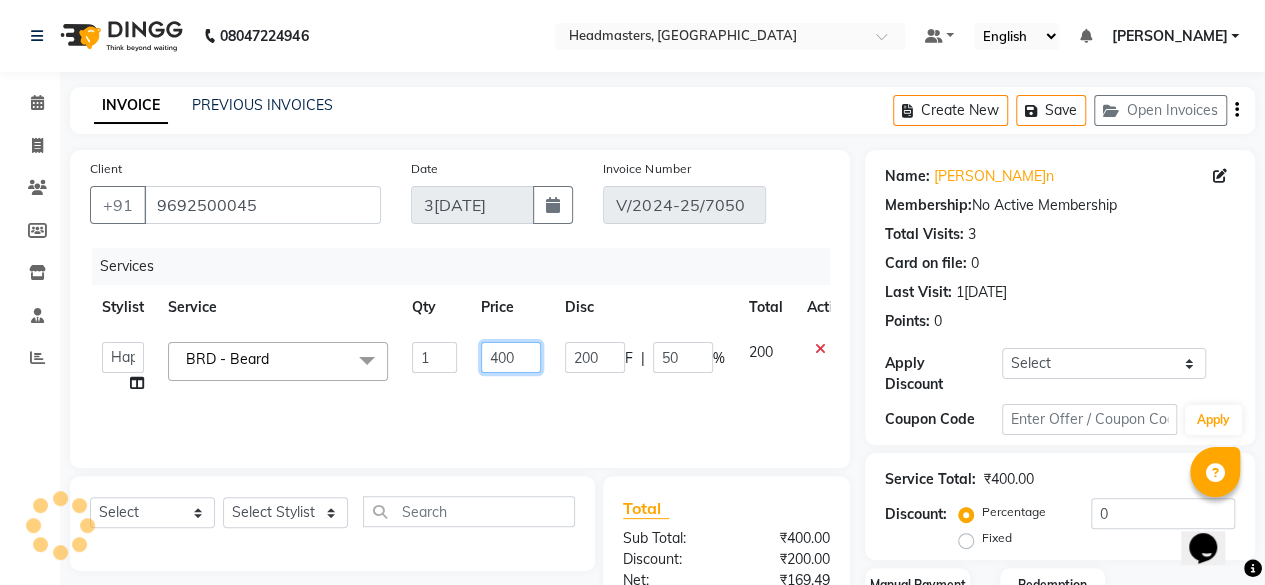 click on "400" 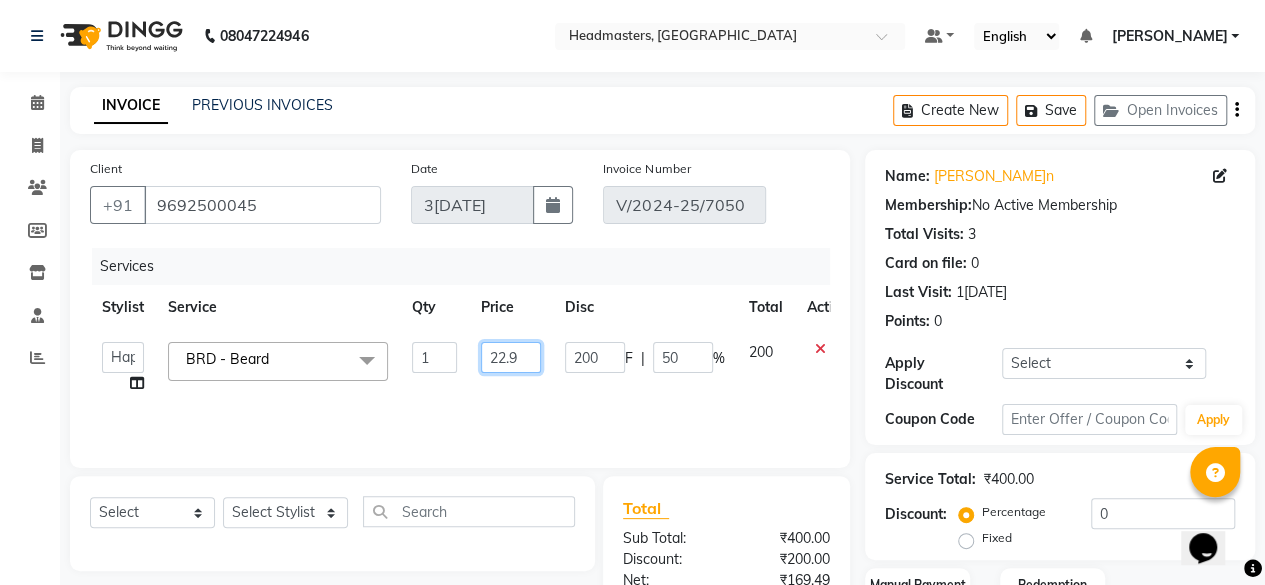 type on "22.90" 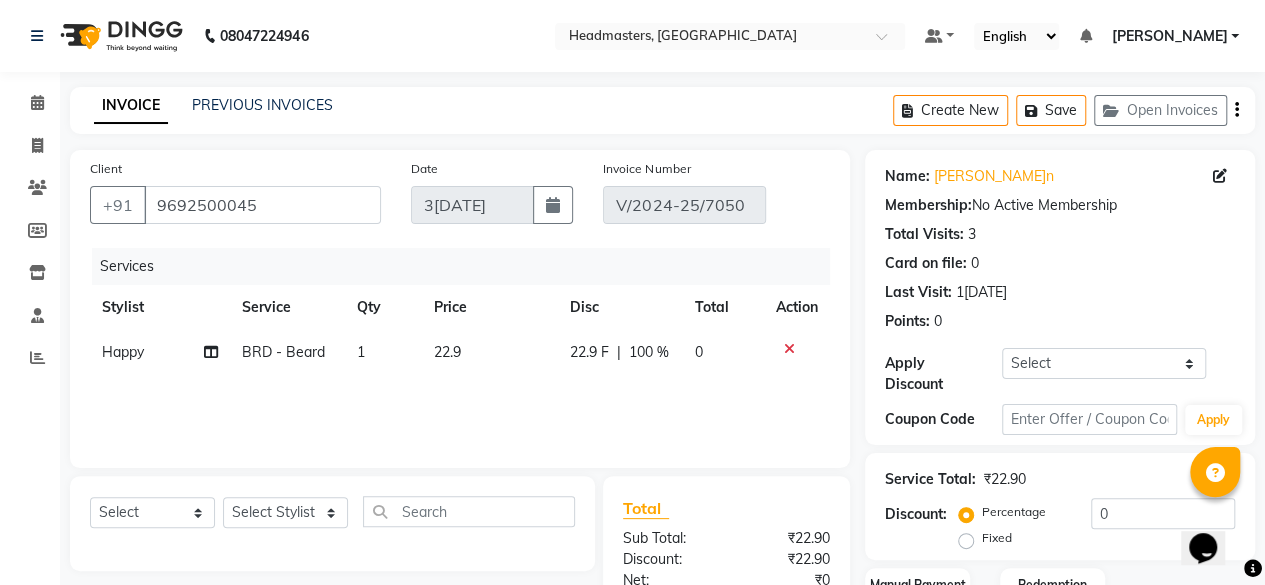 click on "22.9" 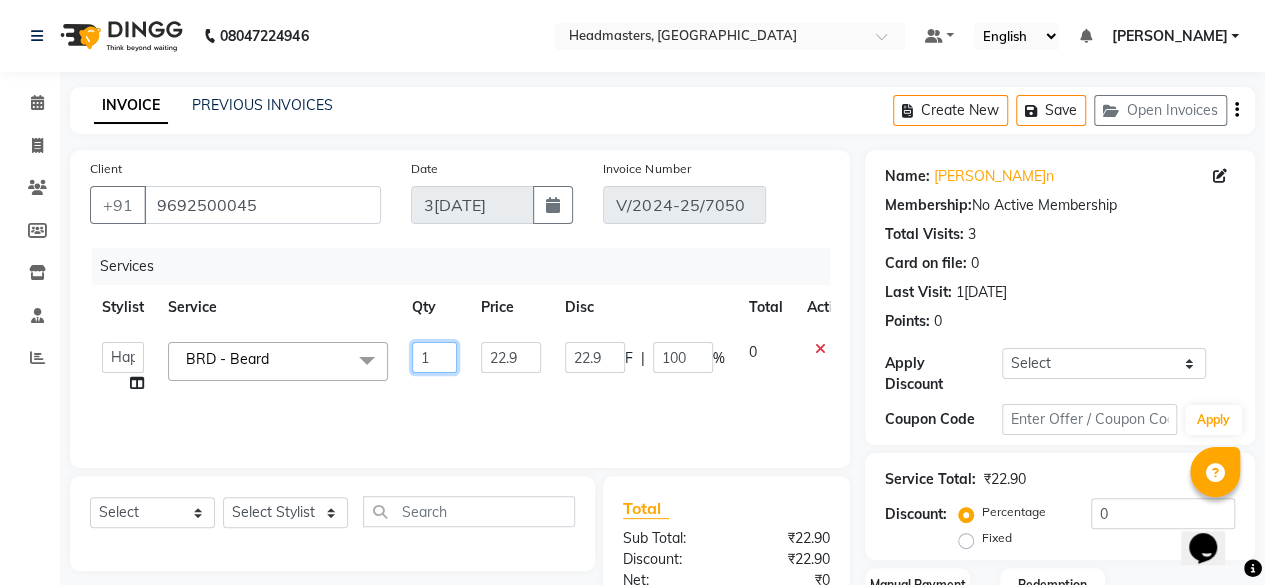 click on "1" 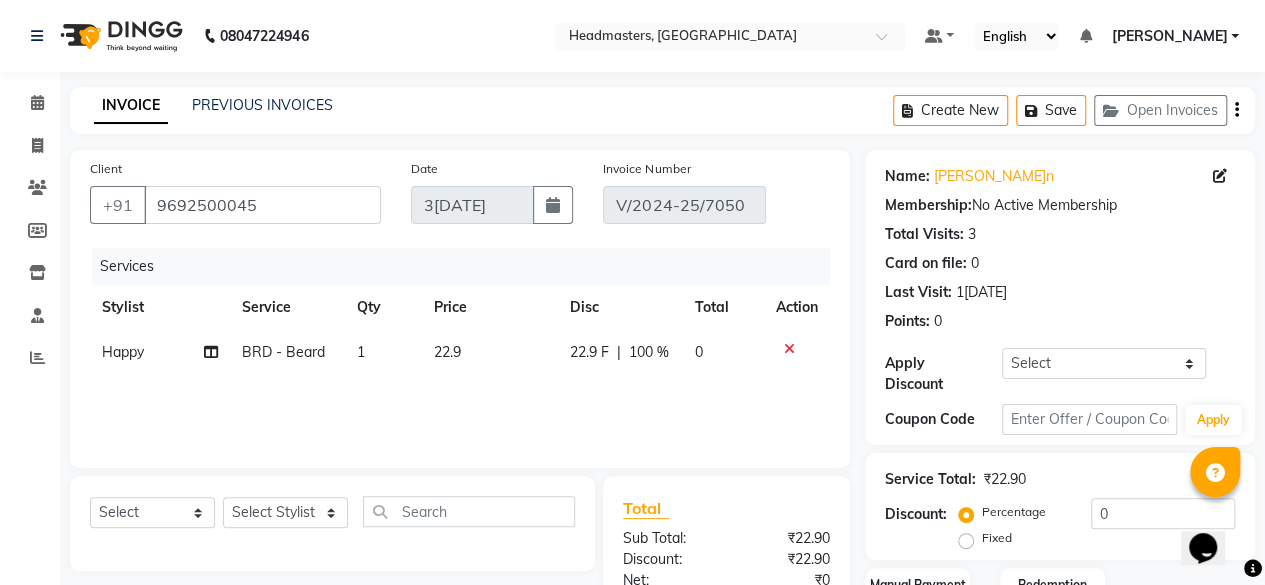click on "22.9" 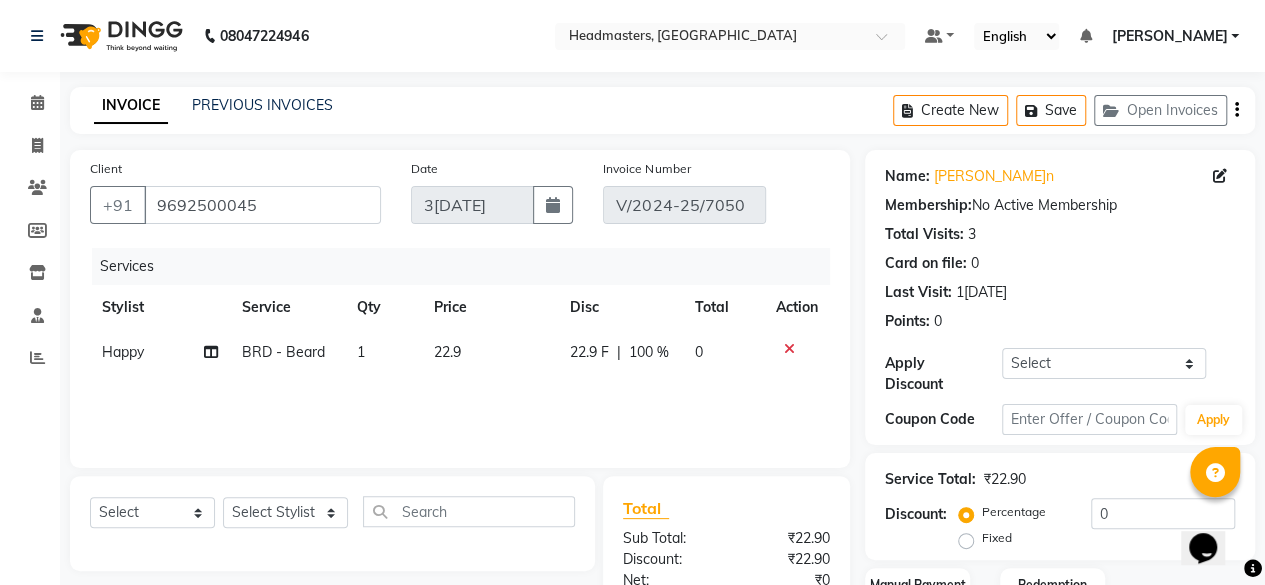 click on "22.9" 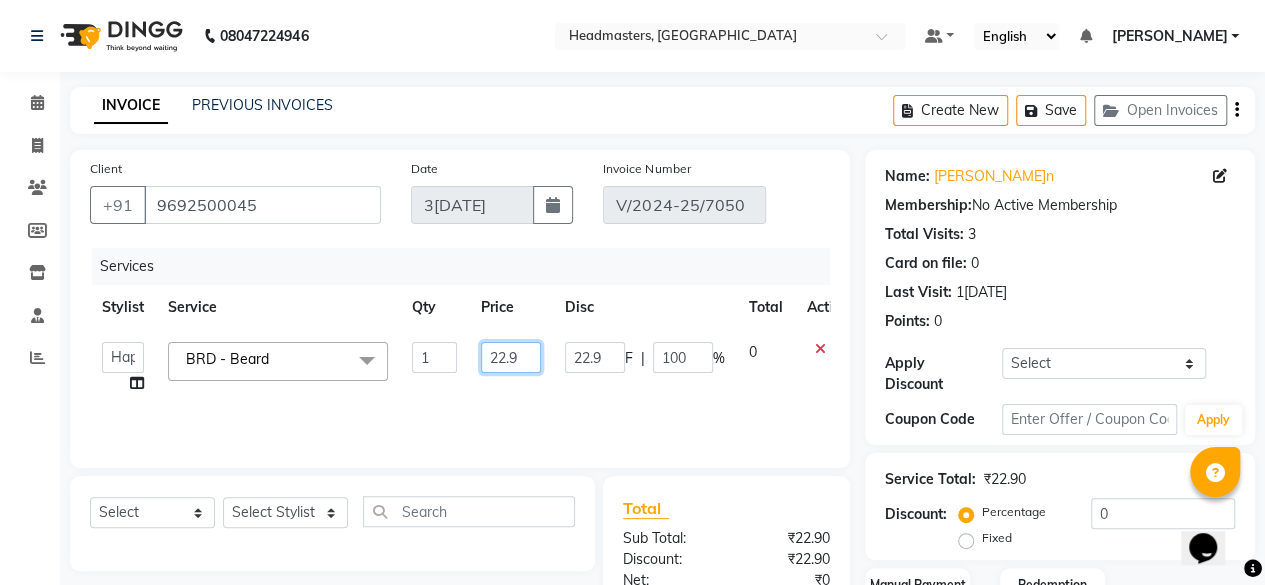 click on "22.9" 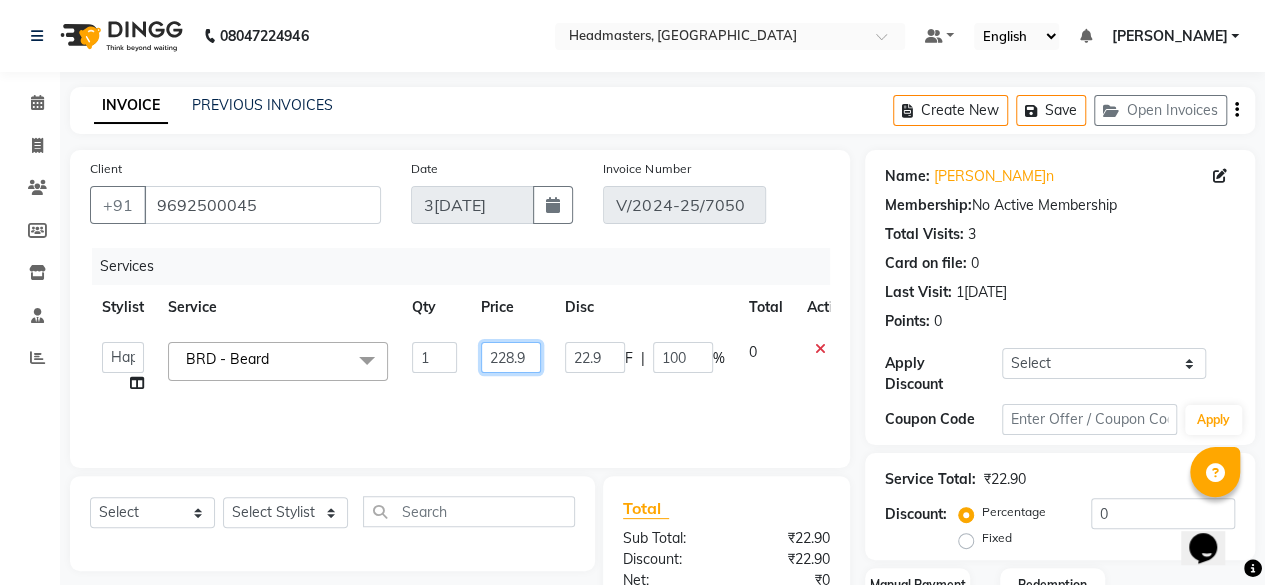 type on "228.90" 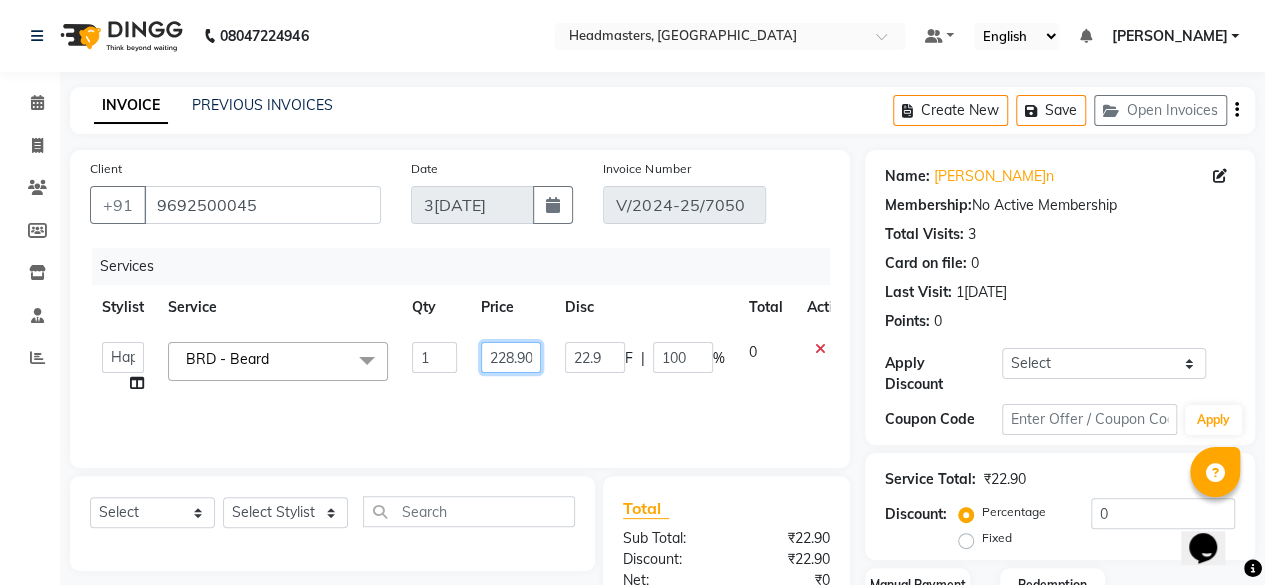 scroll, scrollTop: 0, scrollLeft: 2, axis: horizontal 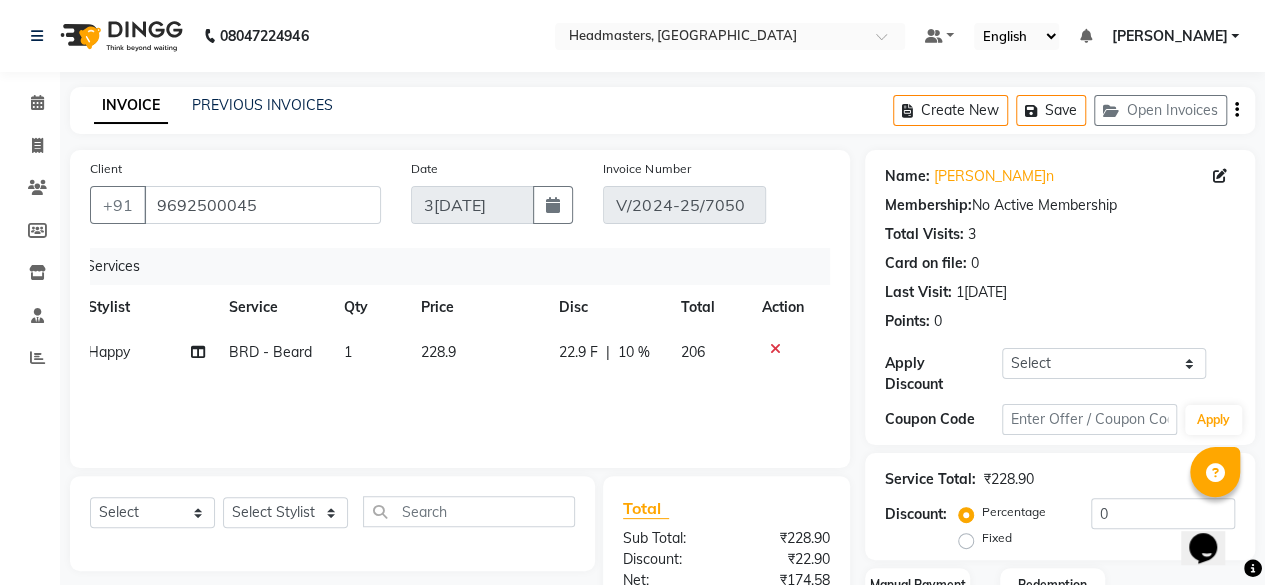 click on "10 %" 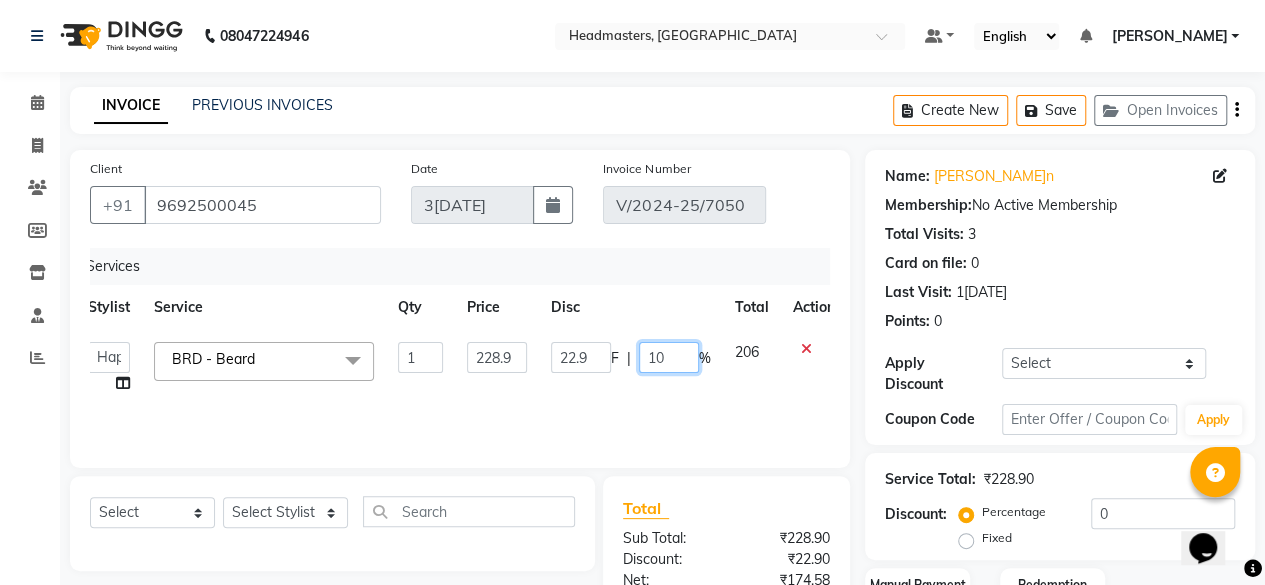 click on "10" 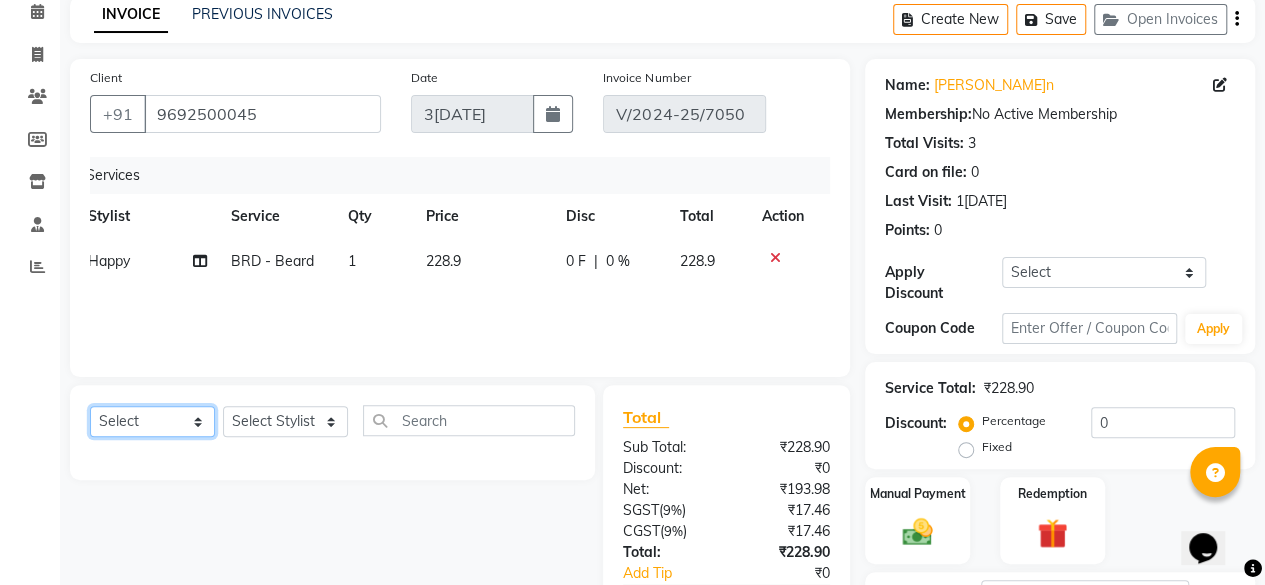 scroll, scrollTop: 272, scrollLeft: 0, axis: vertical 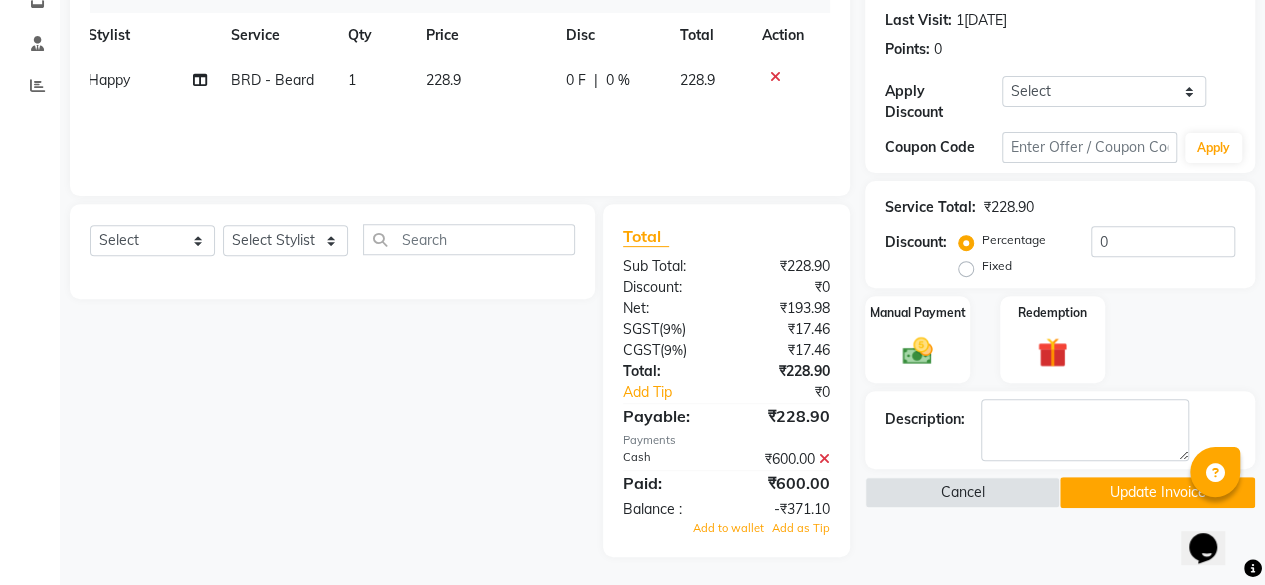 click 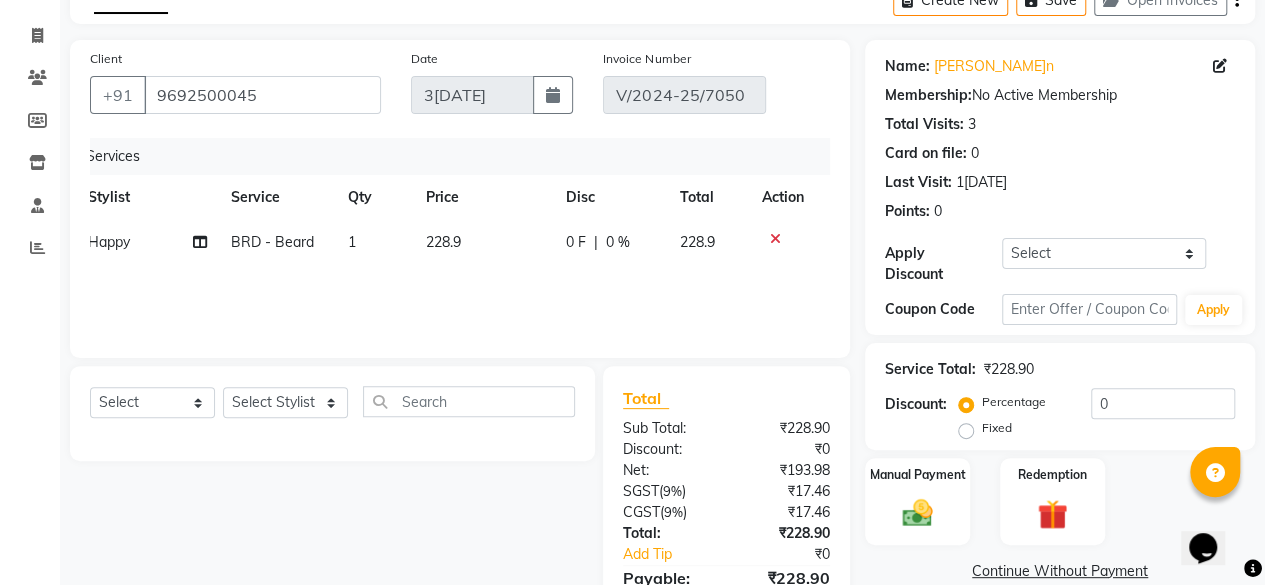 scroll, scrollTop: 0, scrollLeft: 0, axis: both 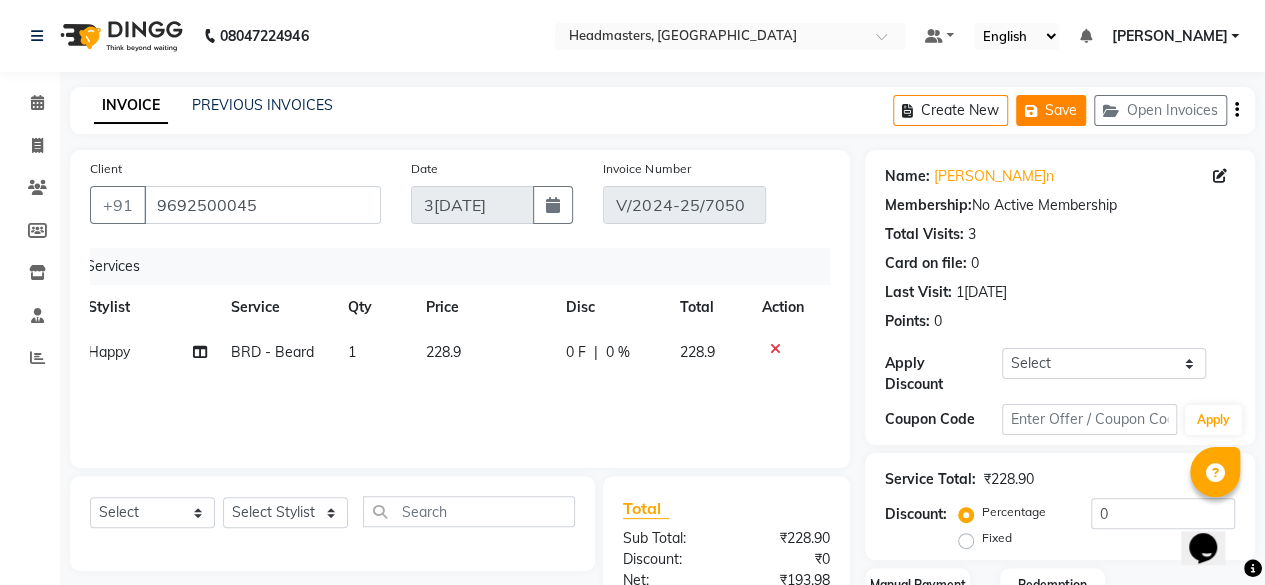 click on "Save" 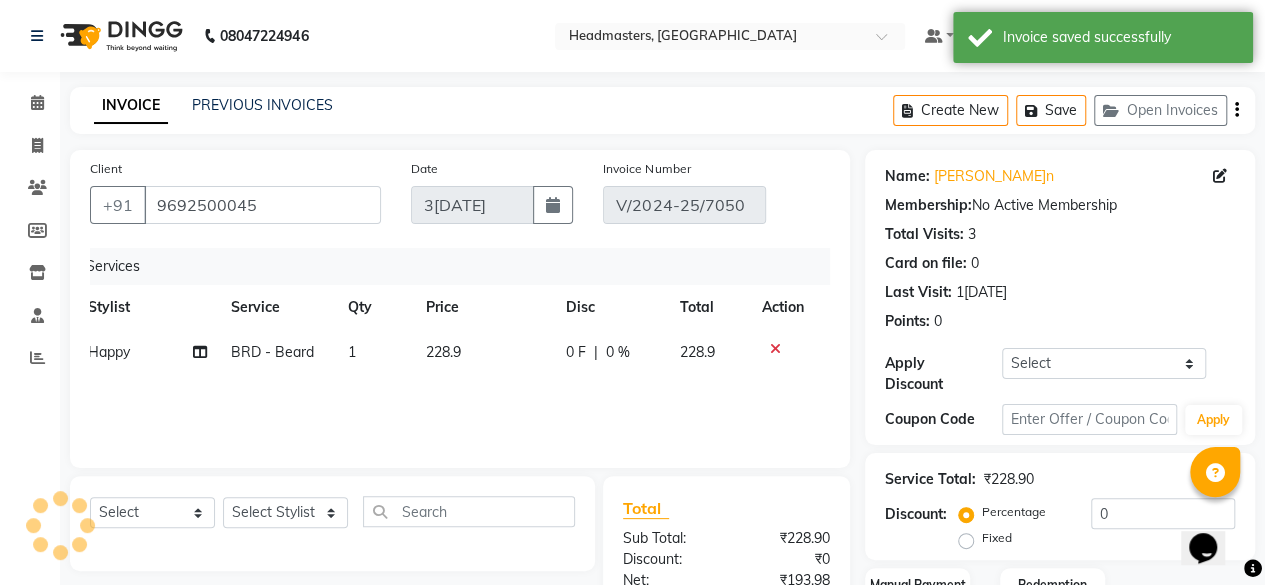 type 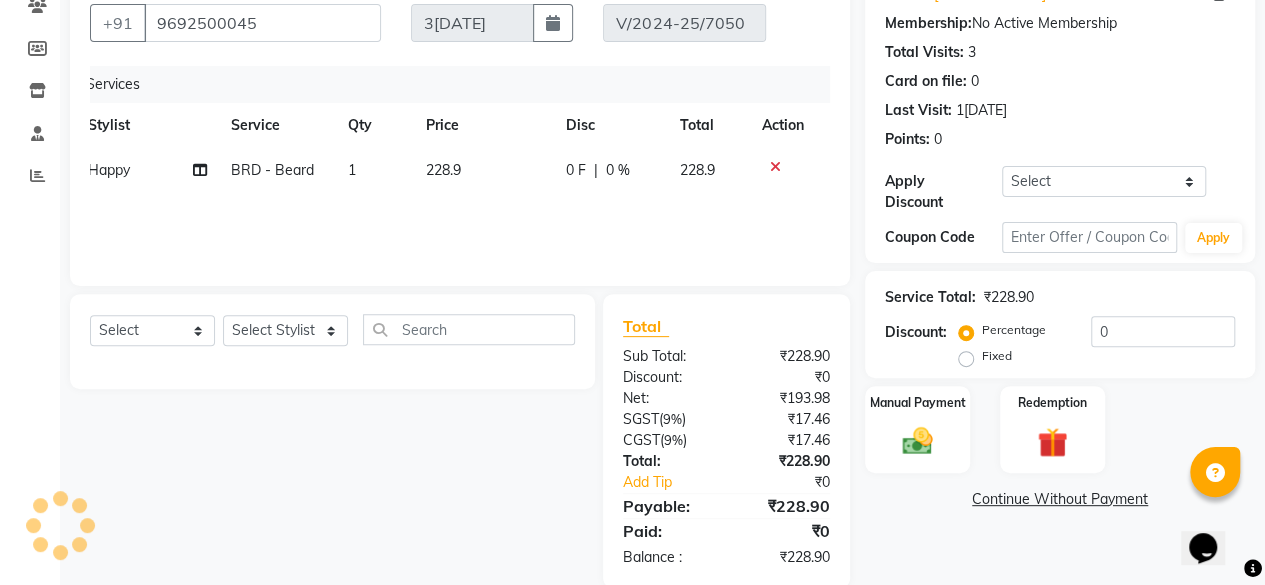 scroll, scrollTop: 213, scrollLeft: 0, axis: vertical 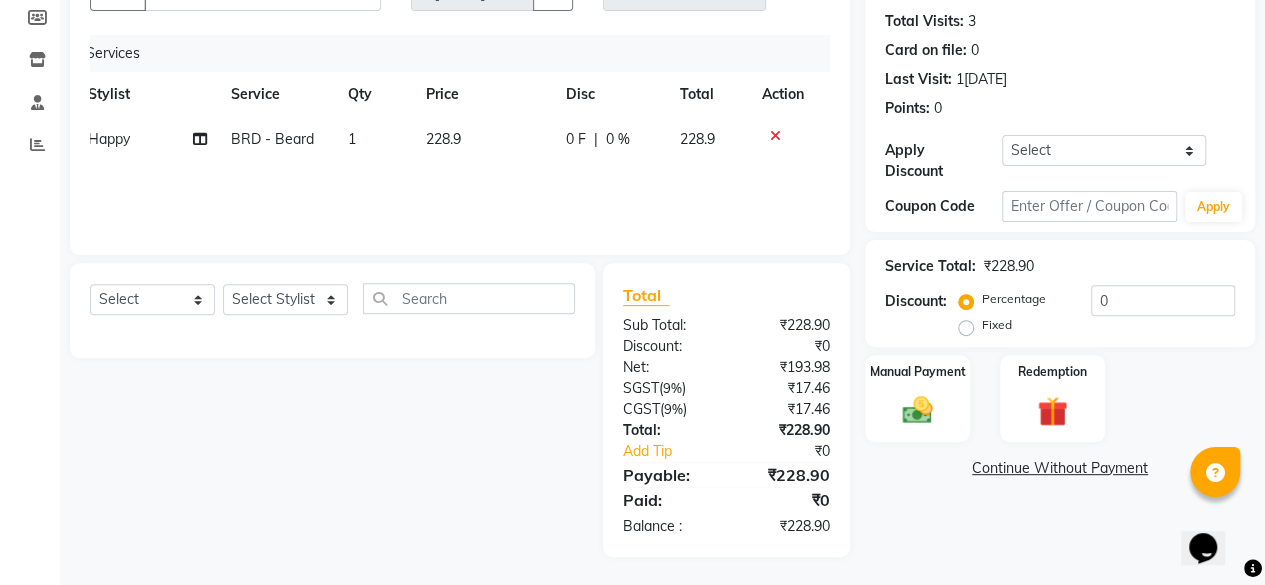 click on "Continue Without Payment" 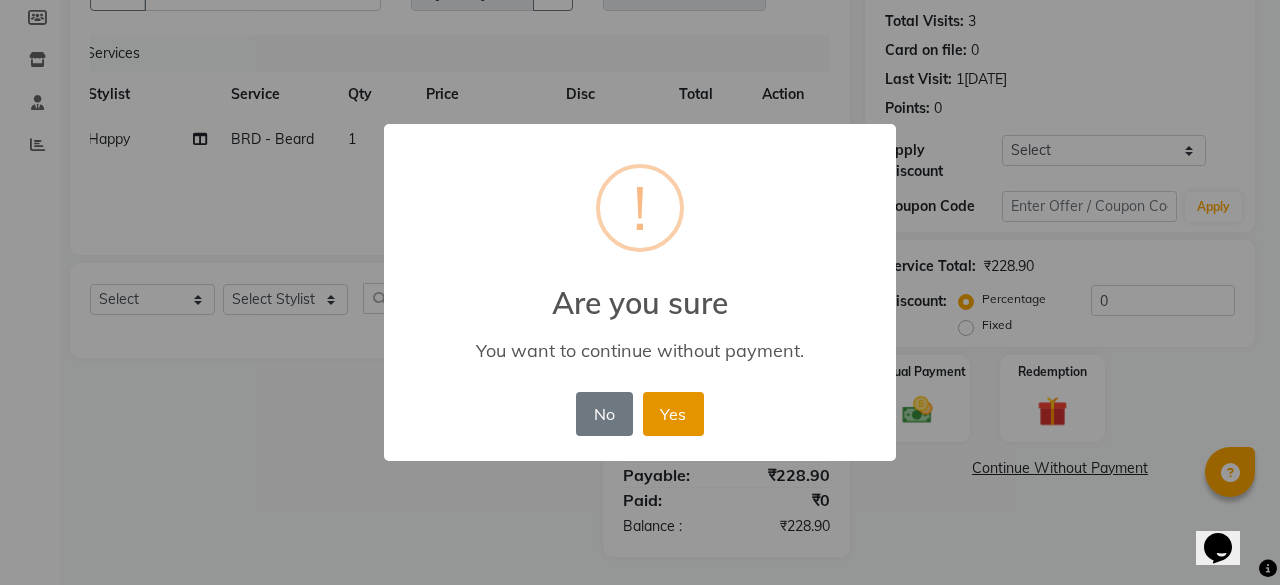 click on "Yes" at bounding box center (673, 414) 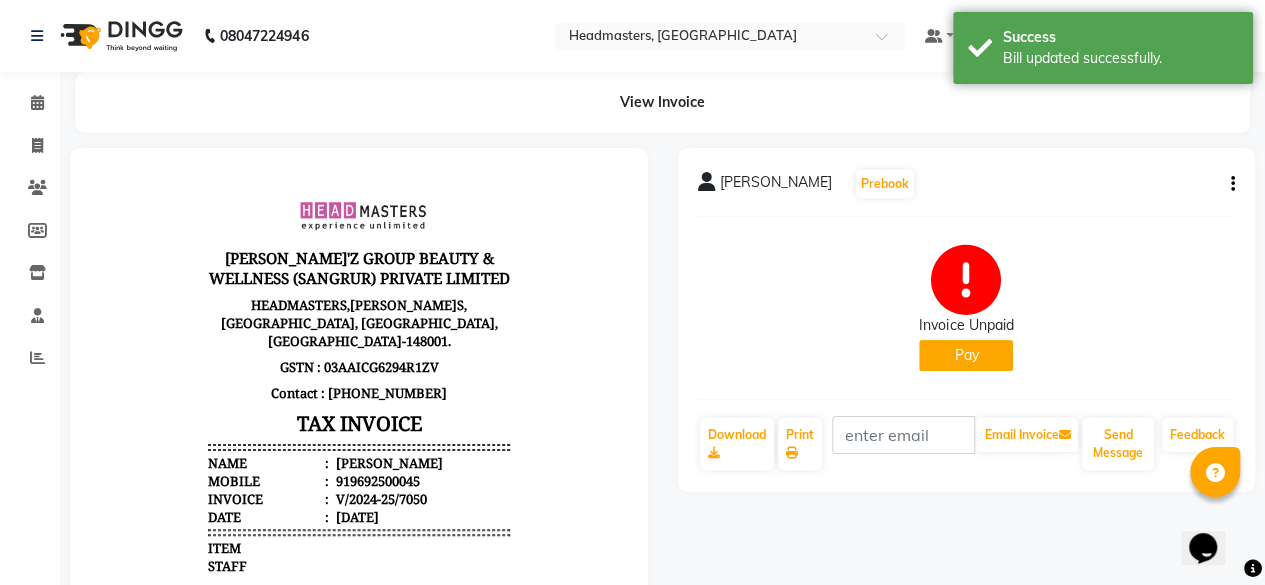 scroll, scrollTop: 0, scrollLeft: 0, axis: both 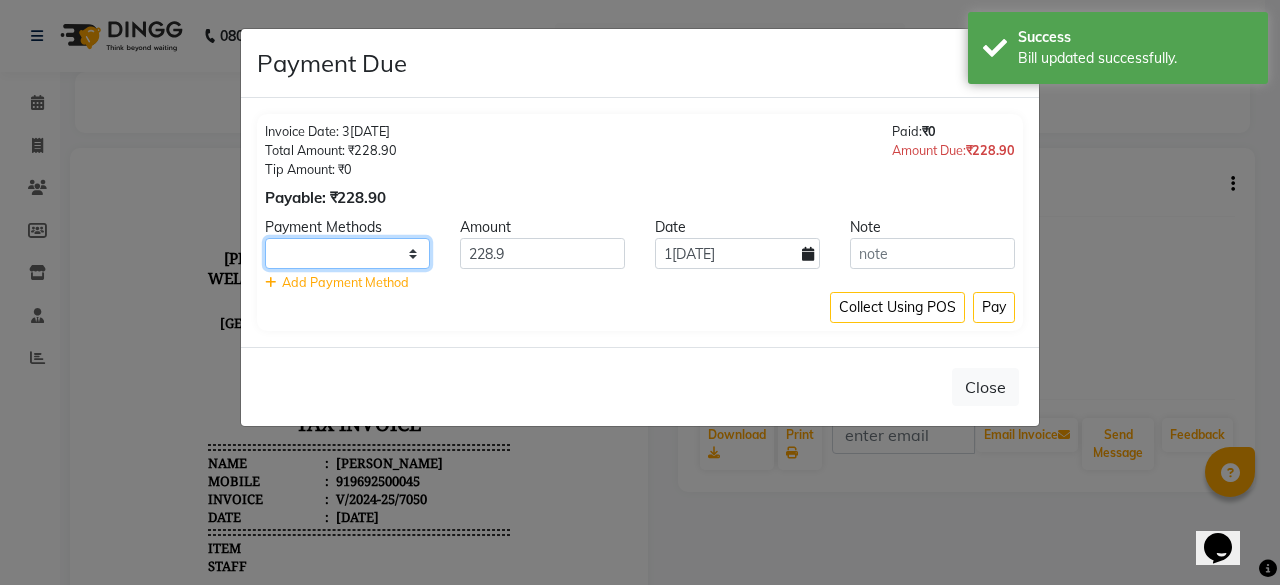 click on "UPI CARD Complimentary Cash" 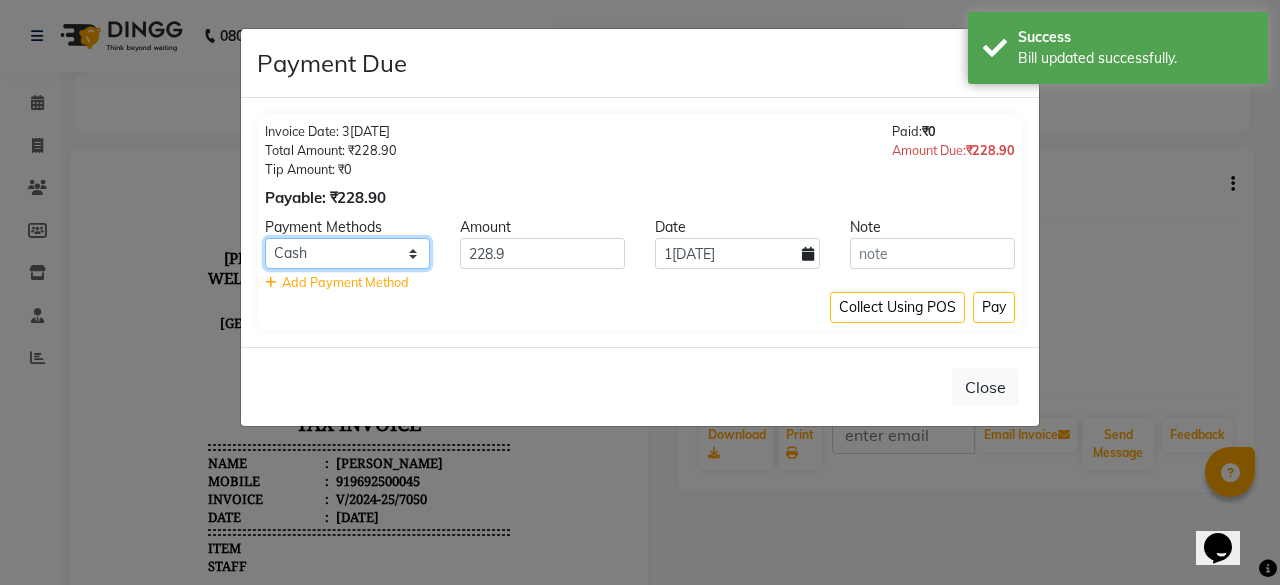 click on "UPI CARD Complimentary Cash" 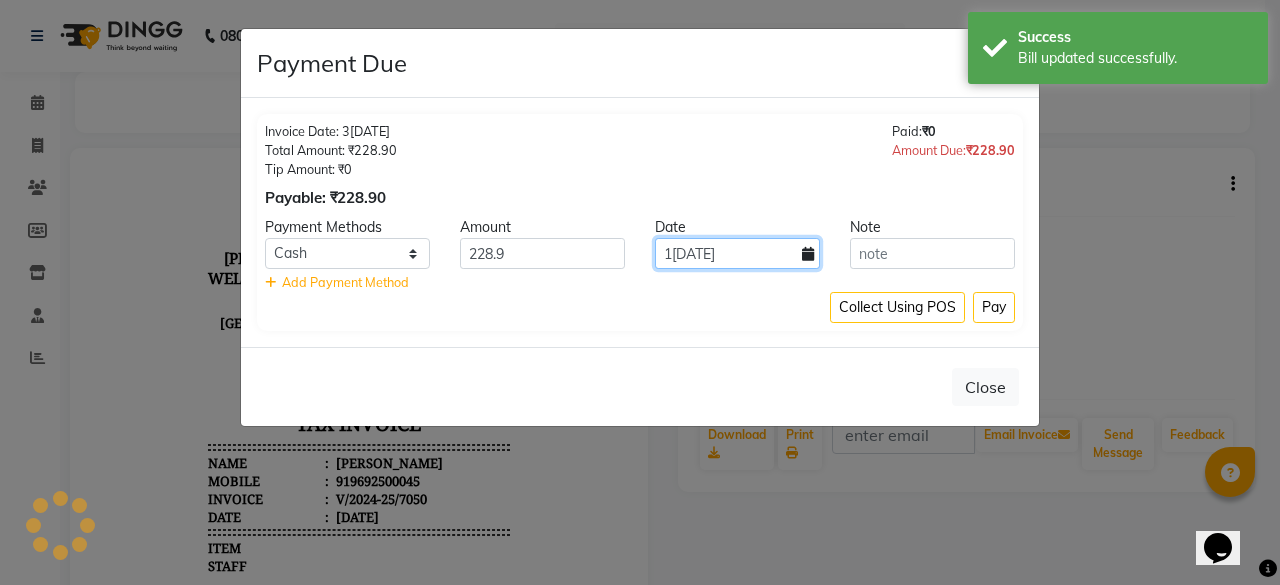 click on "[DATE]" 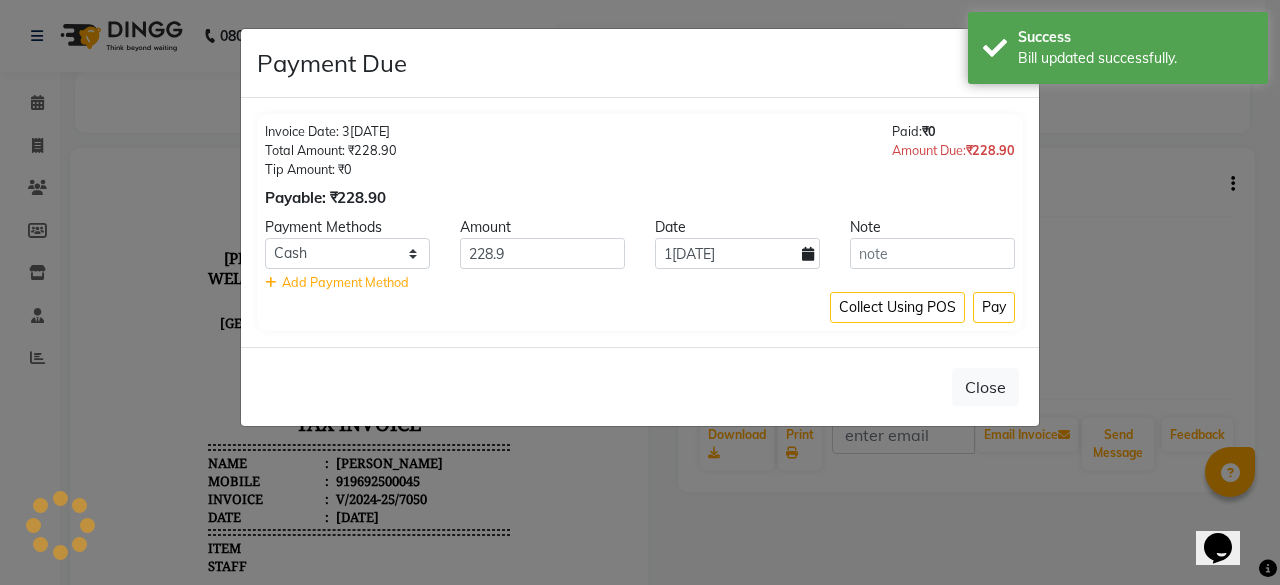 select on "7" 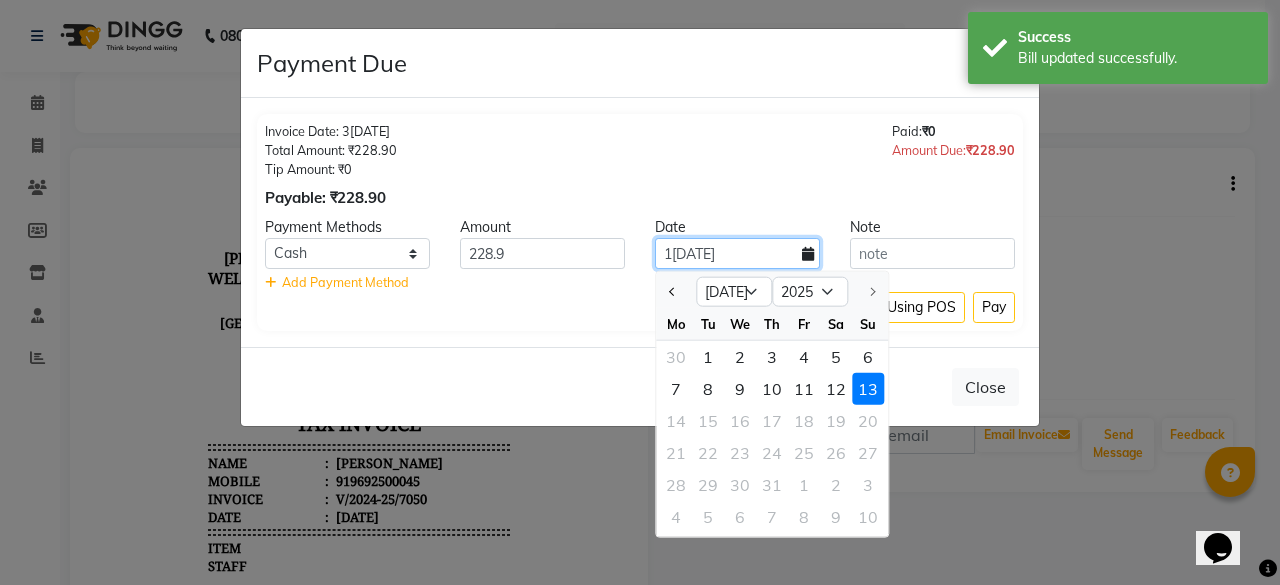 drag, startPoint x: 743, startPoint y: 260, endPoint x: 632, endPoint y: 257, distance: 111.040535 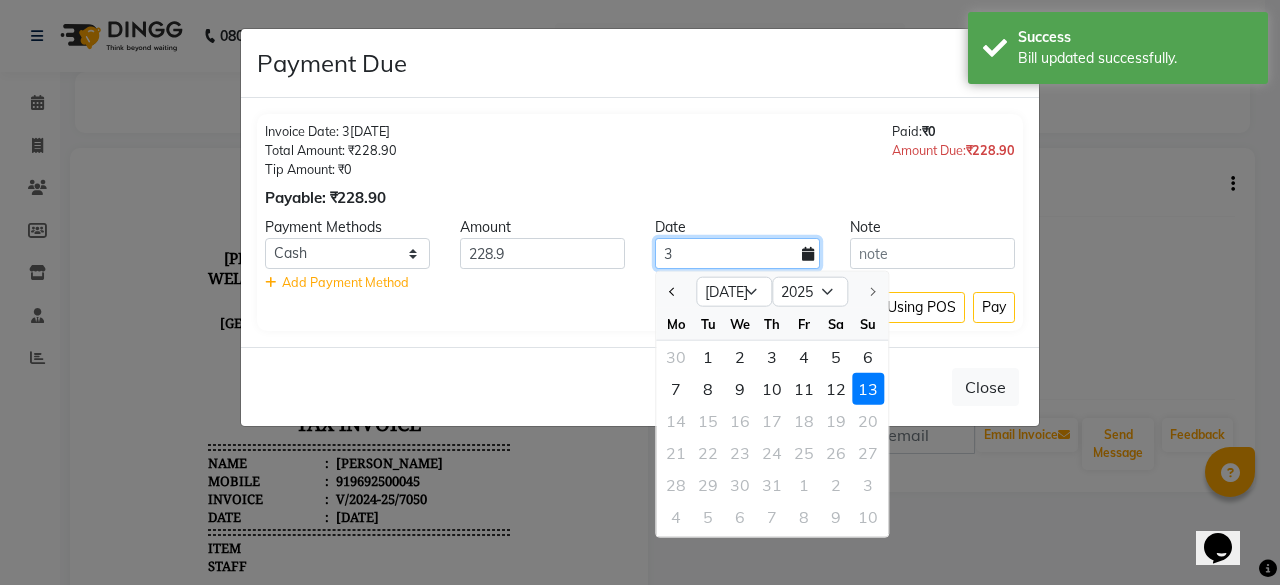 type on "[DATE]" 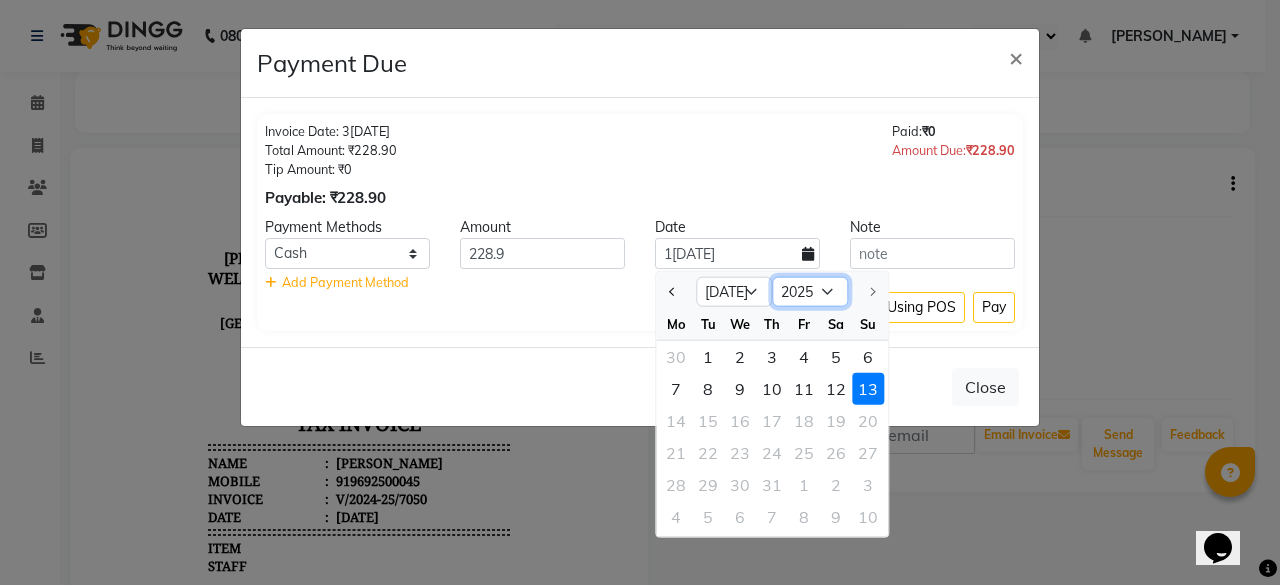 click on "2015 2016 2017 2018 2019 2020 2021 2022 2023 2024 2025" 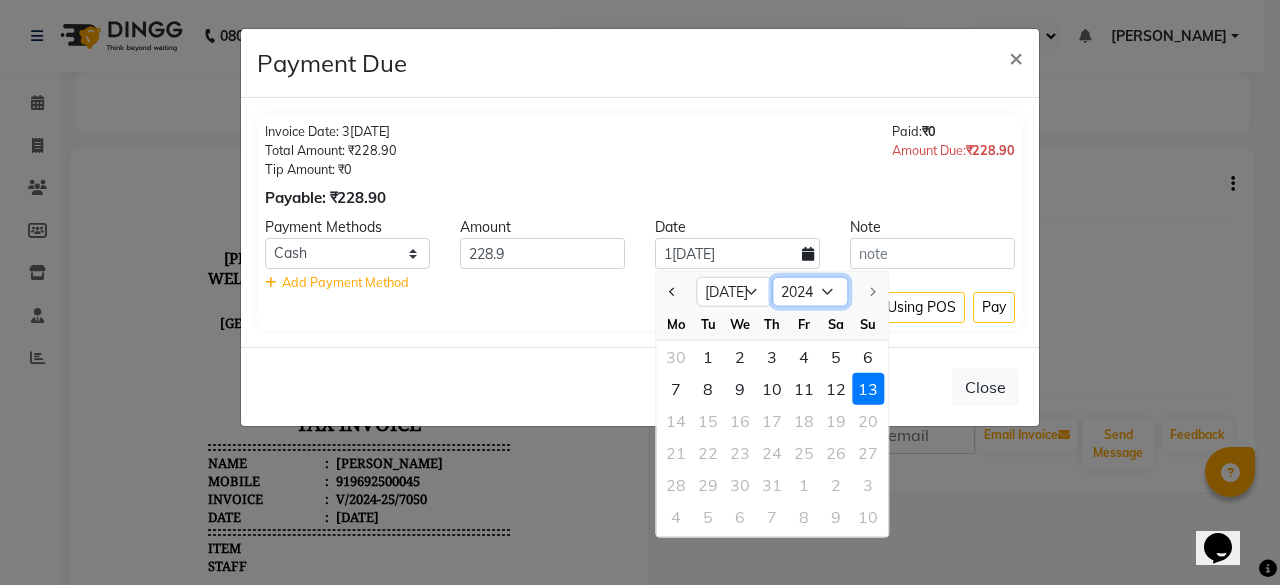 click on "2015 2016 2017 2018 2019 2020 2021 2022 2023 2024 2025" 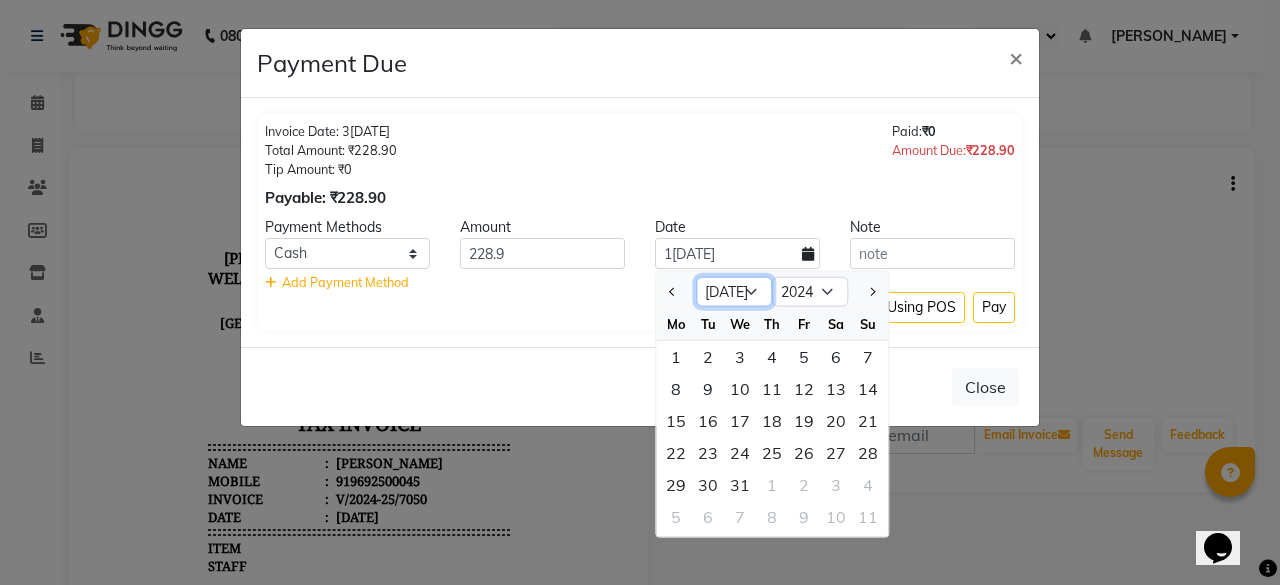 click on "Jan Feb Mar Apr May Jun Jul Aug Sep Oct Nov Dec" 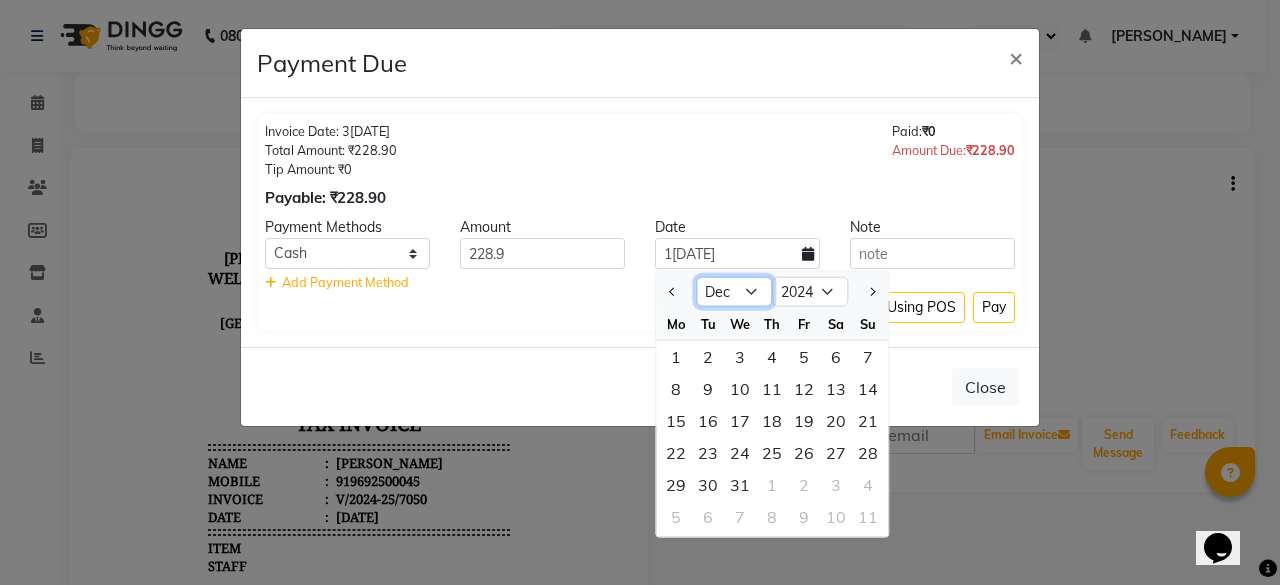 click on "Jan Feb Mar Apr May Jun Jul Aug Sep Oct Nov Dec" 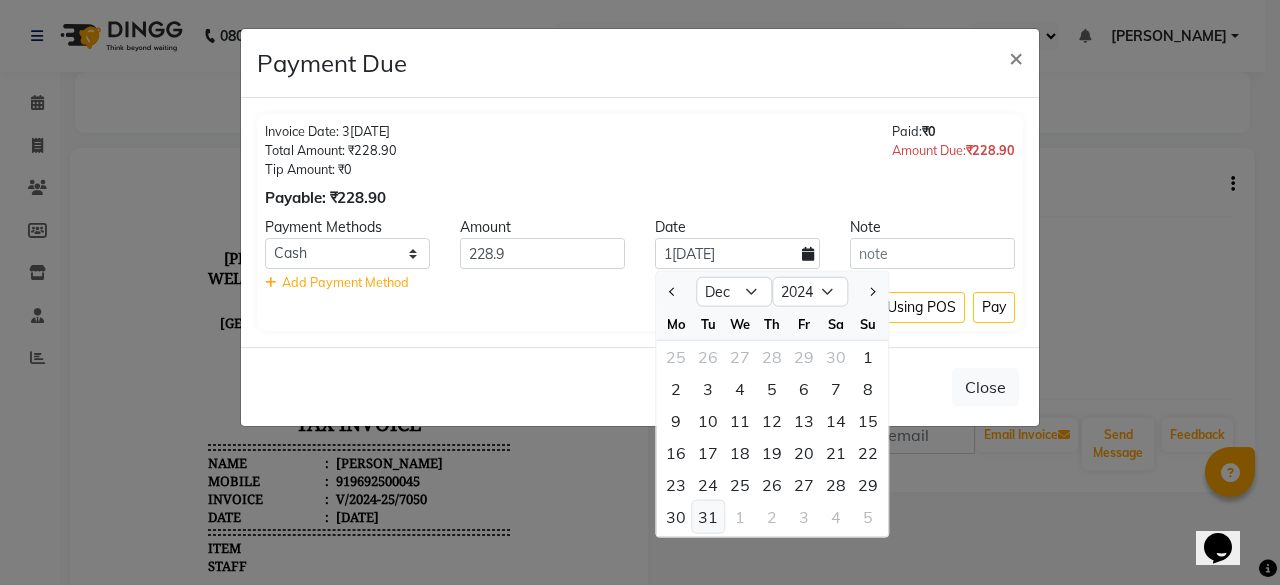 click on "31" 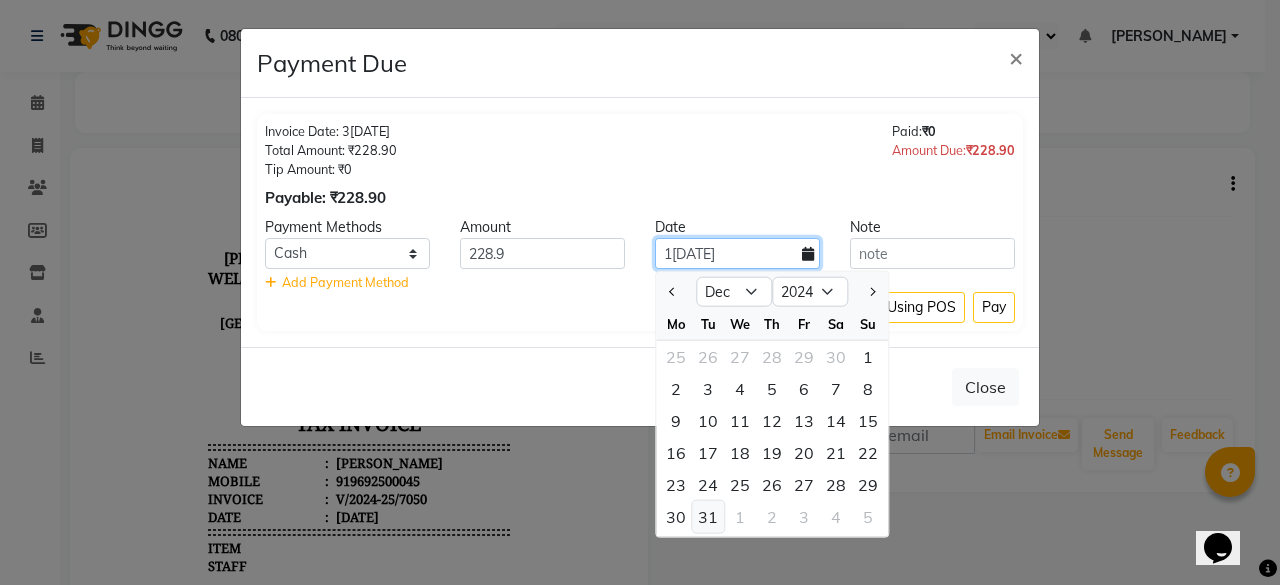type on "[DATE]" 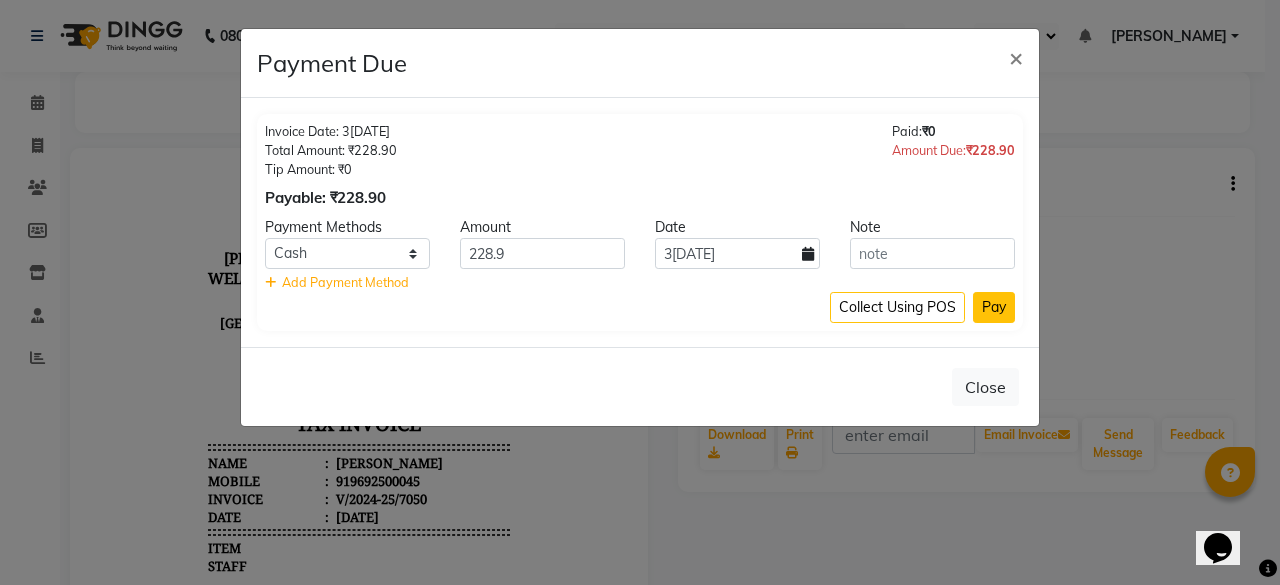 click on "Pay" 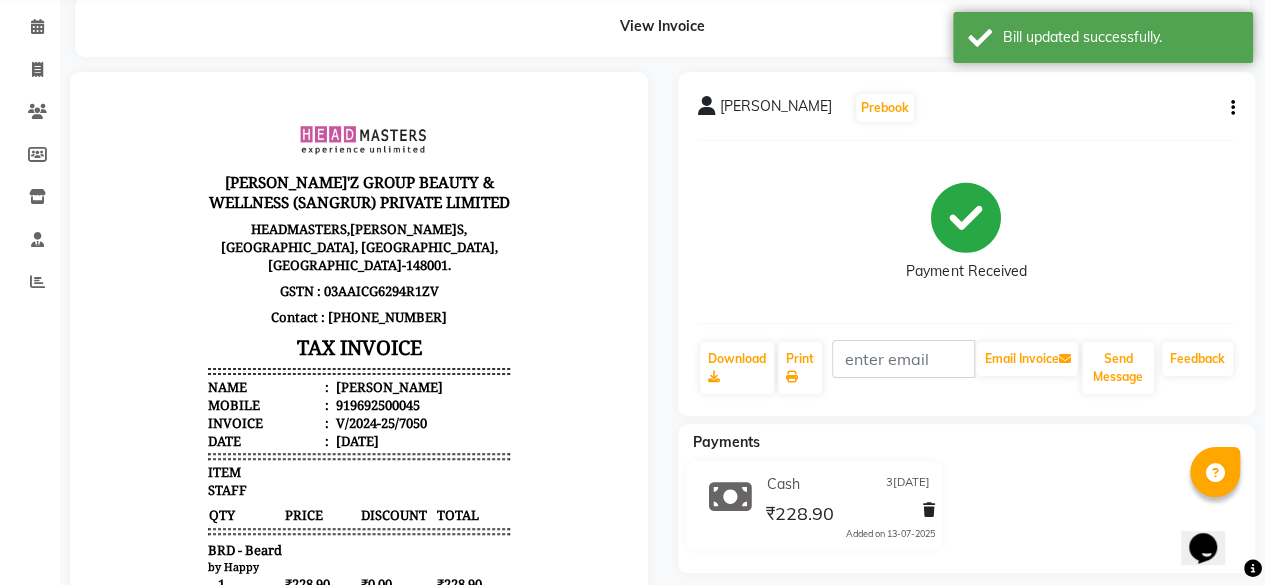 scroll, scrollTop: 0, scrollLeft: 0, axis: both 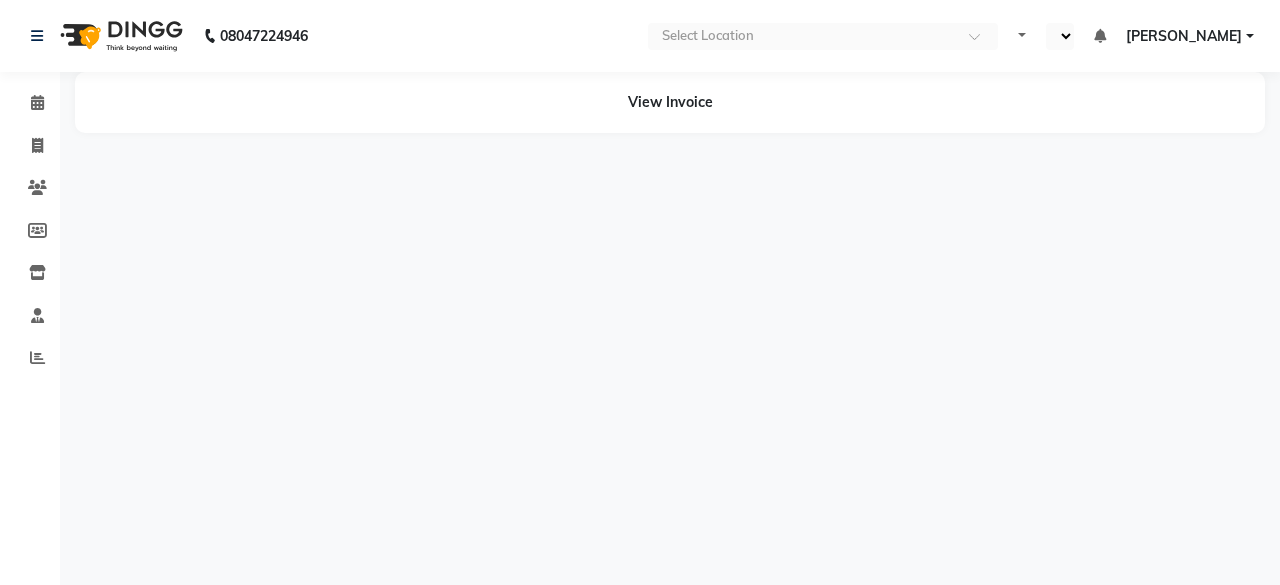 select on "en" 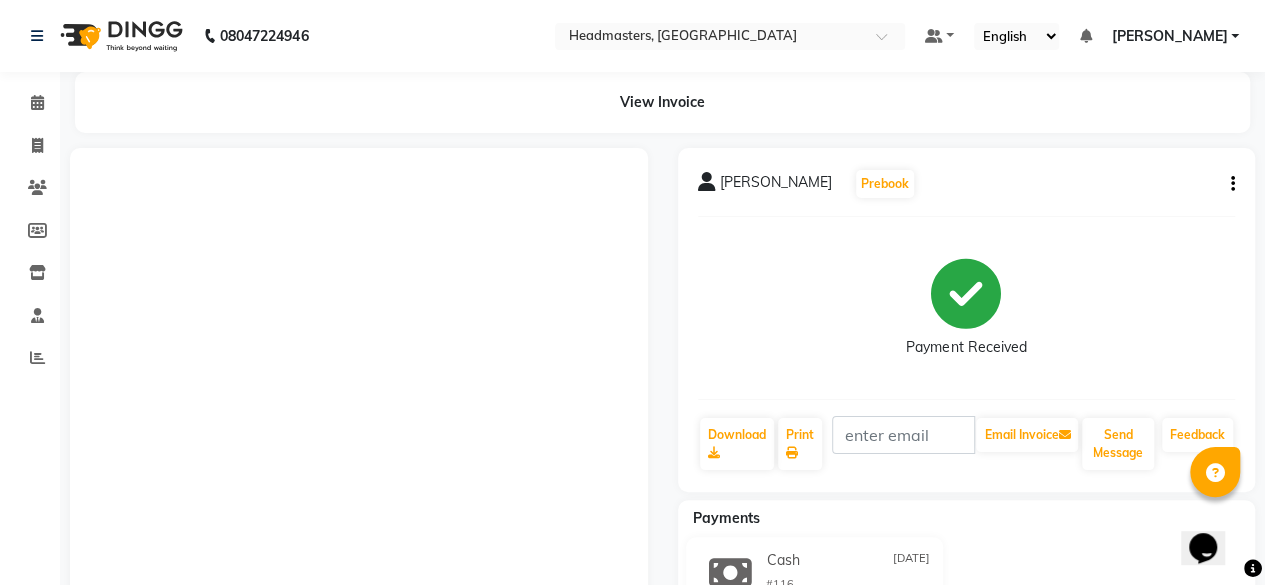 scroll, scrollTop: 0, scrollLeft: 0, axis: both 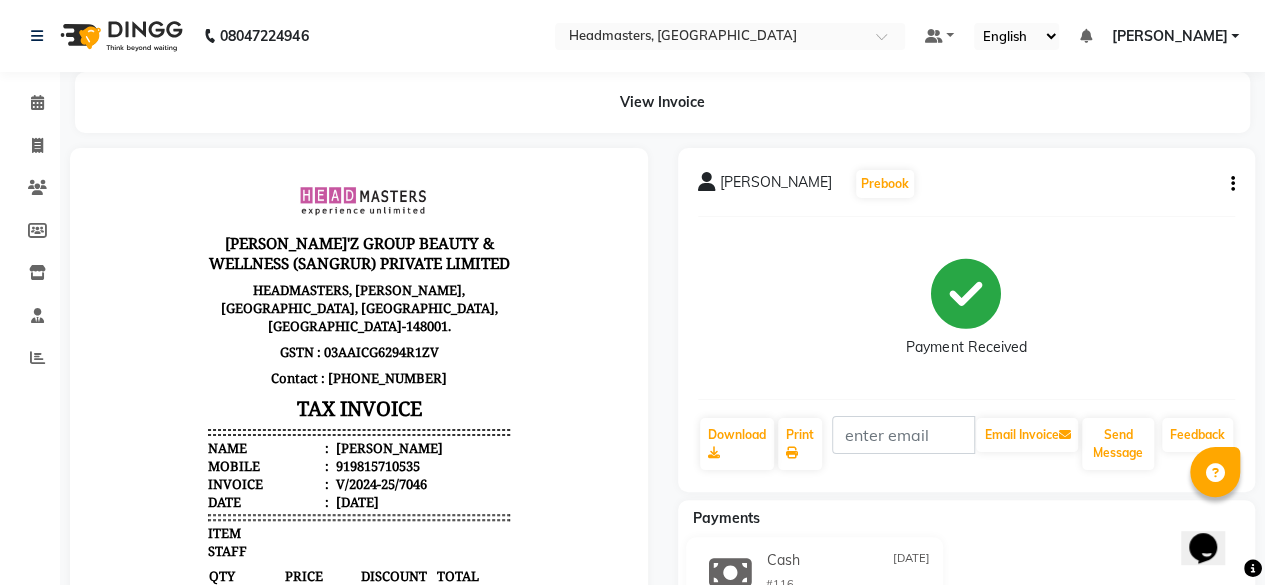 click on "[PERSON_NAME]   Prebook   Payment Received  Download  Print   Email Invoice   Send Message Feedback" 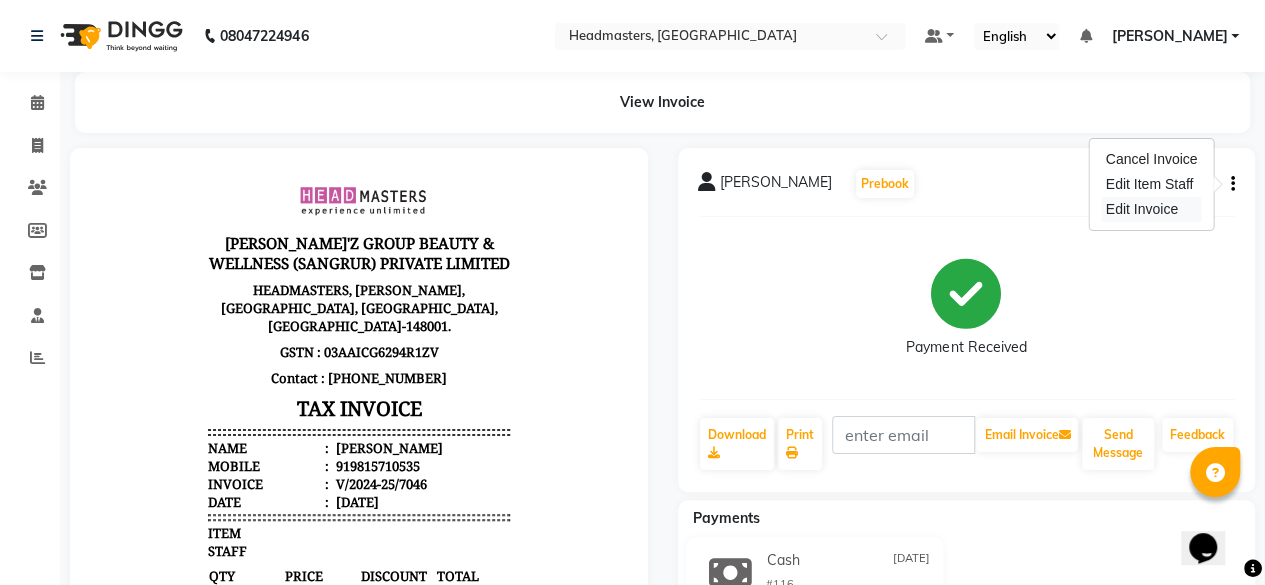 click on "Edit Invoice" at bounding box center [1152, 209] 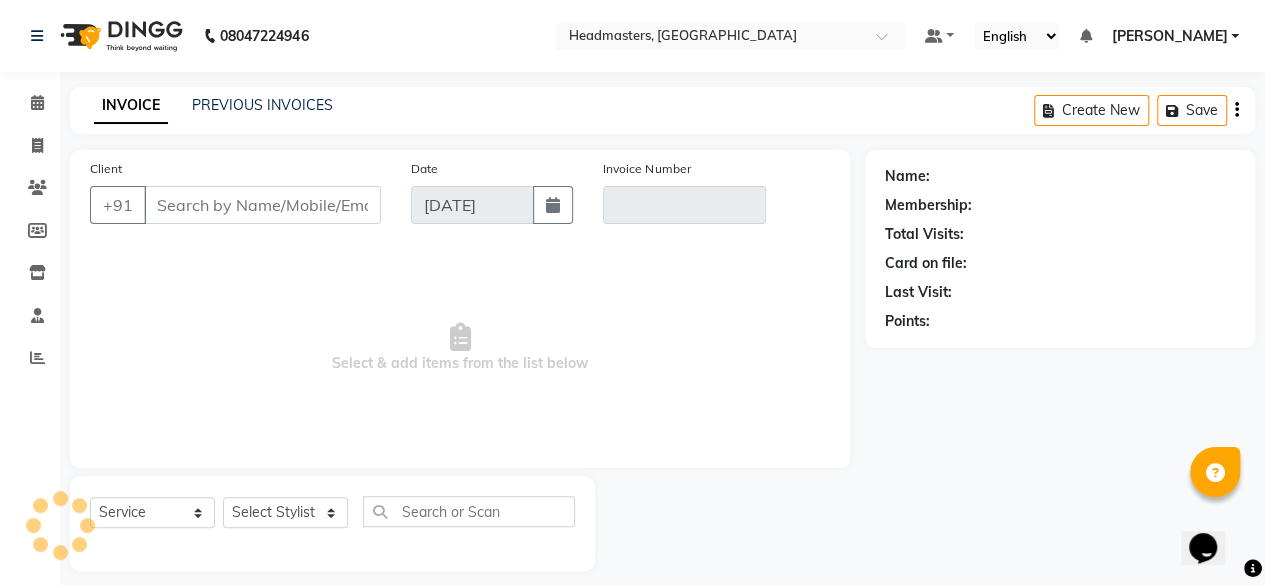 scroll, scrollTop: 15, scrollLeft: 0, axis: vertical 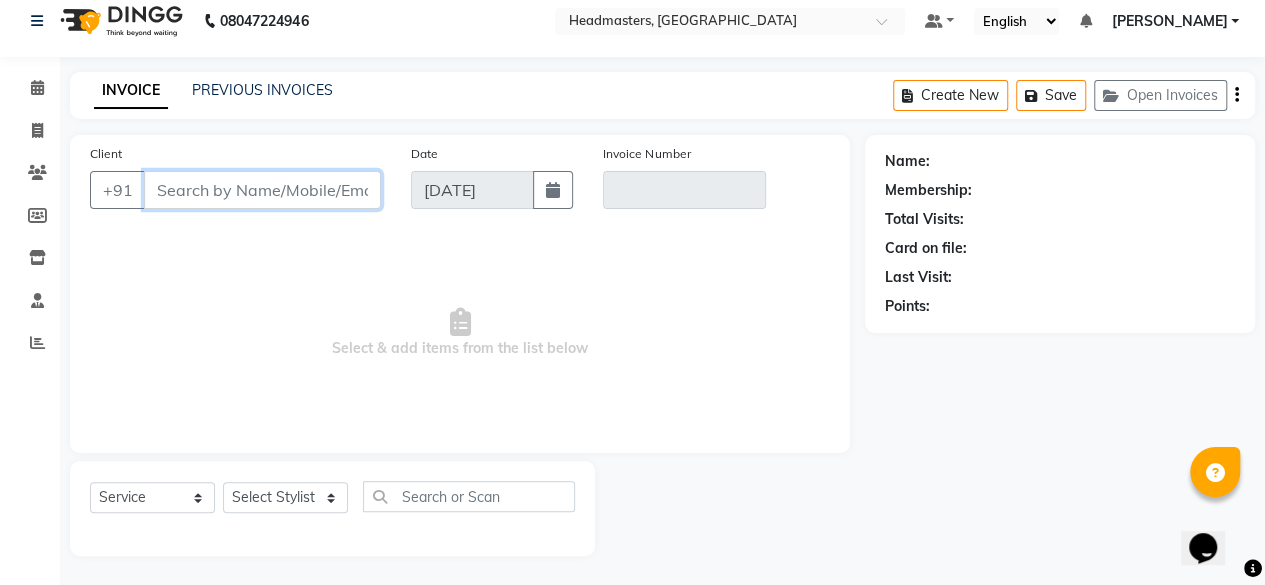 type on "9815710535" 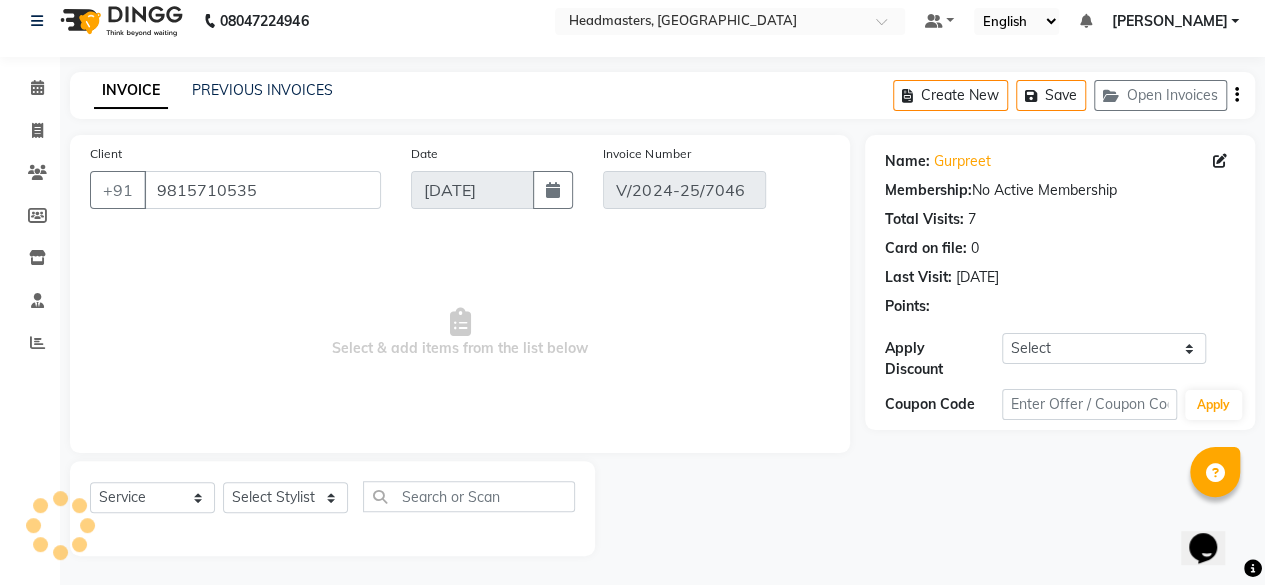 type on "[DATE]" 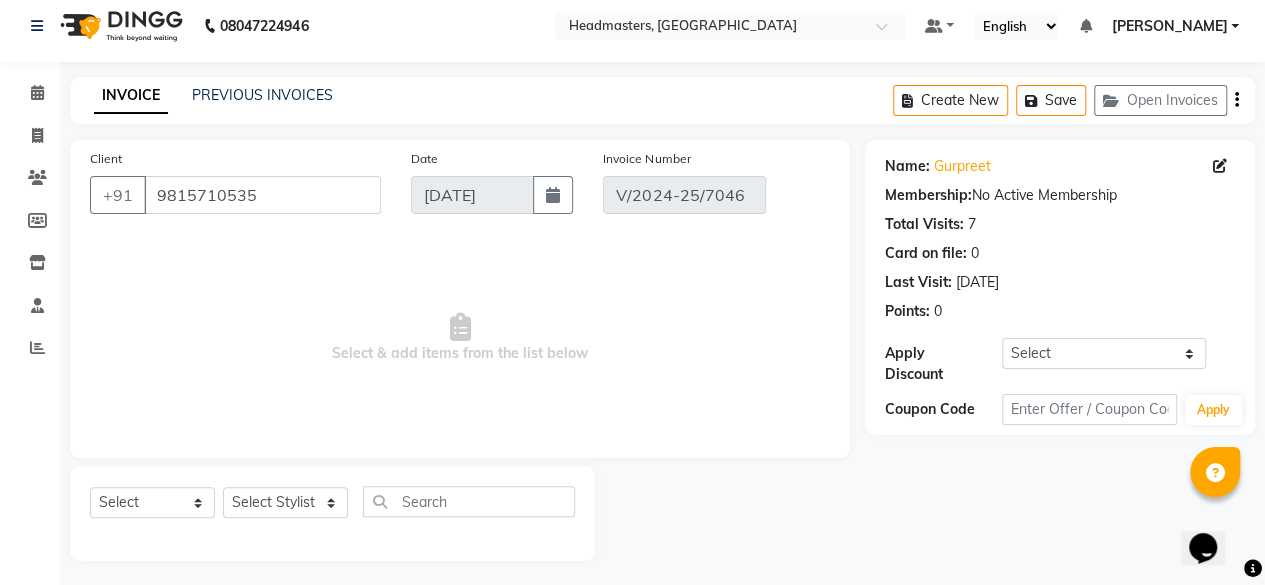 scroll, scrollTop: 15, scrollLeft: 0, axis: vertical 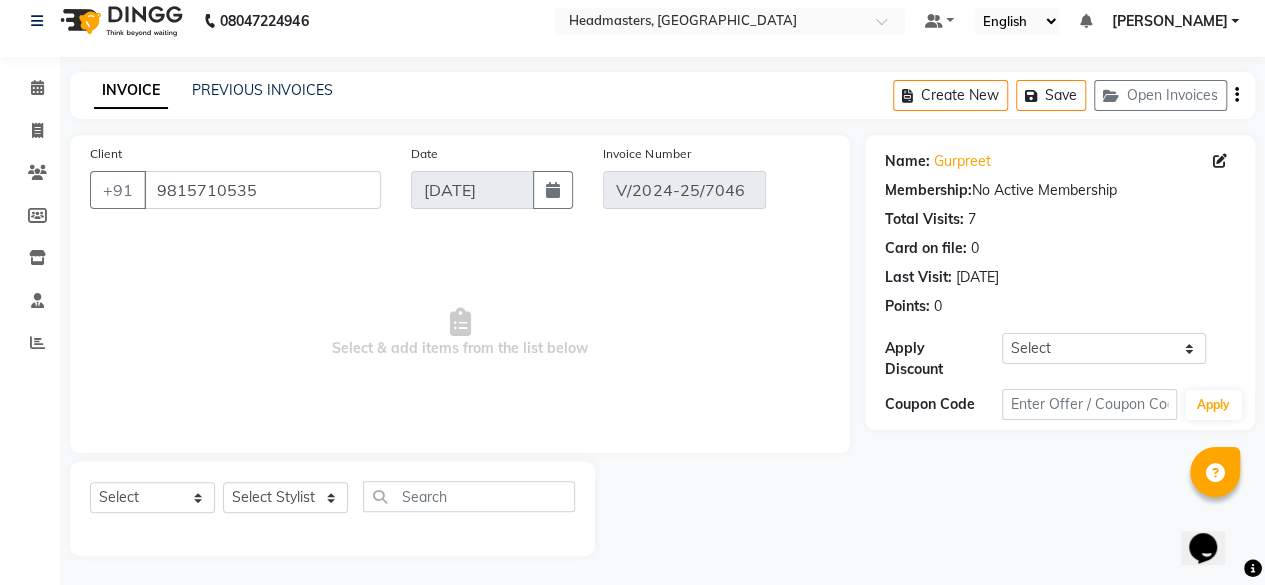 click on "Select & add items from the list below" at bounding box center [460, 333] 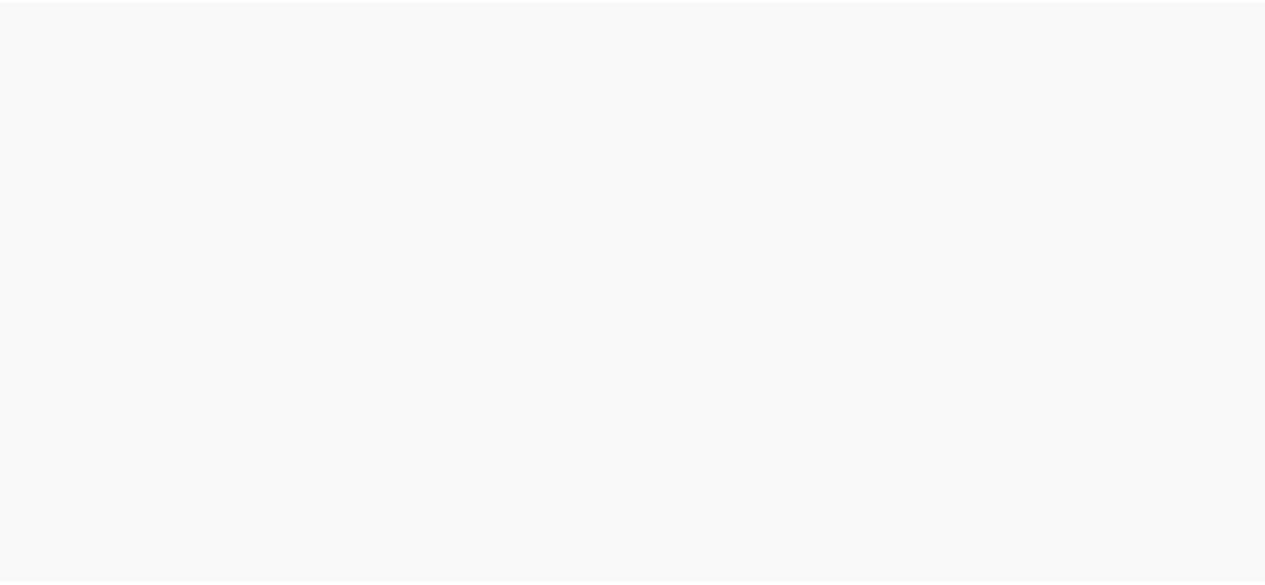 scroll, scrollTop: 0, scrollLeft: 0, axis: both 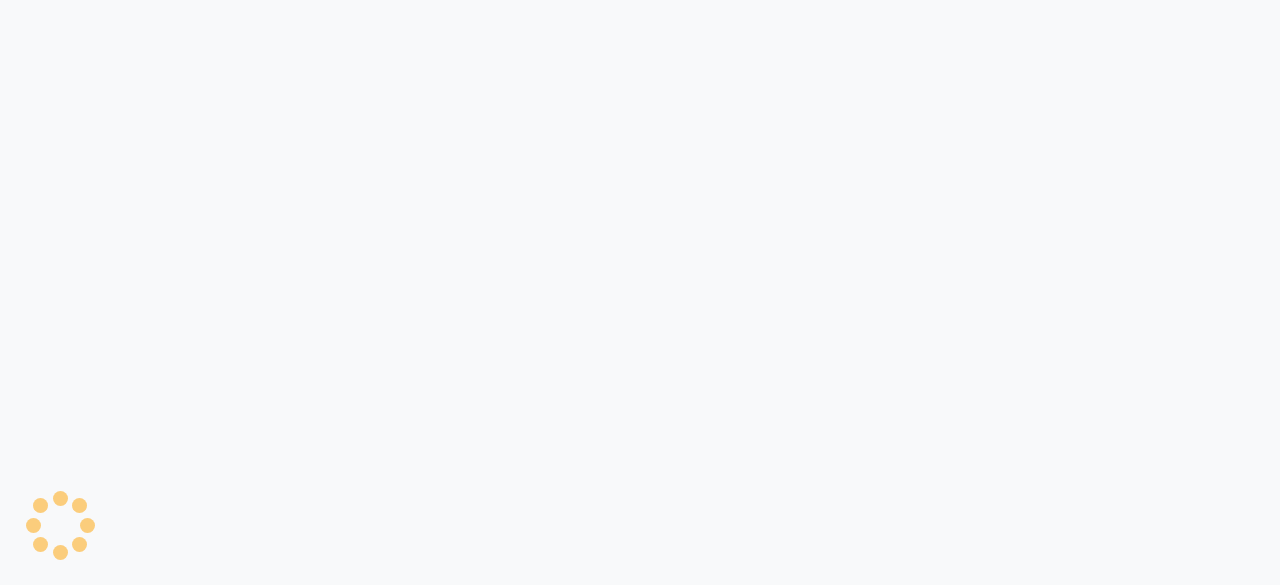select on "service" 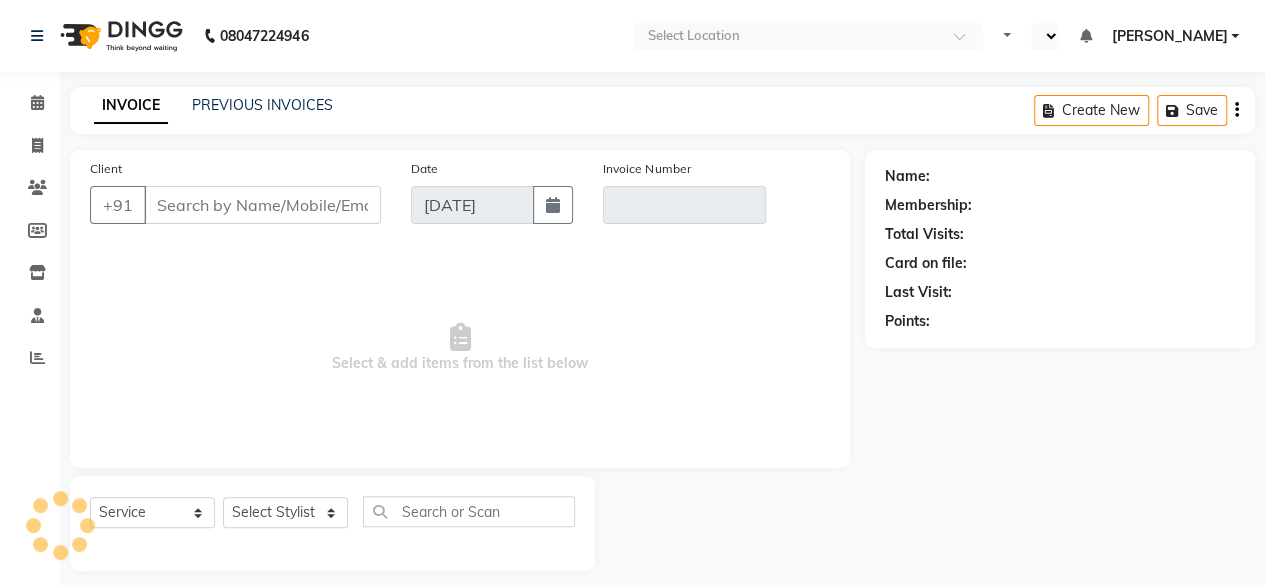 select on "en" 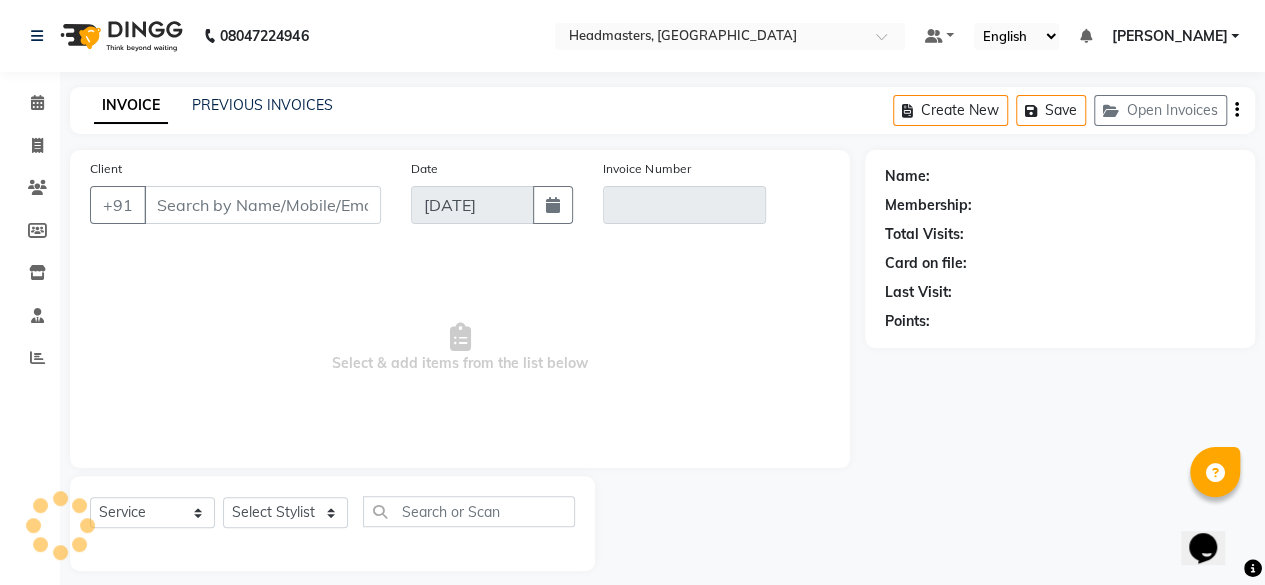 scroll, scrollTop: 0, scrollLeft: 0, axis: both 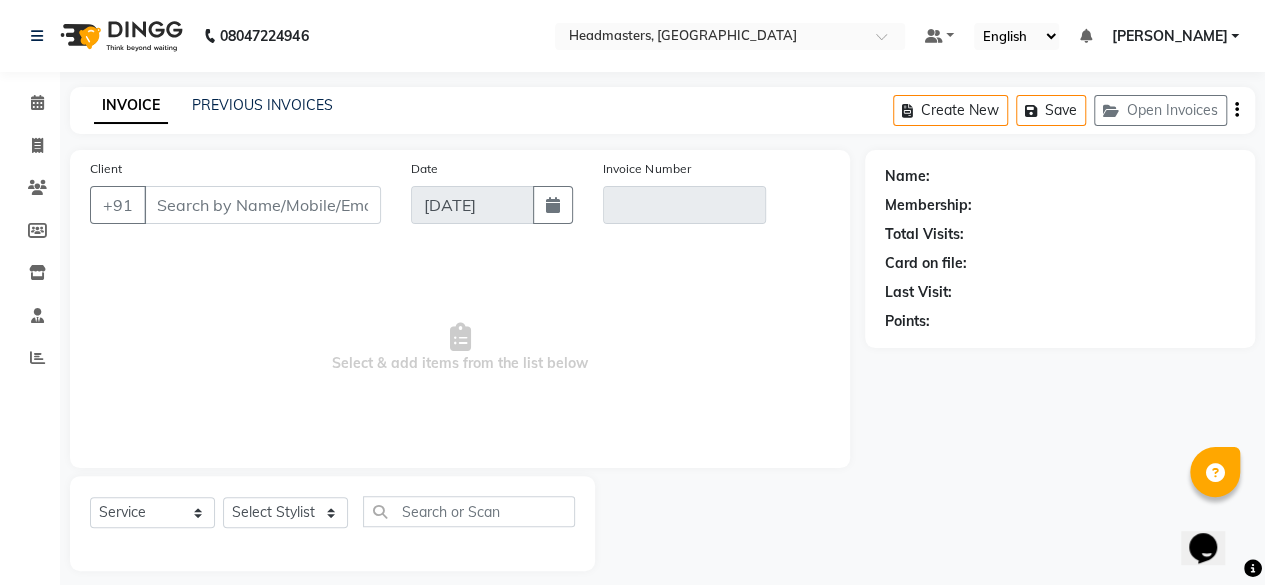 type on "9815710535" 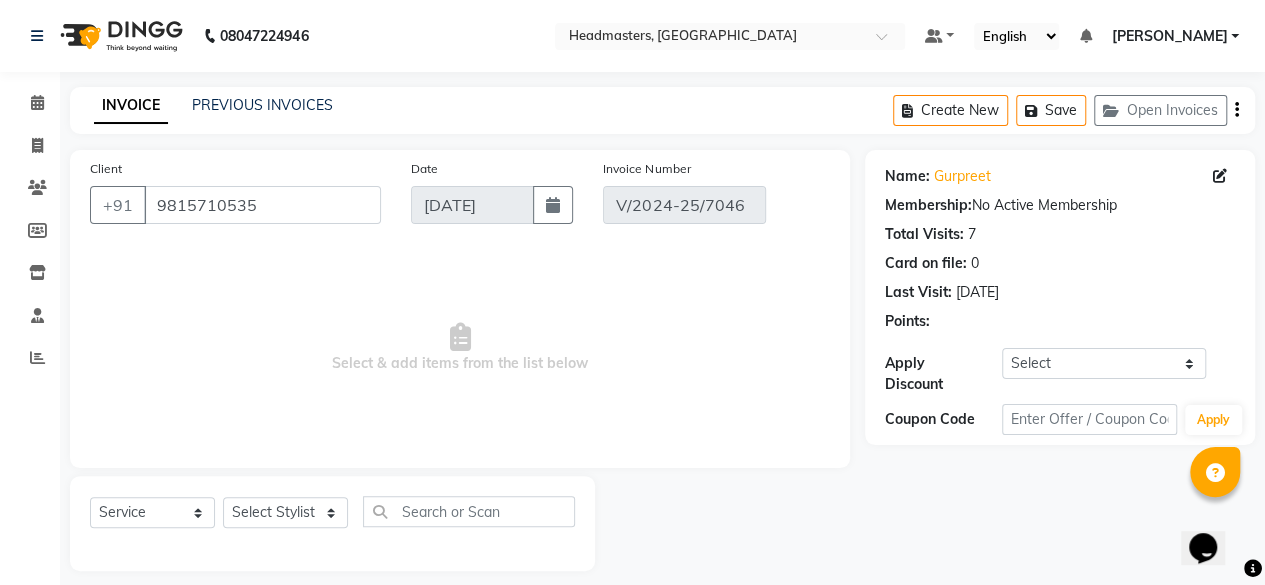 type on "[DATE]" 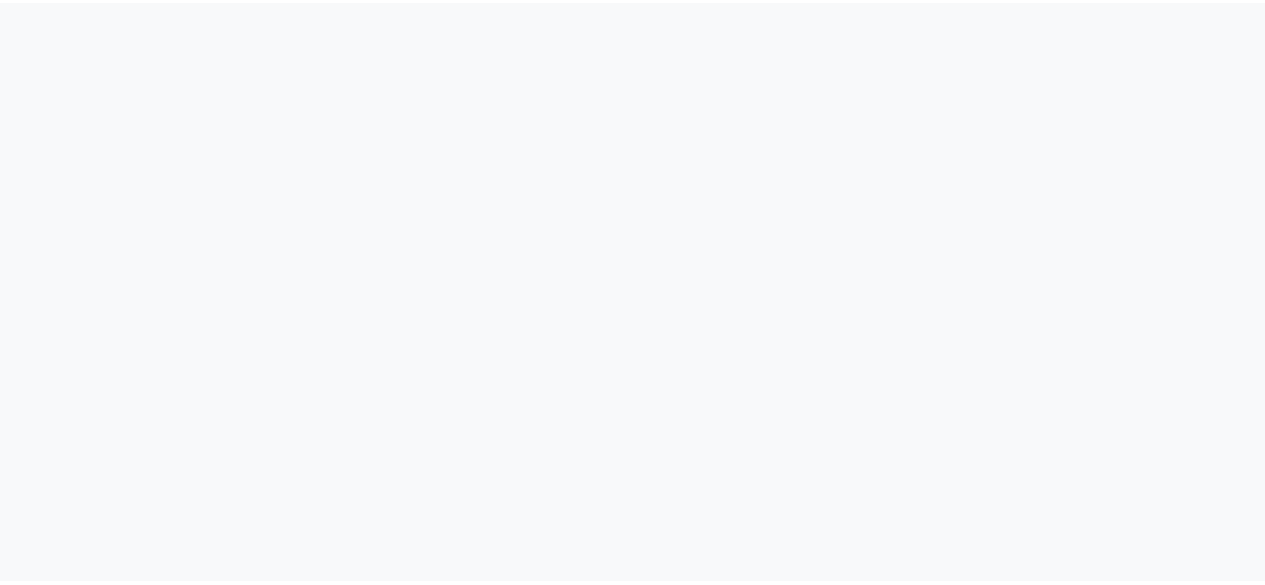 scroll, scrollTop: 0, scrollLeft: 0, axis: both 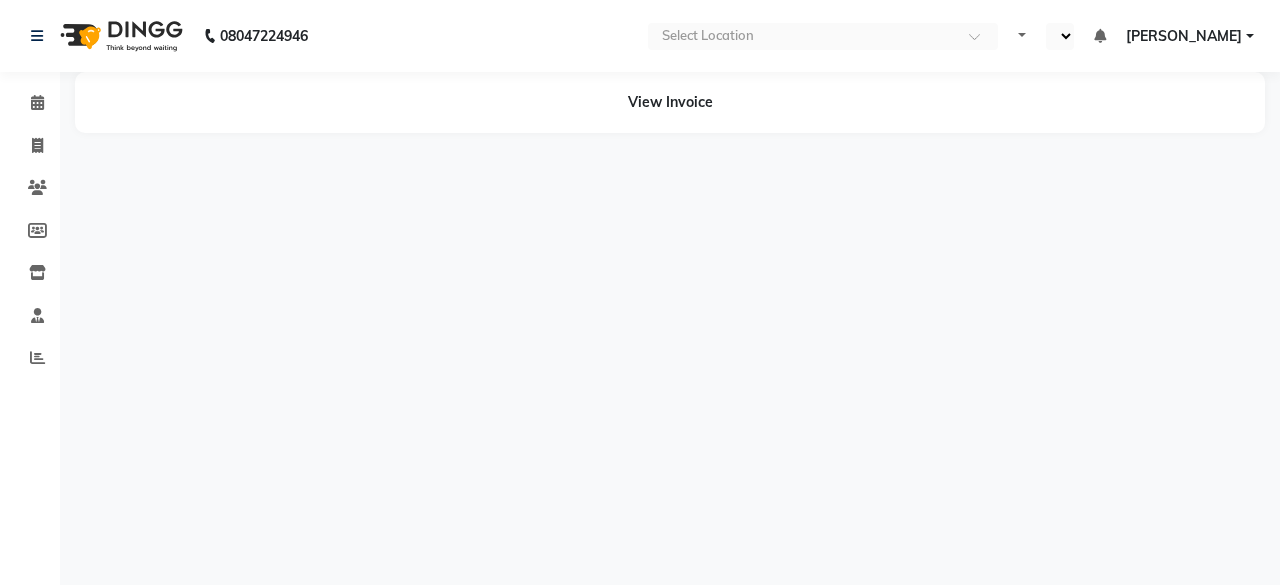 select on "en" 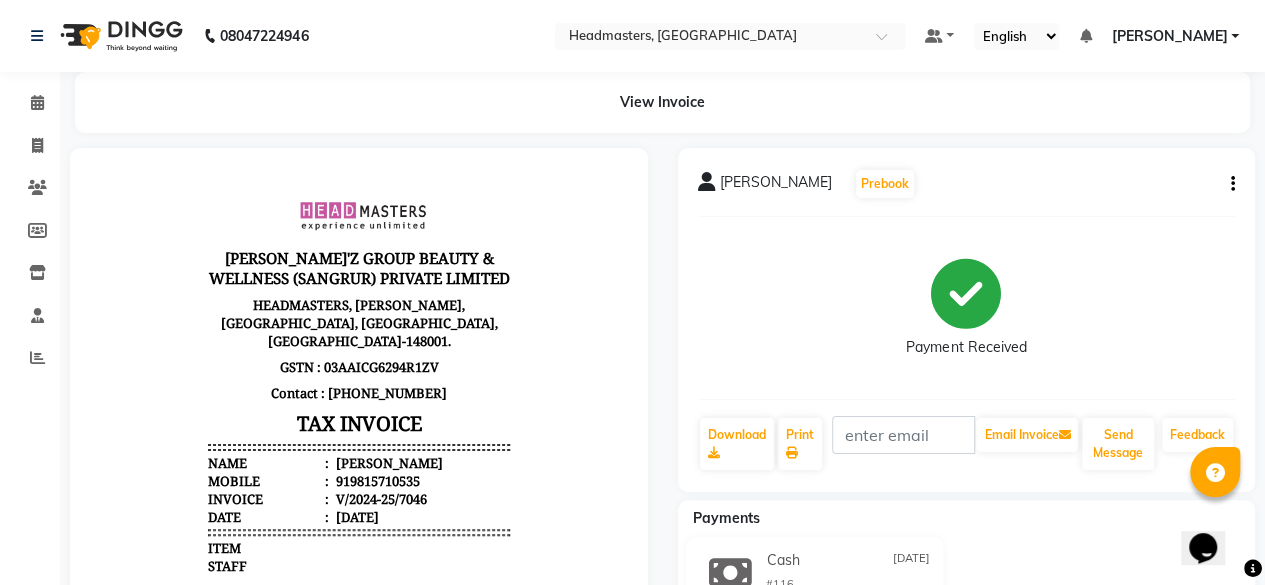 scroll, scrollTop: 0, scrollLeft: 0, axis: both 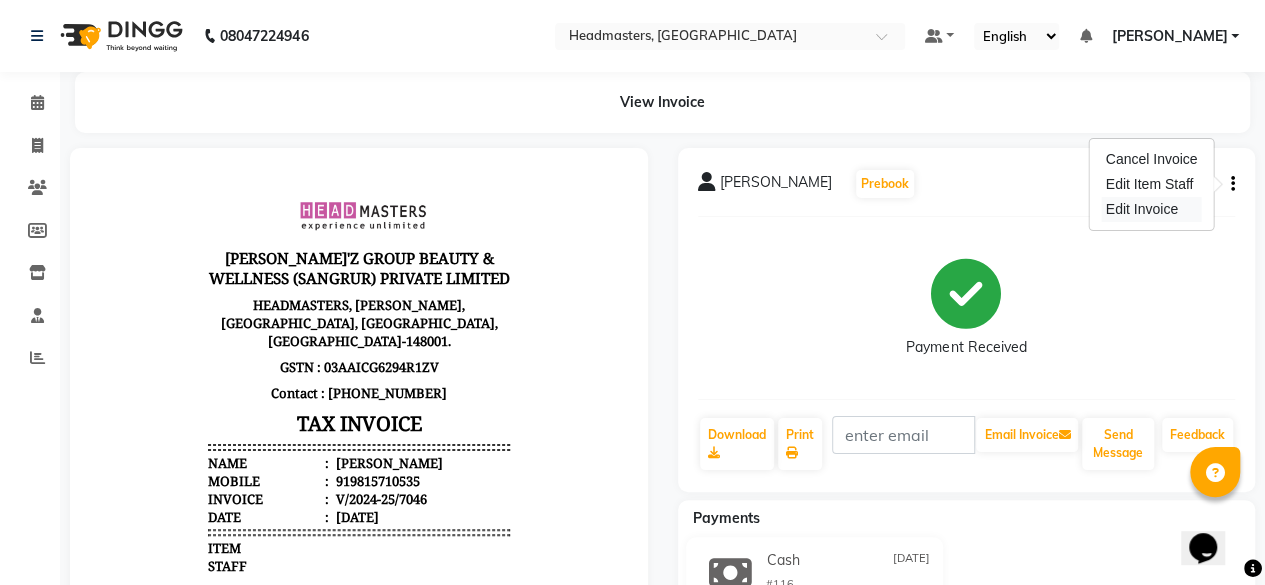click on "Edit Invoice" at bounding box center (1152, 209) 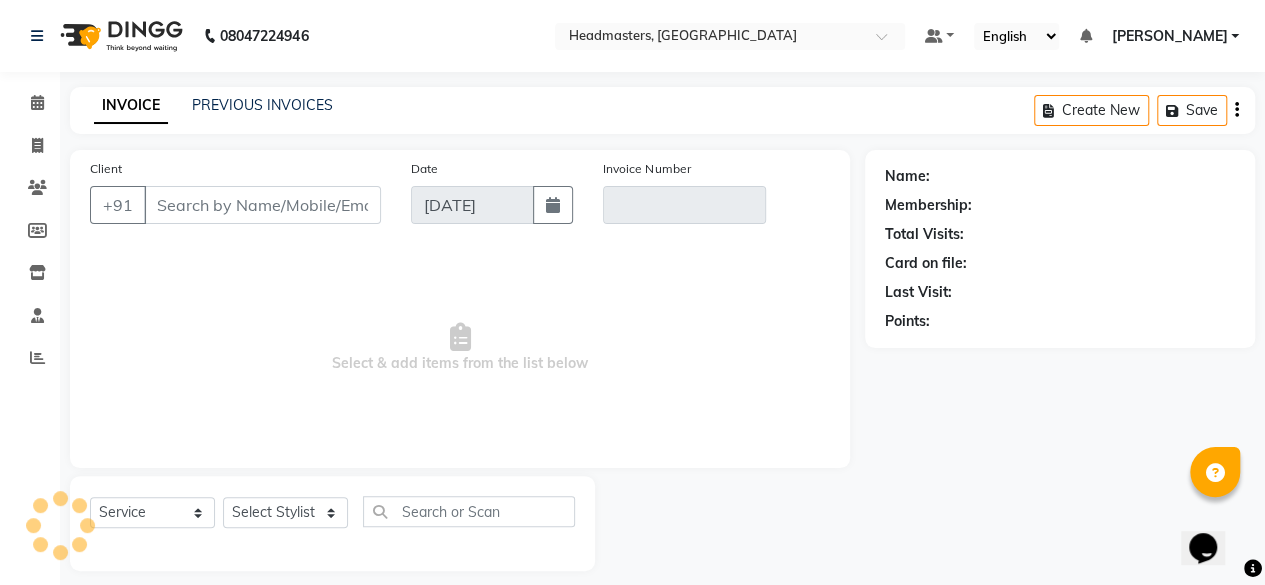 scroll, scrollTop: 15, scrollLeft: 0, axis: vertical 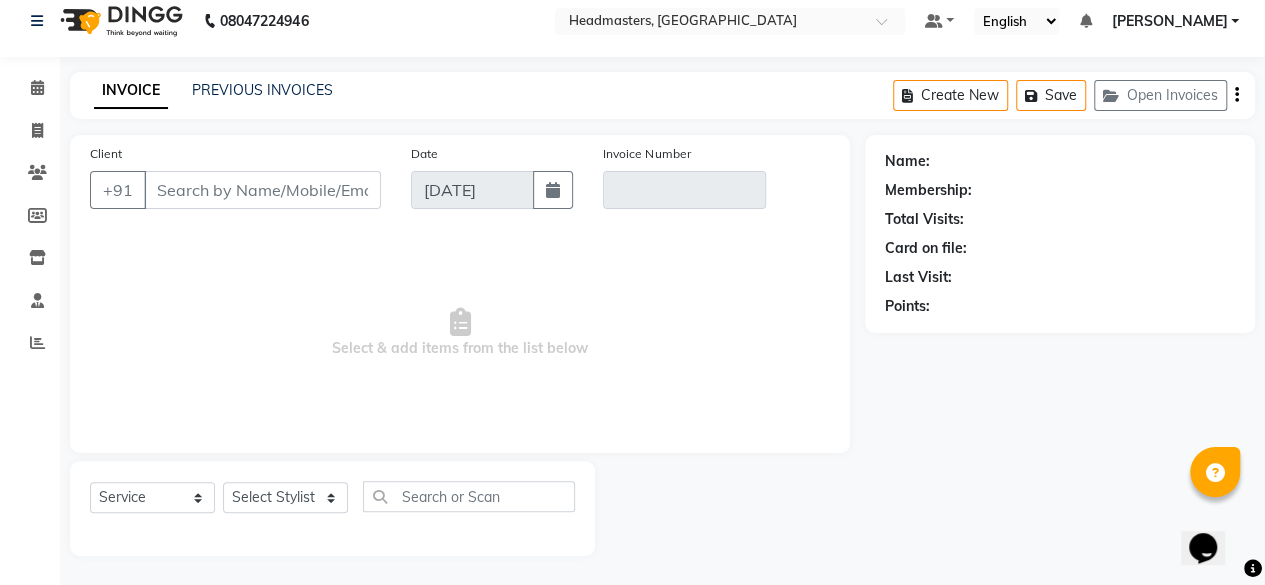 type on "9815710535" 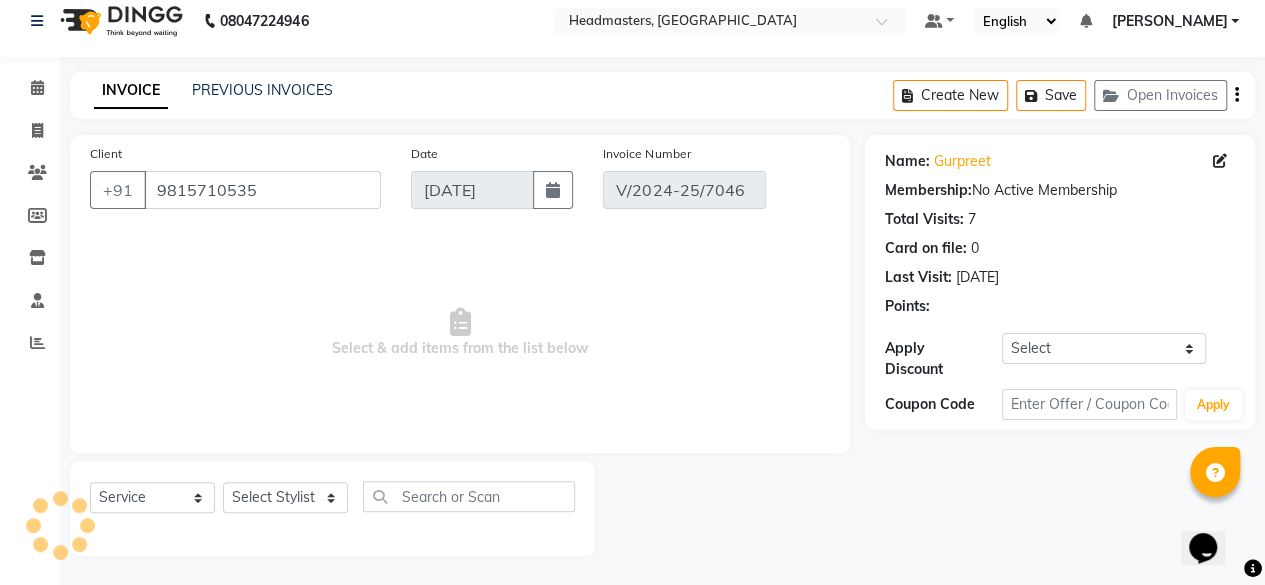 type on "[DATE]" 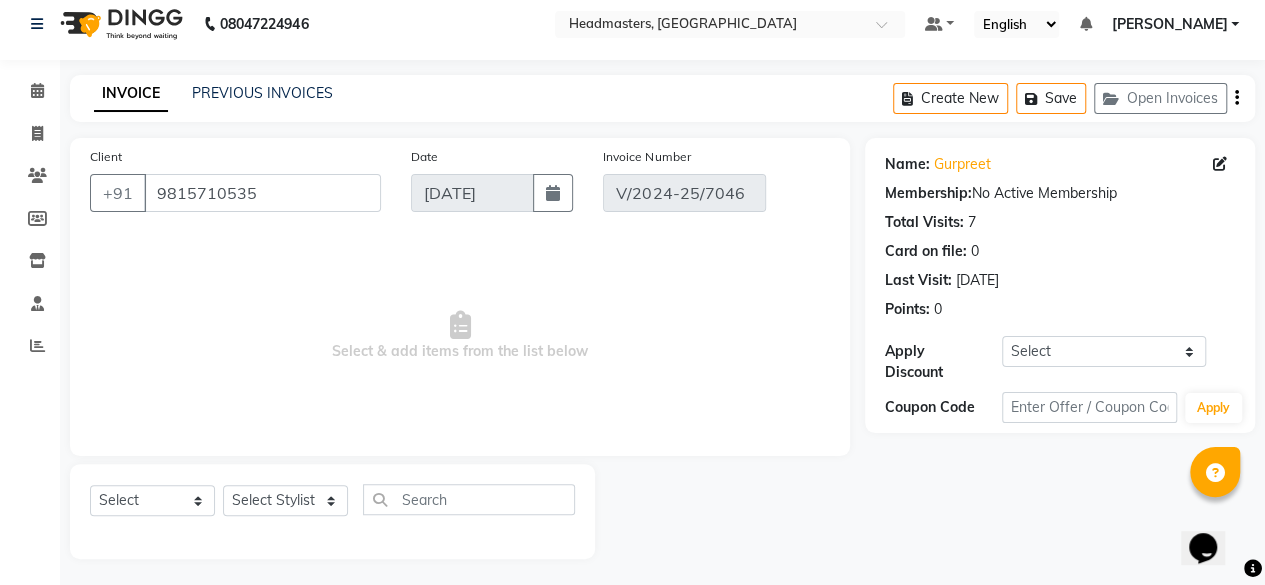 scroll, scrollTop: 15, scrollLeft: 0, axis: vertical 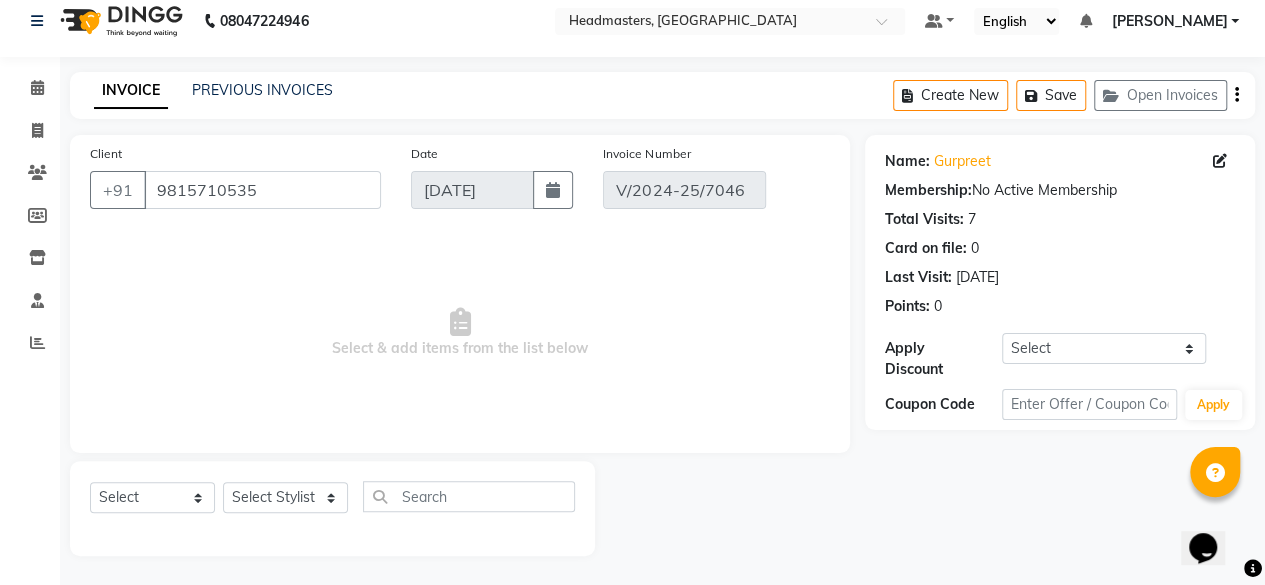 click at bounding box center [460, 322] 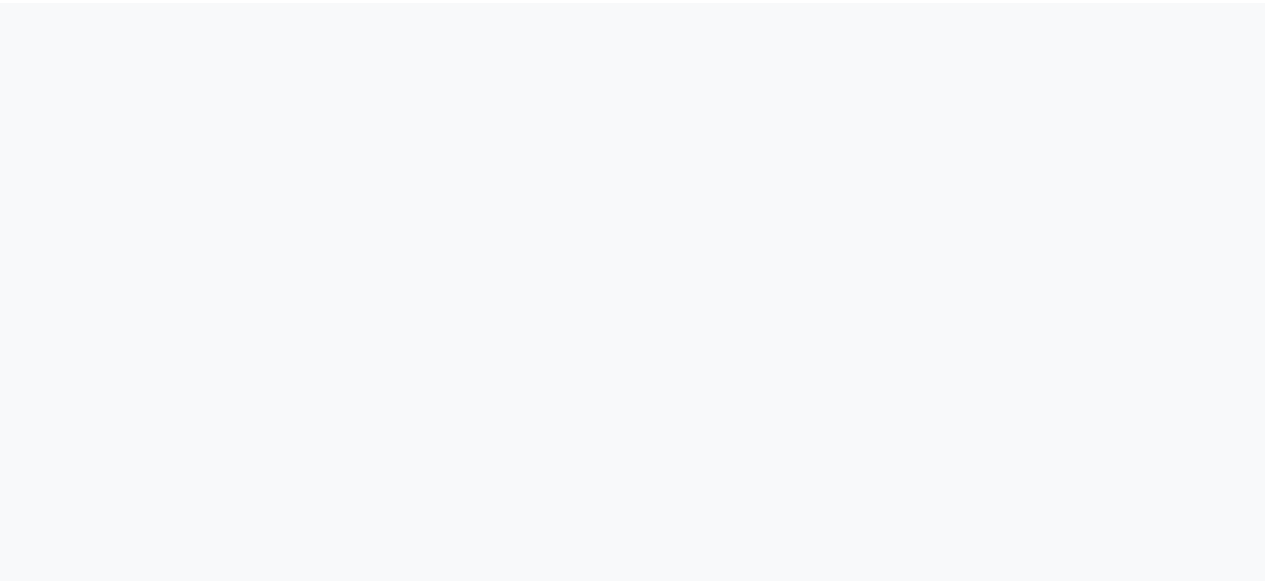 scroll, scrollTop: 0, scrollLeft: 0, axis: both 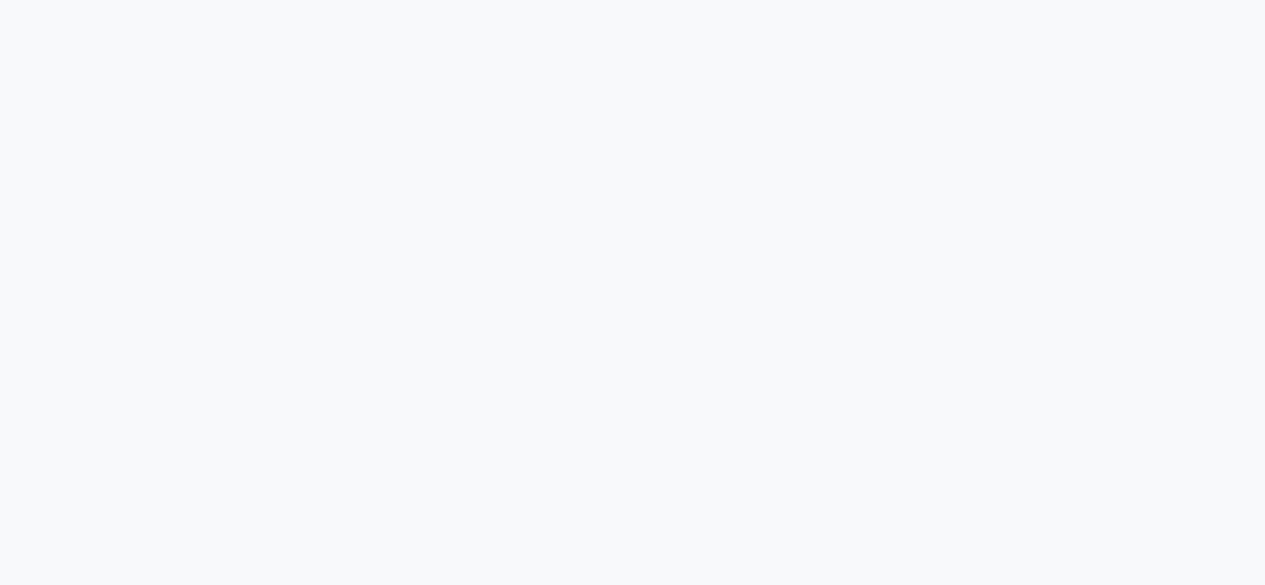 select on "service" 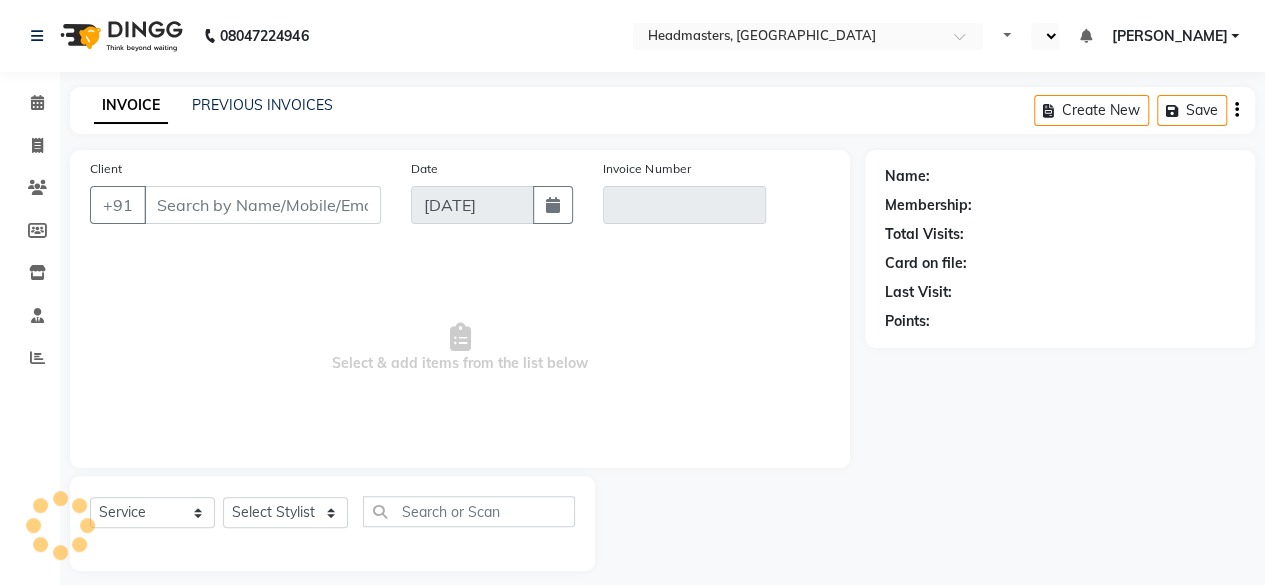 select on "en" 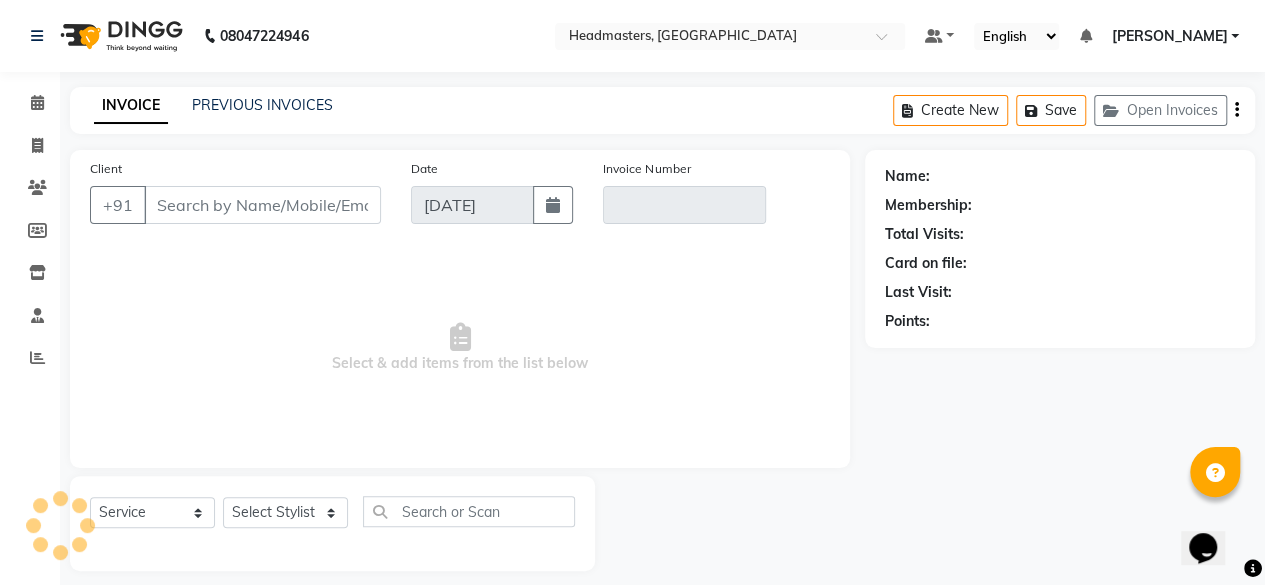 scroll, scrollTop: 0, scrollLeft: 0, axis: both 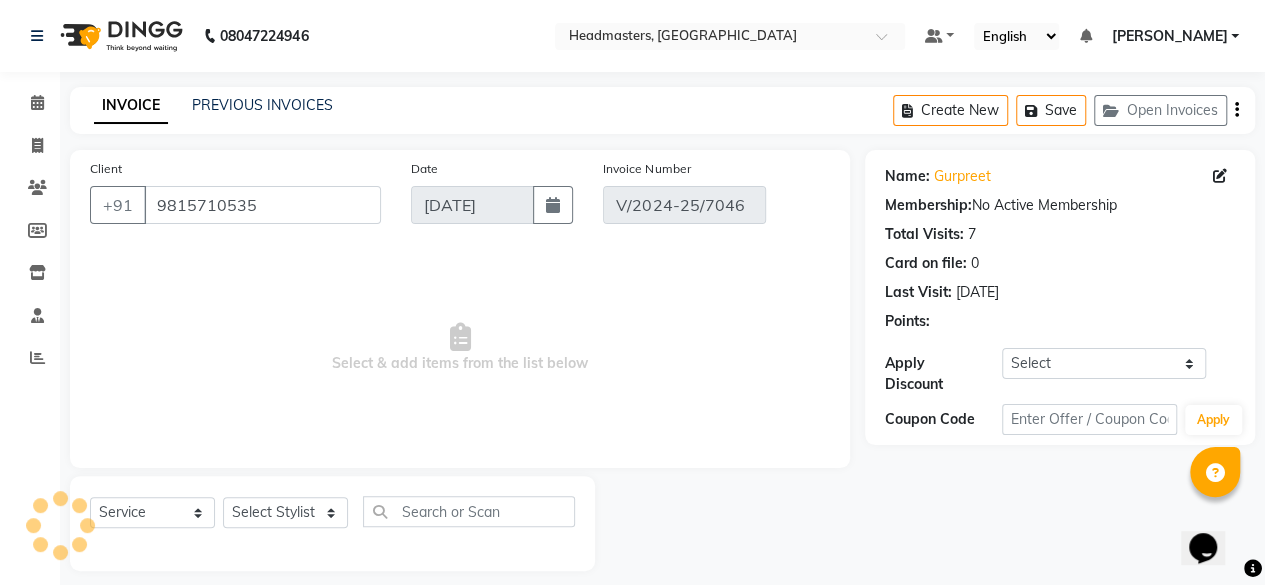 type on "[DATE]" 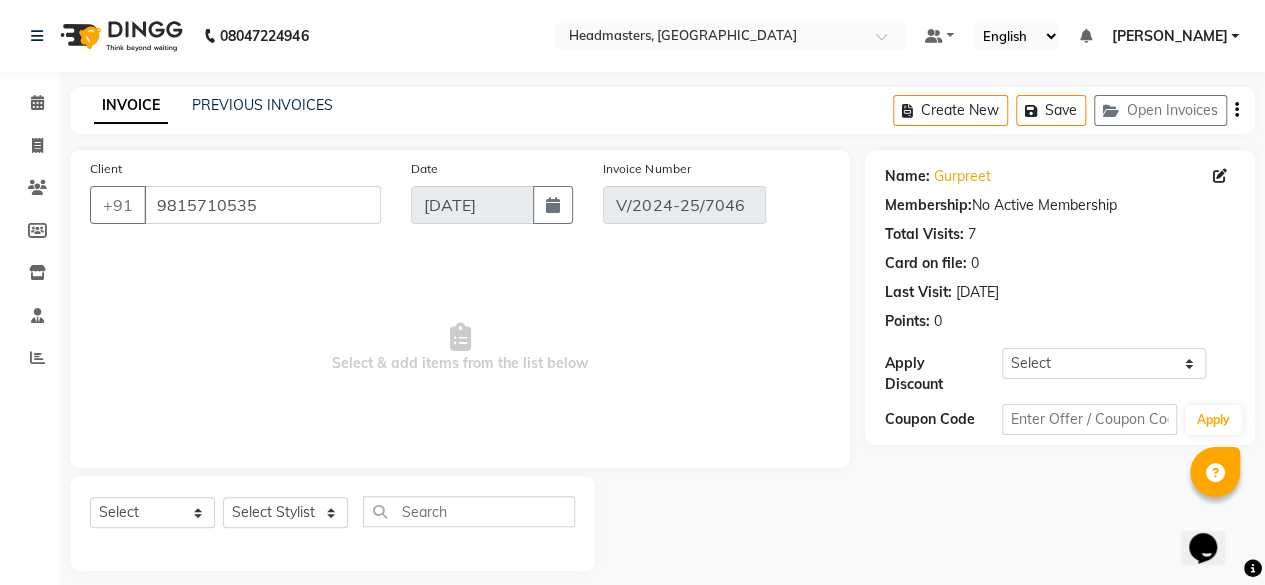 drag, startPoint x: 340, startPoint y: 465, endPoint x: 428, endPoint y: 372, distance: 128.03516 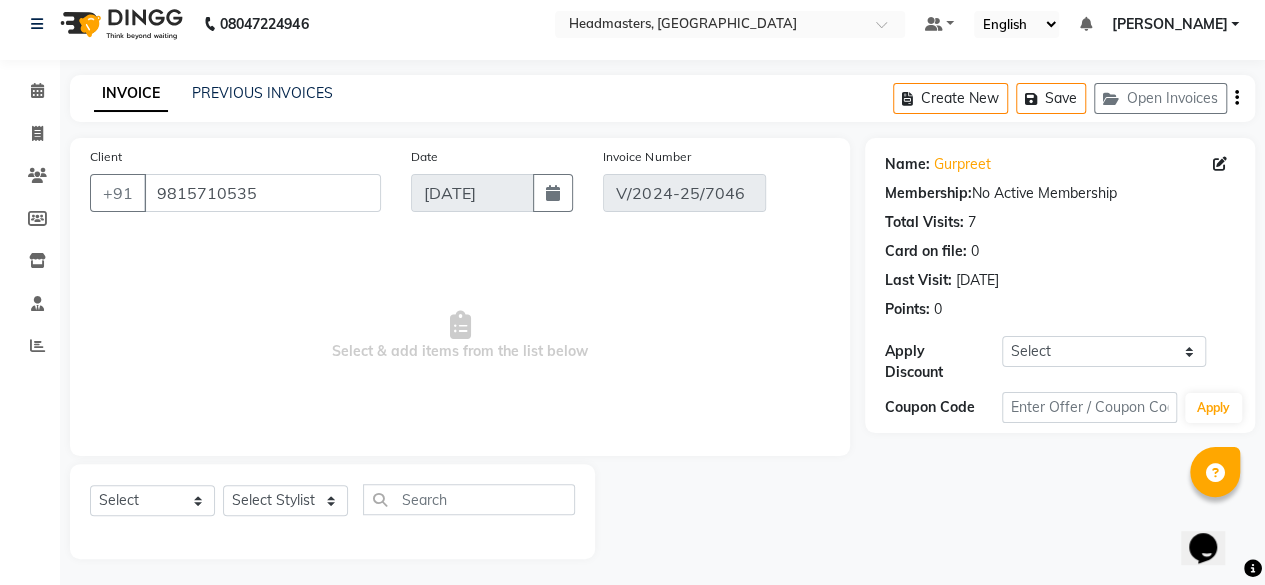scroll, scrollTop: 0, scrollLeft: 0, axis: both 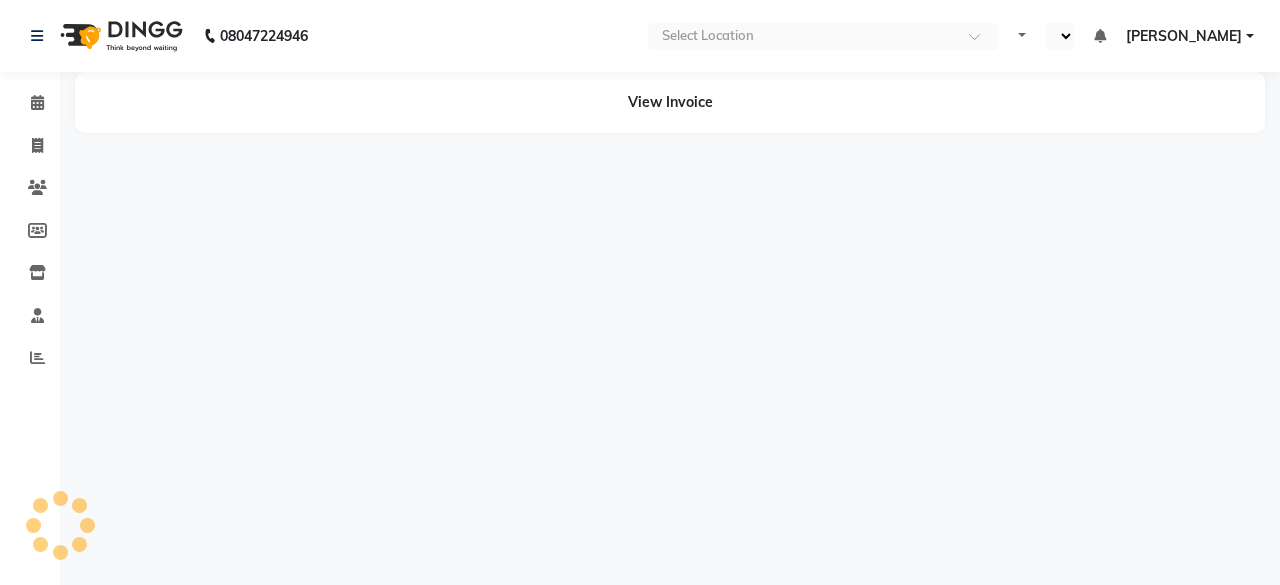 select on "en" 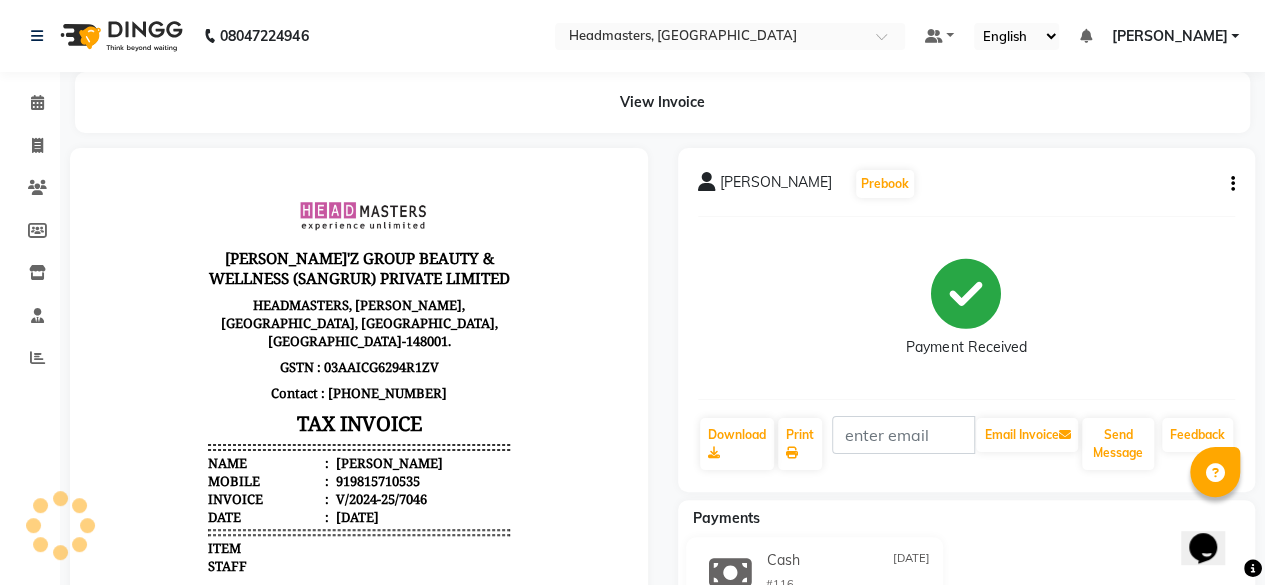 scroll, scrollTop: 0, scrollLeft: 0, axis: both 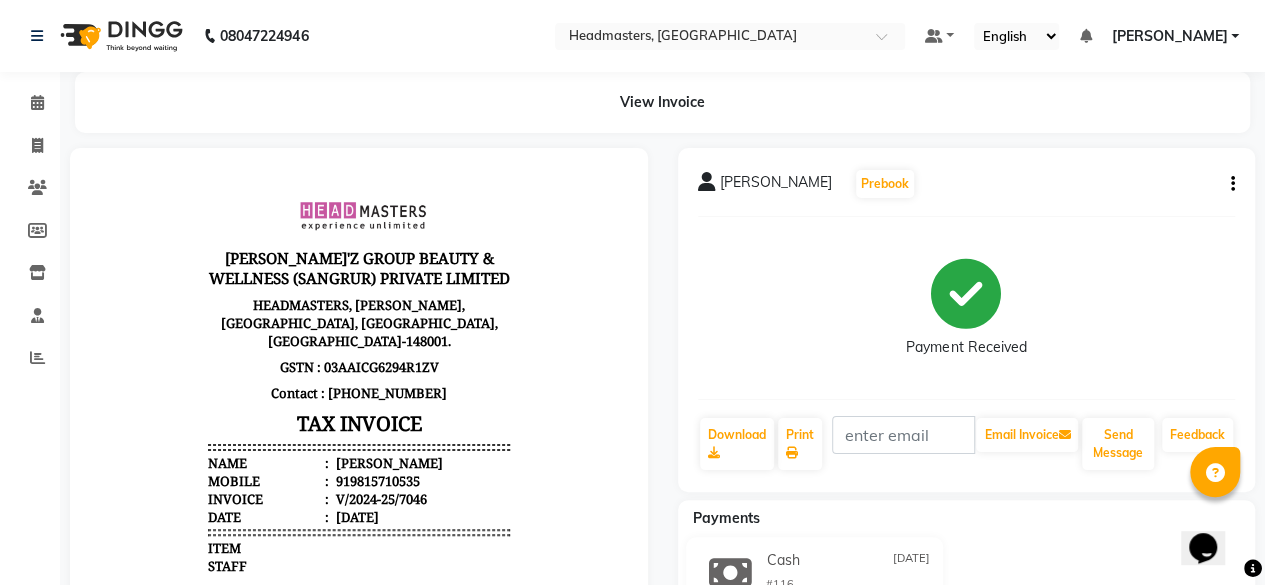 click 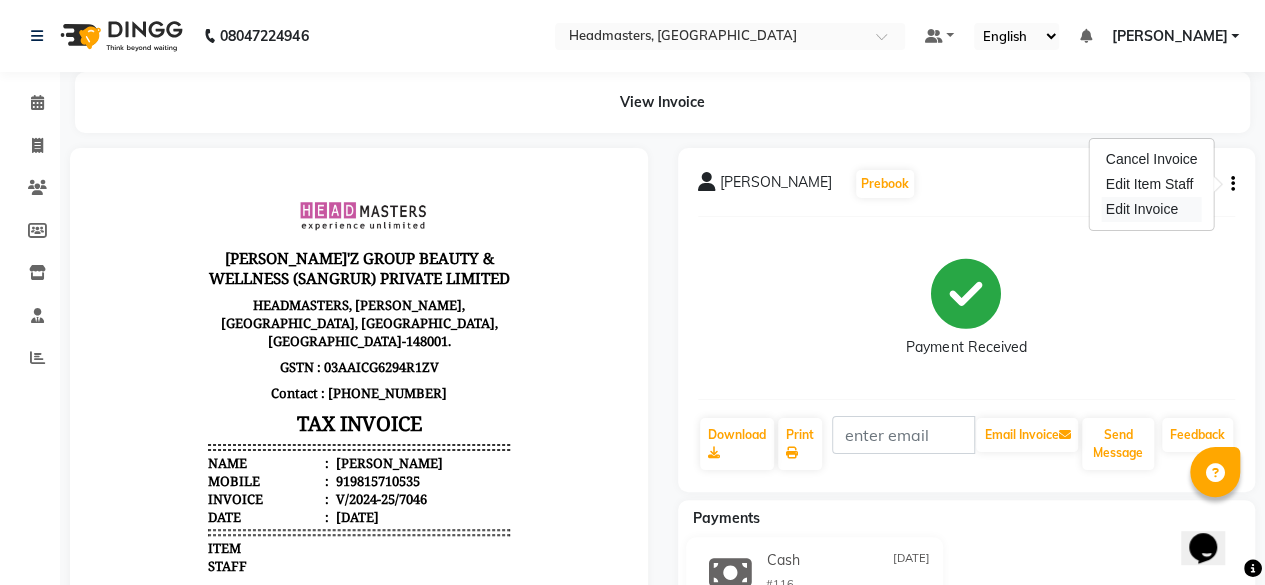 click on "Edit Invoice" at bounding box center (1152, 209) 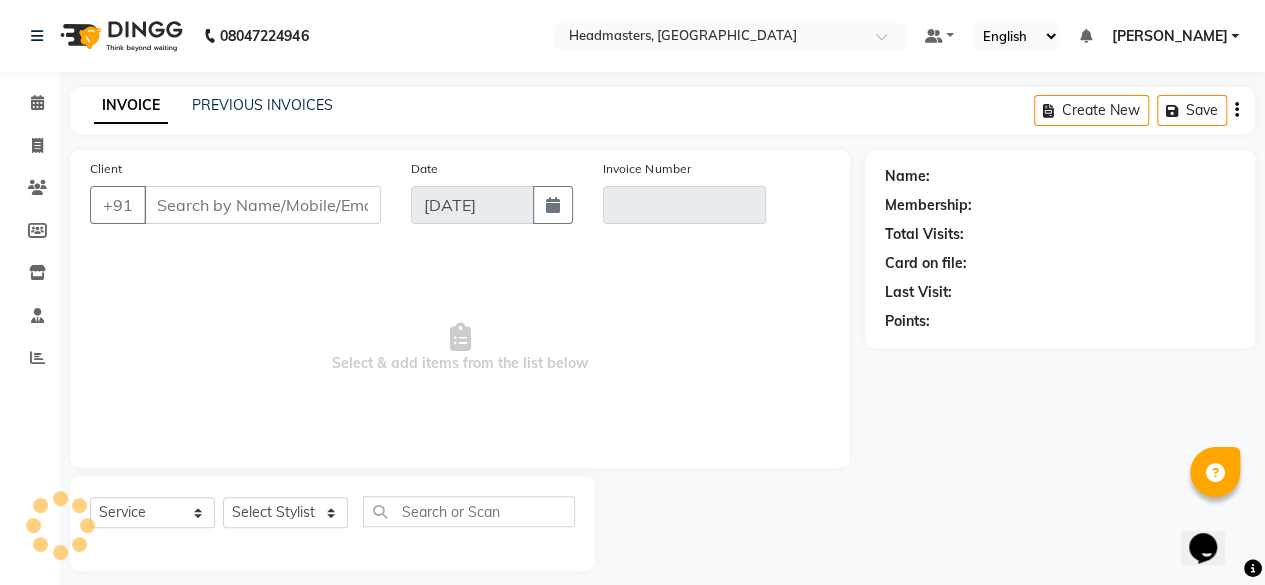 scroll, scrollTop: 15, scrollLeft: 0, axis: vertical 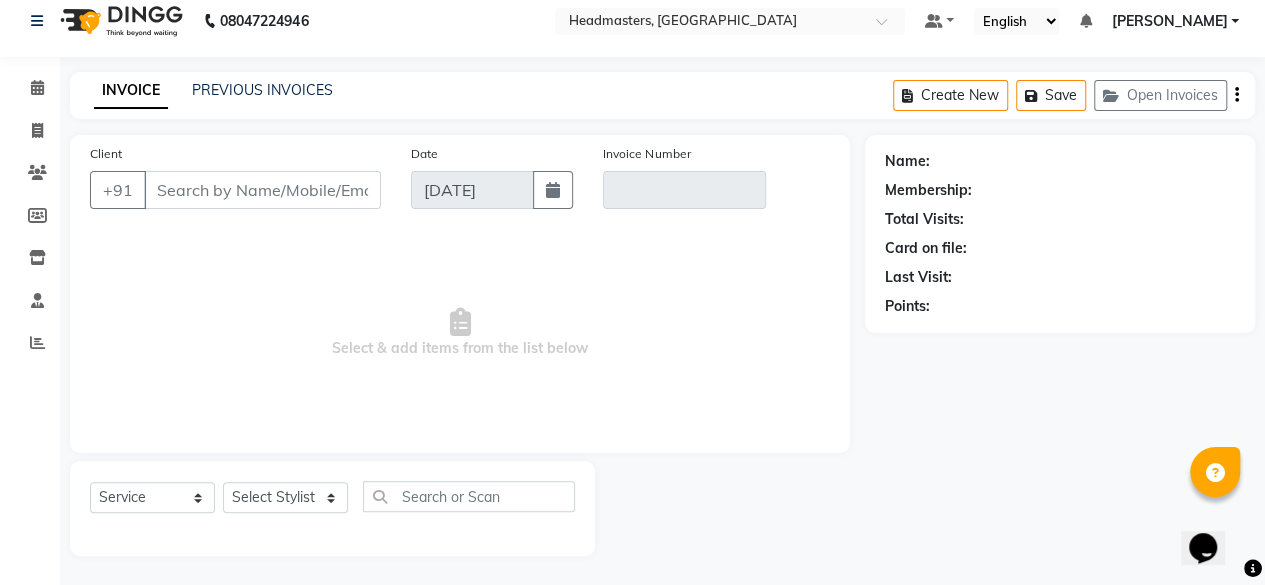 type on "9815710535" 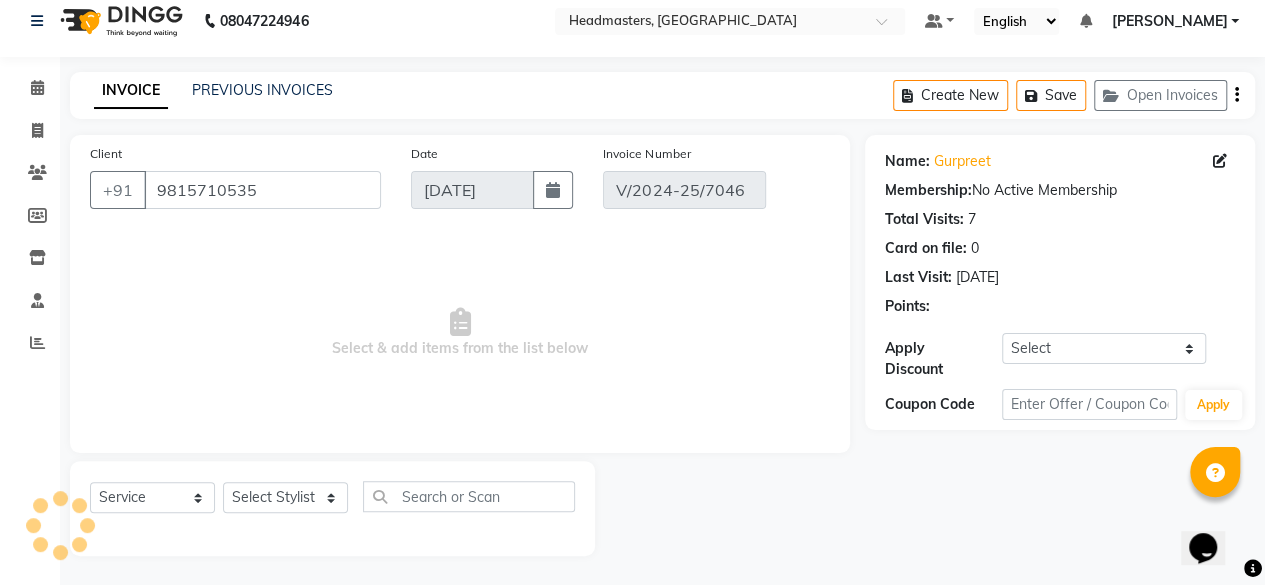 type on "3[DATE]" 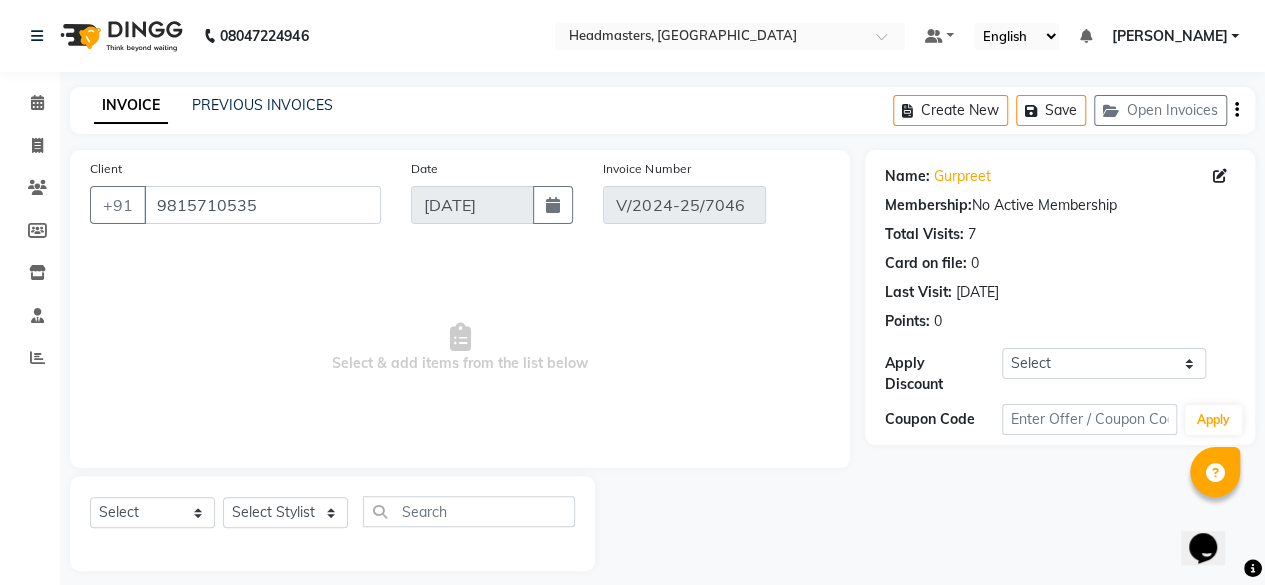 scroll, scrollTop: 15, scrollLeft: 0, axis: vertical 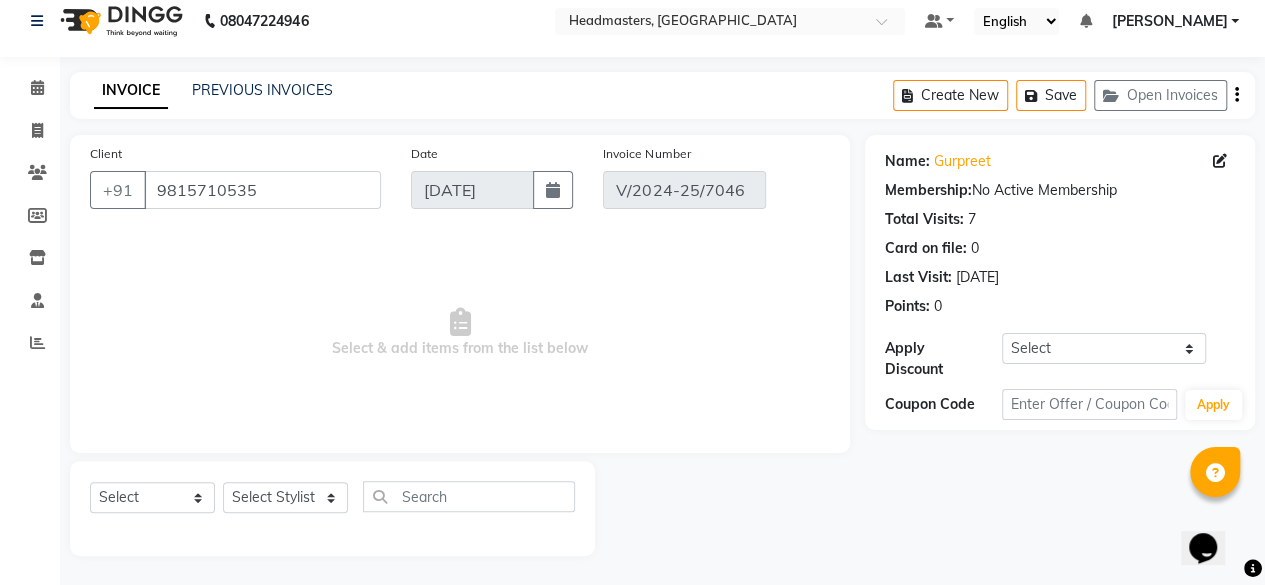 click on "Select & add items from the list below" at bounding box center [460, 333] 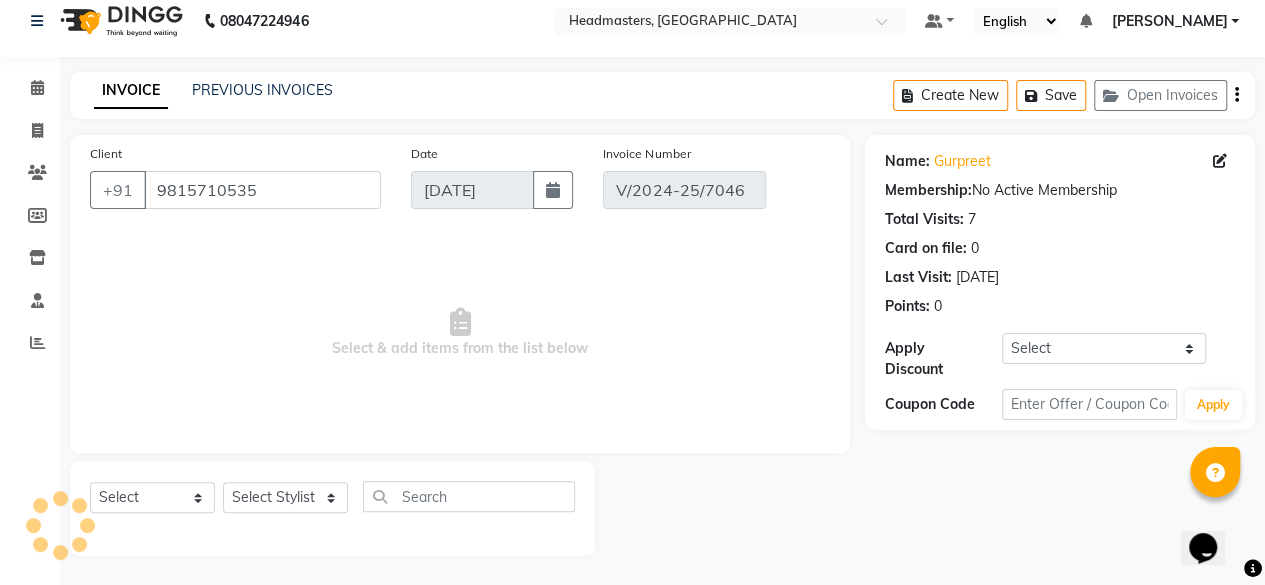 click at bounding box center (460, 322) 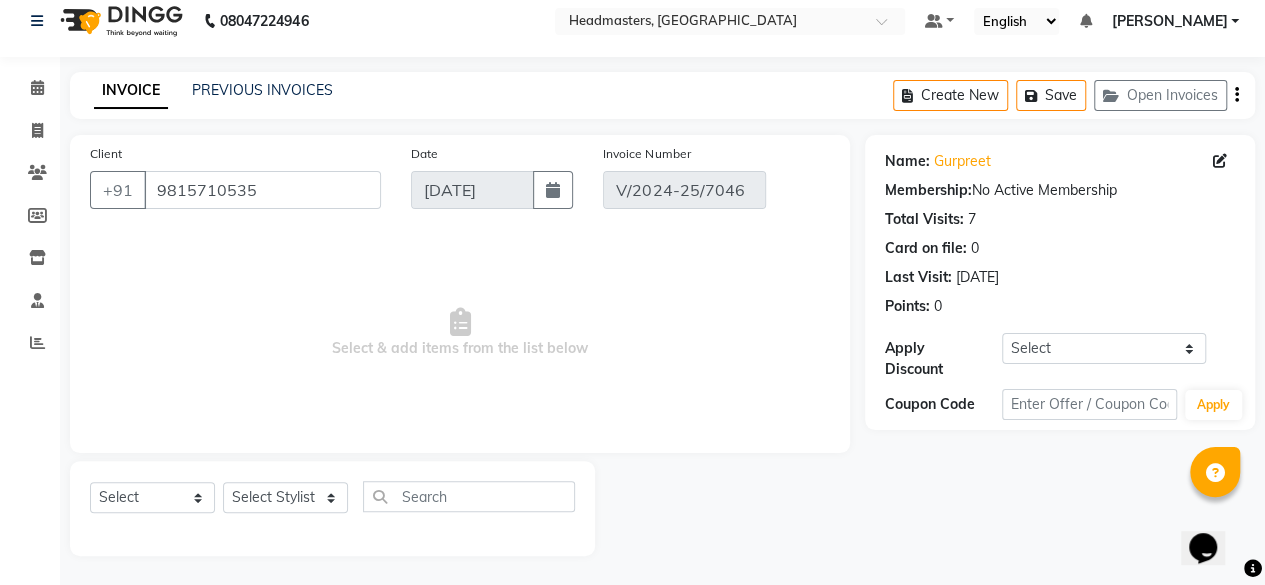 click at bounding box center (460, 322) 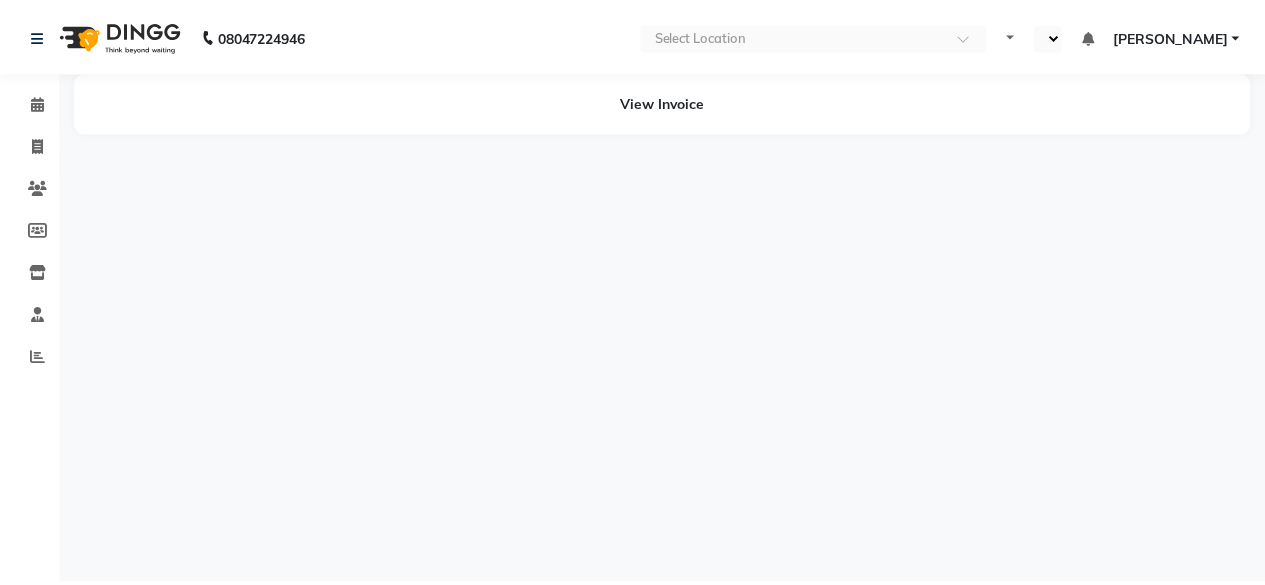 scroll, scrollTop: 0, scrollLeft: 0, axis: both 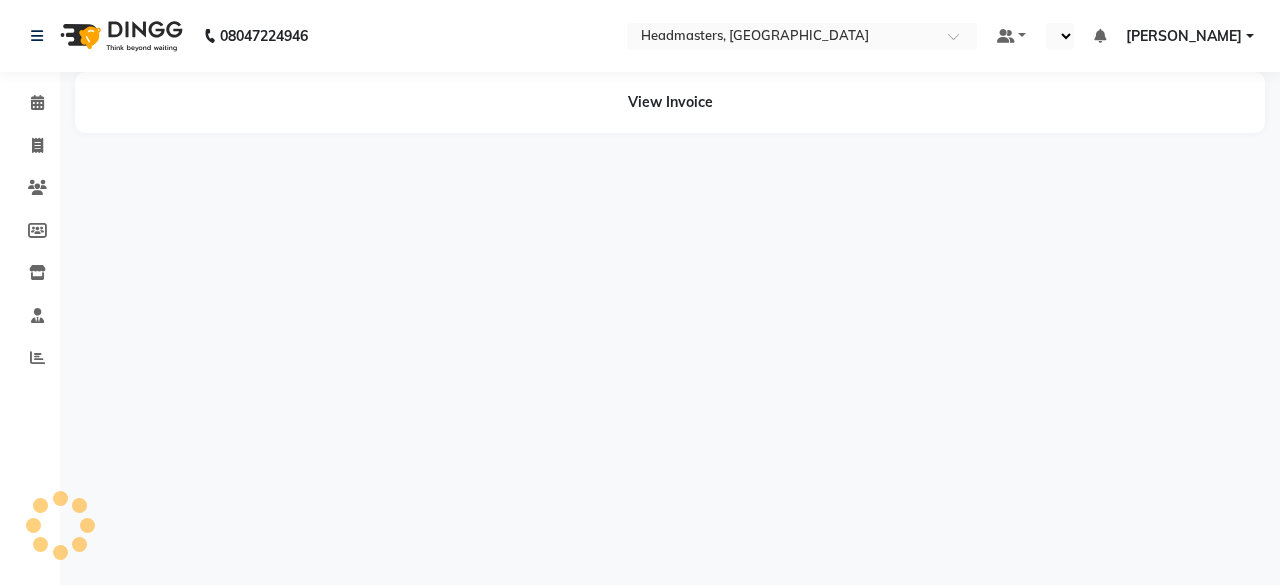 select on "en" 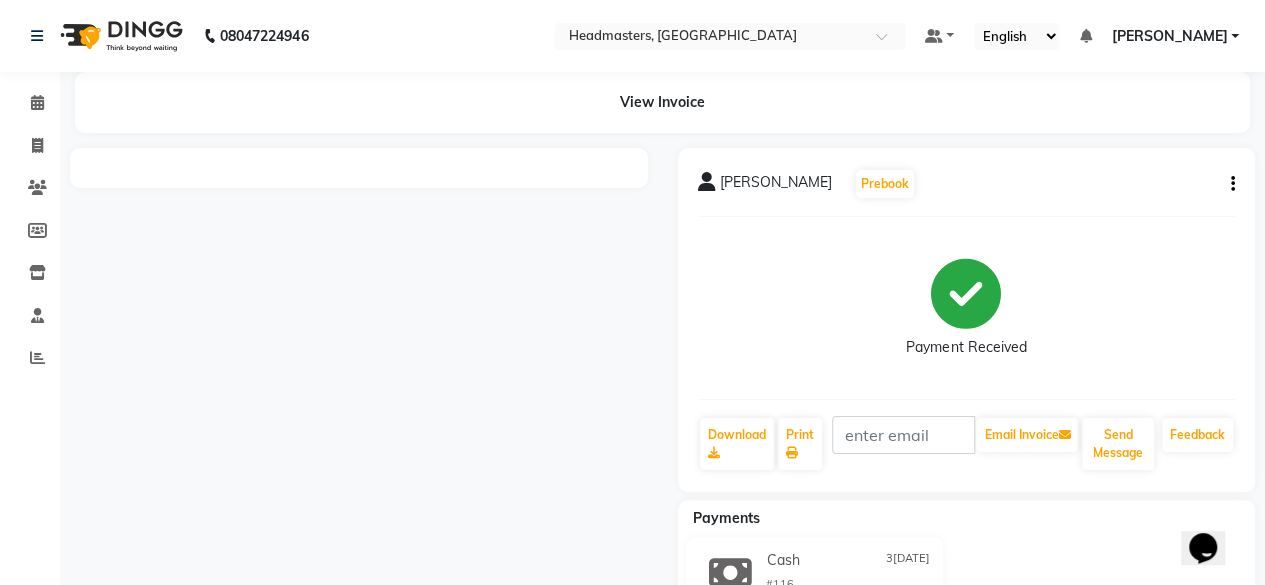 scroll, scrollTop: 0, scrollLeft: 0, axis: both 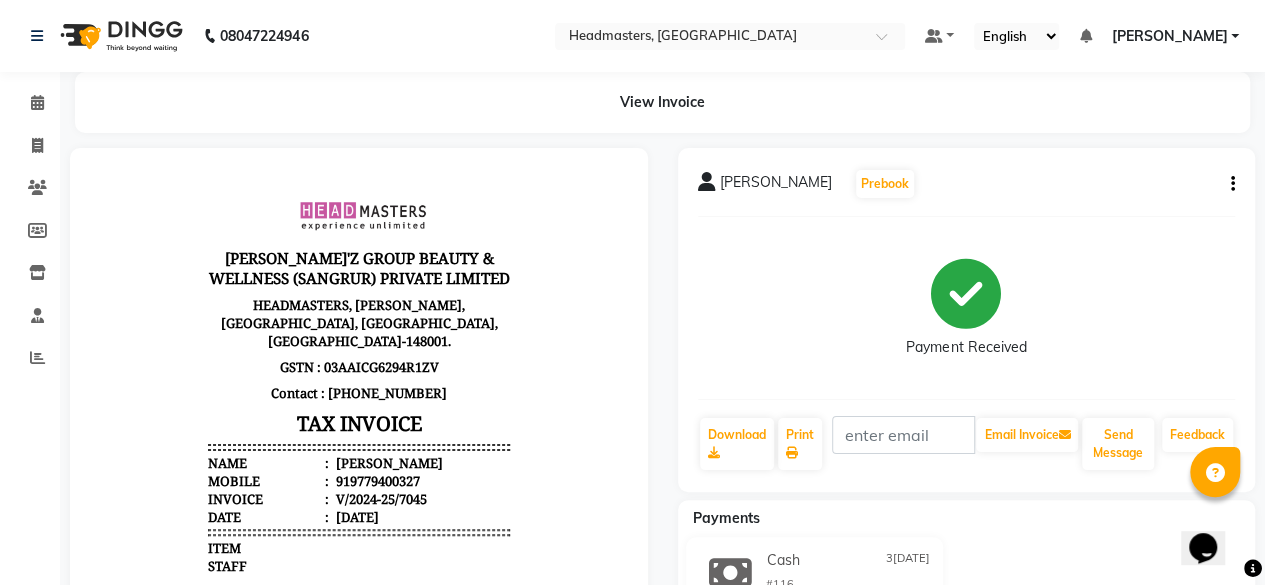 click 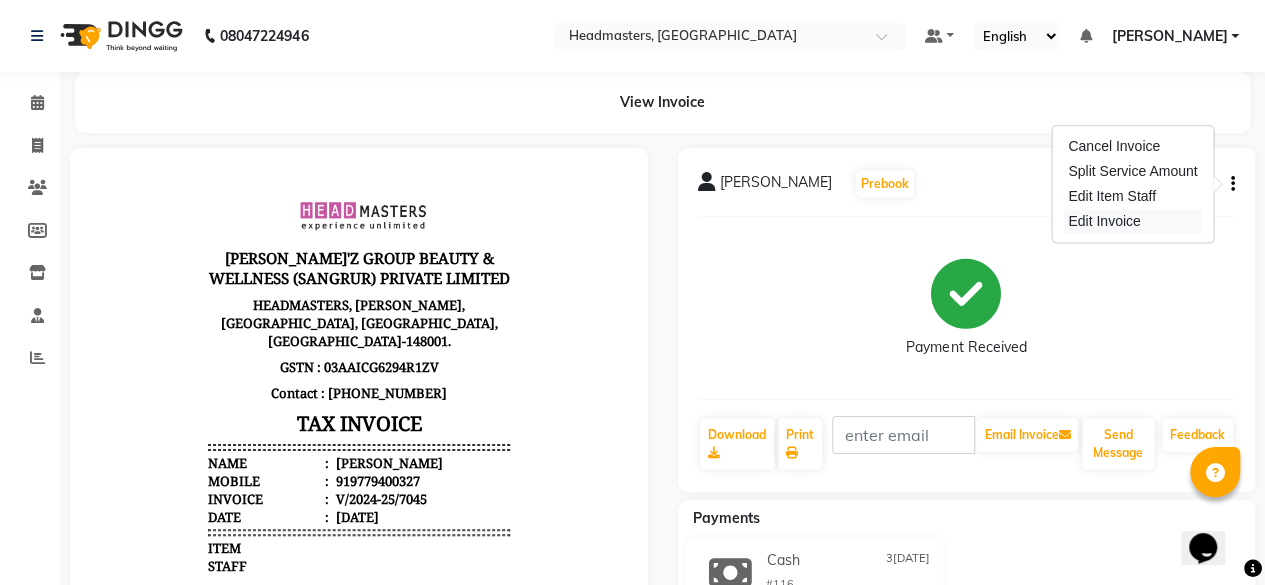 click on "Edit Invoice" at bounding box center (1132, 221) 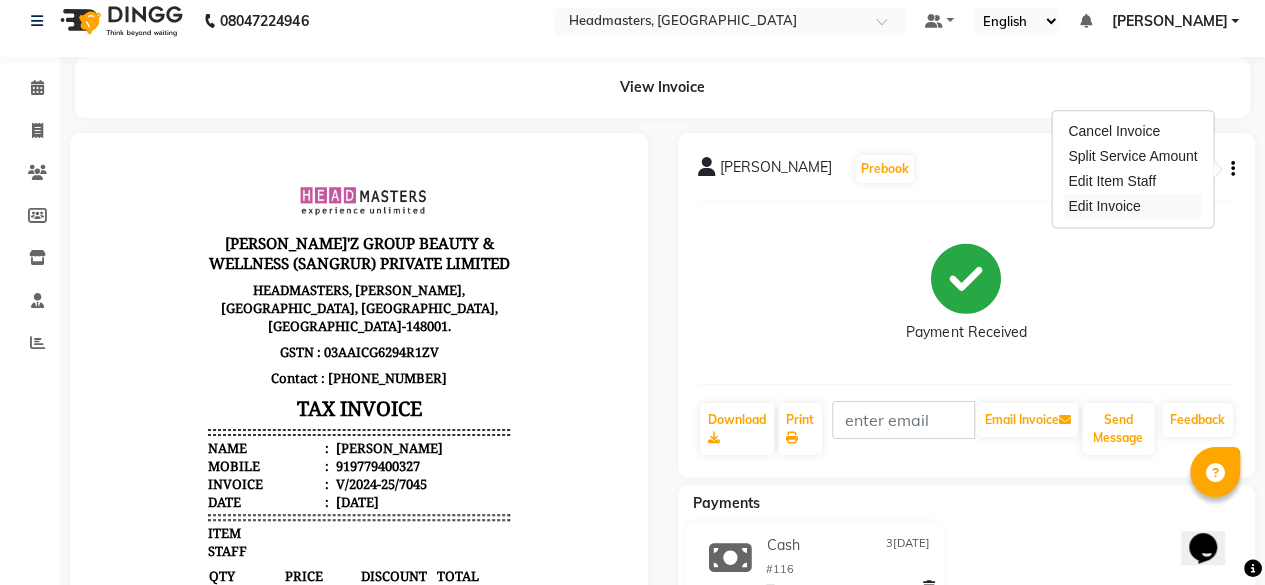 select on "service" 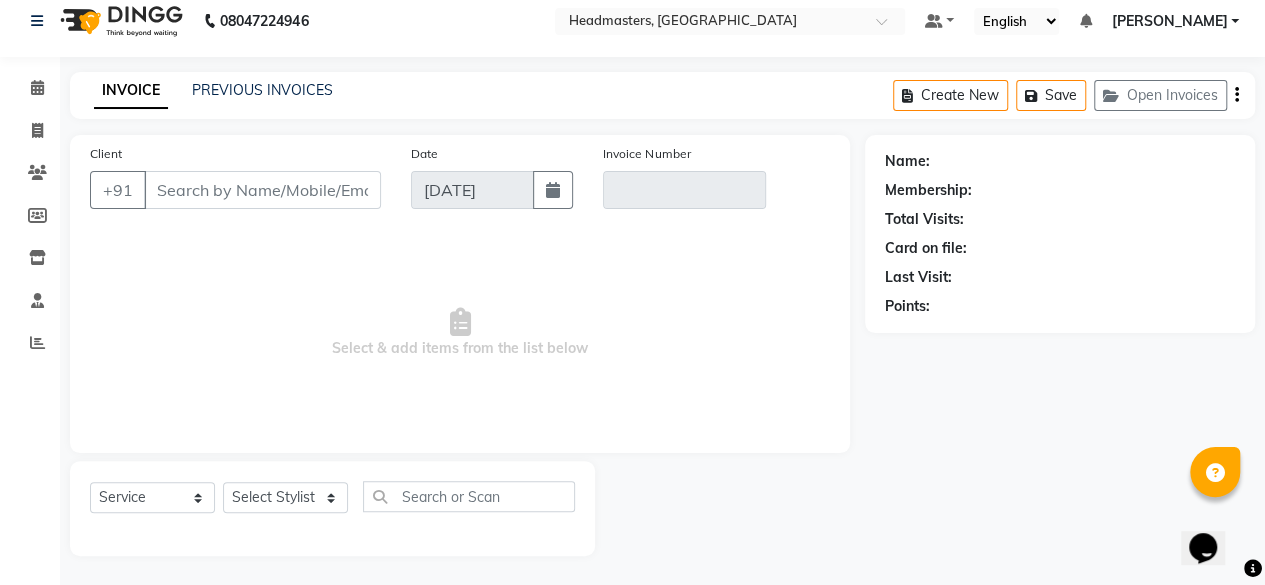 type on "9779400327" 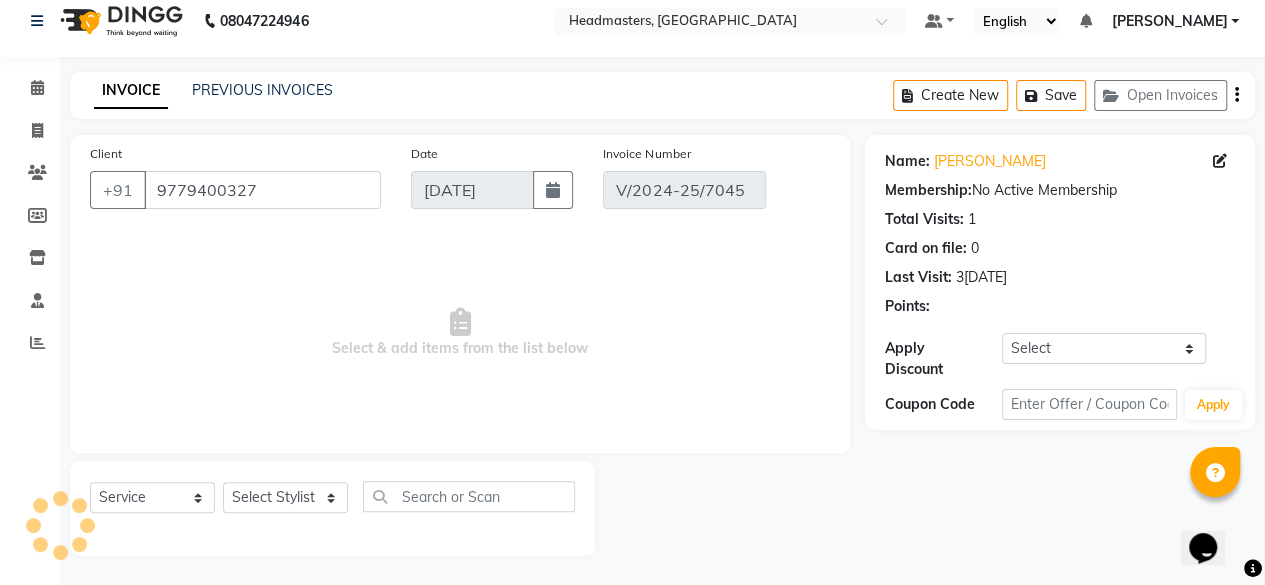 type on "3[DATE]" 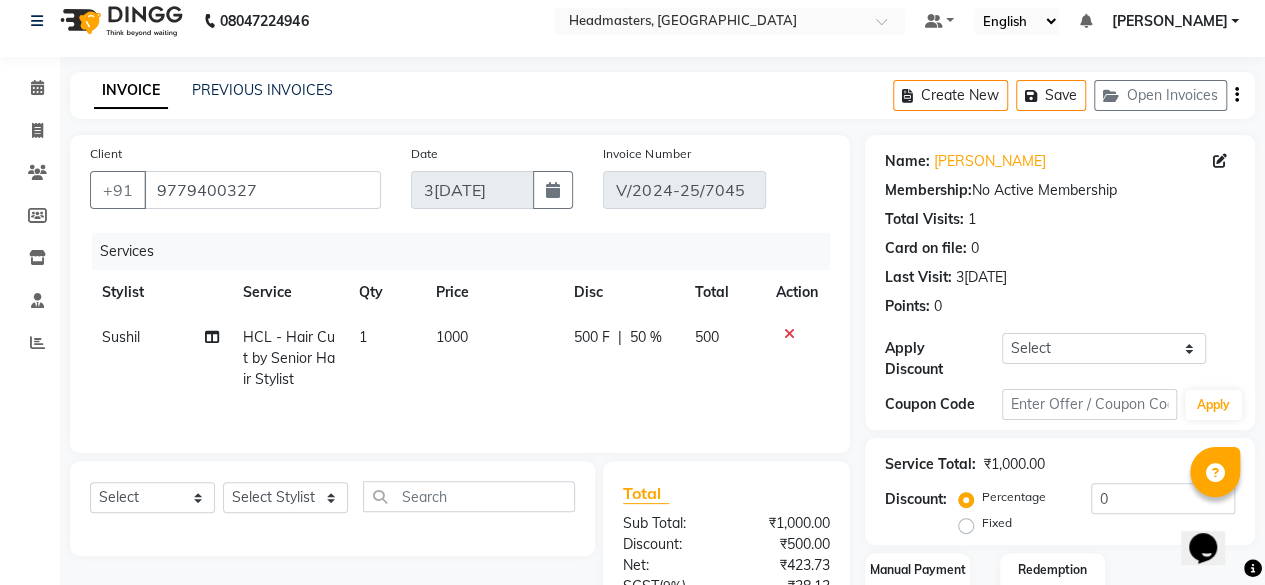 click on "1000" 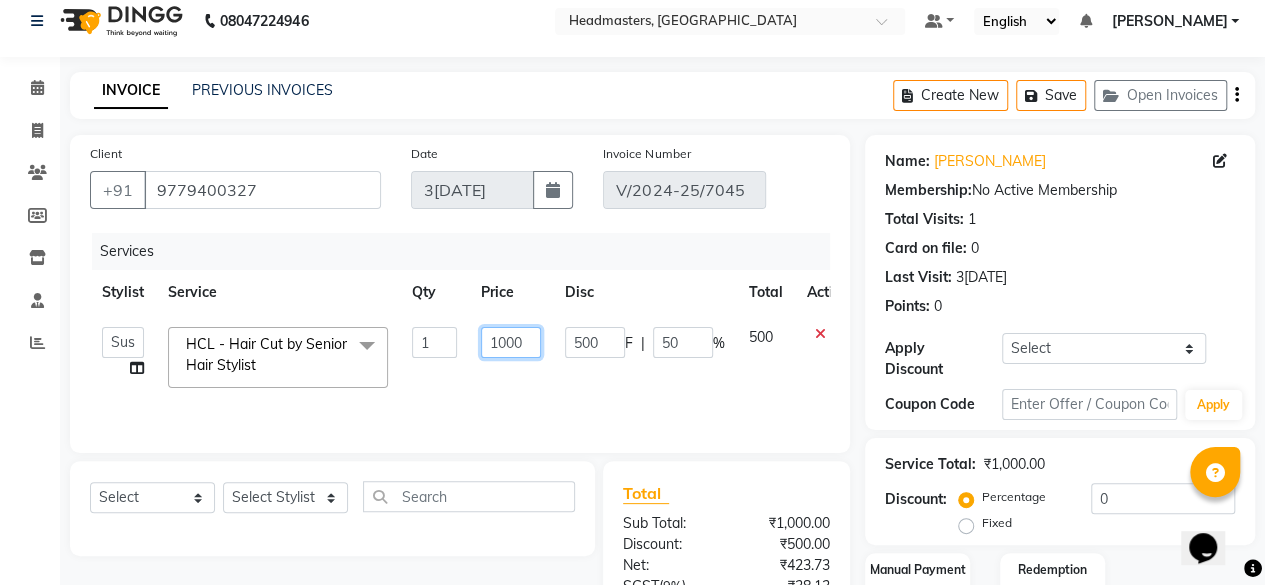 click on "1000" 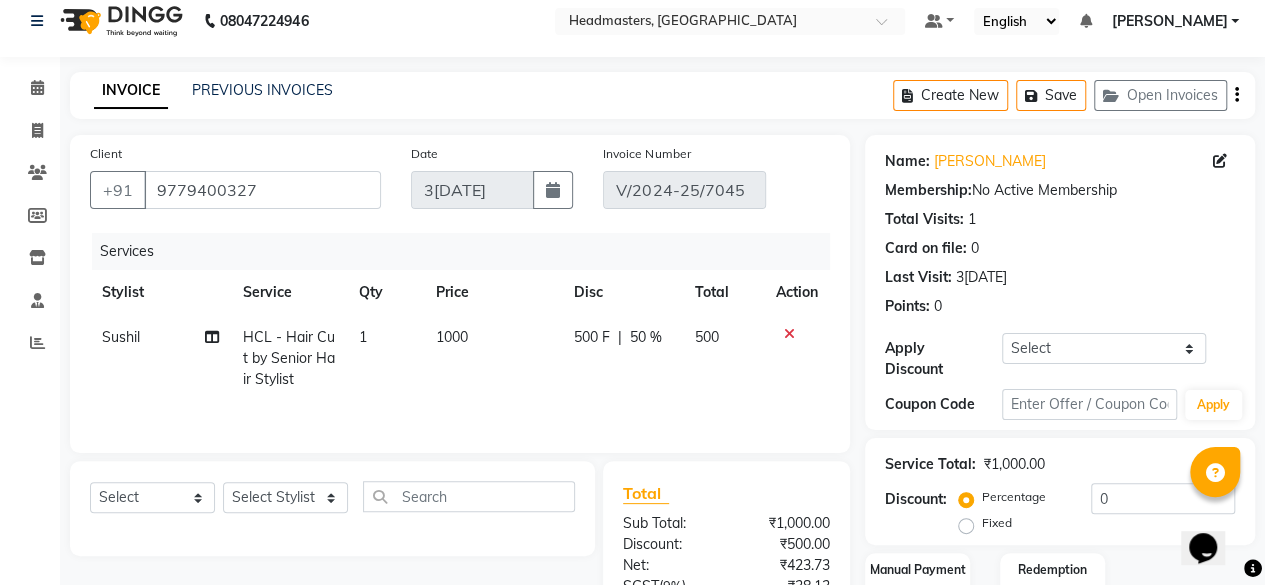 click on "1000" 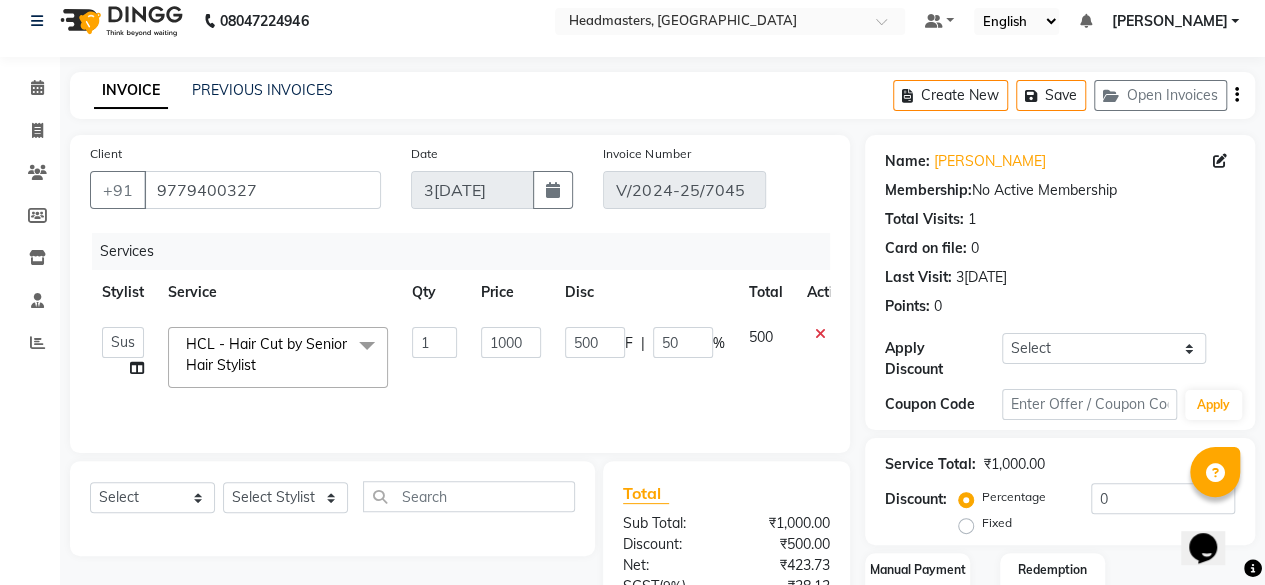 click on "[PERSON_NAME]r  [PERSON_NAME]u  [PERSON_NAME]R   Divya   Happy  [PERSON_NAME]y    Headmasters  [PERSON_NAME]n stockist   Jitender   Makhan  [PERSON_NAME]  [PERSON_NAME]a   [PERSON_NAME]p  [PERSON_NAME]i  [PERSON_NAME]i  [PERSON_NAME]u   Sunny  [PERSON_NAME]l  [PERSON_NAME]a  [PERSON_NAME]y  HCL - Hair Cut by Senior Hair Stylist  x SSL - Shampoo SCL - Shampoo and conditioner (with natural dry) HML - Head massage(with natural dry) HCLD - Hair Cut by Creative Director HCL - Hair Cut by Senior Hair Stylist Trim - Trimming (one Length) Spt - Split ends/short/candle cut BD - Blow dry OS - Open styling GL-igora - Igora Global GL-essensity - Essensity Global Hlts-L - Highlights [MEDICAL_DATA] - Balayage Chunks  - Chunks CR  - Color removal CRF - Color refresh Stk - Per streak RT-IG - Igora Root Touchup(one inch only) RT-ES - Essensity Root Touchup(one inch only) Reb - Rebonding ST  - Straight therapy Krt-L - Keratin Krt-BB -L - Keratin Blow Out HR-BTX -L  - Hair [MEDICAL_DATA] NanoP -L - Nanoplastia K-Bond -L  - Kerabond H-EXT - [MEDICAL_DATA] CEXT - Clip on Extensions" 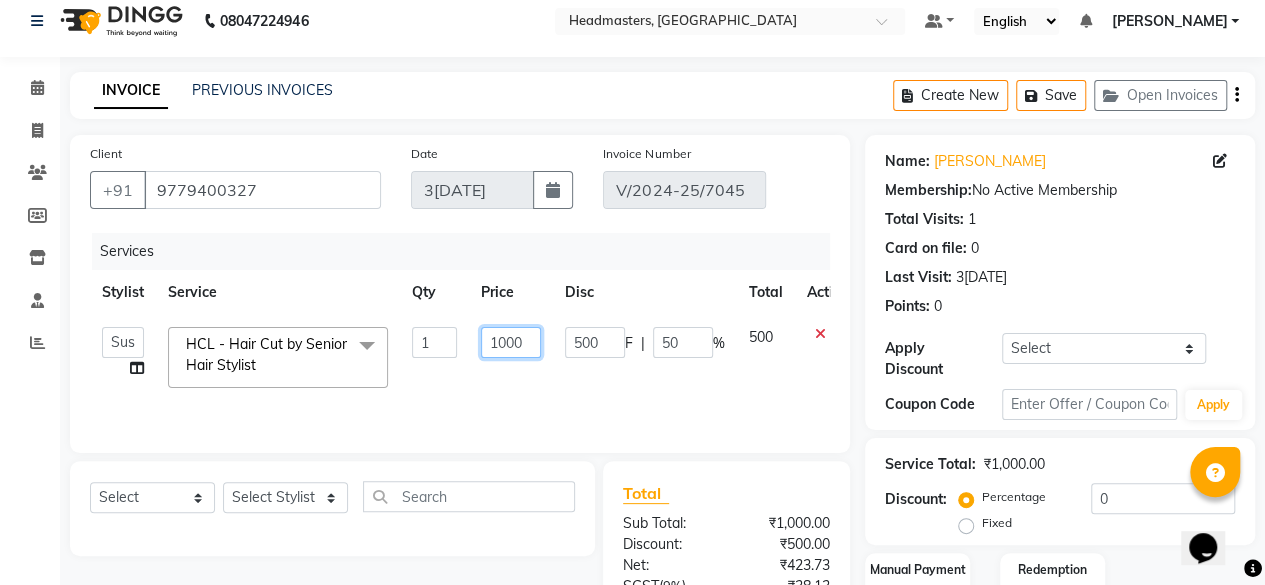 click on "1000" 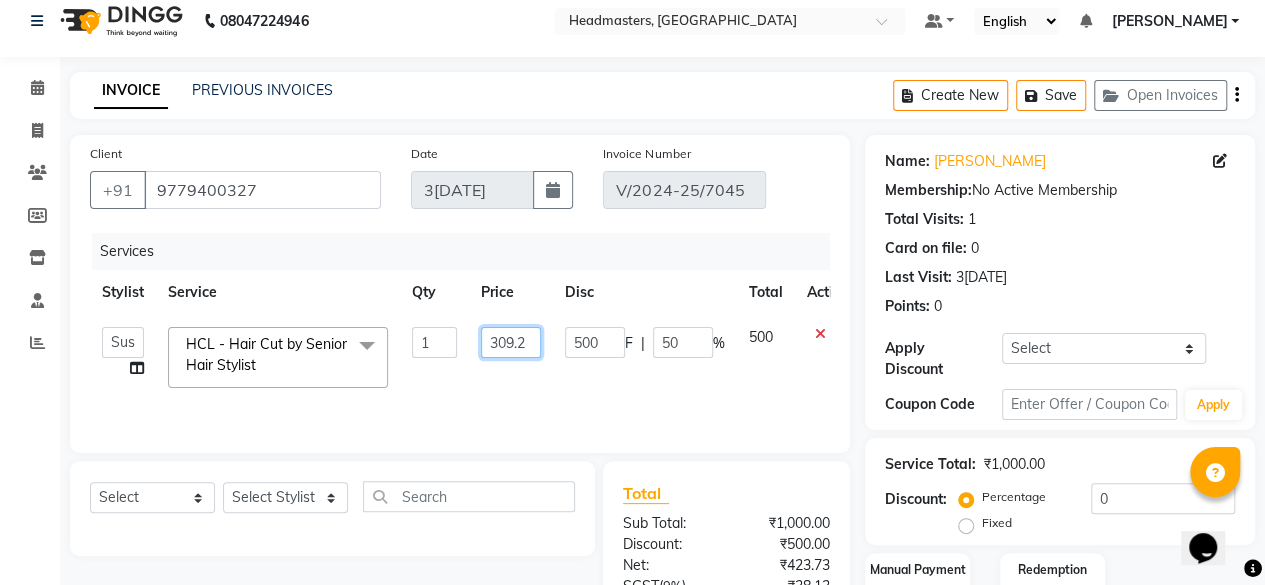 type on "309.25" 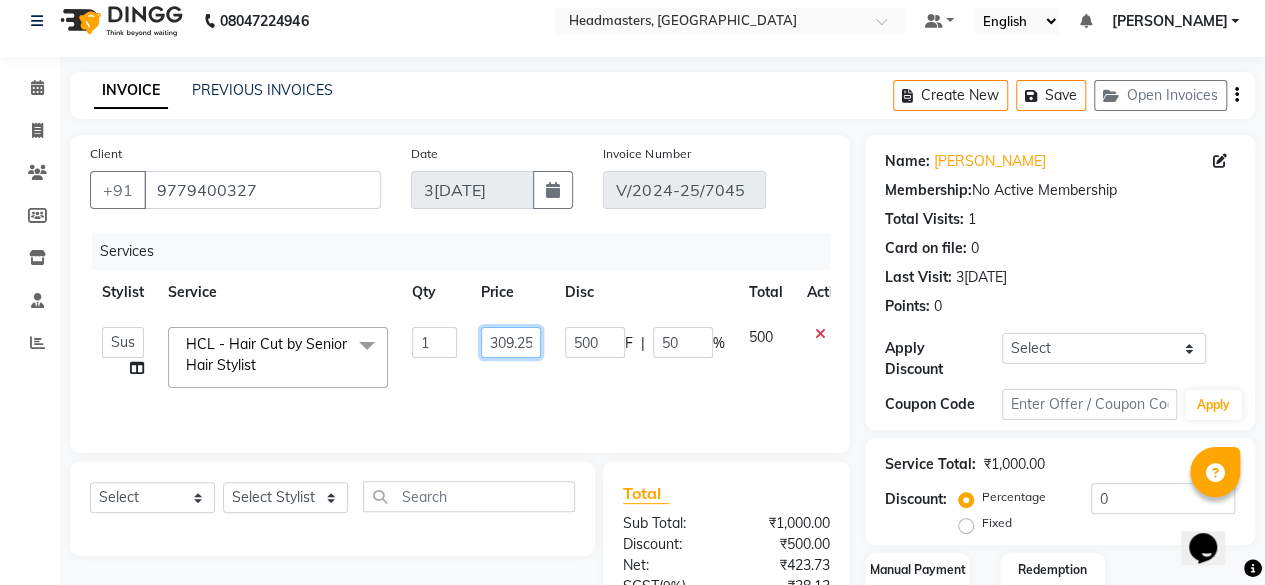 scroll, scrollTop: 0, scrollLeft: 2, axis: horizontal 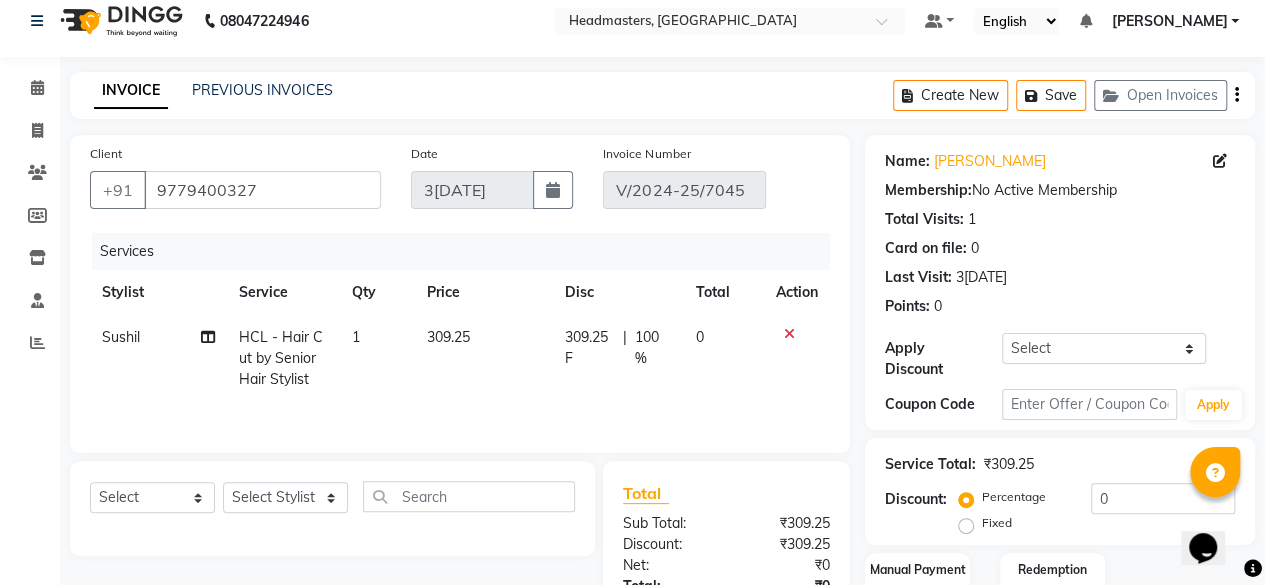 click on "100 %" 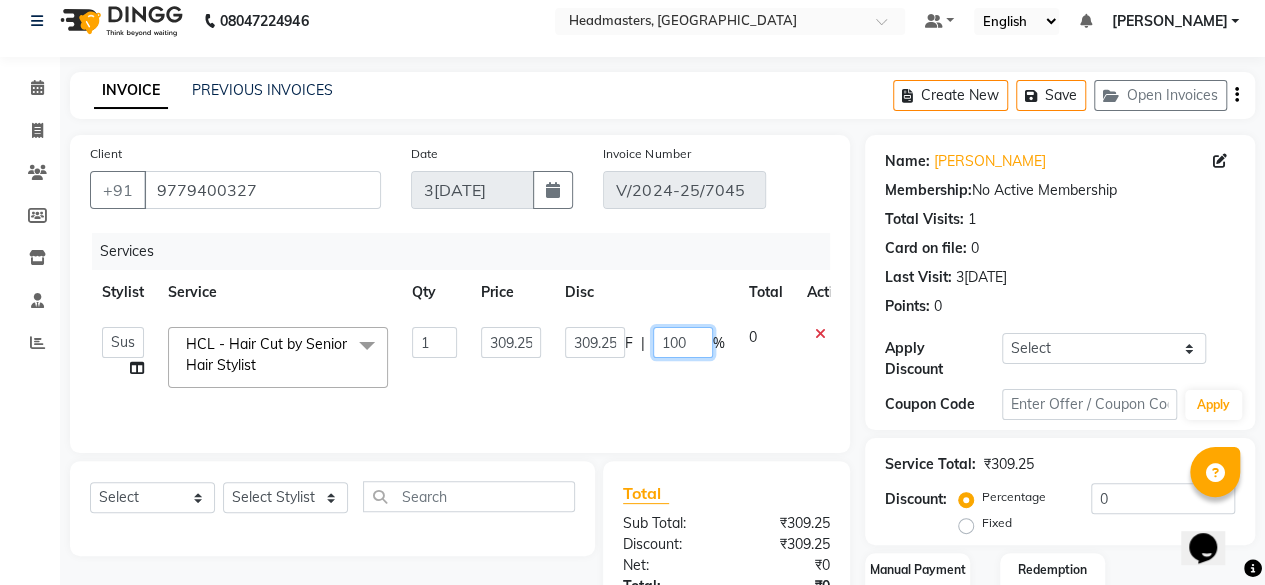 click on "100" 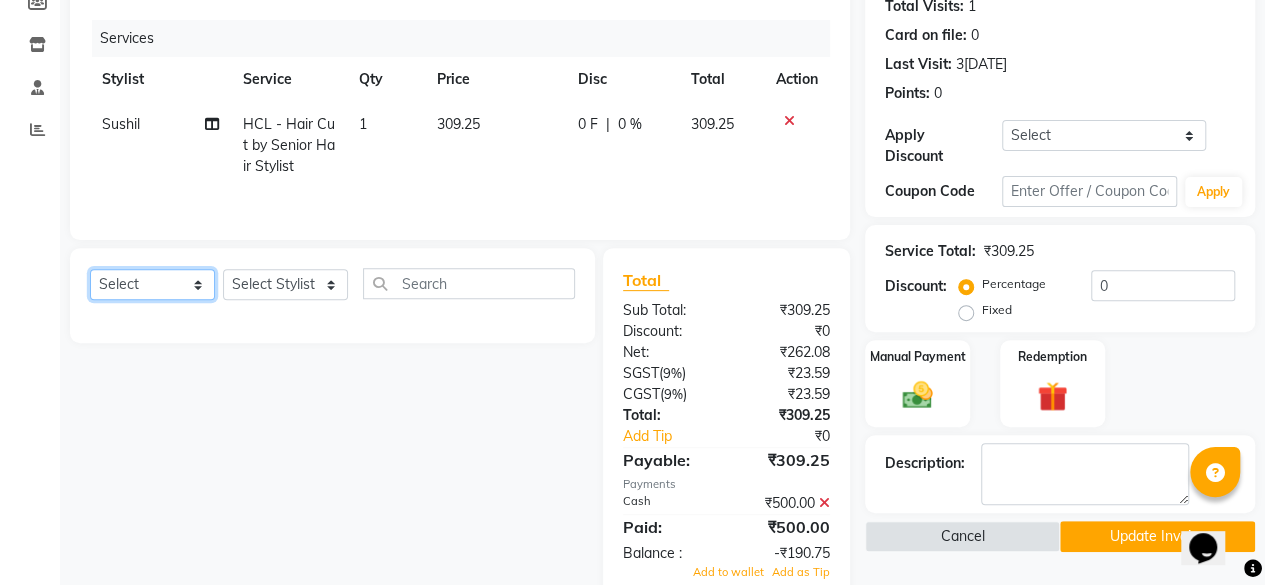 scroll, scrollTop: 272, scrollLeft: 0, axis: vertical 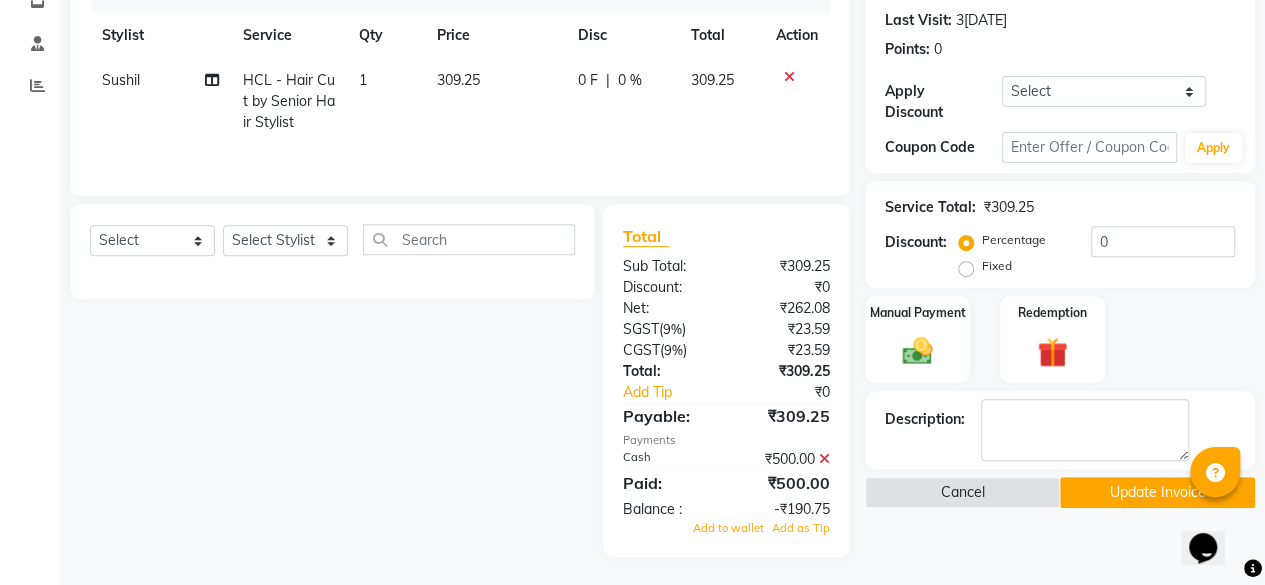 click 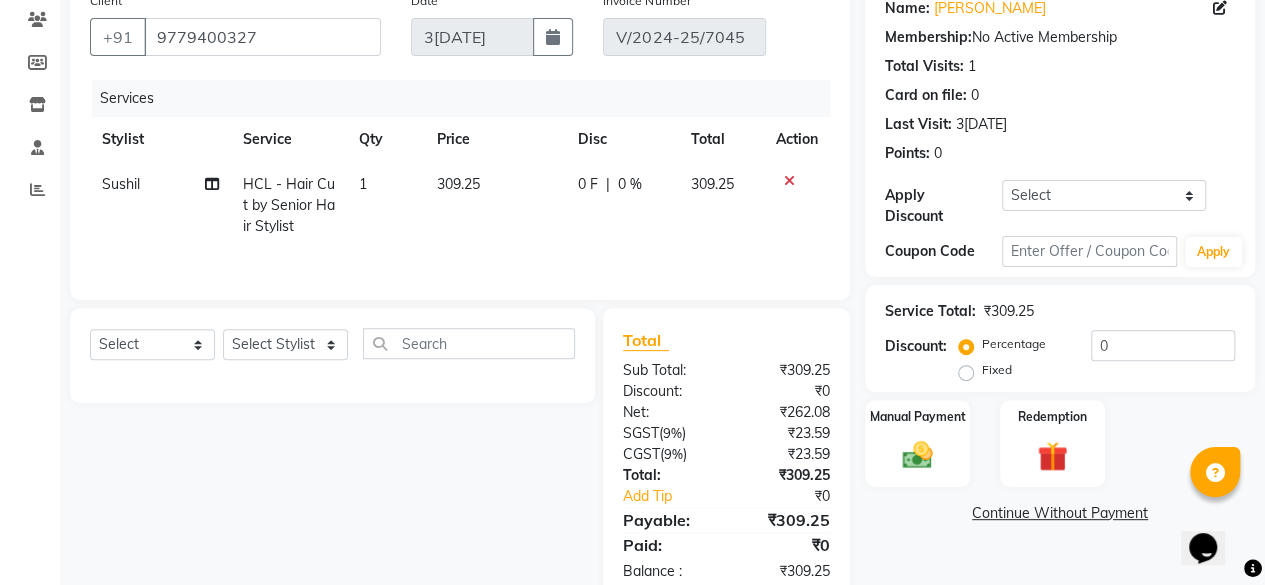 scroll, scrollTop: 214, scrollLeft: 0, axis: vertical 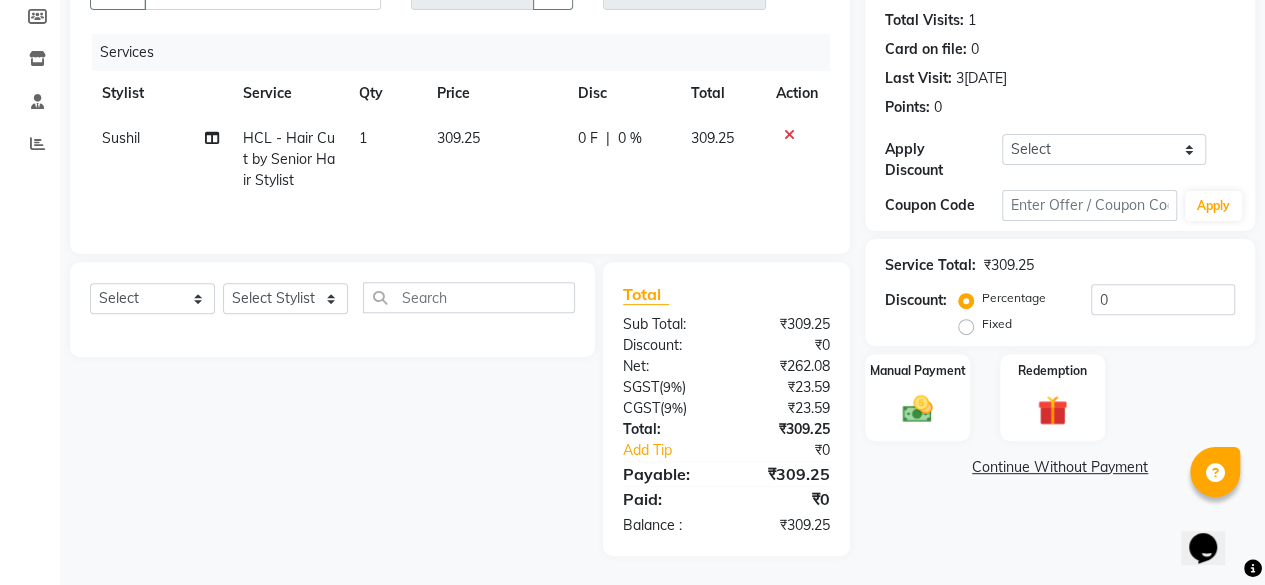click on "309.25" 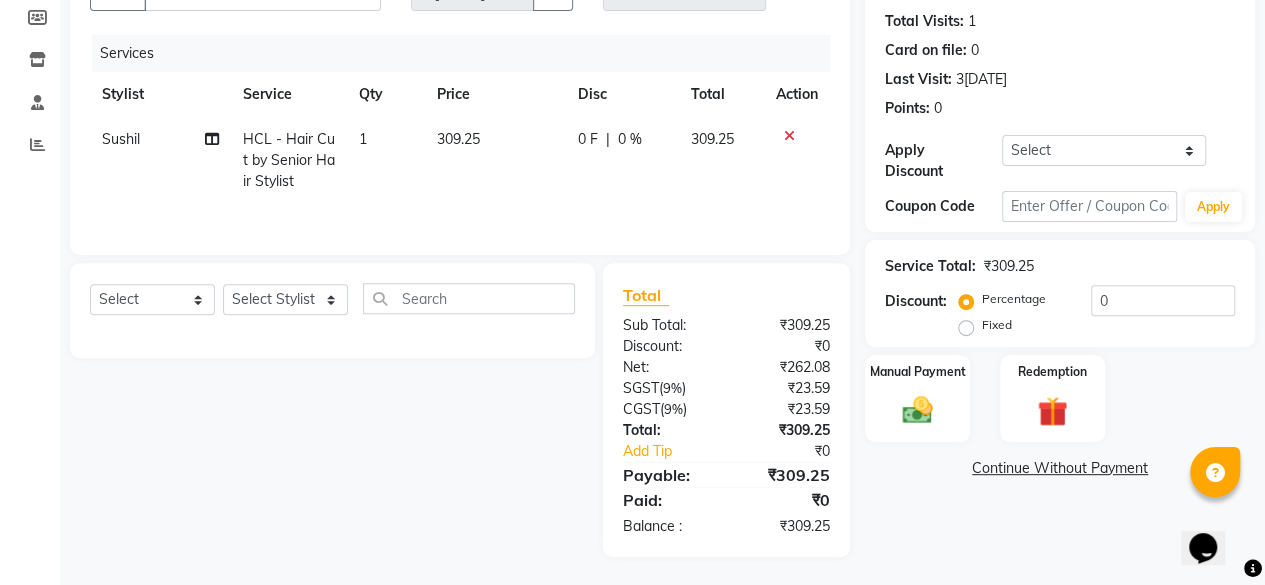 click on "309.25" 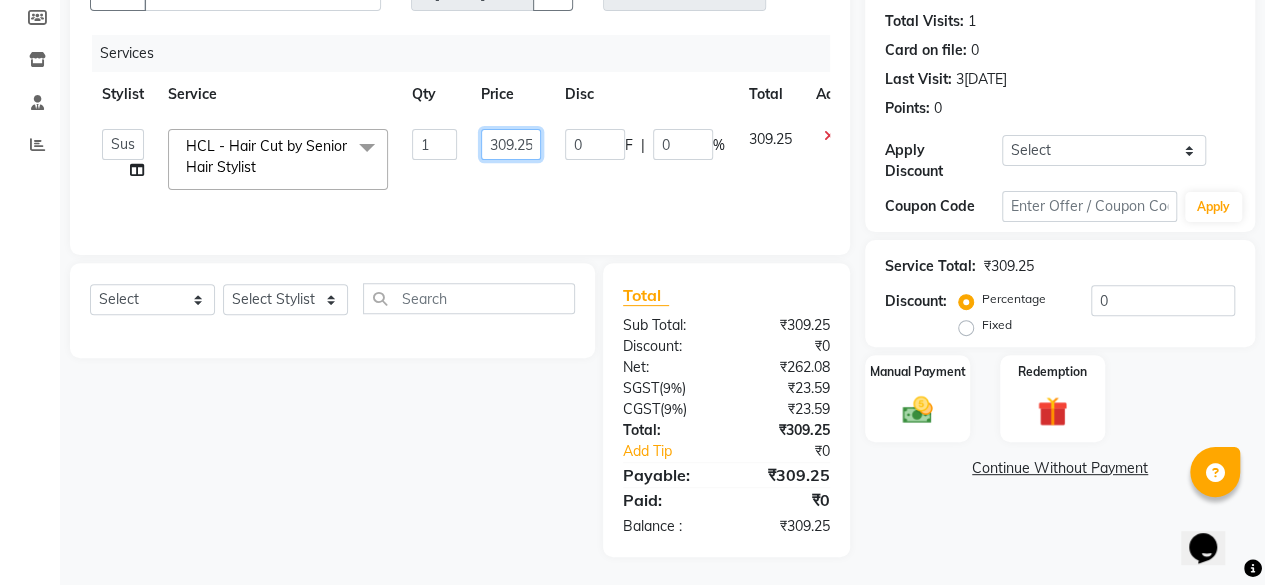 click on "309.25" 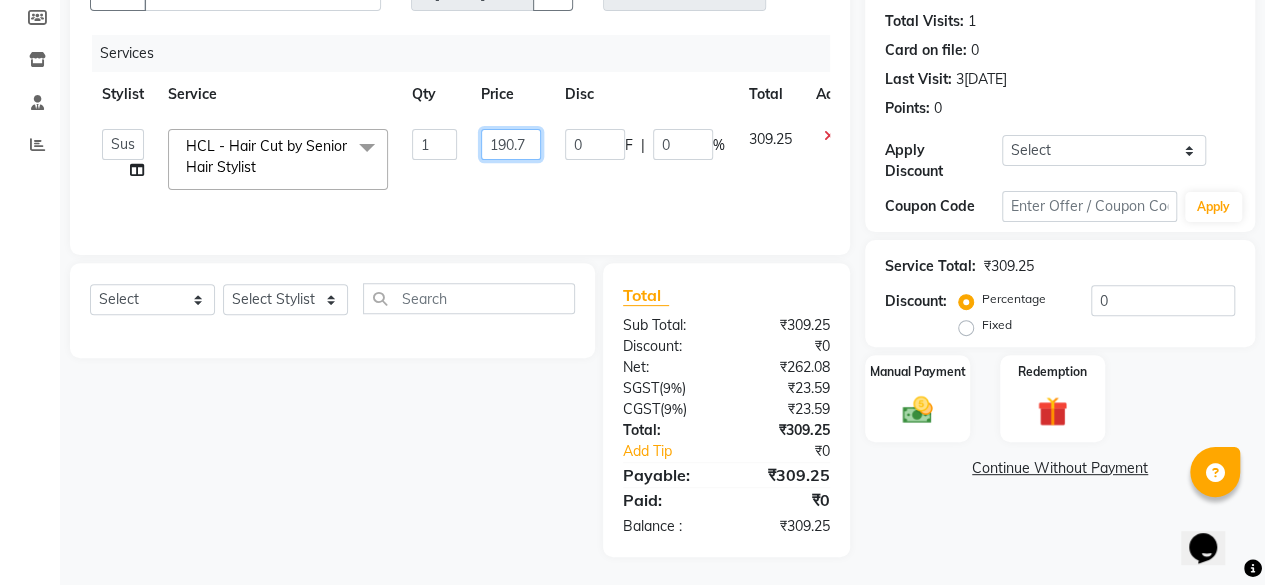 type on "190.75" 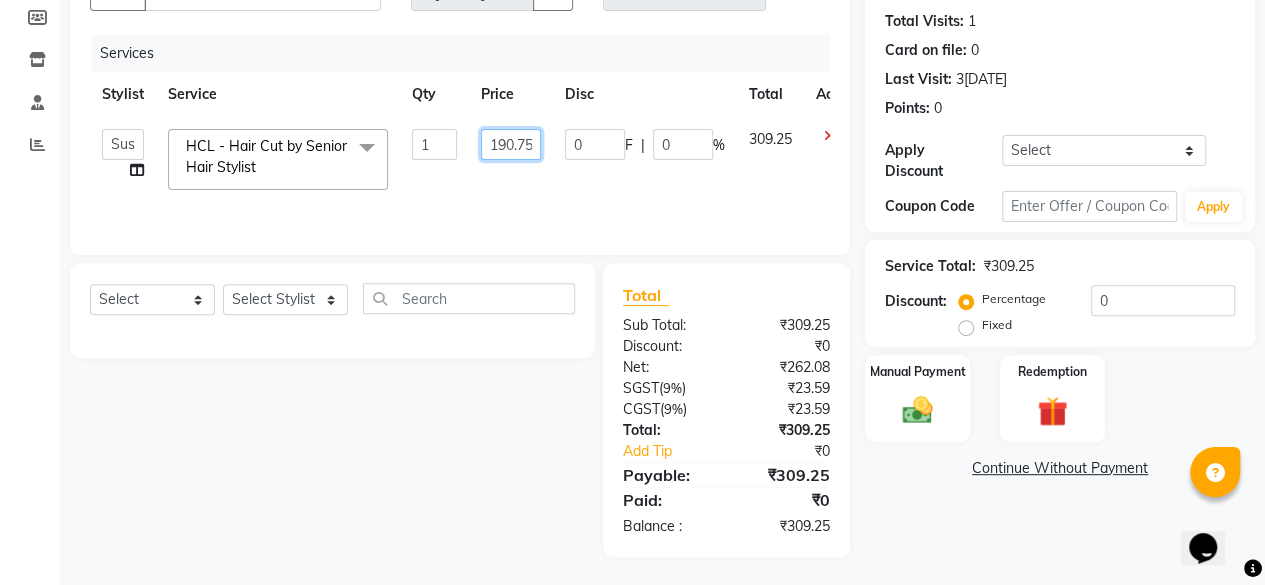 scroll, scrollTop: 0, scrollLeft: 2, axis: horizontal 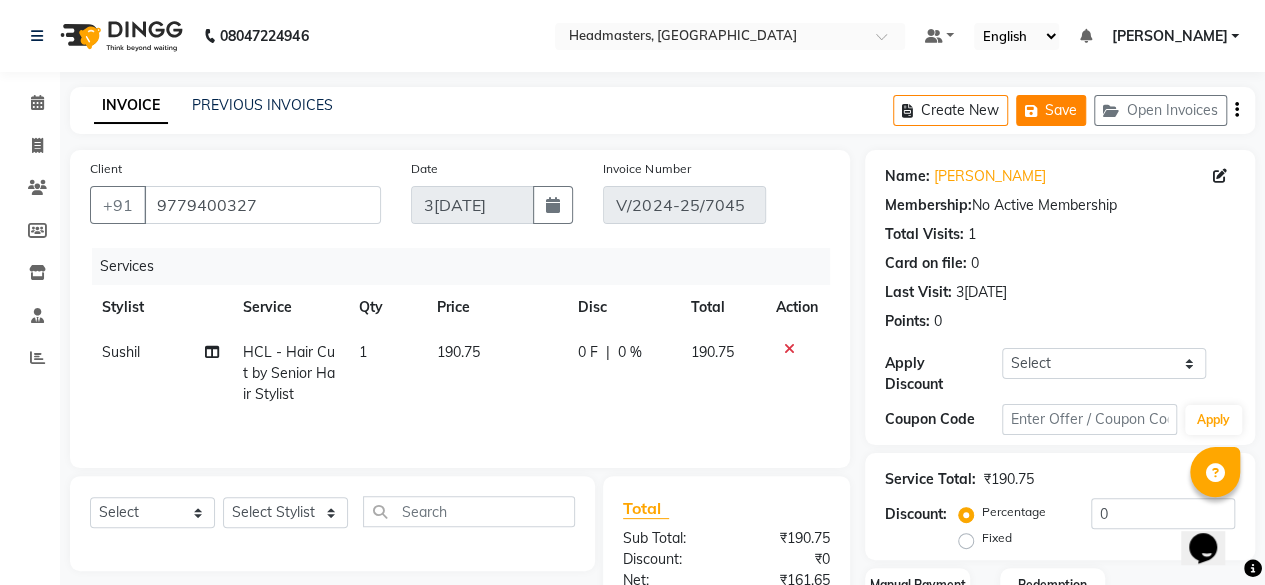 click on "Save" 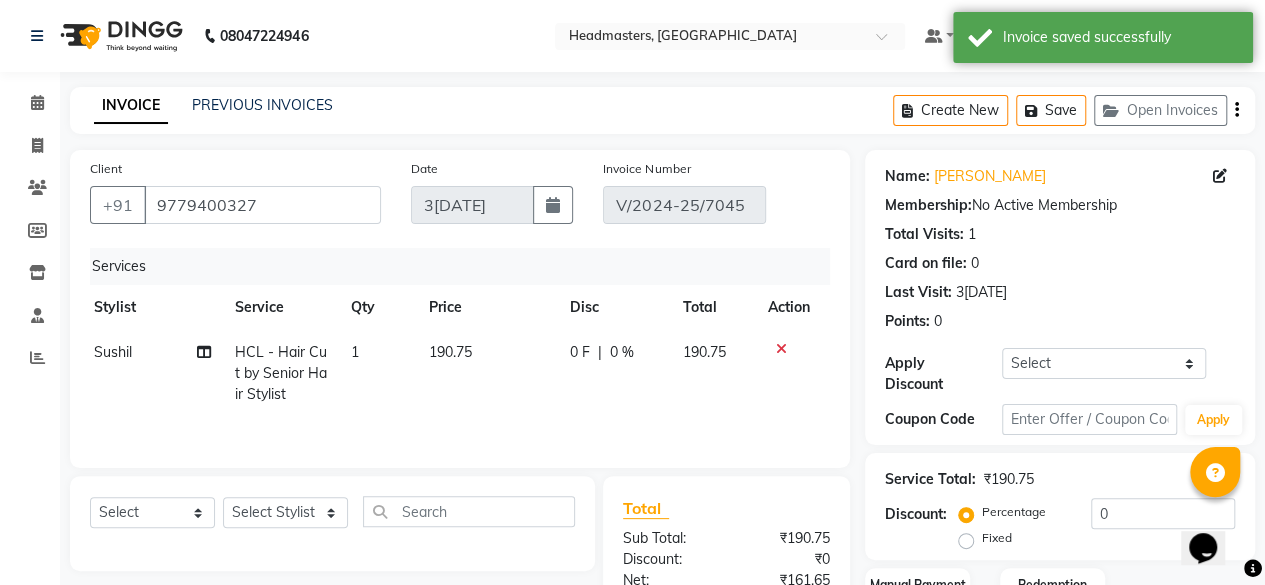 drag, startPoint x: 748, startPoint y: 447, endPoint x: 759, endPoint y: 442, distance: 12.083046 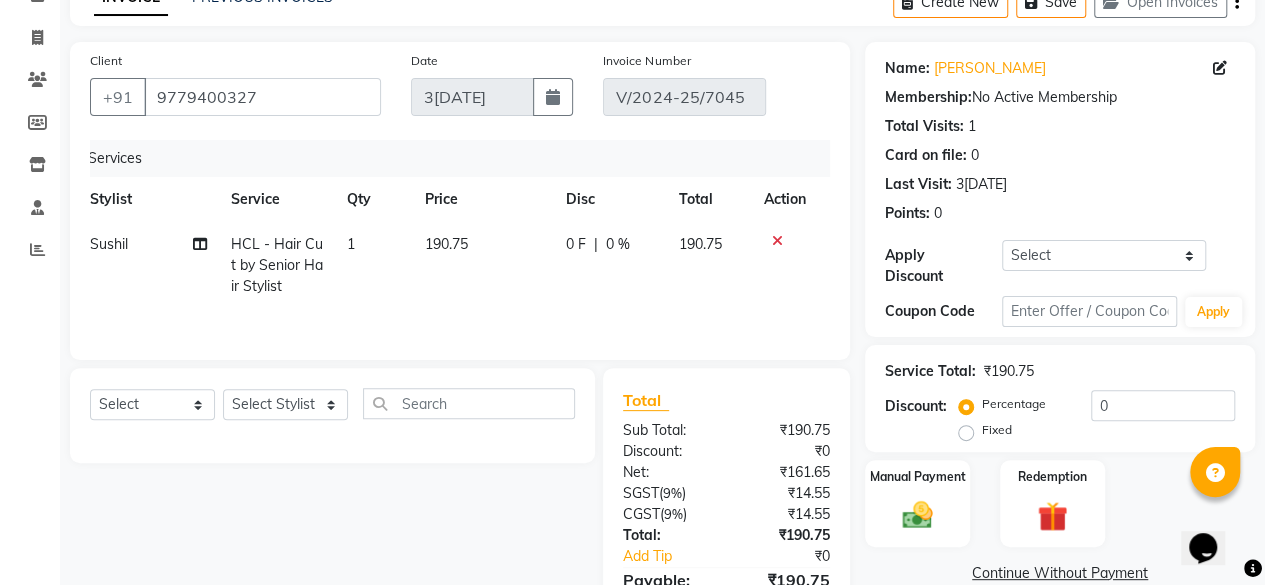 scroll, scrollTop: 0, scrollLeft: 0, axis: both 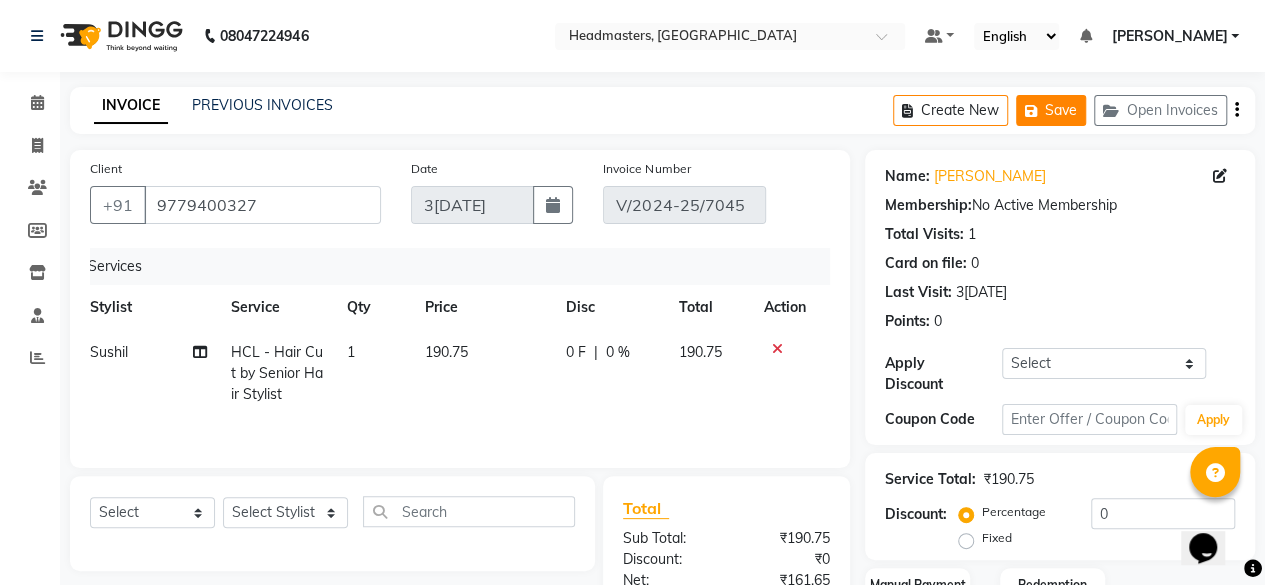 click 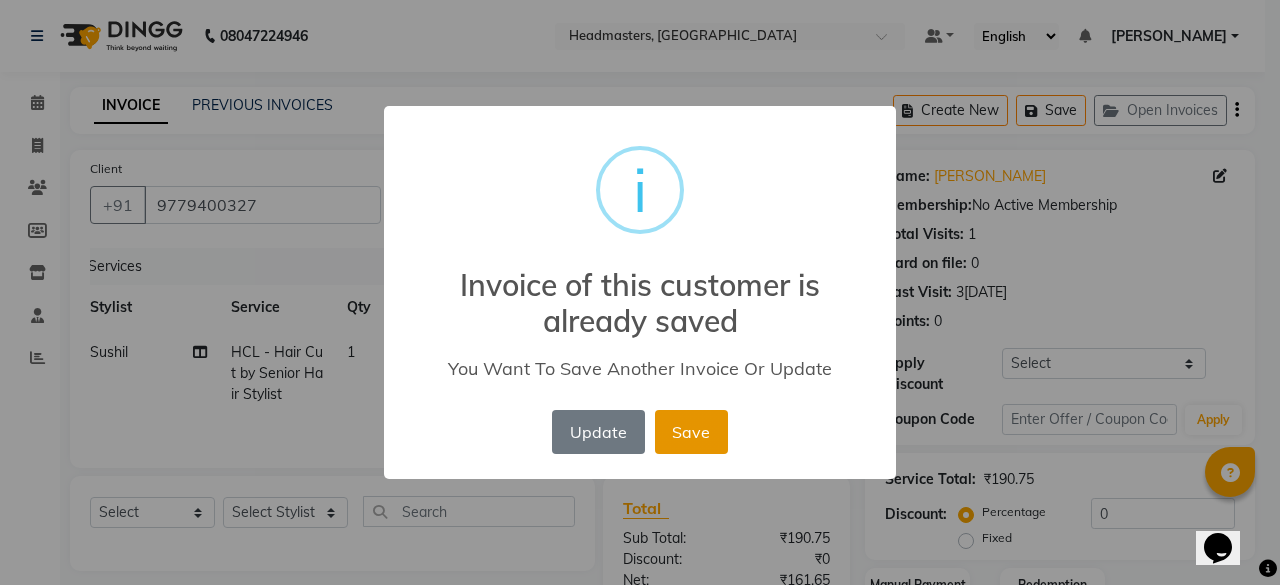 click on "Save" at bounding box center (691, 432) 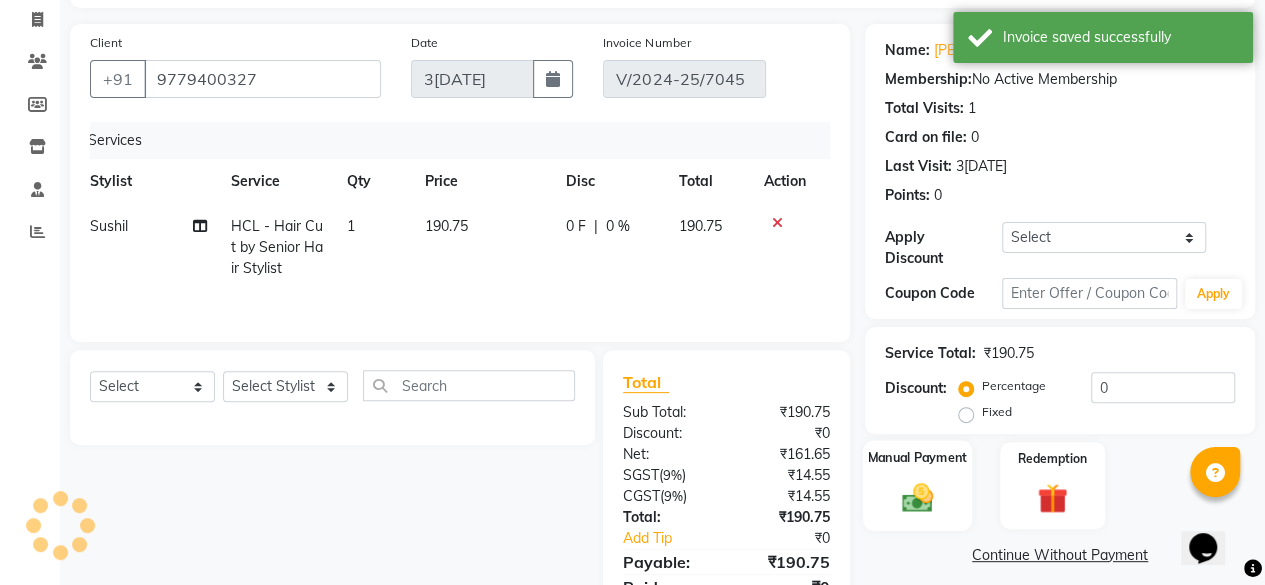 scroll, scrollTop: 214, scrollLeft: 0, axis: vertical 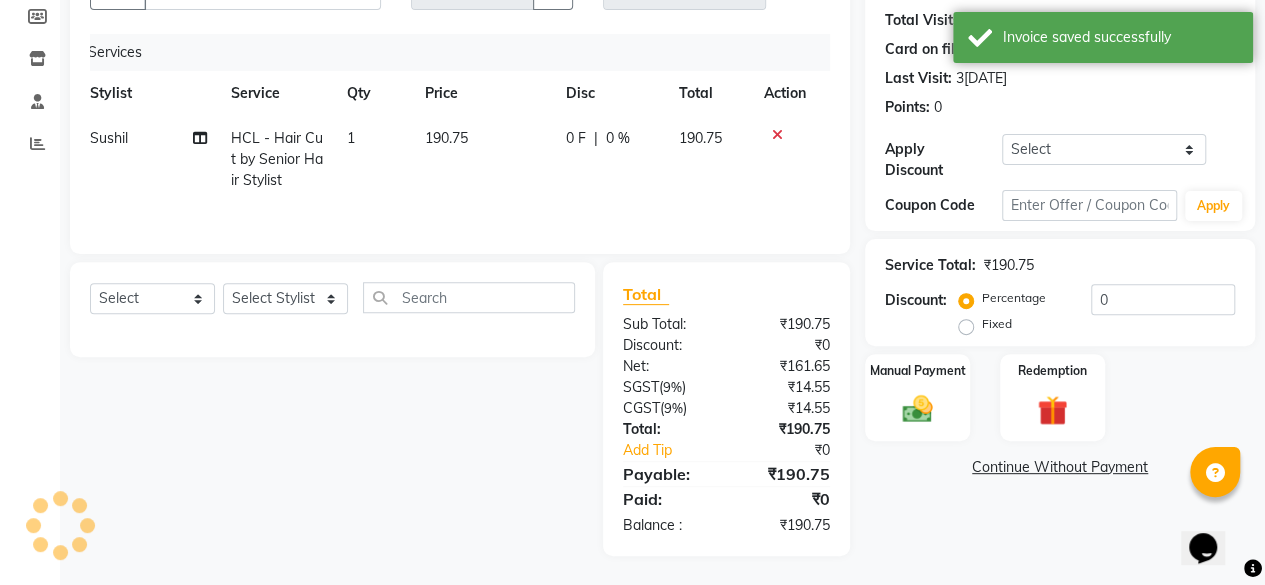 click on "Continue Without Payment" 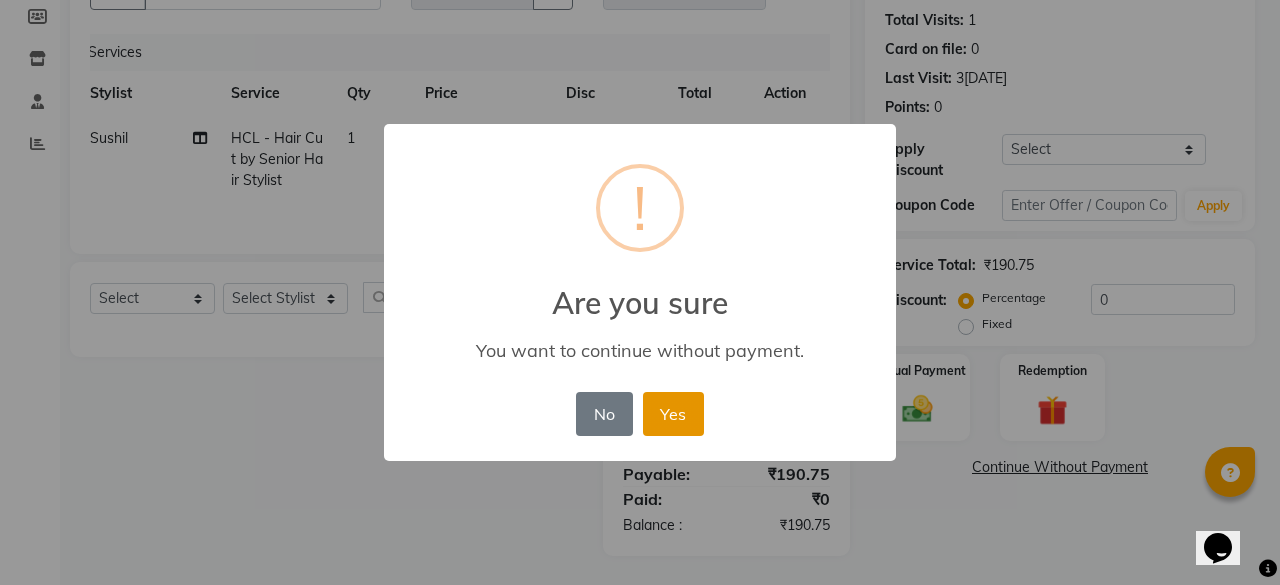click on "Yes" at bounding box center (673, 414) 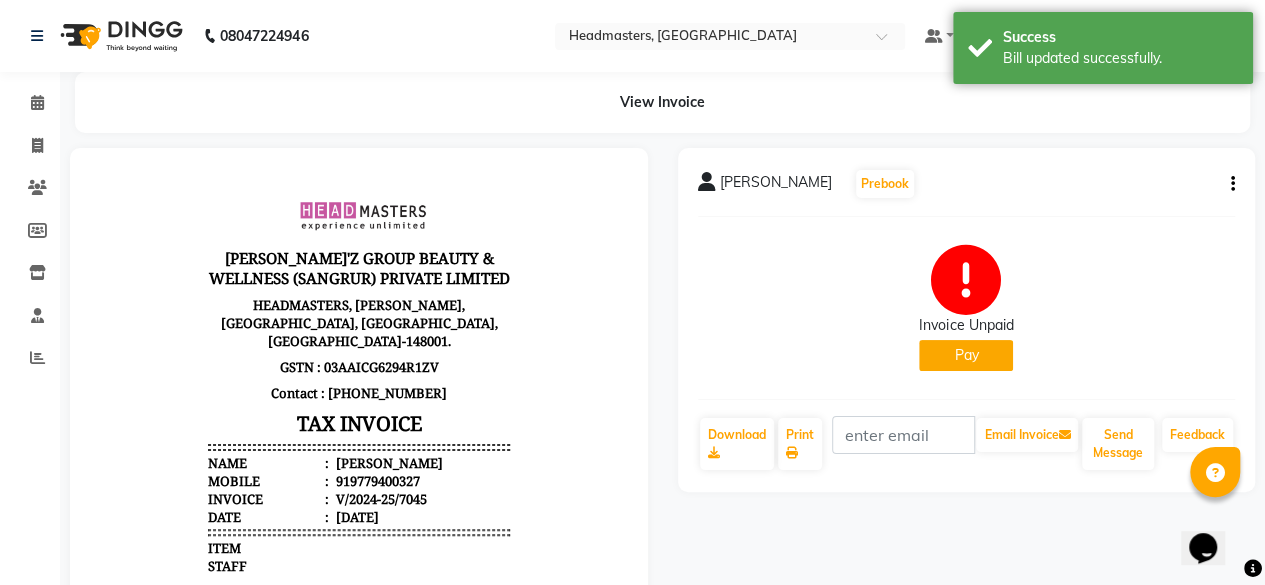 scroll, scrollTop: 0, scrollLeft: 0, axis: both 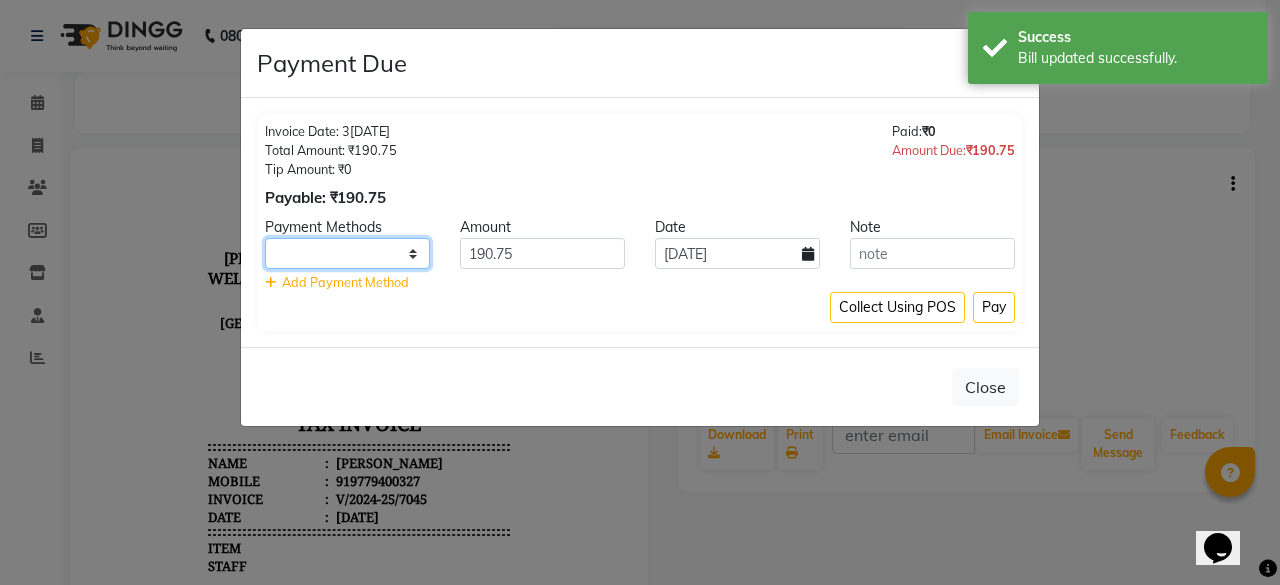 click on "UPI CARD Complimentary Cash" 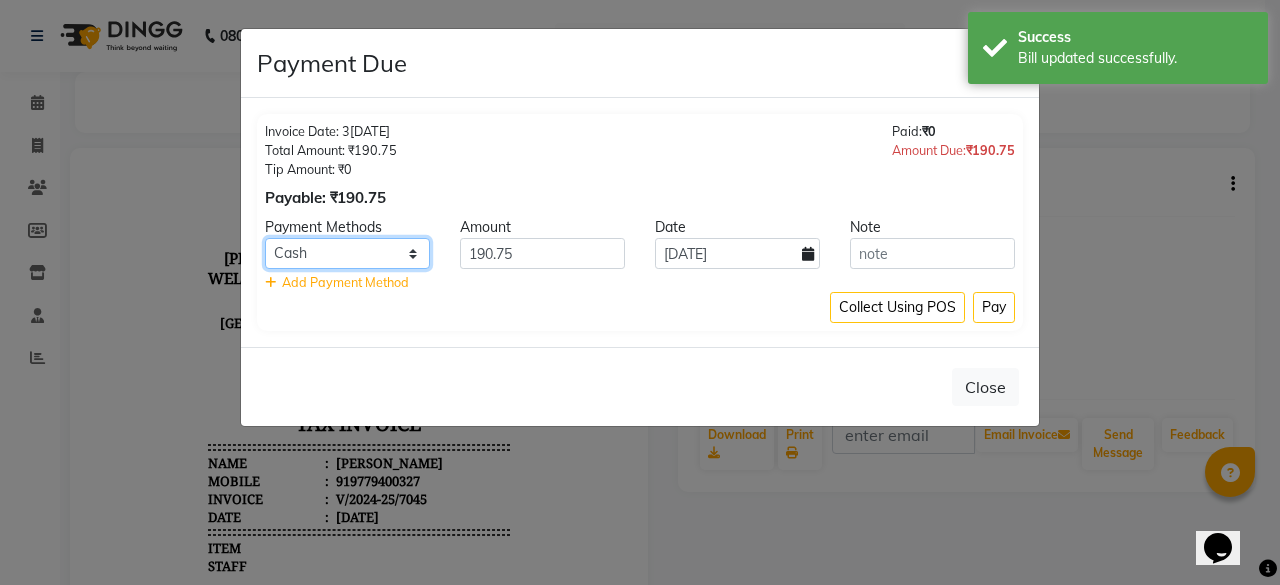 click on "UPI CARD Complimentary Cash" 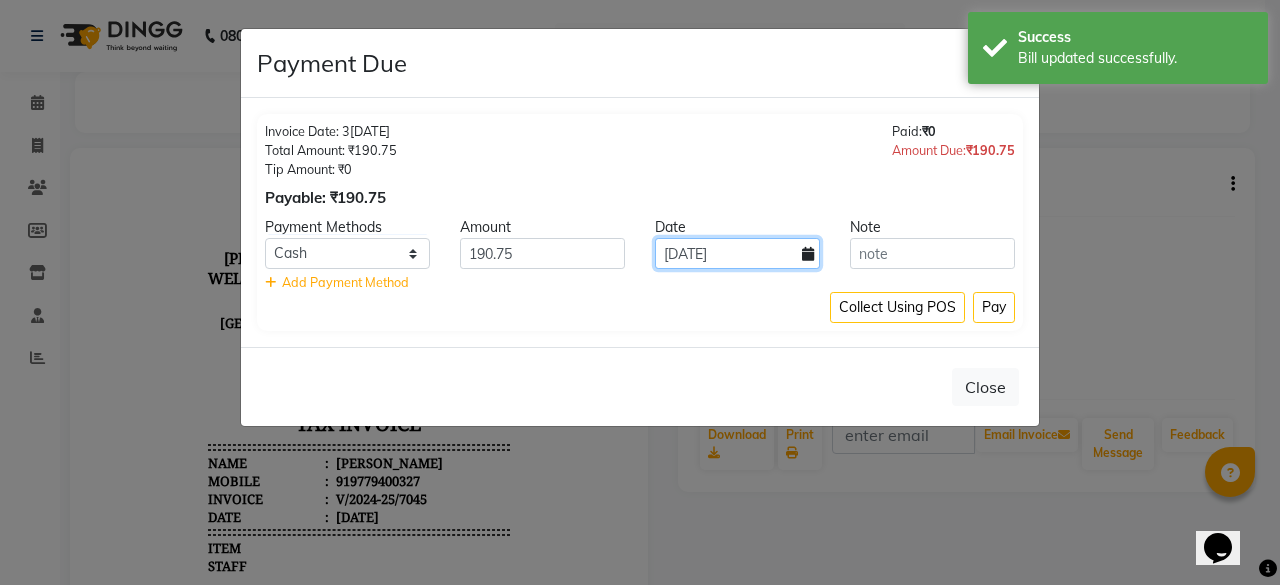 click on "[DATE]" 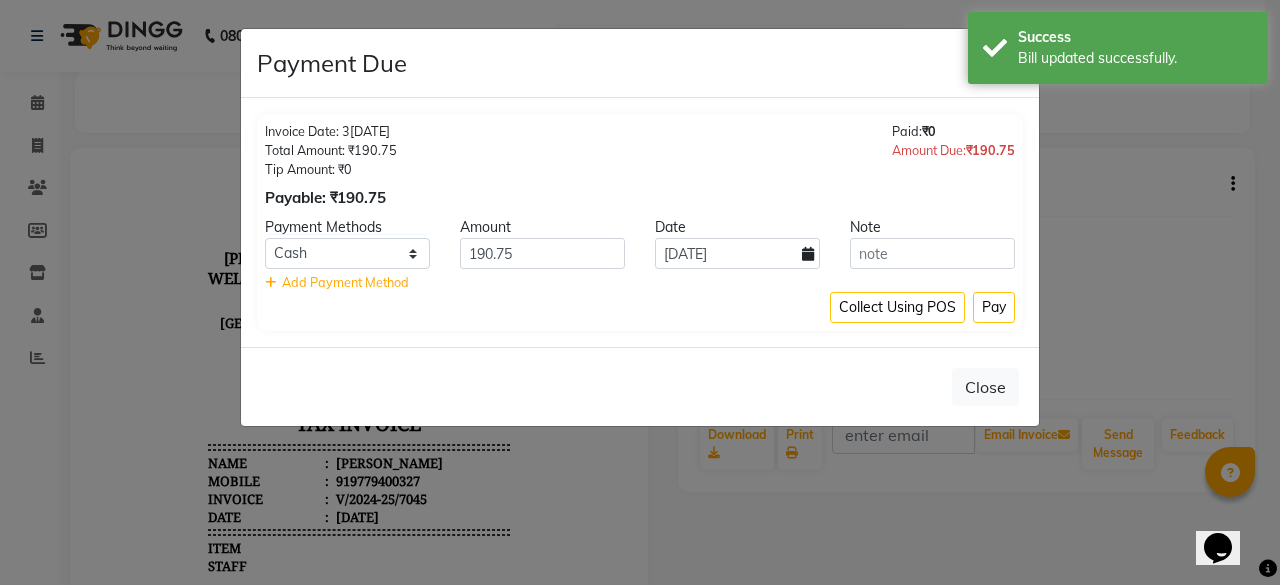 select on "7" 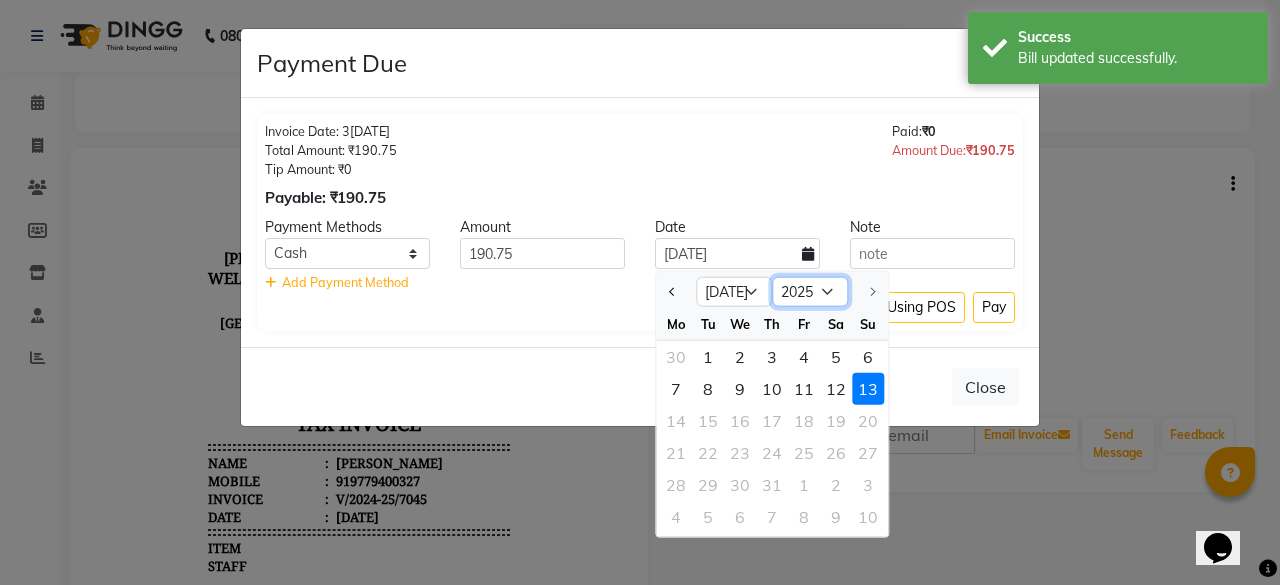 click on "2015 2016 2017 2018 2019 2020 2021 2022 2023 2024 2025" 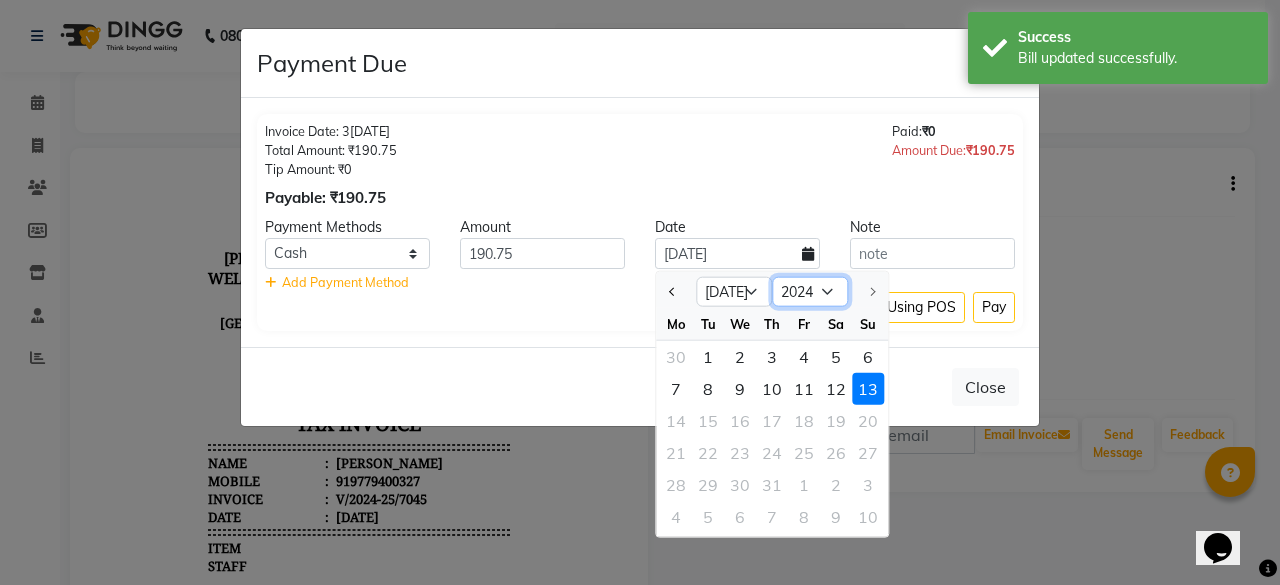 click on "2015 2016 2017 2018 2019 2020 2021 2022 2023 2024 2025" 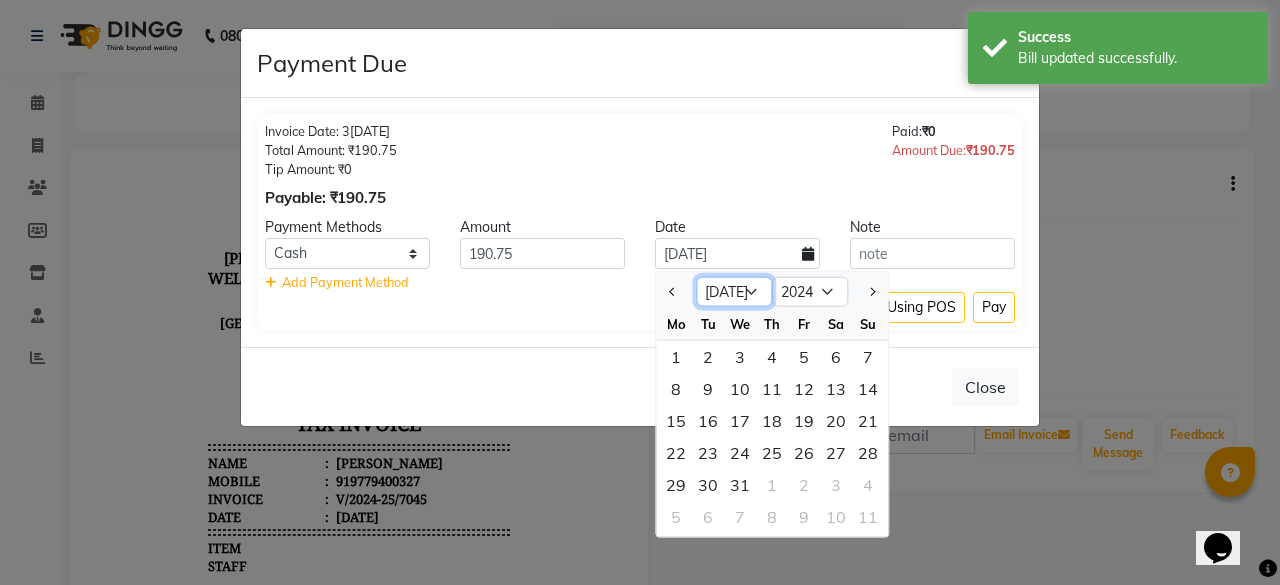 click on "Jan Feb Mar Apr May Jun [DATE] Aug Sep Oct Nov Dec" 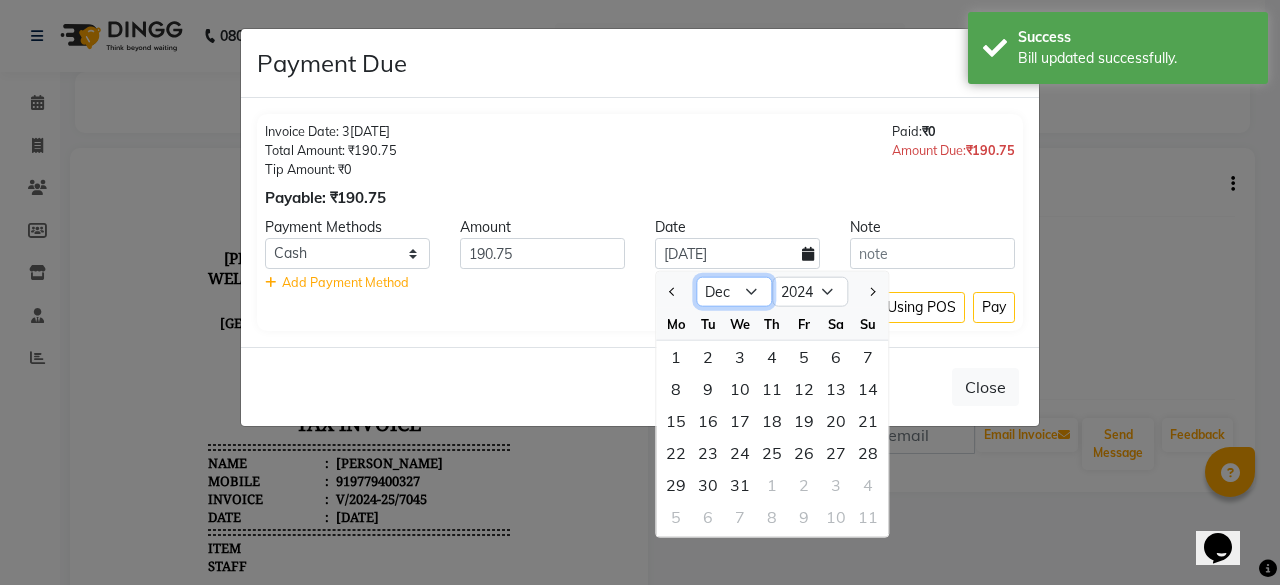 click on "Jan Feb Mar Apr May Jun [DATE] Aug Sep Oct Nov Dec" 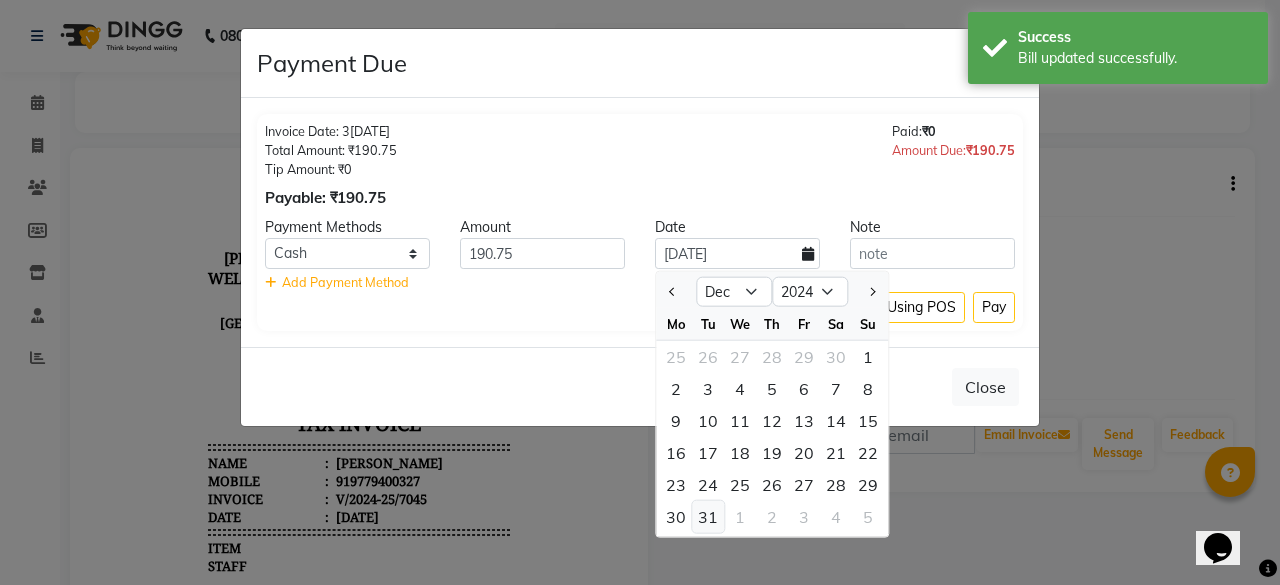 click on "31" 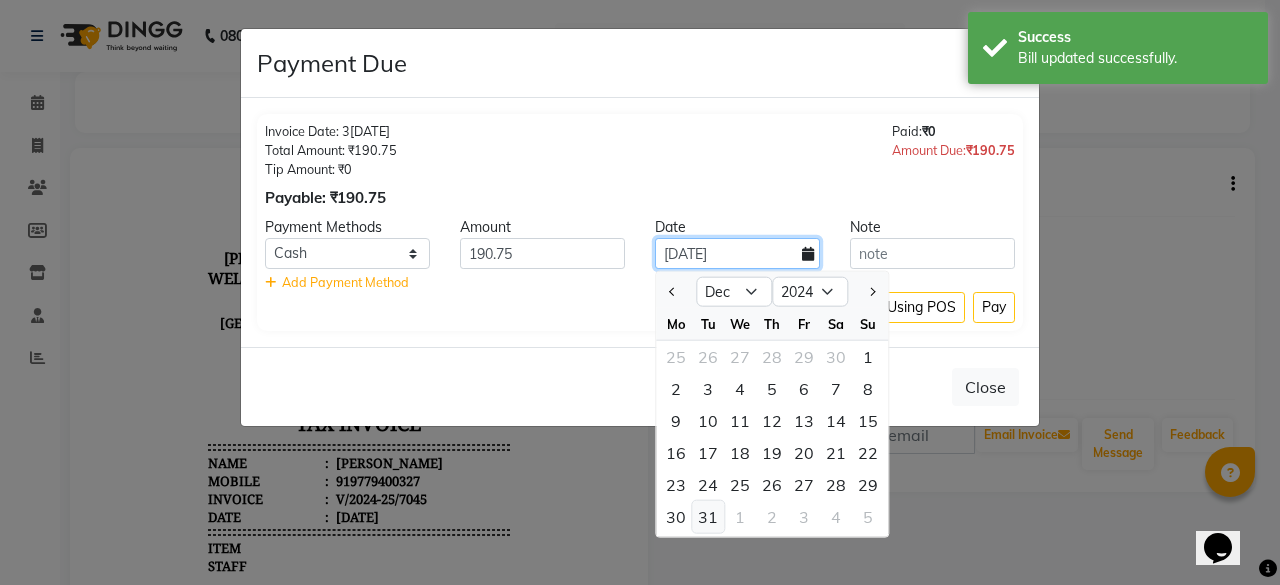 type on "[DATE]" 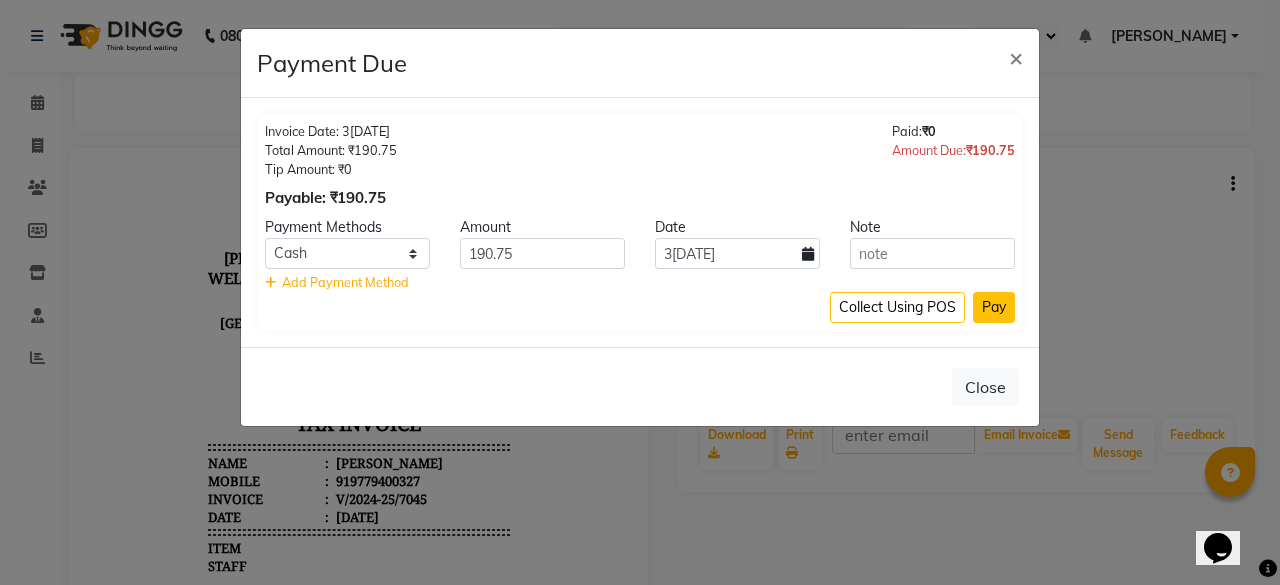 click on "Pay" 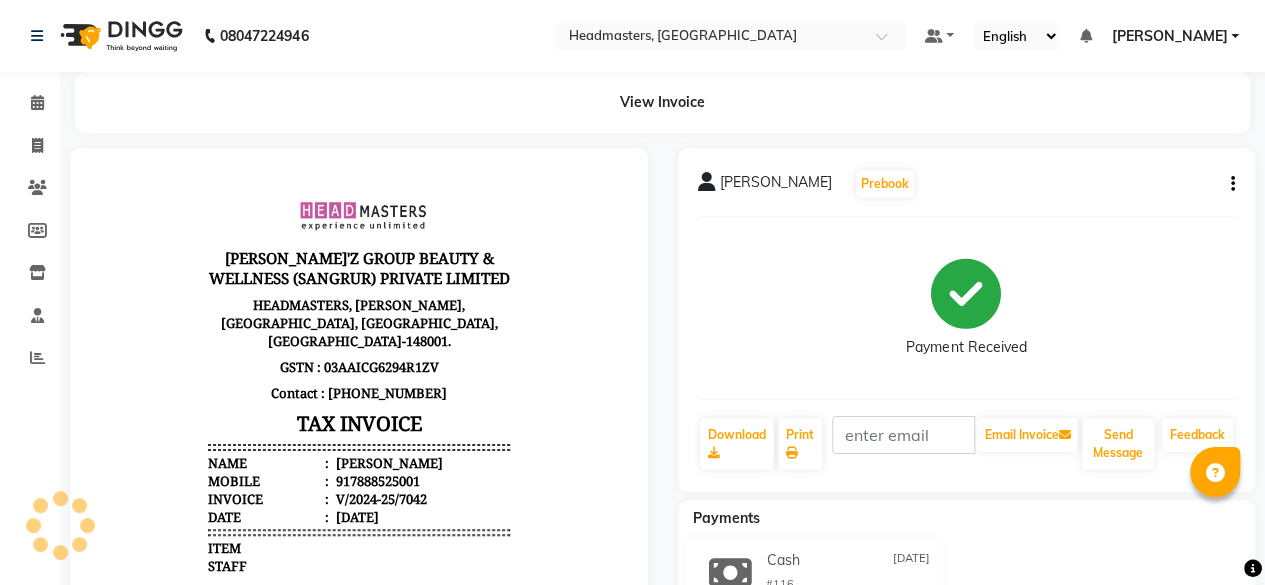 scroll, scrollTop: 0, scrollLeft: 0, axis: both 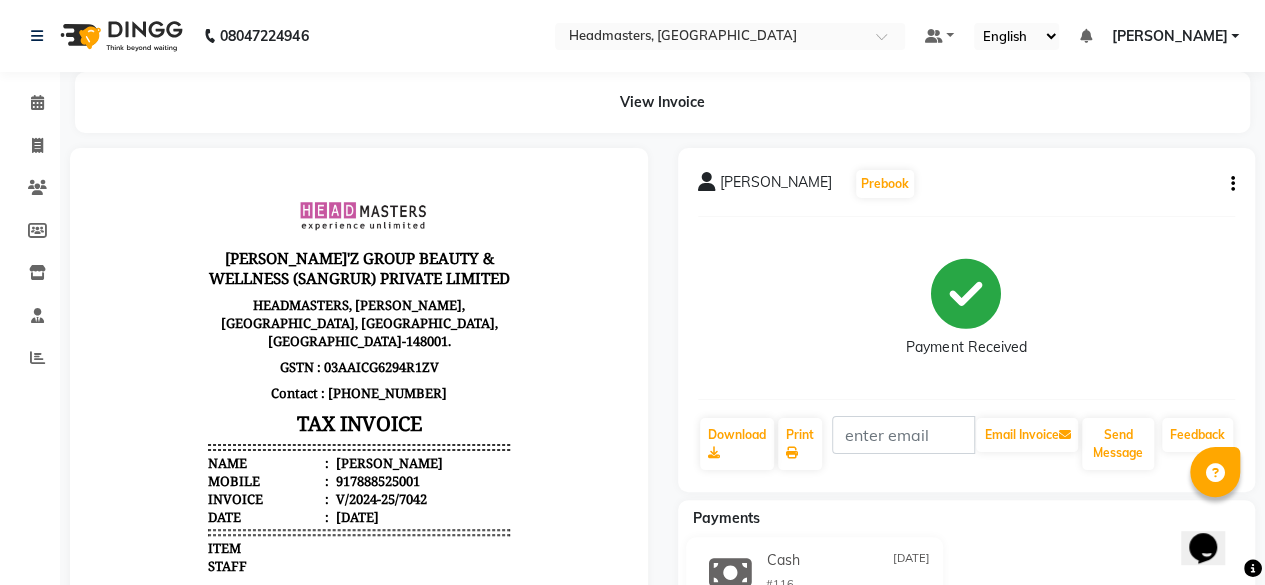 click on "[PERSON_NAME]  Prebook   Payment Received  Download  Print   Email Invoice   Send Message Feedback" 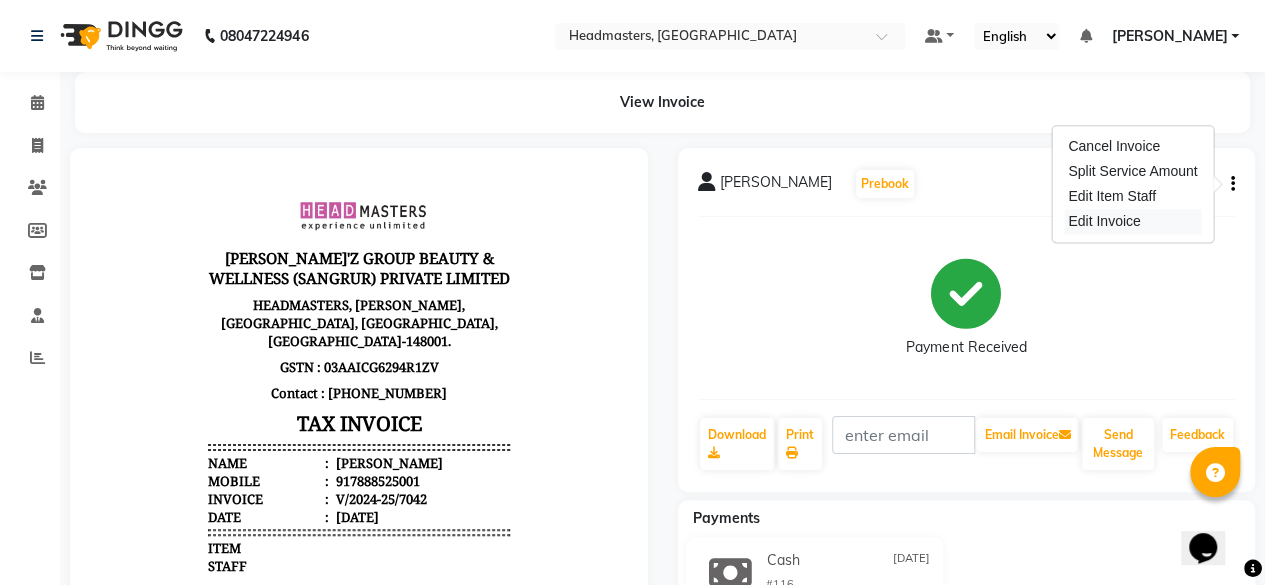 click on "Edit Invoice" at bounding box center (1132, 221) 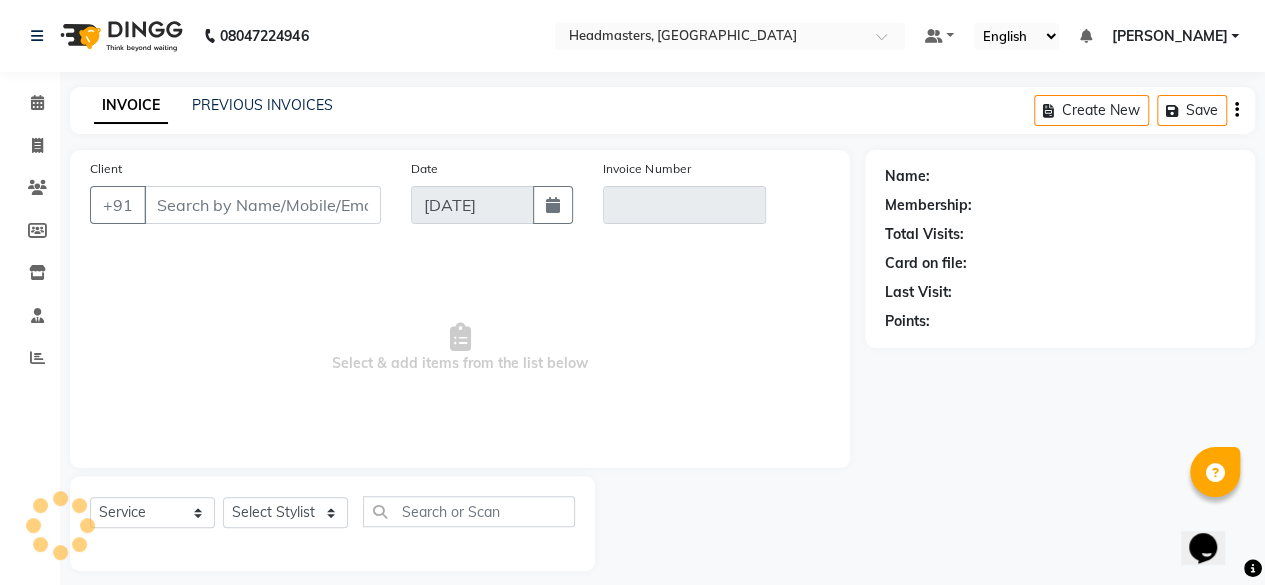 scroll, scrollTop: 15, scrollLeft: 0, axis: vertical 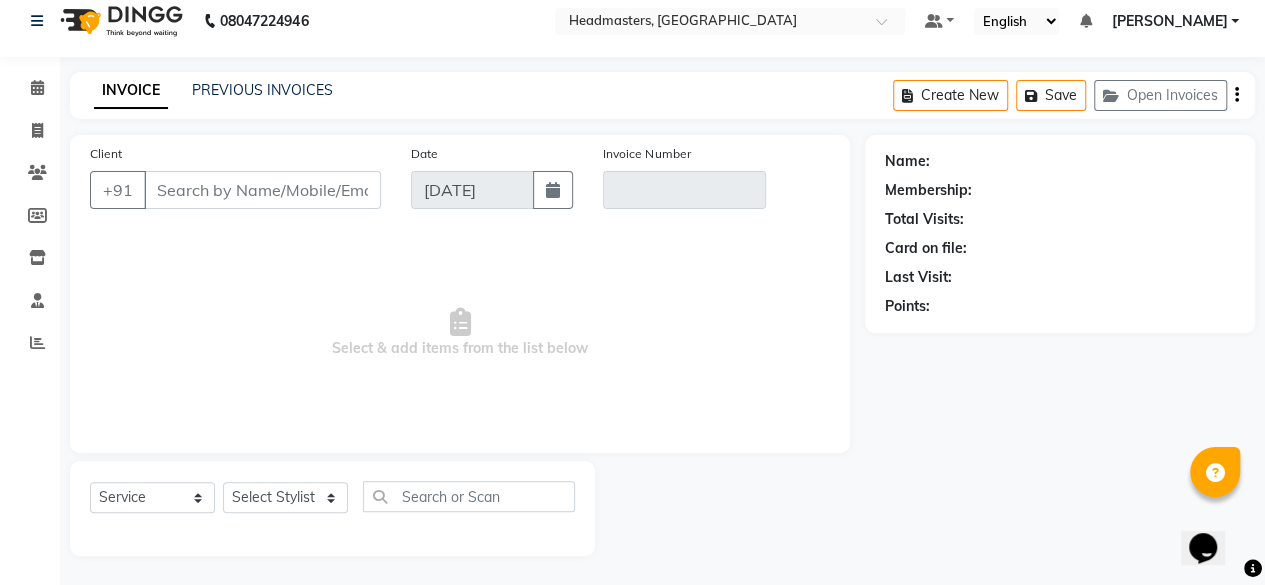 type on "7888525001" 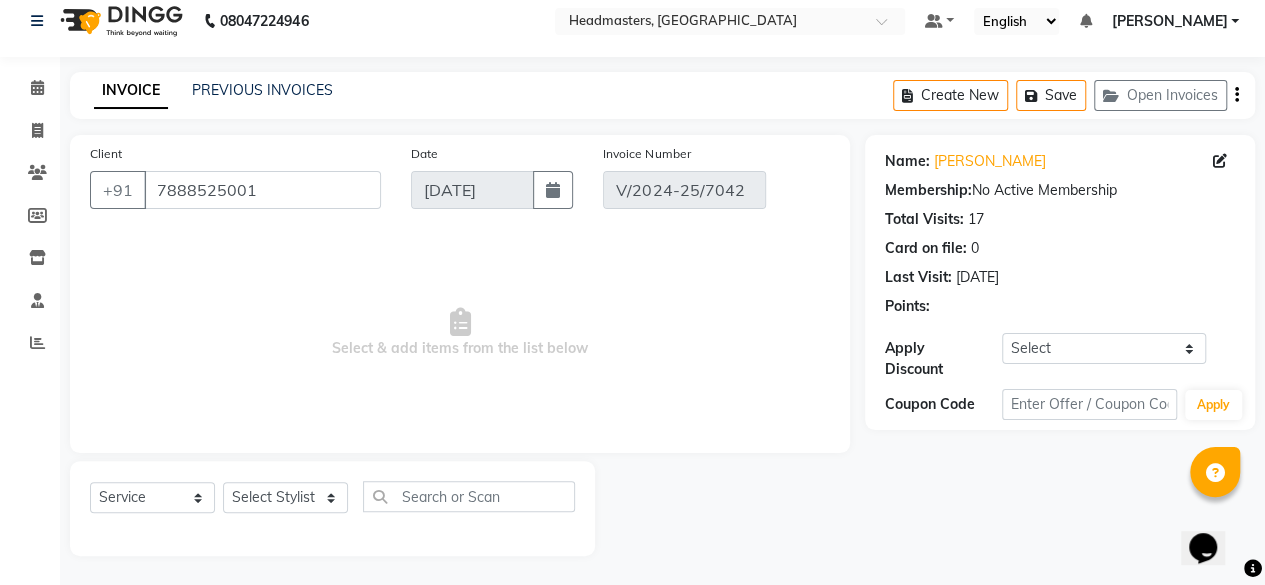 type on "[DATE]" 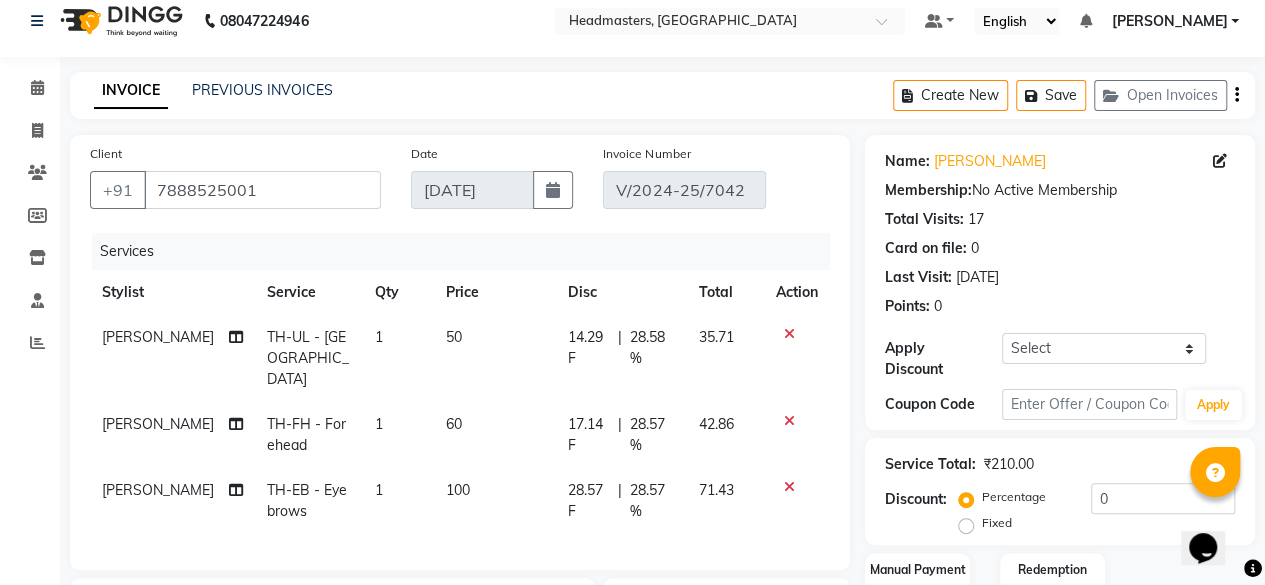 click on "28.57 %" 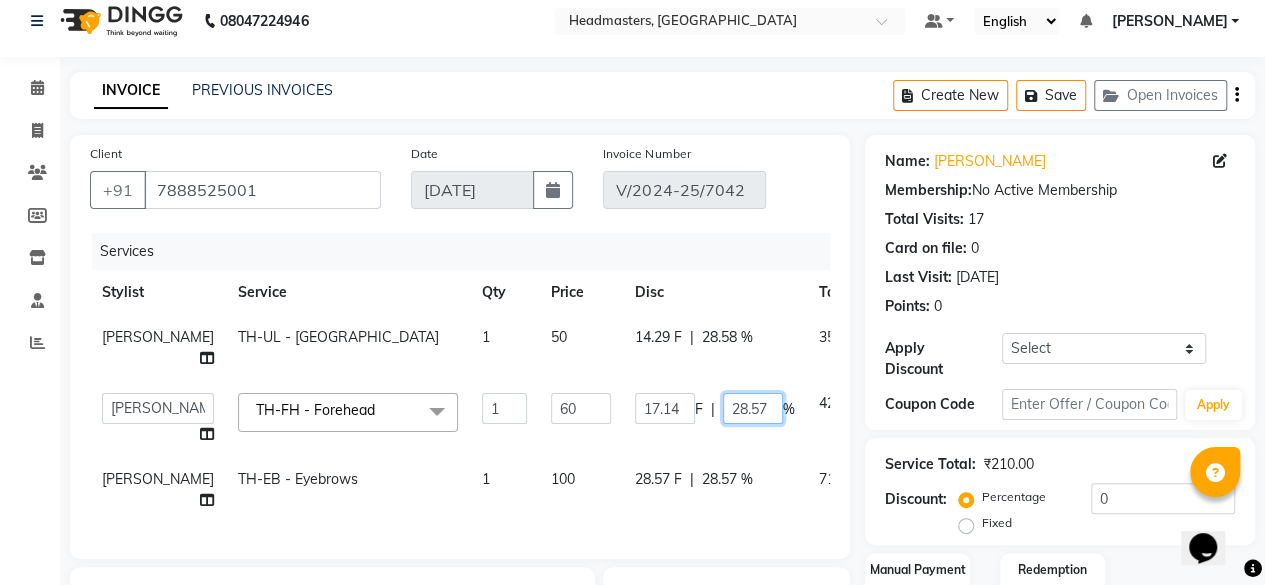 click on "28.57" 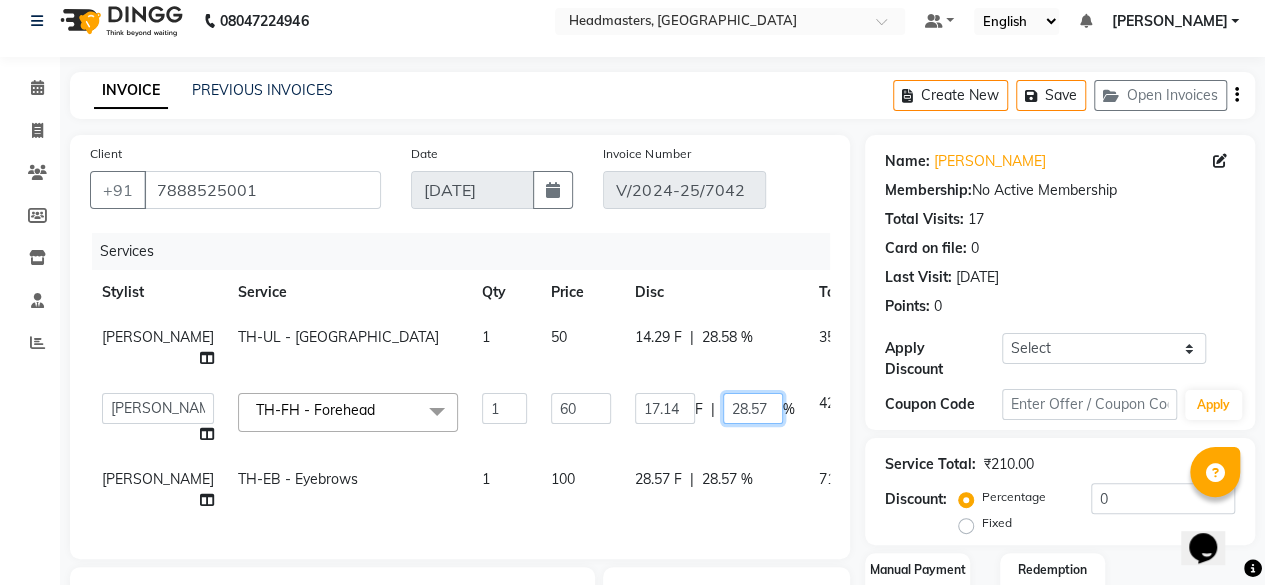click on "28.57" 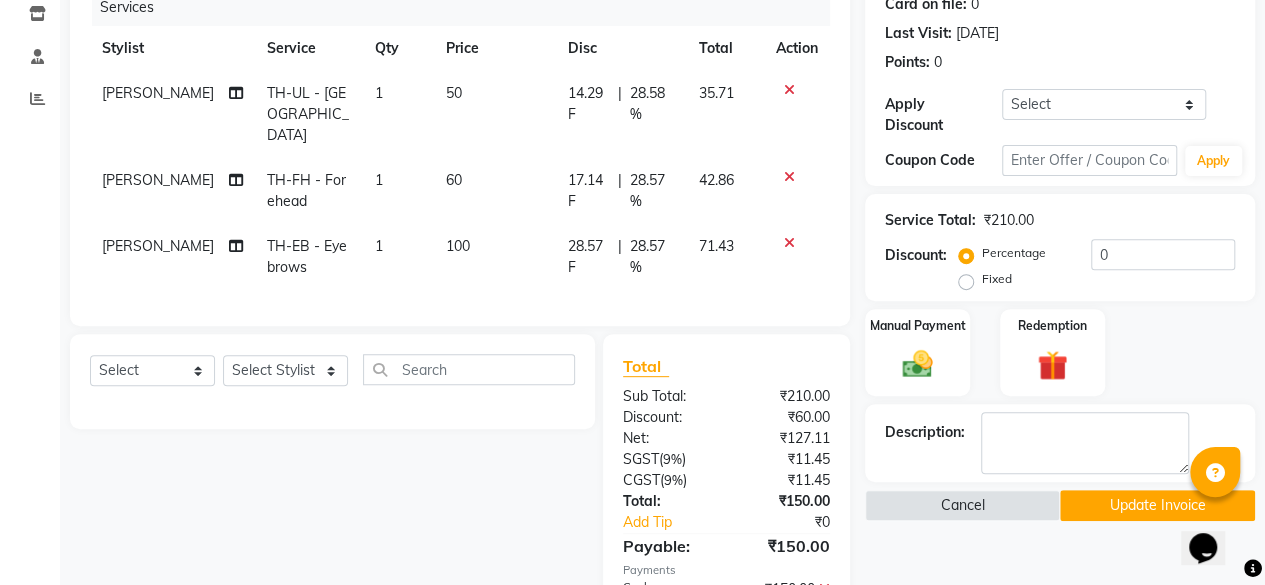 scroll, scrollTop: 215, scrollLeft: 0, axis: vertical 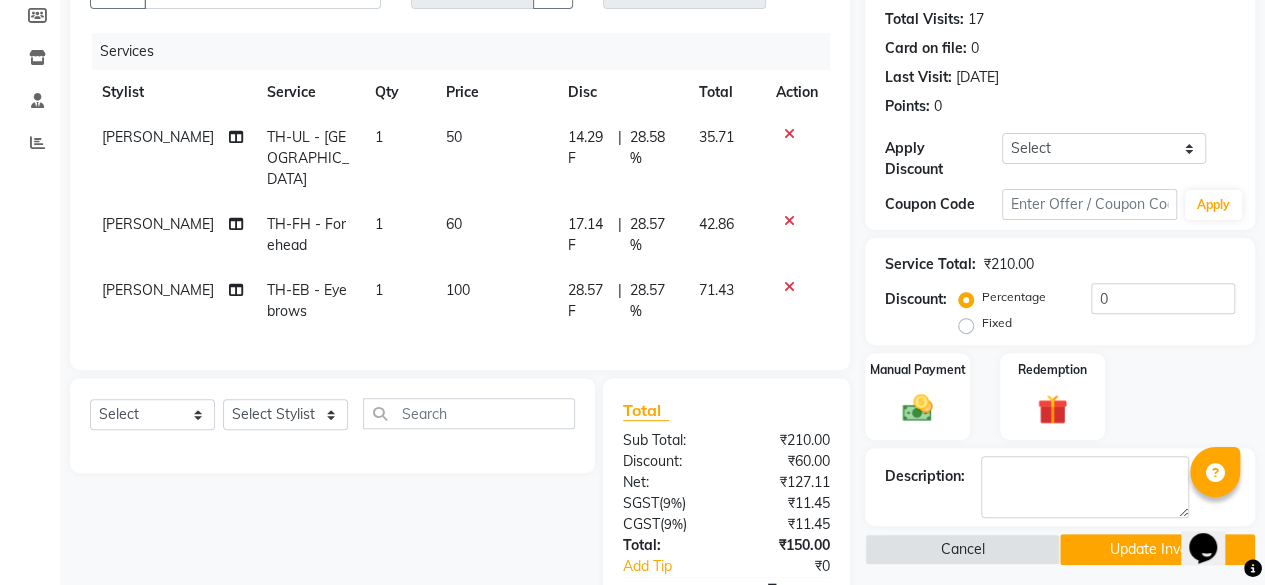 click on "28.57 %" 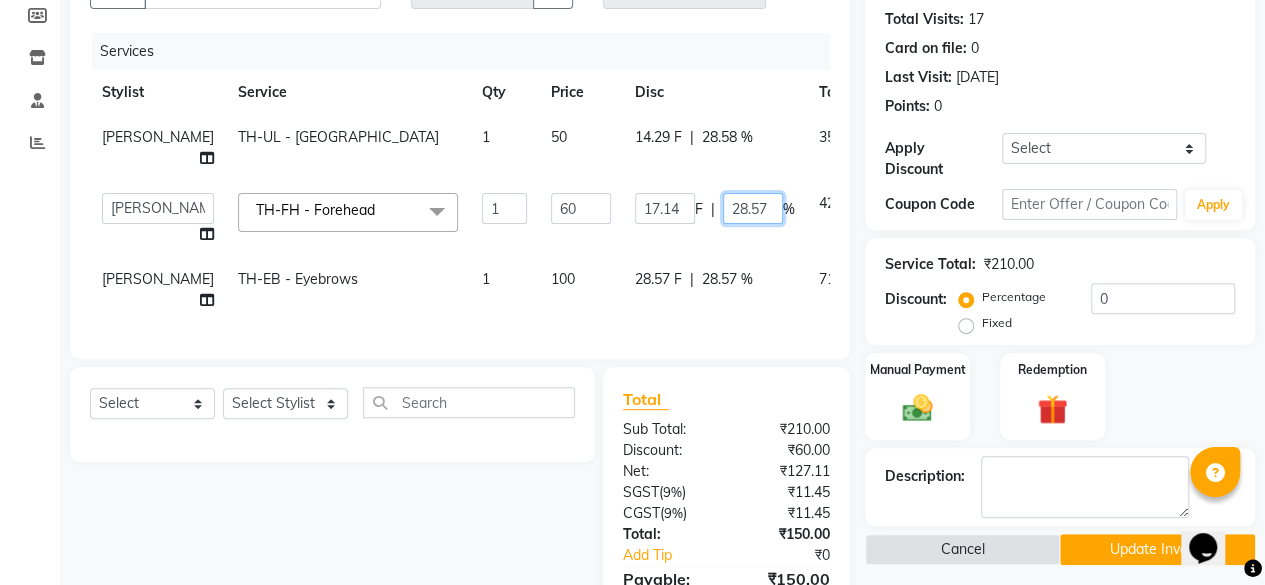 click on "28.57" 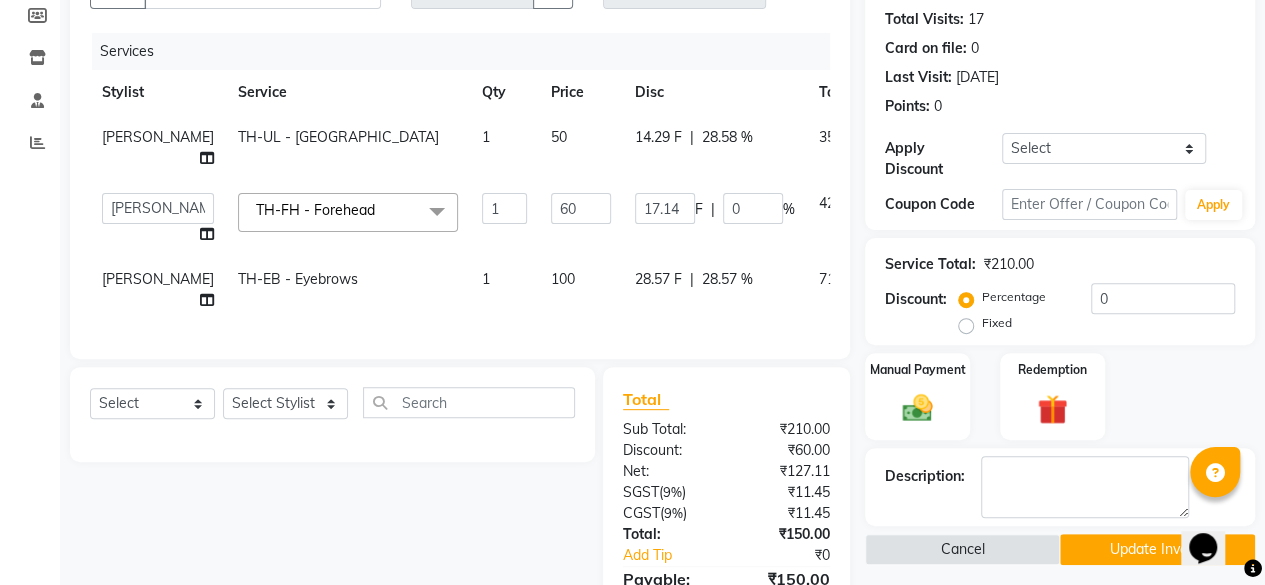 click on "28.58 %" 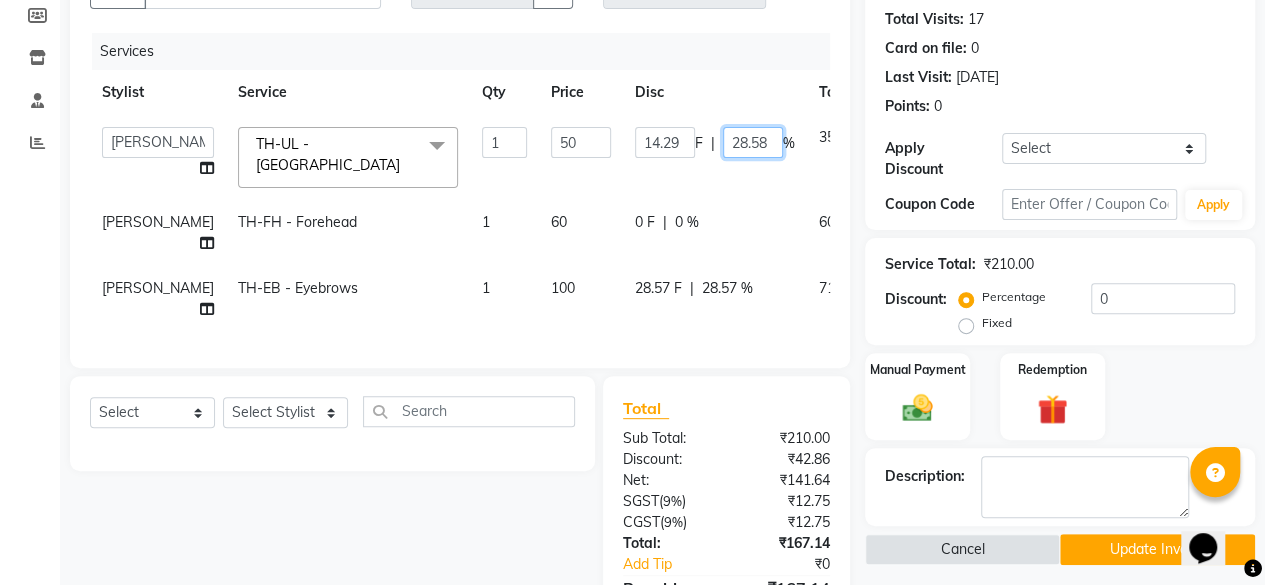 click on "28.58" 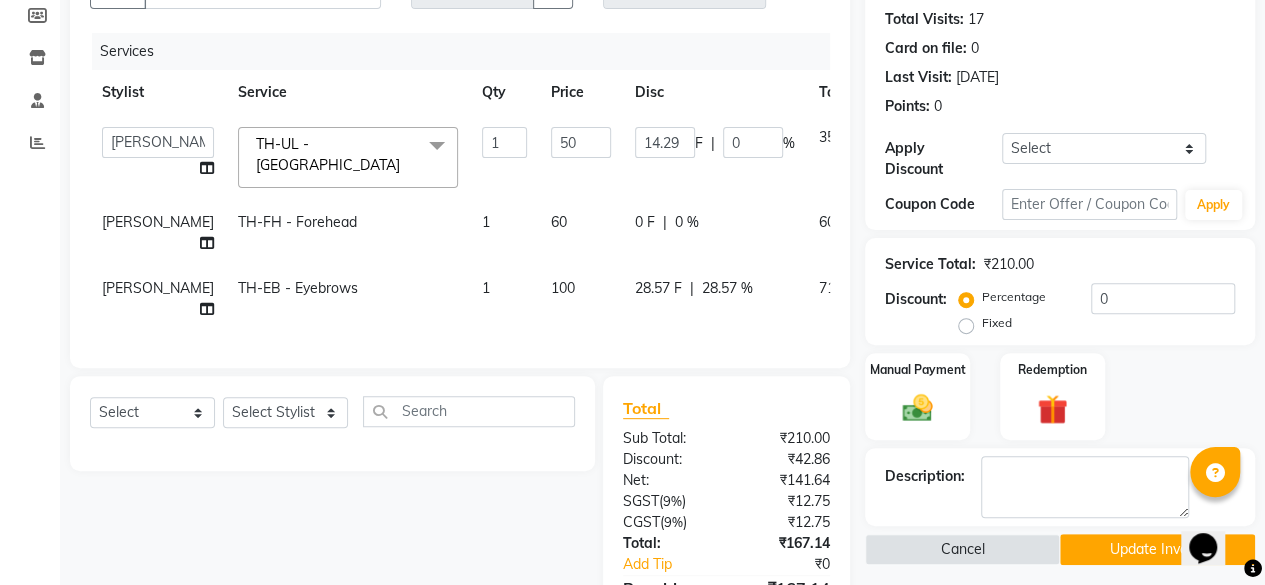 click on "28.57 %" 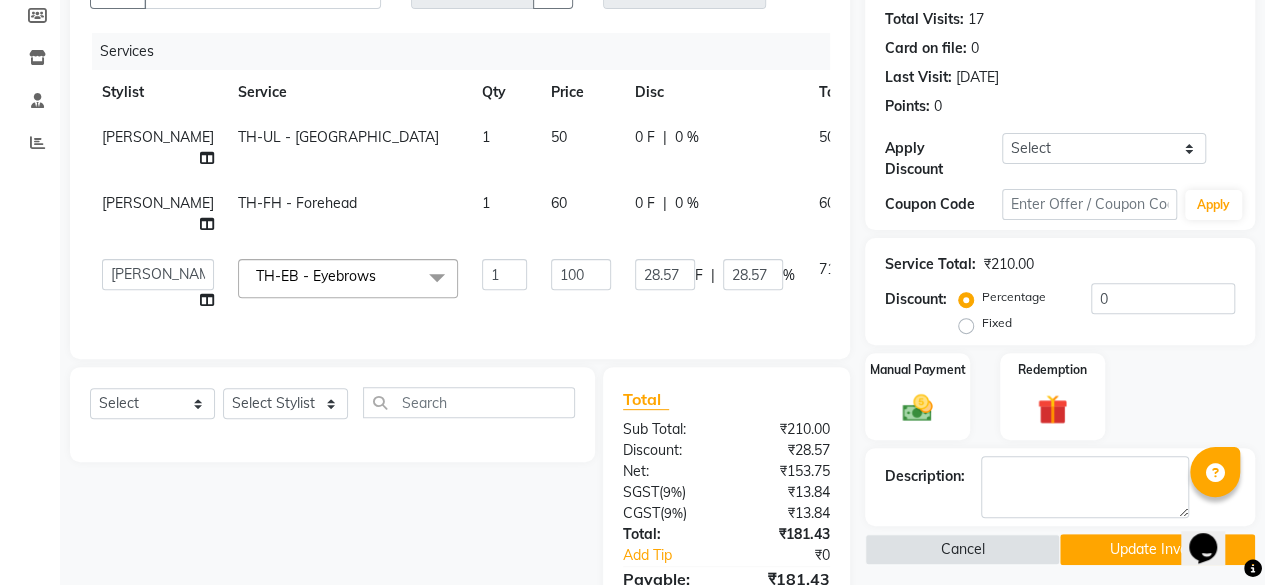 click on "%" 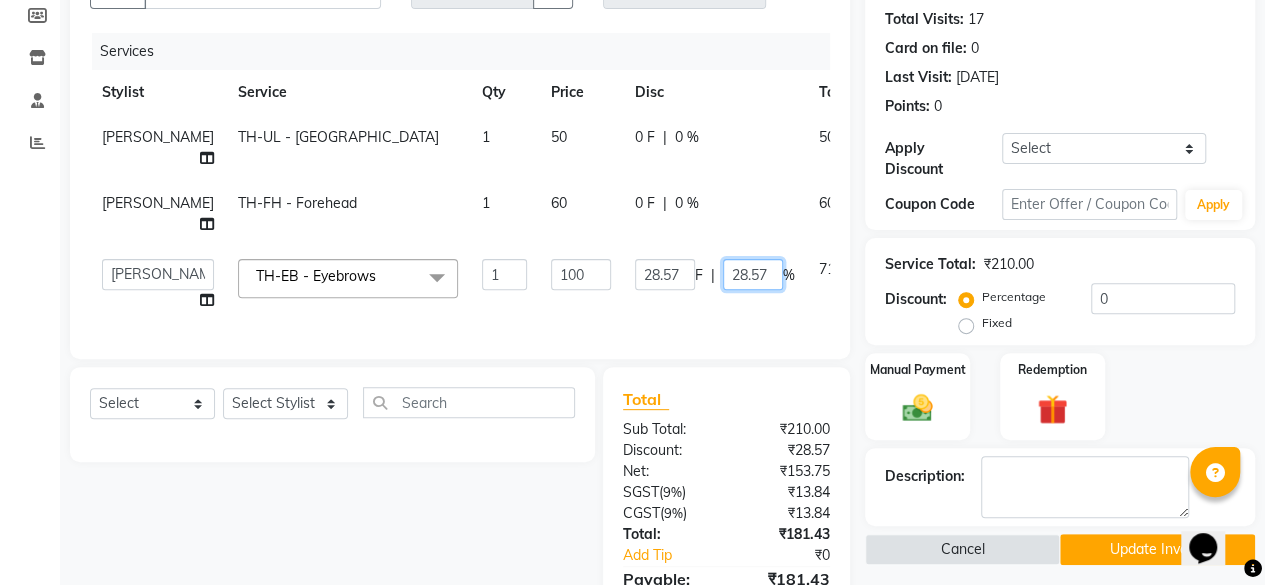 click on "28.57" 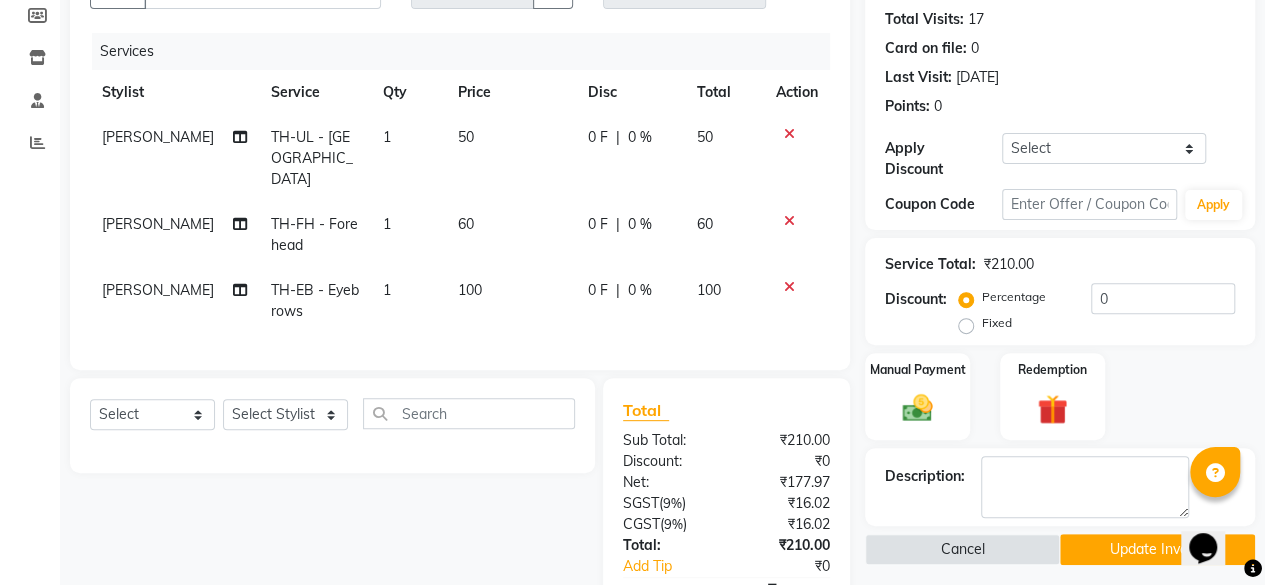 click on "60" 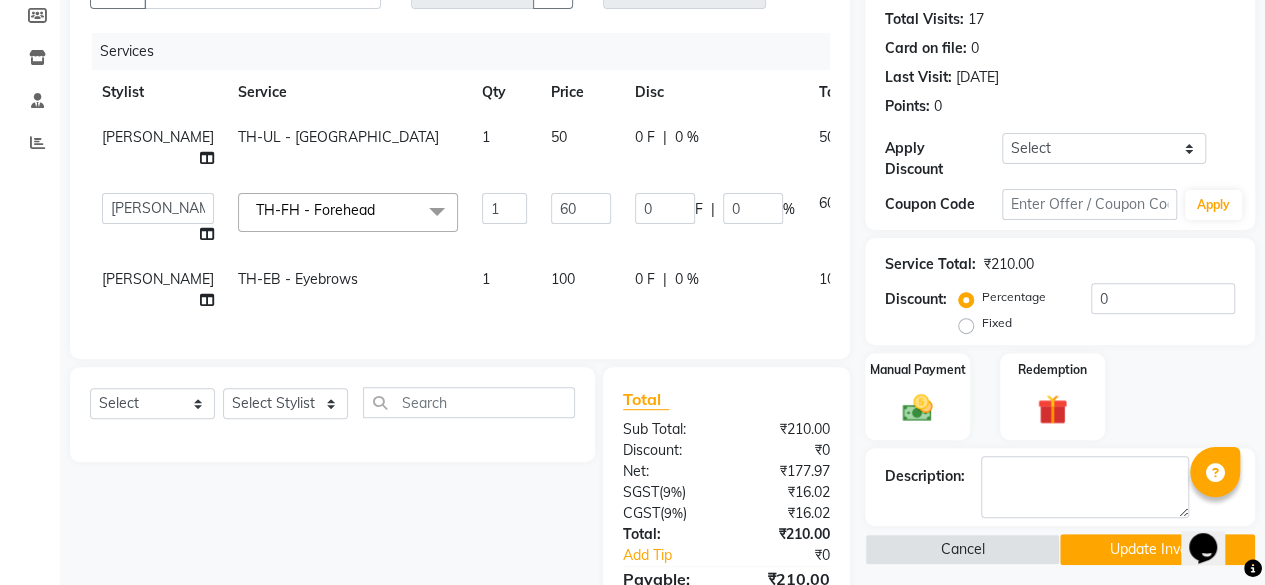 click on "100" 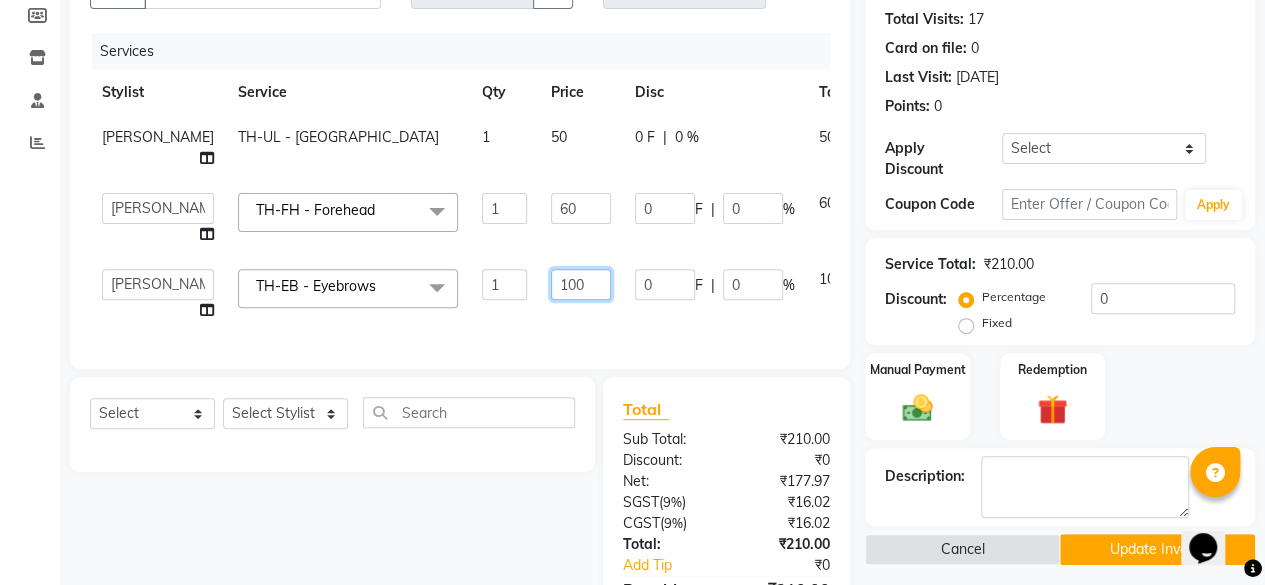 click on "100" 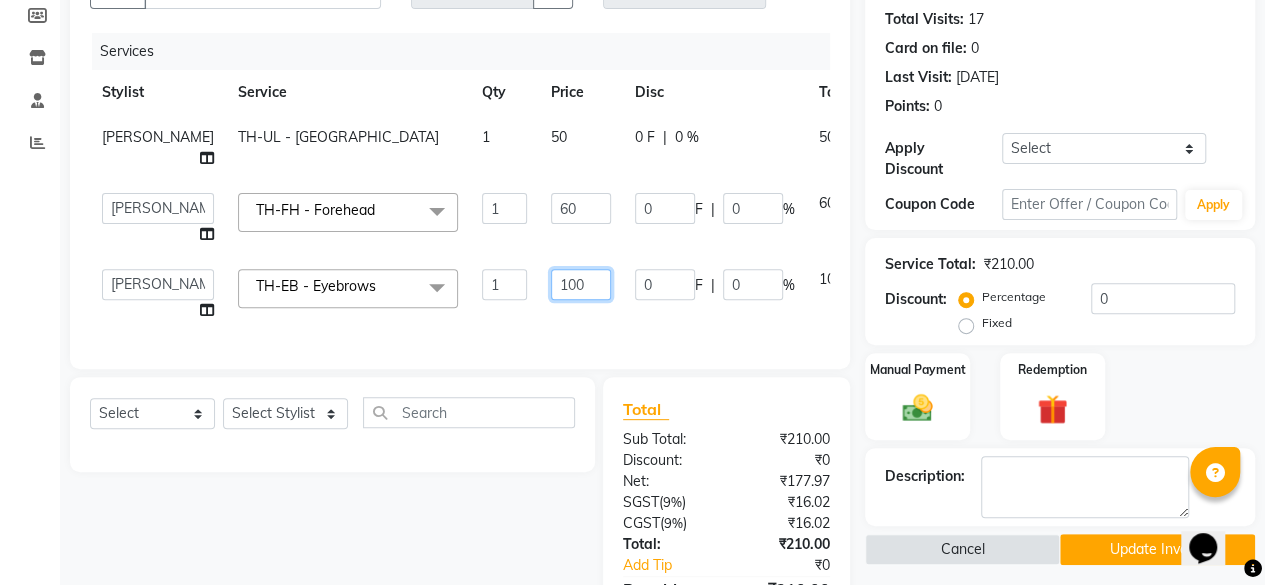 click on "100" 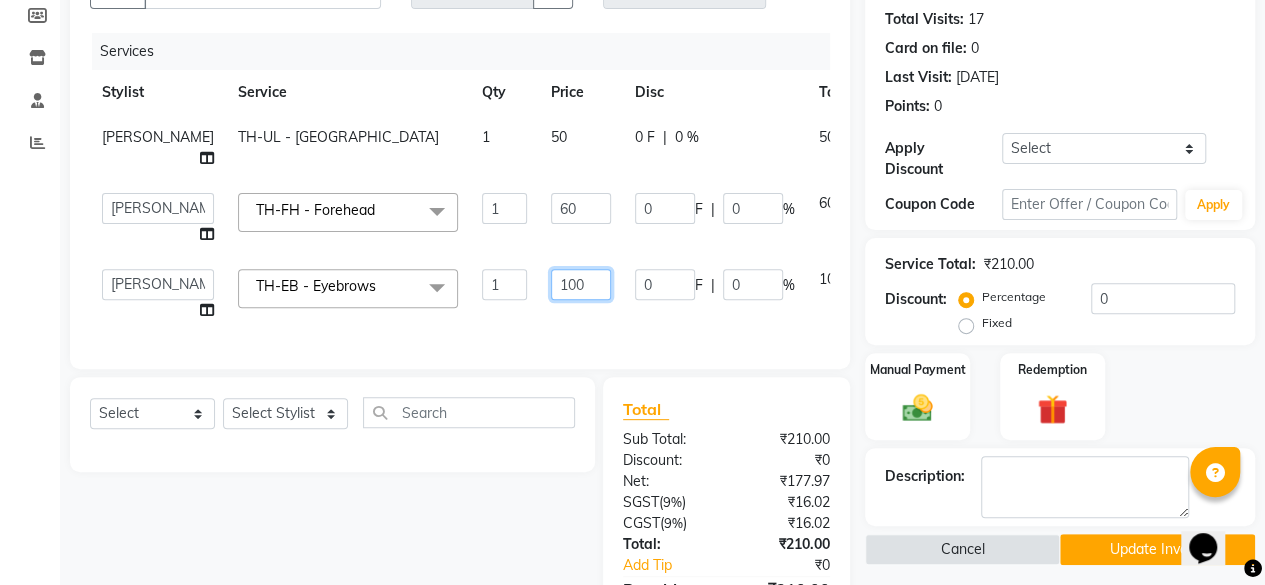 click on "100" 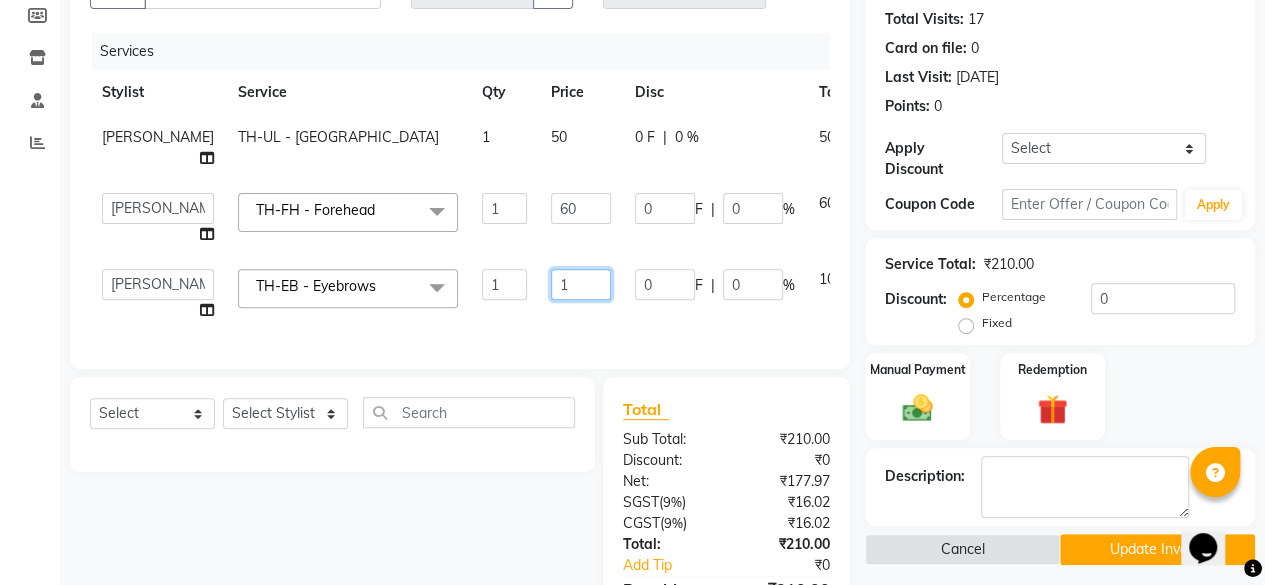 type on "10" 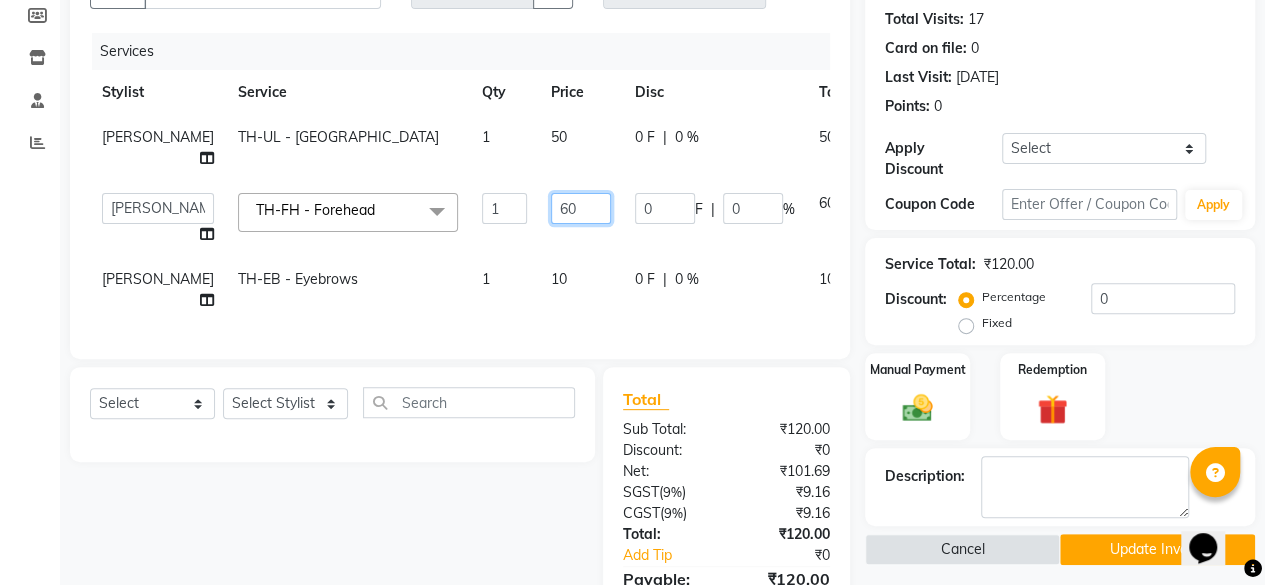 click on "60" 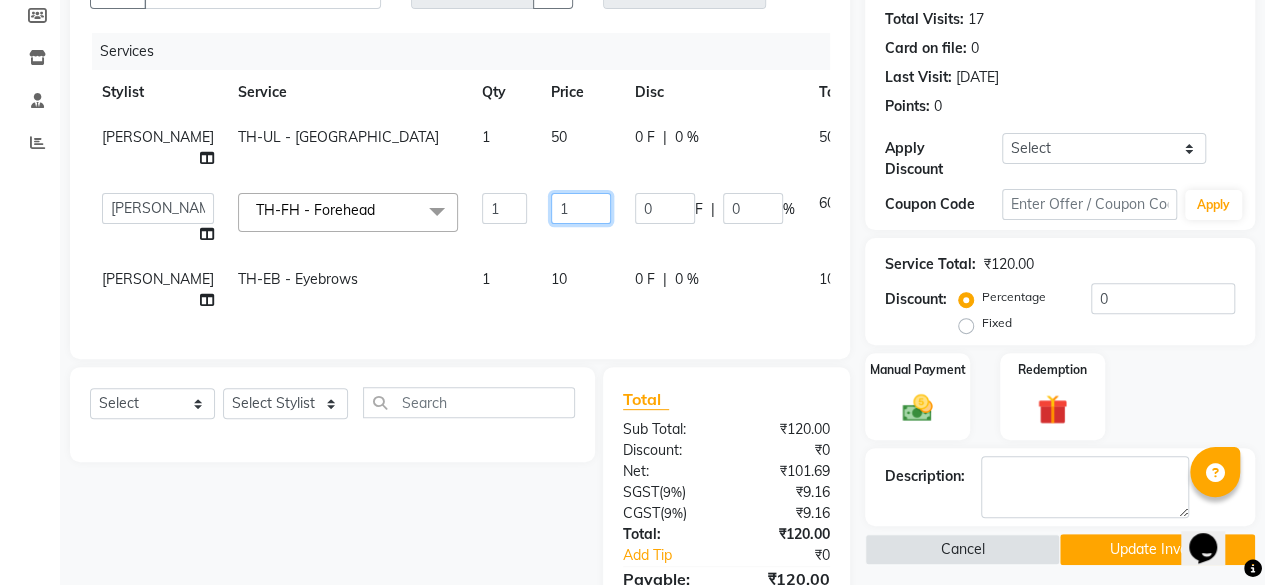 type on "10" 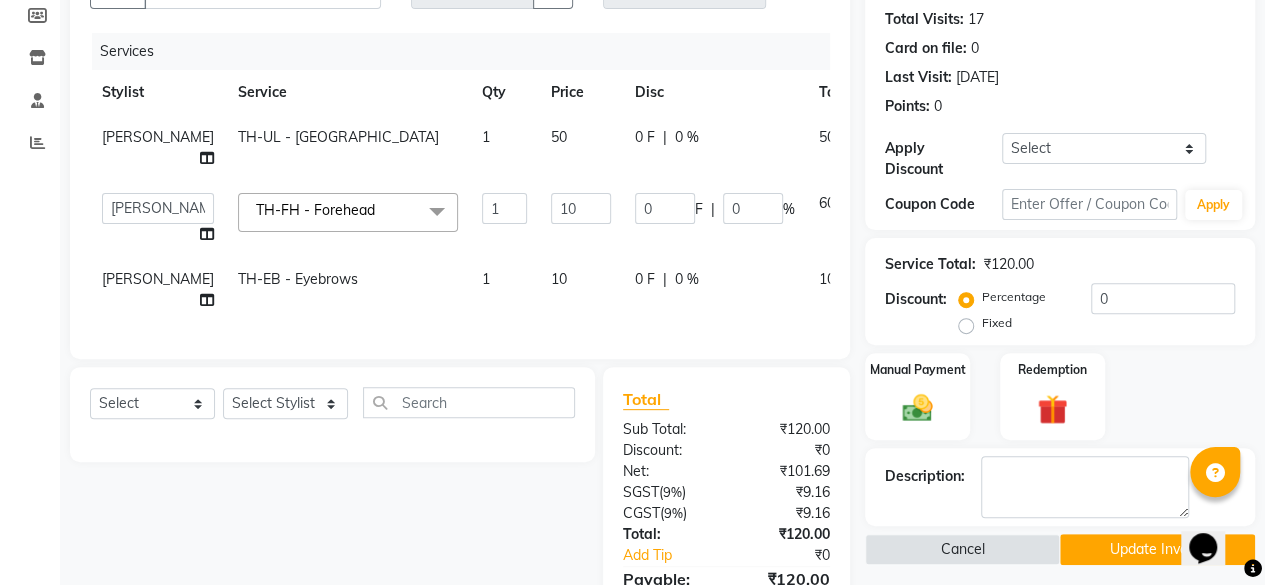 click on "50" 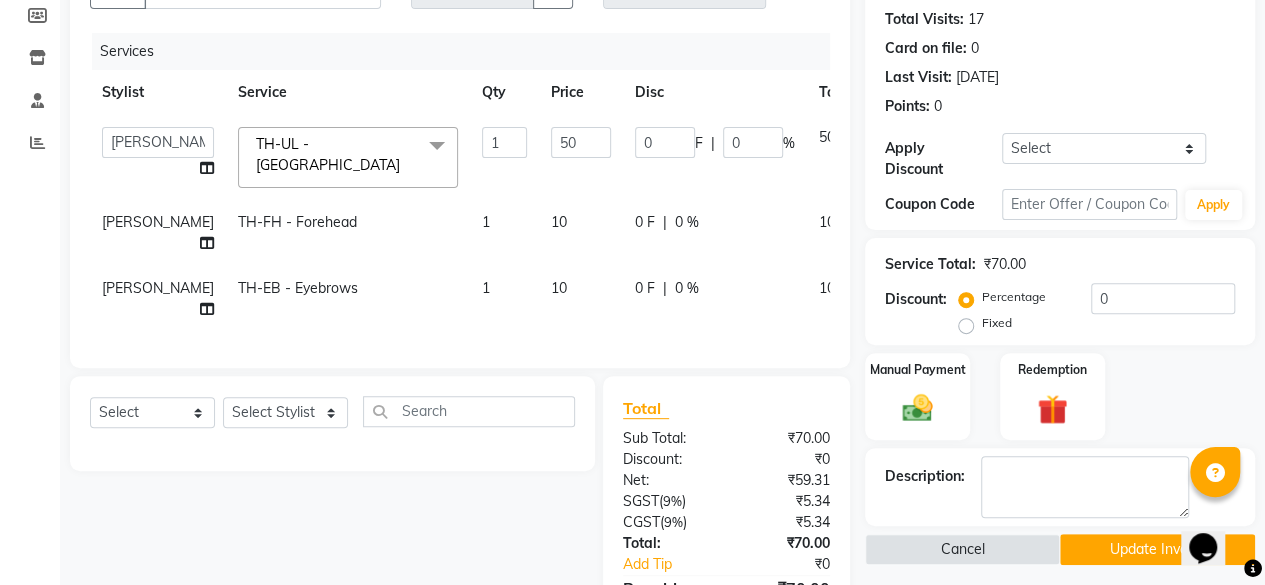 click on "50" 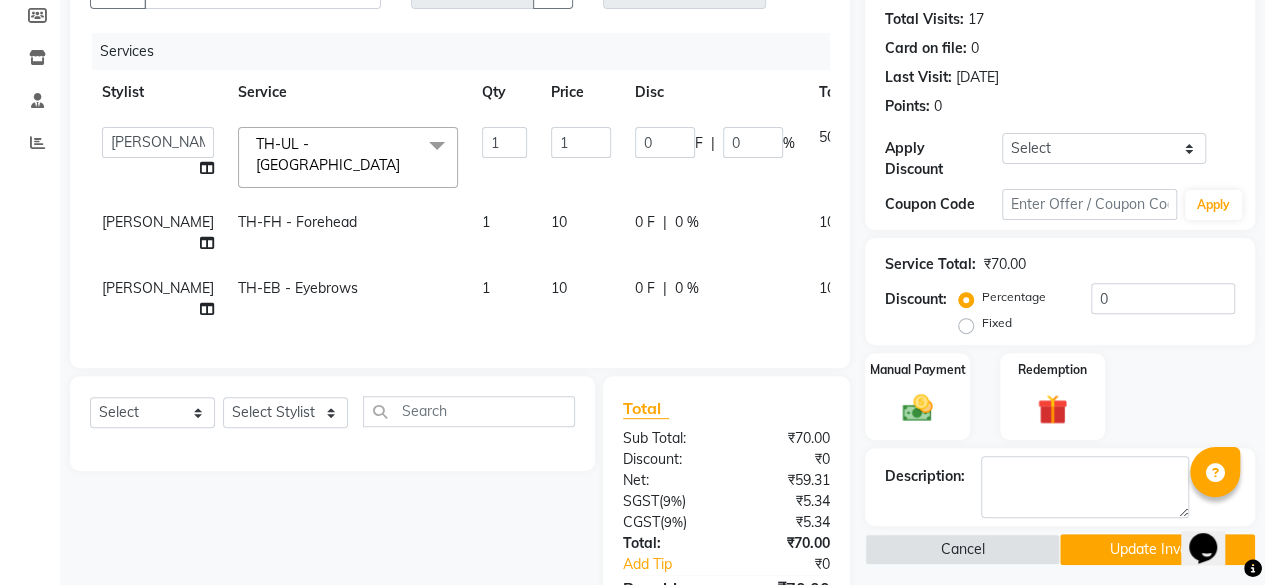 type on "10" 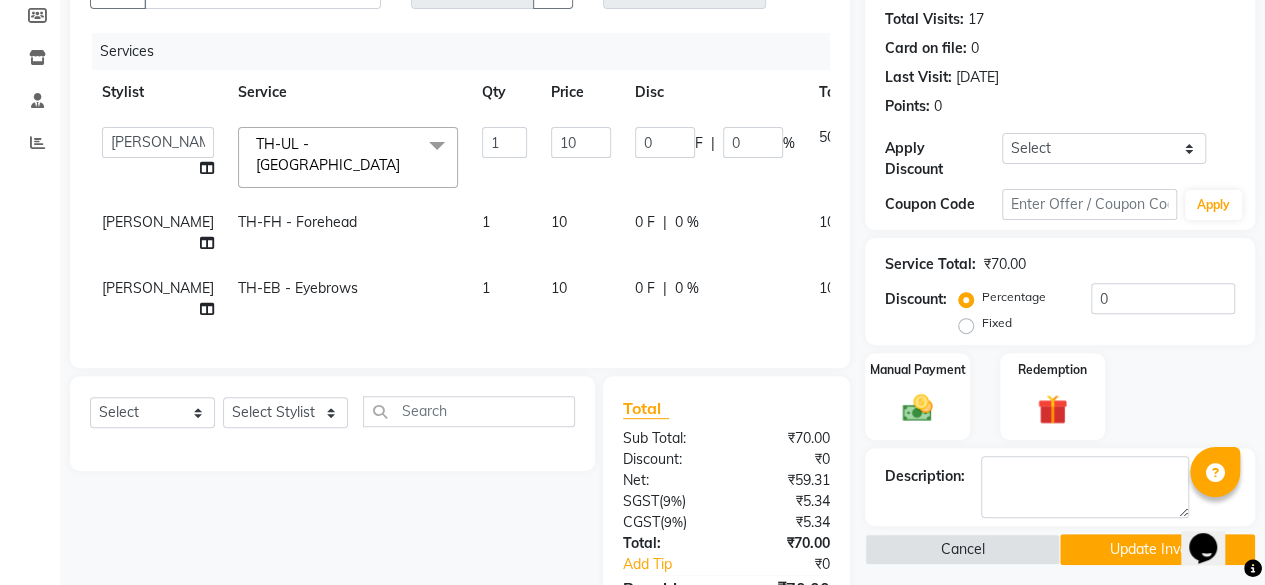 click on "10" 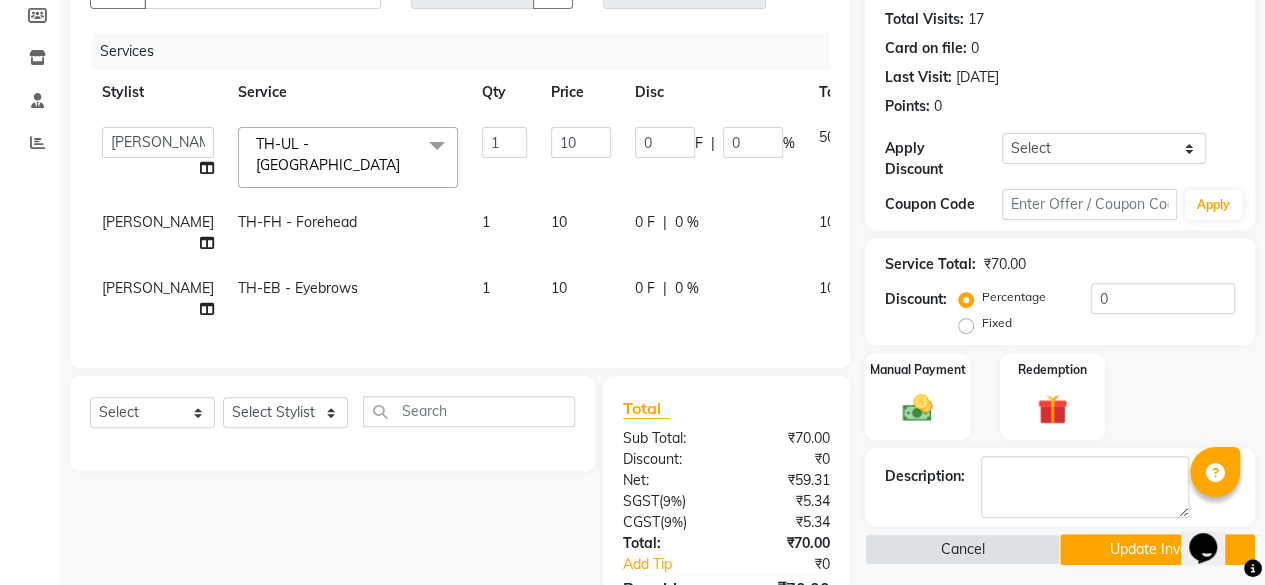 select on "60865" 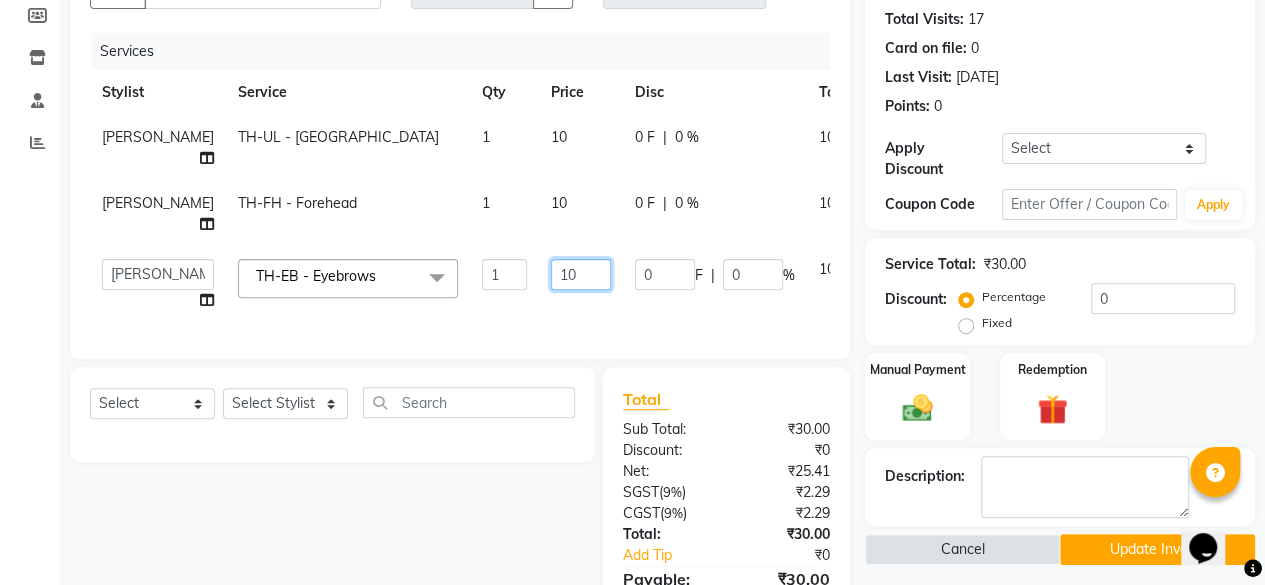 click on "10" 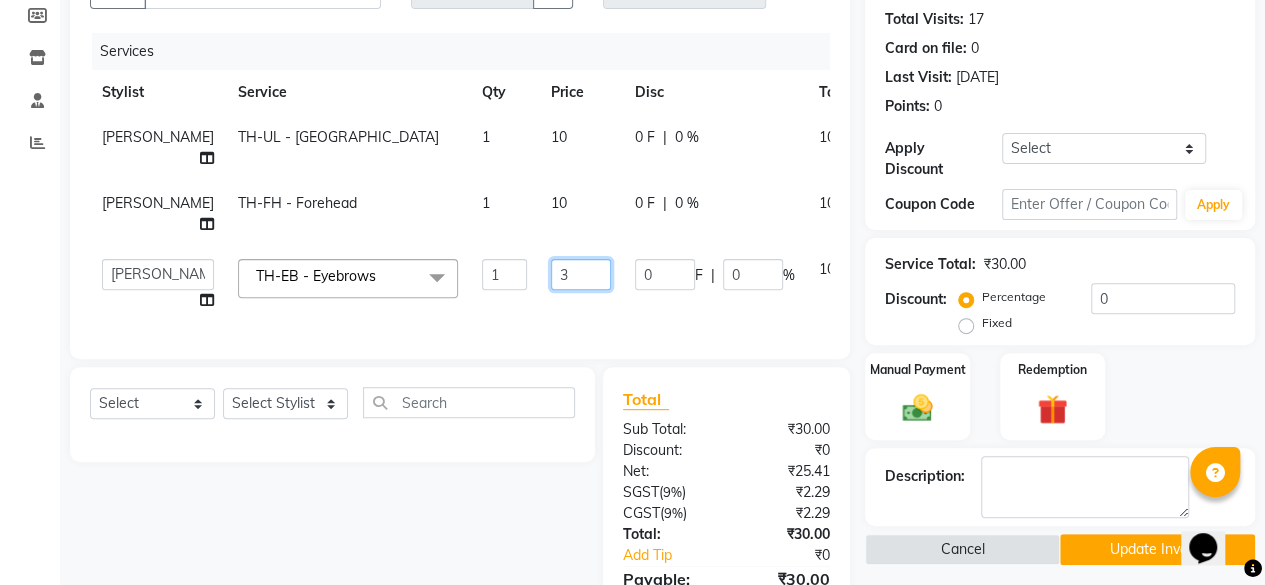 type on "37" 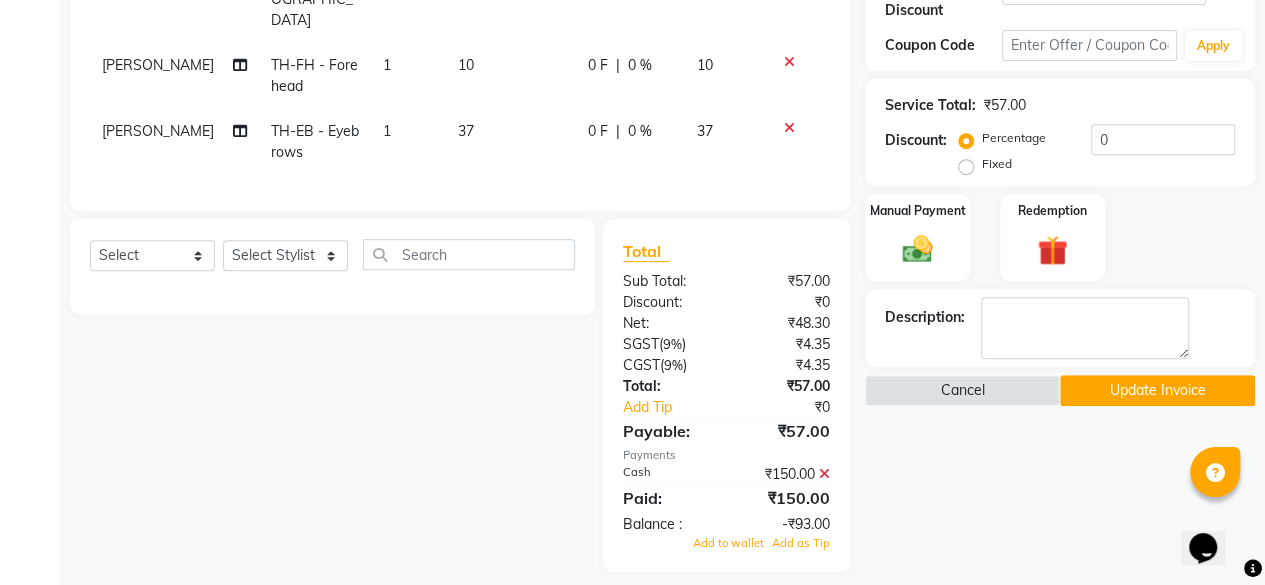 scroll, scrollTop: 383, scrollLeft: 0, axis: vertical 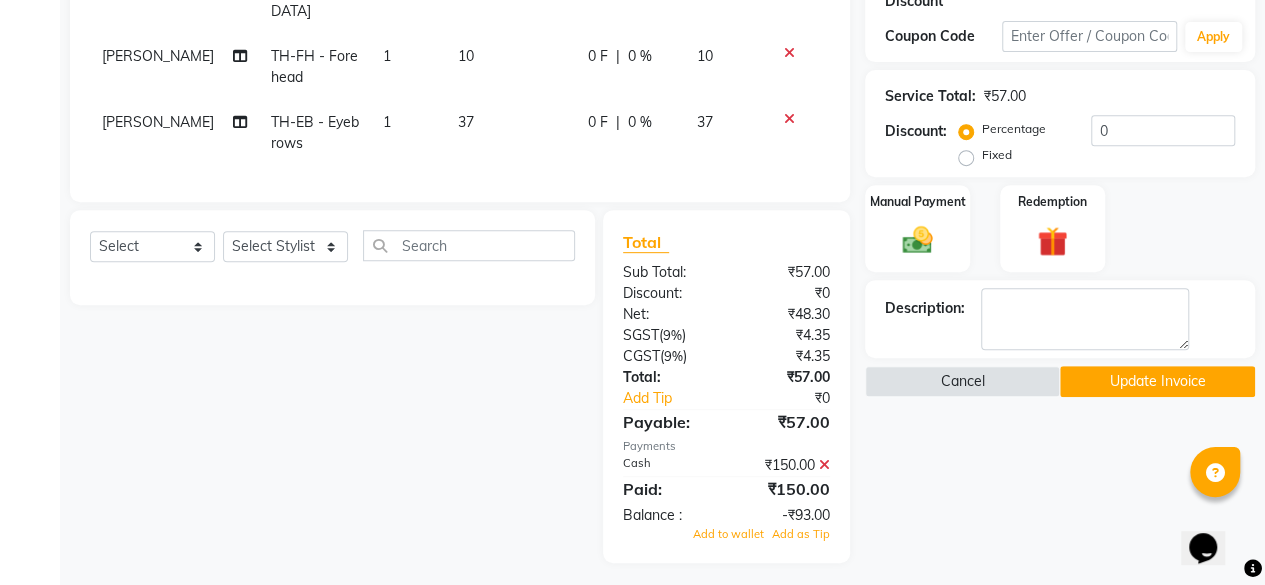 click 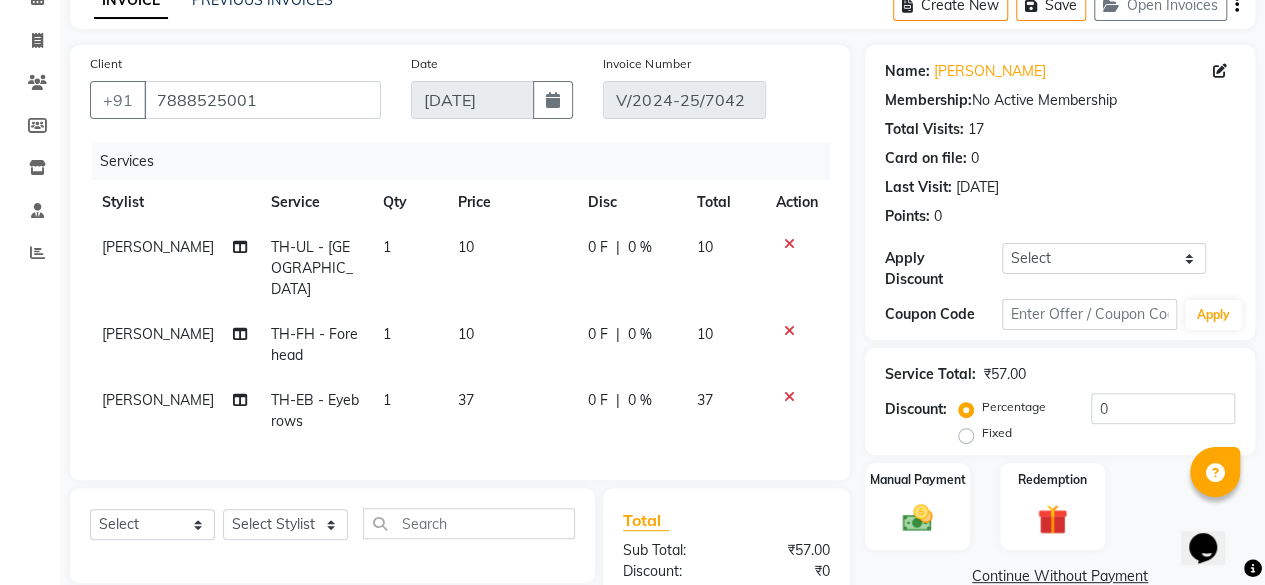 scroll, scrollTop: 0, scrollLeft: 0, axis: both 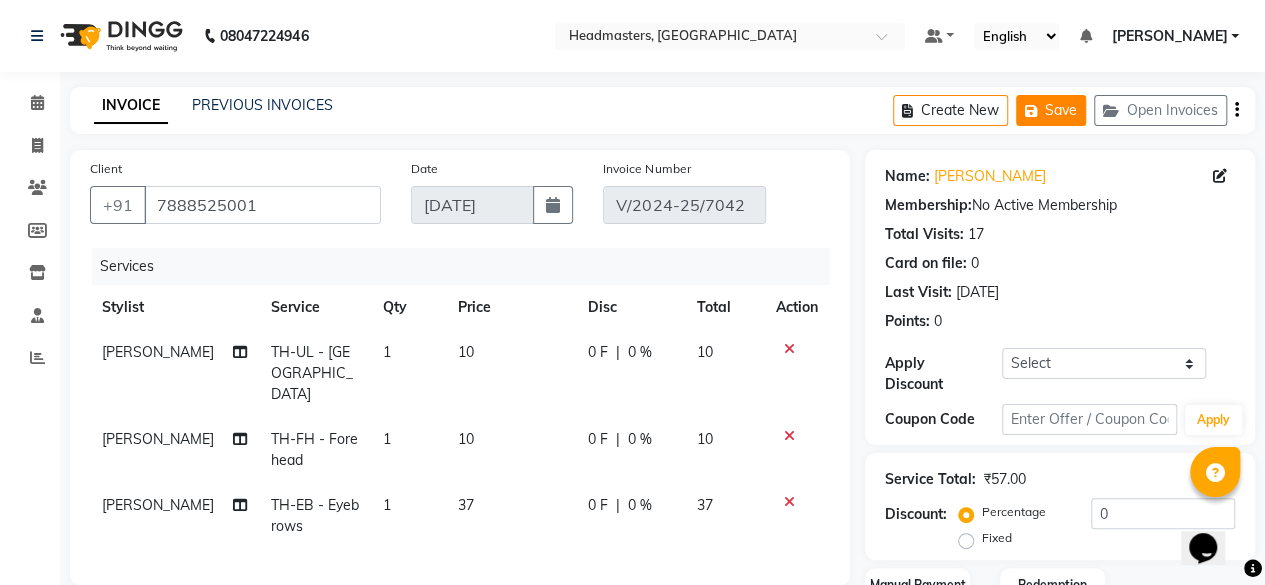 click on "Save" 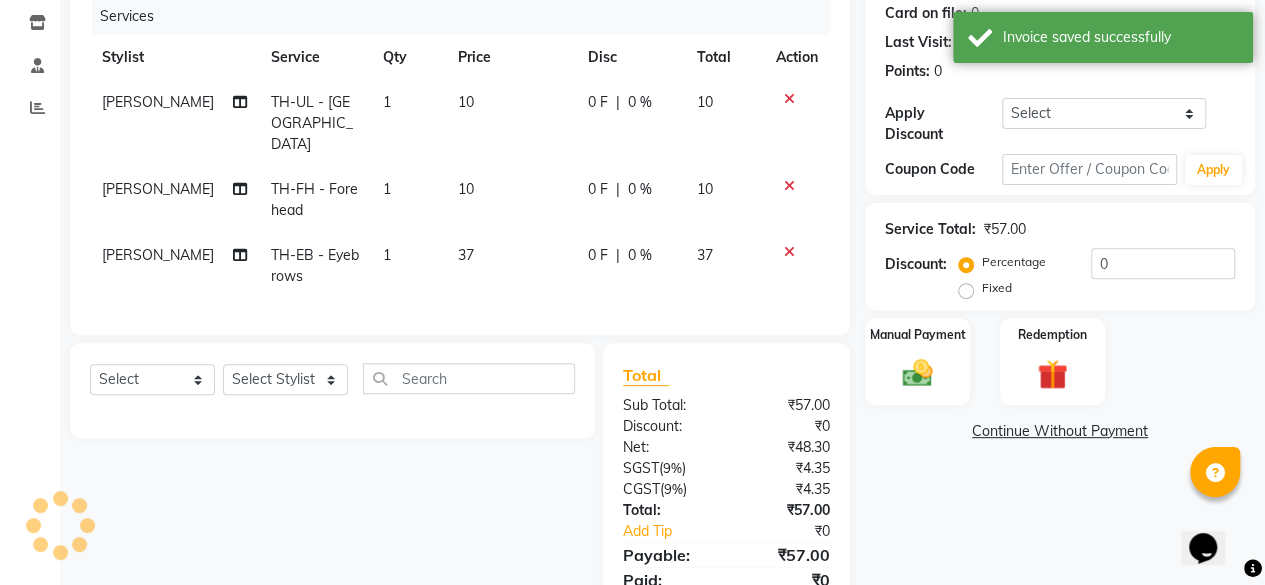 scroll, scrollTop: 324, scrollLeft: 0, axis: vertical 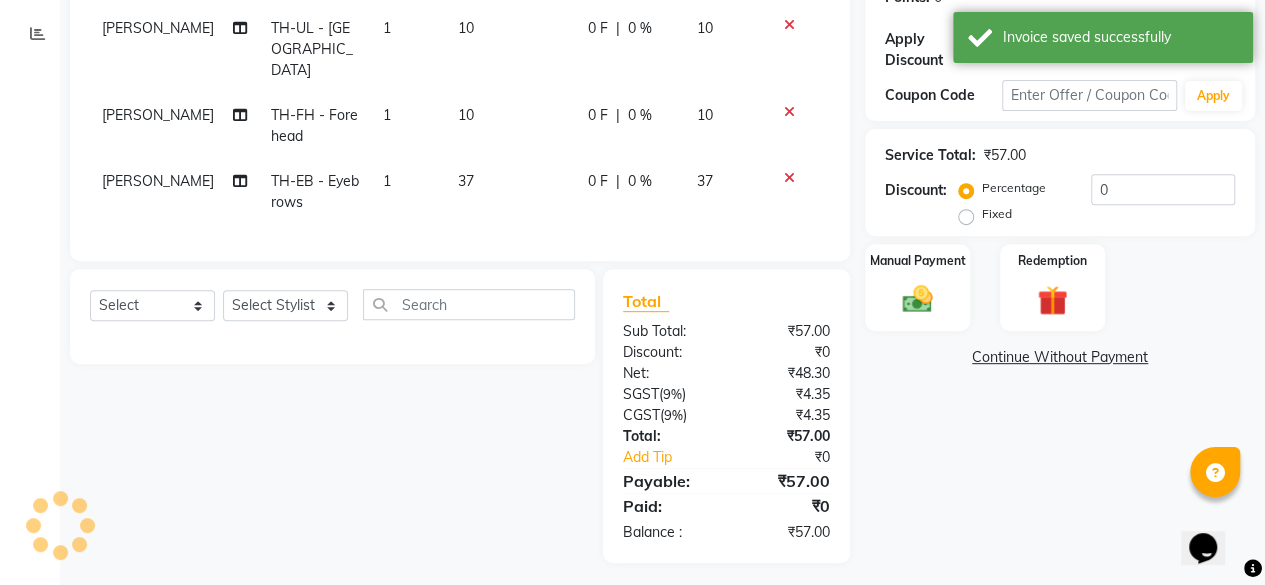 click on "Continue Without Payment" 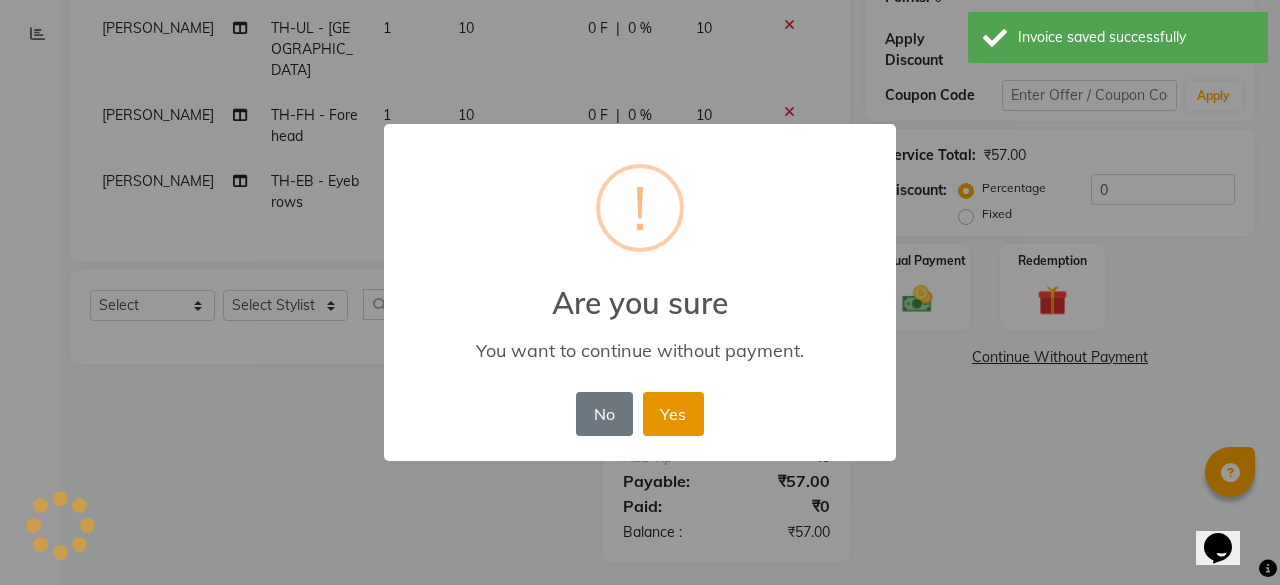 click on "Yes" at bounding box center [673, 414] 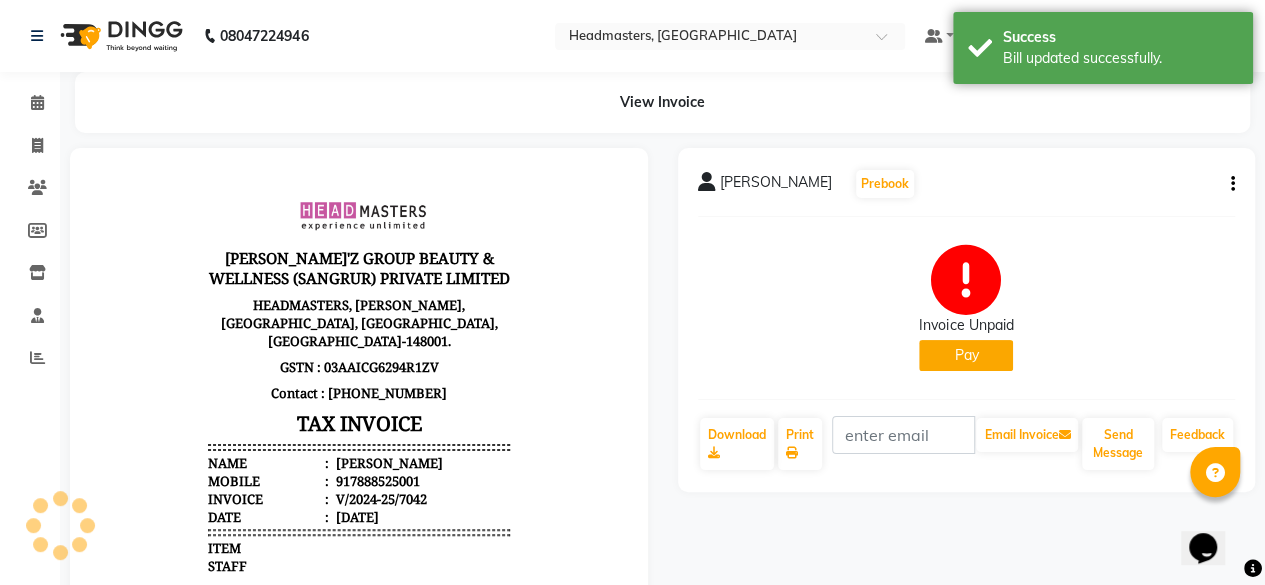 scroll, scrollTop: 0, scrollLeft: 0, axis: both 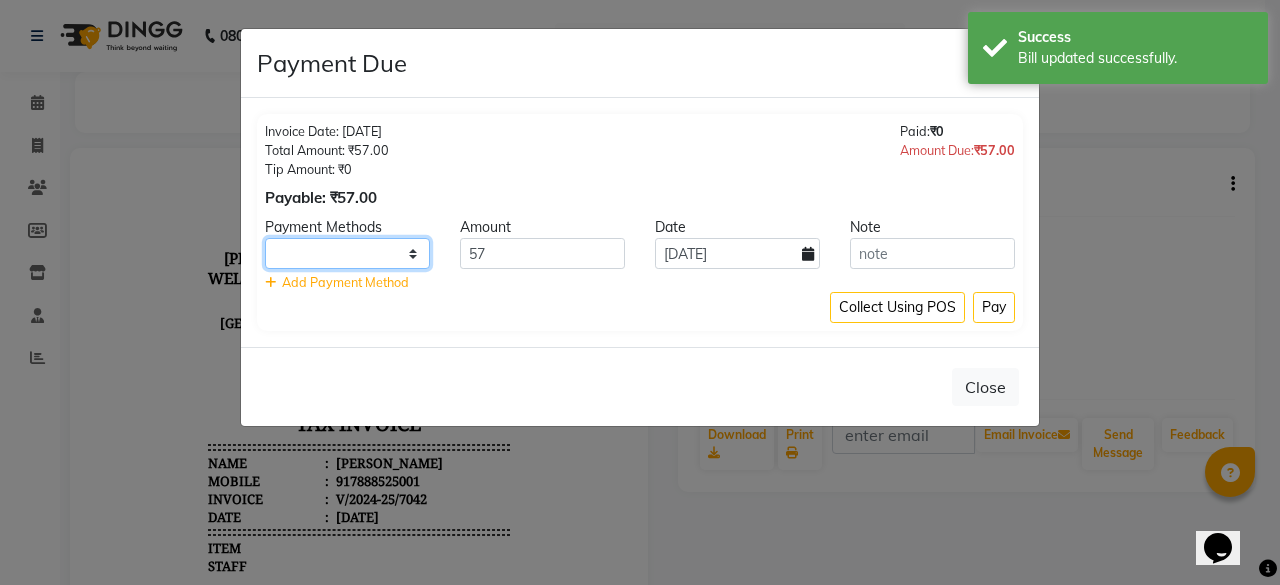 click on "UPI CARD Complimentary Cash" 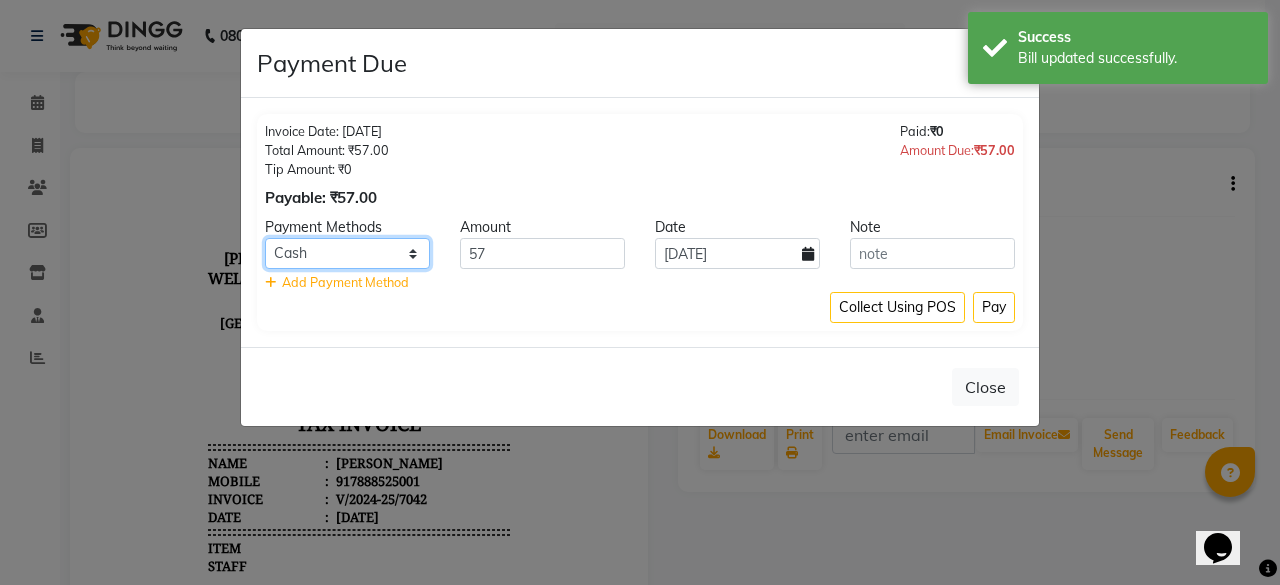 click on "UPI CARD Complimentary Cash" 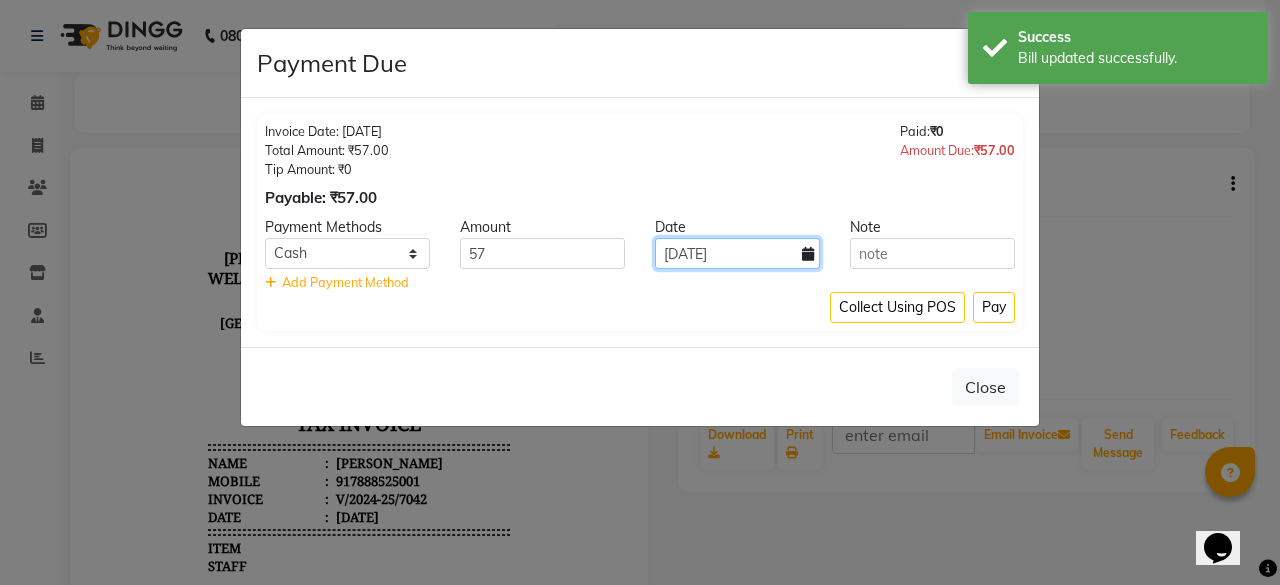 click on "1[DATE]" 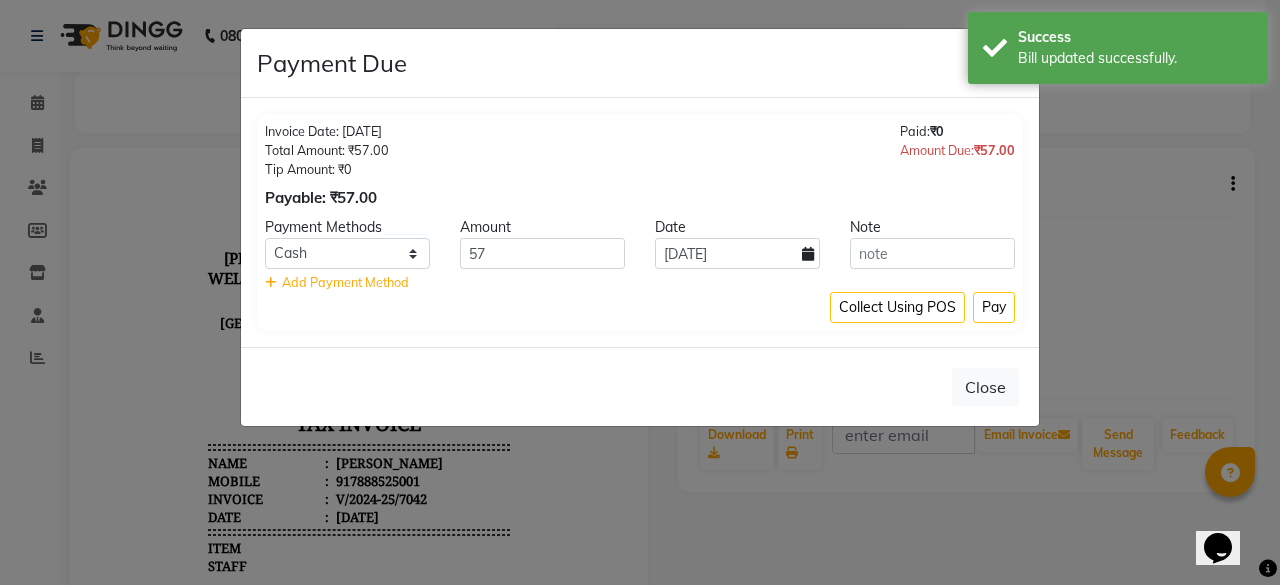 select on "7" 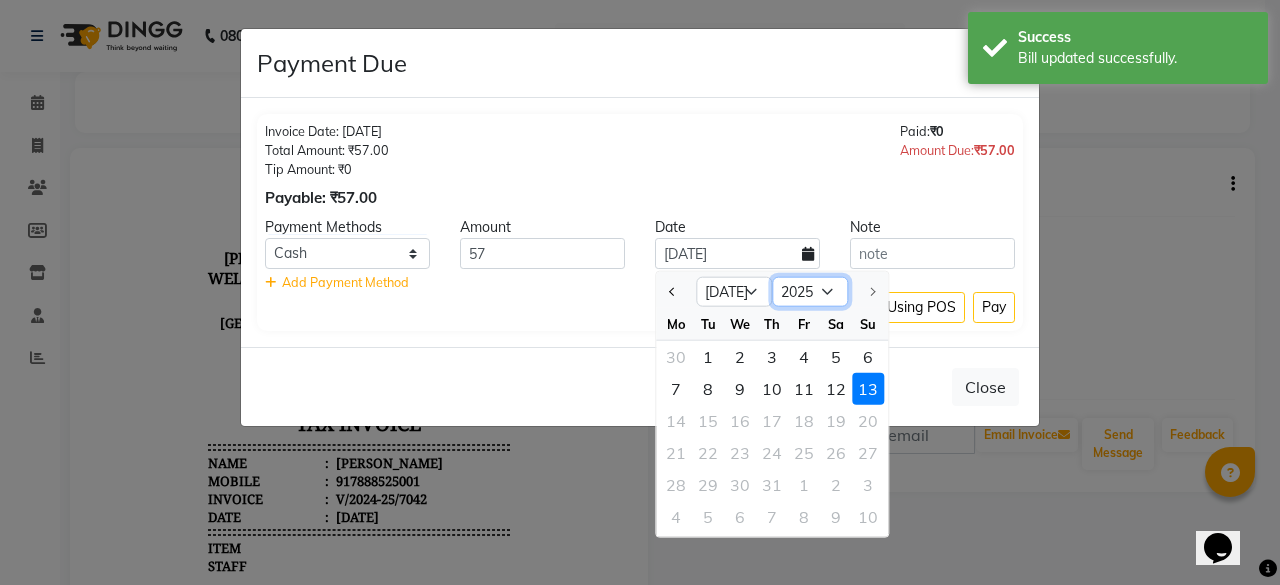 click on "2015 2016 2017 2018 2019 2020 2021 2022 2023 2024 2025" 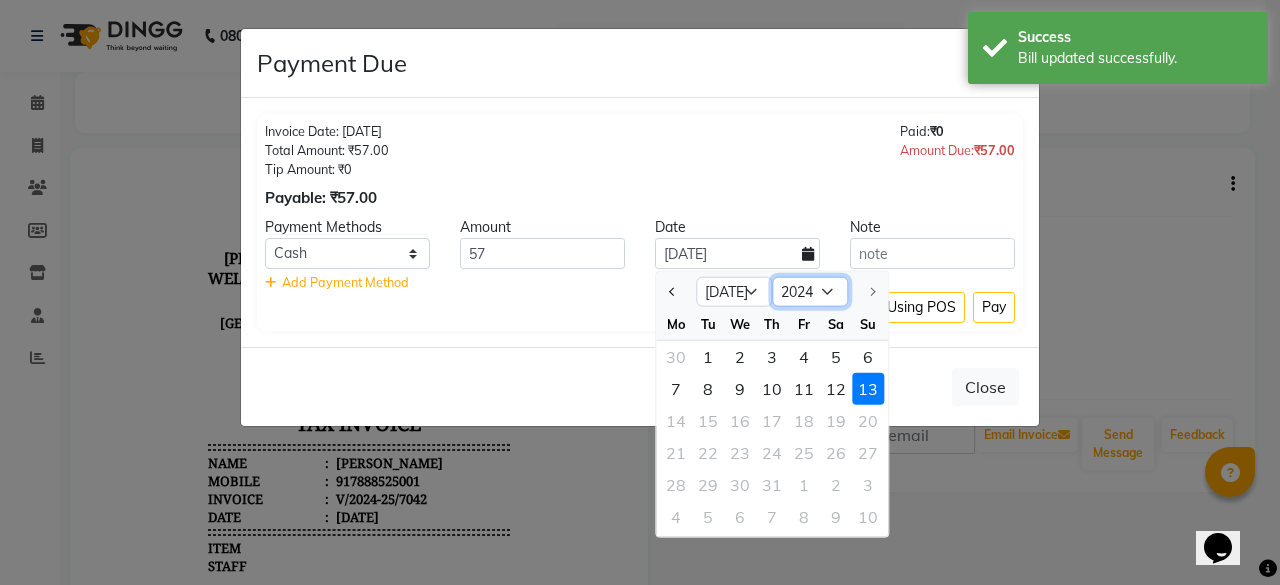click on "2015 2016 2017 2018 2019 2020 2021 2022 2023 2024 2025" 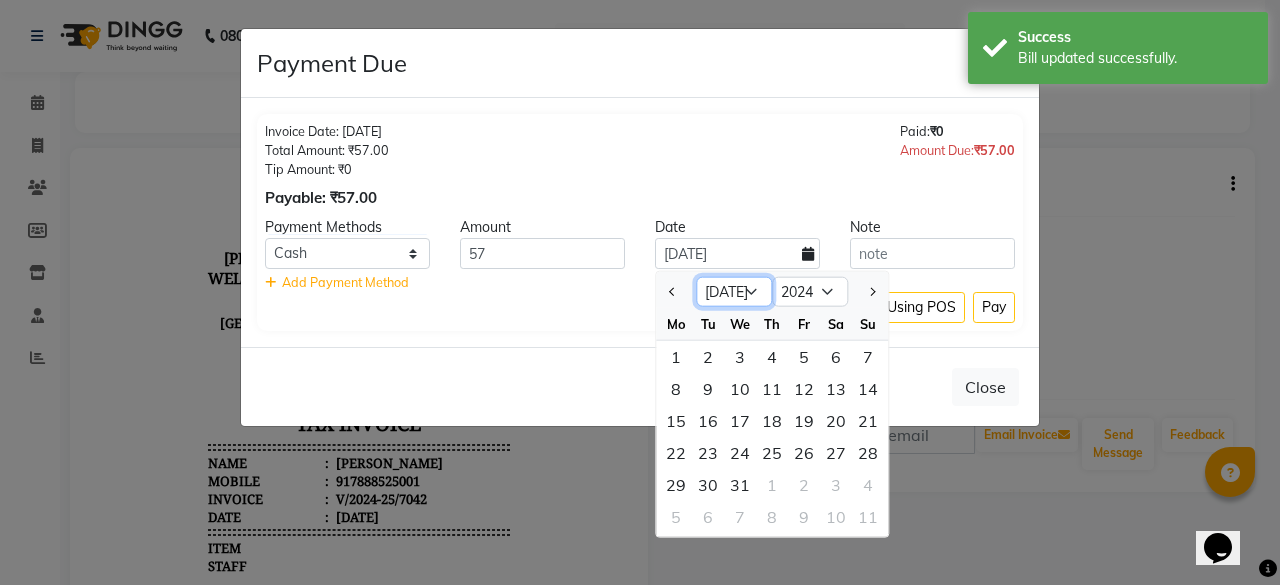 click on "Jan Feb Mar Apr May Jun [DATE] Aug Sep Oct Nov Dec" 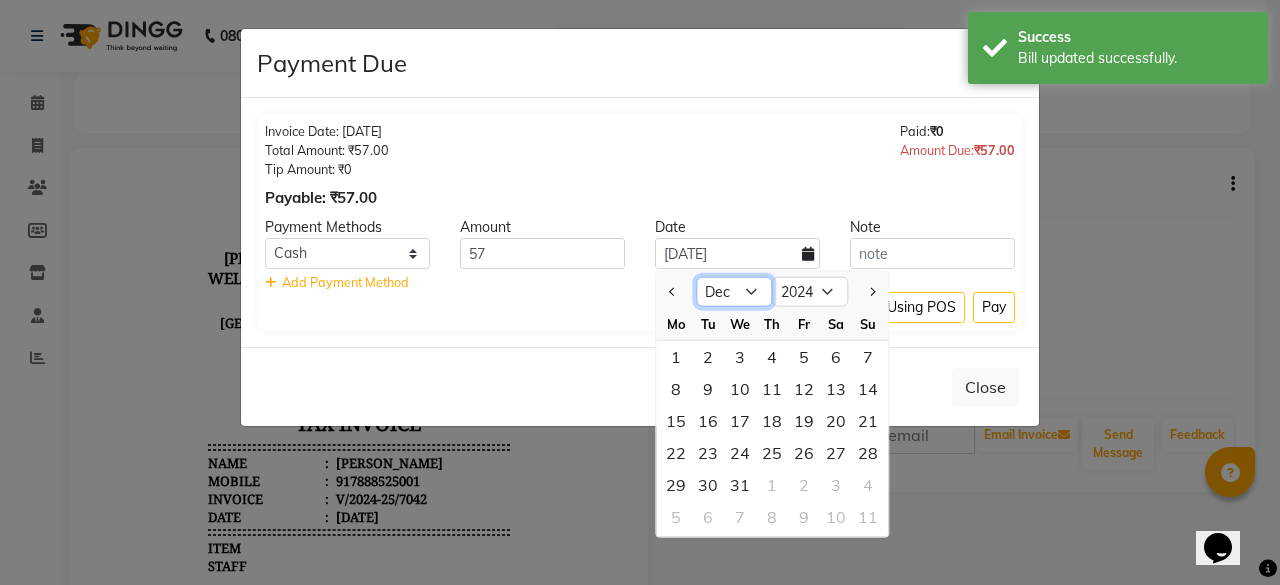click on "Jan Feb Mar Apr May Jun [DATE] Aug Sep Oct Nov Dec" 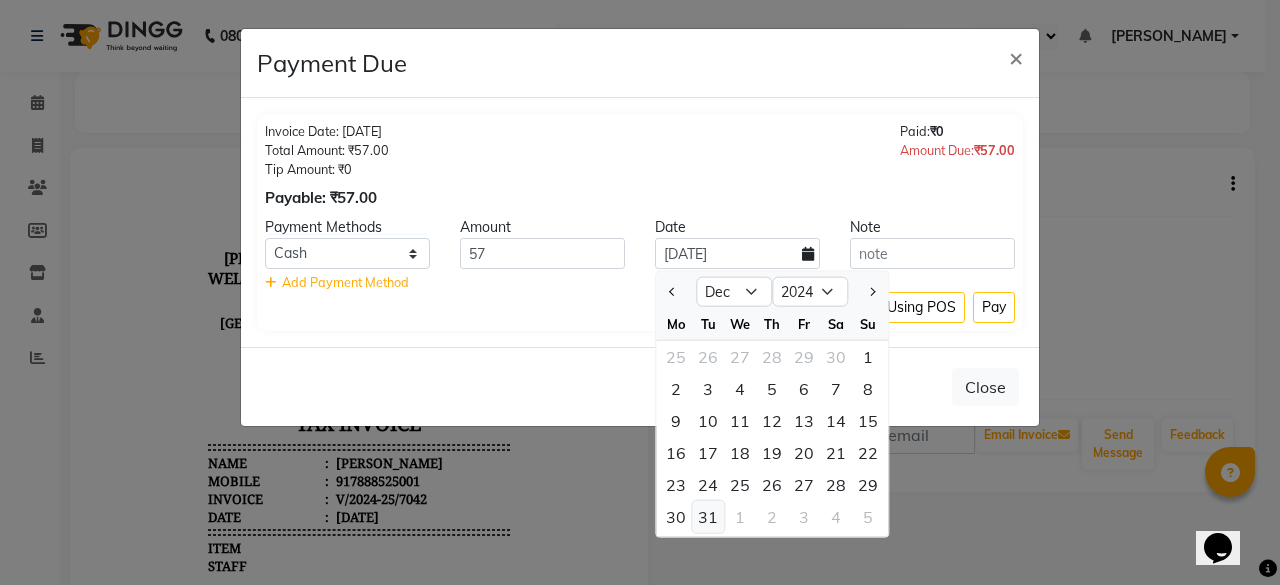 click on "31" 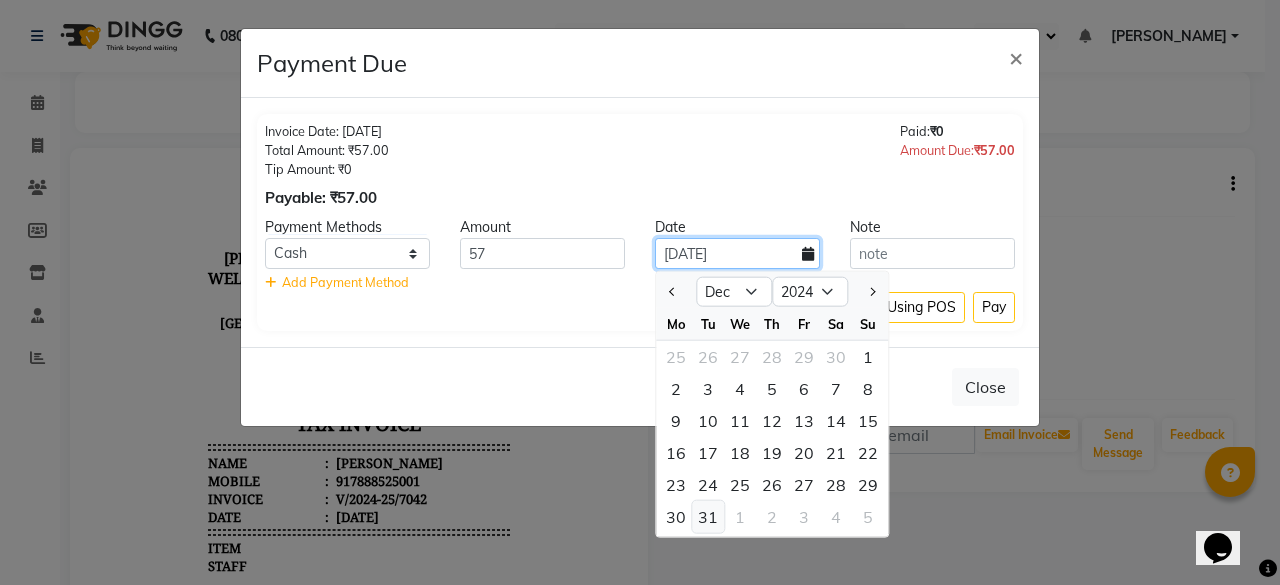 type on "3[DATE]" 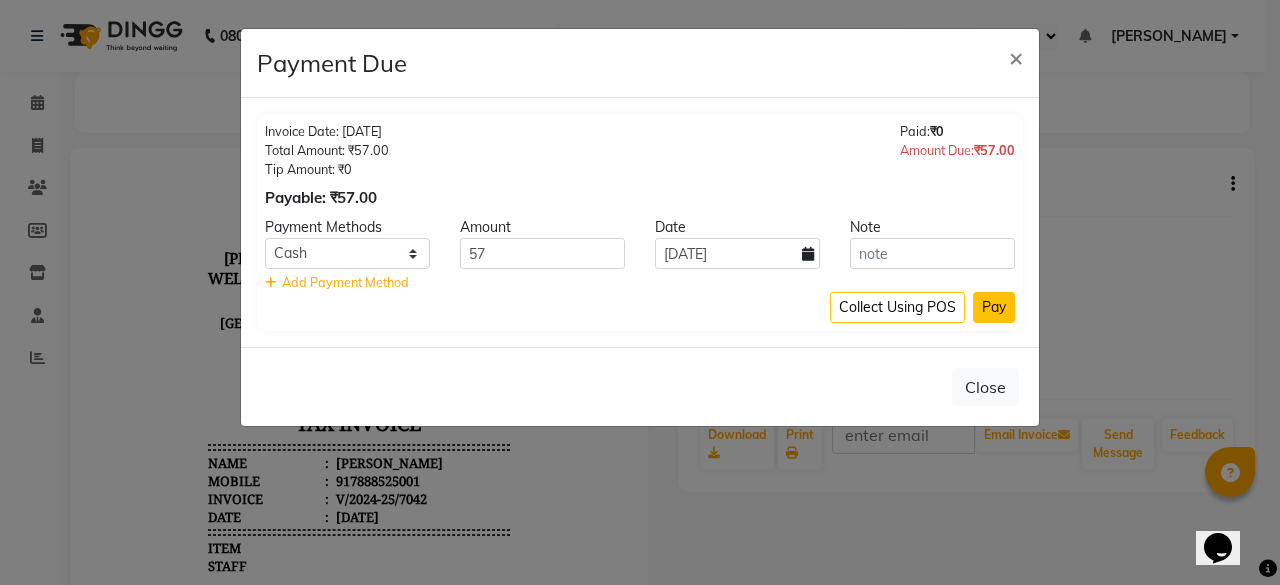 click on "Pay" 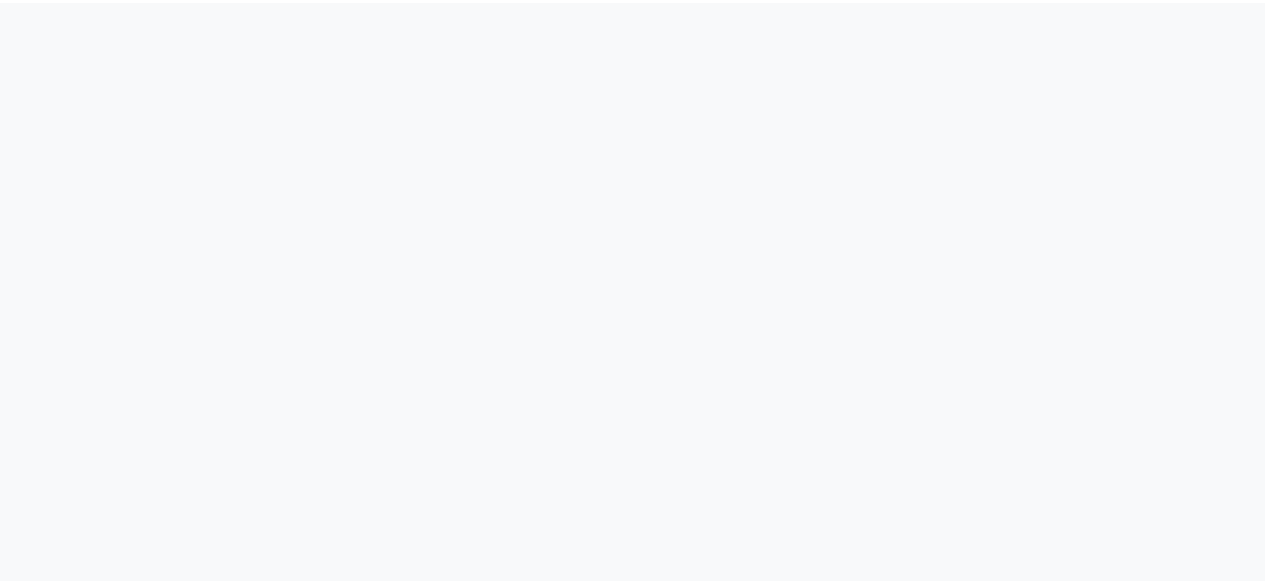 scroll, scrollTop: 0, scrollLeft: 0, axis: both 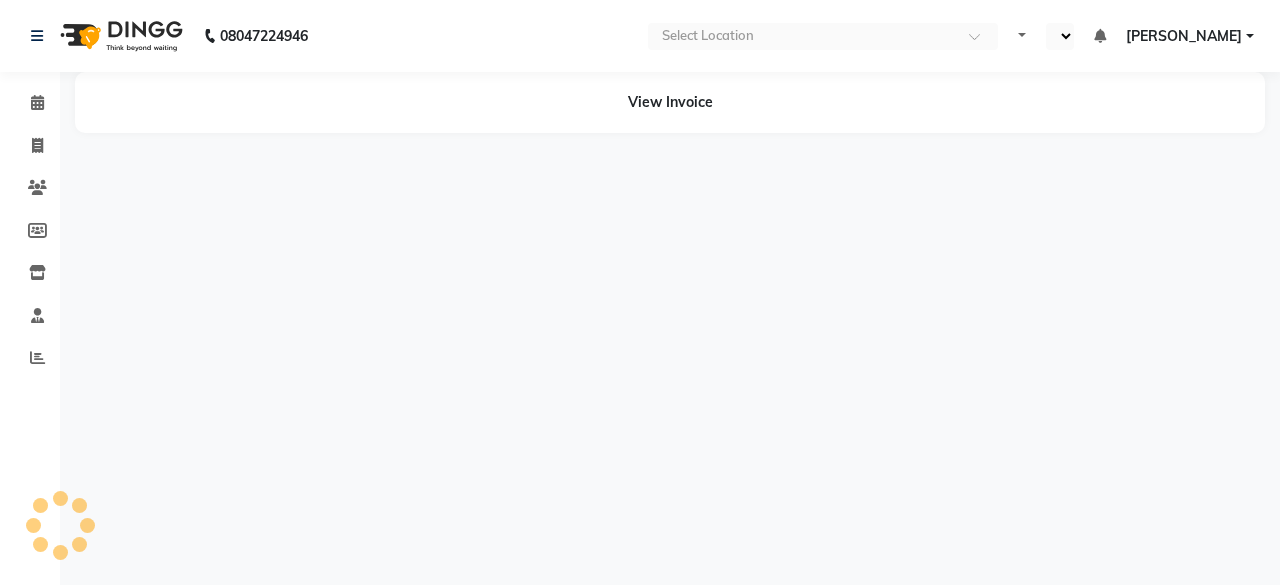 select on "en" 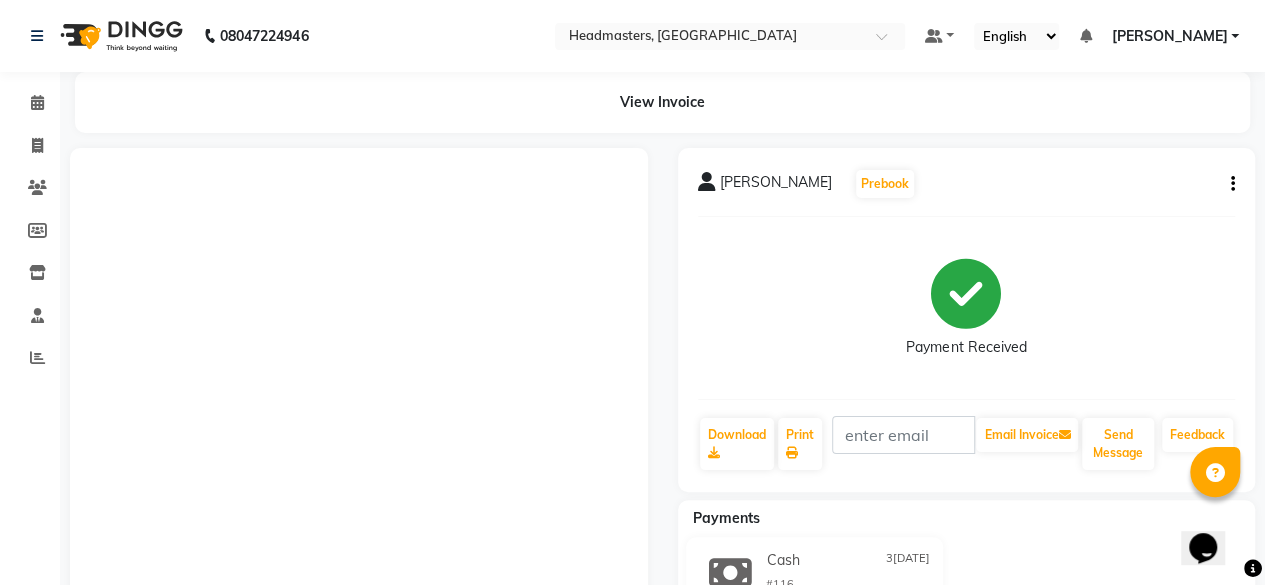 scroll, scrollTop: 0, scrollLeft: 0, axis: both 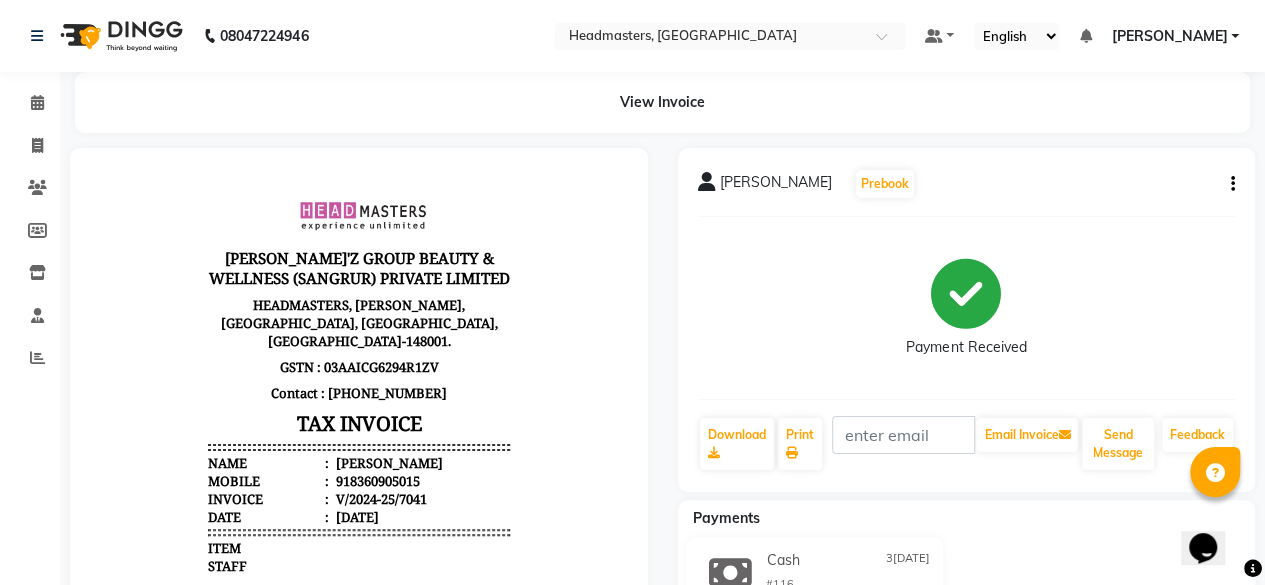 click 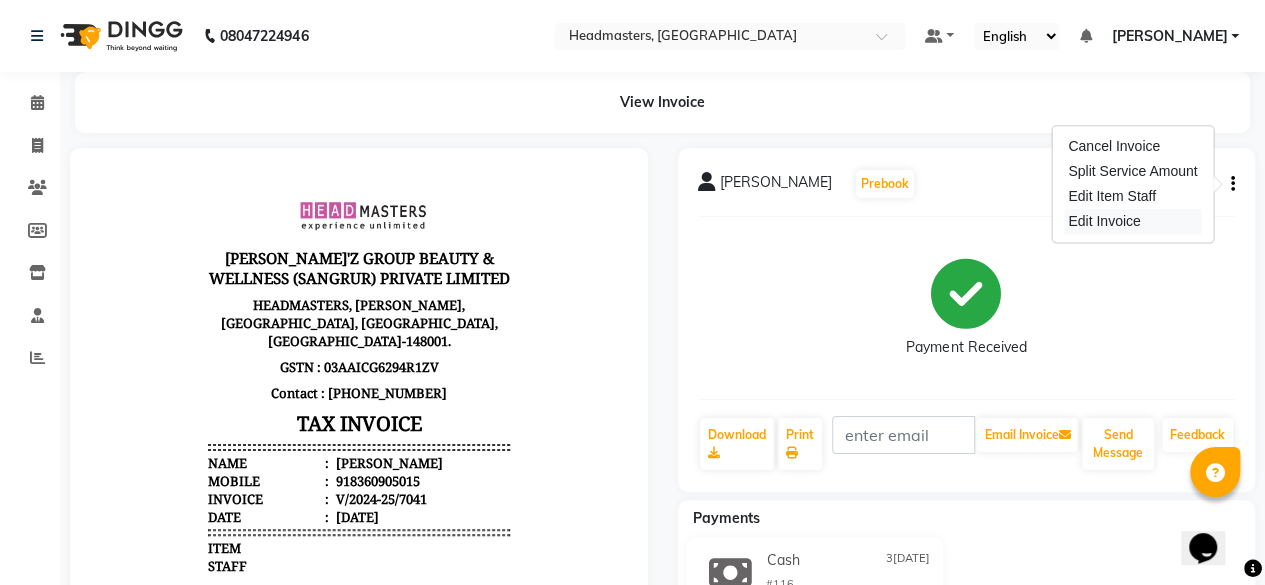 click on "Edit Invoice" at bounding box center [1132, 221] 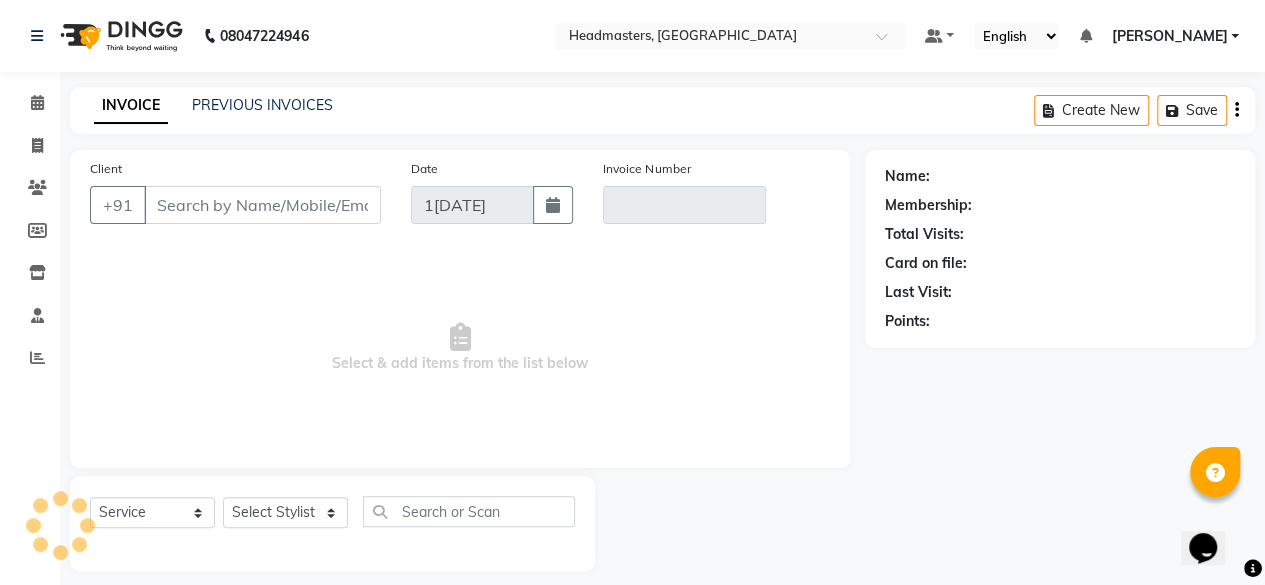 scroll, scrollTop: 15, scrollLeft: 0, axis: vertical 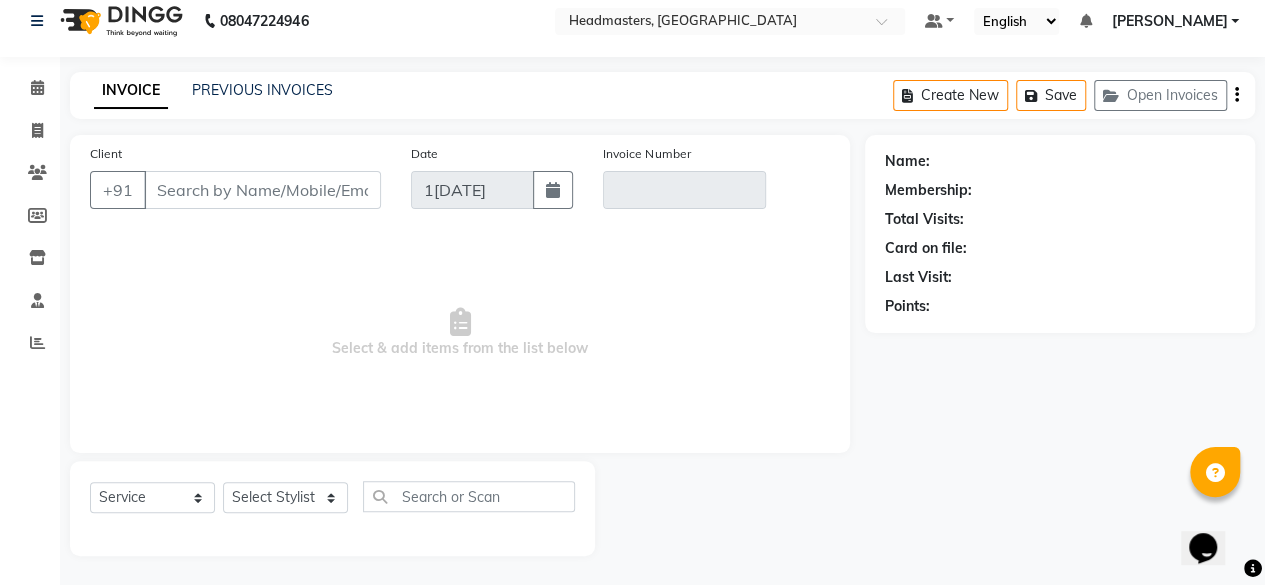 type on "8360905015" 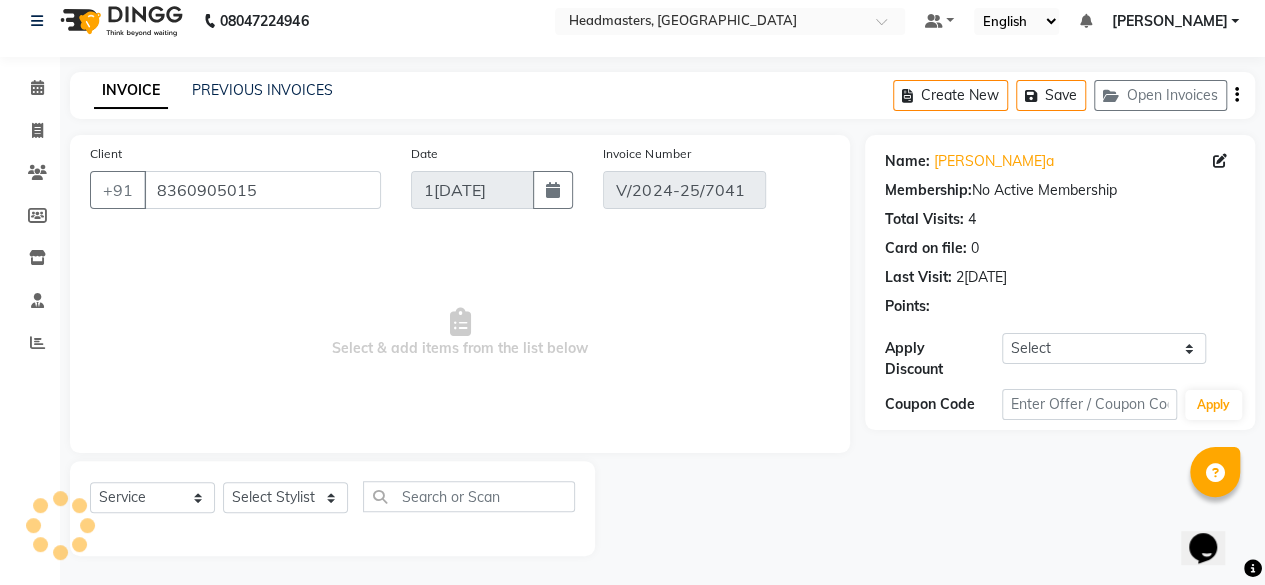type on "3[DATE]" 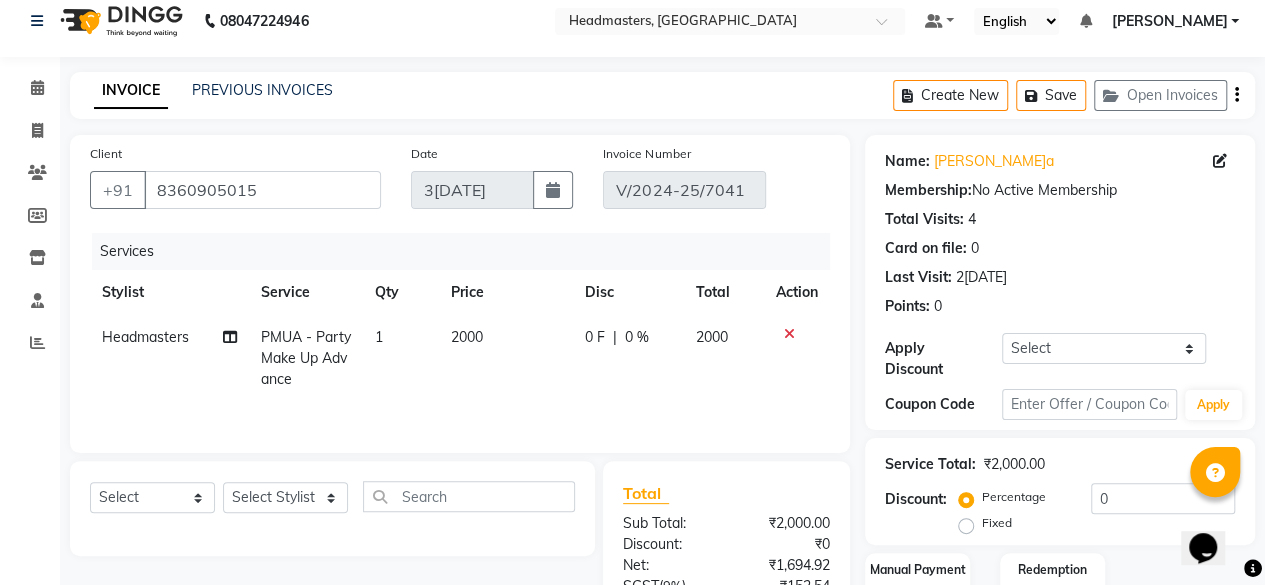 click on "2000" 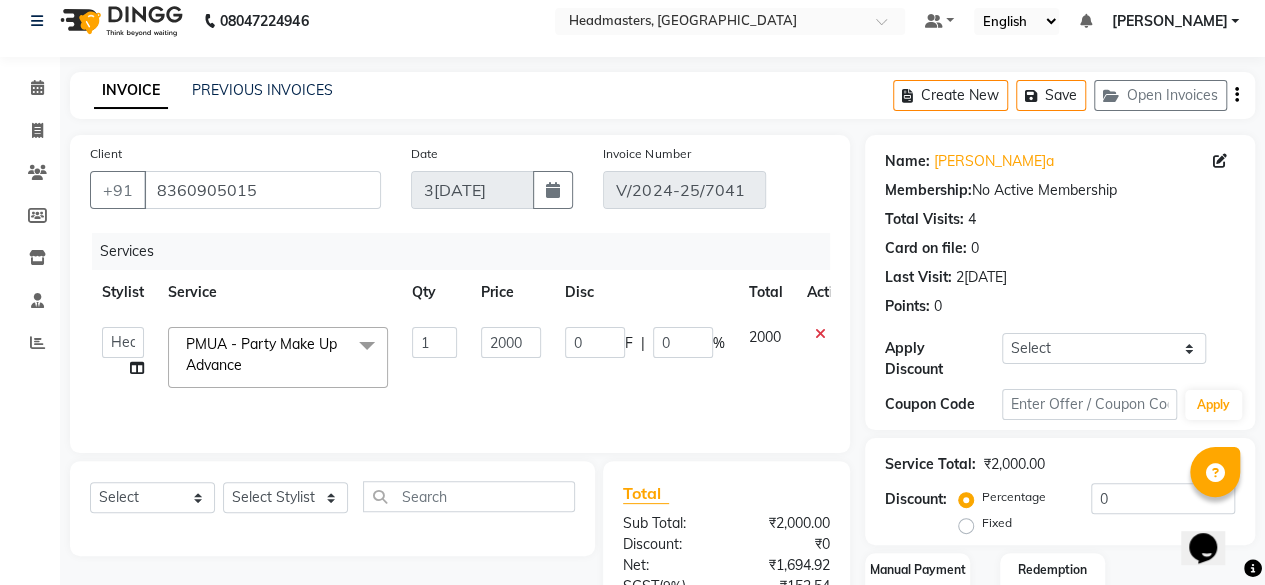 click on "2000" 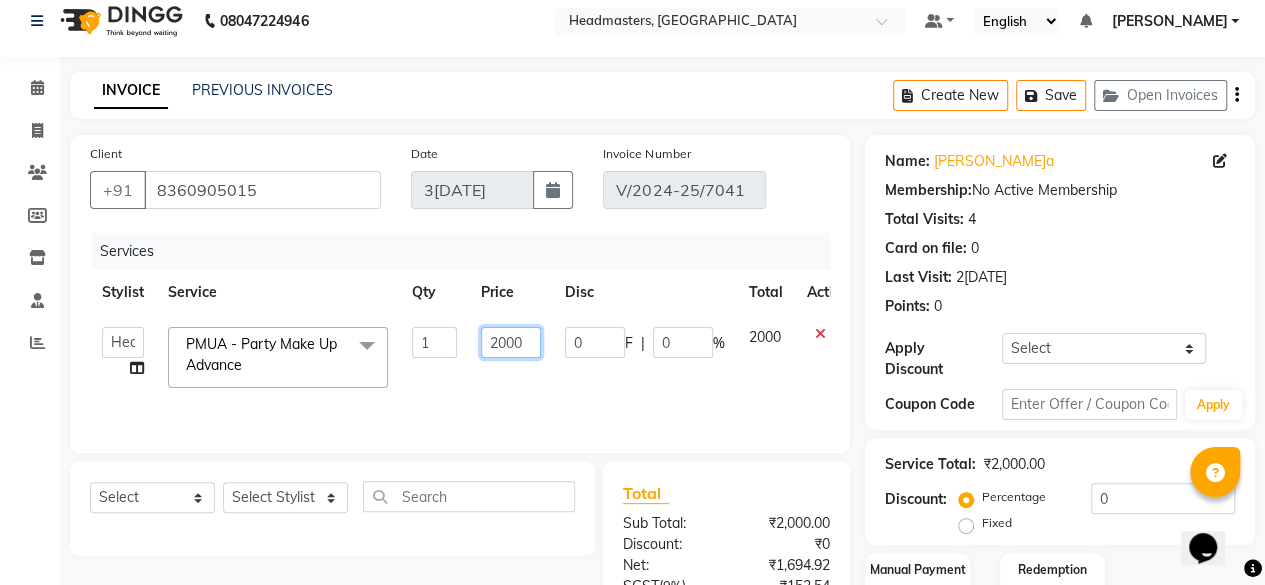 click on "2000" 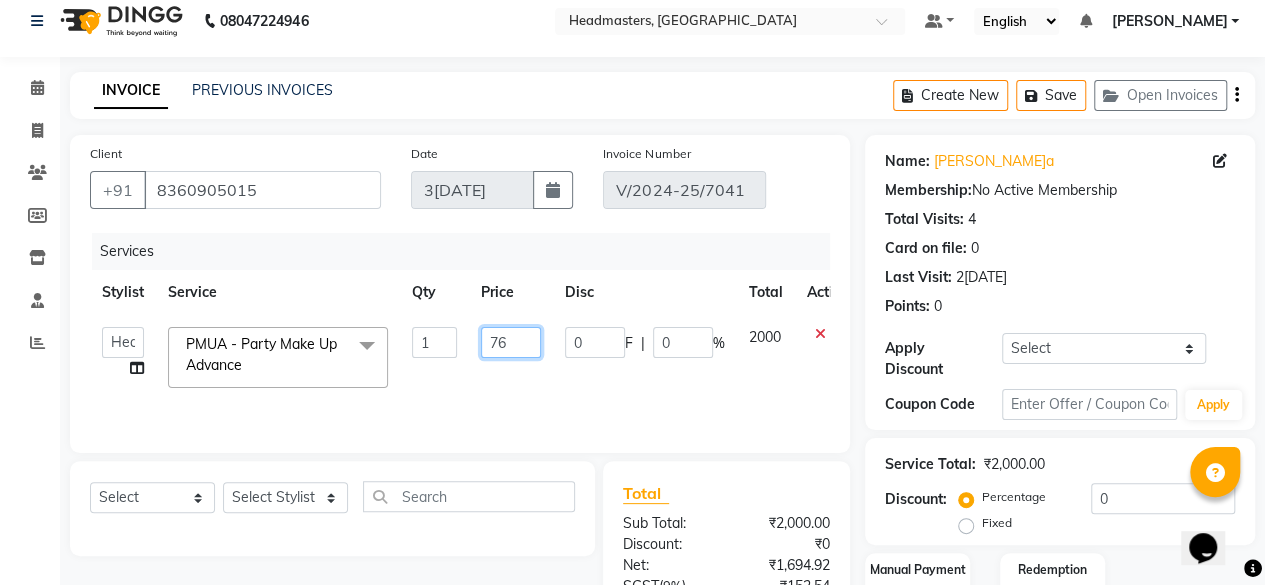 type on "763" 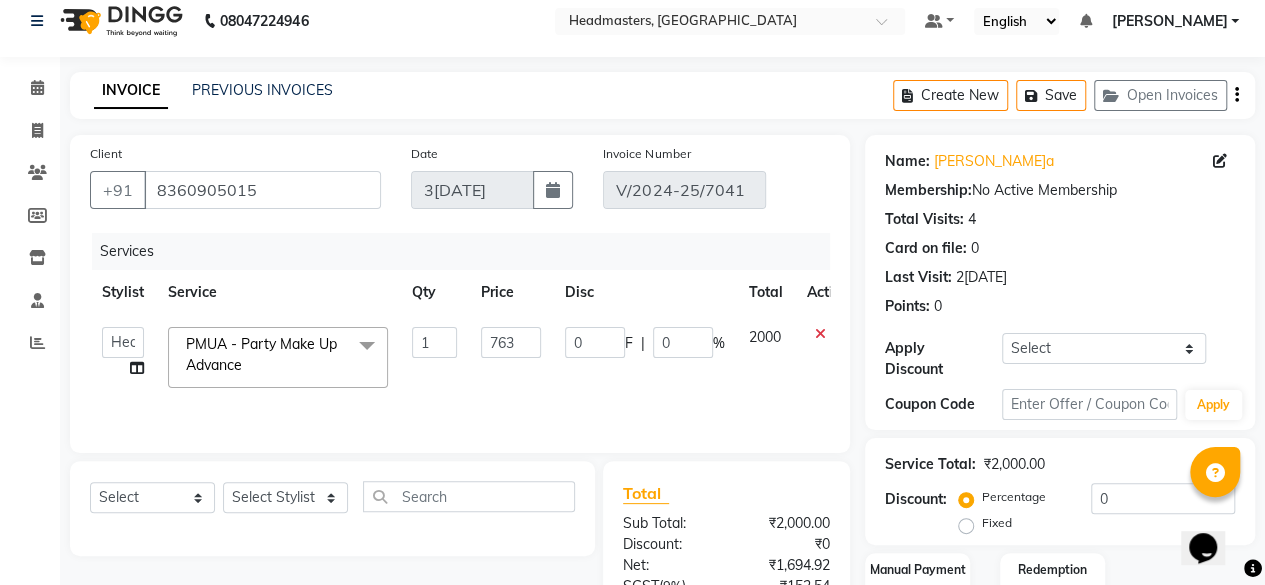 click on "Afia    Amandeep Kaur   Anu   BABBU   DHIR   Divya   Happy   Harmesh   Harry    Headmasters   Israr   Jashan stockist   Jitender   Makhan   Maninder   Rimpi   Saima    Sandeep   Shivani   Shubham   Soni   Sonu   Sunny   Sushil   Tanveer   Varsha   Vijay  PMUA - Party Make Up Advance  x SSL - Shampoo SCL - Shampoo and conditioner (with natural dry) HML - Head massage(with natural dry) HCLD - Hair Cut by Creative Director HCL - Hair Cut by Senior Hair Stylist Trim - Trimming (one Length) Spt - Split ends/short/candle cut BD - Blow dry OS - Open styling GL-igora - Igora Global GL-essensity - Essensity Global Hlts-L - Highlights Bal - Balayage Chunks  - Chunks CR  - Color removal CRF - Color refresh Stk - Per streak RT-IG - Igora Root Touchup(one inch only) RT-ES - Essensity Root Touchup(one inch only) Reb - Rebonding ST  - Straight therapy Krt-L - Keratin Krt-BB -L - Keratin Blow Out HR-BTX -L  - Hair Botox NanoP -L - Nanoplastia K-Bond -L  - Kerabond H-EXT - Hair Extensions PH-EXT - Premium Hair Extensions 1" 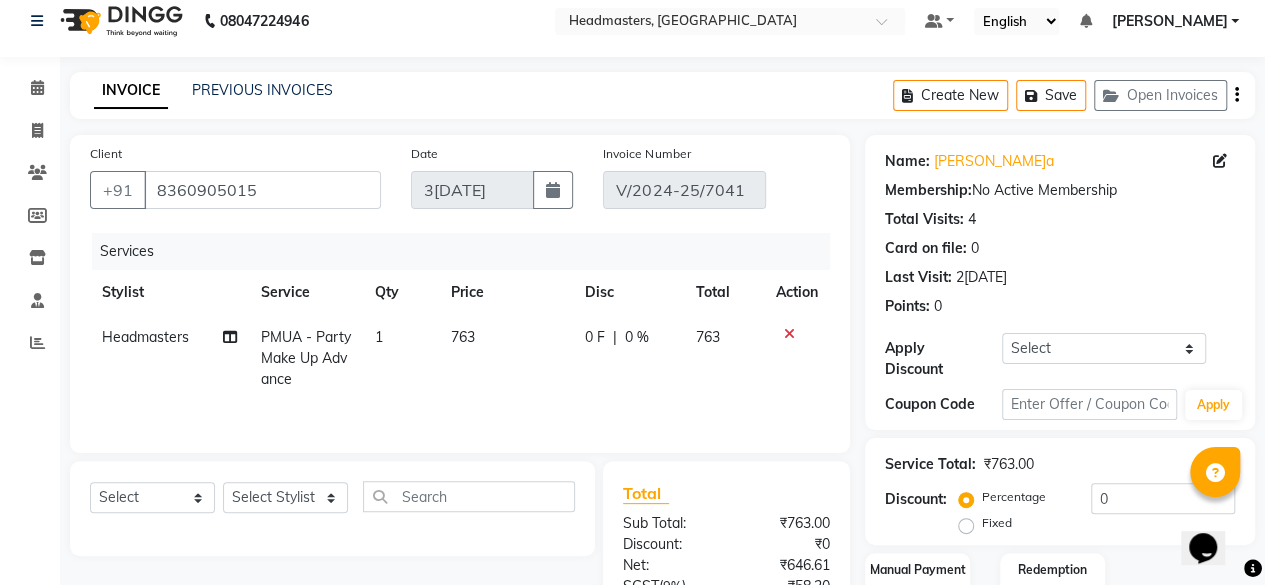 scroll, scrollTop: 0, scrollLeft: 14, axis: horizontal 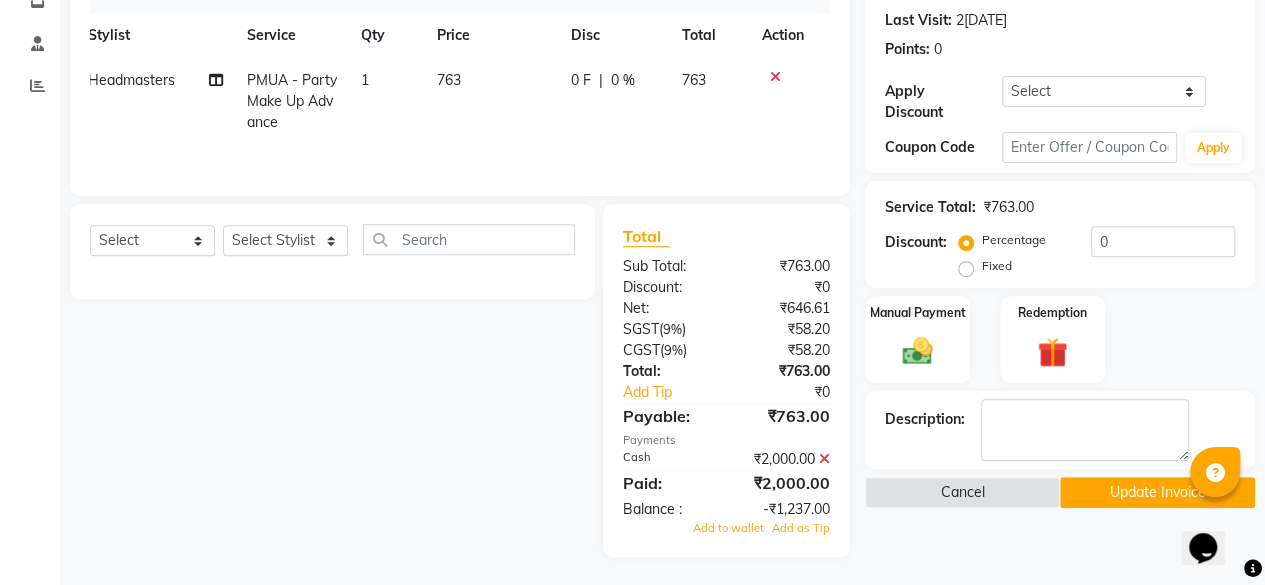 click 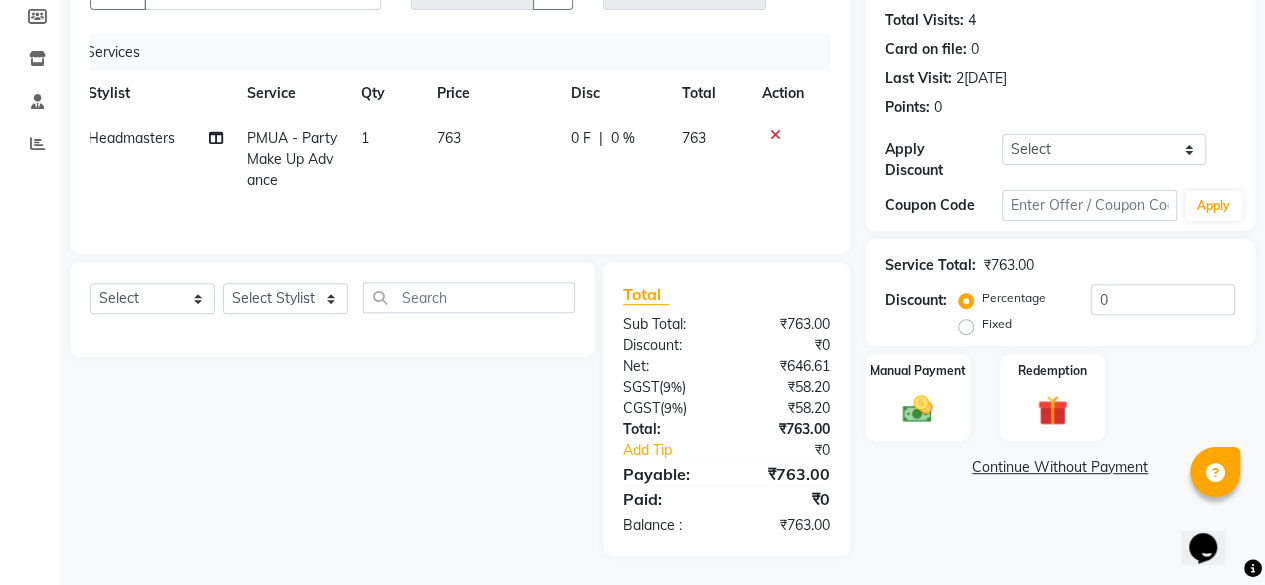 scroll, scrollTop: 0, scrollLeft: 0, axis: both 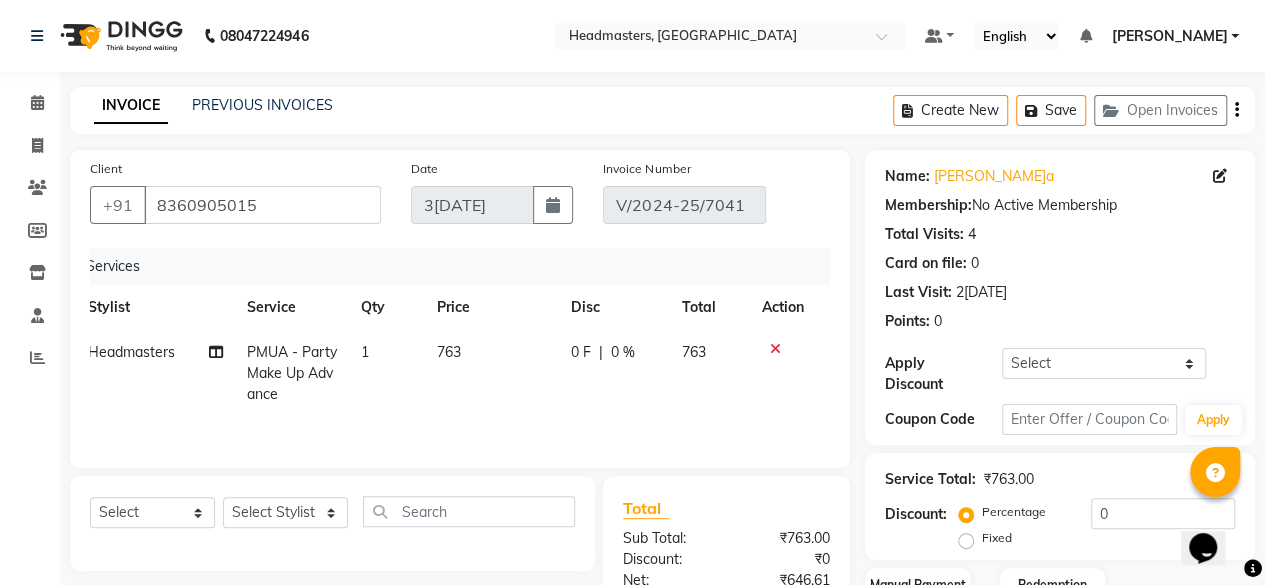 click 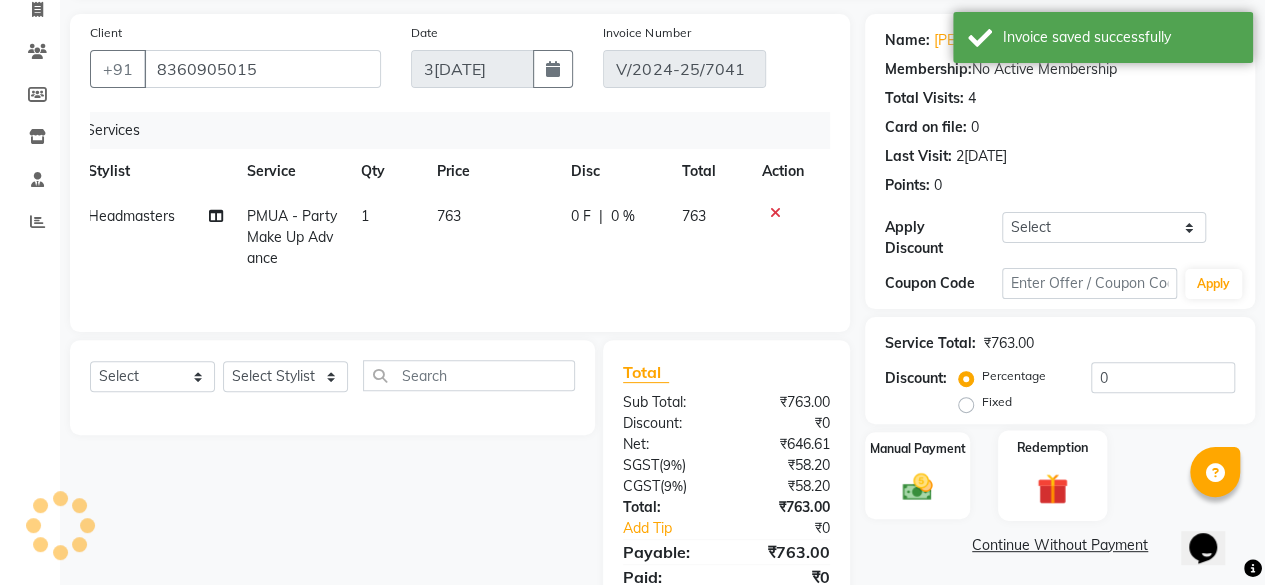 scroll, scrollTop: 214, scrollLeft: 0, axis: vertical 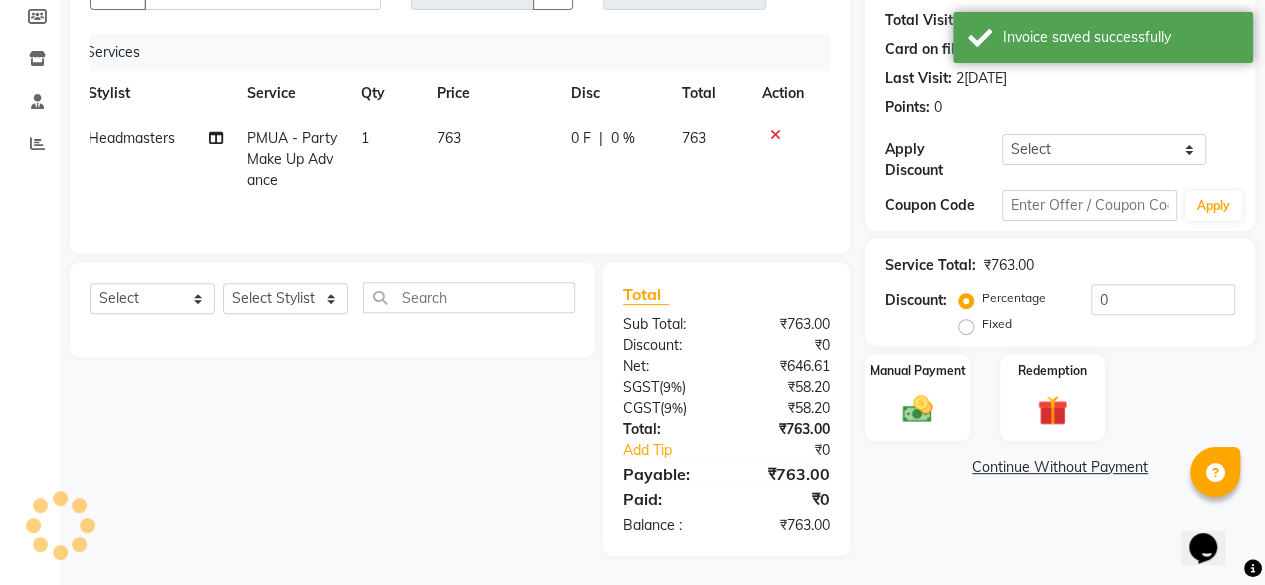 click on "Continue Without Payment" 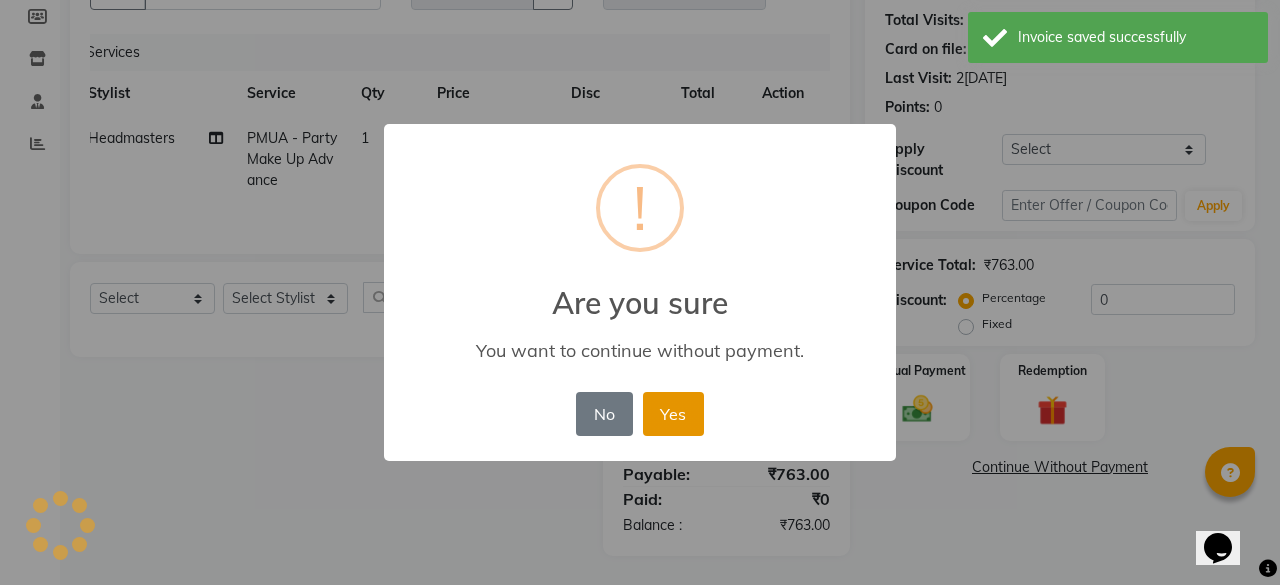 click on "Yes" at bounding box center (673, 414) 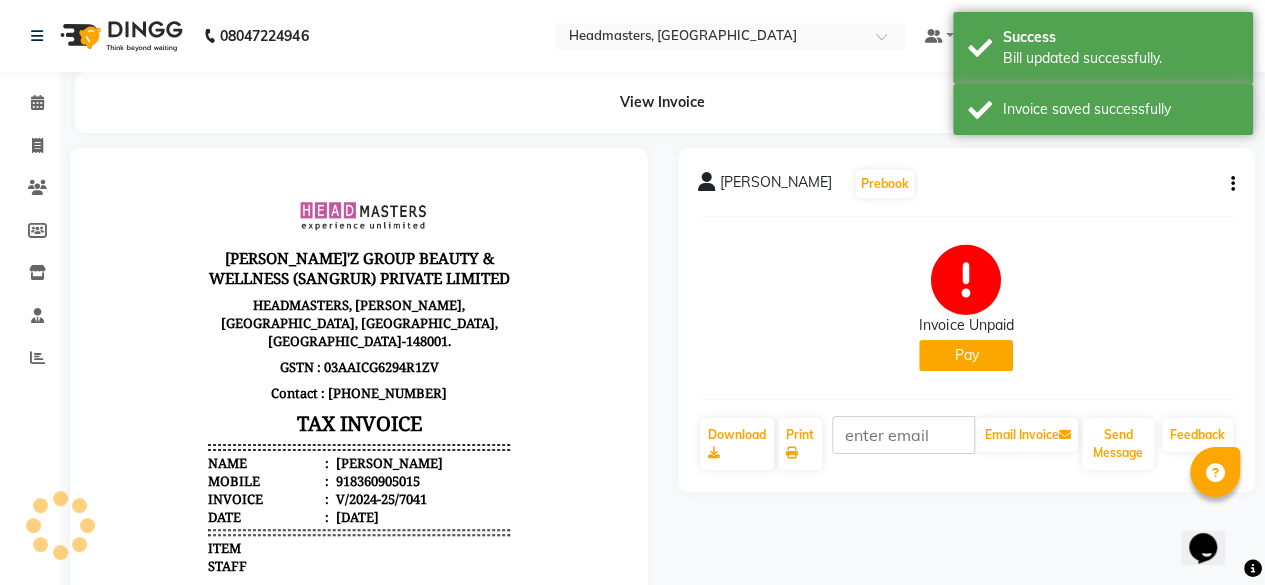 scroll, scrollTop: 0, scrollLeft: 0, axis: both 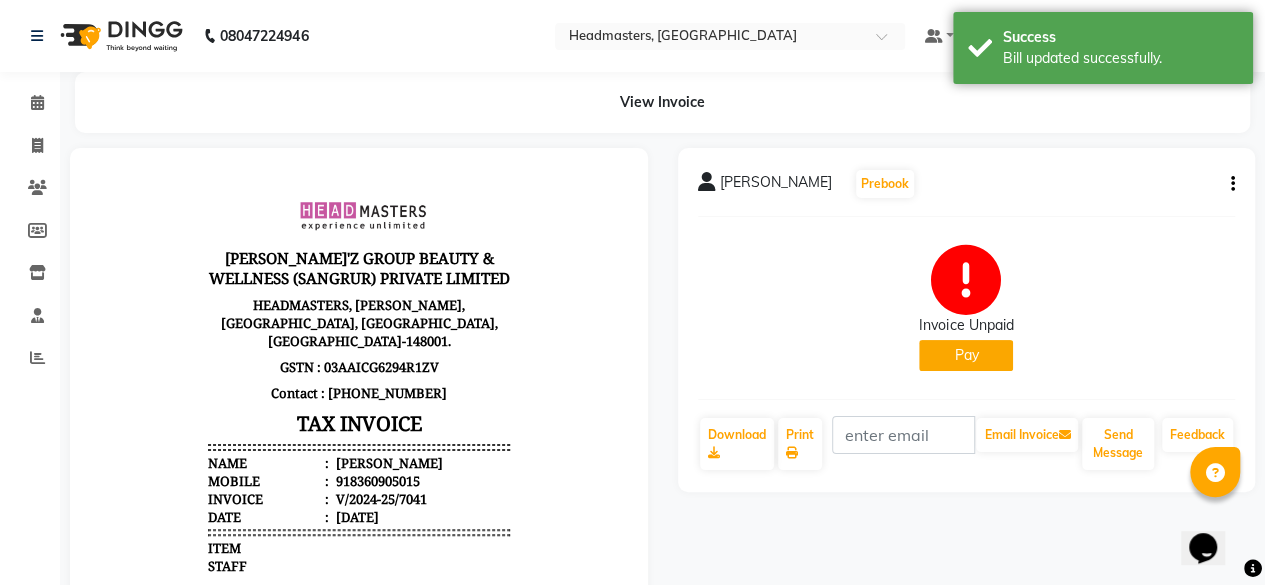 click on "Pay" 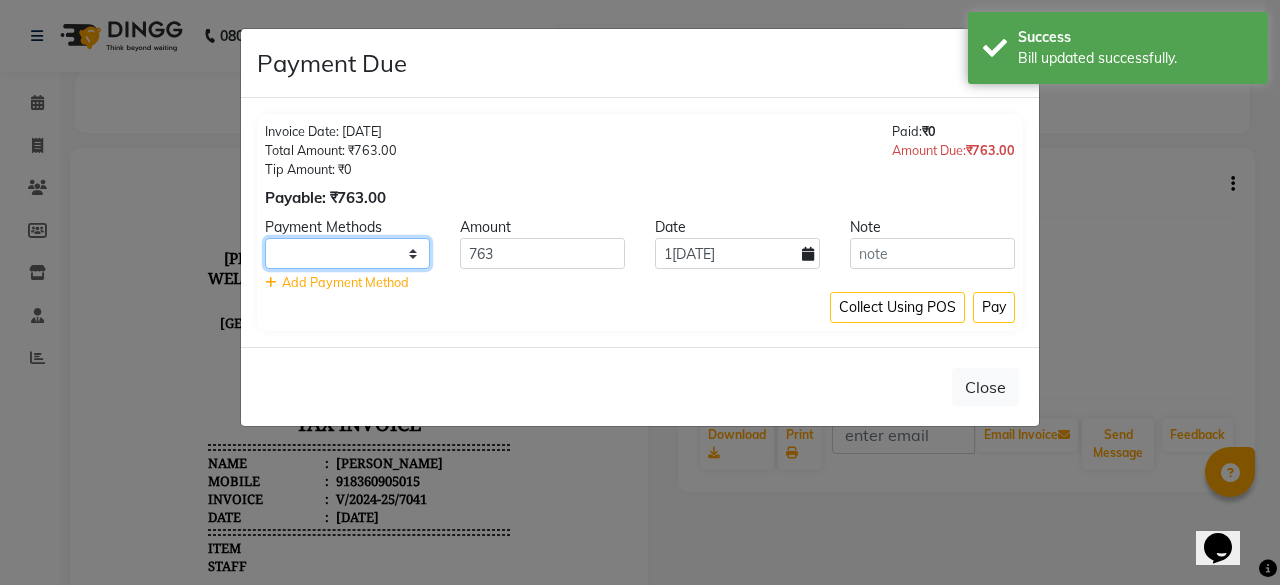 click on "UPI CARD Complimentary Cash" 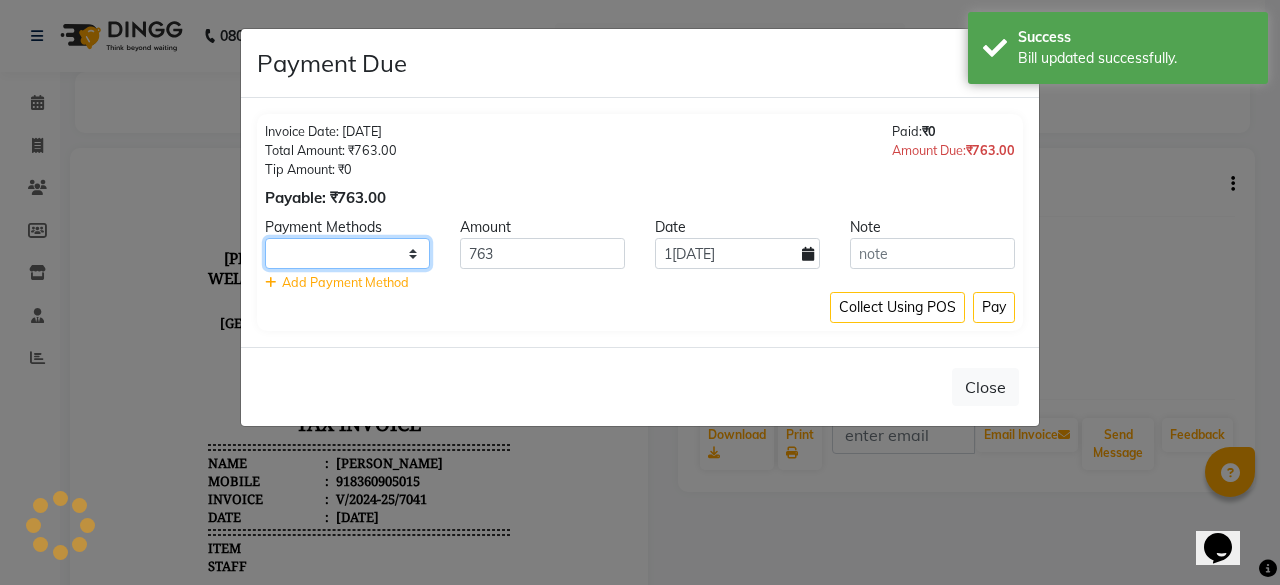 select on "116" 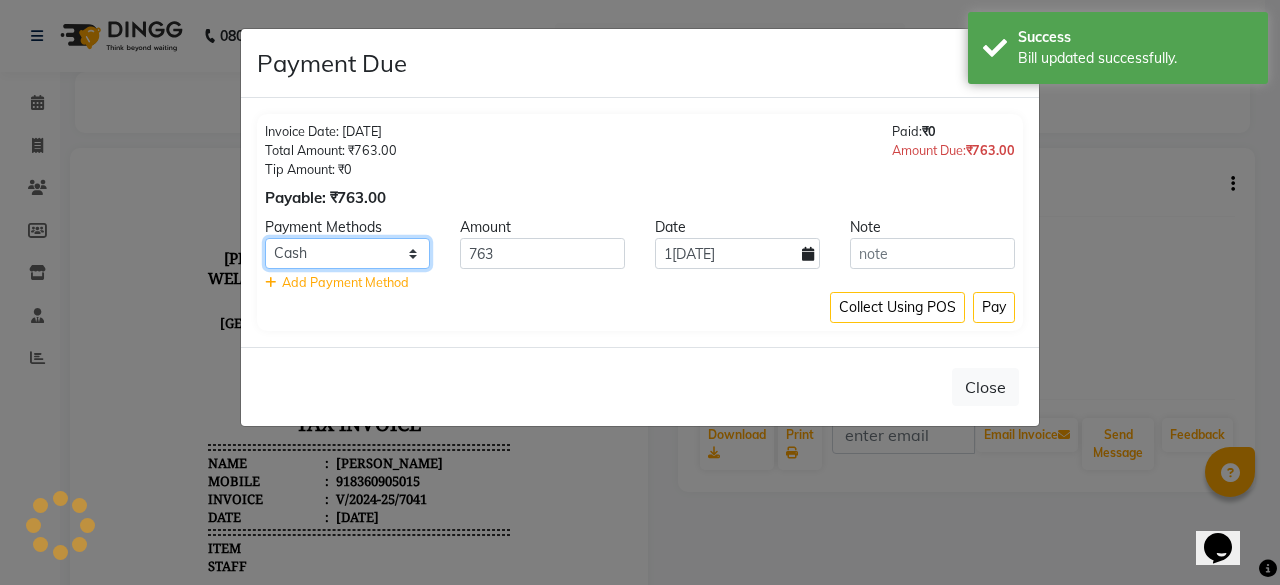 click on "UPI CARD Complimentary Cash" 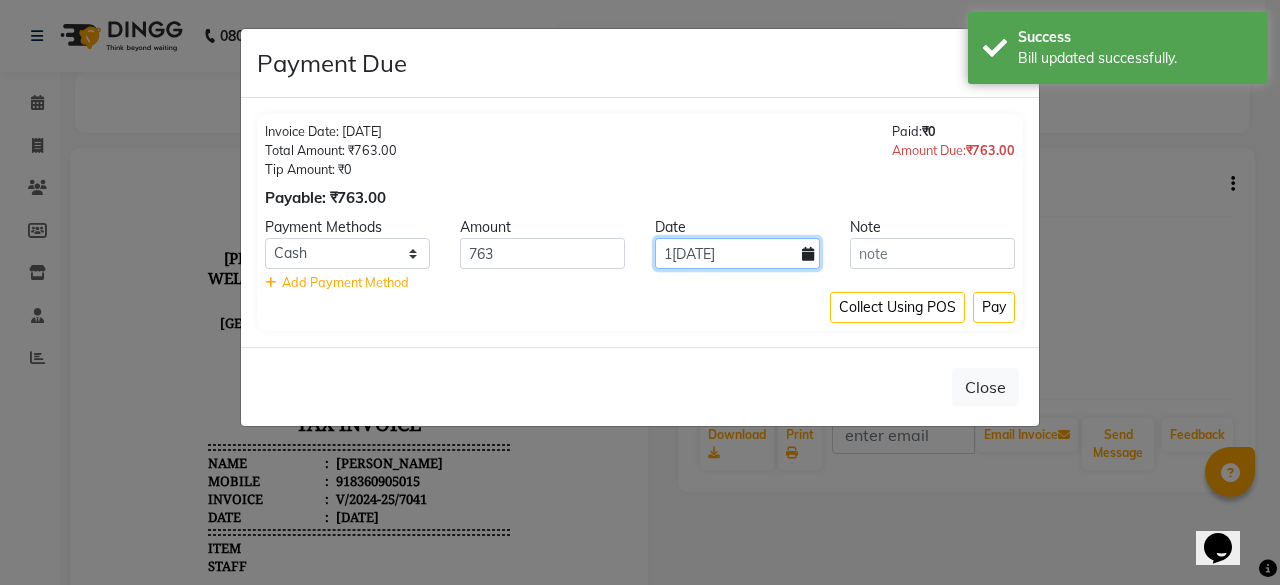 click on "1[DATE]" 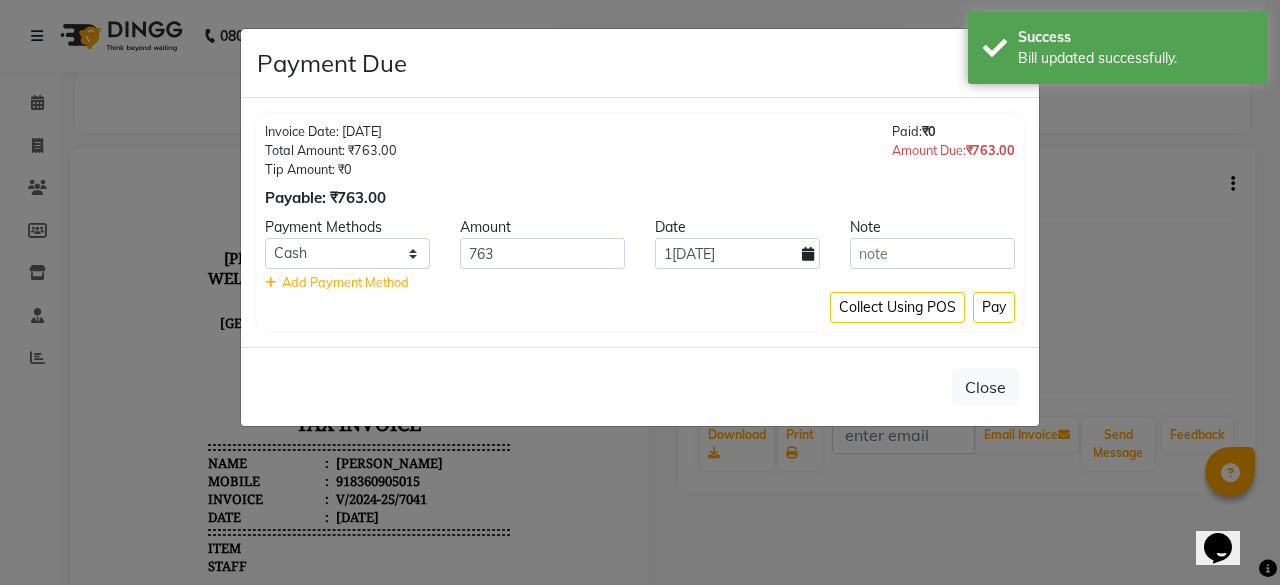 select on "7" 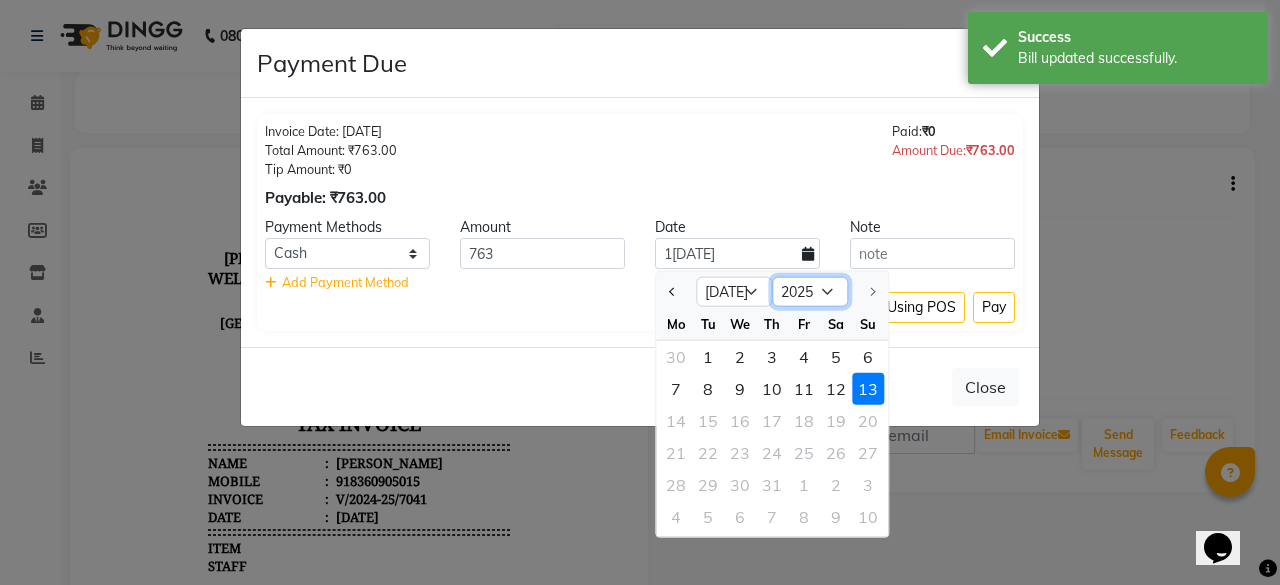 click on "2015 2016 2017 2018 2019 2020 2021 2022 2023 2024 2025" 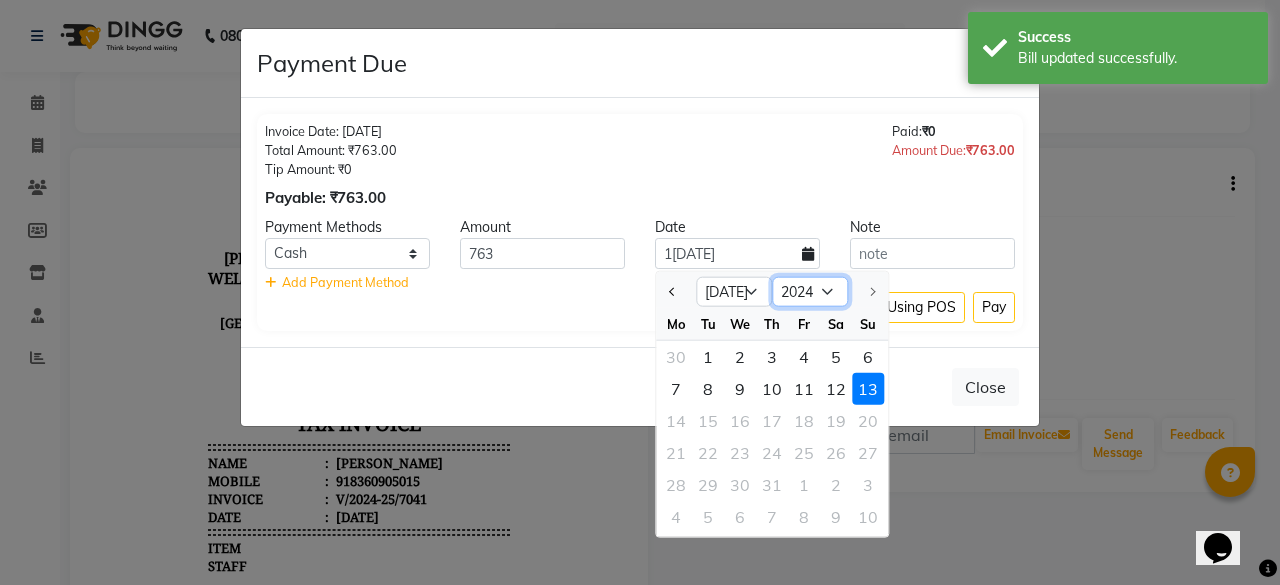 click on "2015 2016 2017 2018 2019 2020 2021 2022 2023 2024 2025" 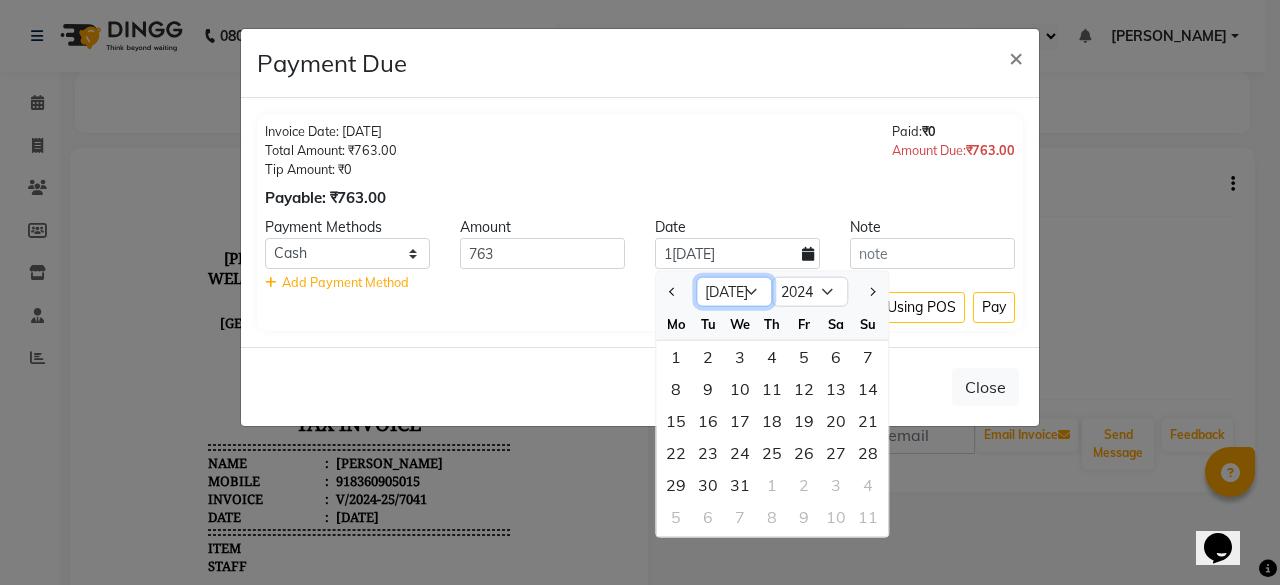 click on "Jan Feb Mar Apr May Jun [DATE] Aug Sep Oct Nov Dec" 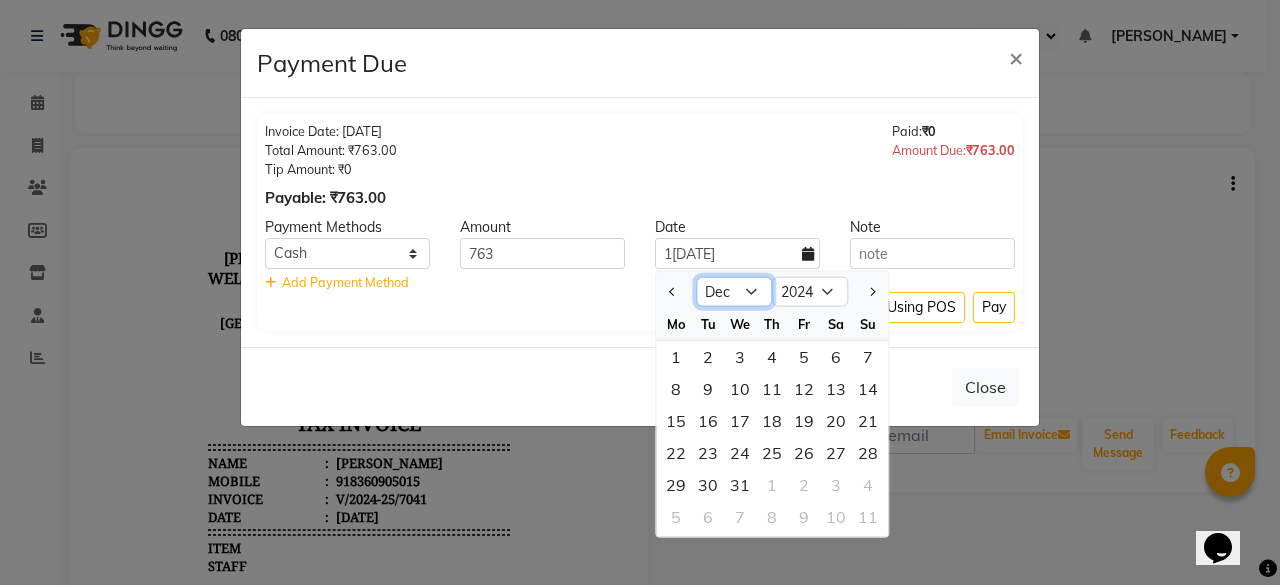 click on "Jan Feb Mar Apr May Jun [DATE] Aug Sep Oct Nov Dec" 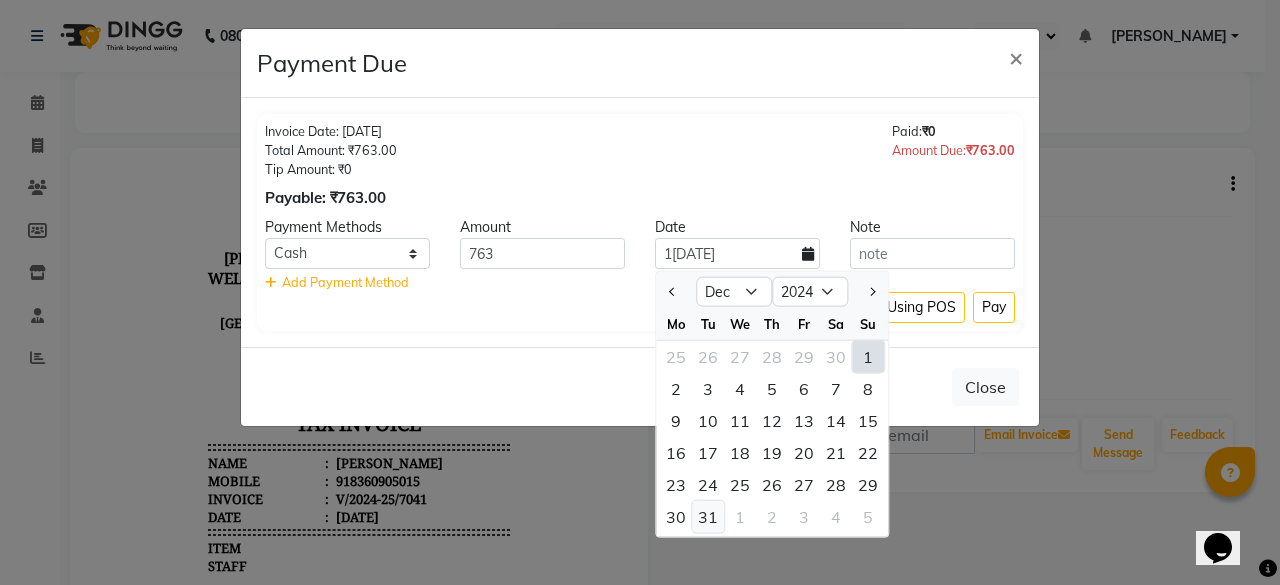 click on "31" 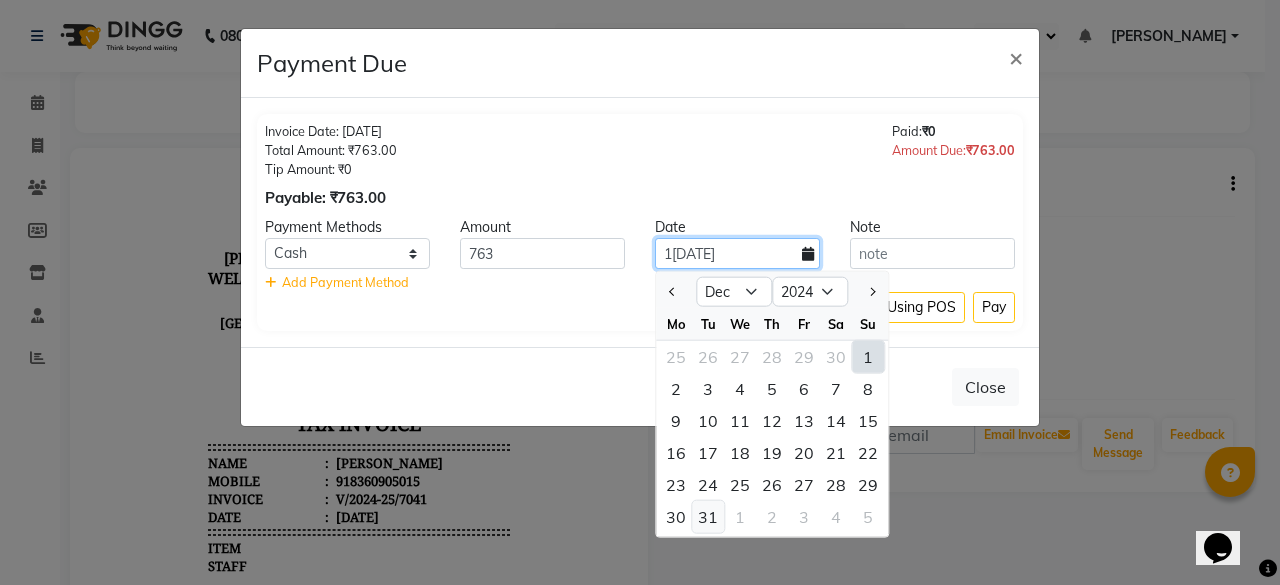 type on "3[DATE]" 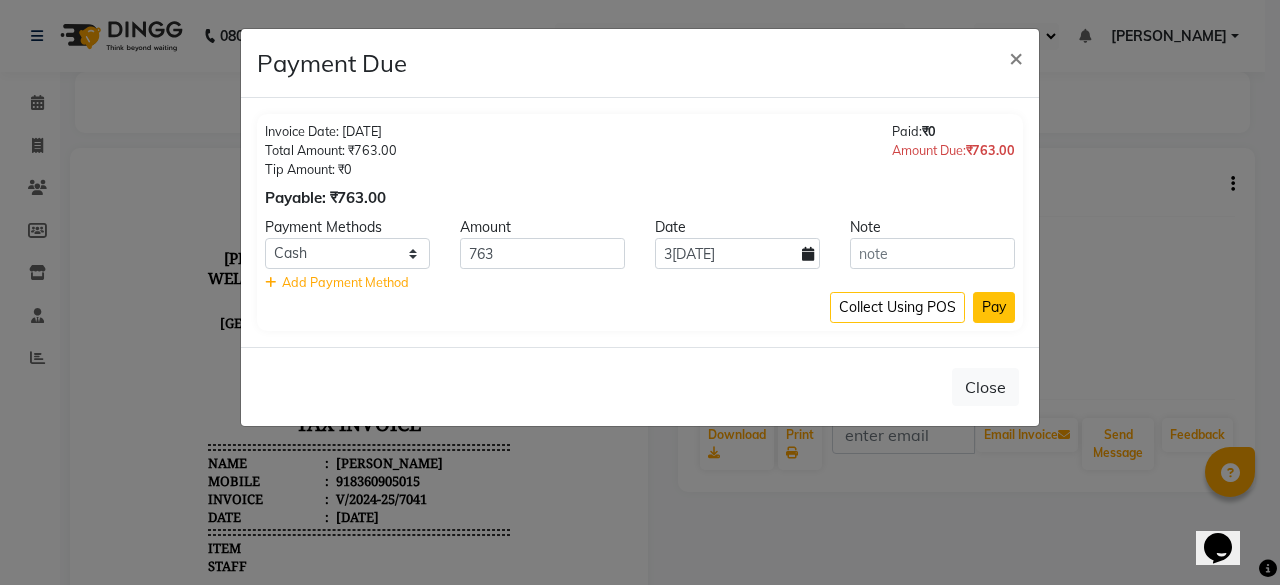 click on "Pay" 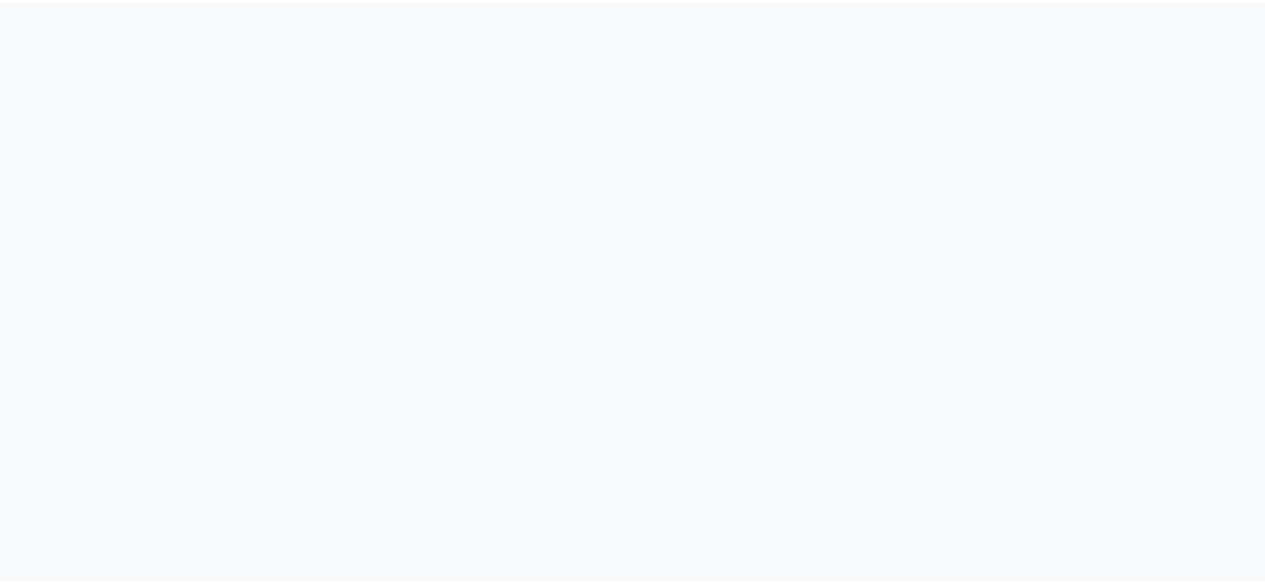 scroll, scrollTop: 0, scrollLeft: 0, axis: both 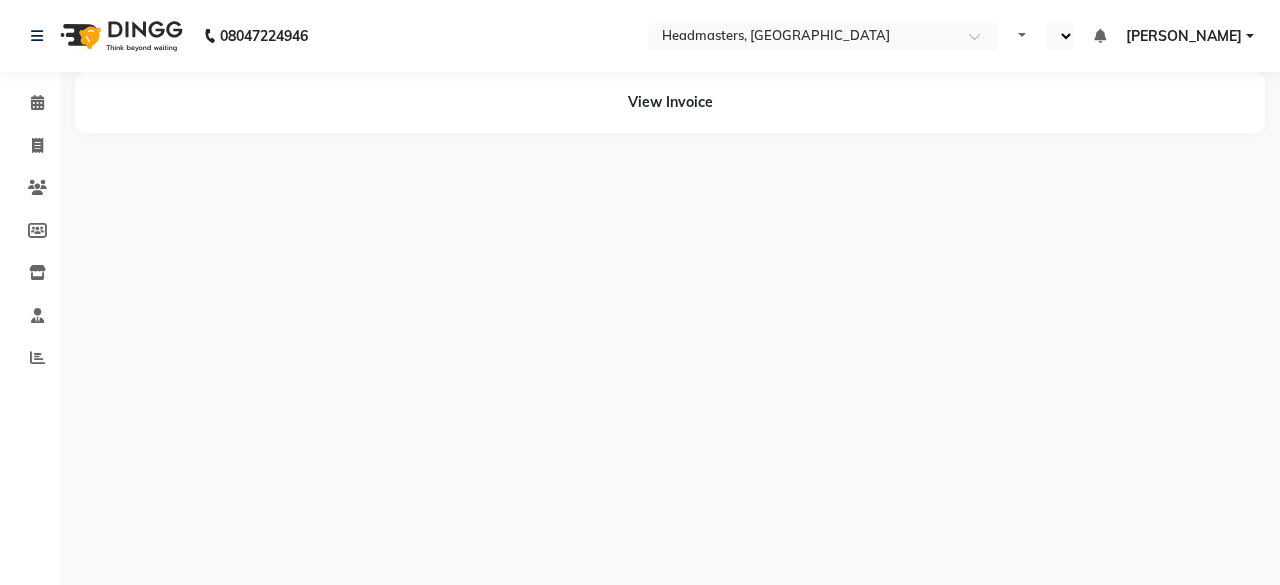 select on "en" 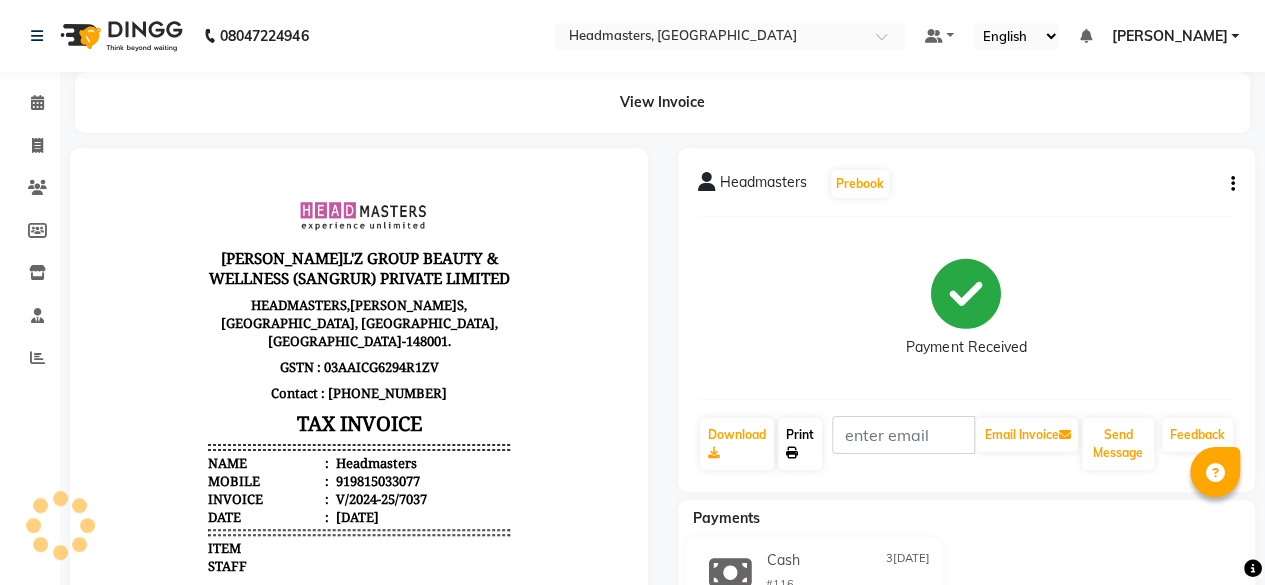 scroll, scrollTop: 0, scrollLeft: 0, axis: both 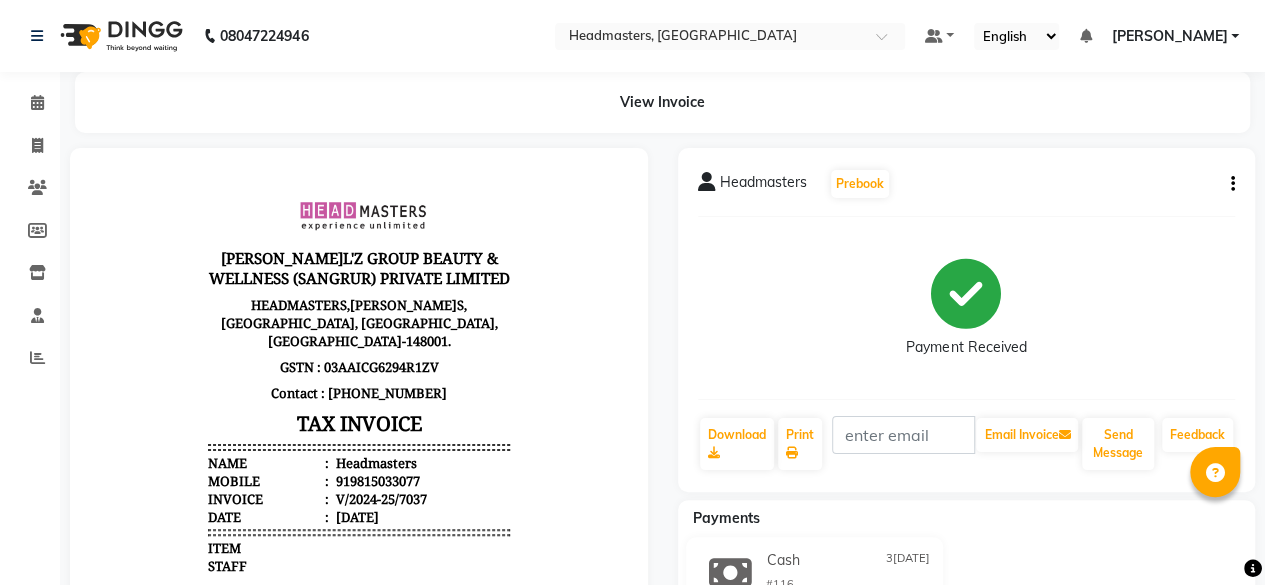 click on "Headmasters   Prebook   Payment Received  Download  Print   Email Invoice   Send Message Feedback" 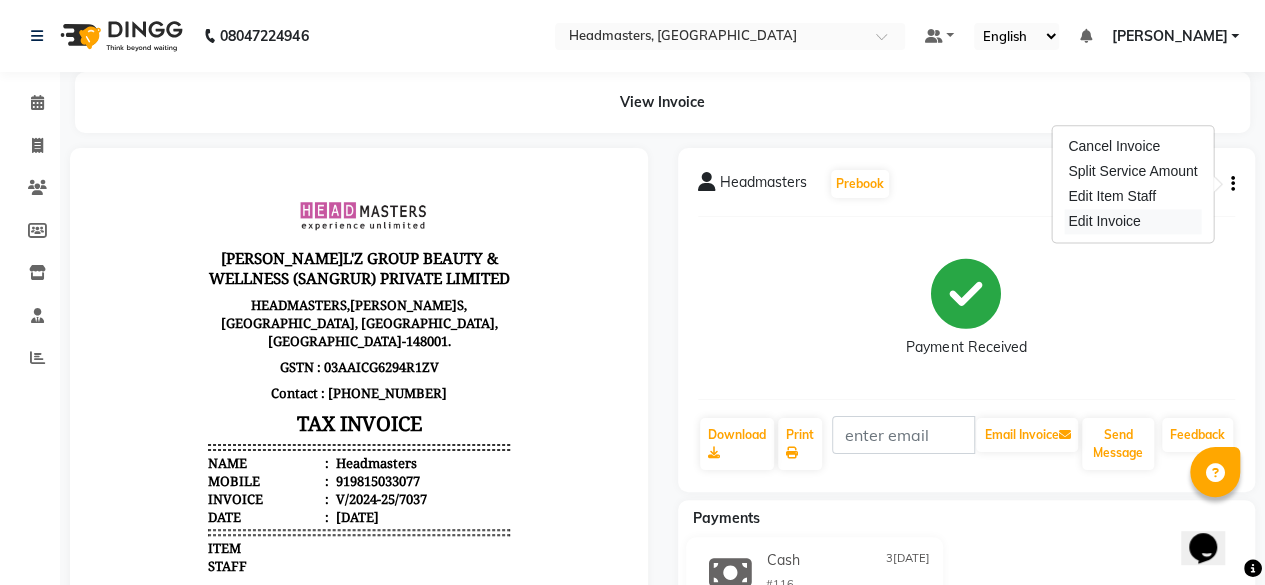 scroll, scrollTop: 0, scrollLeft: 0, axis: both 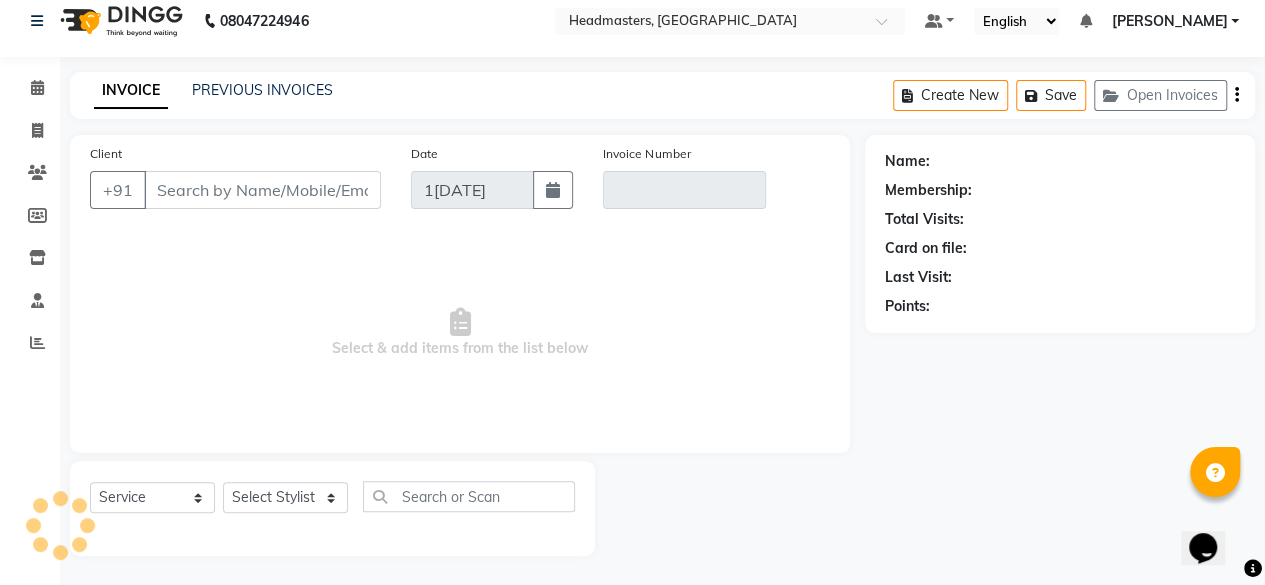 type on "9815033077" 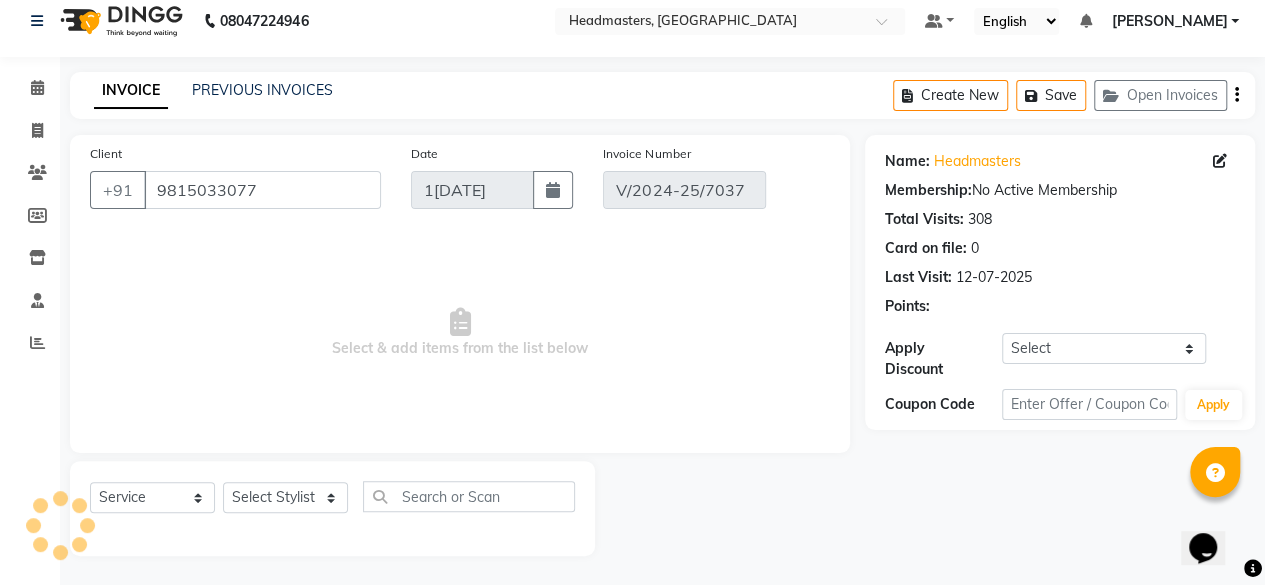 type on "3[DATE]" 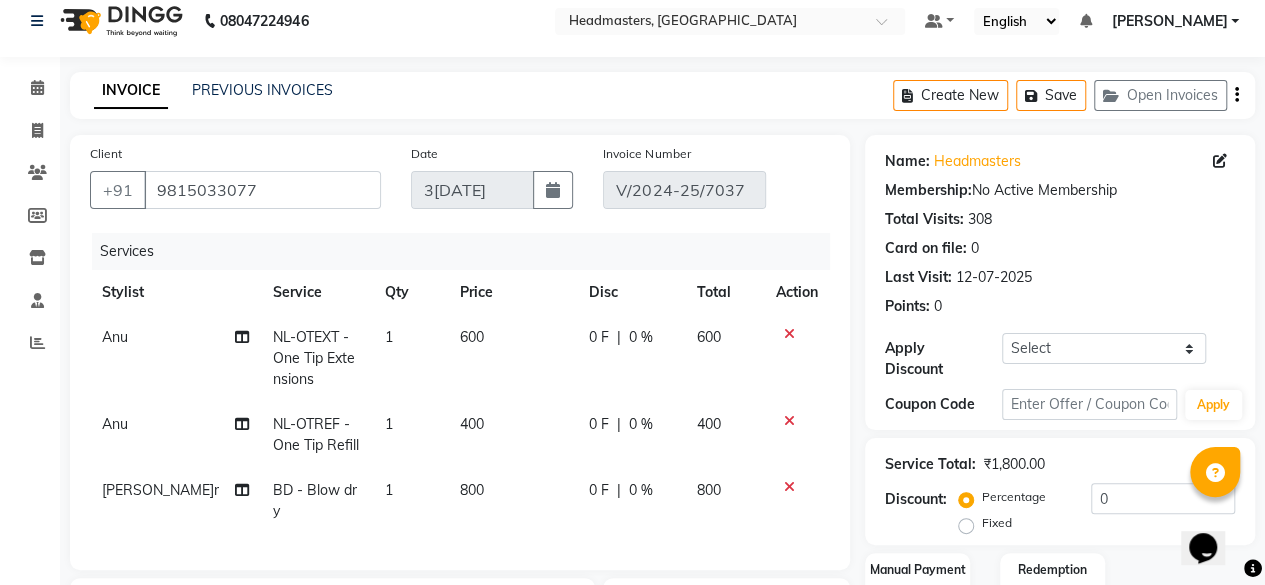 click on "600" 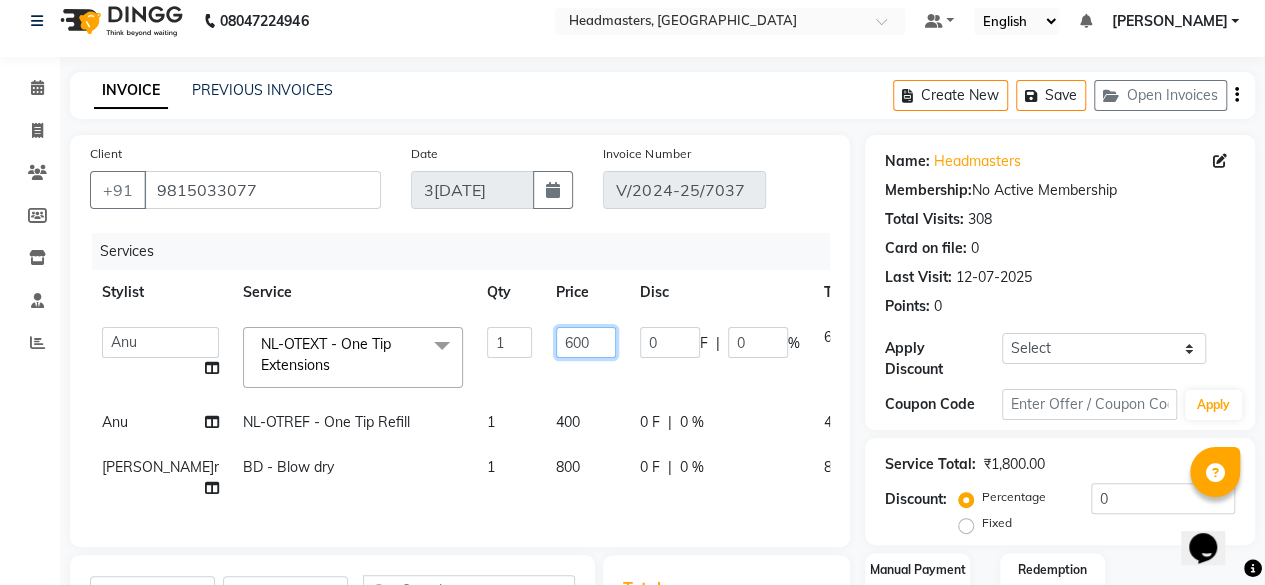 click on "600" 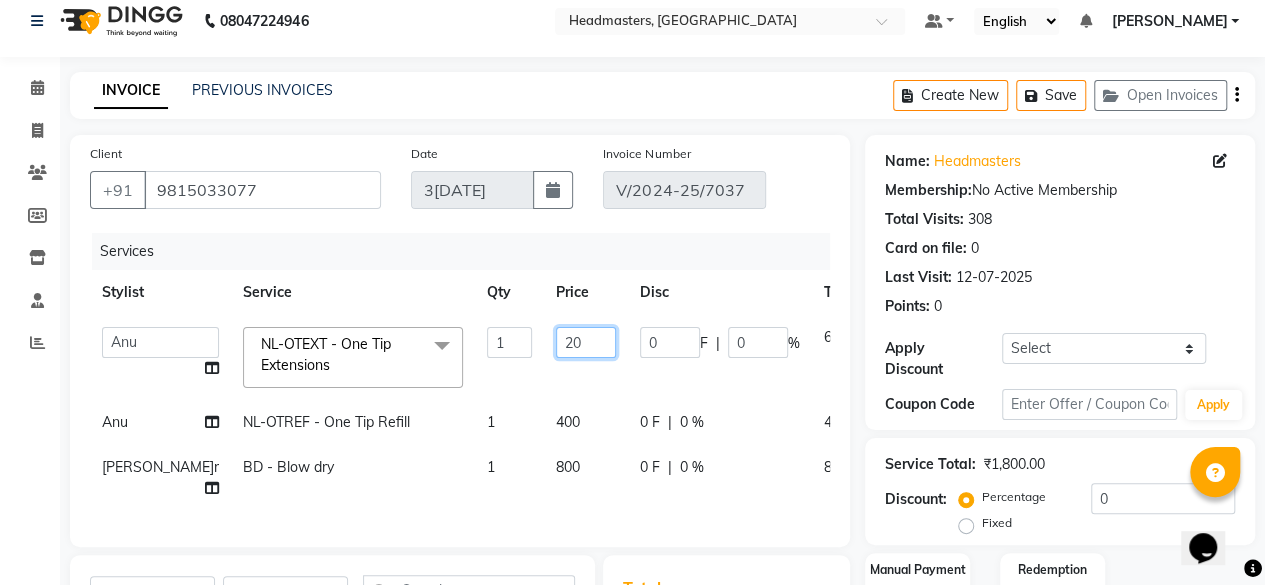 type on "200" 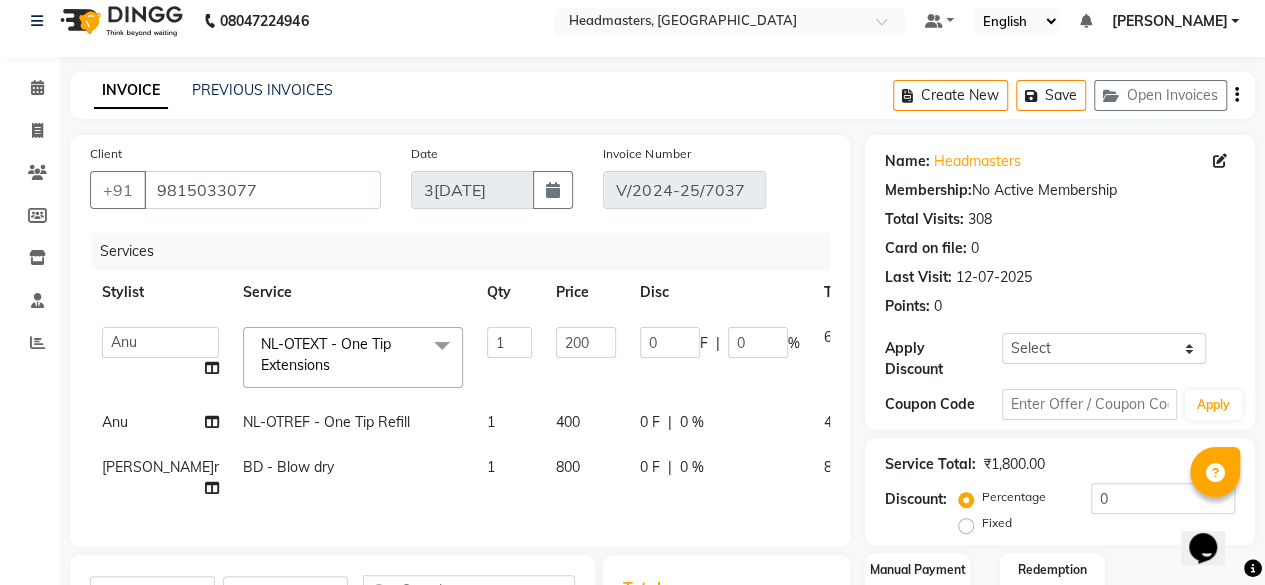 click on "400" 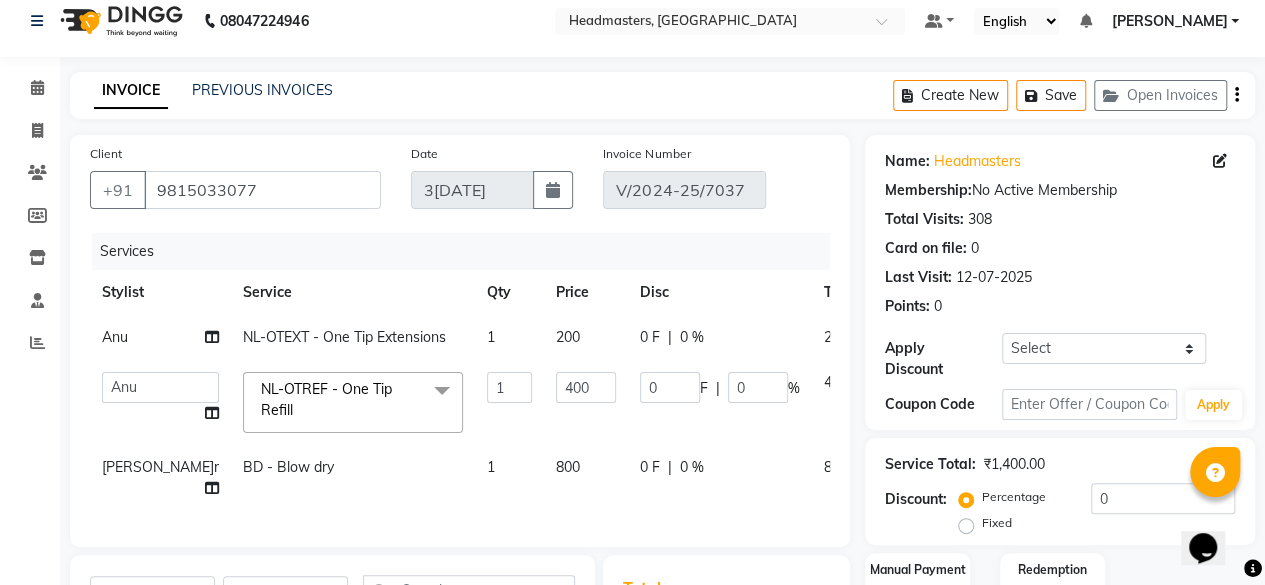 click on "400" 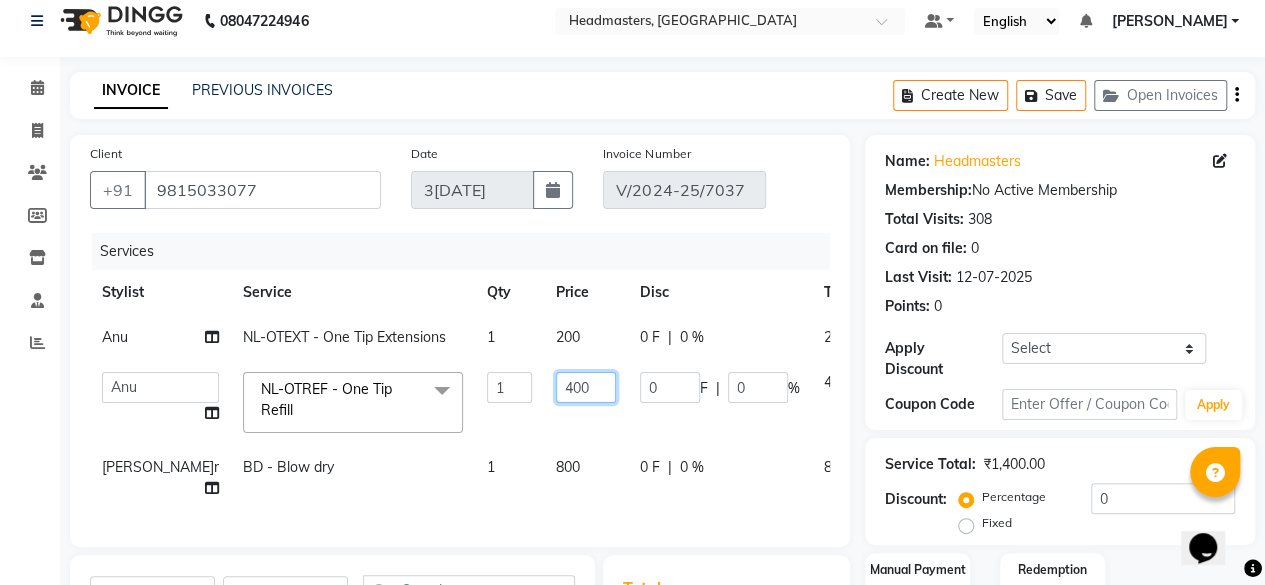 click on "400" 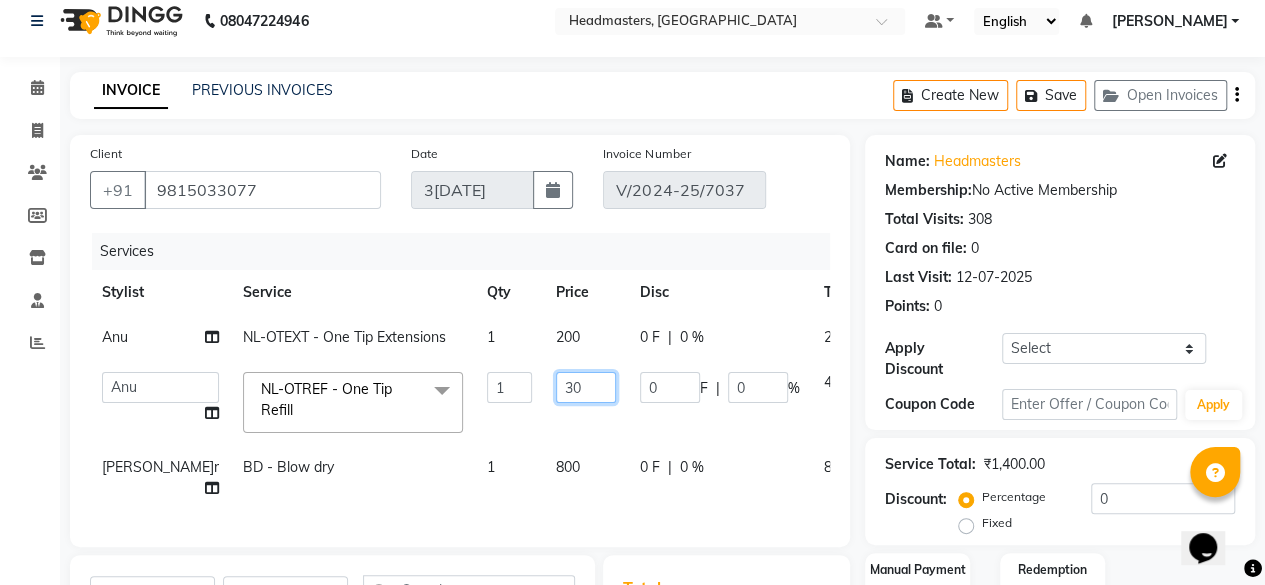 type on "300" 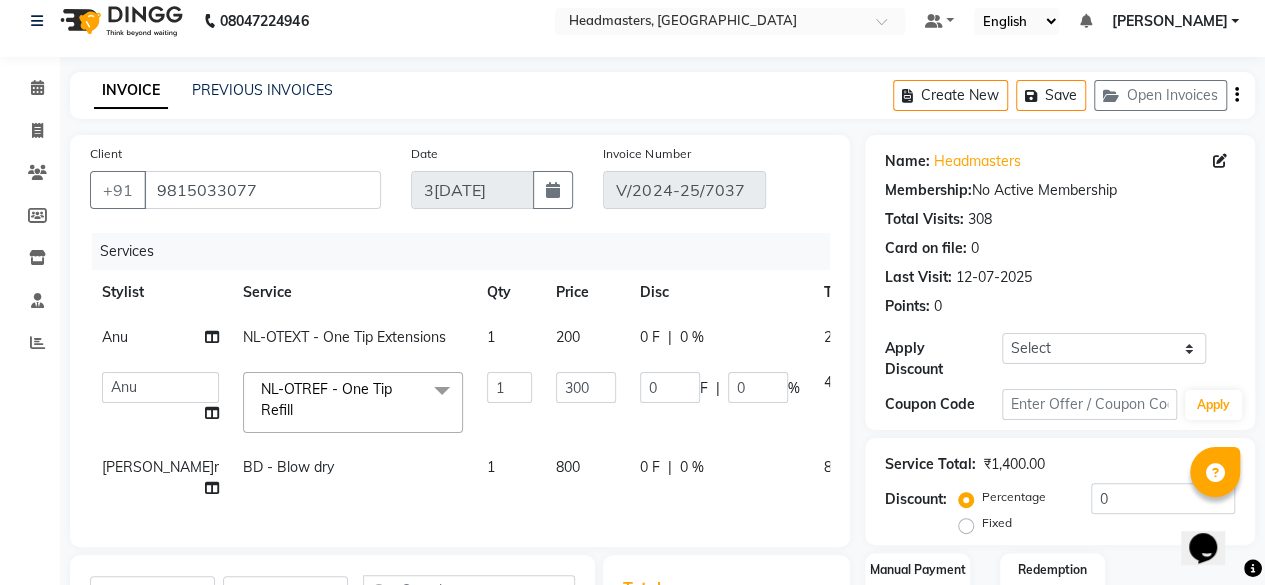 click on "800" 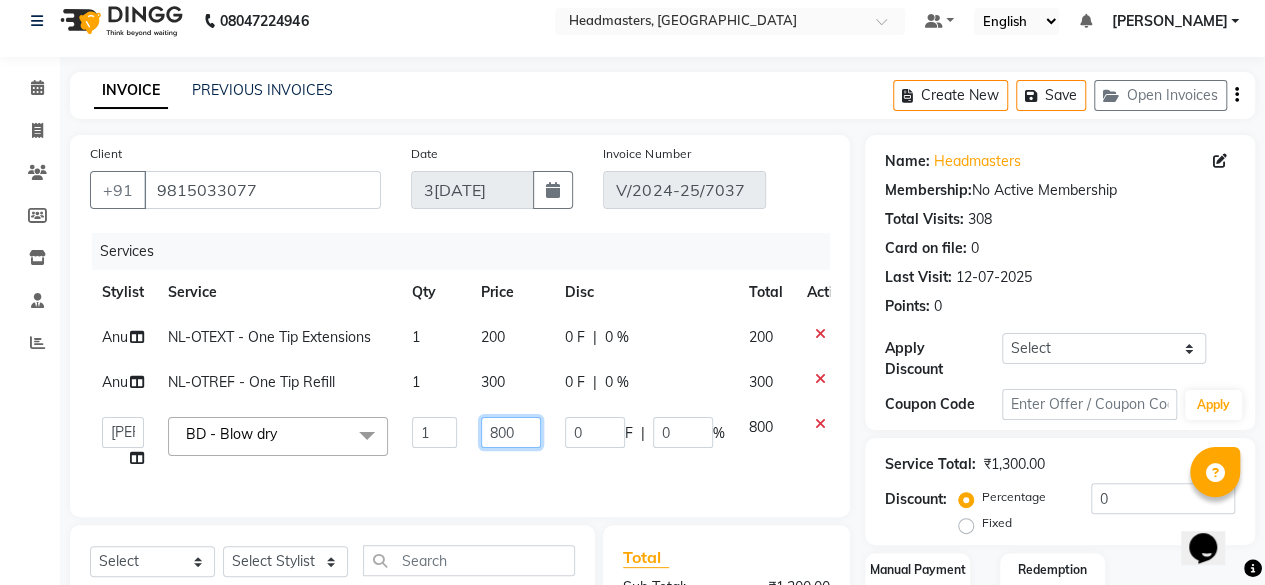 click on "800" 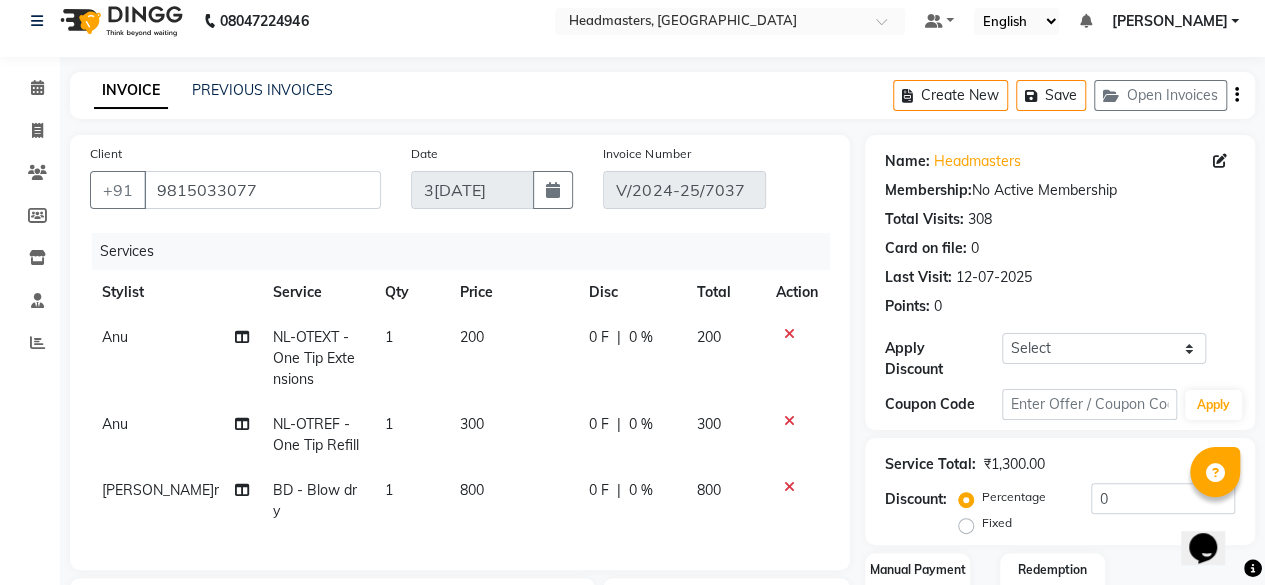 click on "800" 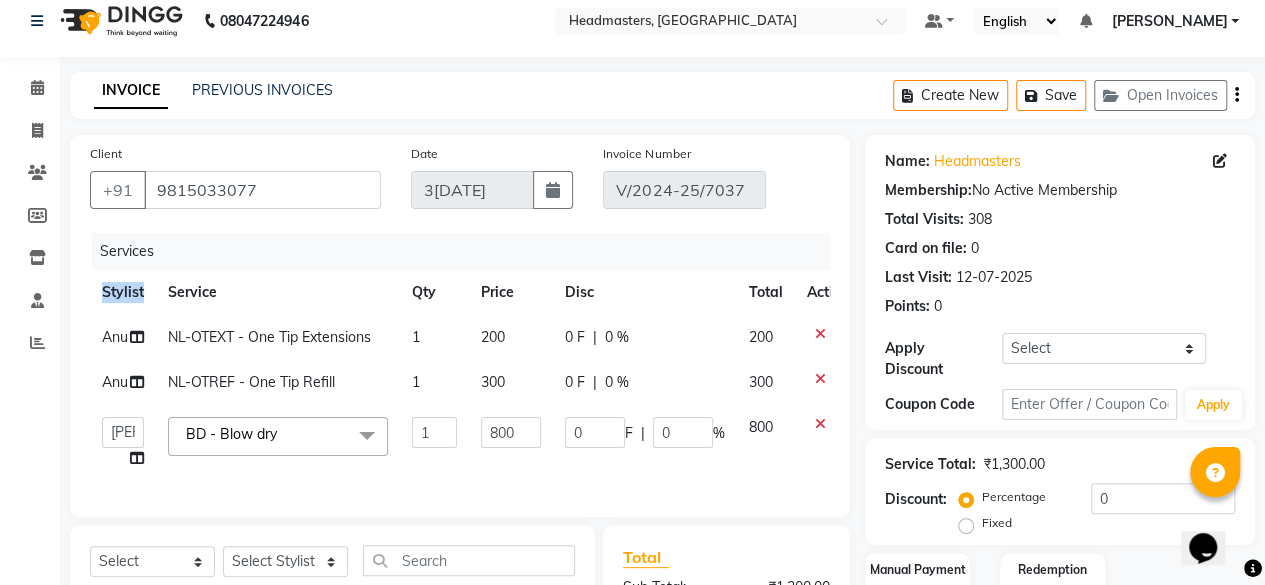 click on "Services Stylist Service Qty Price Disc Total Action Anu NL-OTEXT  - One Tip Extensions 1 200 0 F | 0 % 200 Anu NL-OTREF  - One Tip Refill 1 300 0 F | 0 % 300  Afia    Amandeep Kaur   Anu   BABBU   DHIR   Divya   Happy   Harmesh   Harry    Headmasters   Israr   Jashan stockist   Jitender   Makhan   Maninder   Rimpi   Saima    Sandeep   Shivani   Shubham   Soni   Sonu   Sunny   Sushil   Tanveer   Varsha   Vijay  BD - Blow dry  x SSL - Shampoo SCL - Shampoo and conditioner (with natural dry) HML - Head massage(with natural dry) HCLD - Hair Cut by Creative Director HCL - Hair Cut by Senior Hair Stylist Trim - Trimming (one Length) Spt - Split ends/short/candle cut BD - Blow dry OS - Open styling GL-igora - Igora Global GL-essensity - Essensity Global Hlts-L - Highlights Bal - Balayage Chunks  - Chunks CR  - Color removal CRF - Color refresh Stk - Per streak RT-IG - Igora Root Touchup(one inch only) RT-ES - Essensity Root Touchup(one inch only) Reb - Rebonding ST  - Straight therapy Krt-L - Keratin SSM - Shampoo" 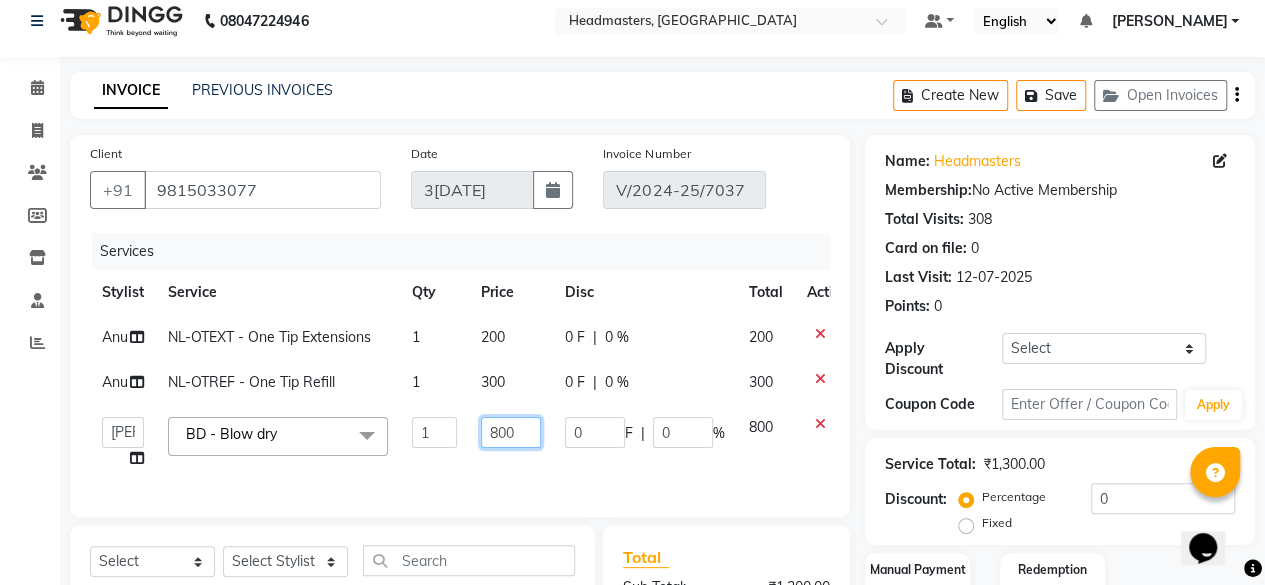 click on "800" 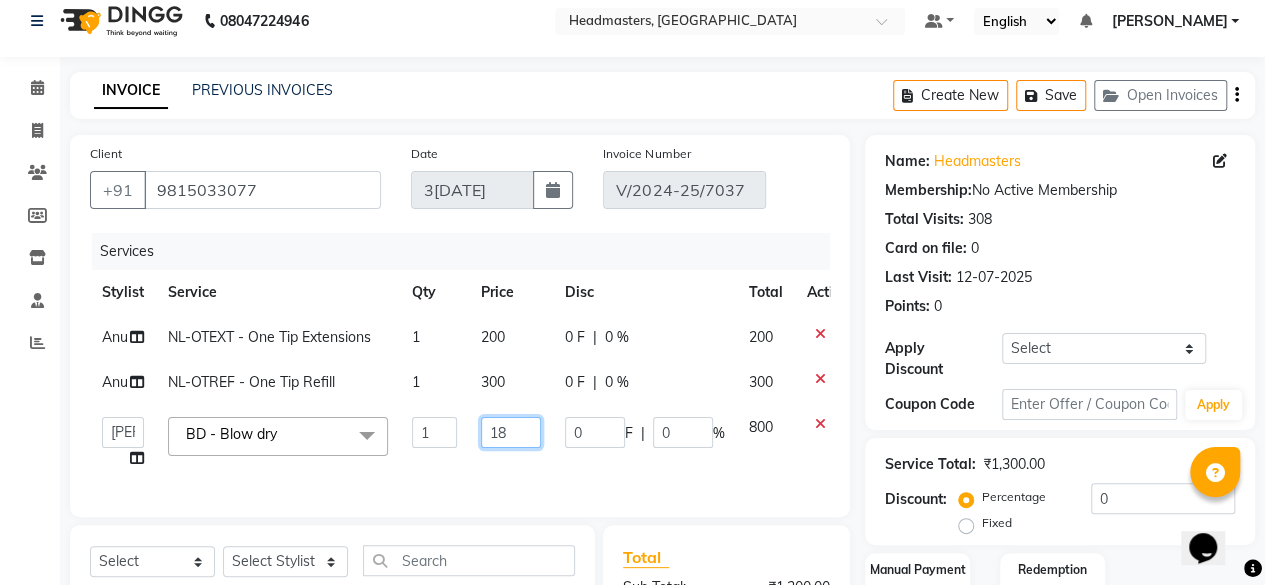 type on "186" 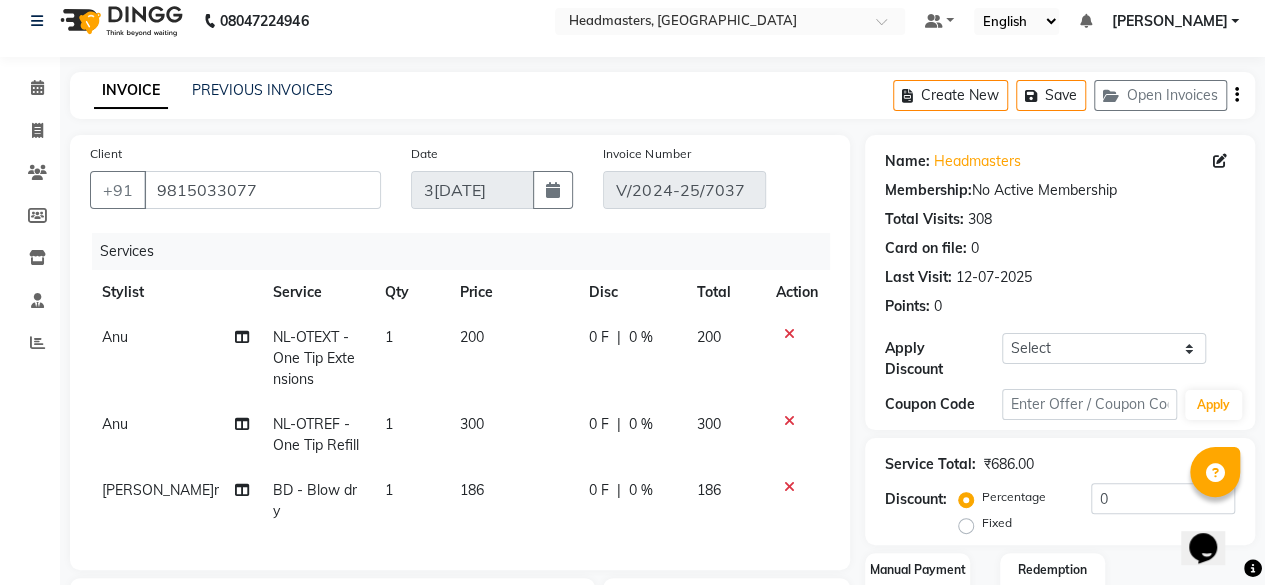 click on "Services Stylist Service Qty Price Disc Total Action Anu NL-OTEXT  - One Tip Extensions 1 200 0 F | 0 % 200 Anu NL-OTREF  - One Tip Refill 1 300 0 F | 0 % 300 Jitender BD - Blow dry 1 186 0 F | 0 % 186" 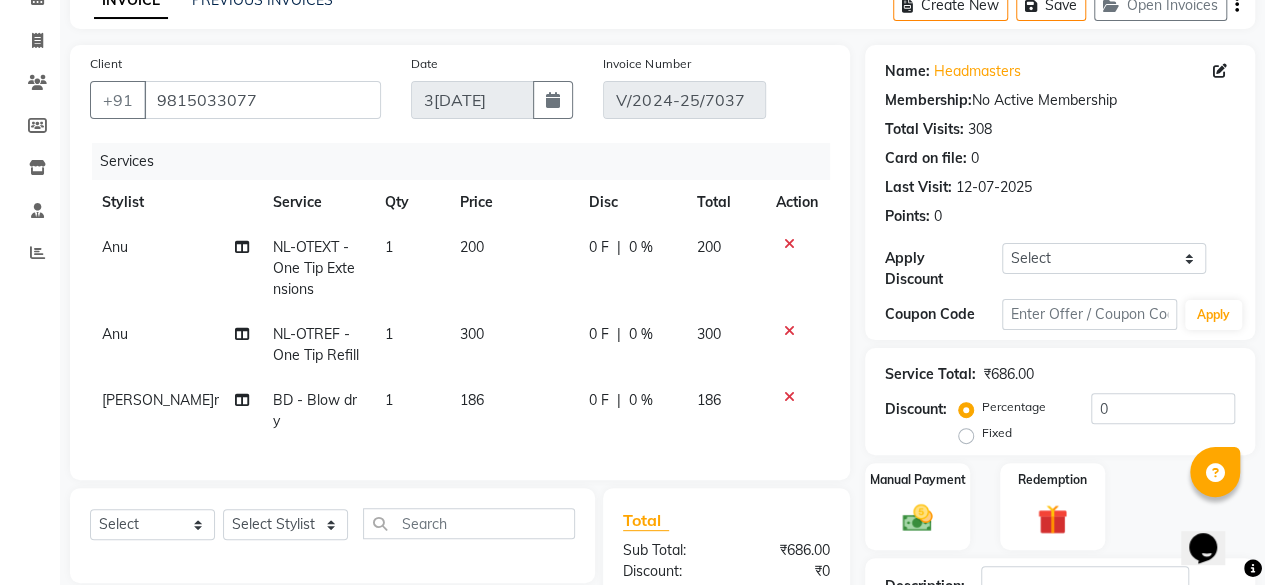 scroll, scrollTop: 383, scrollLeft: 0, axis: vertical 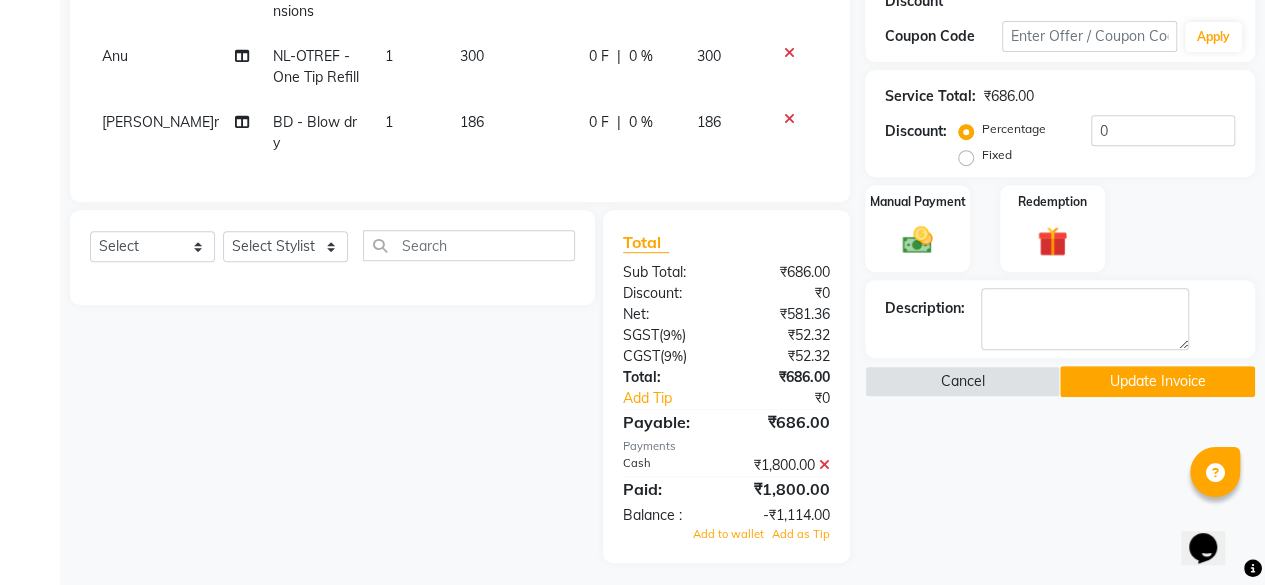 click 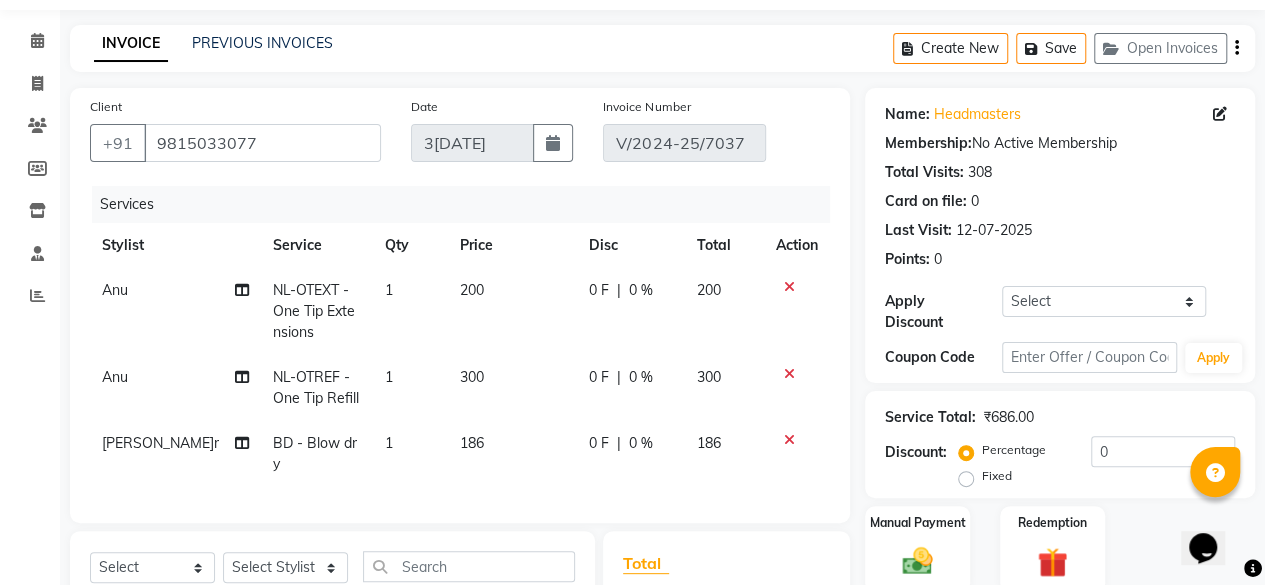 scroll, scrollTop: 0, scrollLeft: 0, axis: both 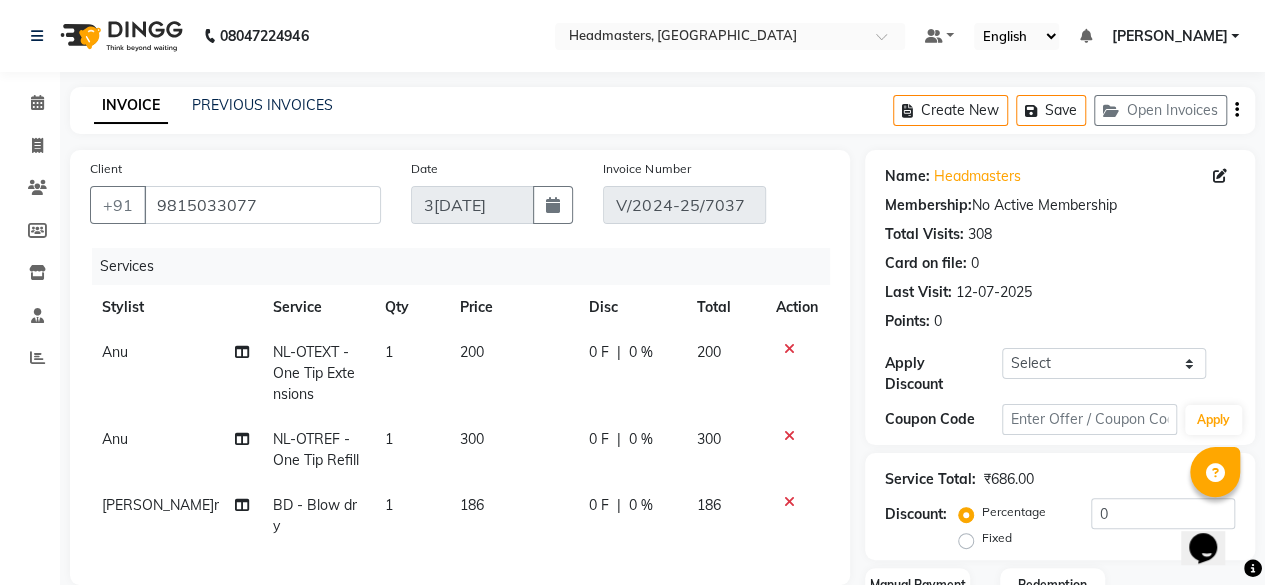 click on "Save" 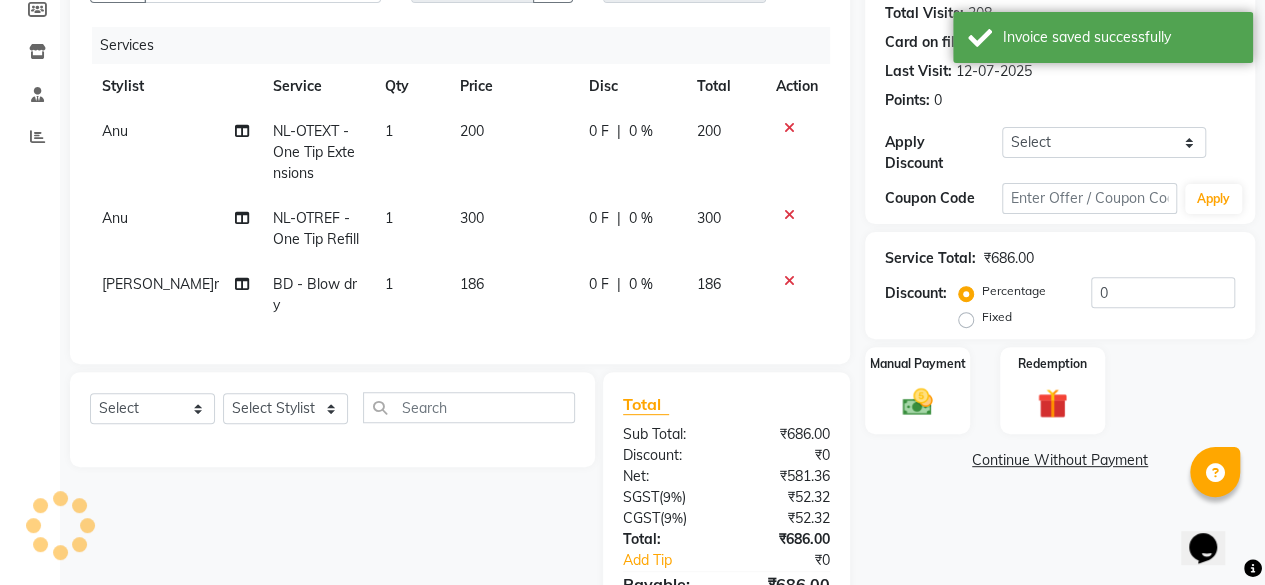 scroll, scrollTop: 324, scrollLeft: 0, axis: vertical 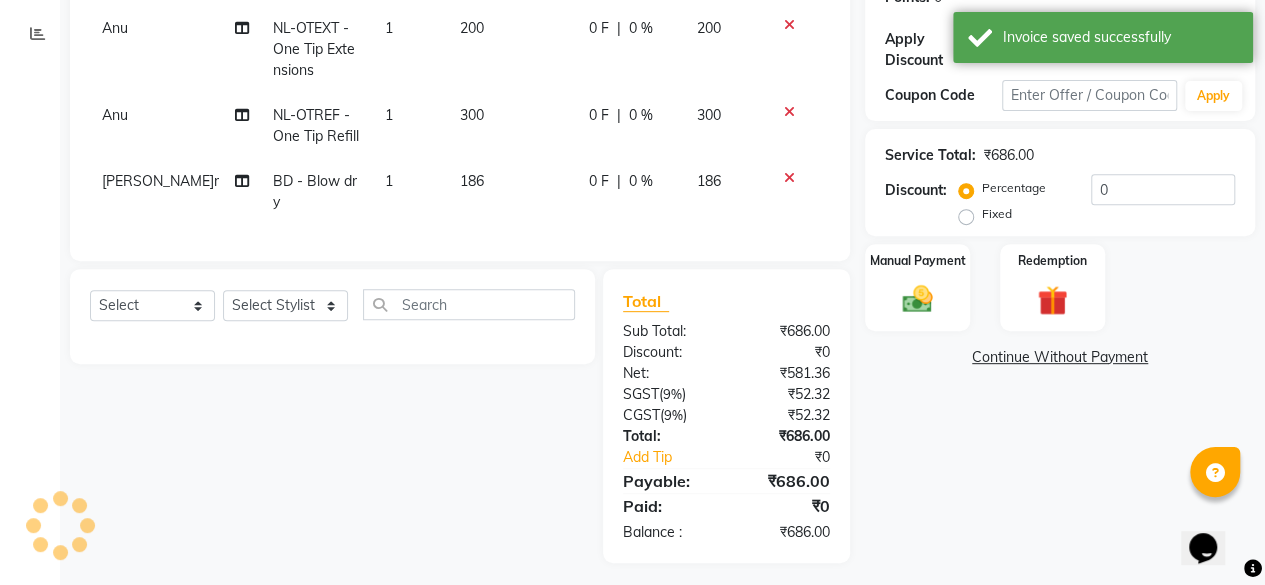 click on "Continue Without Payment" 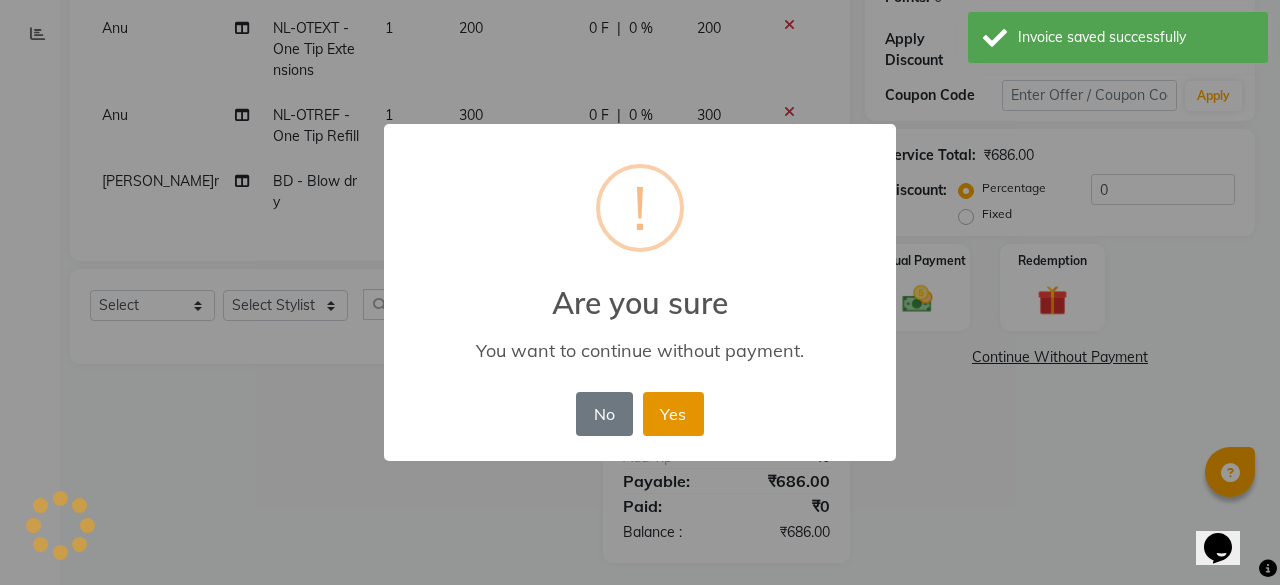 click on "Yes" at bounding box center (673, 414) 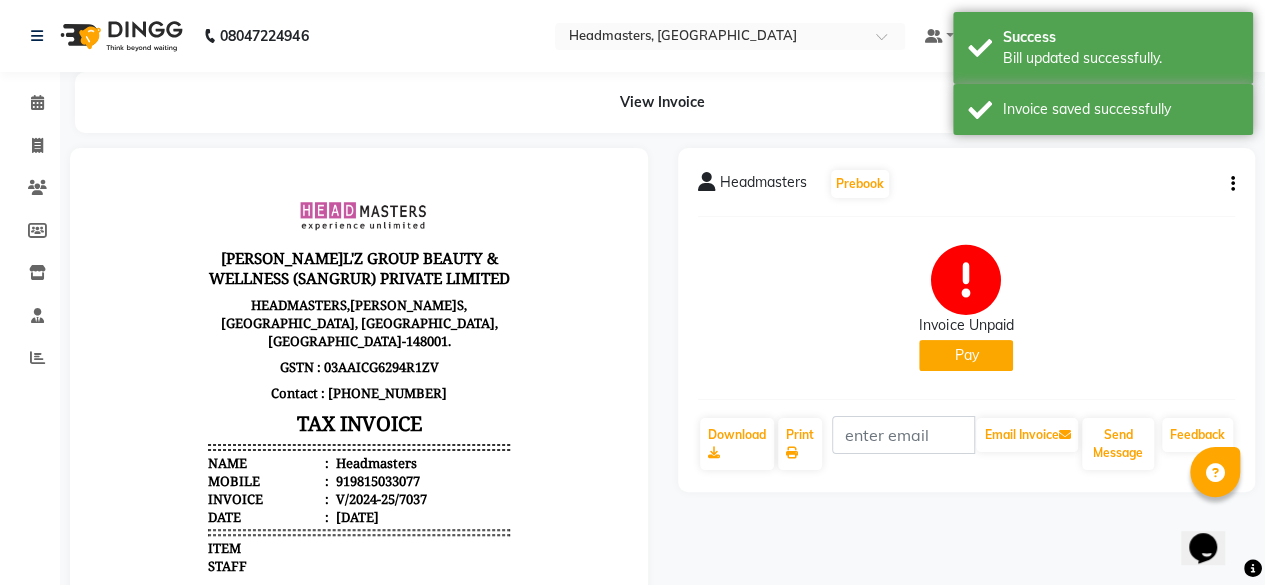 scroll, scrollTop: 0, scrollLeft: 0, axis: both 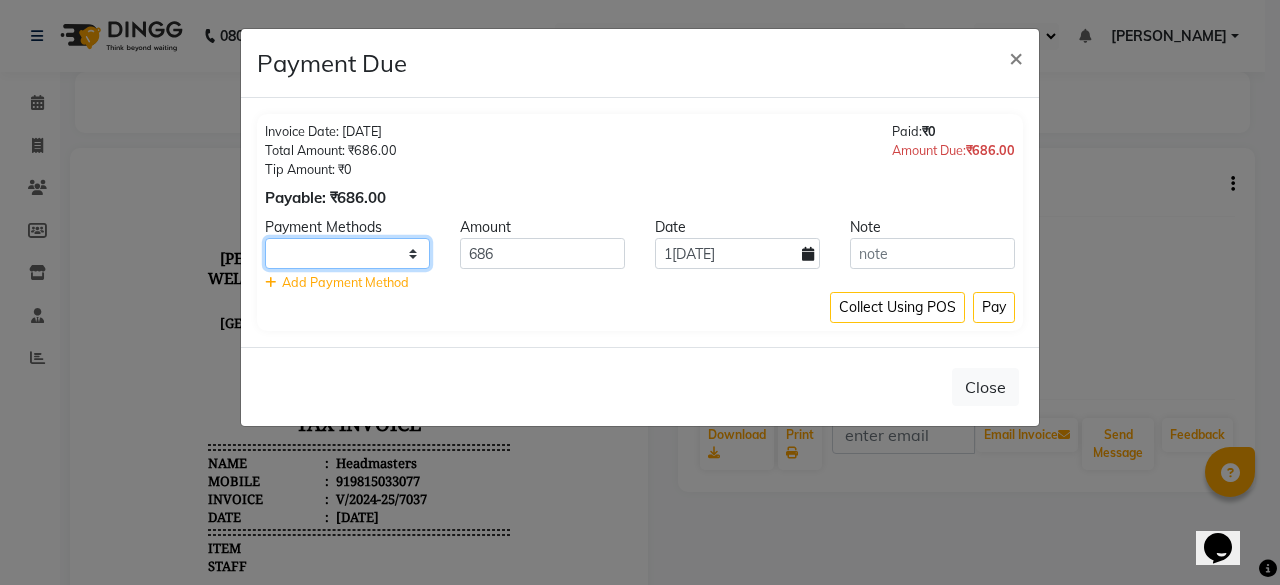 click on "UPI CARD Complimentary Cash" 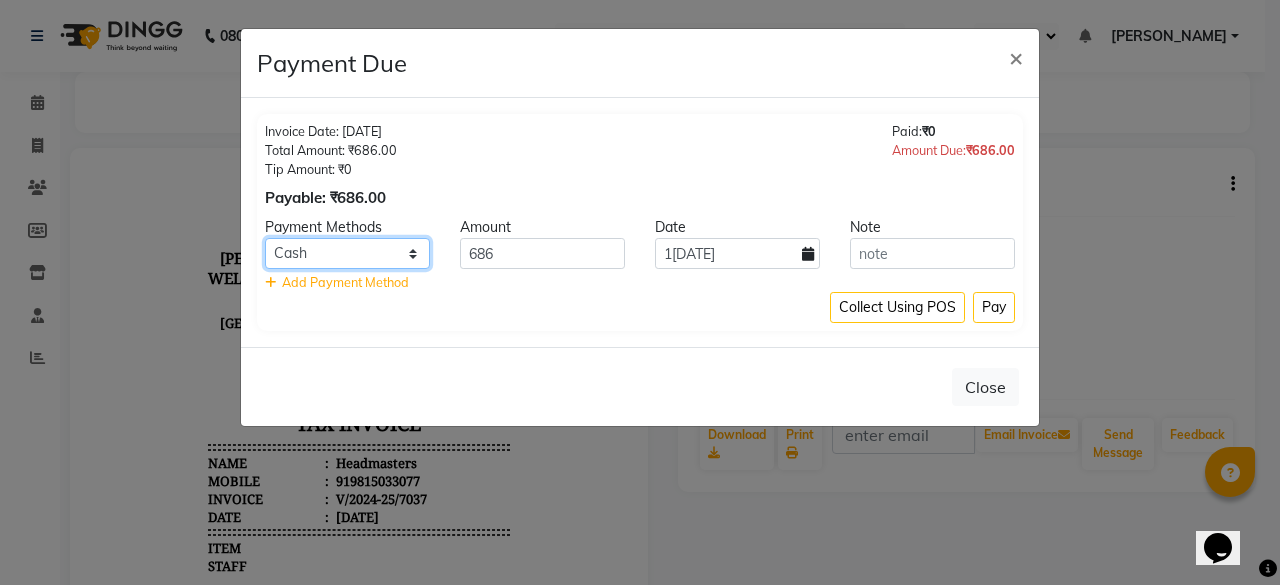 click on "UPI CARD Complimentary Cash" 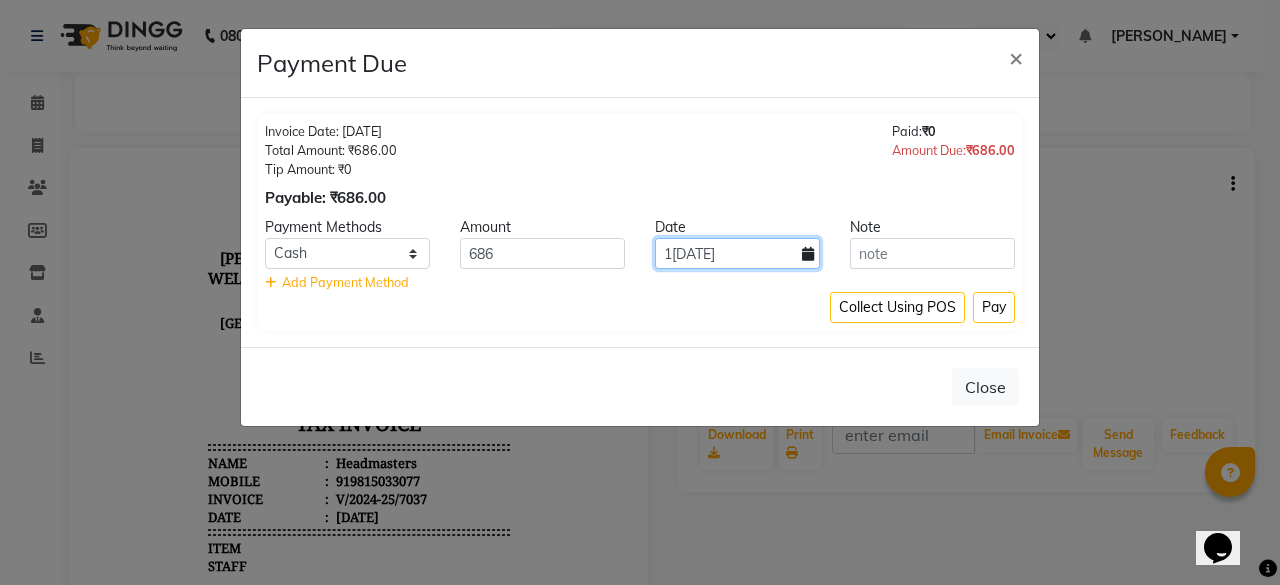click on "1[DATE]" 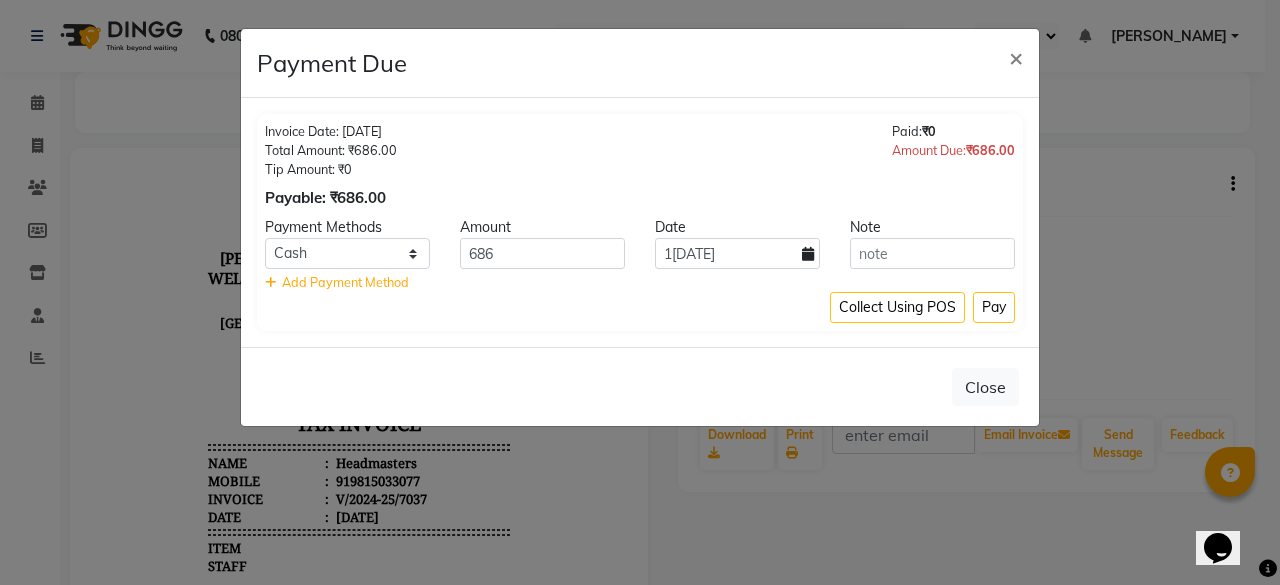 select on "7" 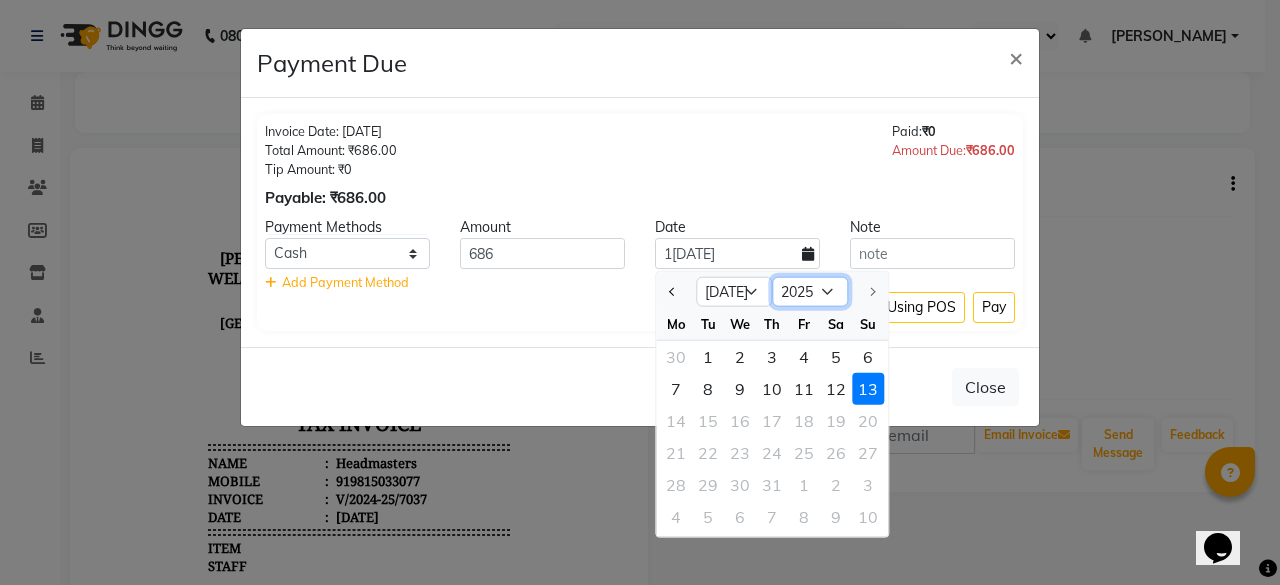 click on "2015 2016 2017 2018 2019 2020 2021 2022 2023 2024 2025" 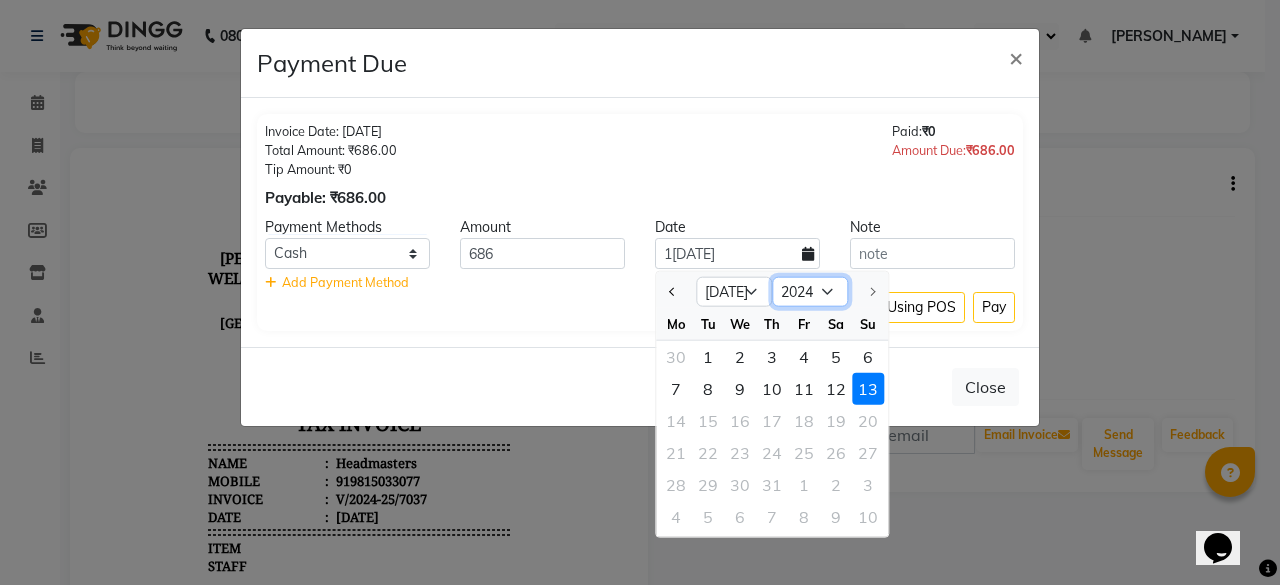click on "2015 2016 2017 2018 2019 2020 2021 2022 2023 2024 2025" 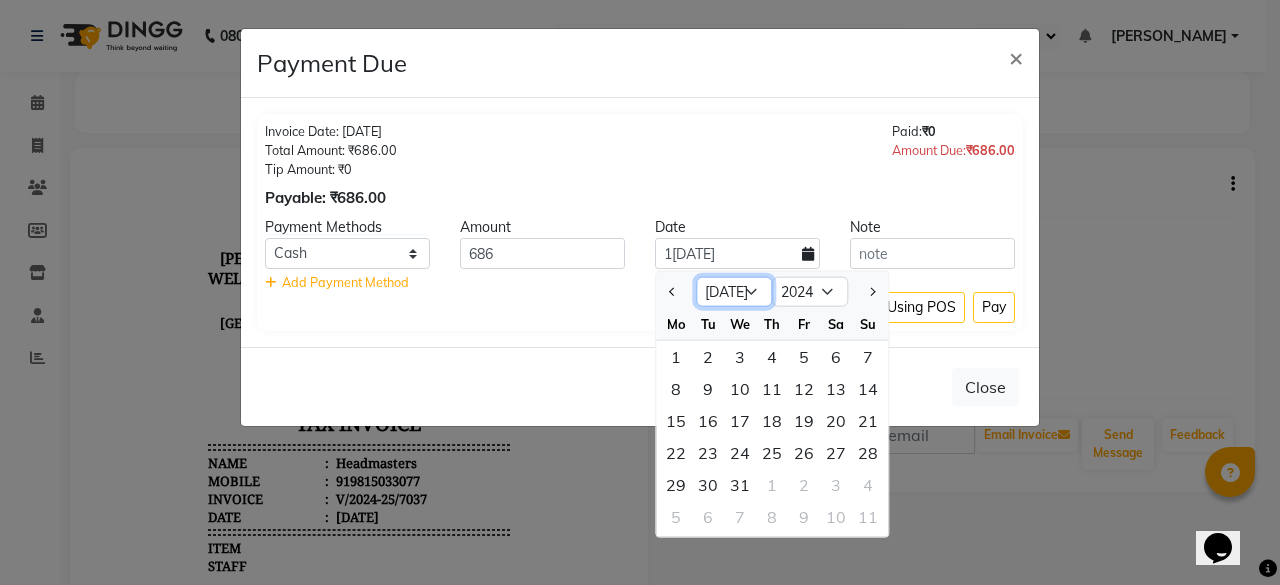 click on "Jan Feb Mar Apr May Jun [DATE] Aug Sep Oct Nov Dec" 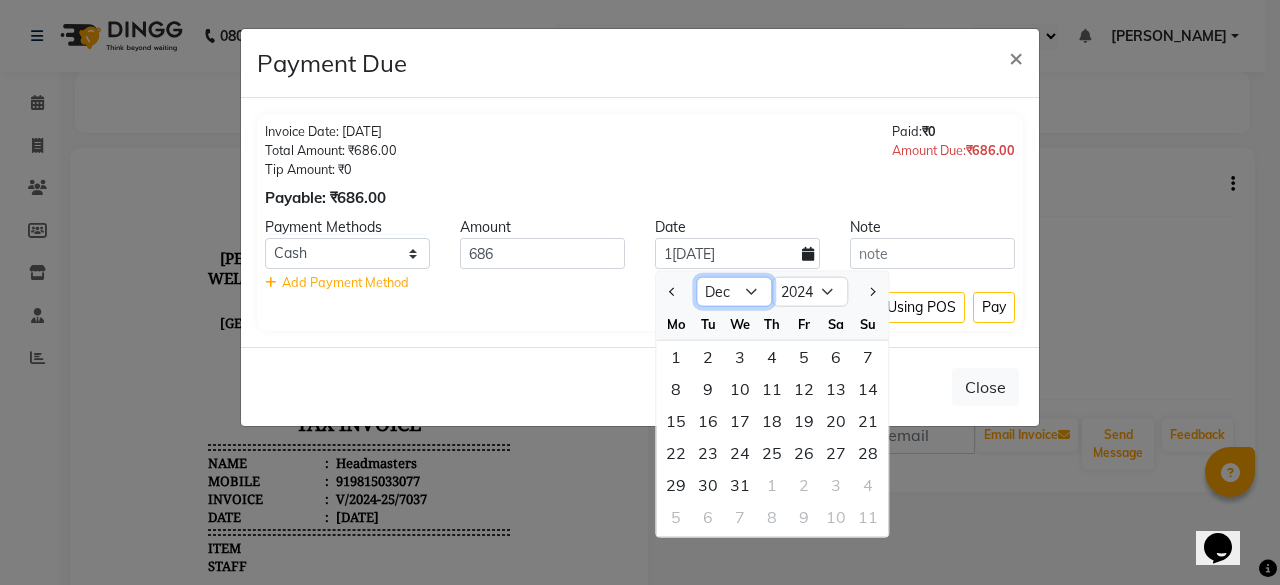 click on "Jan Feb Mar Apr May Jun [DATE] Aug Sep Oct Nov Dec" 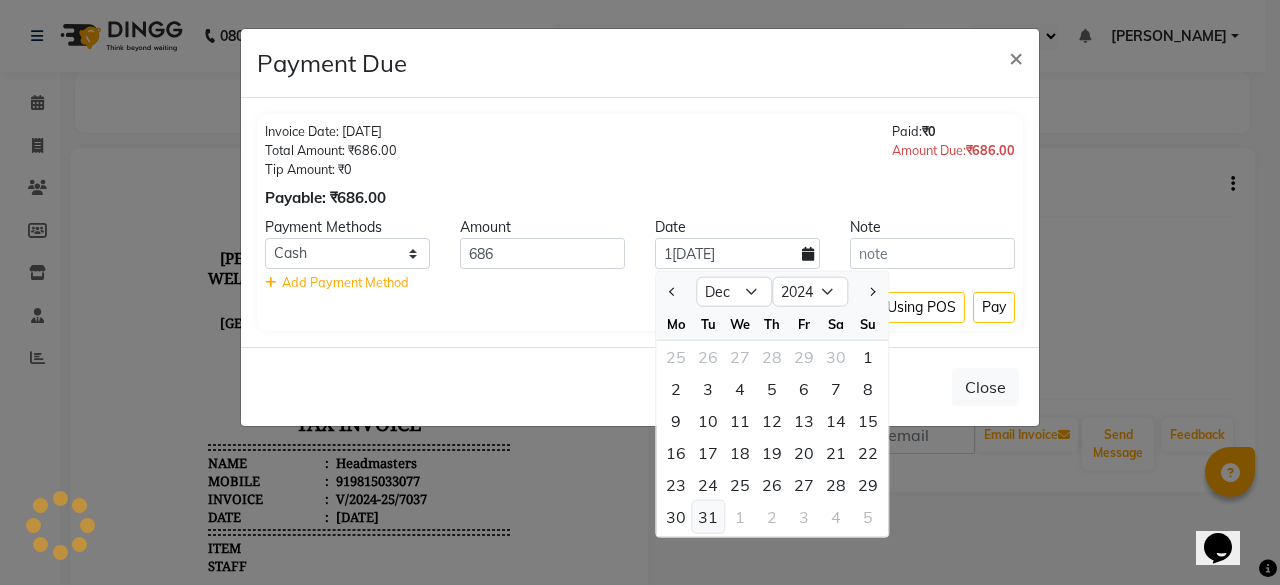 click on "31" 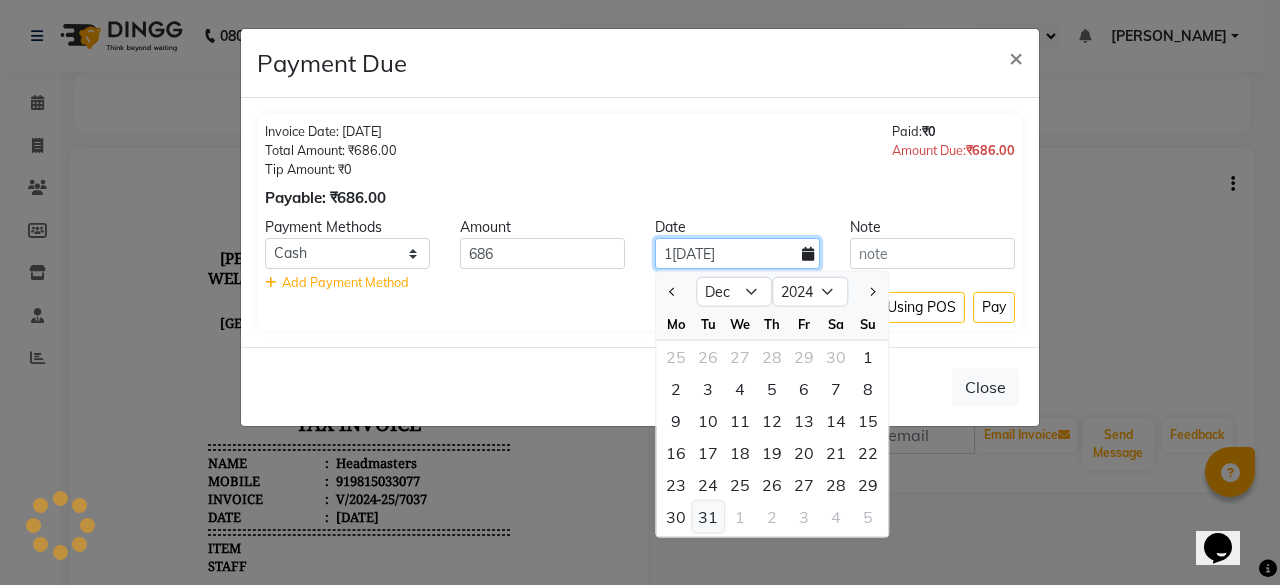 type on "3[DATE]" 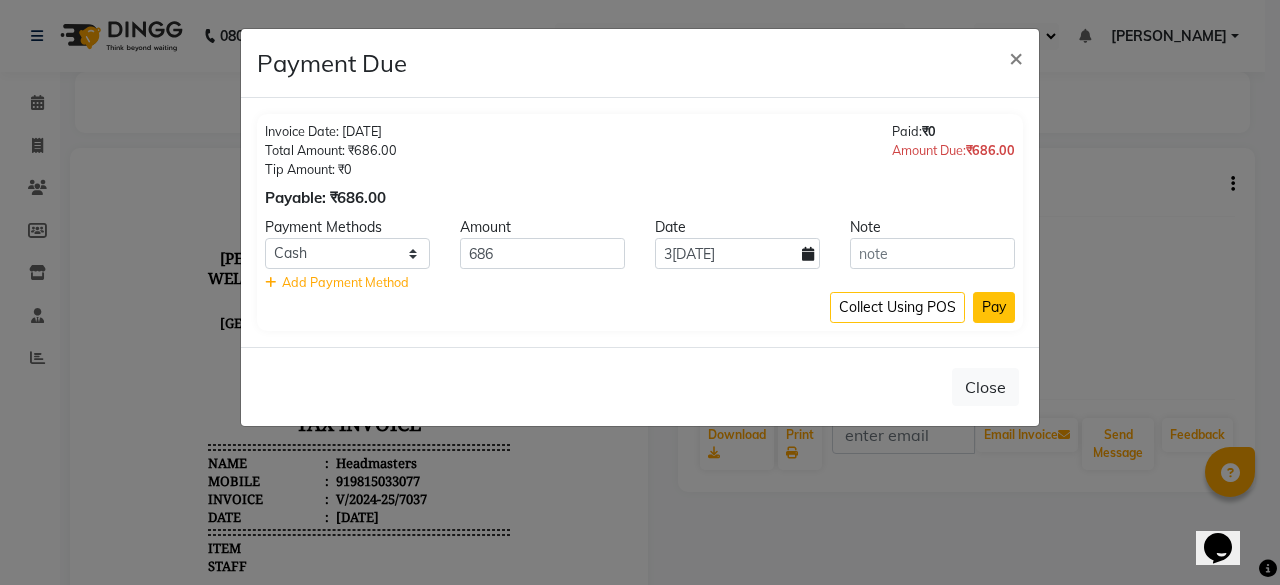 click on "Pay" 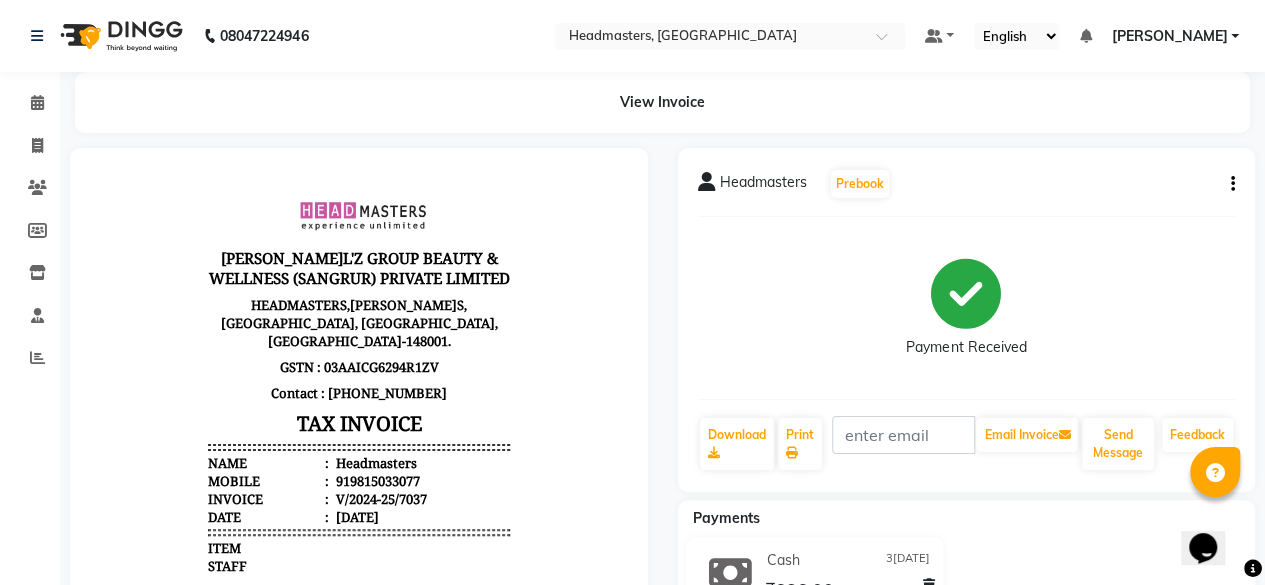click 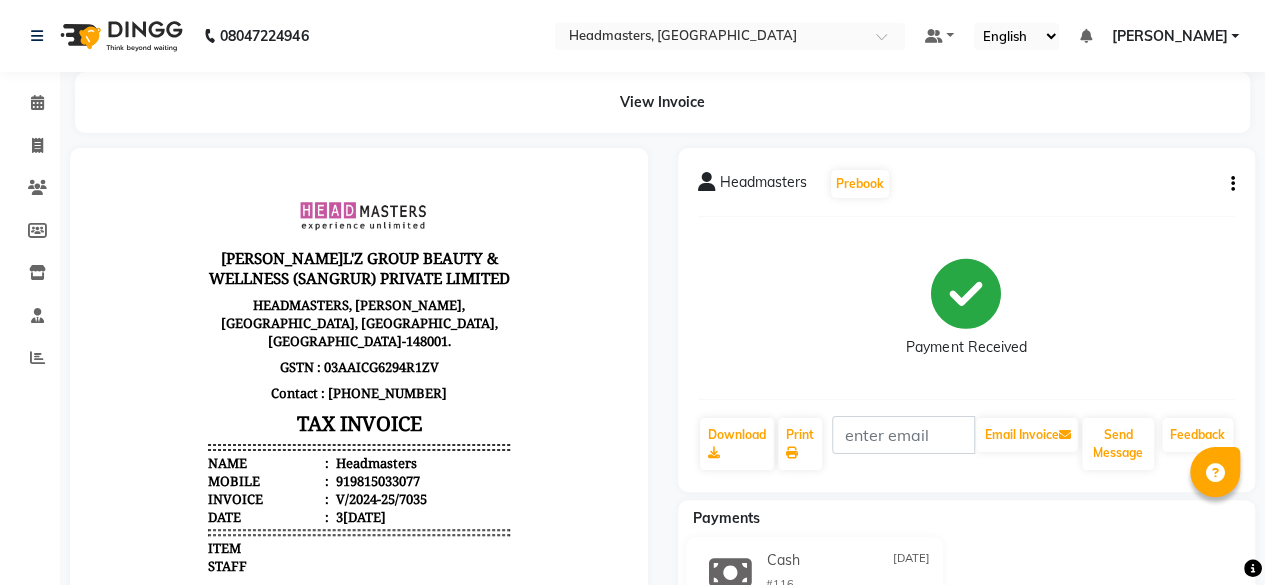 scroll, scrollTop: 0, scrollLeft: 0, axis: both 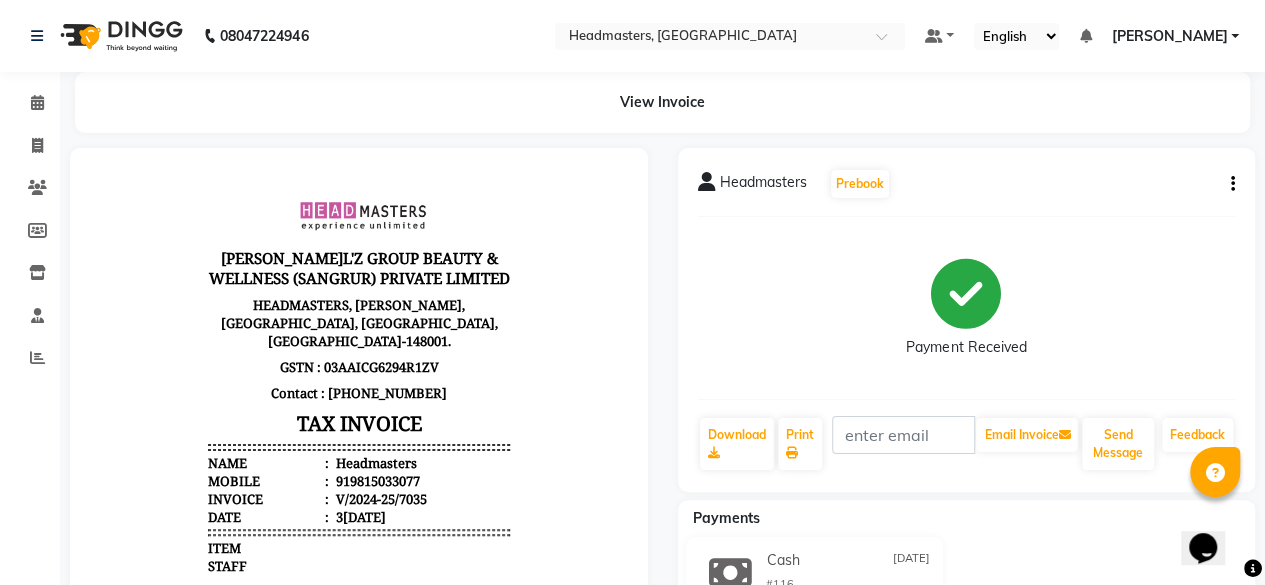click on "Headmasters   Prebook   Payment Received  Download  Print   Email Invoice   Send Message Feedback" 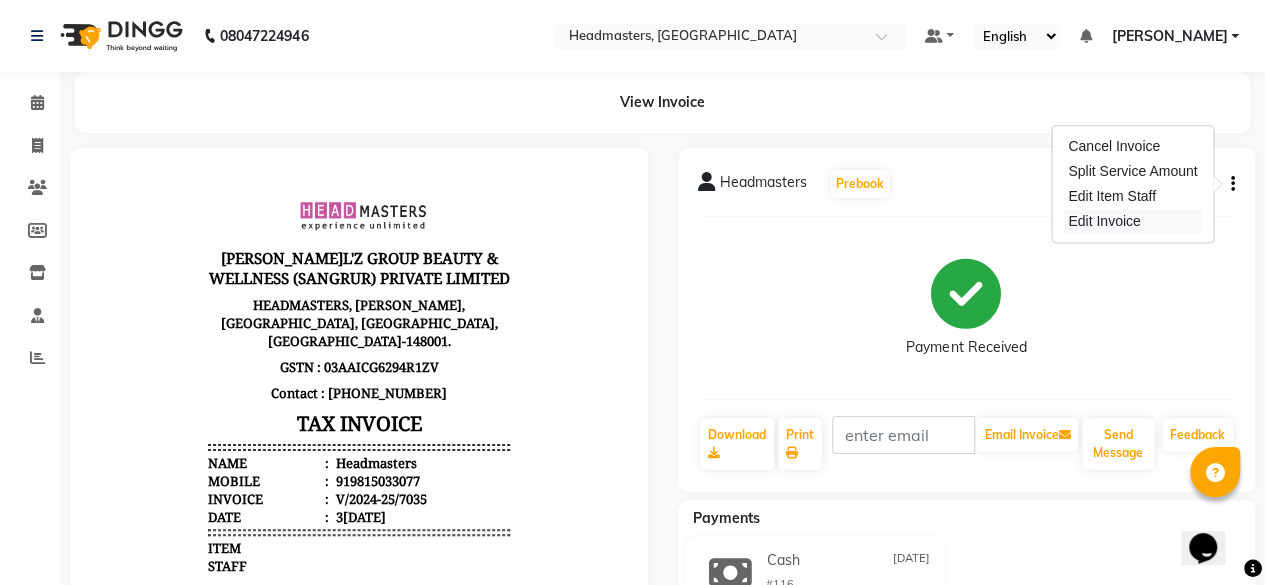 click on "Edit Invoice" at bounding box center [1132, 221] 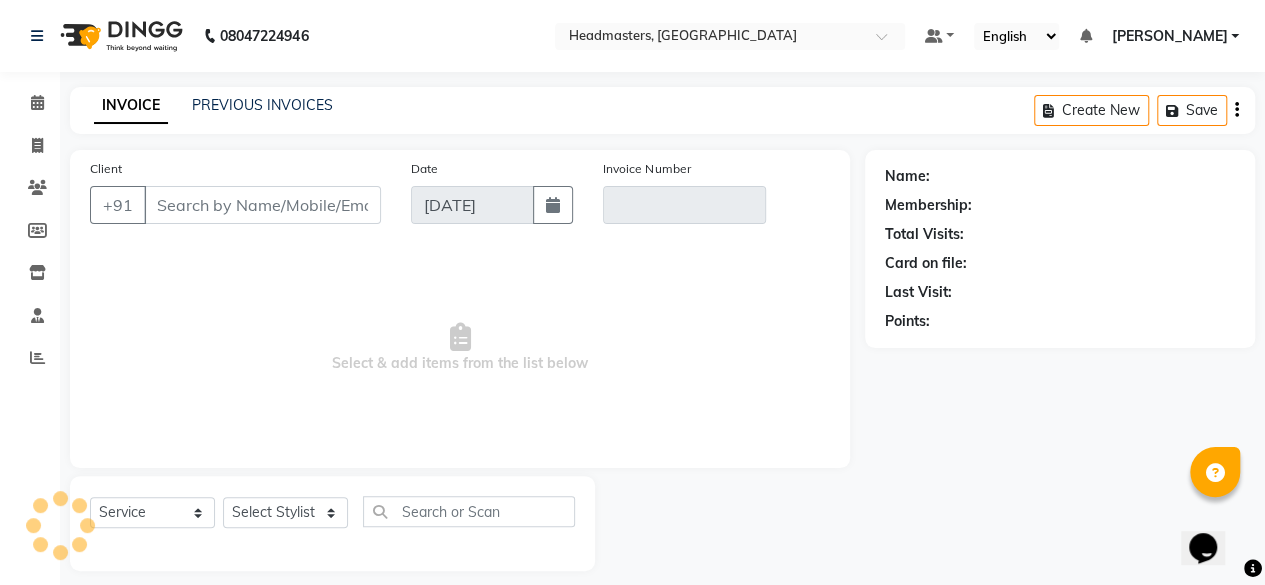 scroll, scrollTop: 15, scrollLeft: 0, axis: vertical 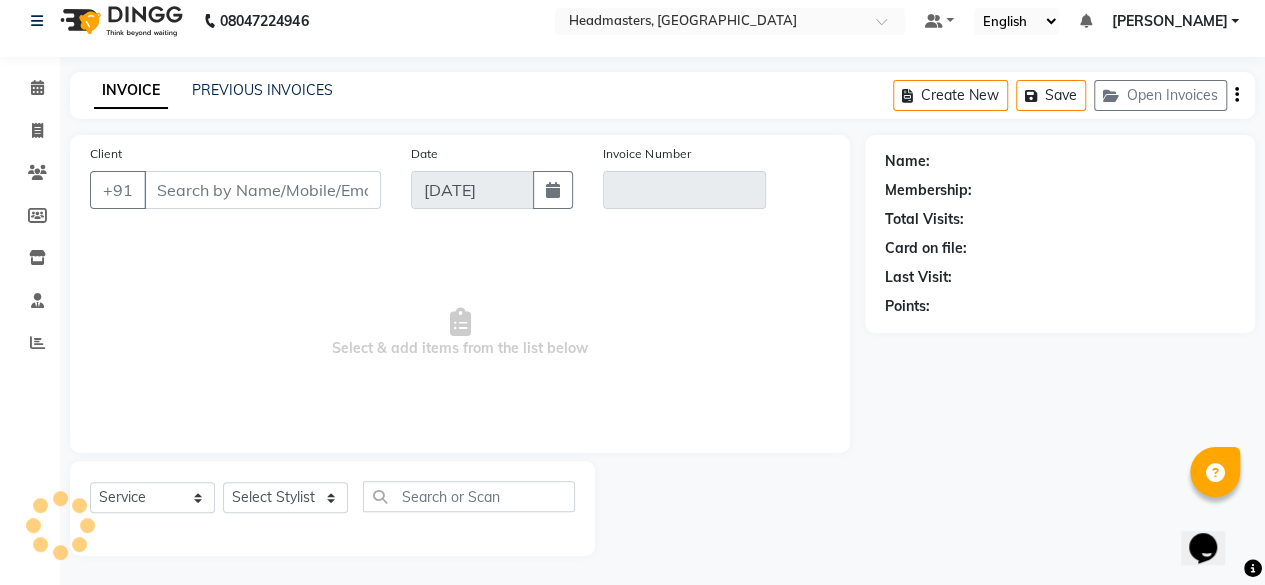 type on "9815033077" 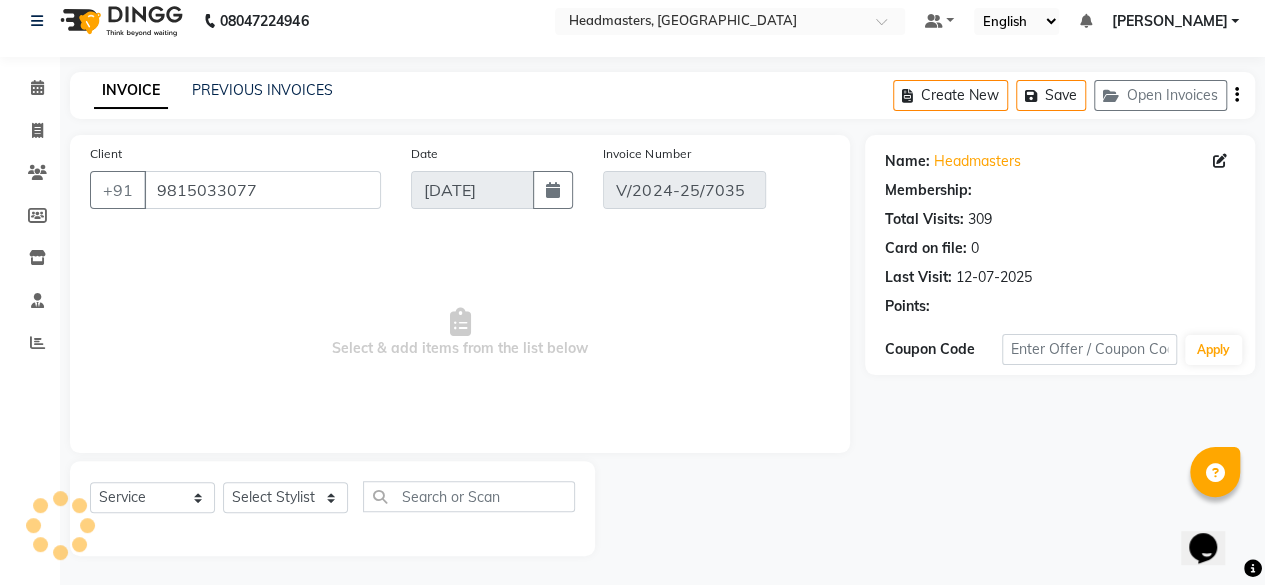 type on "3[DATE]" 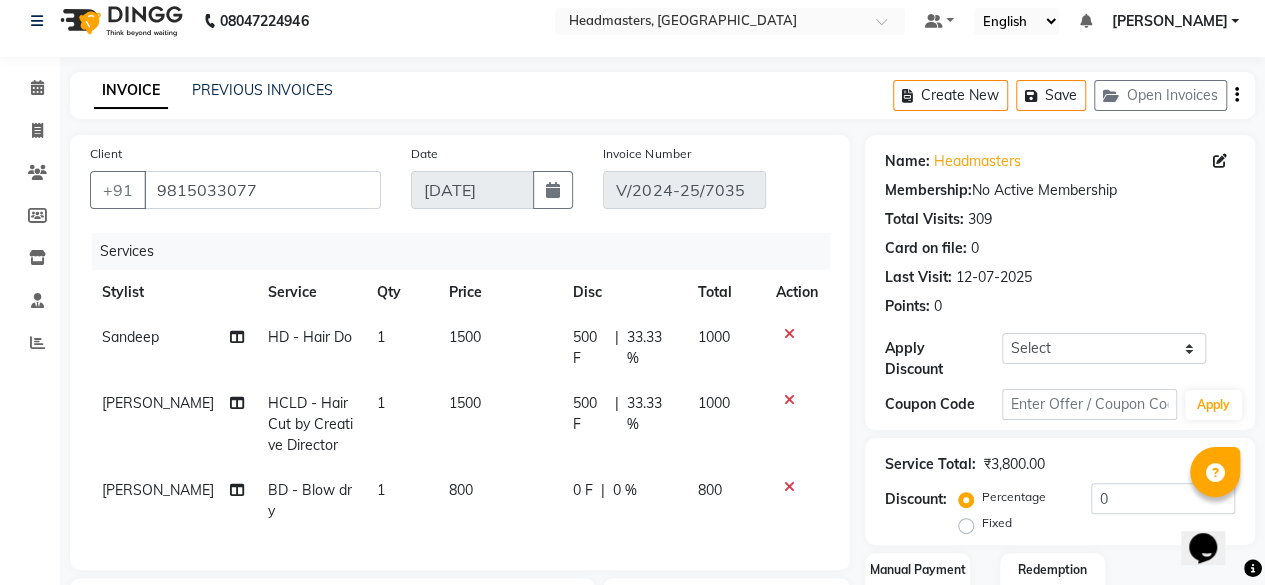 click on "33.33 %" 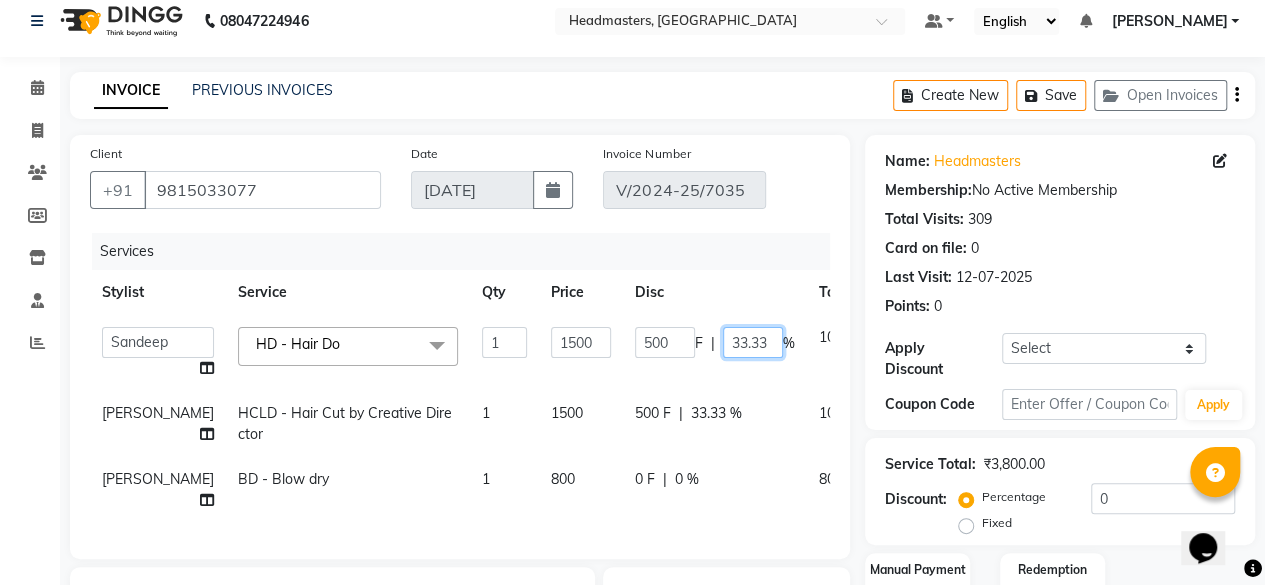 click on "33.33" 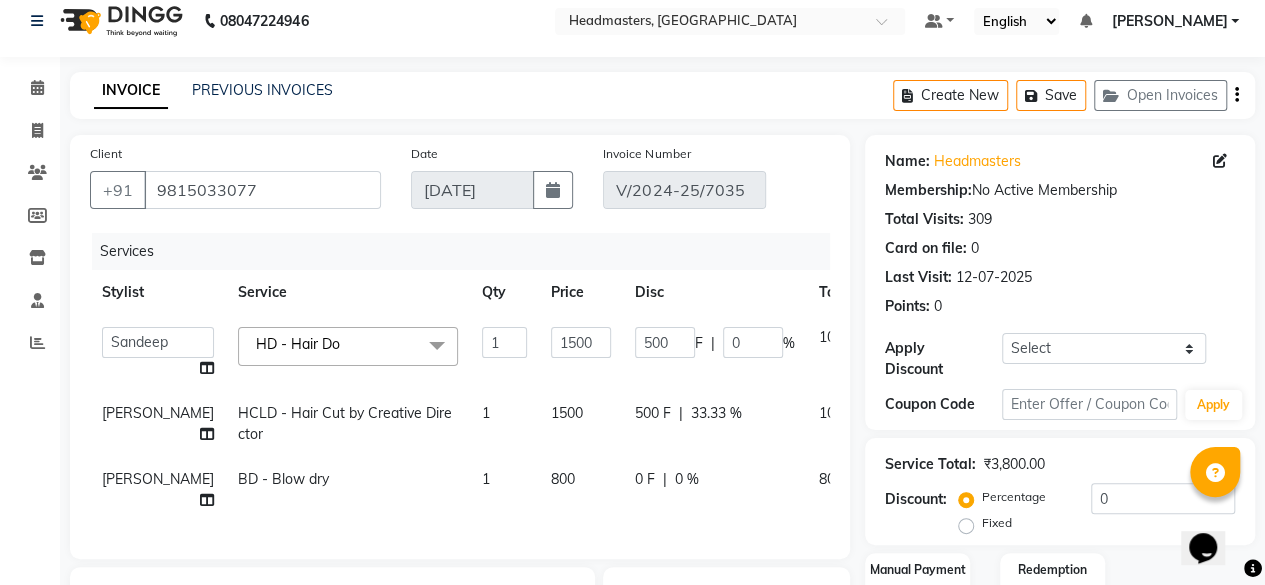 click on "33.33 %" 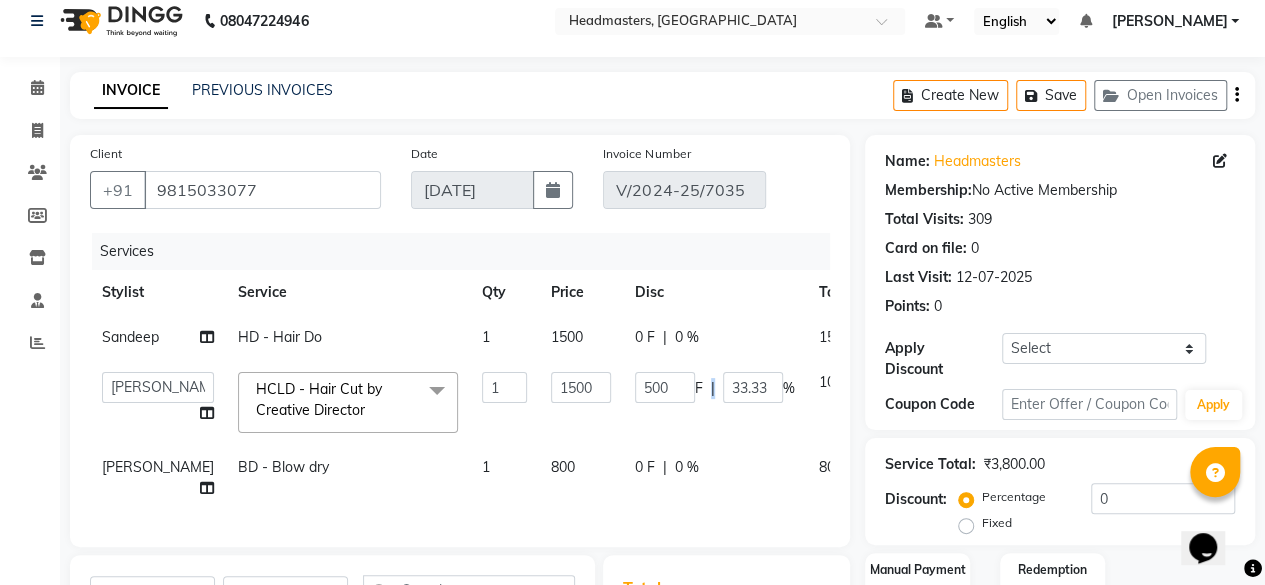 click on "500 F | 33.33 %" 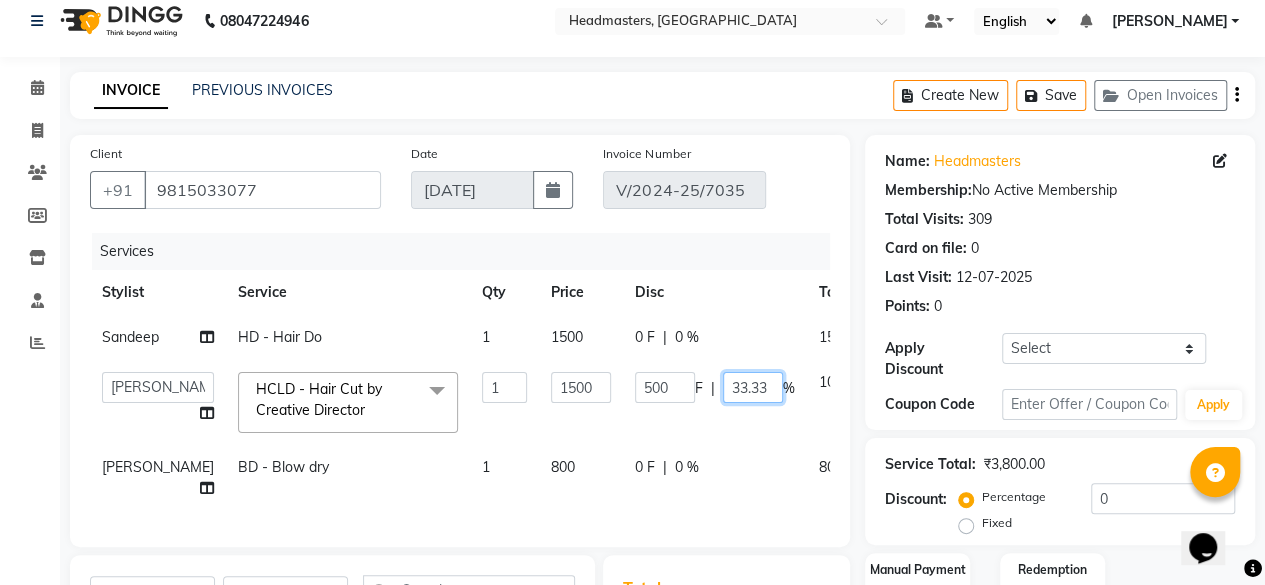 click on "33.33" 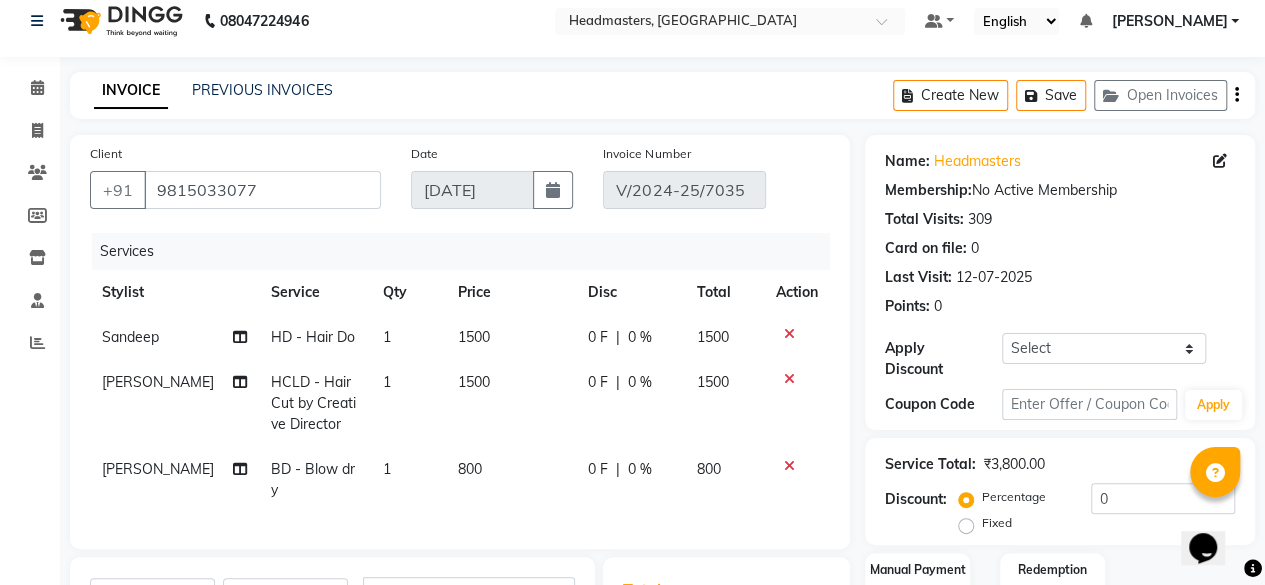 click on "0 F | 0 %" 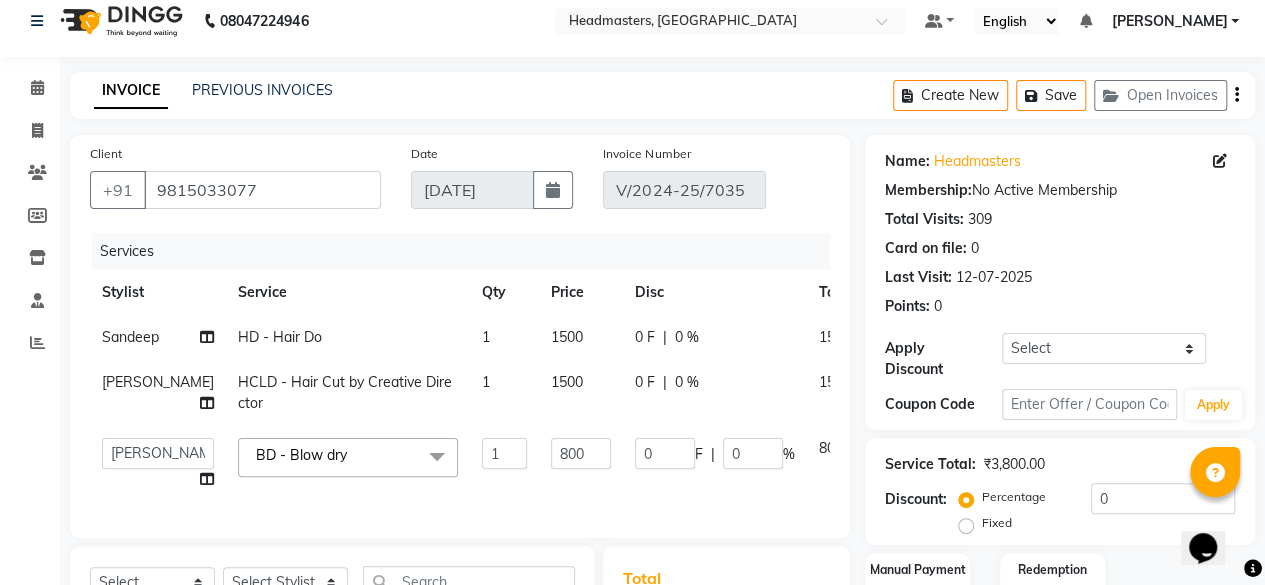 click on "1500" 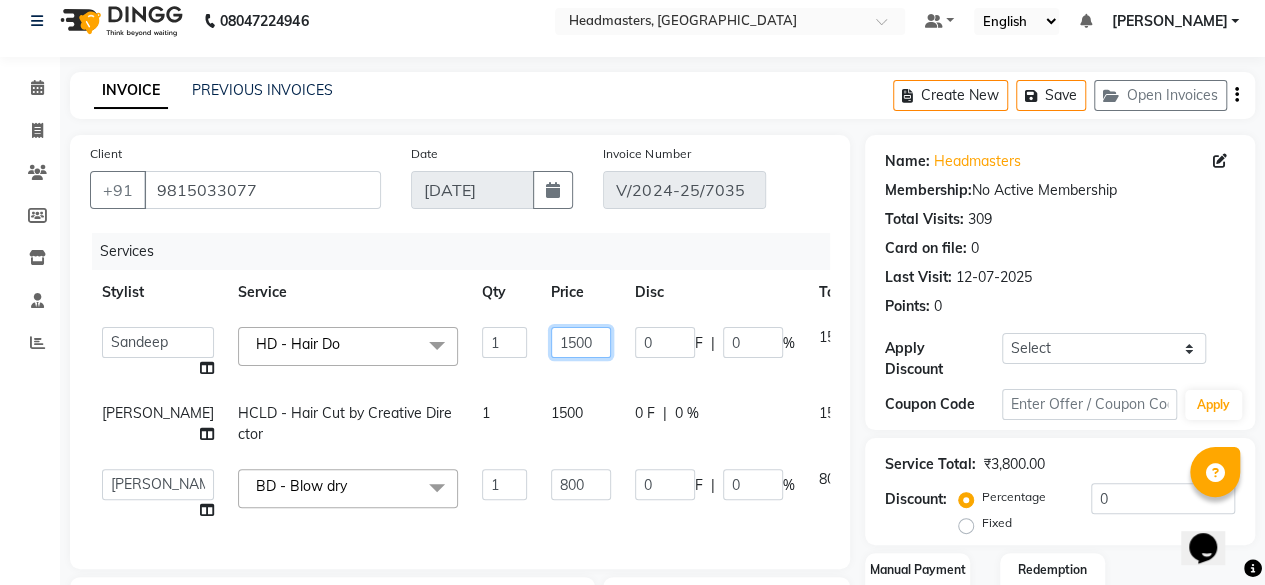 drag, startPoint x: 523, startPoint y: 338, endPoint x: 483, endPoint y: 348, distance: 41.231056 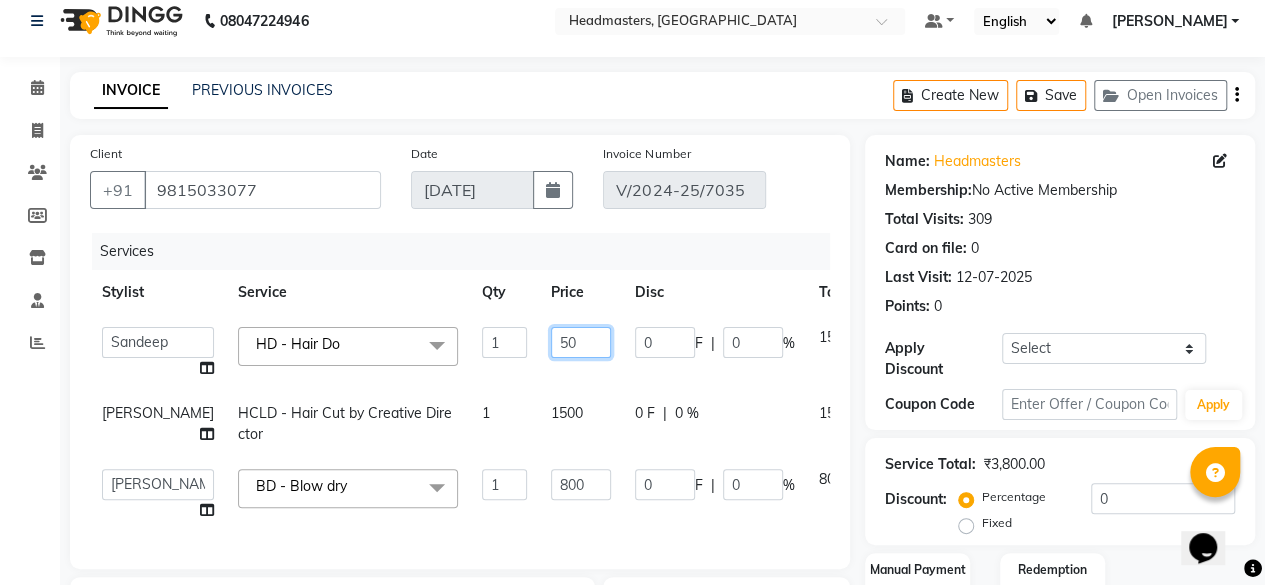 type on "500" 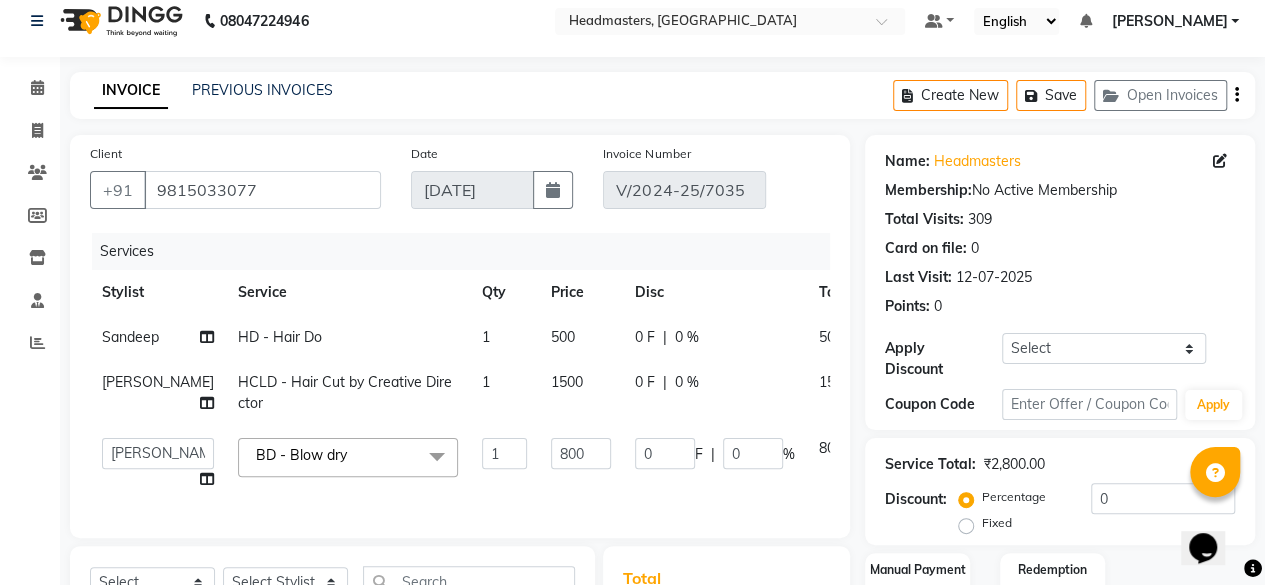 click on "1500" 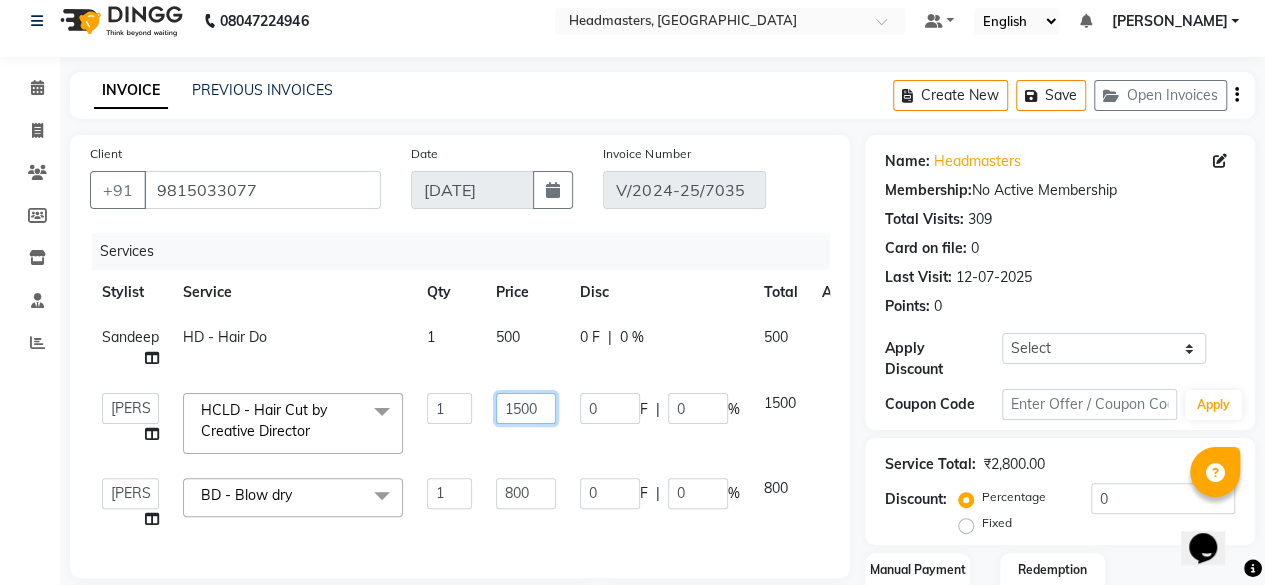 drag, startPoint x: 543, startPoint y: 411, endPoint x: 494, endPoint y: 413, distance: 49.0408 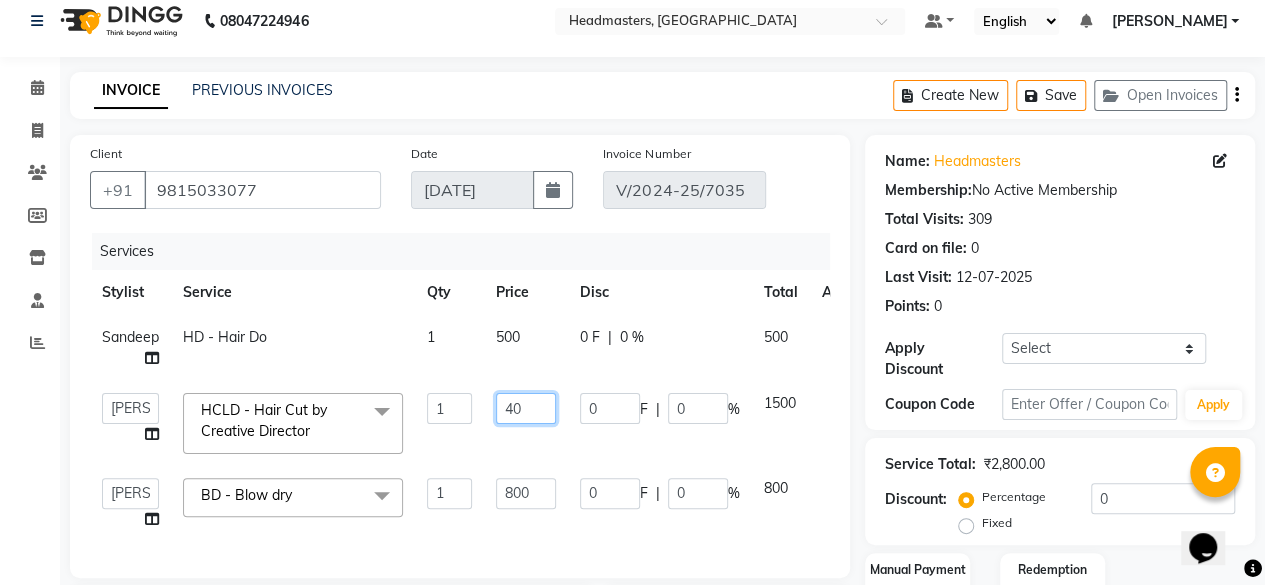 type on "400" 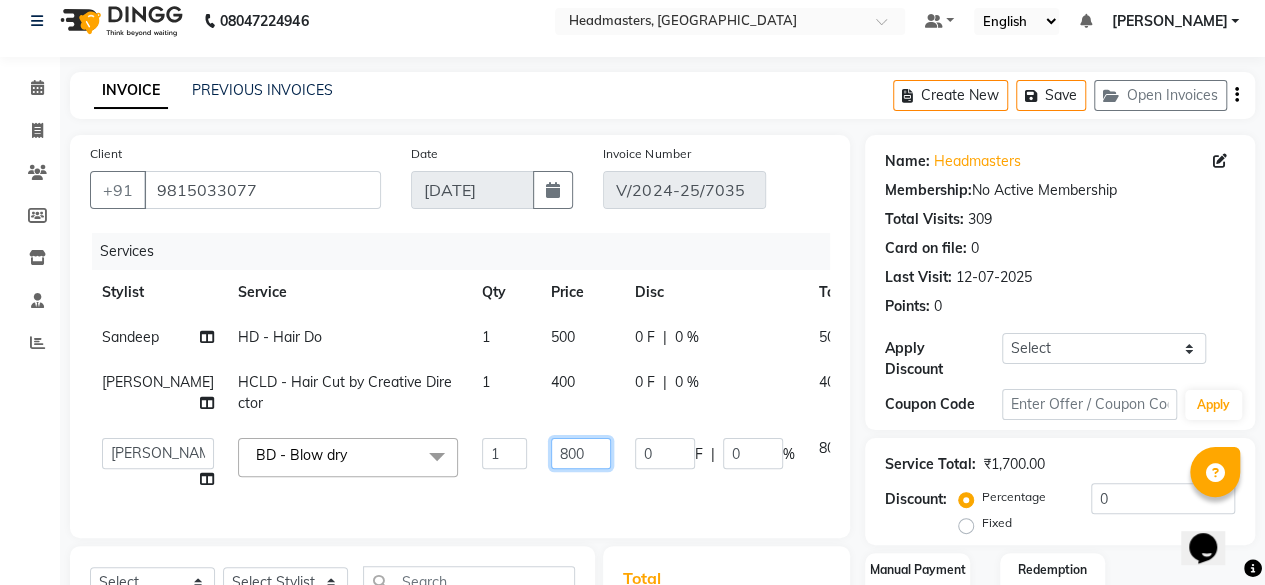 click on "800" 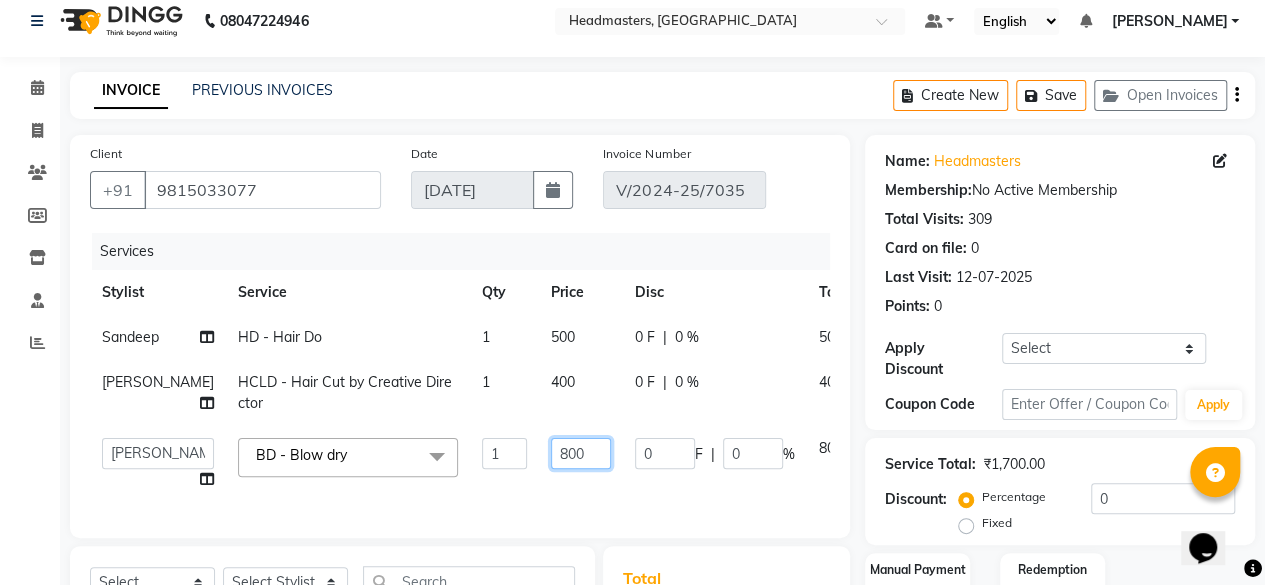 drag, startPoint x: 534, startPoint y: 478, endPoint x: 490, endPoint y: 479, distance: 44.011364 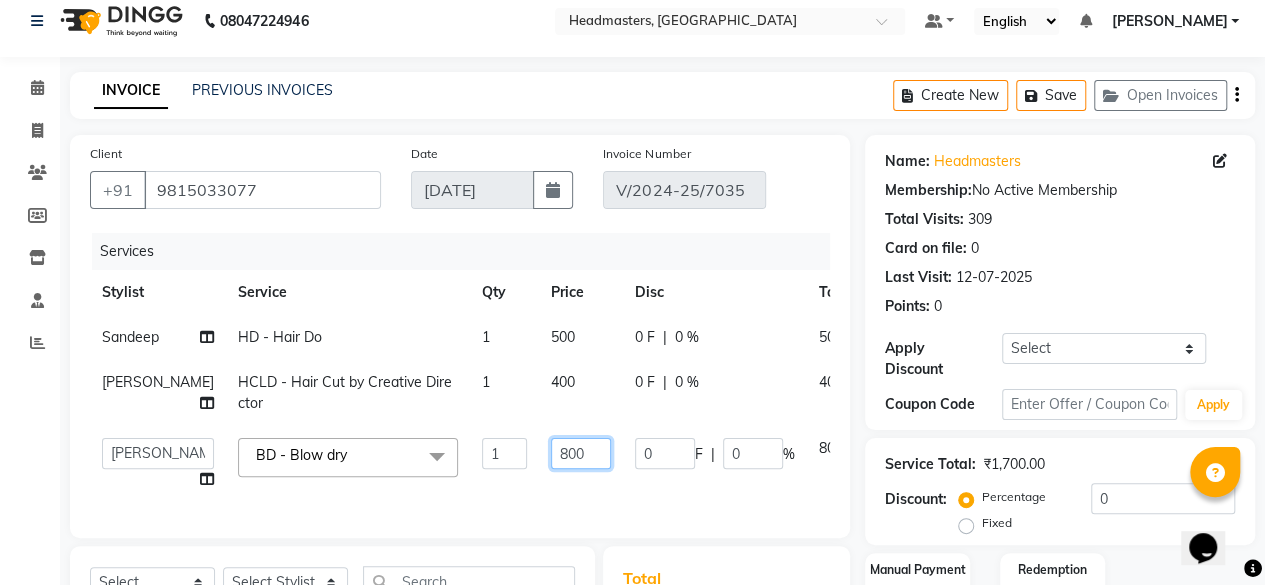 click on "800" 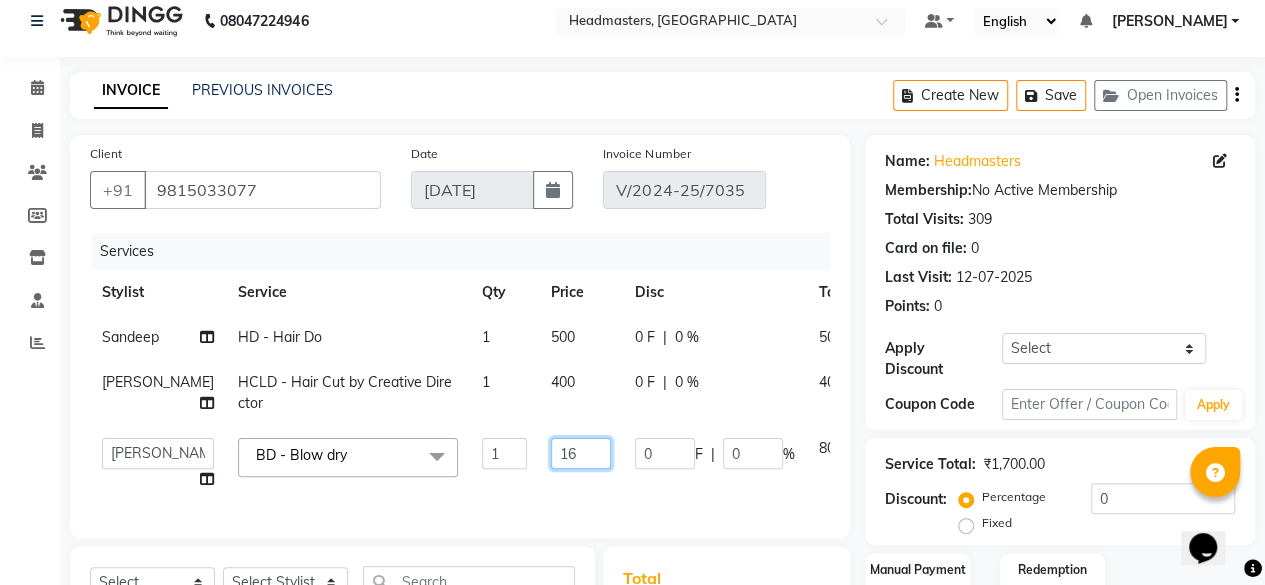 type on "168" 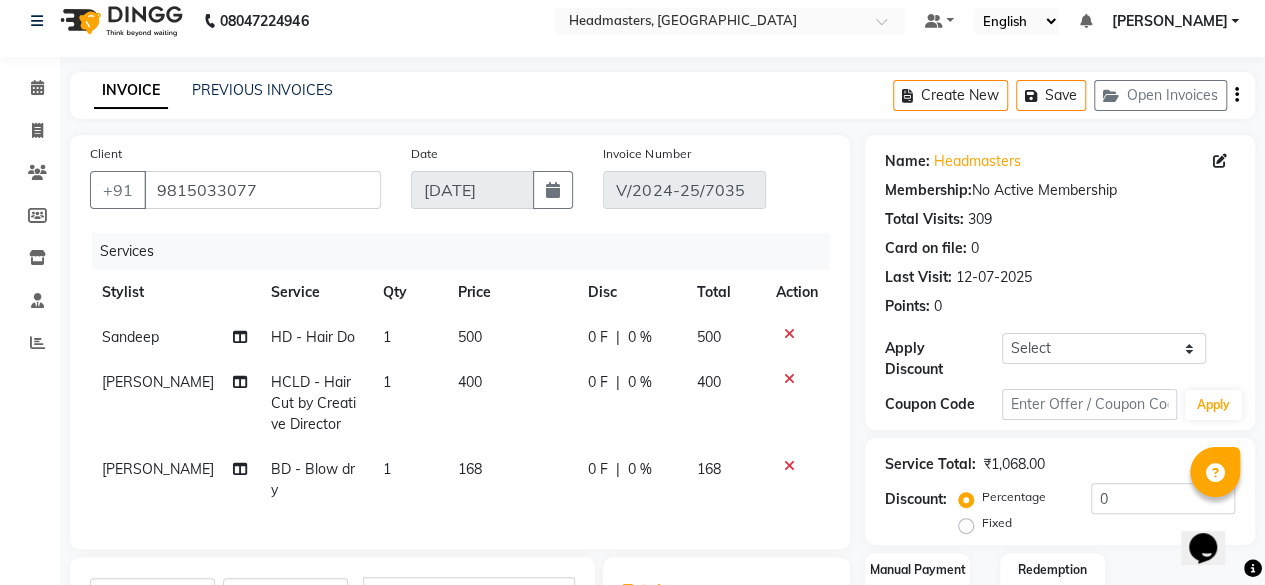 click on "Services Stylist Service Qty Price Disc Total Action Sandeep HD - Hair Do 1 500 0 F | 0 % 500 Vijay HCLD - Hair Cut by Creative Director 1 400 0 F | 0 % 400 Jitender BD - Blow dry 1 168 0 F | 0 % 168" 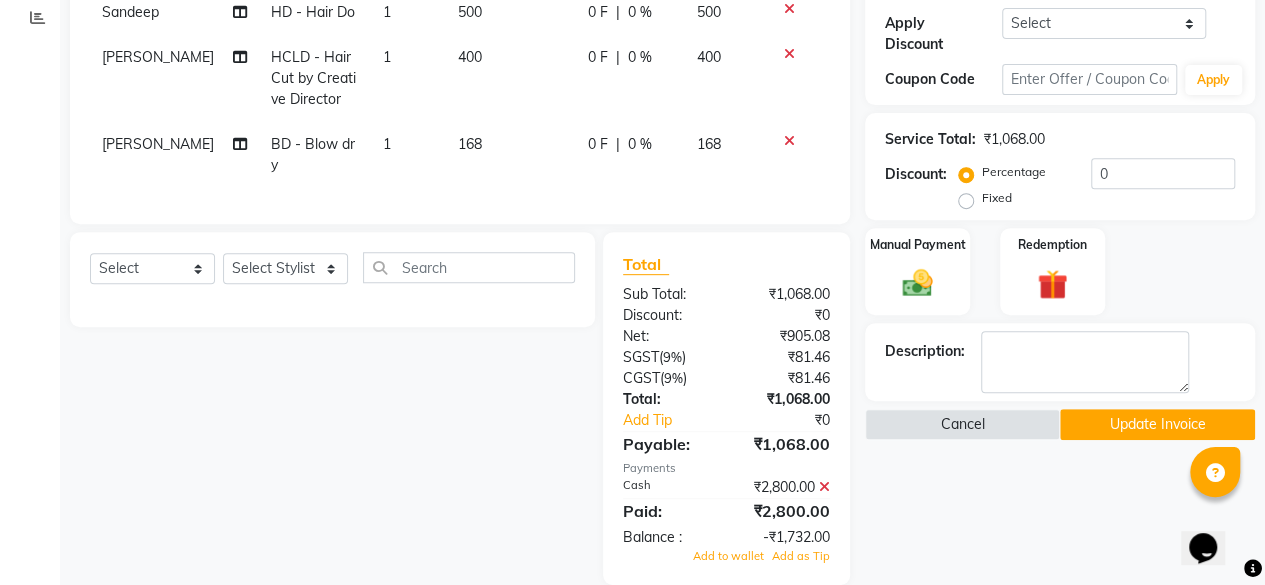 scroll, scrollTop: 362, scrollLeft: 0, axis: vertical 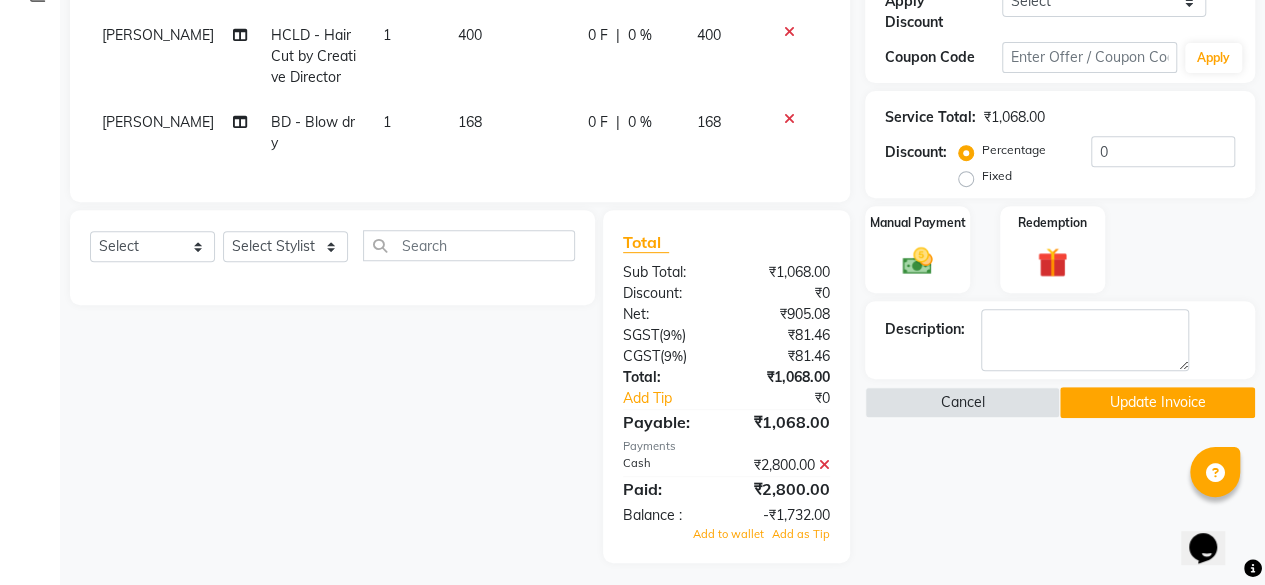 click 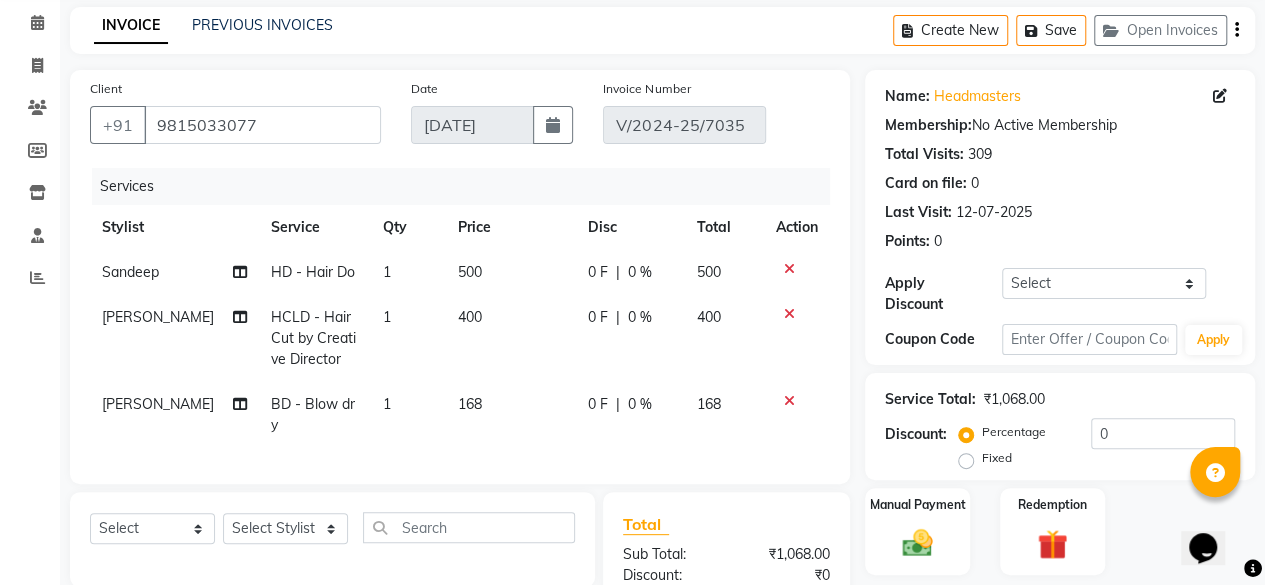 scroll, scrollTop: 0, scrollLeft: 0, axis: both 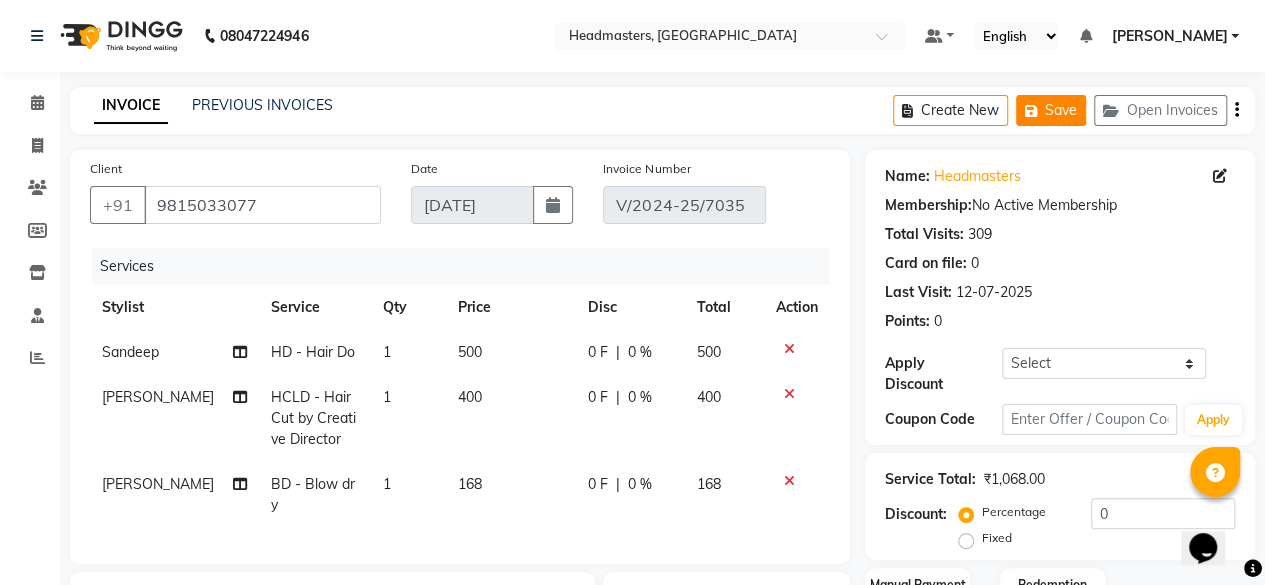click 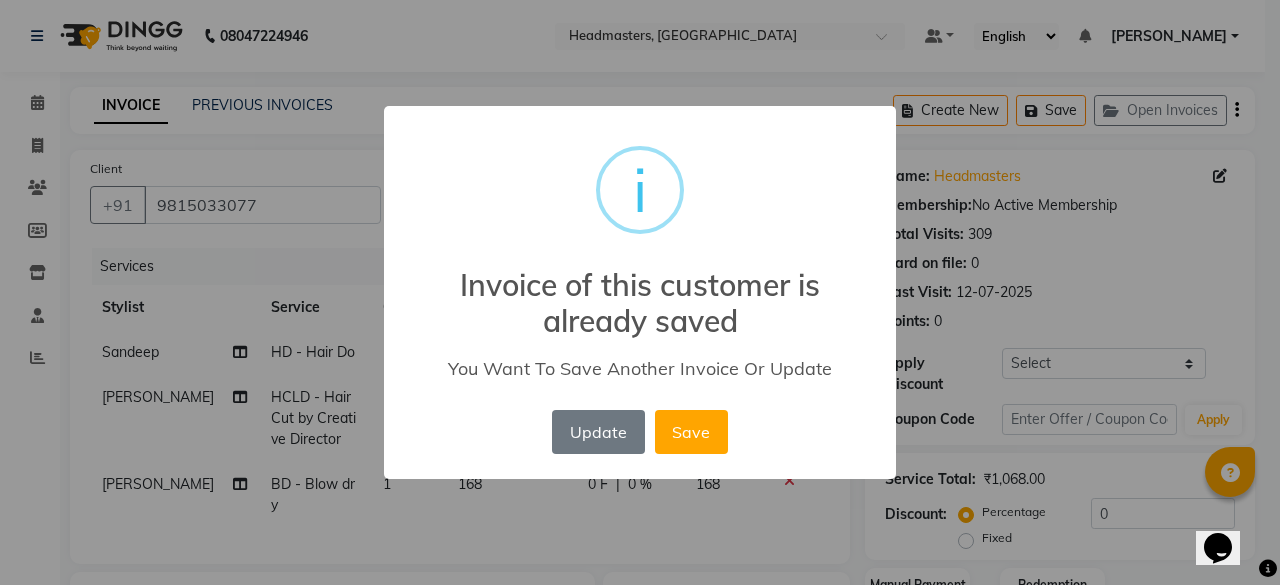 drag, startPoint x: 695, startPoint y: 441, endPoint x: 835, endPoint y: 375, distance: 154.77725 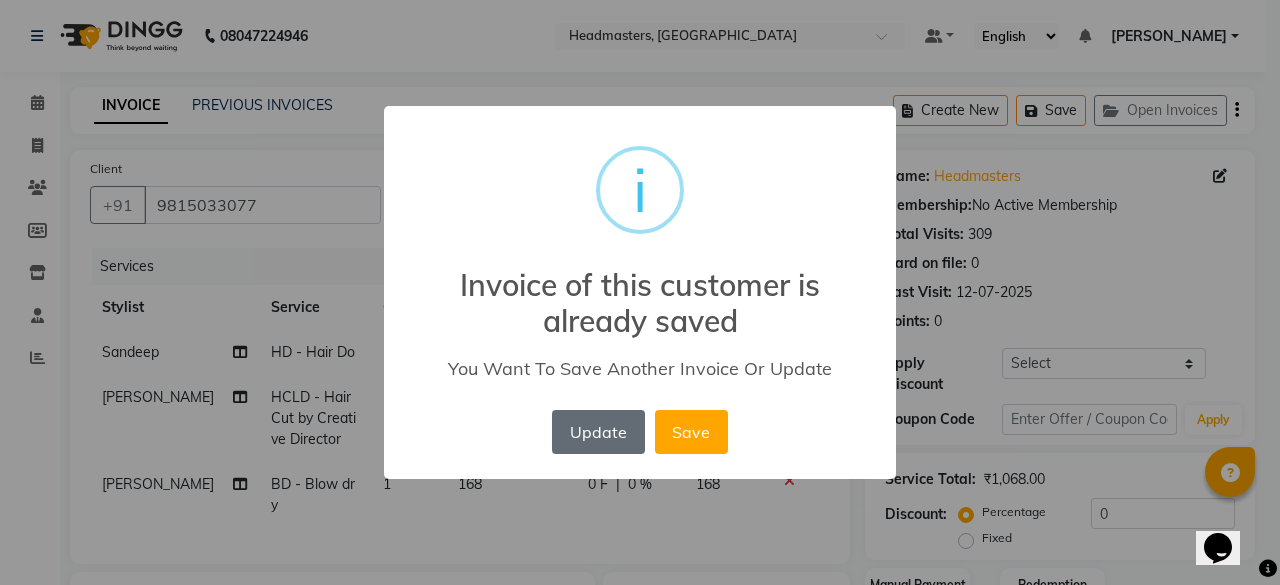 click on "Update" at bounding box center (598, 432) 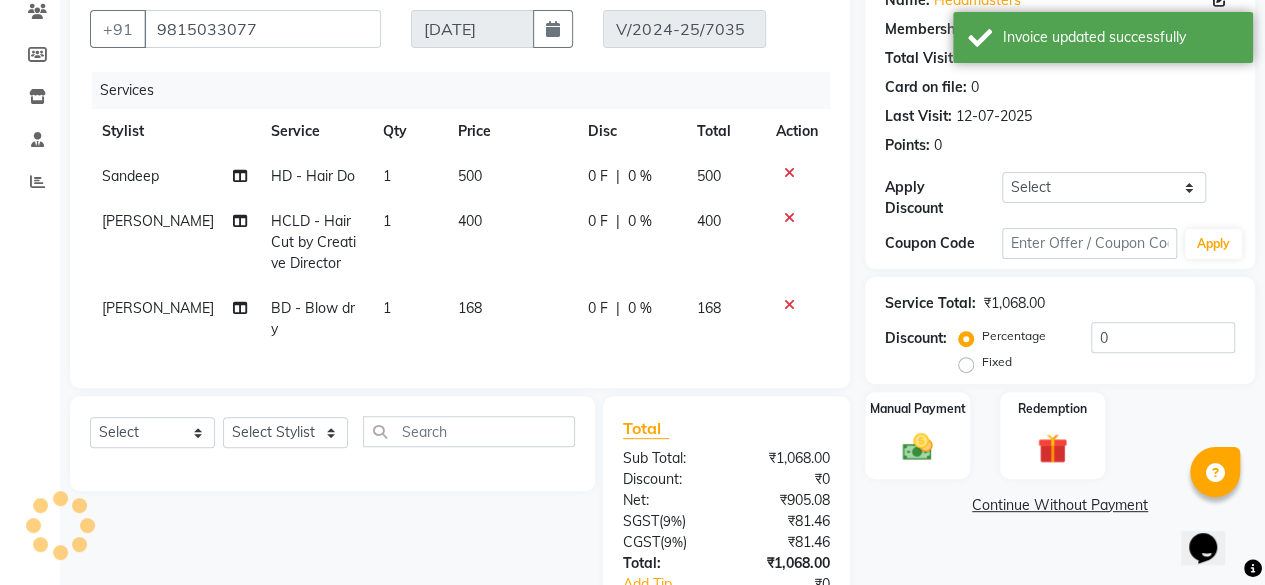 scroll, scrollTop: 304, scrollLeft: 0, axis: vertical 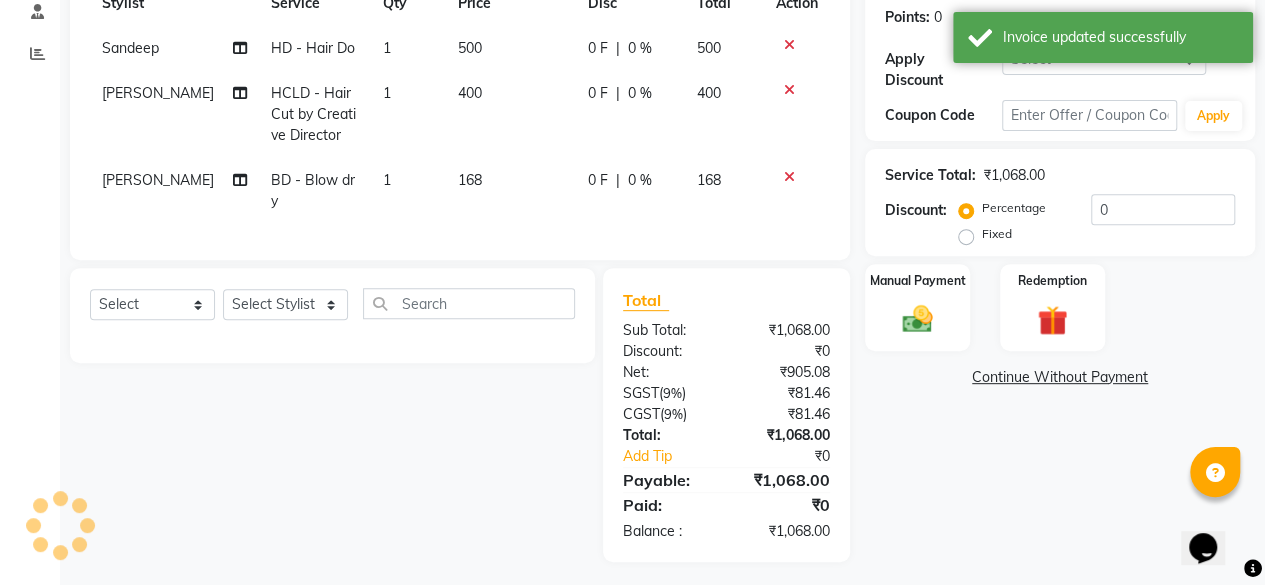 click on "Continue Without Payment" 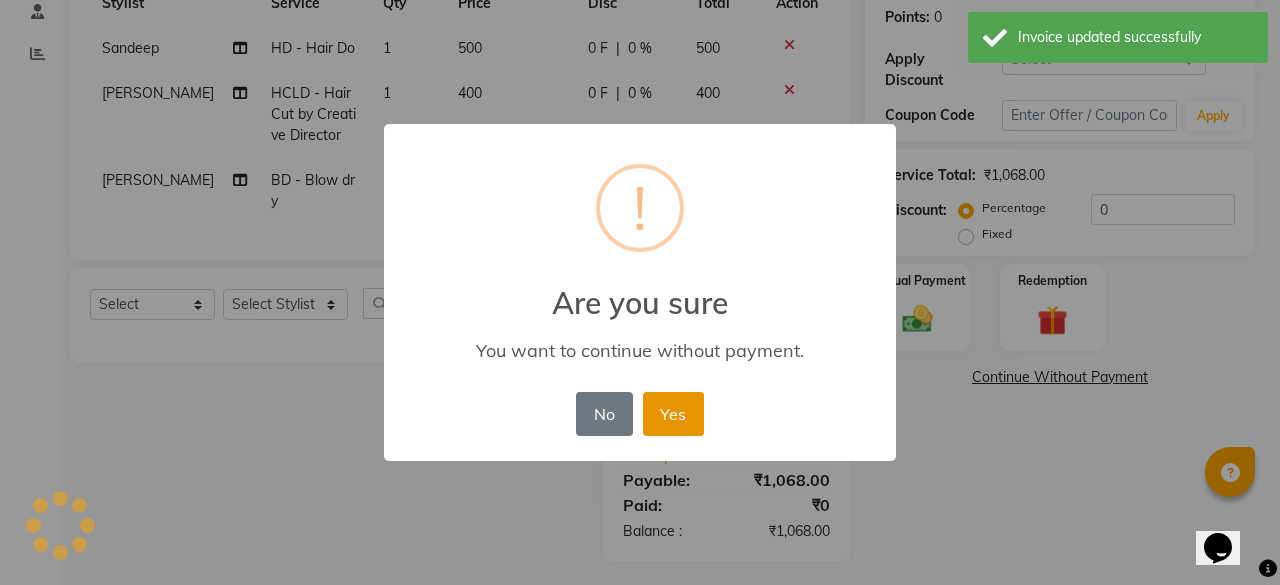 click on "Yes" at bounding box center (673, 414) 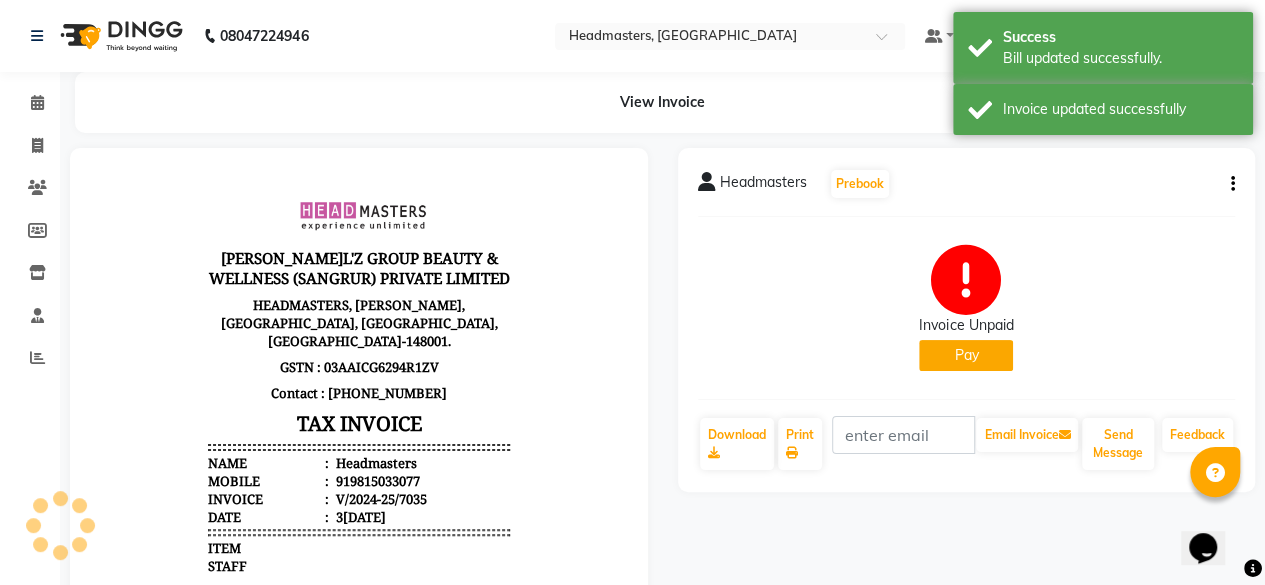 scroll, scrollTop: 0, scrollLeft: 0, axis: both 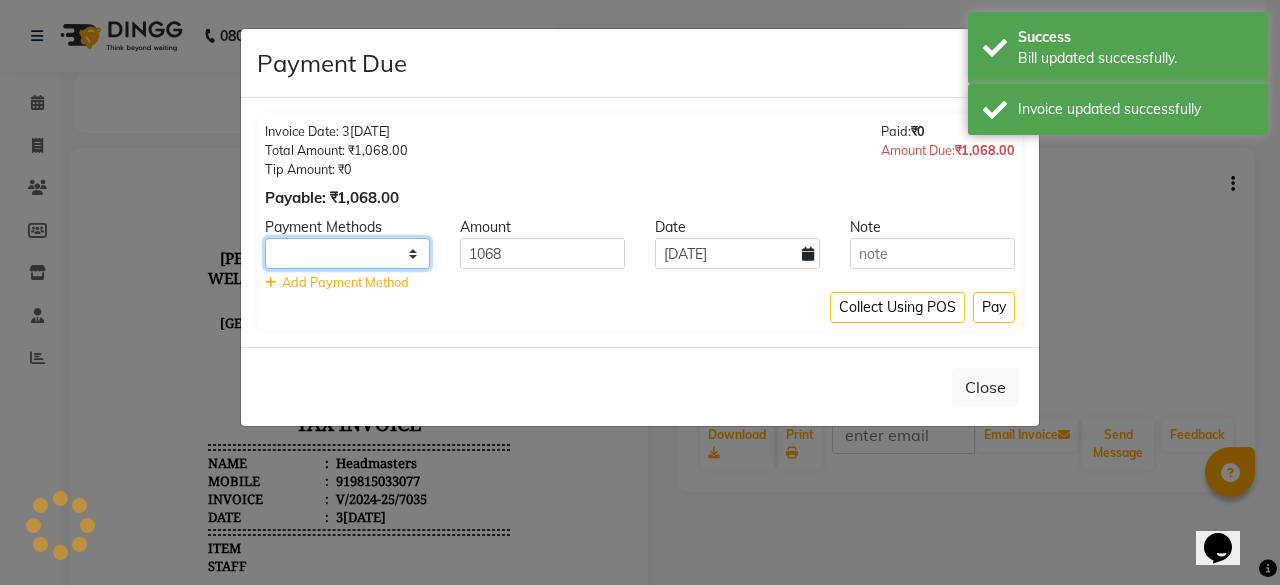 click on "UPI CARD Complimentary Cash" 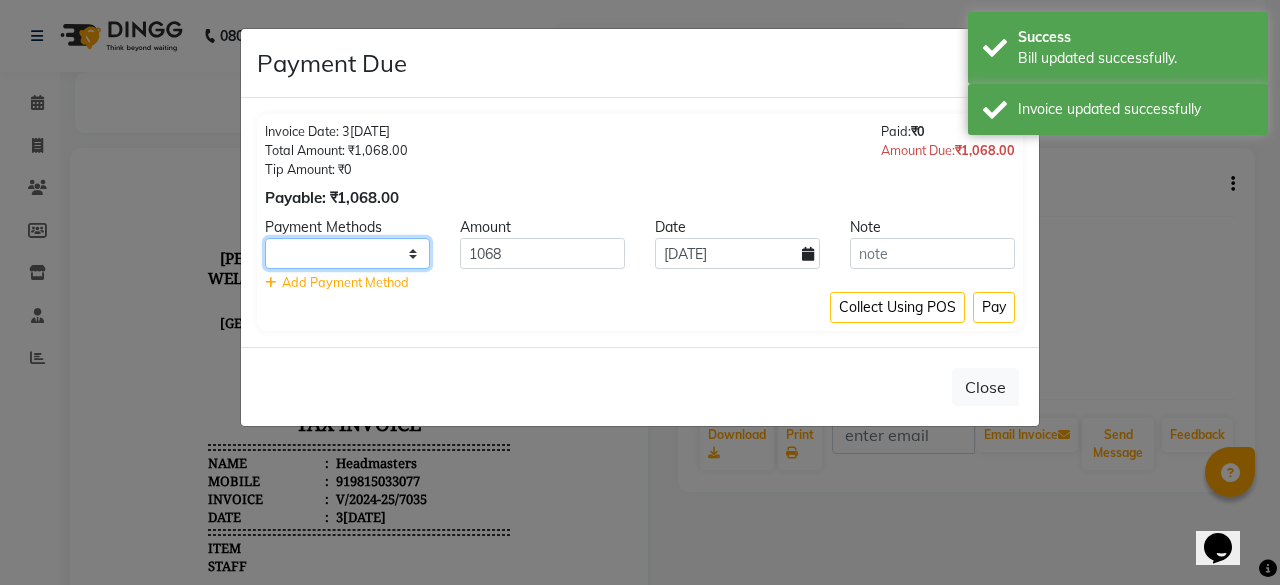 select on "116" 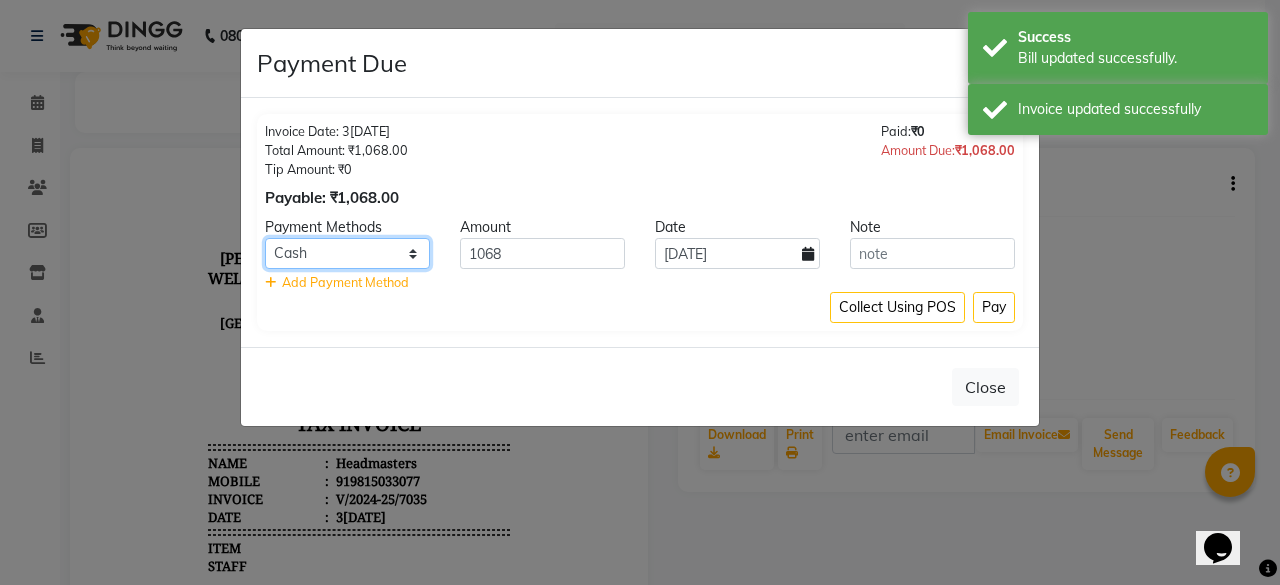click on "UPI CARD Complimentary Cash" 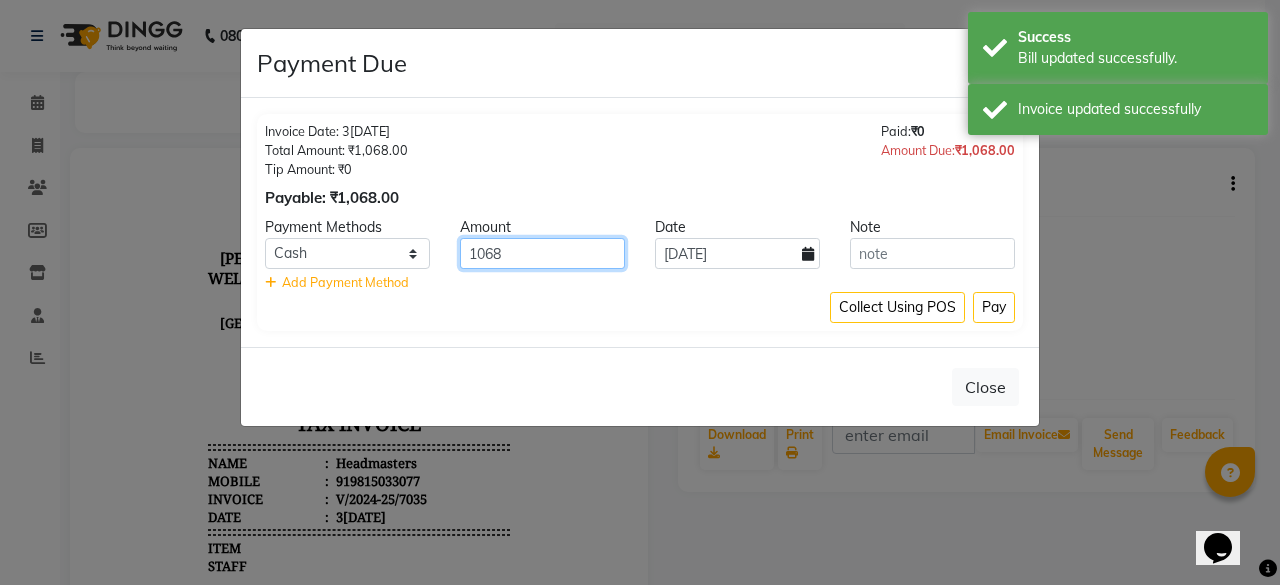 click on "1068" 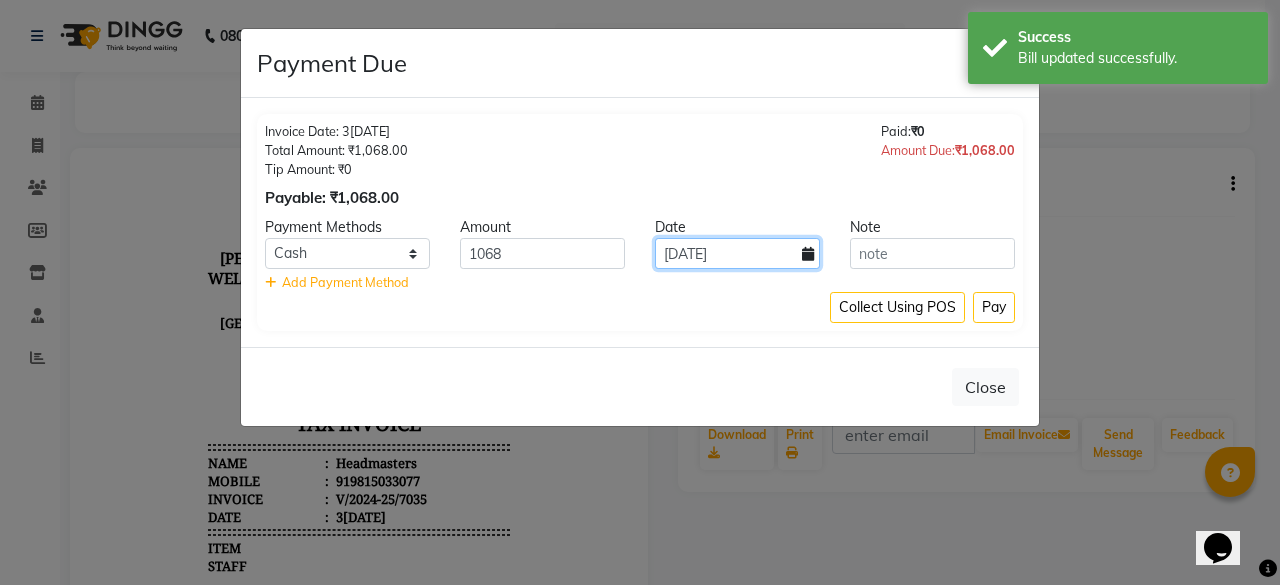 click on "[DATE]" 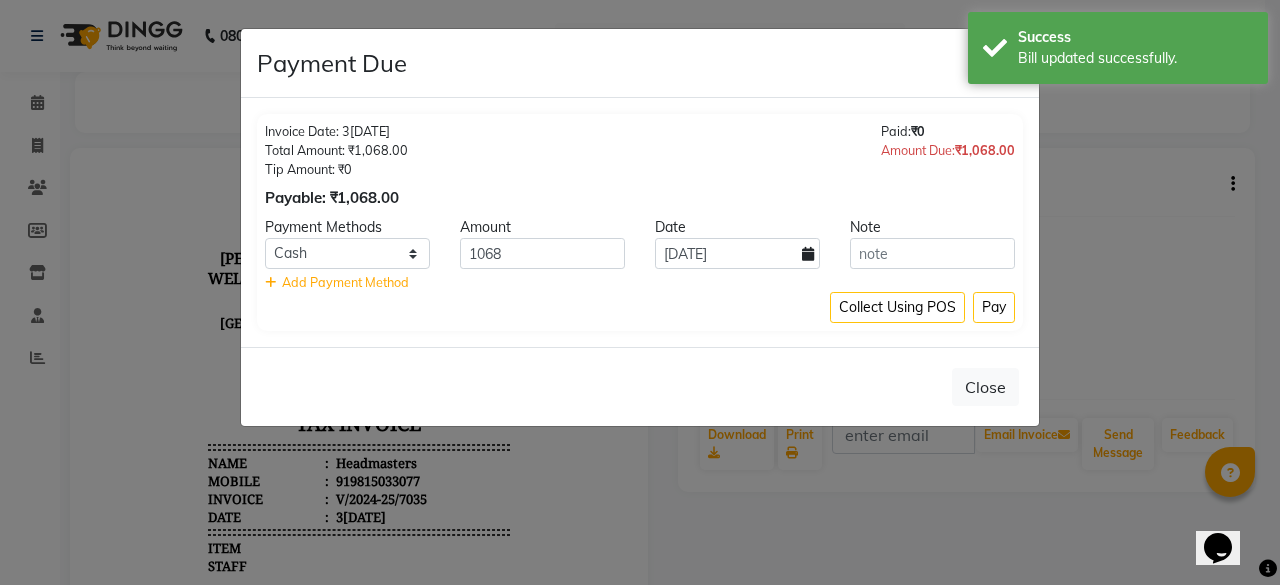 select on "7" 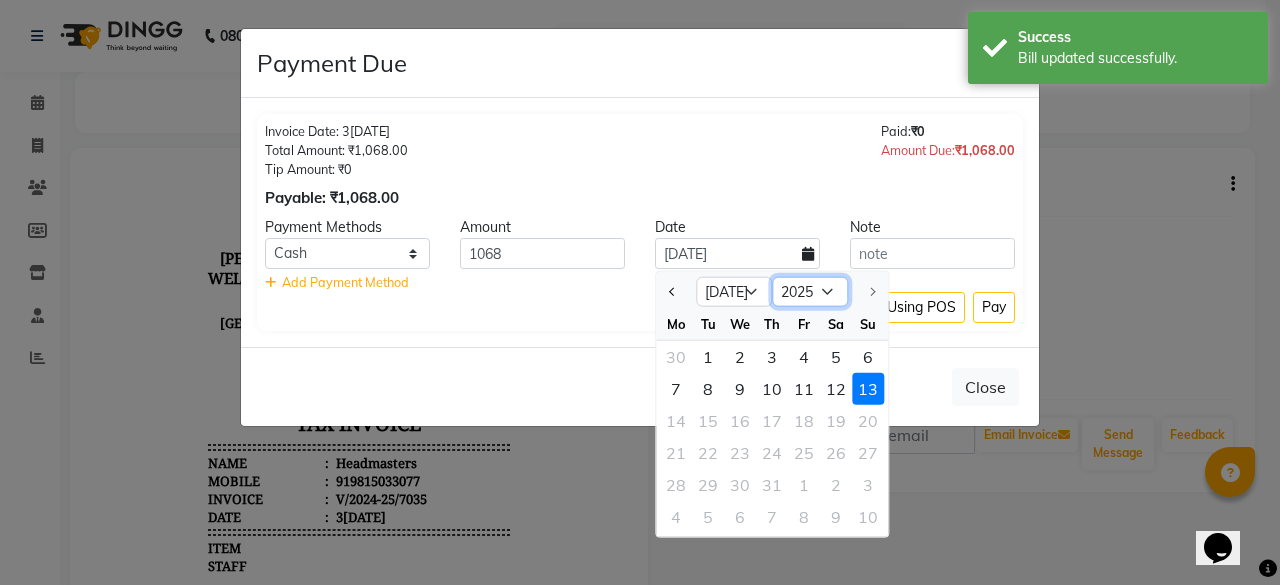 click on "2015 2016 2017 2018 2019 2020 2021 2022 2023 2024 2025" 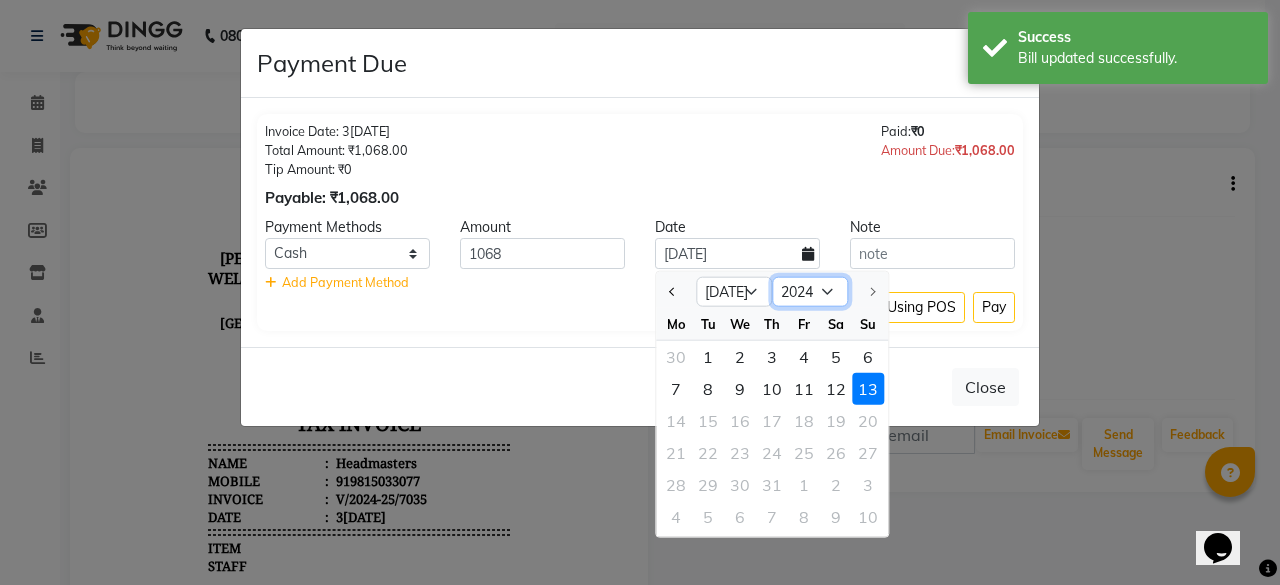 click on "2015 2016 2017 2018 2019 2020 2021 2022 2023 2024 2025" 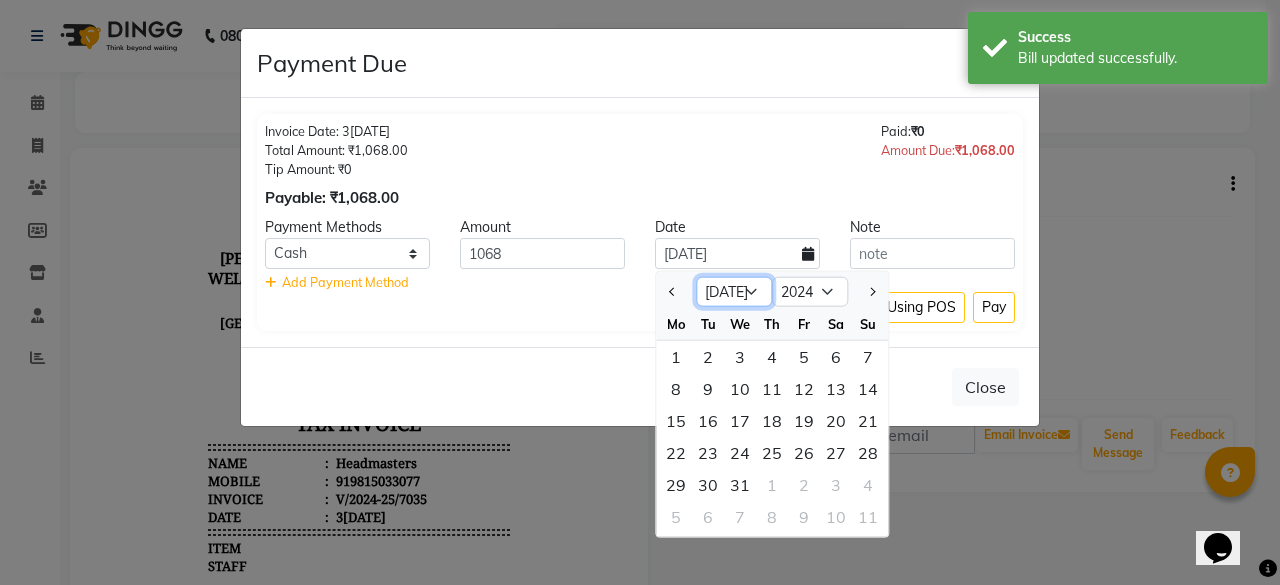 click on "Jan Feb Mar Apr May Jun [DATE] Aug Sep Oct Nov Dec" 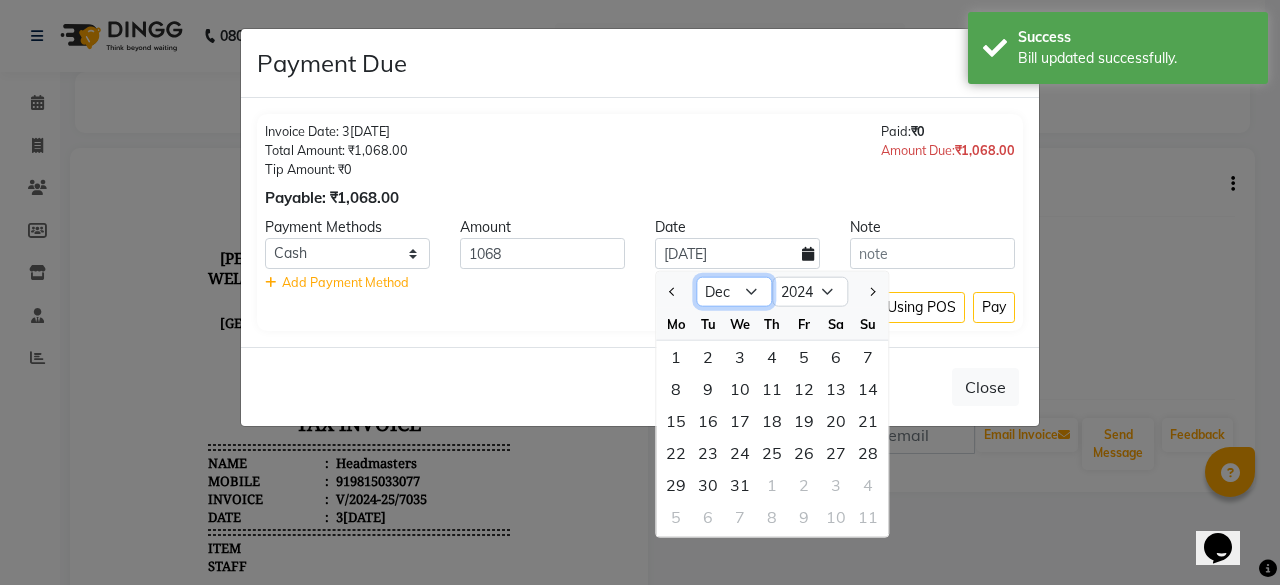 click on "Jan Feb Mar Apr May Jun [DATE] Aug Sep Oct Nov Dec" 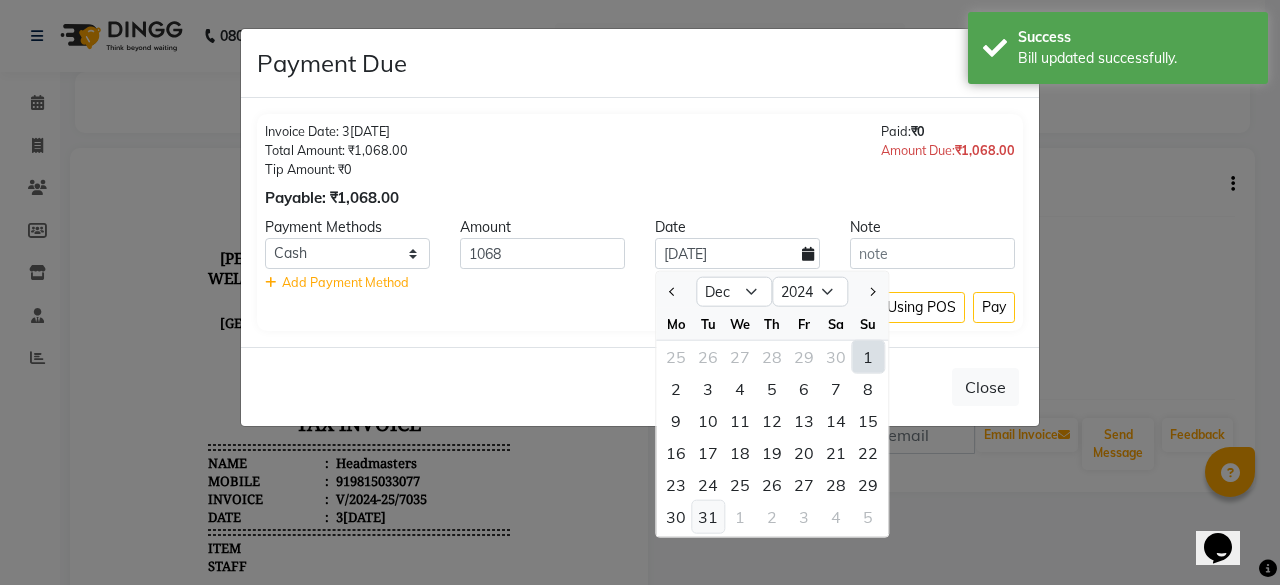 click on "31" 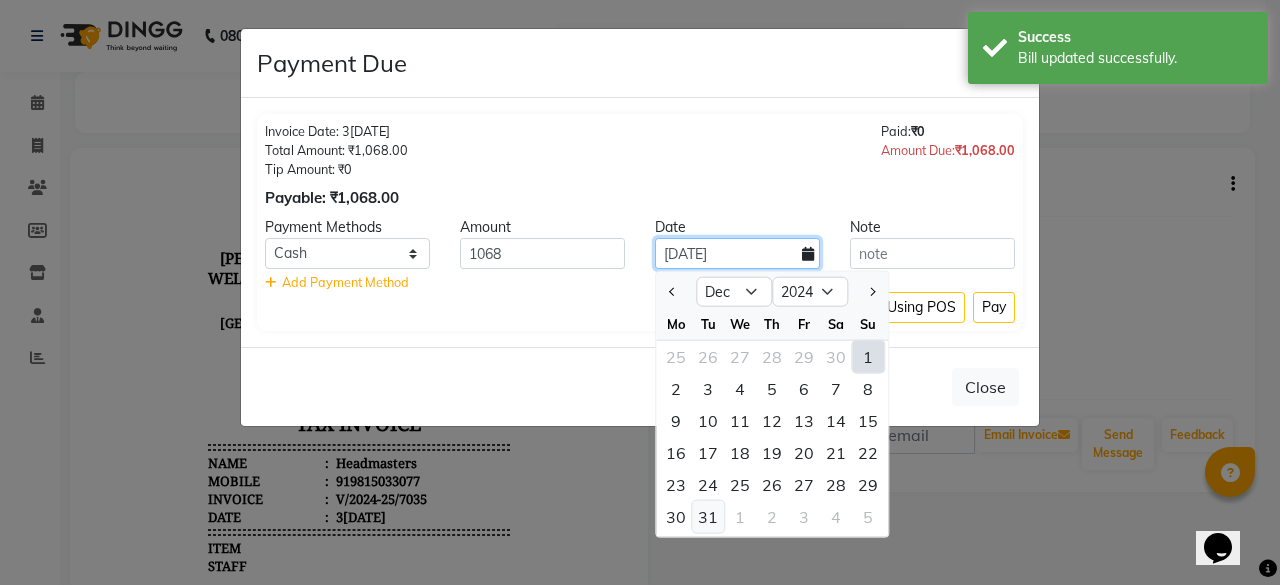 type on "[DATE]" 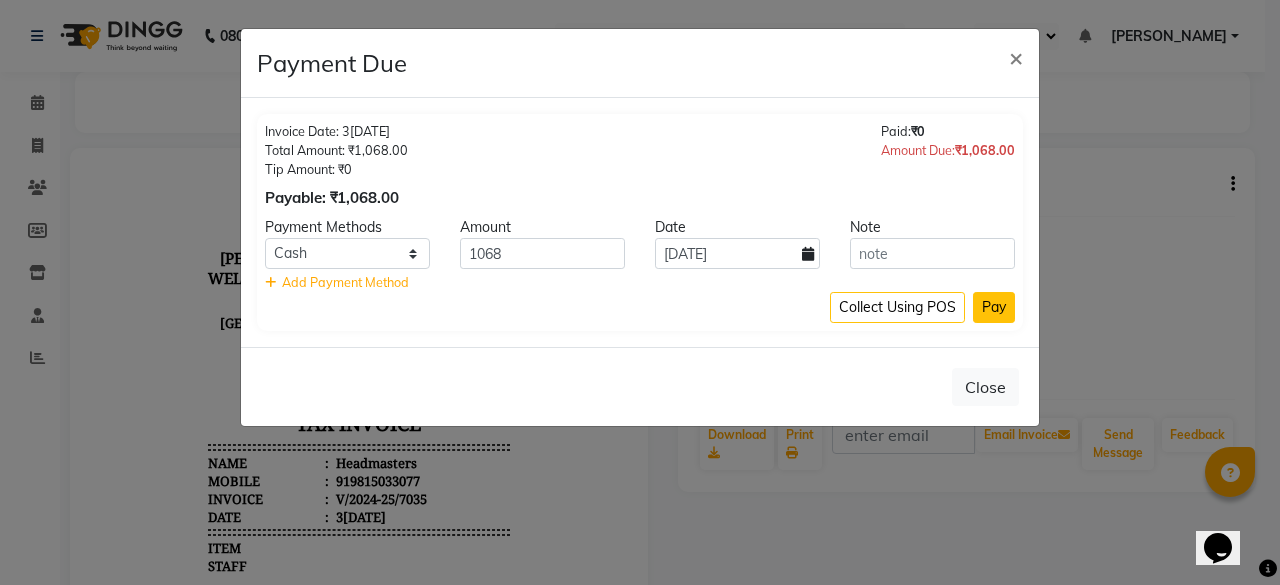 click on "Pay" 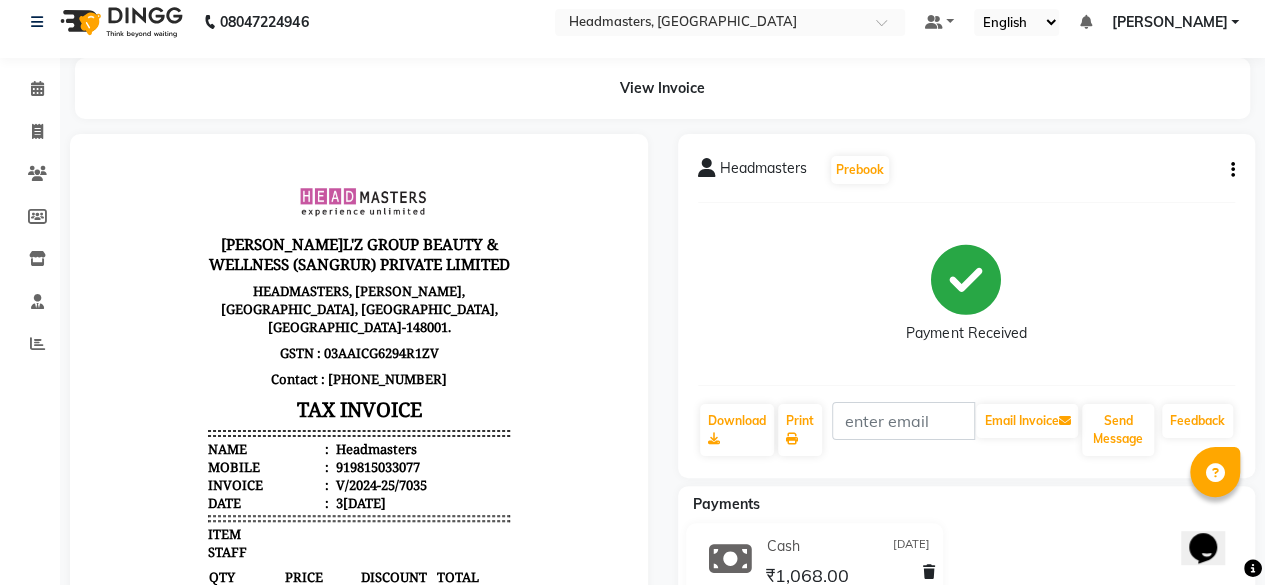scroll, scrollTop: 100, scrollLeft: 0, axis: vertical 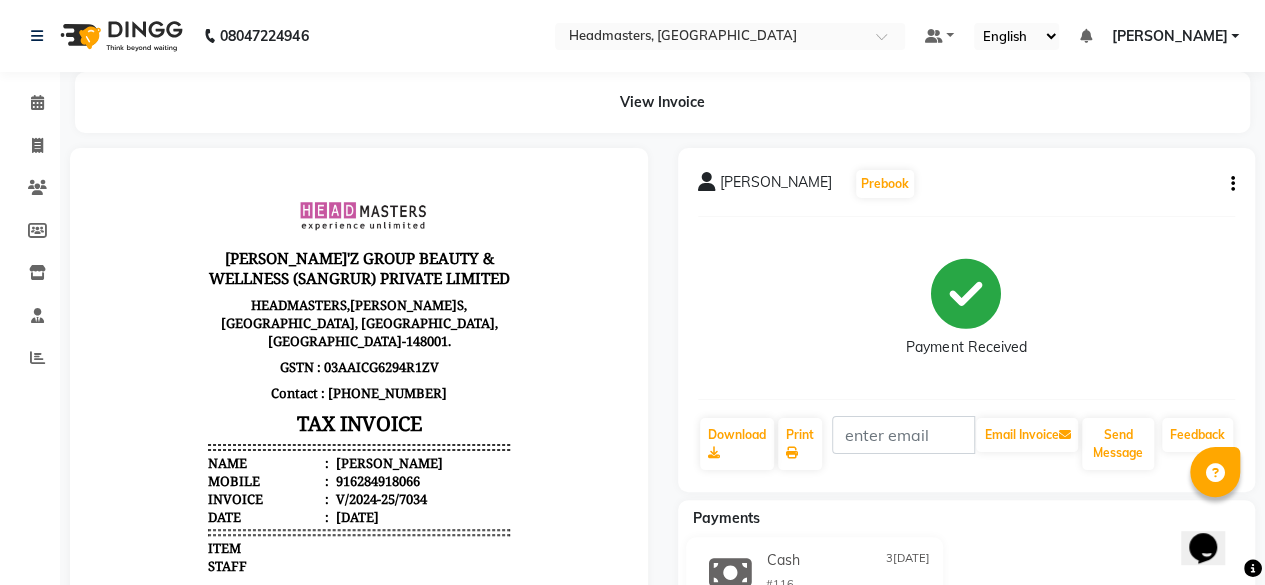 click 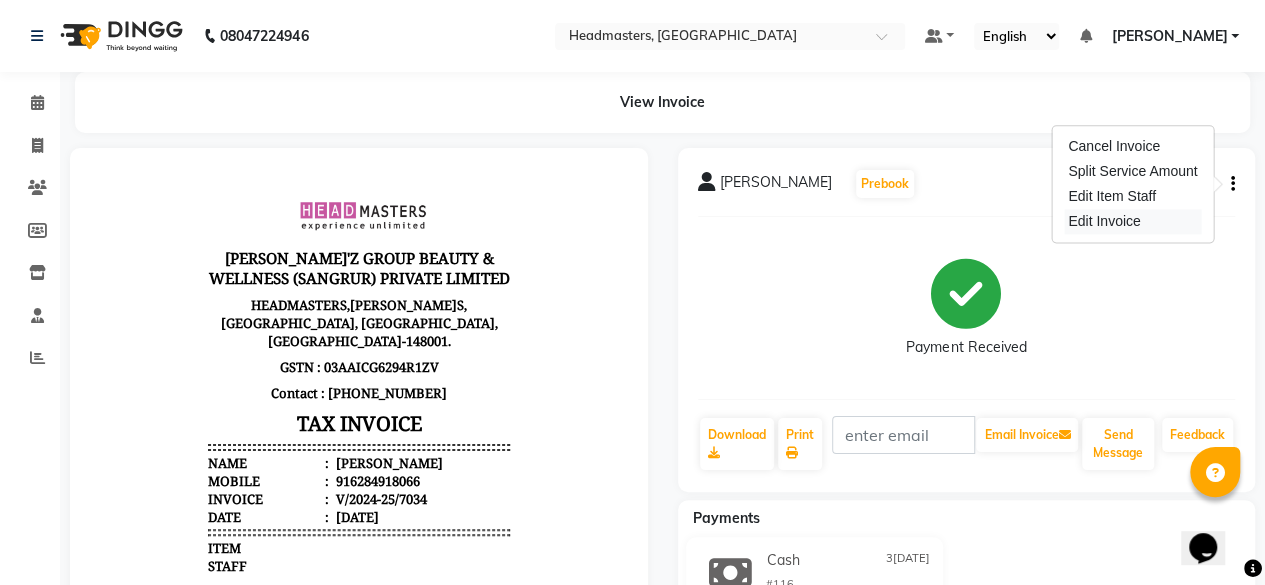 click on "Edit Invoice" at bounding box center [1132, 221] 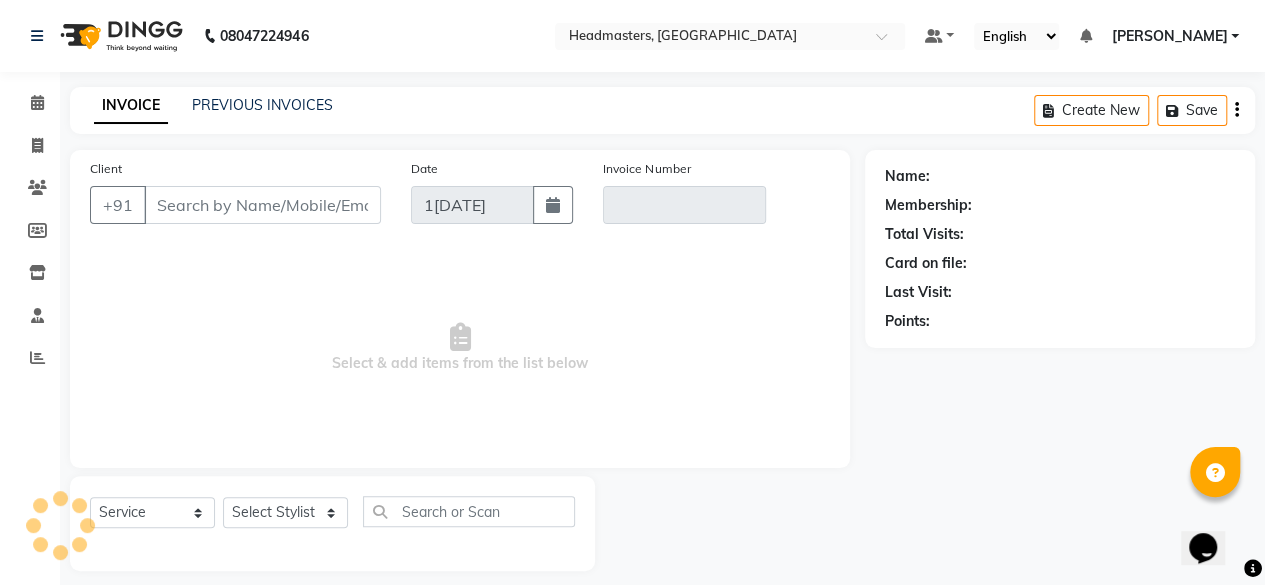 scroll, scrollTop: 15, scrollLeft: 0, axis: vertical 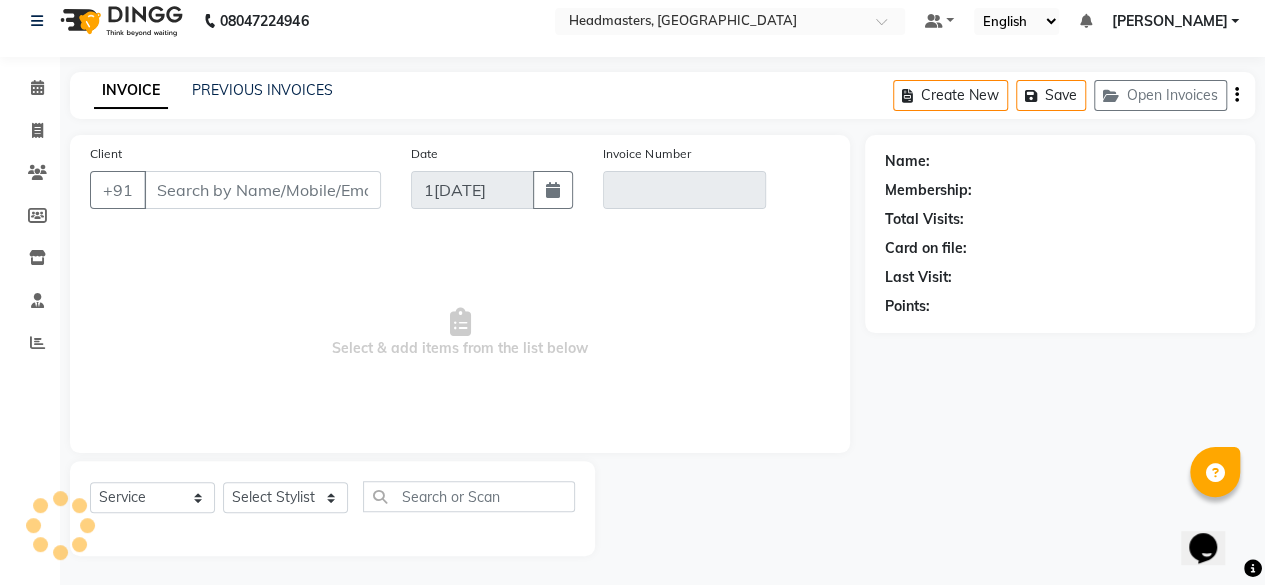 type on "6284918066" 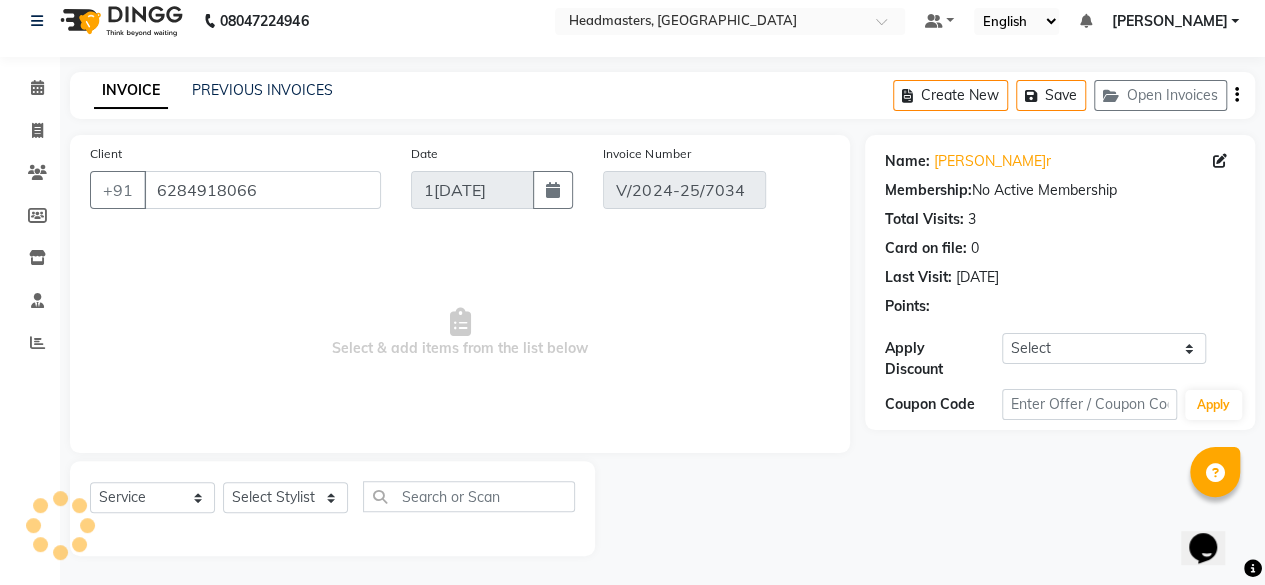 type on "3[DATE]" 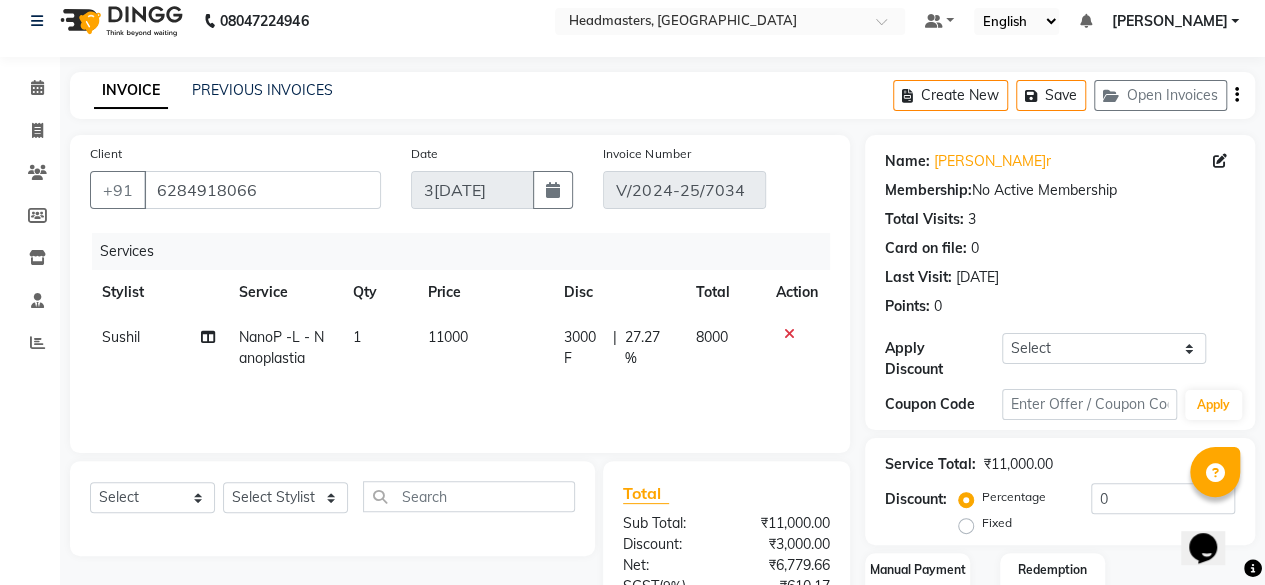 click on "27.27 %" 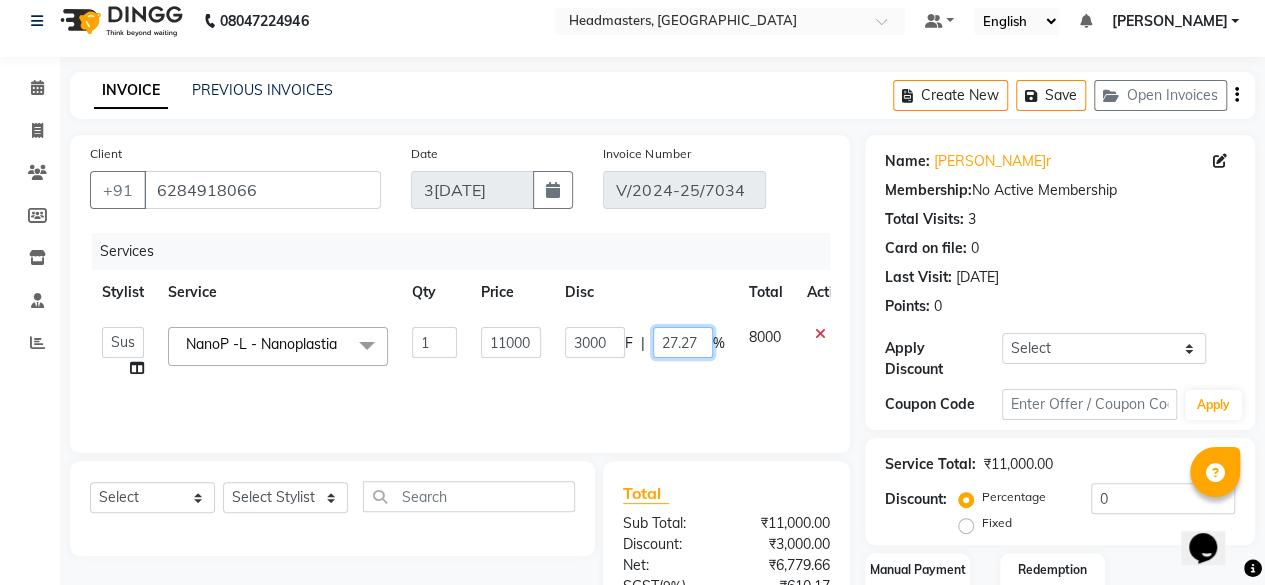 click on "27.27" 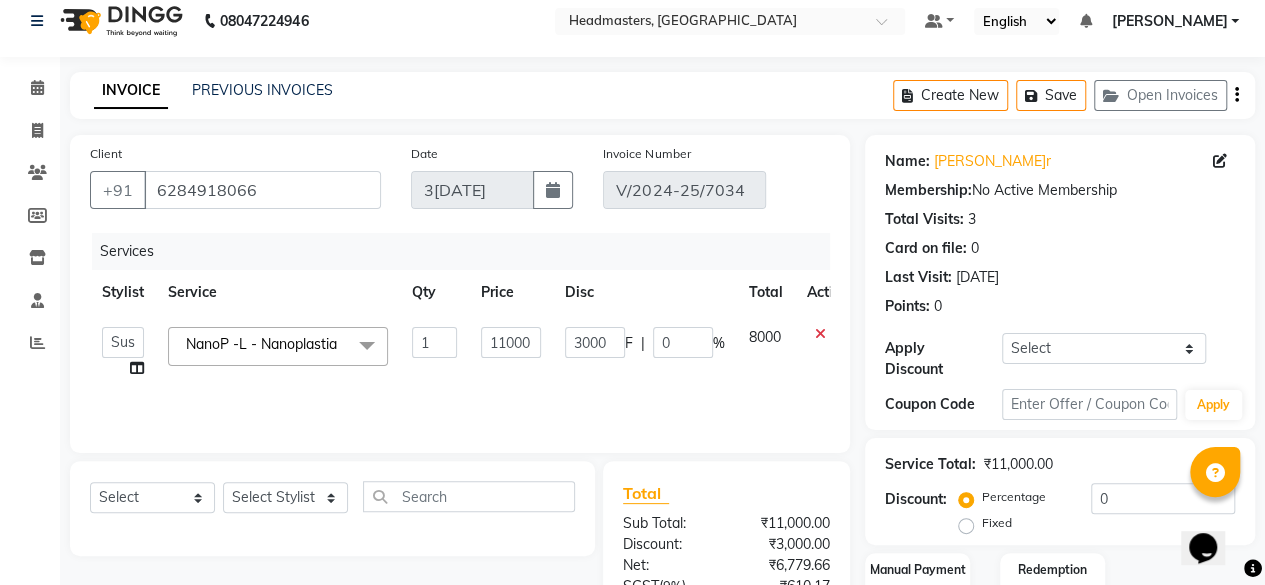 click on "Services Stylist Service Qty Price Disc Total Action  Afia   [PERSON_NAME]r  [PERSON_NAME]u  [PERSON_NAME]R   Divya   Happy  [PERSON_NAME]y    Headmasters  [PERSON_NAME]n stockist   Jitender   Makhan  [PERSON_NAME]  [PERSON_NAME]a   [PERSON_NAME]p  [PERSON_NAME]i  [PERSON_NAME]i  [PERSON_NAME]u   Sunny  [PERSON_NAME]l  [PERSON_NAME]a  [PERSON_NAME]y  NanoP -L - Nanoplastia  x SSL - Shampoo SCL - Shampoo and conditioner (with natural dry) HML - Head massage(with natural dry) HCLD - Hair Cut by Creative Director HCL - Hair Cut by Senior Hair Stylist Trim - Trimming (one Length) Spt - Split ends/short/candle cut BD - Blow dry OS - Open styling GL-igora - Igora Global GL-essensity - Essensity Global Hlts-L - Highlights [MEDICAL_DATA] - Balayage Chunks  - Chunks CR  - Color removal CRF - Color refresh Stk - Per streak RT-IG - Igora Root Touchup(one inch only) RT-ES - Essensity Root Touchup(one inch only) Reb - Rebonding ST  - Straight therapy Krt-L - Keratin Krt-BB -L - Keratin Blow Out HR-BTX -L  - Hair [MEDICAL_DATA] NanoP -L - Nanoplastia K-Bond -L  - Kerabond HS - Styling" 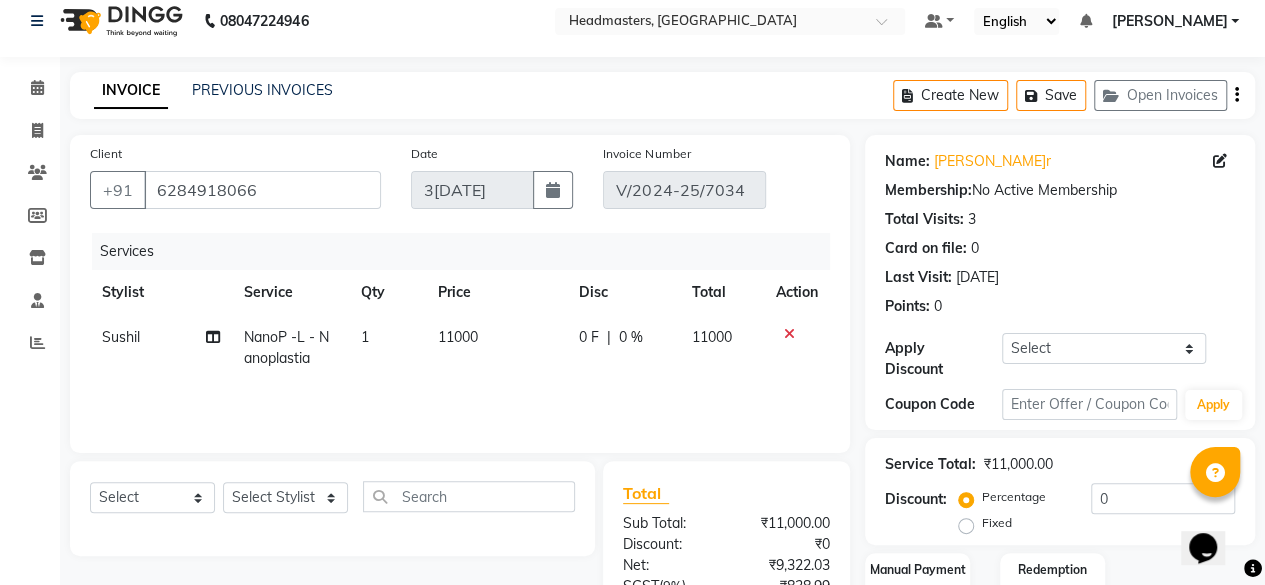 click on "11000" 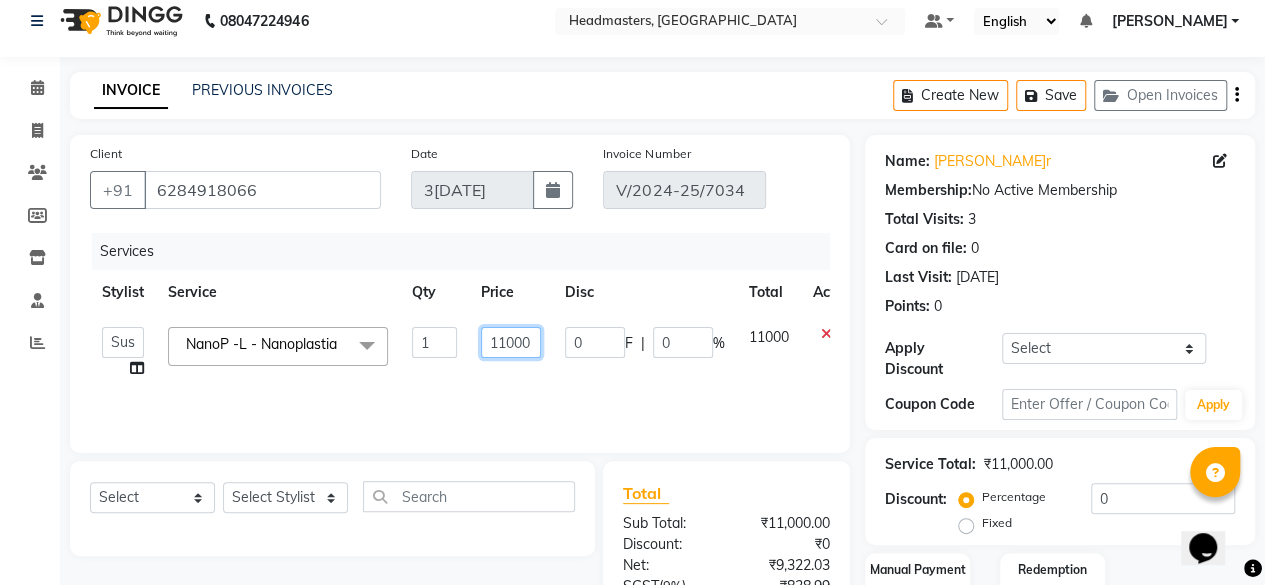 click on "11000" 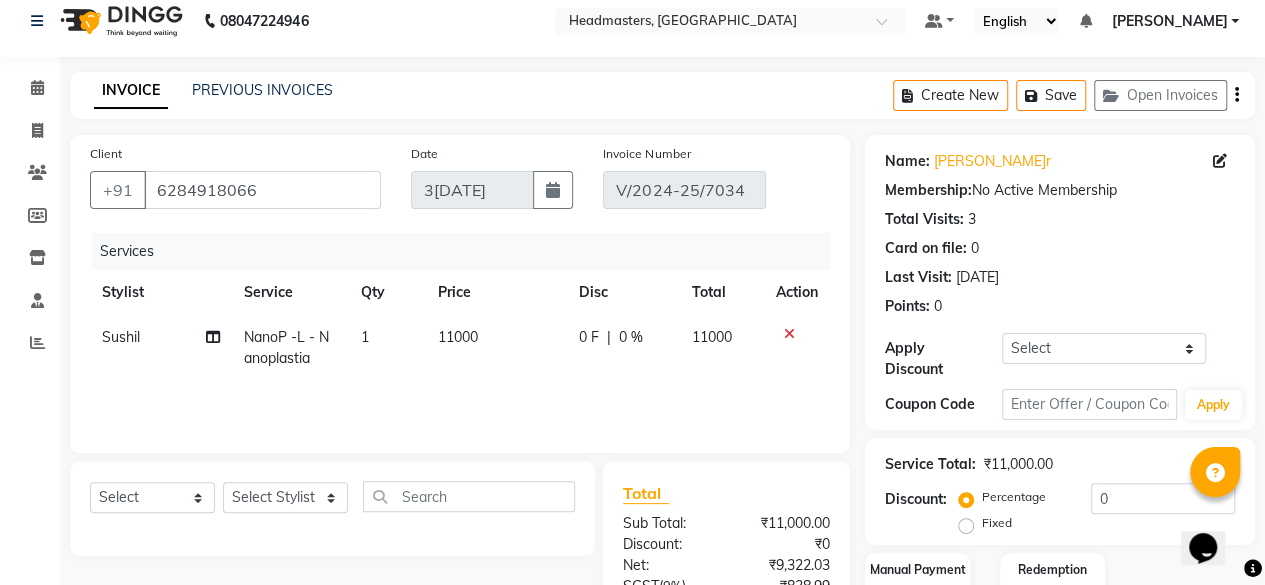 click on "11000" 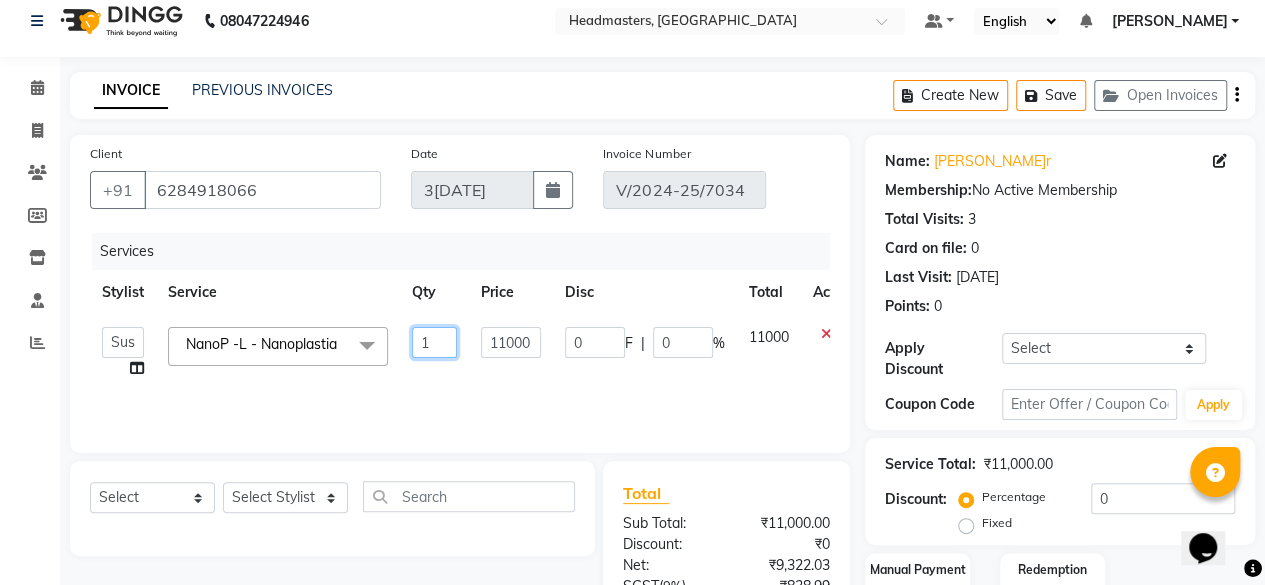 click on "1" 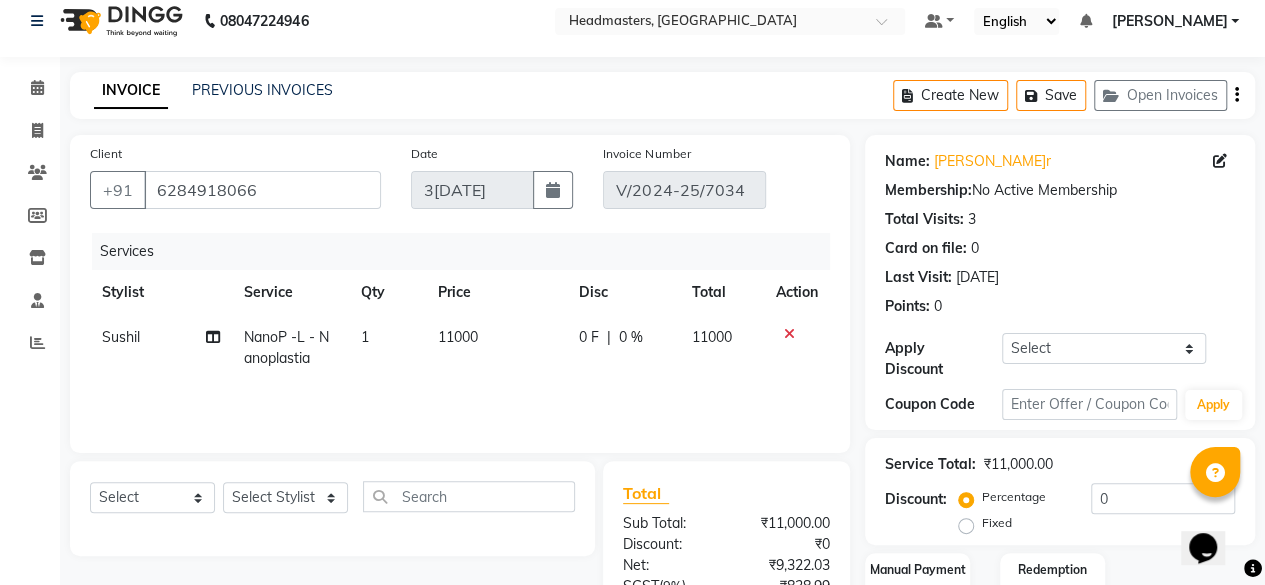 click on "11000" 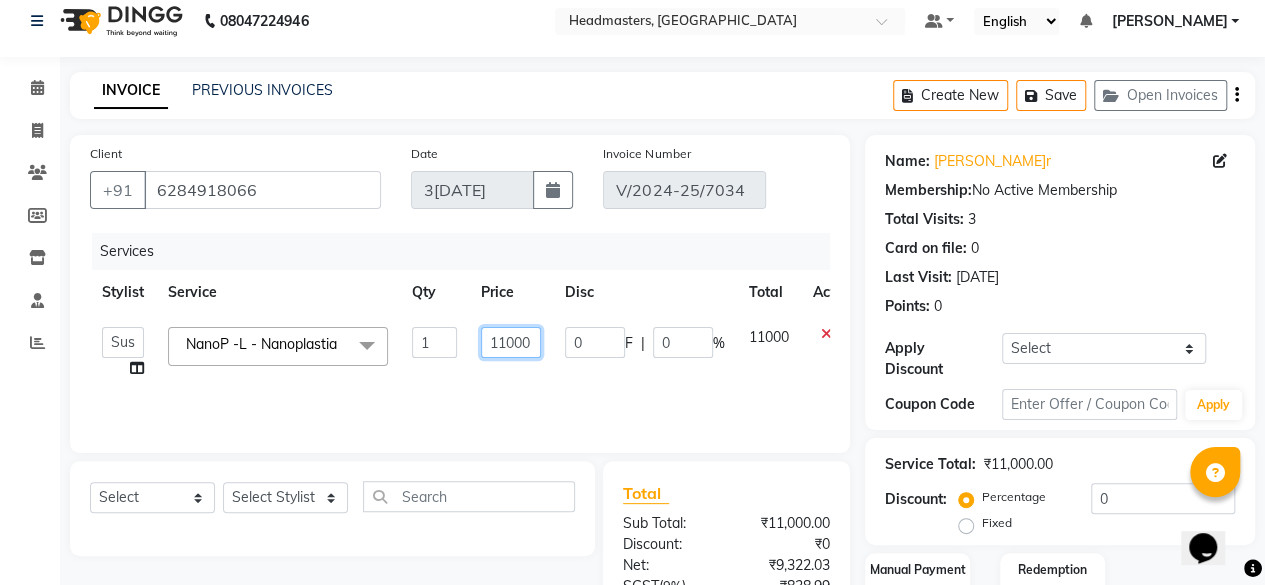 click on "11000" 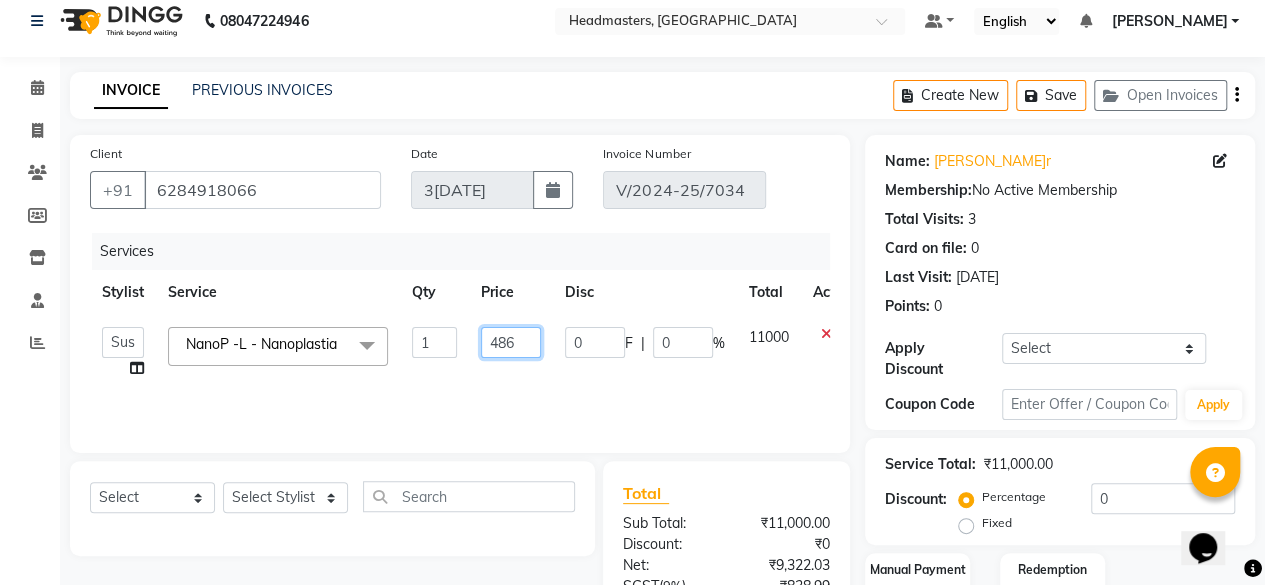 type on "4867" 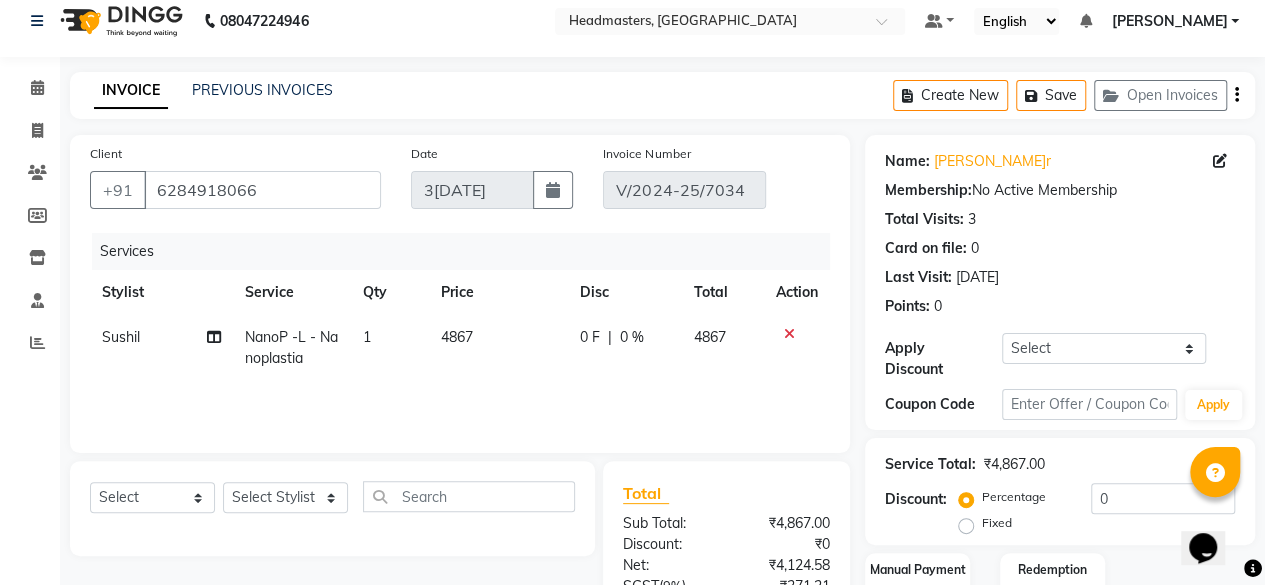 click on "4867" 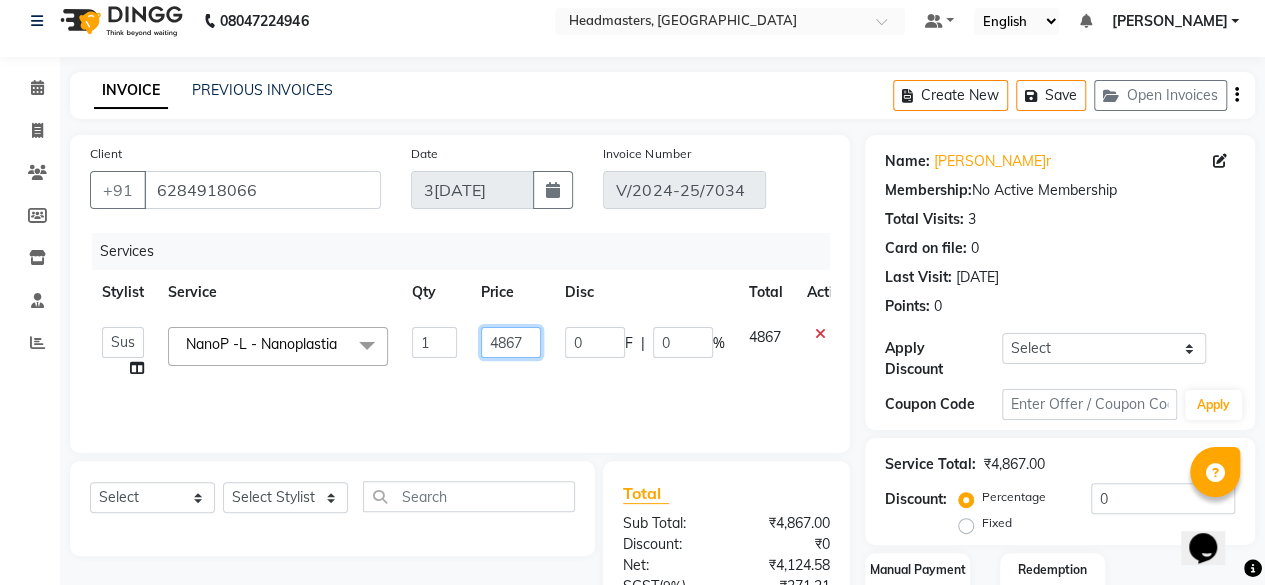 click on "4867" 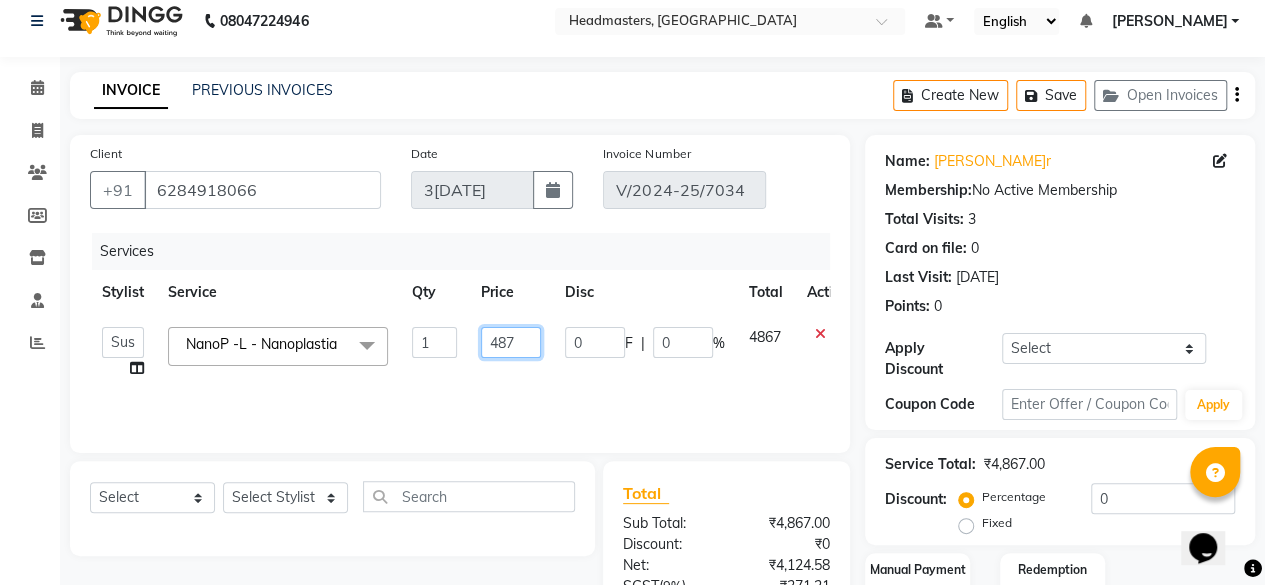 type on "4837" 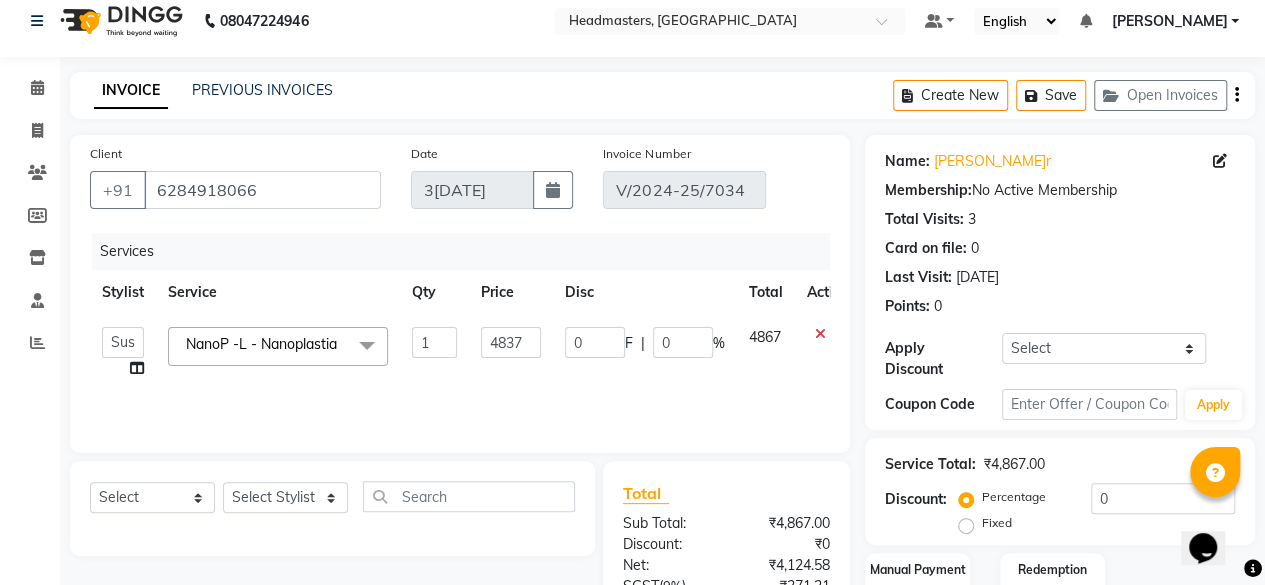 click on "Services Stylist Service Qty Price Disc Total Action  Afia    Amandeep Kaur   Anu   BABBU   DHIR   Divya   Happy   Harmesh   Harry    Headmasters   Israr   Jashan stockist   Jitender   Makhan   Maninder   Rimpi   Saima    Sandeep   Shivani   Shubham   Soni   Sonu   Sunny   Sushil   Tanveer   Varsha   Vijay  NanoP -L - Nanoplastia  x SSL - Shampoo SCL - Shampoo and conditioner (with natural dry) HML - Head massage(with natural dry) HCLD - Hair Cut by Creative Director HCL - Hair Cut by Senior Hair Stylist Trim - Trimming (one Length) Spt - Split ends/short/candle cut BD - Blow dry OS - Open styling GL-igora - Igora Global GL-essensity - Essensity Global Hlts-L - Highlights Bal - Balayage Chunks  - Chunks CR  - Color removal CRF - Color refresh Stk - Per streak RT-IG - Igora Root Touchup(one inch only) RT-ES - Essensity Root Touchup(one inch only) Reb - Rebonding ST  - Straight therapy Krt-L - Keratin Krt-BB -L - Keratin Blow Out HR-BTX -L  - Hair Botox NanoP -L - Nanoplastia K-Bond -L  - Kerabond HS - Styling" 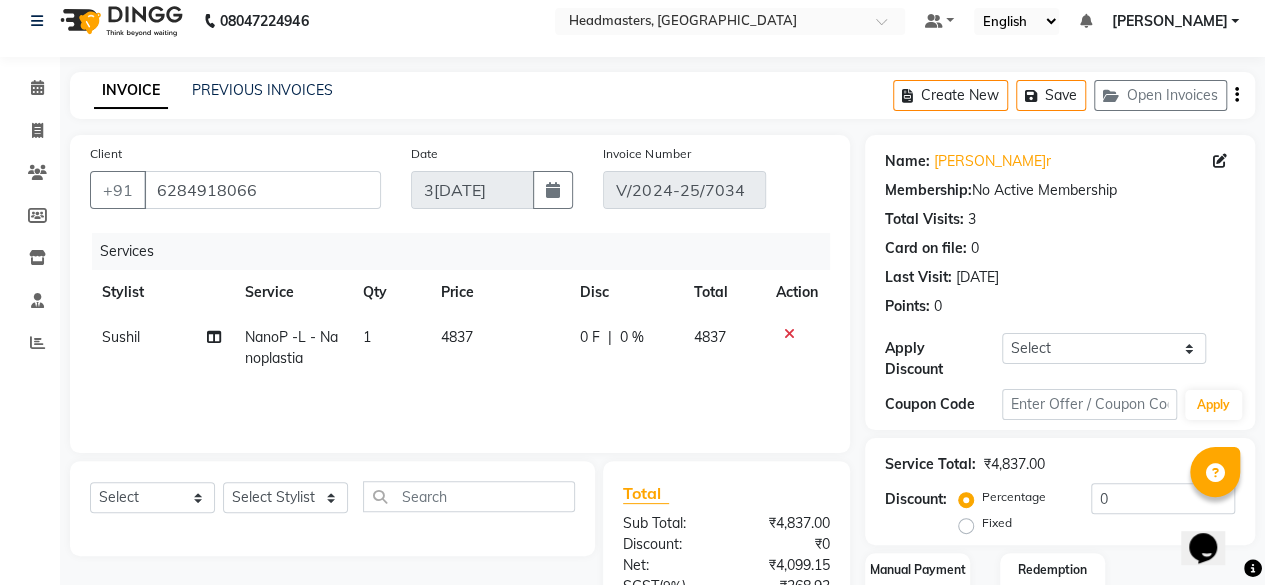 scroll, scrollTop: 292, scrollLeft: 0, axis: vertical 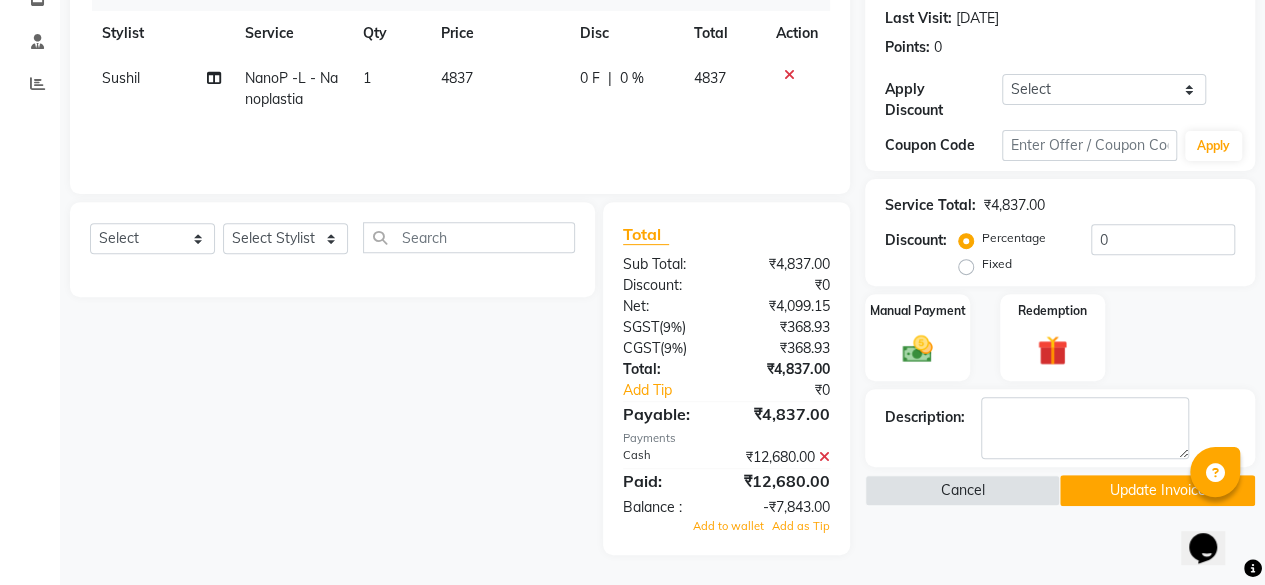 click 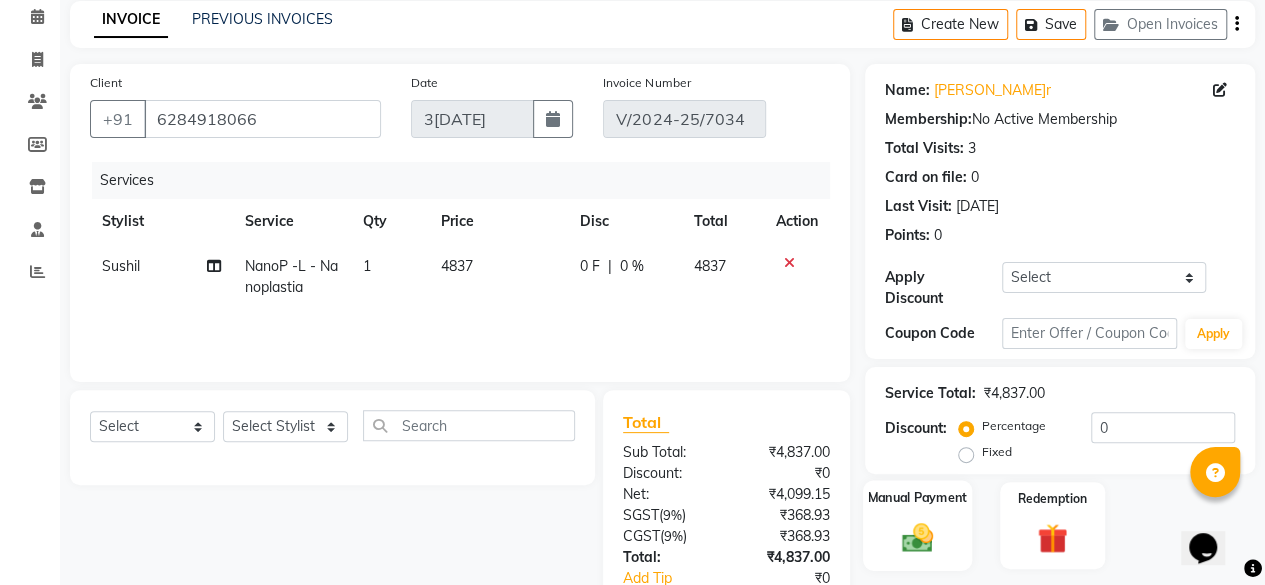 scroll, scrollTop: 0, scrollLeft: 0, axis: both 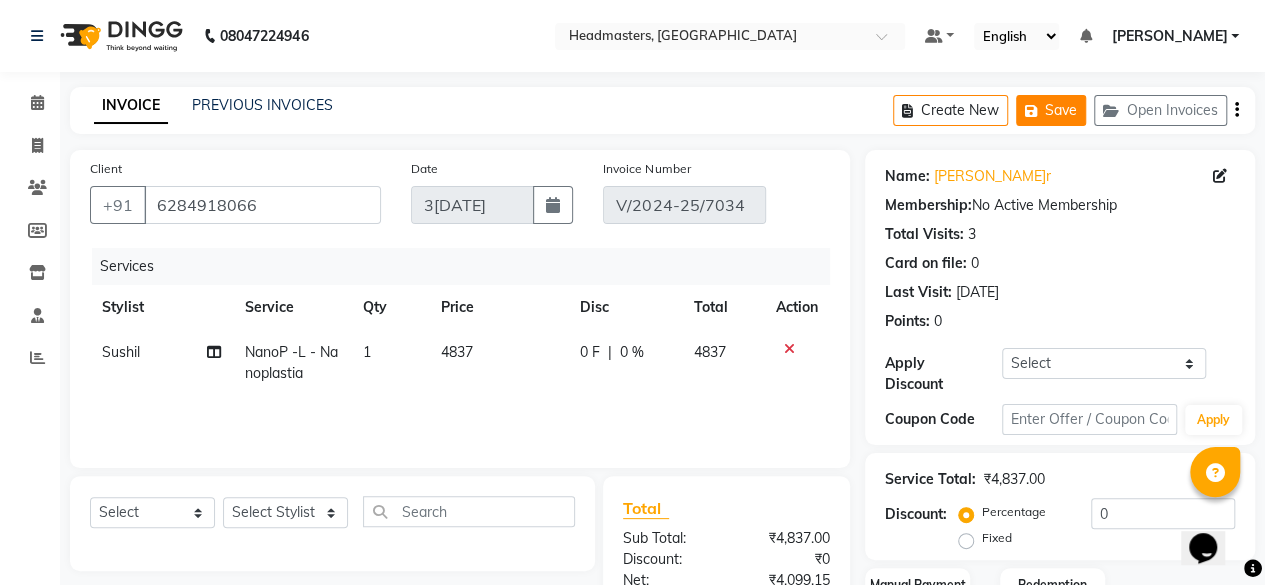 click on "Save" 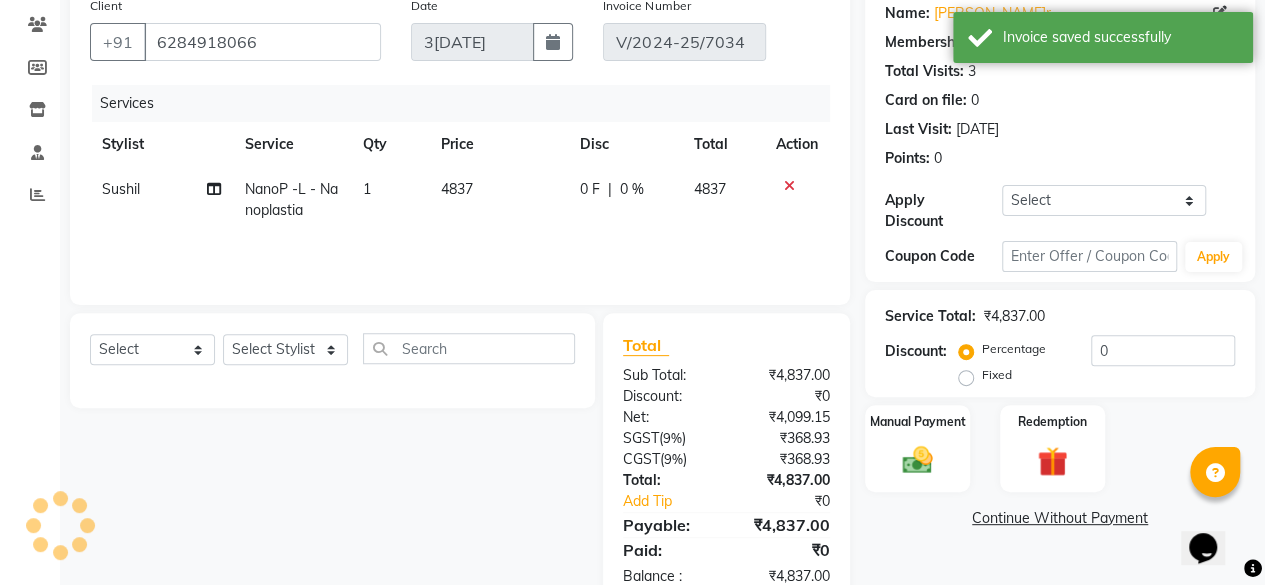 scroll, scrollTop: 213, scrollLeft: 0, axis: vertical 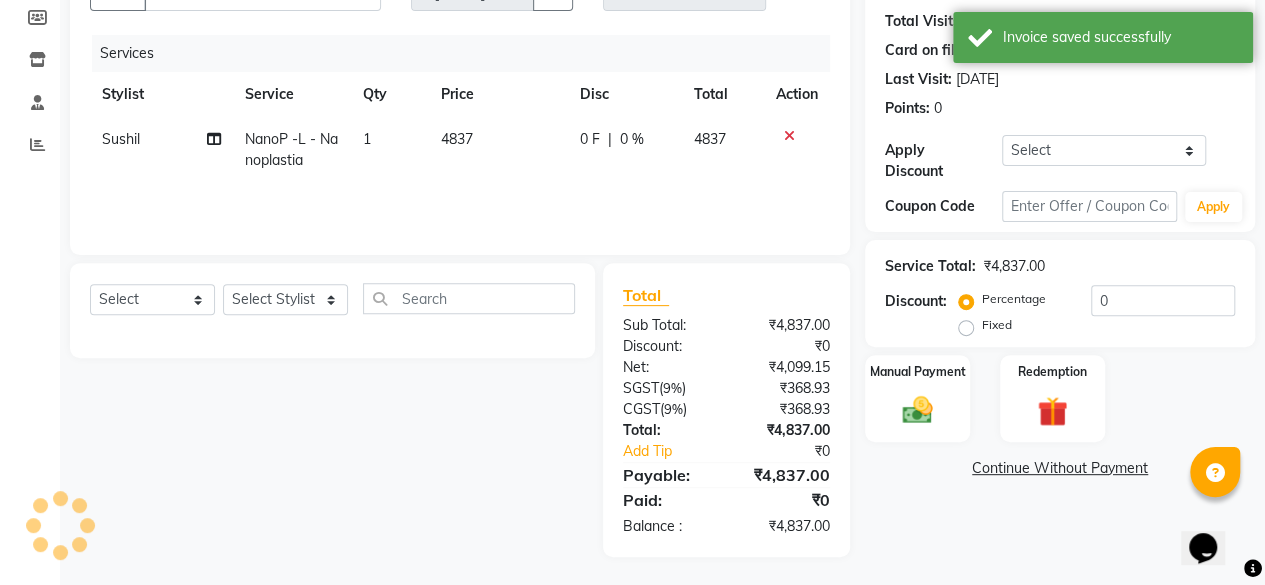 click on "Continue Without Payment" 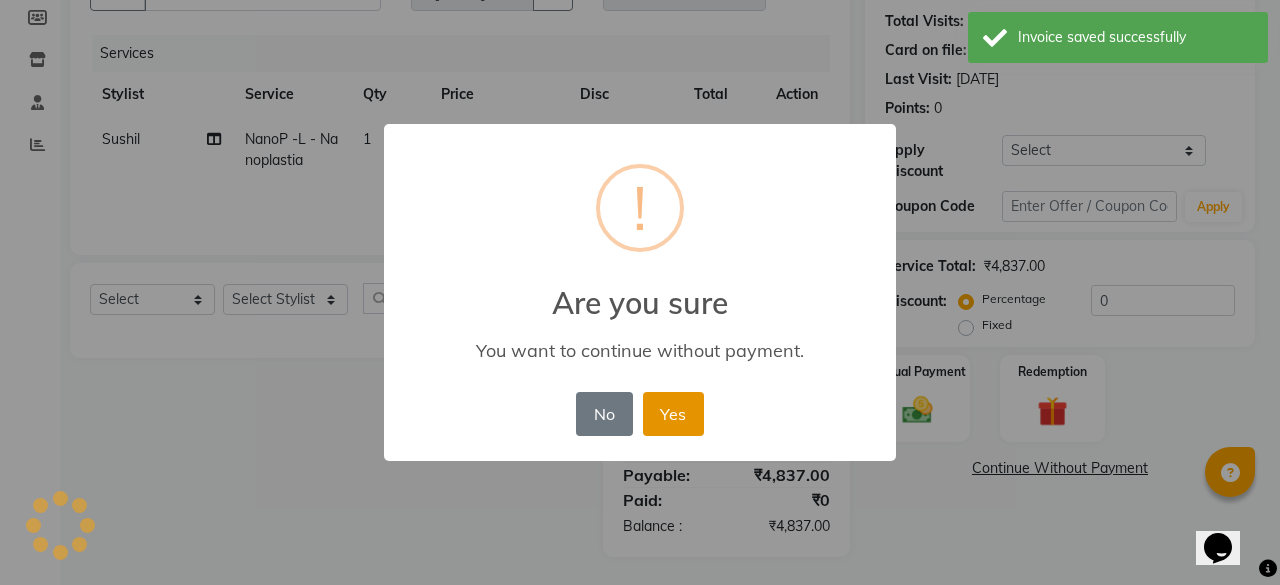 click on "Yes" at bounding box center [673, 414] 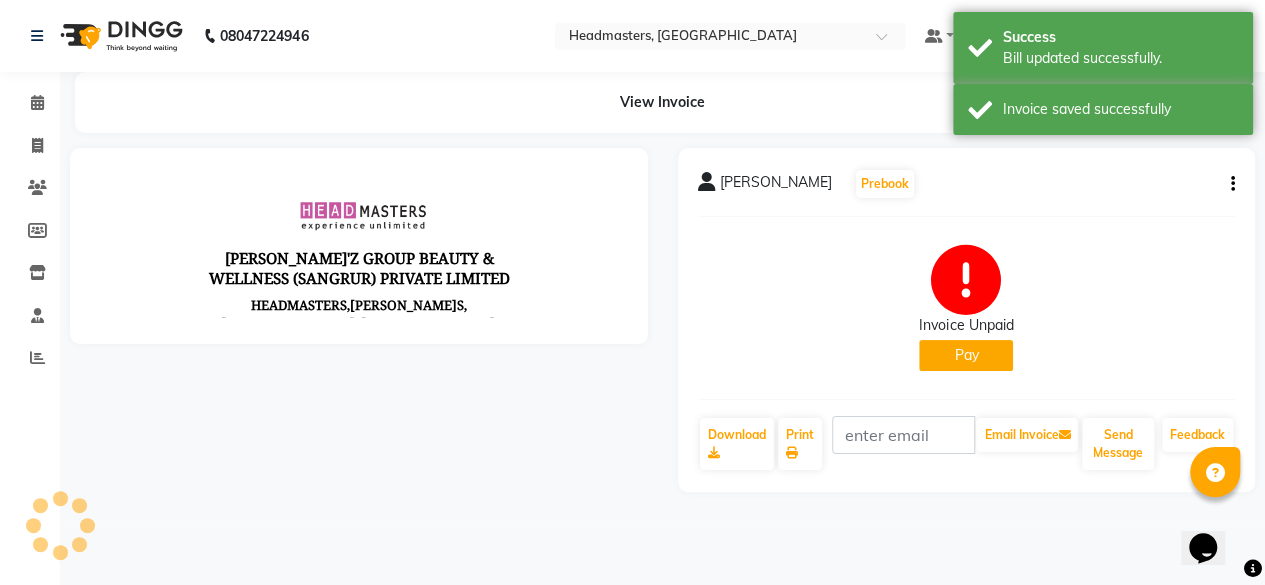 scroll, scrollTop: 0, scrollLeft: 0, axis: both 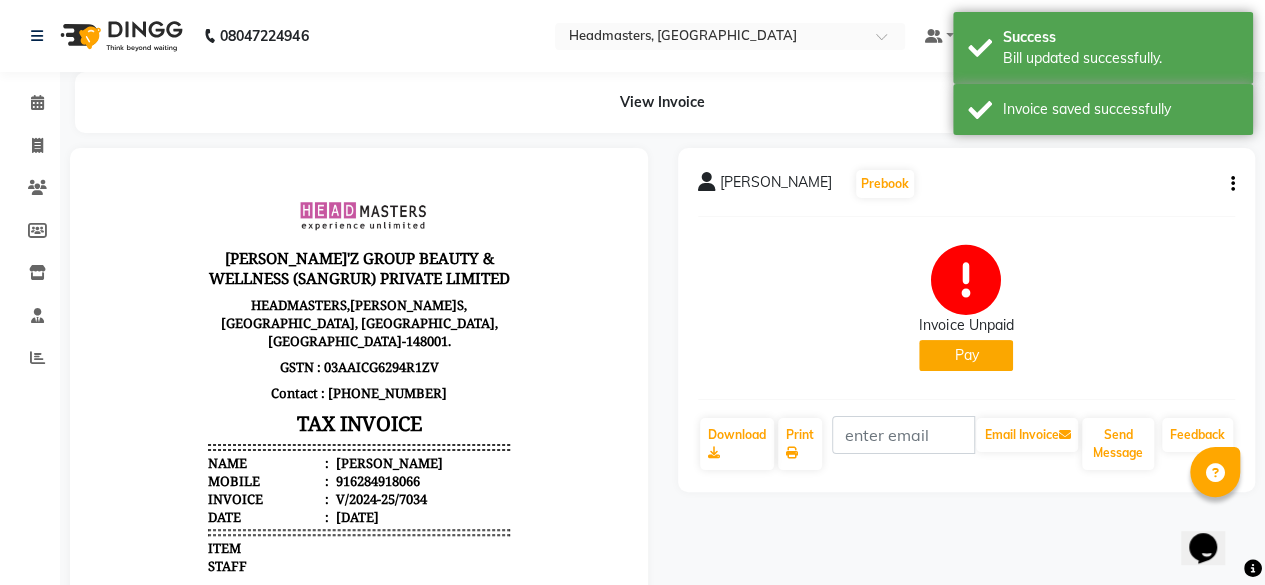 click on "Pay" 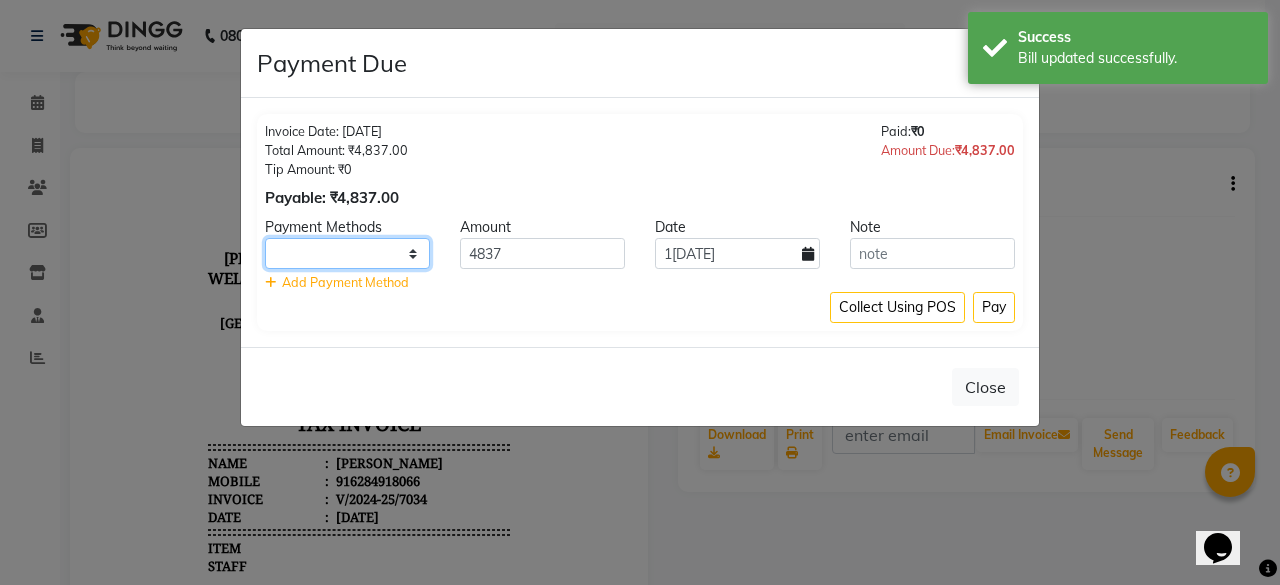 click on "UPI CARD Complimentary Cash" 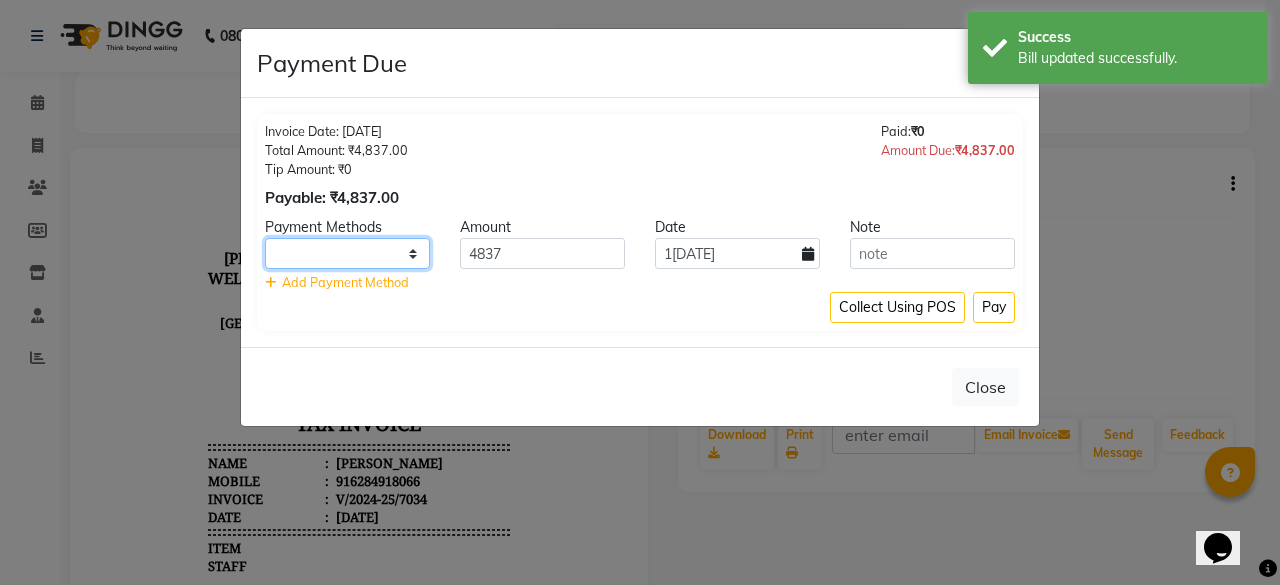 select on "116" 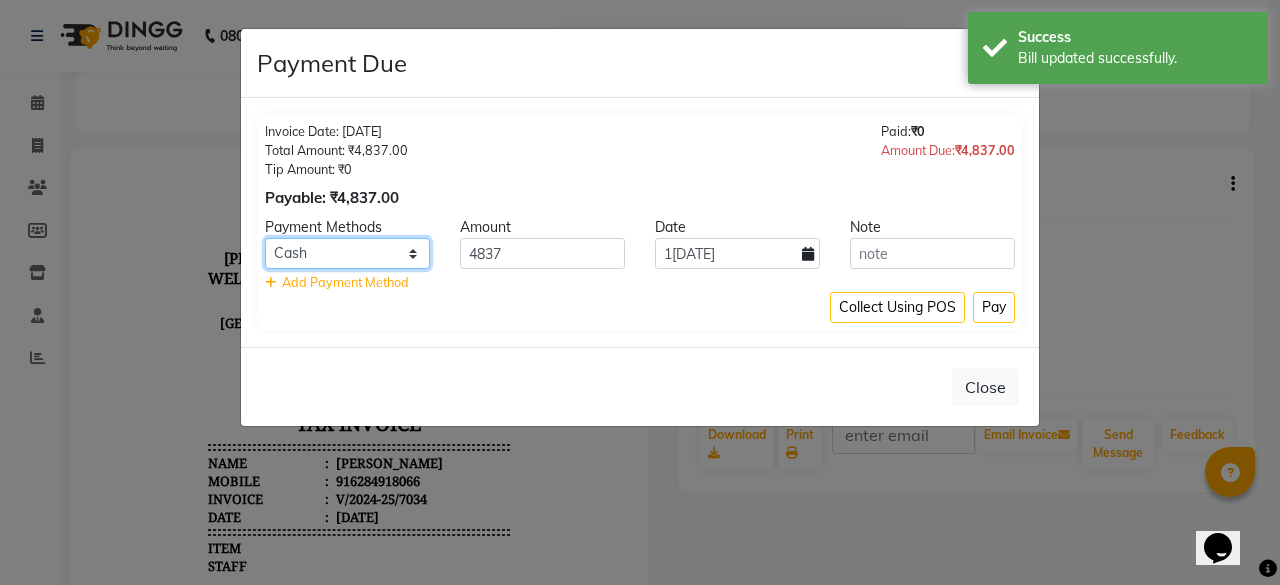 click on "UPI CARD Complimentary Cash" 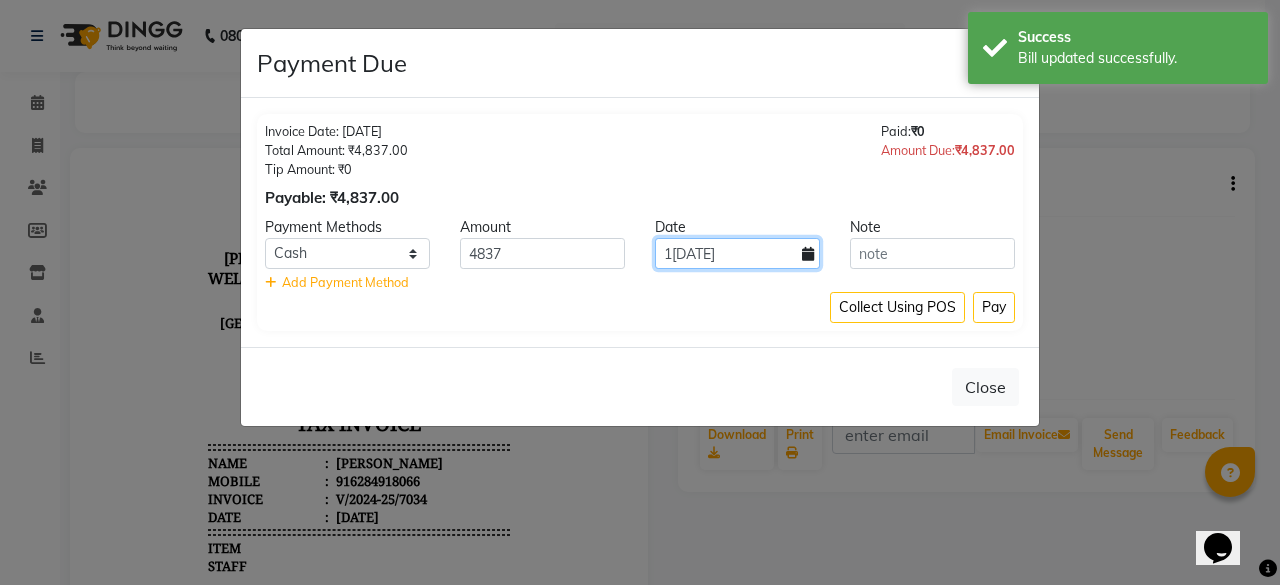 click on "[DATE]" 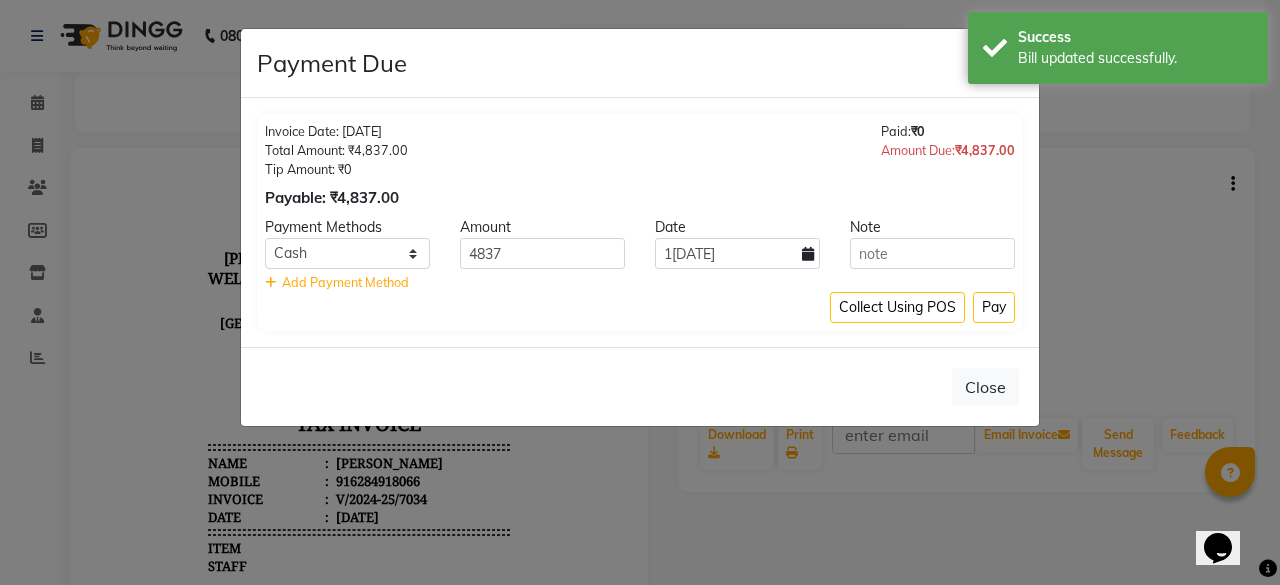 select on "7" 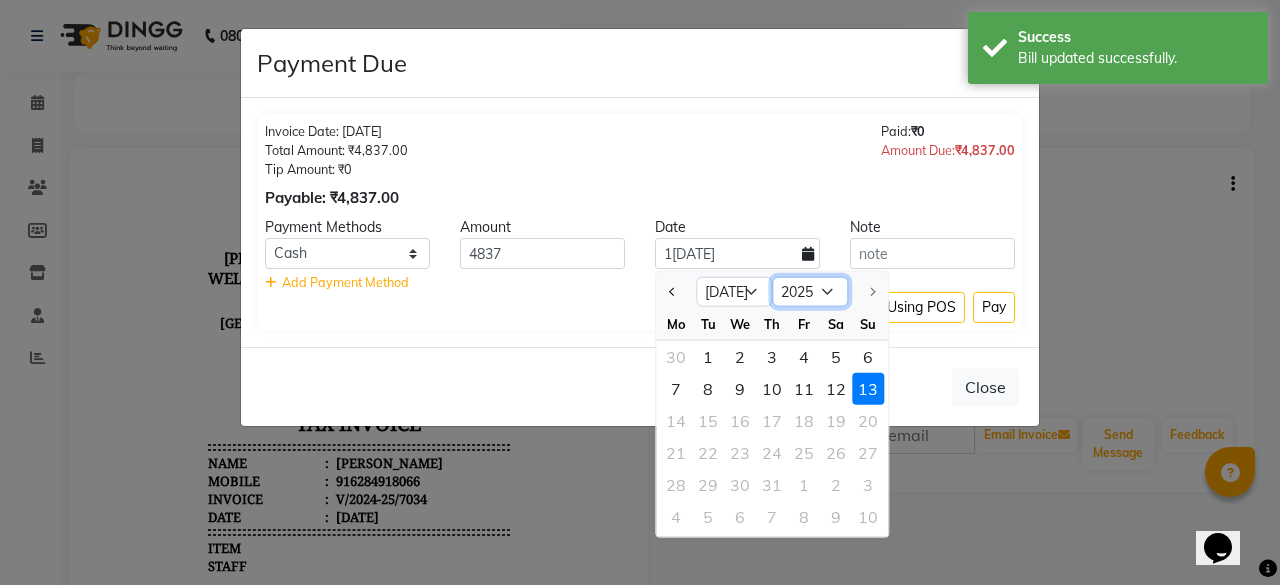 click on "2015 2016 2017 2018 2019 2020 2021 2022 2023 2024 2025" 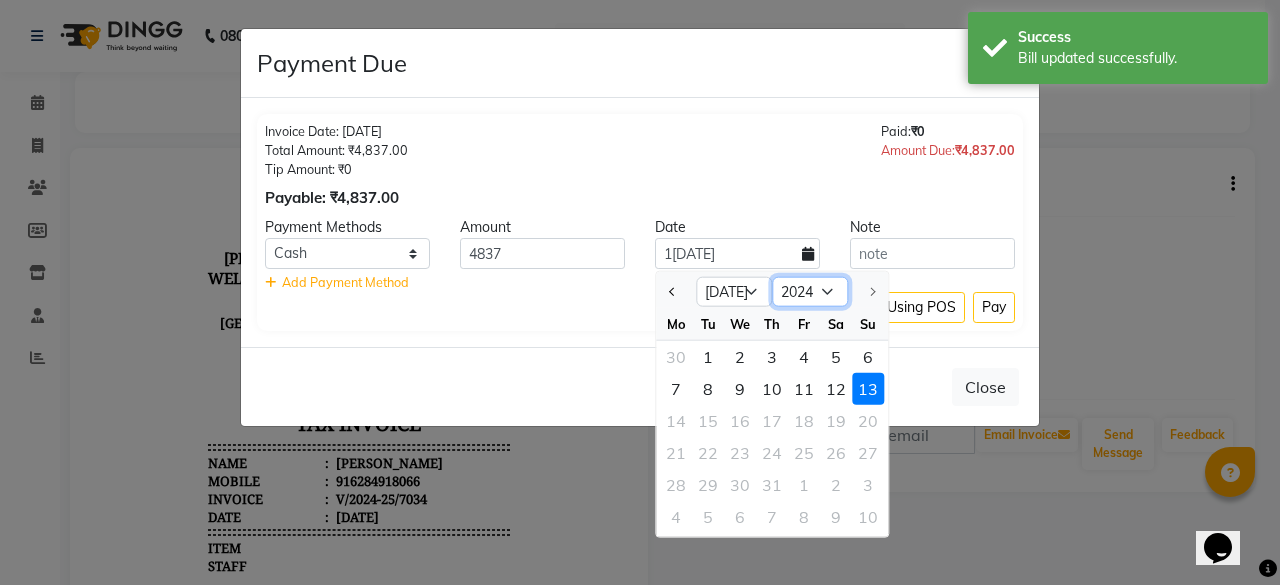 click on "2015 2016 2017 2018 2019 2020 2021 2022 2023 2024 2025" 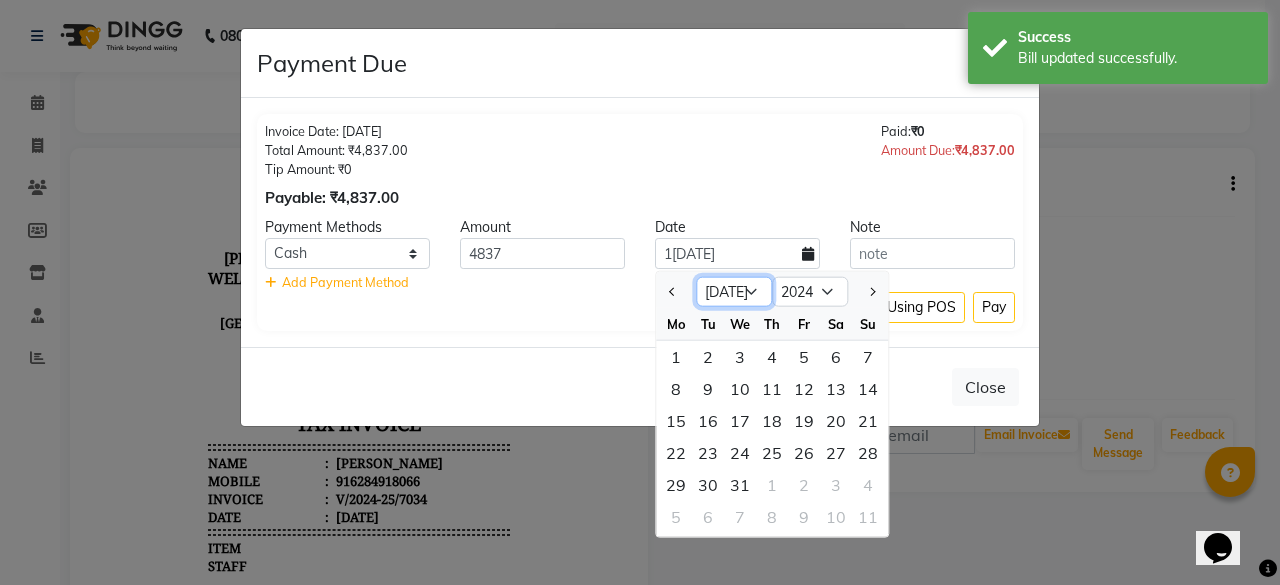 click on "Jan Feb Mar Apr May Jun [DATE] Aug Sep Oct Nov Dec" 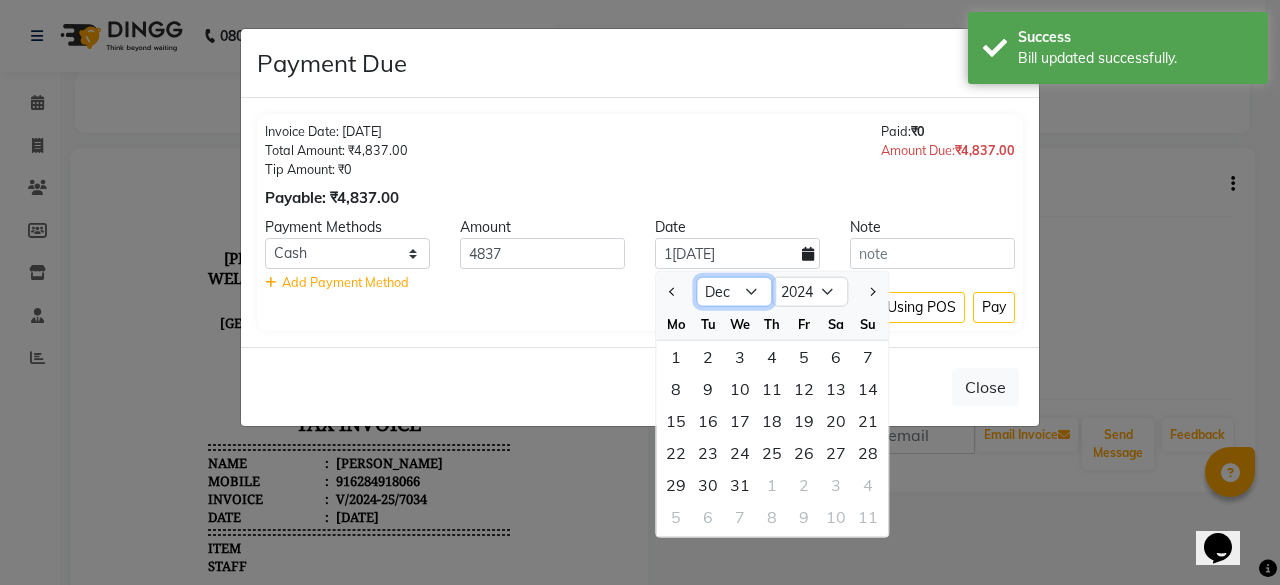 click on "Jan Feb Mar Apr May Jun [DATE] Aug Sep Oct Nov Dec" 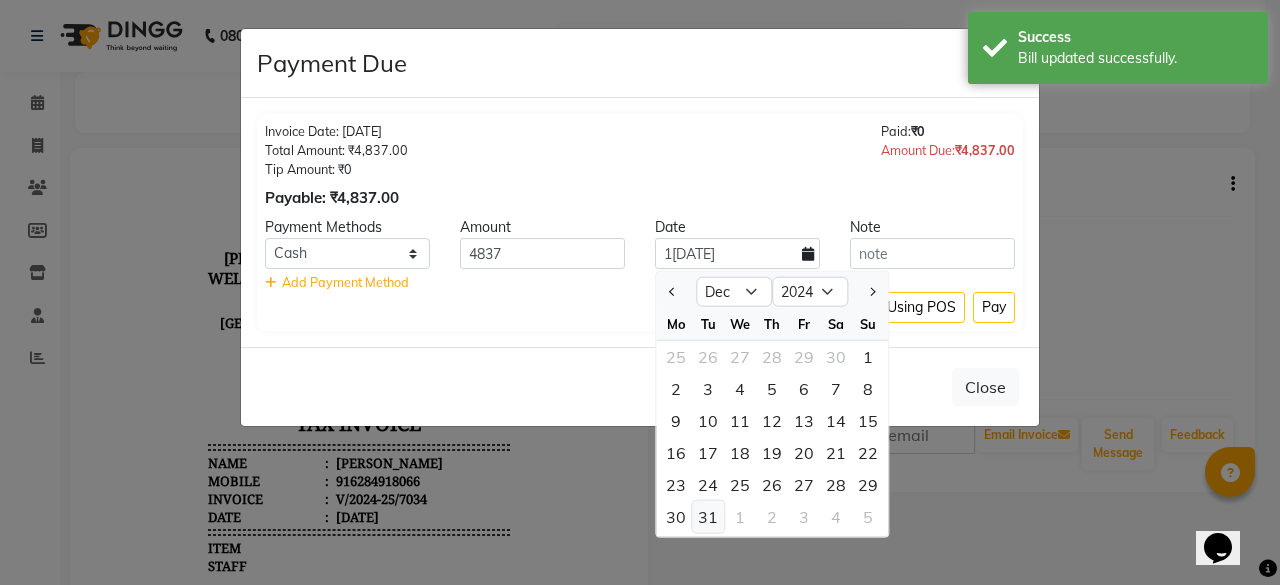 click on "31" 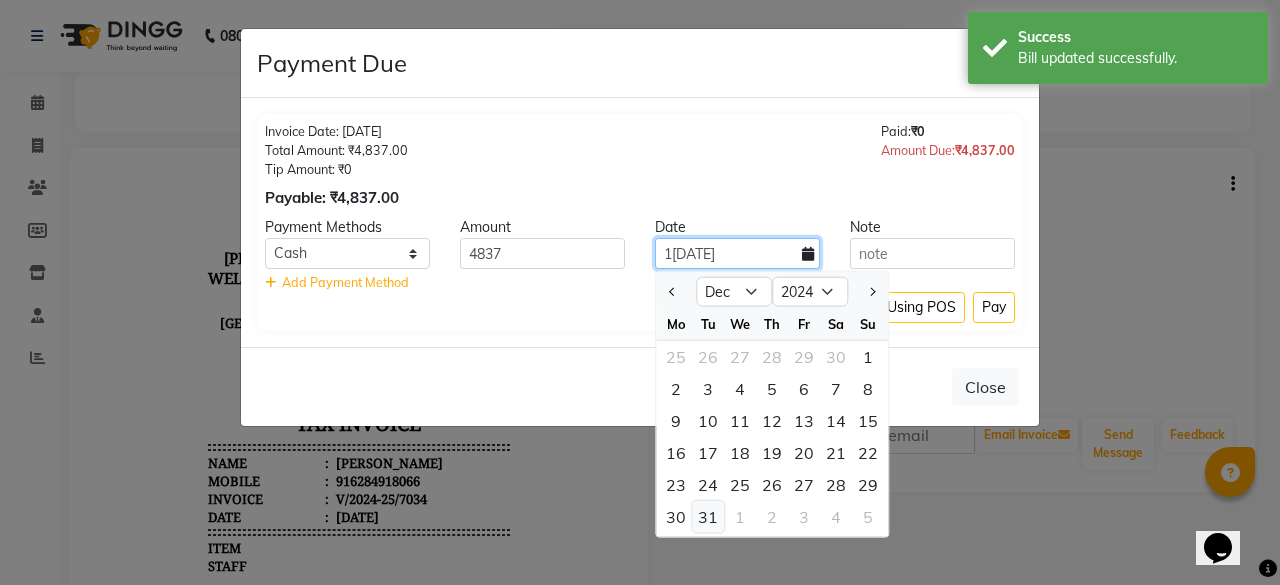 type on "[DATE]" 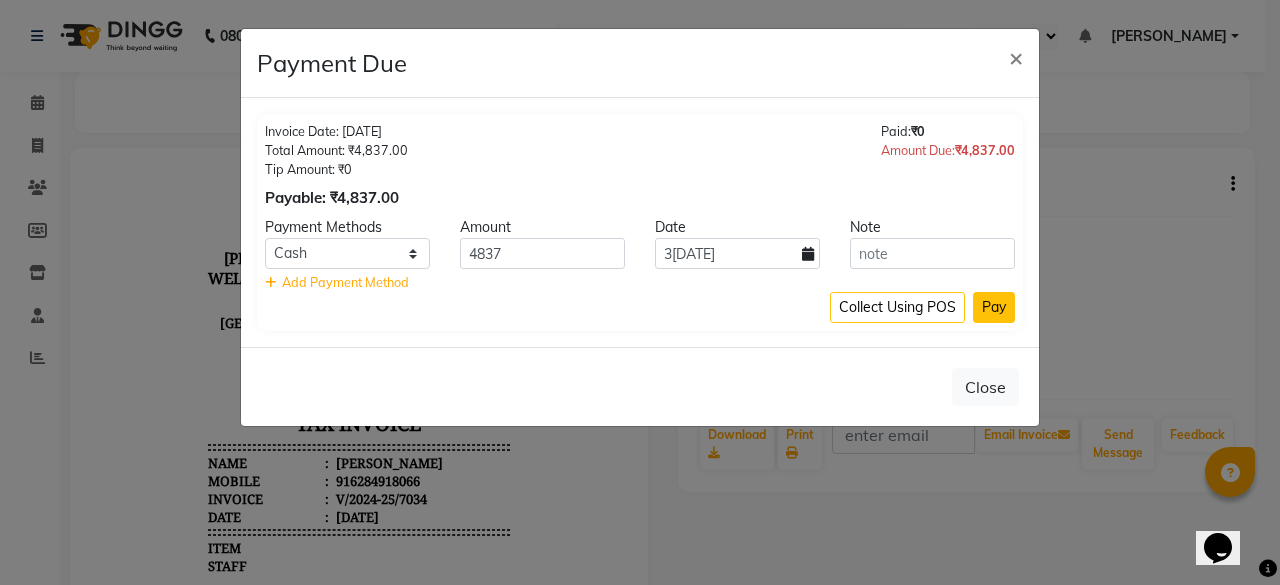 click on "Pay" 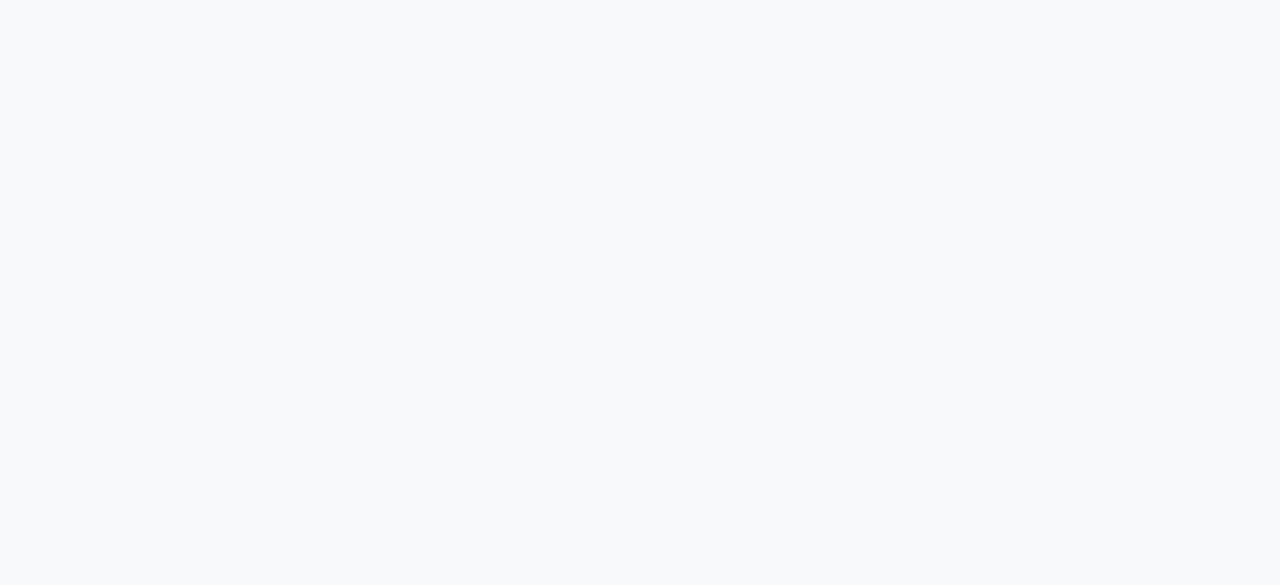 scroll, scrollTop: 0, scrollLeft: 0, axis: both 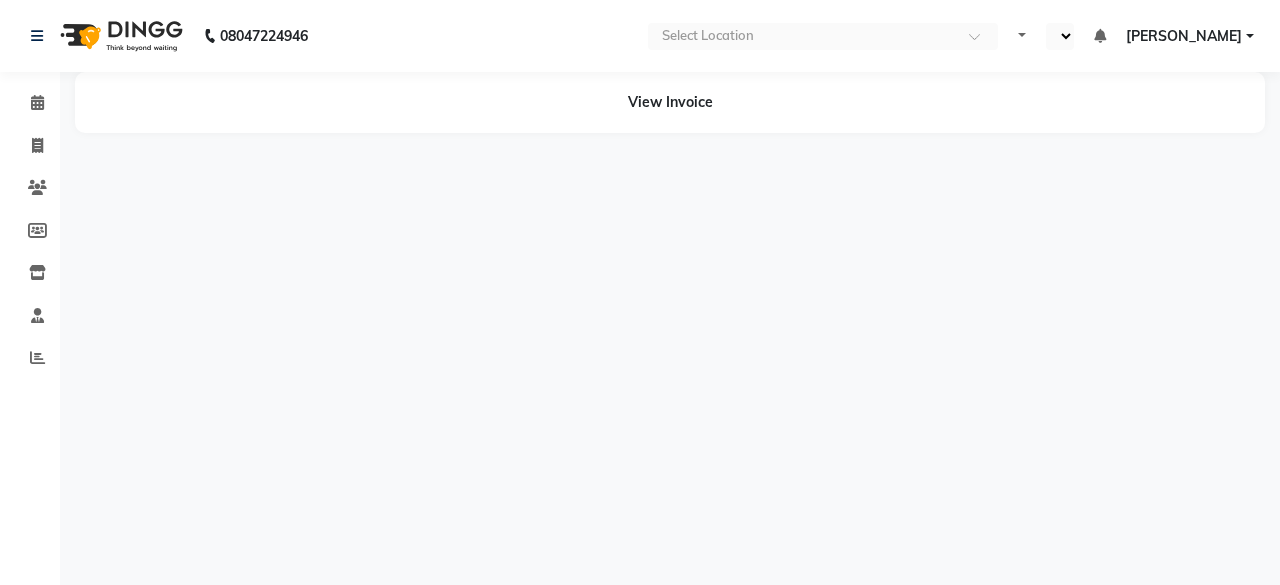 select on "en" 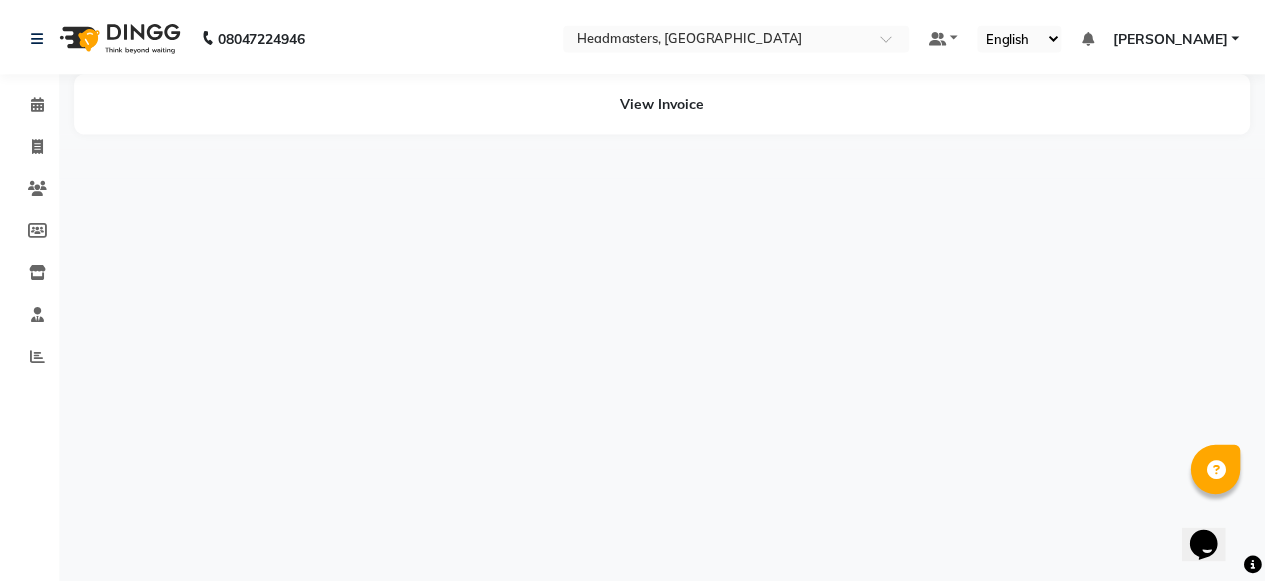 scroll, scrollTop: 0, scrollLeft: 0, axis: both 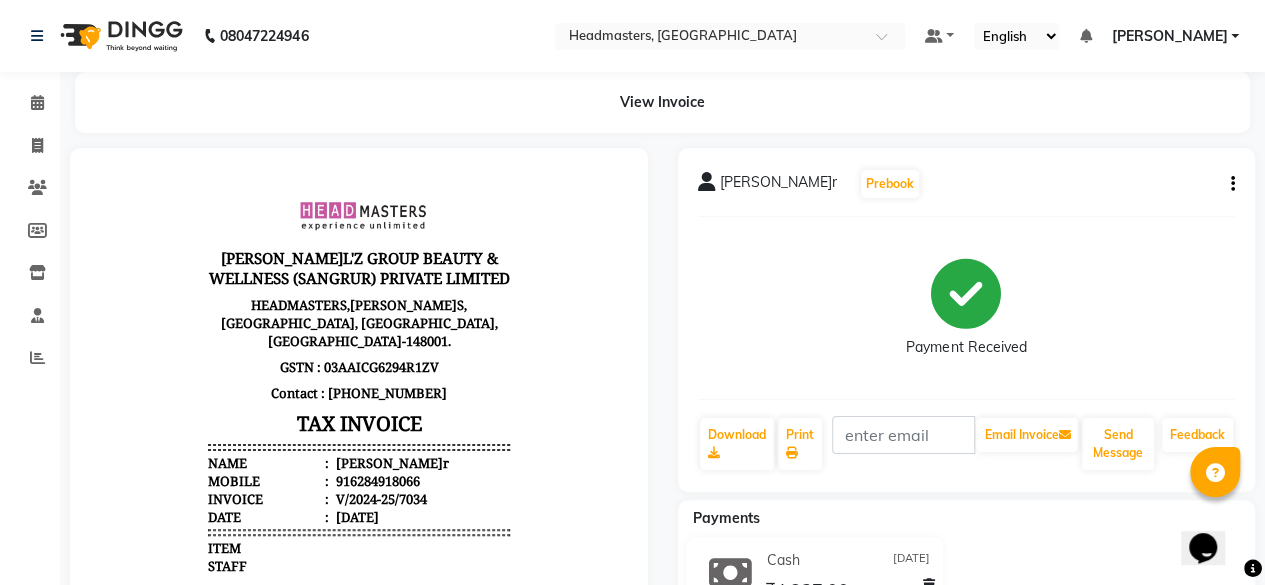 click on "[PERSON_NAME]   Prebook   Payment Received  Download  Print   Email Invoice   Send Message Feedback" 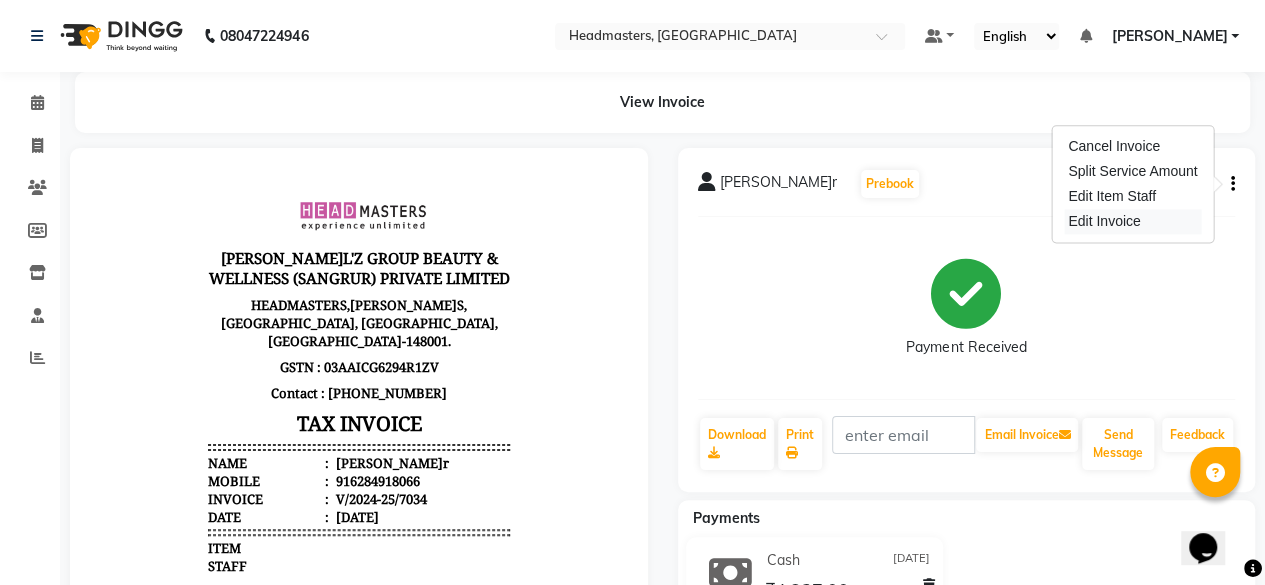 click on "Edit Invoice" at bounding box center [1132, 221] 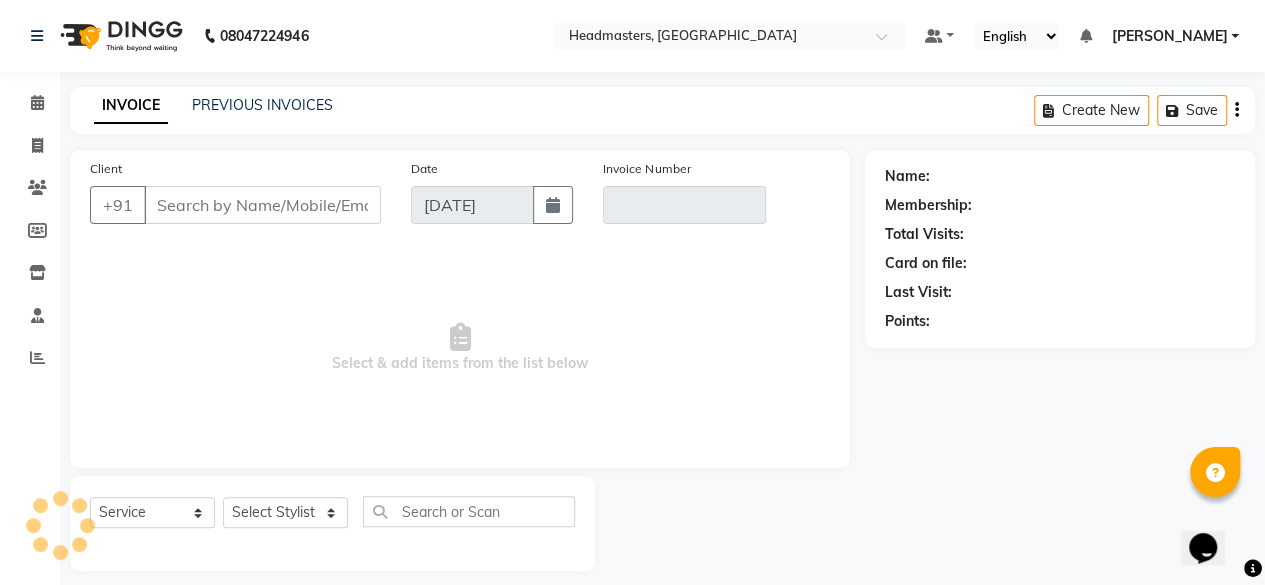 scroll, scrollTop: 15, scrollLeft: 0, axis: vertical 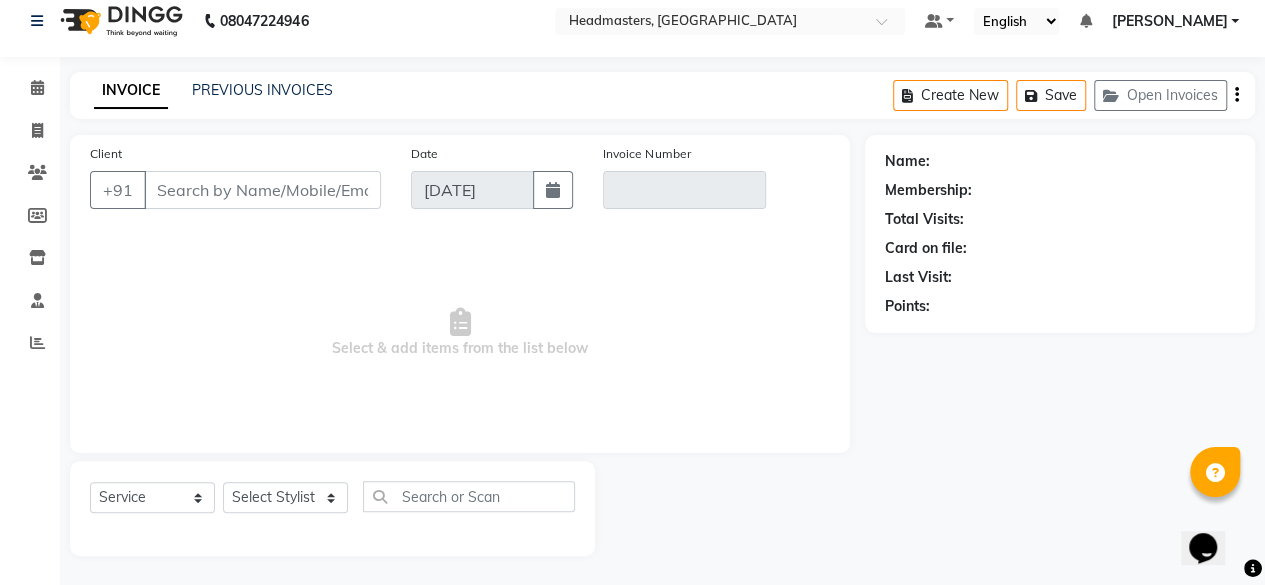 type on "6284918066" 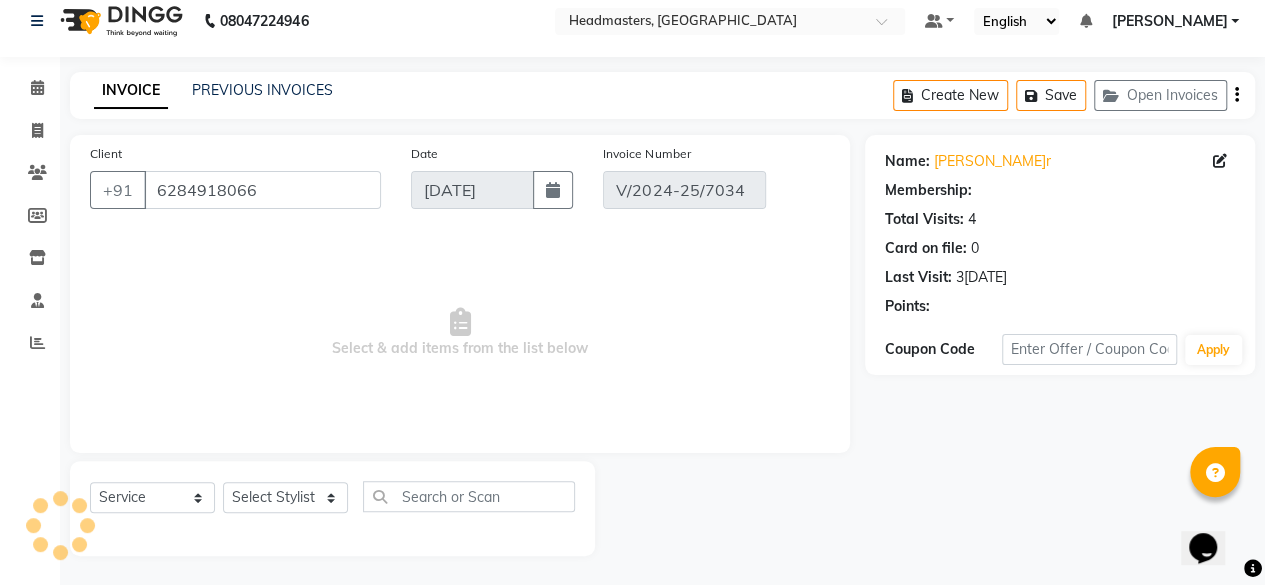 type on "[DATE]" 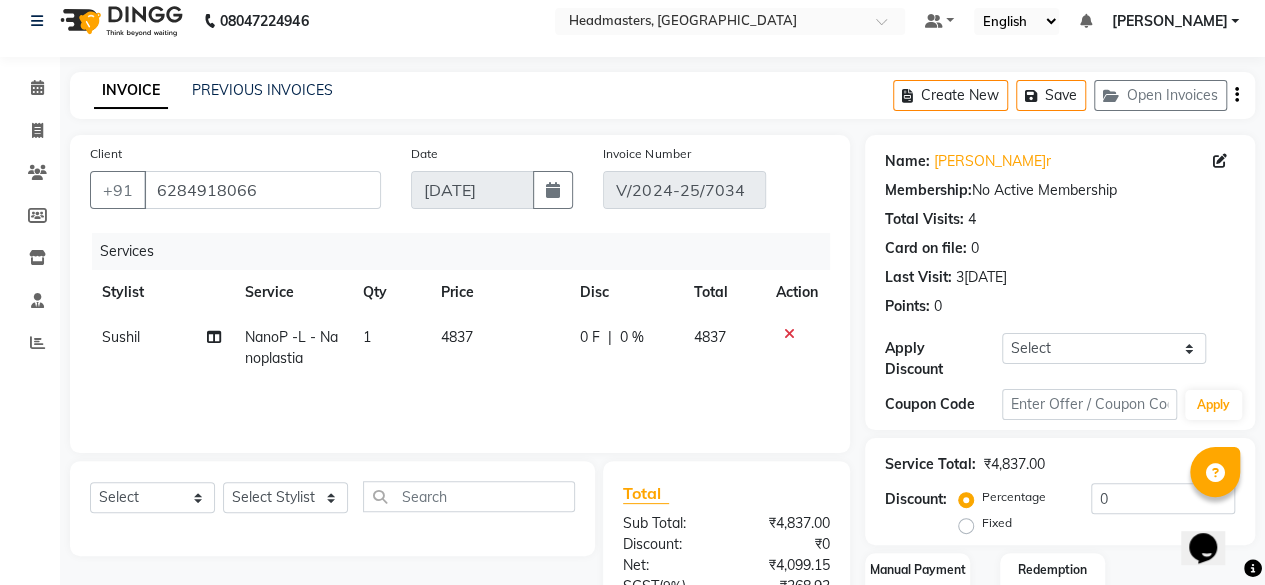 click on "4837" 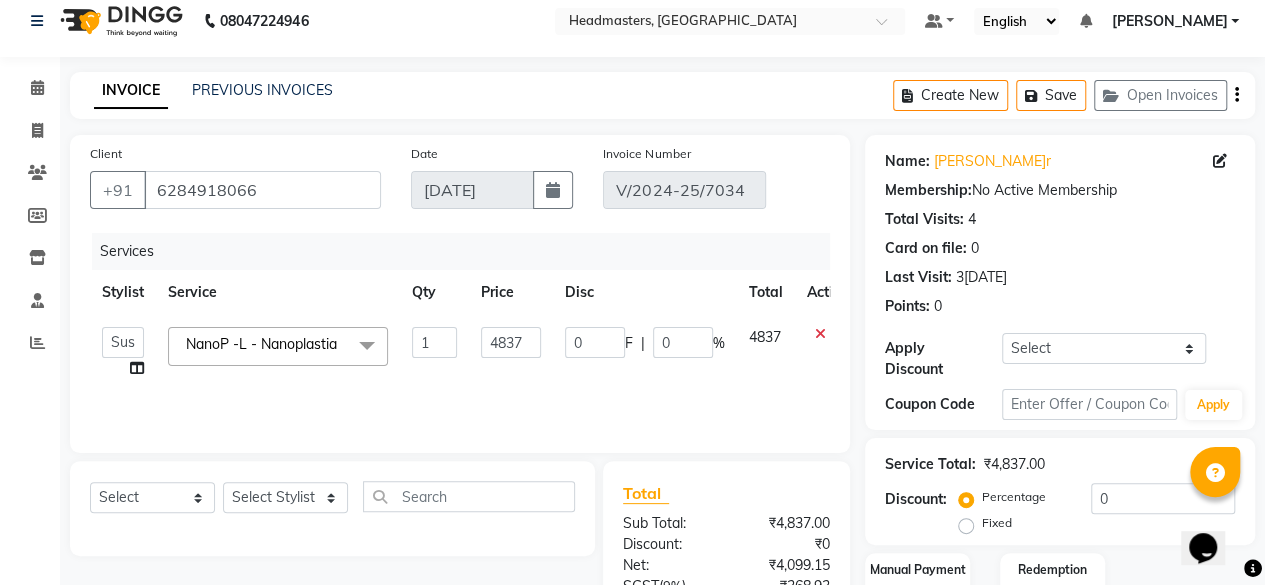 click on "1" 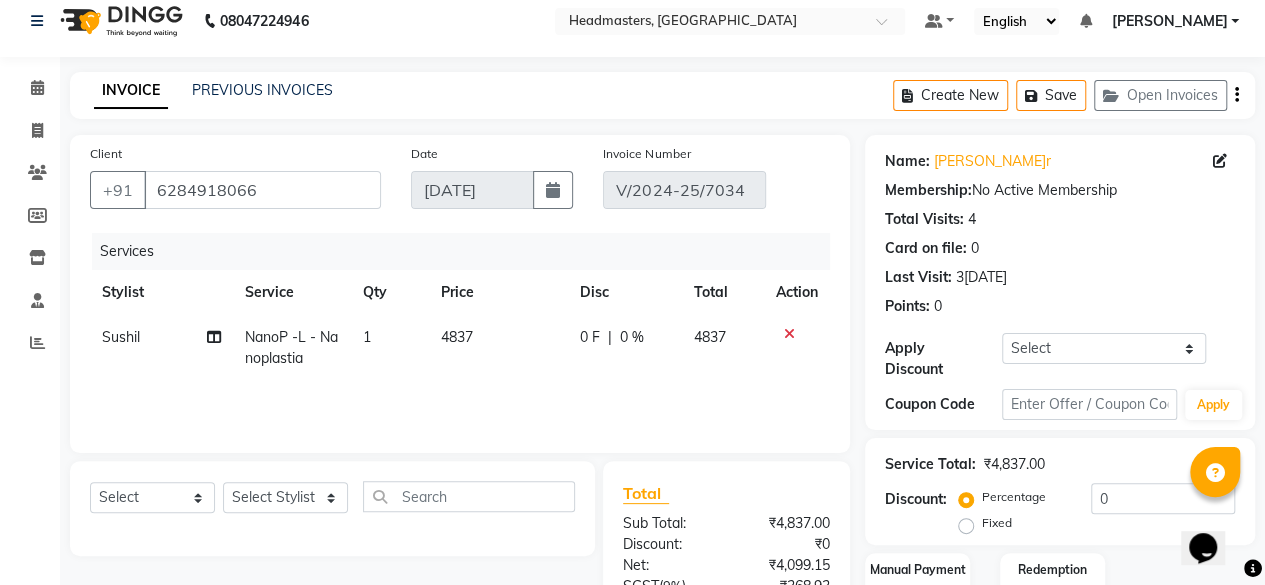 click on "4837" 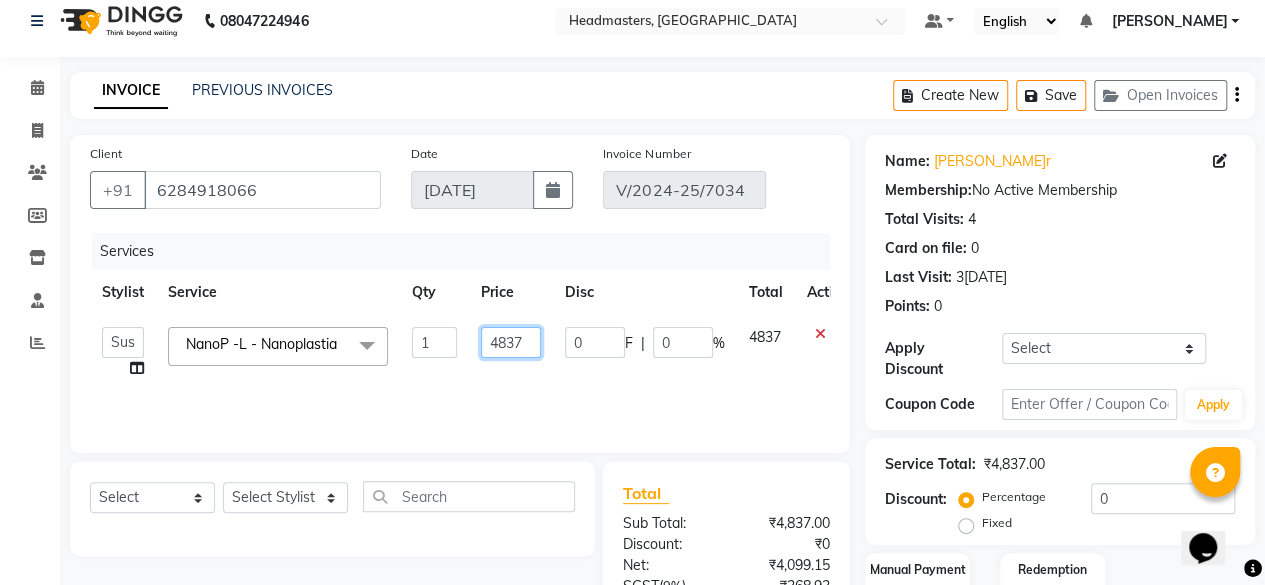 click on "4837" 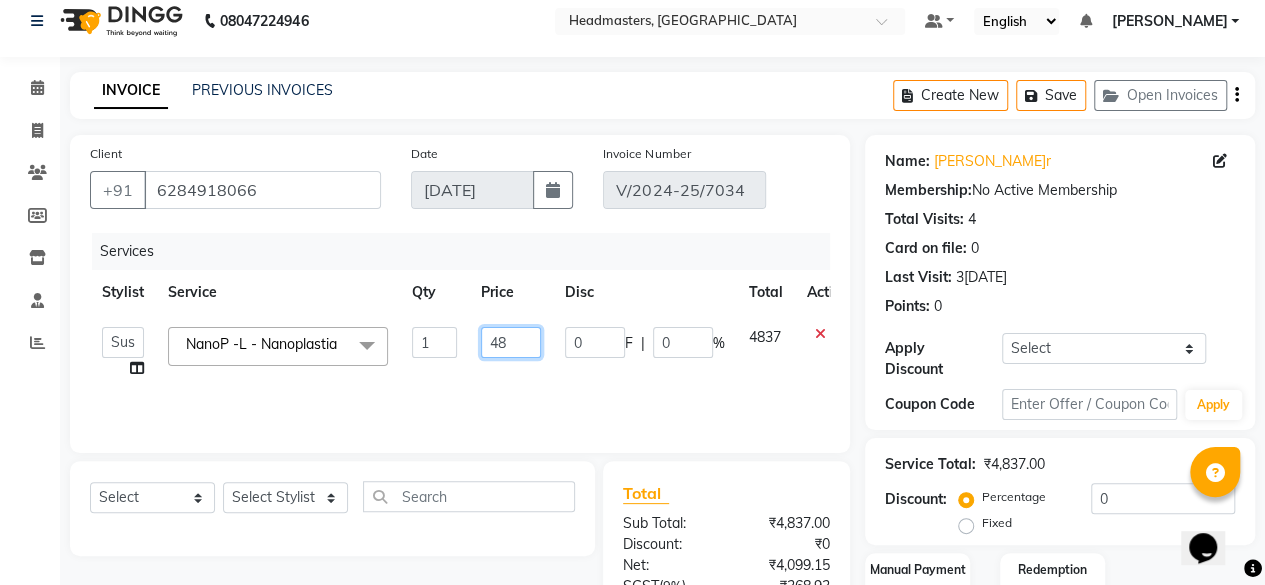 type on "4" 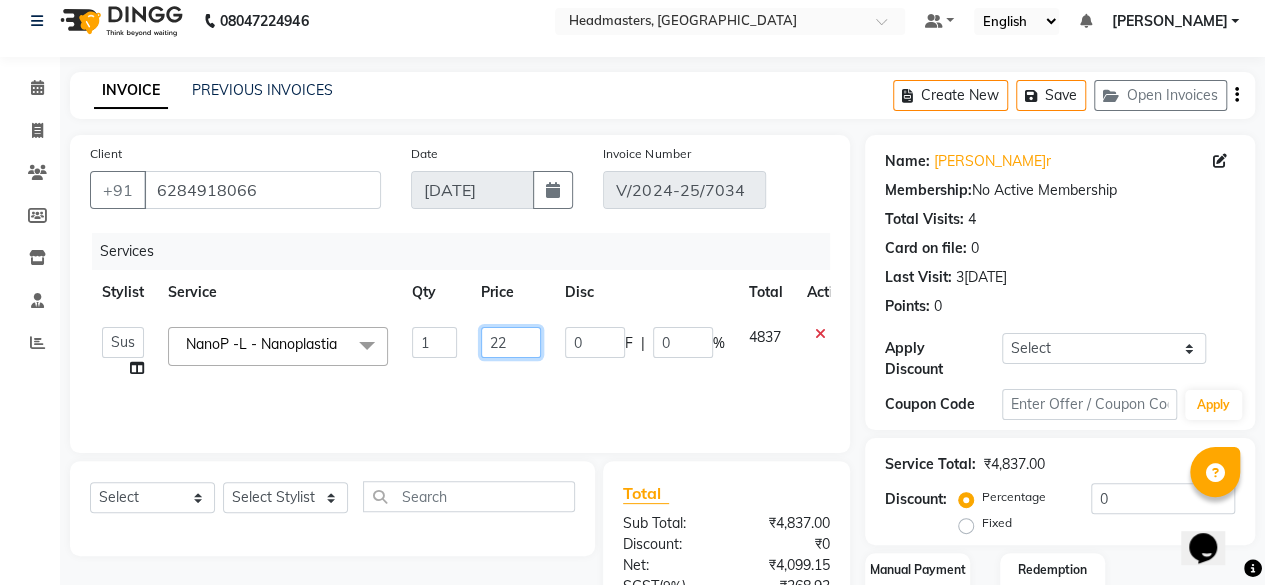 type on "228" 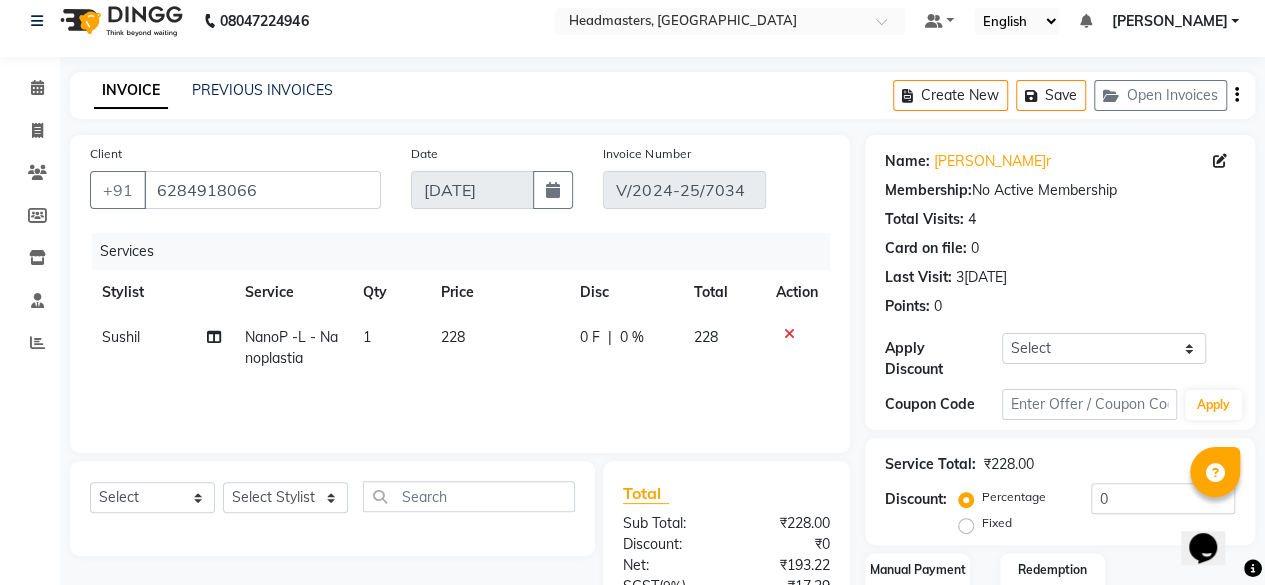 click on "0 F | 0 %" 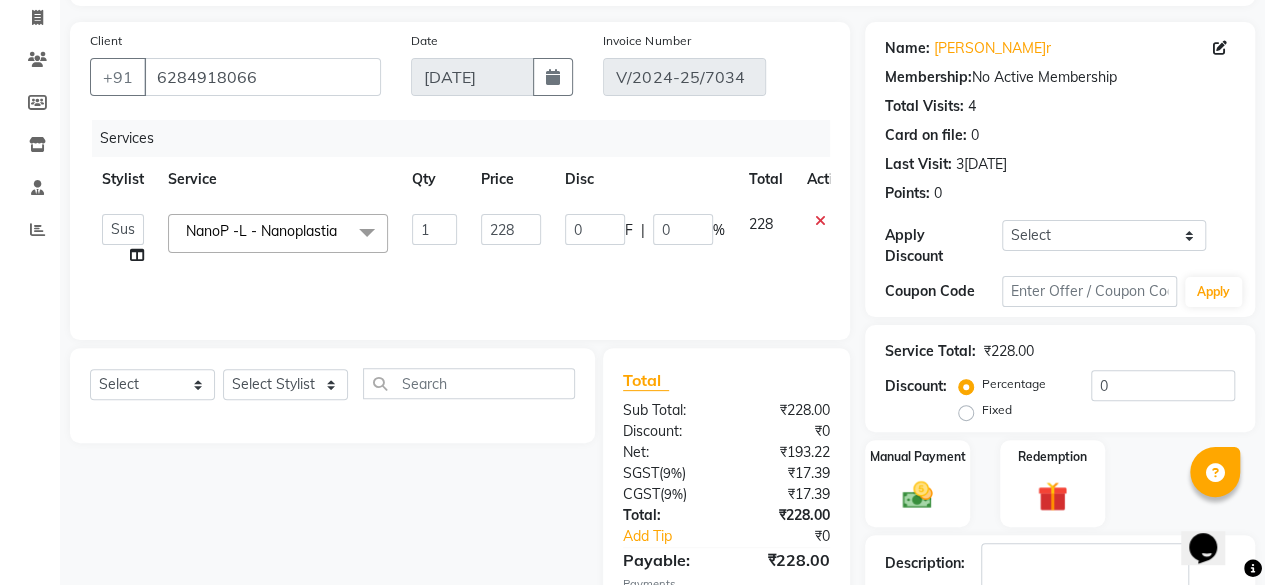 scroll, scrollTop: 272, scrollLeft: 0, axis: vertical 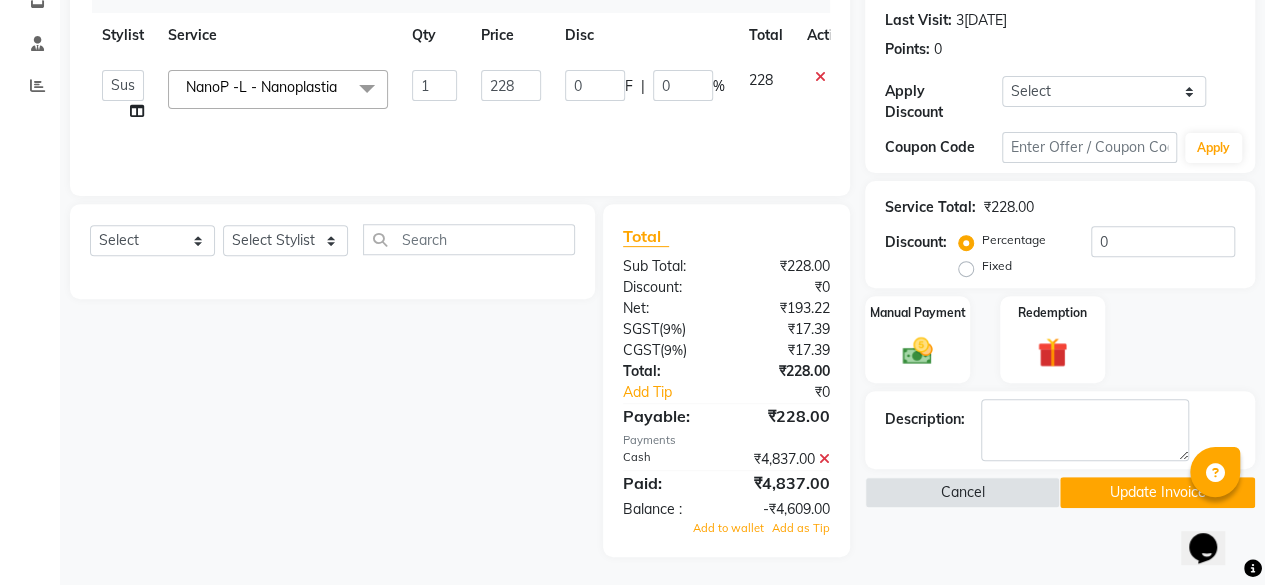 click 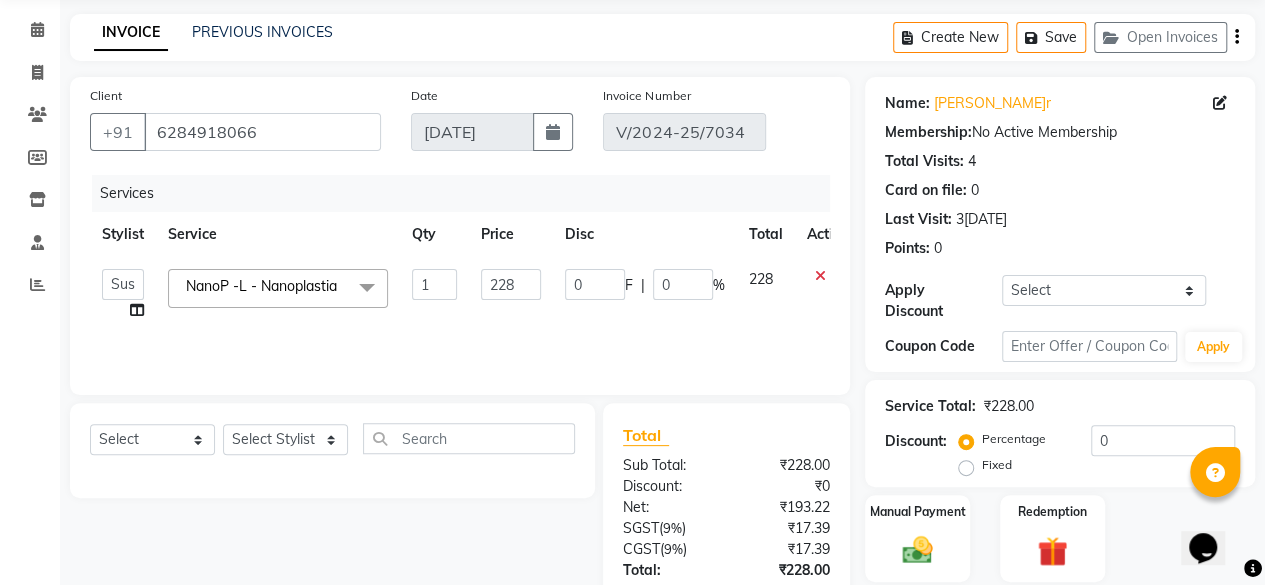 scroll, scrollTop: 0, scrollLeft: 0, axis: both 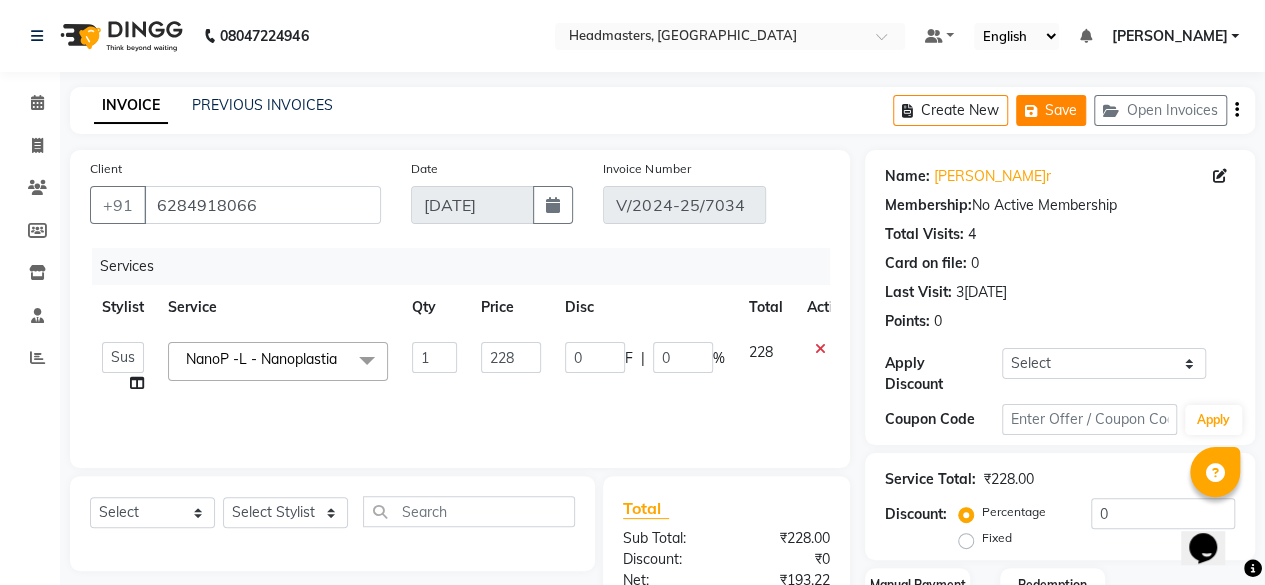 click on "Save" 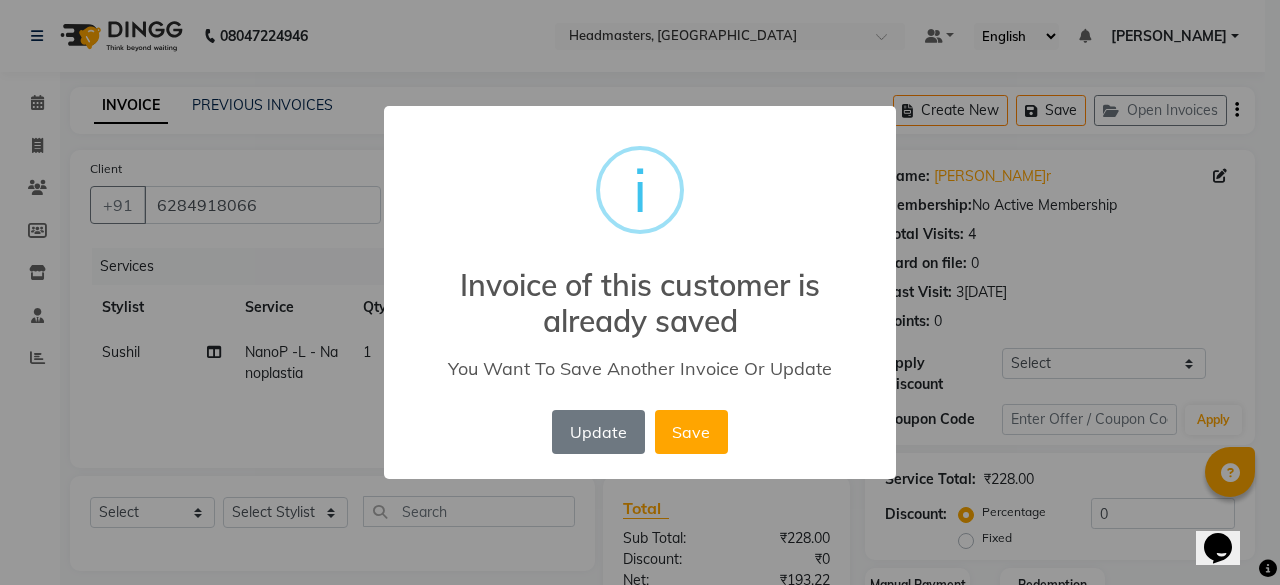 click on "Update" at bounding box center (598, 432) 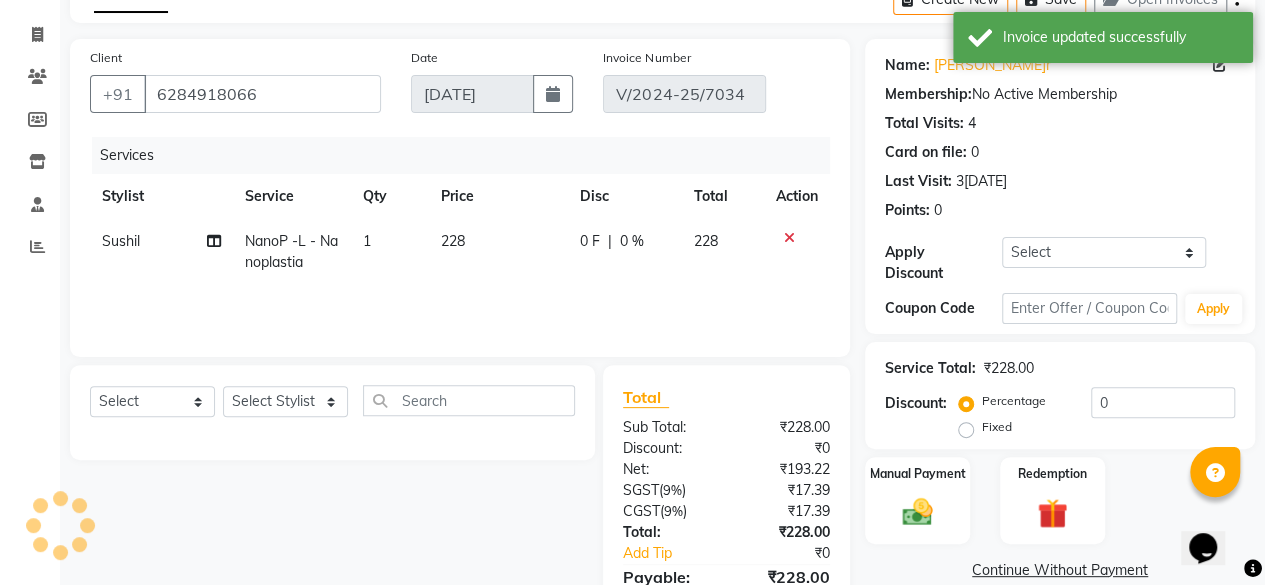 scroll, scrollTop: 213, scrollLeft: 0, axis: vertical 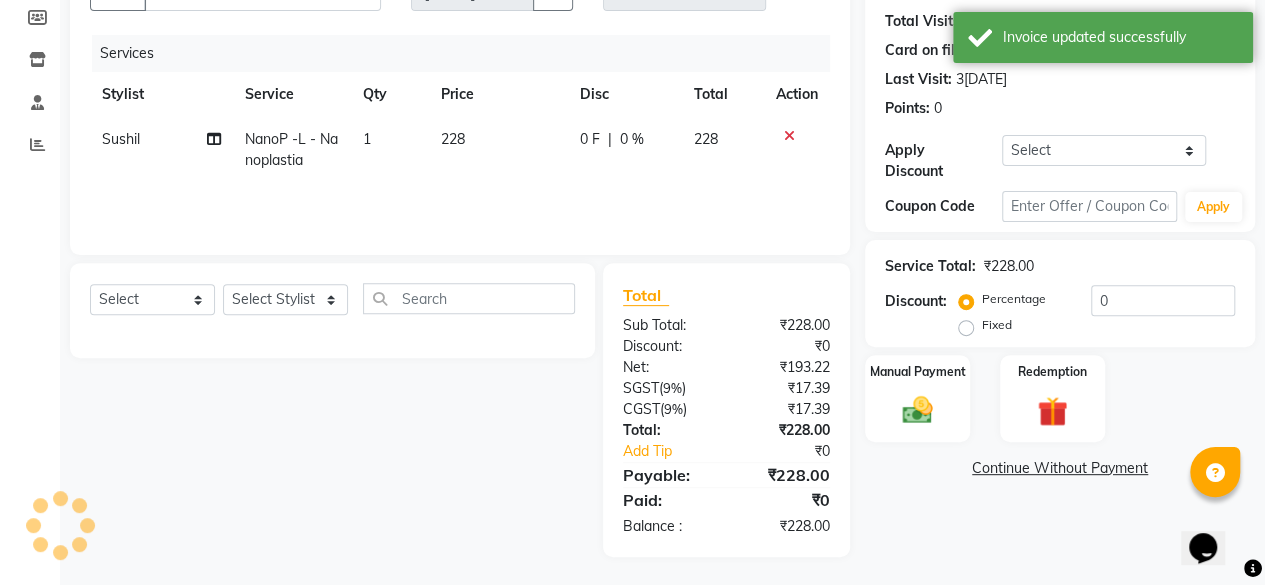 click on "Continue Without Payment" 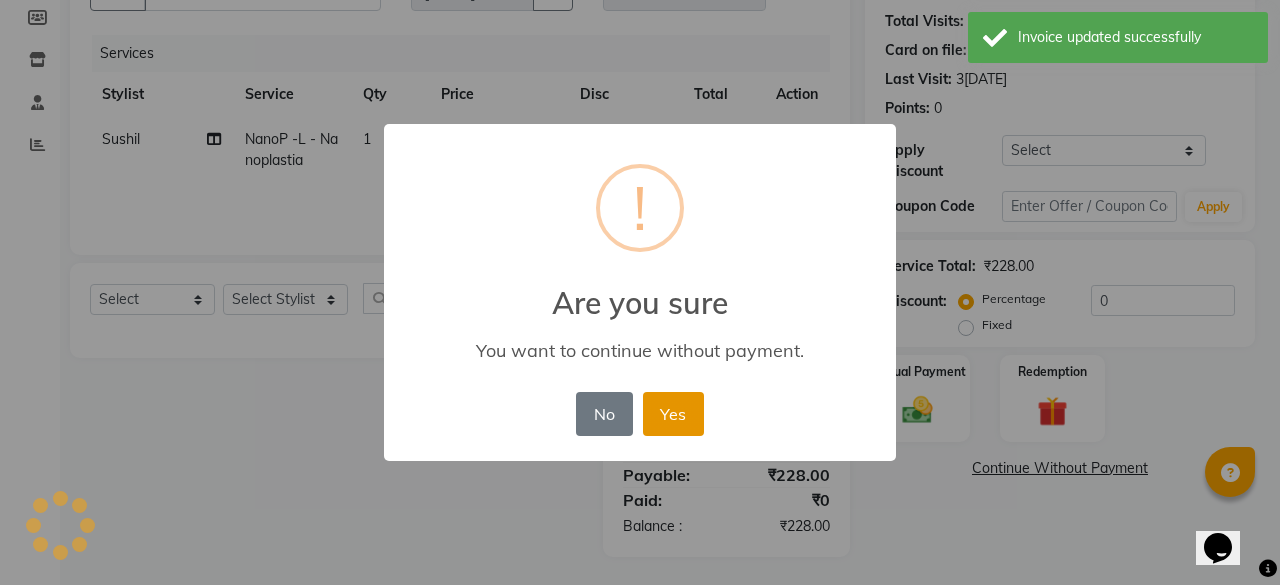 click on "Yes" at bounding box center (673, 414) 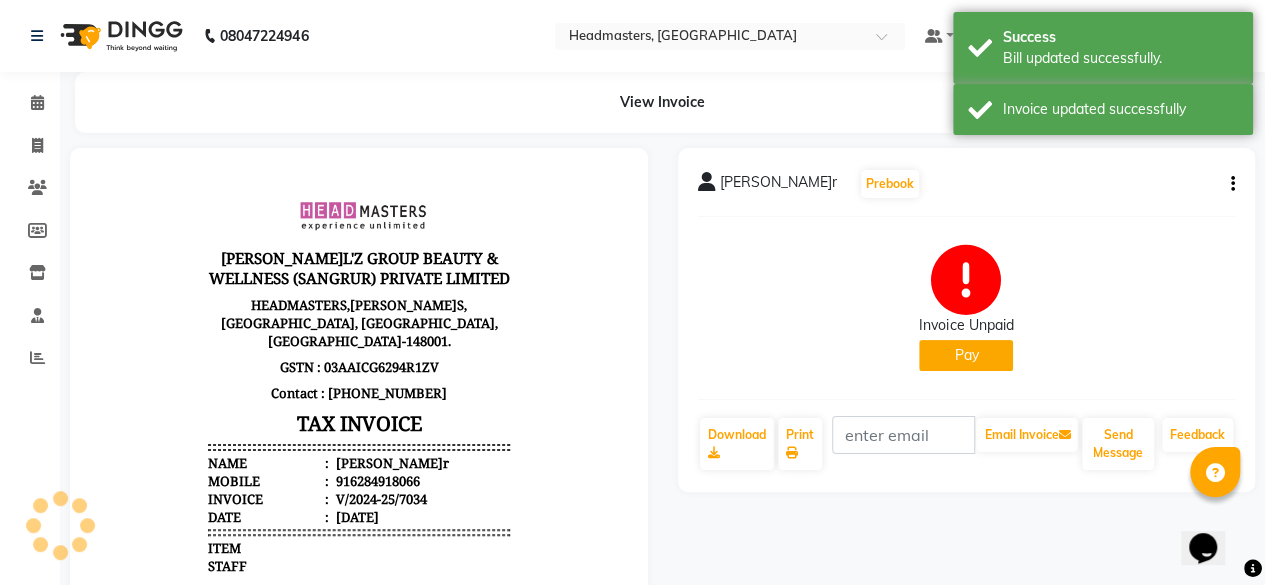 scroll, scrollTop: 0, scrollLeft: 0, axis: both 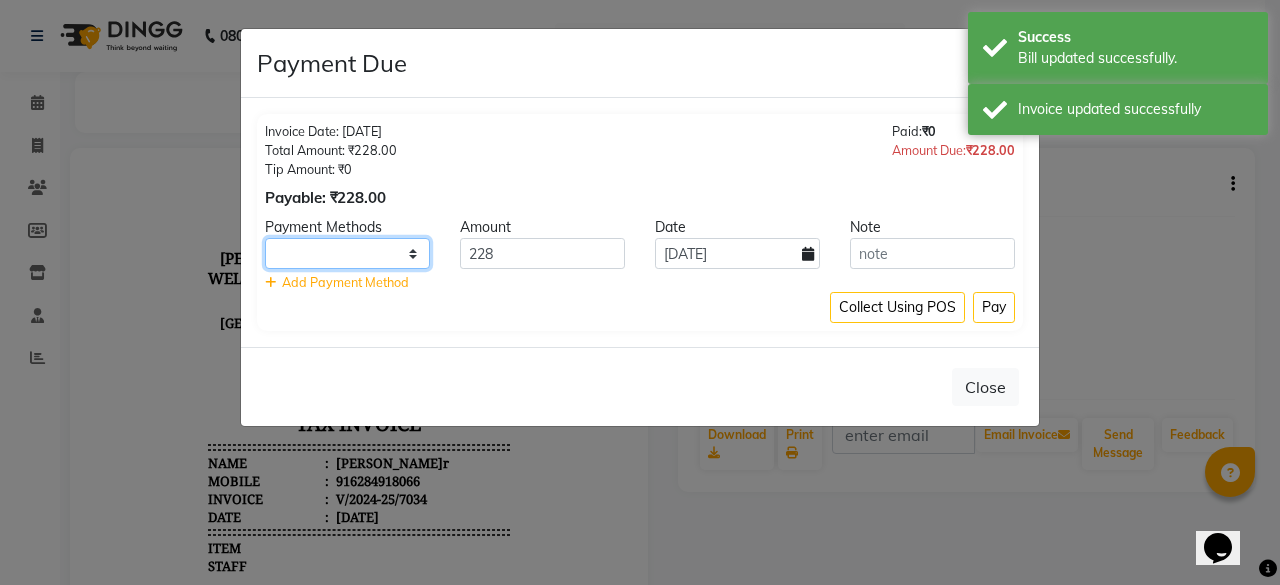 click on "UPI CARD Complimentary Cash" 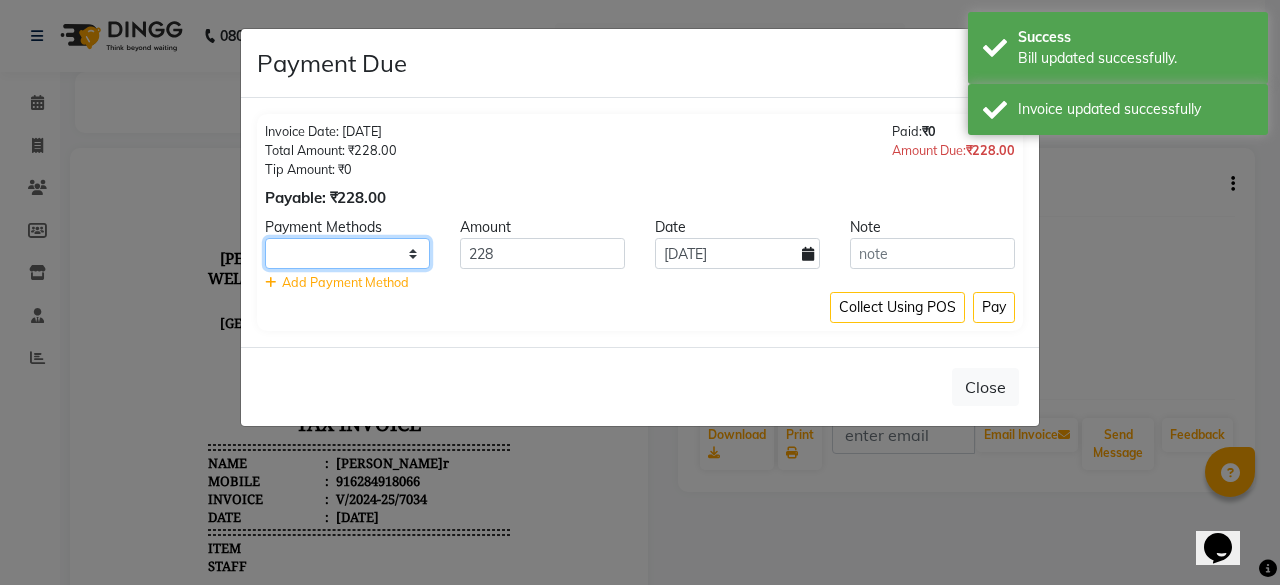 select on "116" 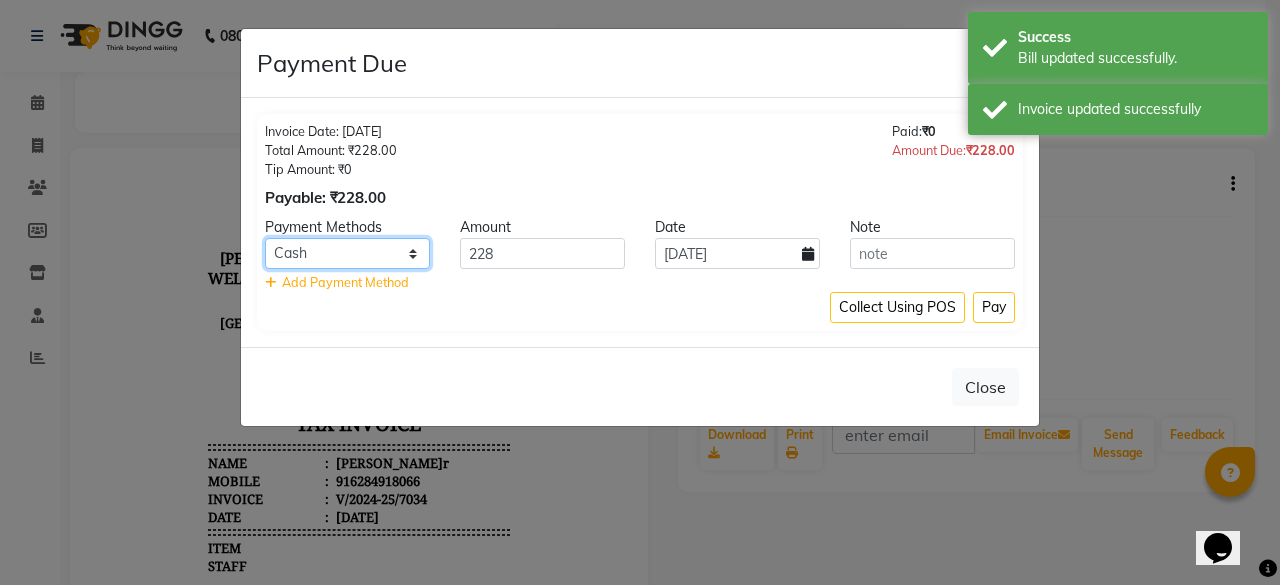 click on "UPI CARD Complimentary Cash" 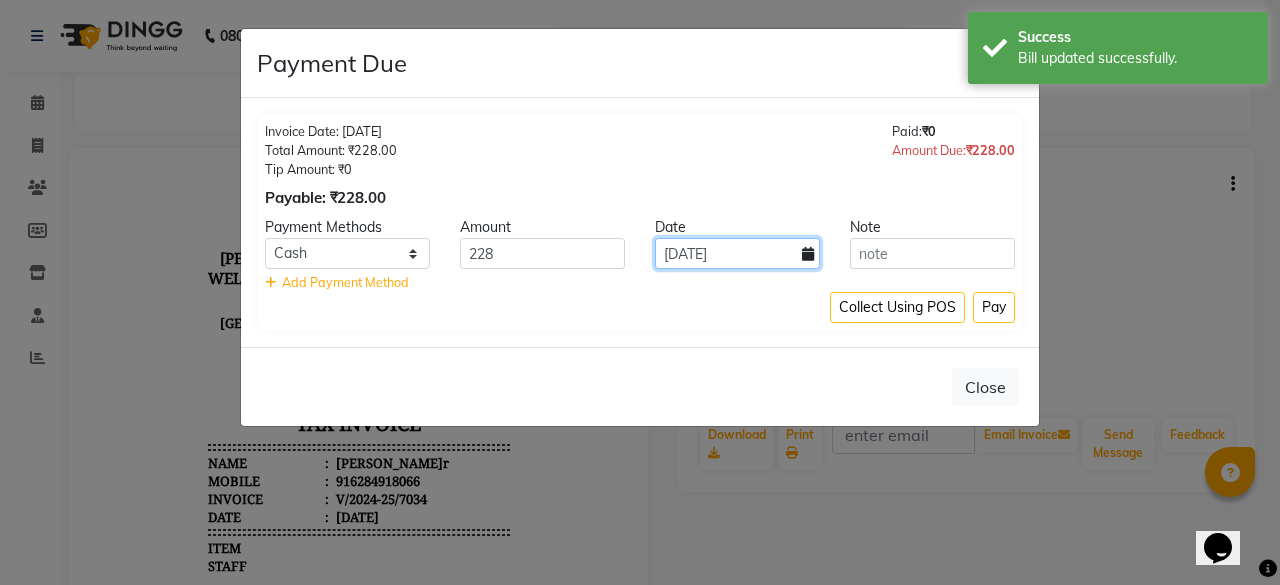 click on "[DATE]" 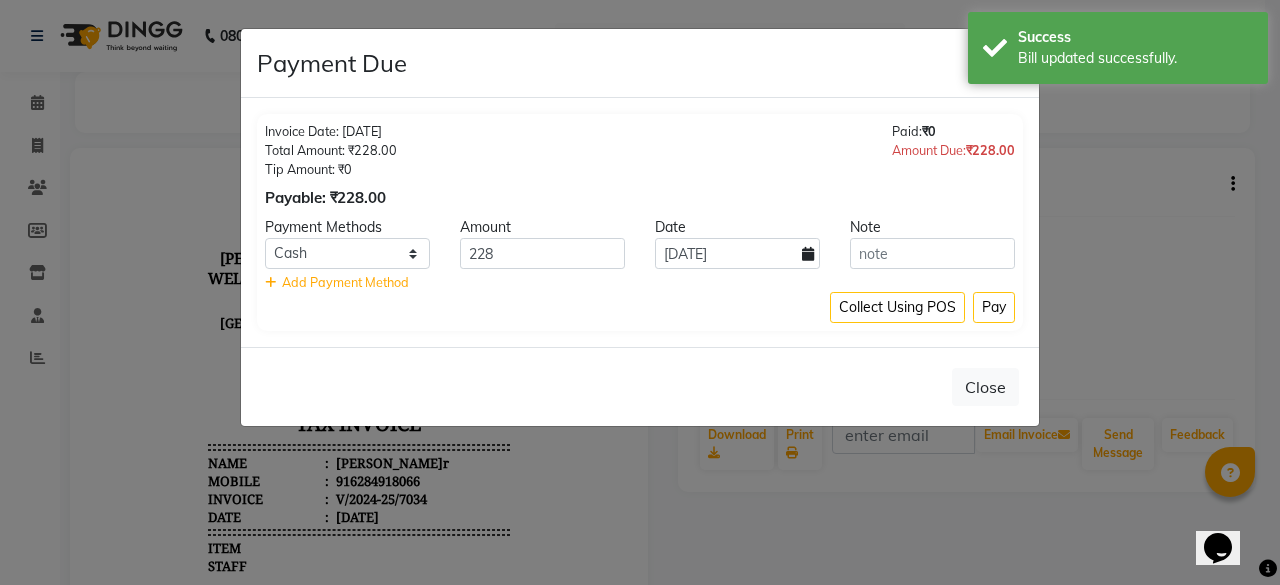 select on "7" 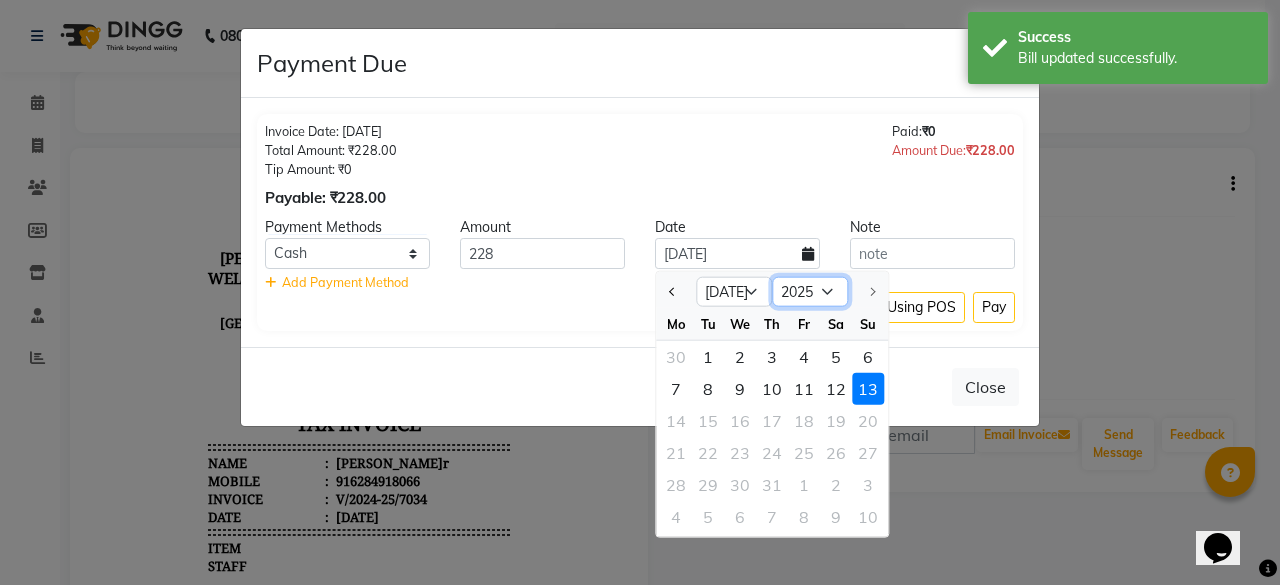 click on "2015 2016 2017 2018 2019 2020 2021 2022 2023 2024 2025" 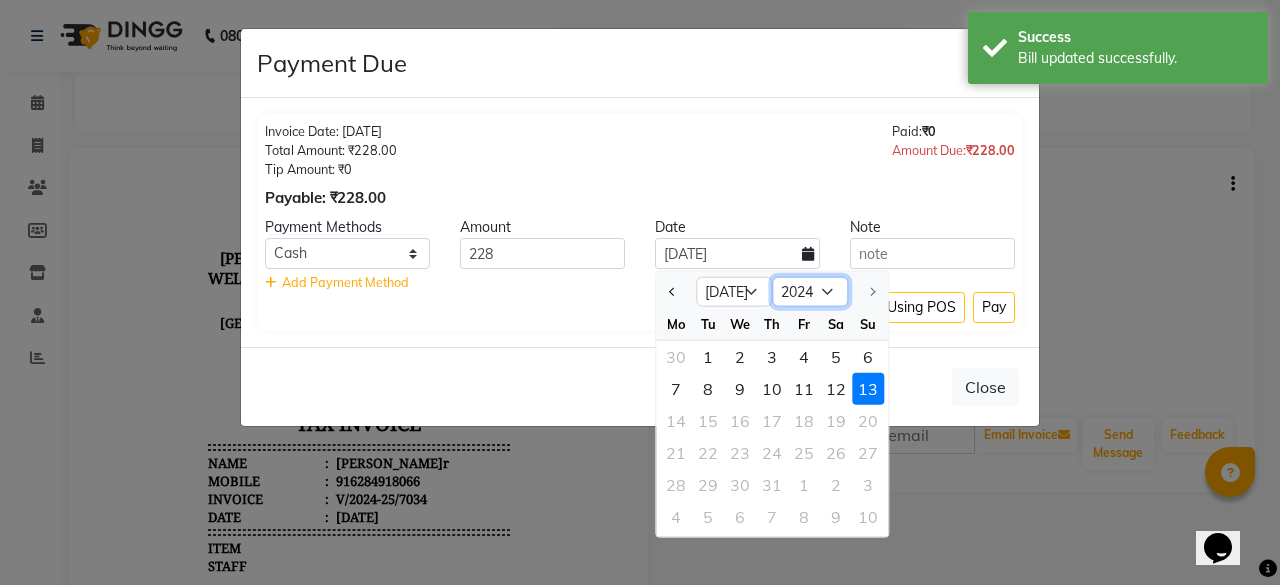 click on "2015 2016 2017 2018 2019 2020 2021 2022 2023 2024 2025" 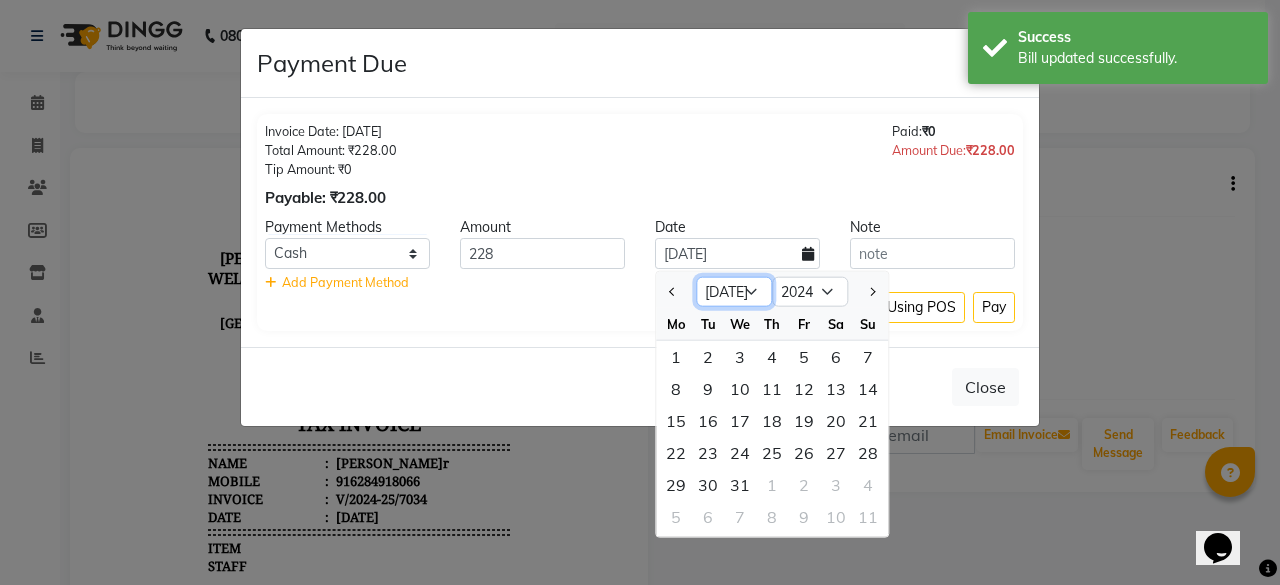 click on "Jan Feb Mar Apr May Jun [DATE] Aug Sep Oct Nov Dec" 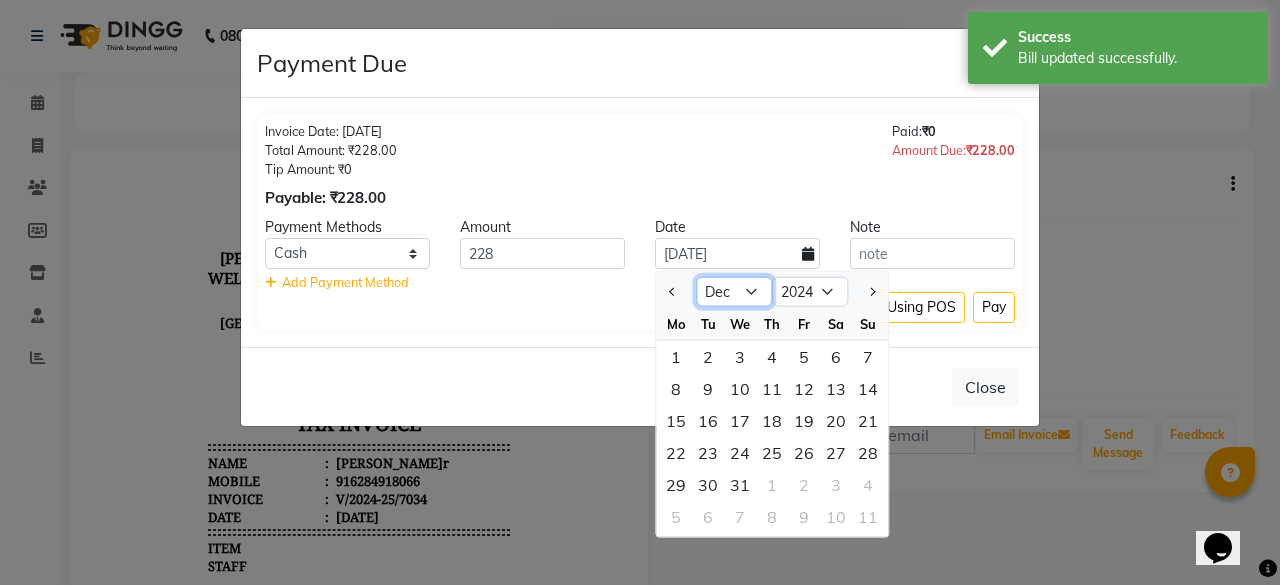click on "Jan Feb Mar Apr May Jun [DATE] Aug Sep Oct Nov Dec" 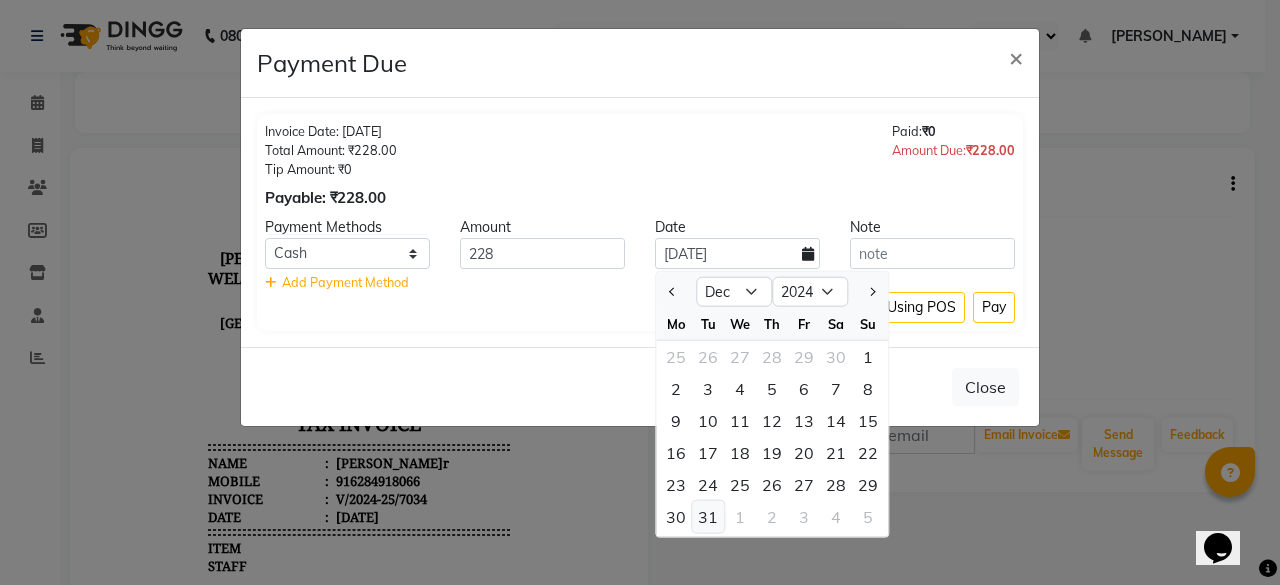 drag, startPoint x: 712, startPoint y: 519, endPoint x: 722, endPoint y: 517, distance: 10.198039 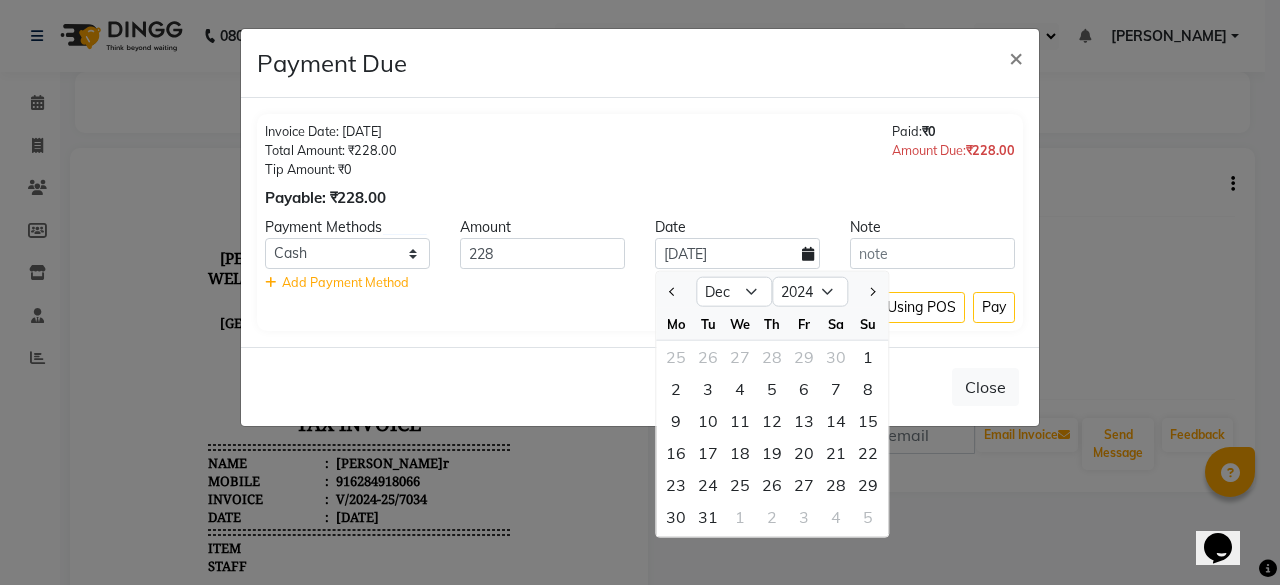 click on "31" 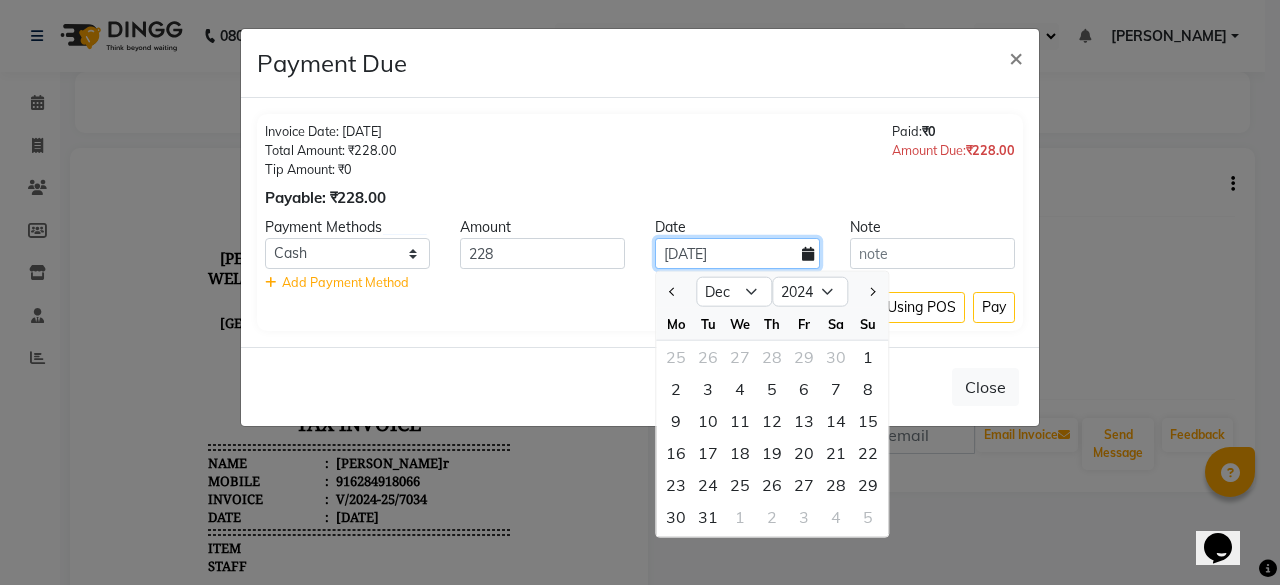 type on "3[DATE]" 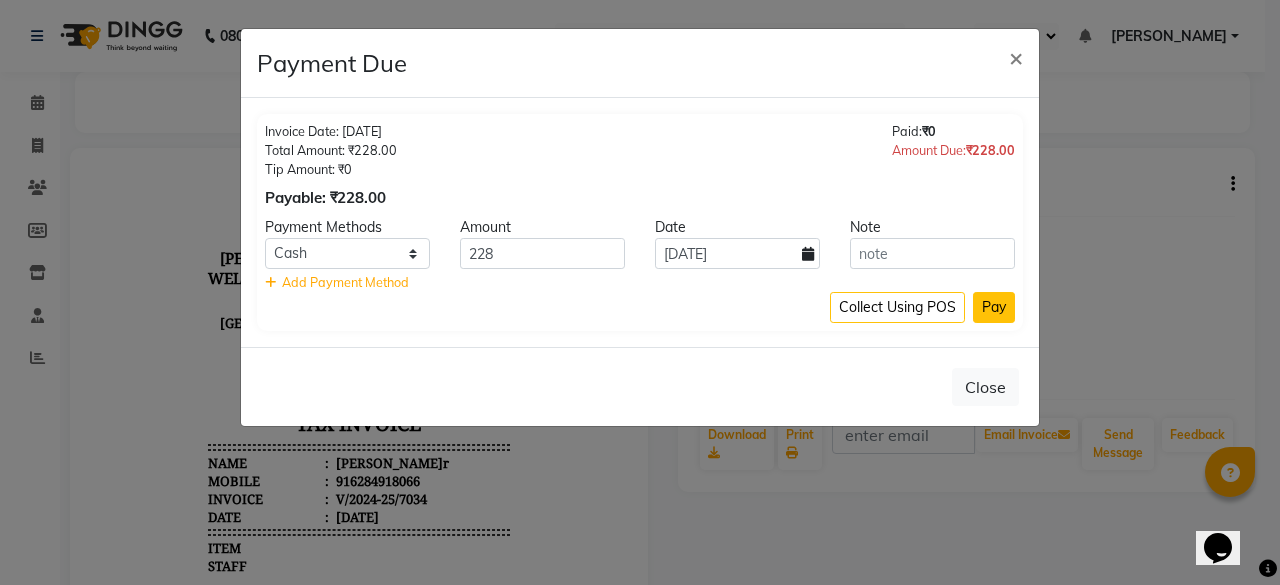 click on "Pay" 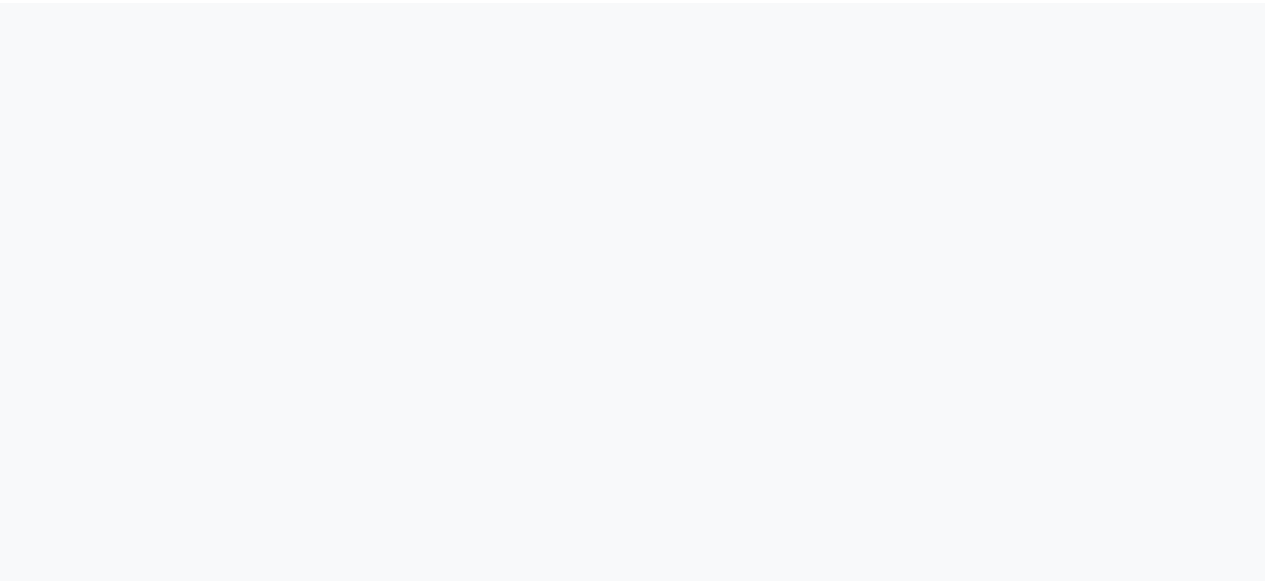 scroll, scrollTop: 0, scrollLeft: 0, axis: both 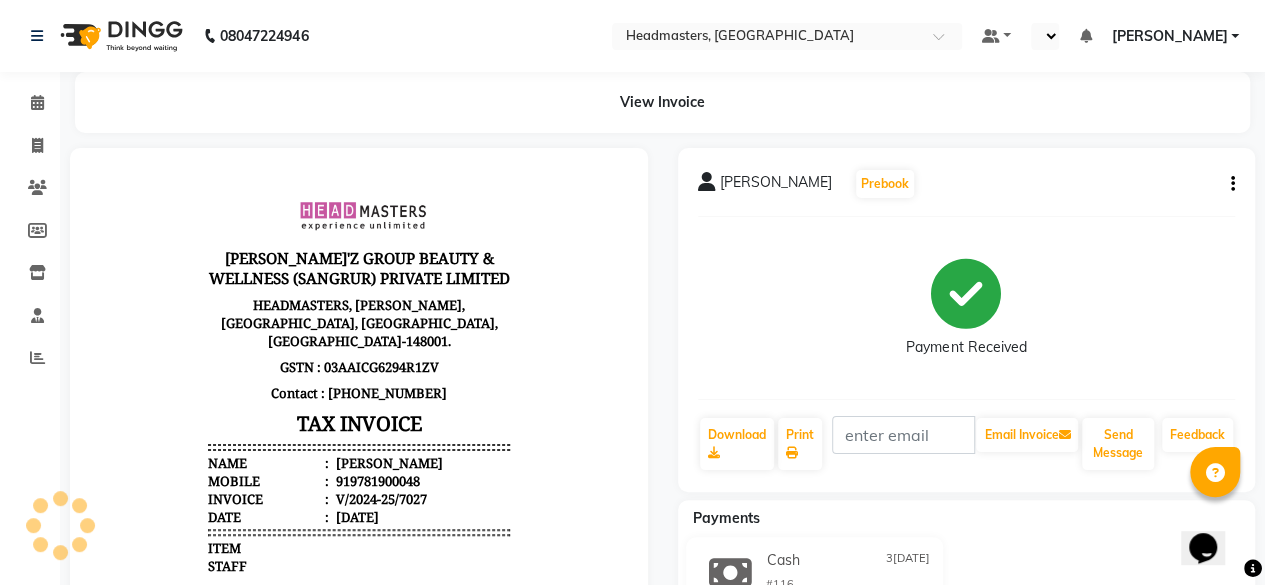 select on "en" 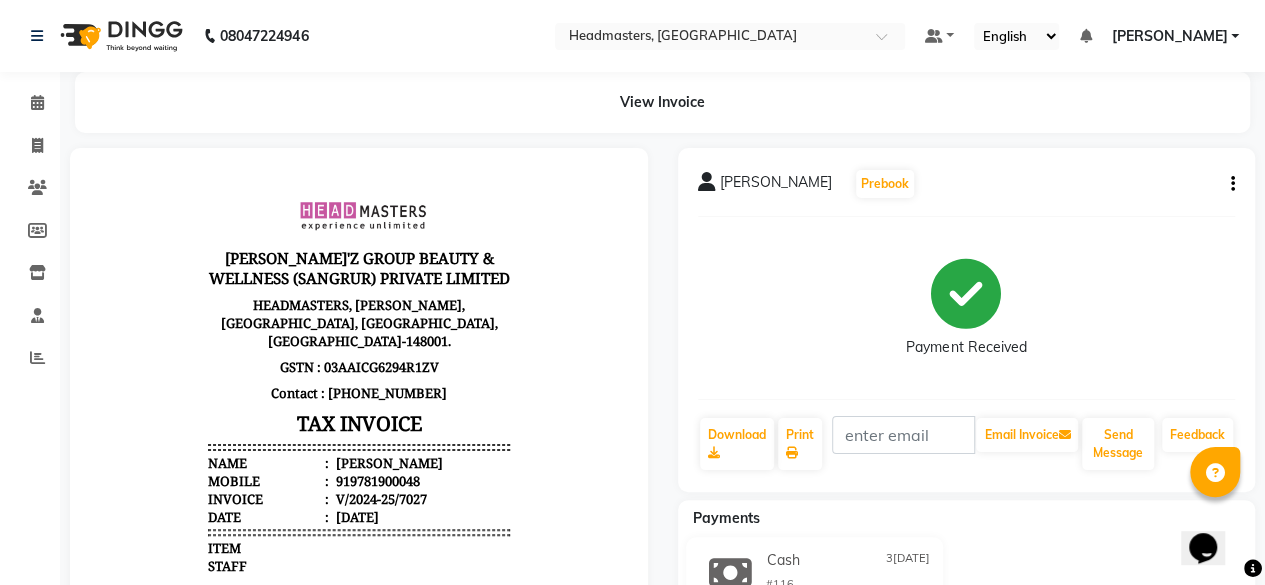 click 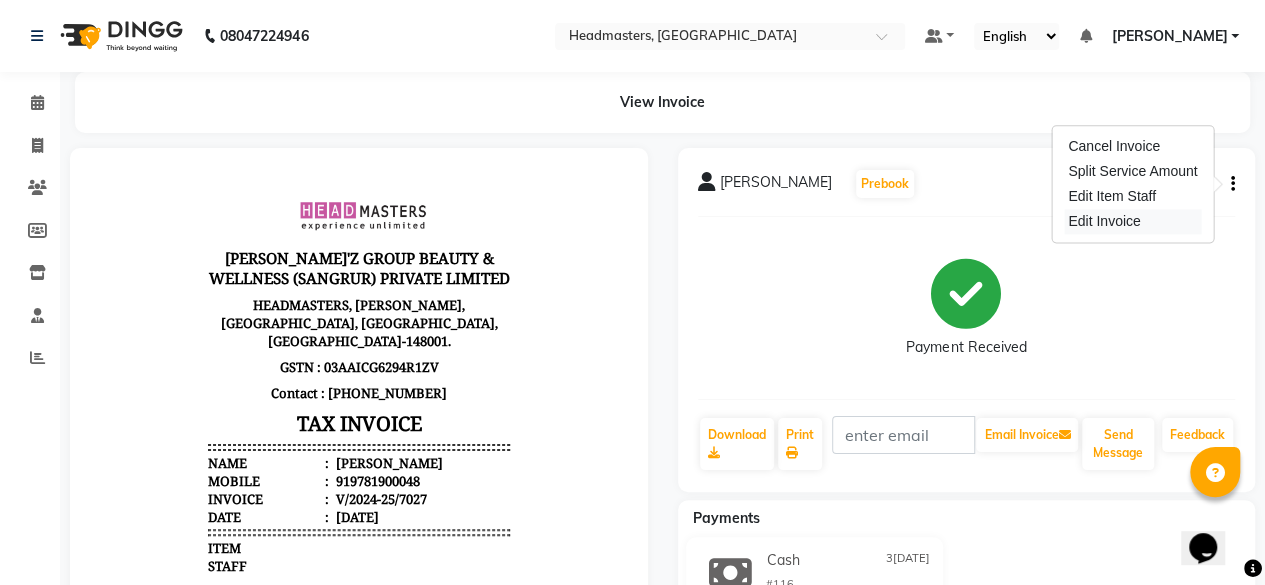 click on "Edit Invoice" at bounding box center (1132, 221) 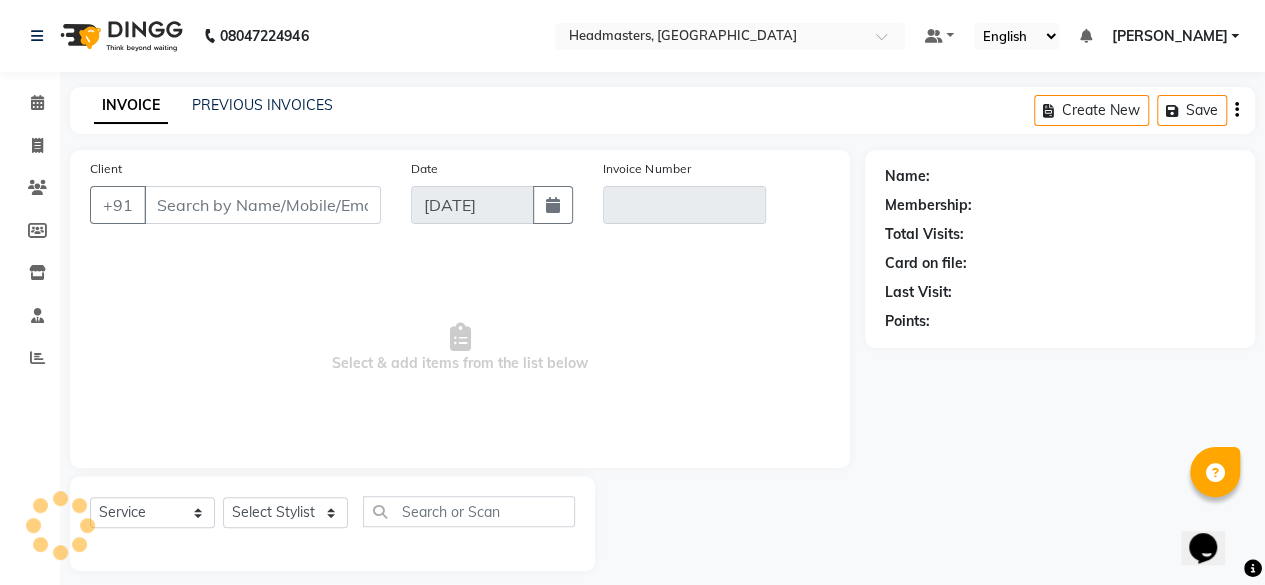 scroll, scrollTop: 15, scrollLeft: 0, axis: vertical 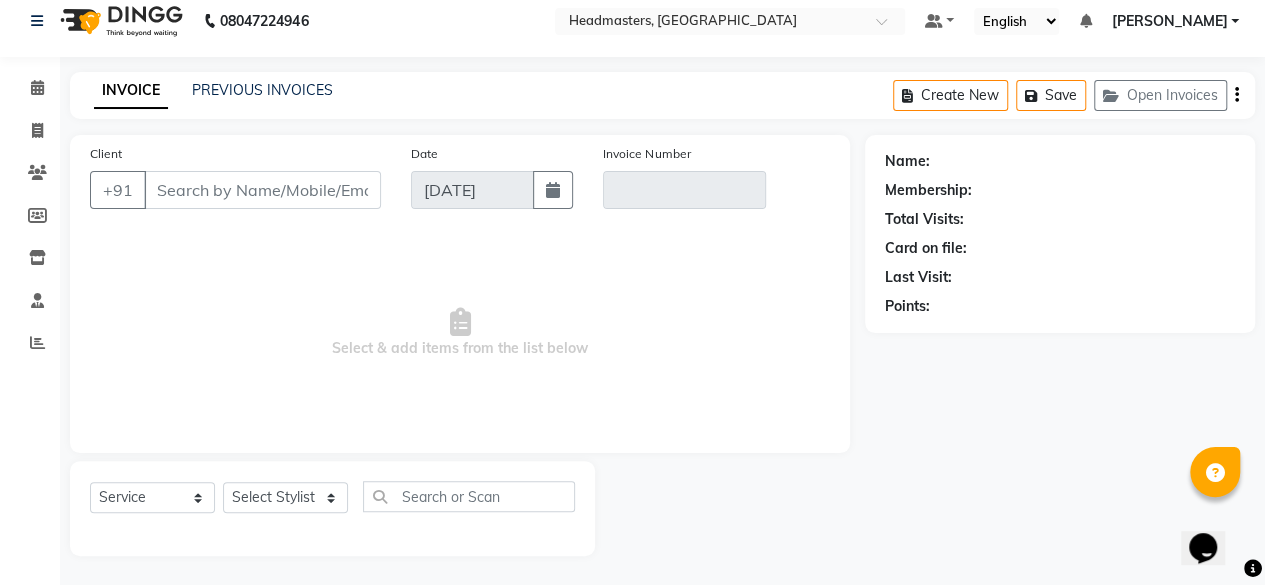 type on "9781900048" 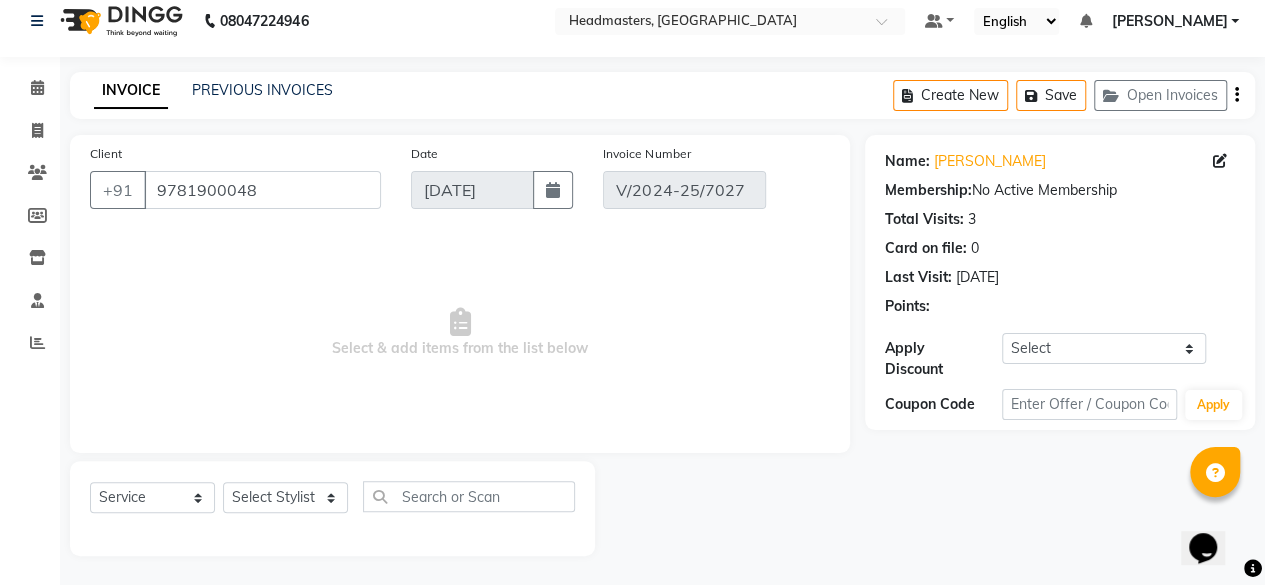 type on "3[DATE]" 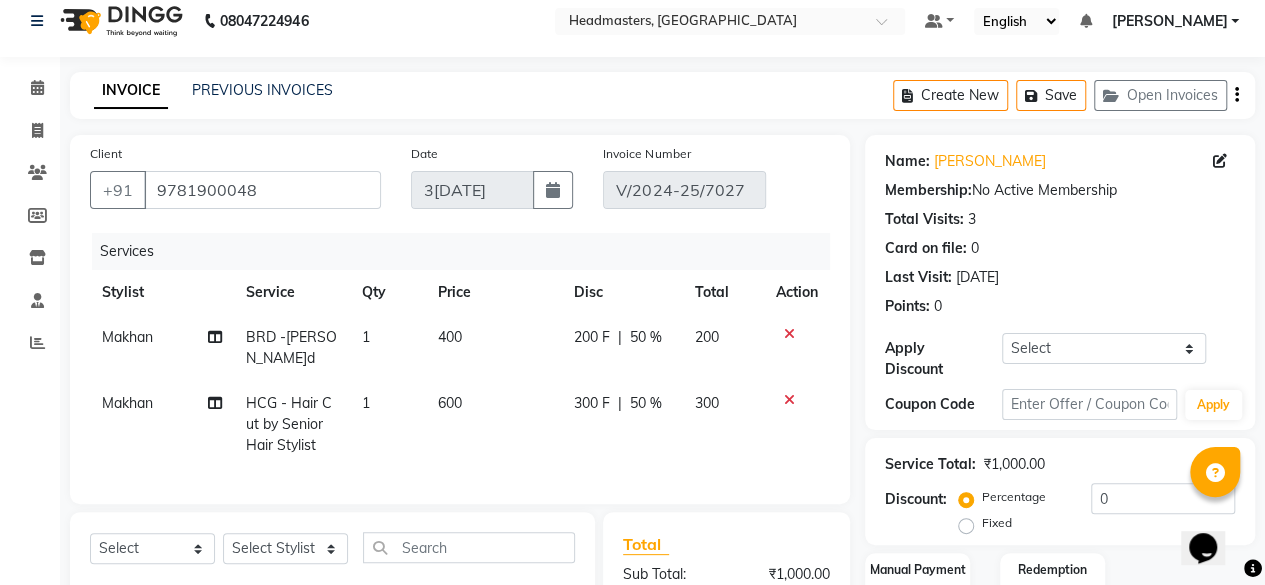 click on "50 %" 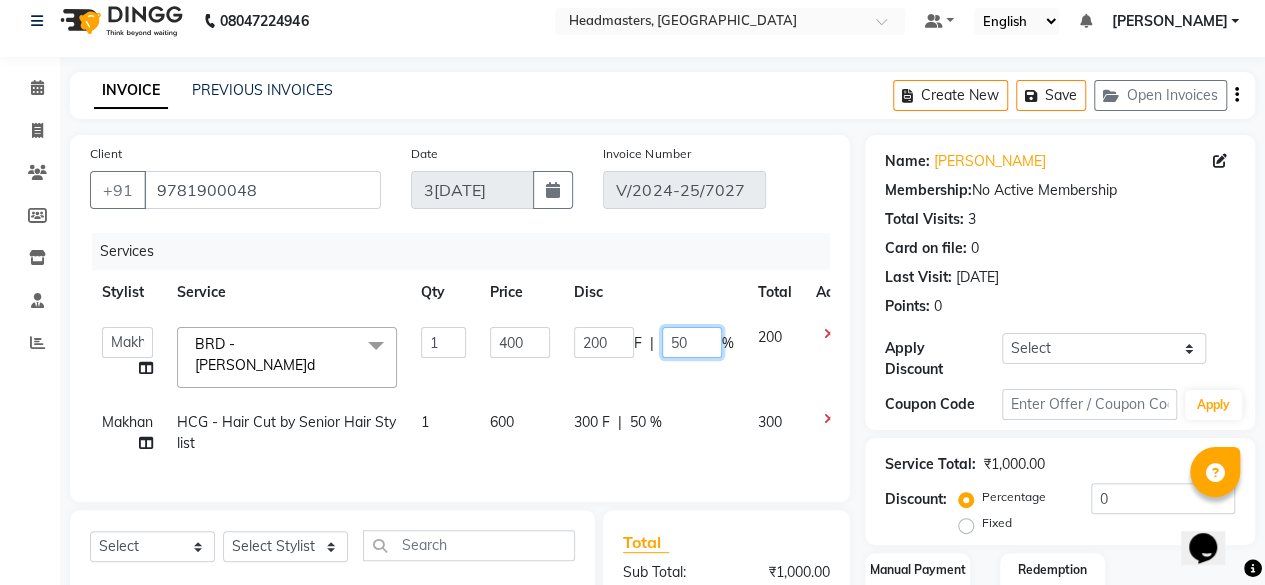 drag, startPoint x: 699, startPoint y: 347, endPoint x: 666, endPoint y: 355, distance: 33.955853 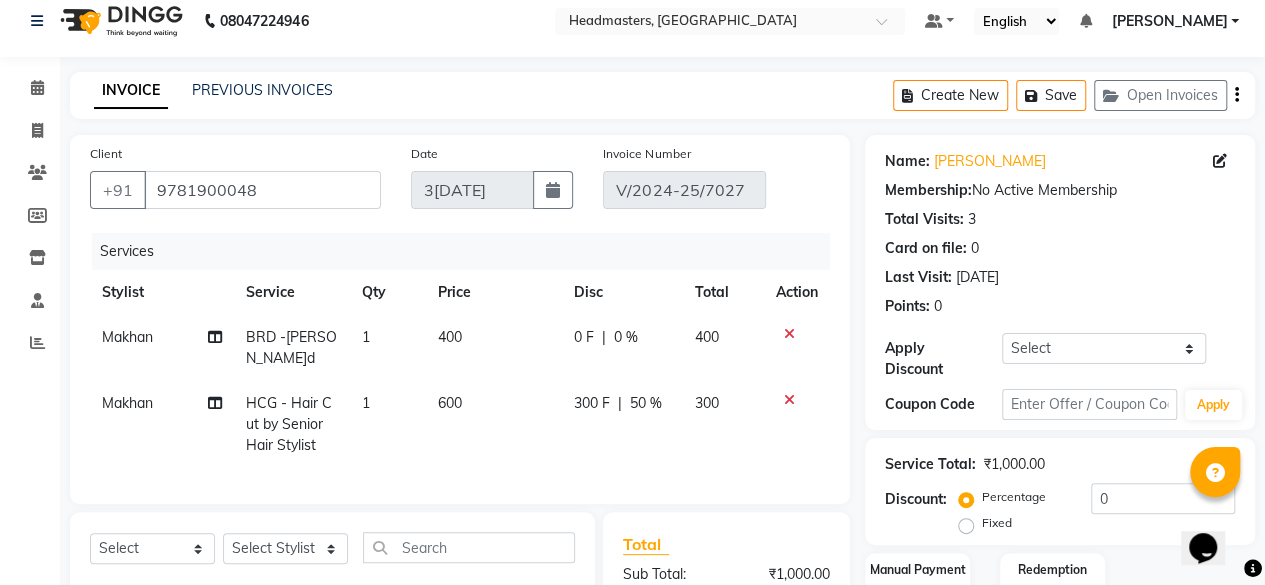 click on "300 F | 50 %" 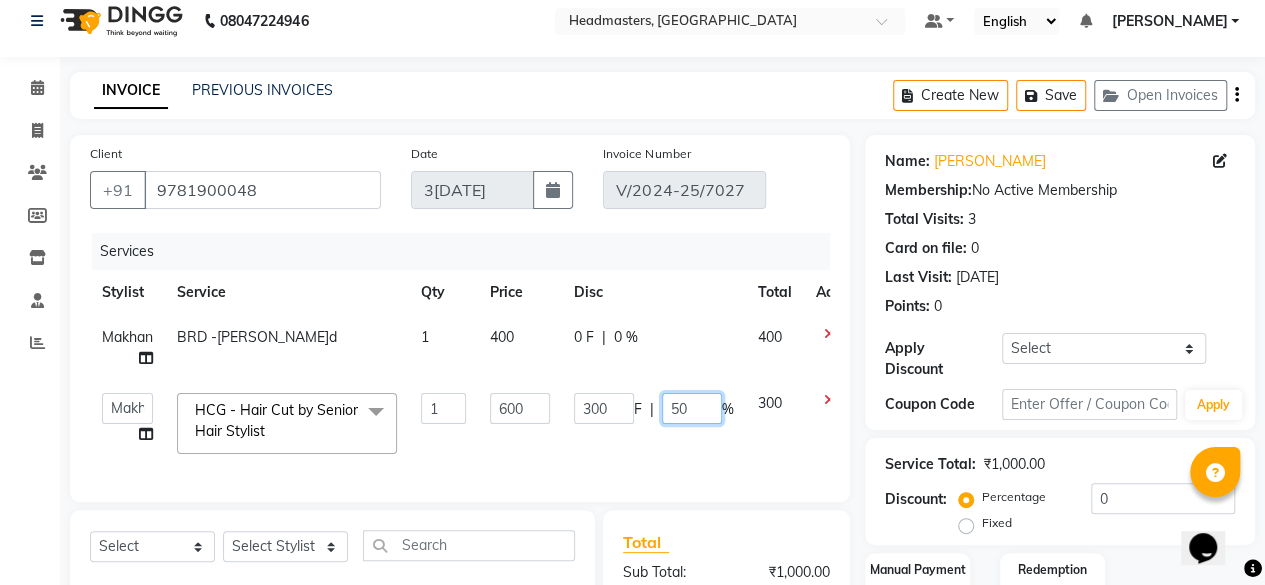 drag, startPoint x: 697, startPoint y: 404, endPoint x: 656, endPoint y: 415, distance: 42.44997 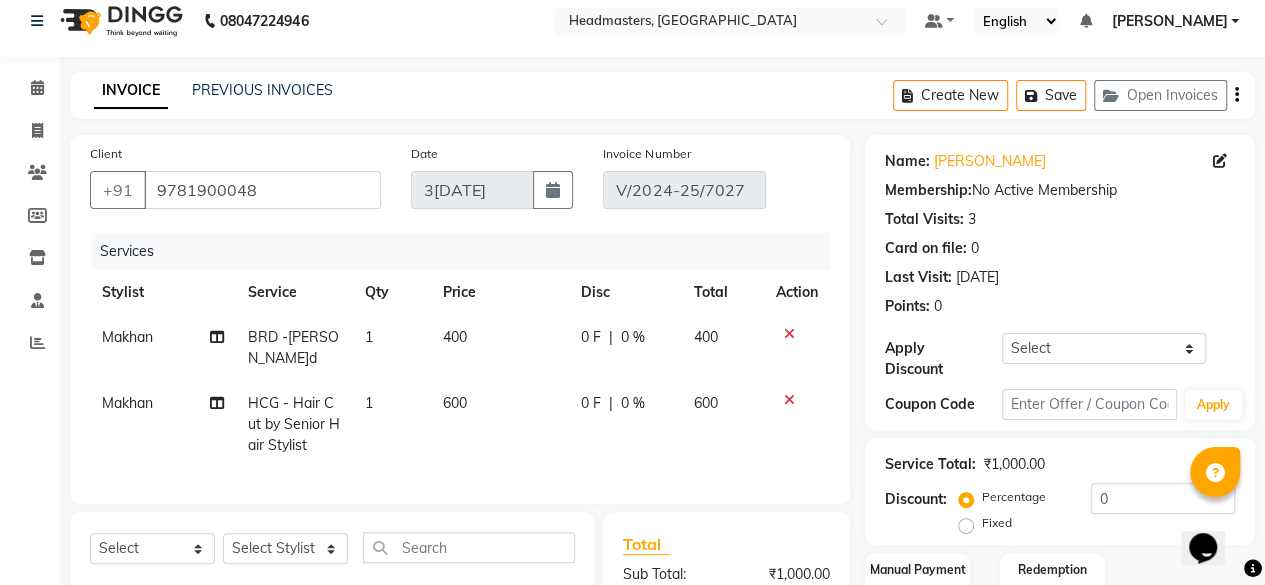 click on "0 F | 0 %" 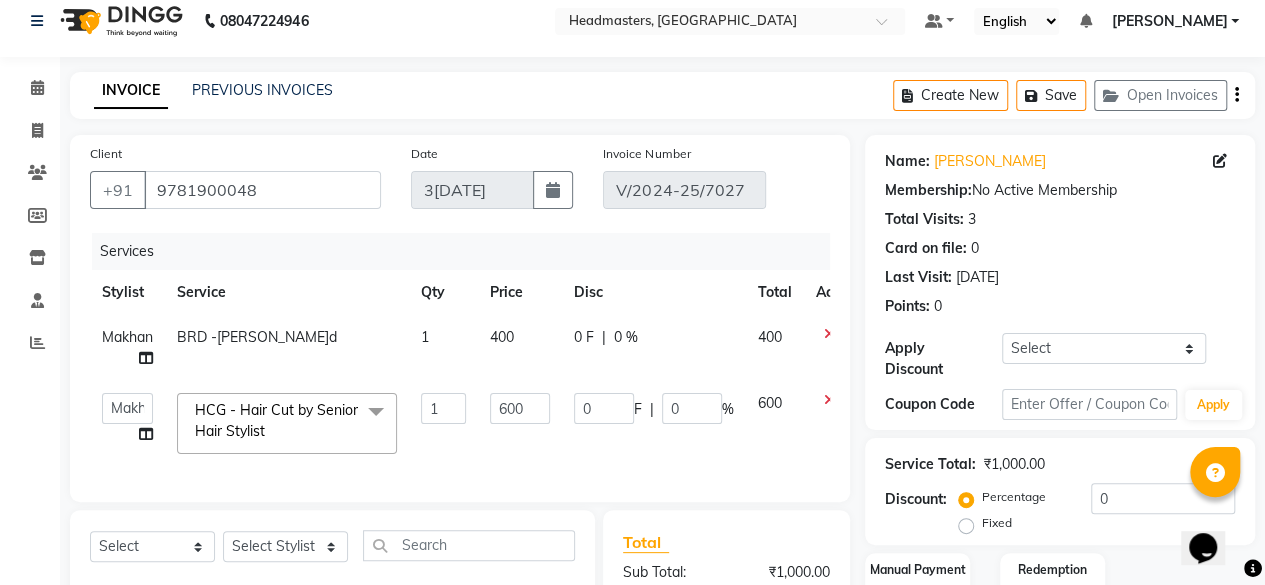 drag, startPoint x: 568, startPoint y: 493, endPoint x: 580, endPoint y: 489, distance: 12.649111 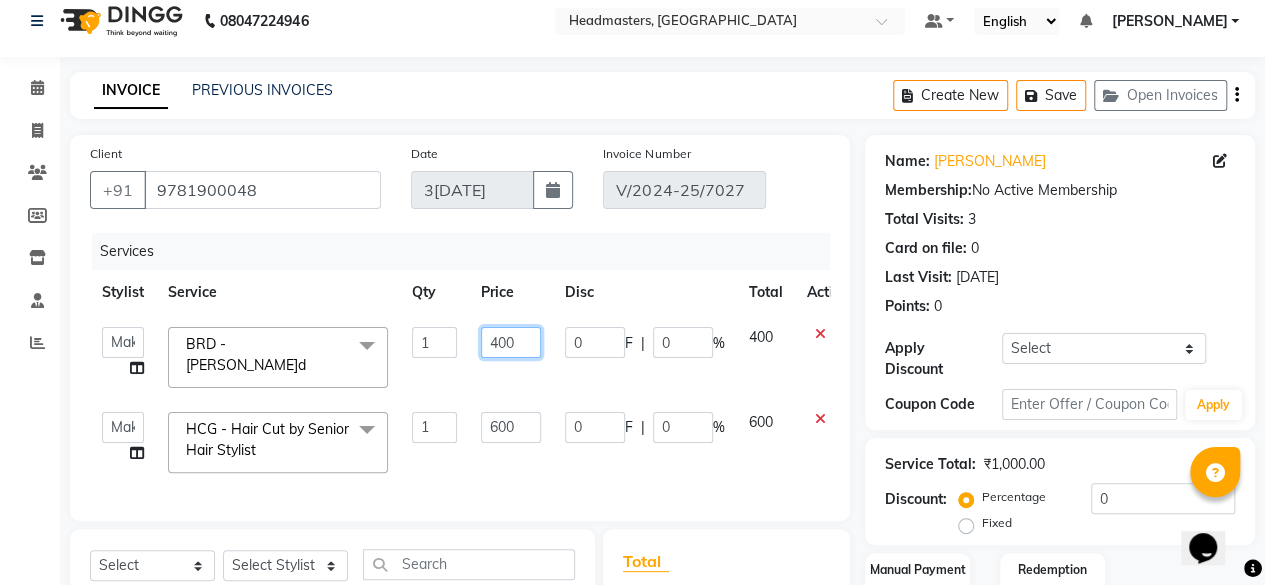 drag, startPoint x: 519, startPoint y: 334, endPoint x: 438, endPoint y: 350, distance: 82.565125 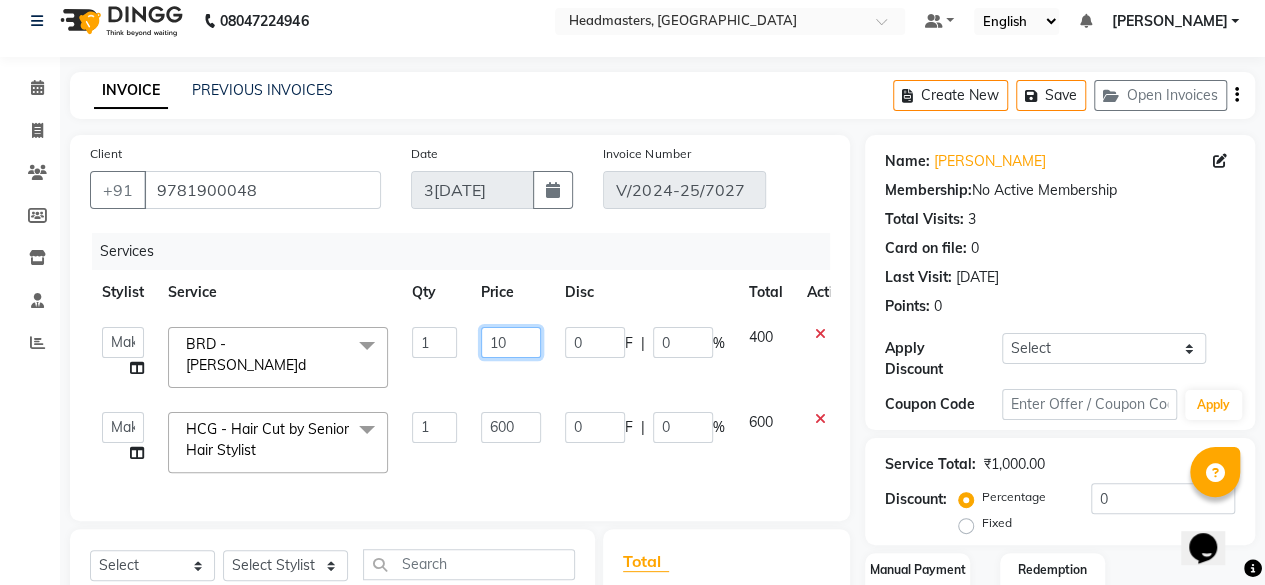 type on "100" 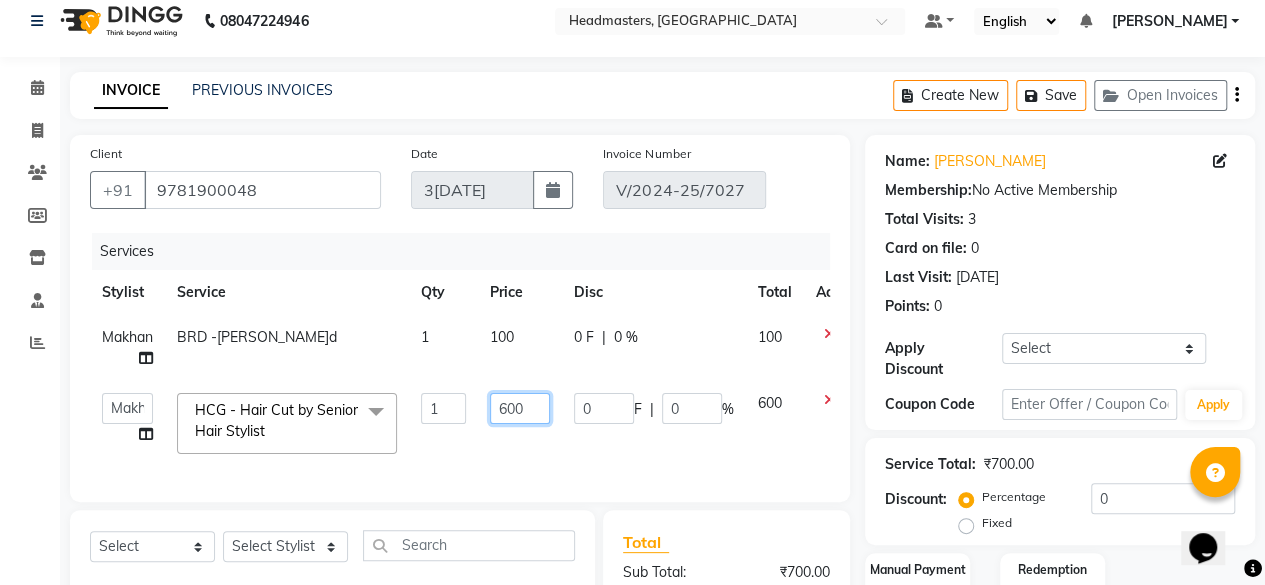 drag, startPoint x: 518, startPoint y: 413, endPoint x: 475, endPoint y: 433, distance: 47.423622 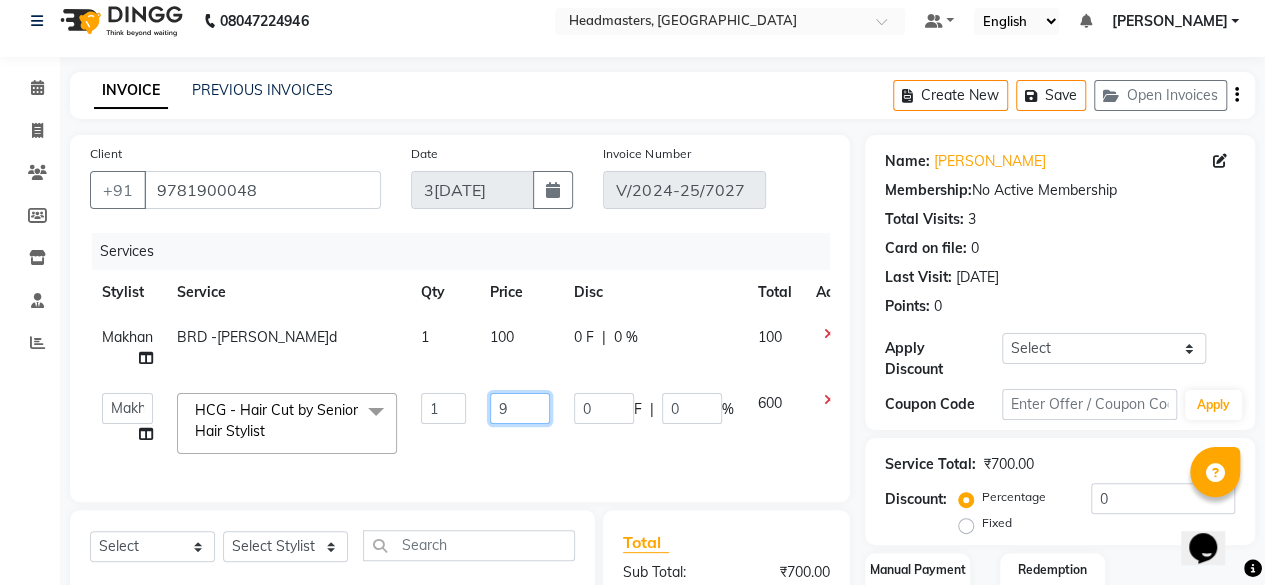 type on "90" 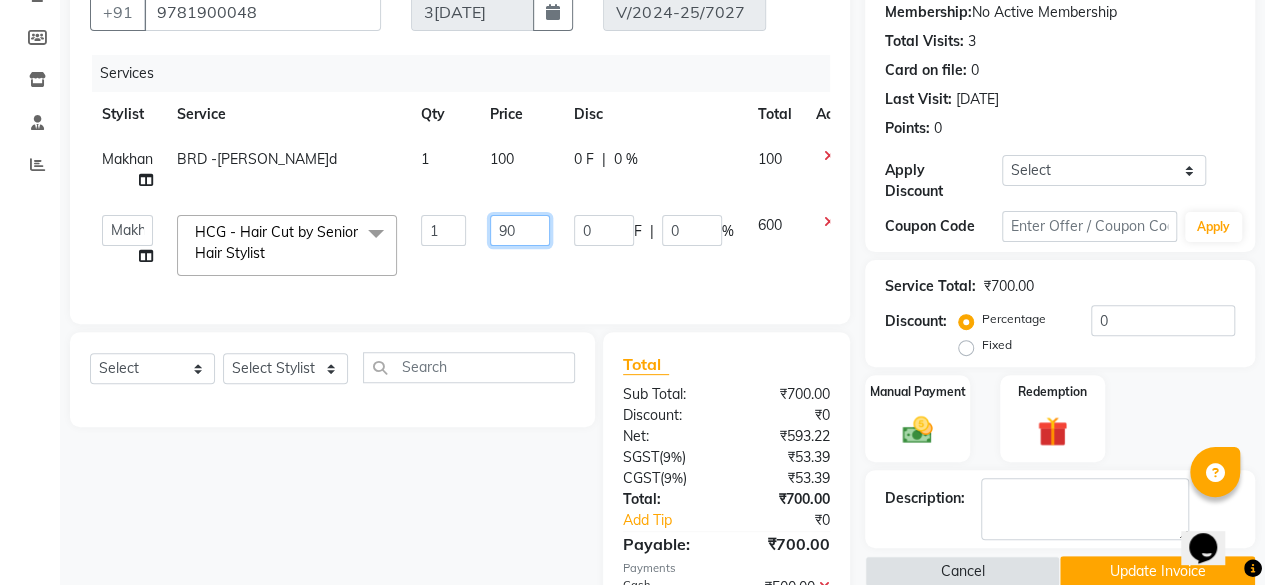 scroll, scrollTop: 315, scrollLeft: 0, axis: vertical 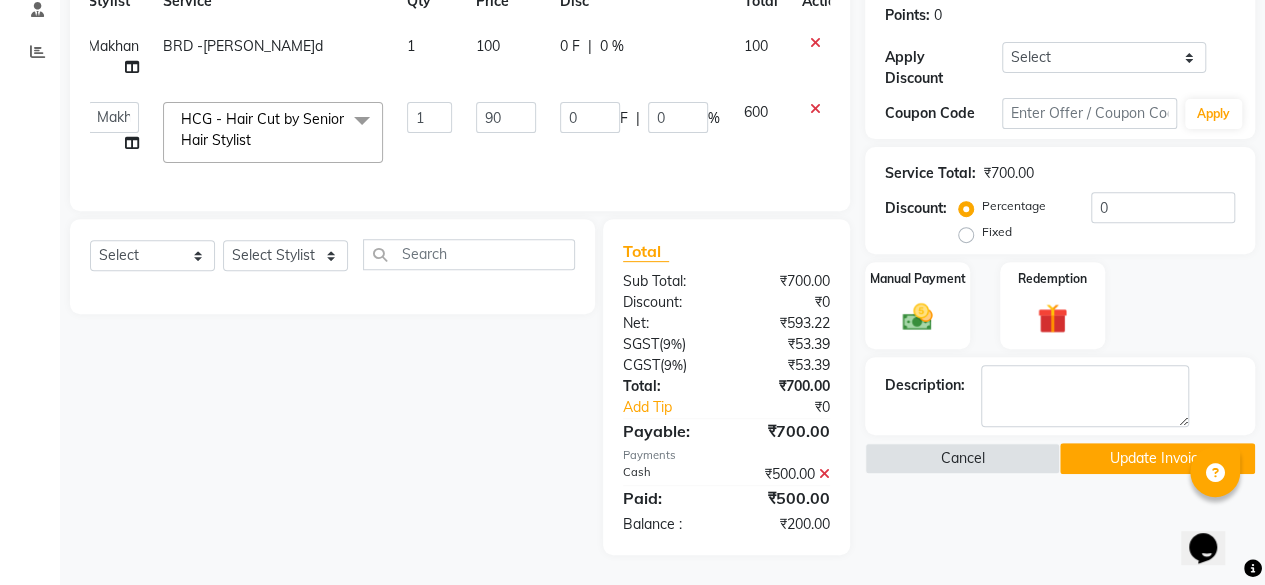 click on "Services Stylist Service Qty Price Disc Total Action Makhan BRD - Beard 1 100 0 F | 0 % 100  Afia    Amandeep Kaur   Anu   BABBU   DHIR   Divya   Happy   Harmesh   Harry    Headmasters   Israr   Jashan stockist   Jitender   Makhan   Maninder   Rimpi   Saima    Sandeep   Shivani   Shubham   Soni   Sonu   Sunny   Sushil   Tanveer   Varsha   Vijay  HCG - Hair Cut by Senior Hair Stylist  x SSL - Shampoo SCL - Shampoo and conditioner (with natural dry) HML - Head massage(with natural dry) HCLD - Hair Cut by Creative Director HCL - Hair Cut by Senior Hair Stylist Trim - Trimming (one Length) Spt - Split ends/short/candle cut BD - Blow dry OS - Open styling GL-igora - Igora Global GL-essensity - Essensity Global Hlts-L - Highlights Bal - Balayage Chunks  - Chunks CR  - Color removal CRF - Color refresh Stk - Per streak RT-IG - Igora Root Touchup(one inch only) RT-ES - Essensity Root Touchup(one inch only) Reb - Rebonding ST  - Straight therapy Krt-L - Keratin Krt-BB -L - Keratin Blow Out HR-BTX -L  - Hair Botox 1 0" 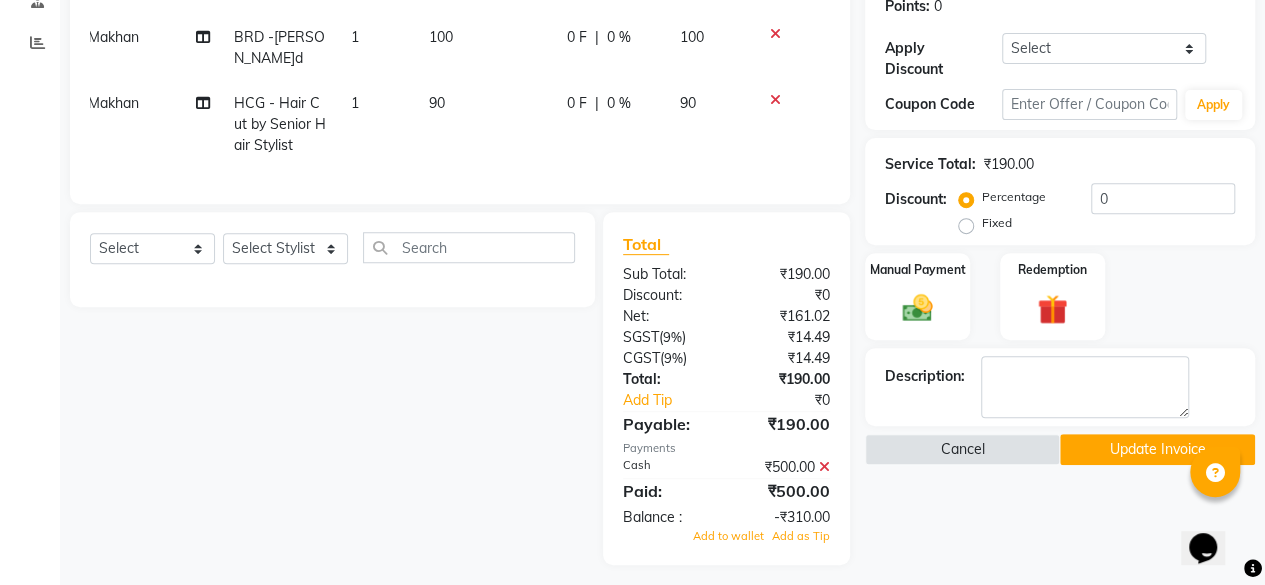 click 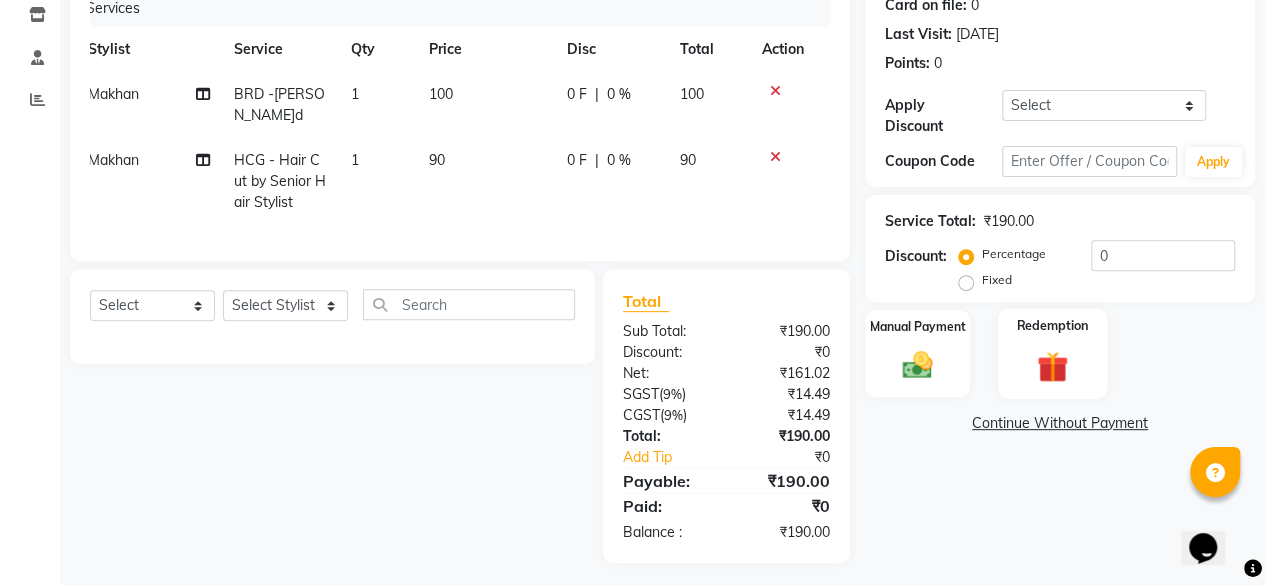 scroll, scrollTop: 0, scrollLeft: 0, axis: both 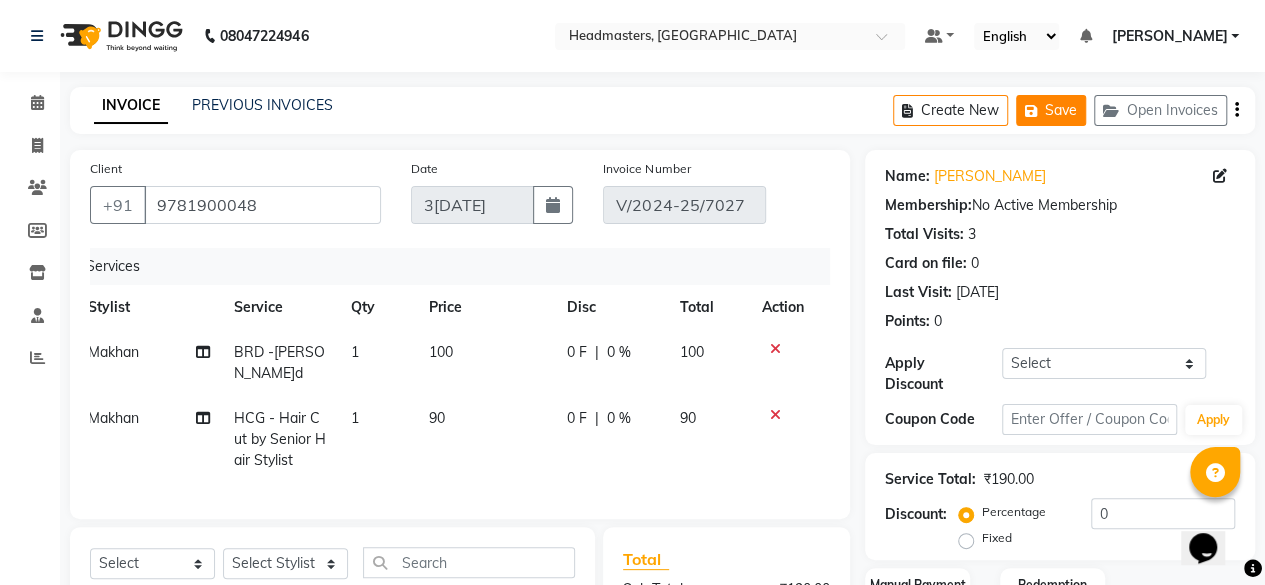 click on "Save" 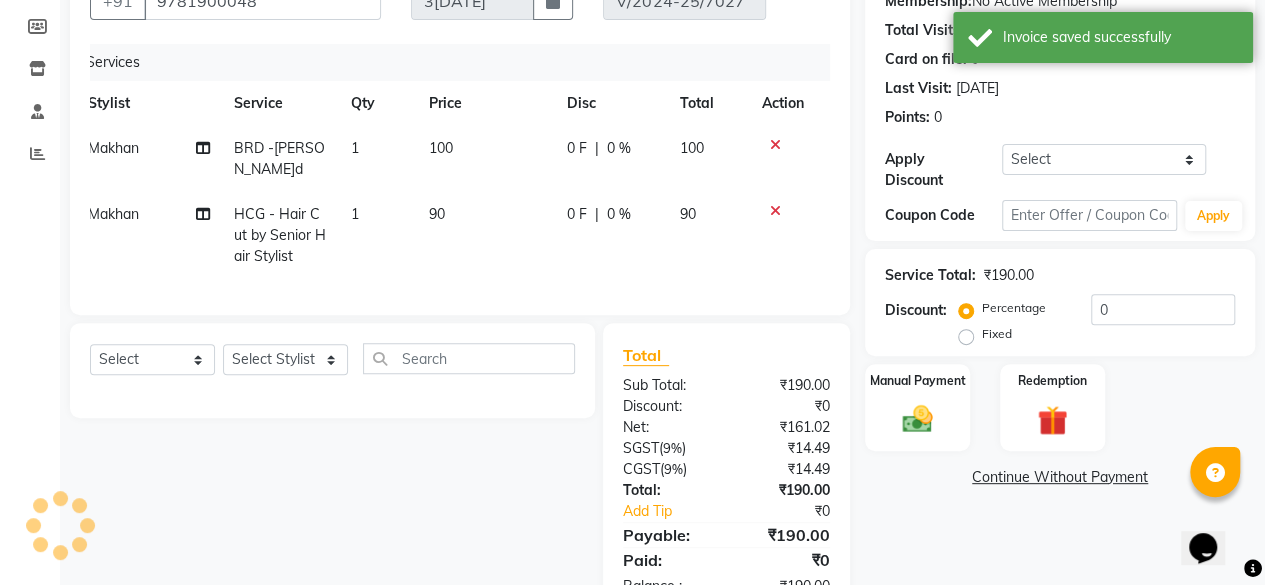 scroll, scrollTop: 258, scrollLeft: 0, axis: vertical 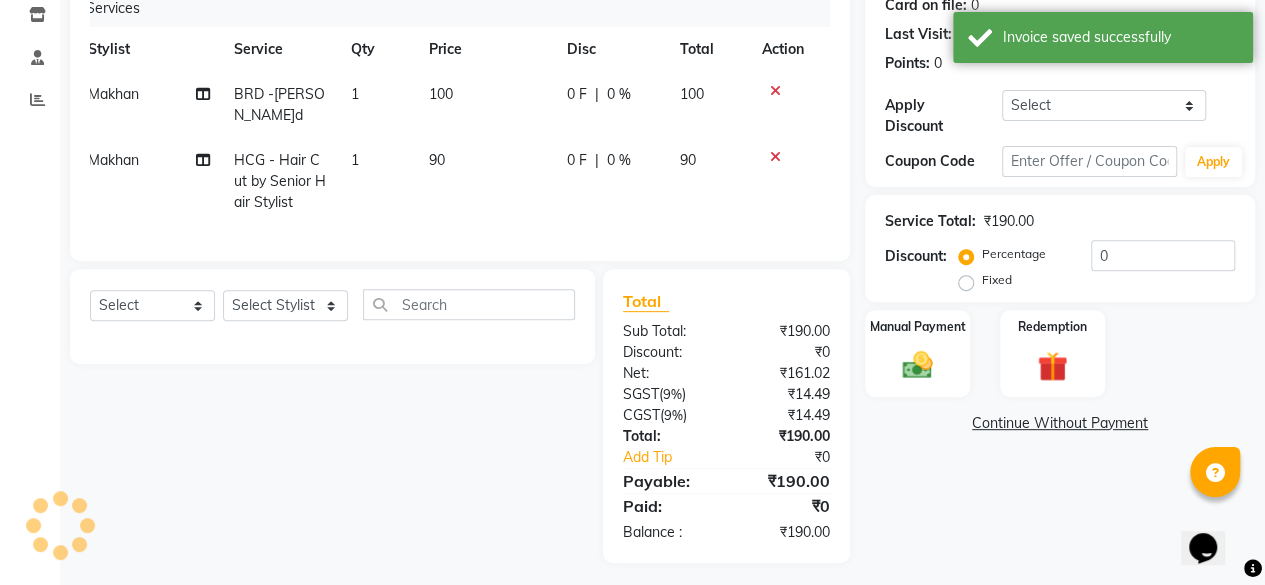 click on "Continue Without Payment" 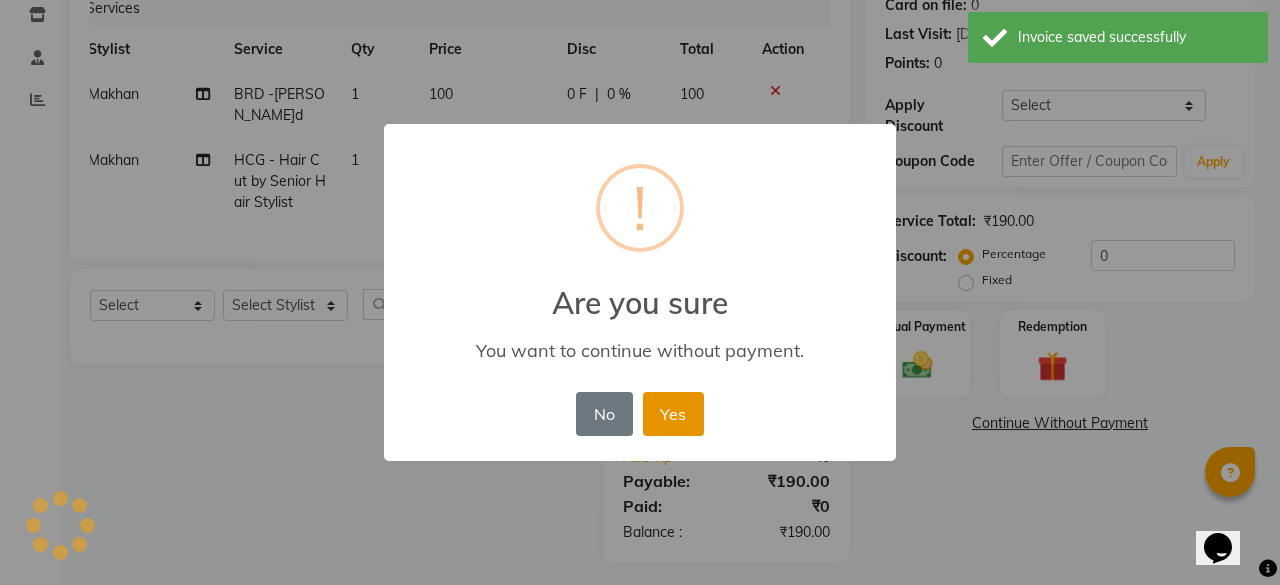 click on "Yes" at bounding box center (673, 414) 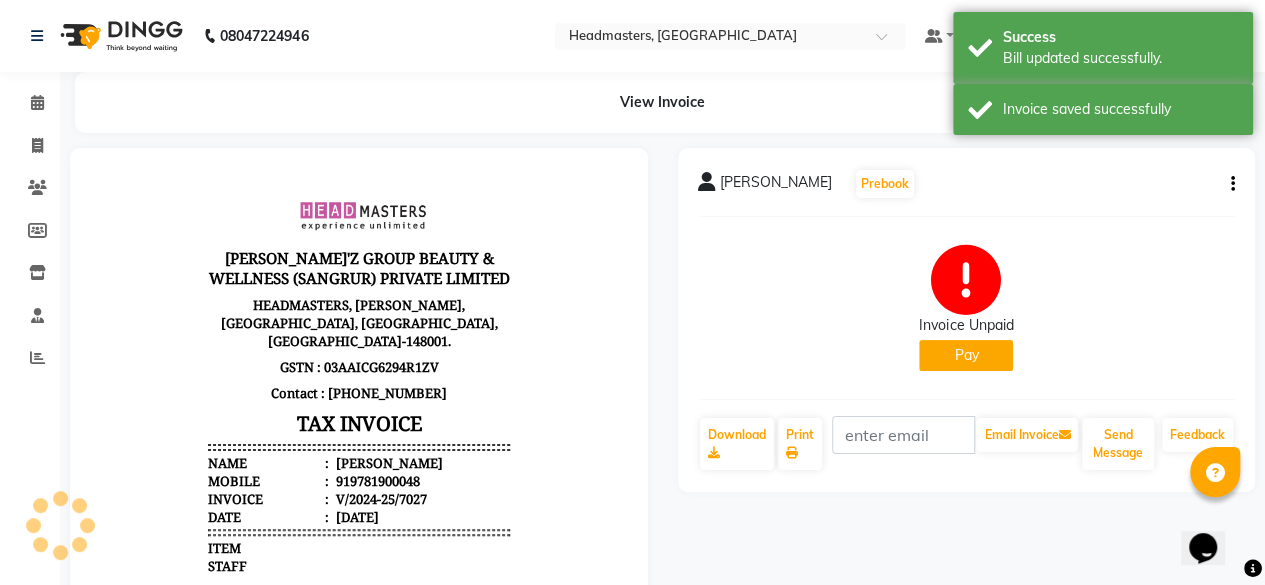 scroll, scrollTop: 0, scrollLeft: 0, axis: both 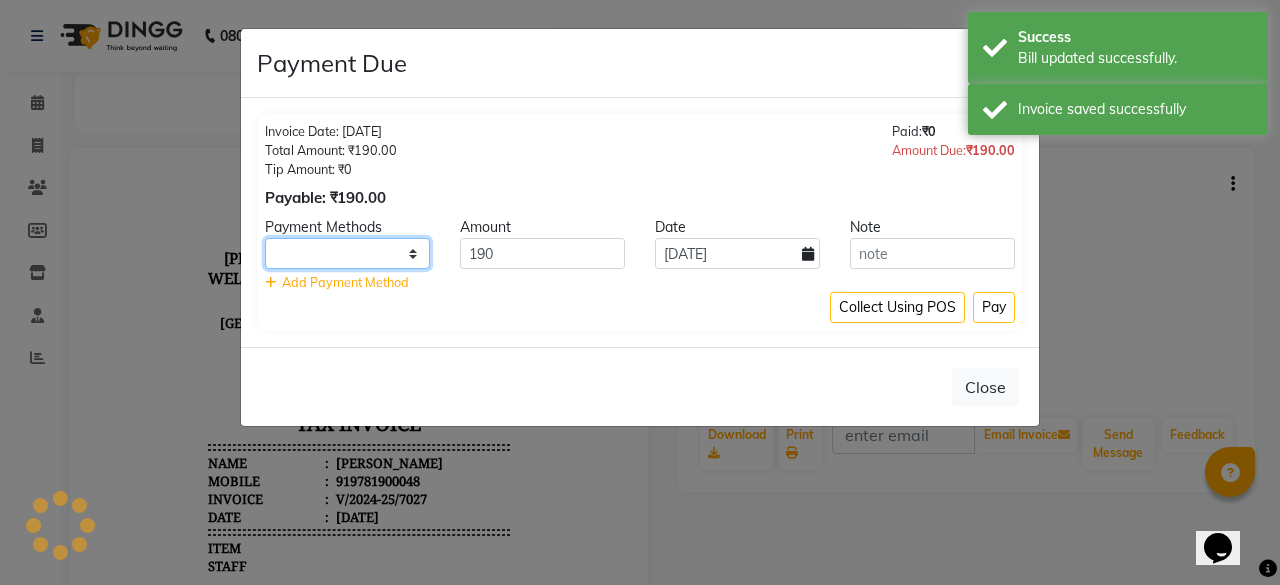 click on "UPI CARD Complimentary Cash" 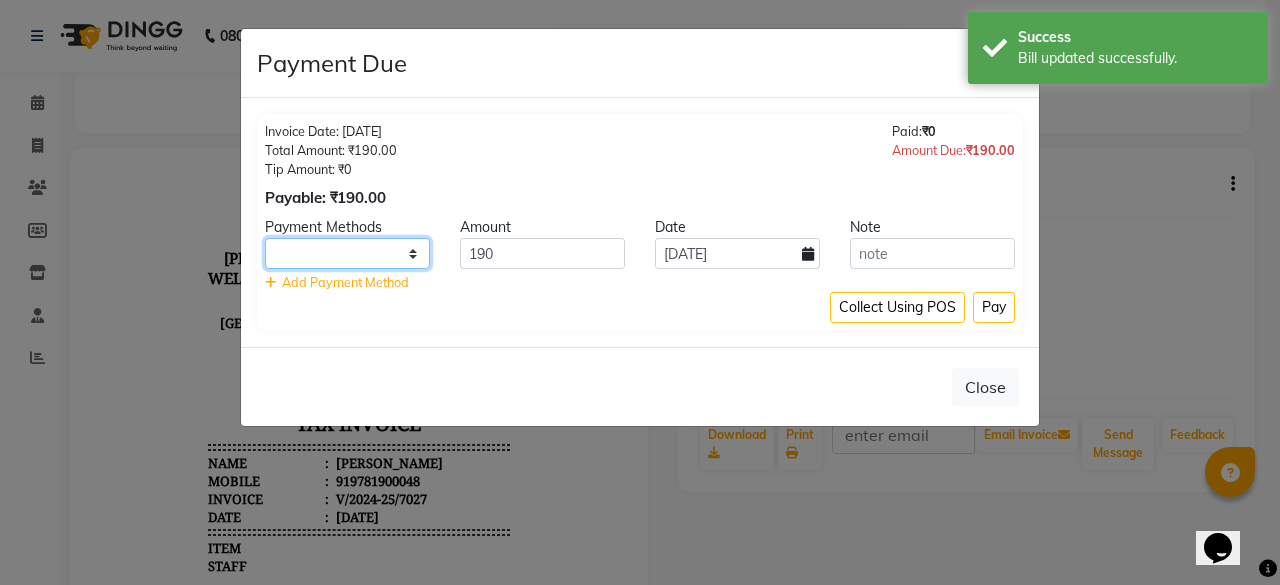 select on "116" 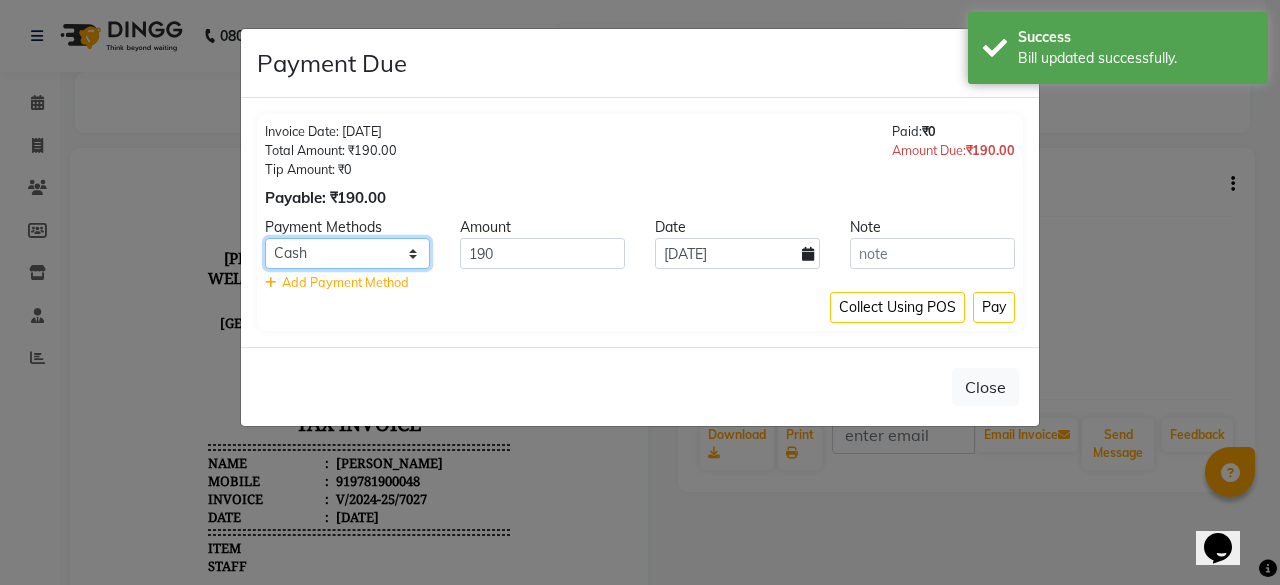 click on "UPI CARD Complimentary Cash" 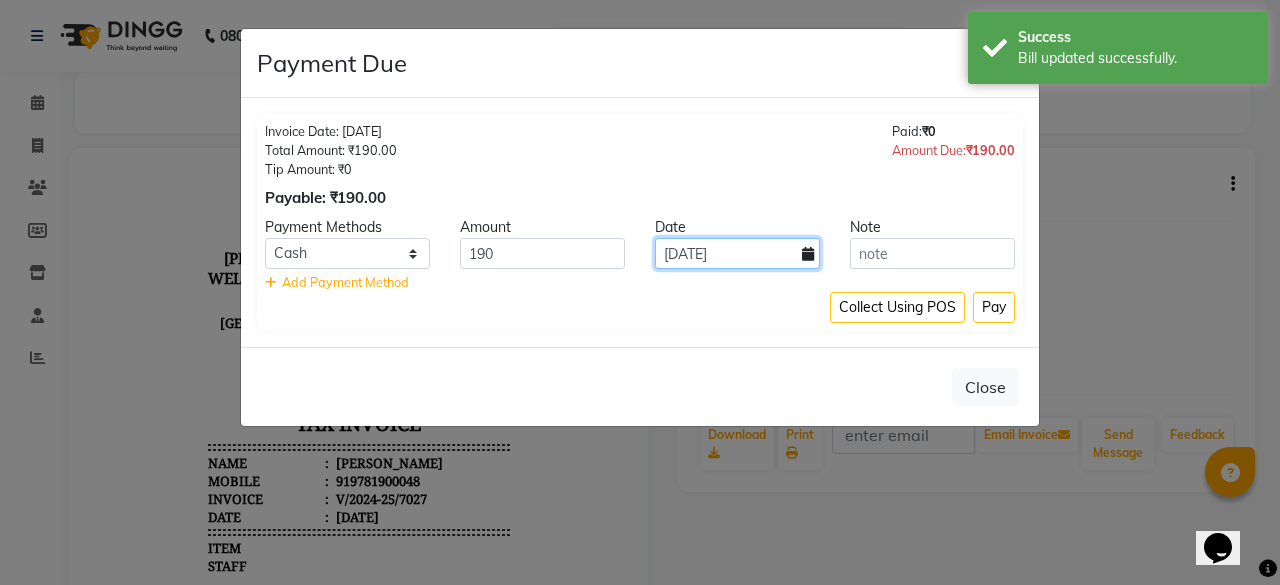click on "[DATE]" 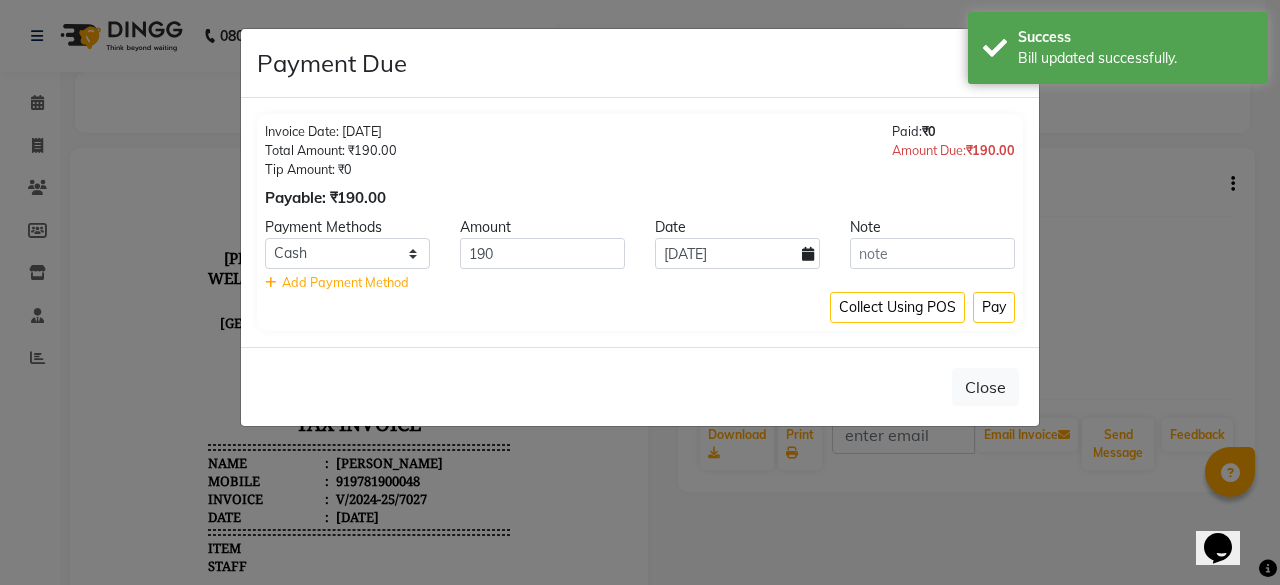select on "7" 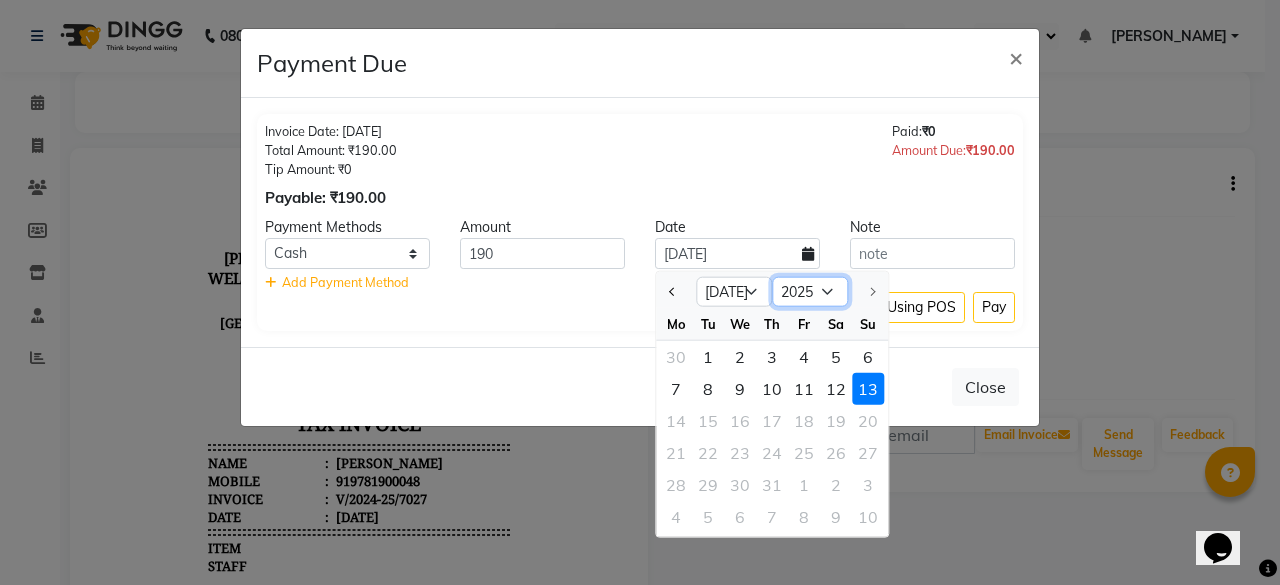 click on "2015 2016 2017 2018 2019 2020 2021 2022 2023 2024 2025" 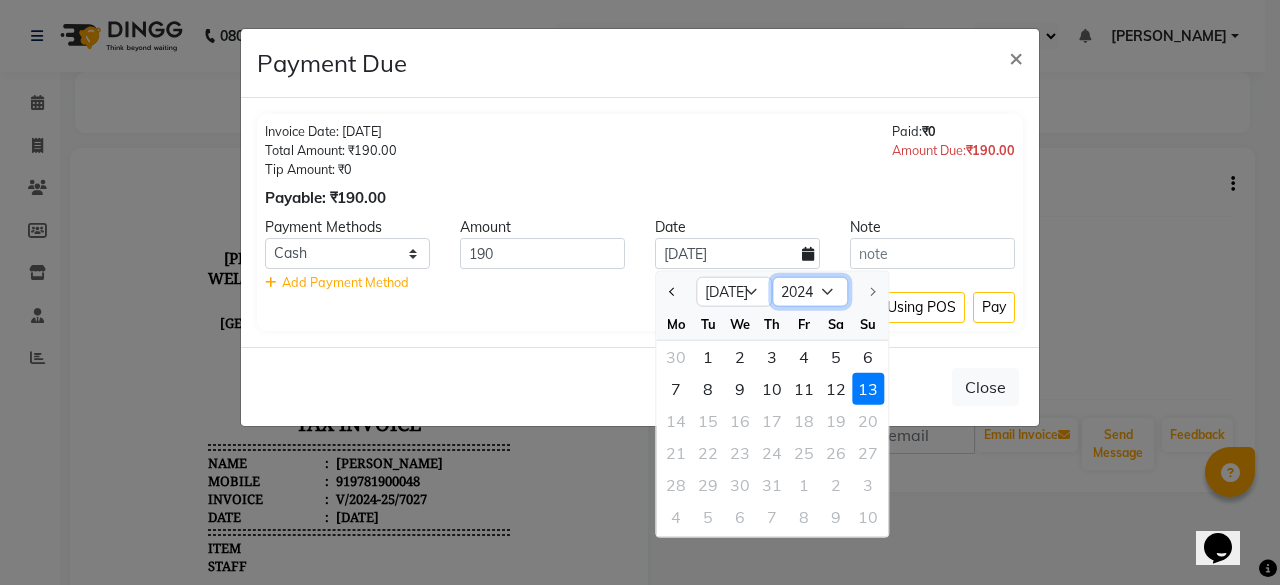 click on "2015 2016 2017 2018 2019 2020 2021 2022 2023 2024 2025" 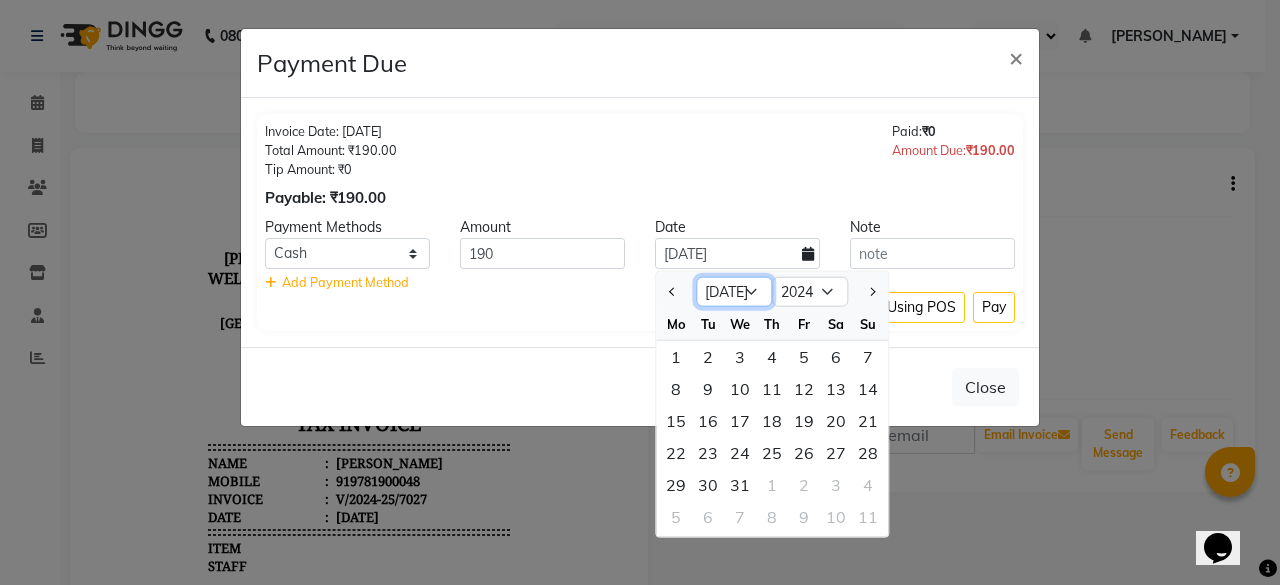 click on "Jan Feb Mar Apr May Jun [DATE] Aug Sep Oct Nov Dec" 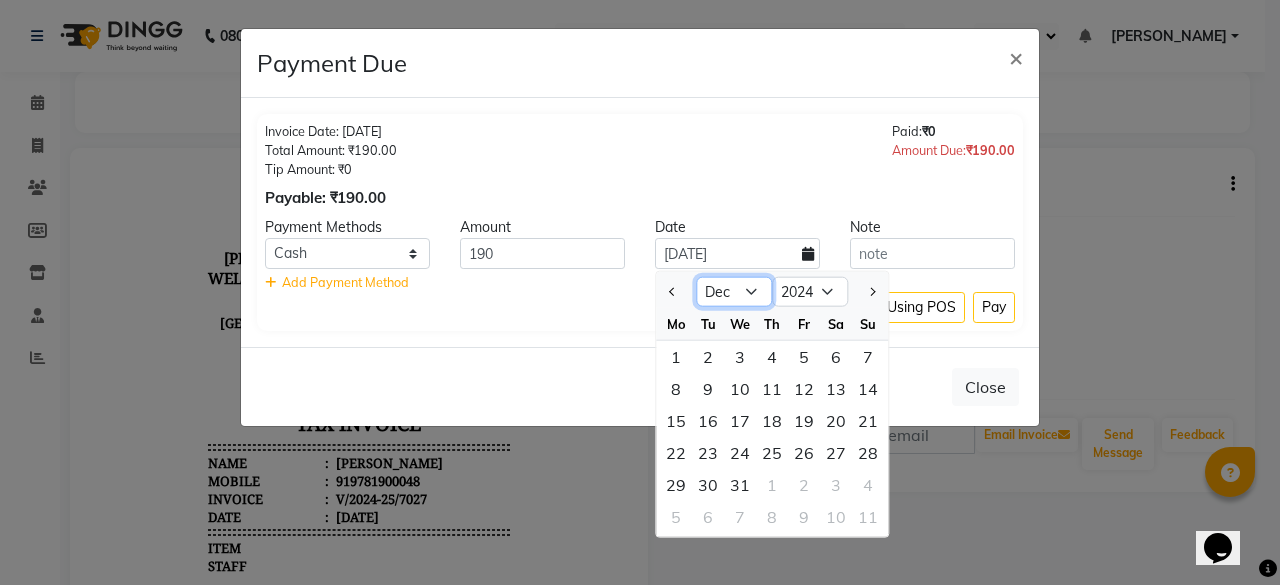 click on "Jan Feb Mar Apr May Jun [DATE] Aug Sep Oct Nov Dec" 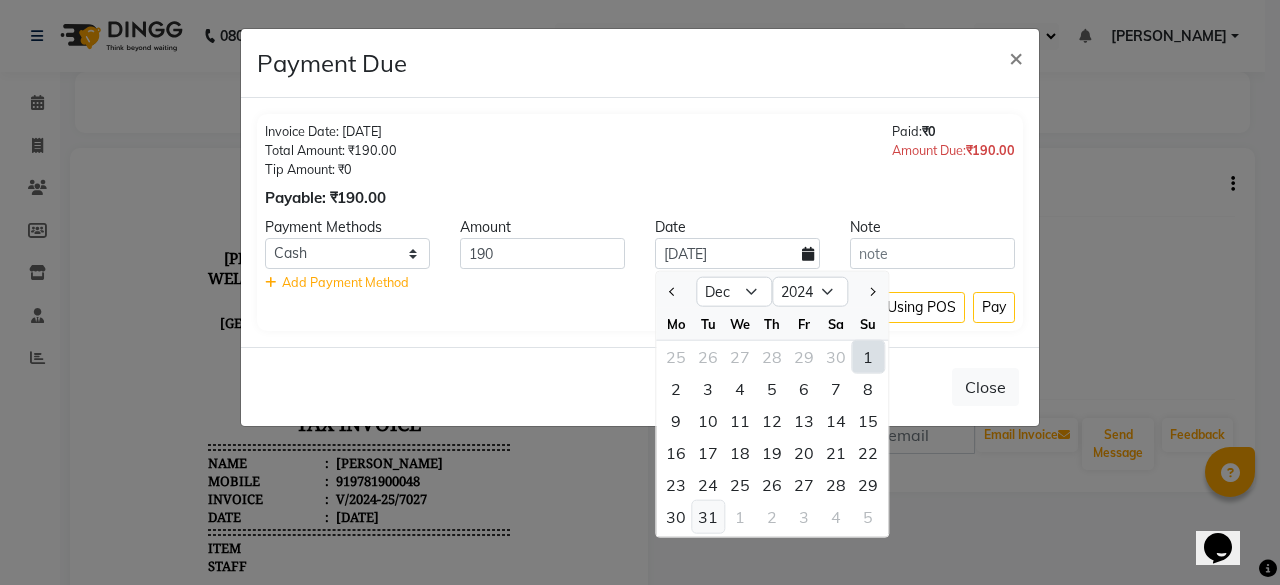click on "31" 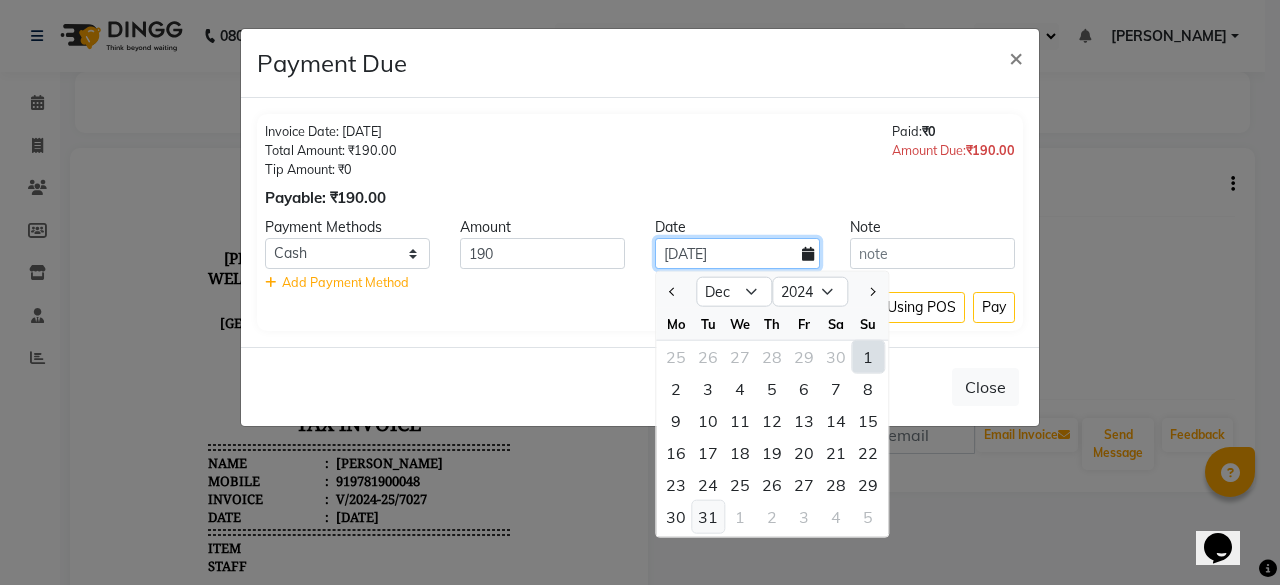 type on "[DATE]" 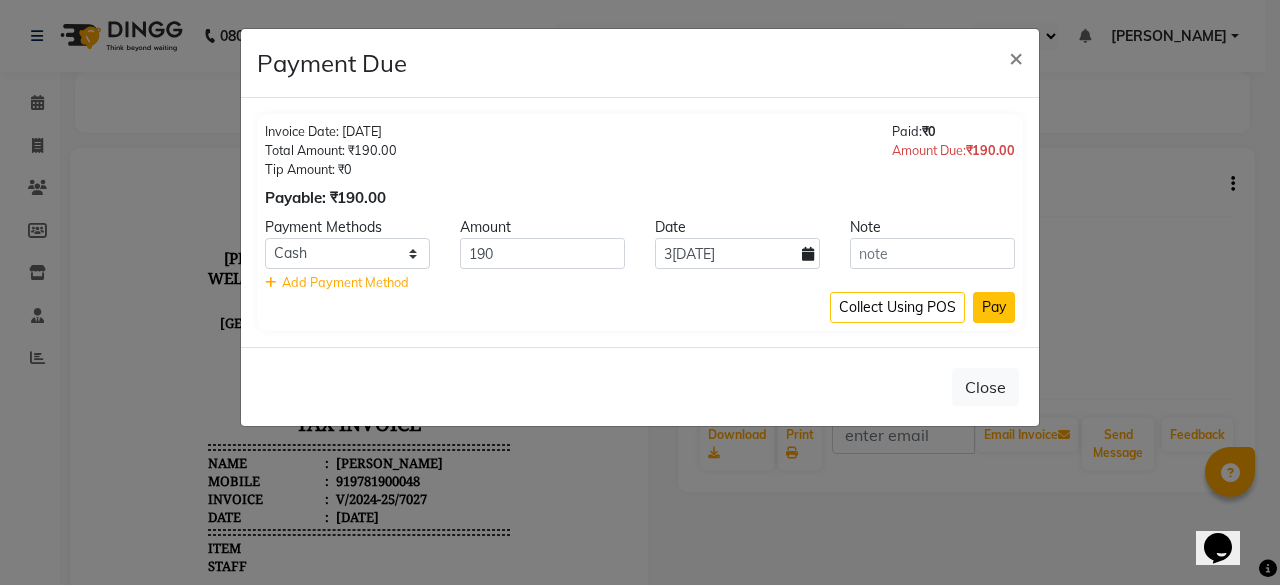 click on "Pay" 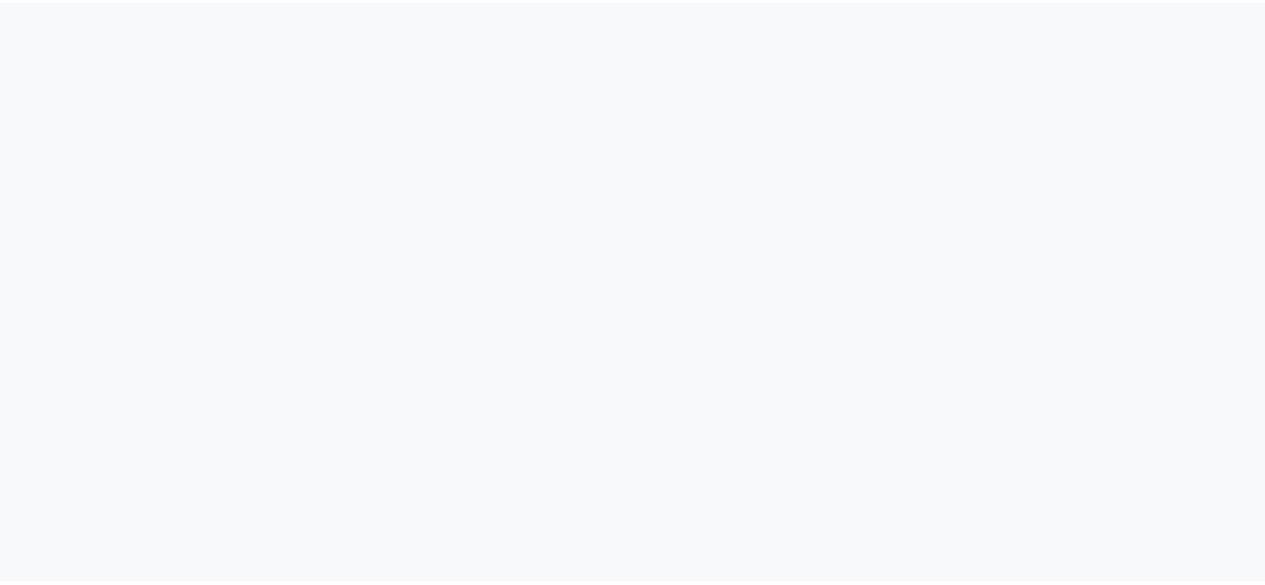scroll, scrollTop: 0, scrollLeft: 0, axis: both 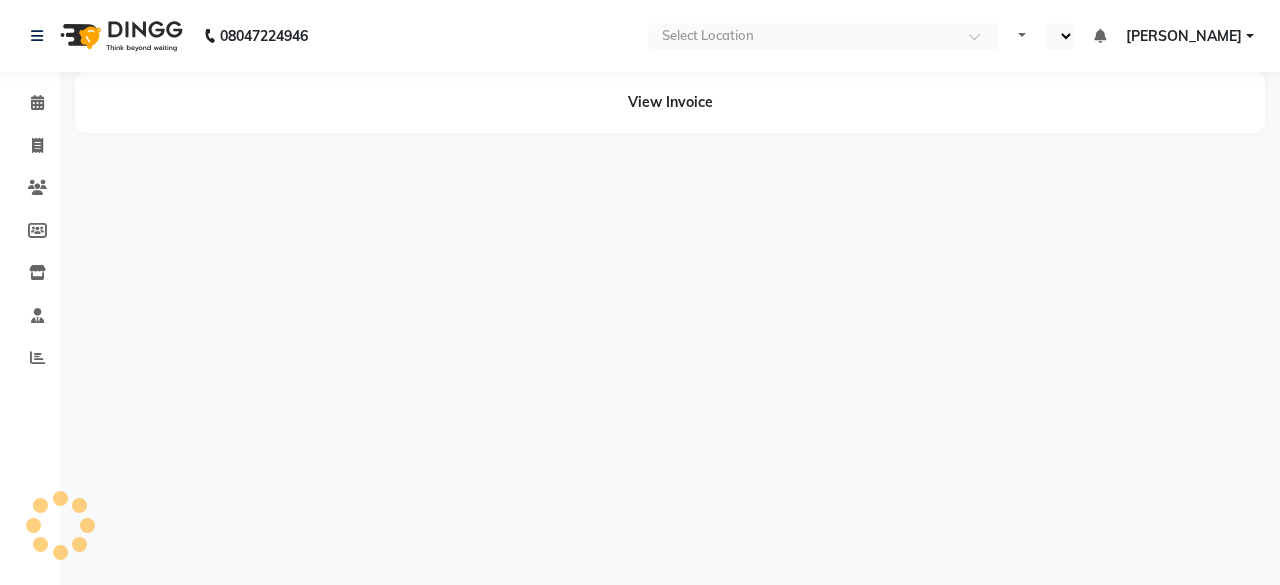 select on "en" 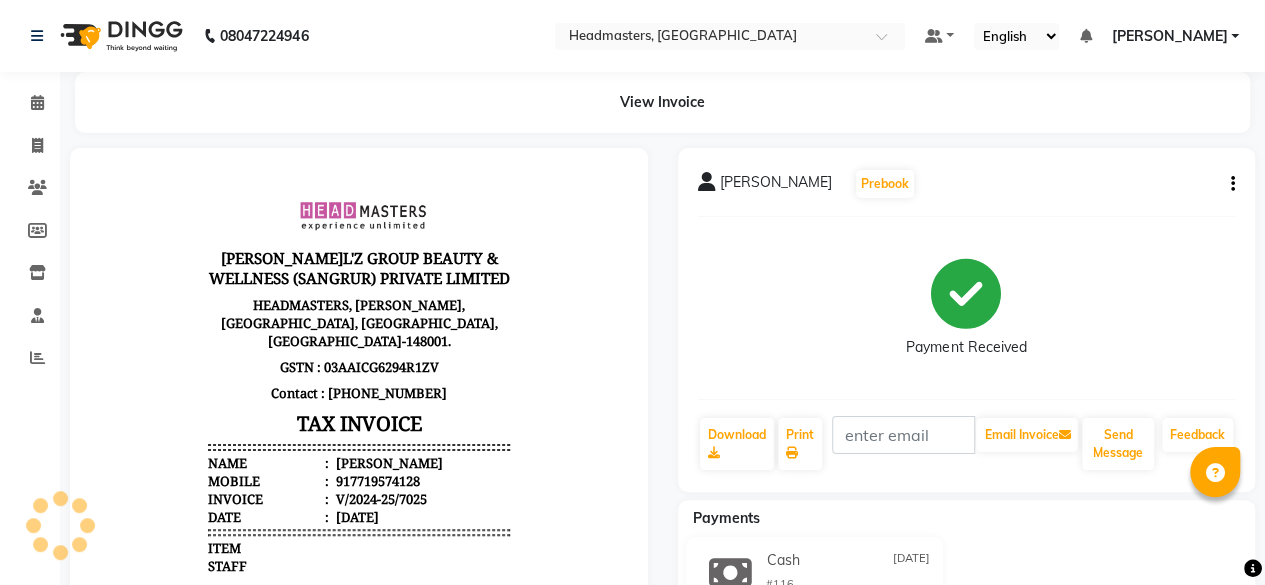scroll, scrollTop: 0, scrollLeft: 0, axis: both 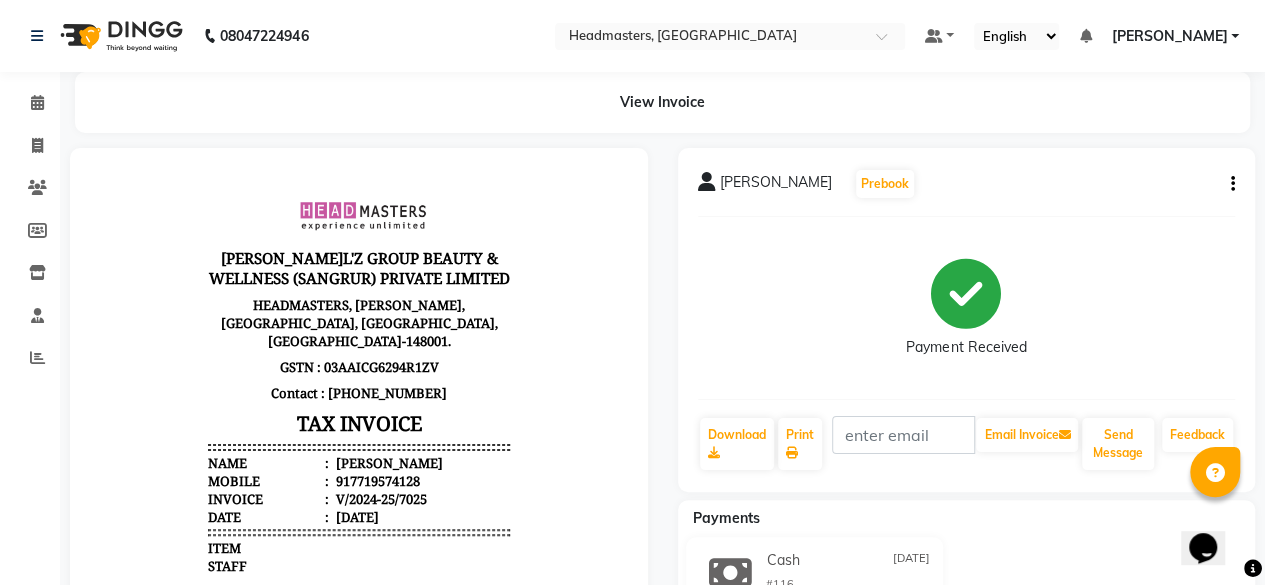 click 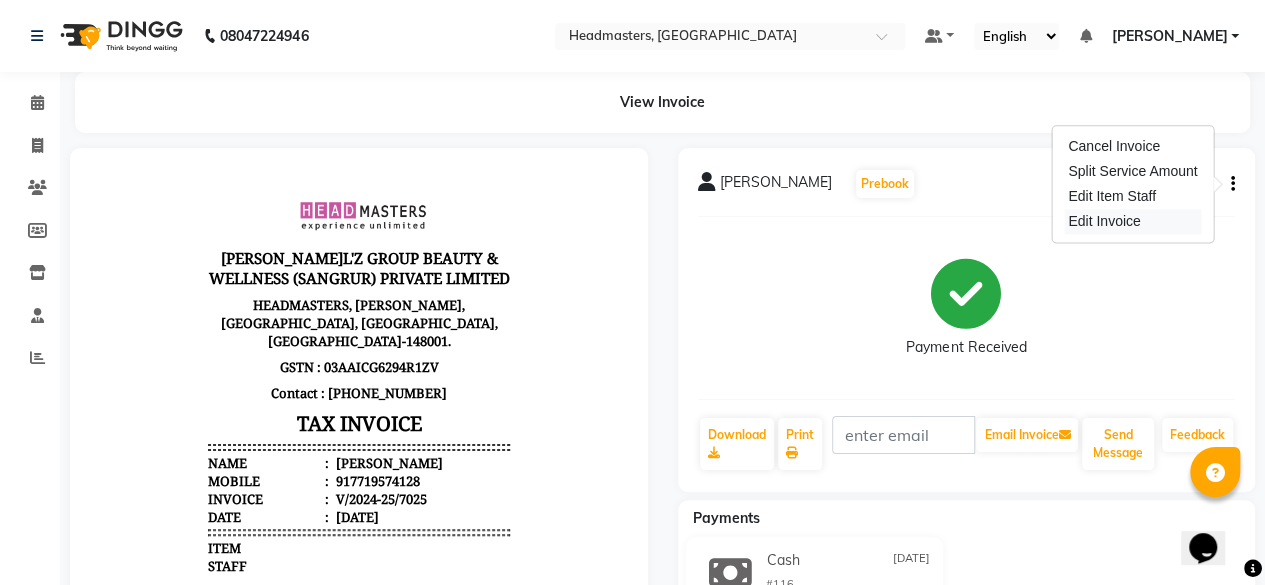 click on "Edit Invoice" at bounding box center [1132, 221] 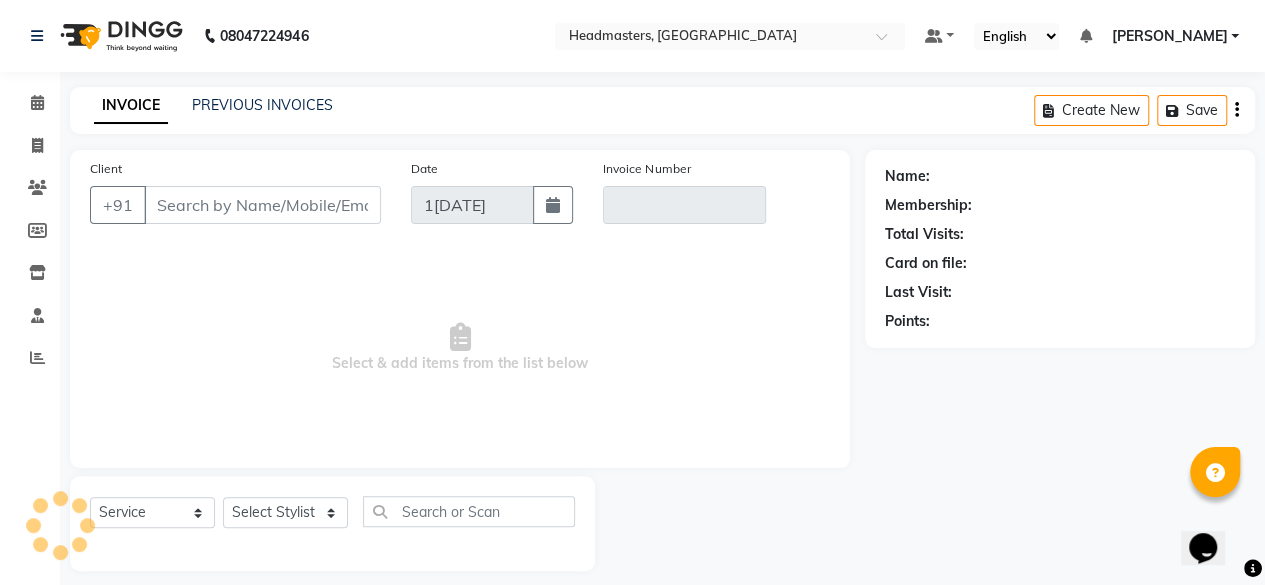 scroll, scrollTop: 15, scrollLeft: 0, axis: vertical 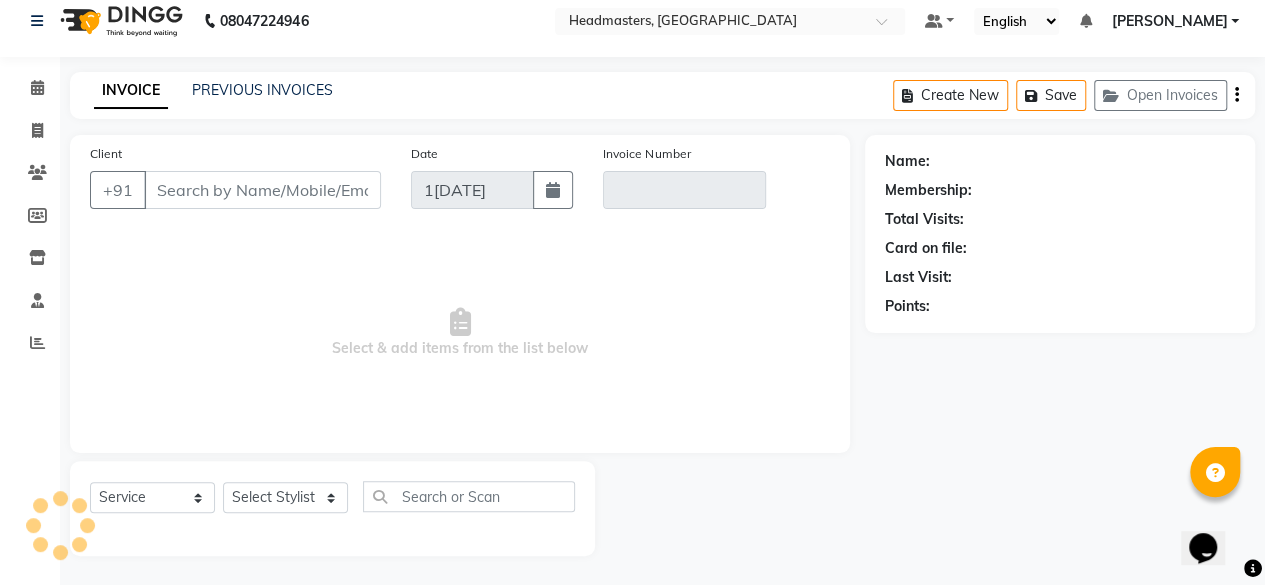 type on "7719574128" 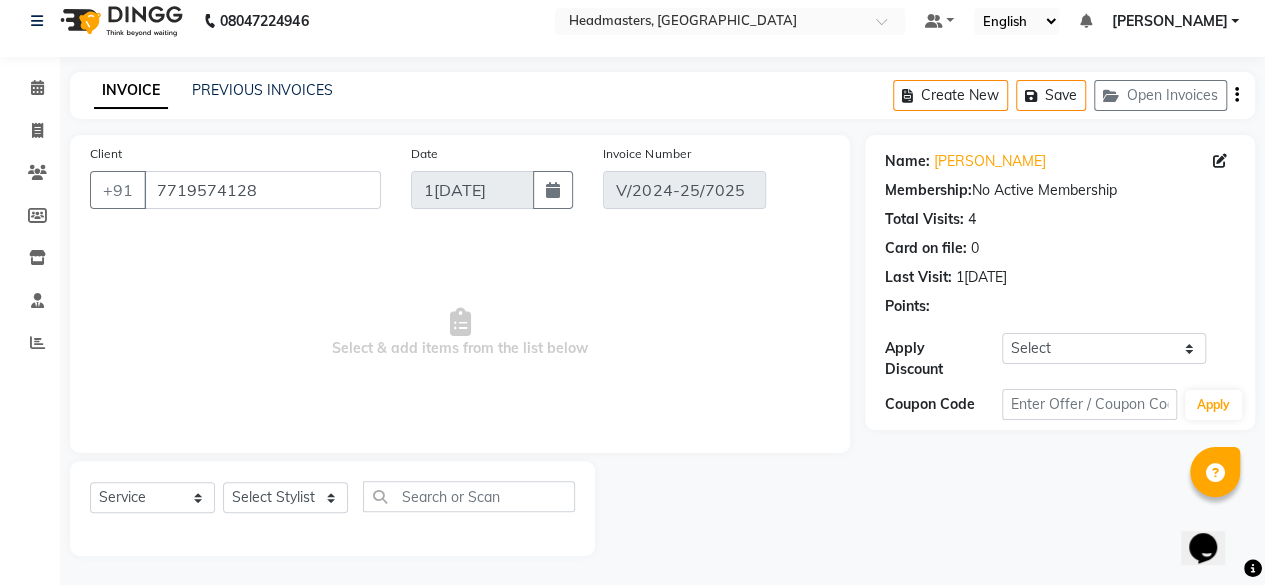 type on "[DATE]" 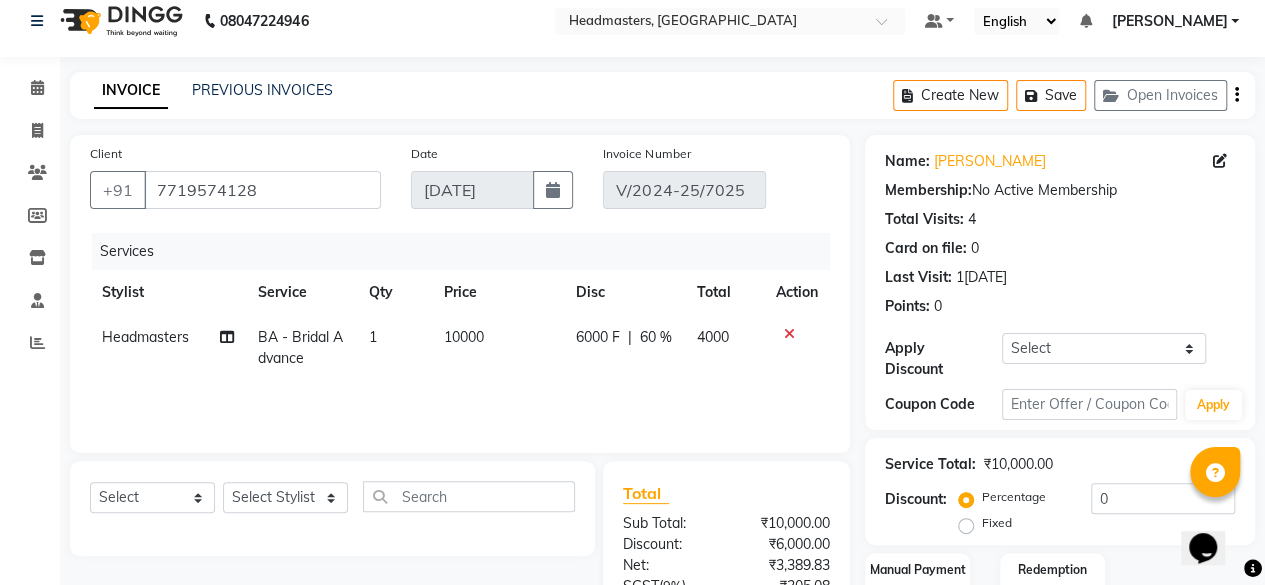 click on "60 %" 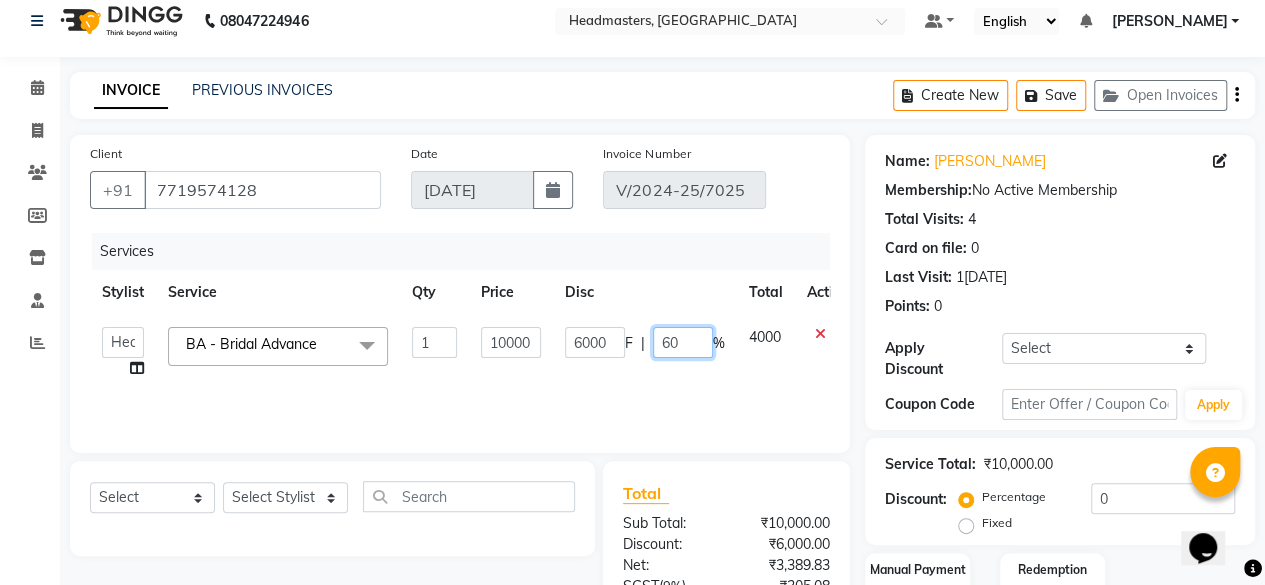 click on "60" 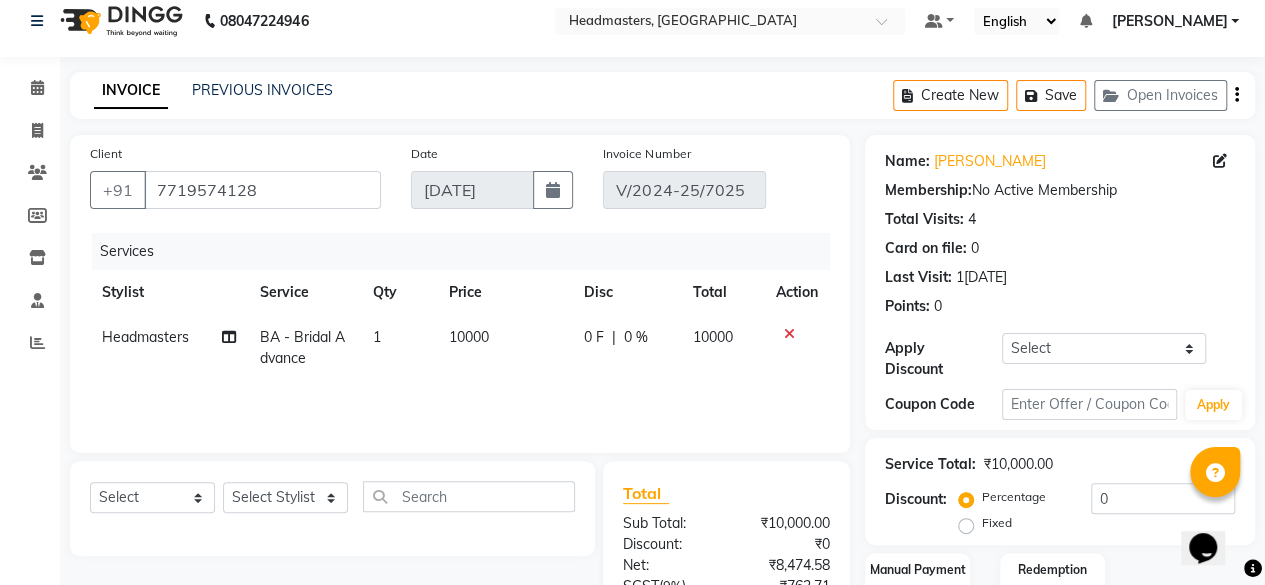 click on "Services Stylist Service Qty Price Disc Total Action Headmasters BA - Bridal Advance 1 10000 0 F | 0 % 10000" 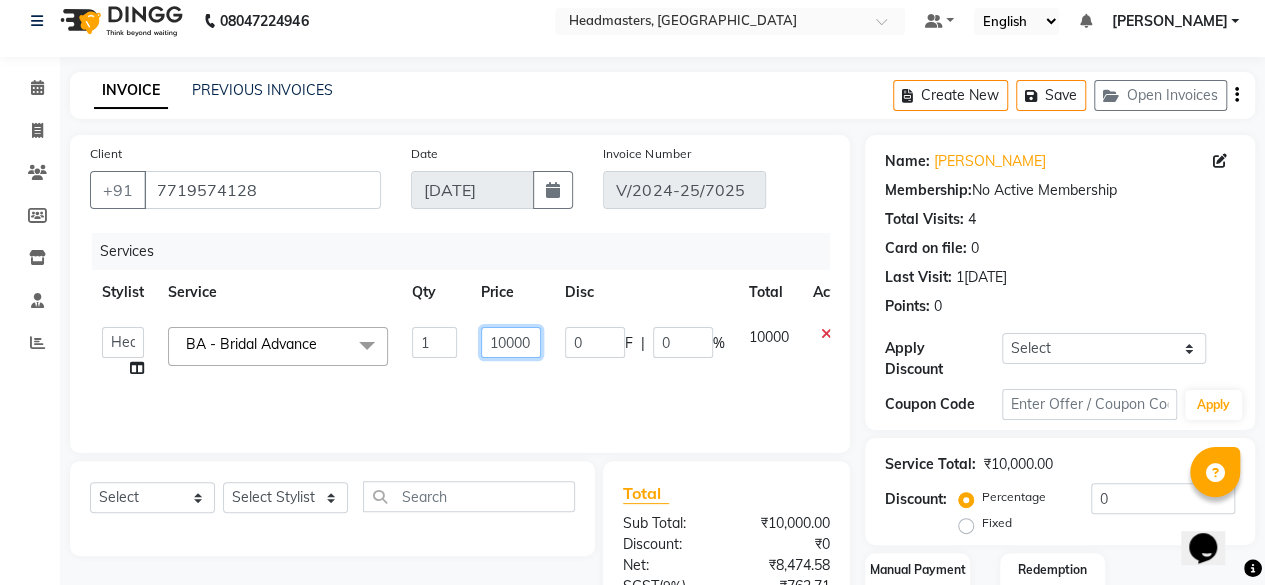 drag, startPoint x: 531, startPoint y: 337, endPoint x: 474, endPoint y: 350, distance: 58.463665 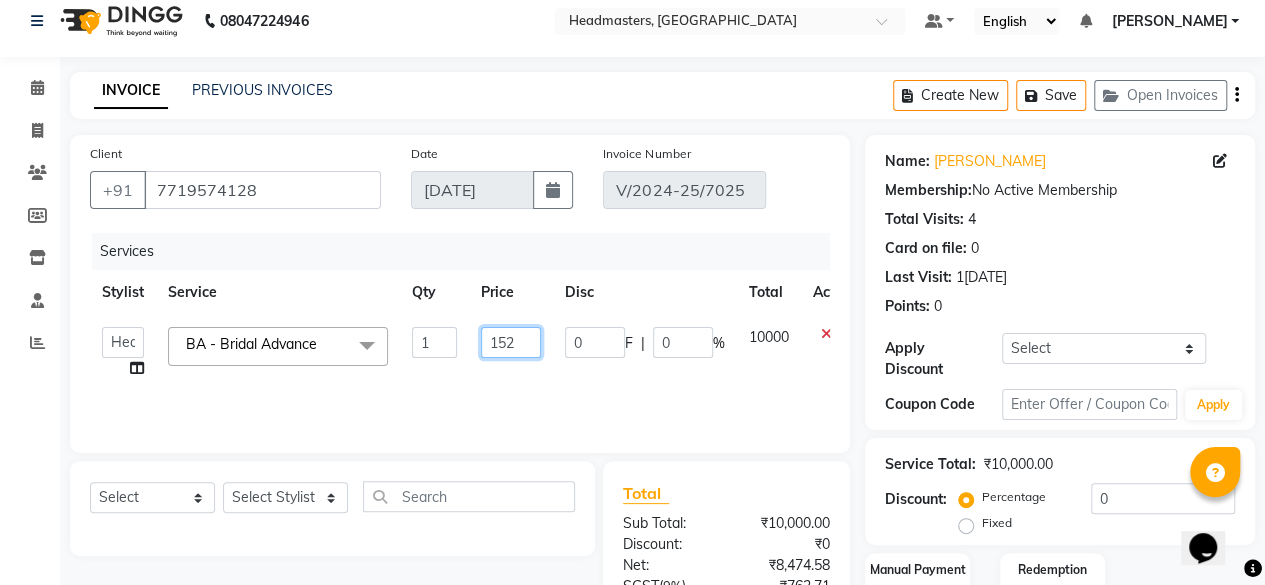 type on "1526" 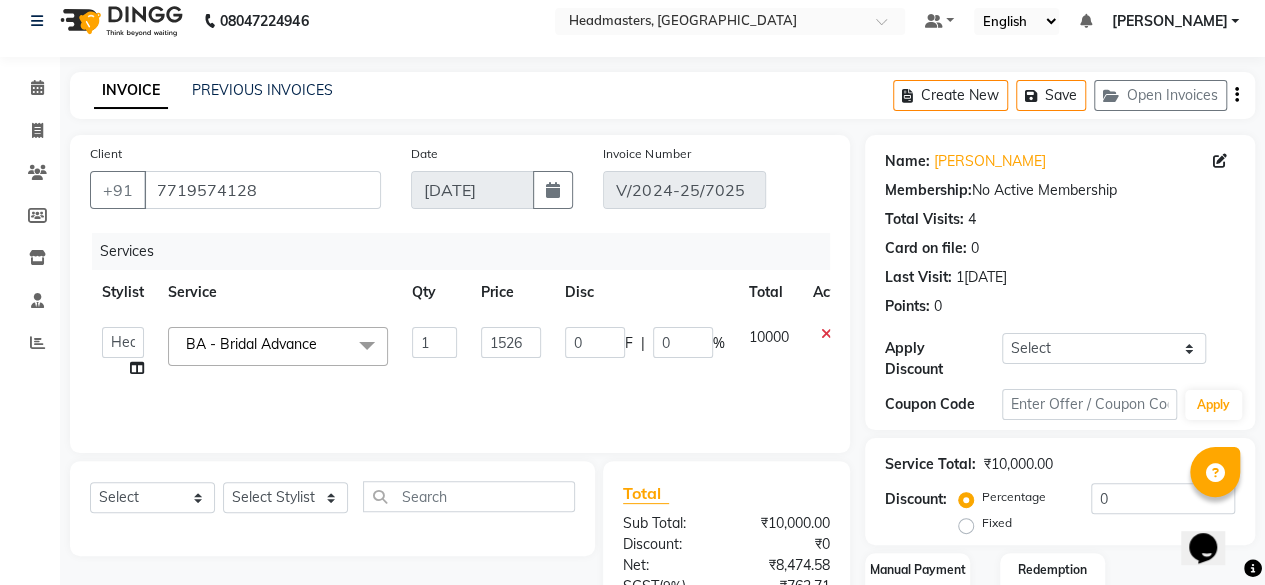 click on "1526" 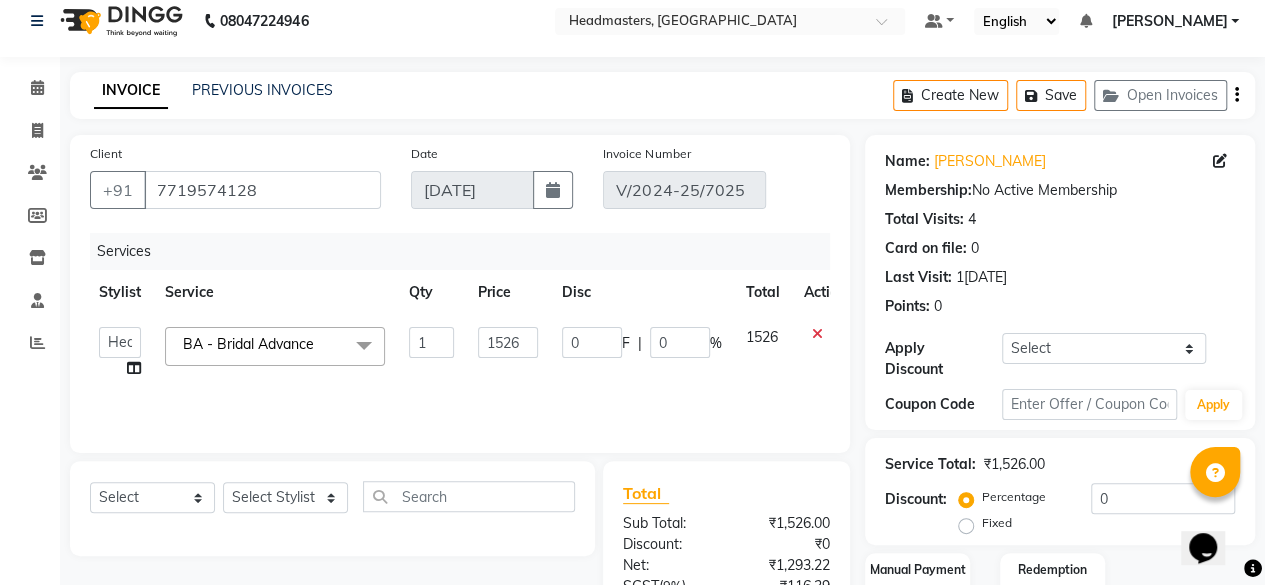 scroll, scrollTop: 0, scrollLeft: 30, axis: horizontal 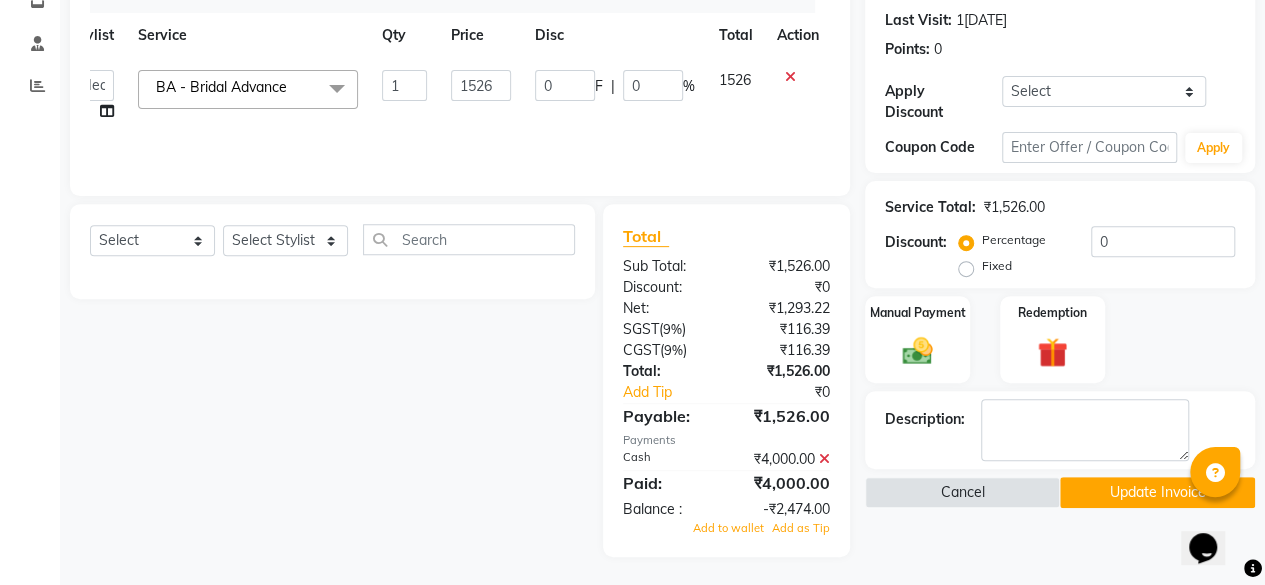 click 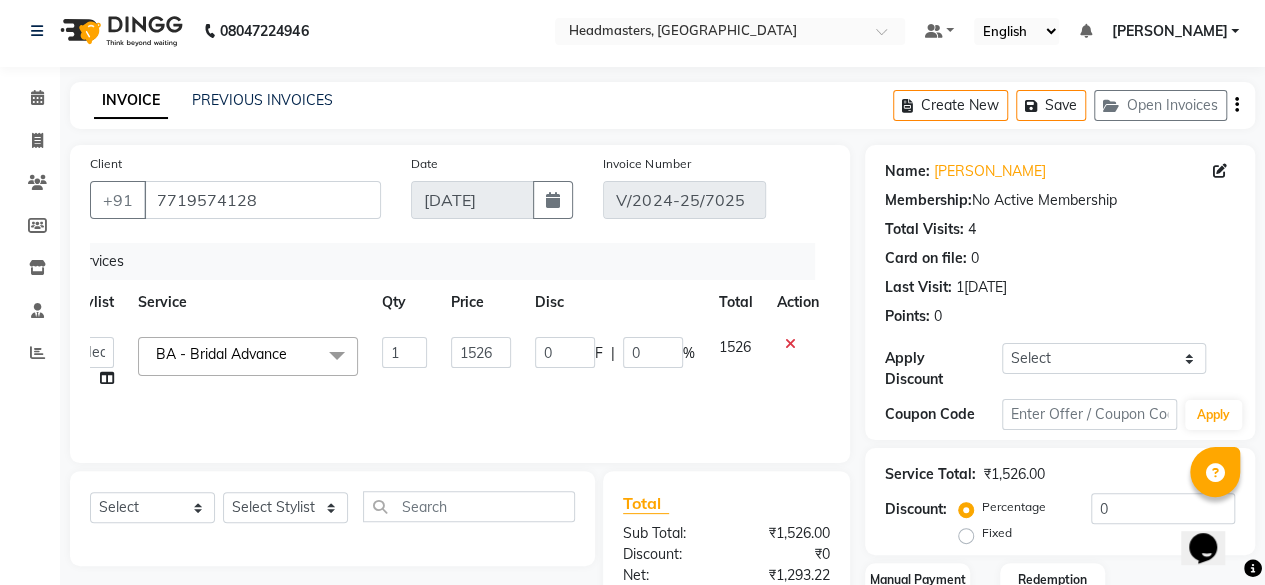 scroll, scrollTop: 0, scrollLeft: 0, axis: both 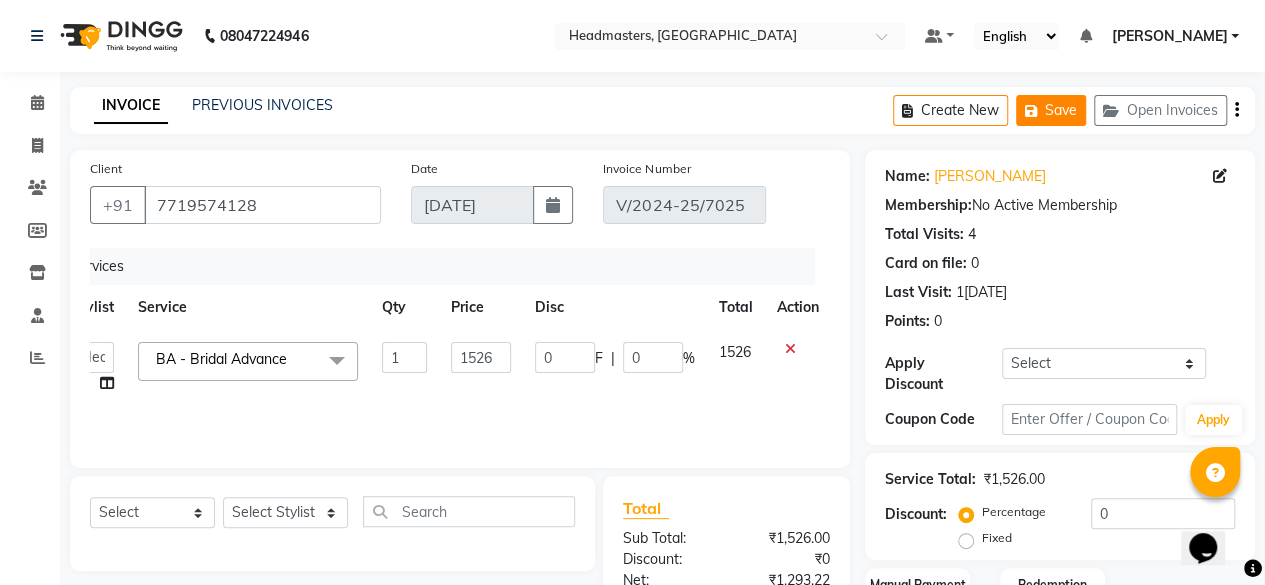 click on "Save" 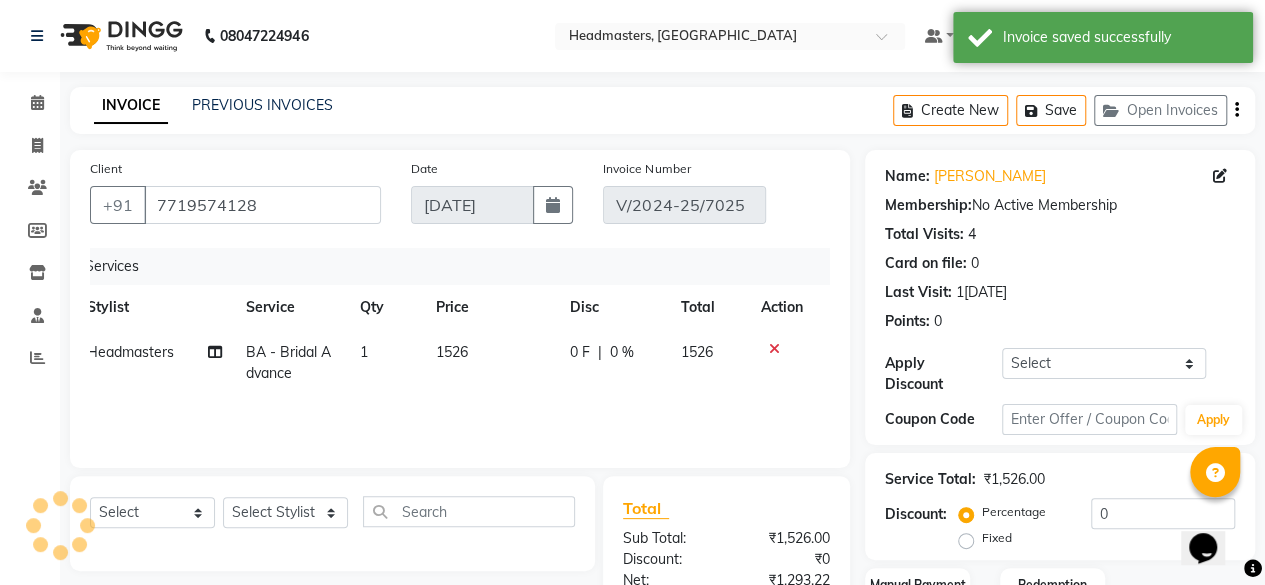 scroll, scrollTop: 0, scrollLeft: 14, axis: horizontal 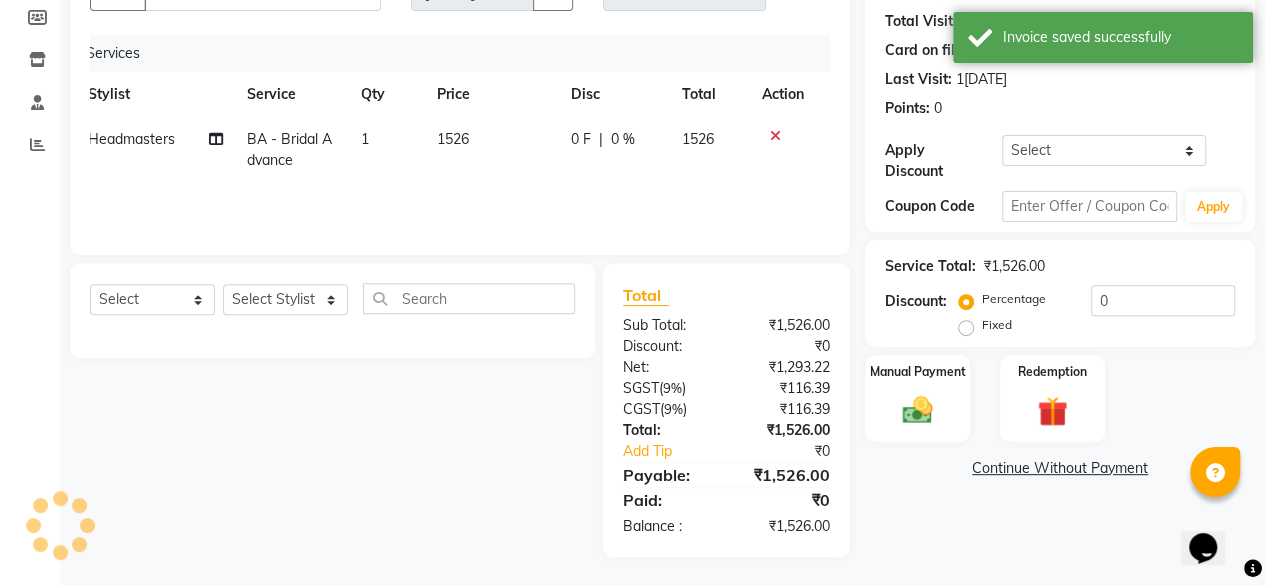 click on "Continue Without Payment" 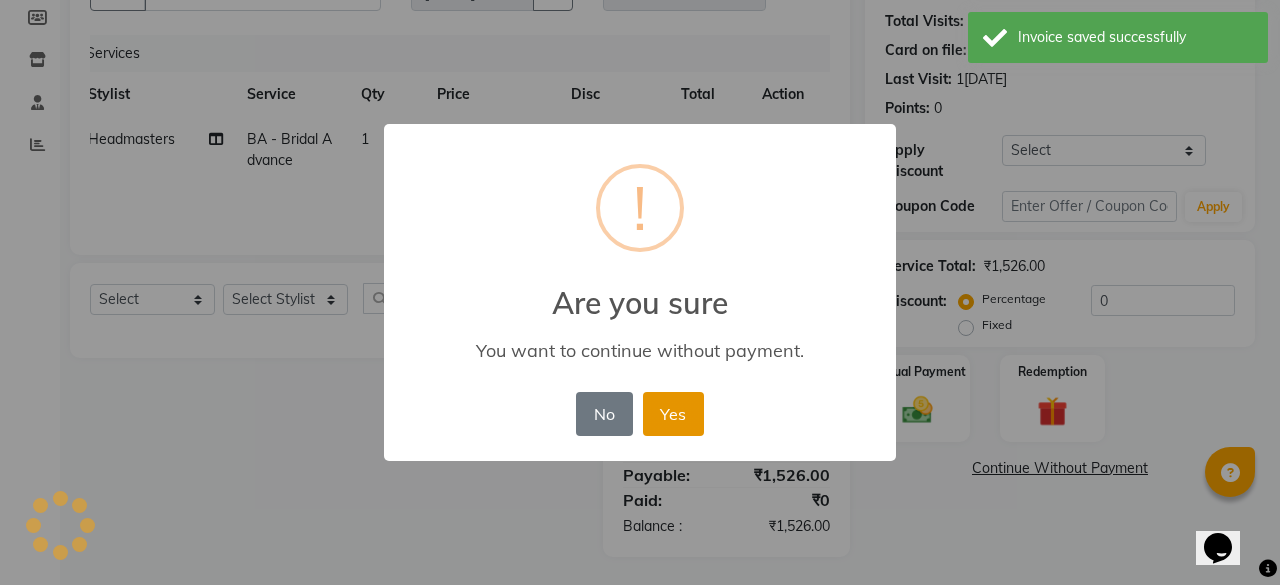 click on "Yes" at bounding box center [673, 414] 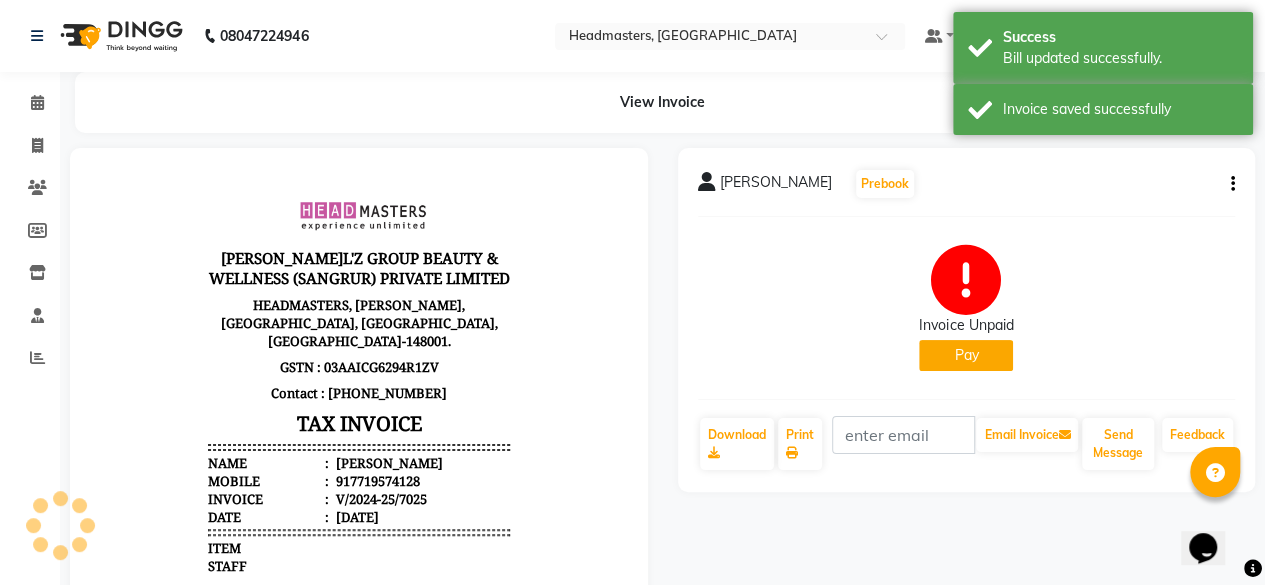 scroll, scrollTop: 0, scrollLeft: 0, axis: both 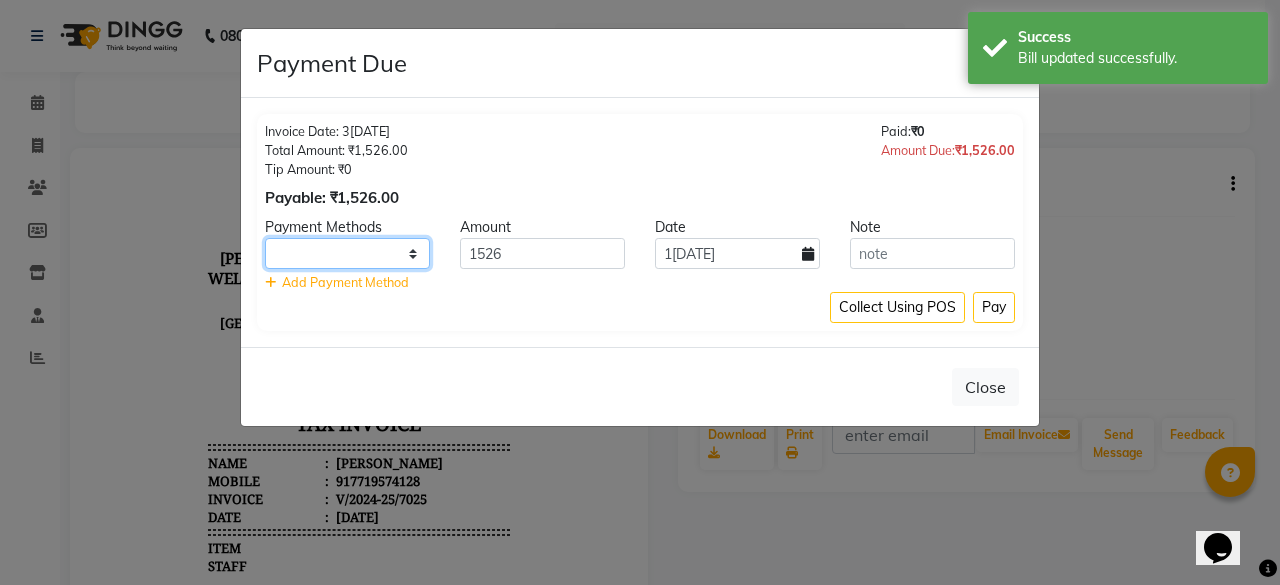 click on "UPI CARD Complimentary Cash" 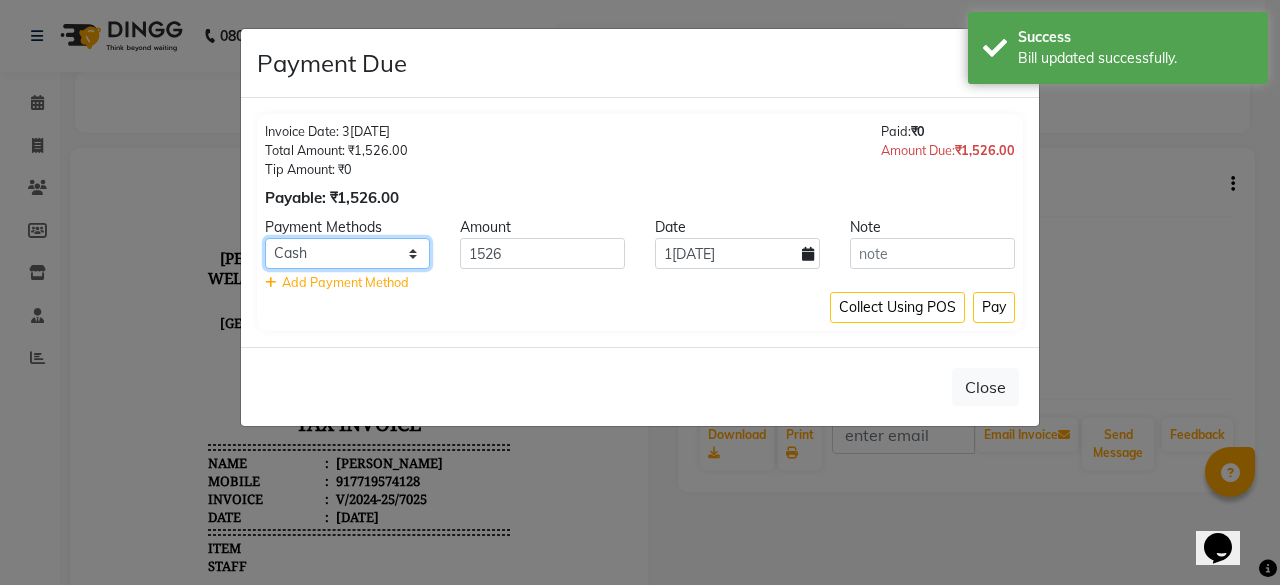 click on "UPI CARD Complimentary Cash" 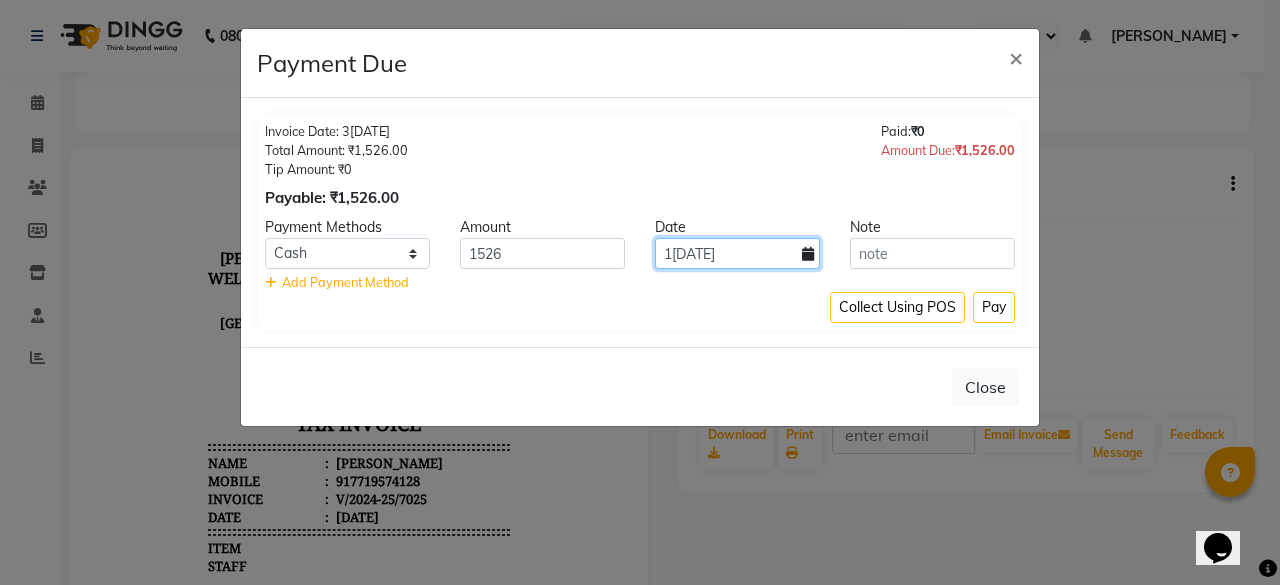 click on "[DATE]" 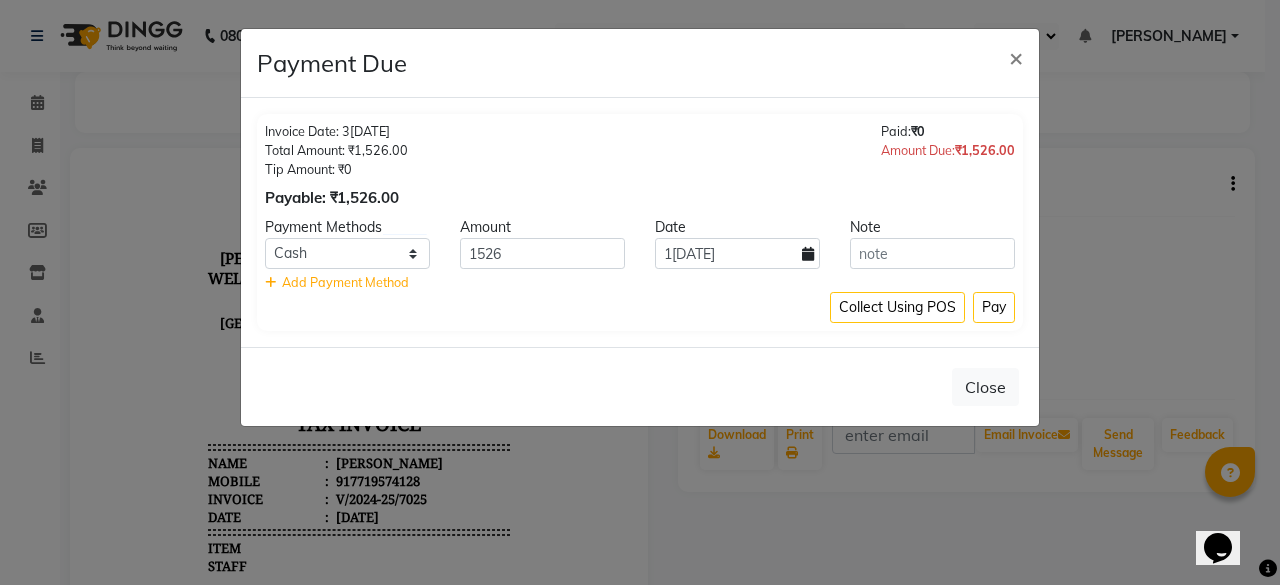 select on "7" 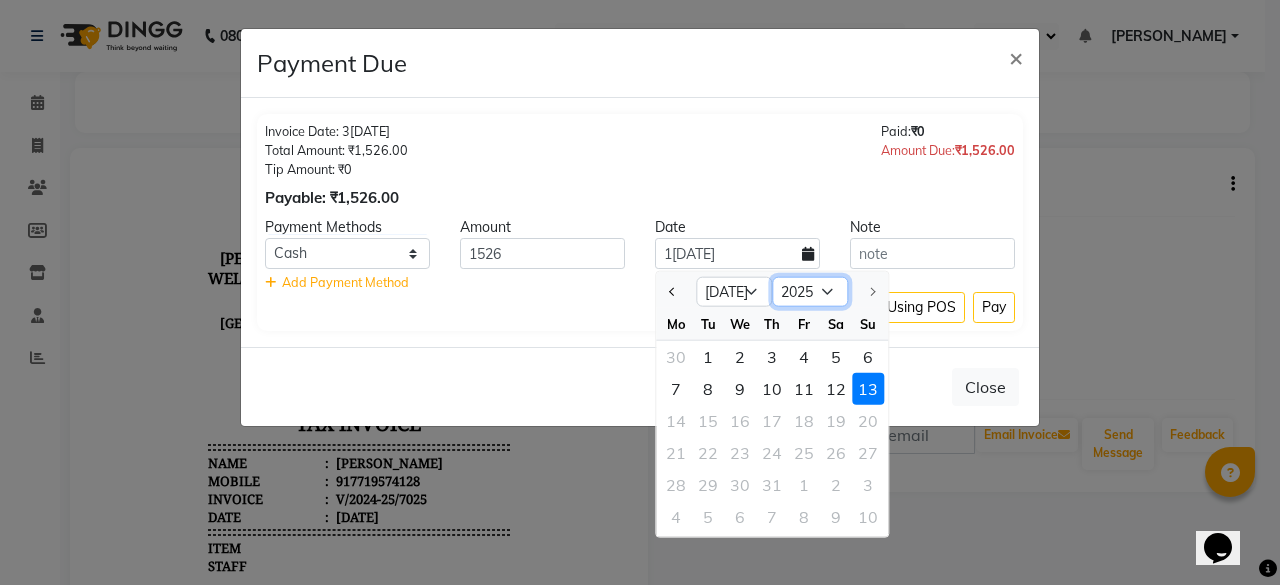 click on "2015 2016 2017 2018 2019 2020 2021 2022 2023 2024 2025" 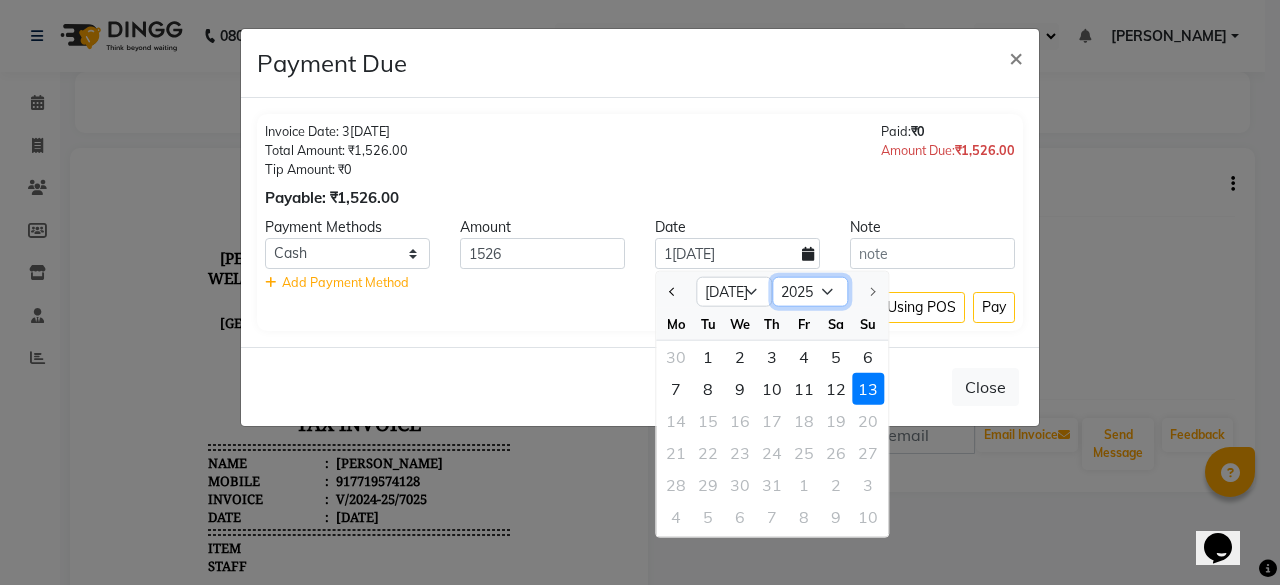 select on "2024" 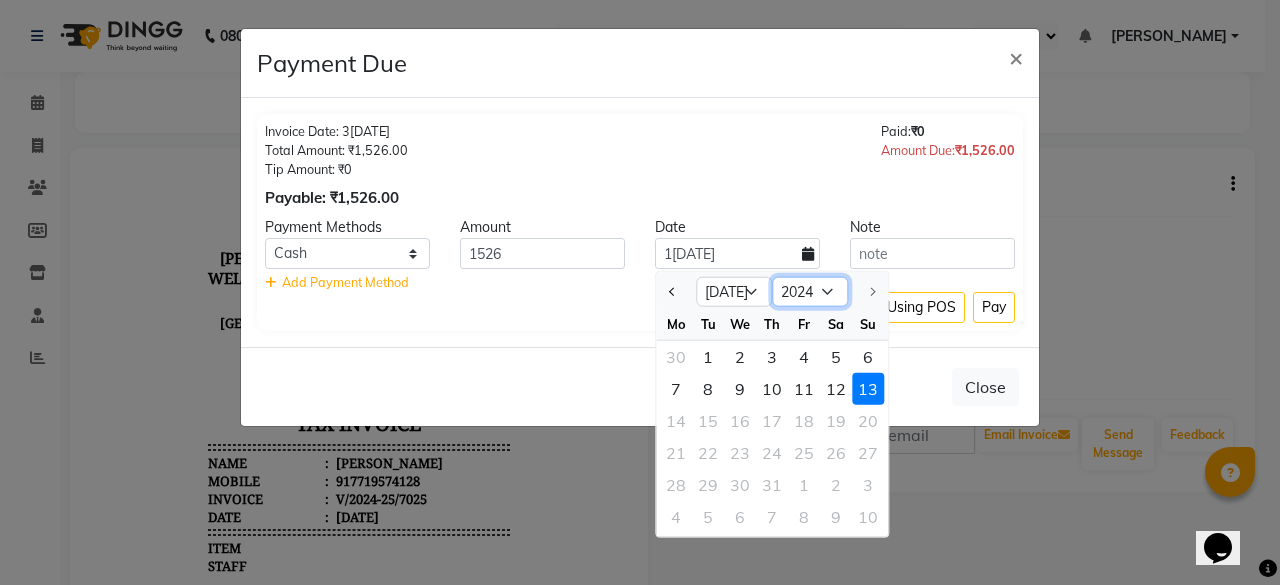 click on "2015 2016 2017 2018 2019 2020 2021 2022 2023 2024 2025" 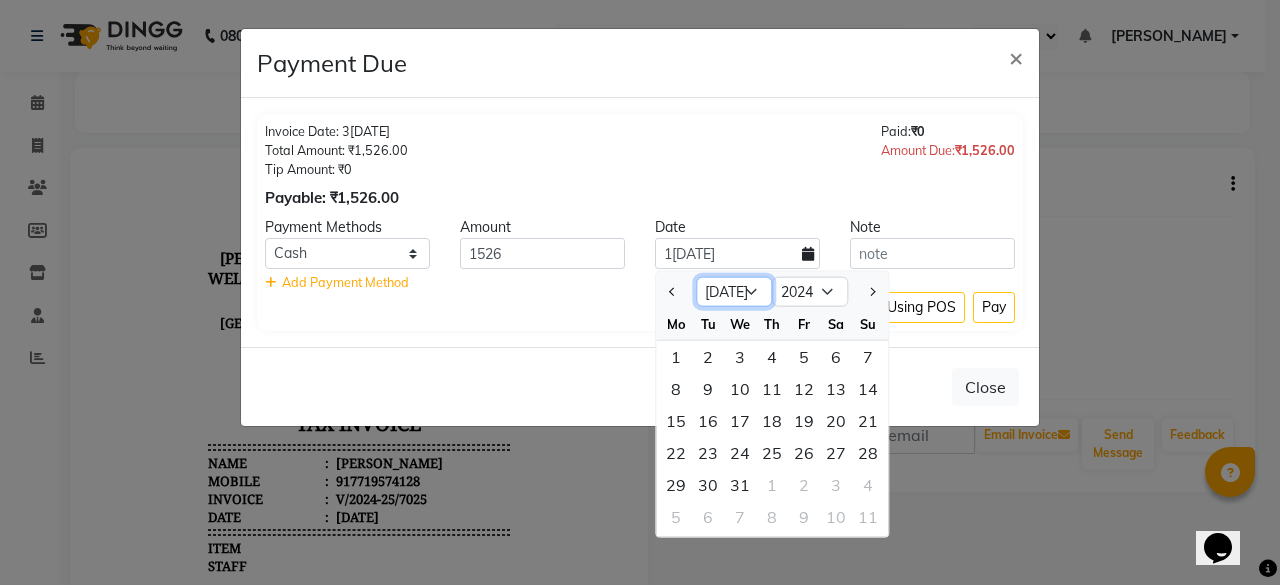 click on "Jan Feb Mar Apr May Jun Jul Aug Sep Oct Nov Dec" 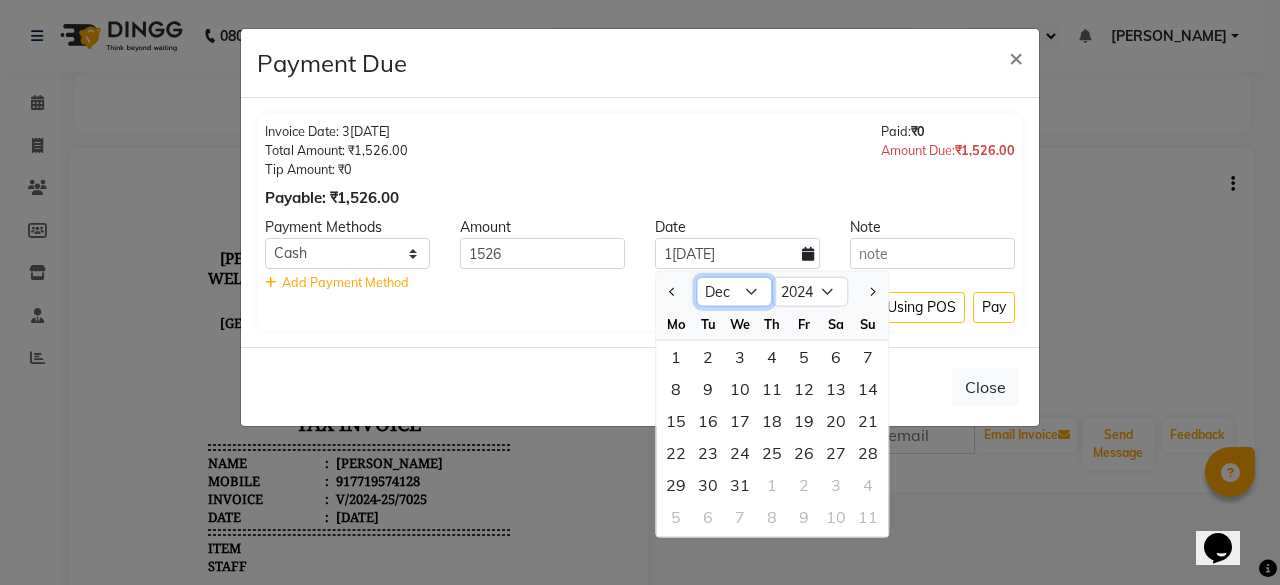 click on "Jan Feb Mar Apr May Jun Jul Aug Sep Oct Nov Dec" 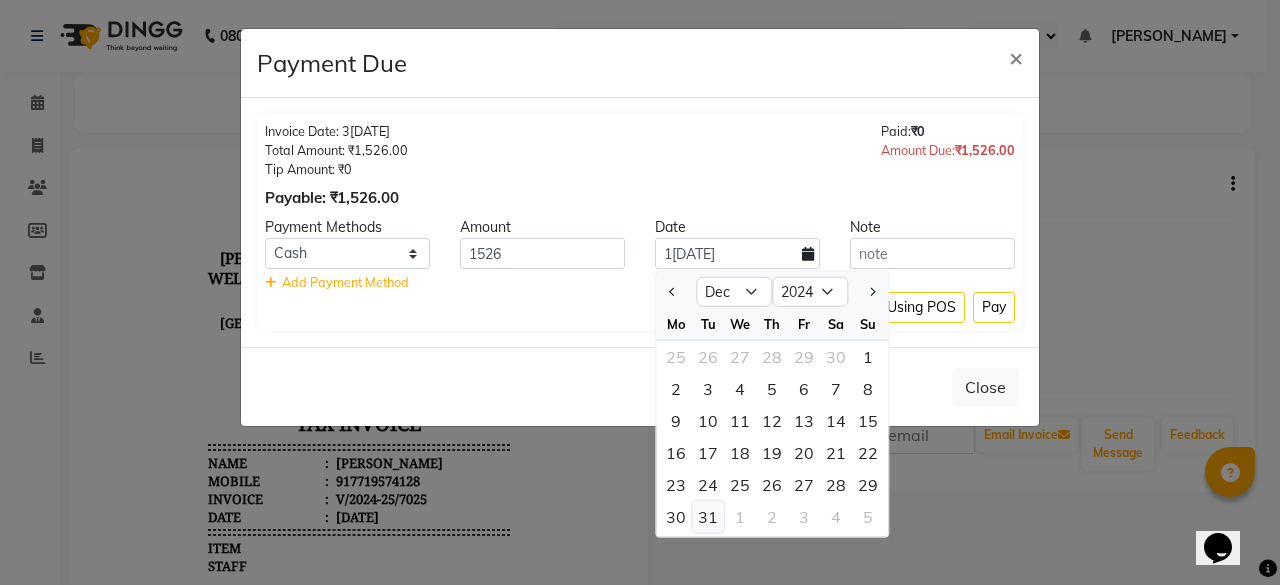 click on "31" 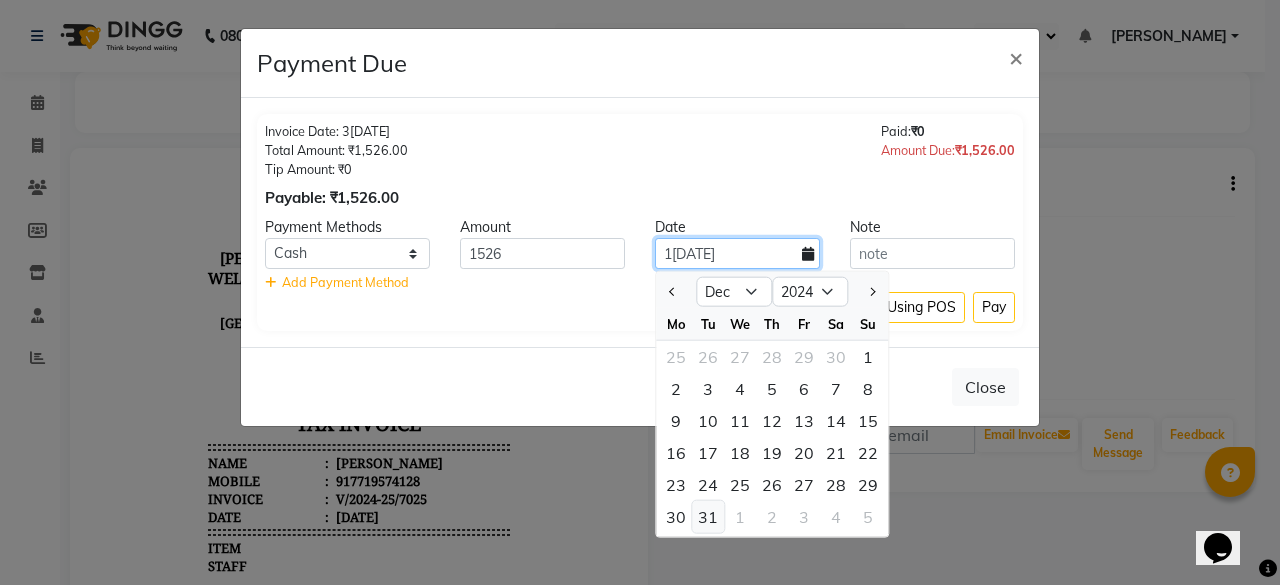 type on "[DATE]" 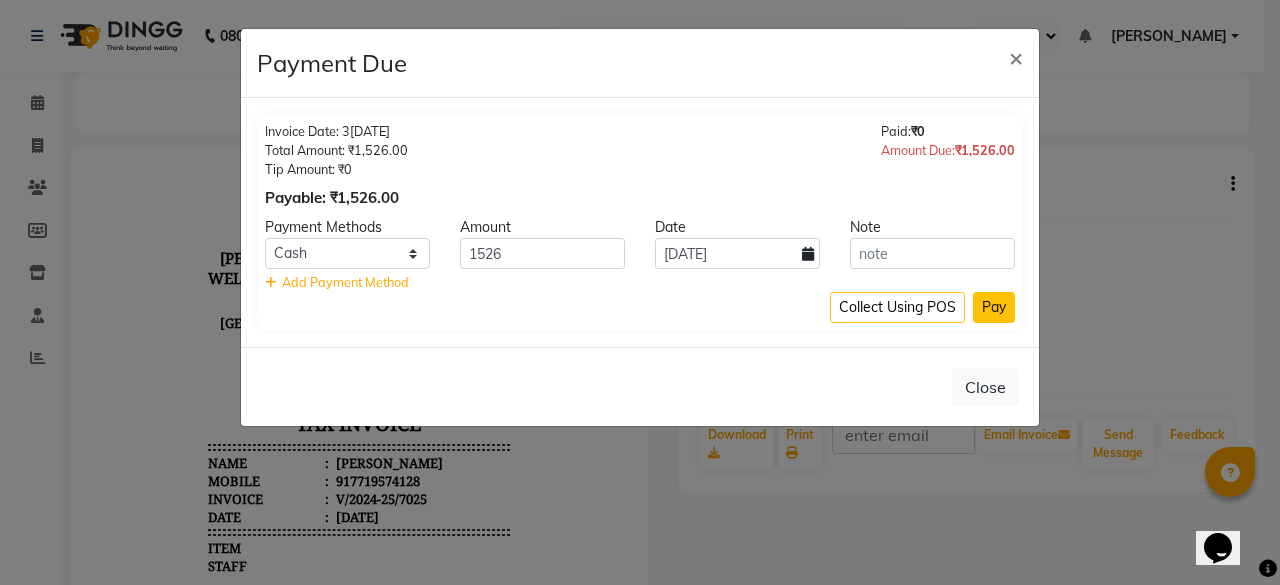 click on "Pay" 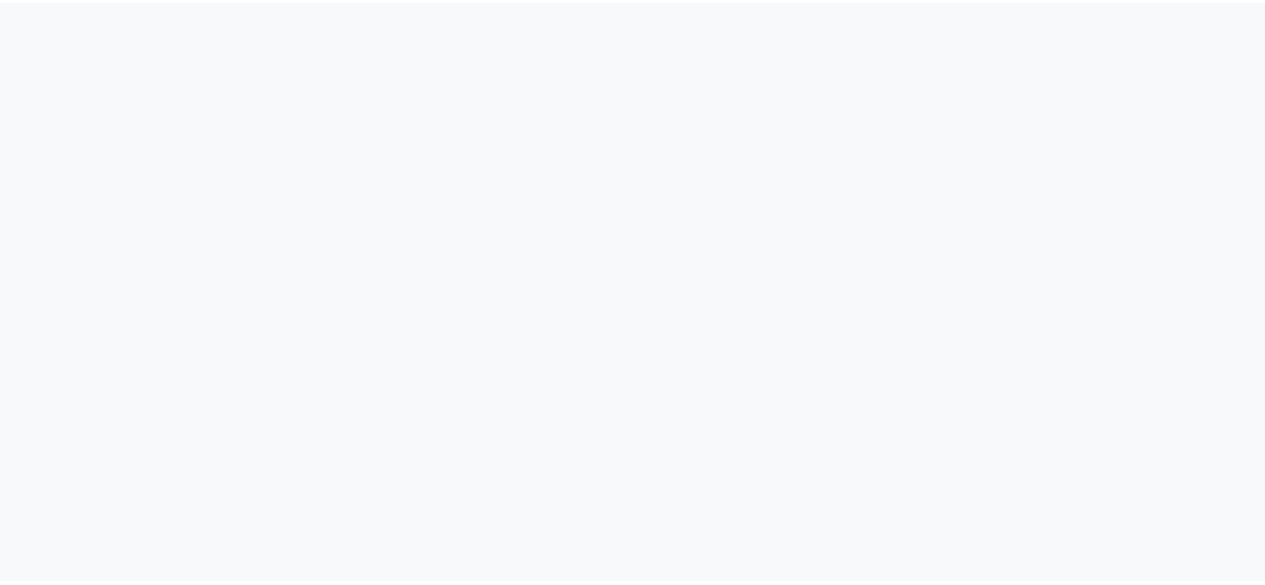 scroll, scrollTop: 0, scrollLeft: 0, axis: both 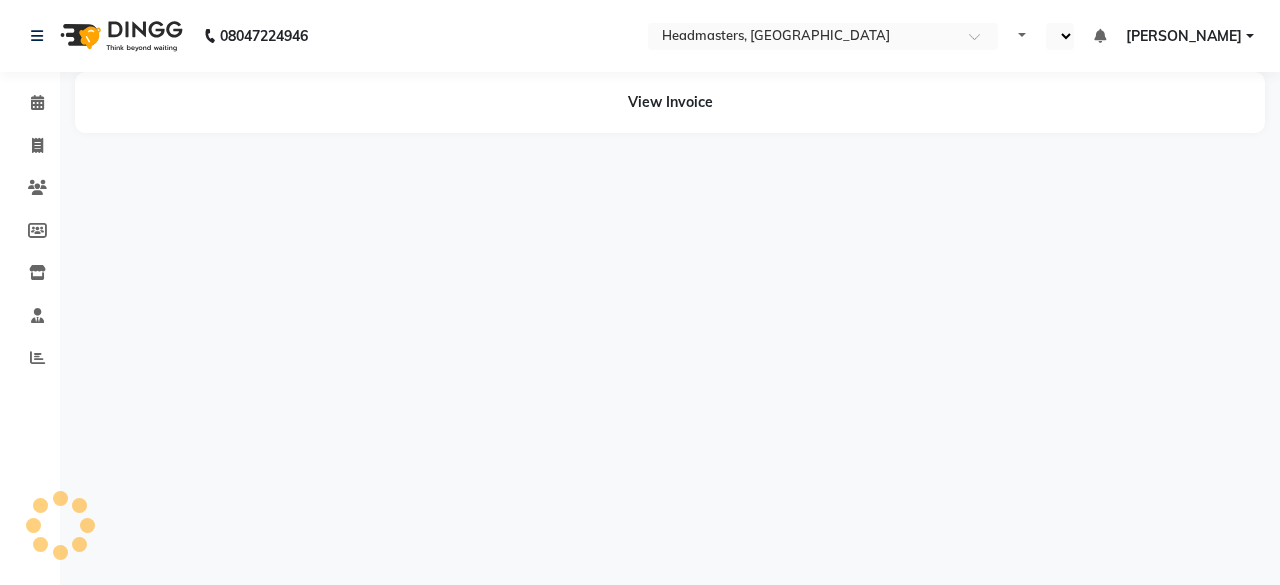 select on "en" 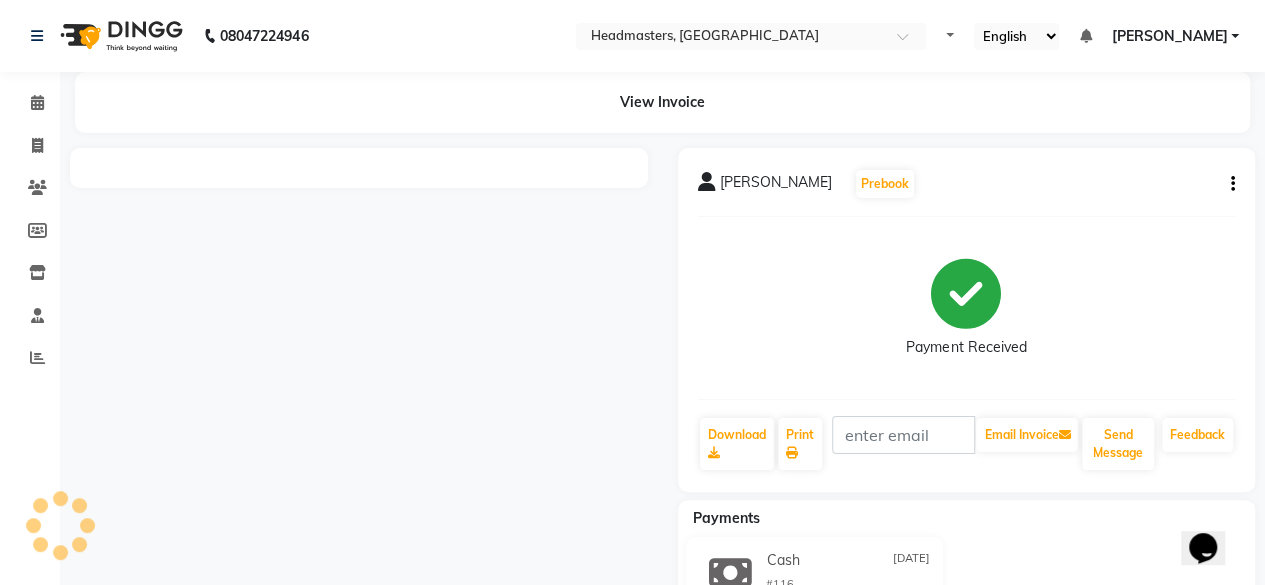 scroll, scrollTop: 0, scrollLeft: 0, axis: both 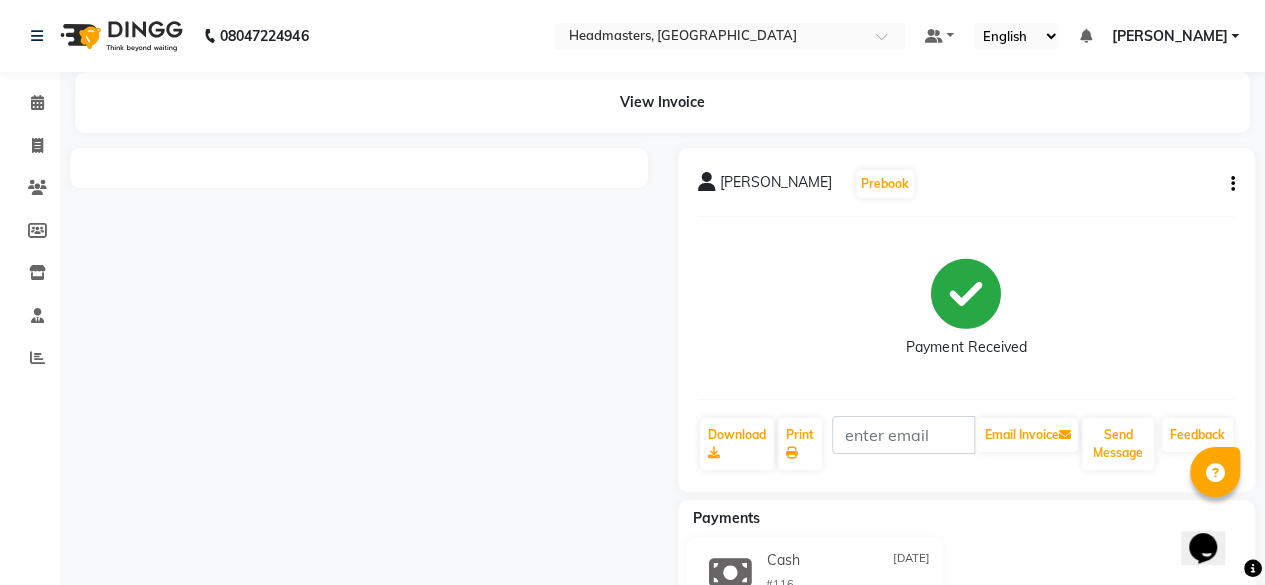 click on "[PERSON_NAME]  Prebook   Payment Received  Download  Print   Email Invoice   Send Message Feedback" 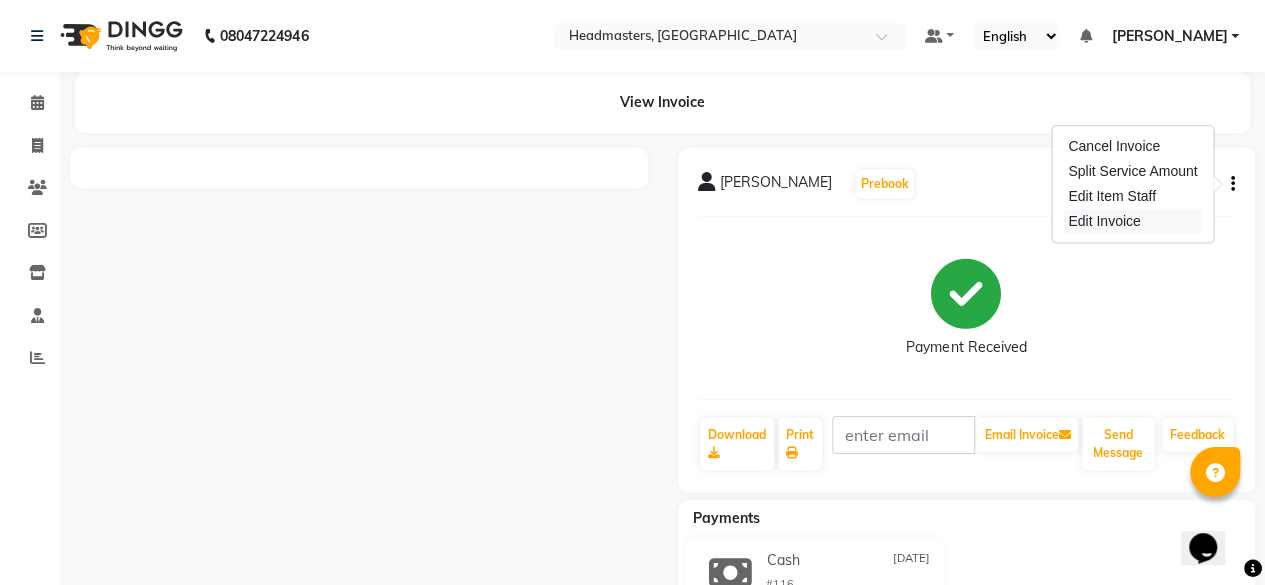 click on "Edit Invoice" at bounding box center (1132, 221) 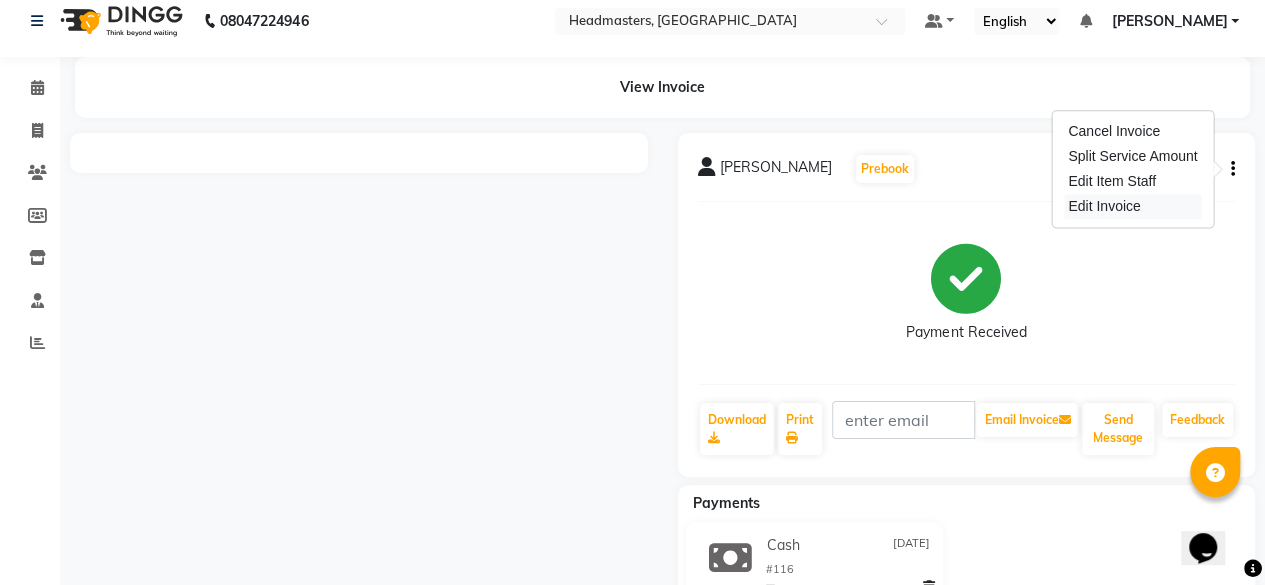 select on "service" 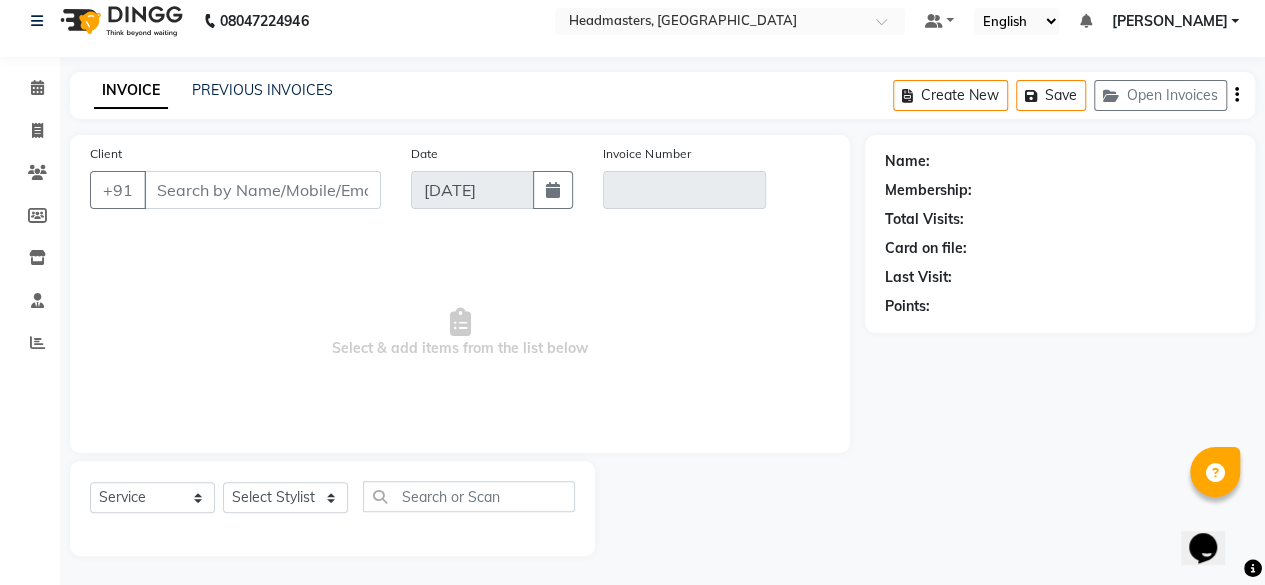 type on "8289086112" 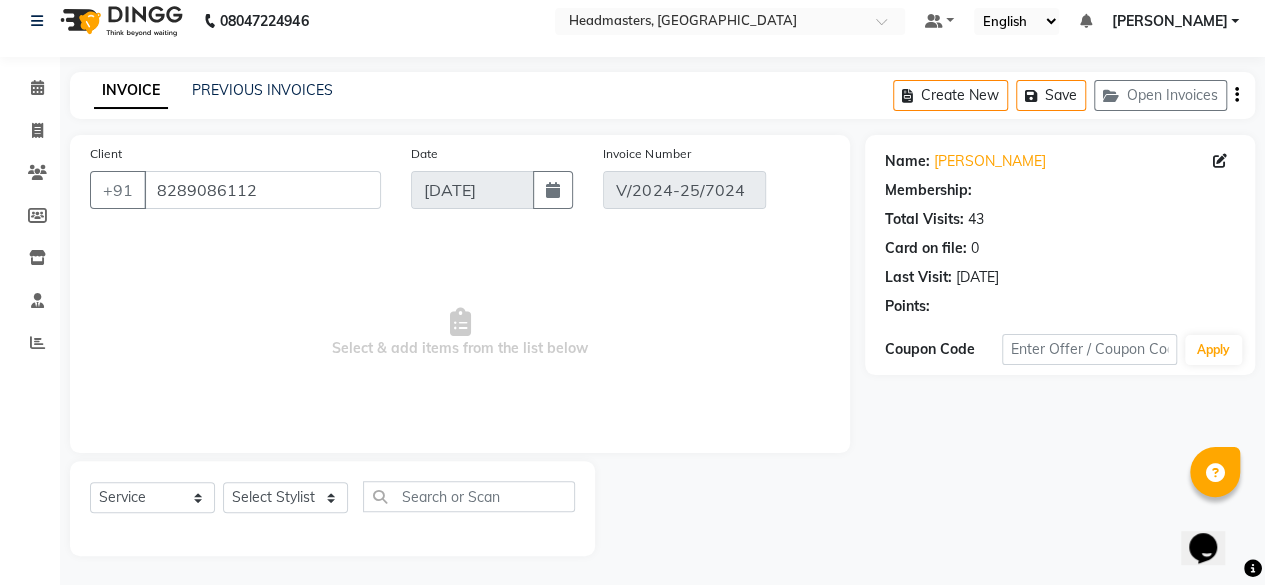 type on "[DATE]" 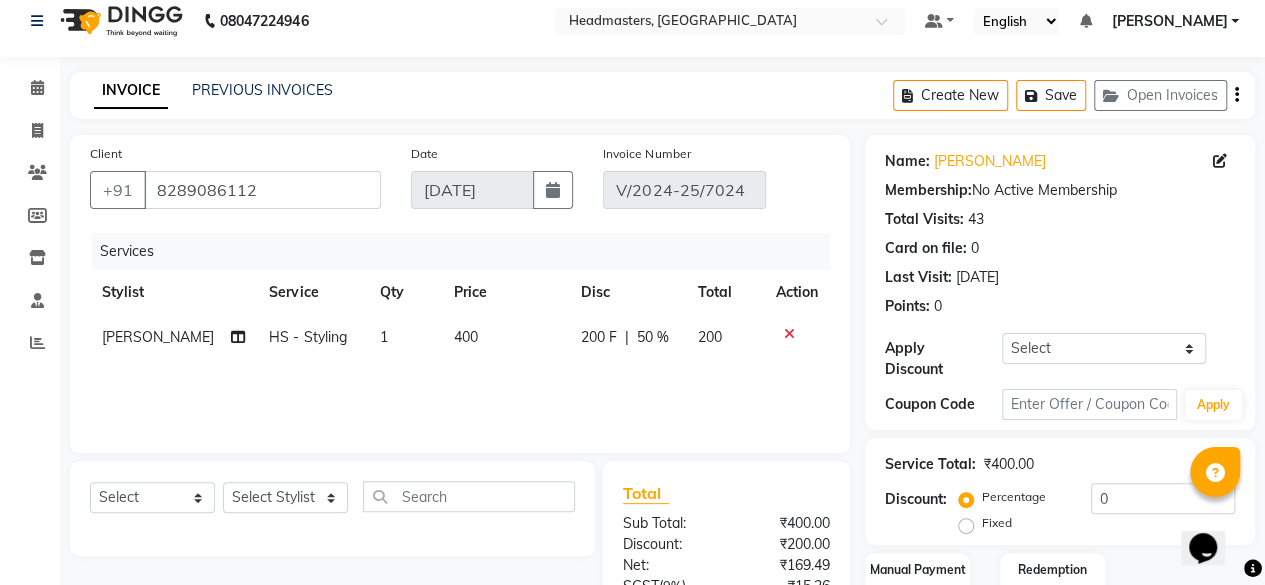 click on "50 %" 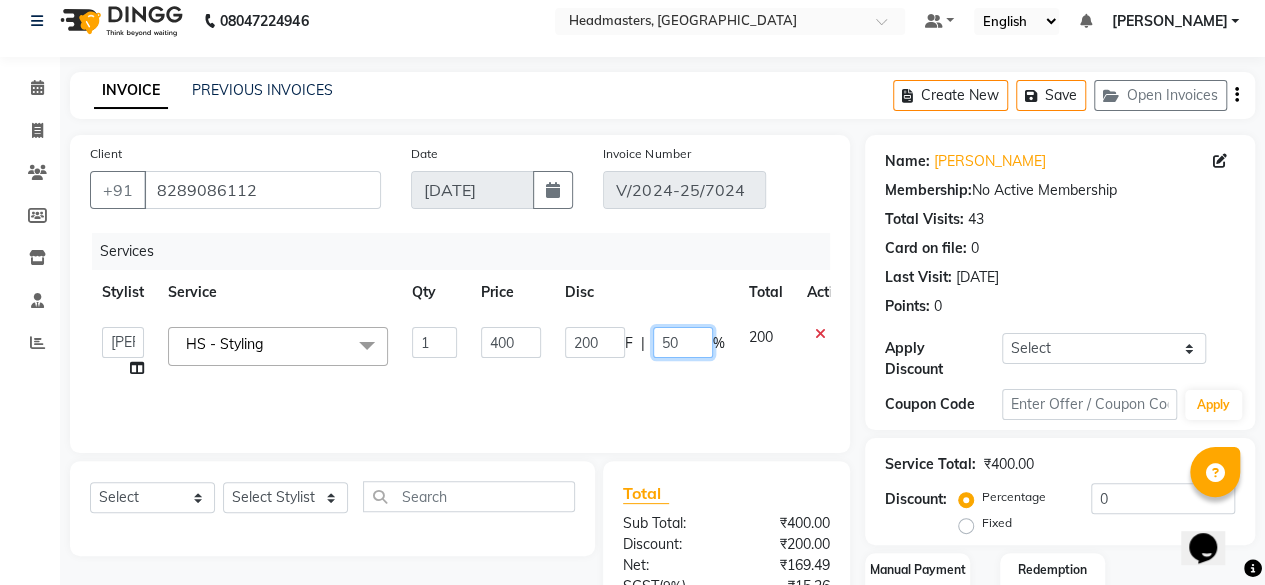 click on "50" 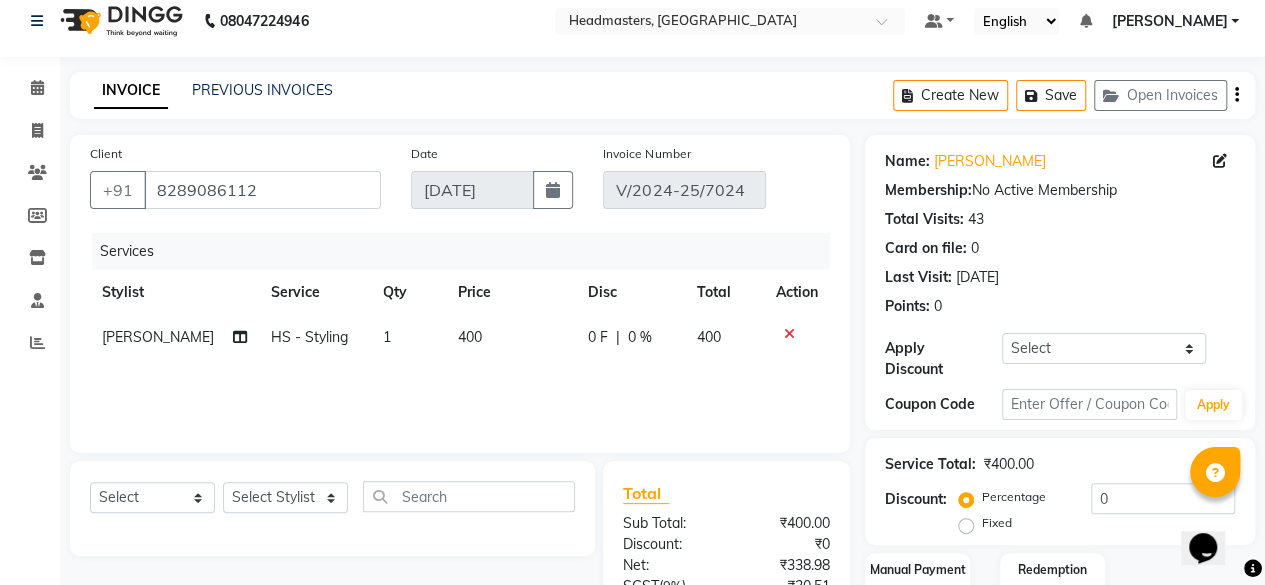 click on "400" 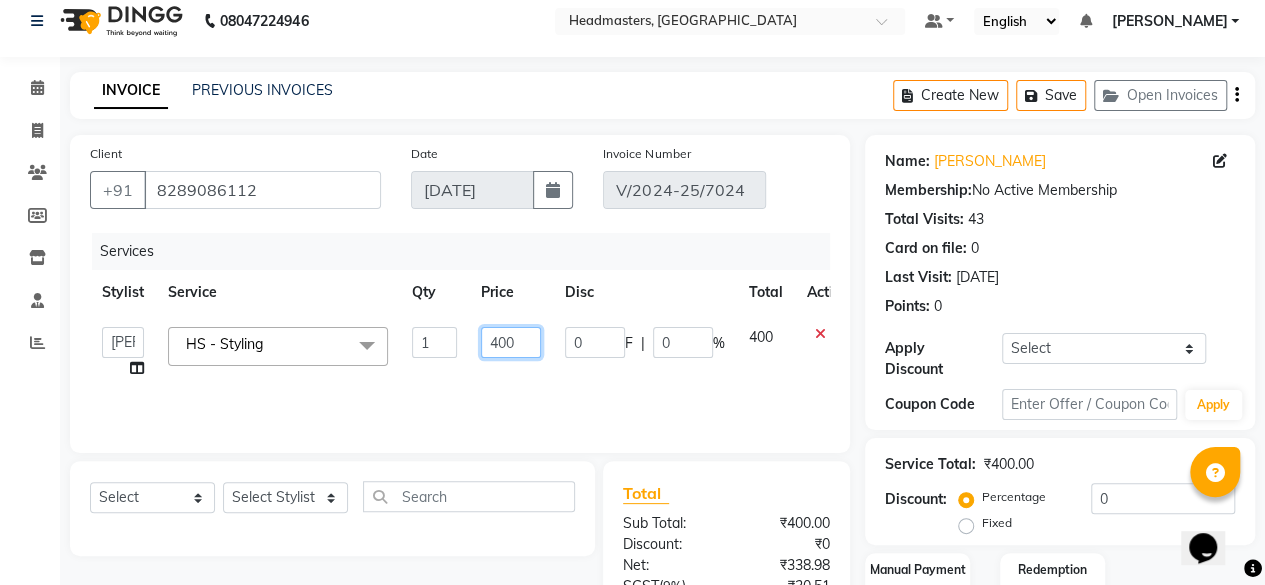 click on "400" 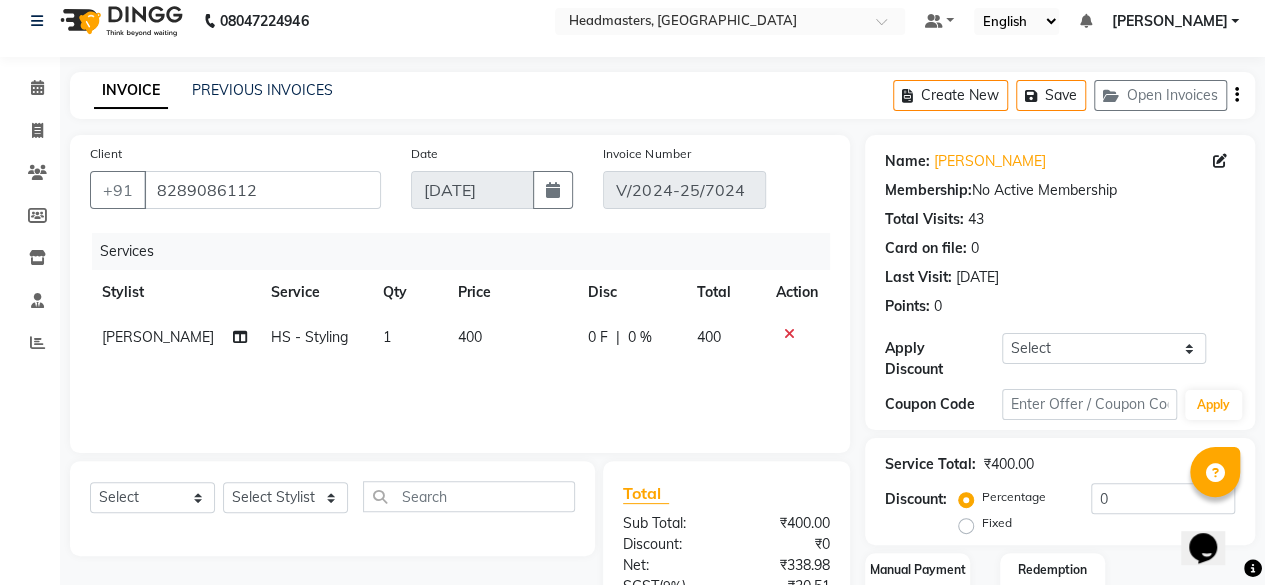 click on "400" 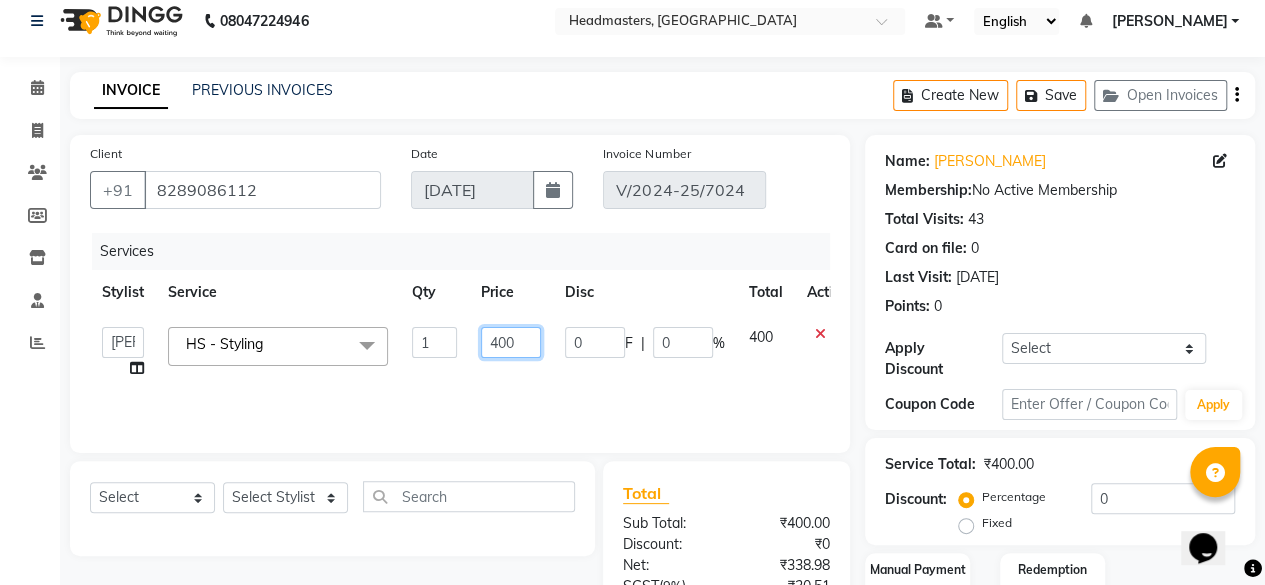 click on "400" 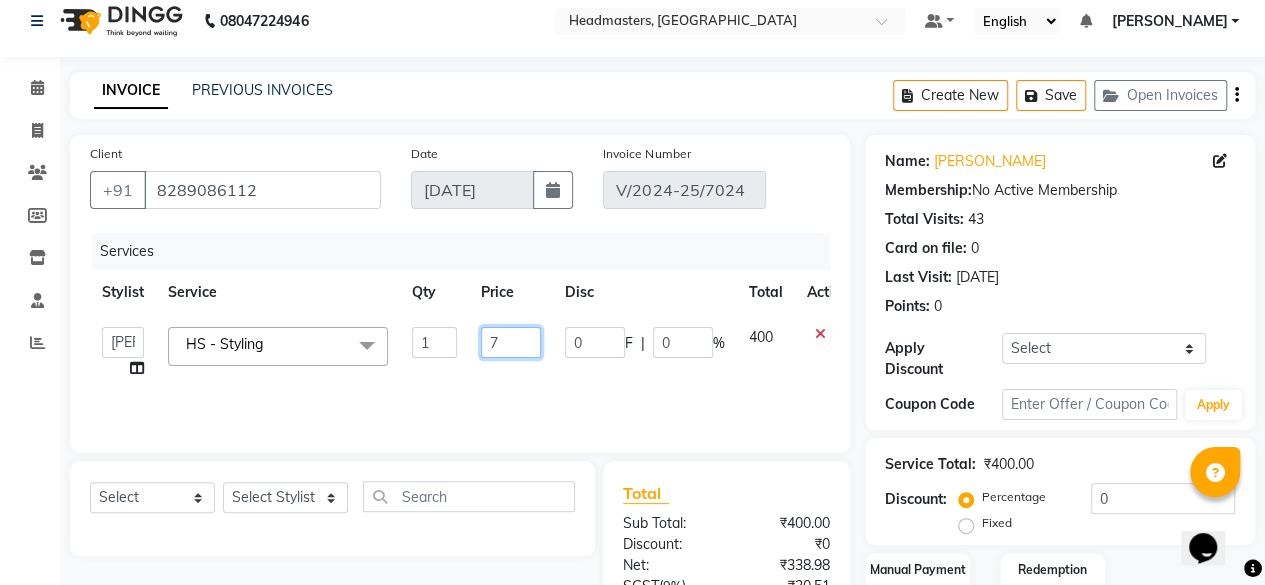 type on "76" 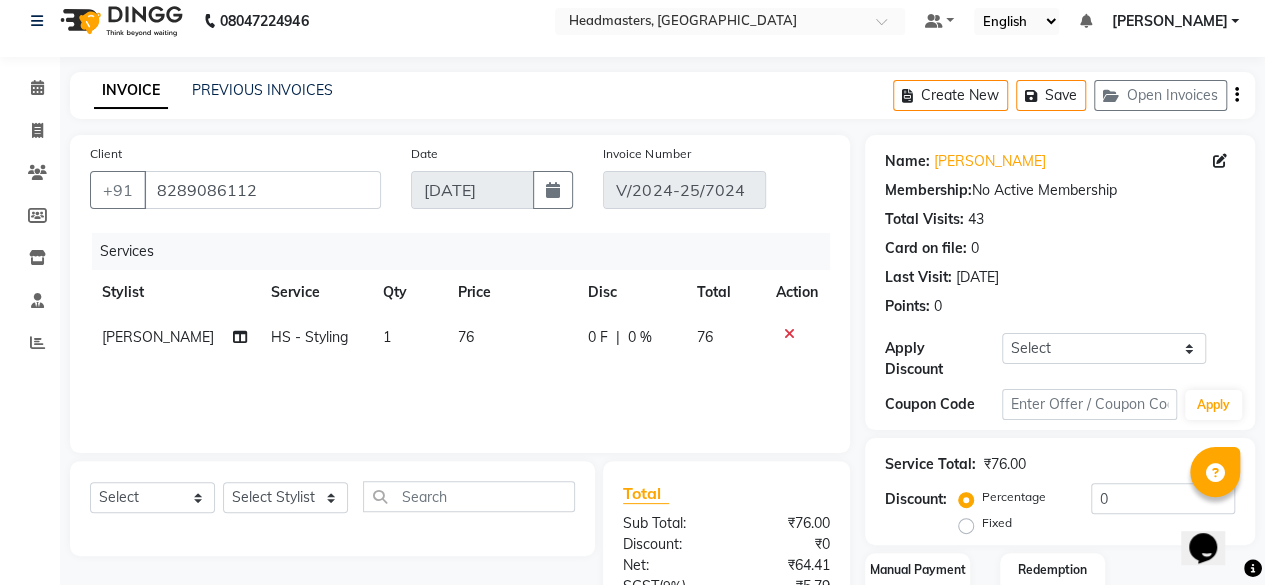 click on "Services Stylist Service Qty Price Disc Total Action Harmesh HS - Styling 1 76 0 F | 0 % 76" 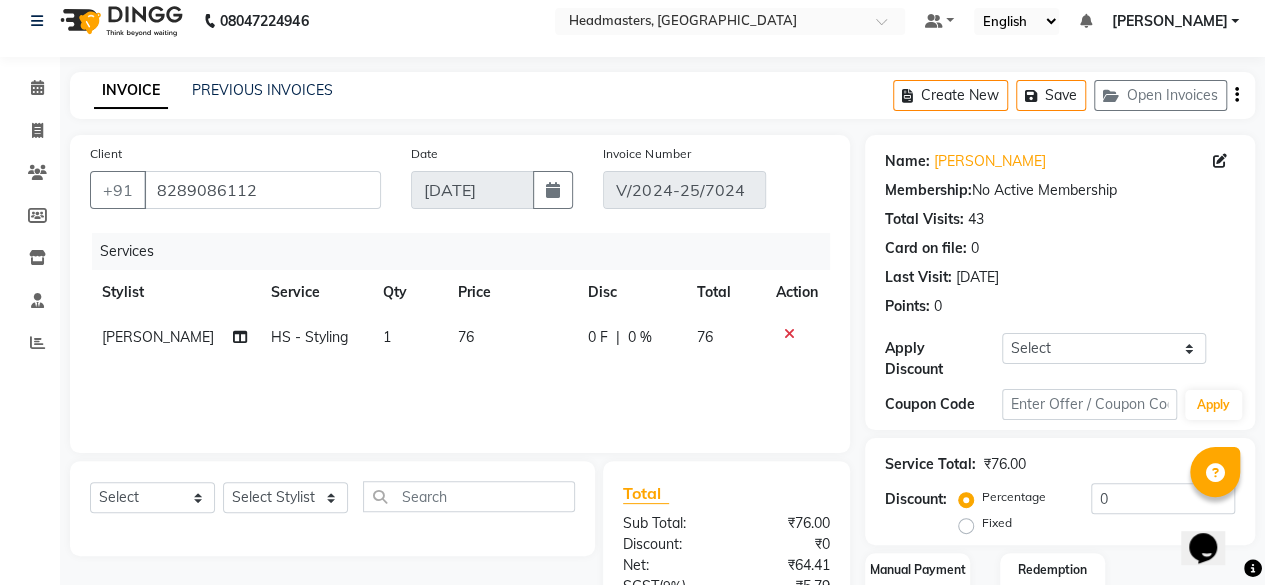scroll, scrollTop: 272, scrollLeft: 0, axis: vertical 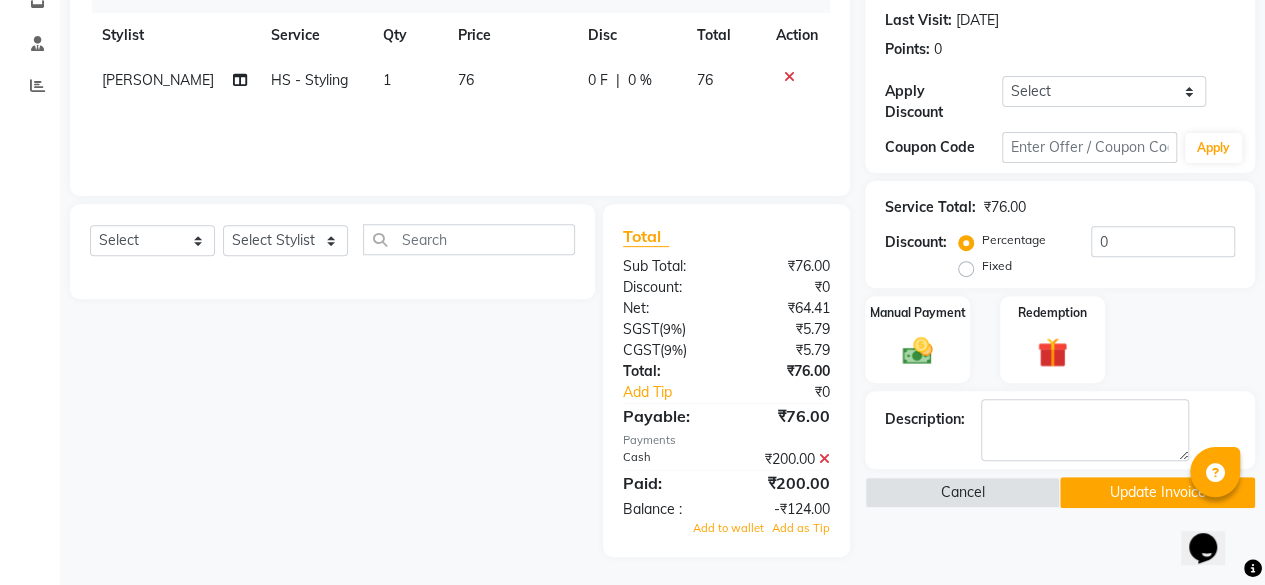 click 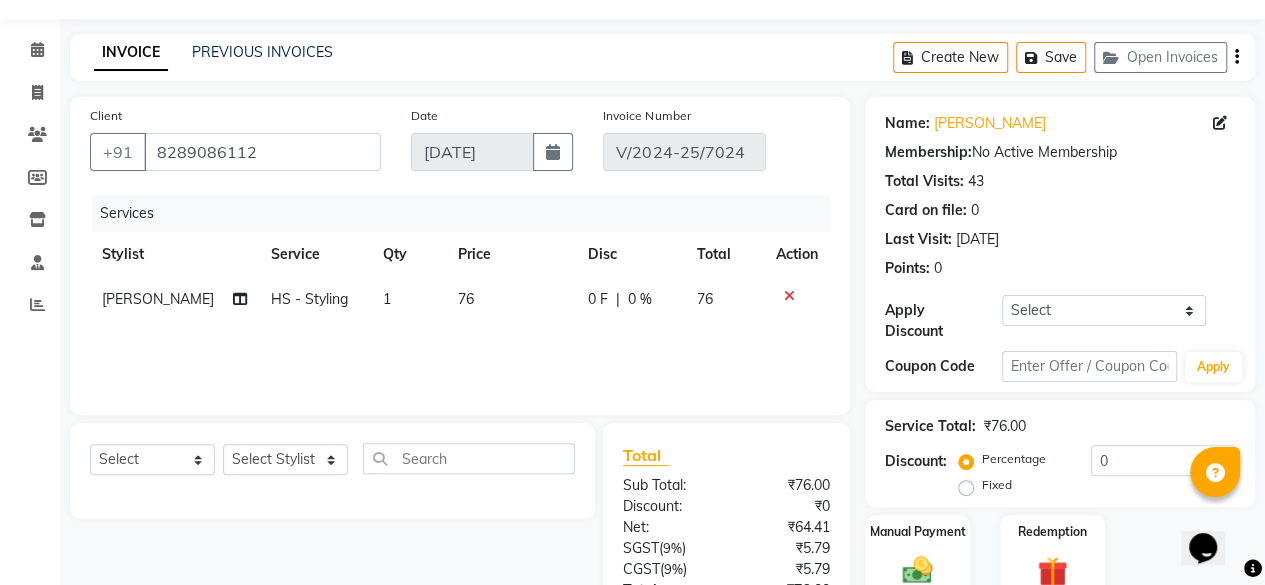 scroll, scrollTop: 0, scrollLeft: 0, axis: both 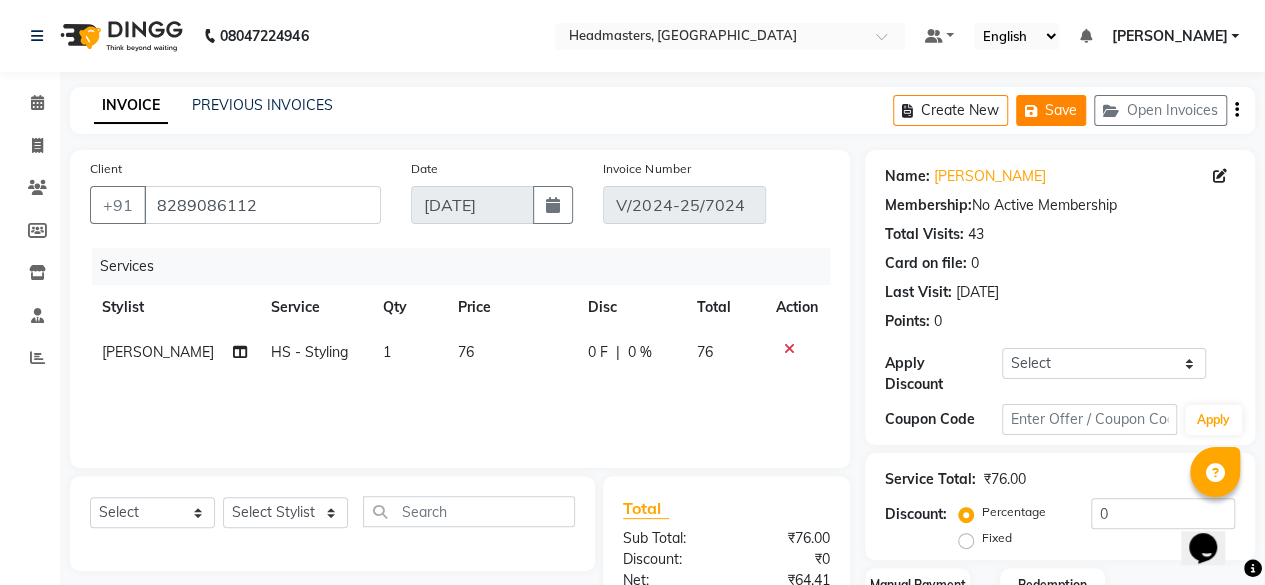 click on "Save" 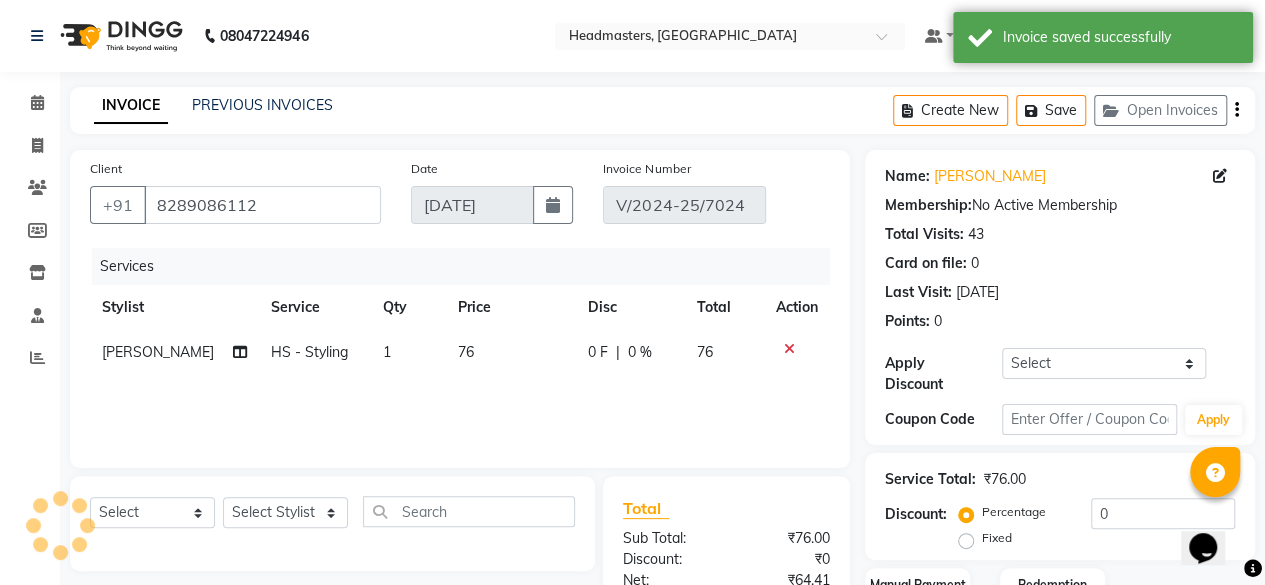 scroll, scrollTop: 213, scrollLeft: 0, axis: vertical 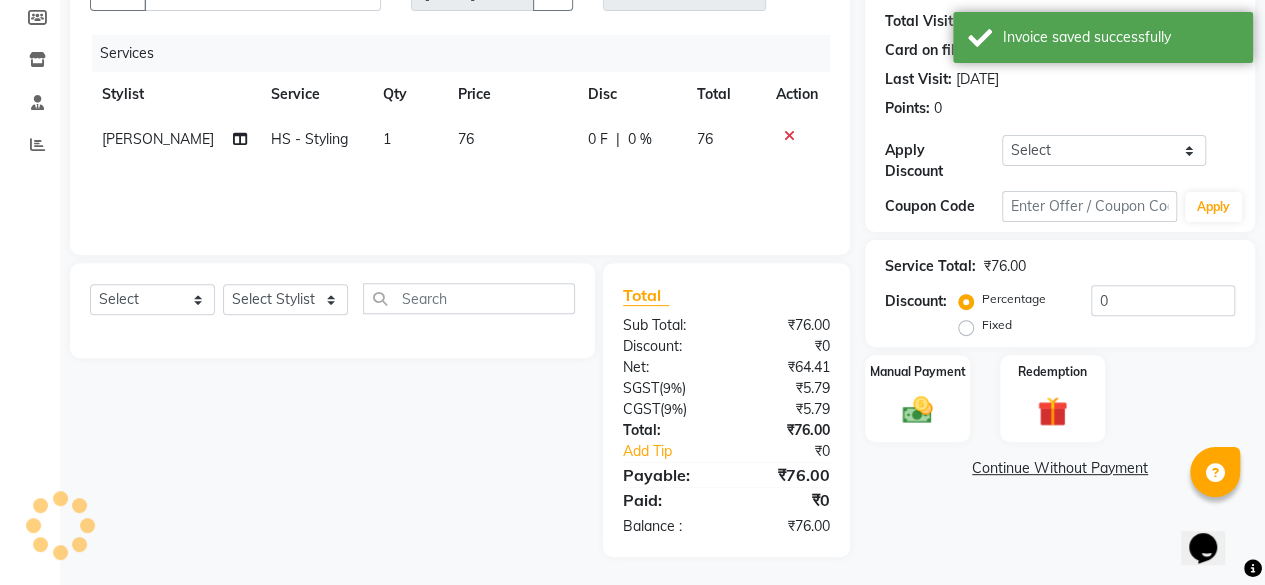 click on "Continue Without Payment" 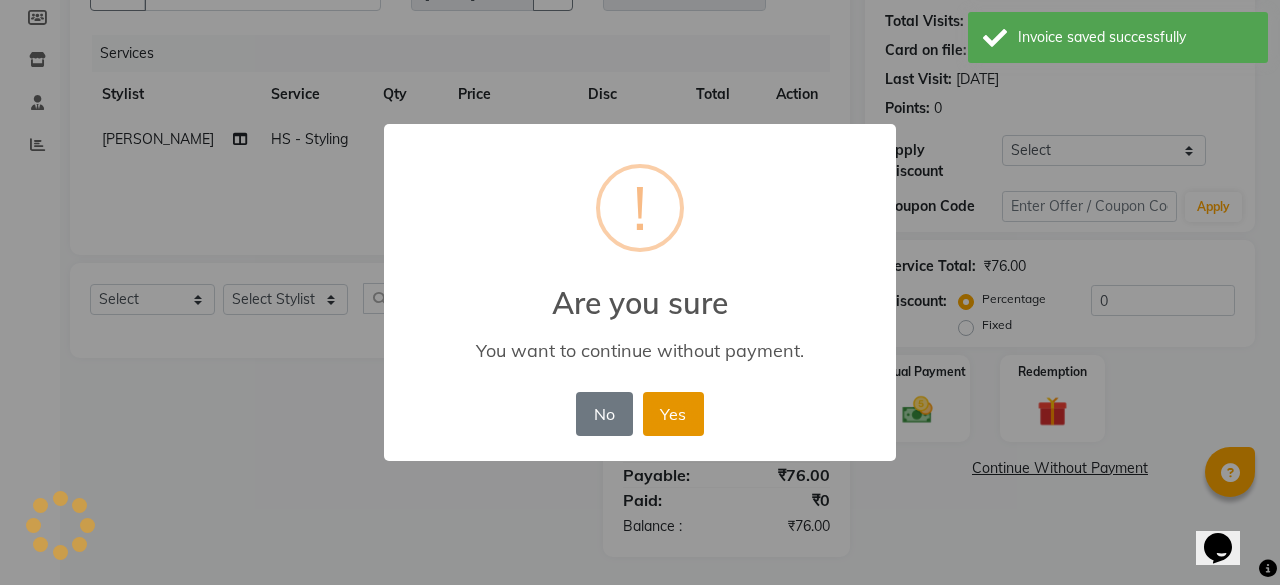 click on "Yes" at bounding box center (673, 414) 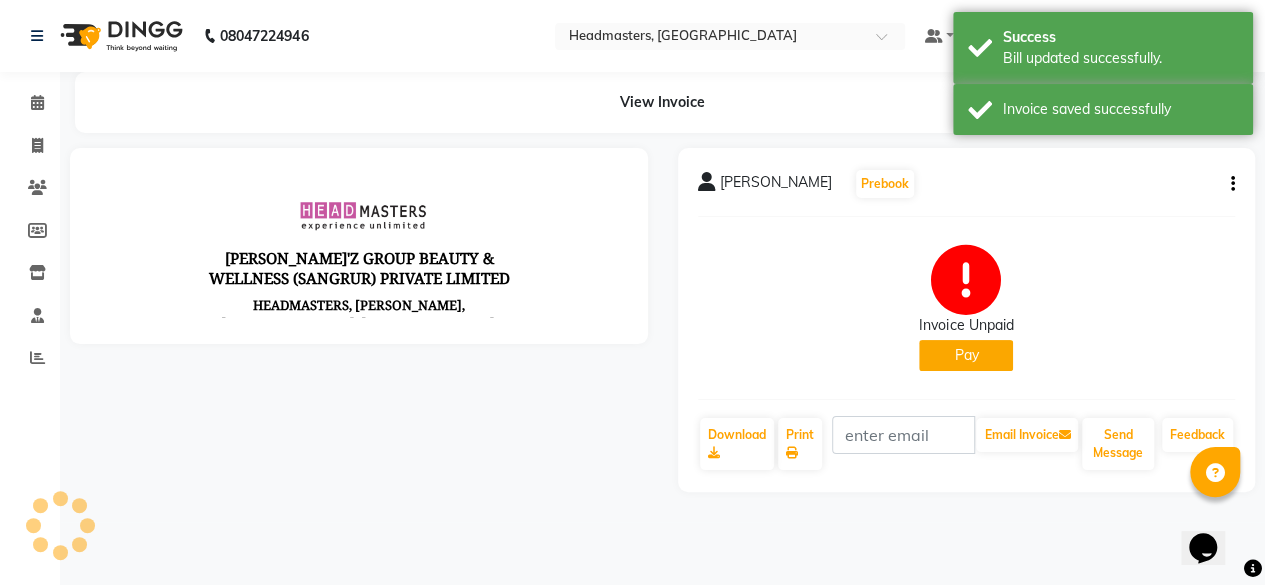 scroll, scrollTop: 0, scrollLeft: 0, axis: both 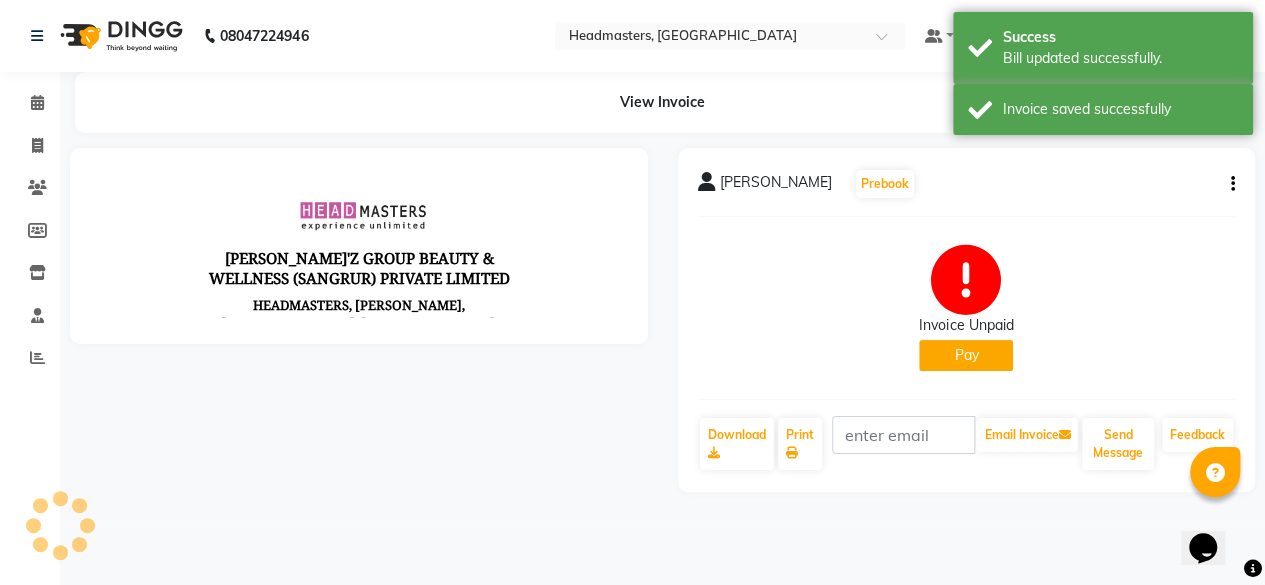 click on "Pay" 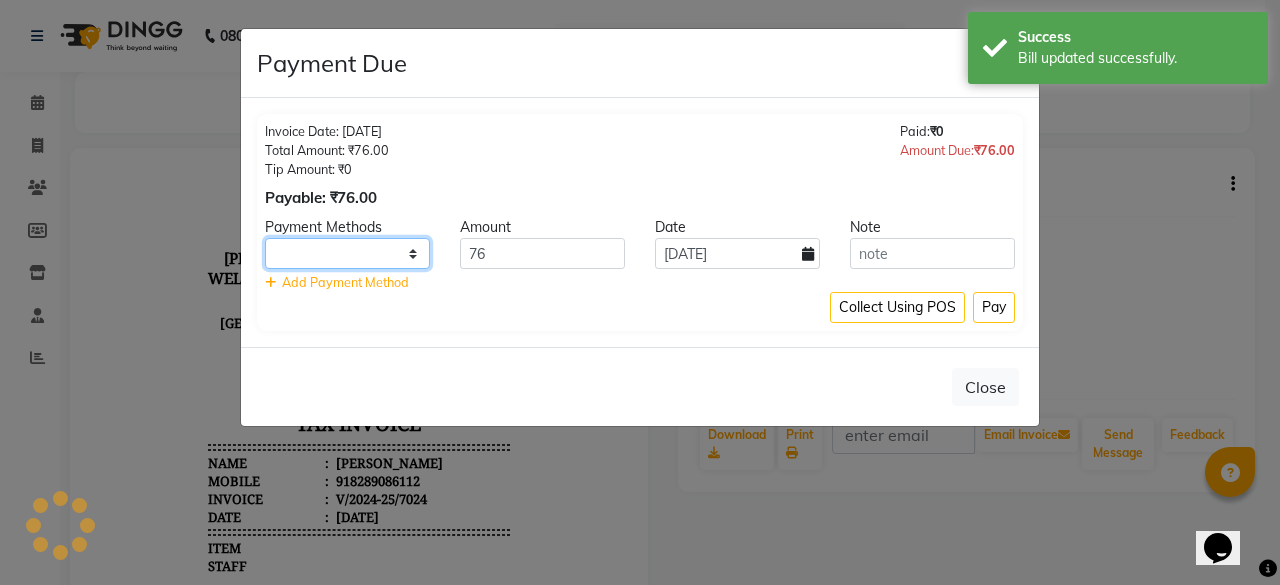 click on "UPI CARD Complimentary Cash" 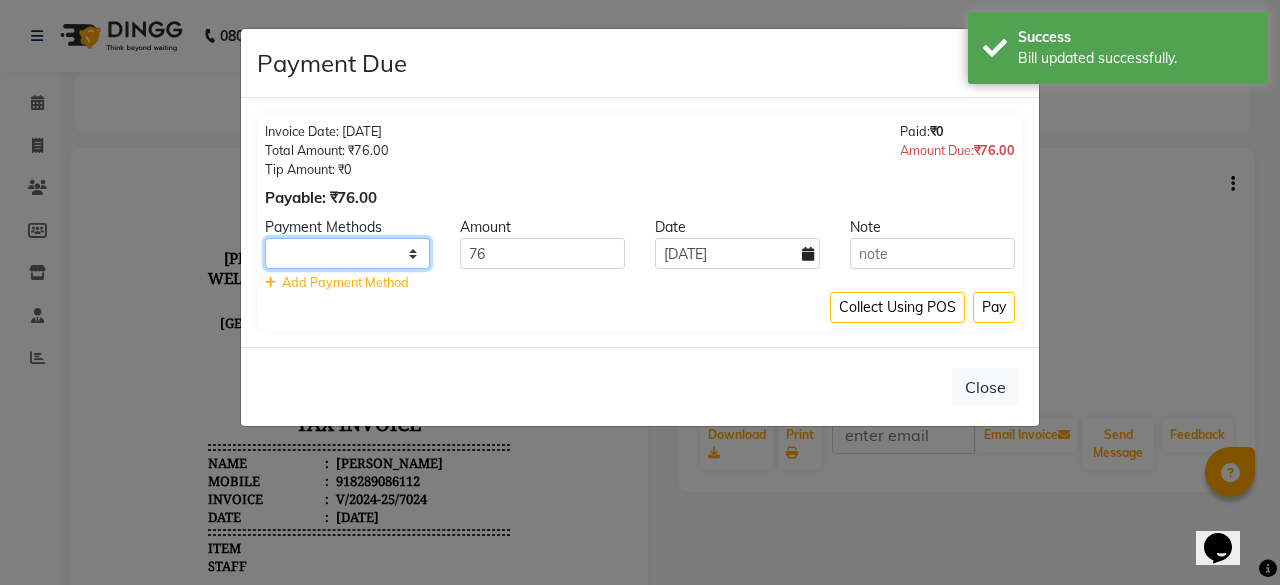 select on "116" 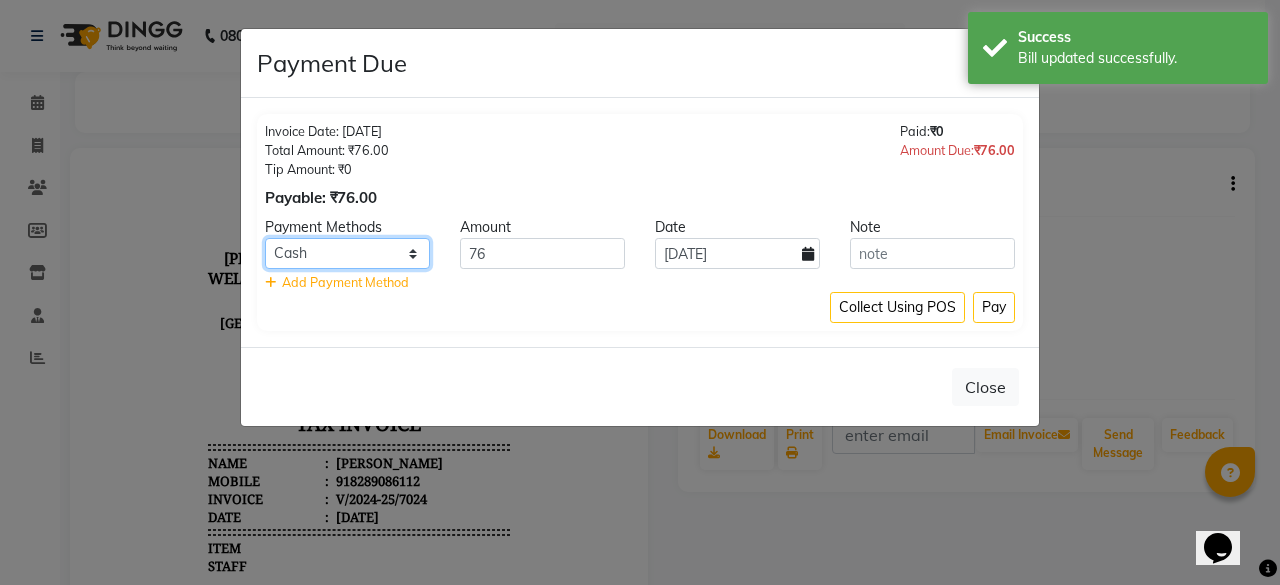 click on "UPI CARD Complimentary Cash" 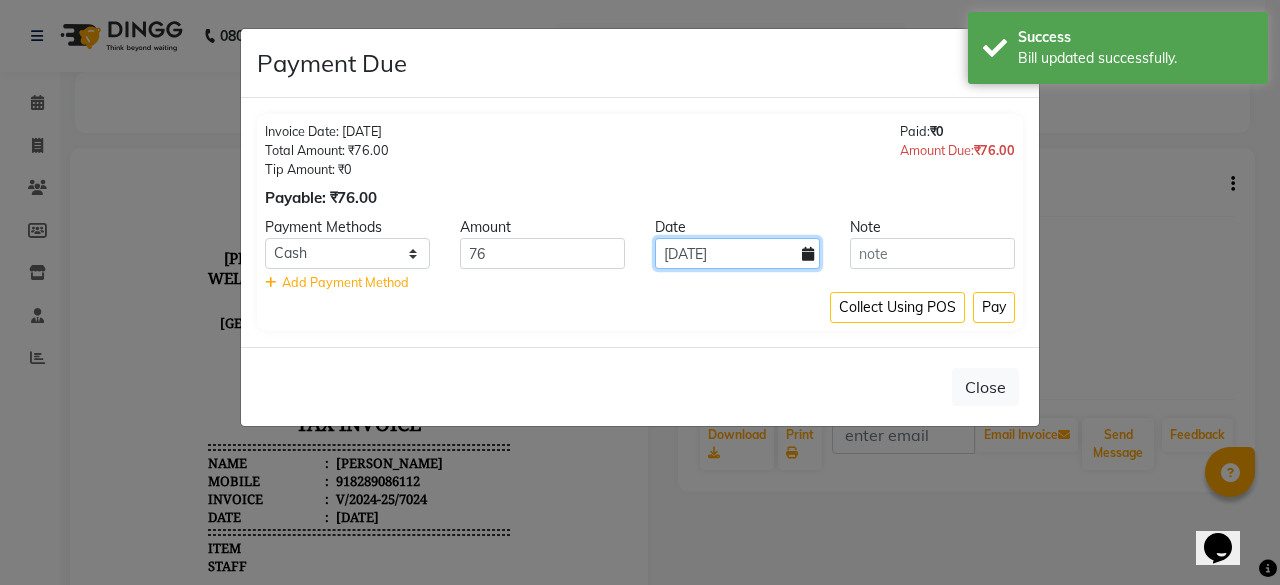 click on "[DATE]" 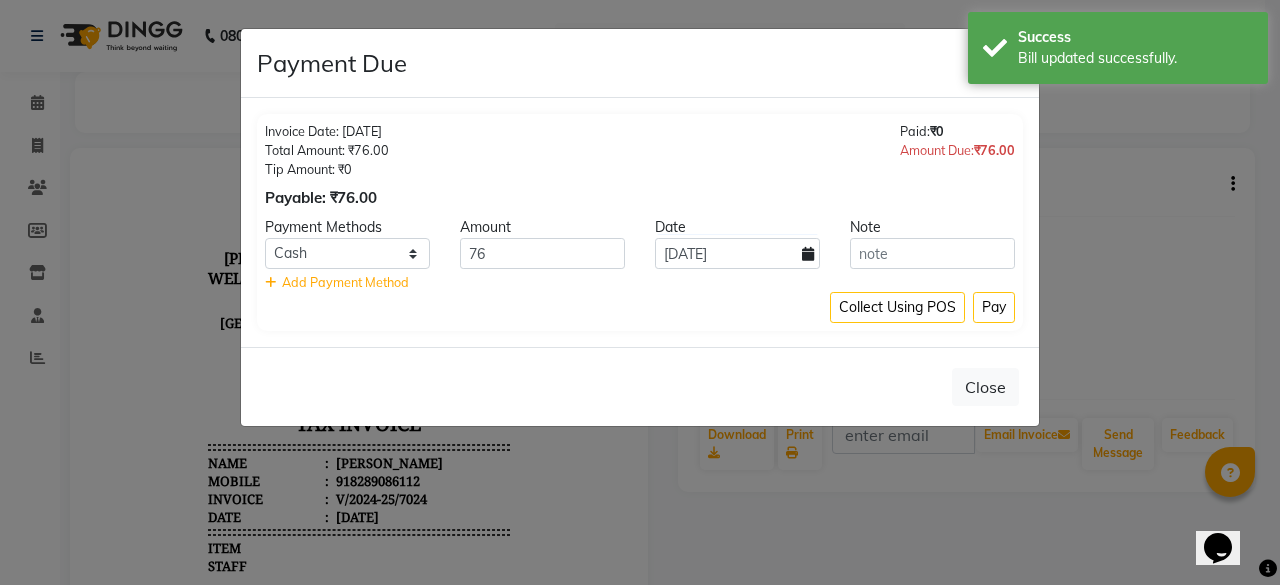 select on "7" 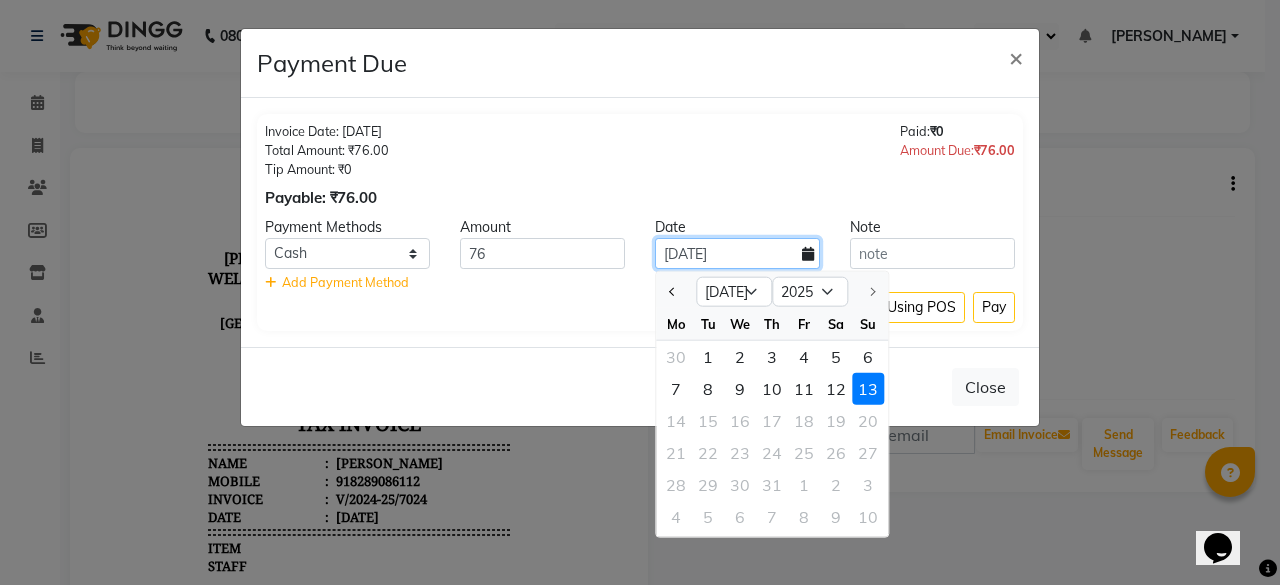 click on "[DATE]" 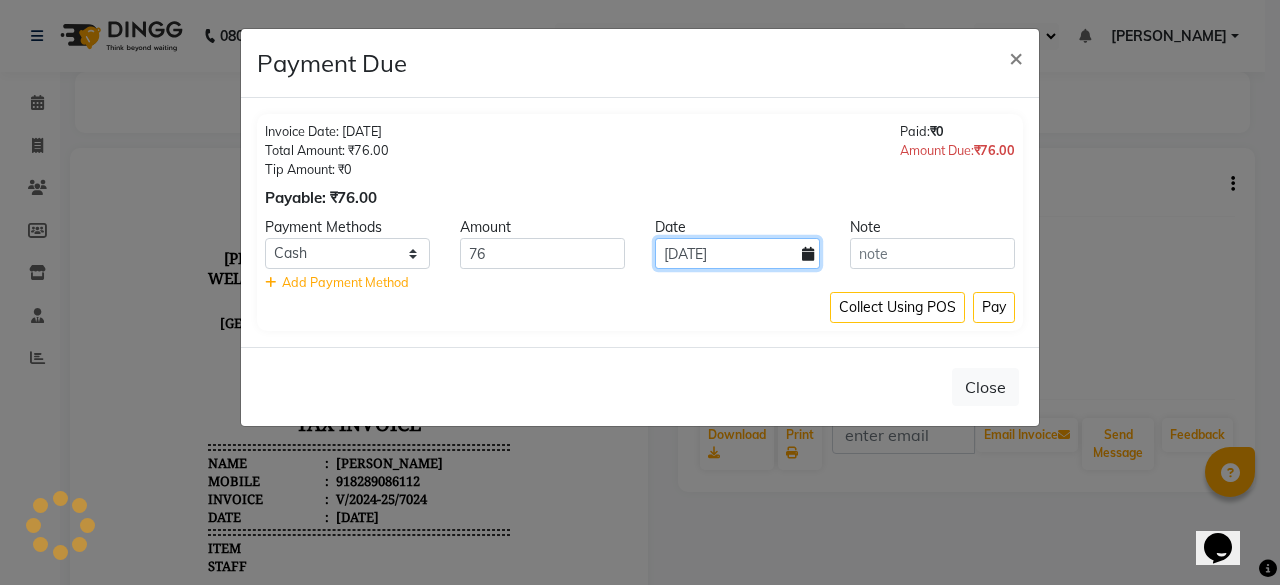 click on "[DATE]" 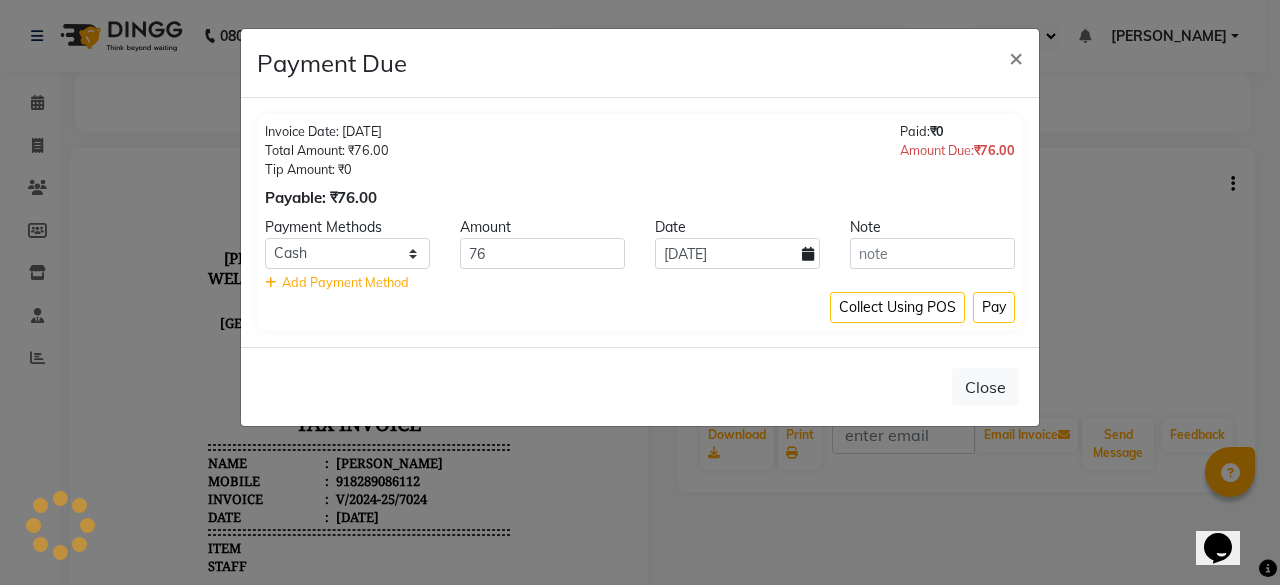 select on "7" 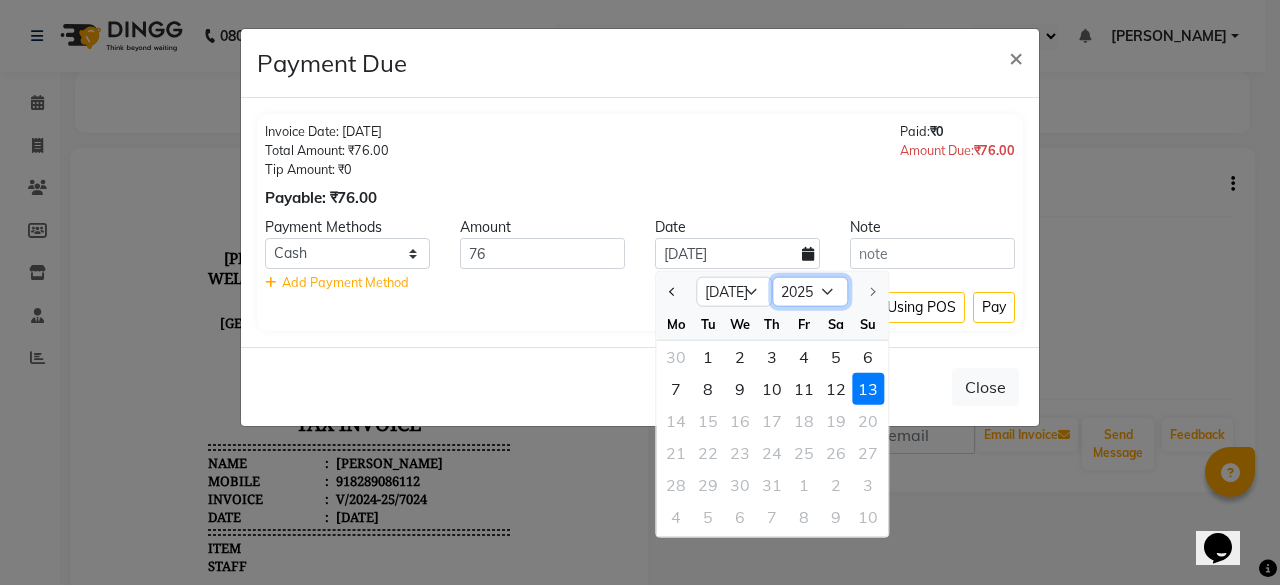click on "2015 2016 2017 2018 2019 2020 2021 2022 2023 2024 2025" 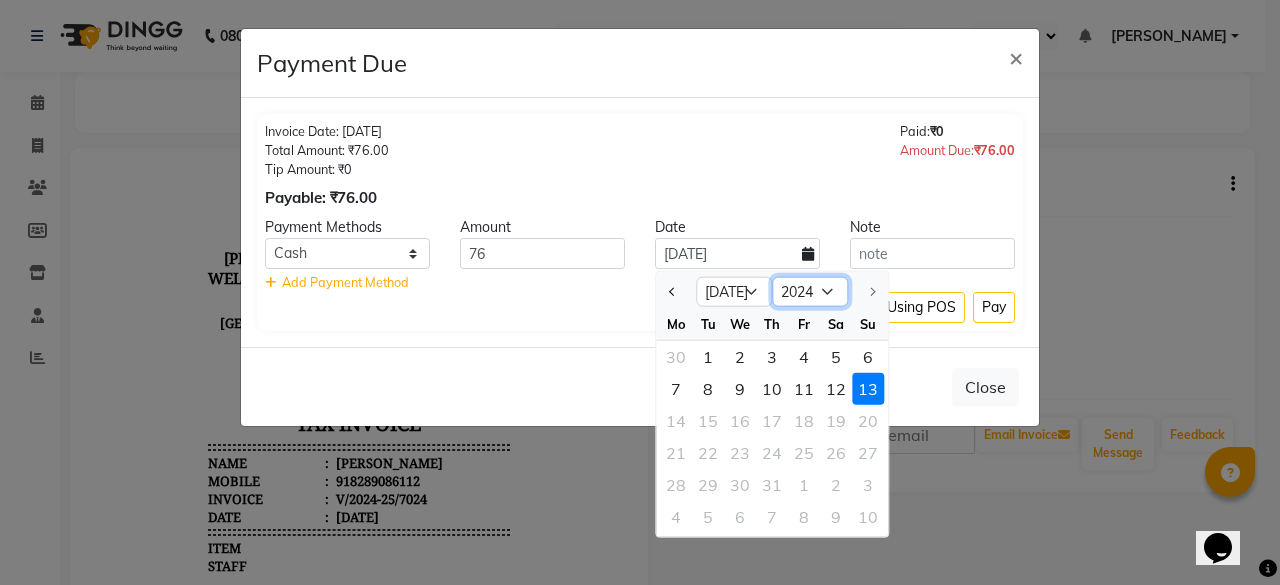 click on "2015 2016 2017 2018 2019 2020 2021 2022 2023 2024 2025" 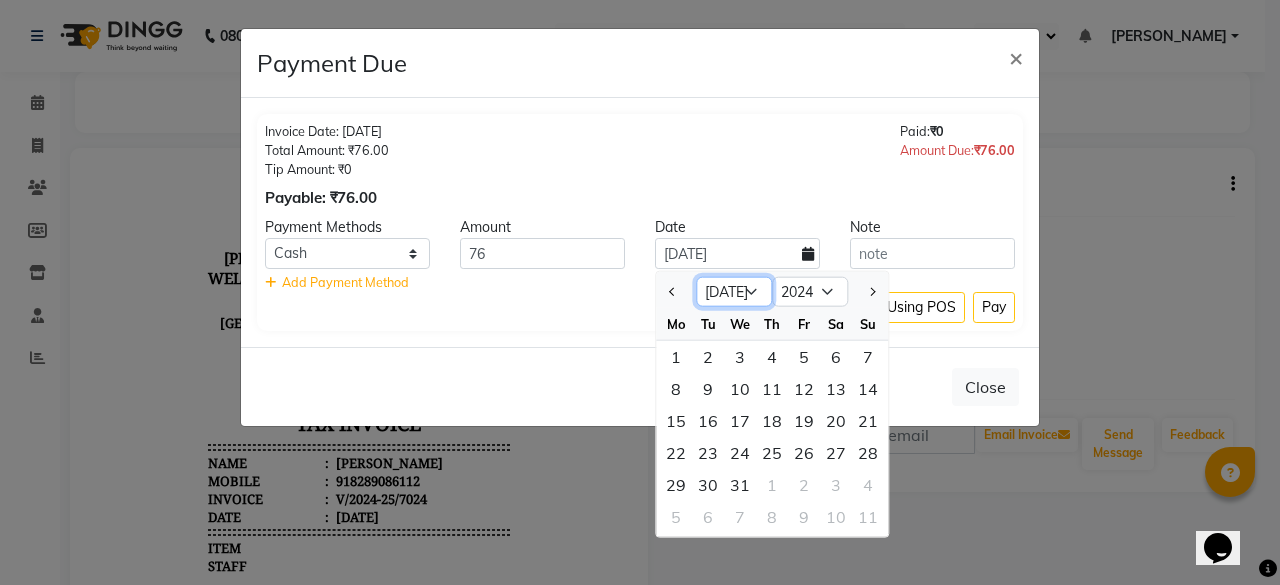 click on "Jan Feb Mar Apr May Jun [DATE] Aug Sep Oct Nov Dec" 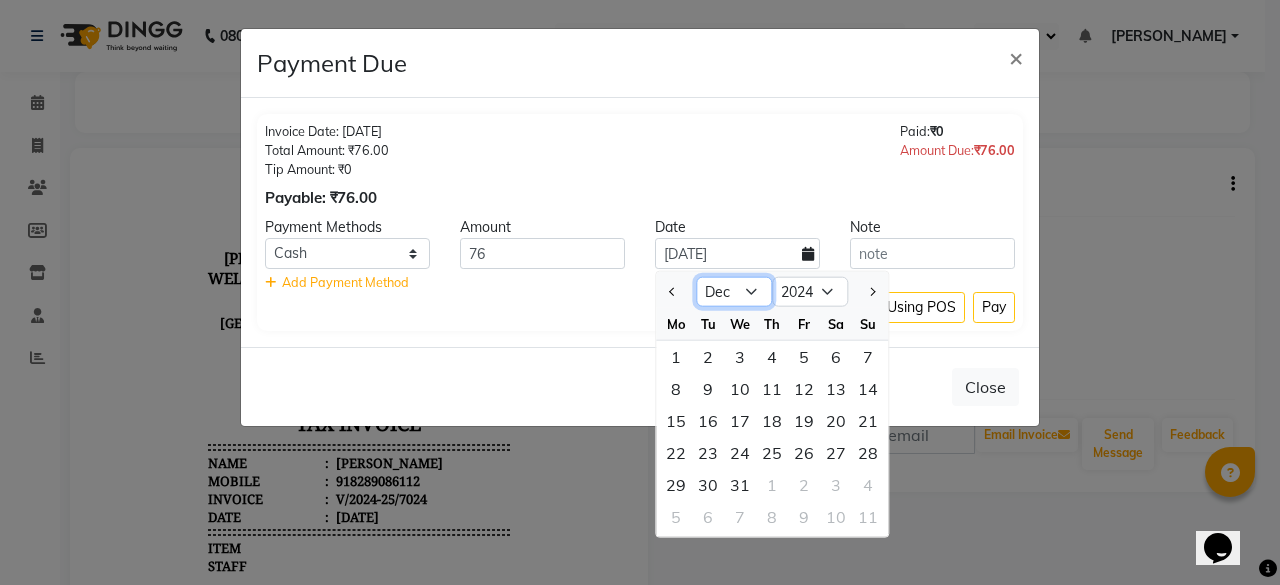click on "Jan Feb Mar Apr May Jun [DATE] Aug Sep Oct Nov Dec" 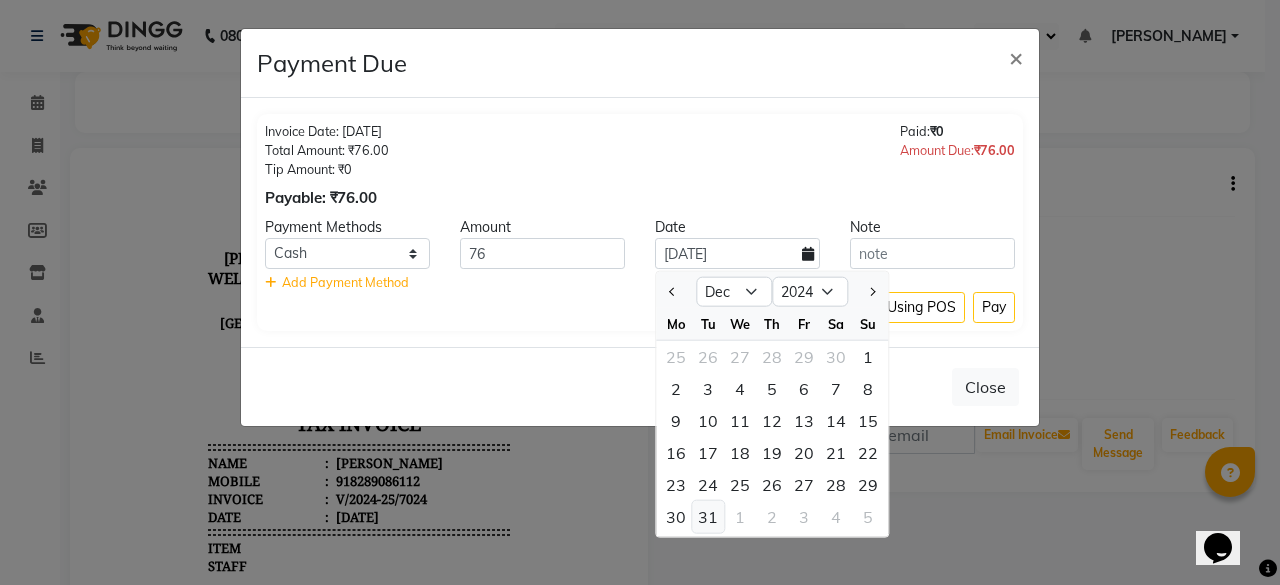 click on "31" 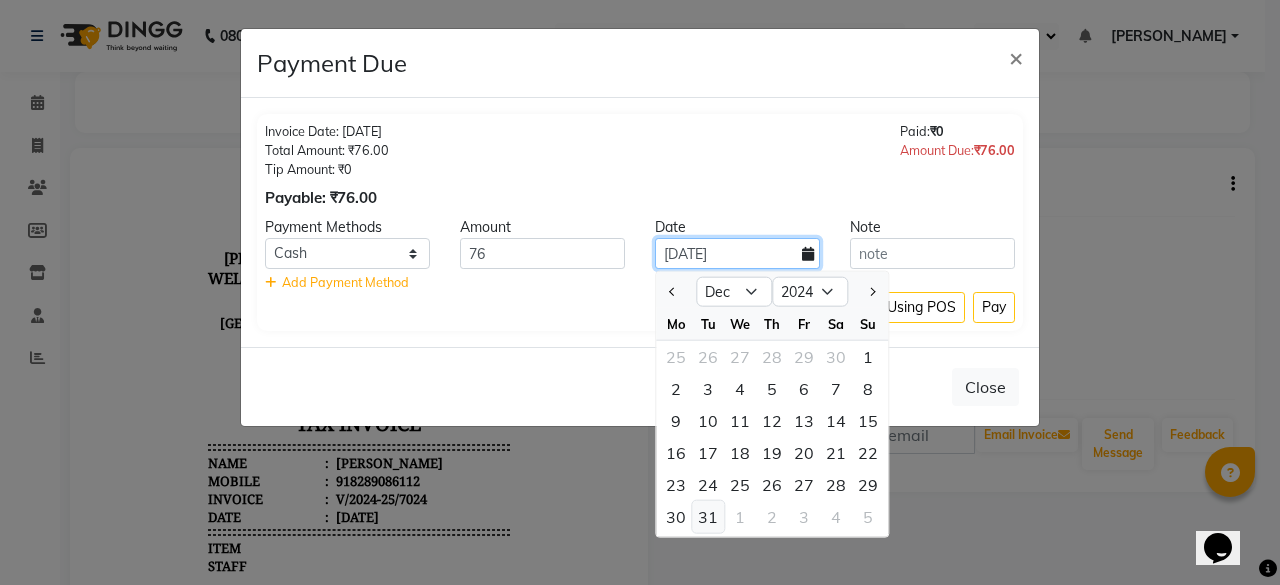 type on "[DATE]" 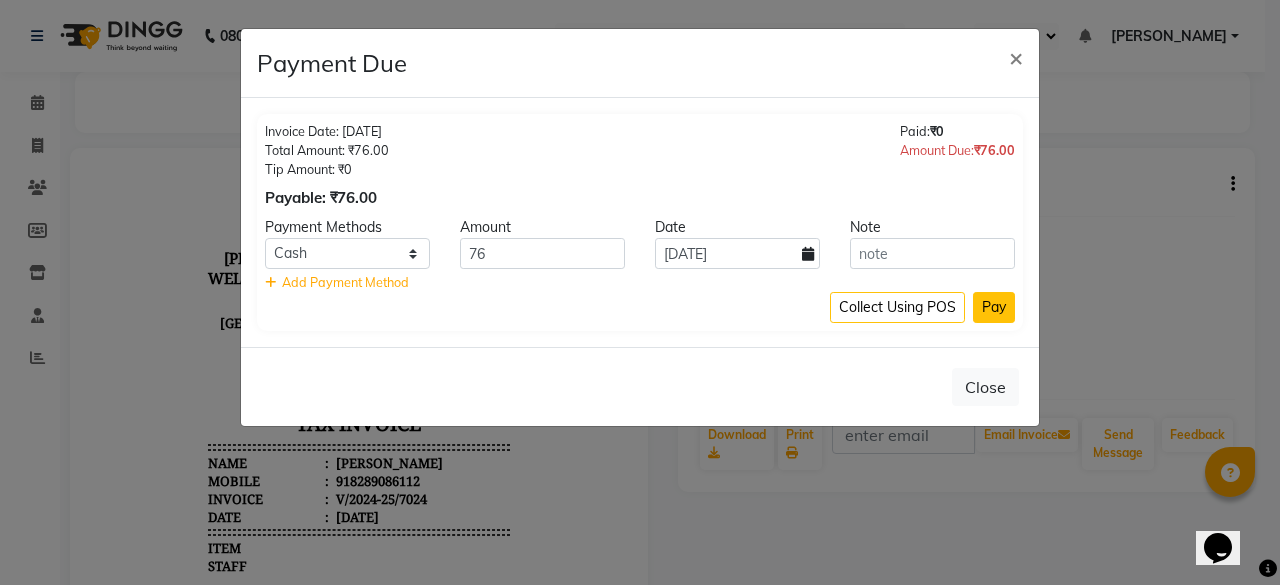 click on "Pay" 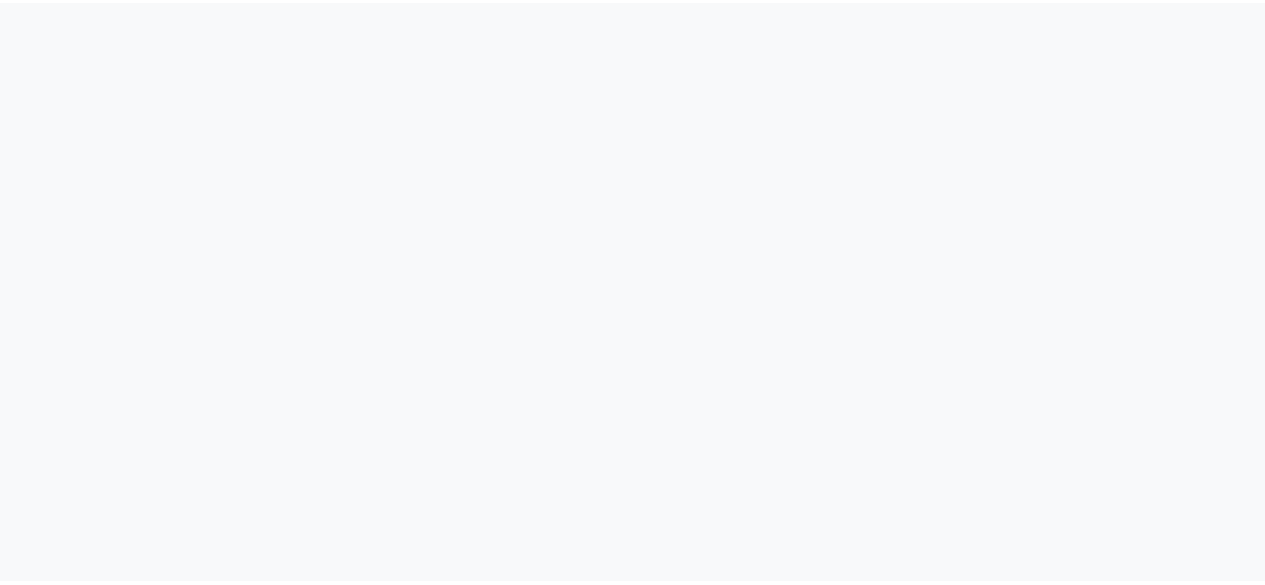 scroll, scrollTop: 0, scrollLeft: 0, axis: both 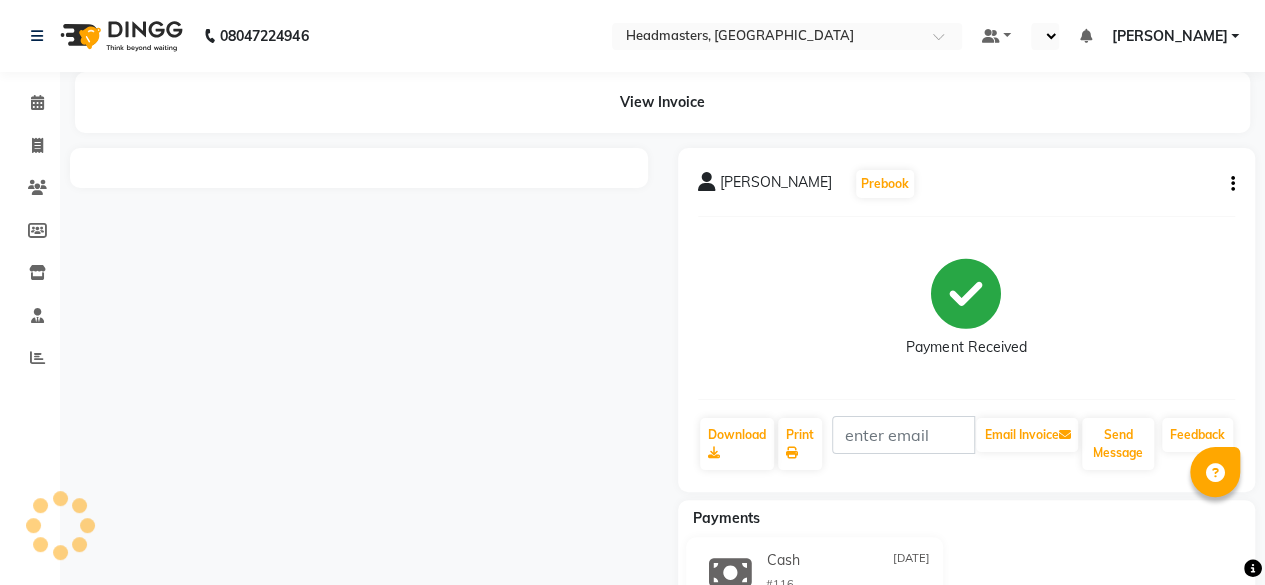 select on "en" 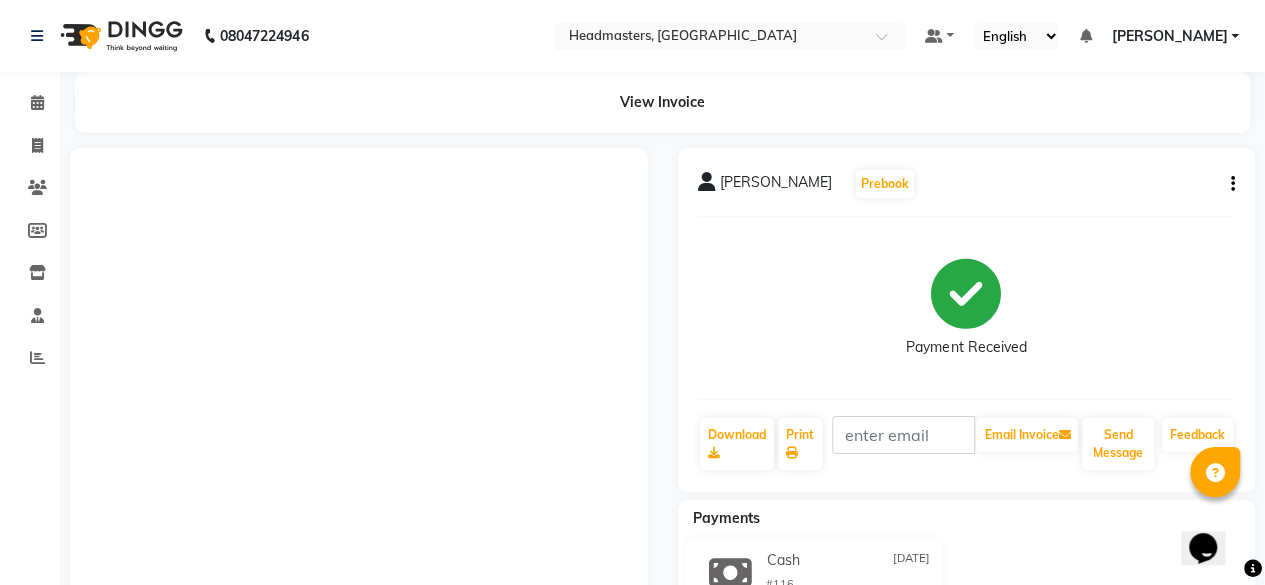 scroll, scrollTop: 0, scrollLeft: 0, axis: both 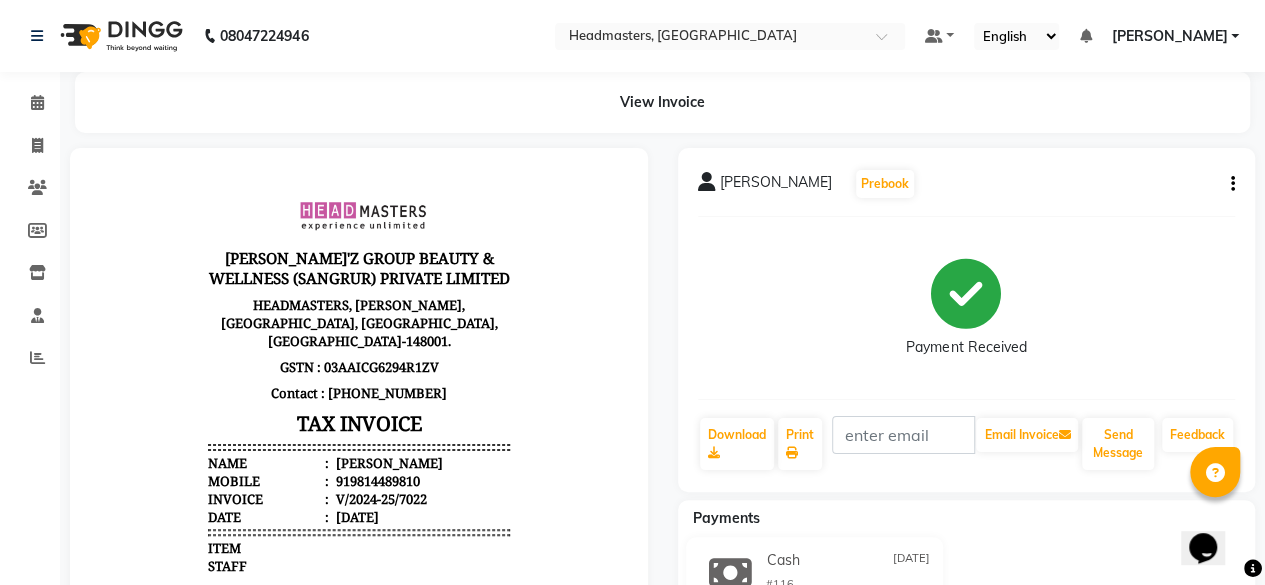 click 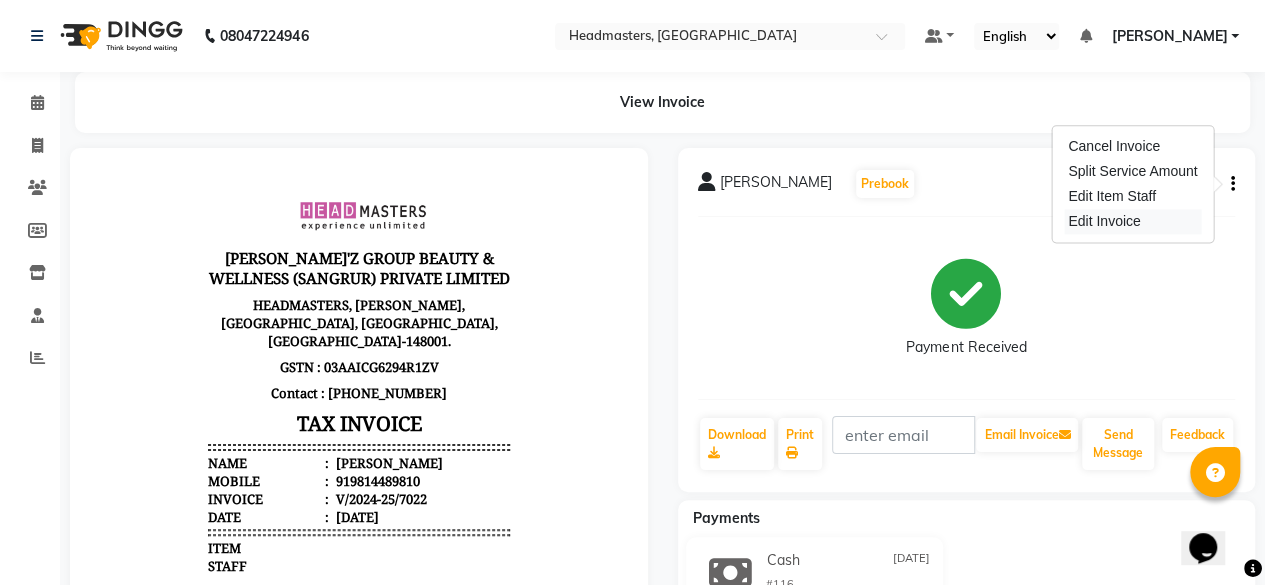 click on "Edit Invoice" at bounding box center [1132, 221] 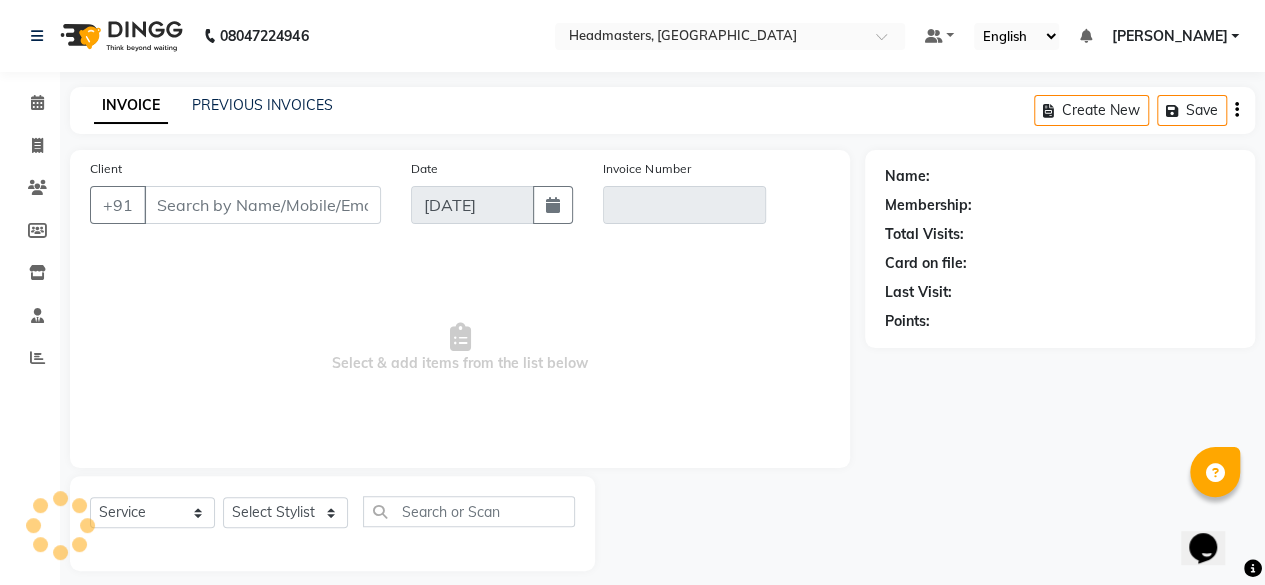 scroll, scrollTop: 15, scrollLeft: 0, axis: vertical 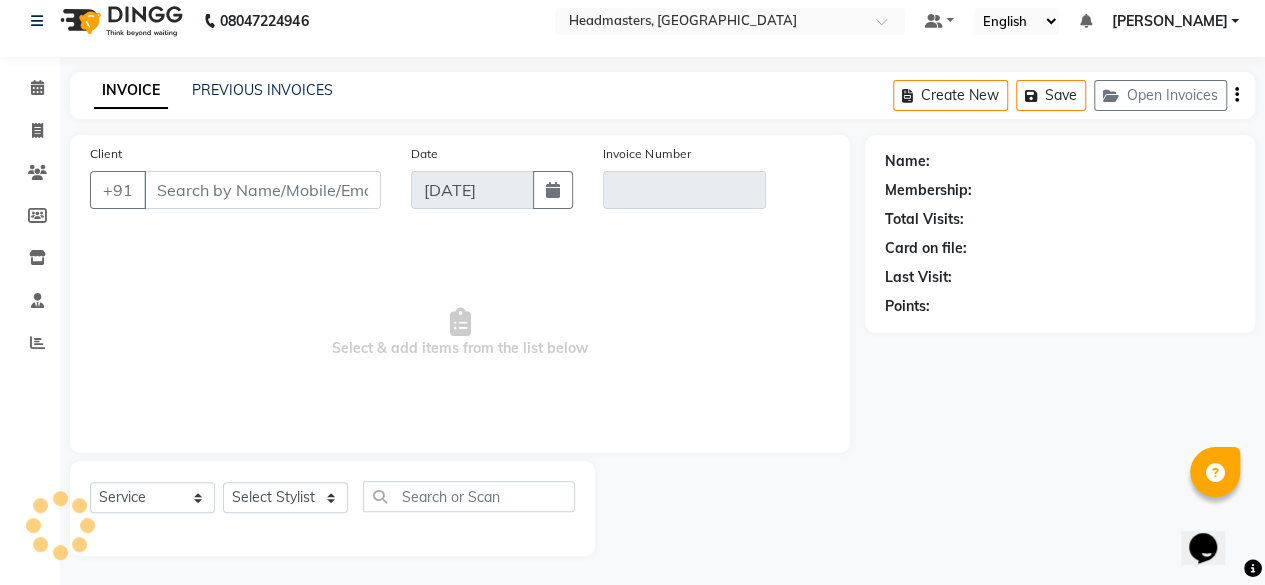 type on "9814489810" 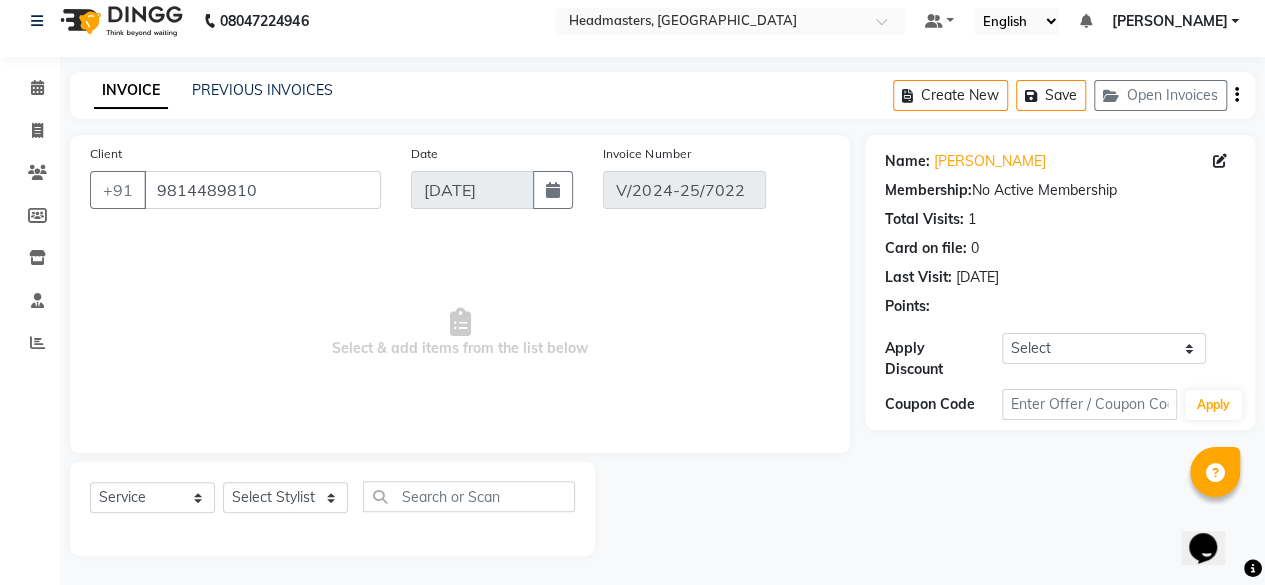 type on "[DATE]" 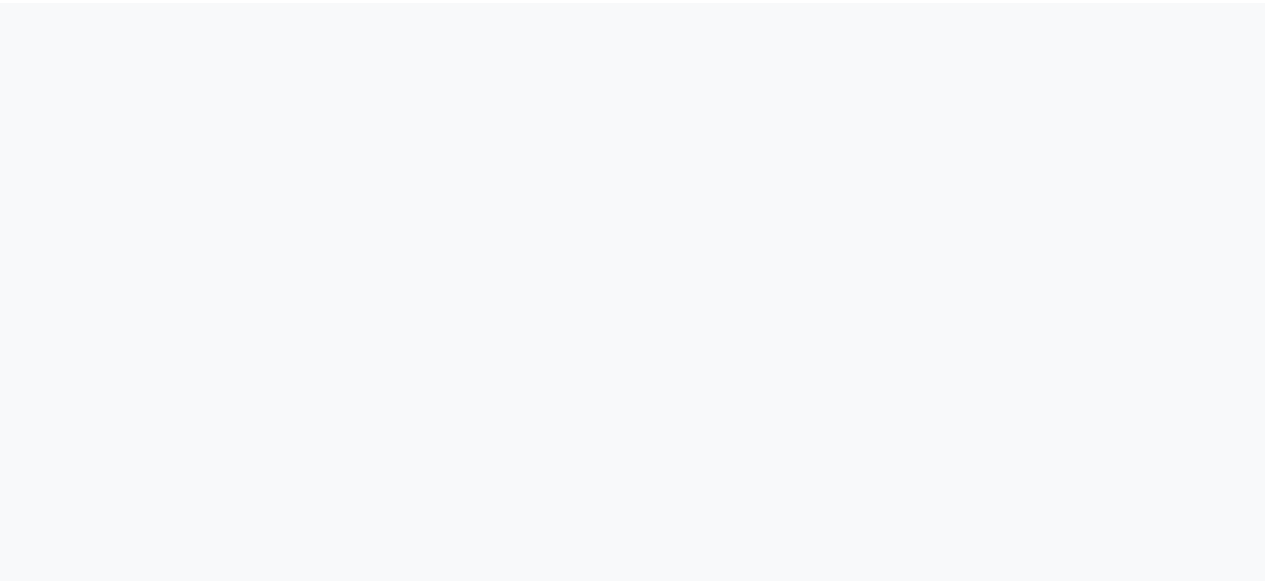 scroll, scrollTop: 0, scrollLeft: 0, axis: both 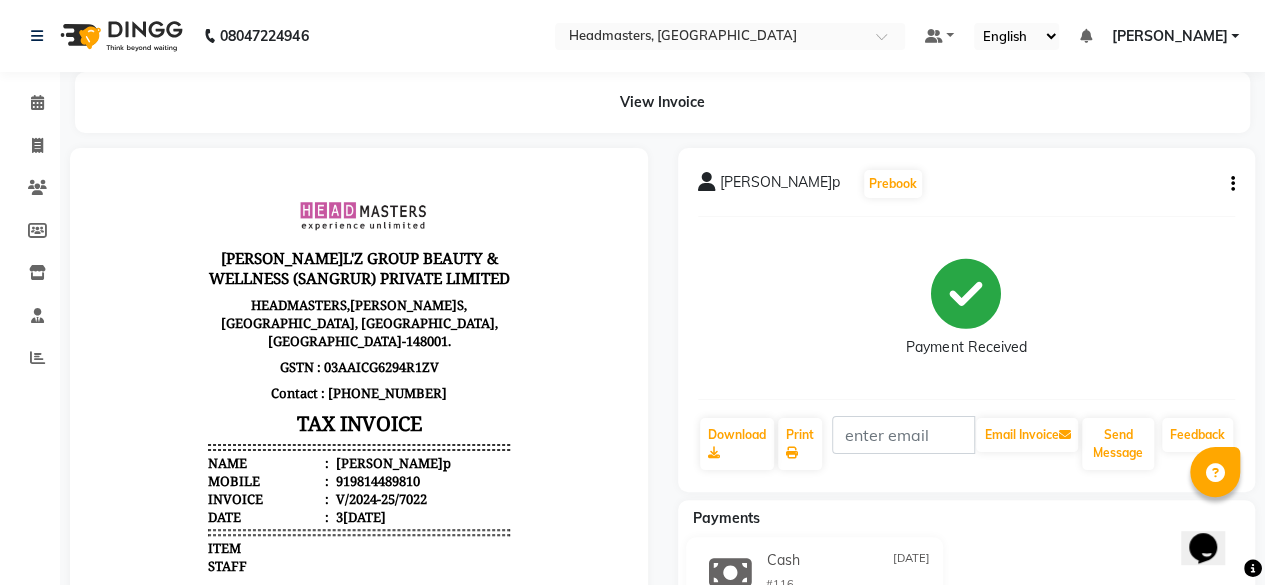 click 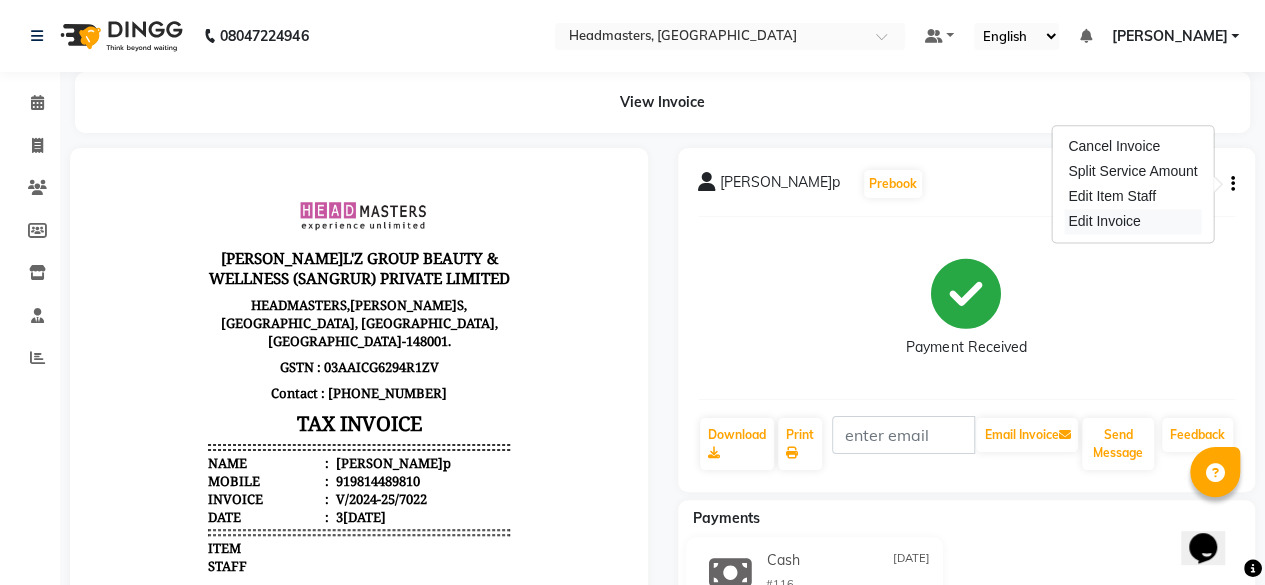 click on "Edit Invoice" at bounding box center (1132, 221) 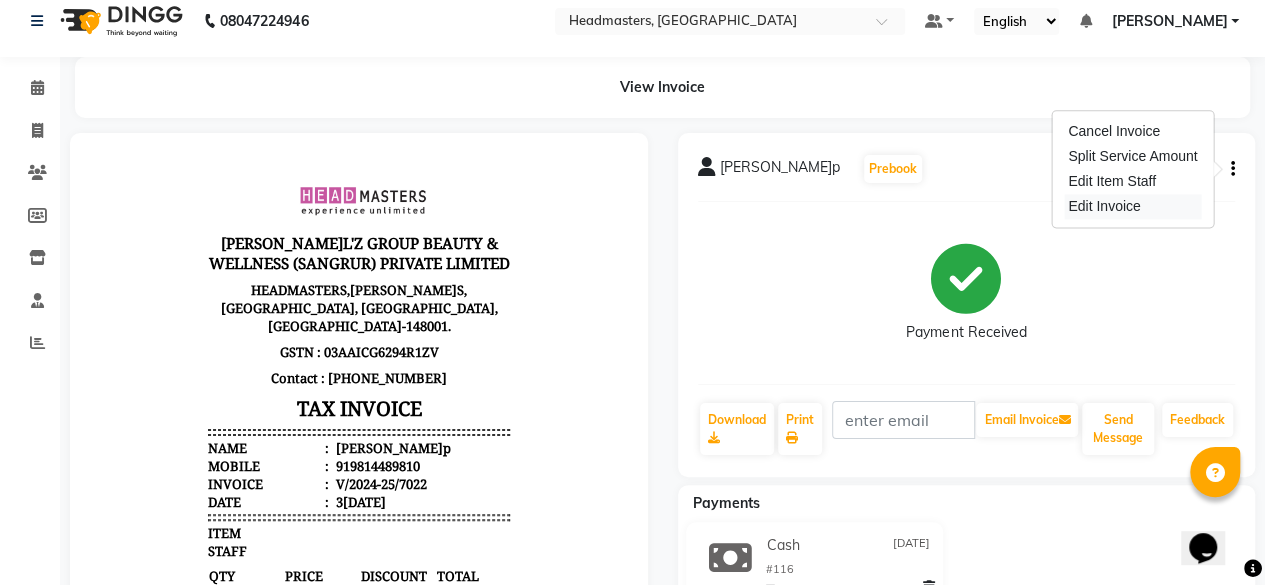 select on "service" 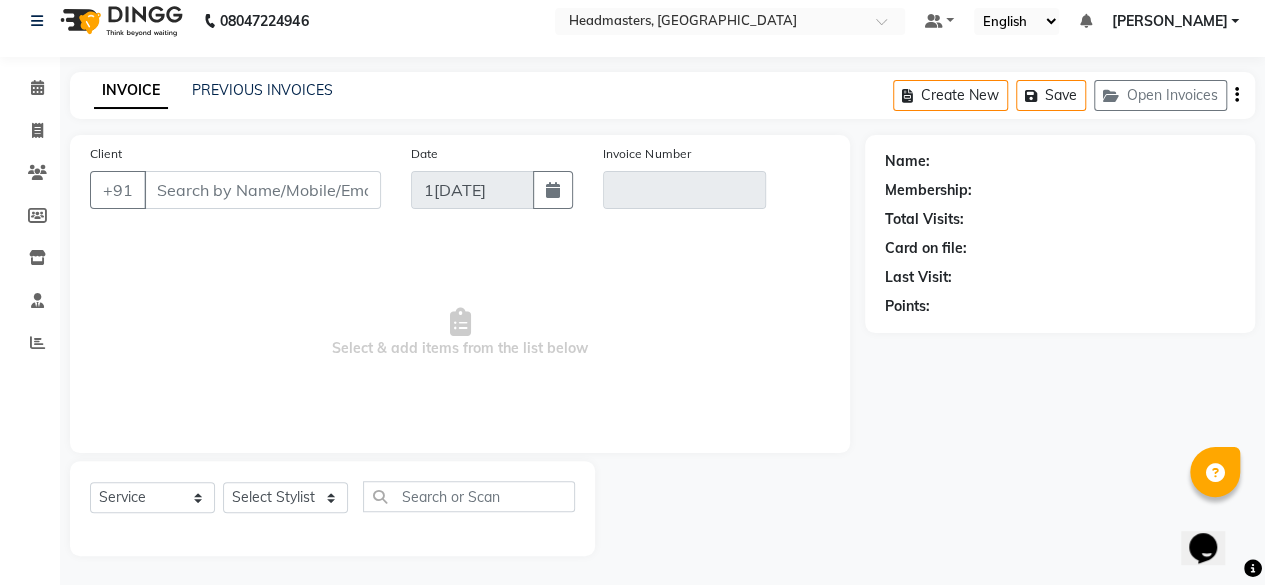 type on "9814489810" 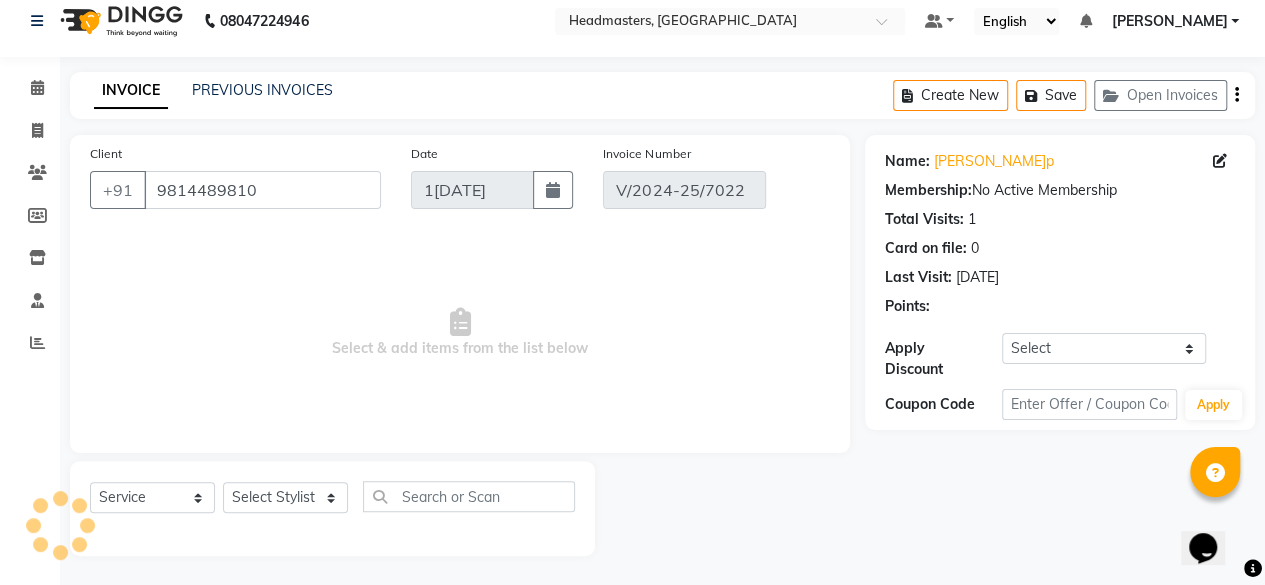 type on "[DATE]" 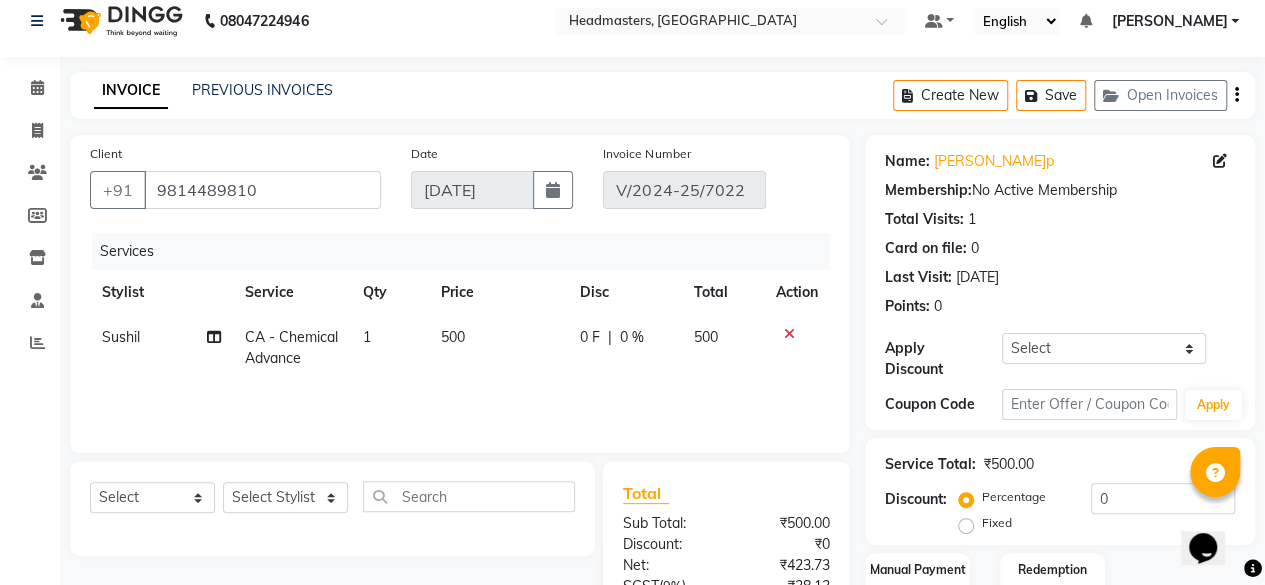 scroll, scrollTop: 0, scrollLeft: 14, axis: horizontal 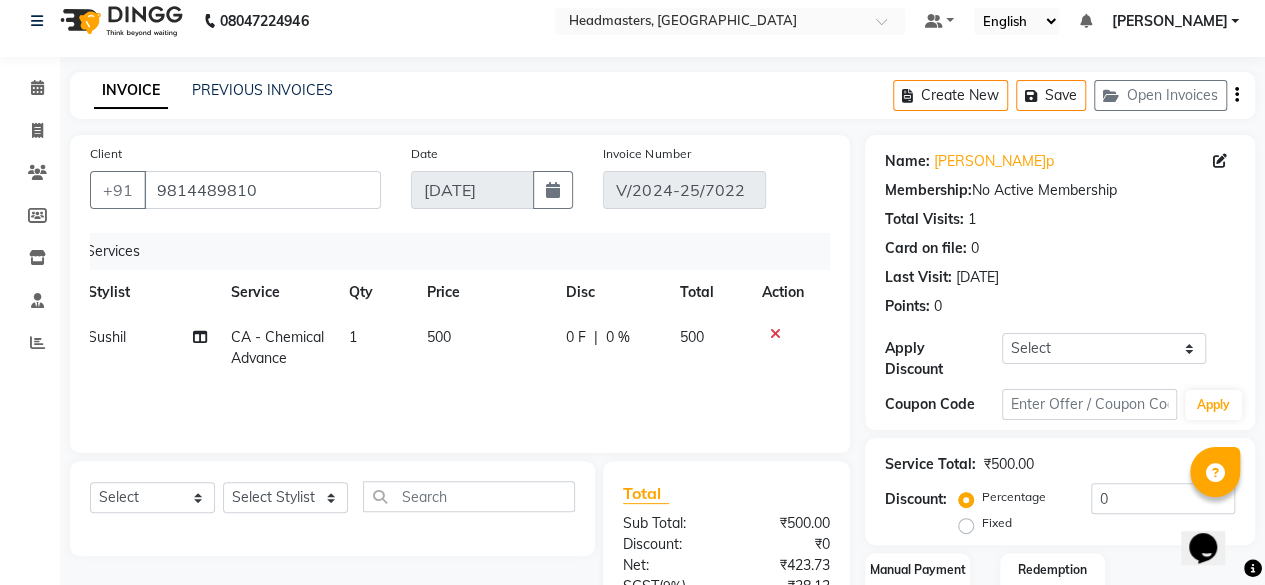click on "500" 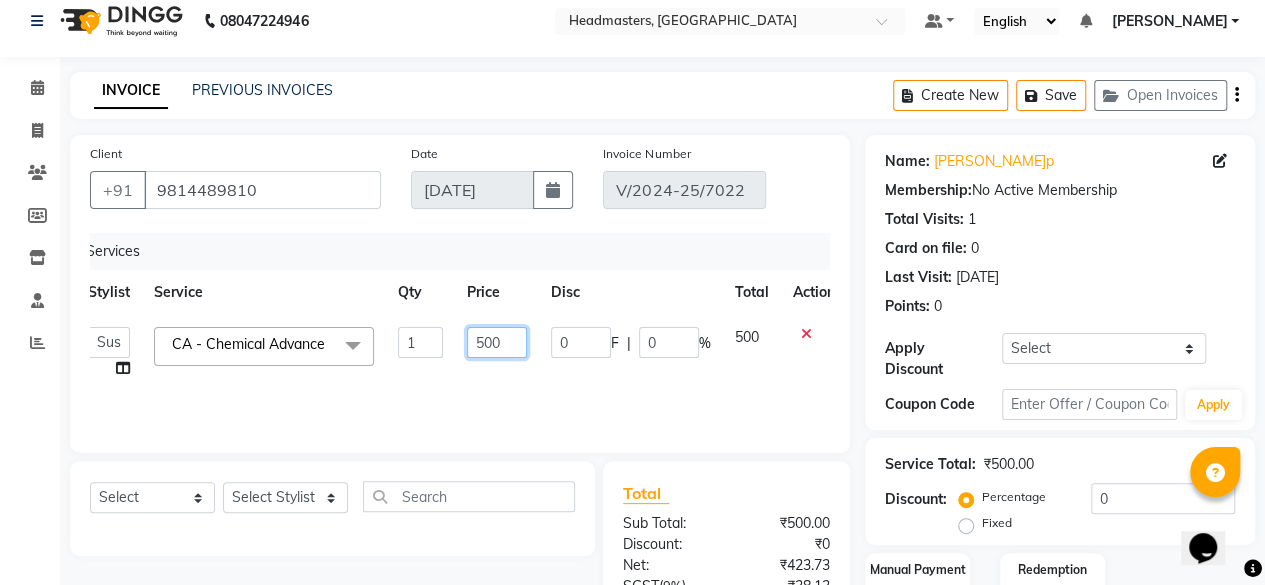 click on "500" 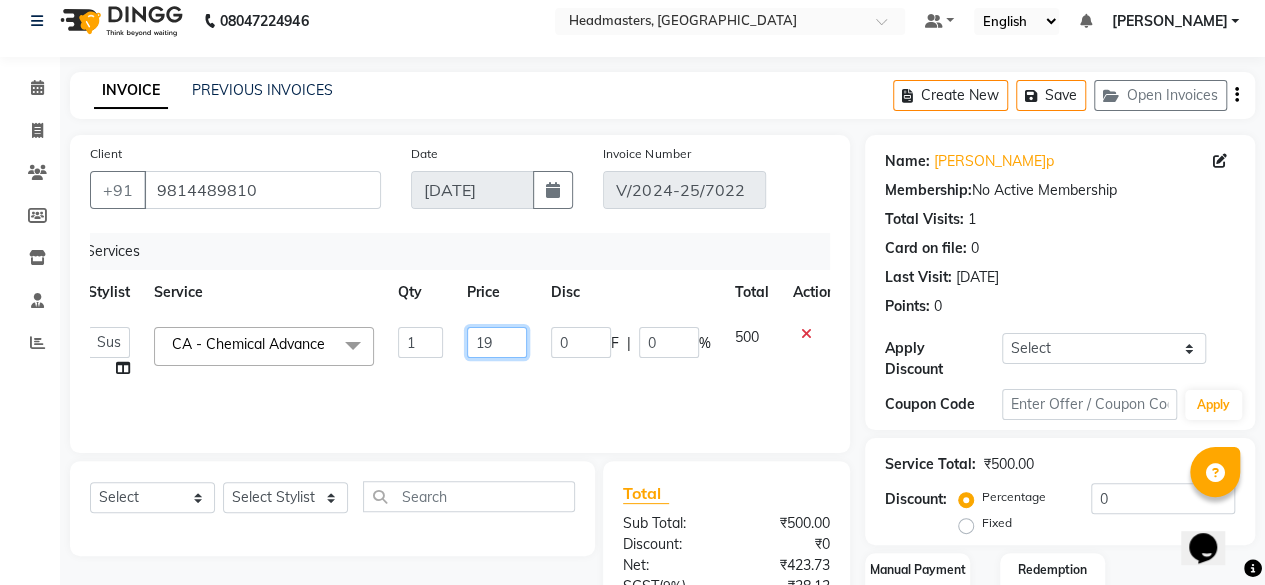 type on "190" 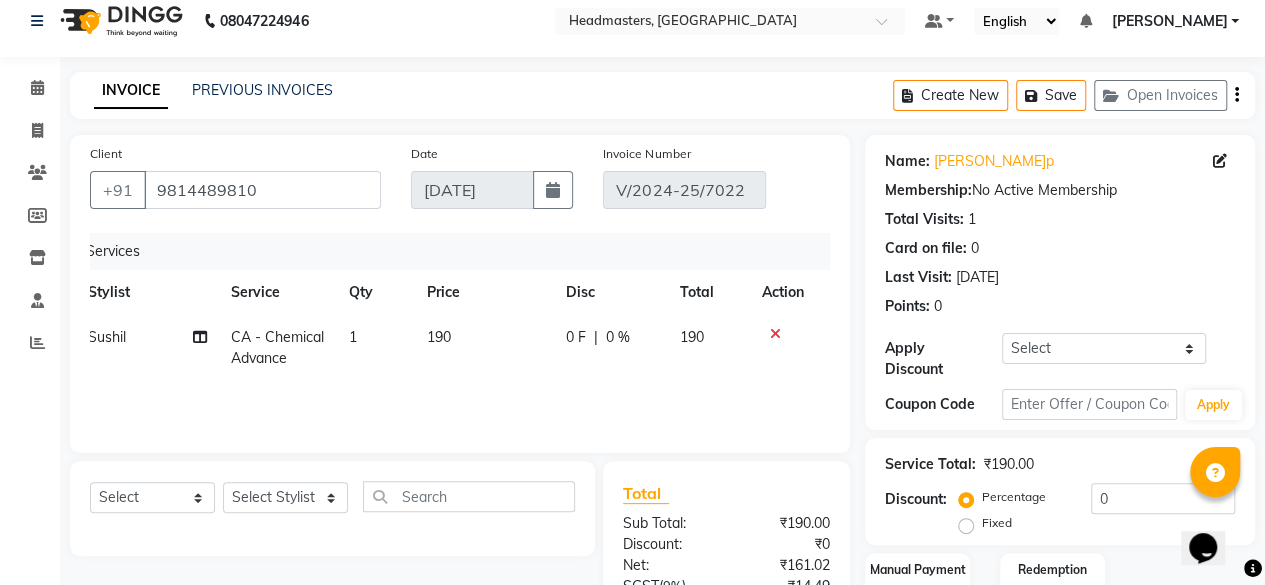 click on "190" 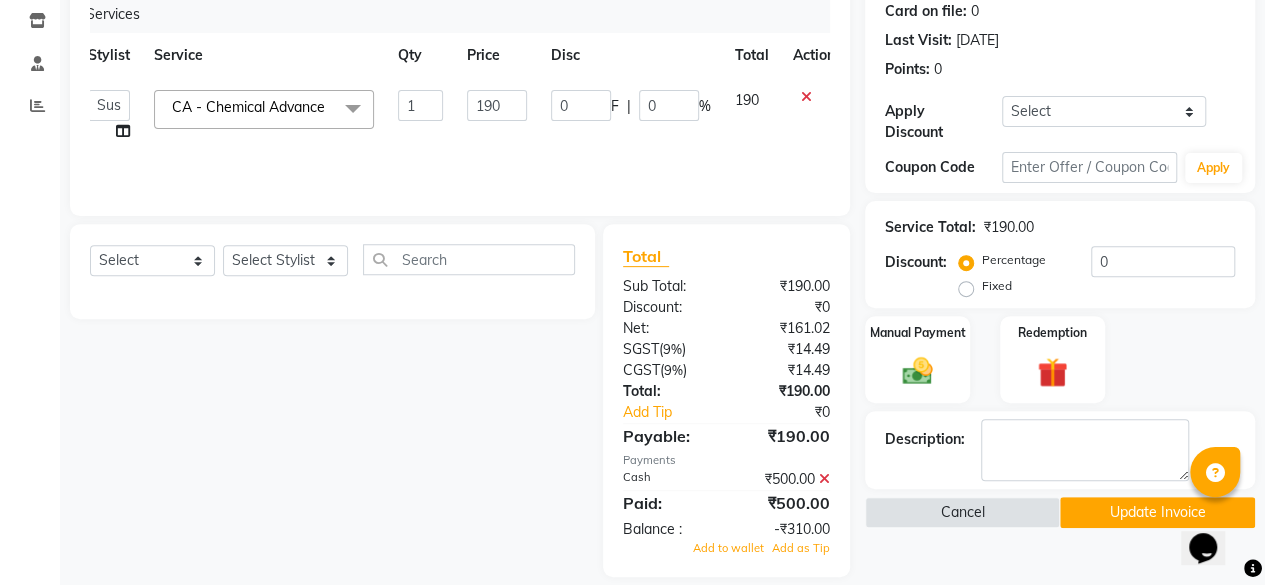 scroll, scrollTop: 272, scrollLeft: 0, axis: vertical 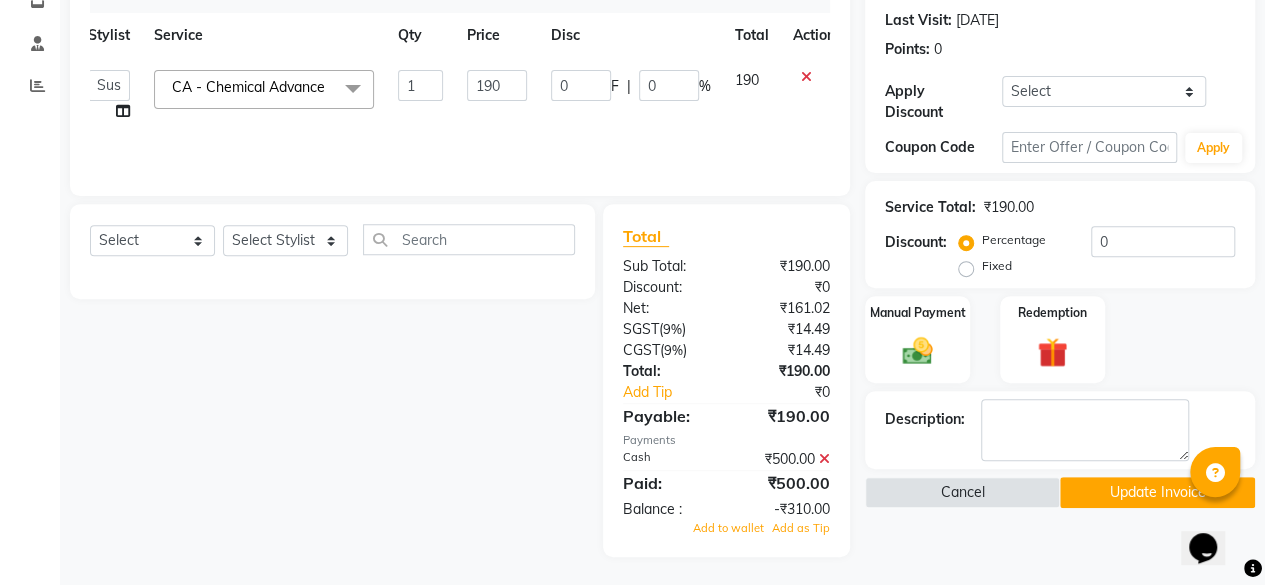 click 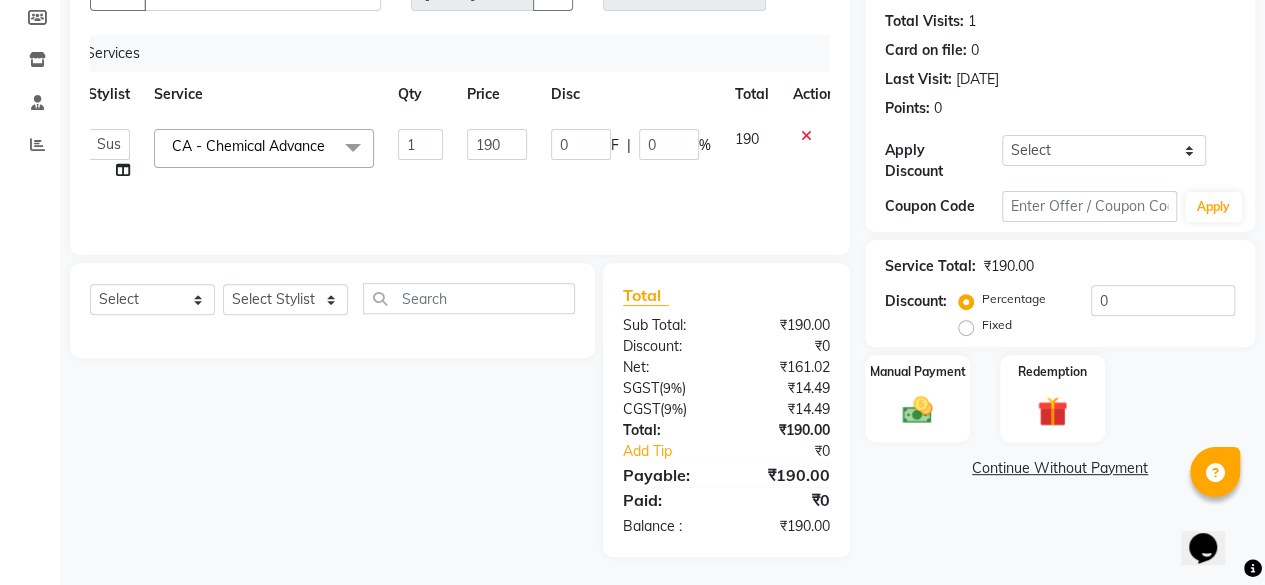 scroll, scrollTop: 0, scrollLeft: 0, axis: both 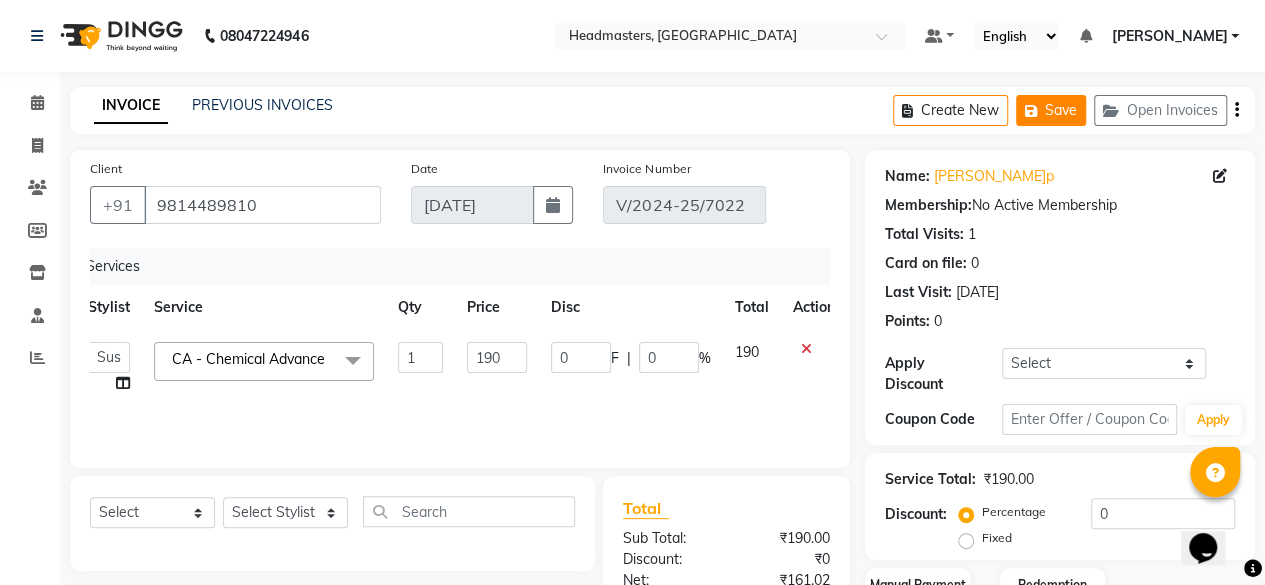 click 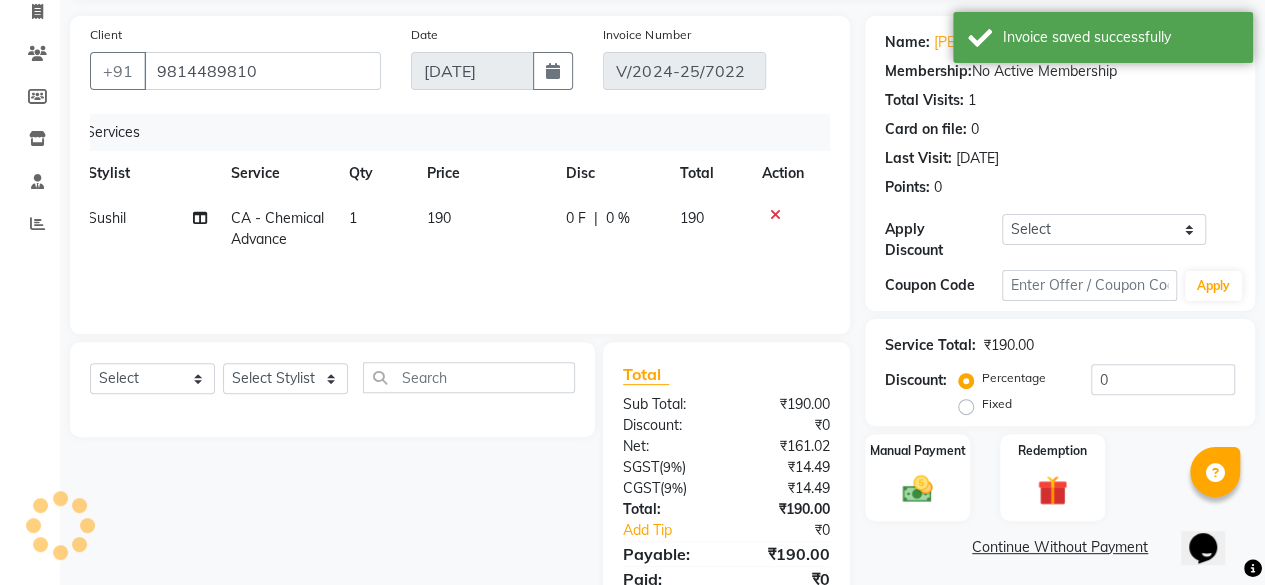 scroll, scrollTop: 213, scrollLeft: 0, axis: vertical 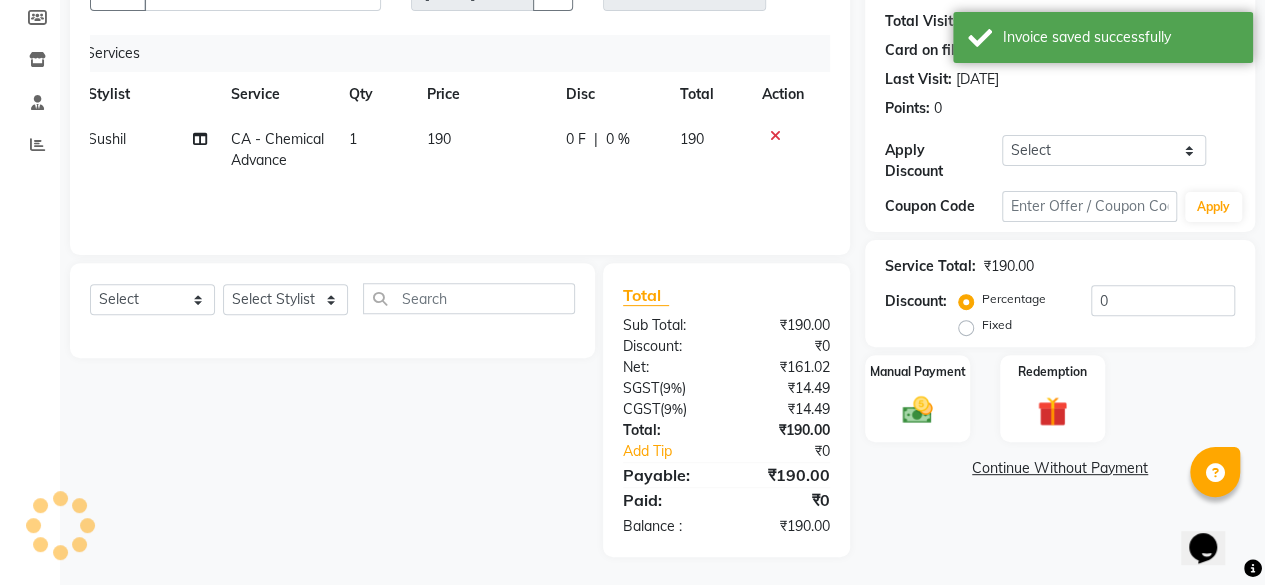 click on "Continue Without Payment" 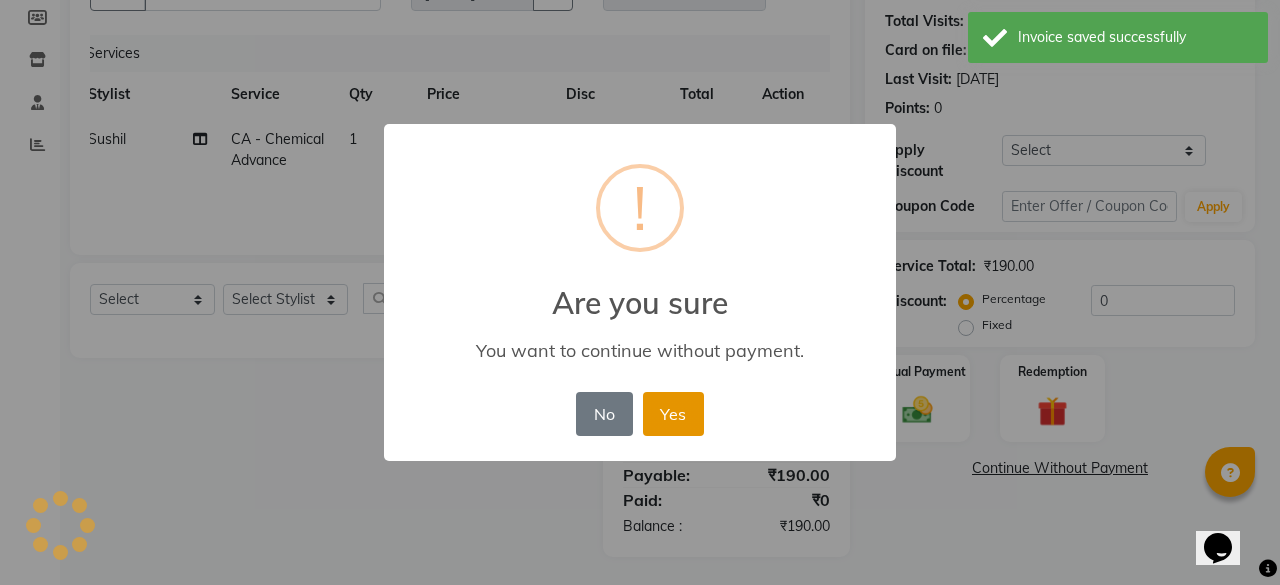 click on "Yes" at bounding box center (673, 414) 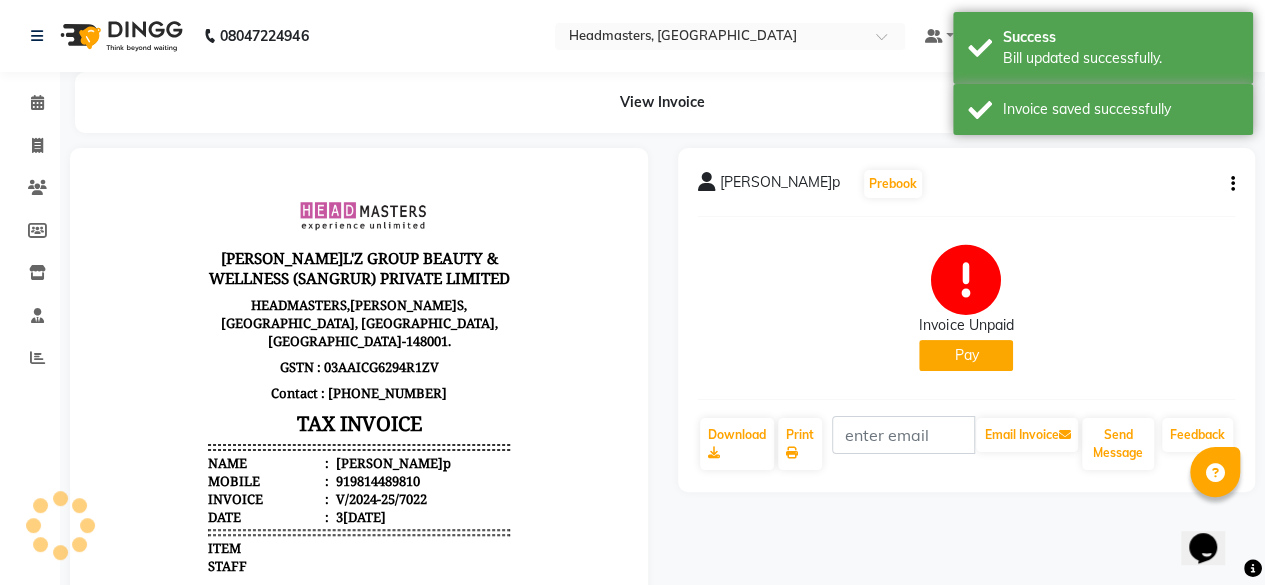 scroll, scrollTop: 0, scrollLeft: 0, axis: both 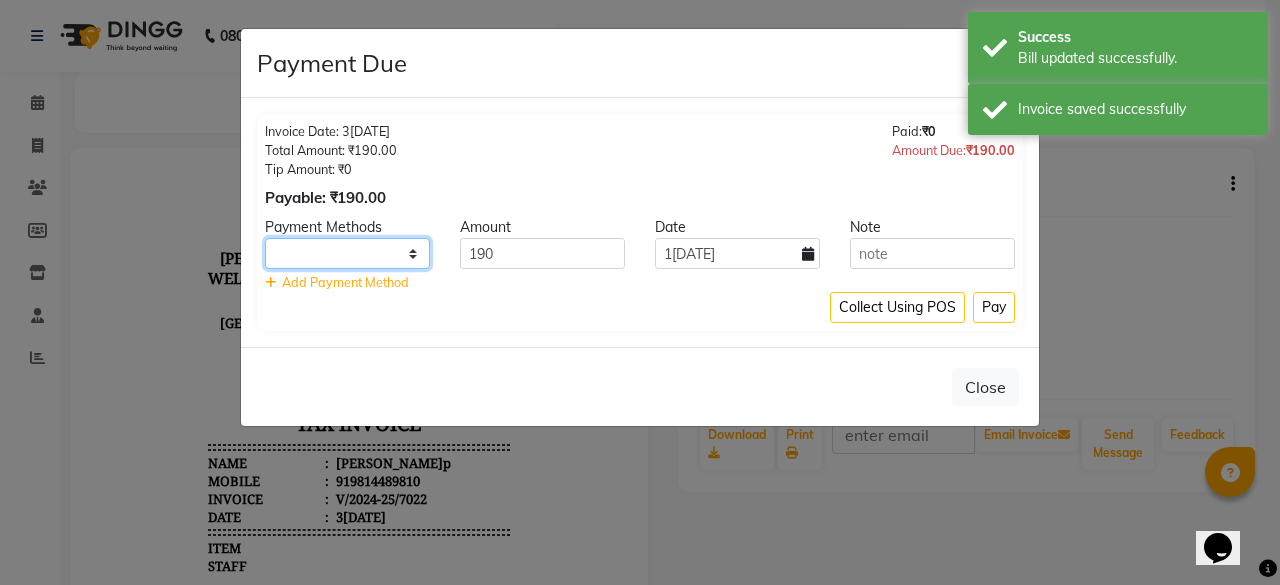 click on "UPI CARD Complimentary Cash" 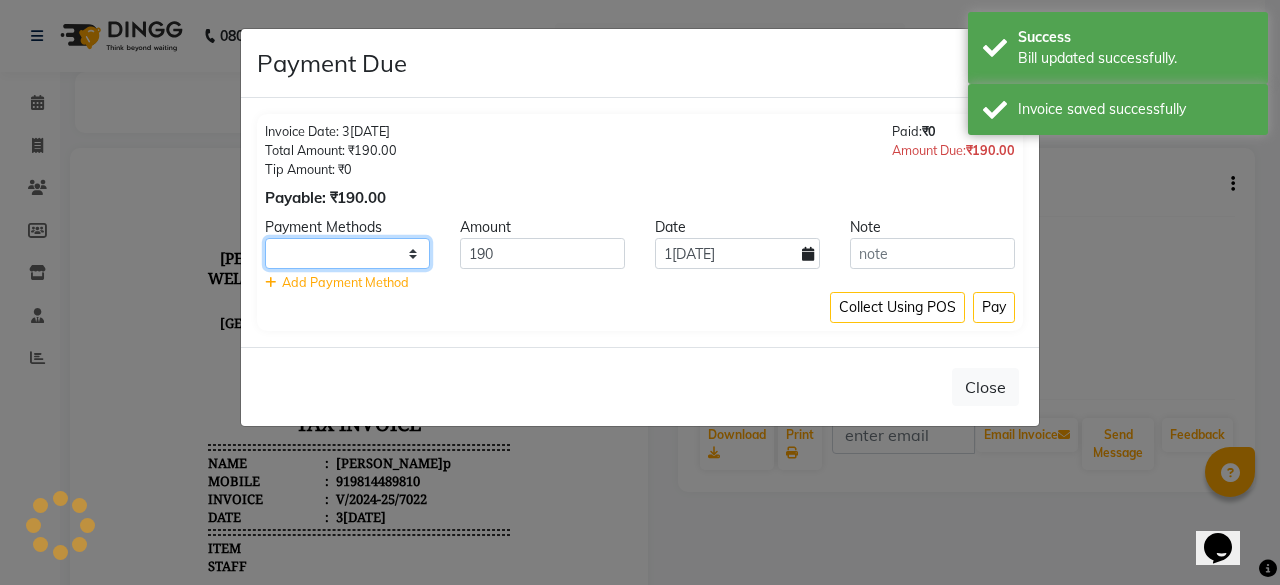 select on "116" 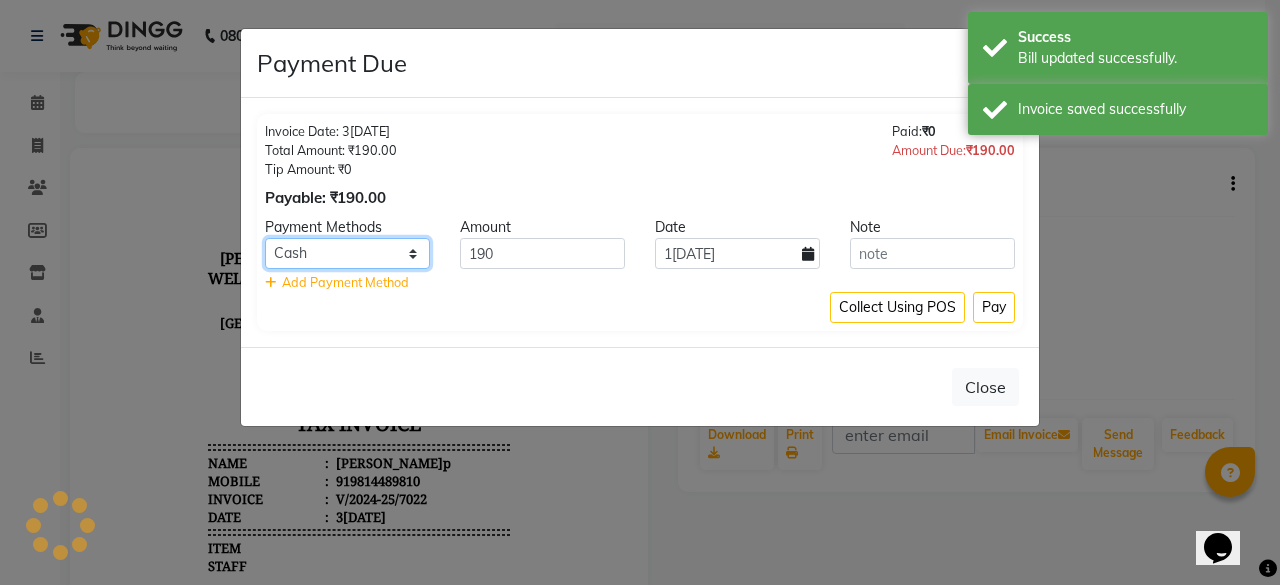 click on "UPI CARD Complimentary Cash" 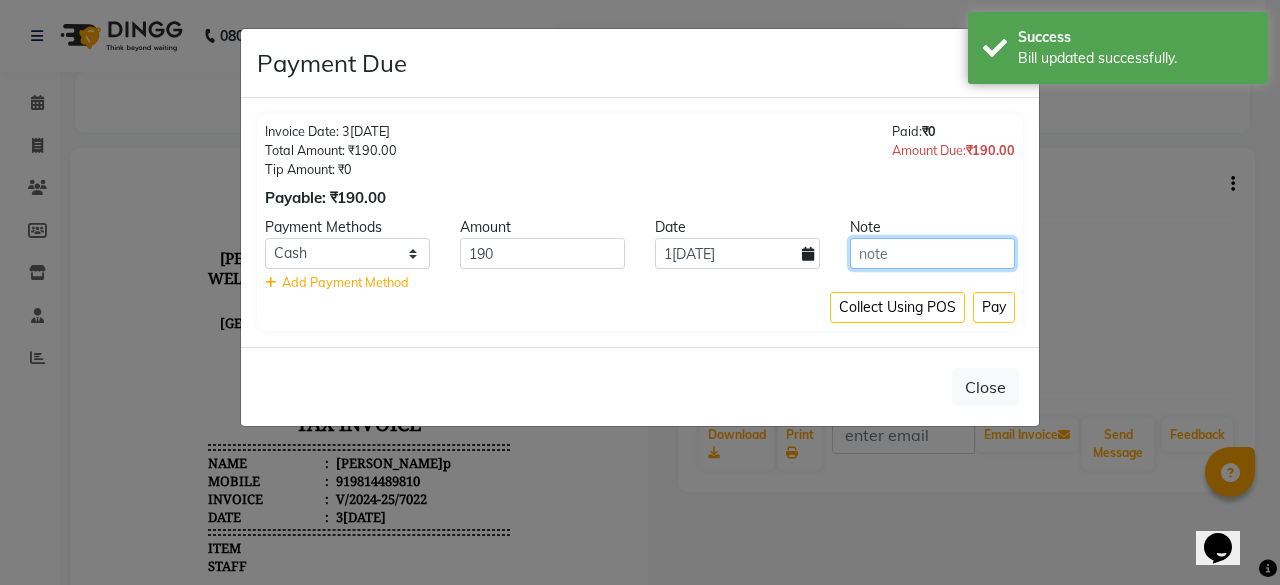 click 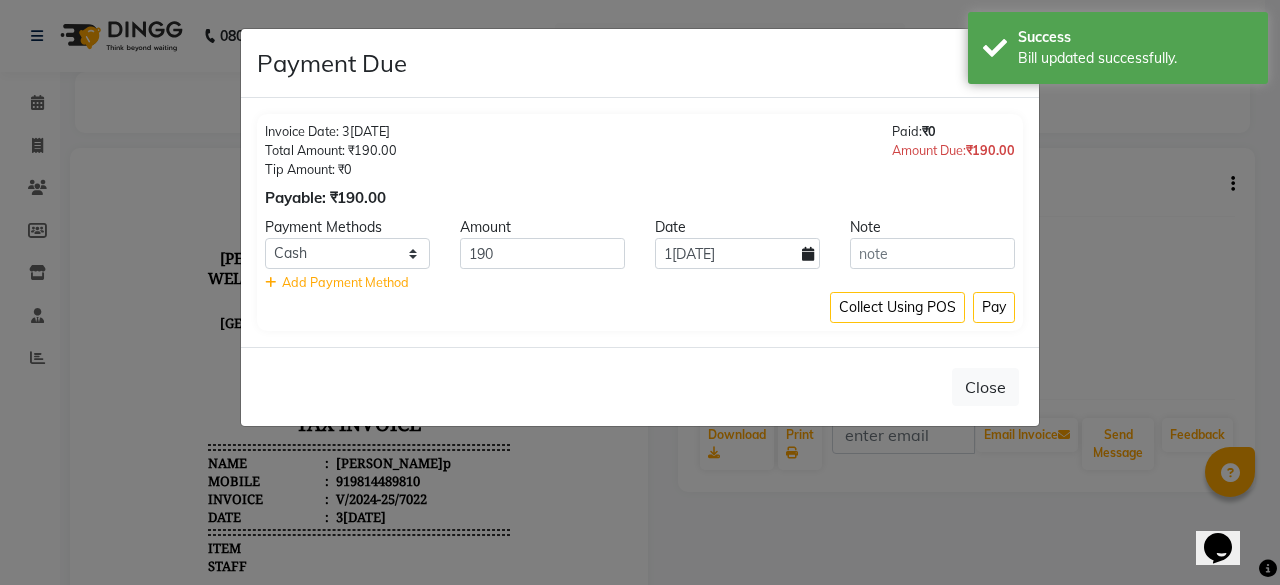 click 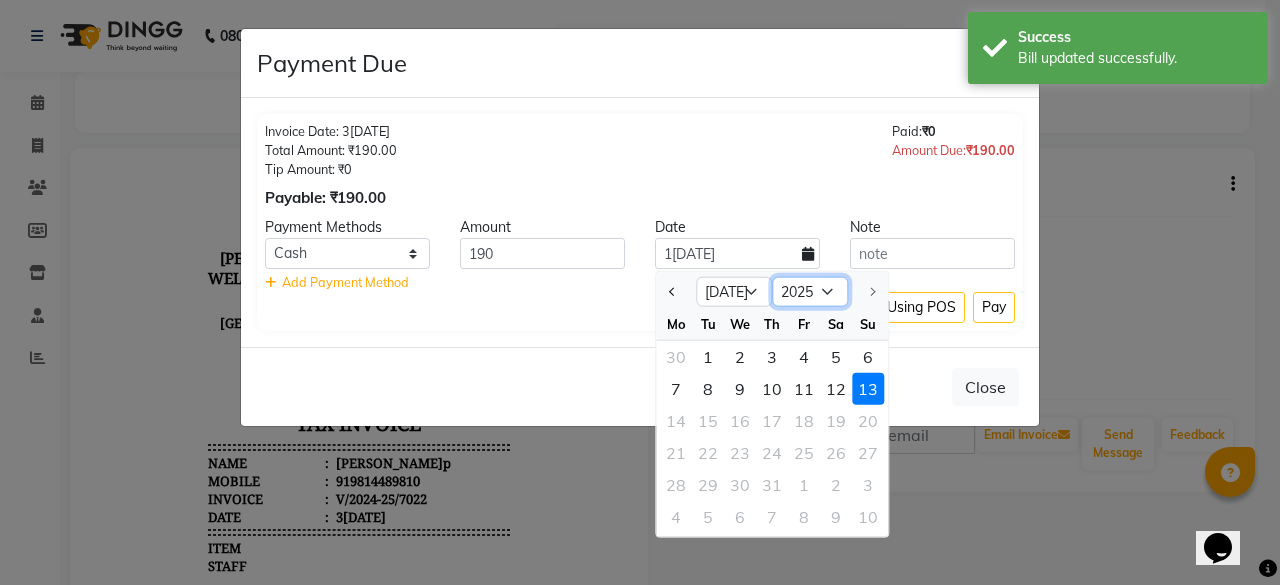 click on "2015 2016 2017 2018 2019 2020 2021 2022 2023 2024 2025" 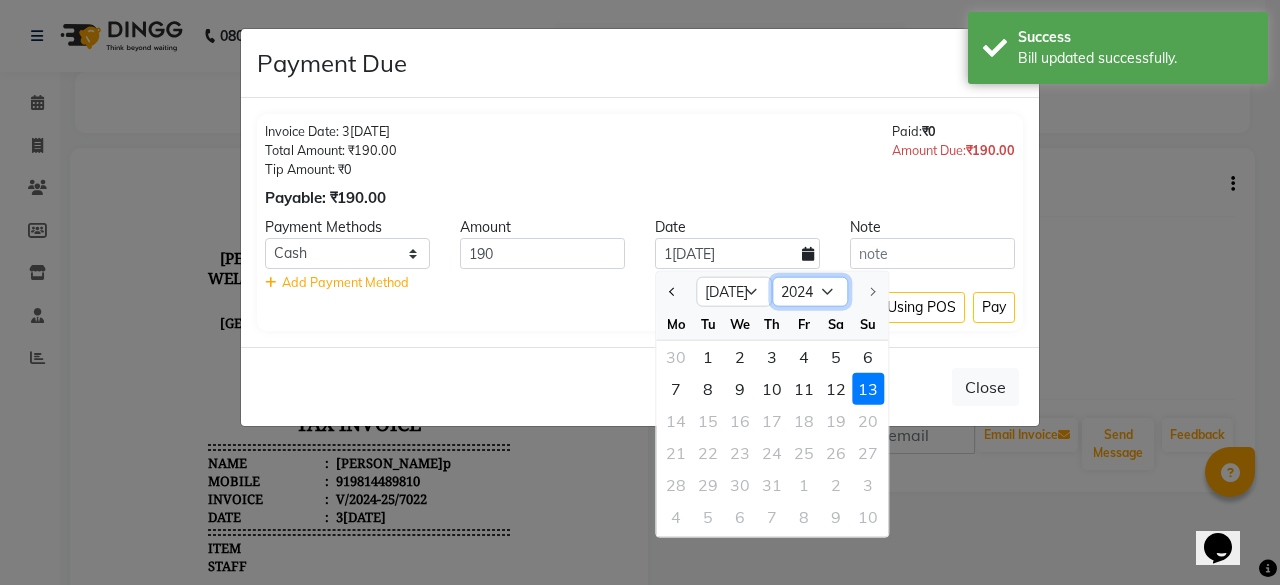 click on "2015 2016 2017 2018 2019 2020 2021 2022 2023 2024 2025" 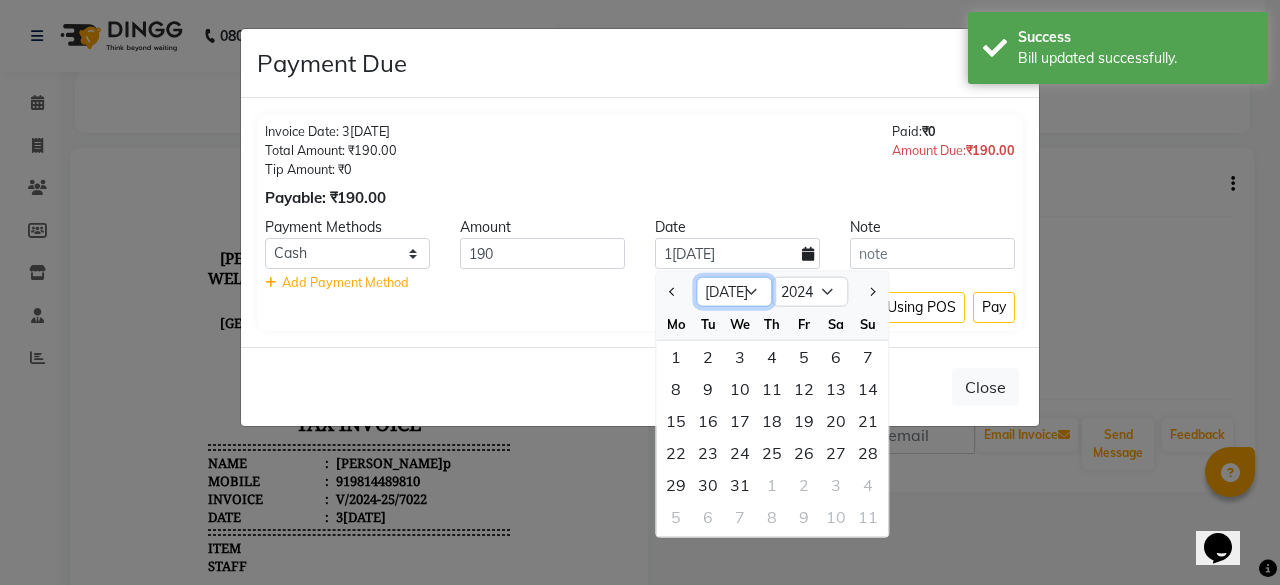 click on "Jan Feb Mar Apr May Jun Jul Aug Sep Oct Nov Dec" 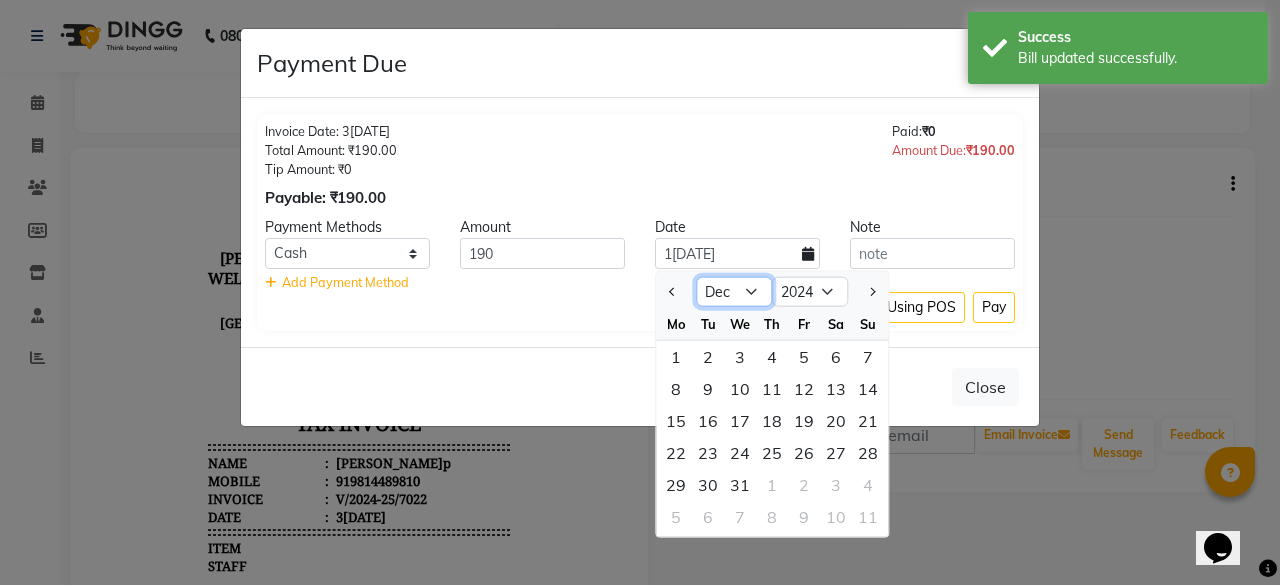 click on "Jan Feb Mar Apr May Jun Jul Aug Sep Oct Nov Dec" 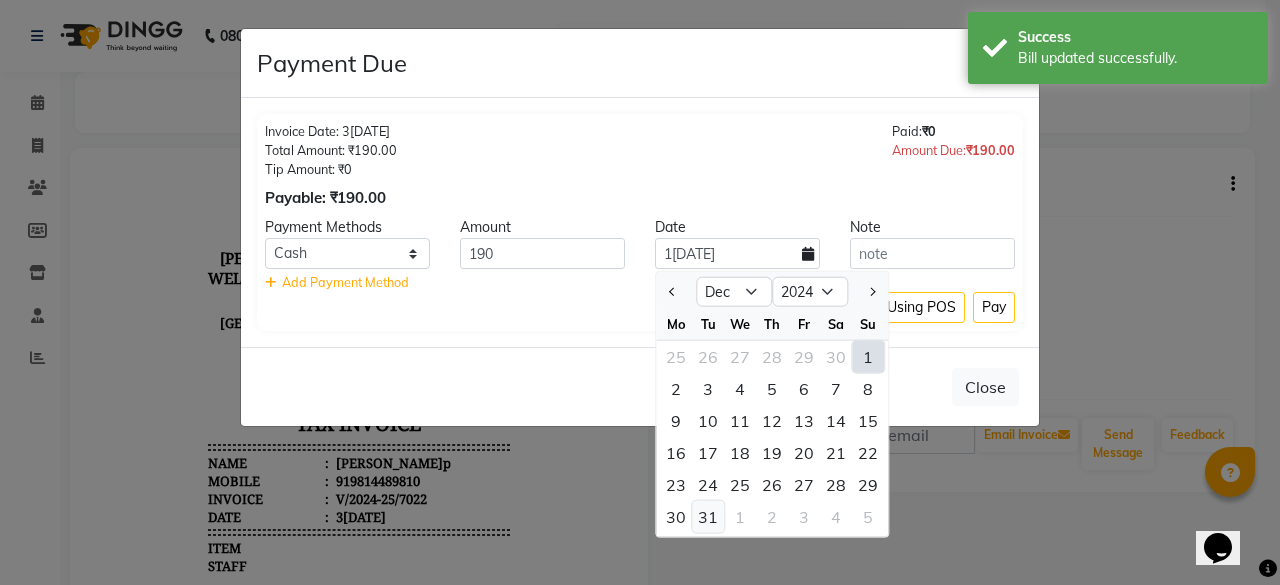 click on "31" 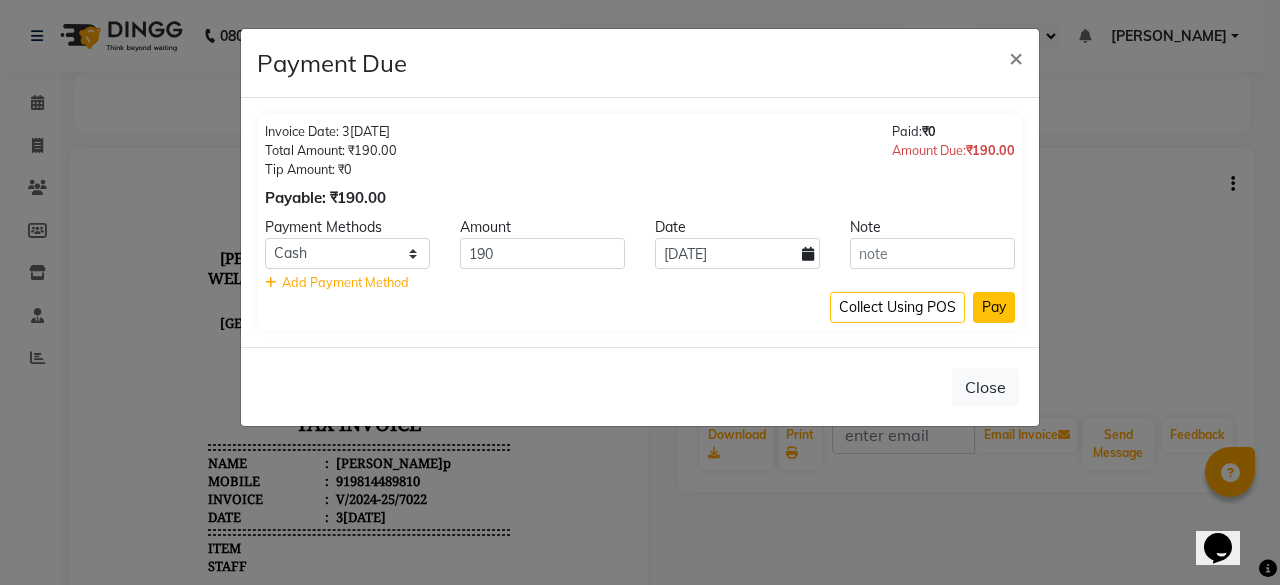 click on "Pay" 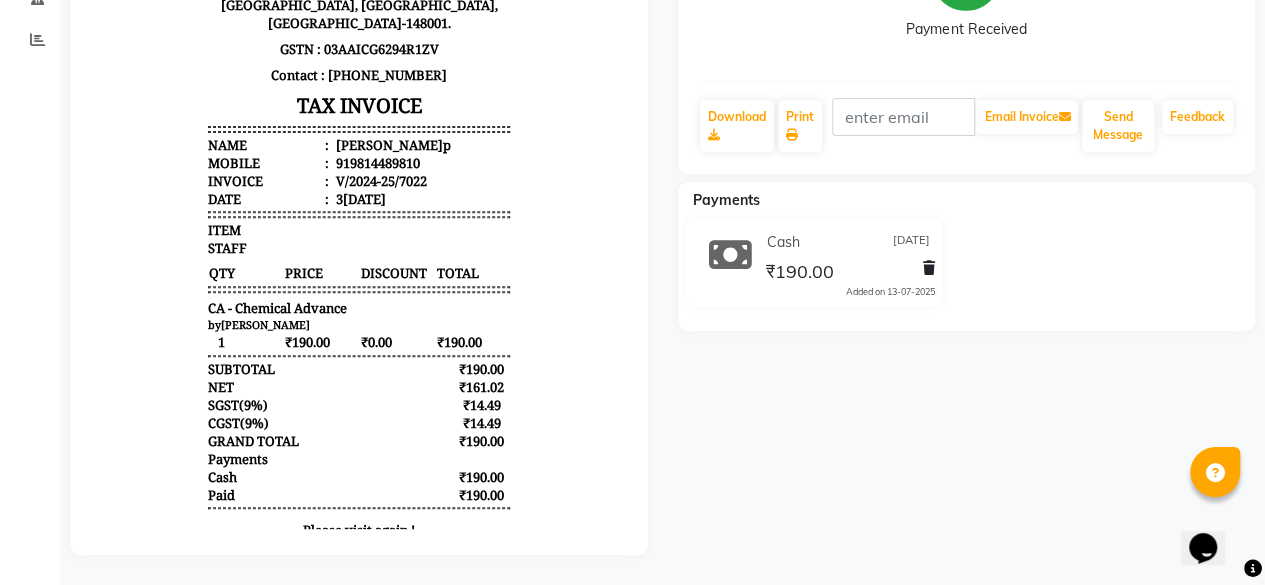 scroll, scrollTop: 332, scrollLeft: 0, axis: vertical 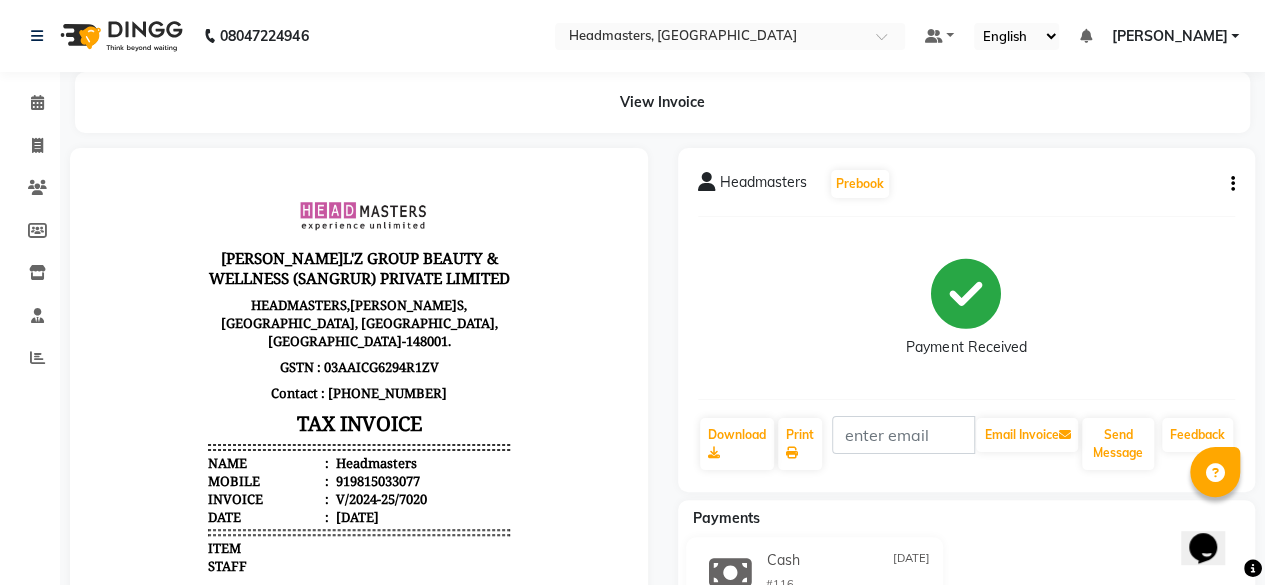 click 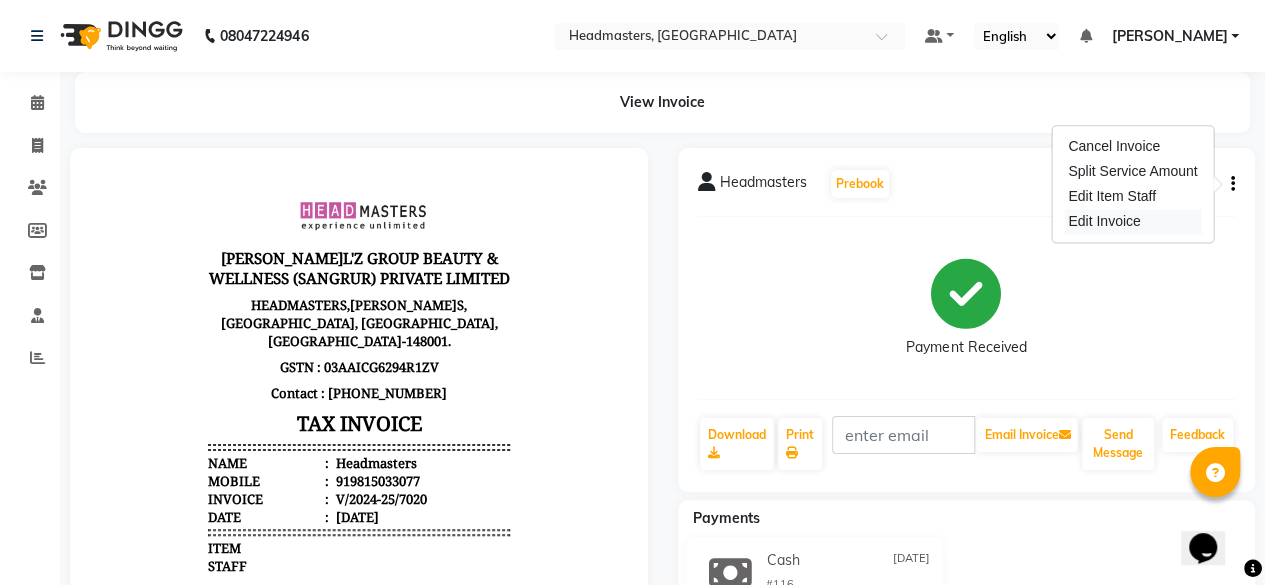 click on "Edit Invoice" at bounding box center [1132, 221] 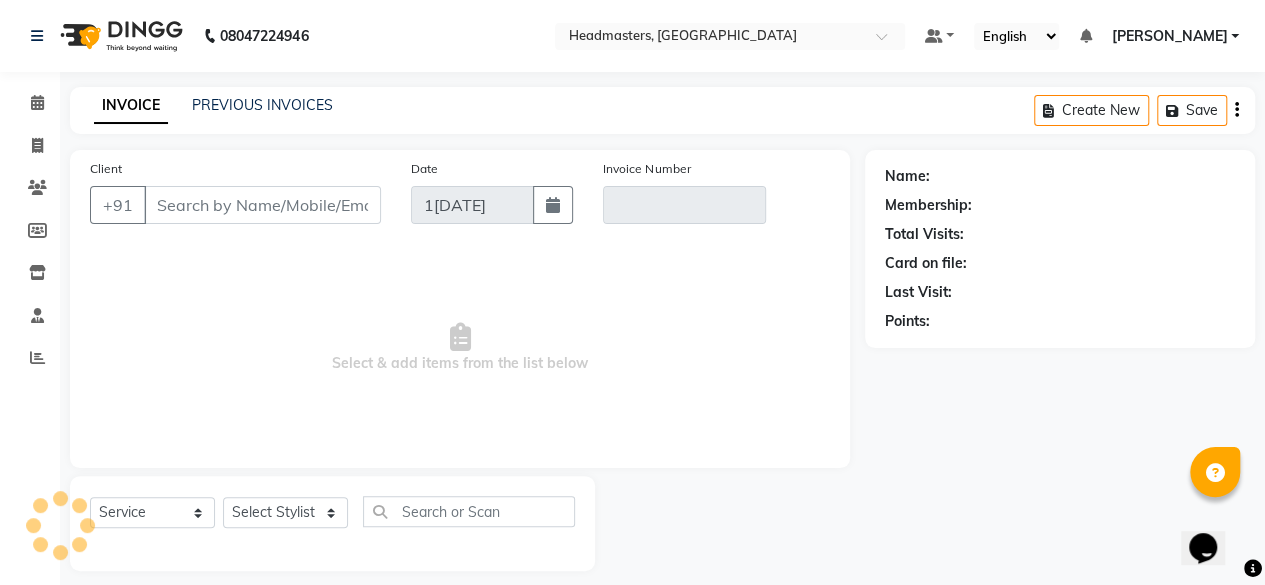 scroll, scrollTop: 15, scrollLeft: 0, axis: vertical 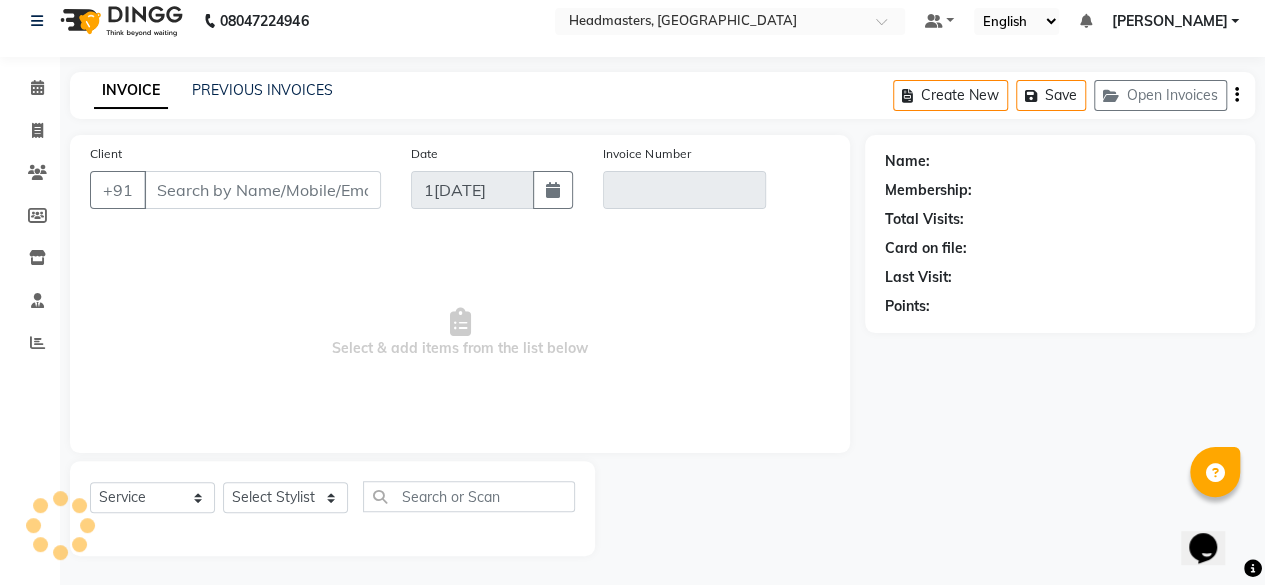 type on "9815033077" 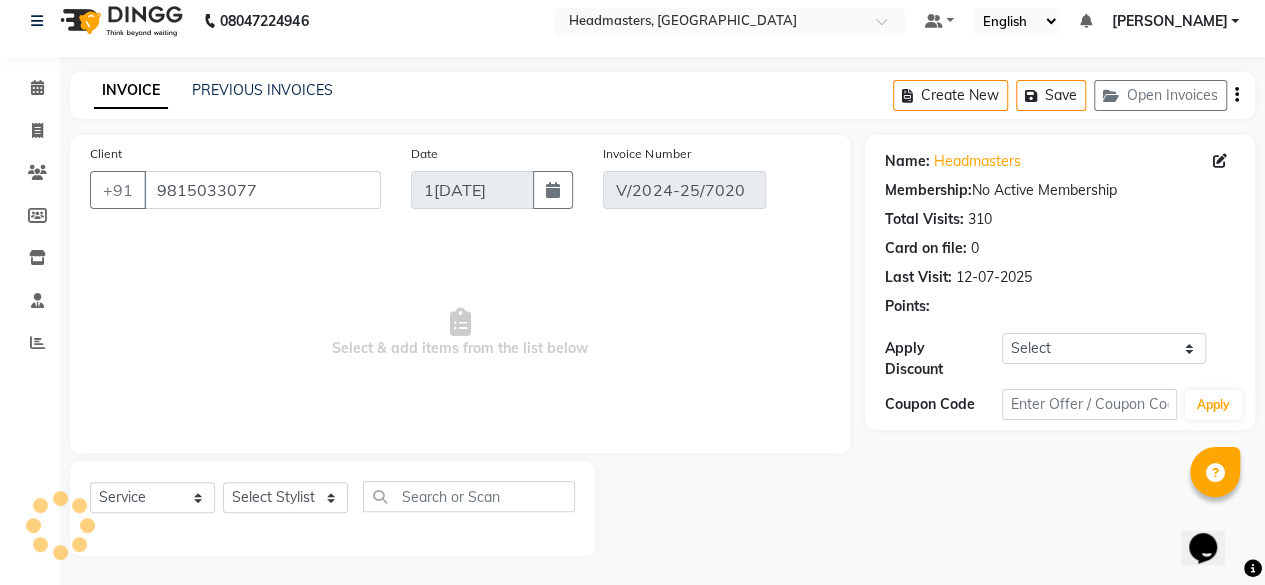 type on "[DATE]" 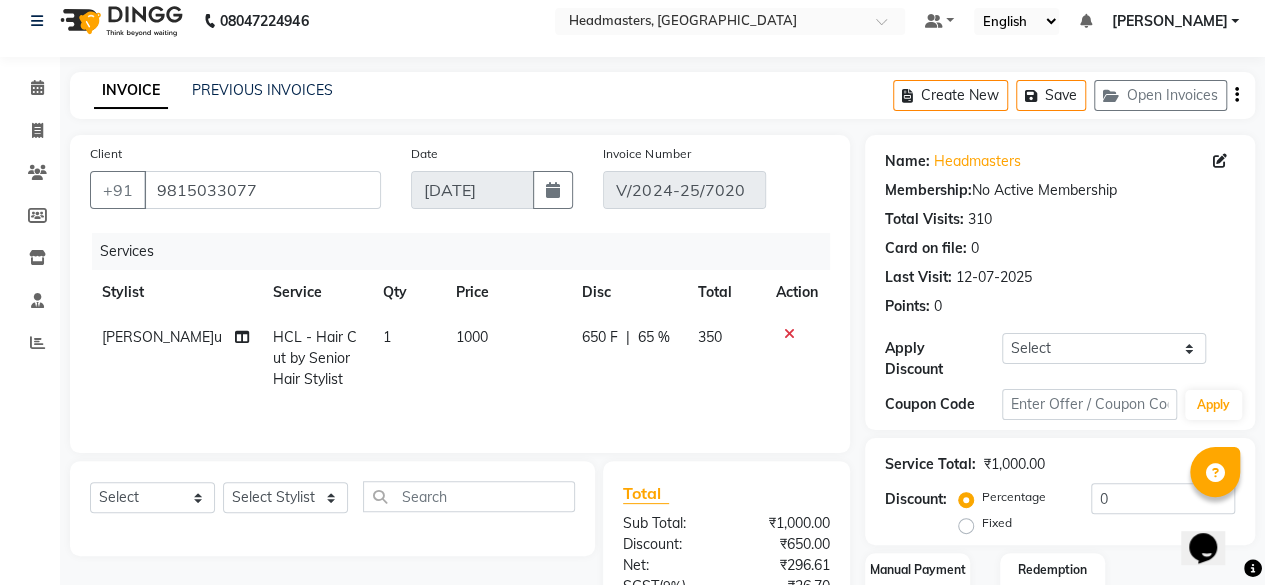 click on "65 %" 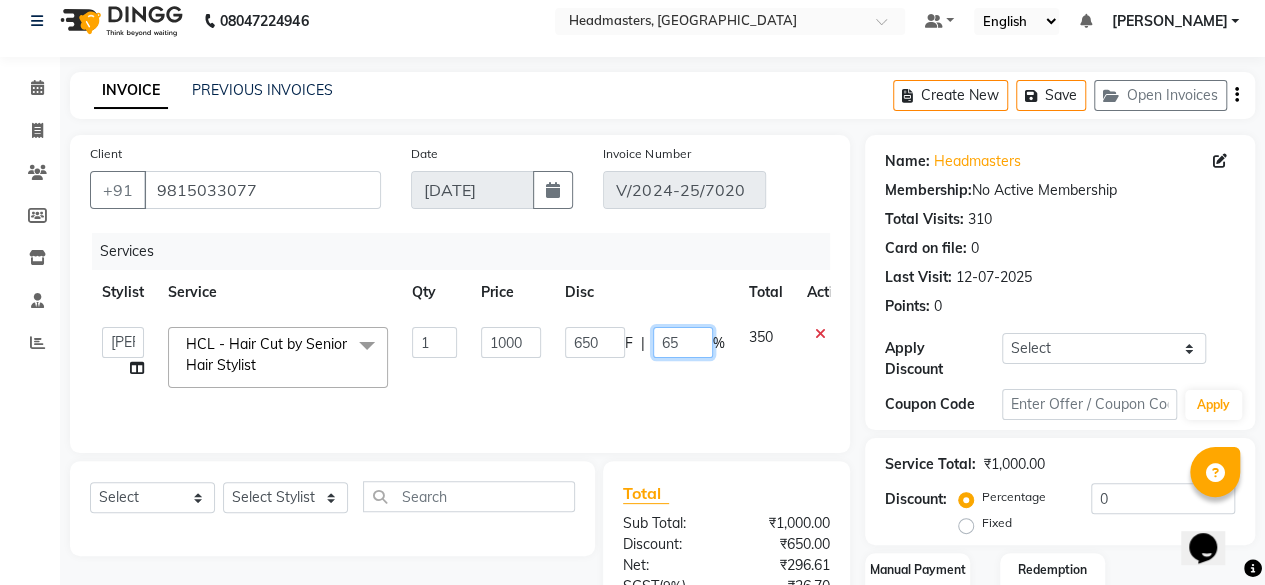 click on "65" 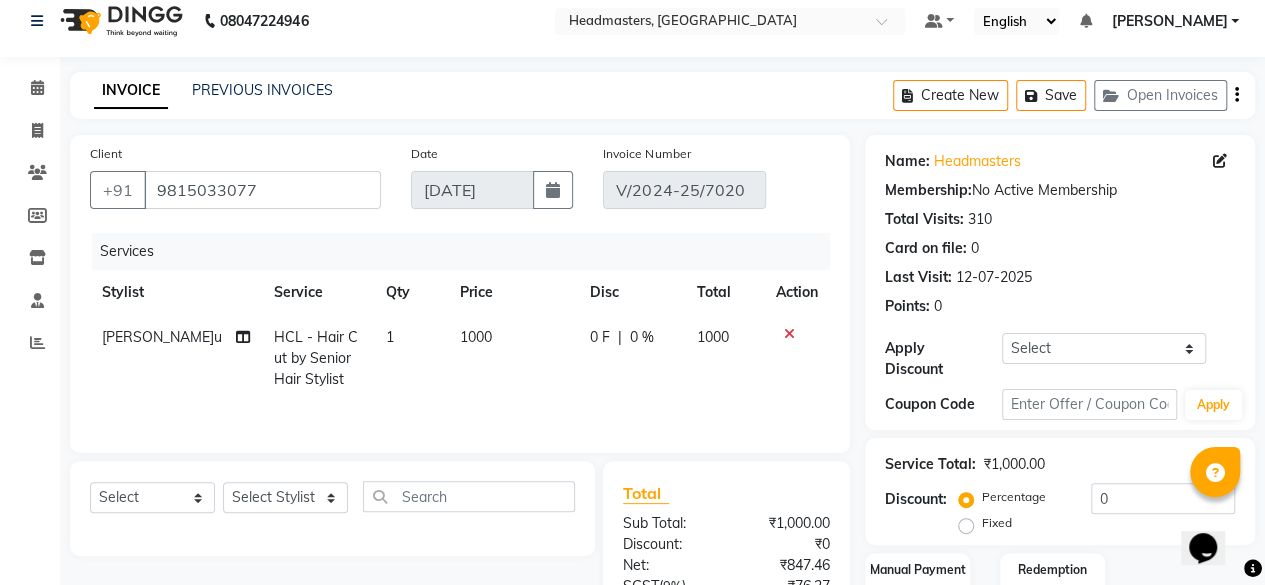 click on "1000" 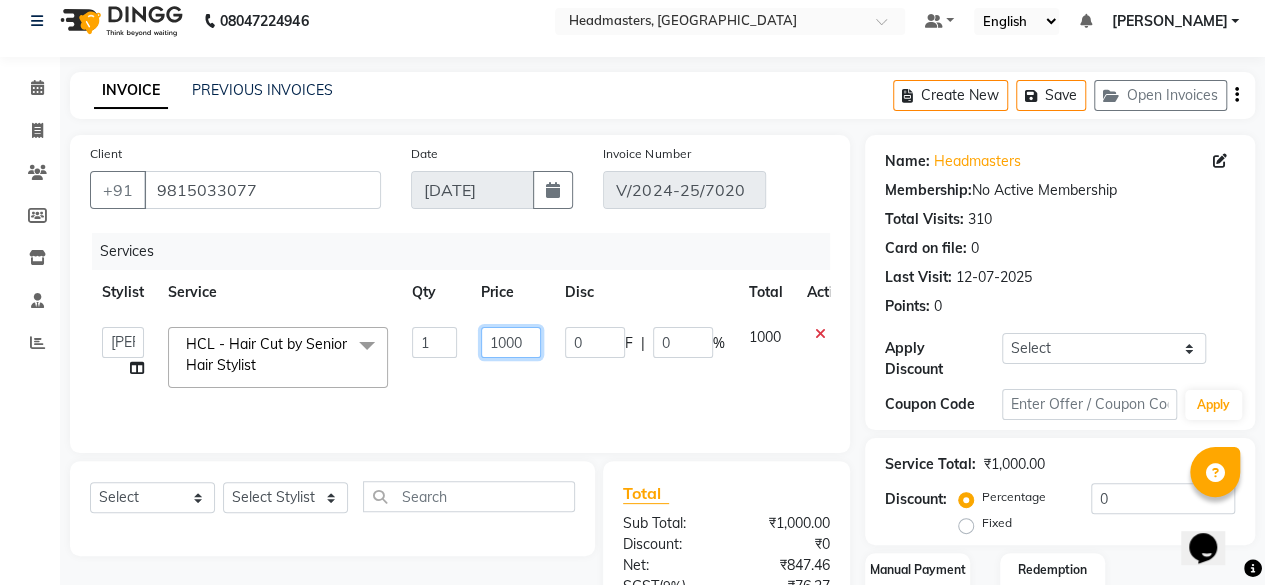 click on "1000" 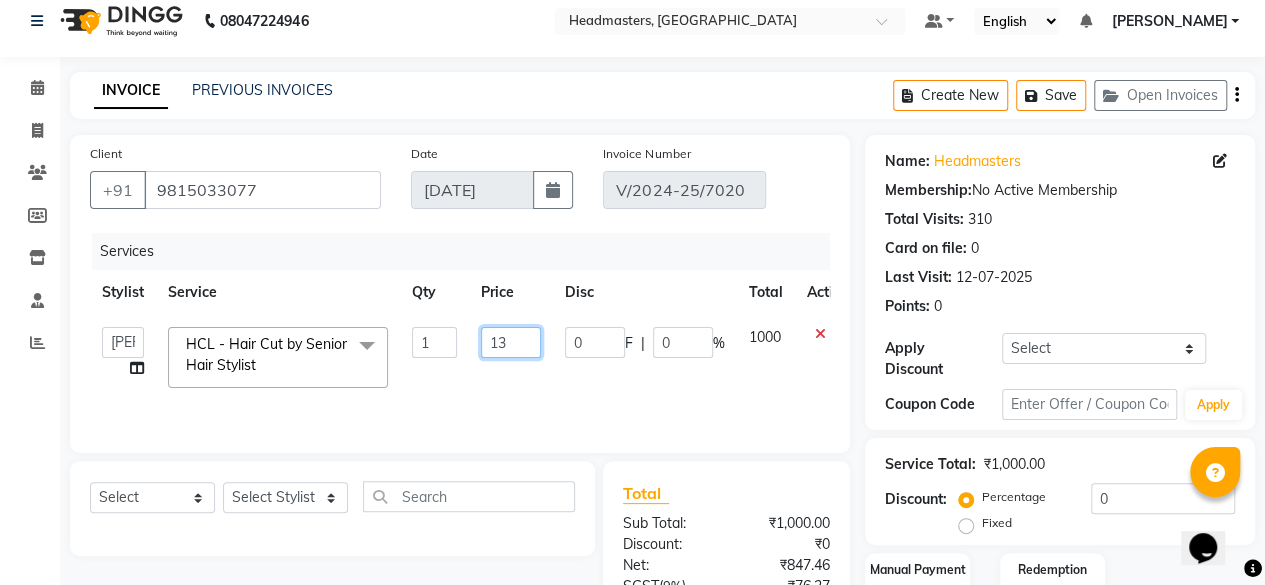 type on "133" 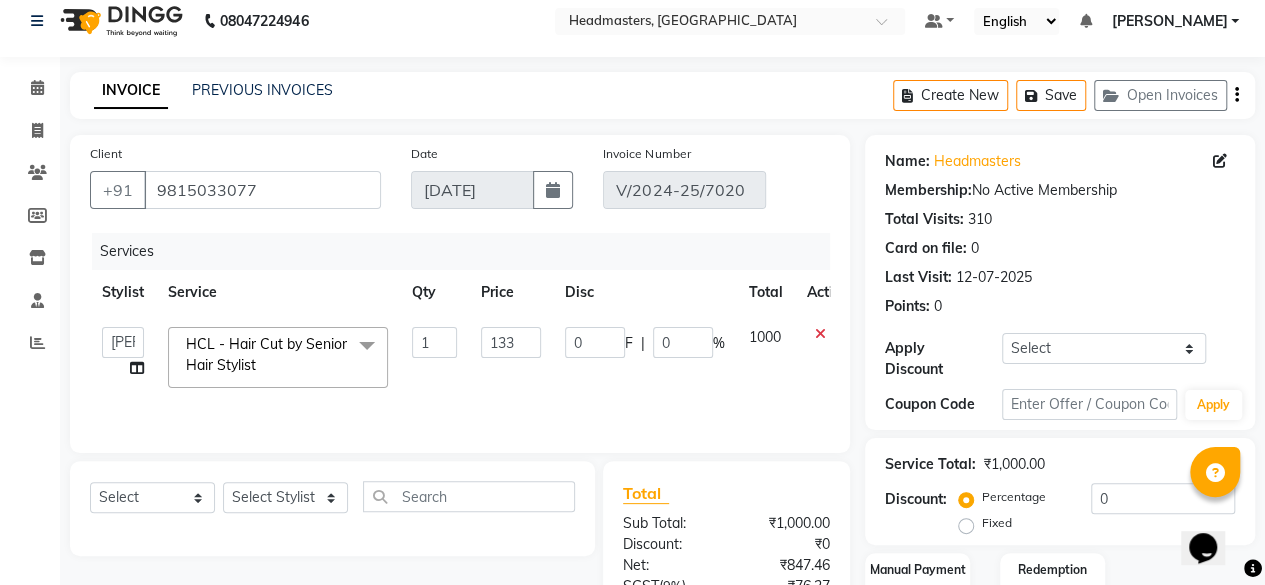 click on "Services Stylist Service Qty Price Disc Total Action  Afia    Amandeep Kaur   Anu   BABBU   DHIR   Divya   Happy   Harmesh   Harry    Headmasters   Israr   Jashan stockist   Jitender   Makhan   Maninder   Rimpi   Saima    Sandeep   Shivani   Shubham   Soni   Sonu   Sunny   Sushil   Tanveer   Varsha   Vijay  HCL - Hair Cut by Senior Hair Stylist  x SSL - Shampoo SCL - Shampoo and conditioner (with natural dry) HML - Head massage(with natural dry) HCLD - Hair Cut by Creative Director HCL - Hair Cut by Senior Hair Stylist Trim - Trimming (one Length) Spt - Split ends/short/candle cut BD - Blow dry OS - Open styling GL-igora - Igora Global GL-essensity - Essensity Global Hlts-L - Highlights Bal - Balayage Chunks  - Chunks CR  - Color removal CRF - Color refresh Stk - Per streak RT-IG - Igora Root Touchup(one inch only) RT-ES - Essensity Root Touchup(one inch only) Reb - Rebonding ST  - Straight therapy Krt-L - Keratin Krt-BB -L - Keratin Blow Out HR-BTX -L  - Hair Botox NanoP -L - Nanoplastia SSM - Shampoo 1 133" 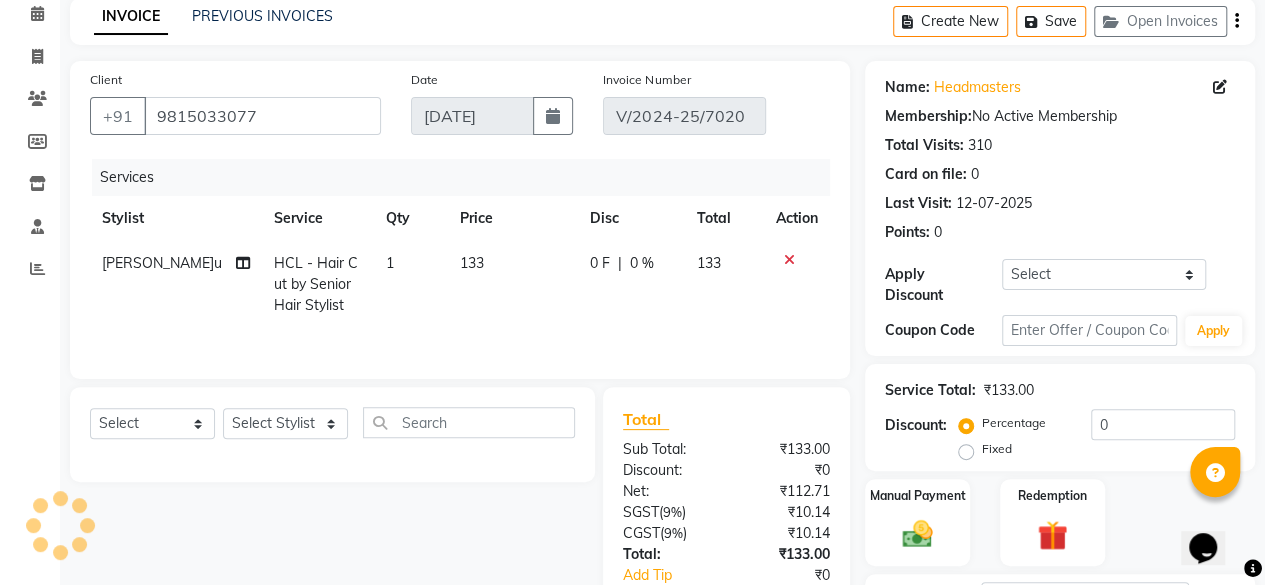 scroll, scrollTop: 272, scrollLeft: 0, axis: vertical 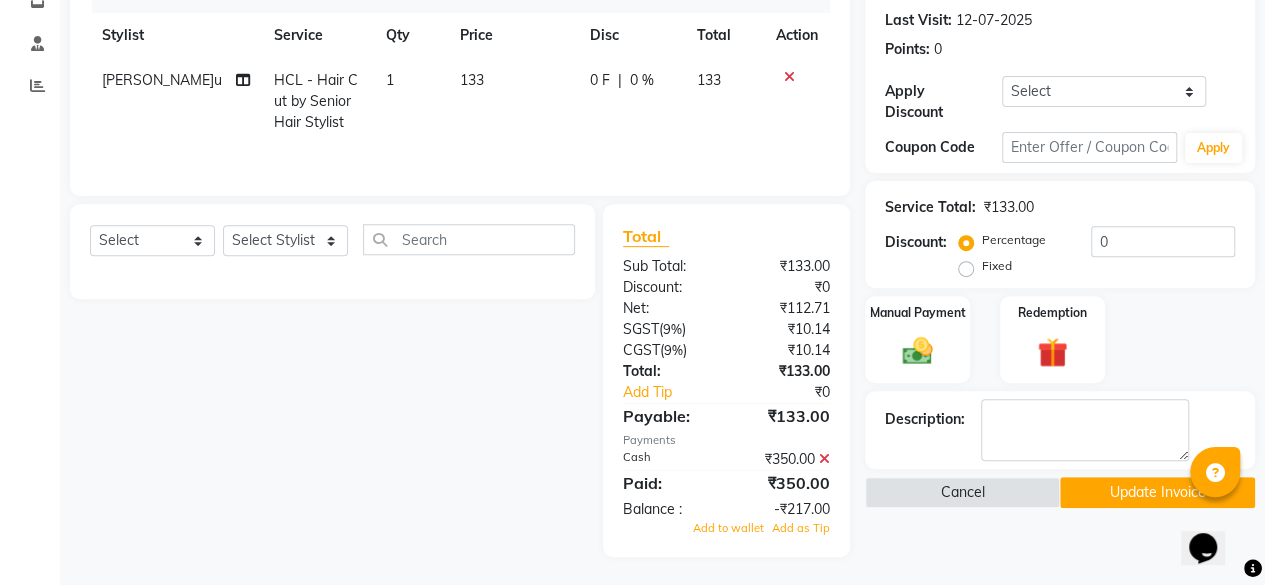 click 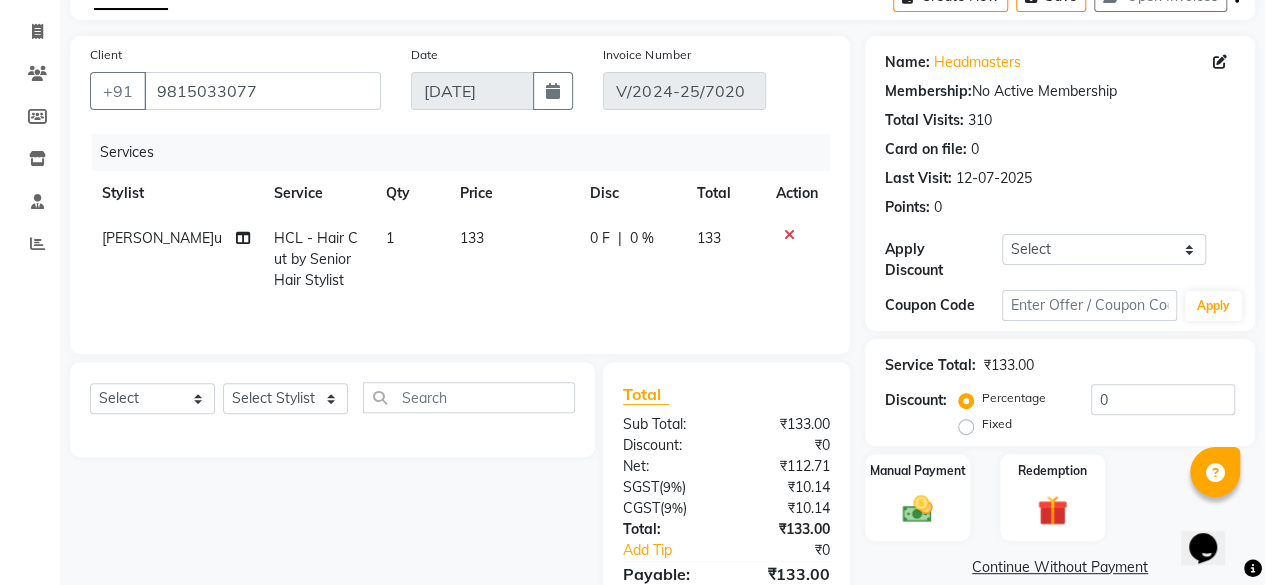 scroll, scrollTop: 0, scrollLeft: 0, axis: both 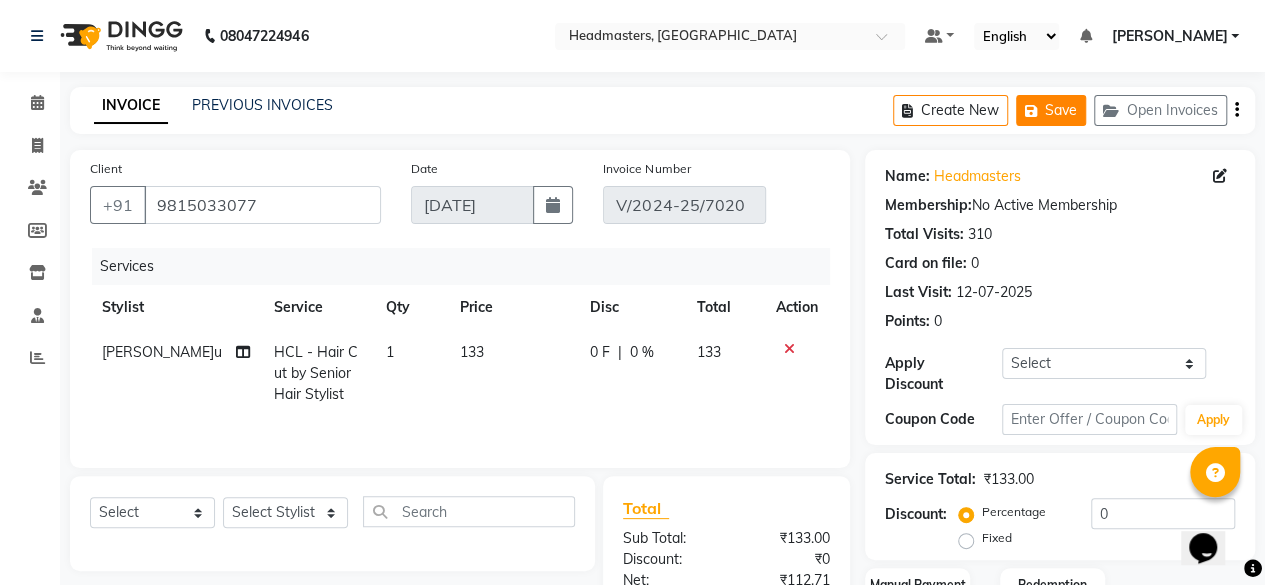 click on "Save" 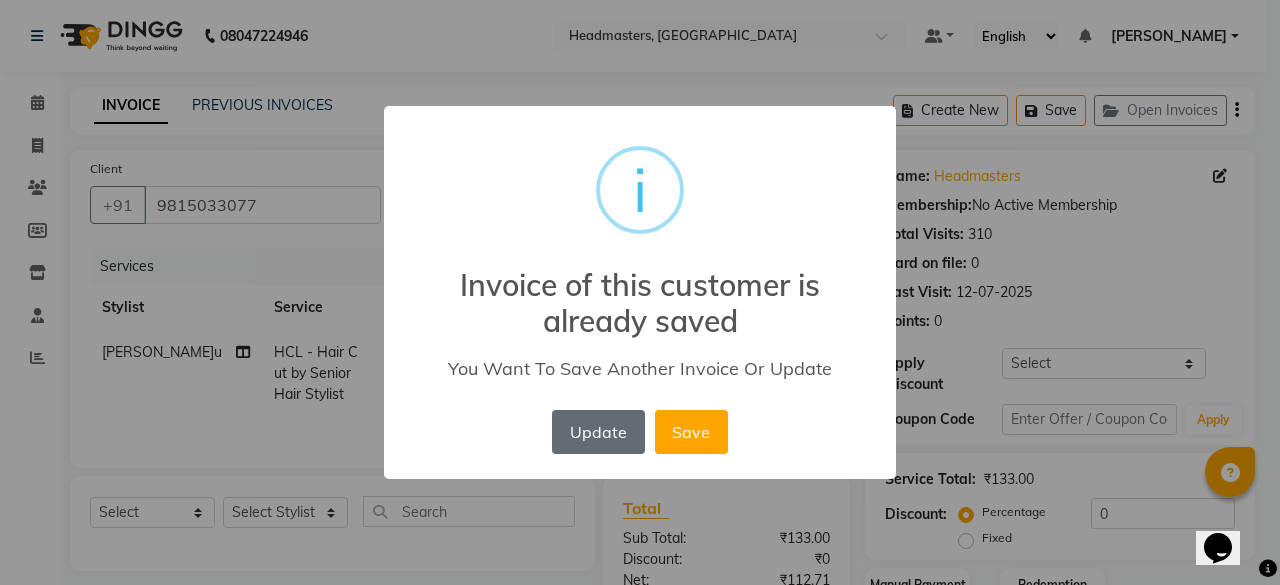 click on "Update" at bounding box center [598, 432] 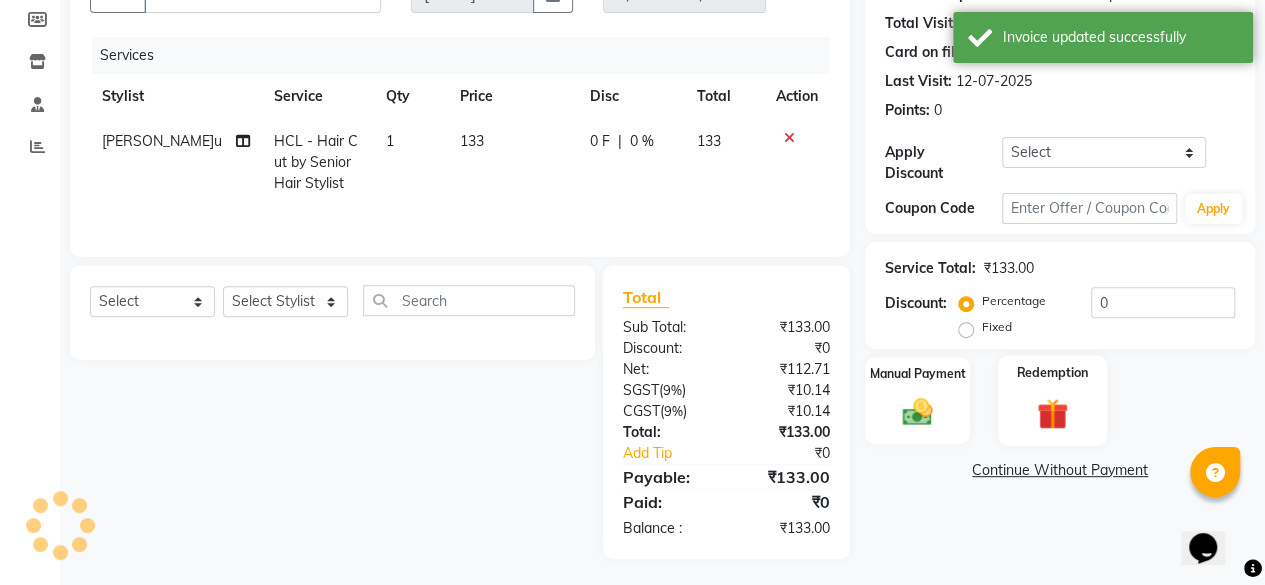 scroll, scrollTop: 214, scrollLeft: 0, axis: vertical 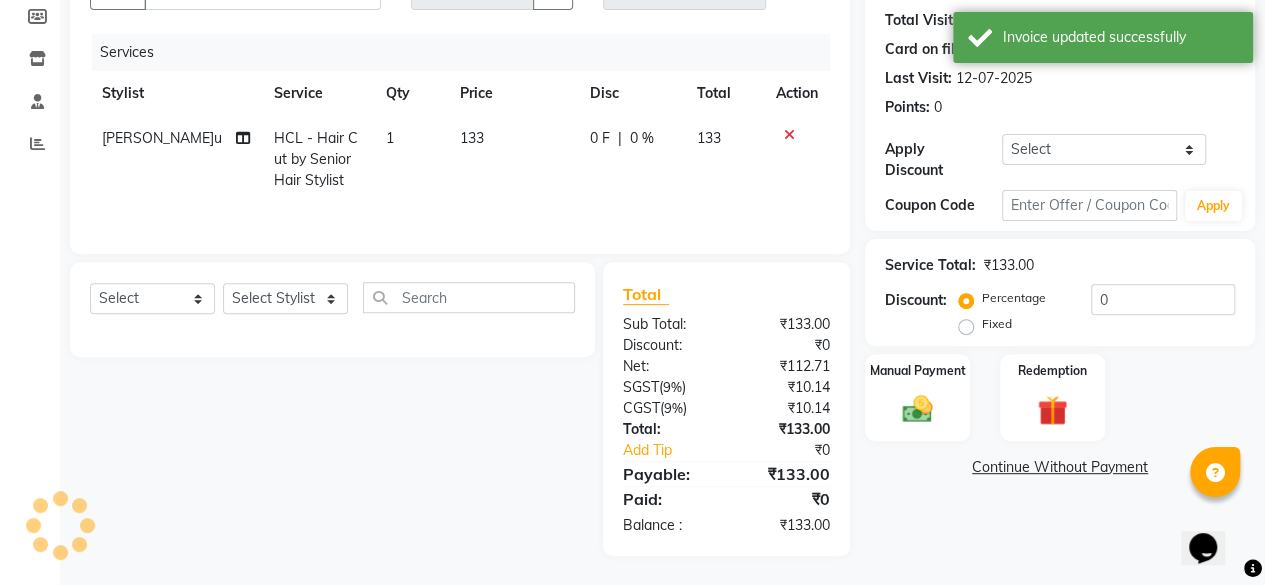 click on "Continue Without Payment" 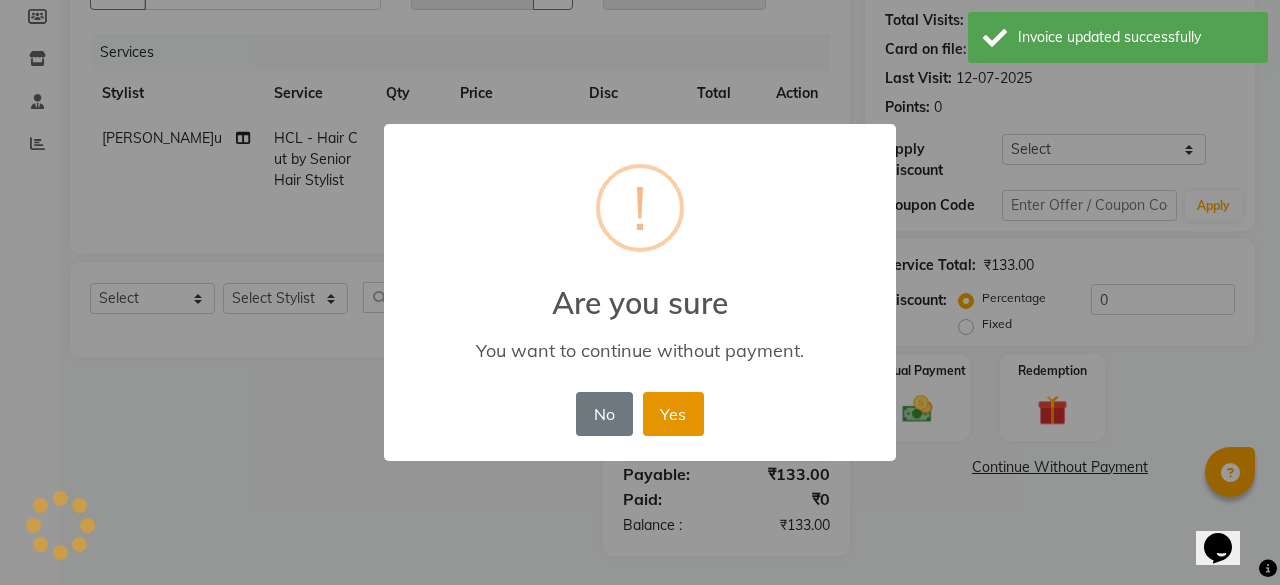 click on "Yes" at bounding box center (673, 414) 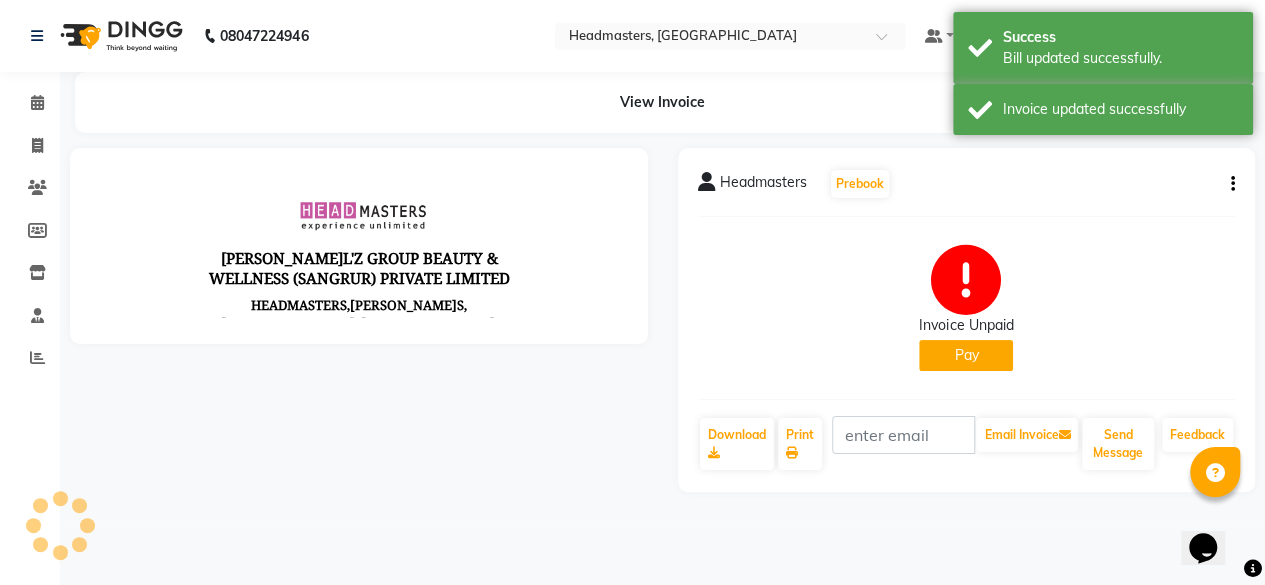 scroll, scrollTop: 0, scrollLeft: 0, axis: both 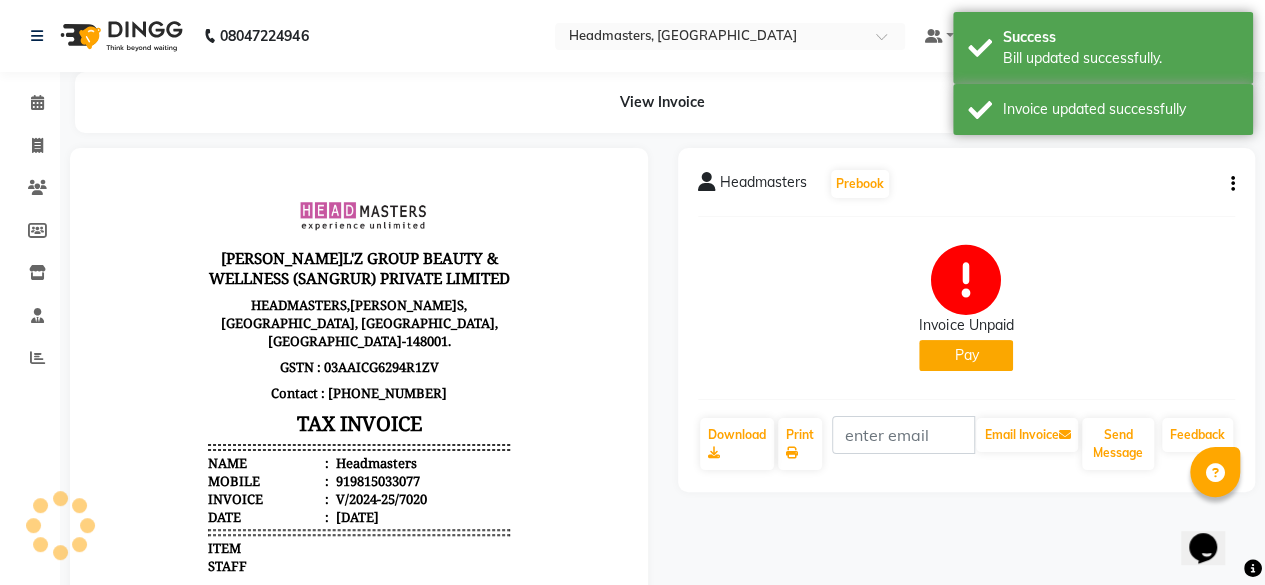 click on "Pay" 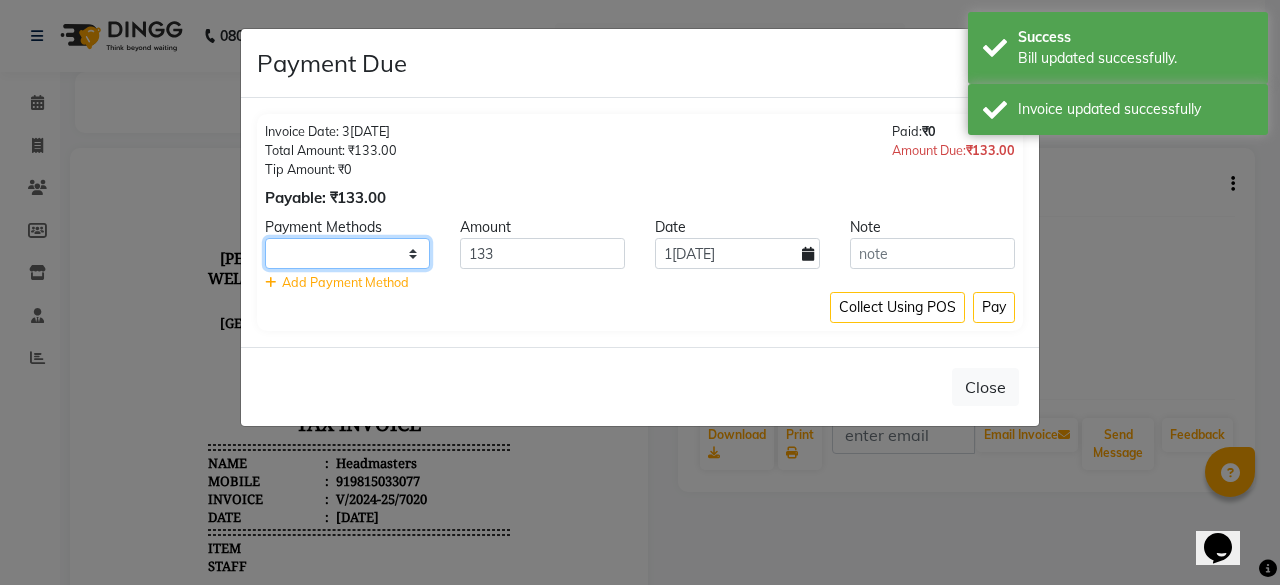 click on "UPI CARD Complimentary Cash" 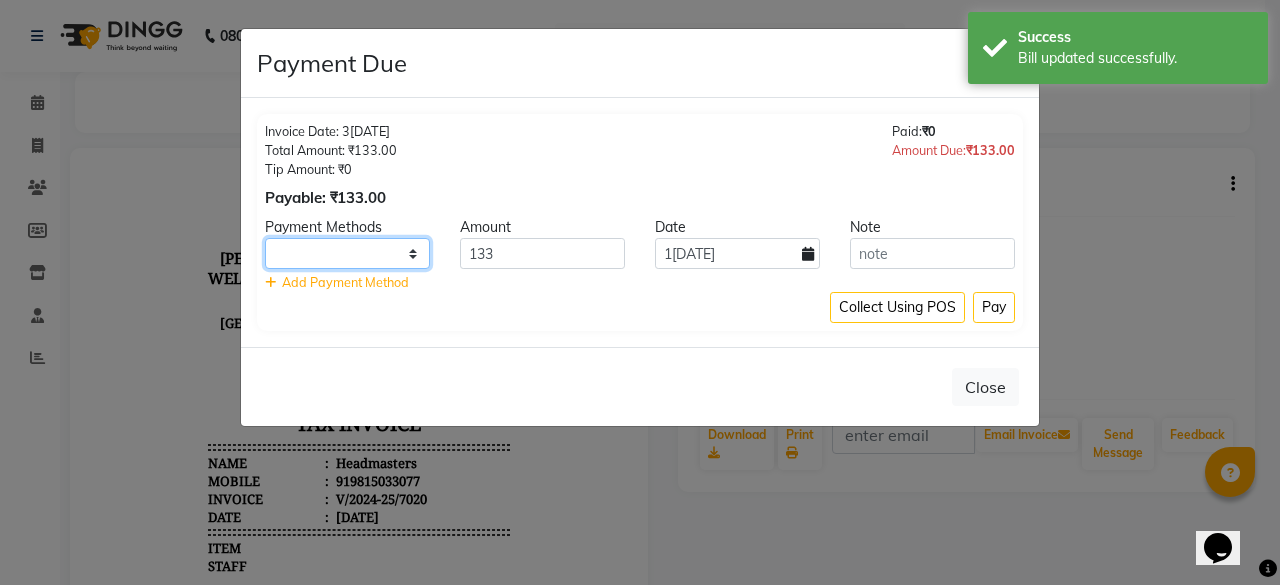 select on "116" 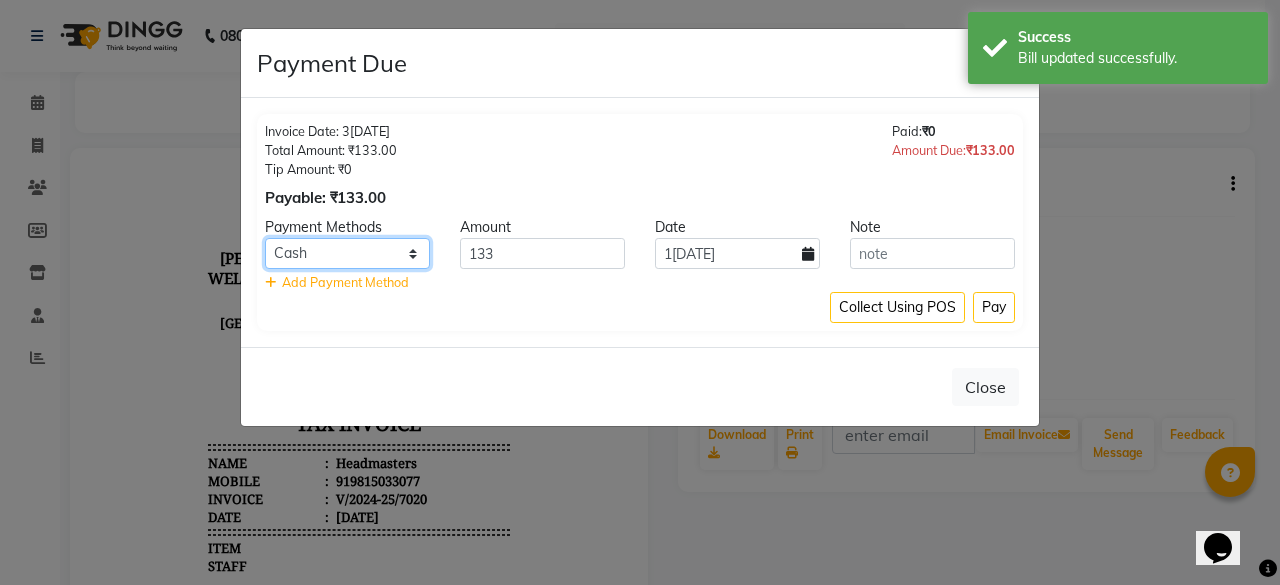 click on "UPI CARD Complimentary Cash" 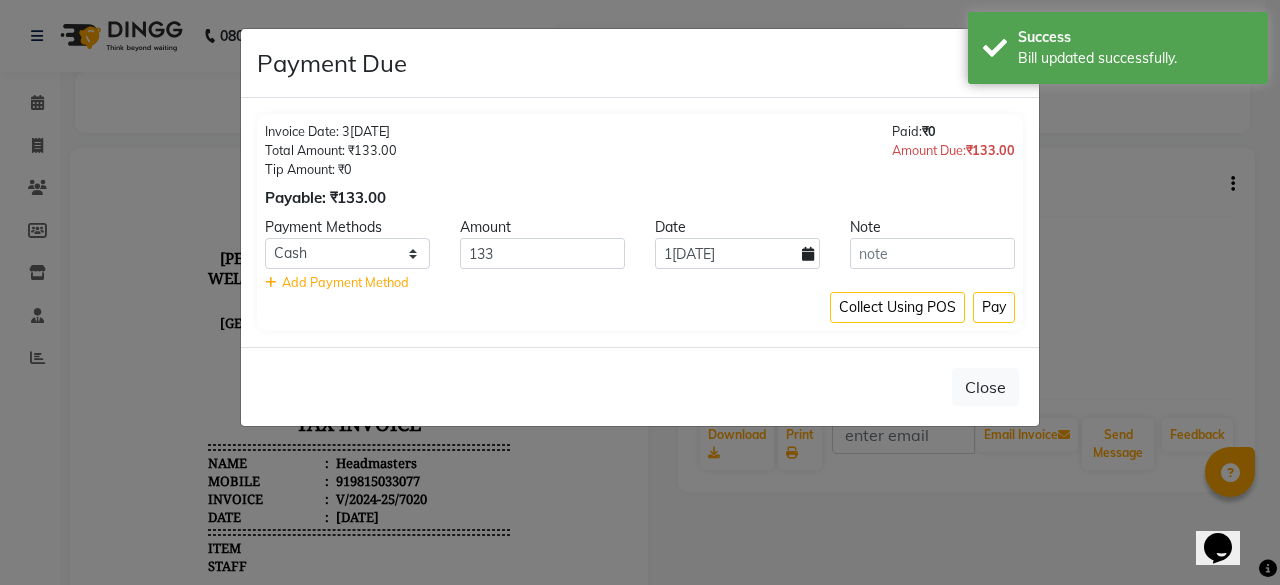 click 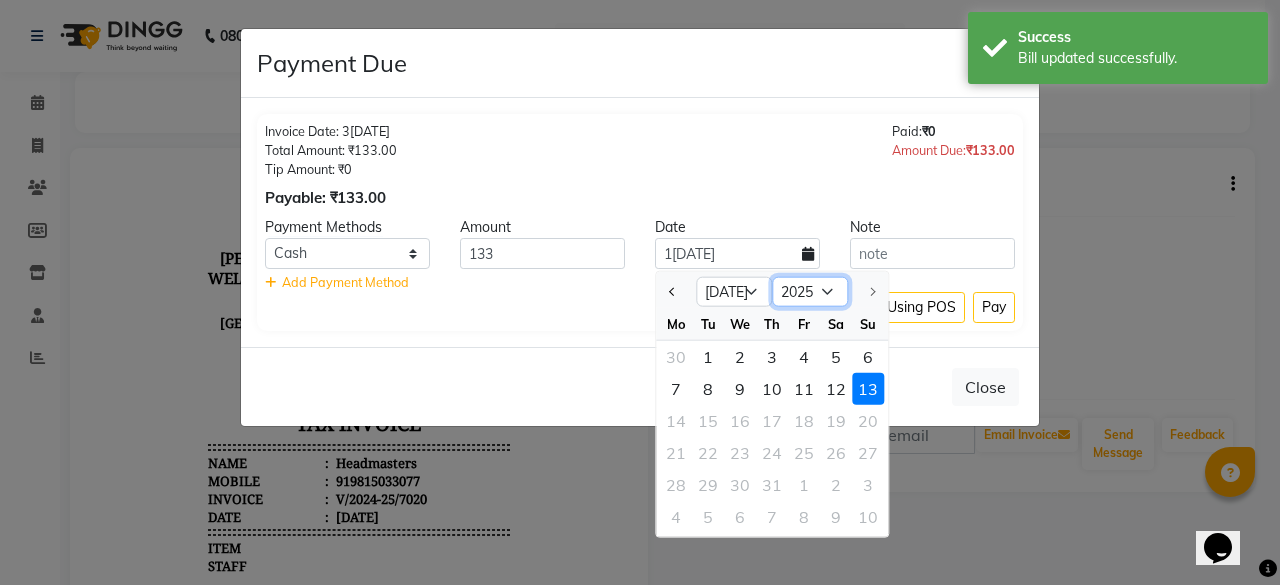 click on "2015 2016 2017 2018 2019 2020 2021 2022 2023 2024 2025" 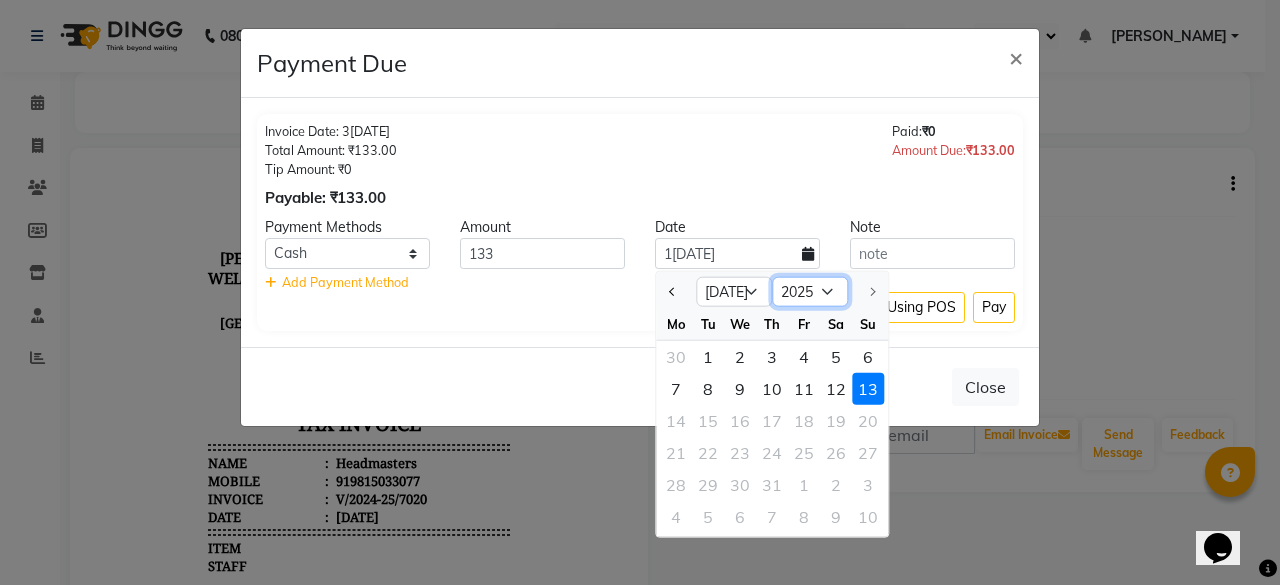 select on "2024" 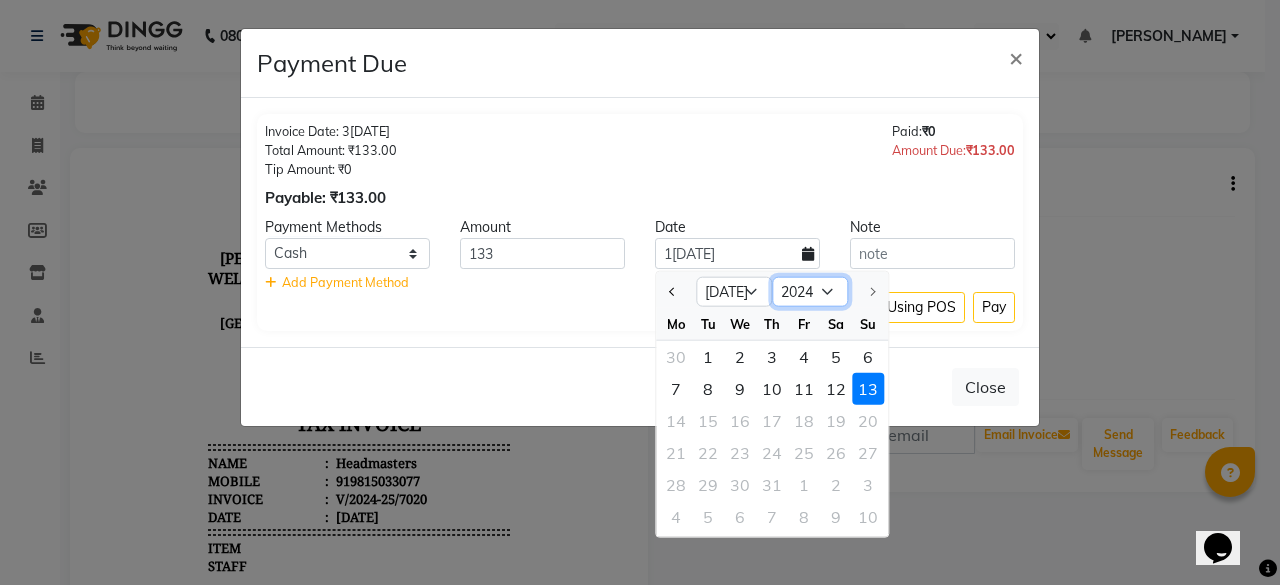 click on "2015 2016 2017 2018 2019 2020 2021 2022 2023 2024 2025" 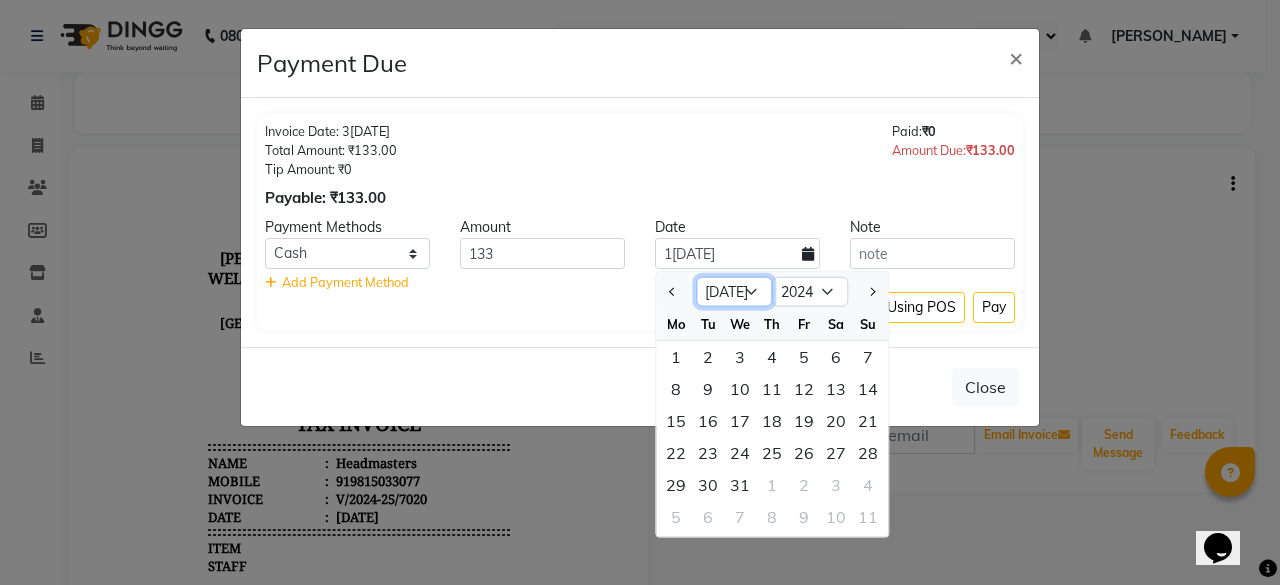 click on "Jan Feb Mar Apr May Jun [DATE] Aug Sep Oct Nov Dec" 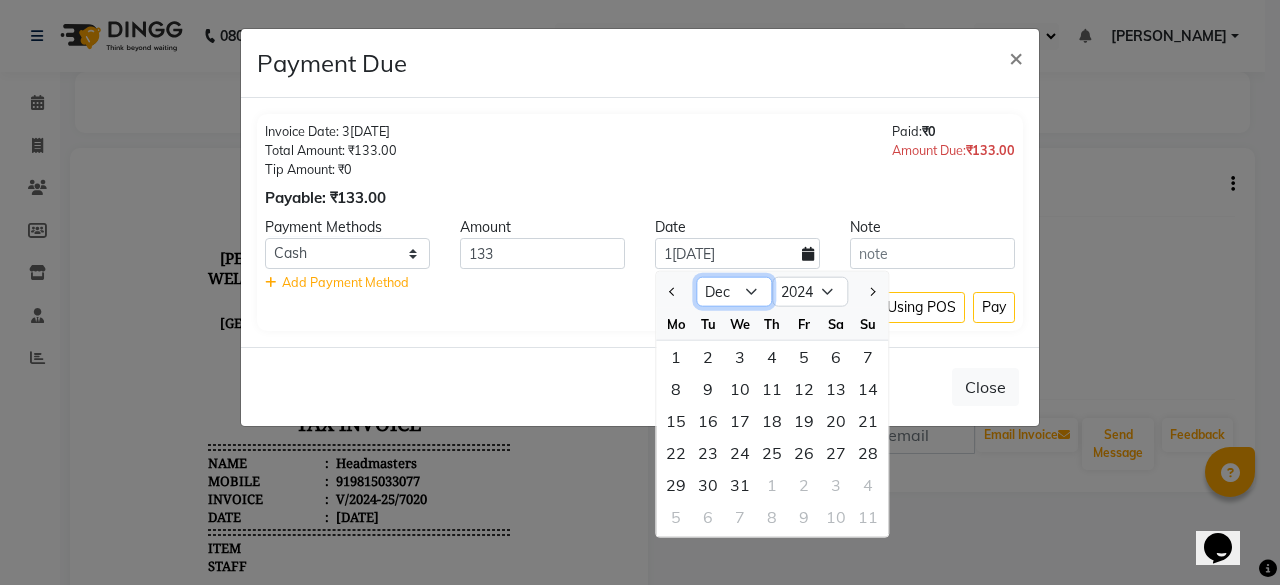 click on "Jan Feb Mar Apr May Jun [DATE] Aug Sep Oct Nov Dec" 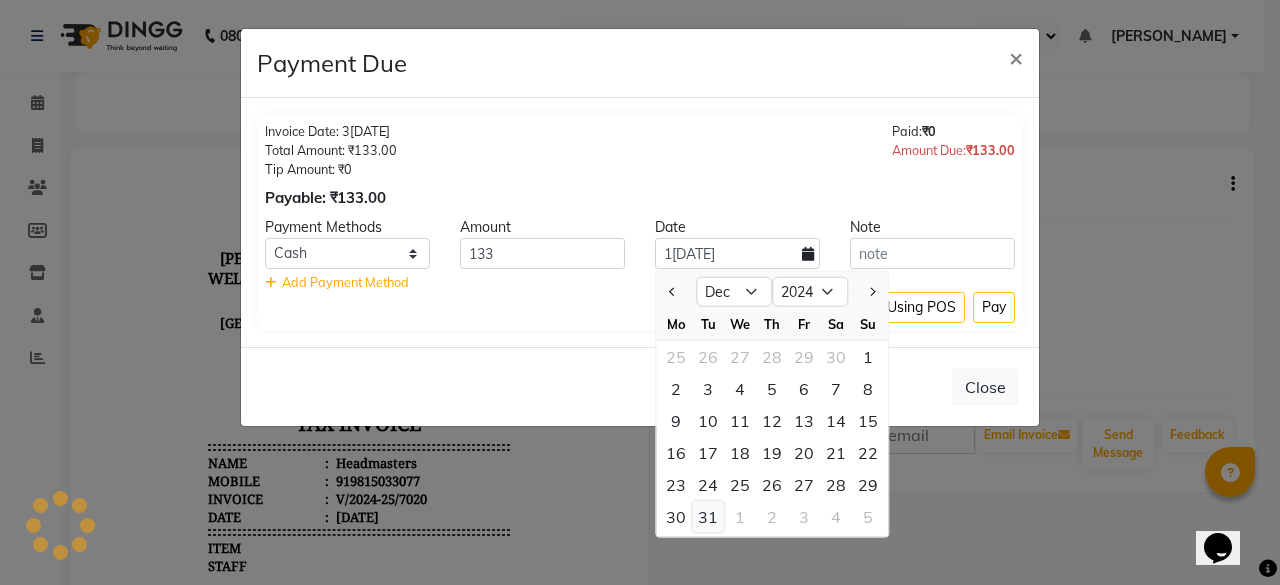 click on "31" 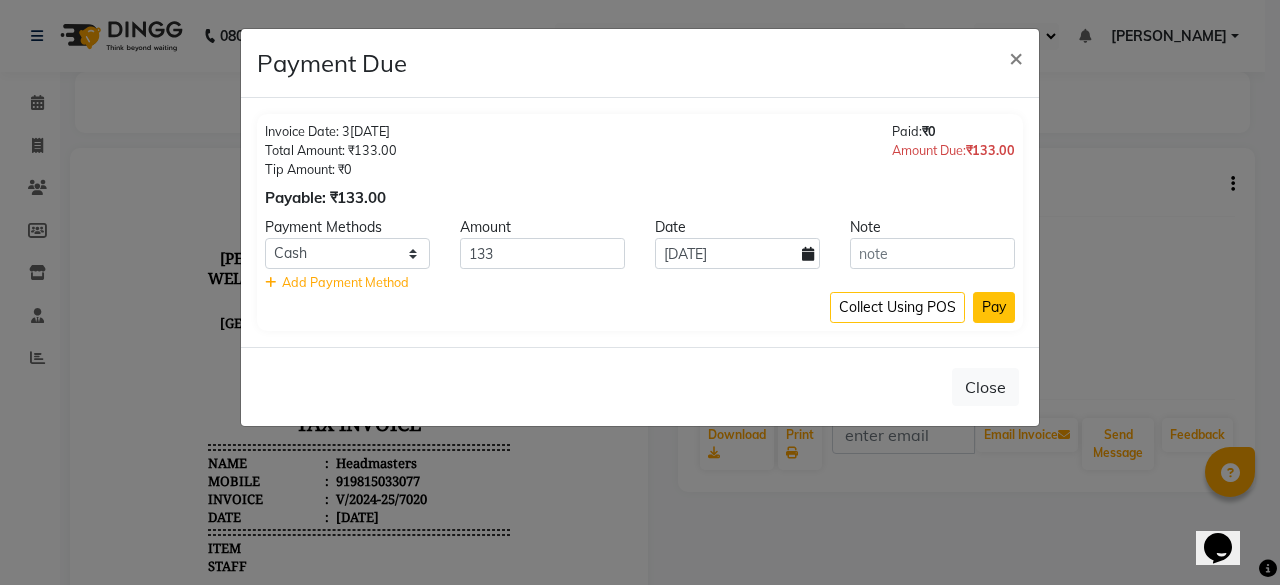 click on "Pay" 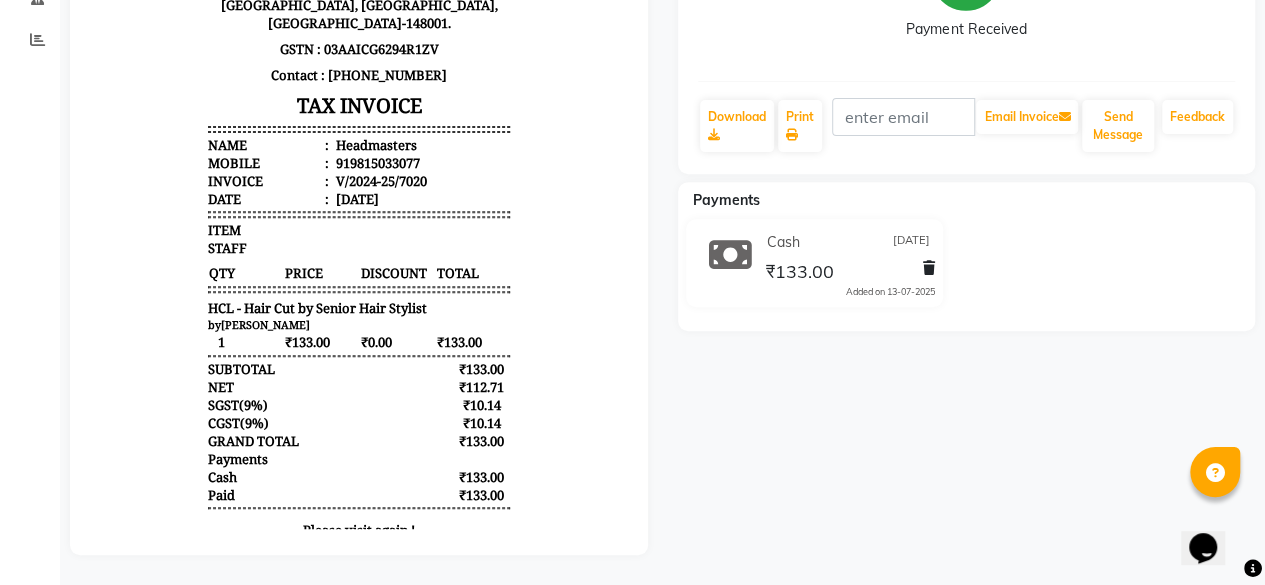 scroll, scrollTop: 0, scrollLeft: 0, axis: both 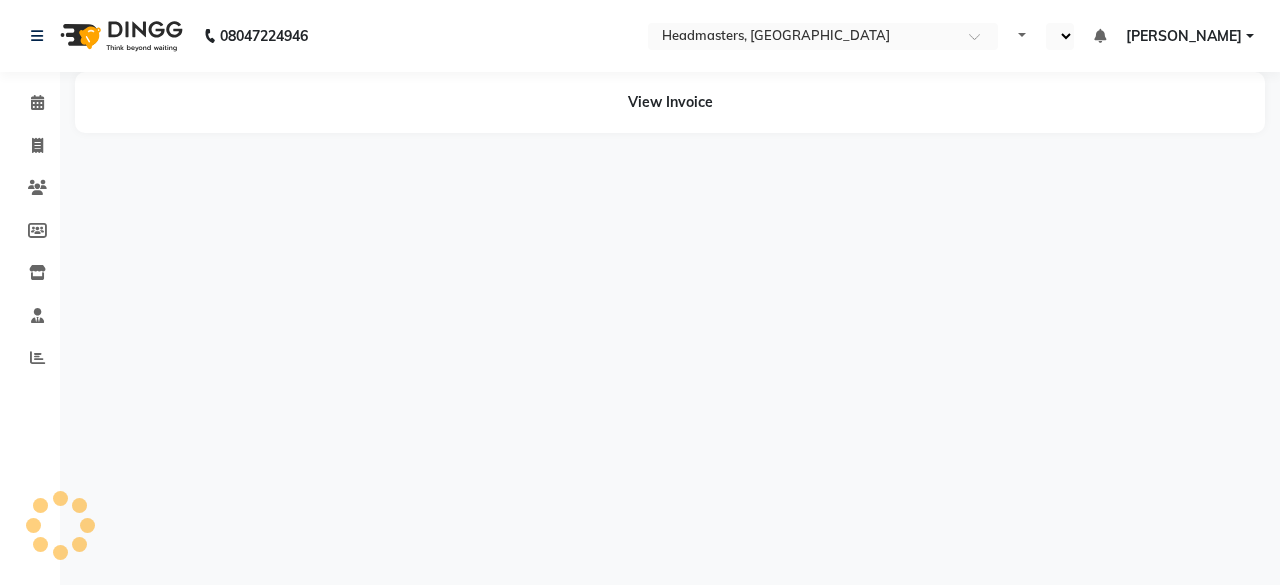 select on "en" 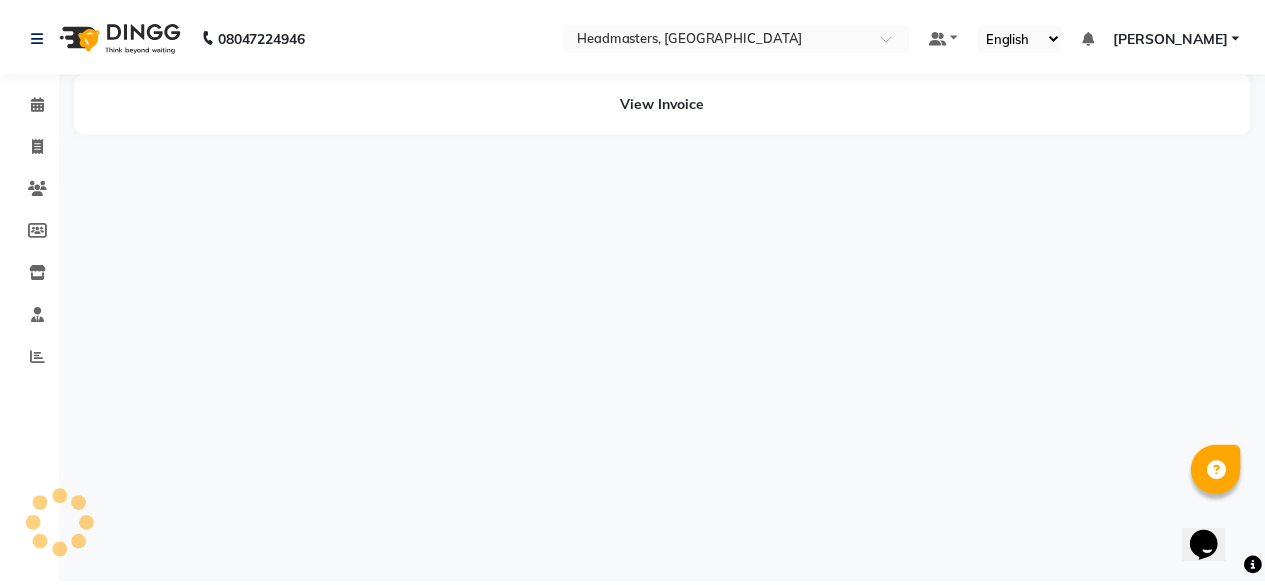scroll, scrollTop: 0, scrollLeft: 0, axis: both 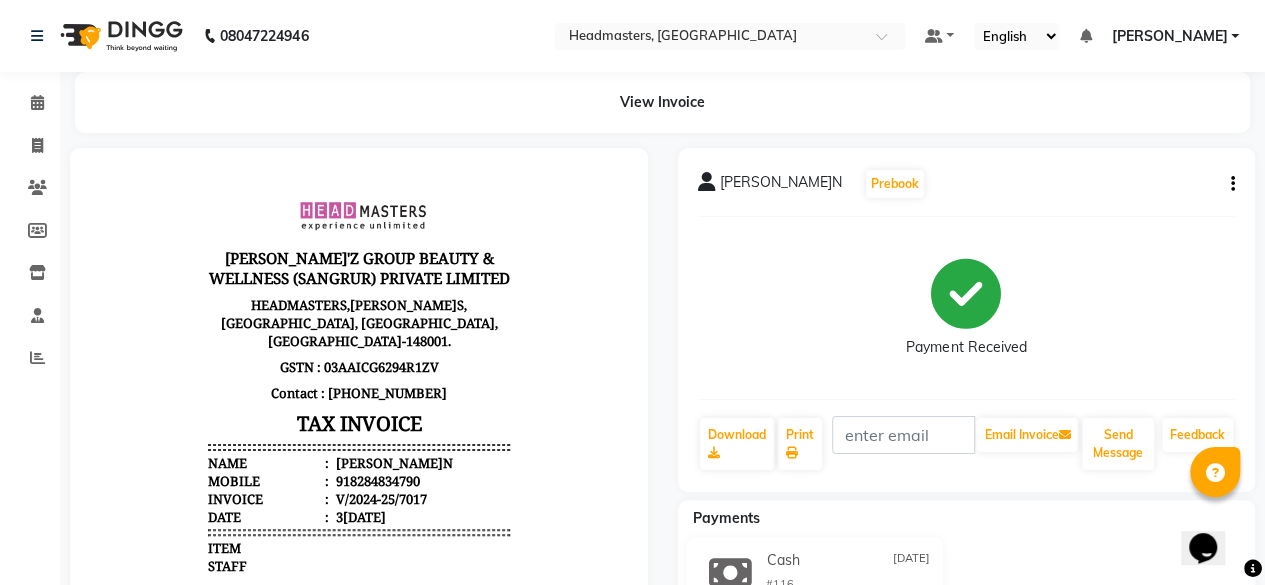 click 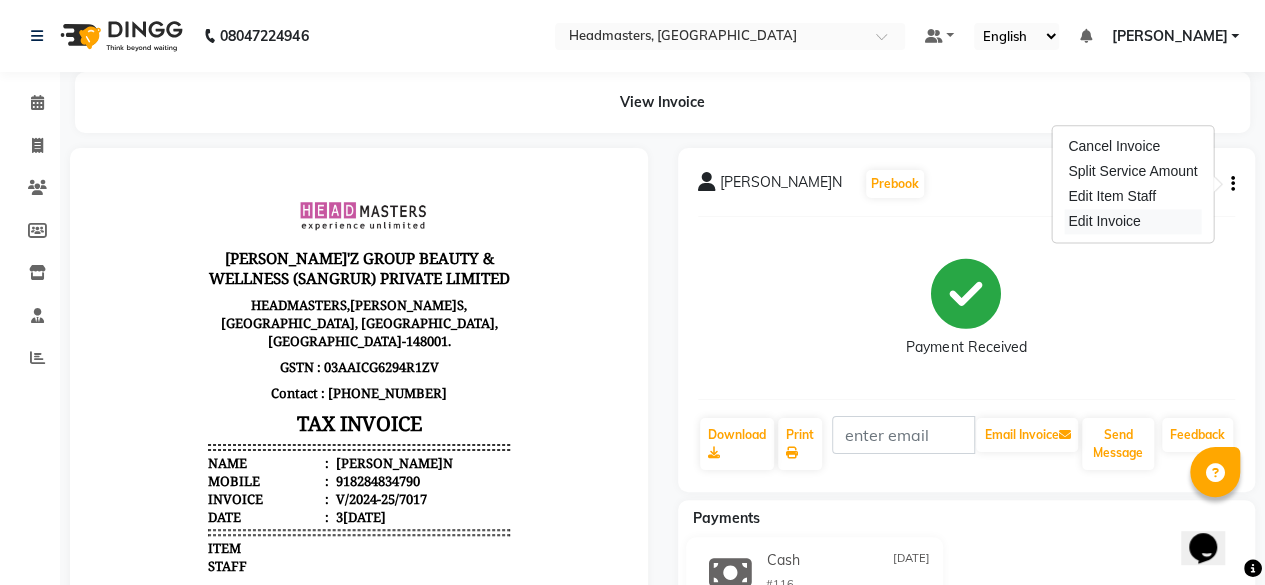 click on "Edit Invoice" at bounding box center (1132, 221) 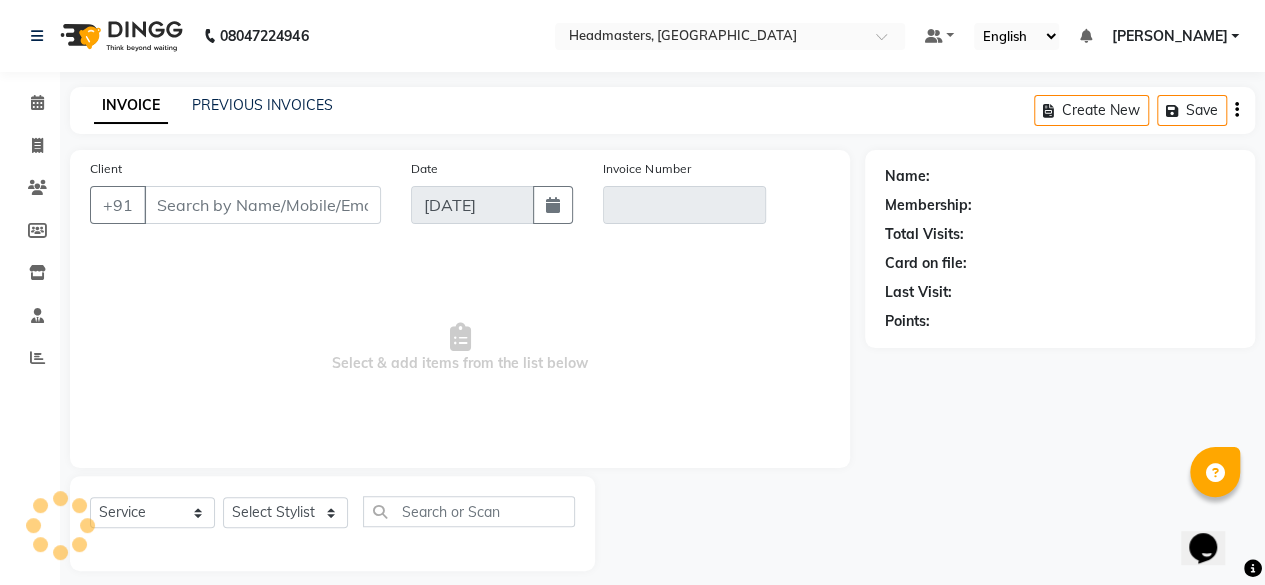 scroll, scrollTop: 15, scrollLeft: 0, axis: vertical 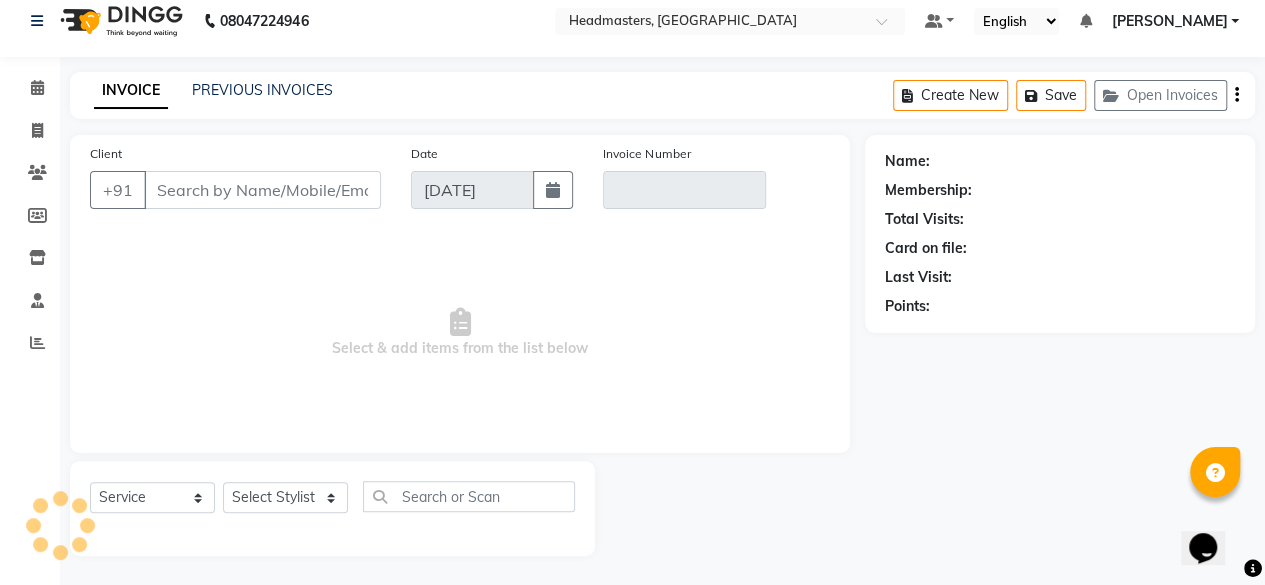 type on "8284834790" 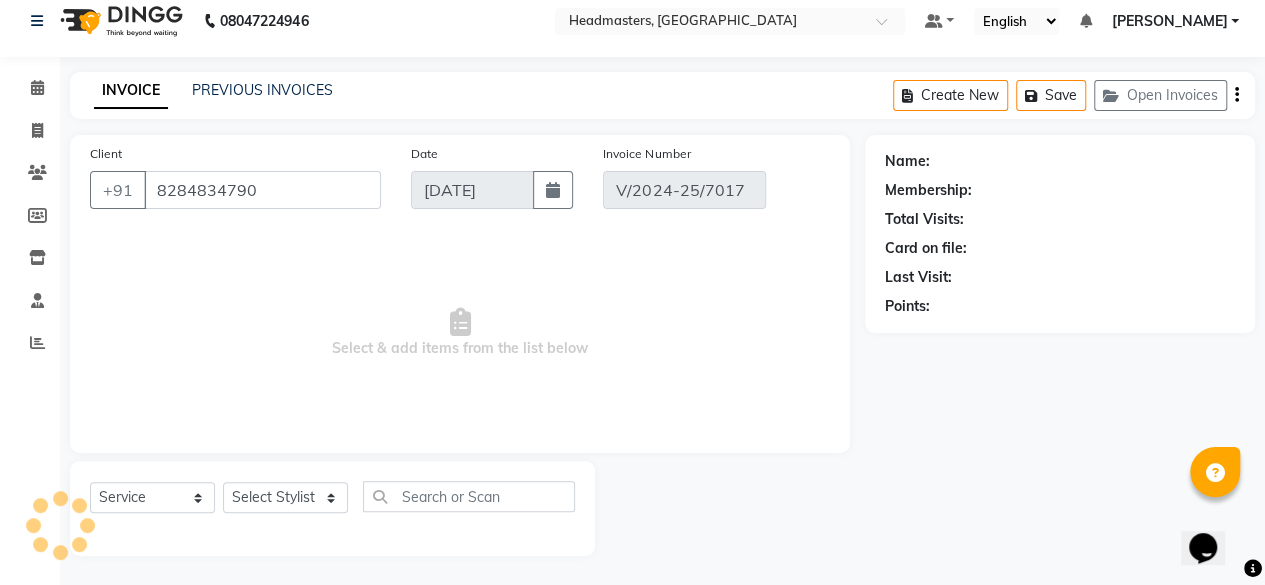 type on "[DATE]" 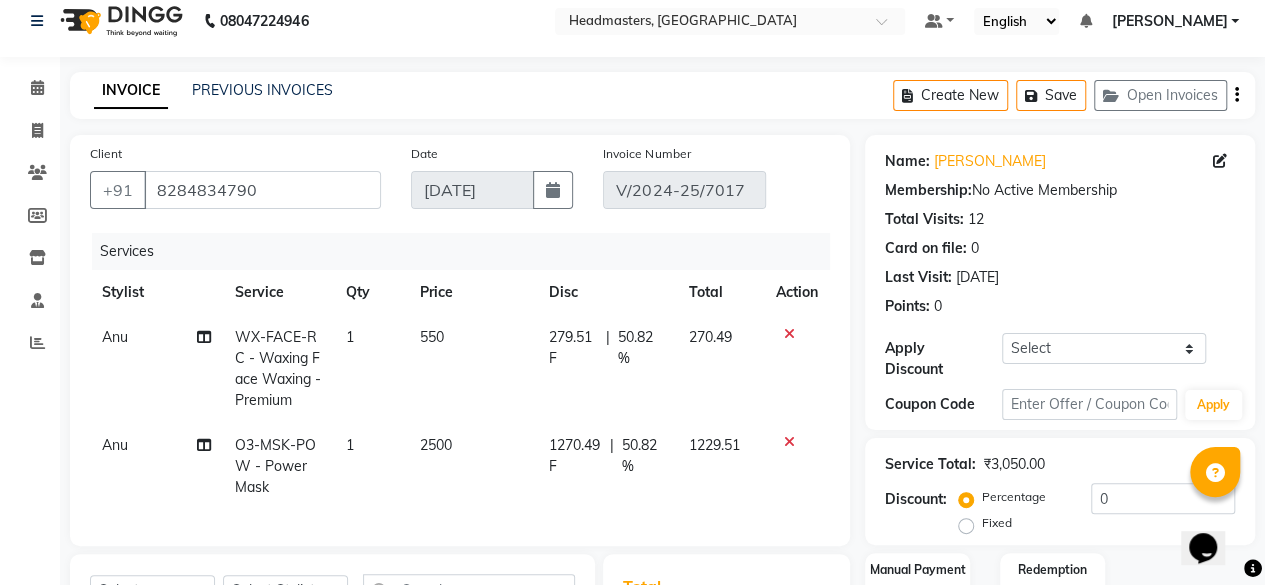 click on "50.82 %" 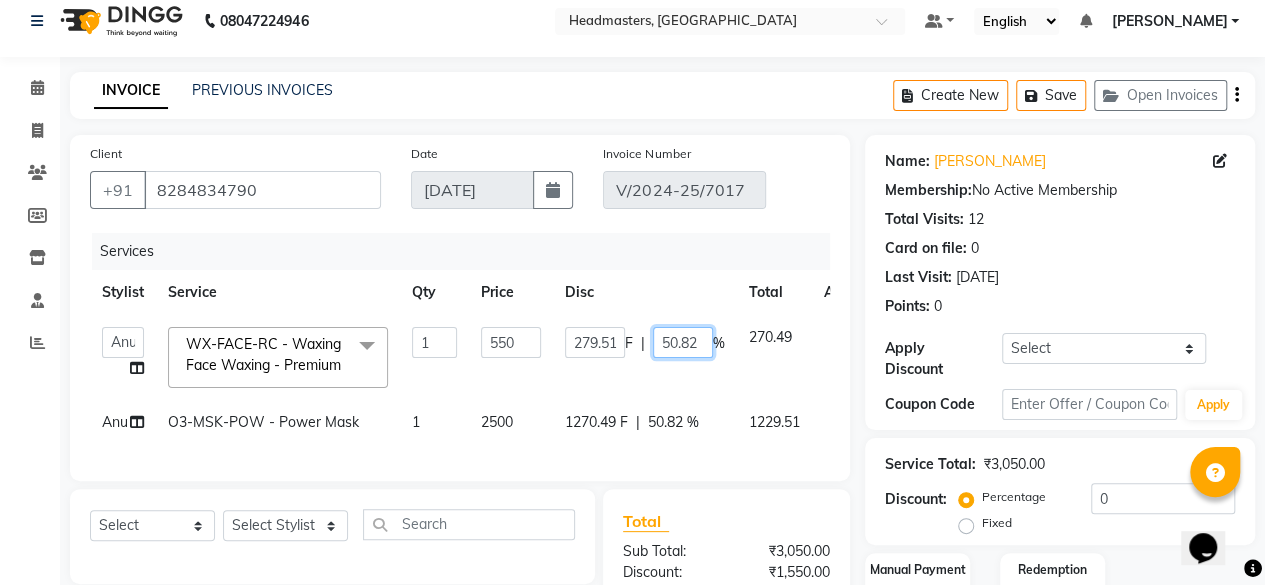 click on "50.82" 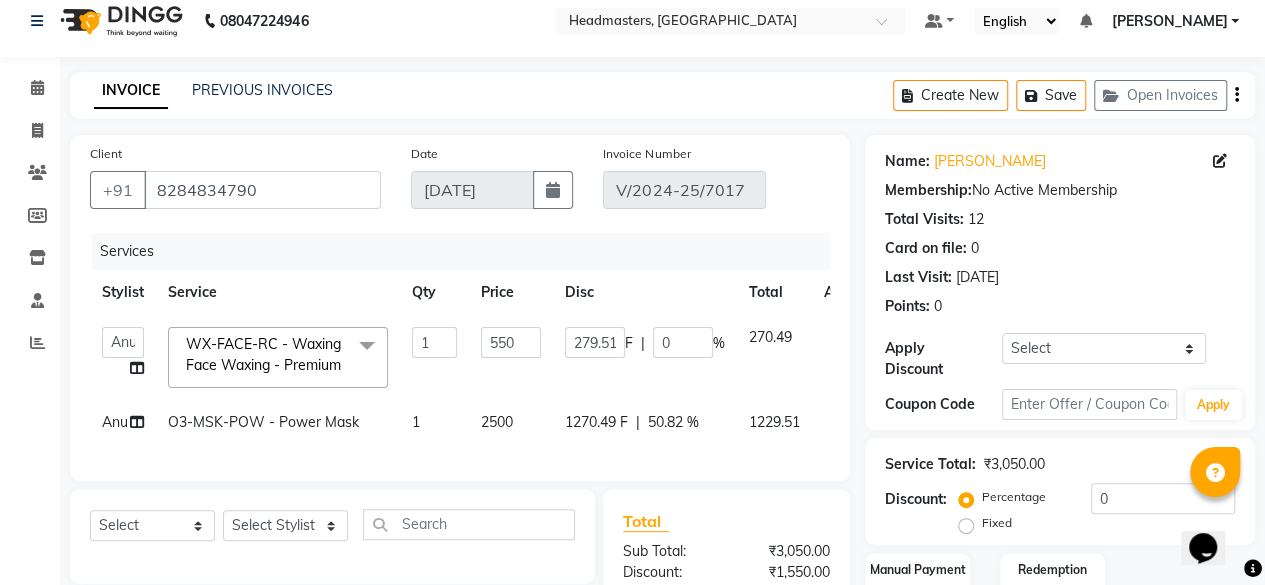 click on "Anu O3-MSK-POW - Power Mask 1 2500 1270.49 F | 50.82 % 1229.51" 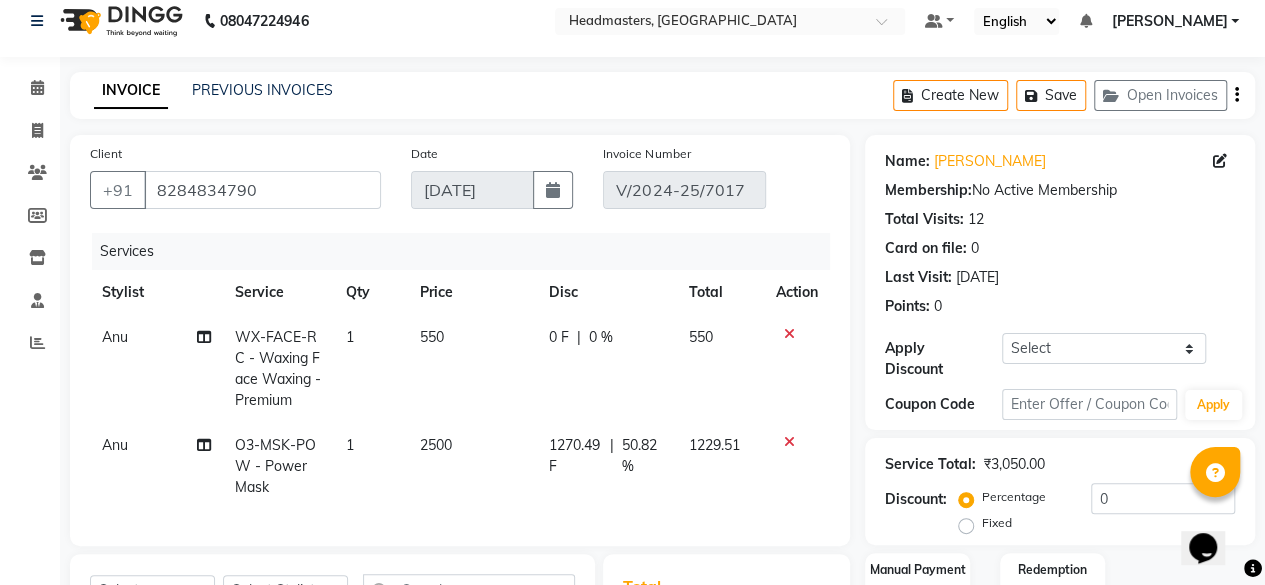 click on "50.82 %" 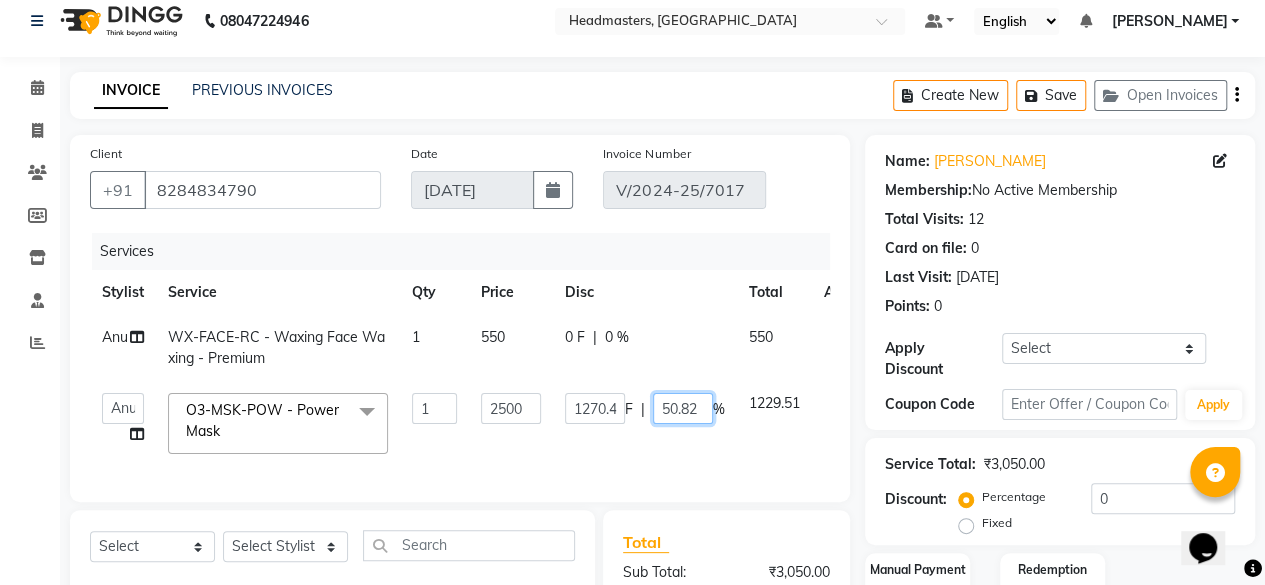click on "50.82" 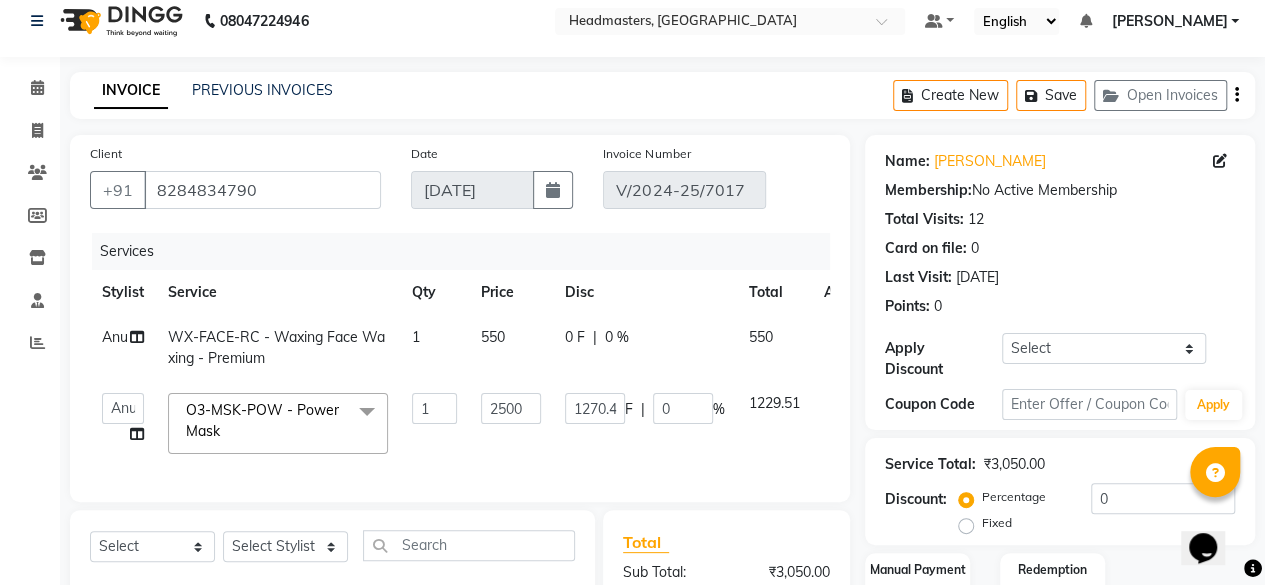 click on "1270.49 F | 0 %" 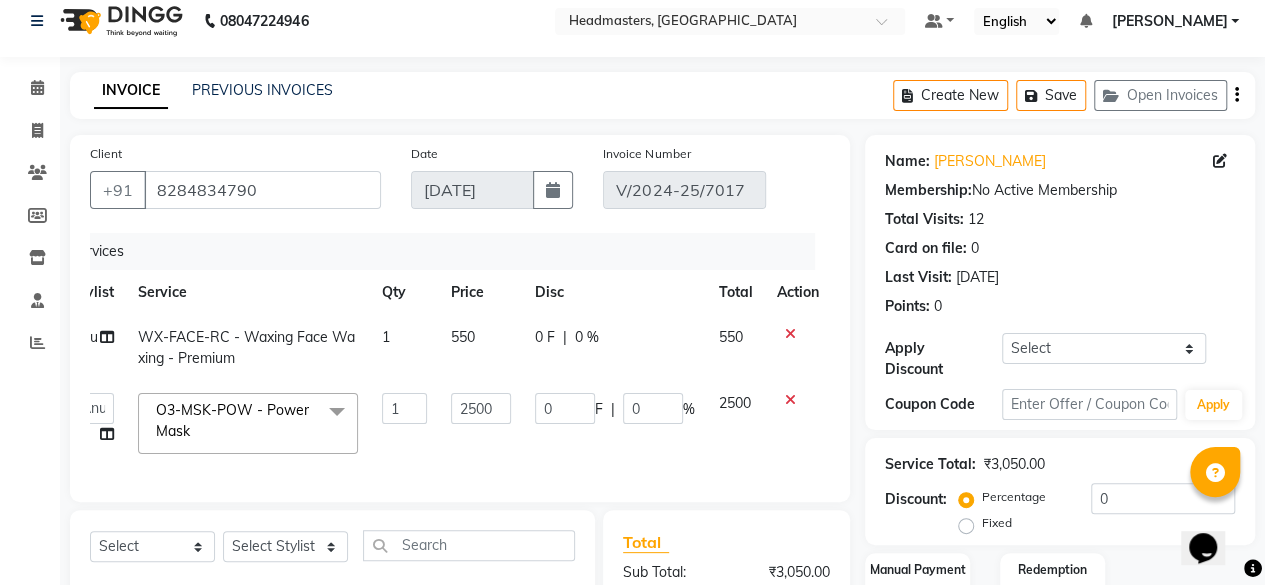 scroll, scrollTop: 0, scrollLeft: 0, axis: both 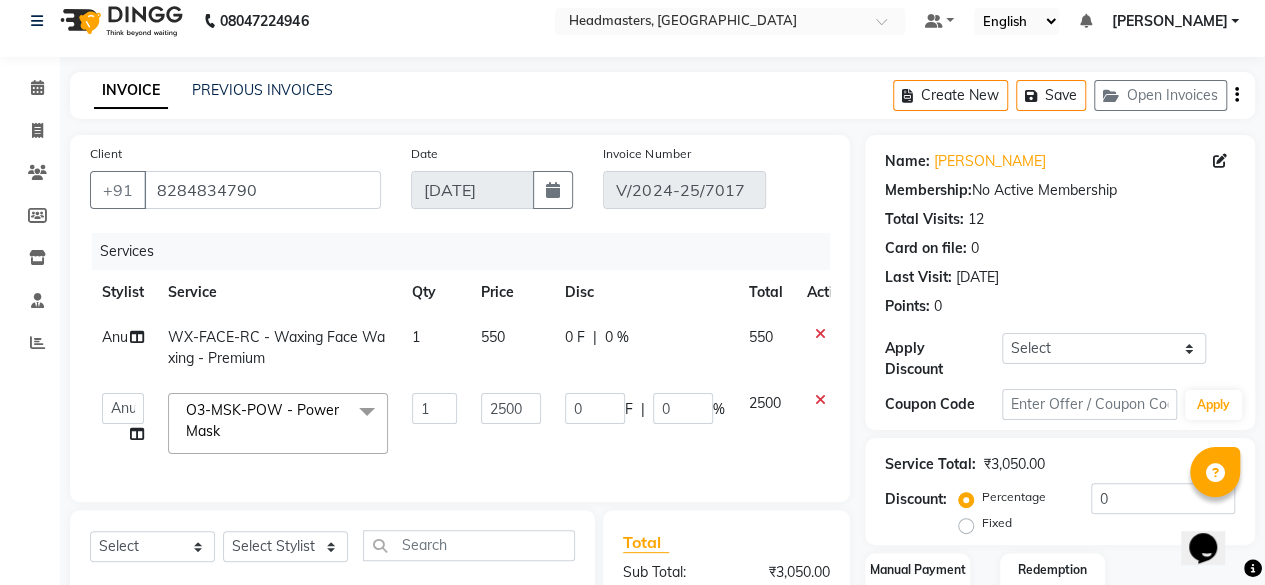 click on "550" 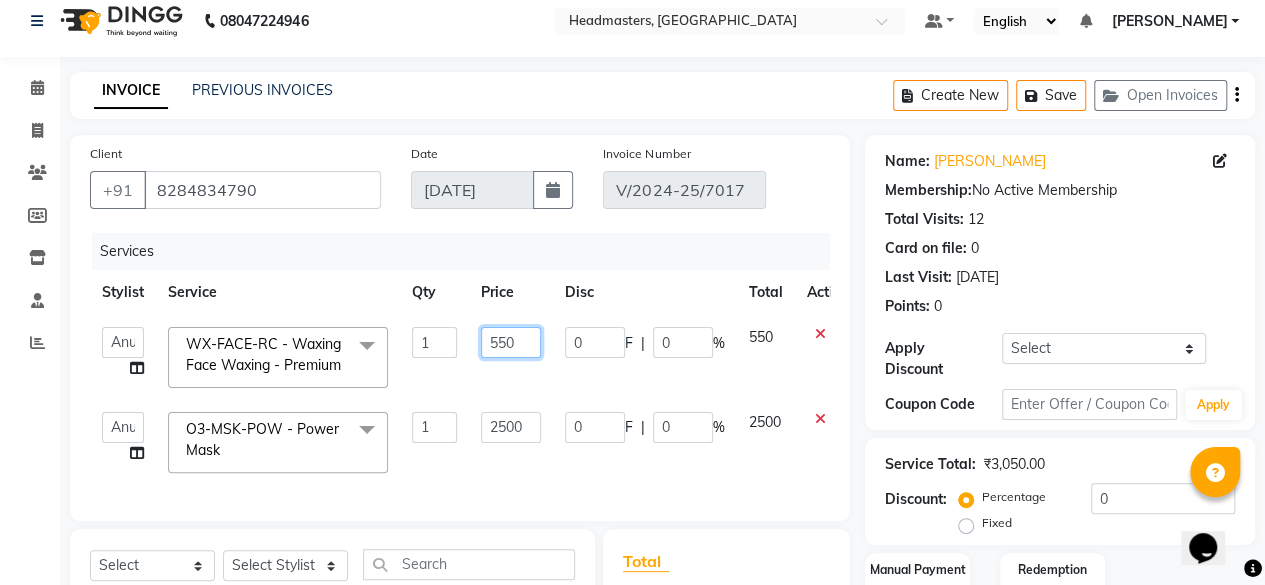 click on "550" 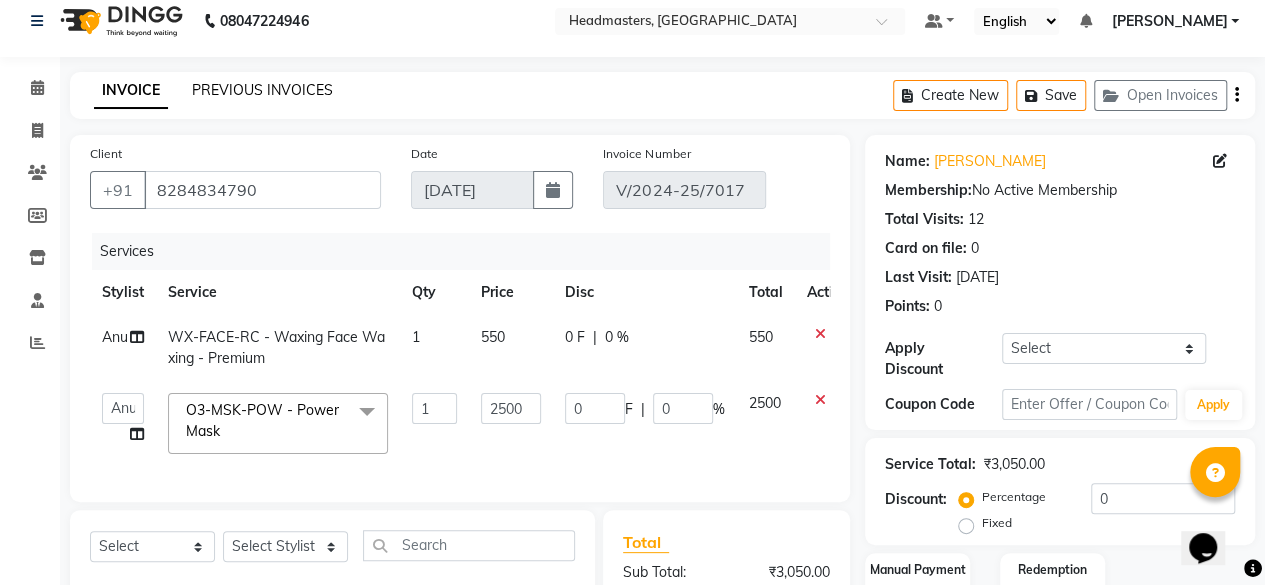click on "PREVIOUS INVOICES" 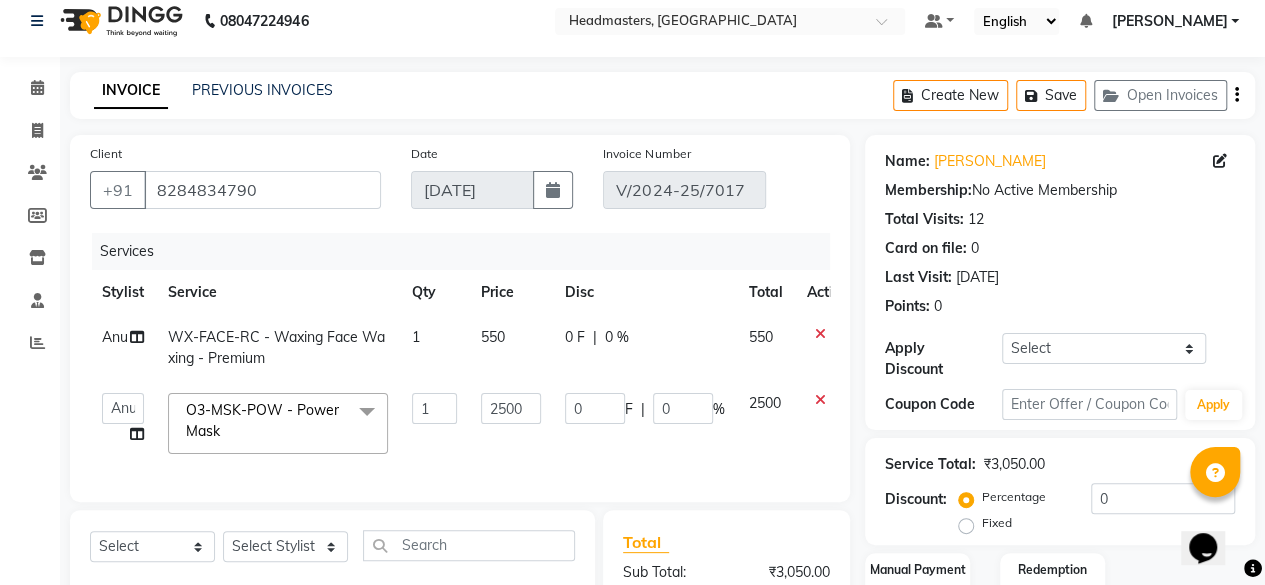 click on "INVOICE PREVIOUS INVOICES Create New   Save   Open Invoices" 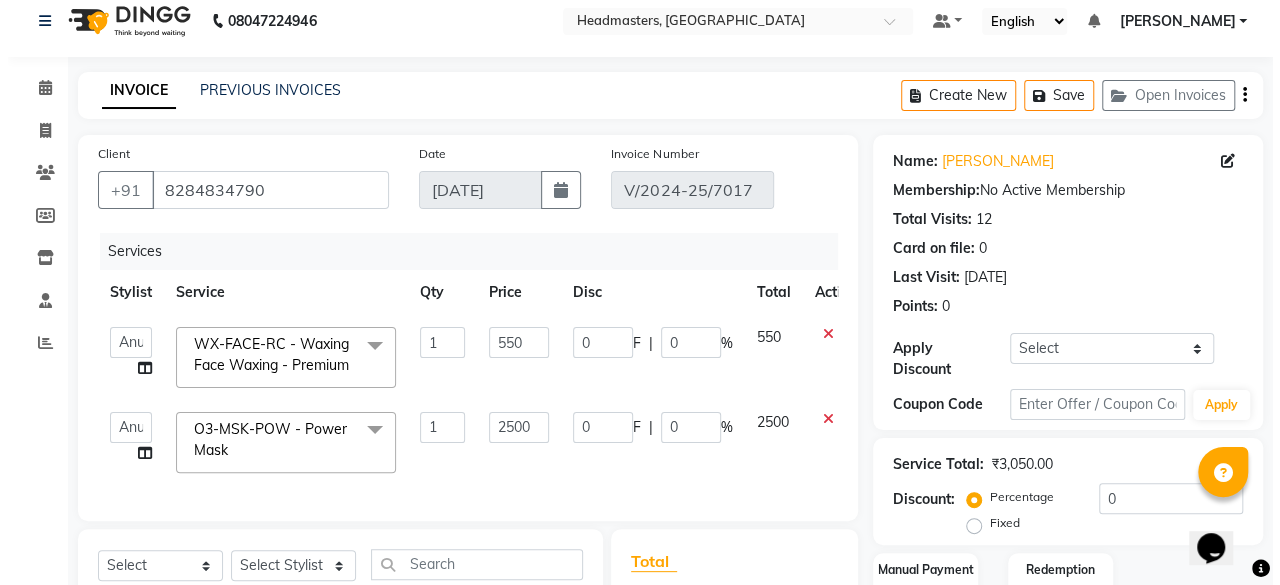 scroll, scrollTop: 0, scrollLeft: 0, axis: both 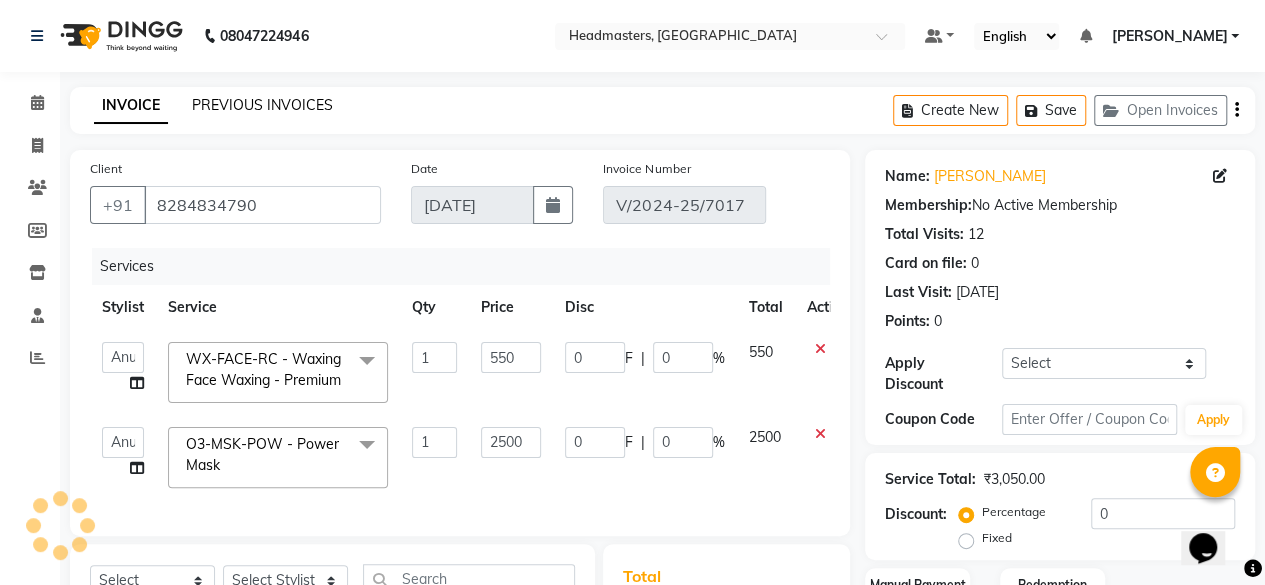 click on "PREVIOUS INVOICES" 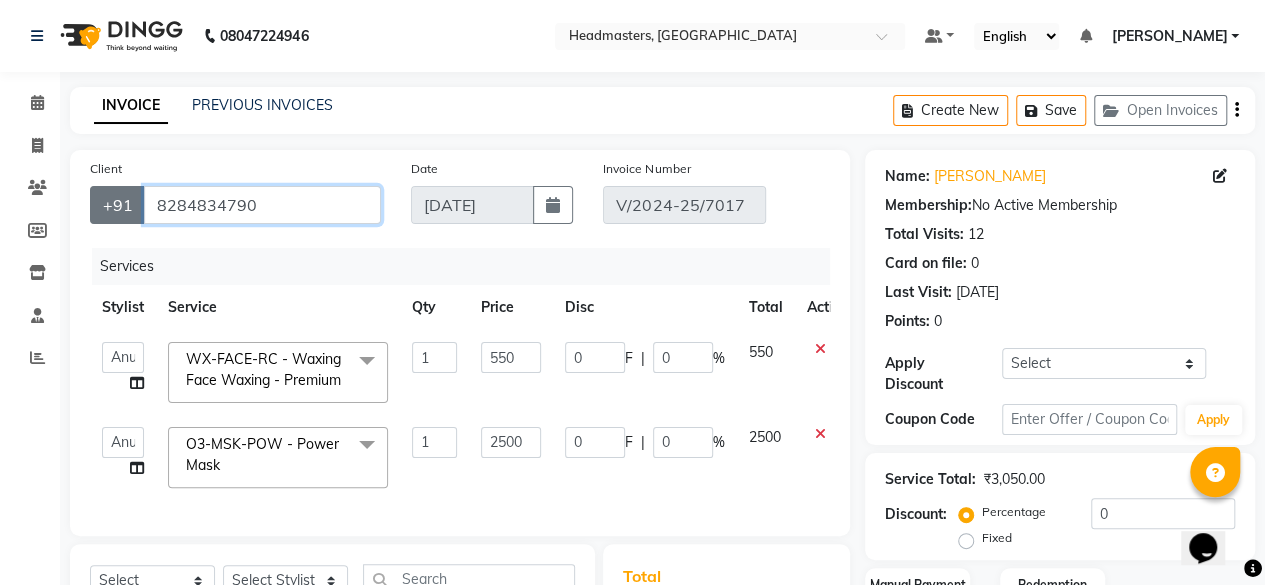drag, startPoint x: 316, startPoint y: 213, endPoint x: 124, endPoint y: 209, distance: 192.04166 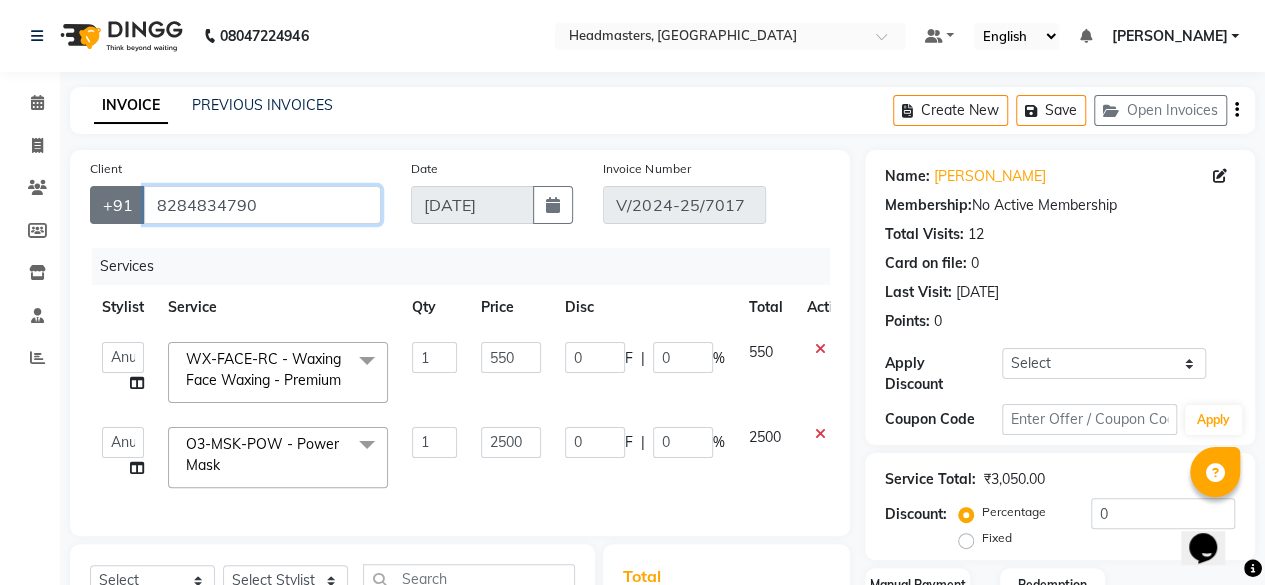 click on "+91 8284834790" 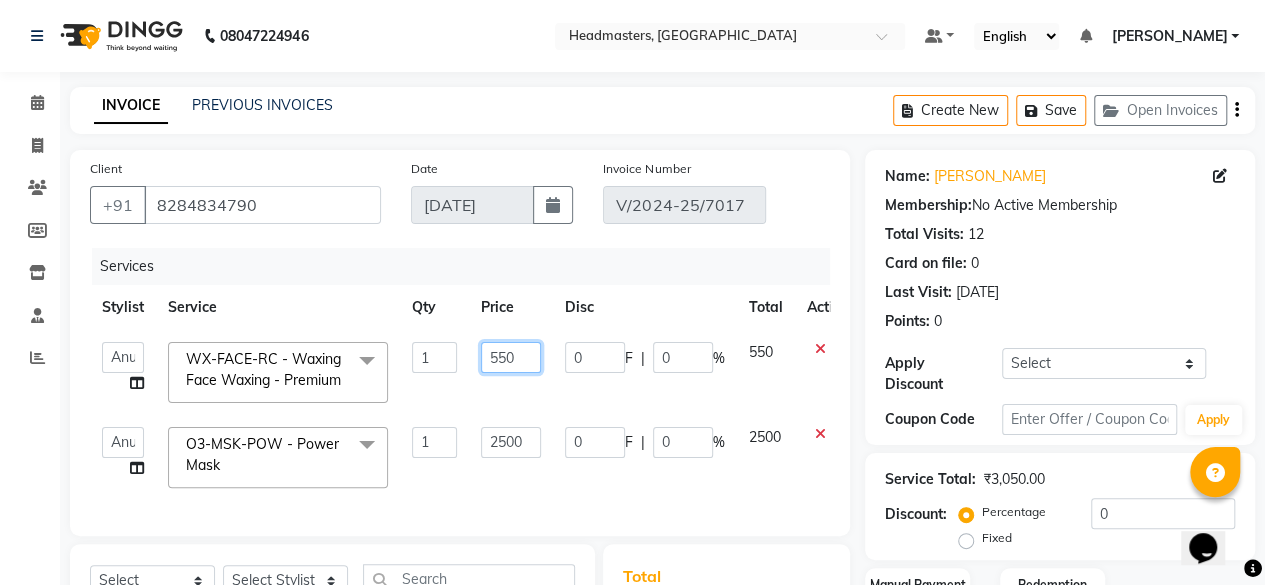 click on "550" 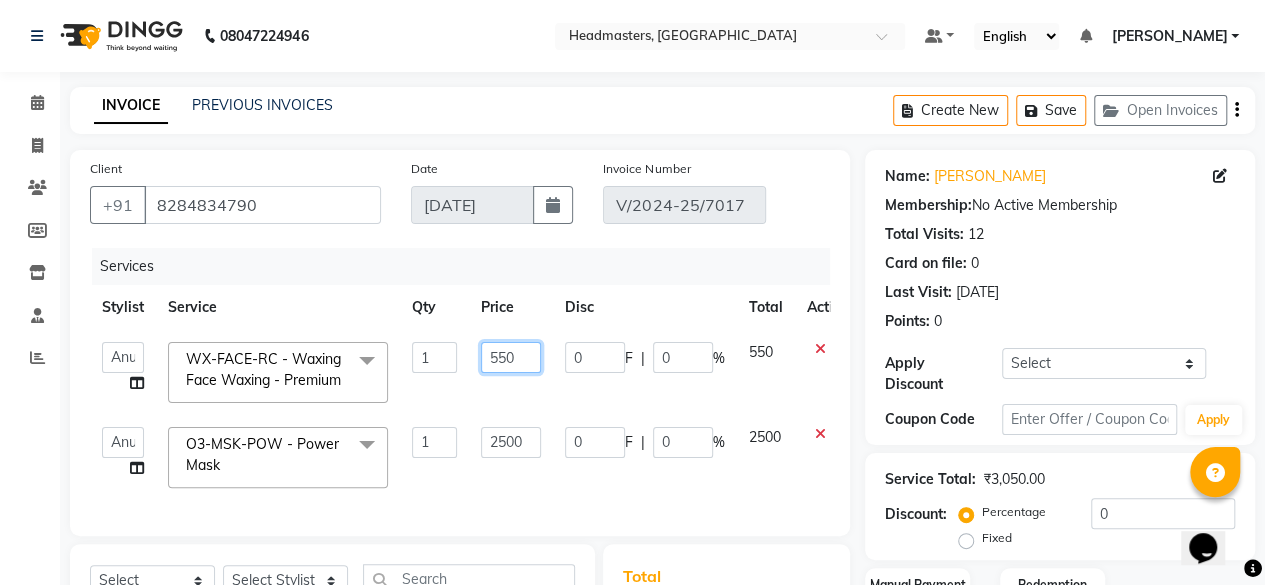 drag, startPoint x: 516, startPoint y: 361, endPoint x: 484, endPoint y: 371, distance: 33.526108 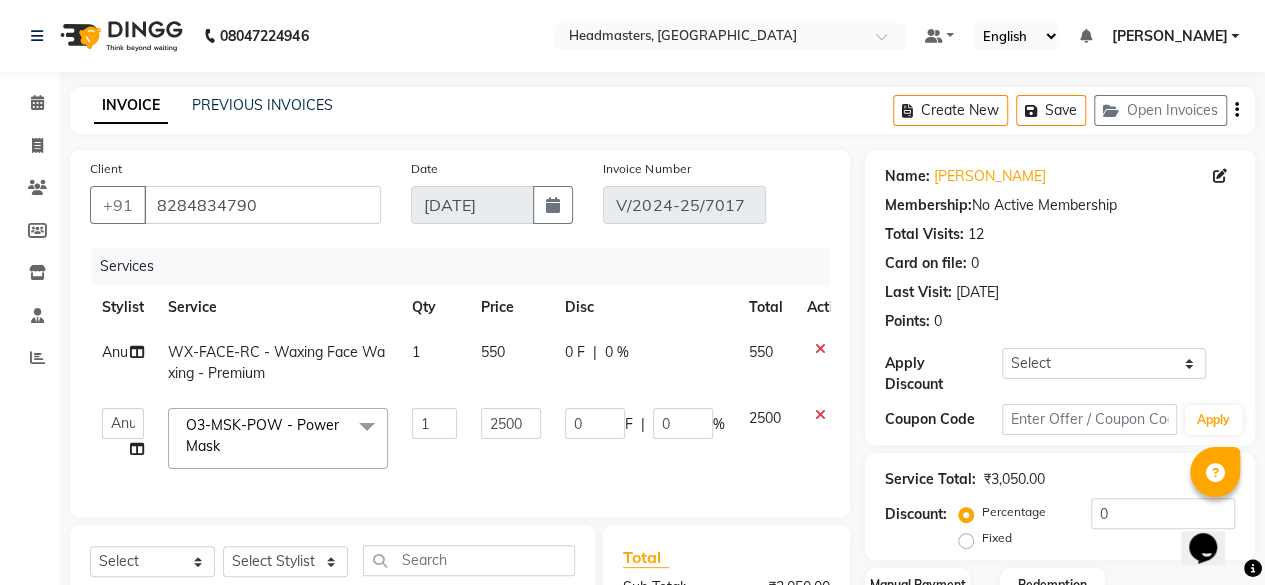 click on "INVOICE PREVIOUS INVOICES" 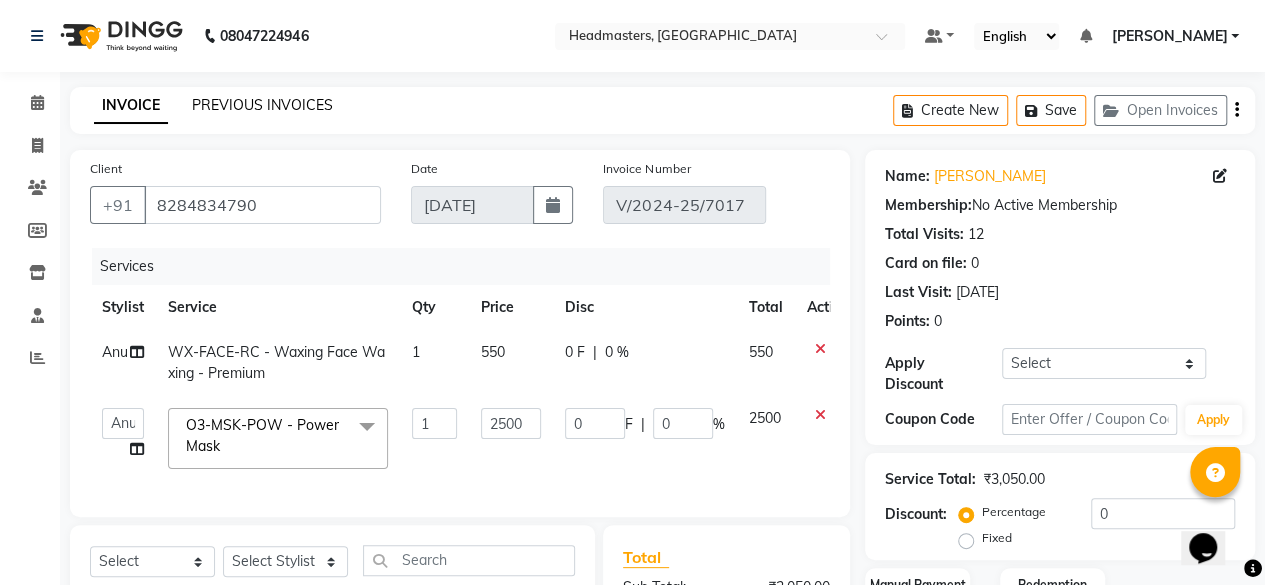 click on "PREVIOUS INVOICES" 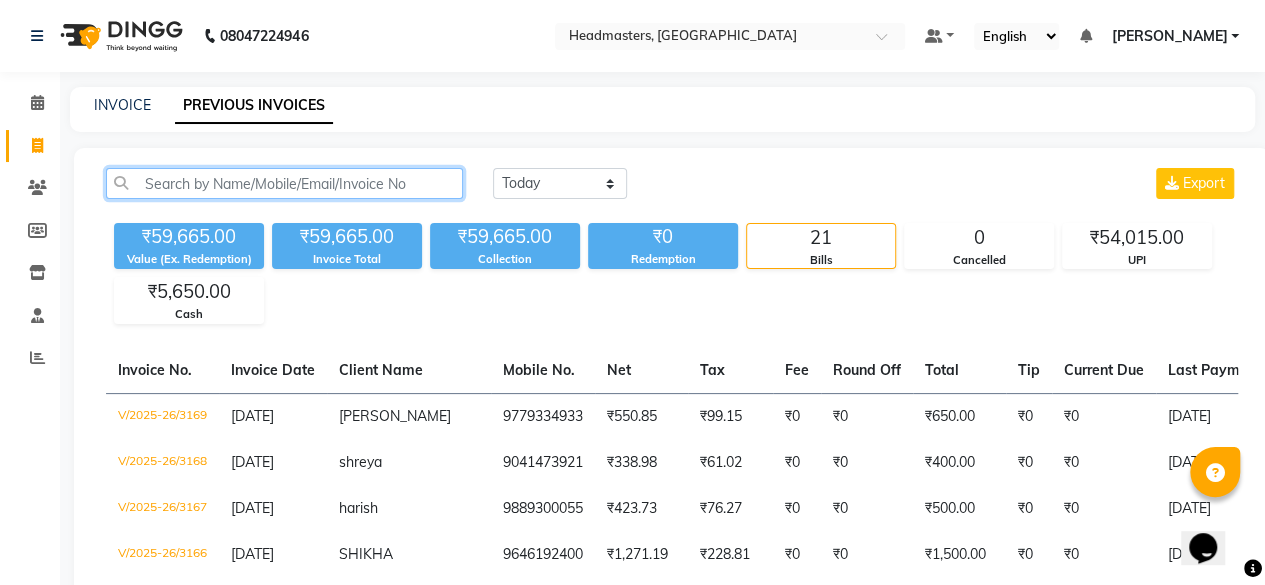 click 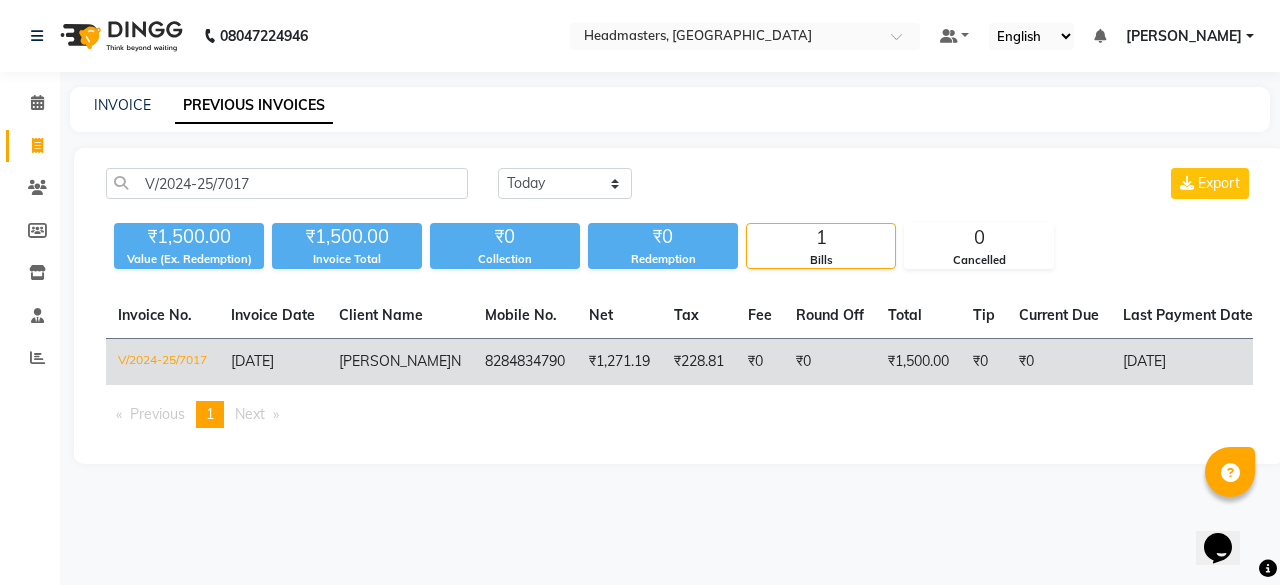 click on "8284834790" 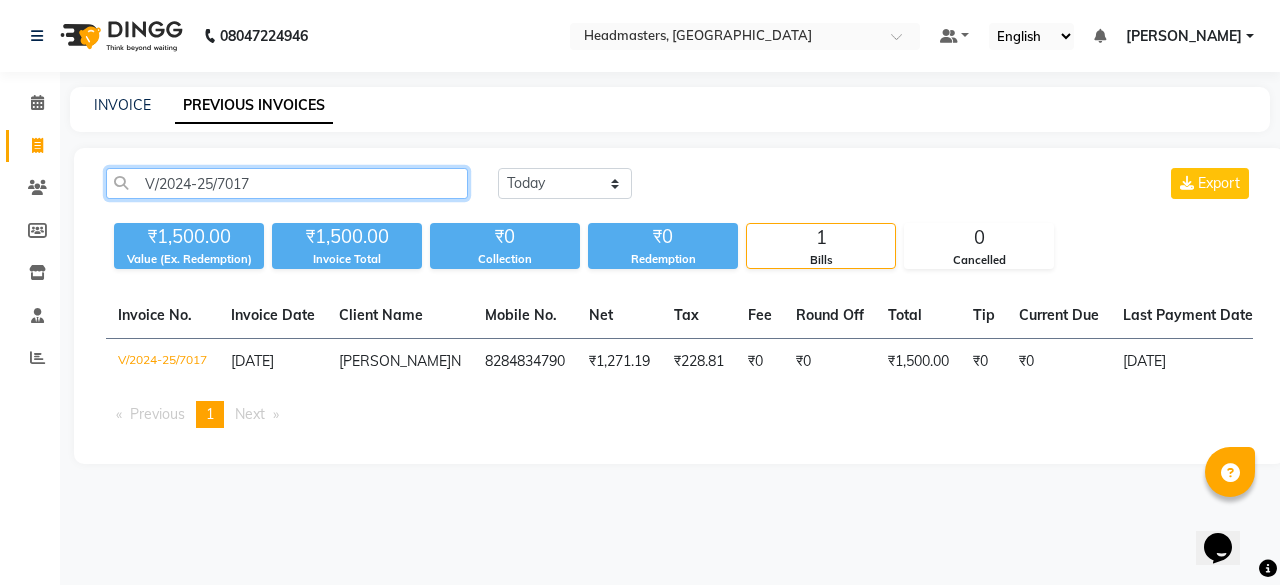 drag, startPoint x: 280, startPoint y: 189, endPoint x: 131, endPoint y: 195, distance: 149.12076 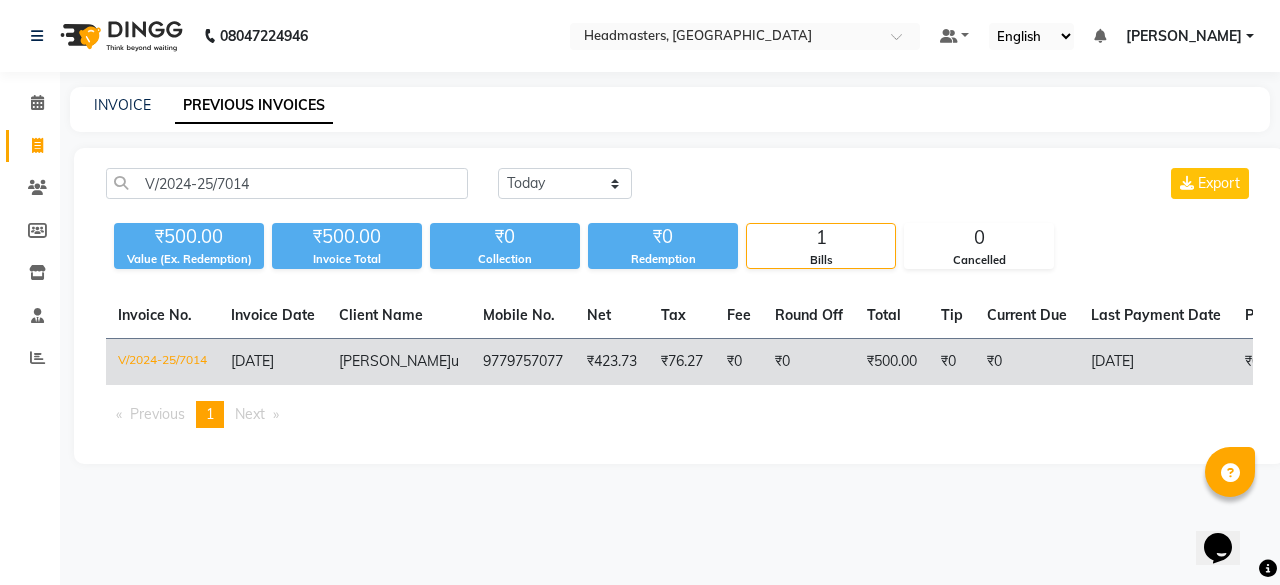 click on "₹76.27" 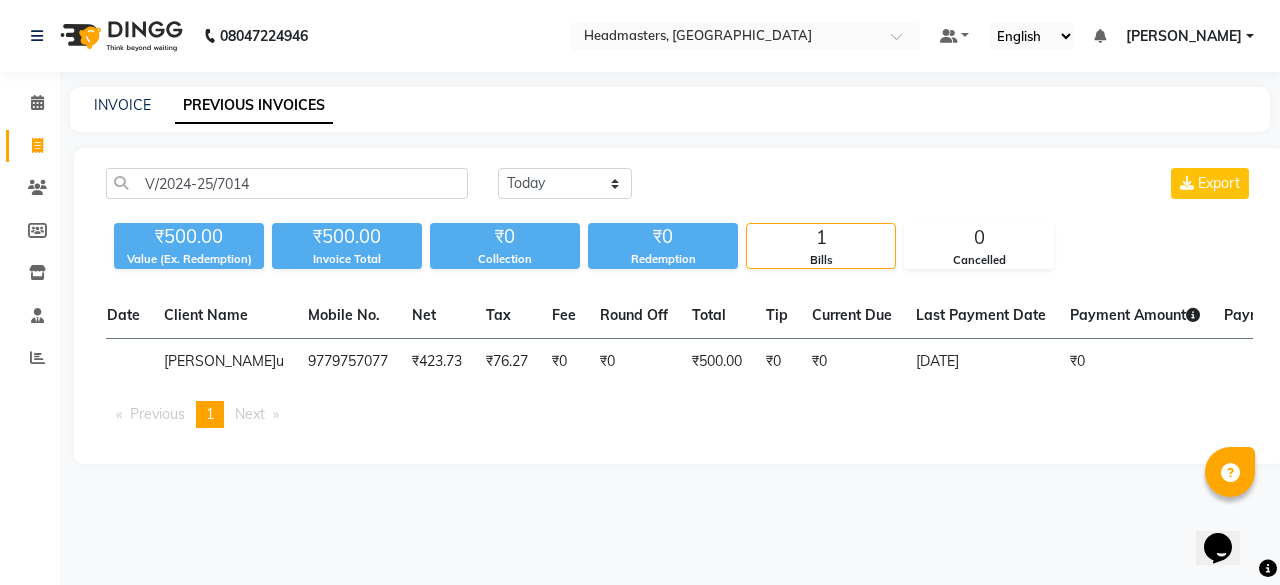 scroll, scrollTop: 0, scrollLeft: 0, axis: both 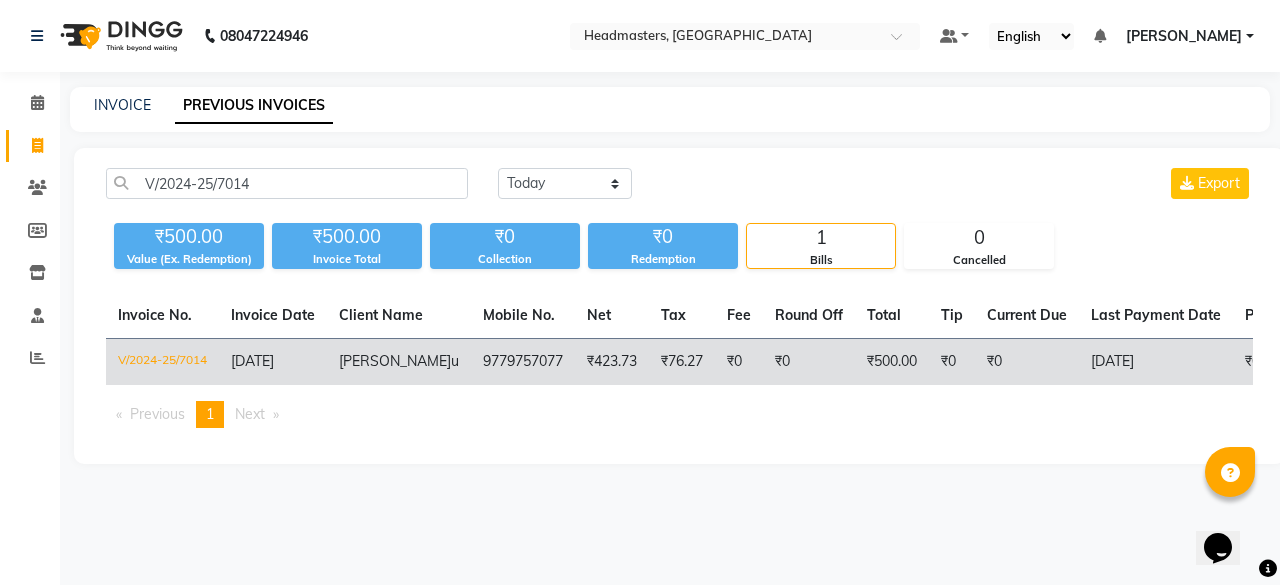 click on "₹423.73" 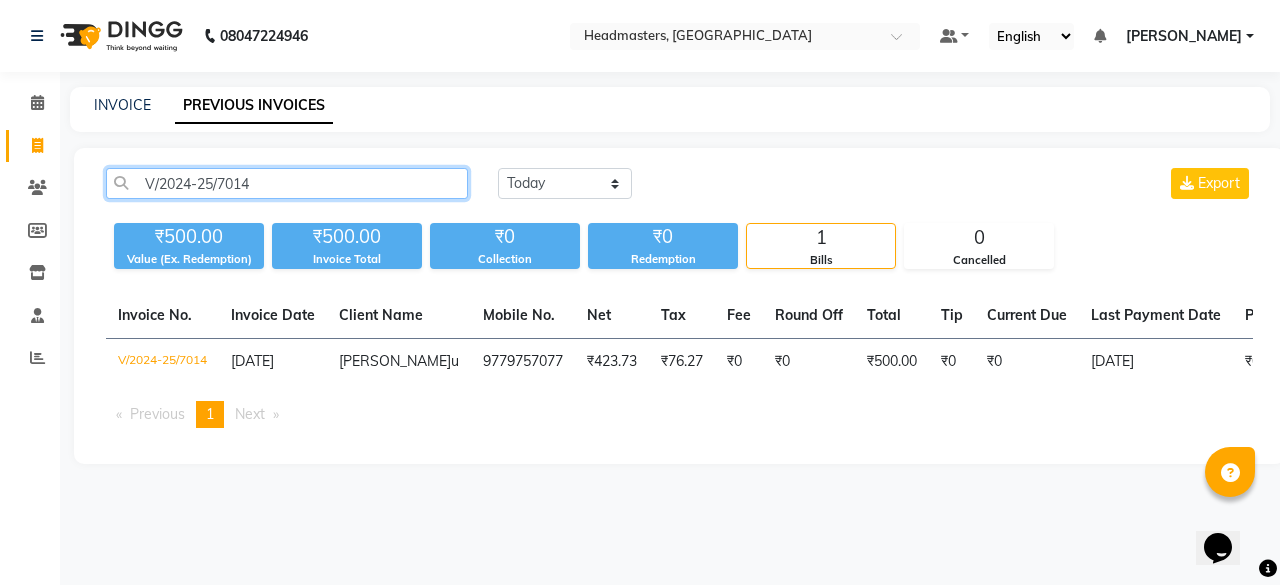 drag, startPoint x: 267, startPoint y: 183, endPoint x: 88, endPoint y: 197, distance: 179.54665 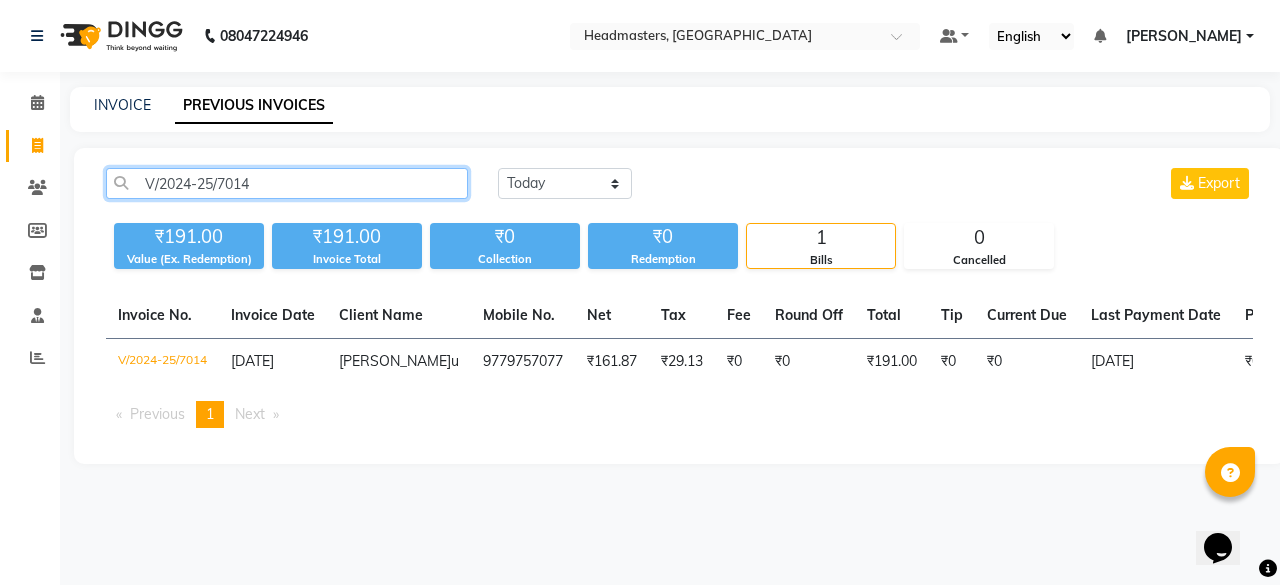 paste on "V/2024-25/7013" 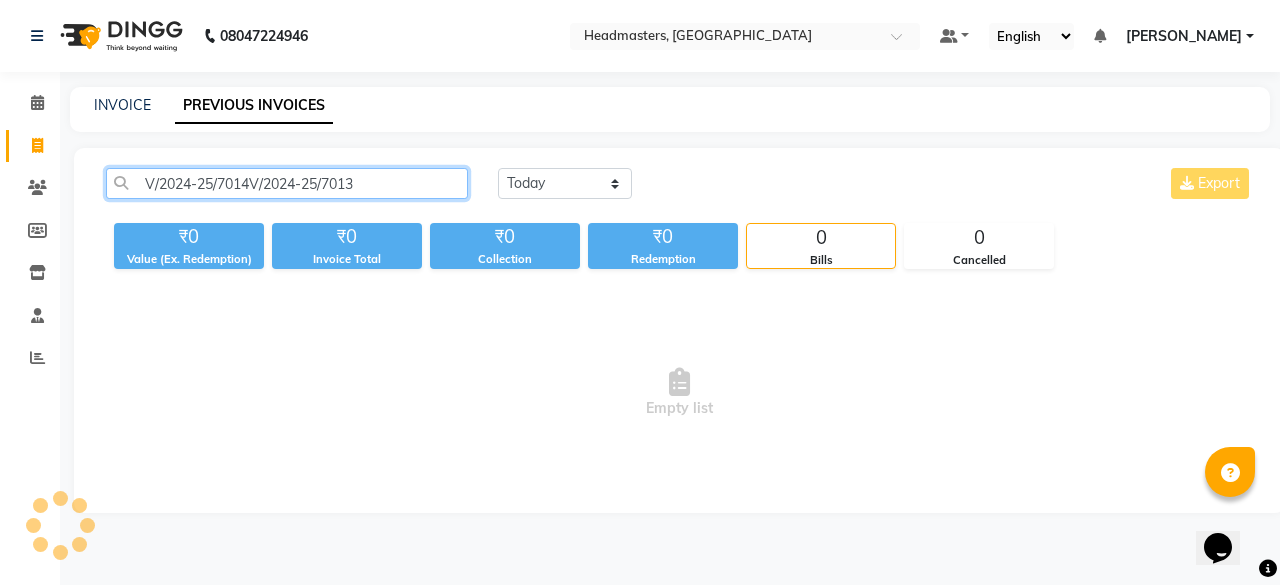 drag, startPoint x: 372, startPoint y: 188, endPoint x: 103, endPoint y: 156, distance: 270.89667 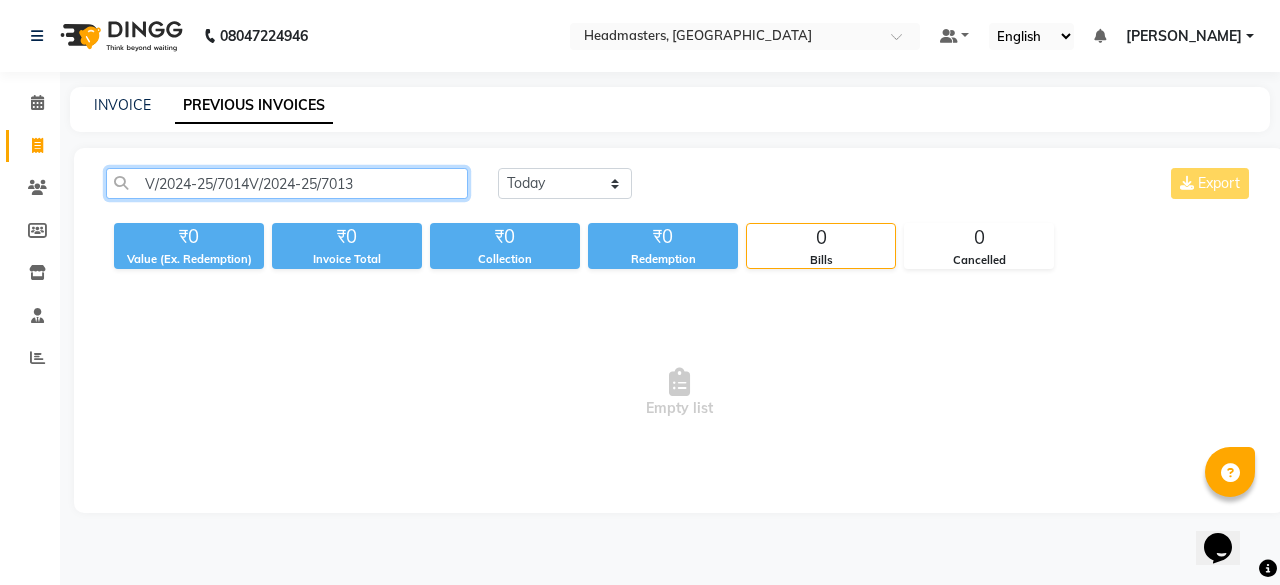 paste 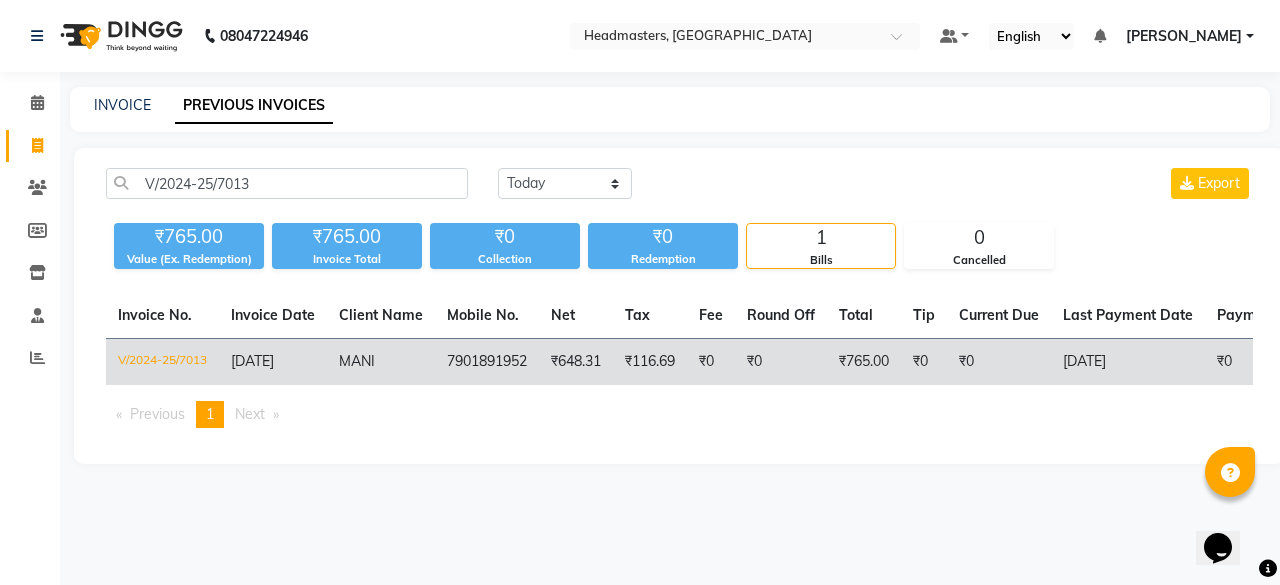 click on "7901891952" 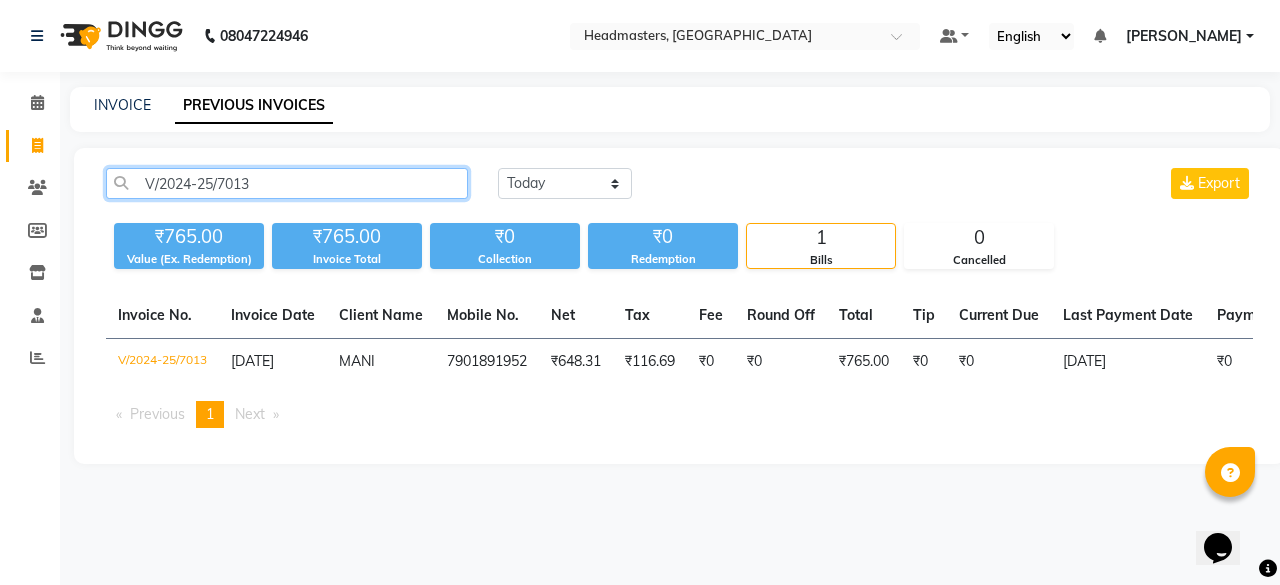 drag, startPoint x: 264, startPoint y: 181, endPoint x: 0, endPoint y: 157, distance: 265.08865 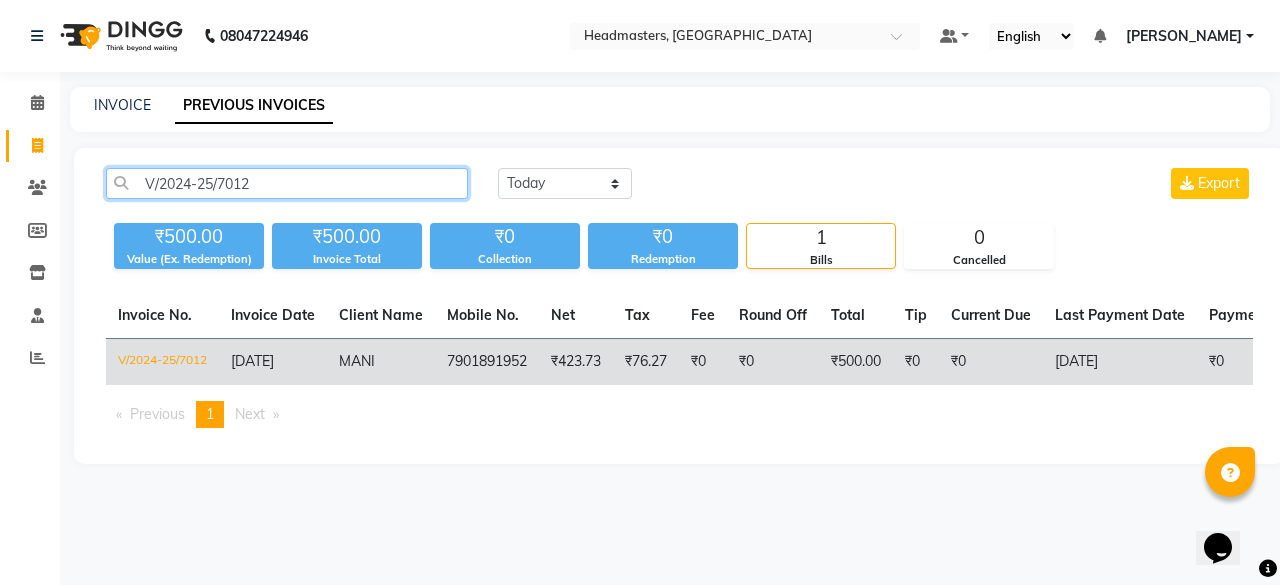 type on "V/2024-25/7012" 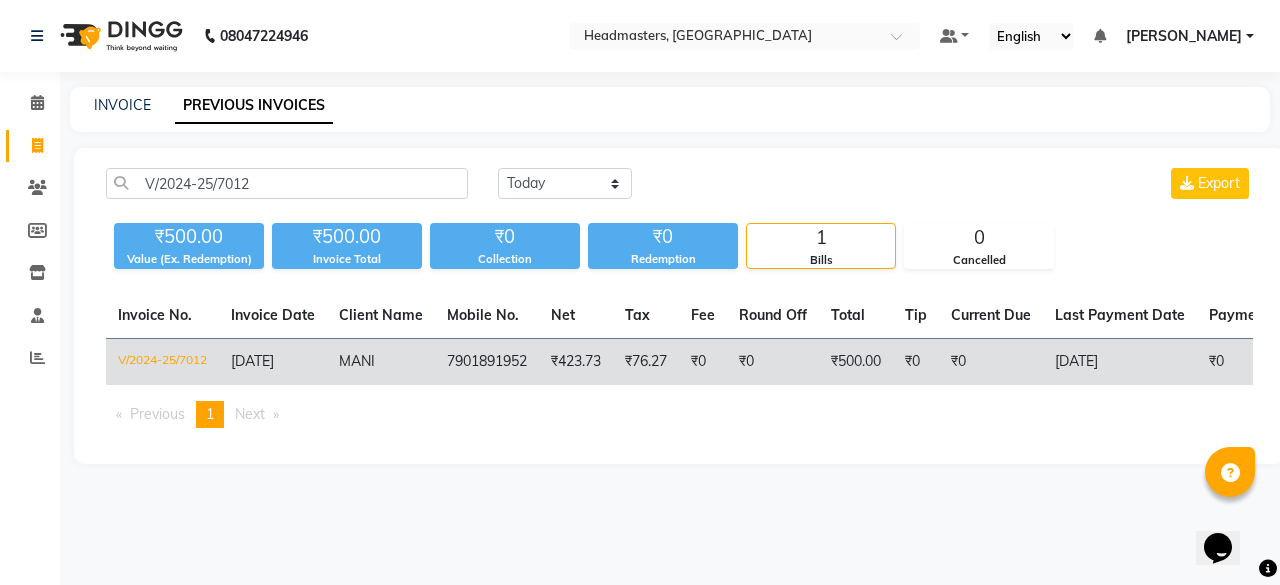 click on "₹0" 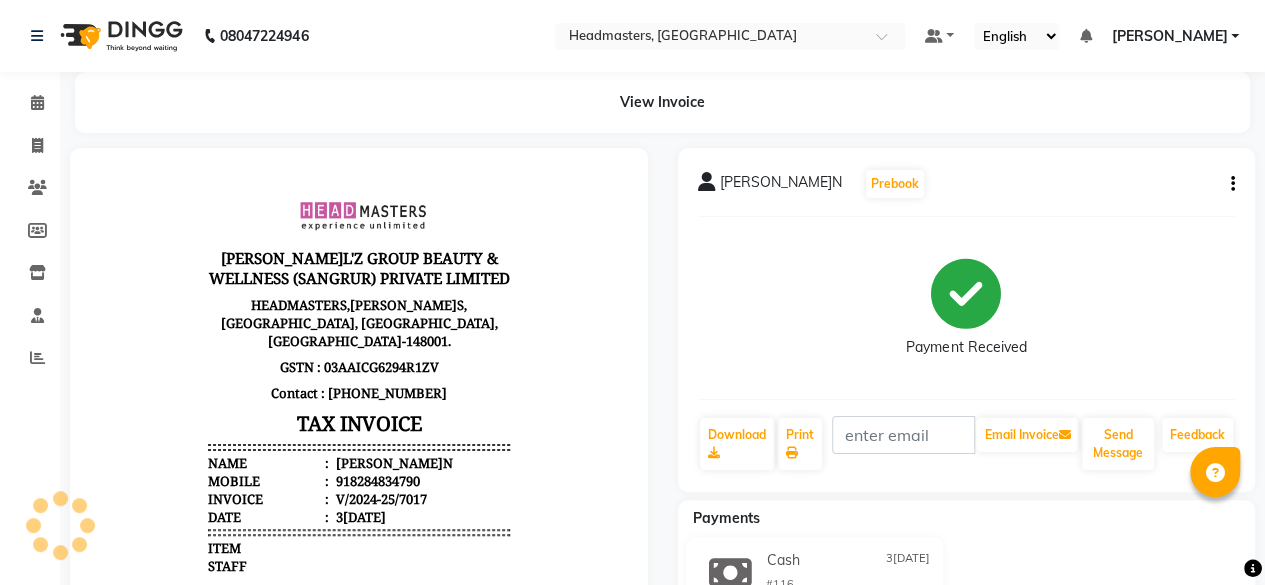 scroll, scrollTop: 0, scrollLeft: 0, axis: both 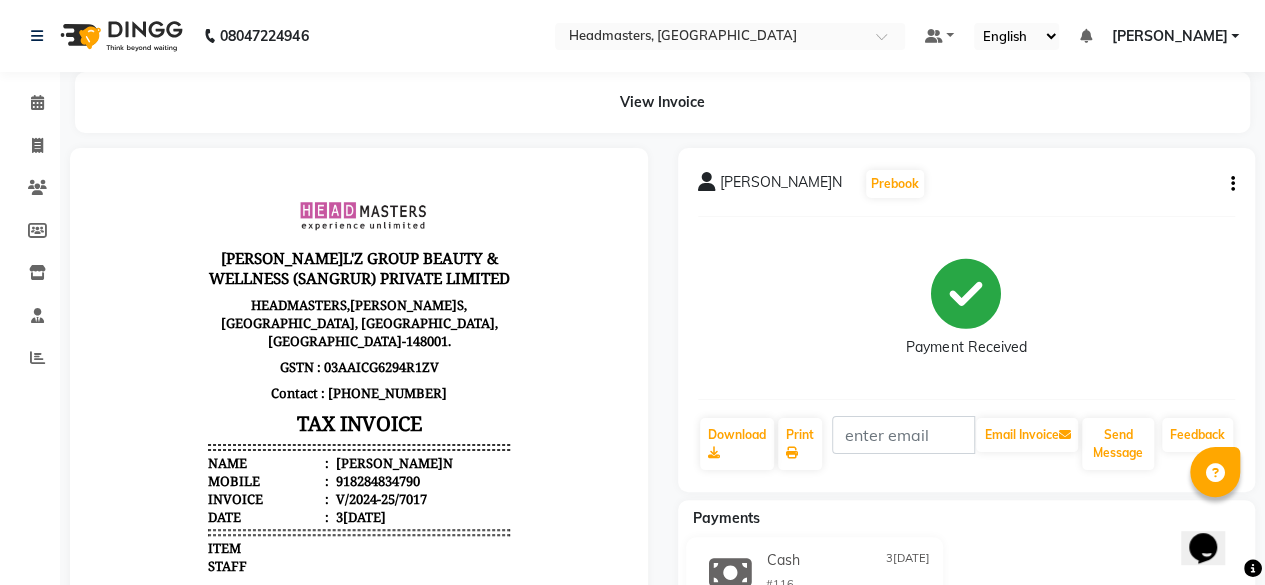 click 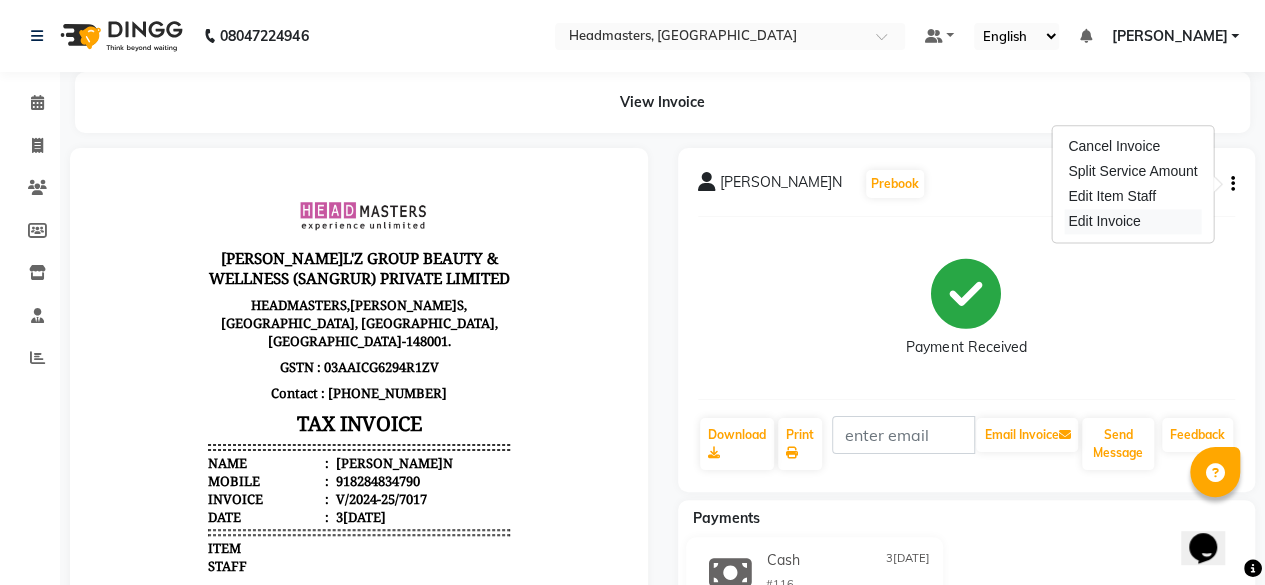 click on "Edit Invoice" at bounding box center [1132, 221] 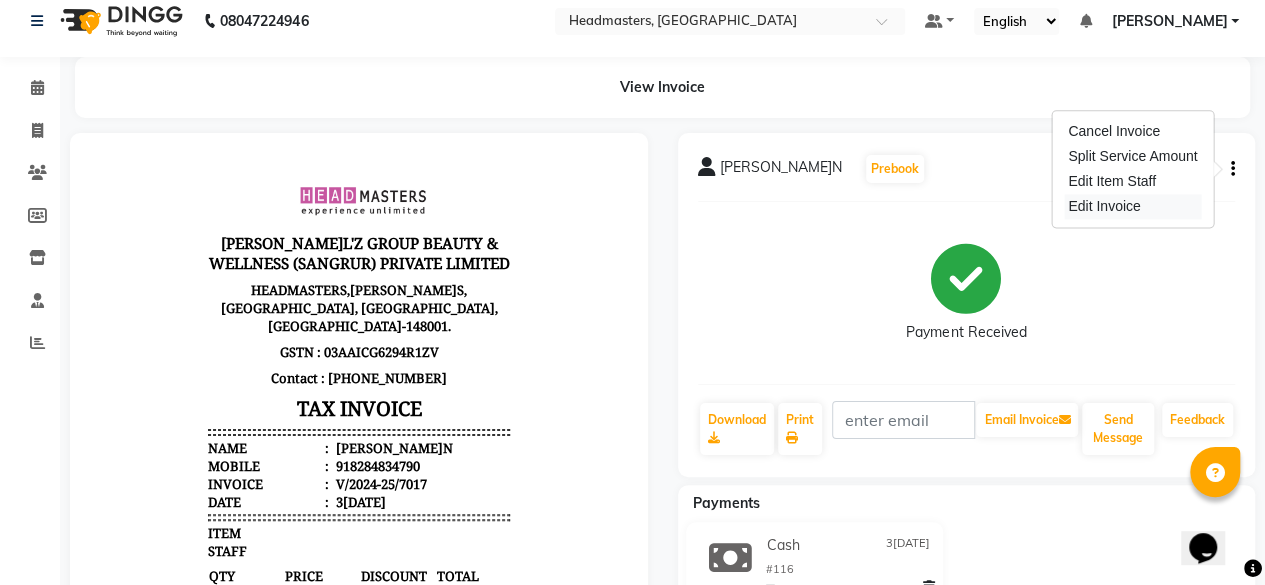 select on "service" 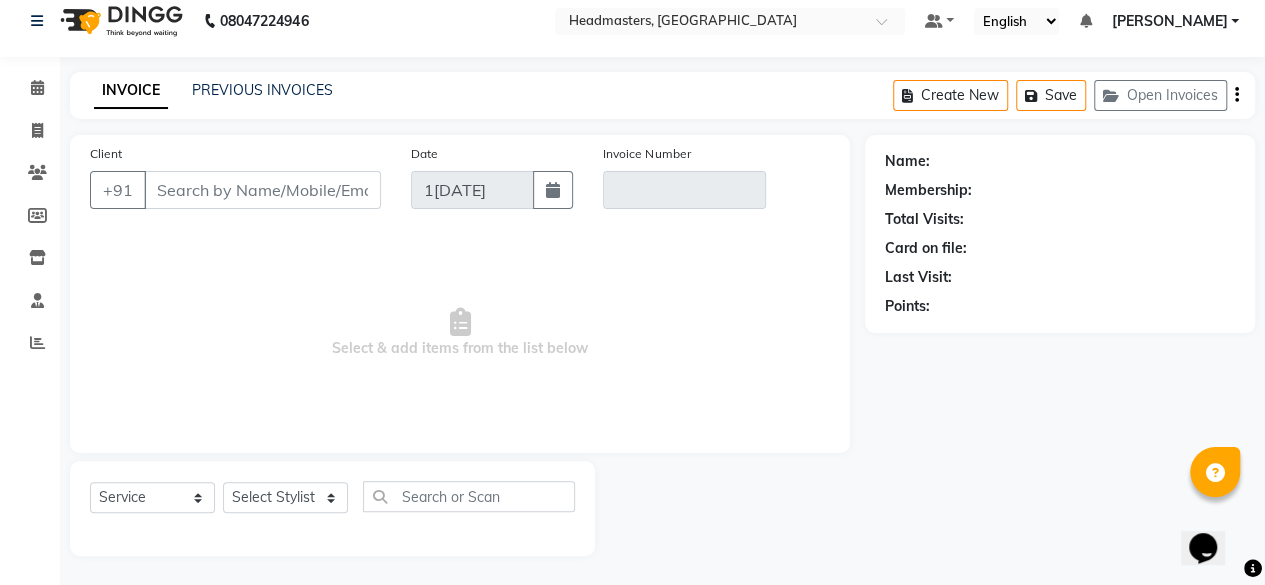 type on "8284834790" 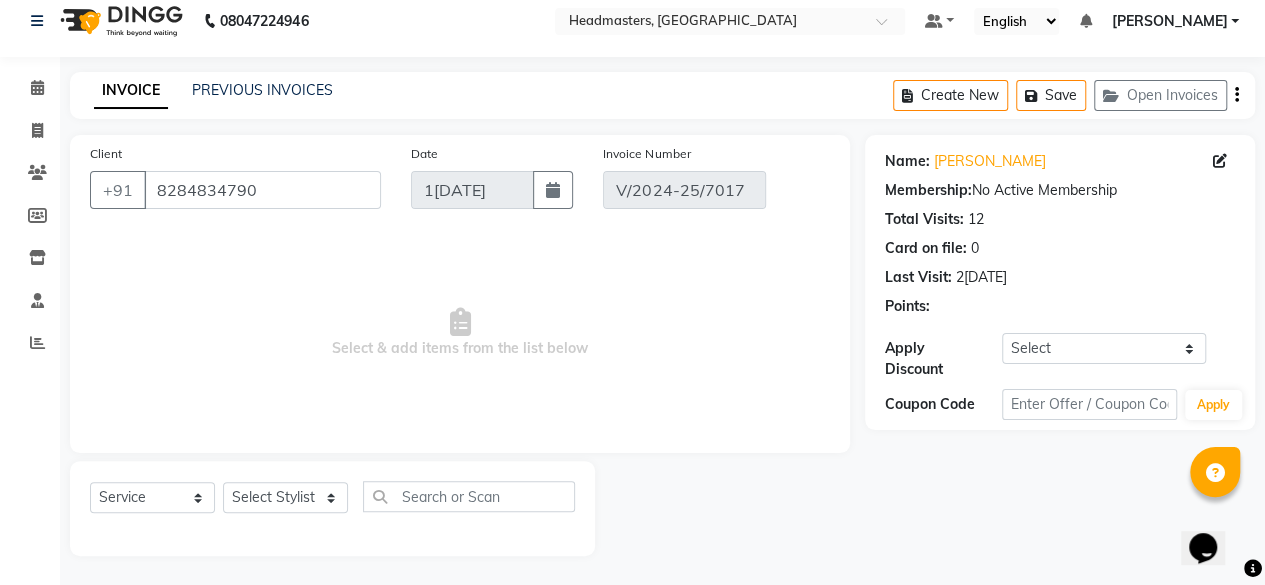 type on "3[DATE]" 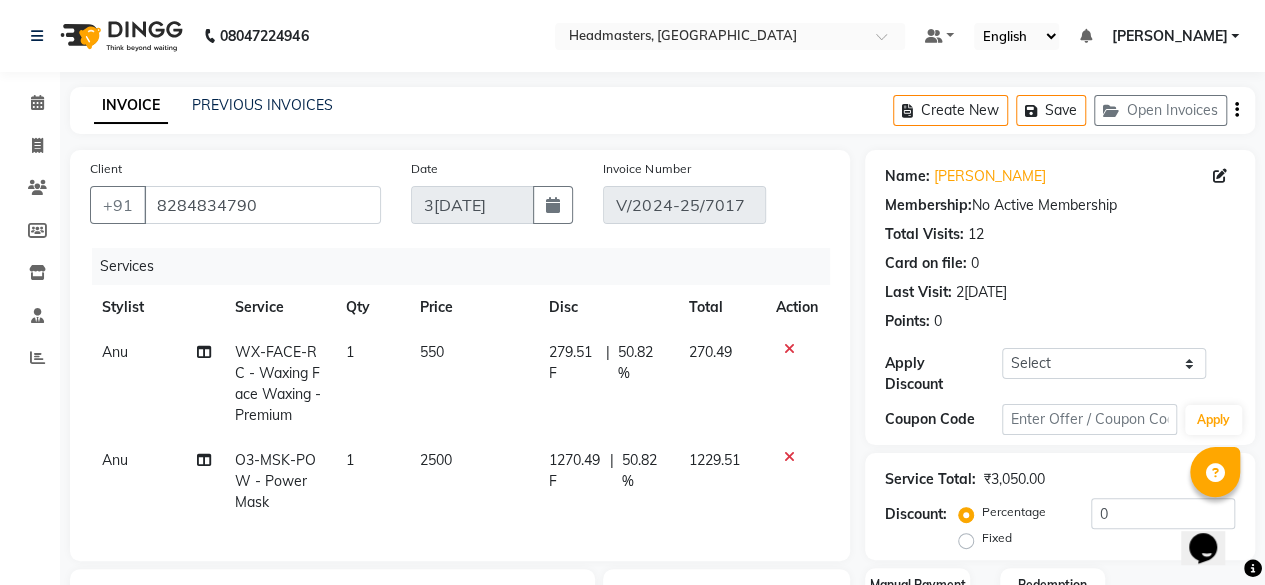 scroll, scrollTop: 0, scrollLeft: 0, axis: both 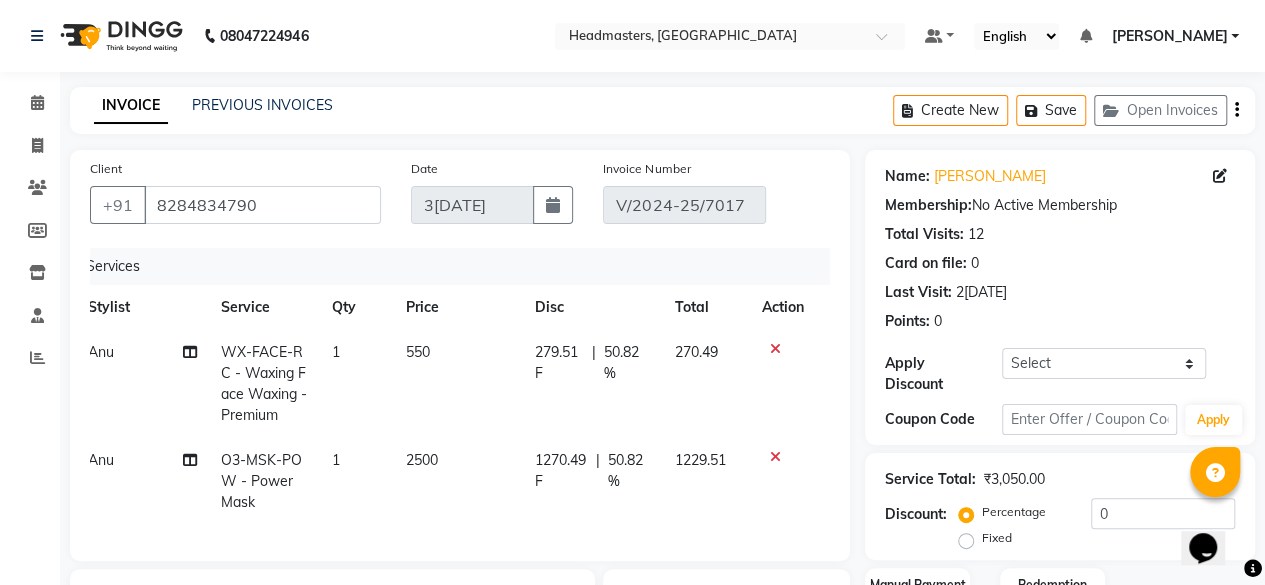 click on "50.82 %" 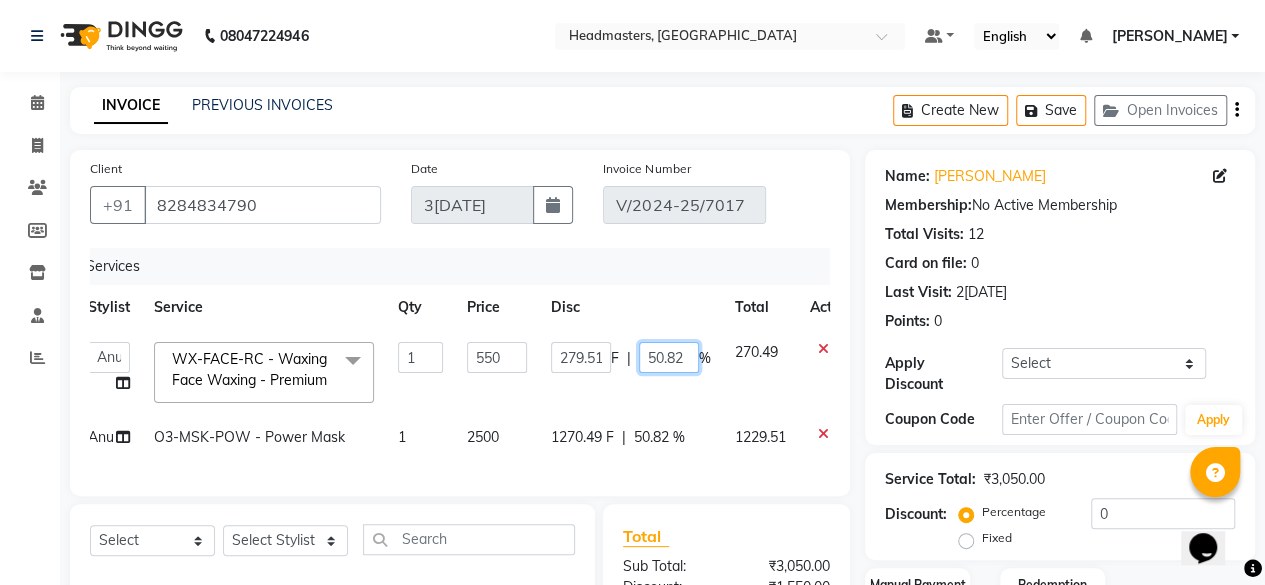 click on "50.82" 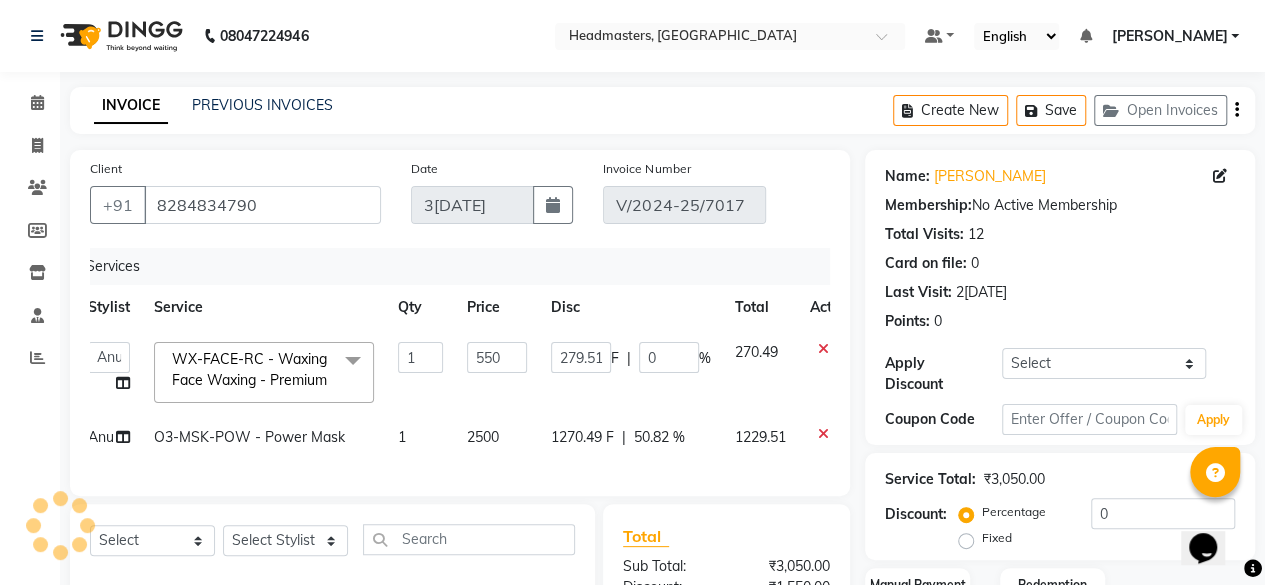 click on "Anu O3-MSK-POW - Power Mask 1 2500 1270.49 F | 50.82 % 1229.51" 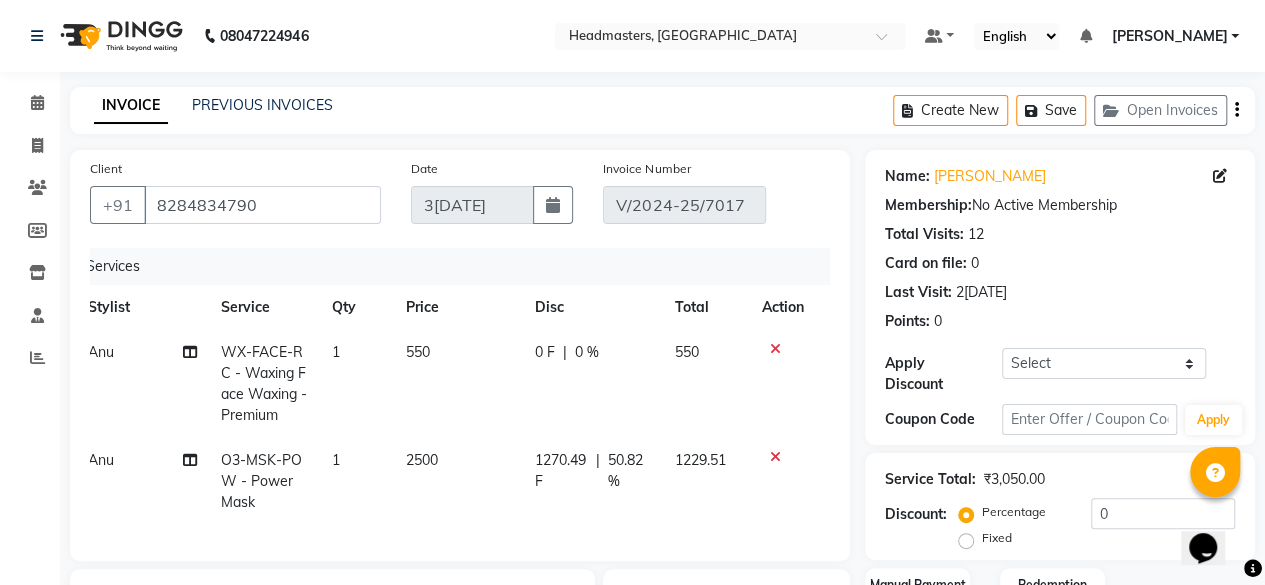 click on "50.82 %" 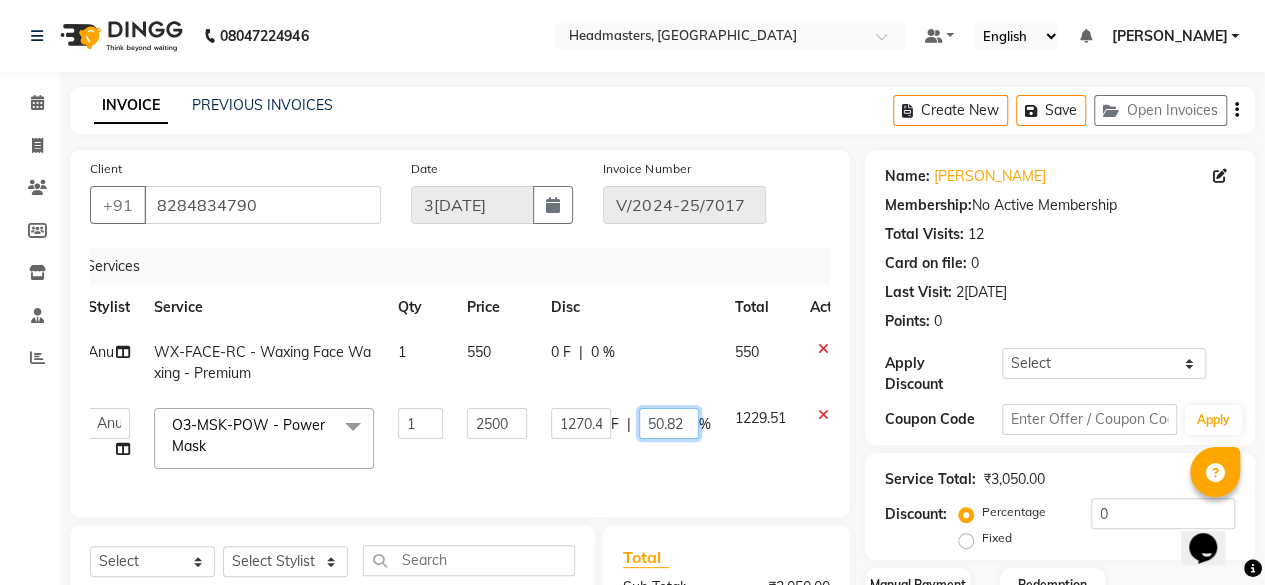 click on "50.82" 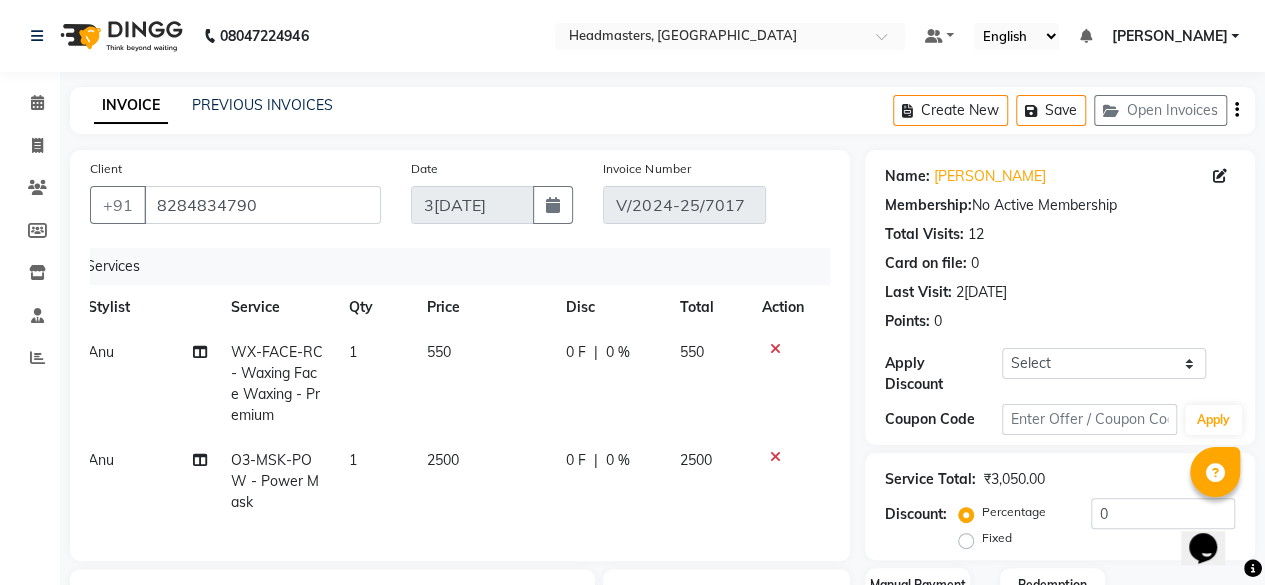 click on "Anu O3-MSK-POW - Power Mask 1 2500 0 F | 0 % 2500" 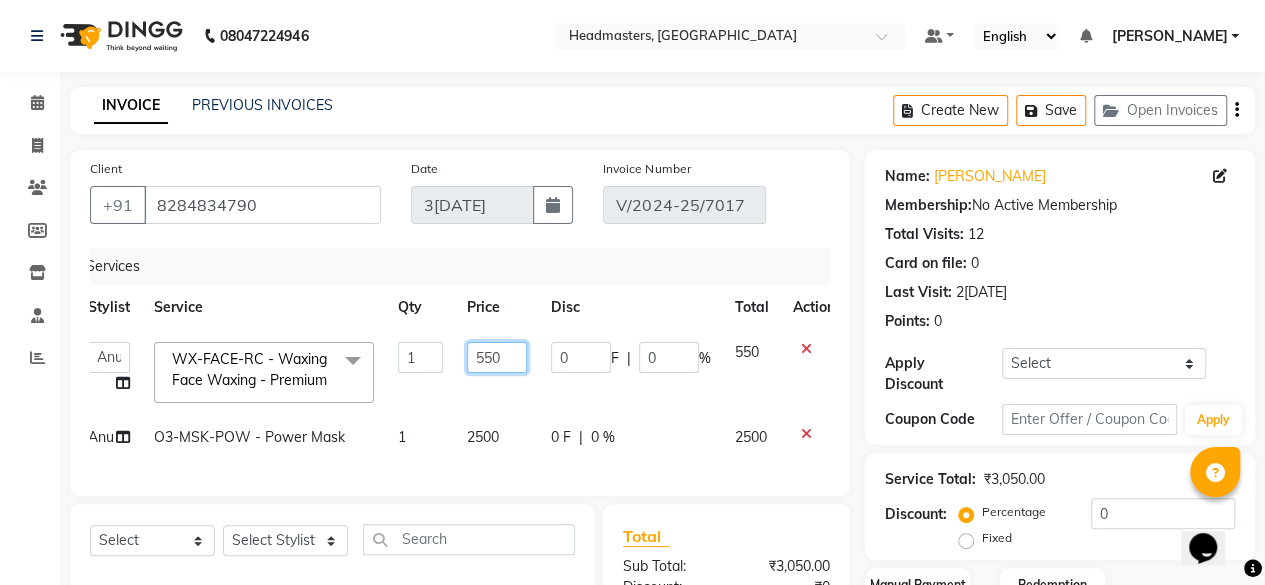 click on "550" 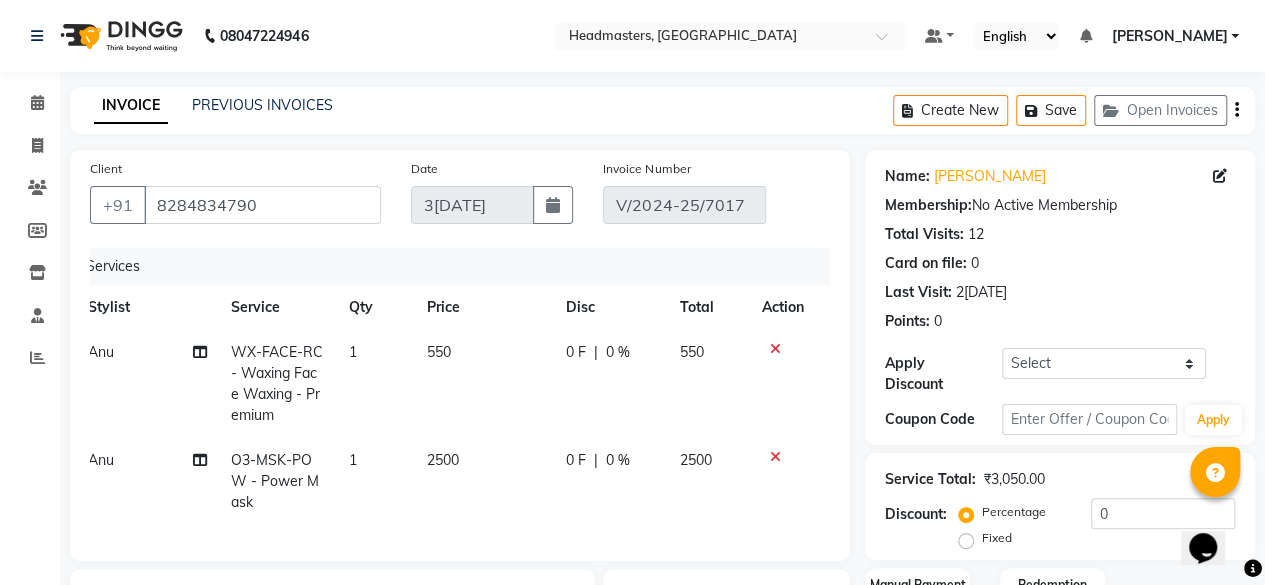 click on "550" 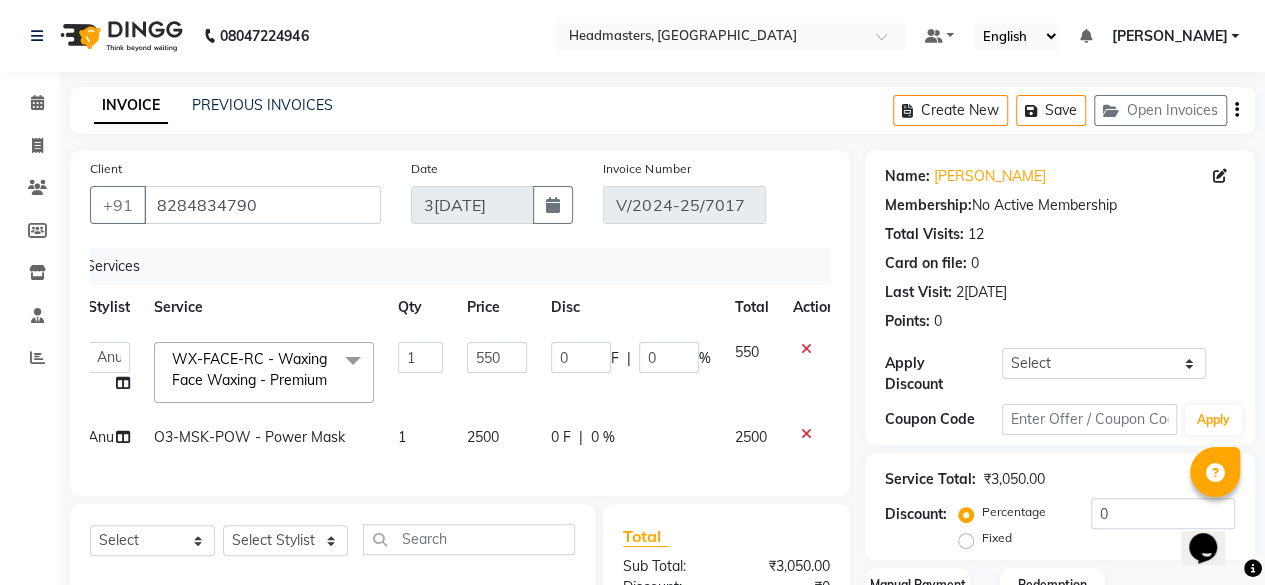 click on "1" 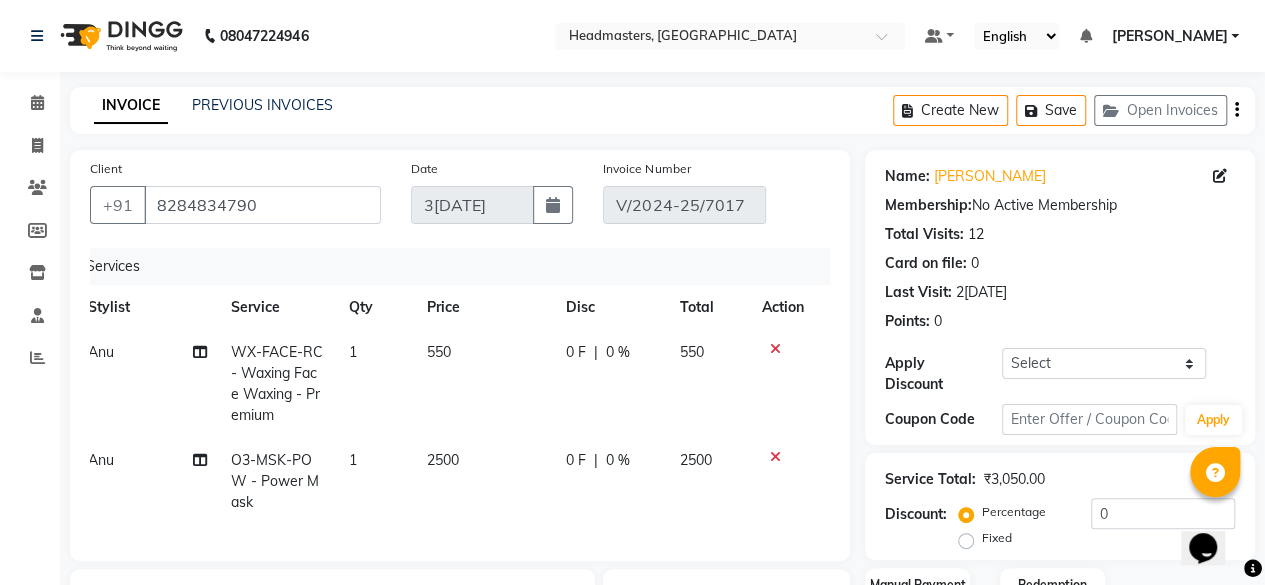 click on "550" 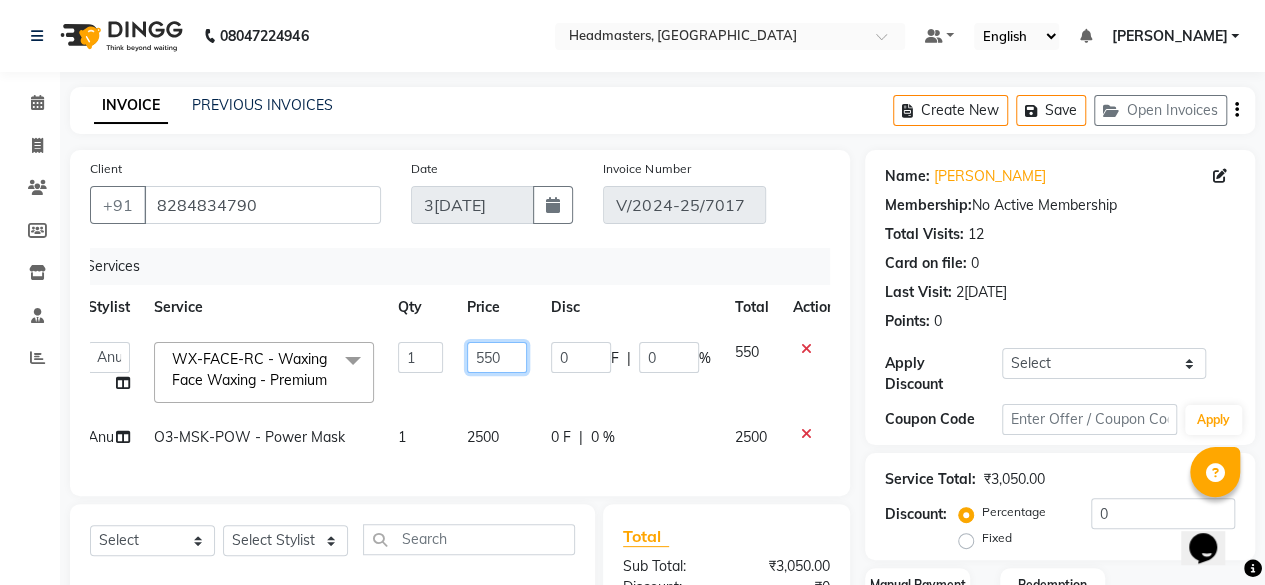 click on "550" 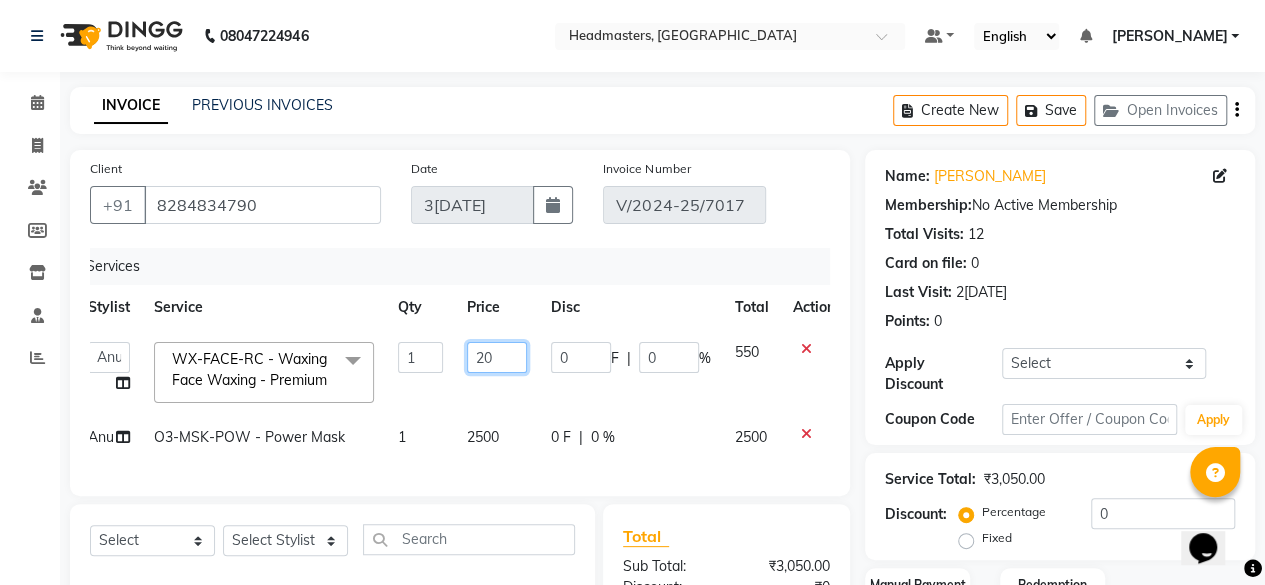 type on "200" 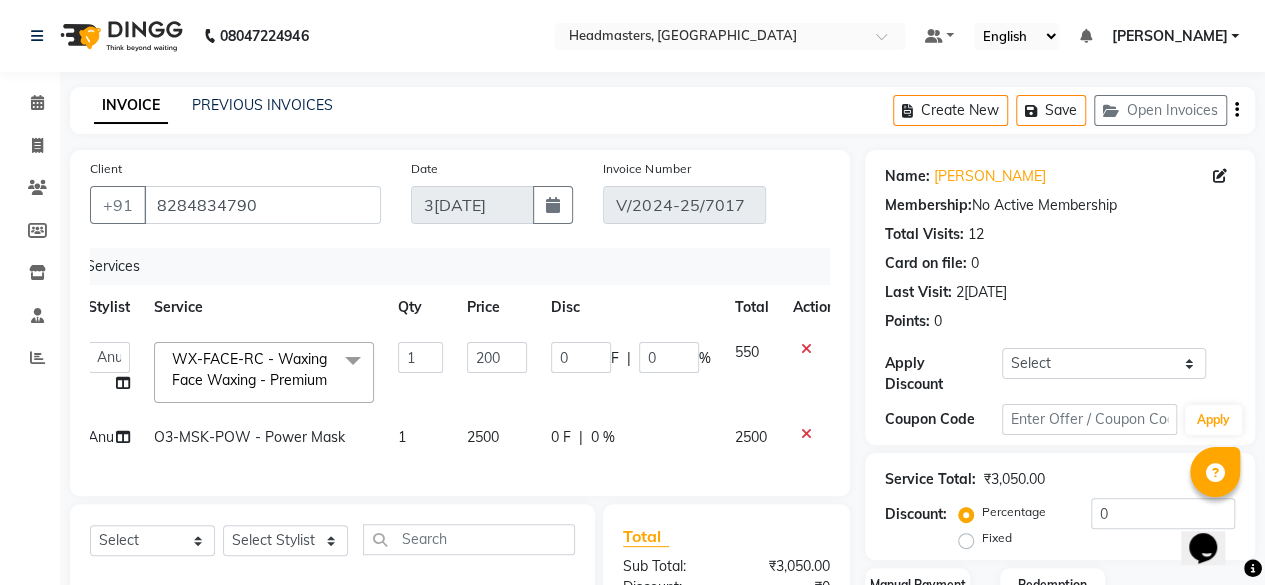 click on "2500" 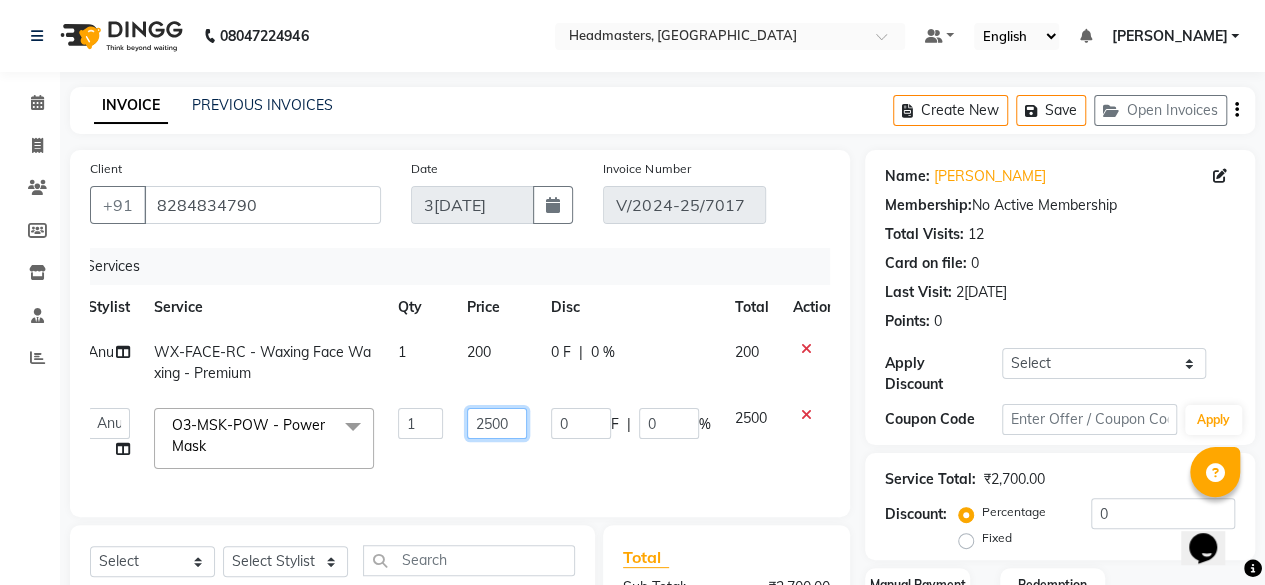 click on "2500" 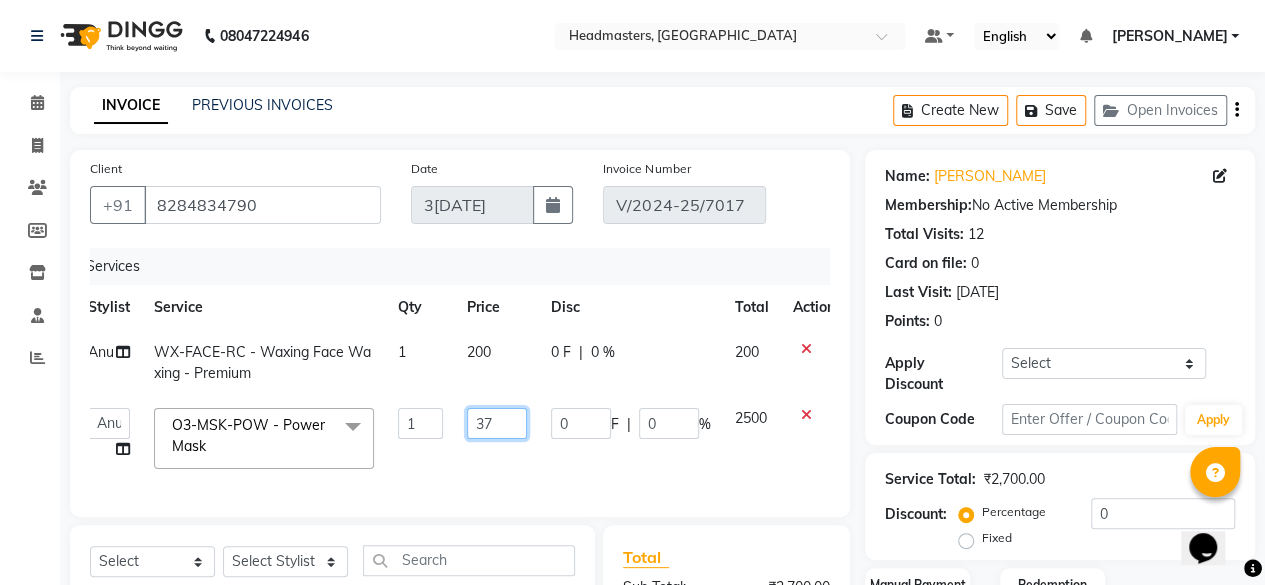 type on "375" 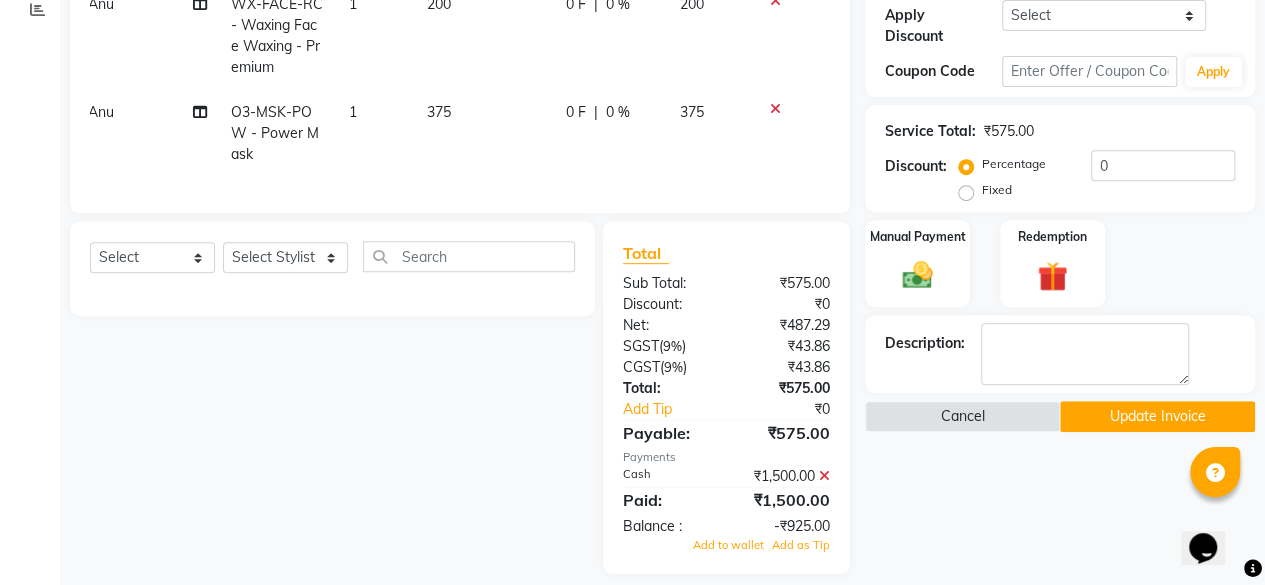 scroll, scrollTop: 380, scrollLeft: 0, axis: vertical 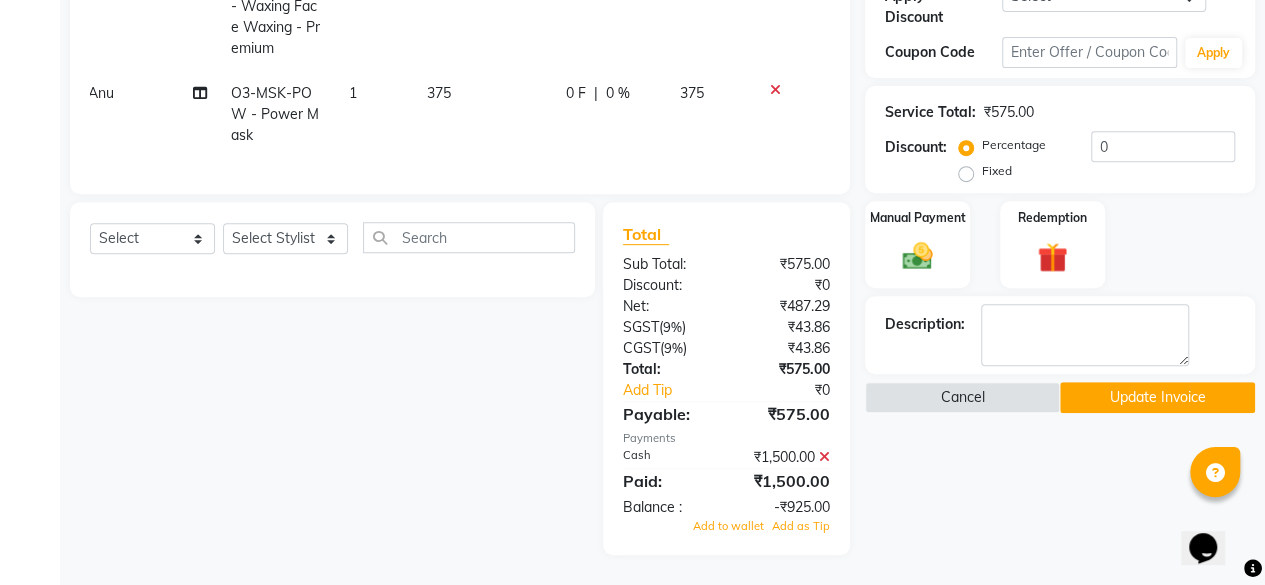 click 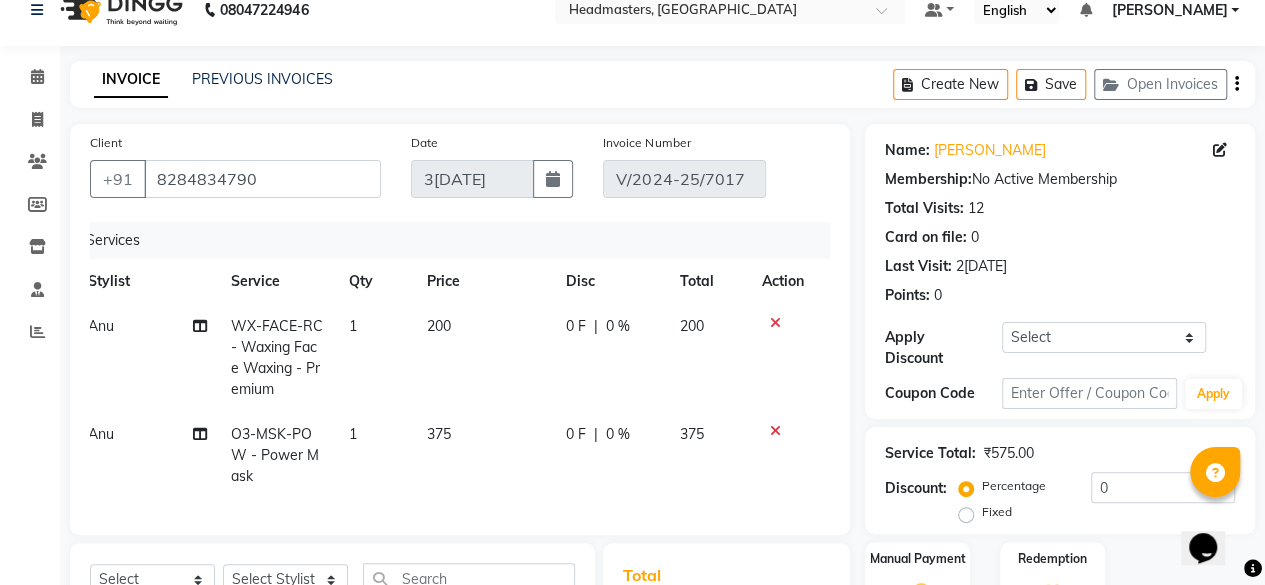 scroll, scrollTop: 0, scrollLeft: 0, axis: both 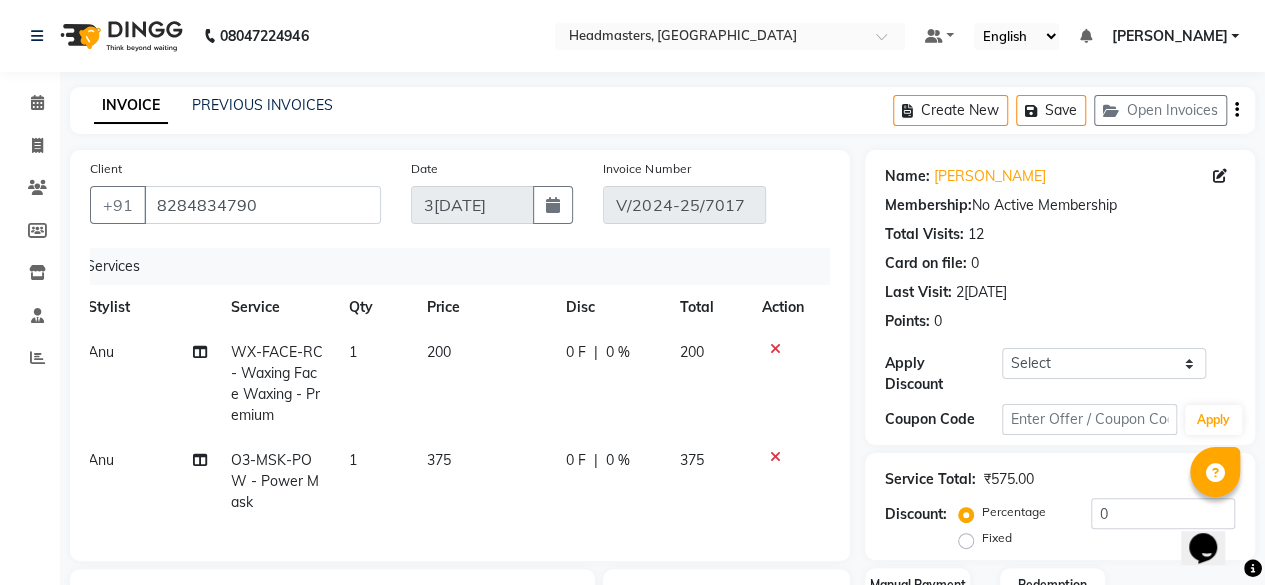 click on "200" 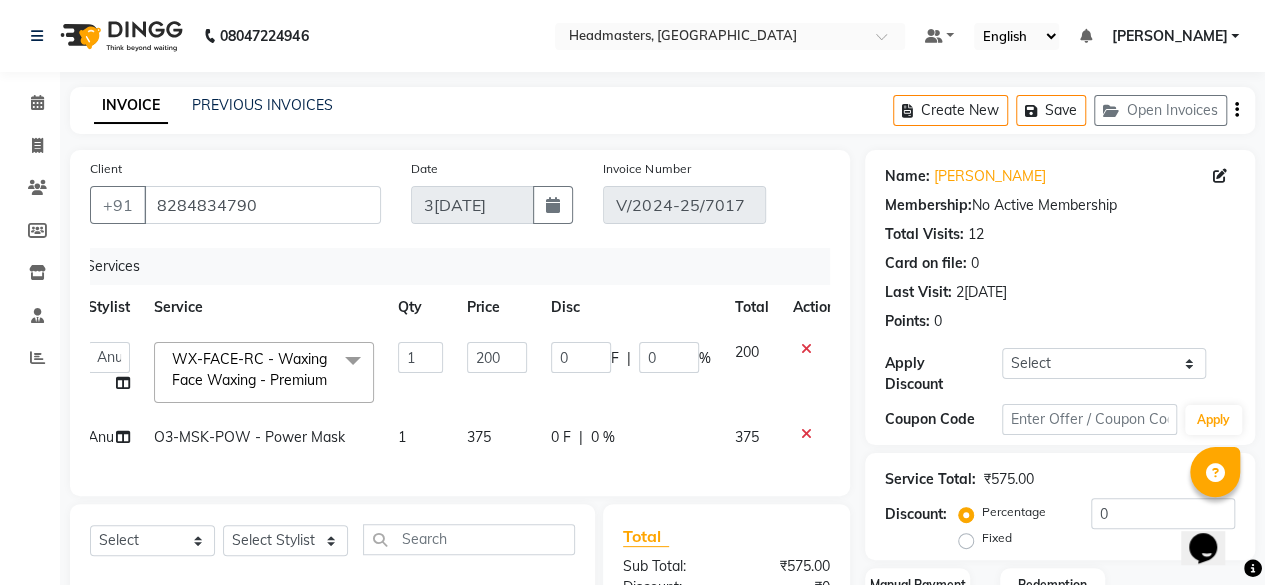 click on "375" 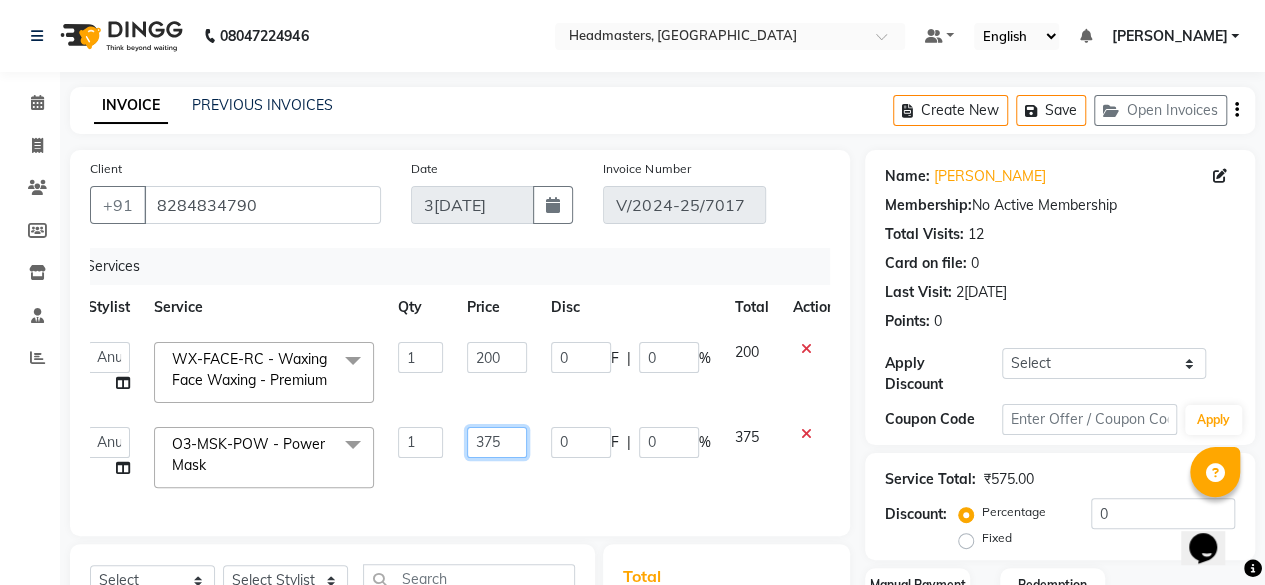 click on "375" 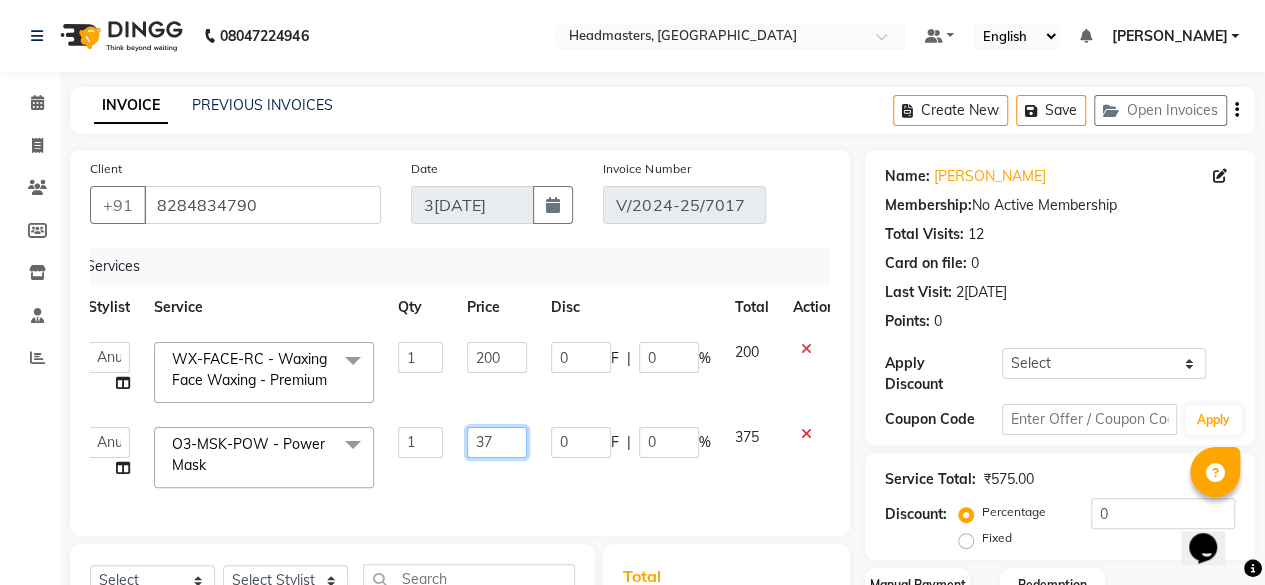 type on "372" 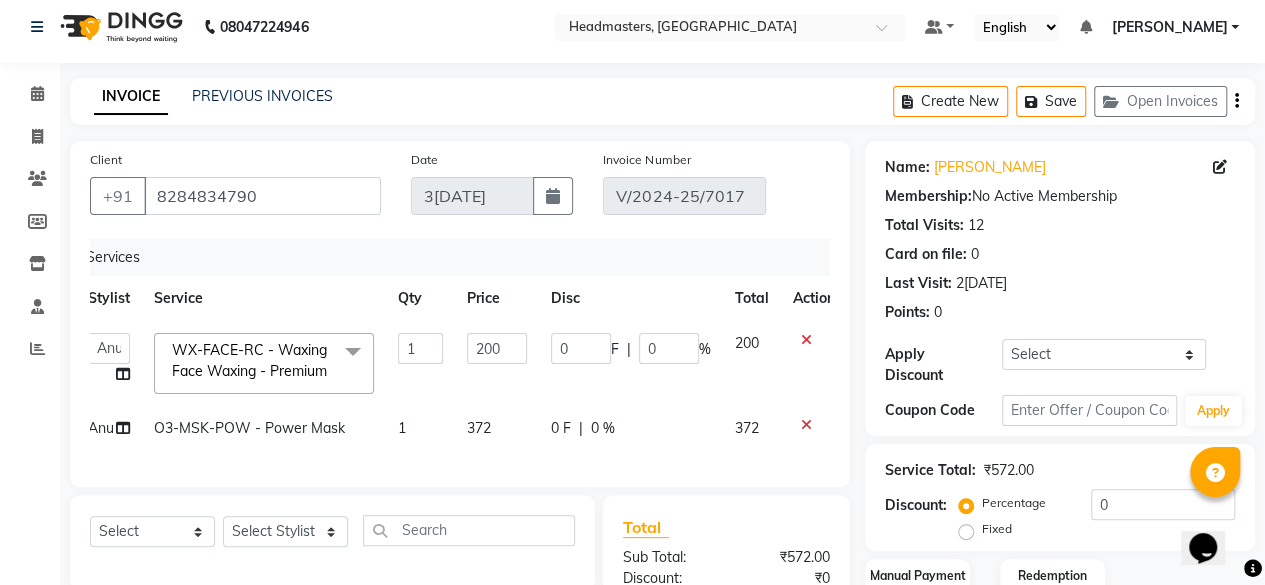 scroll, scrollTop: 0, scrollLeft: 0, axis: both 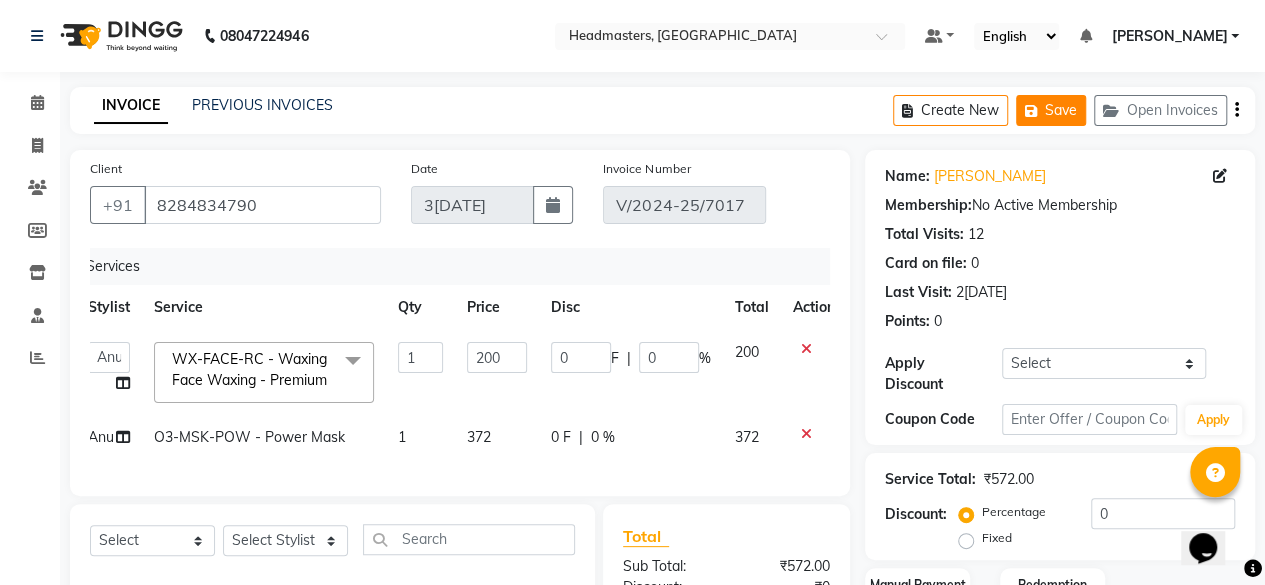 click 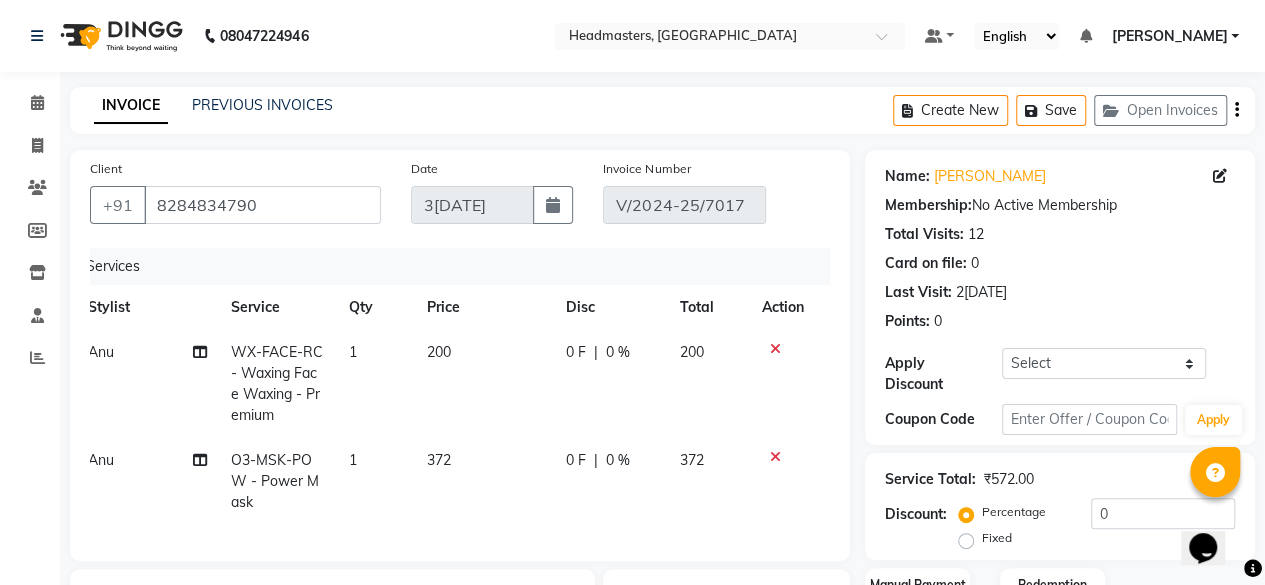 scroll, scrollTop: 0, scrollLeft: 0, axis: both 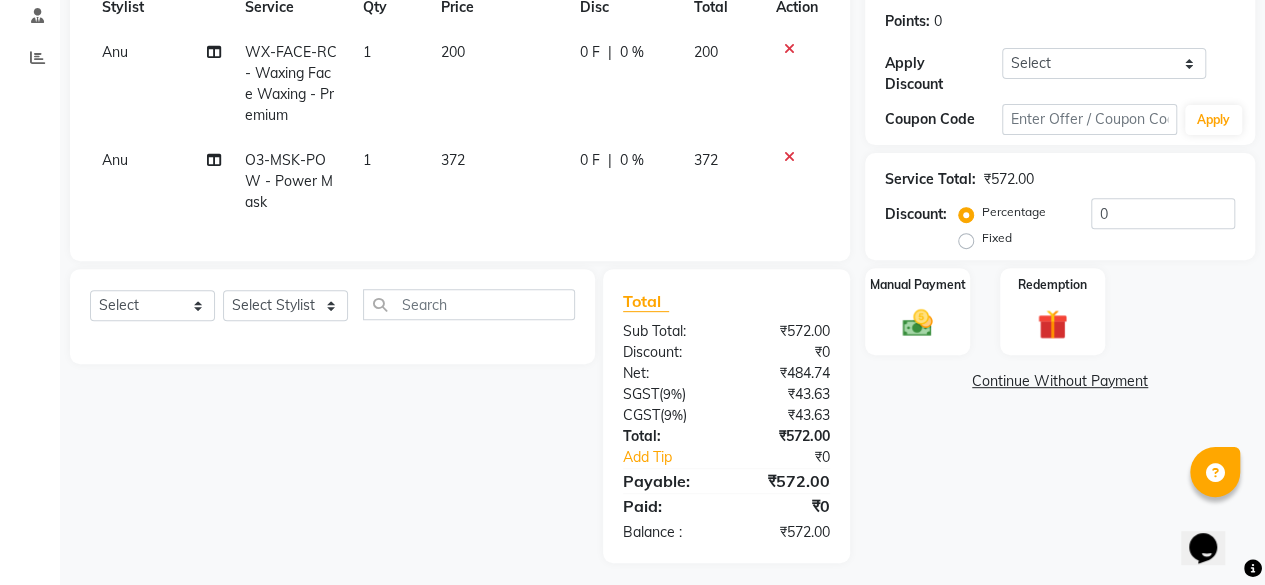 click on "Name: Gagan  Membership:  No Active Membership  Total Visits:  12 Card on file:  0 Last Visit:   24-06-2025 Points:   0  Apply Discount Select Coupon → Wrong Job Card  Coupon → Complimentary  Coupon → Correction  Coupon → First Wash  Coupon → Free Of Cost  Coupon → Staff Service  Coupon → Service Not Done  Coupon → Already Paid  Coupon → Double Job Card  Coupon Code Apply Service Total:  ₹572.00  Discount:  Percentage   Fixed  0 Manual Payment Redemption  Continue Without Payment" 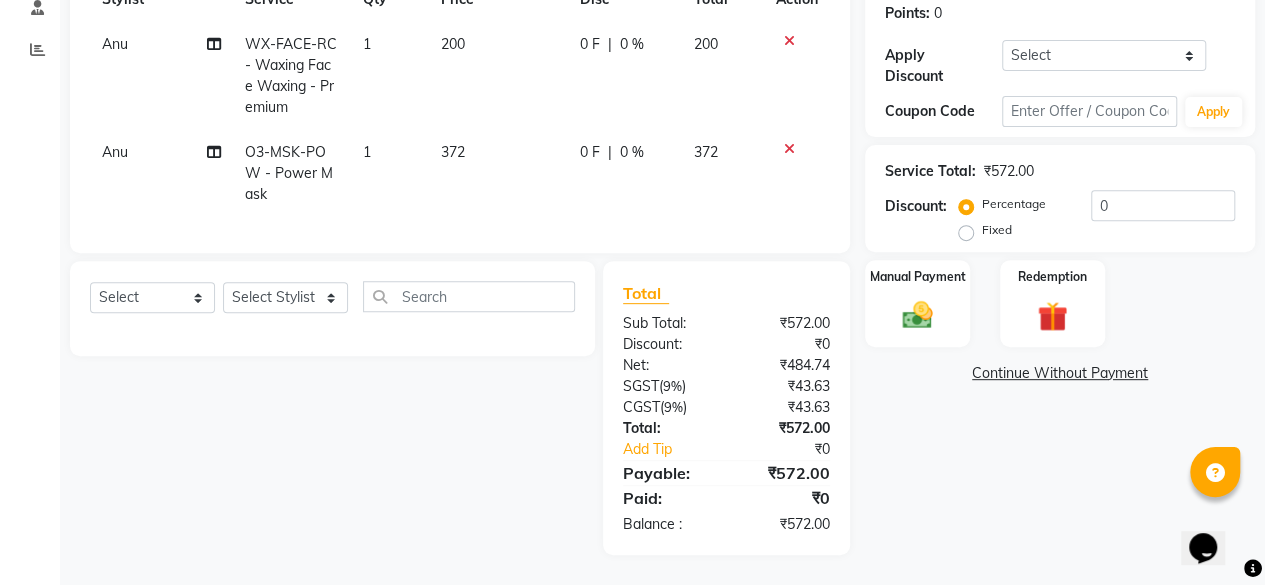 scroll, scrollTop: 322, scrollLeft: 0, axis: vertical 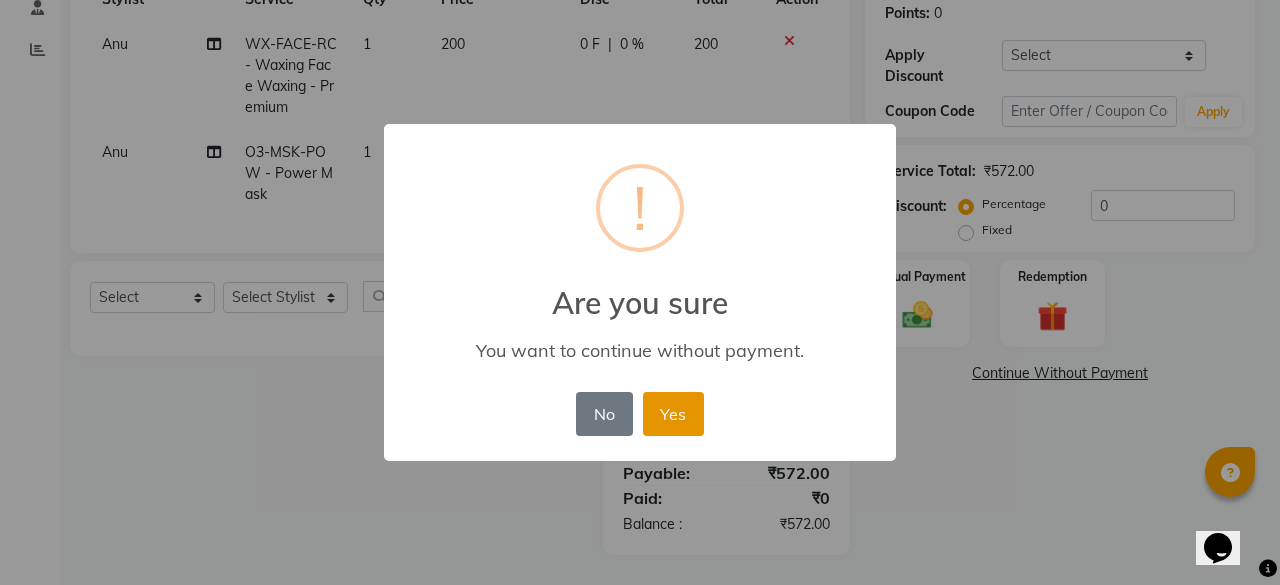 click on "Yes" at bounding box center (673, 414) 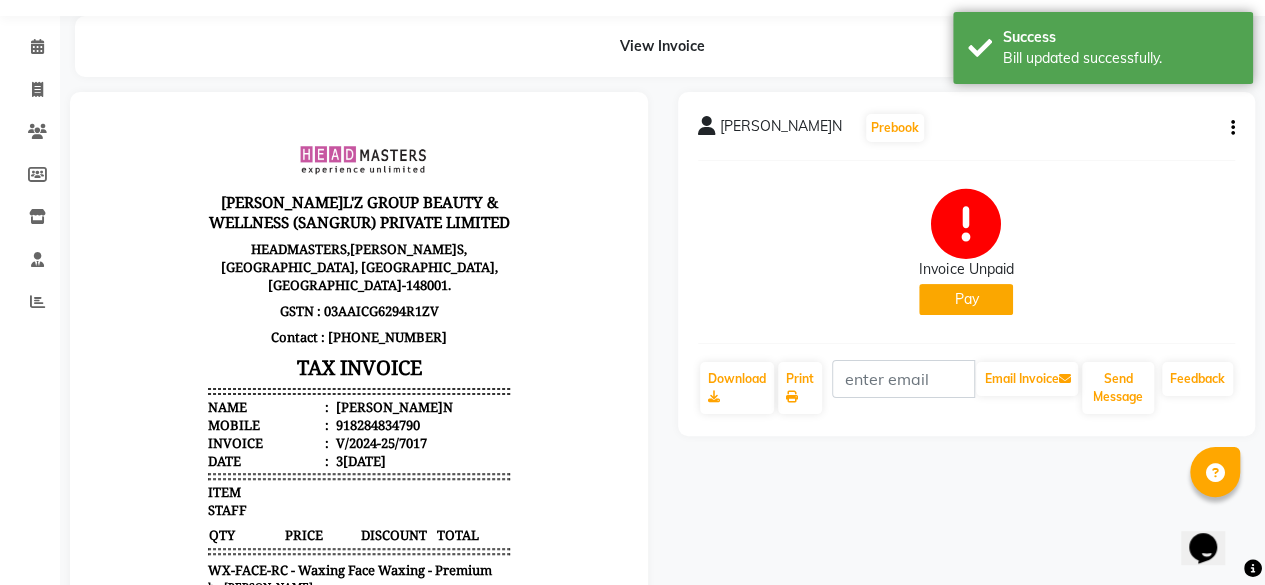 scroll, scrollTop: 100, scrollLeft: 0, axis: vertical 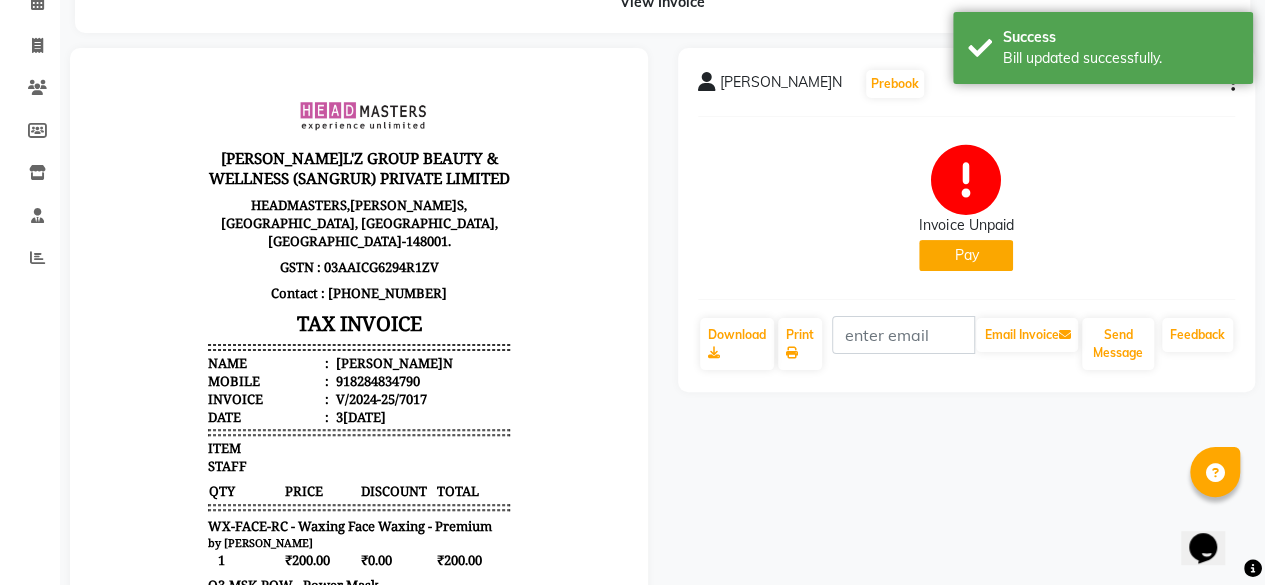 click on "Pay" 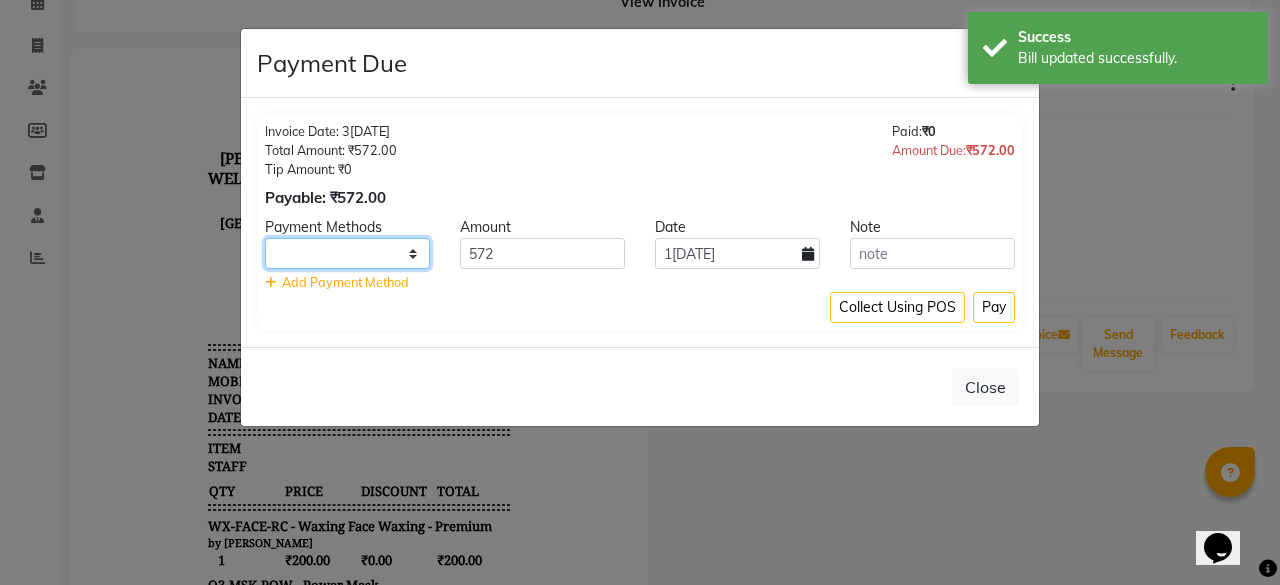 click on "UPI CARD Complimentary Cash" 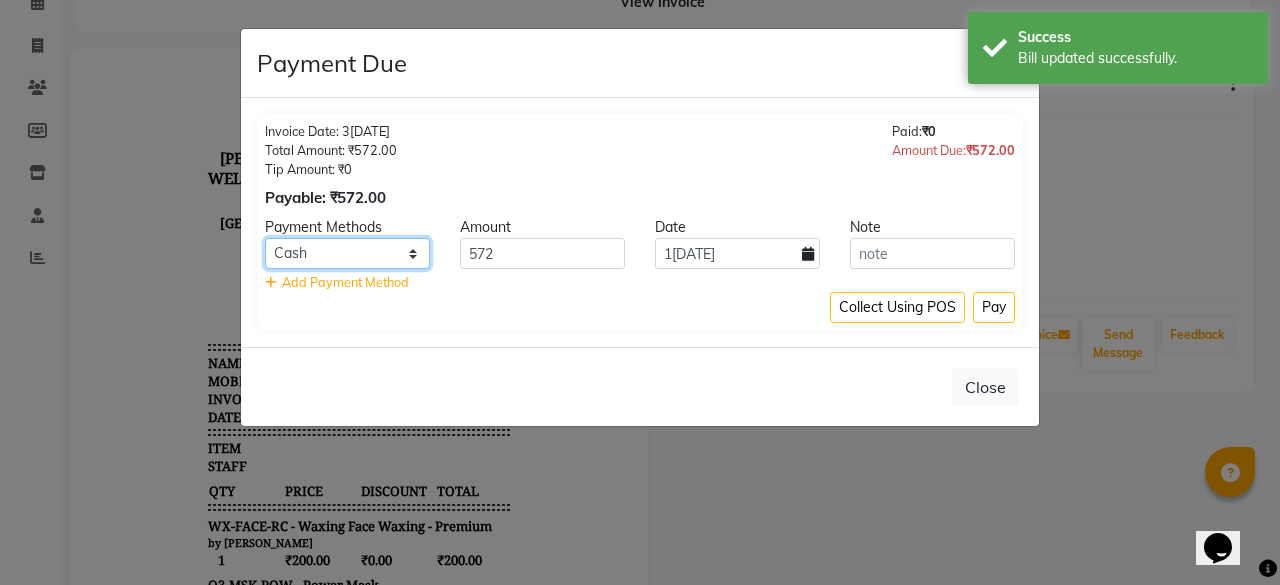 click on "UPI CARD Complimentary Cash" 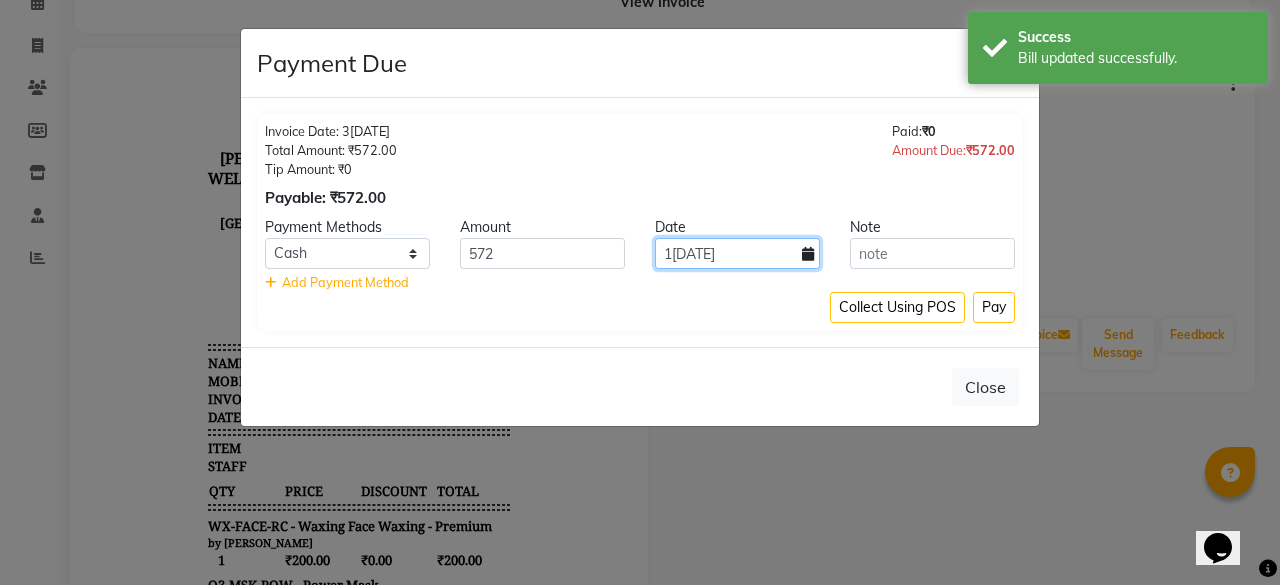 click on "[DATE]" 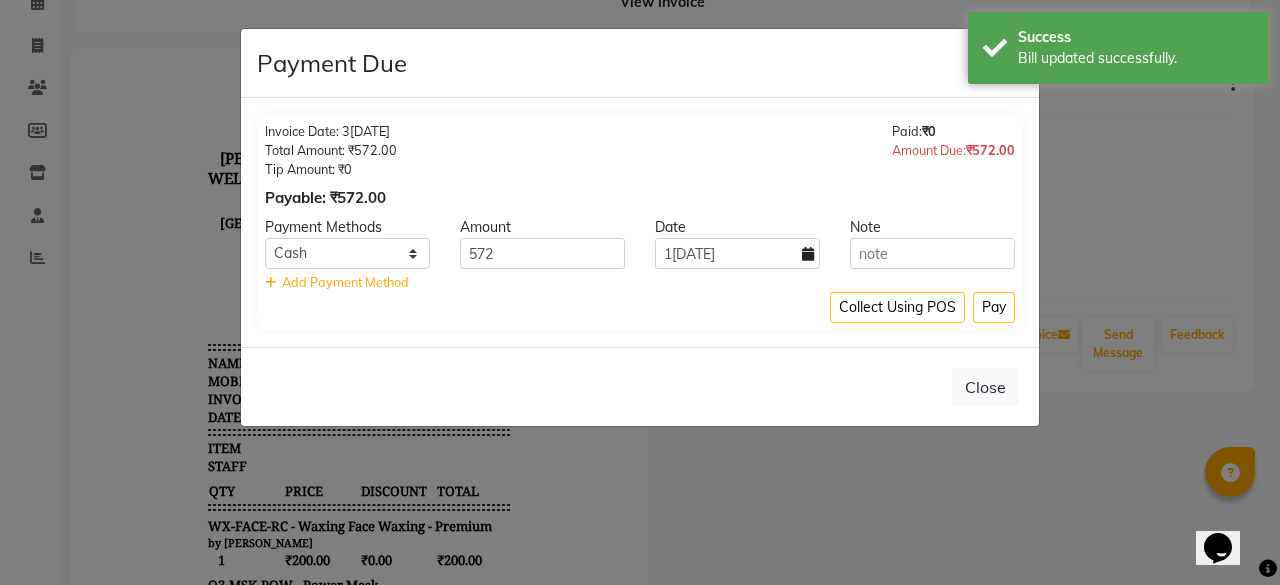 select on "7" 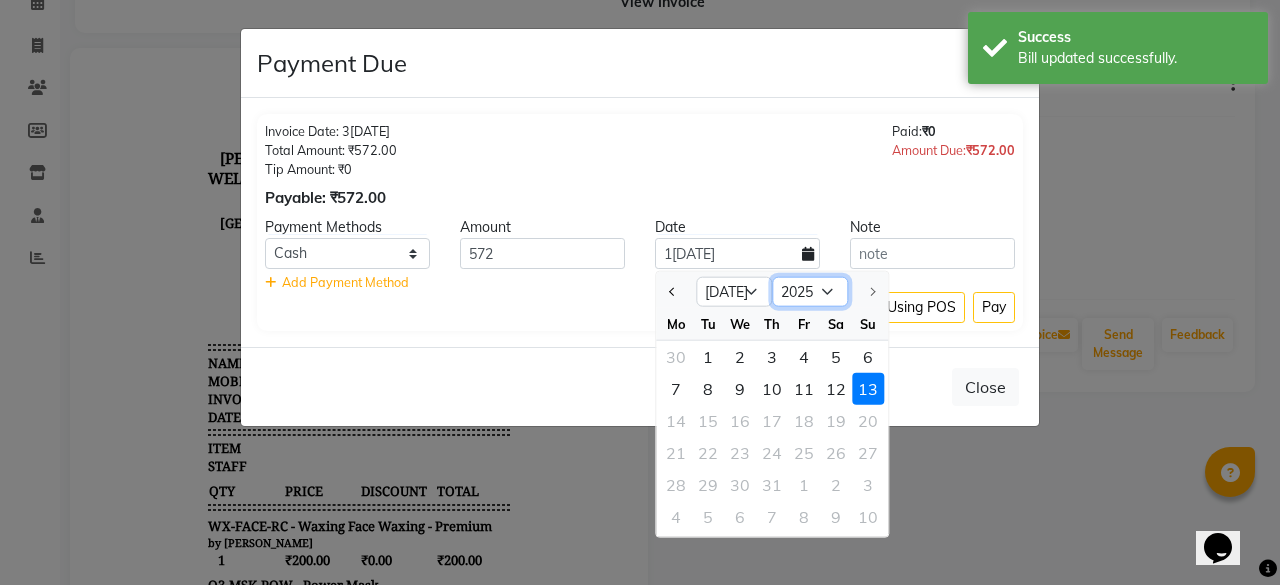 click on "2015 2016 2017 2018 2019 2020 2021 2022 2023 2024 2025" 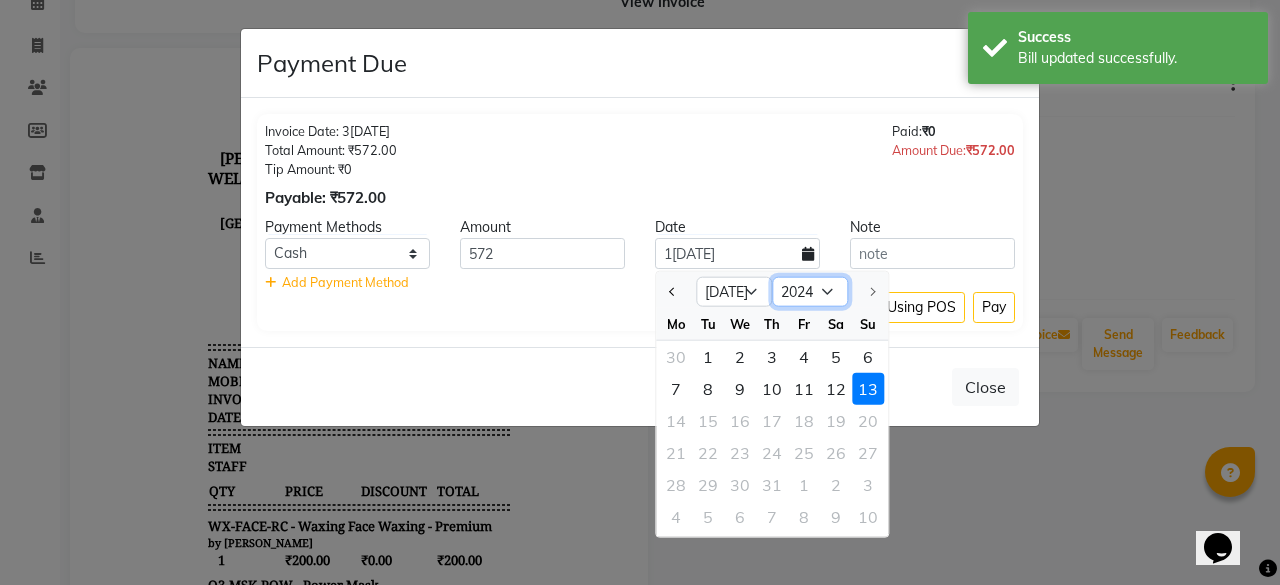 click on "2015 2016 2017 2018 2019 2020 2021 2022 2023 2024 2025" 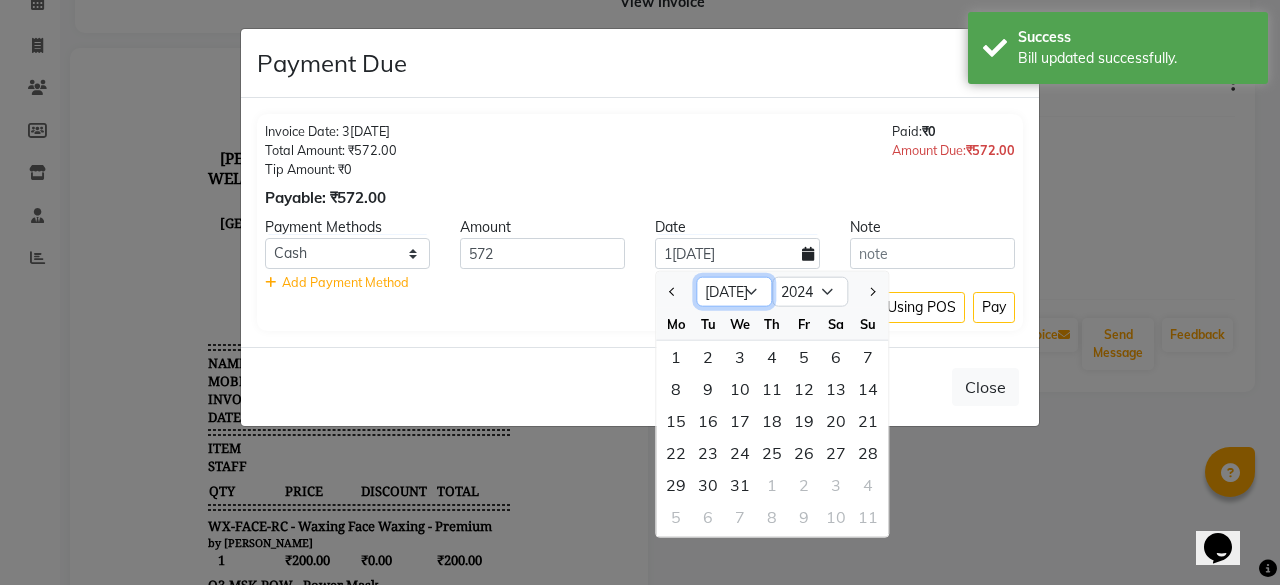 click on "Jan Feb Mar Apr May Jun [DATE] Aug Sep Oct Nov Dec" 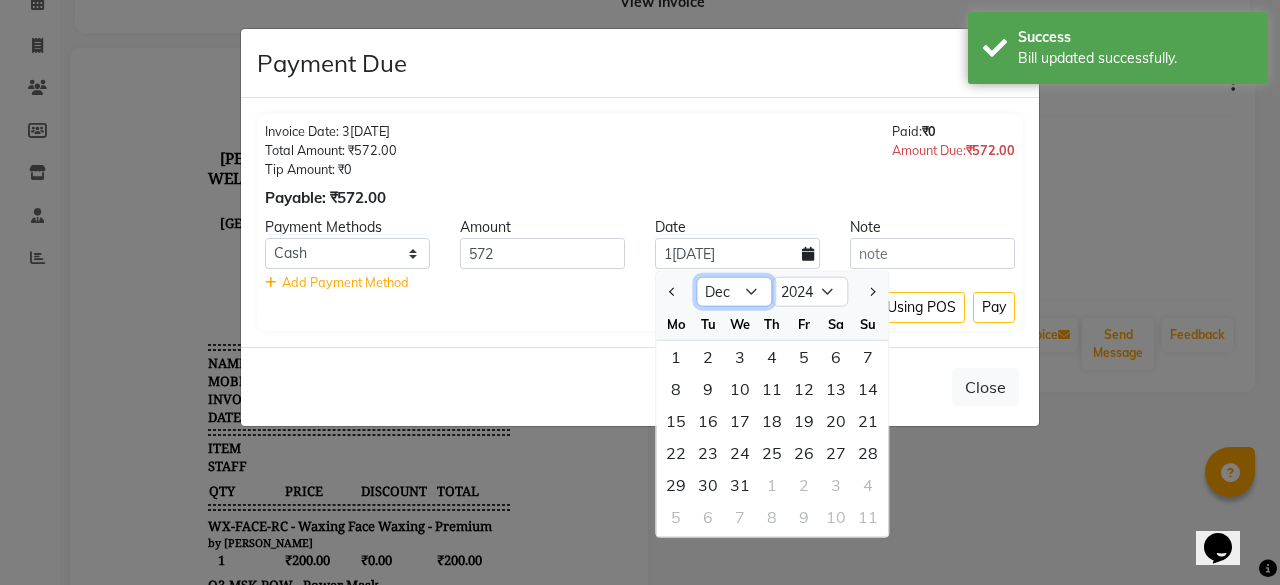 click on "Jan Feb Mar Apr May Jun [DATE] Aug Sep Oct Nov Dec" 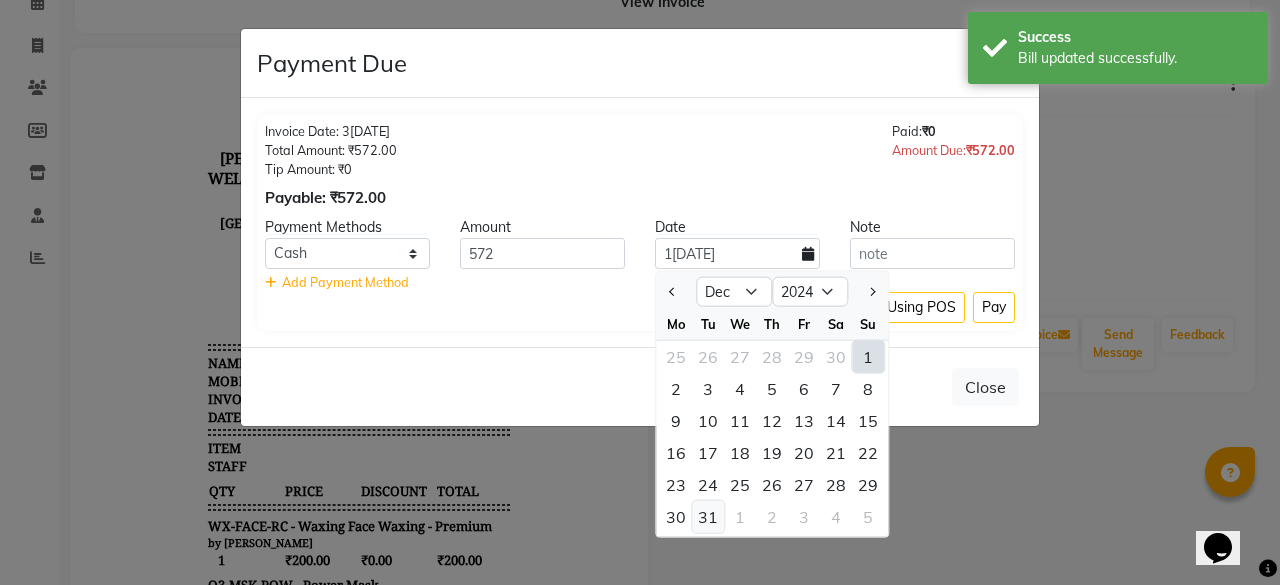 click on "31" 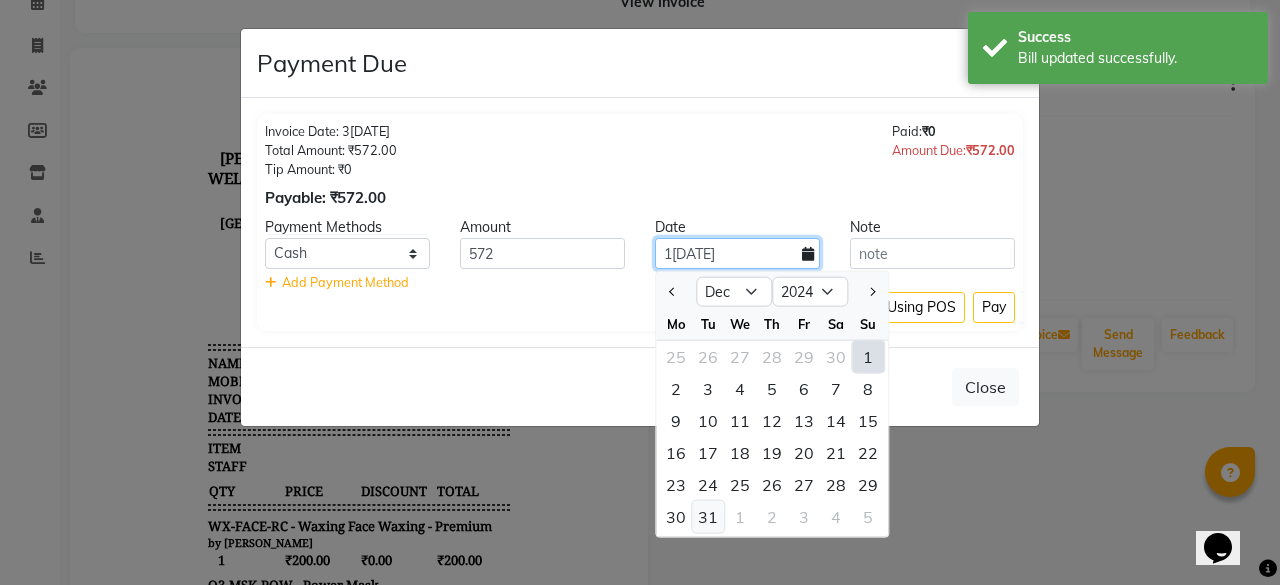 type on "[DATE]" 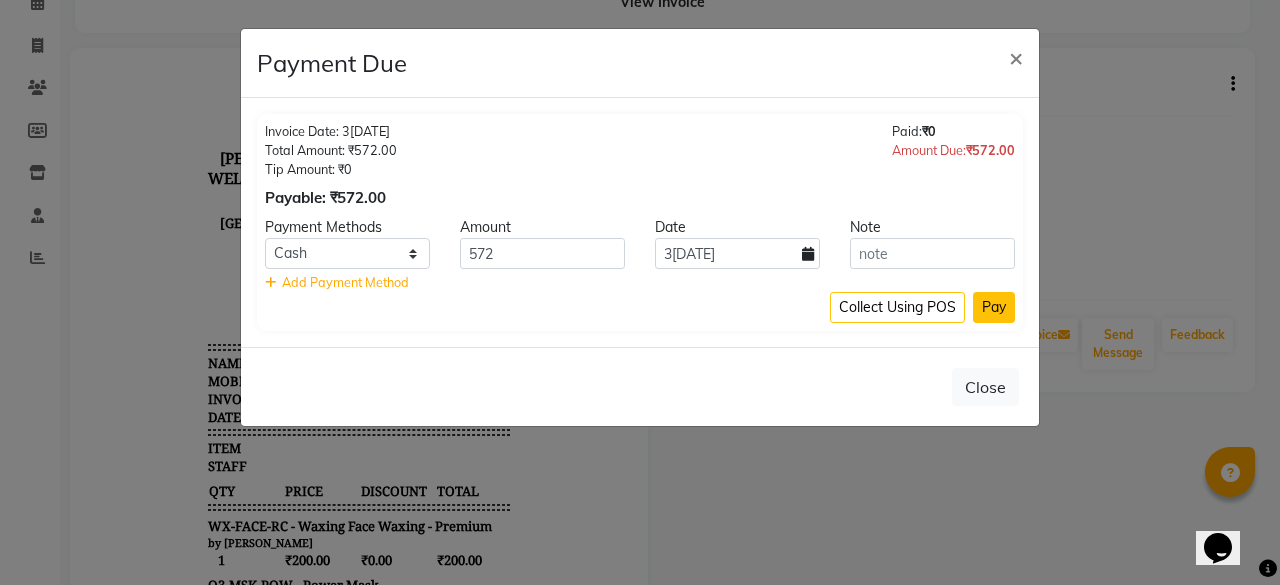 click on "Pay" 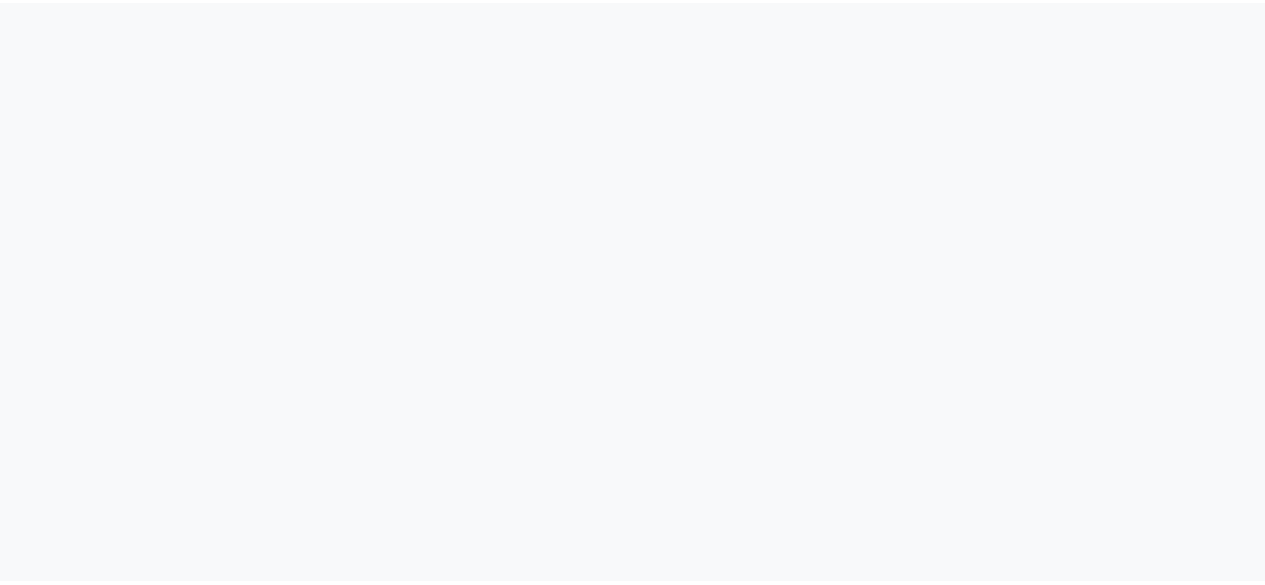 scroll, scrollTop: 0, scrollLeft: 0, axis: both 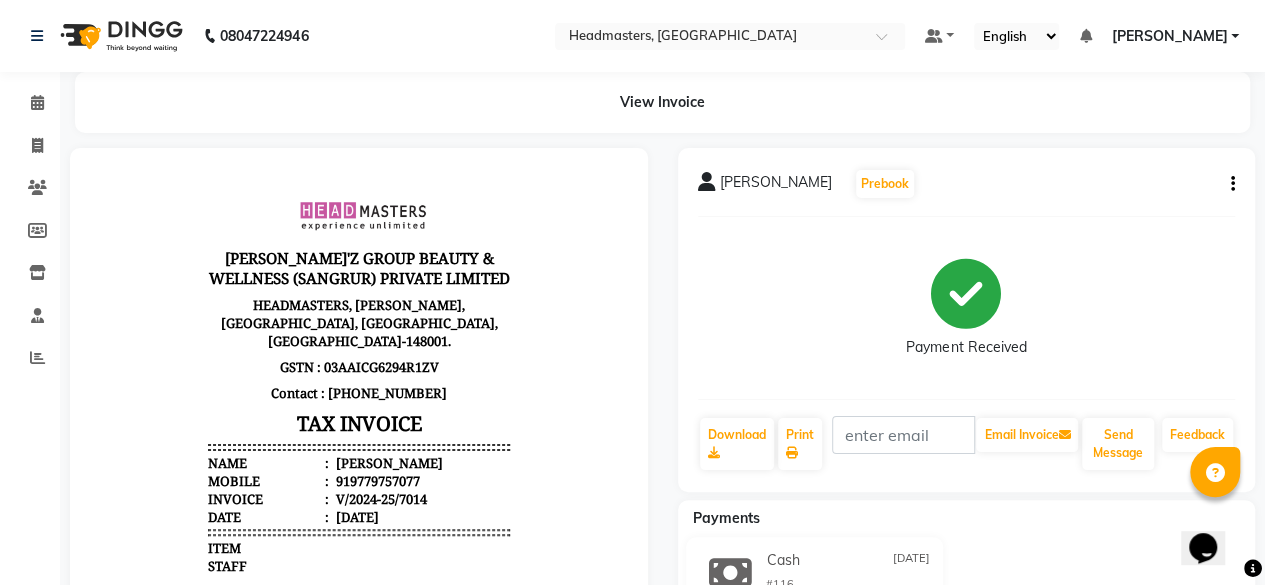 click 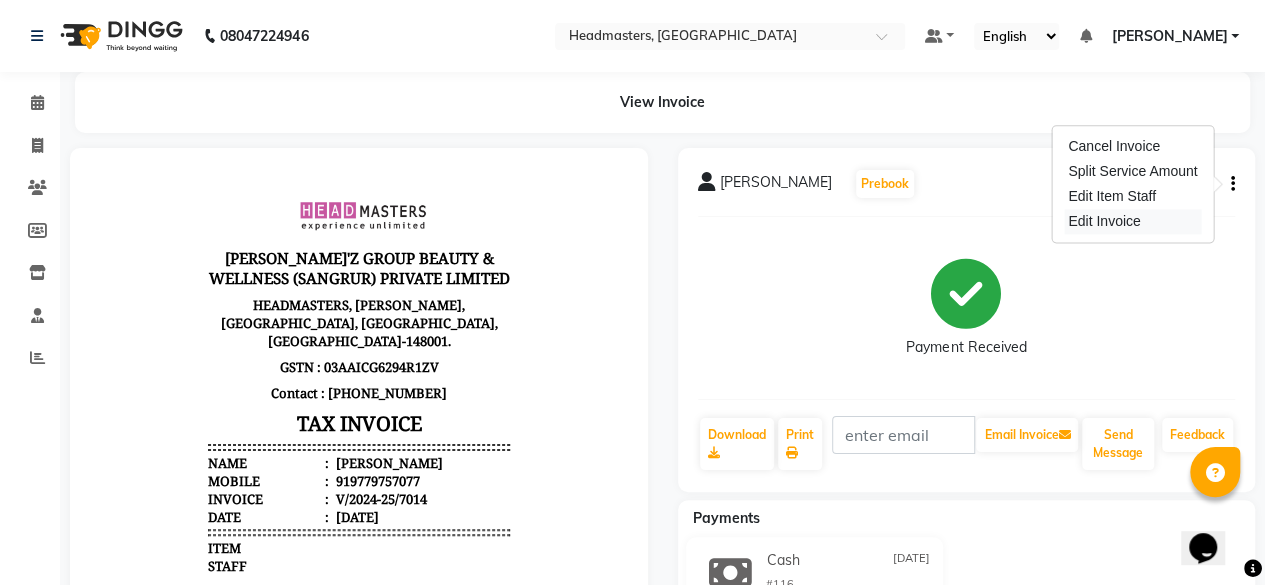 click on "Edit Invoice" at bounding box center [1132, 221] 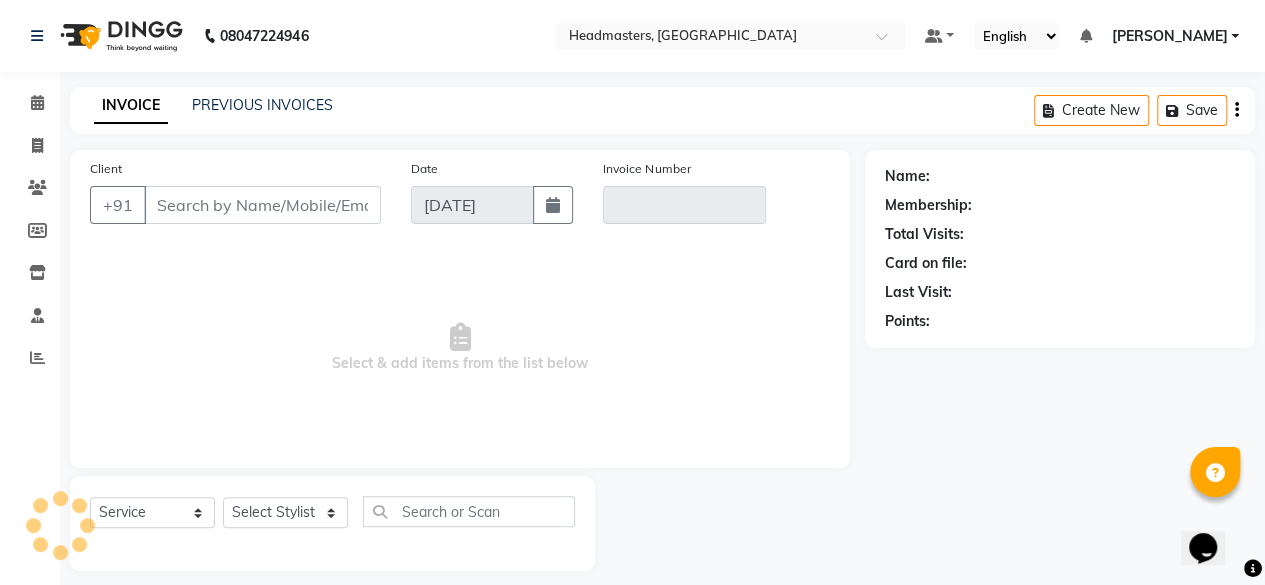 scroll, scrollTop: 15, scrollLeft: 0, axis: vertical 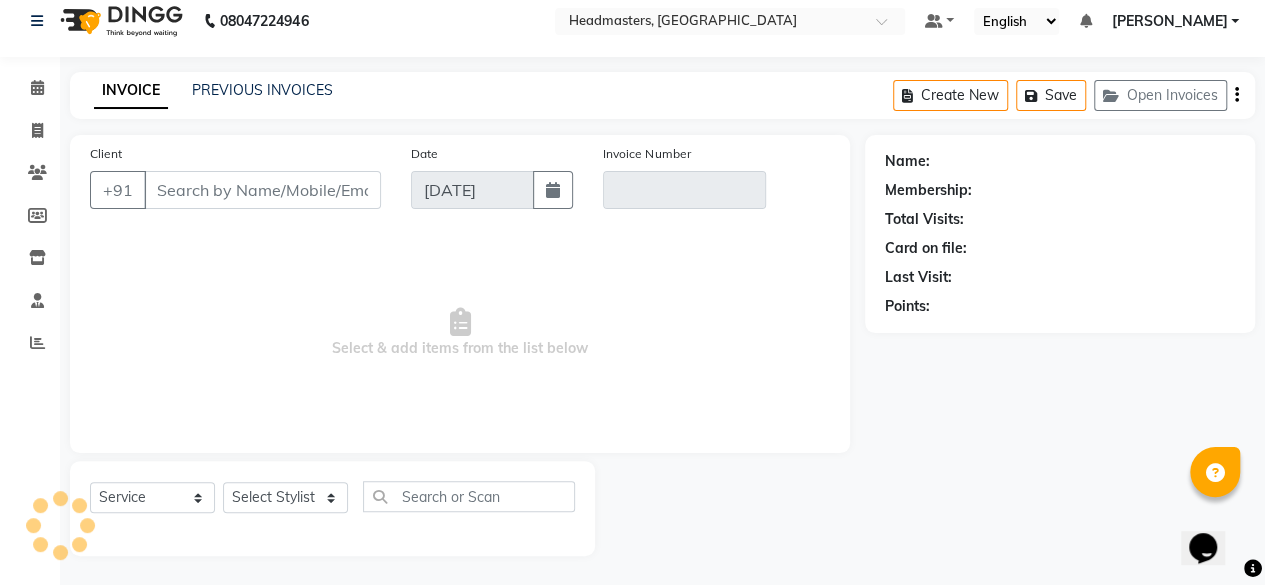 type on "9779757077" 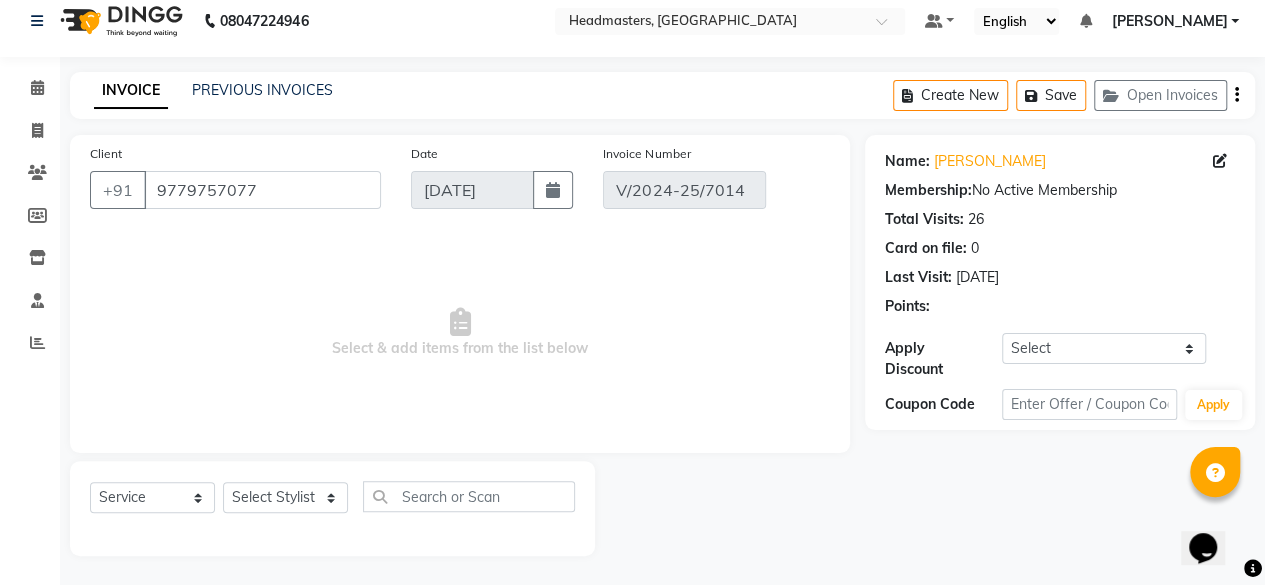 type on "[DATE]" 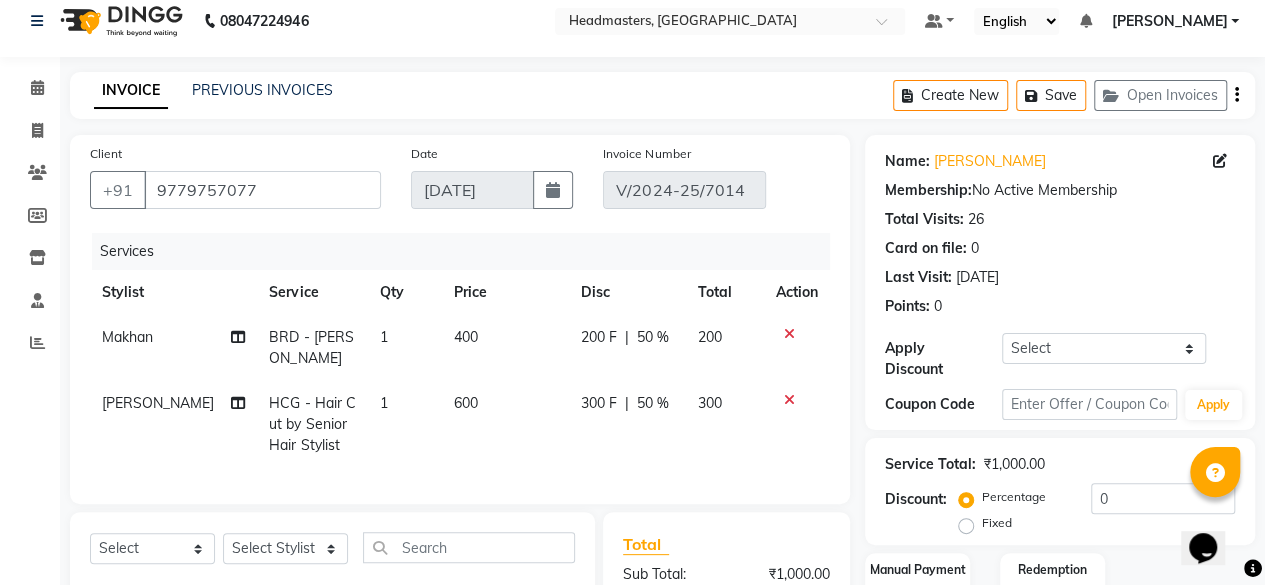 click on "50 %" 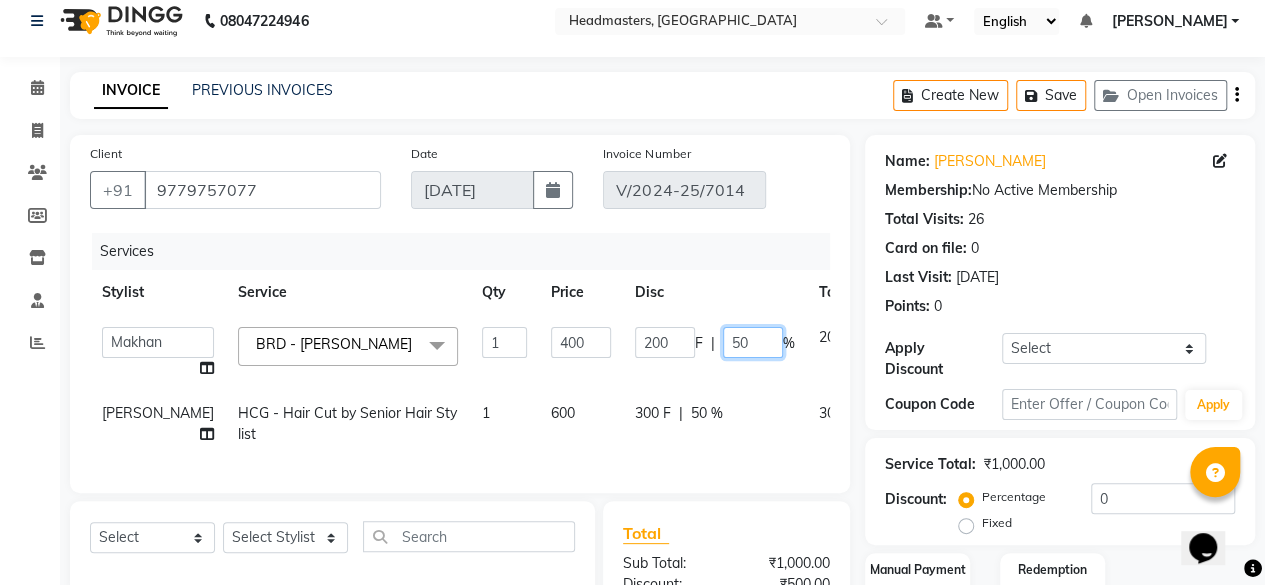 click on "50" 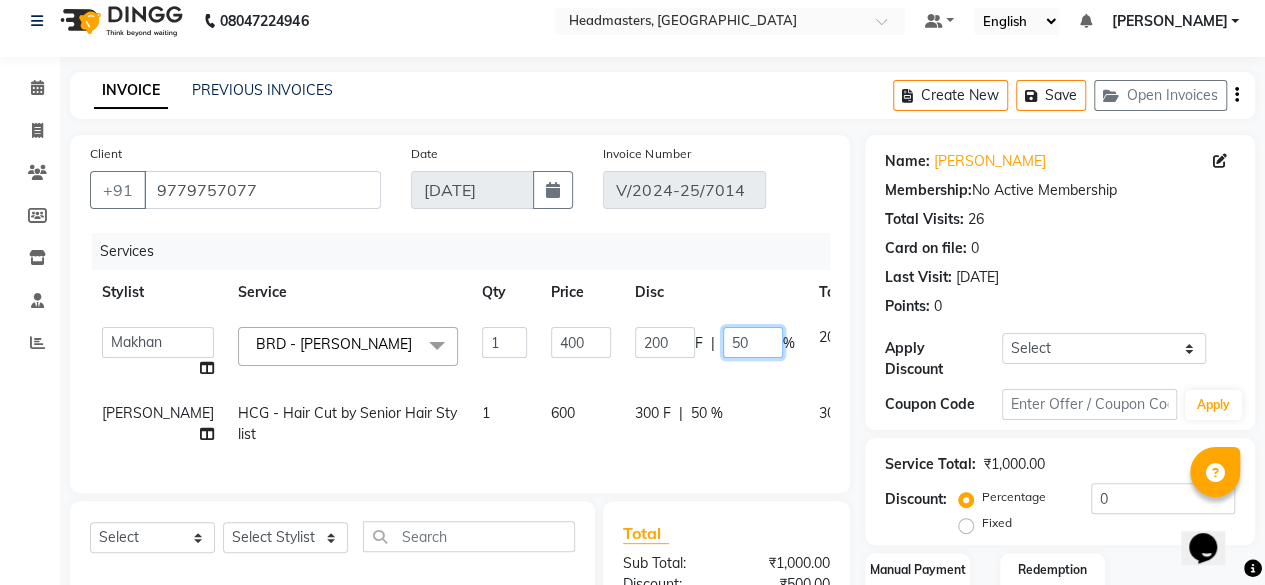 type on "0" 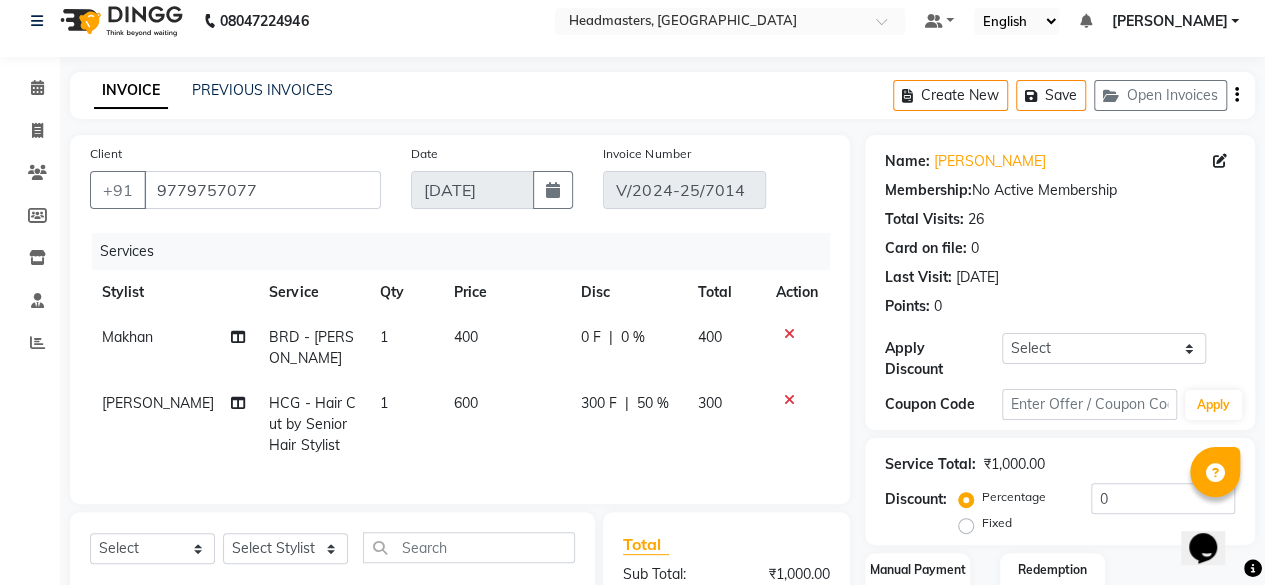 click on "300 F | 50 %" 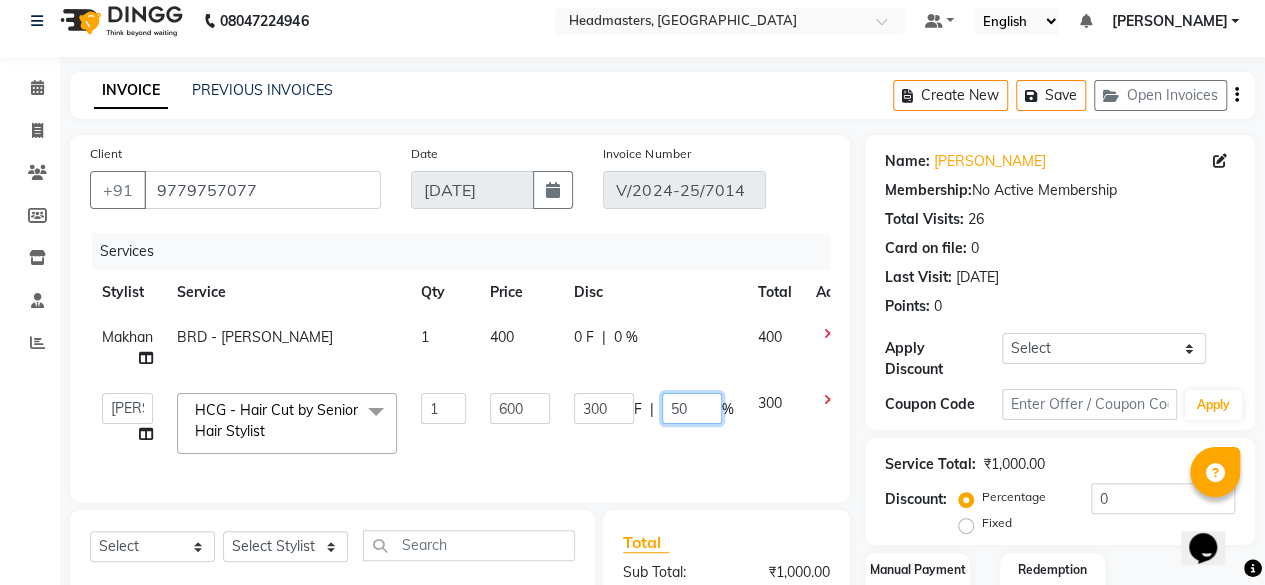 drag, startPoint x: 689, startPoint y: 409, endPoint x: 654, endPoint y: 417, distance: 35.902645 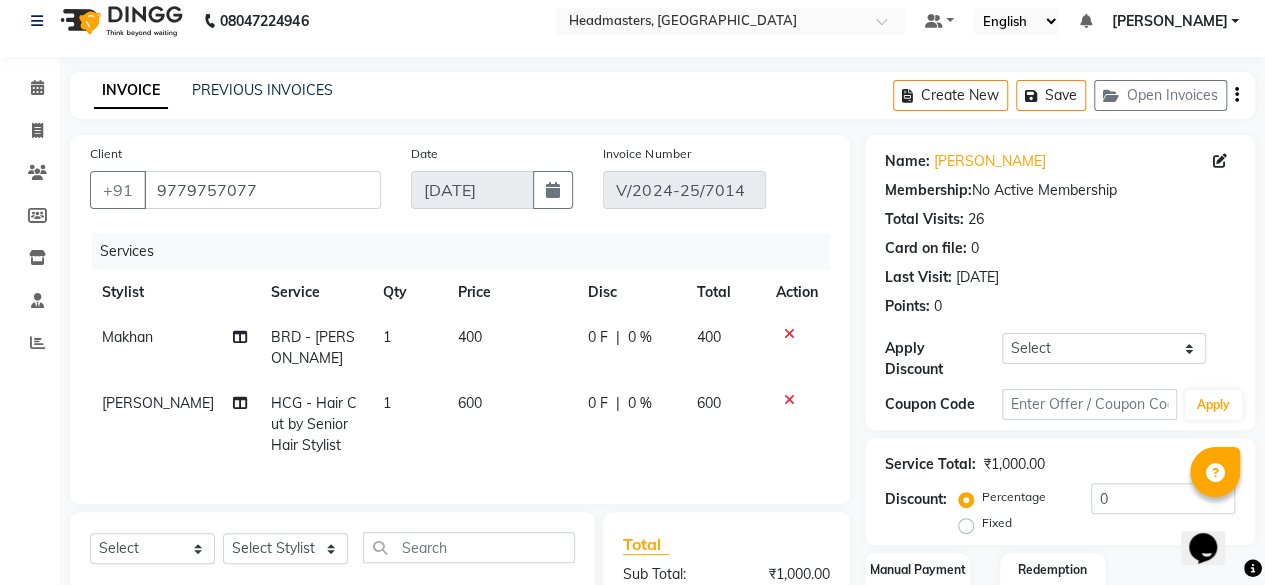 click on "Services Stylist Service Qty Price Disc Total Action Makhan BRD -[PERSON_NAME]d 1 400 0 F | 0 % 400[PERSON_NAME]r HCG - Hair Cut by Senior Hair Stylist 1 600 0 F | 0 % 600" 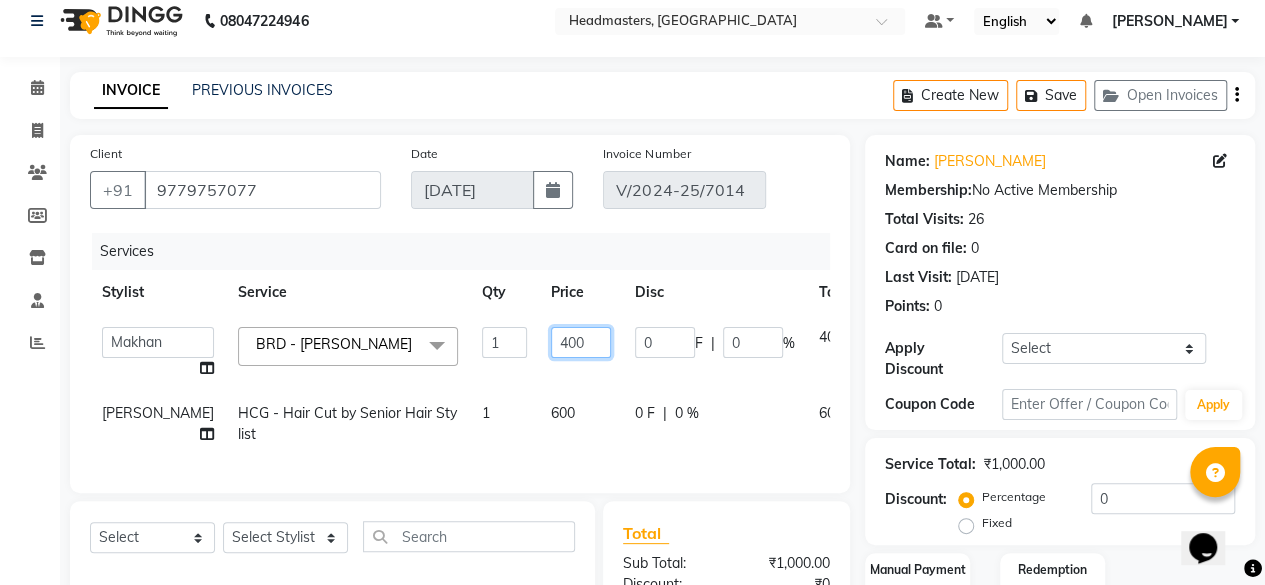 drag, startPoint x: 536, startPoint y: 345, endPoint x: 449, endPoint y: 362, distance: 88.64536 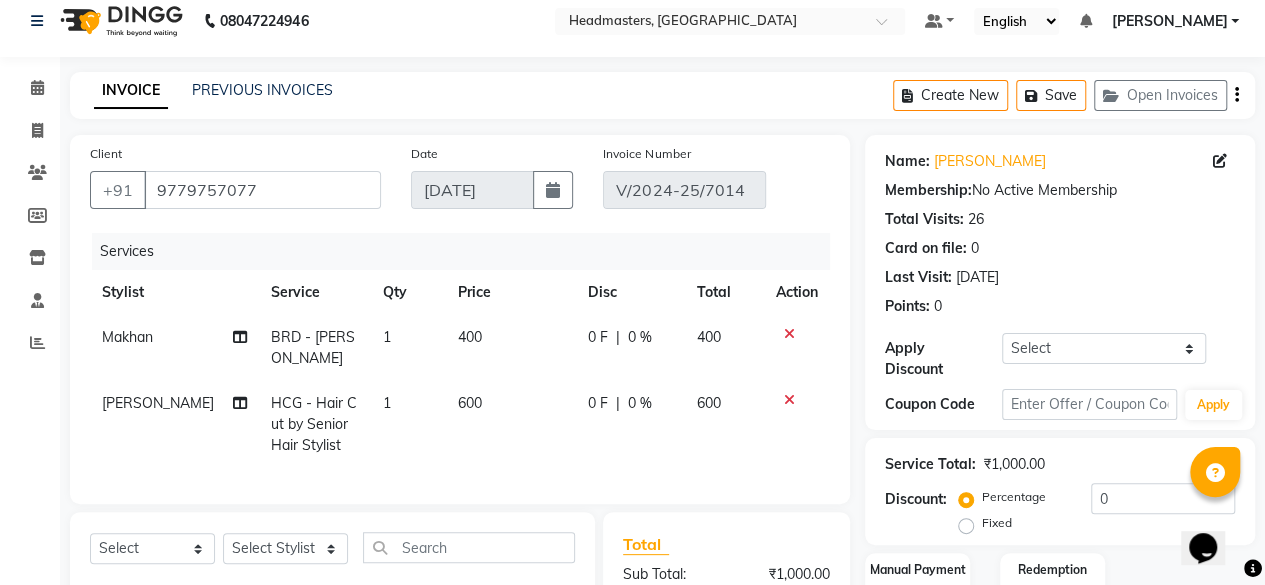 click on "400" 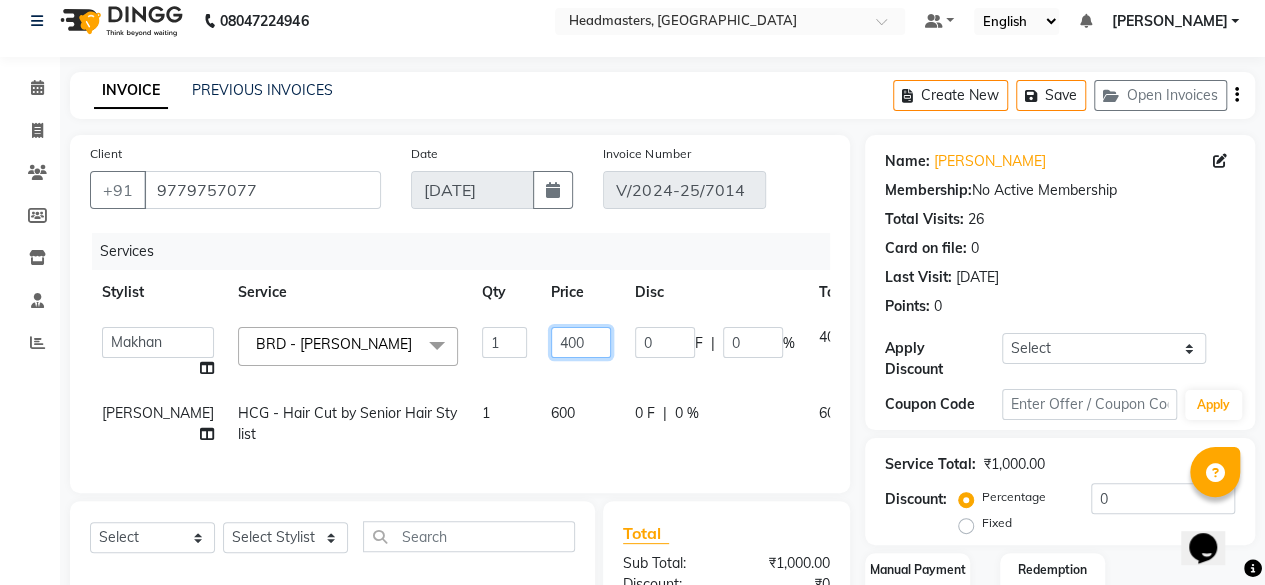 click on "400" 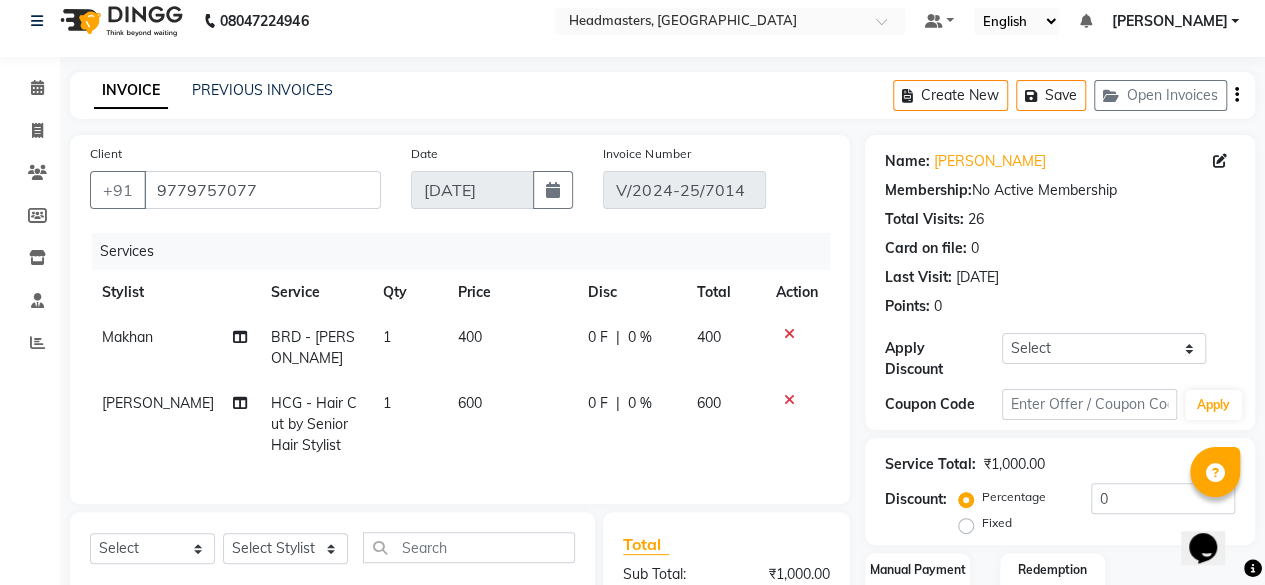 click on "400" 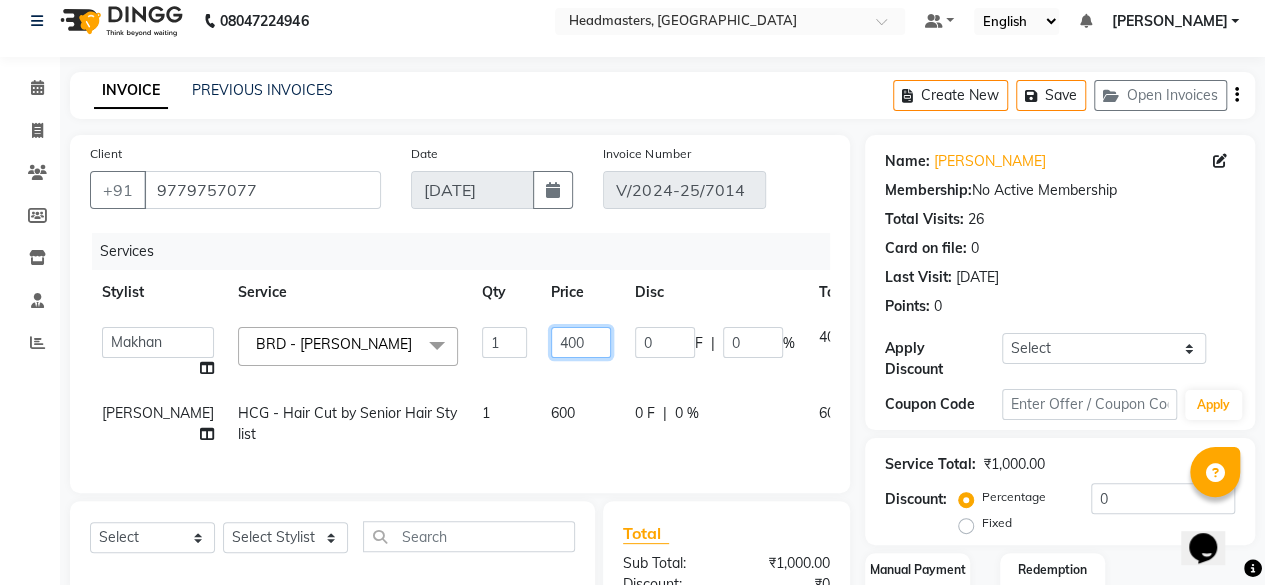 click on "400" 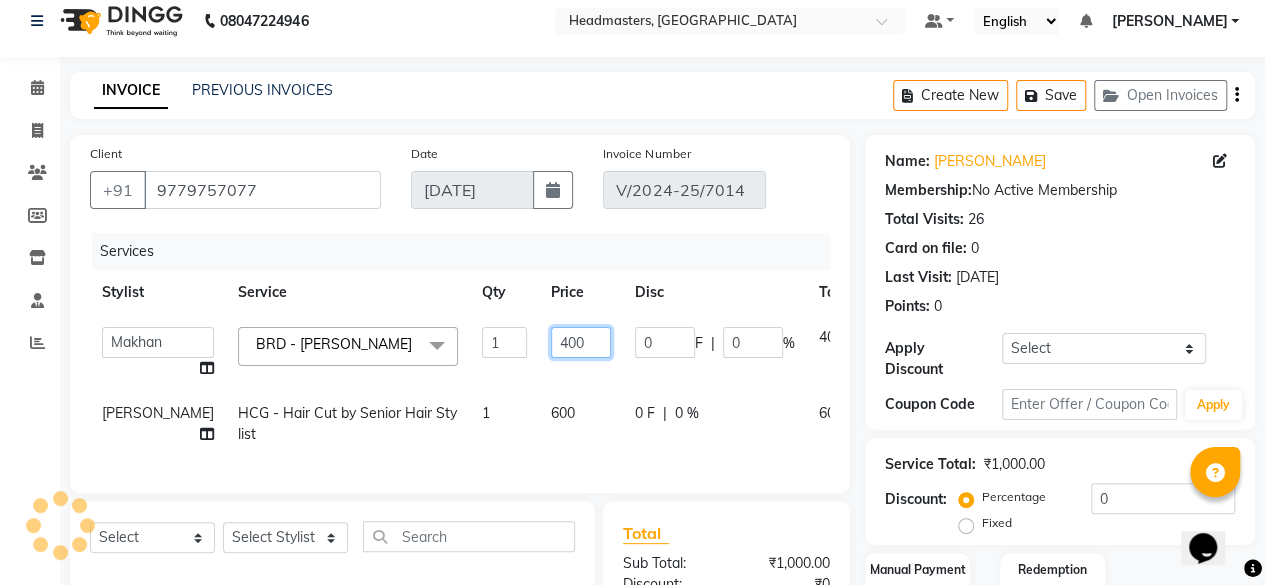 click on "400" 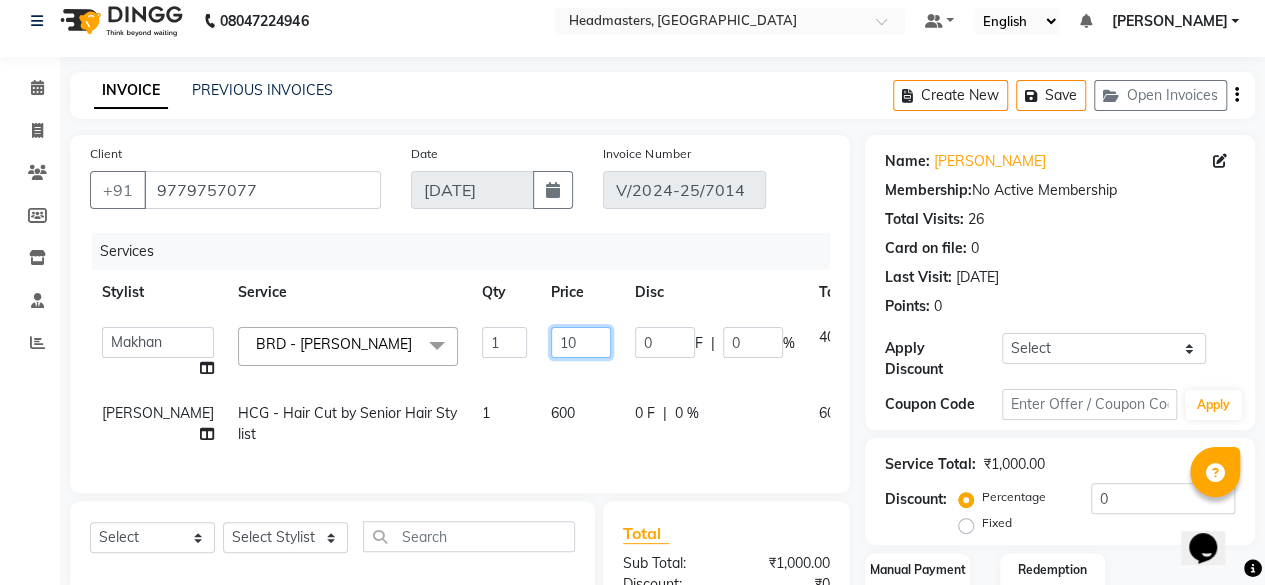 type on "100" 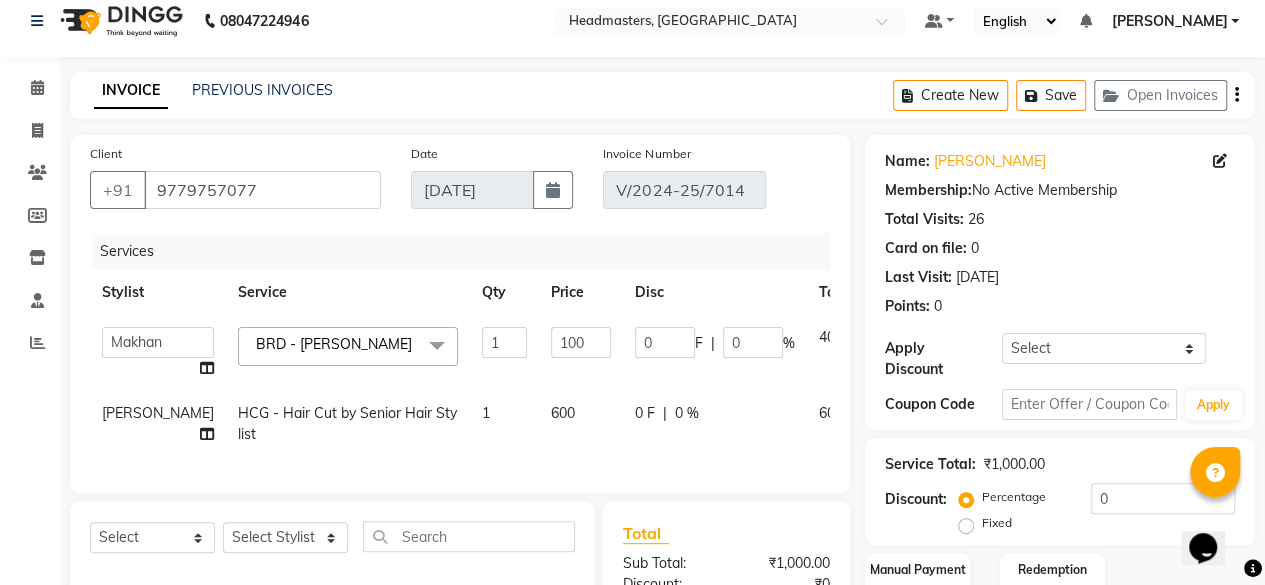 click on "600" 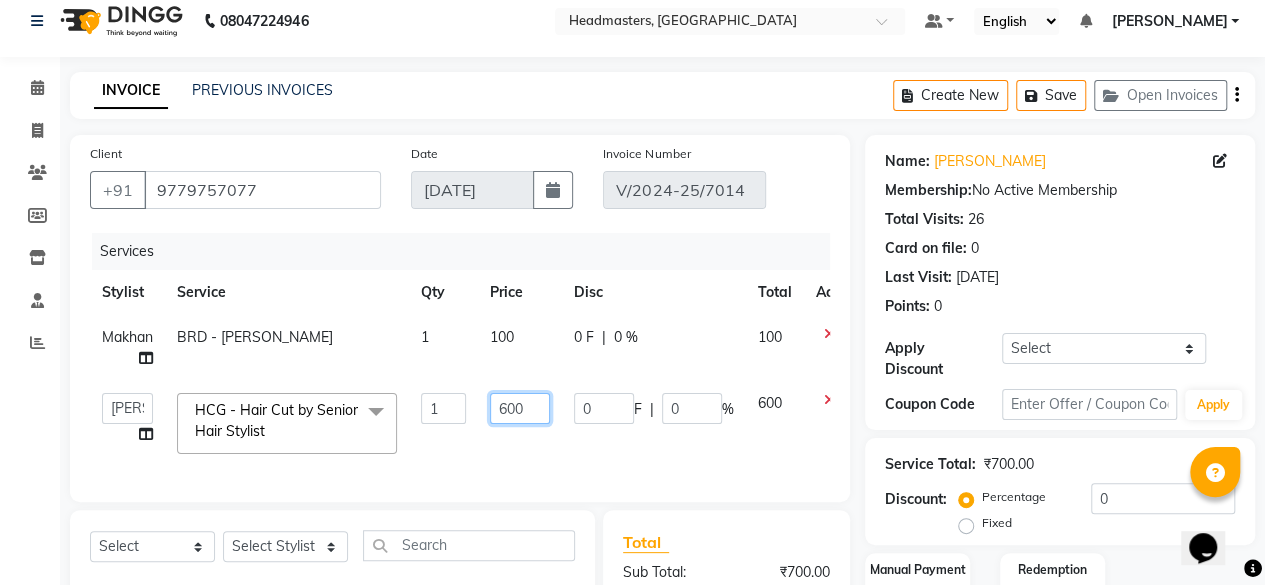 click on "600" 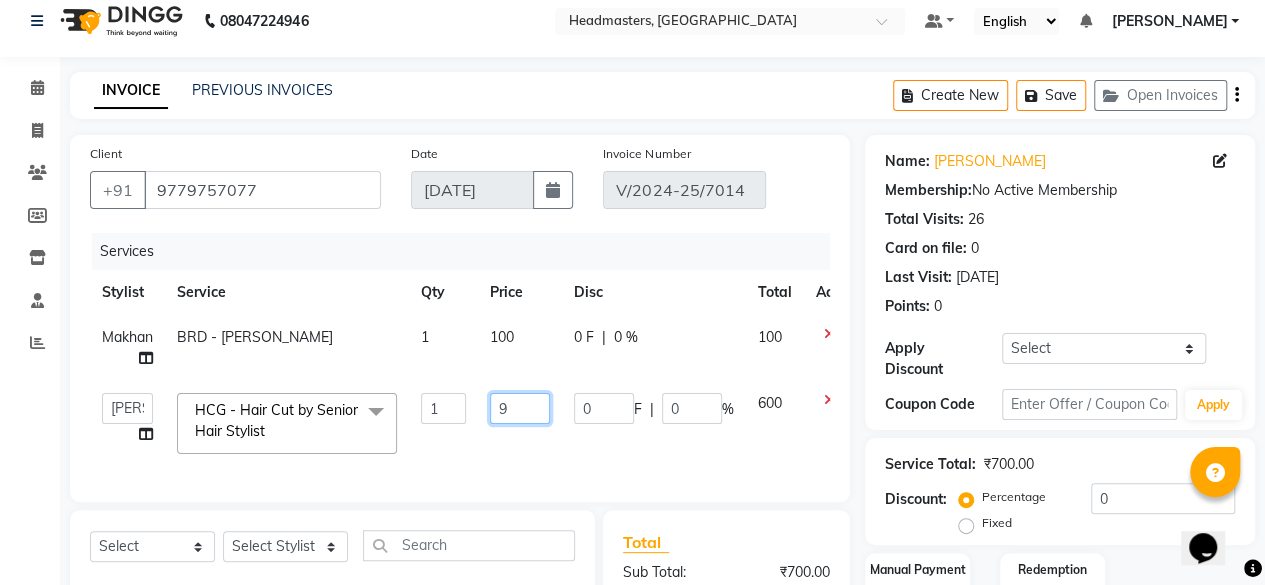 type on "91" 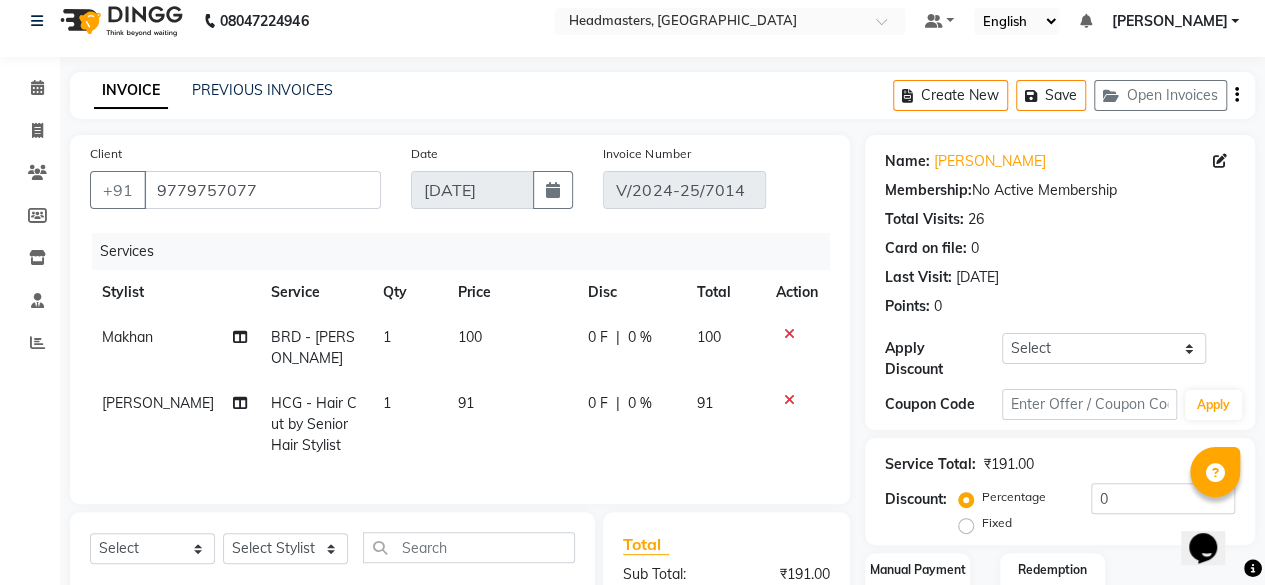 click on "Services Stylist Service Qty Price Disc Total Action Makhan BRD - Beard 1 100 0 F | 0 % 100 Israr HCG - Hair Cut by Senior Hair Stylist 1 91 0 F | 0 % 91" 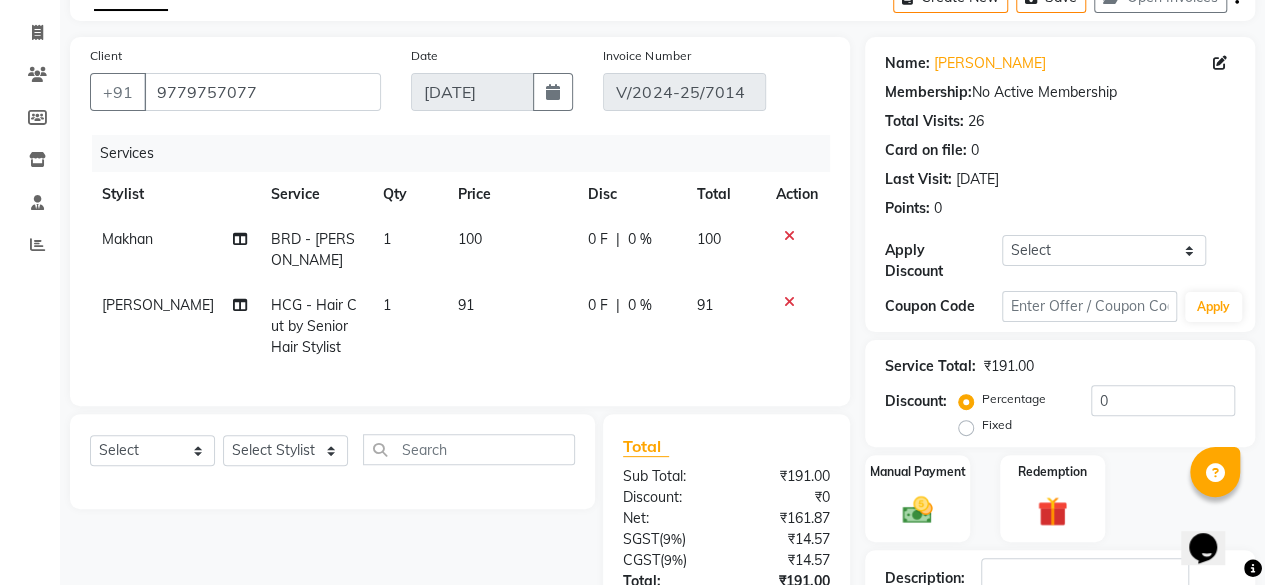 scroll, scrollTop: 317, scrollLeft: 0, axis: vertical 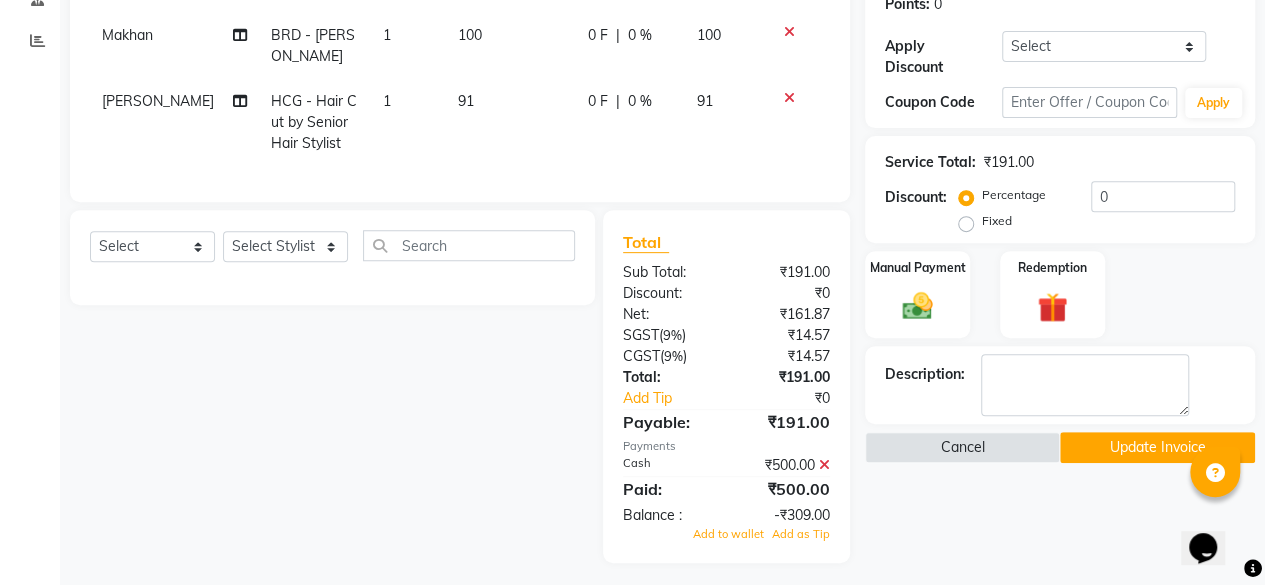 click 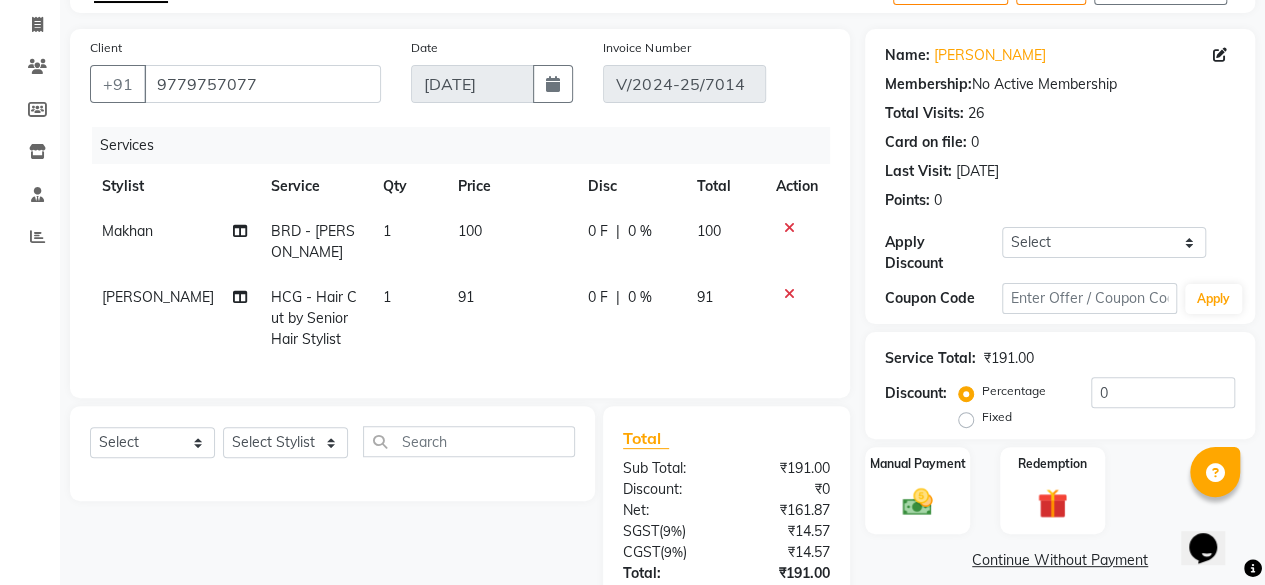 scroll, scrollTop: 0, scrollLeft: 0, axis: both 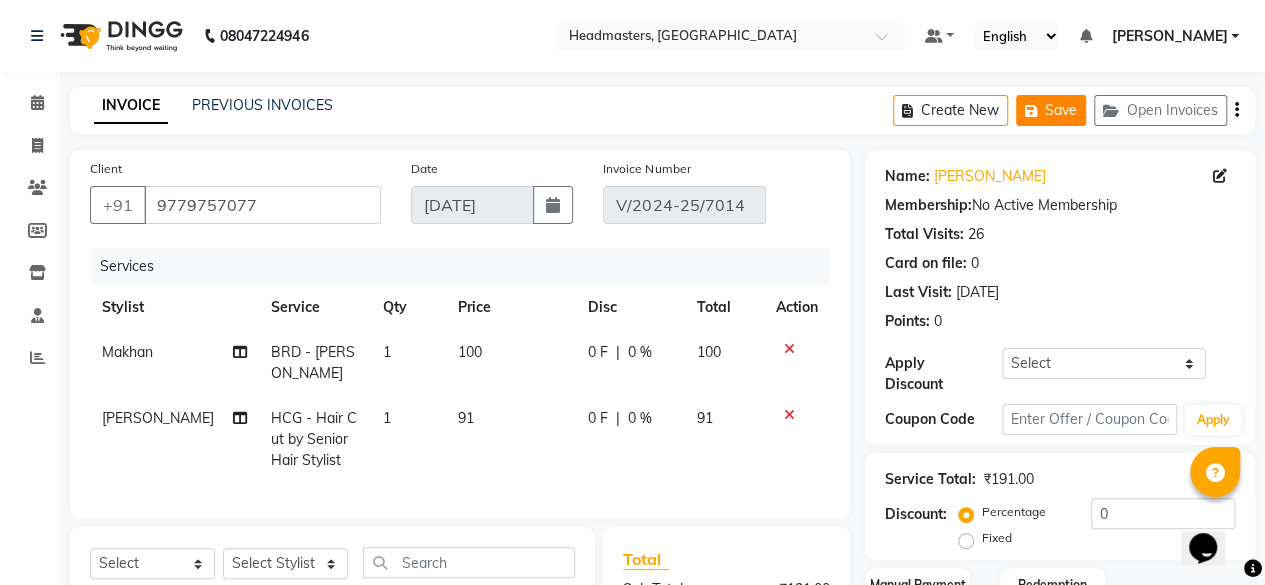 click on "Save" 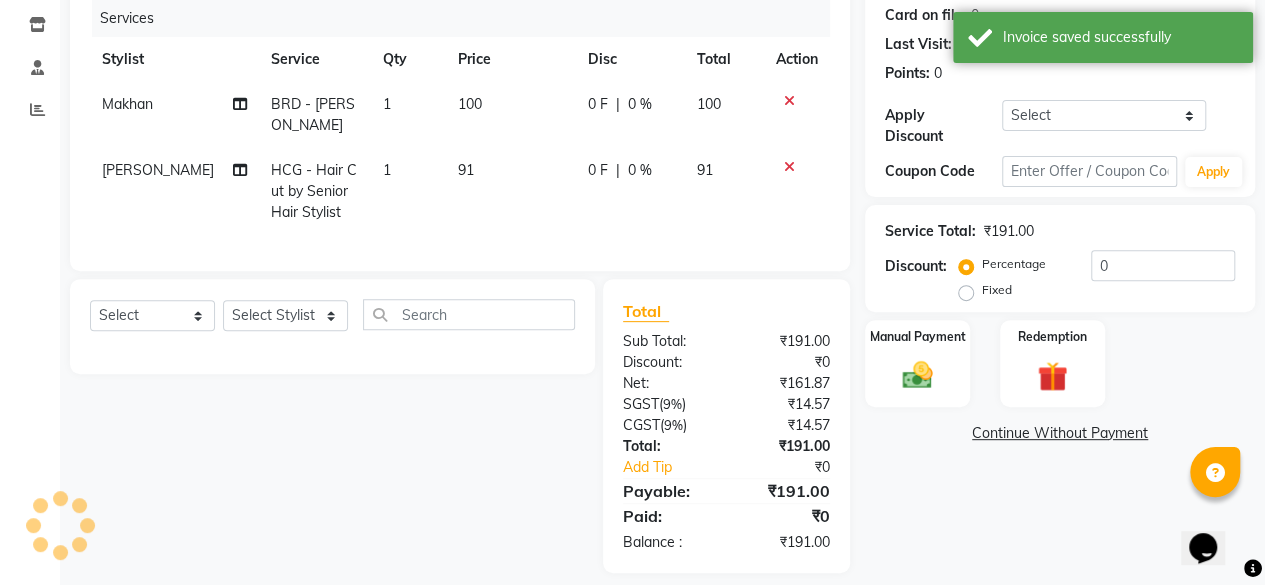 scroll, scrollTop: 258, scrollLeft: 0, axis: vertical 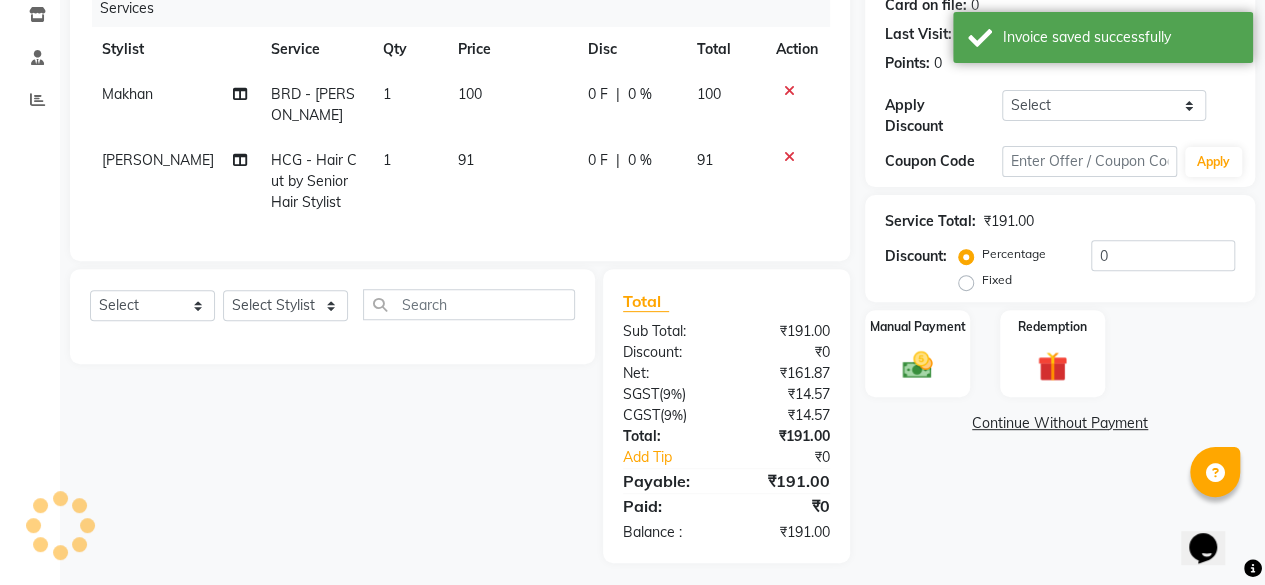 click on "Continue Without Payment" 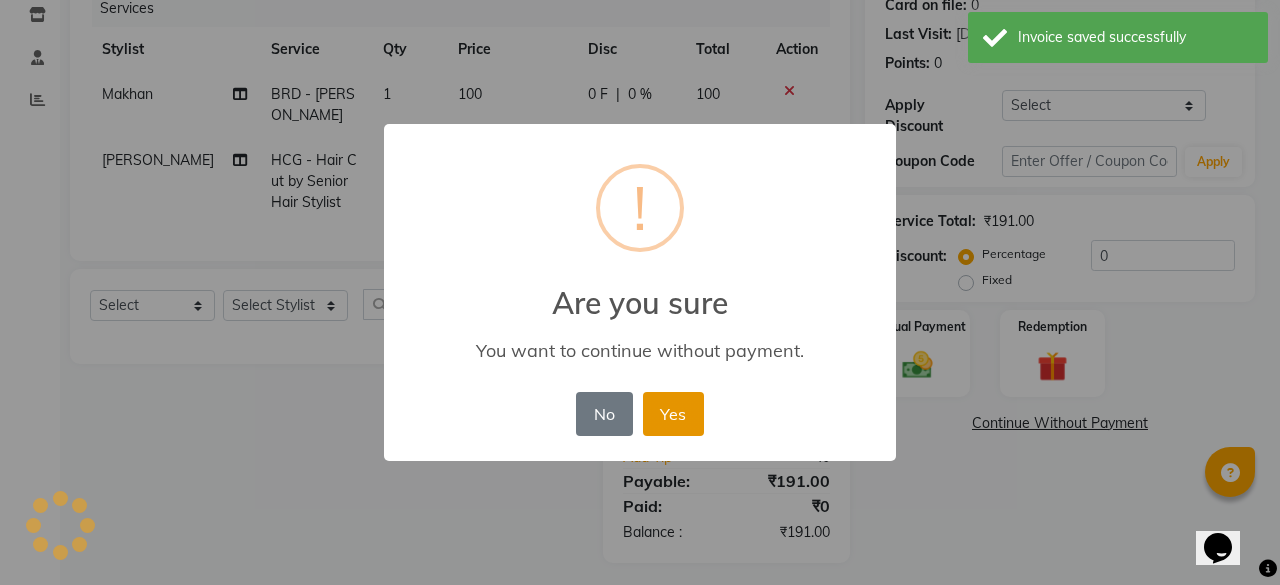 click on "Yes" at bounding box center (673, 414) 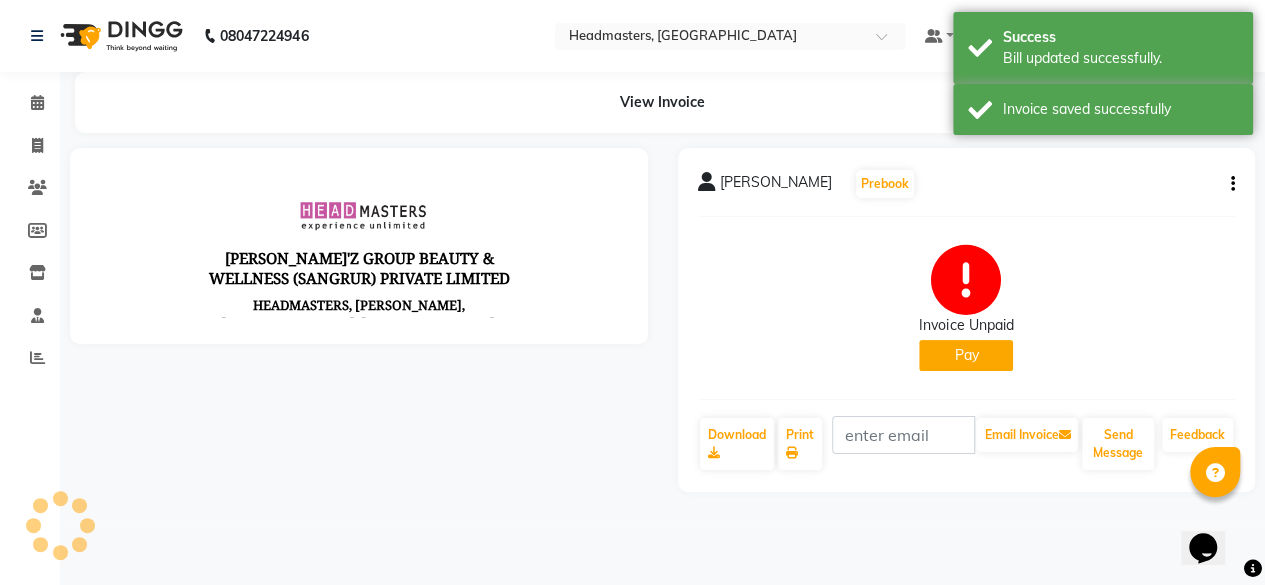 scroll, scrollTop: 0, scrollLeft: 0, axis: both 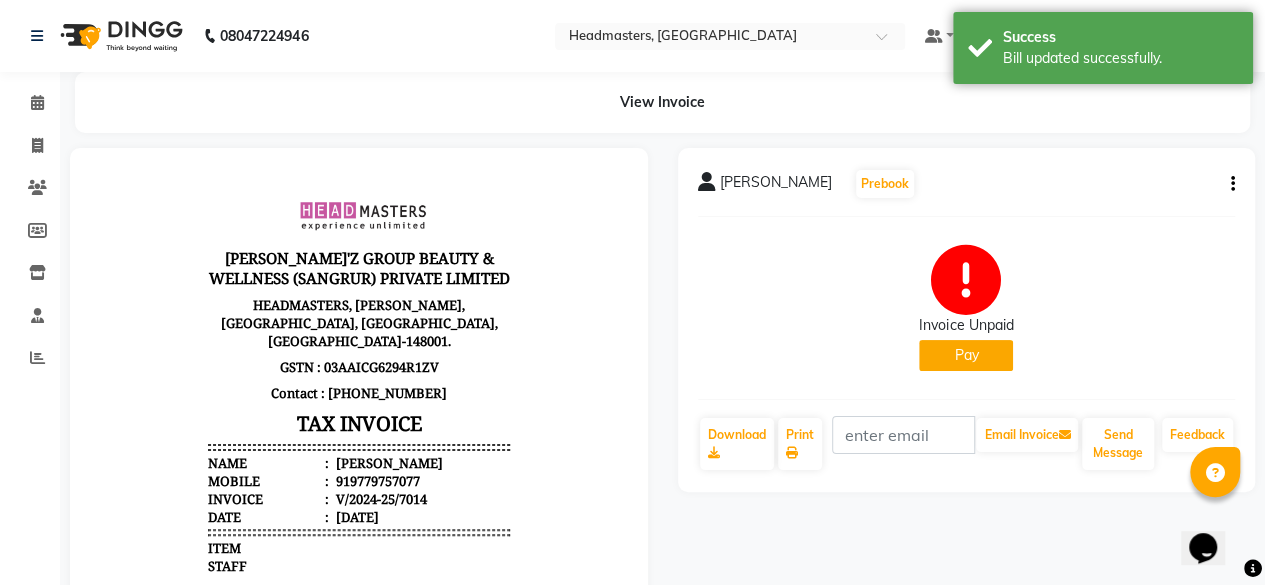 click on "Pay" 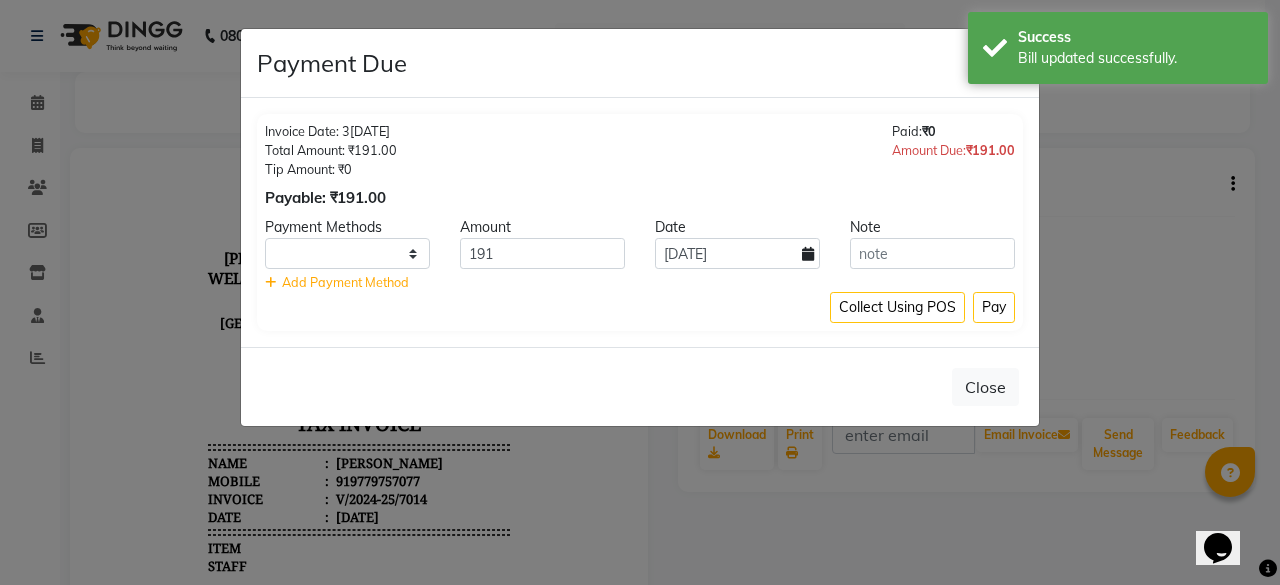 click on "Payment Methods" 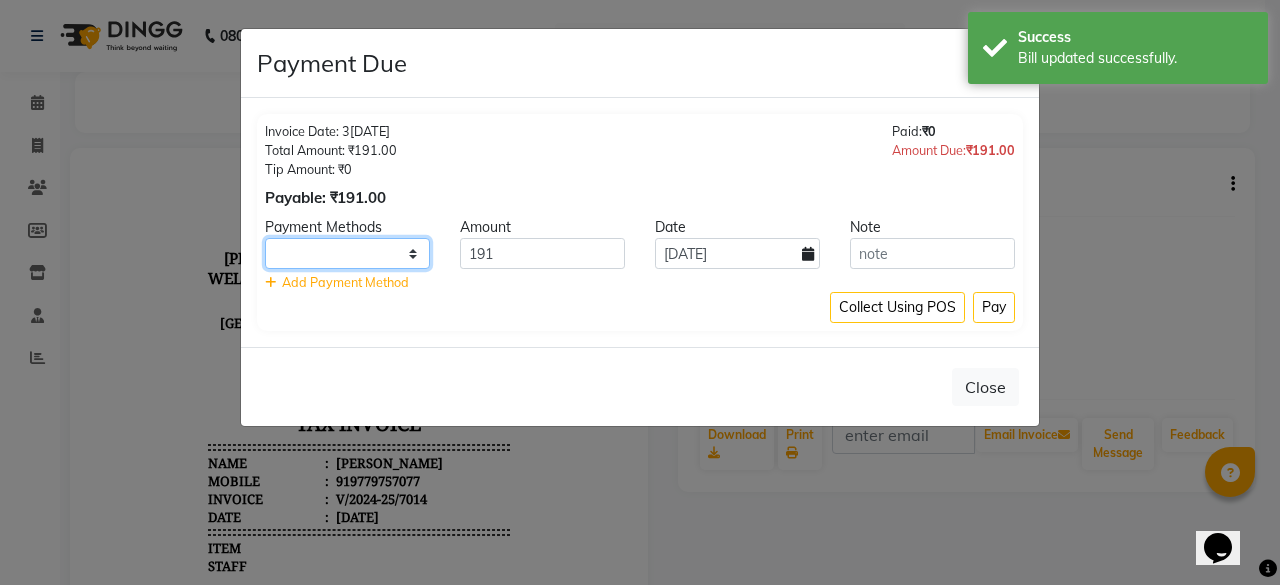click on "UPI CARD Complimentary Cash" 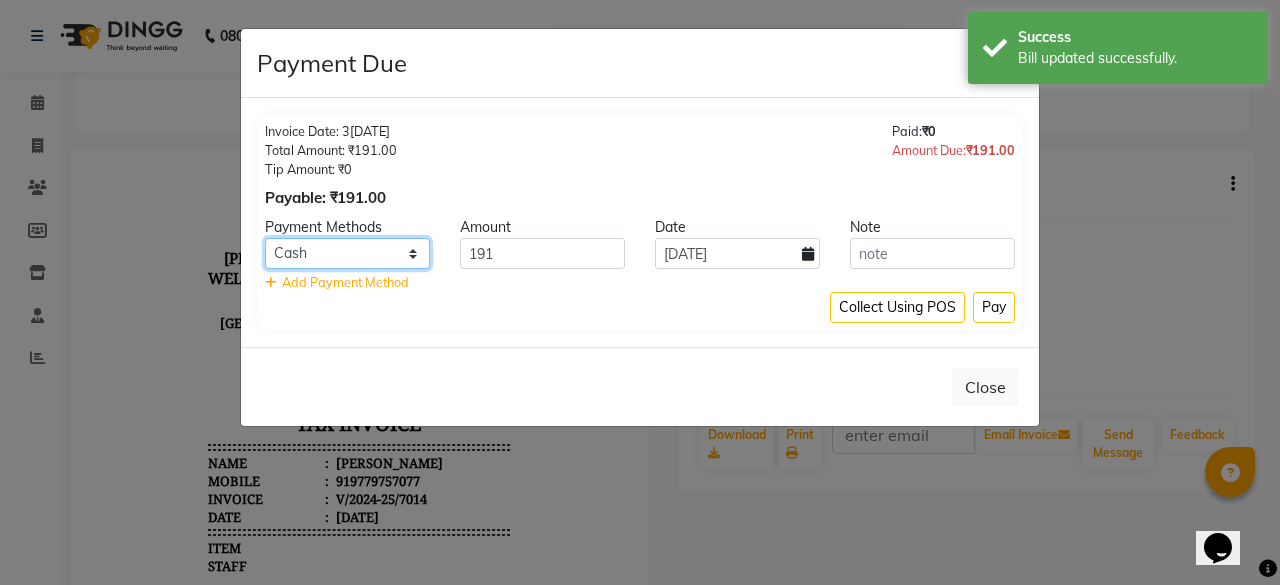 click on "UPI CARD Complimentary Cash" 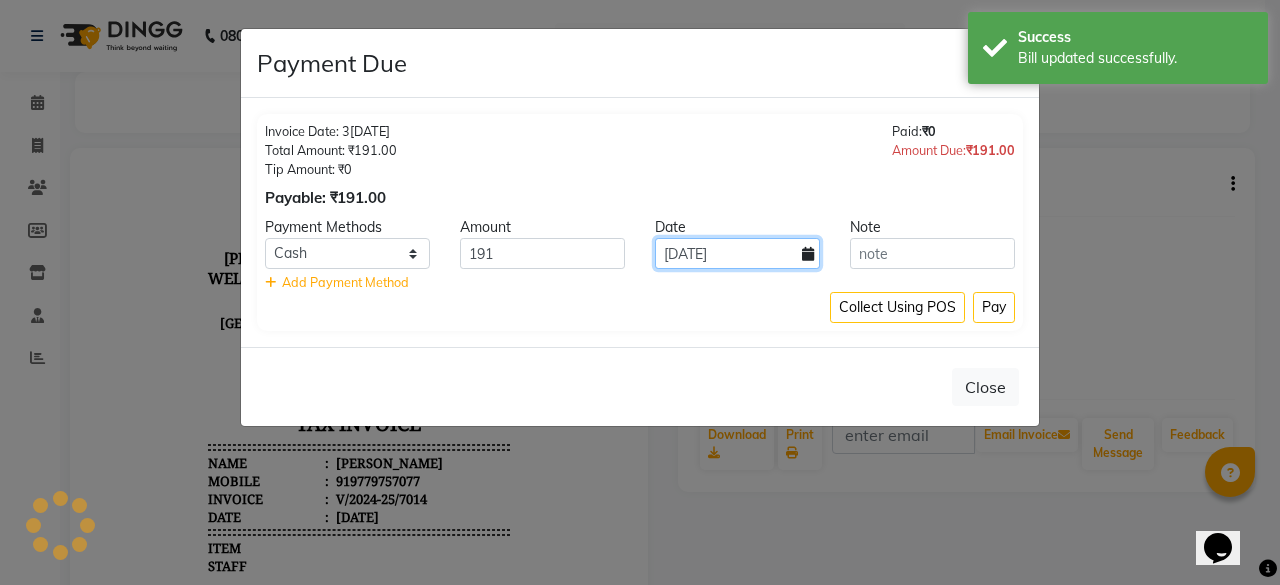 click on "[DATE]" 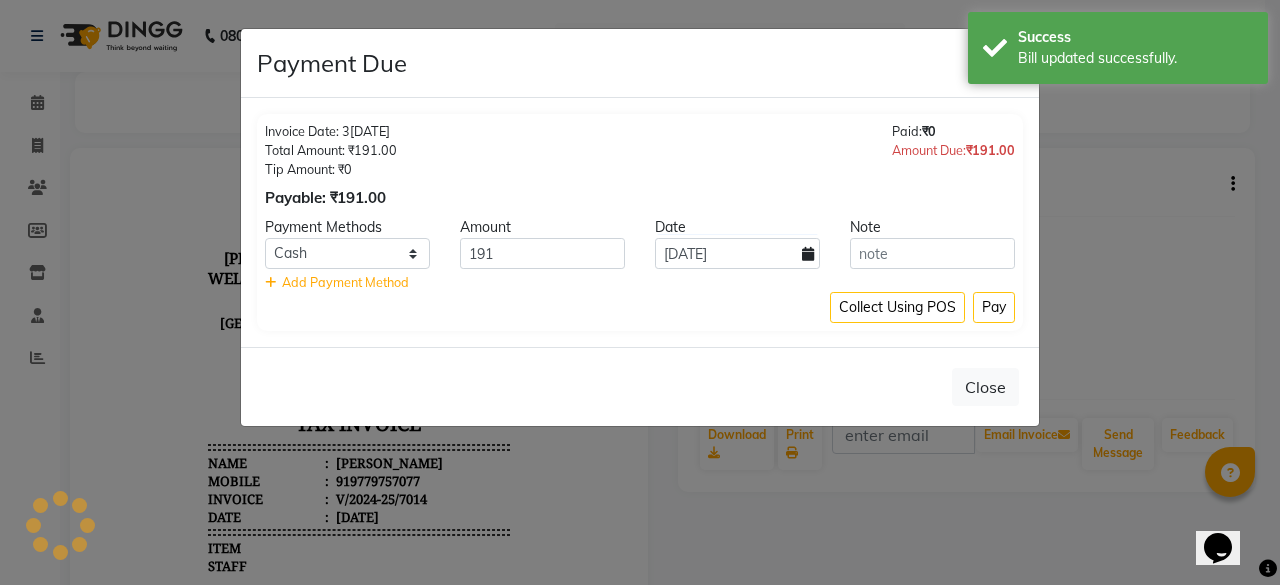 select on "7" 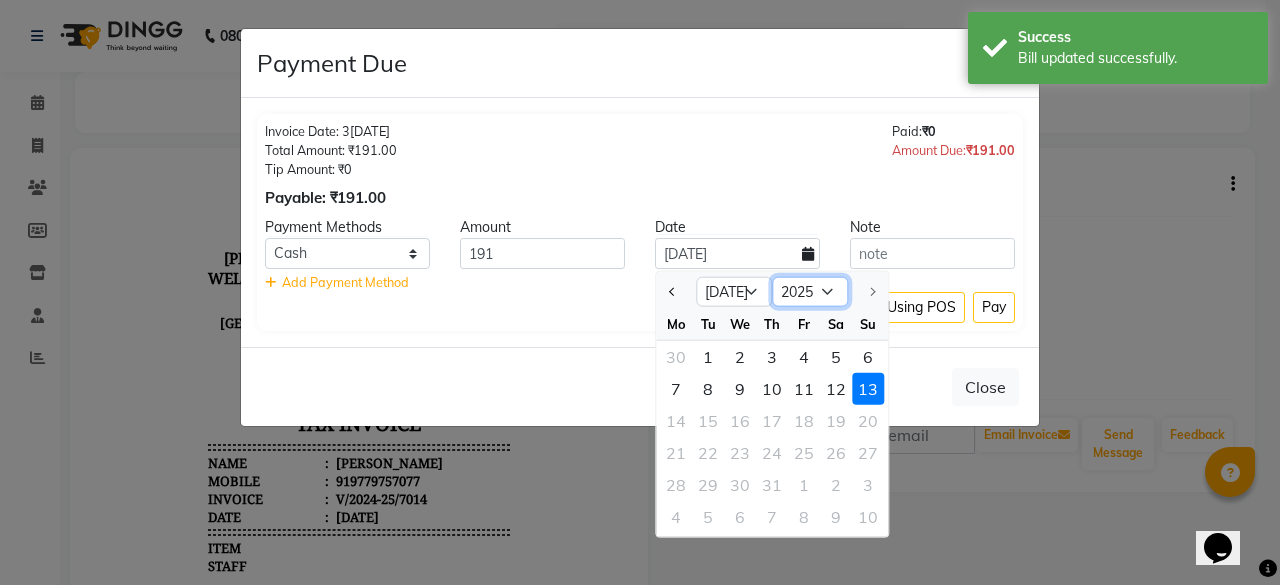 click on "2015 2016 2017 2018 2019 2020 2021 2022 2023 2024 2025" 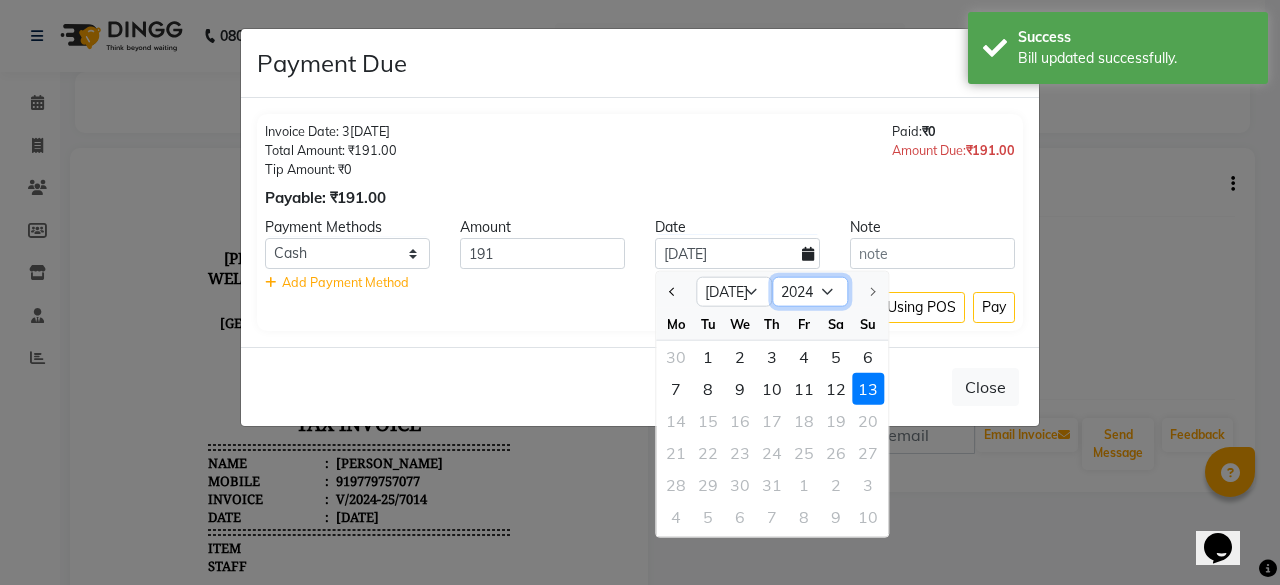 click on "2015 2016 2017 2018 2019 2020 2021 2022 2023 2024 2025" 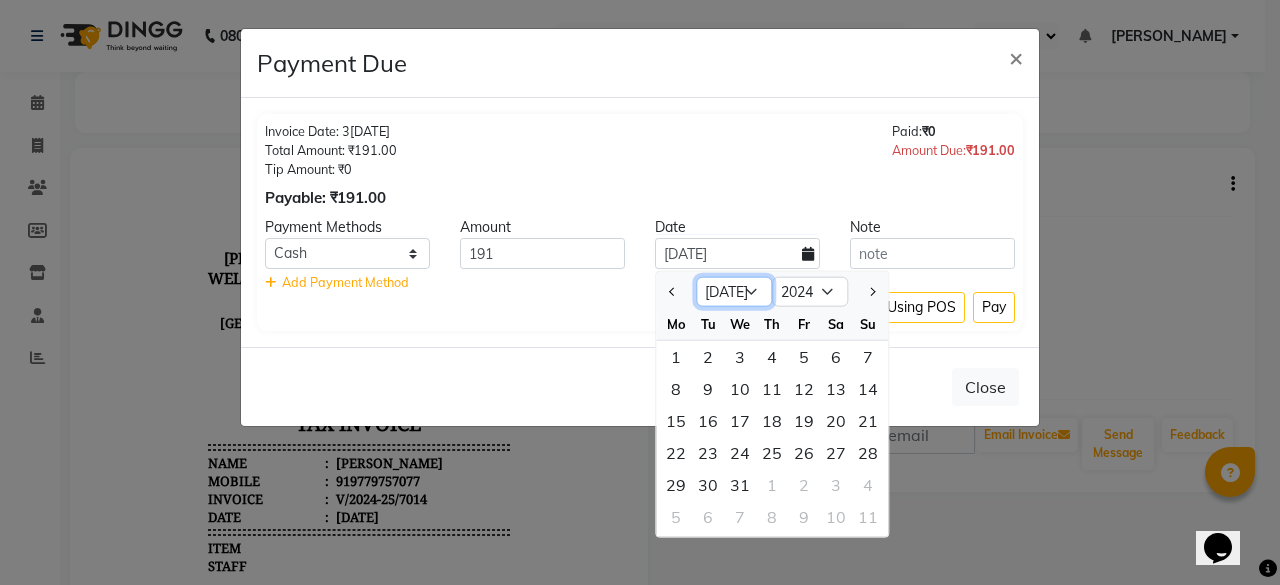 click on "Jan Feb Mar Apr May Jun Jul Aug Sep Oct Nov Dec" 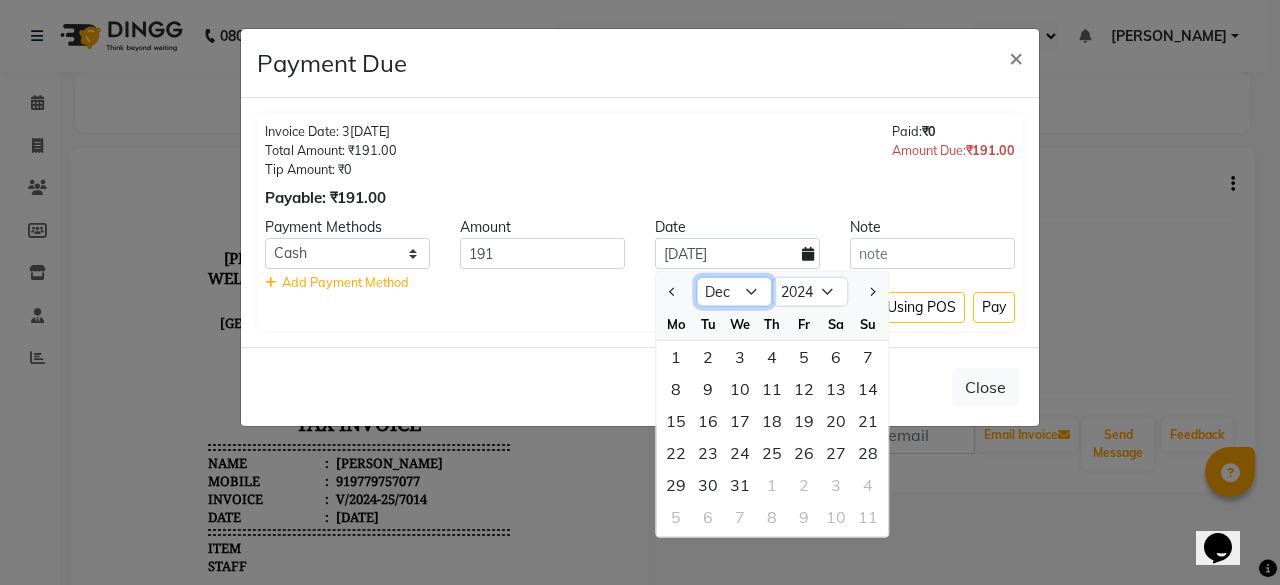 click on "Jan Feb Mar Apr May Jun Jul Aug Sep Oct Nov Dec" 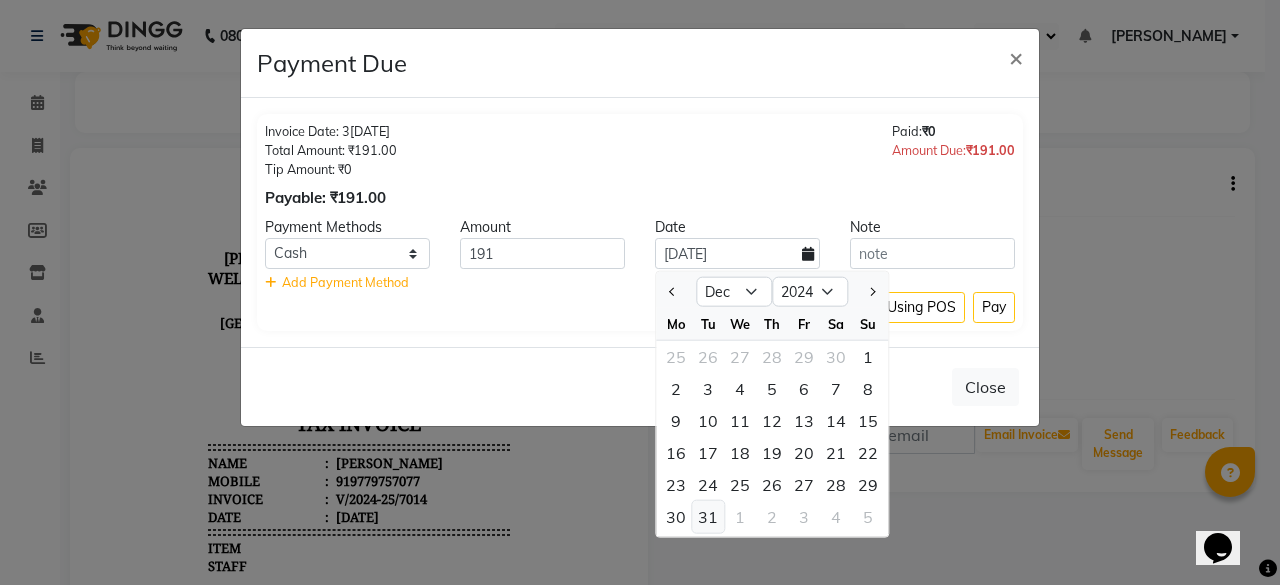 click on "31" 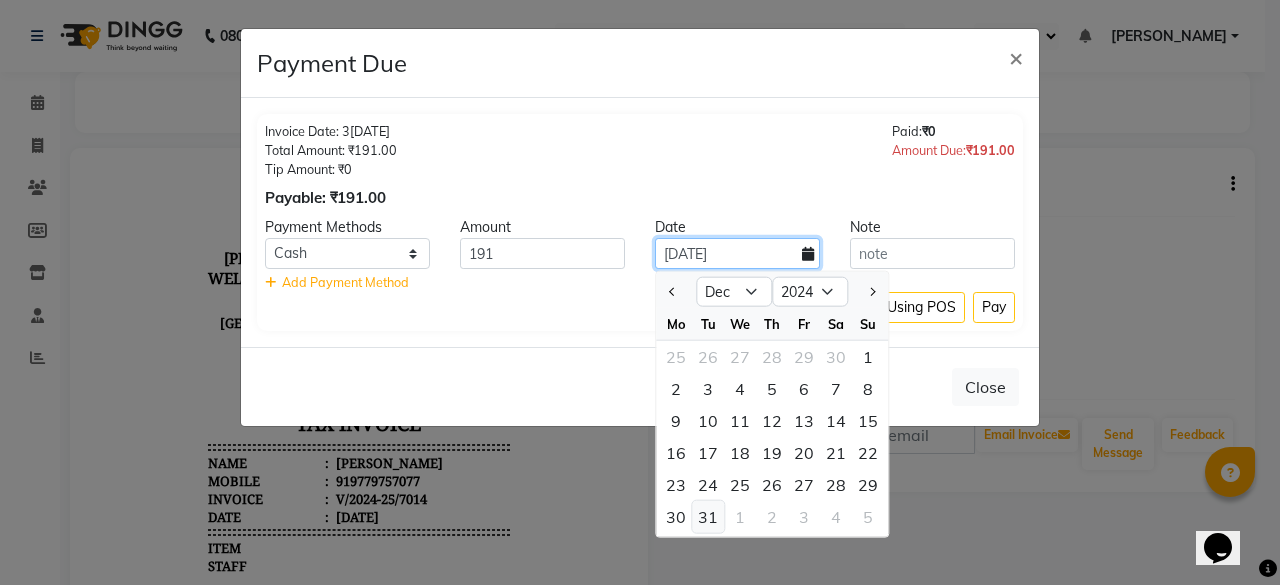 type on "[DATE]" 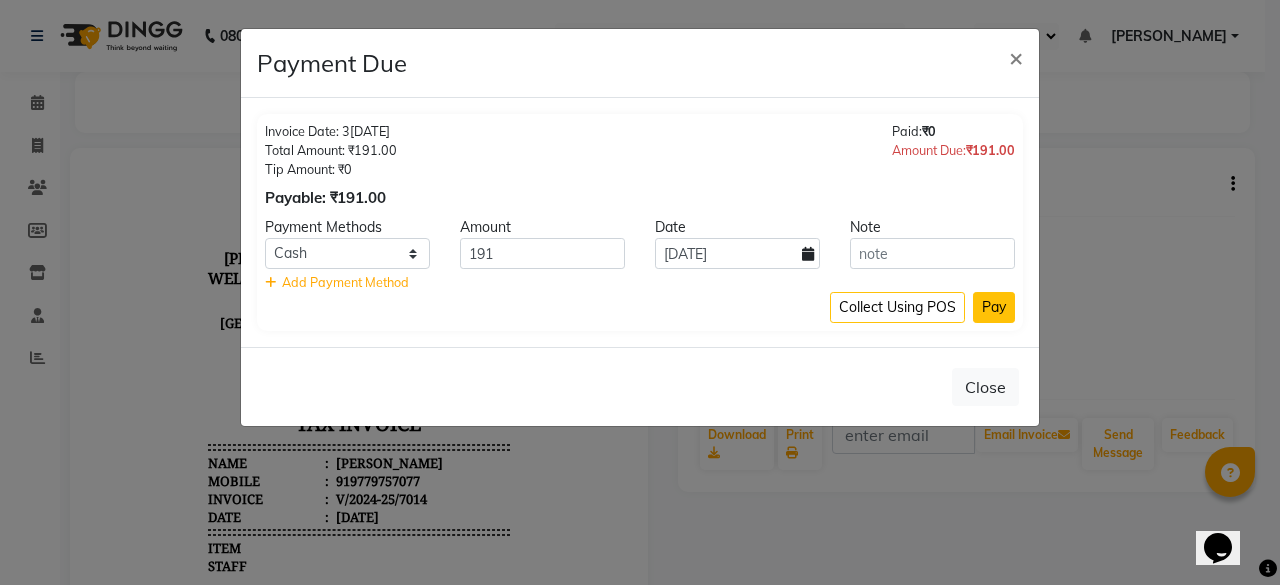 click on "Pay" 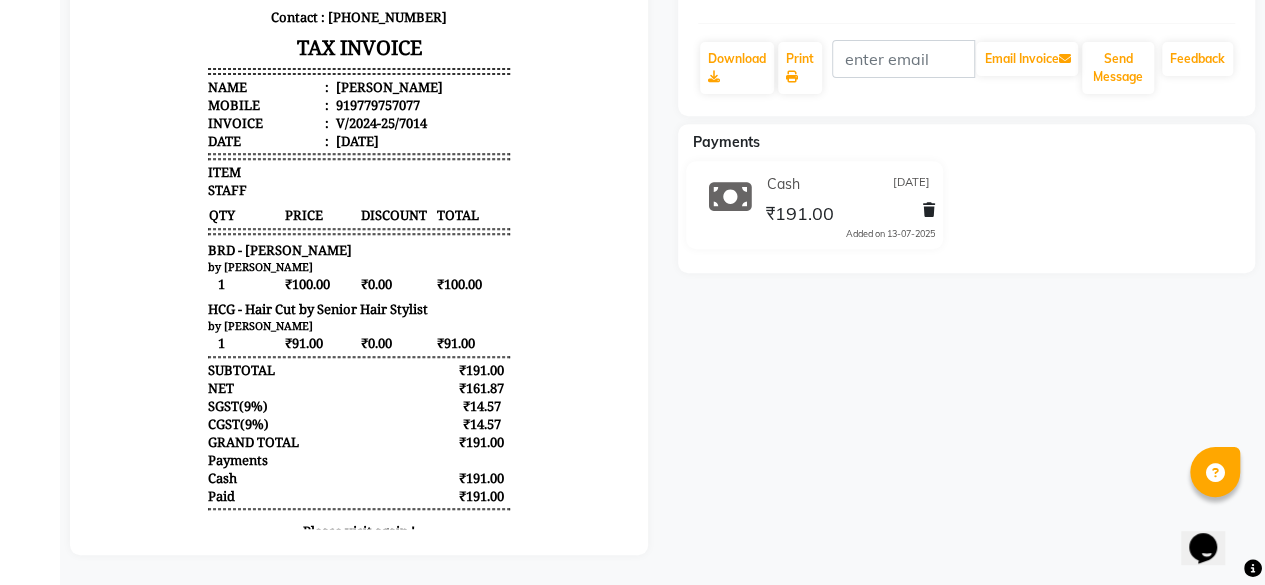scroll, scrollTop: 0, scrollLeft: 0, axis: both 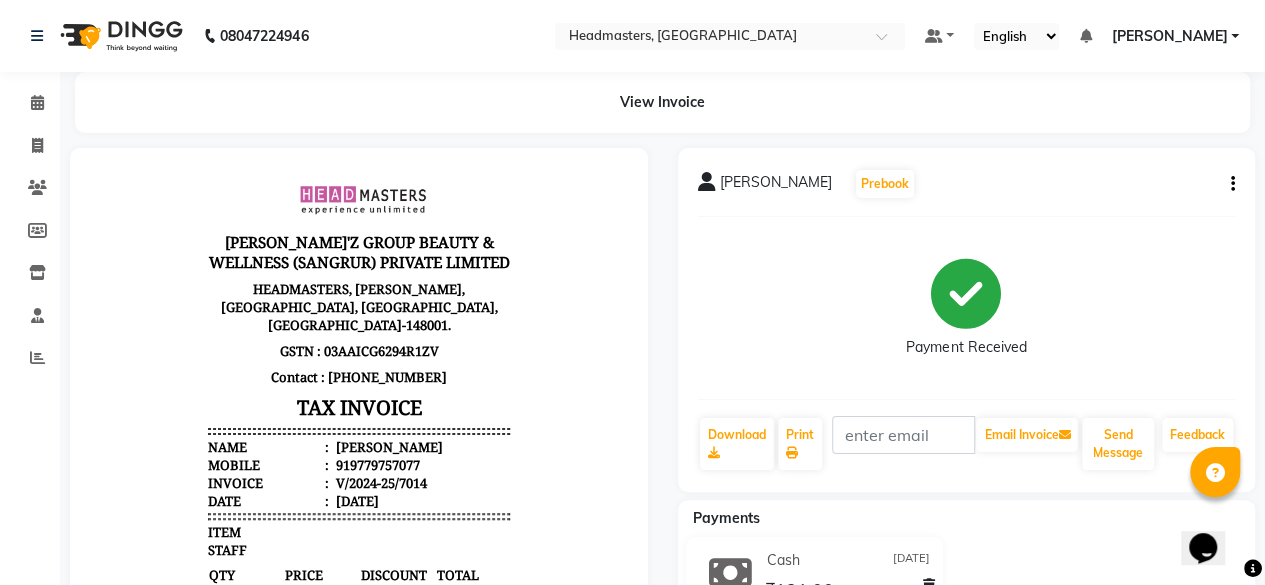 click 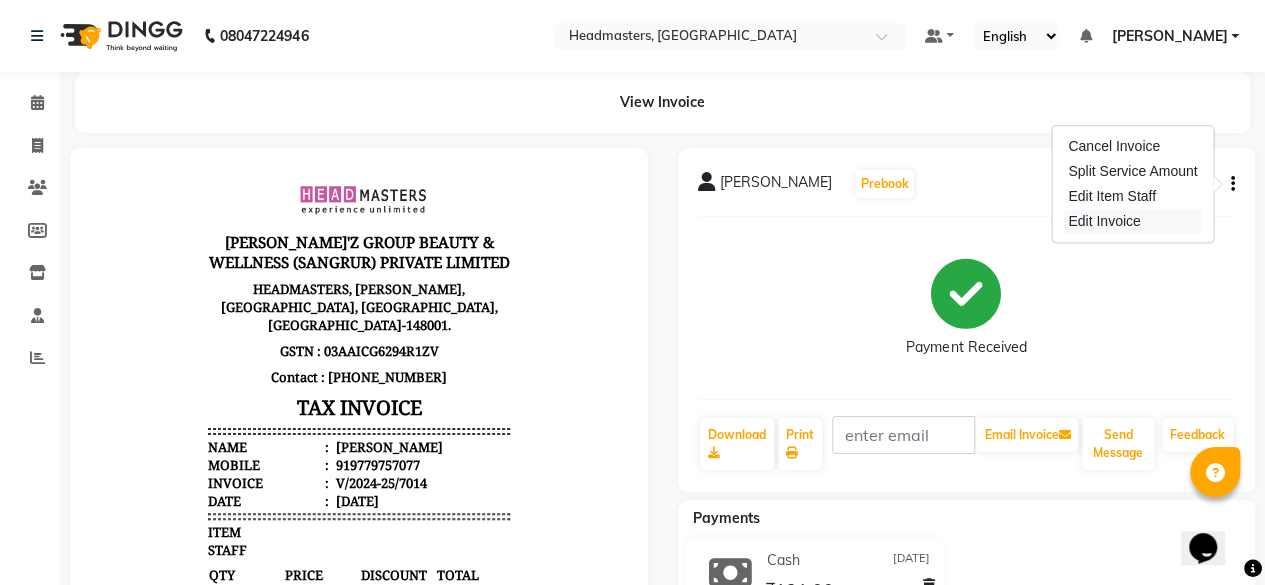 click on "Edit Invoice" at bounding box center (1132, 221) 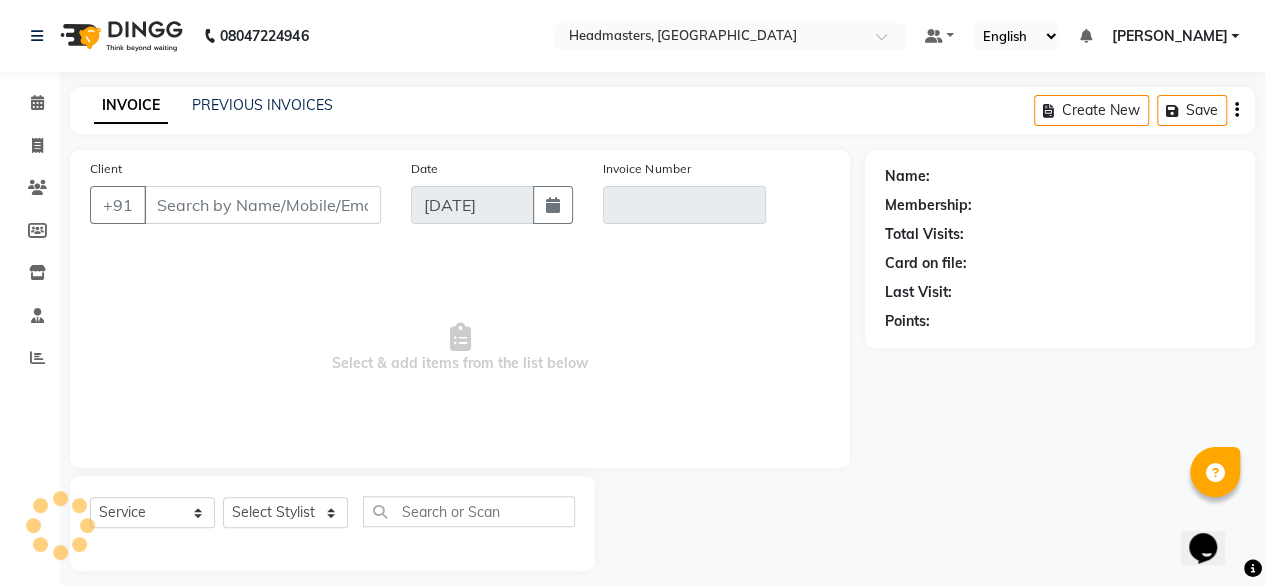 scroll, scrollTop: 15, scrollLeft: 0, axis: vertical 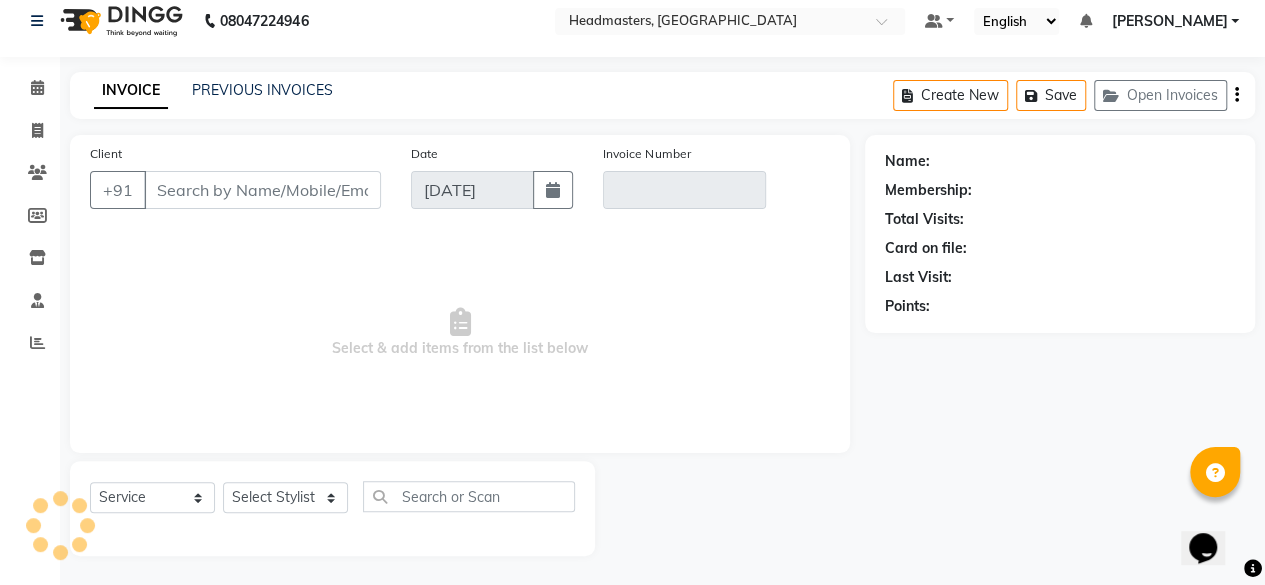 type on "9779757077" 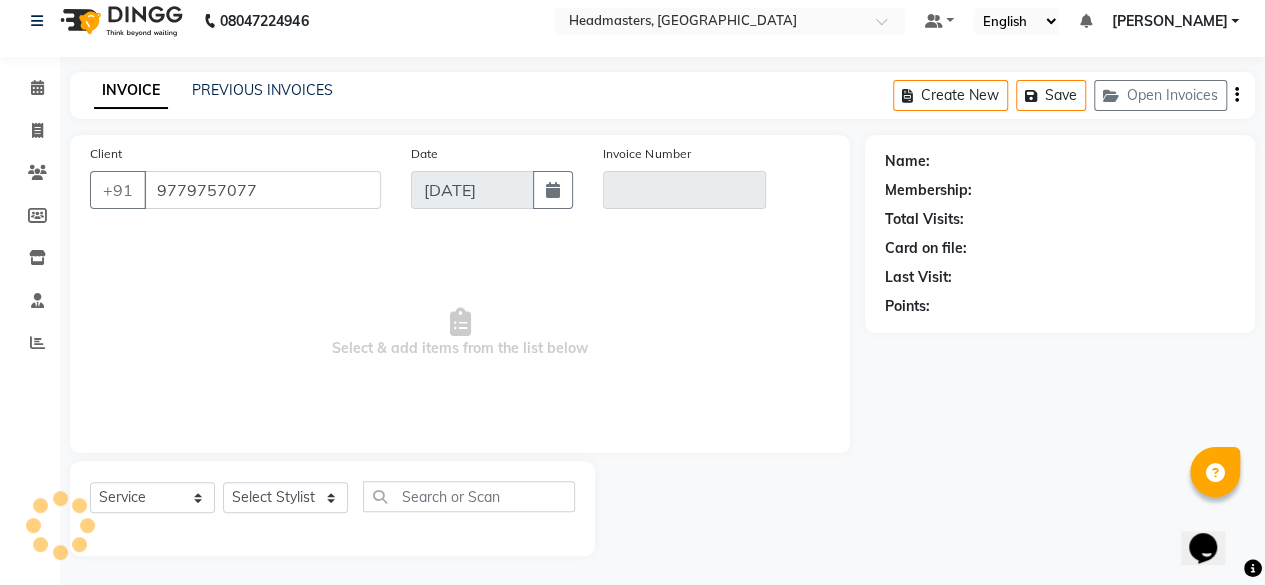 type on "V/2024-25/7014" 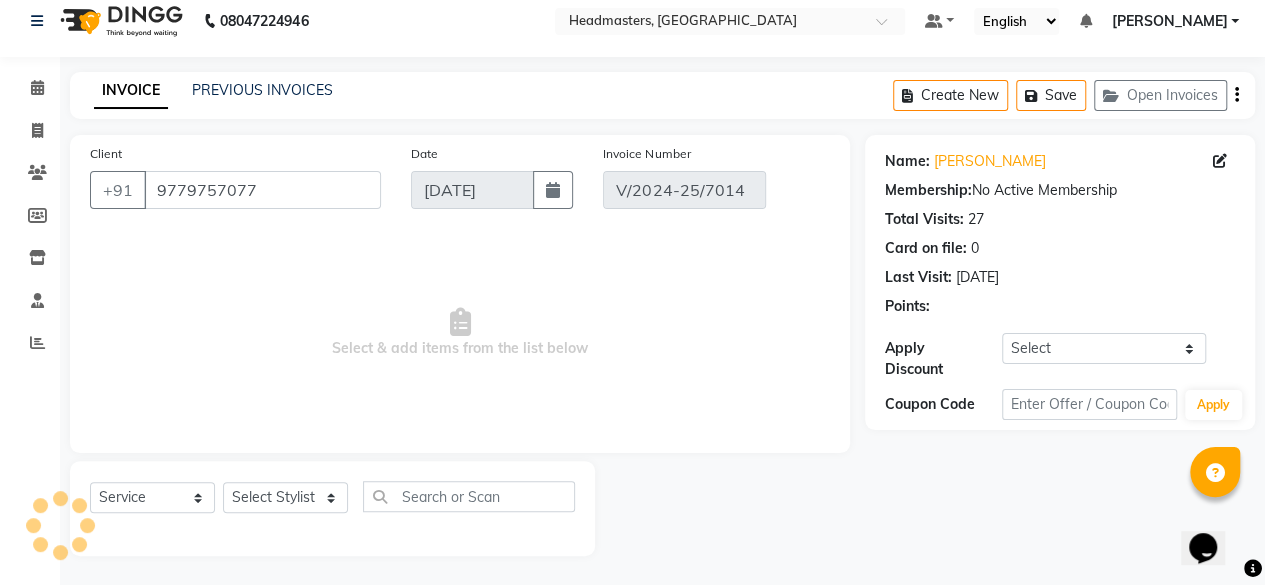 type on "[DATE]" 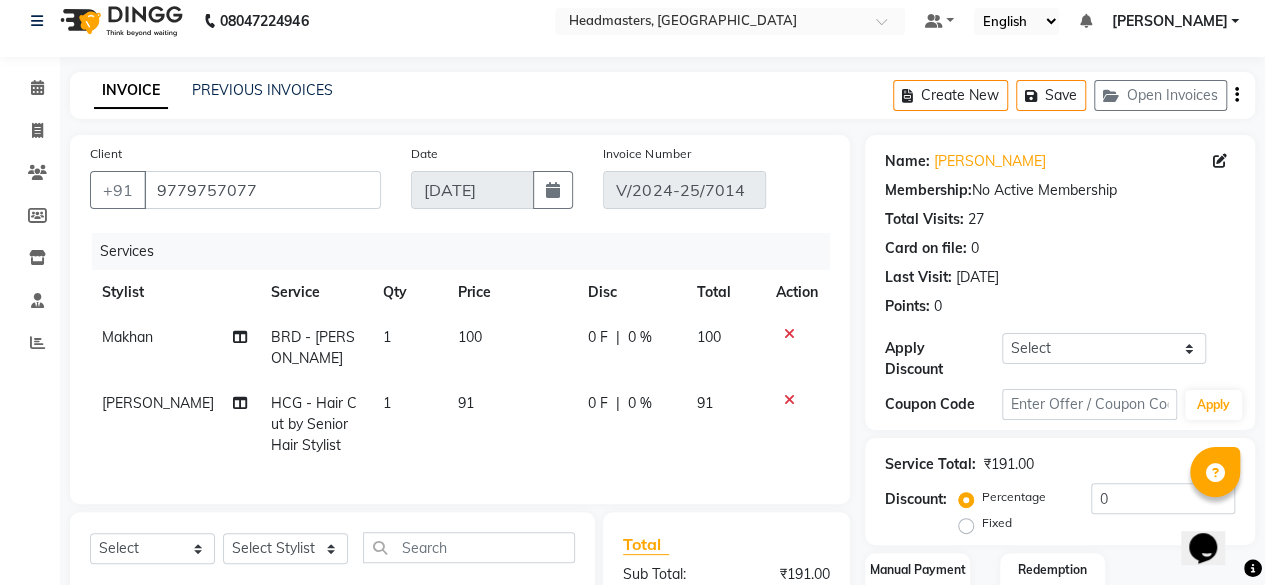 click on "100" 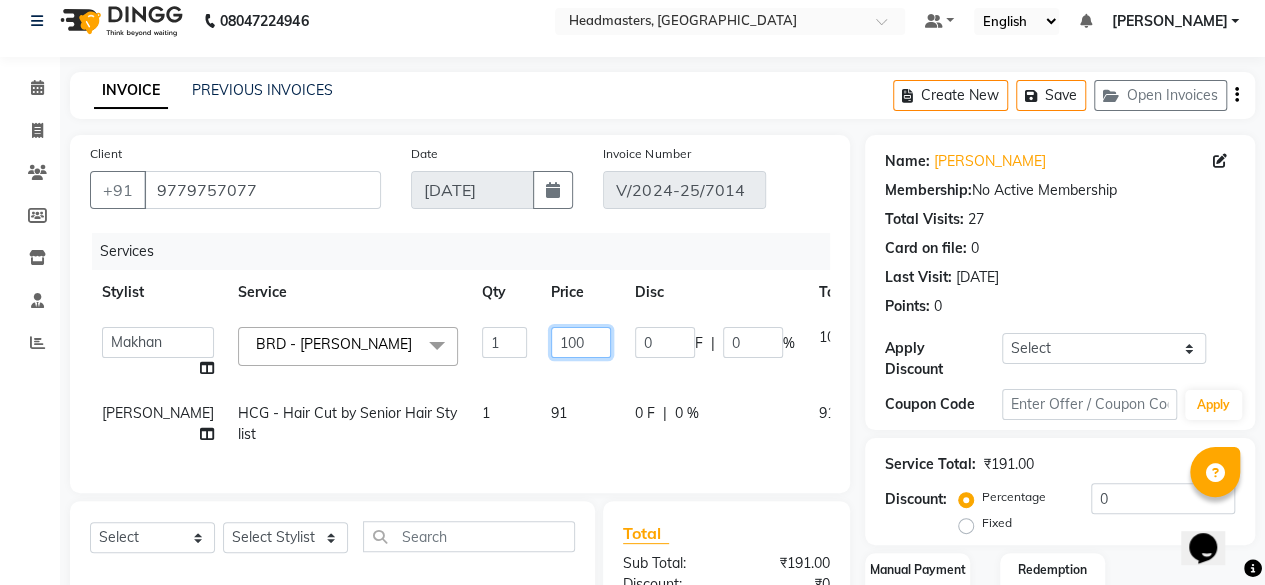 click on "100" 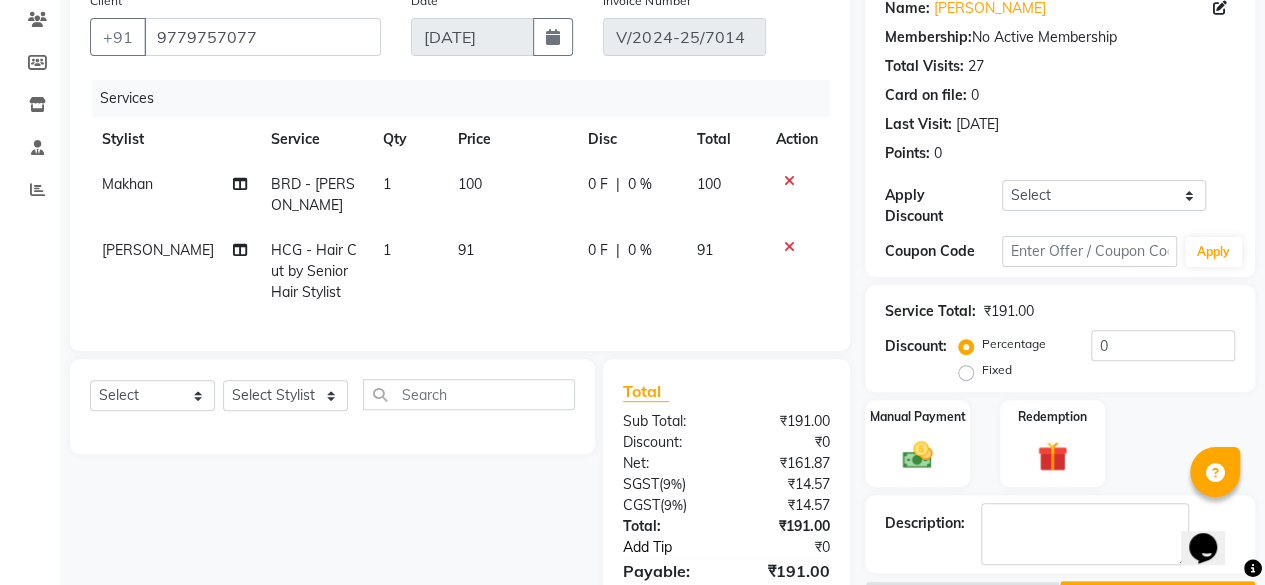 scroll, scrollTop: 0, scrollLeft: 0, axis: both 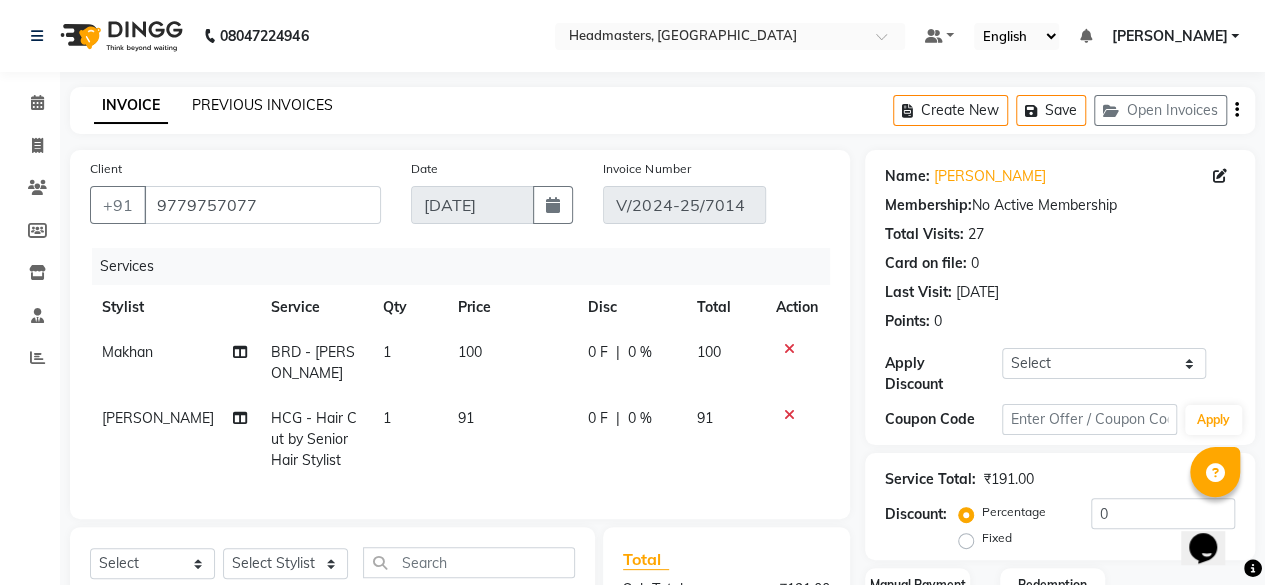 click on "PREVIOUS INVOICES" 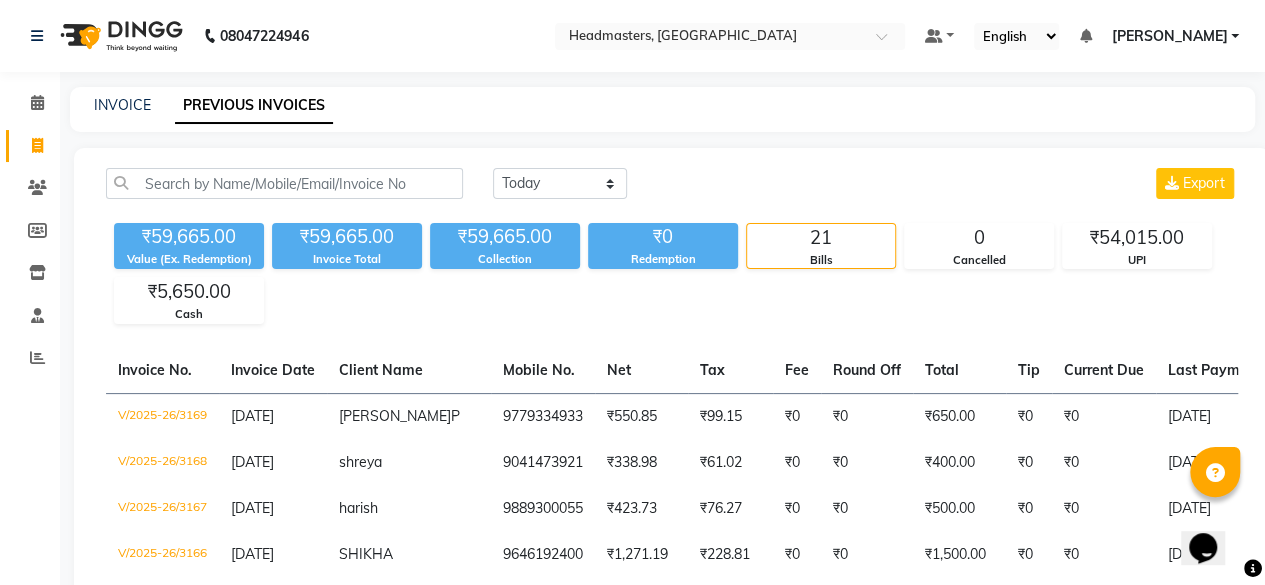 click on "INVOICE PREVIOUS INVOICES" 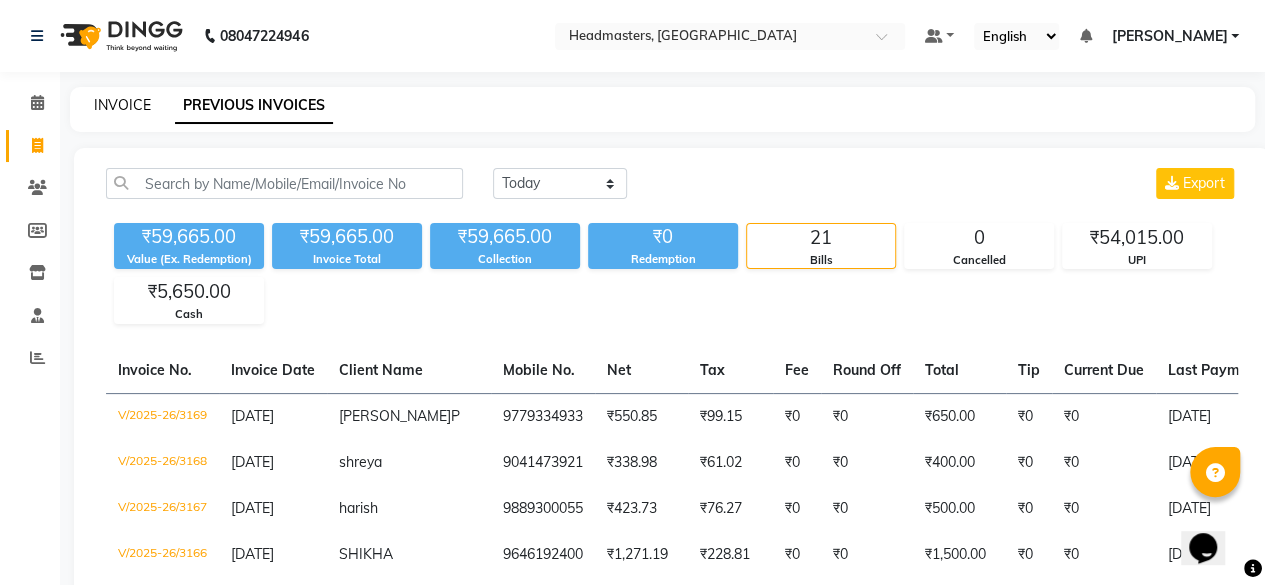 click on "INVOICE" 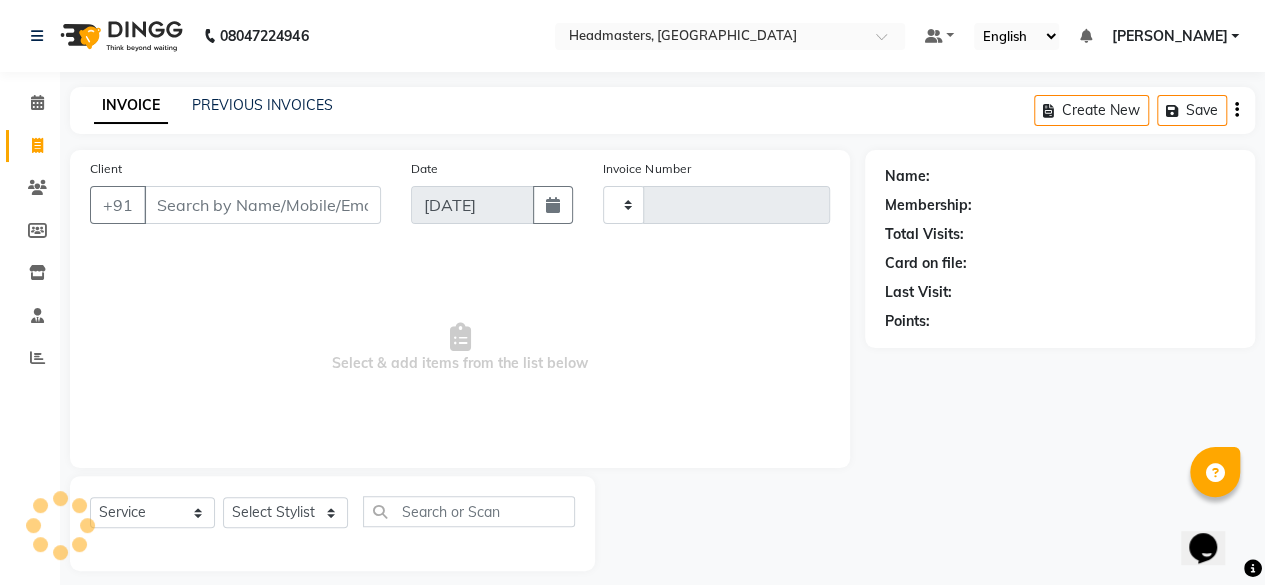 scroll, scrollTop: 15, scrollLeft: 0, axis: vertical 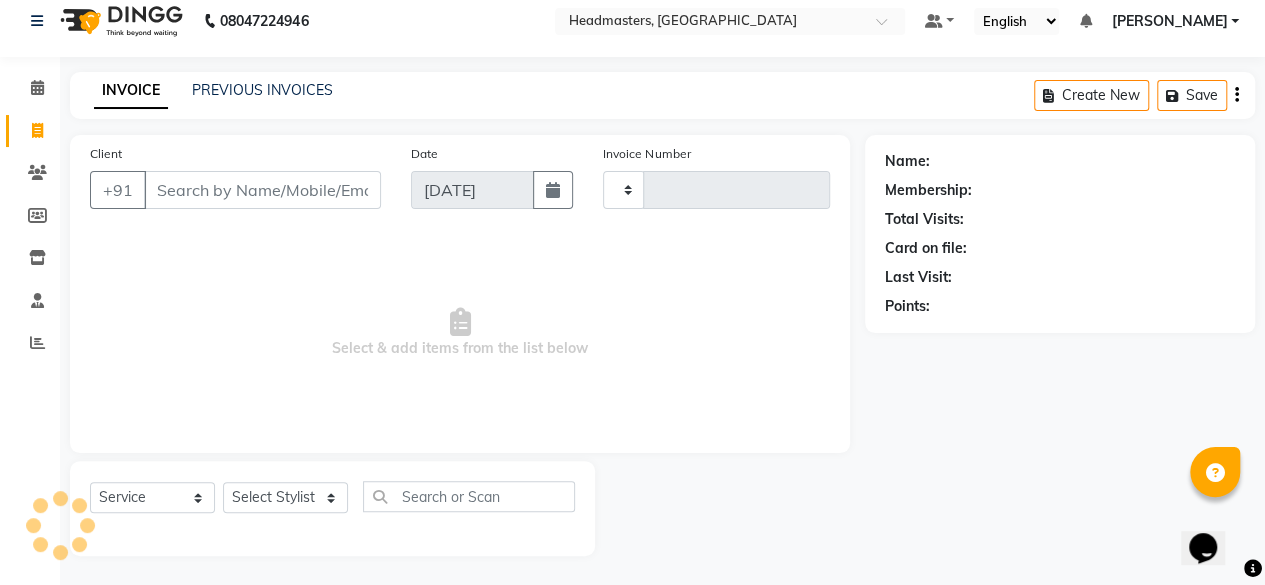 type on "3170" 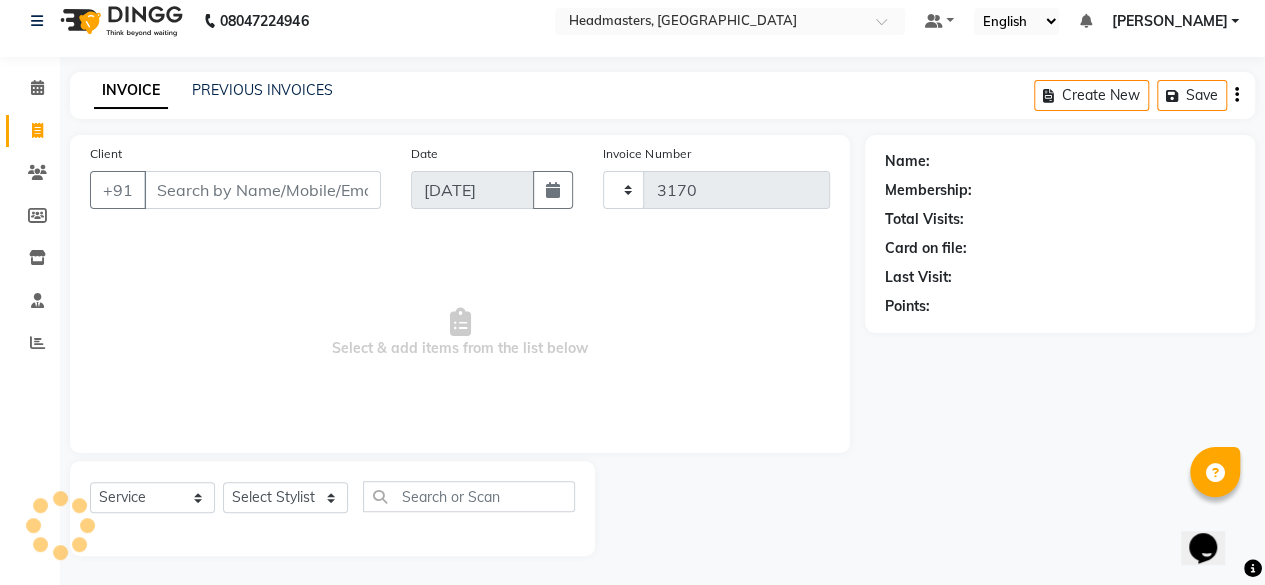 select on "7140" 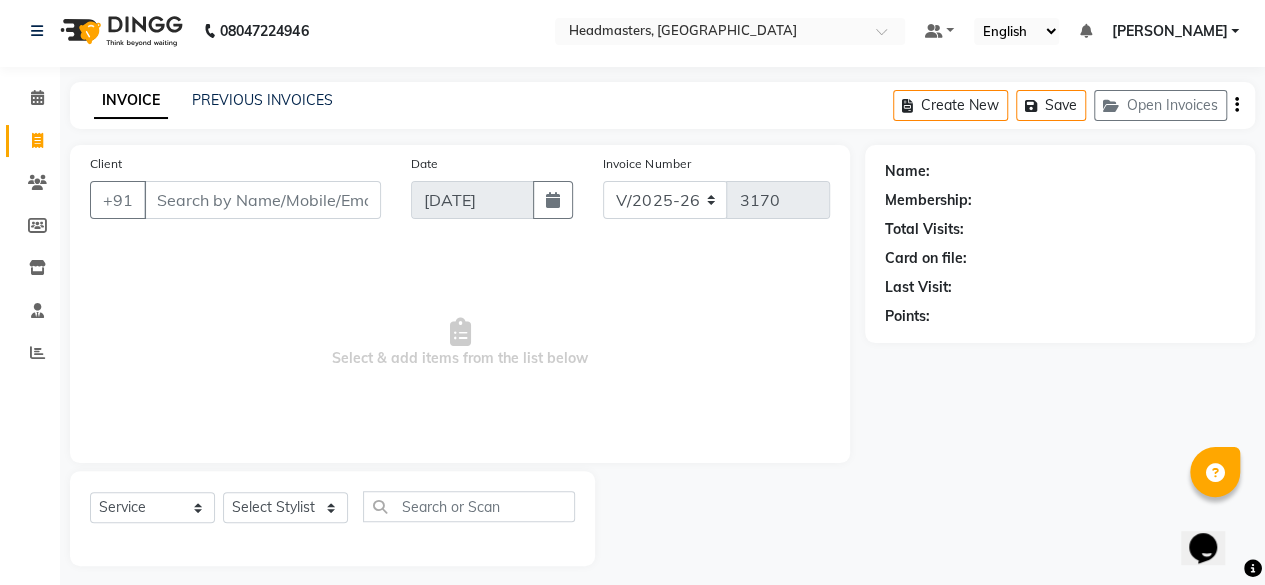 scroll, scrollTop: 0, scrollLeft: 0, axis: both 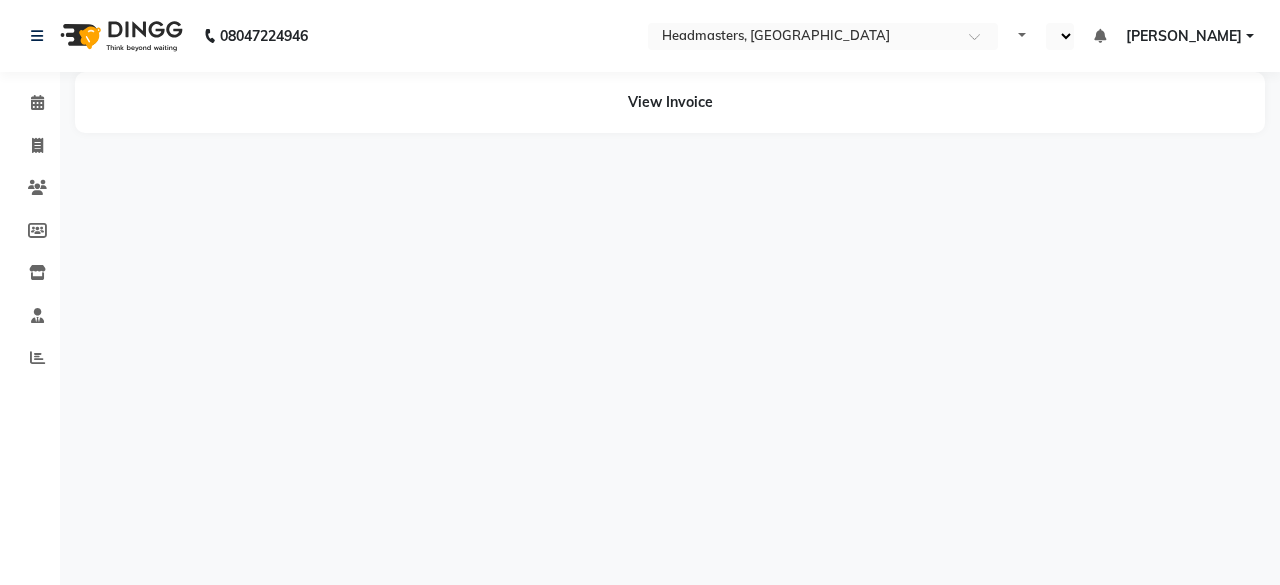 select on "en" 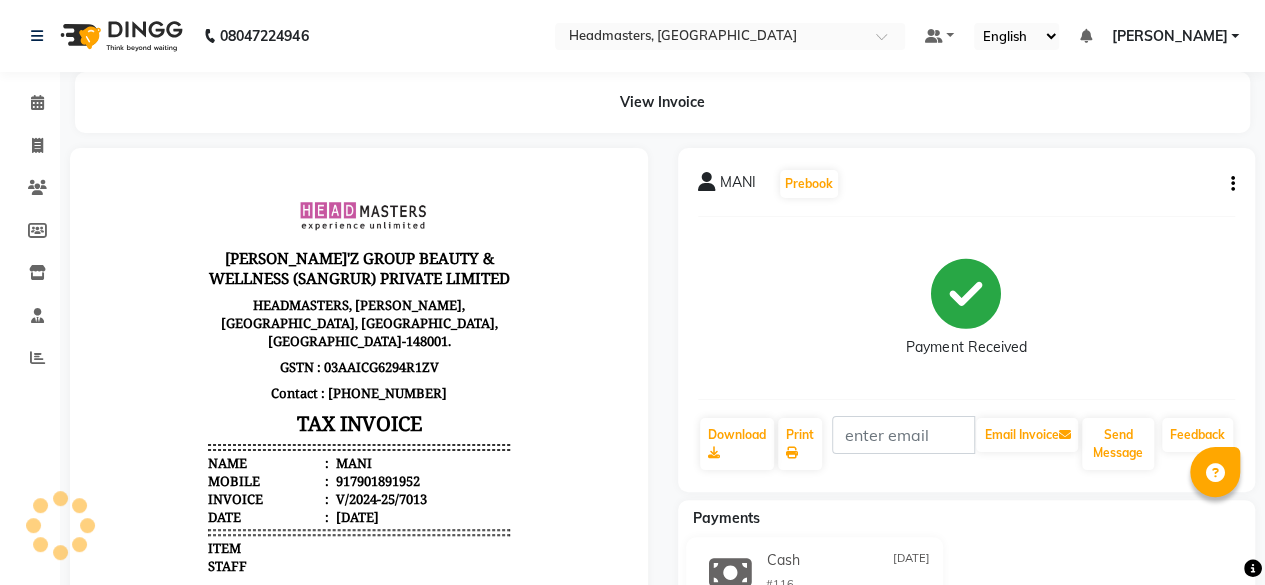 scroll, scrollTop: 0, scrollLeft: 0, axis: both 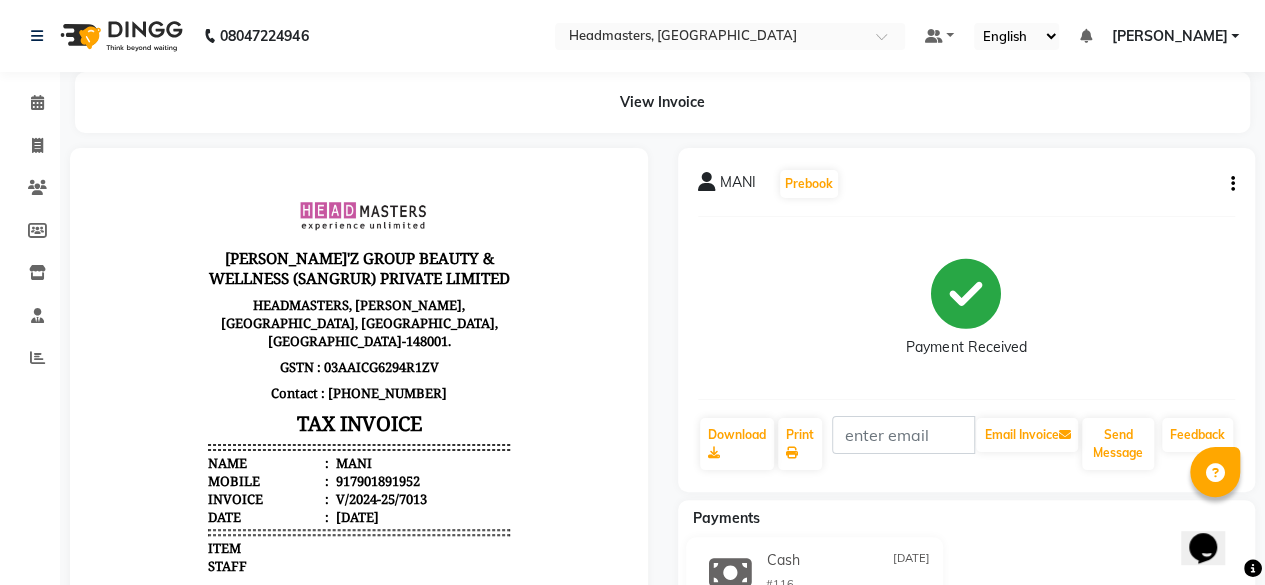 click on "MANI   Prebook   Payment Received  Download  Print   Email Invoice   Send Message Feedback" 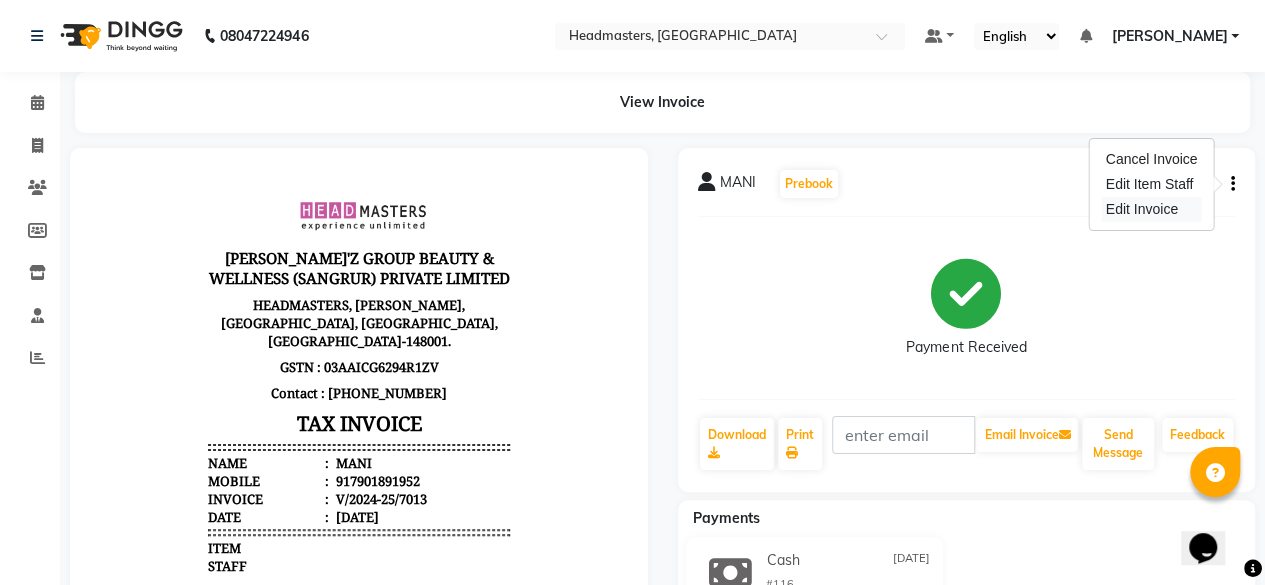 click on "Edit Invoice" at bounding box center [1152, 209] 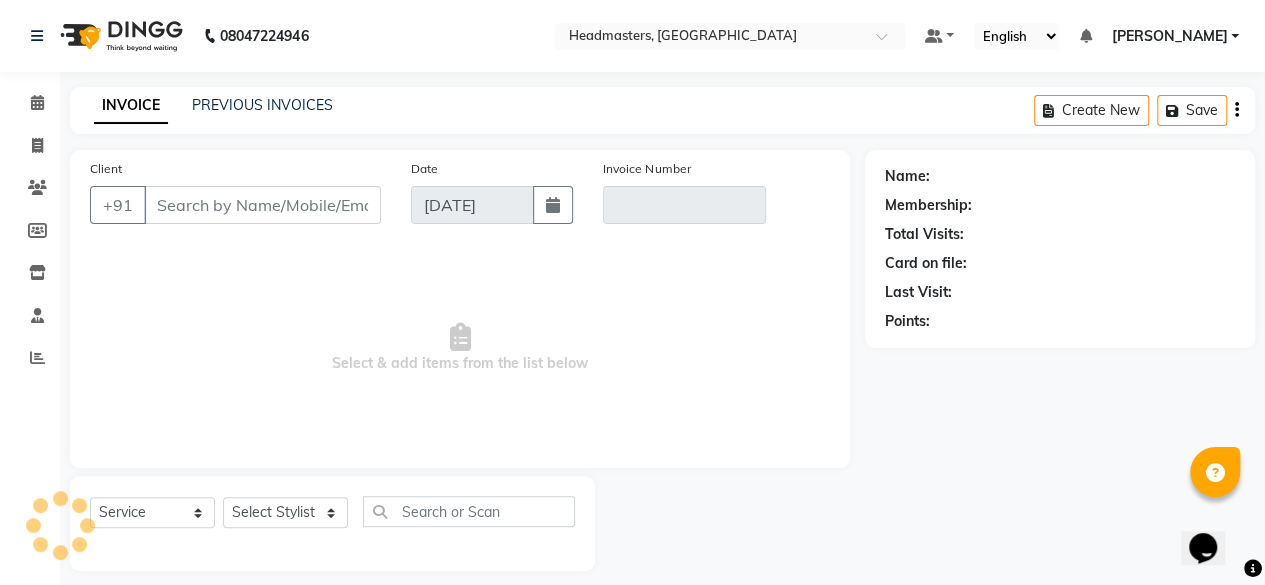 scroll, scrollTop: 15, scrollLeft: 0, axis: vertical 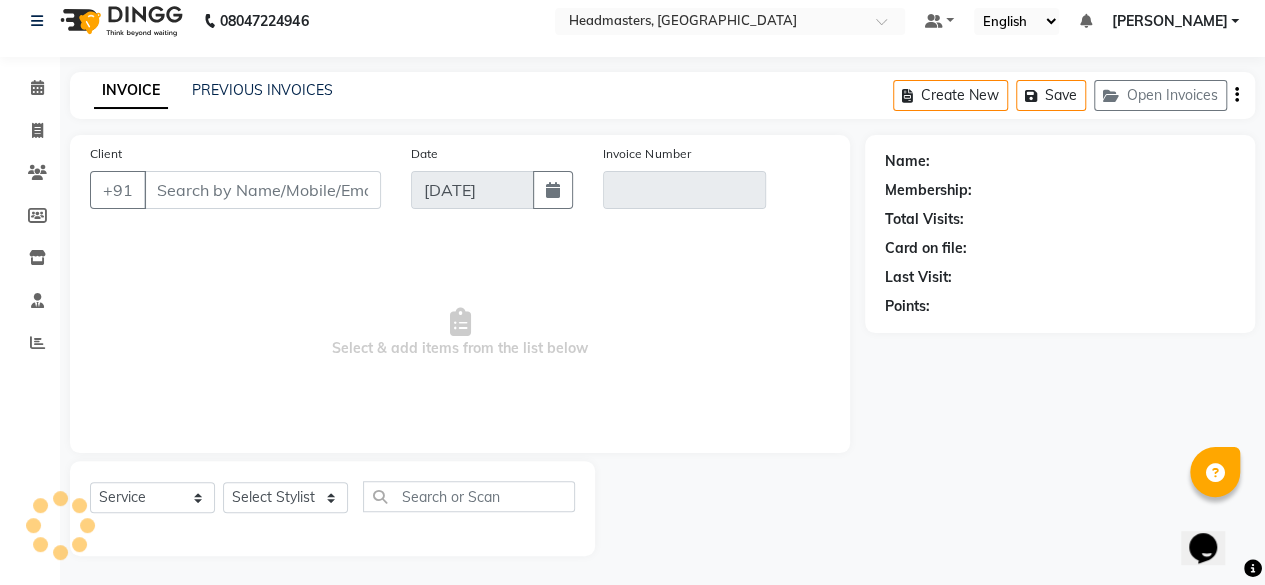 type on "7901891952" 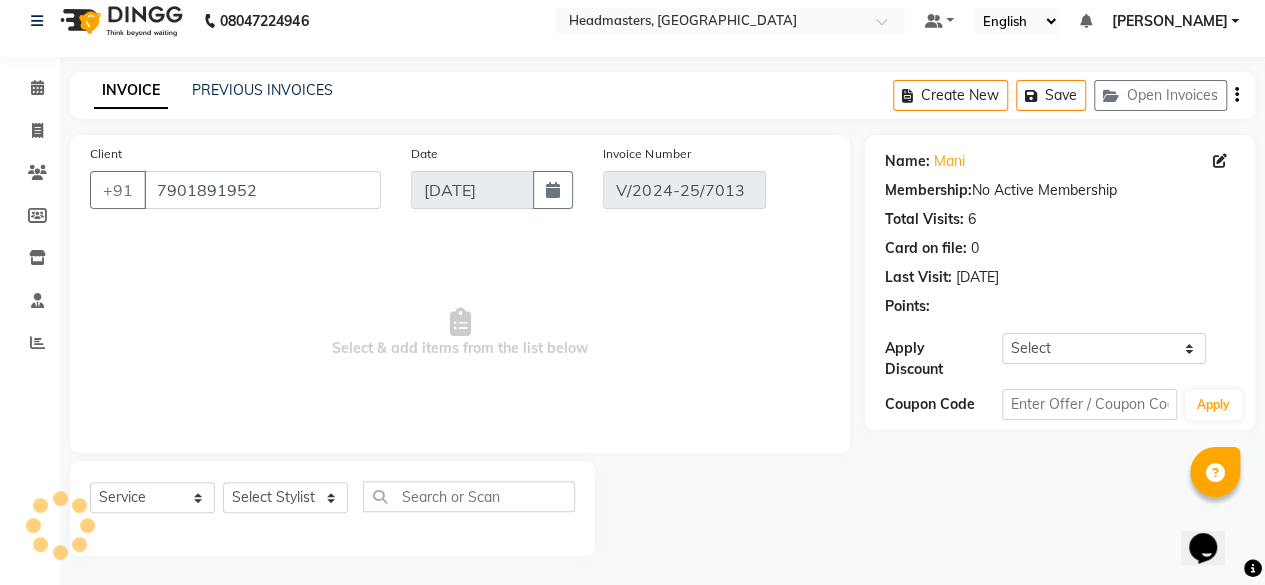 type on "[DATE]" 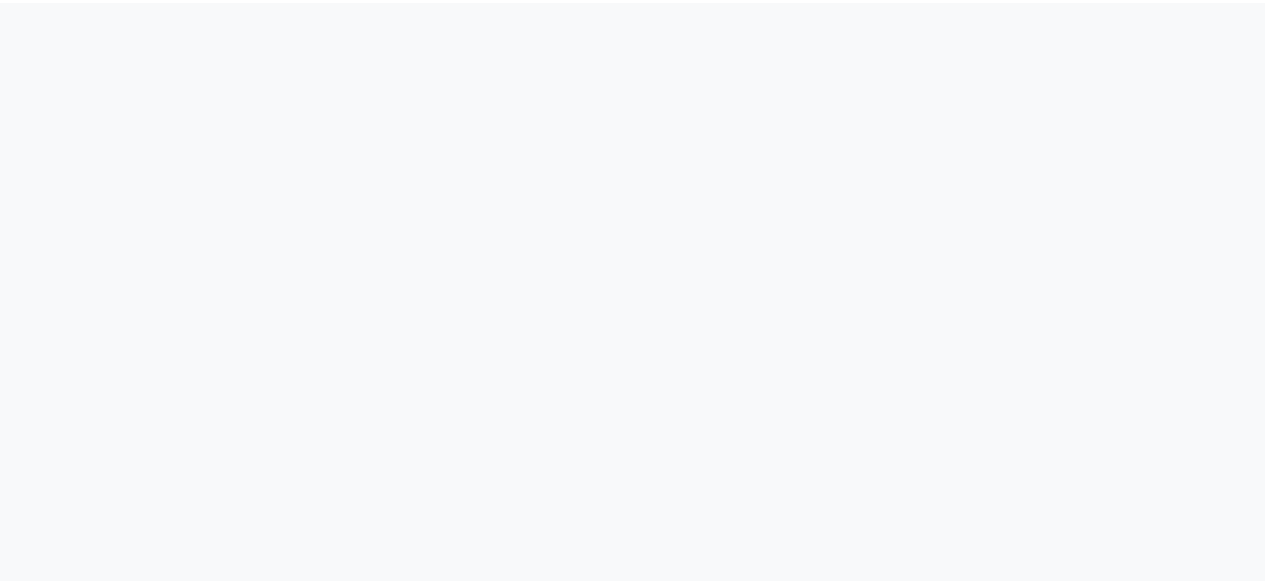 scroll, scrollTop: 0, scrollLeft: 0, axis: both 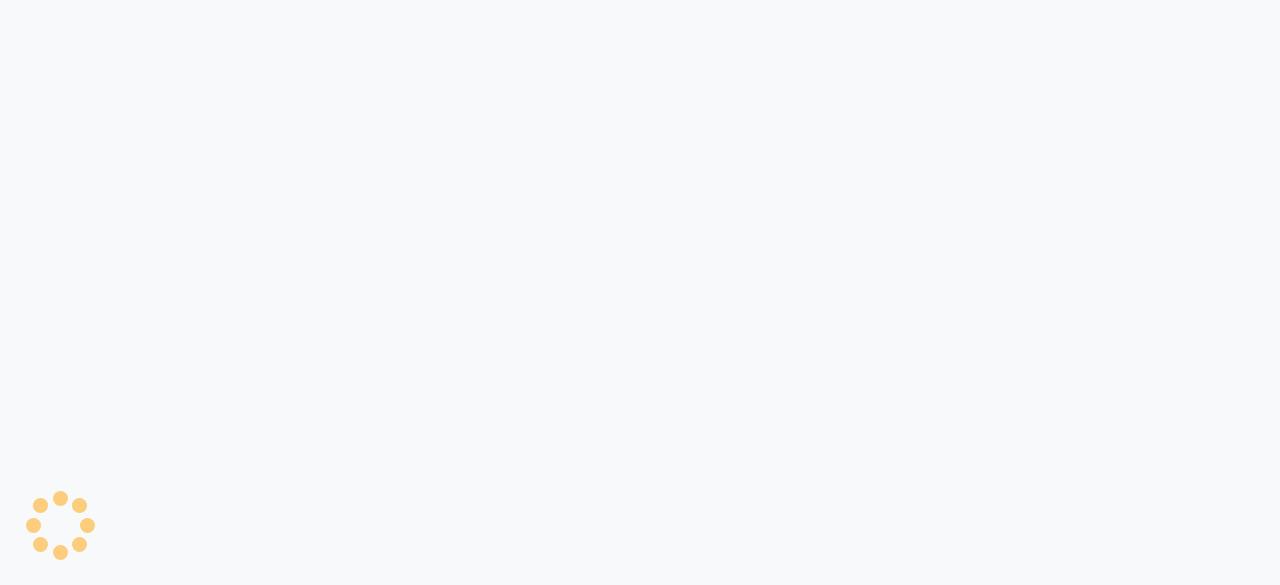 select on "service" 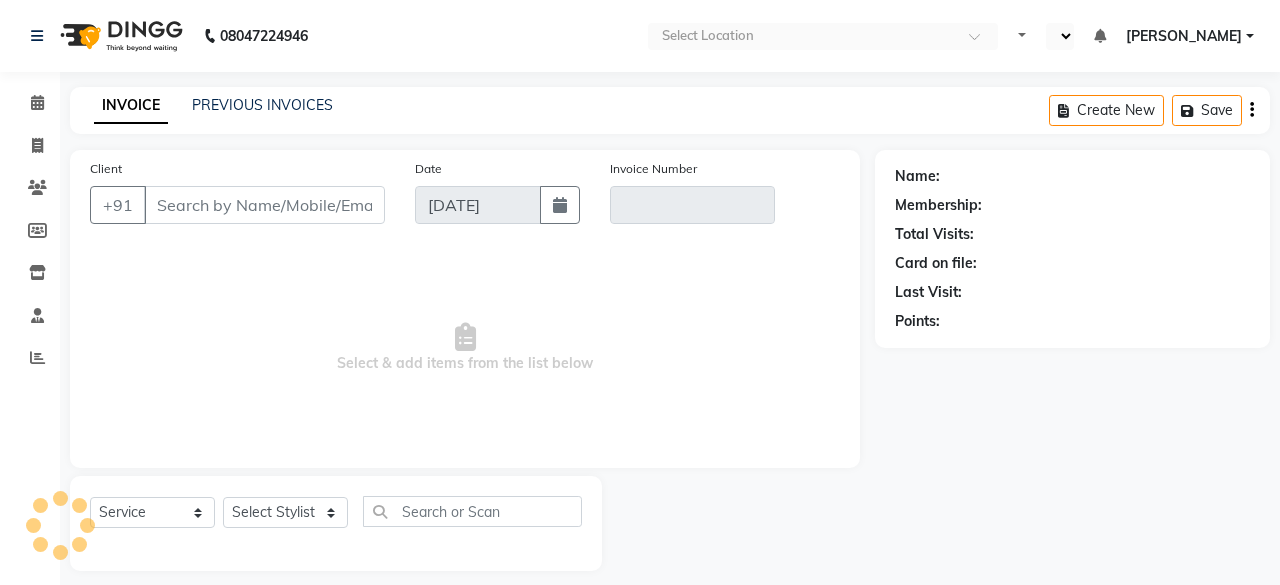 select on "en" 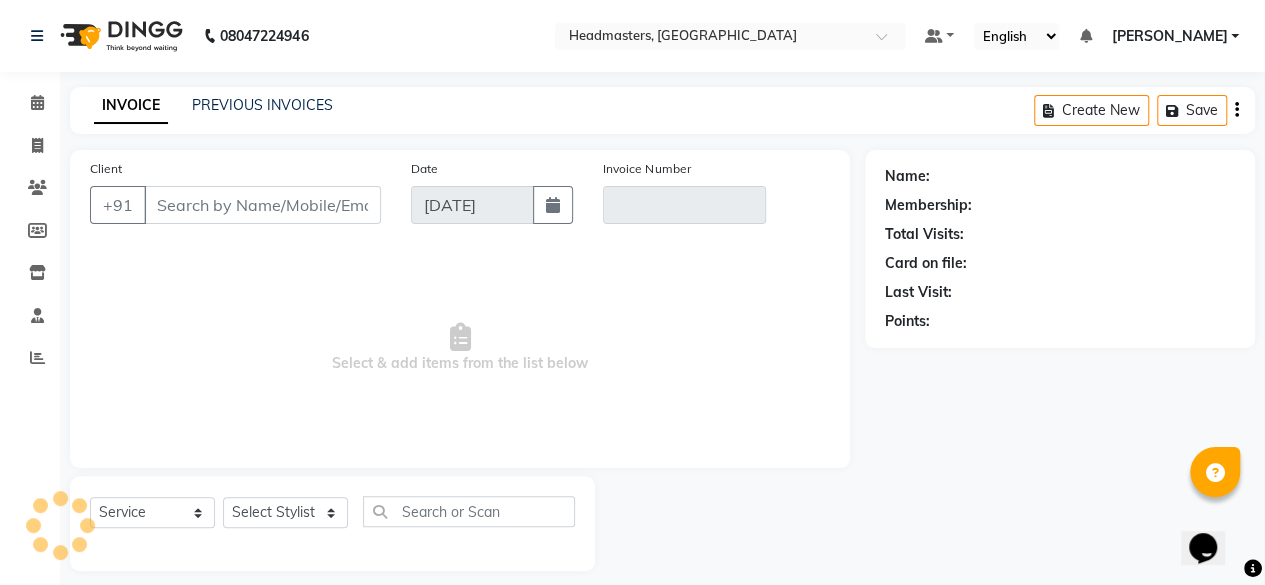 scroll, scrollTop: 0, scrollLeft: 0, axis: both 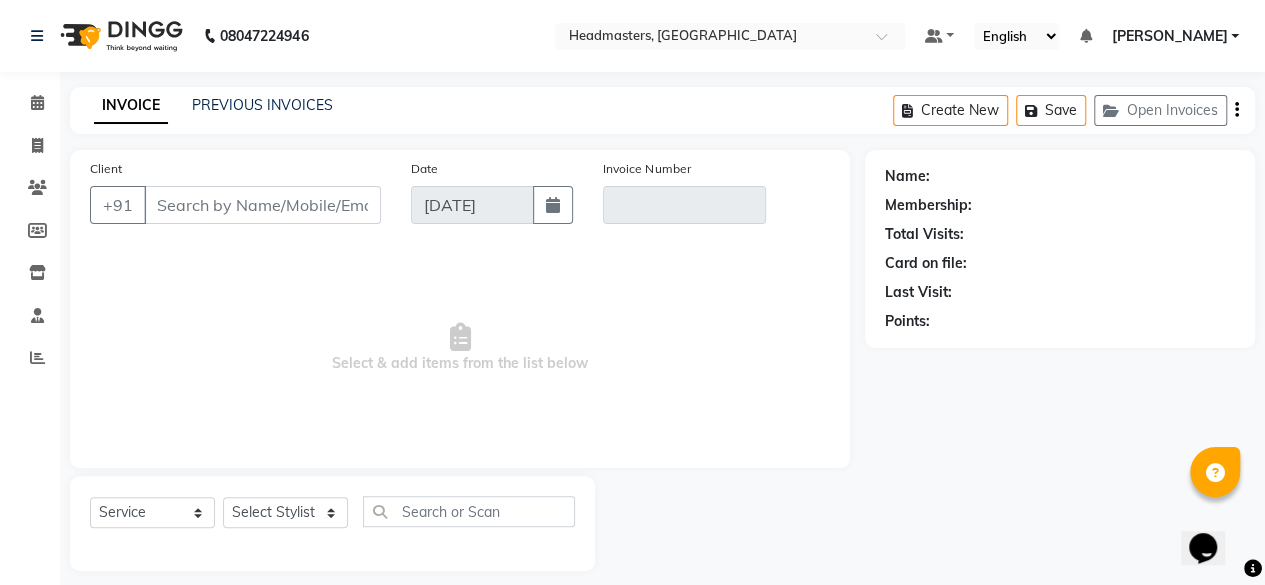 type on "7901891952" 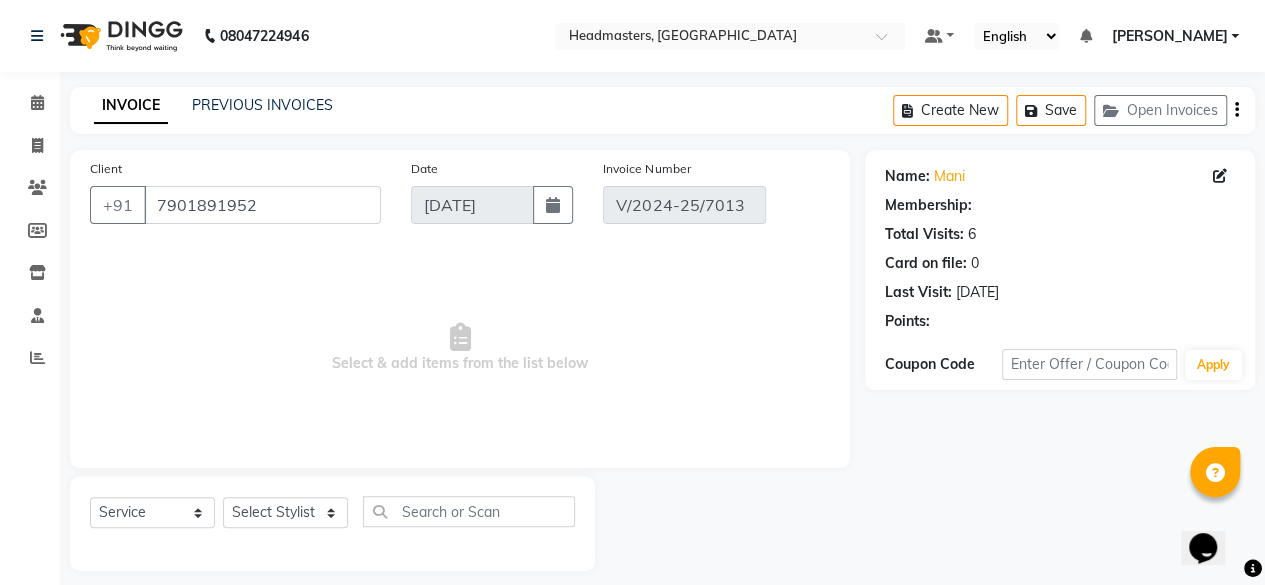 type on "[DATE]" 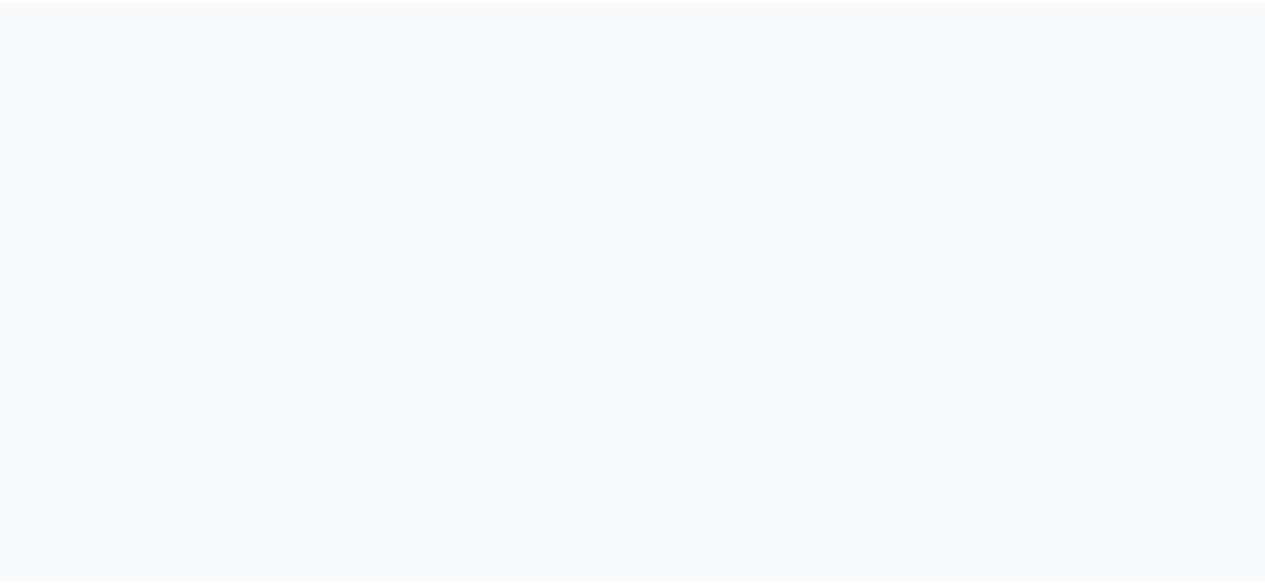 scroll, scrollTop: 0, scrollLeft: 0, axis: both 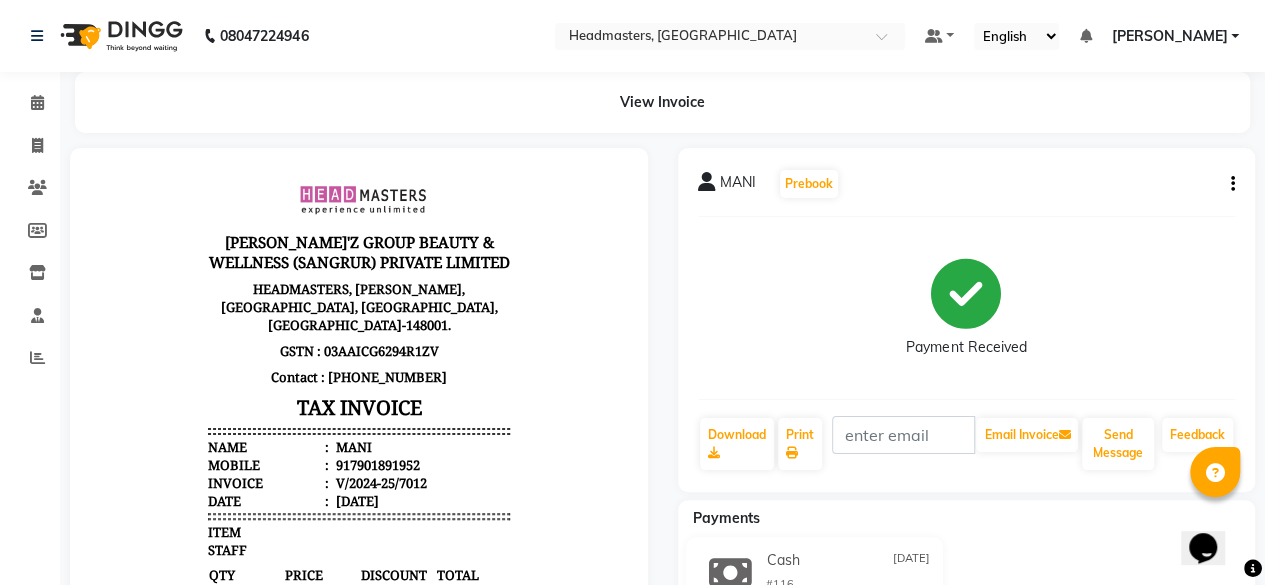click on "MANI   Prebook" 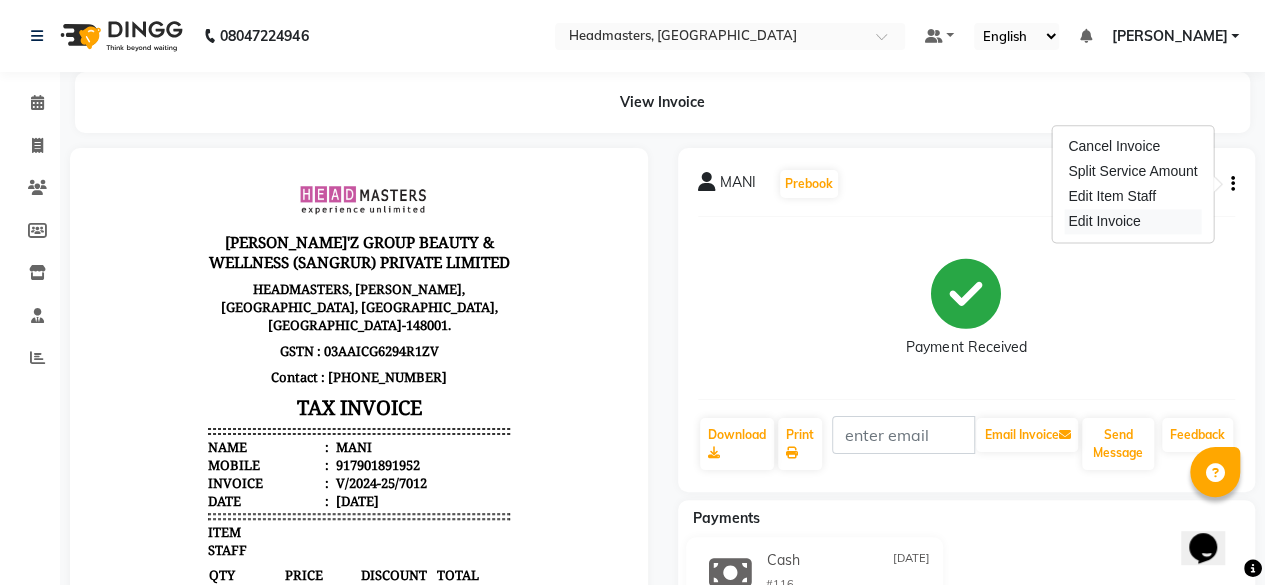 click on "Edit Invoice" at bounding box center [1132, 221] 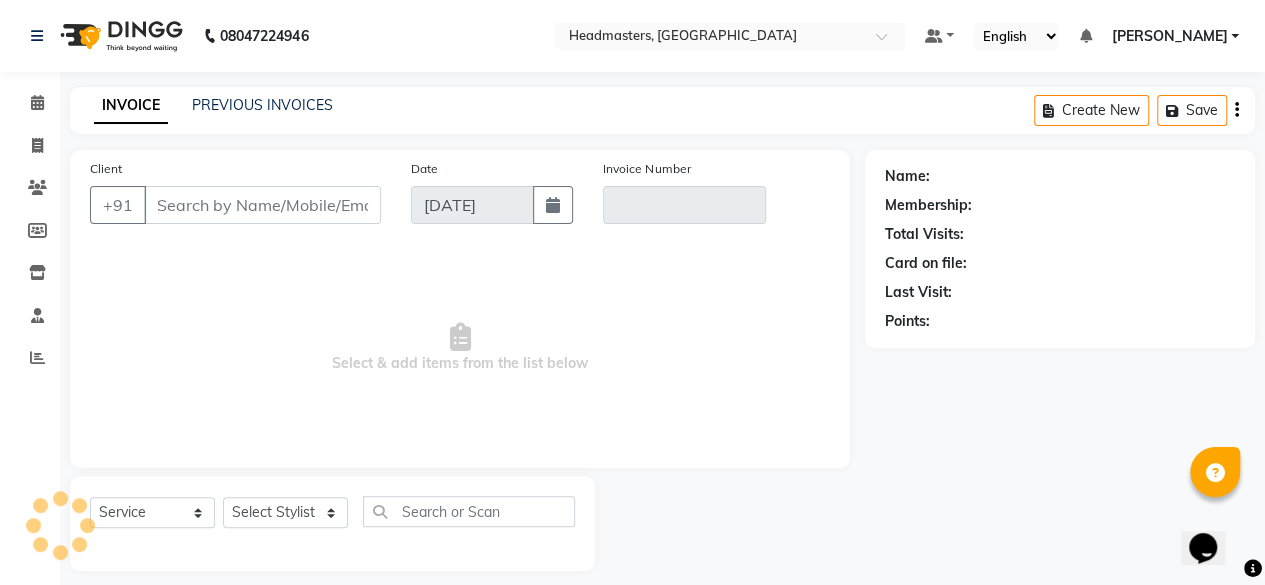 scroll, scrollTop: 15, scrollLeft: 0, axis: vertical 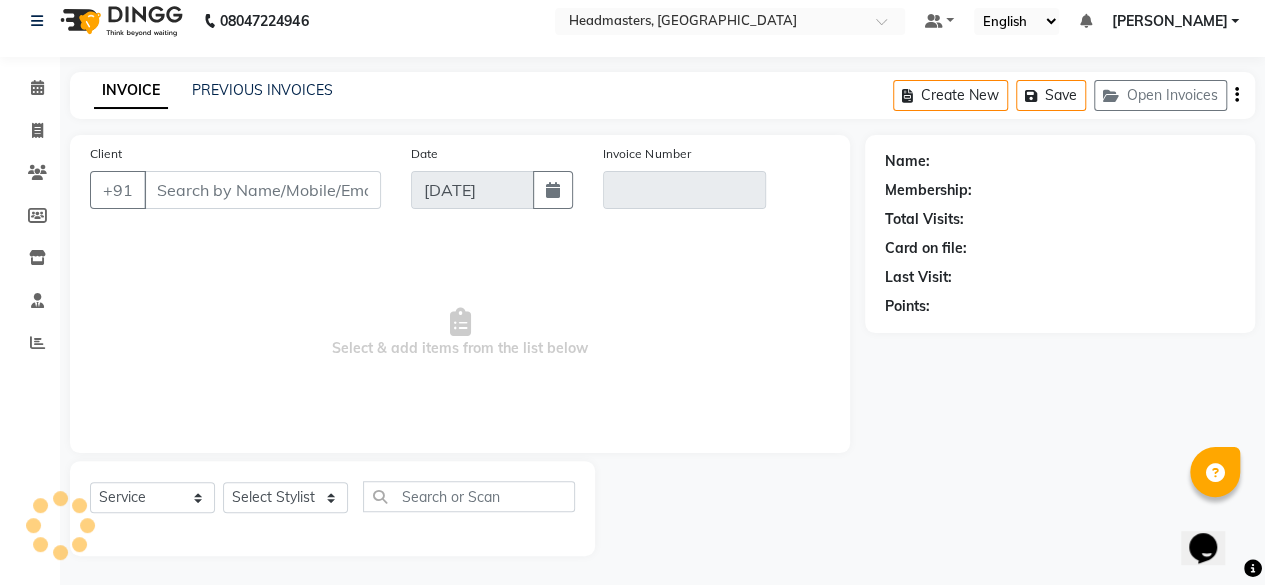 type on "7901891952" 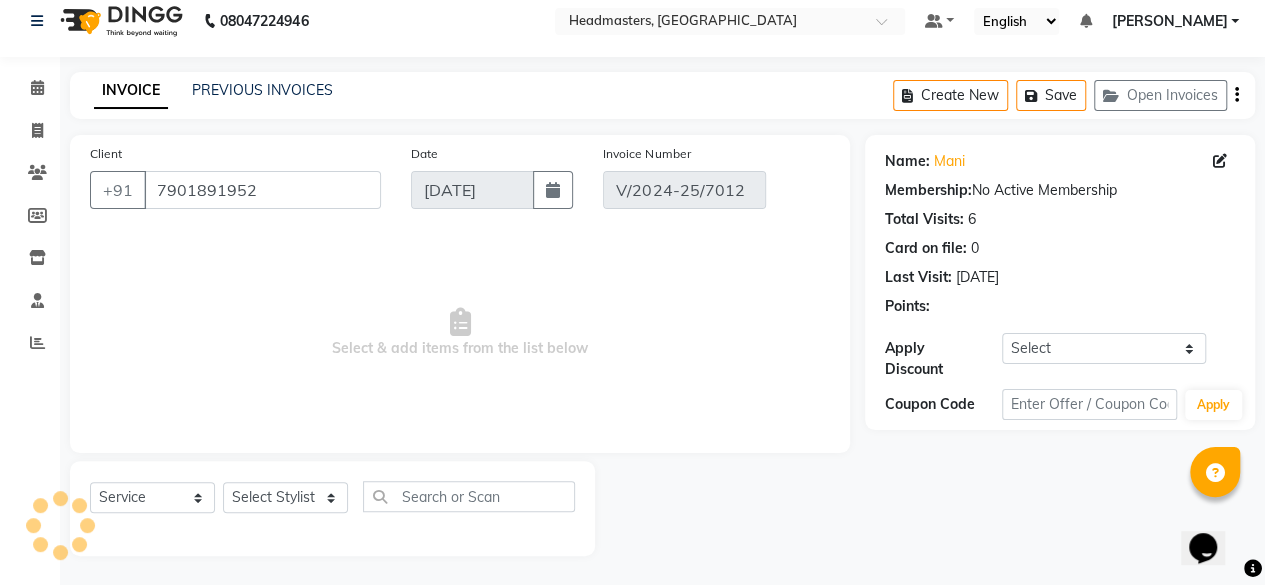 type on "[DATE]" 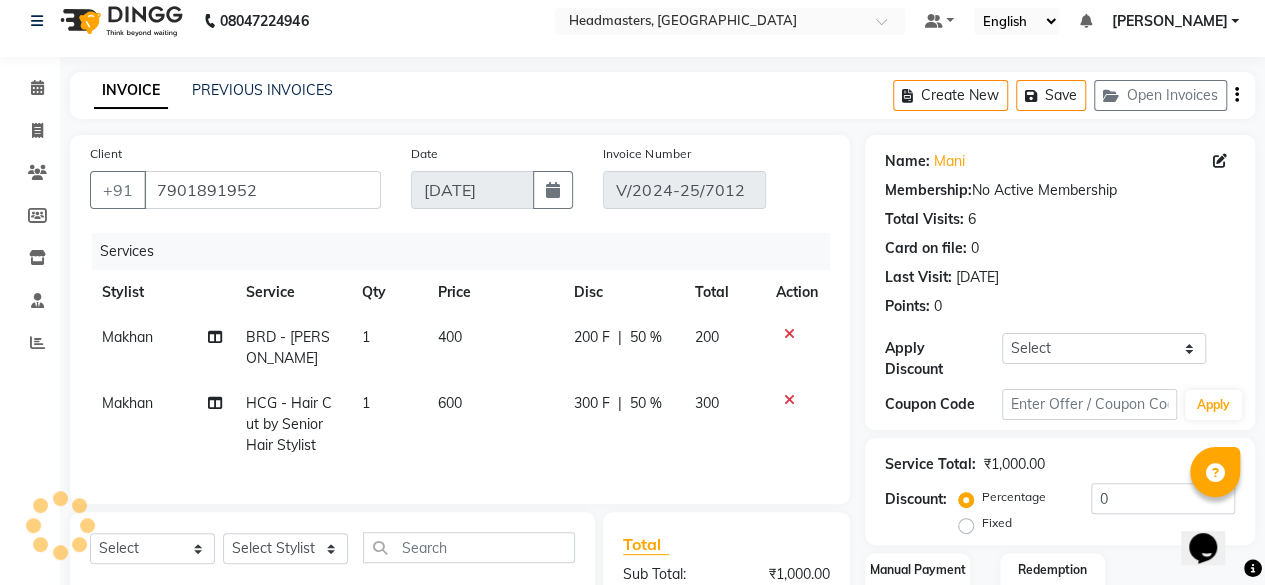 click on "50 %" 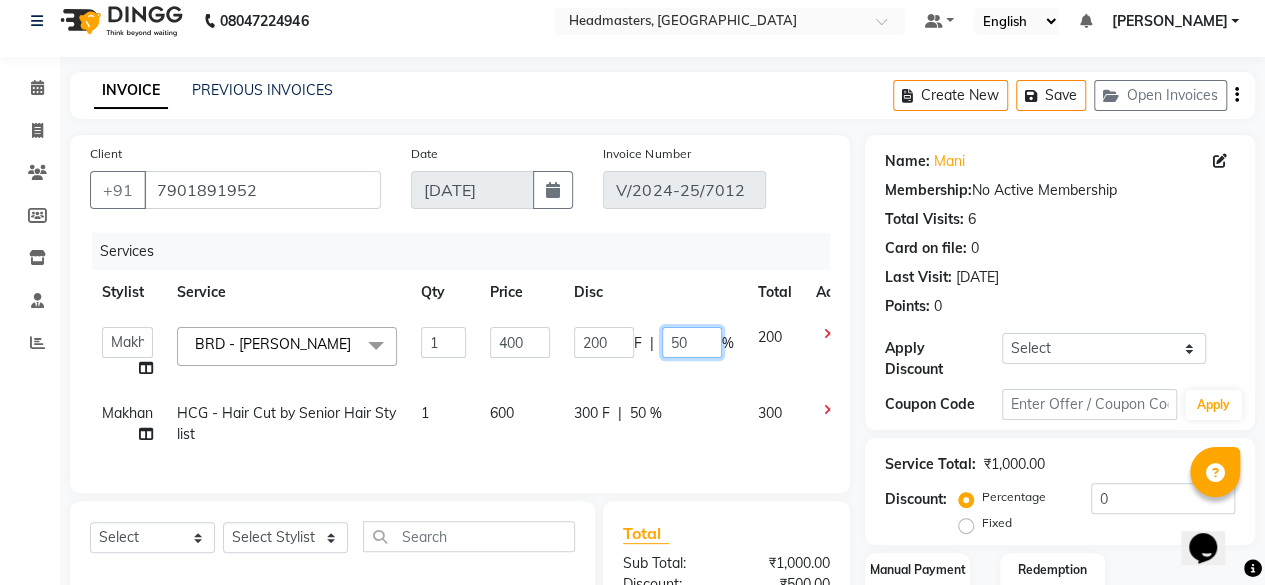 click on "50" 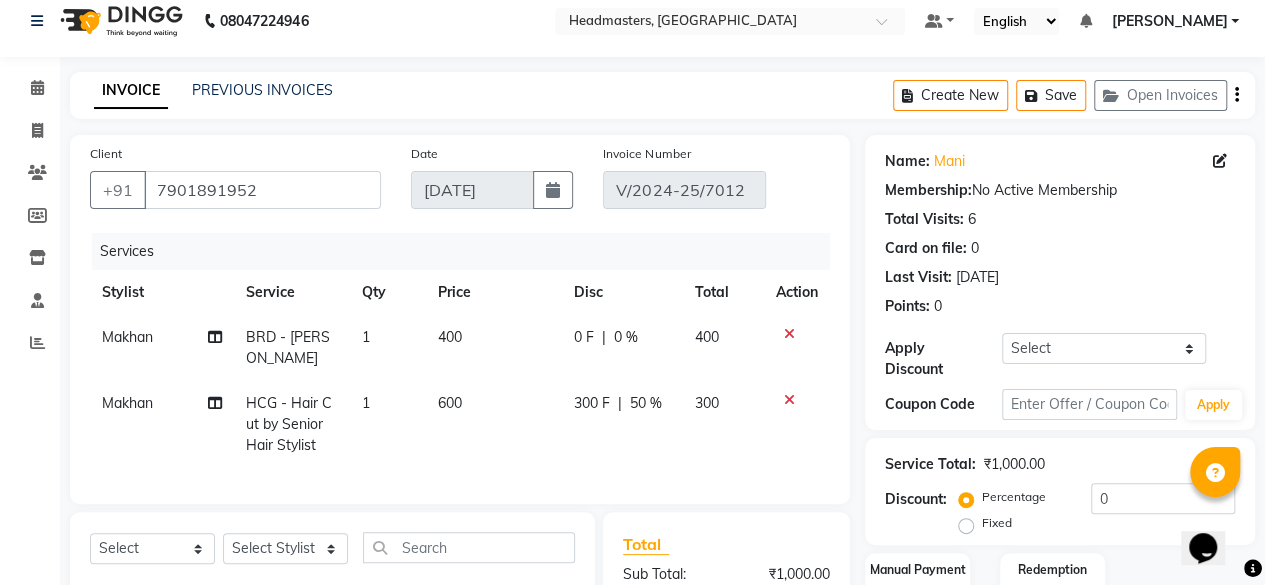 click on "300 F | 50 %" 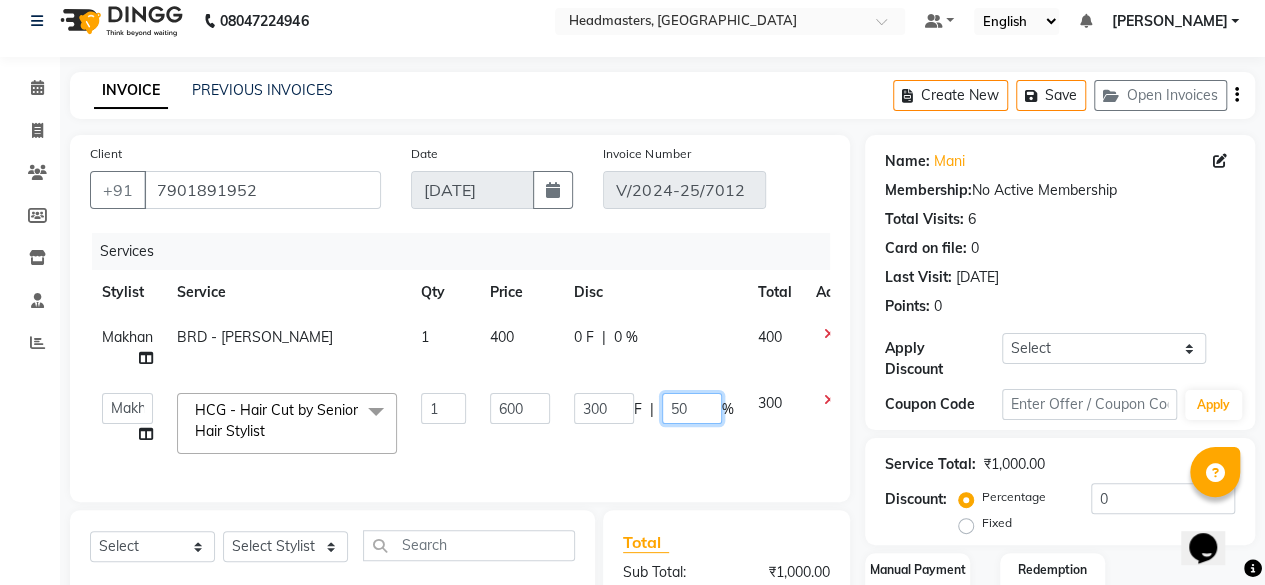 click on "50" 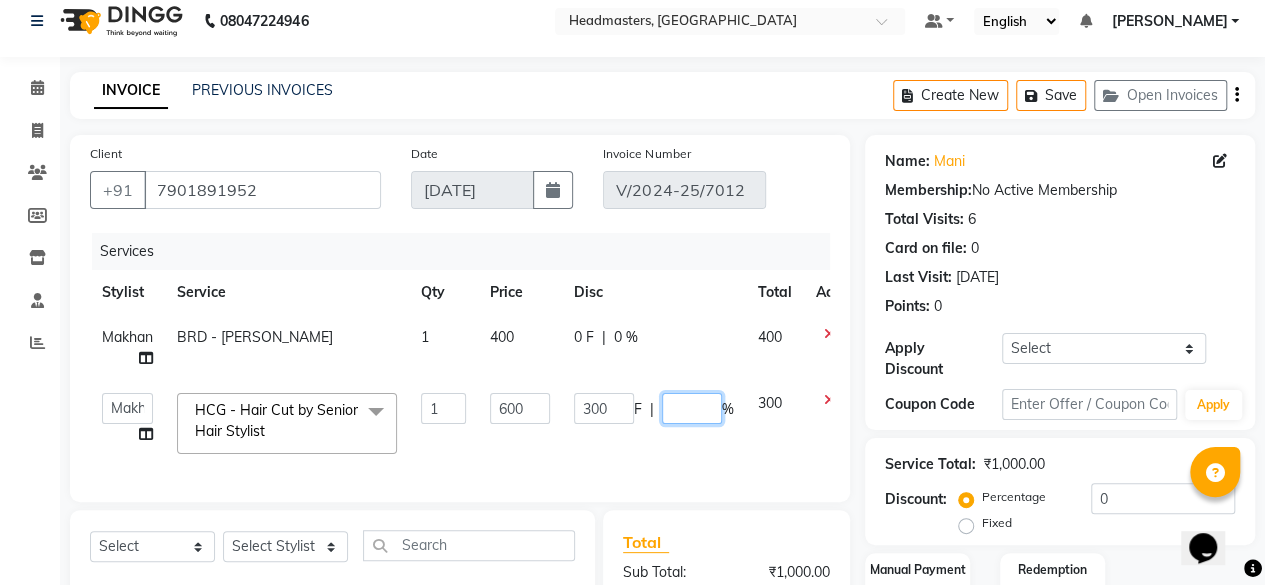 type on "0" 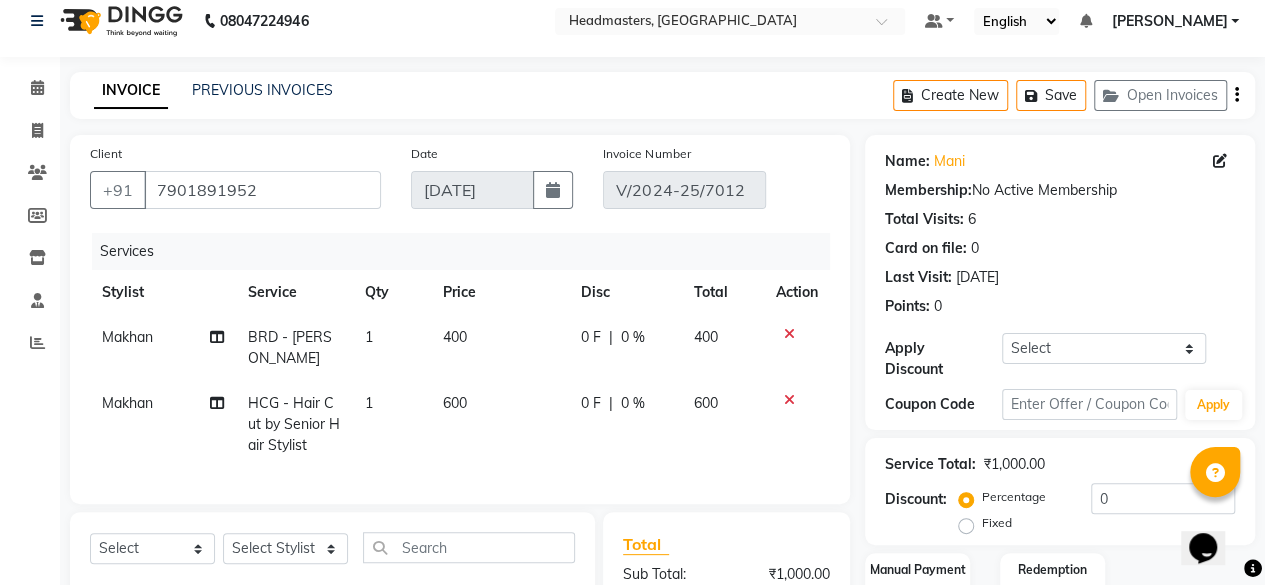 click on "Services Stylist Service Qty Price Disc Total Action Makhan BRD - [PERSON_NAME] 1 400 0 F | 0 % 400 Makhan HCG - Hair Cut by Senior Hair Stylist 1 600 0 F | 0 % 600" 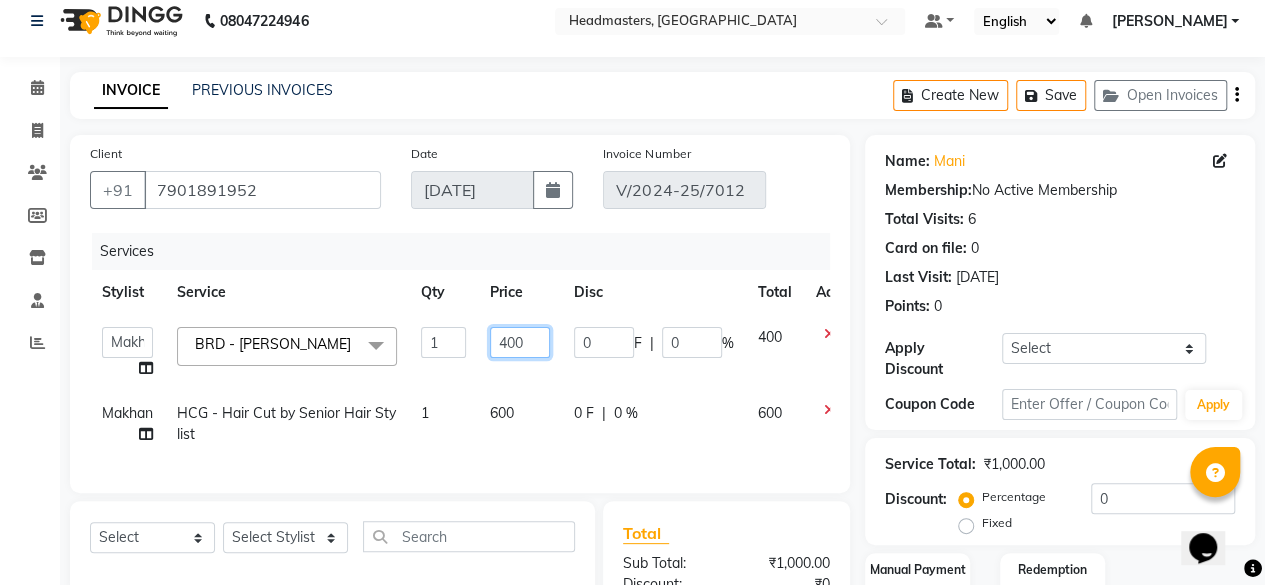 click on "400" 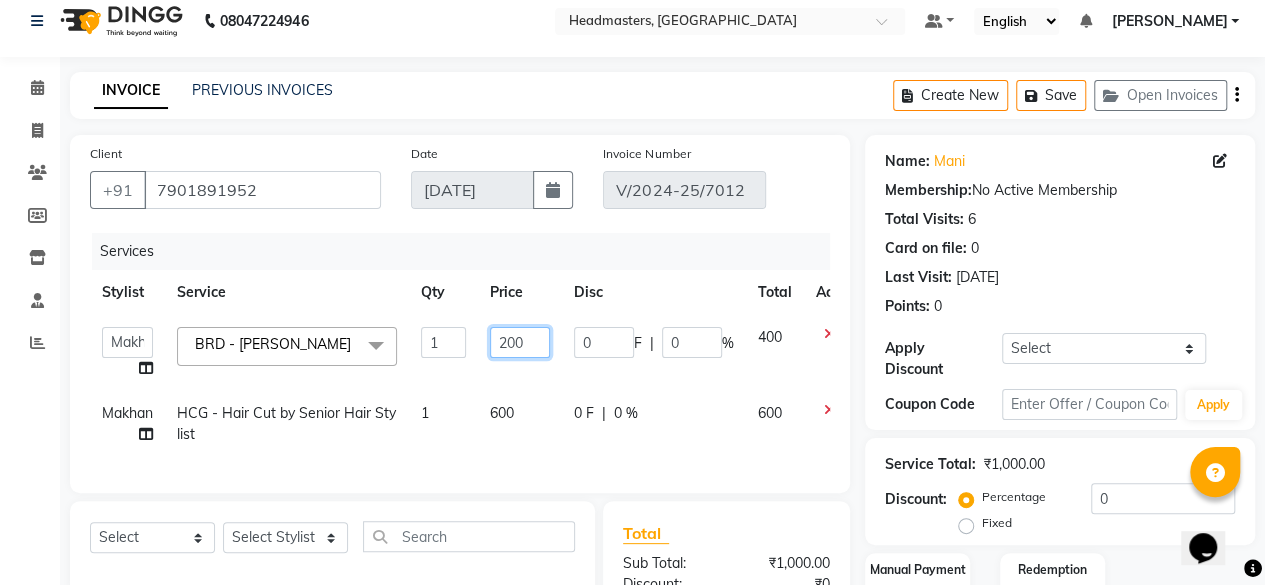 drag, startPoint x: 530, startPoint y: 341, endPoint x: 494, endPoint y: 354, distance: 38.27532 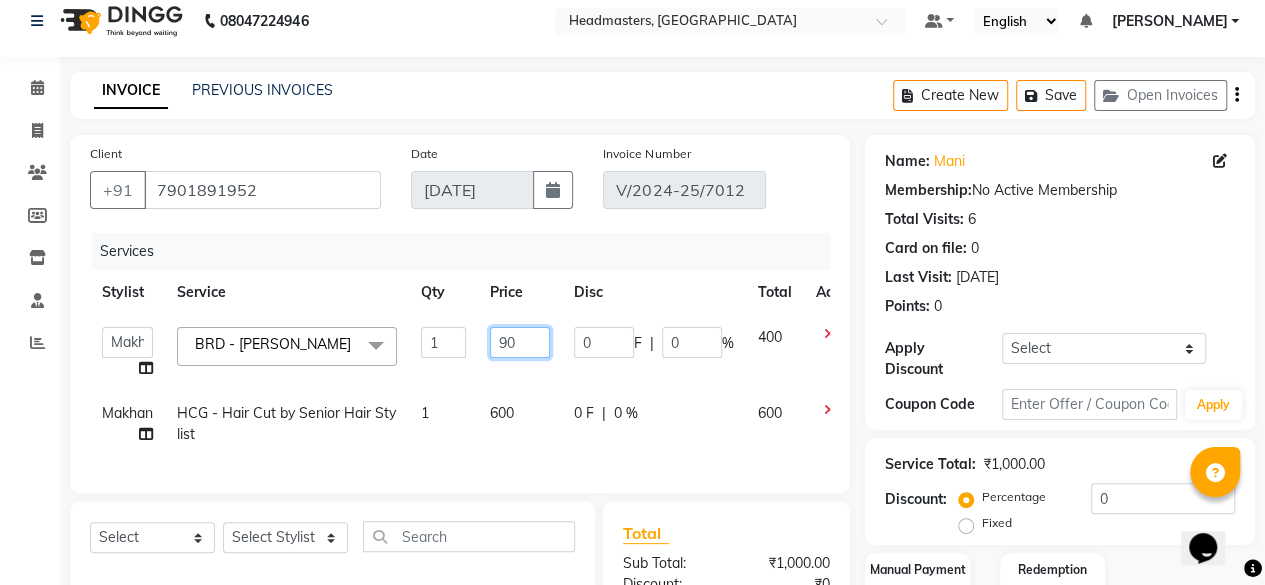 type on "9" 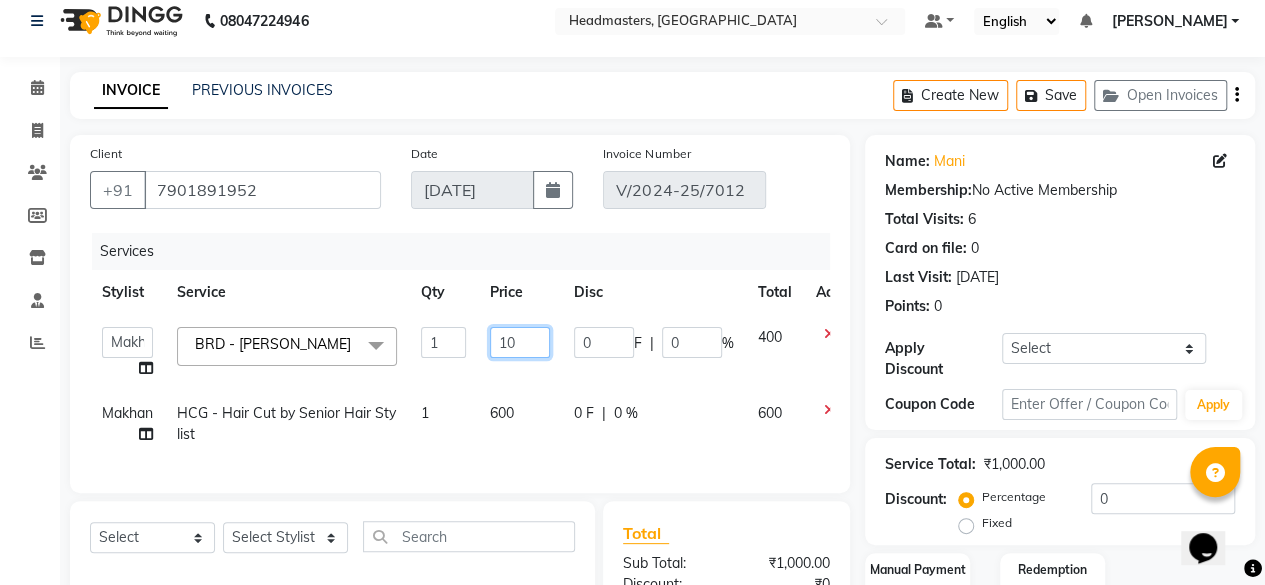 type on "100" 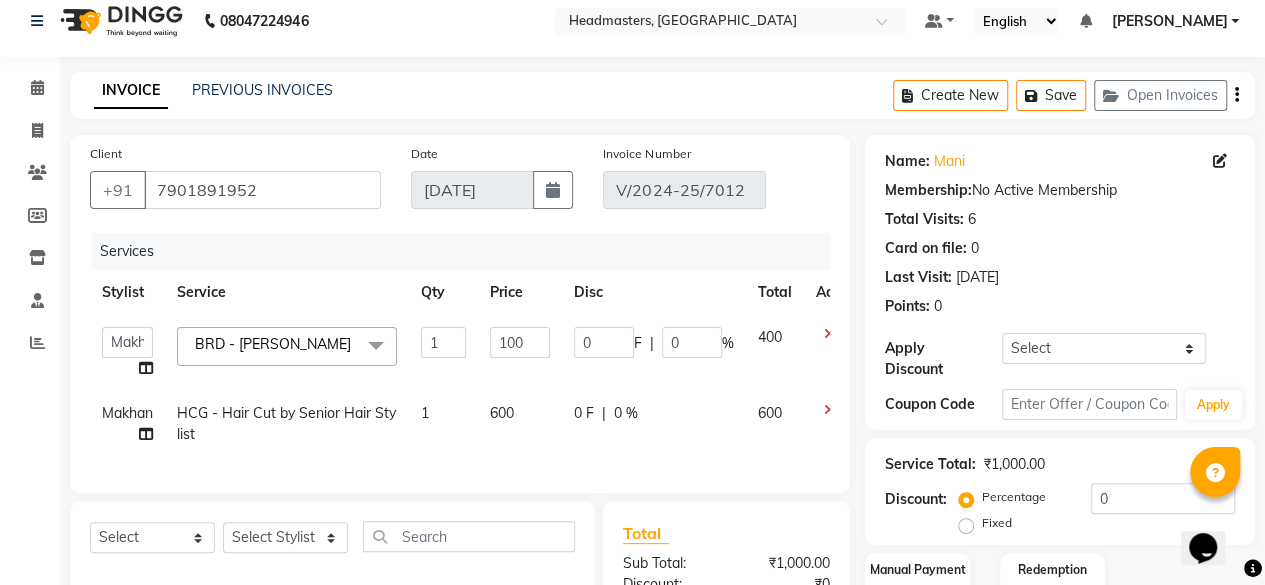 click on "600" 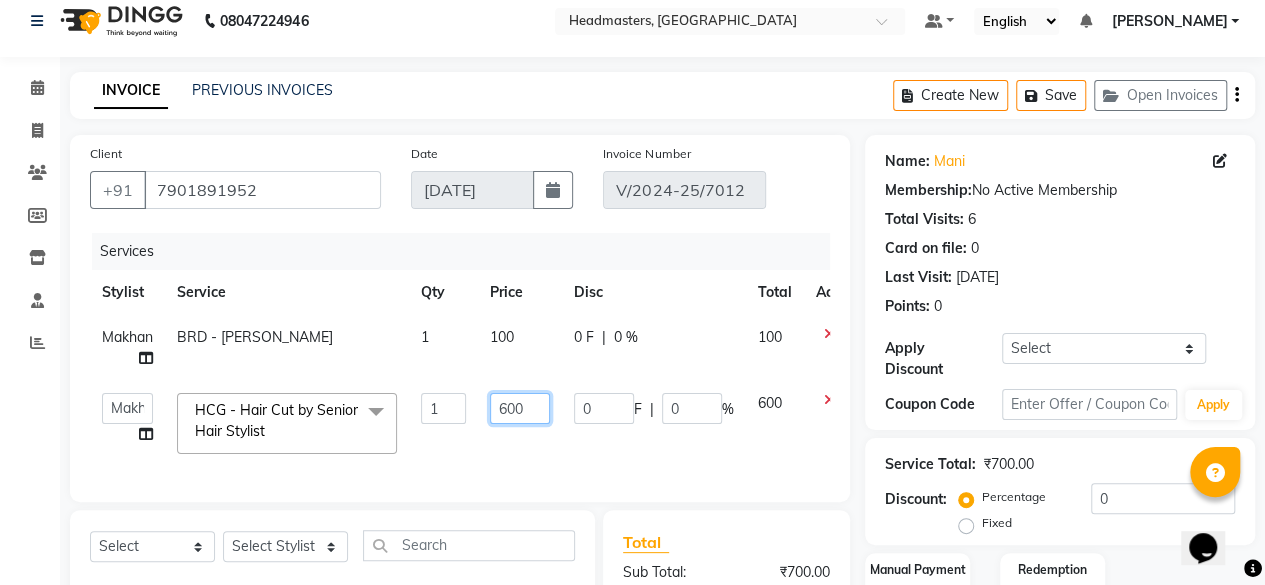 click on "600" 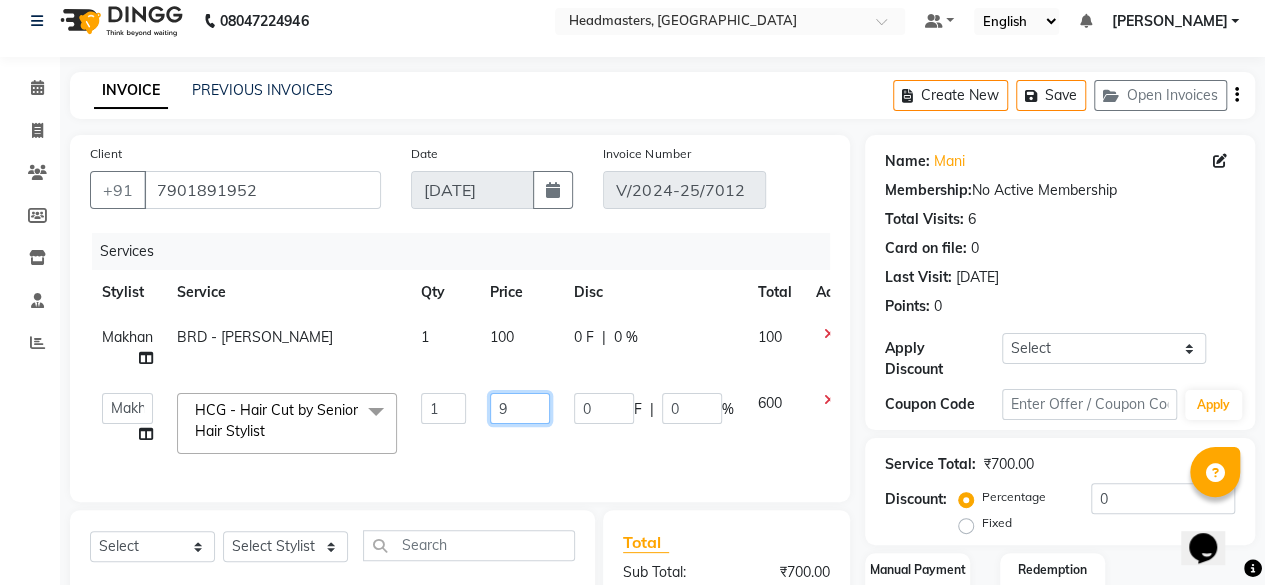 type on "90" 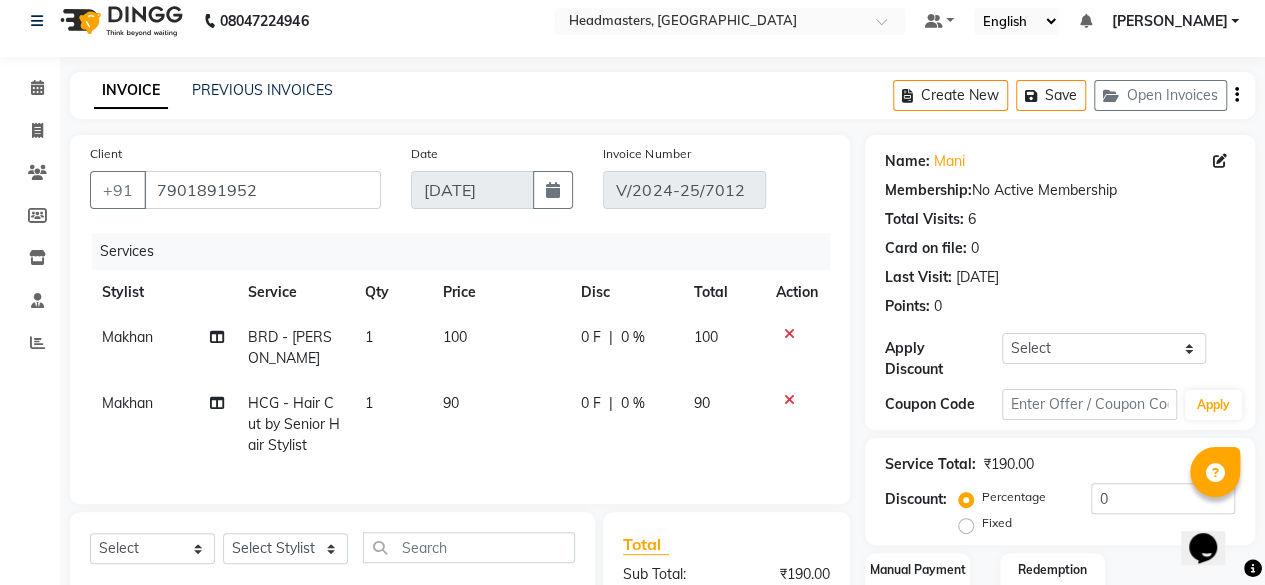 scroll, scrollTop: 317, scrollLeft: 0, axis: vertical 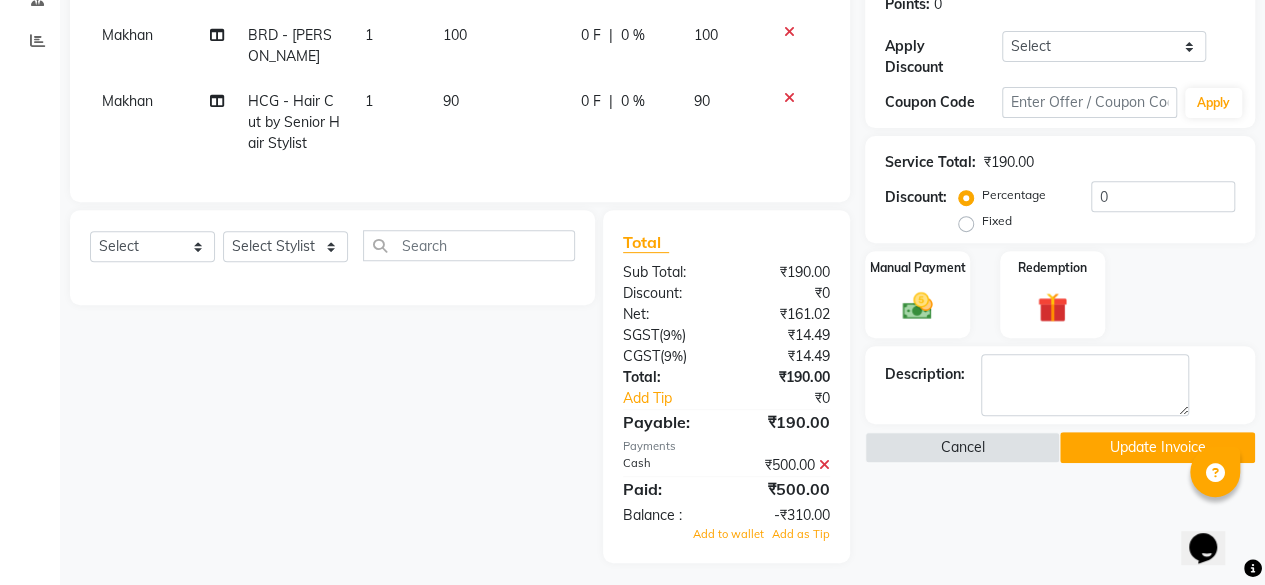 click 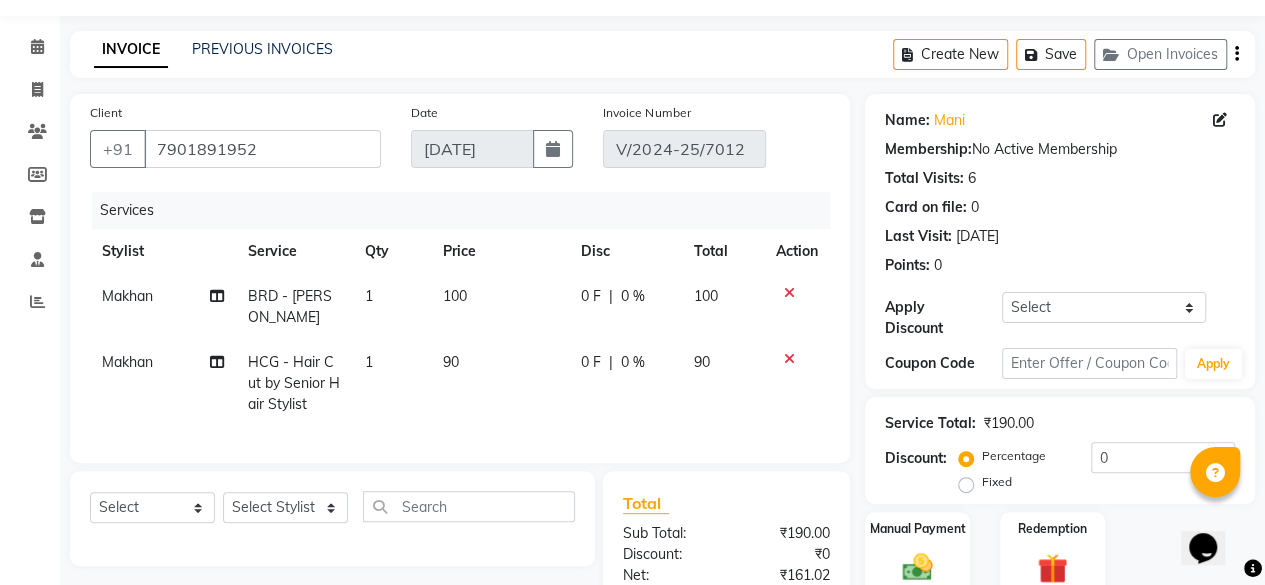 scroll, scrollTop: 0, scrollLeft: 0, axis: both 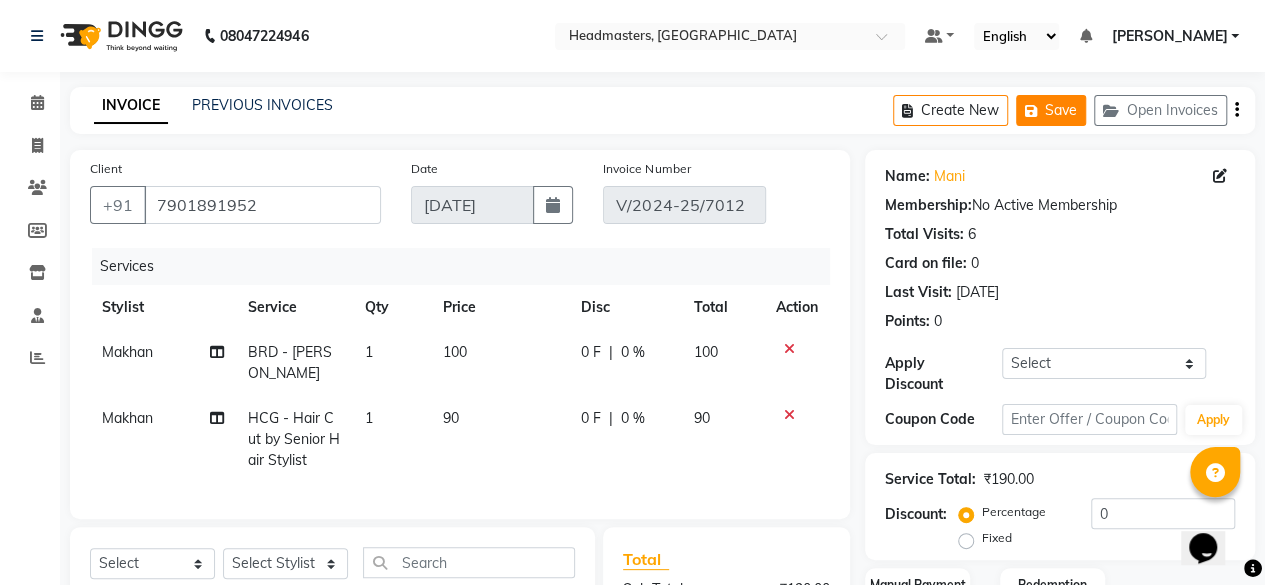click on "Save" 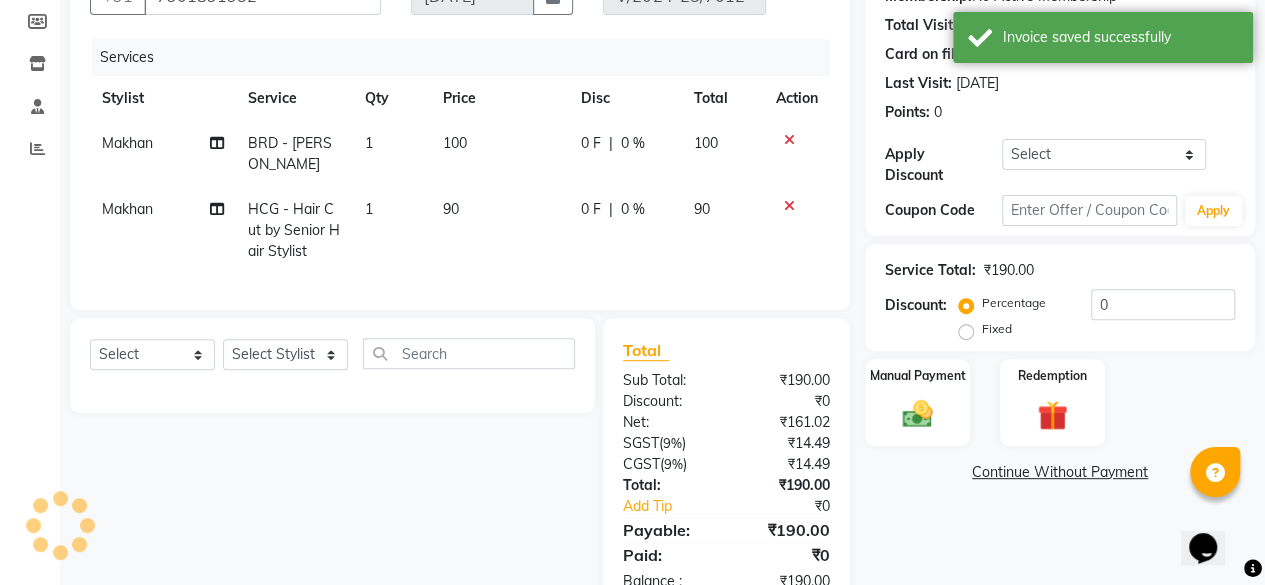 scroll, scrollTop: 258, scrollLeft: 0, axis: vertical 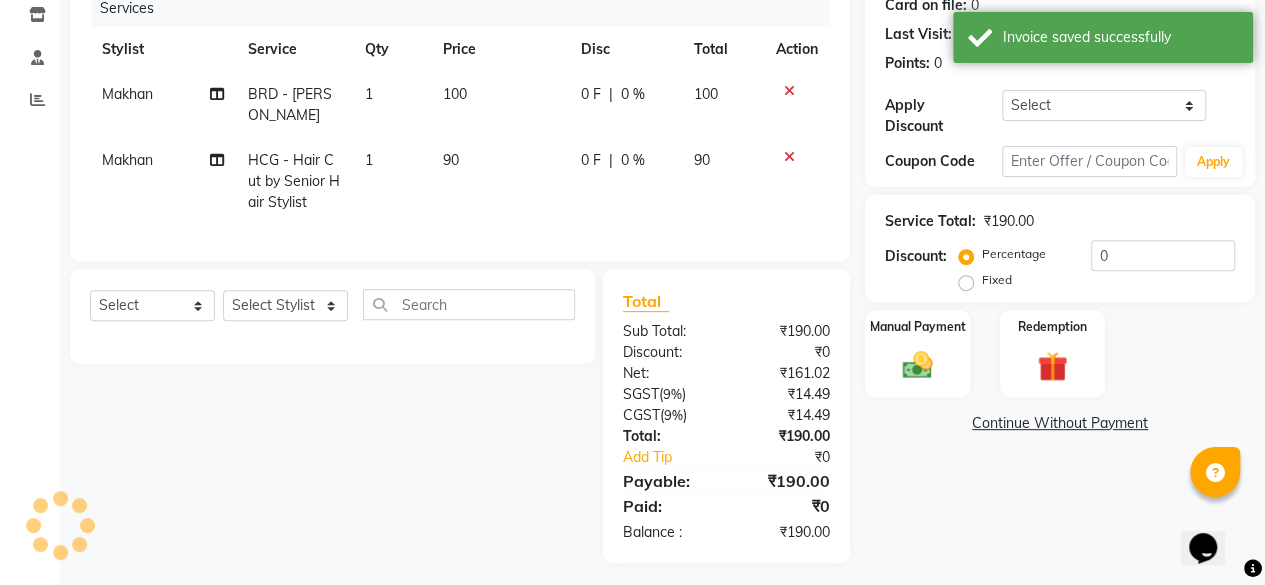 click on "Continue Without Payment" 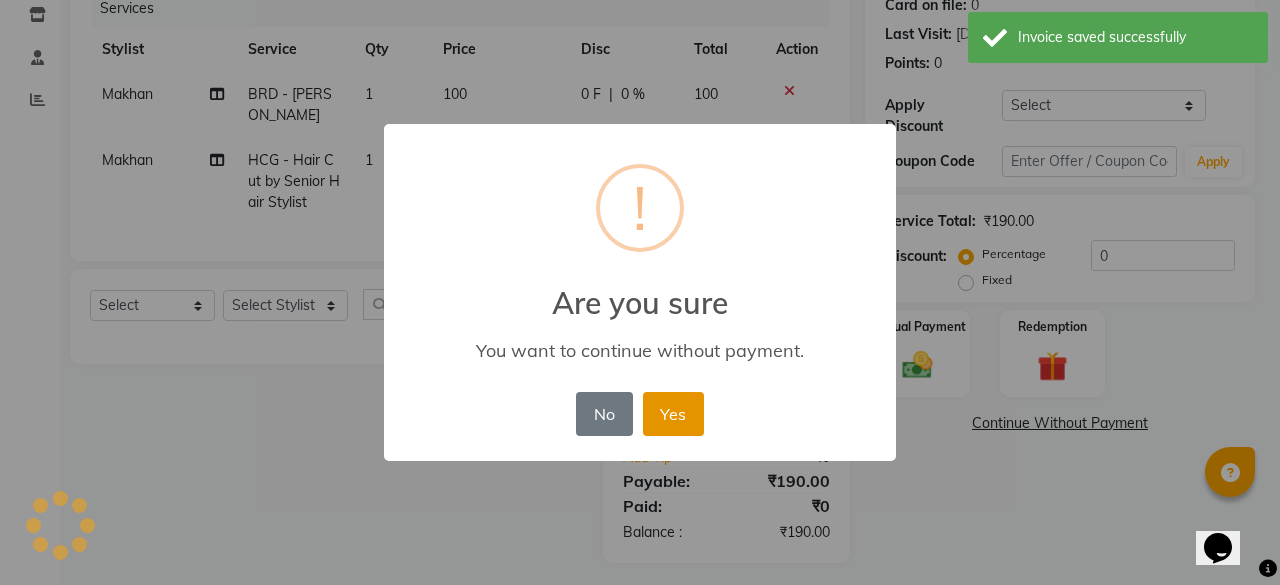 click on "Yes" at bounding box center (673, 414) 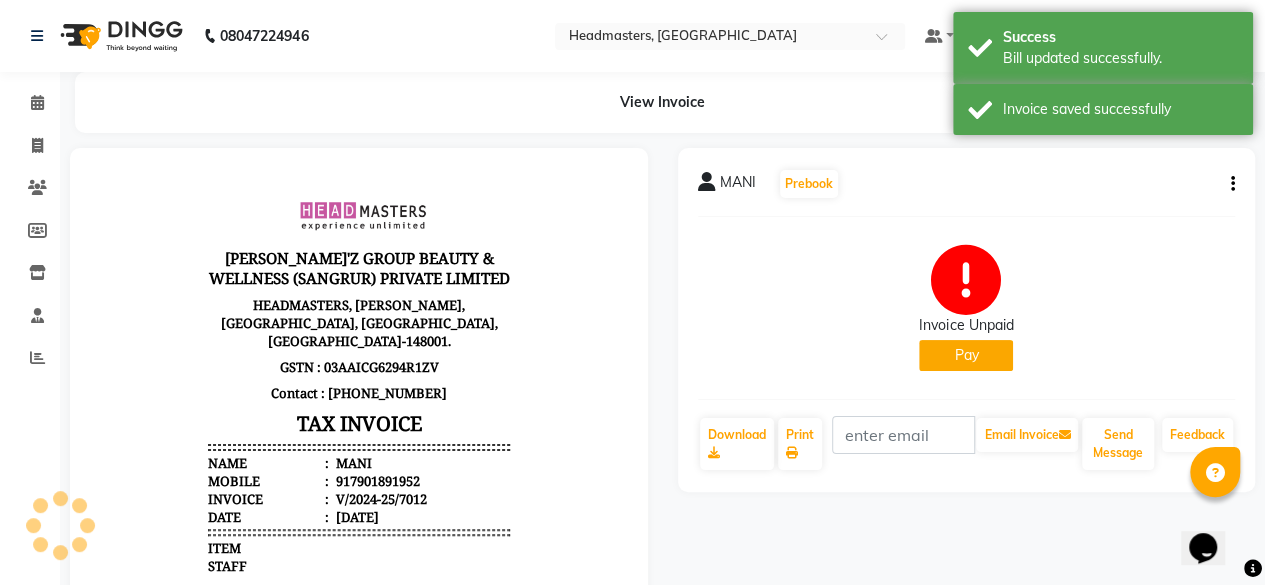 scroll, scrollTop: 0, scrollLeft: 0, axis: both 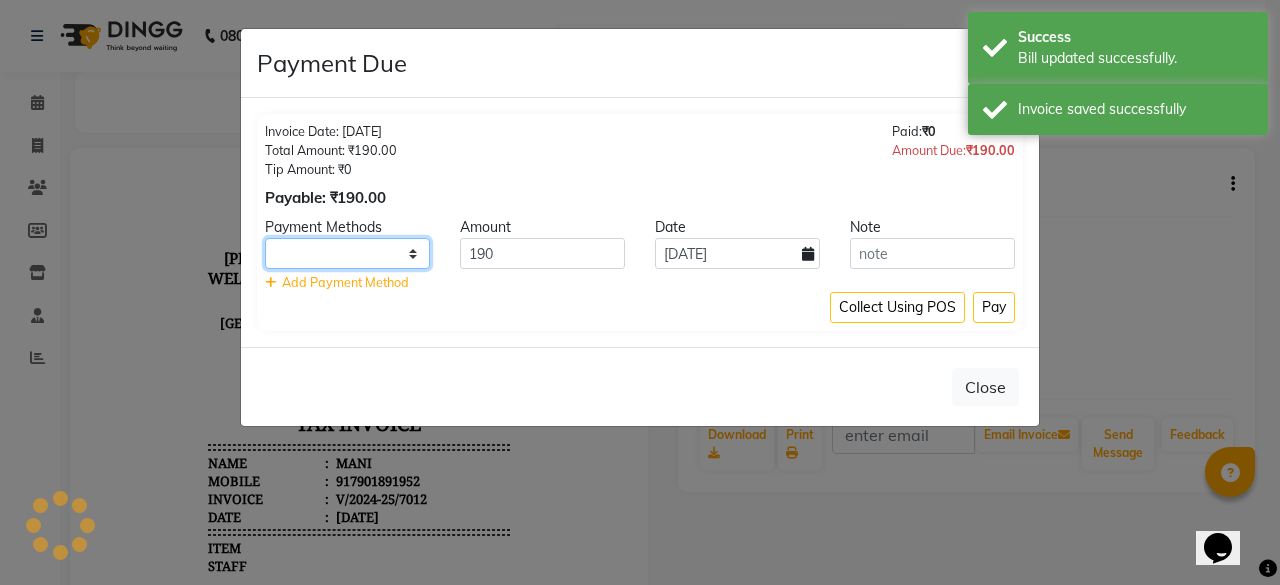 click on "UPI CARD Complimentary Cash" 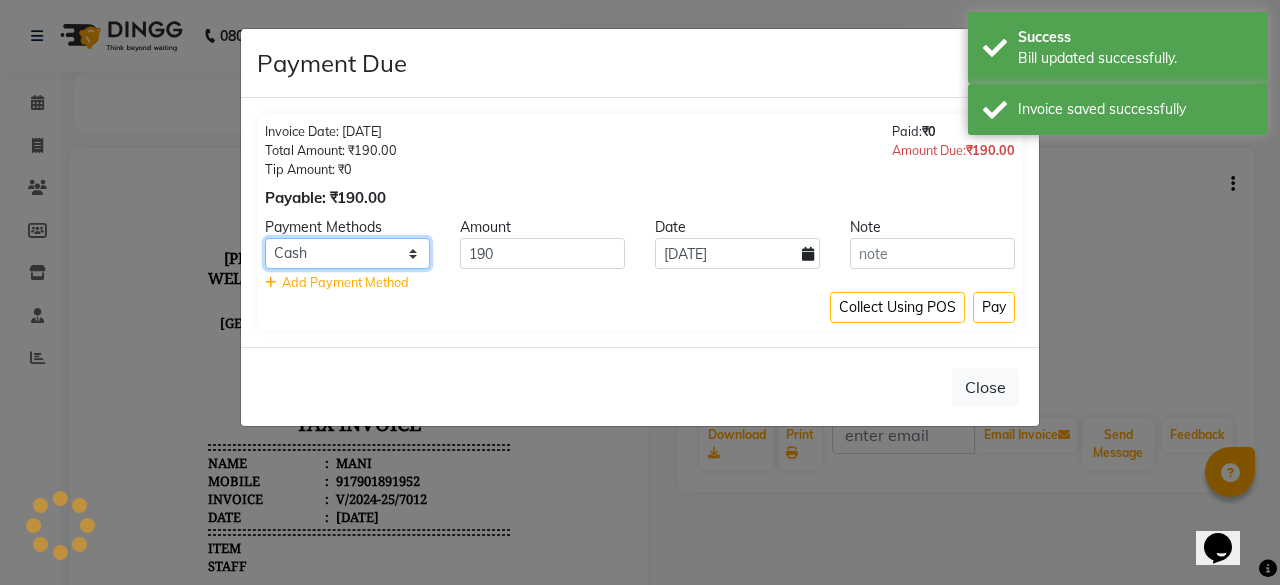 click on "UPI CARD Complimentary Cash" 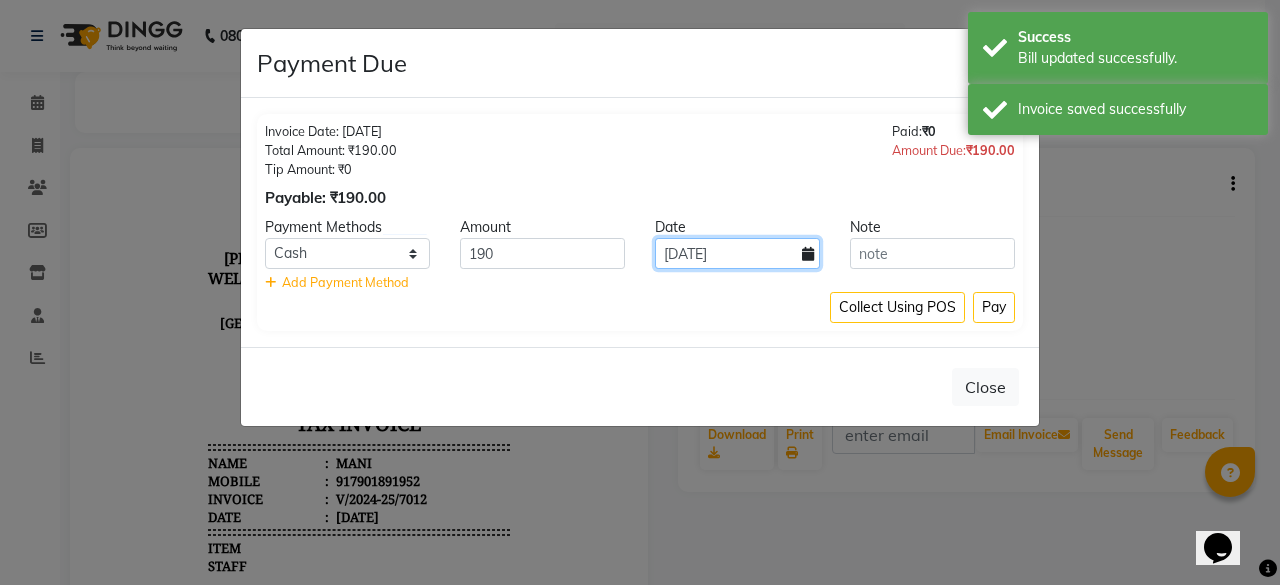 click on "[DATE]" 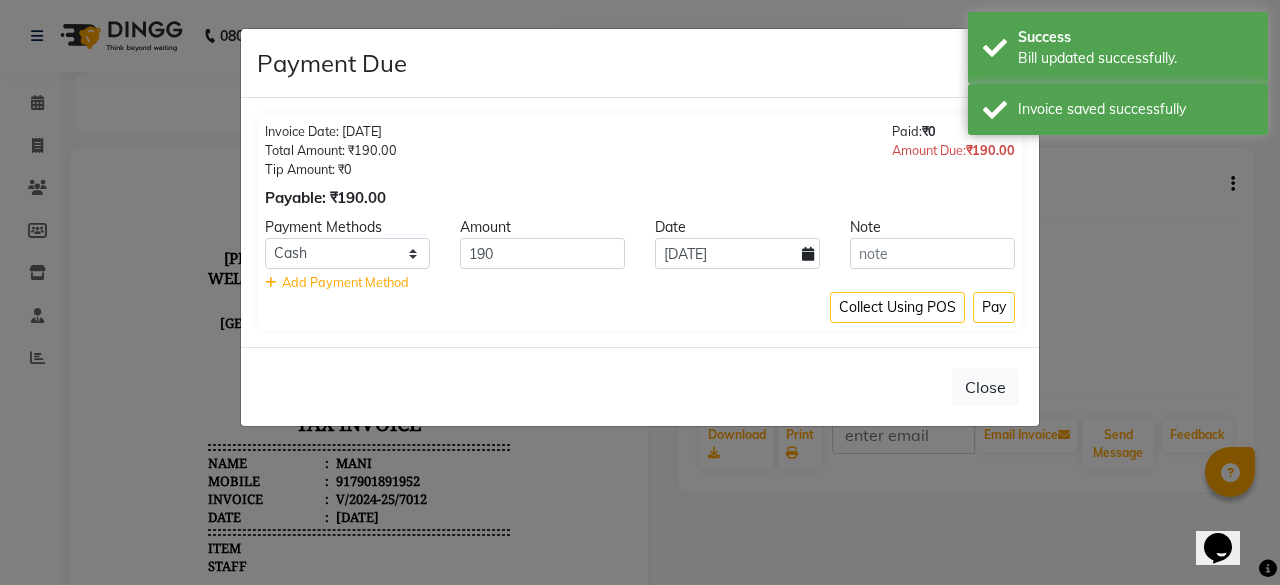 select on "7" 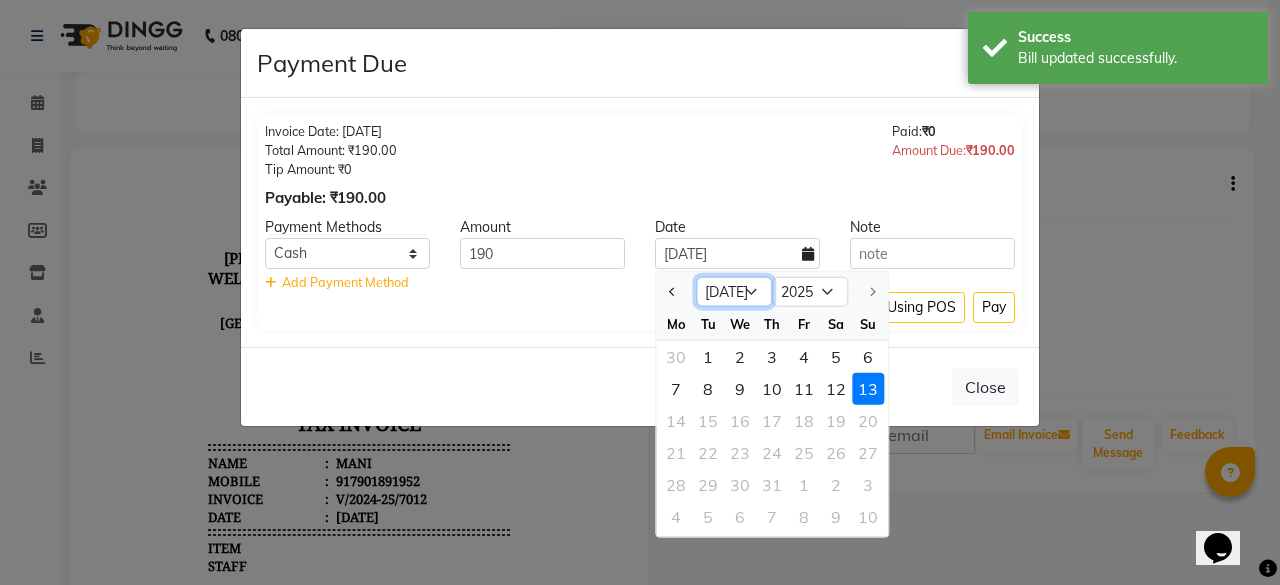 click on "Jan Feb Mar Apr May Jun Jul" 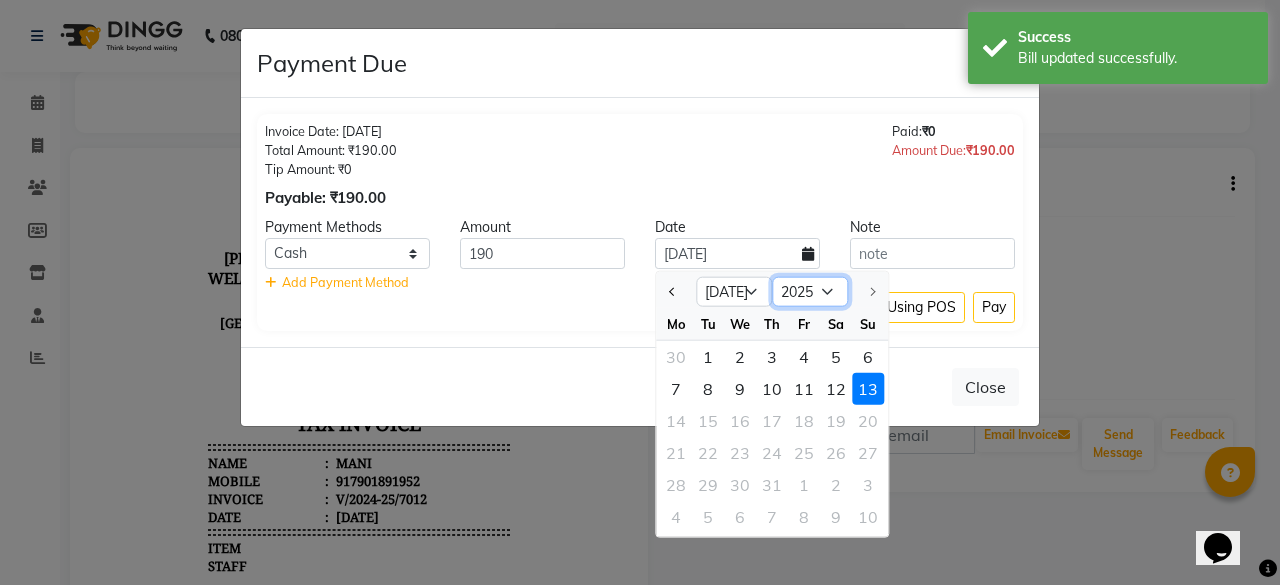 click on "2015 2016 2017 2018 2019 2020 2021 2022 2023 2024 2025" 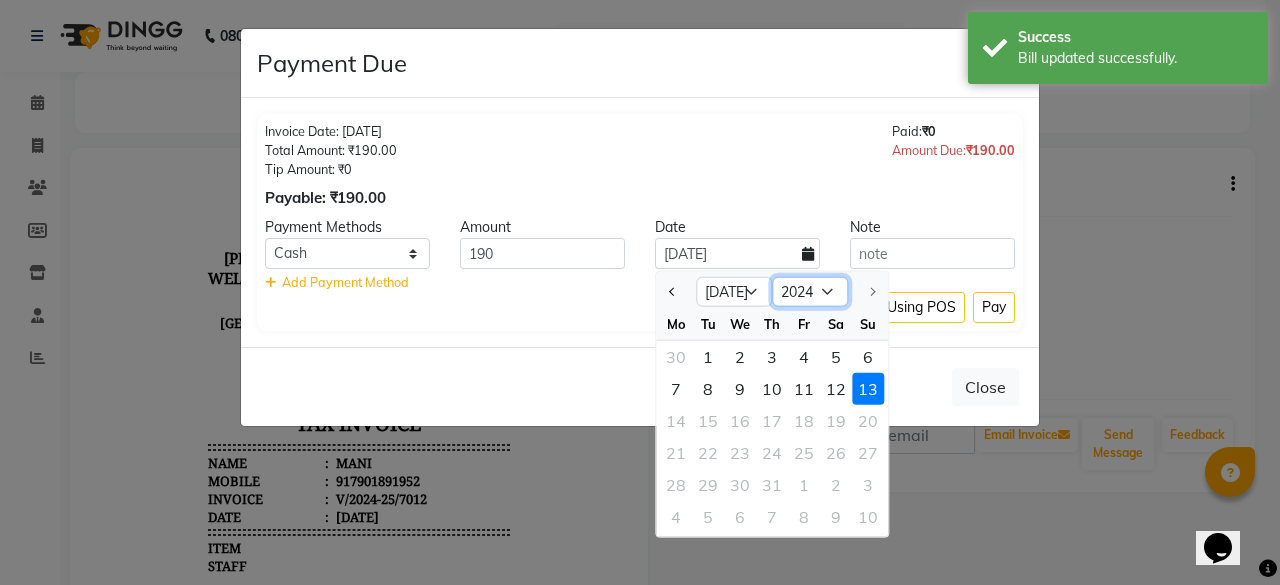 click on "2015 2016 2017 2018 2019 2020 2021 2022 2023 2024 2025" 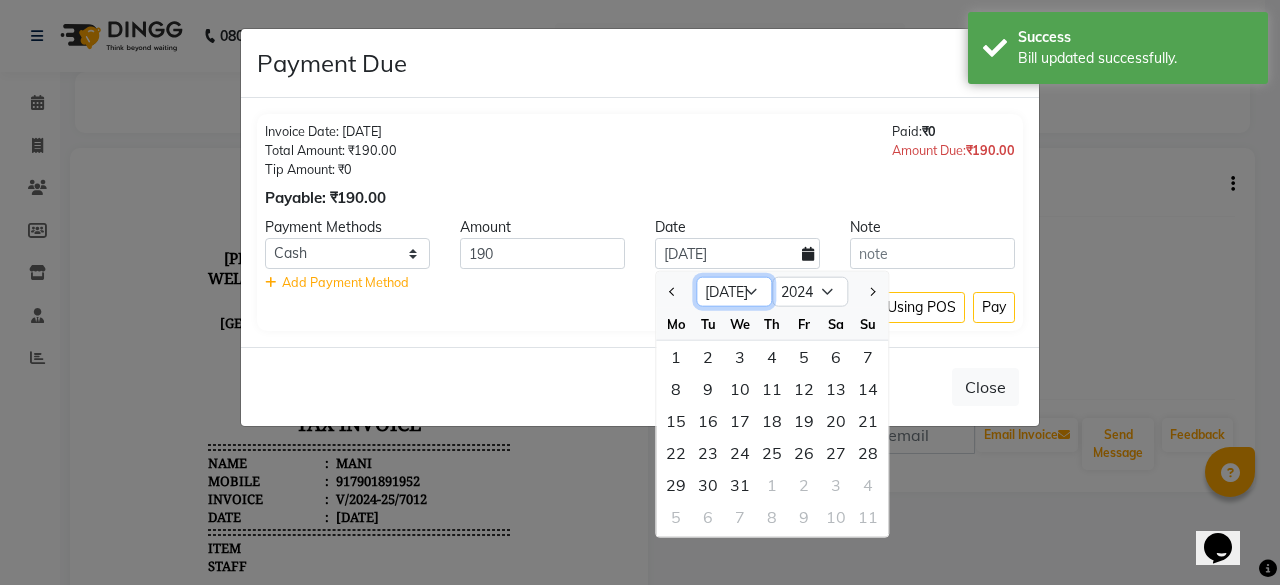click on "Jan Feb Mar Apr May Jun [DATE] Aug Sep Oct Nov Dec" 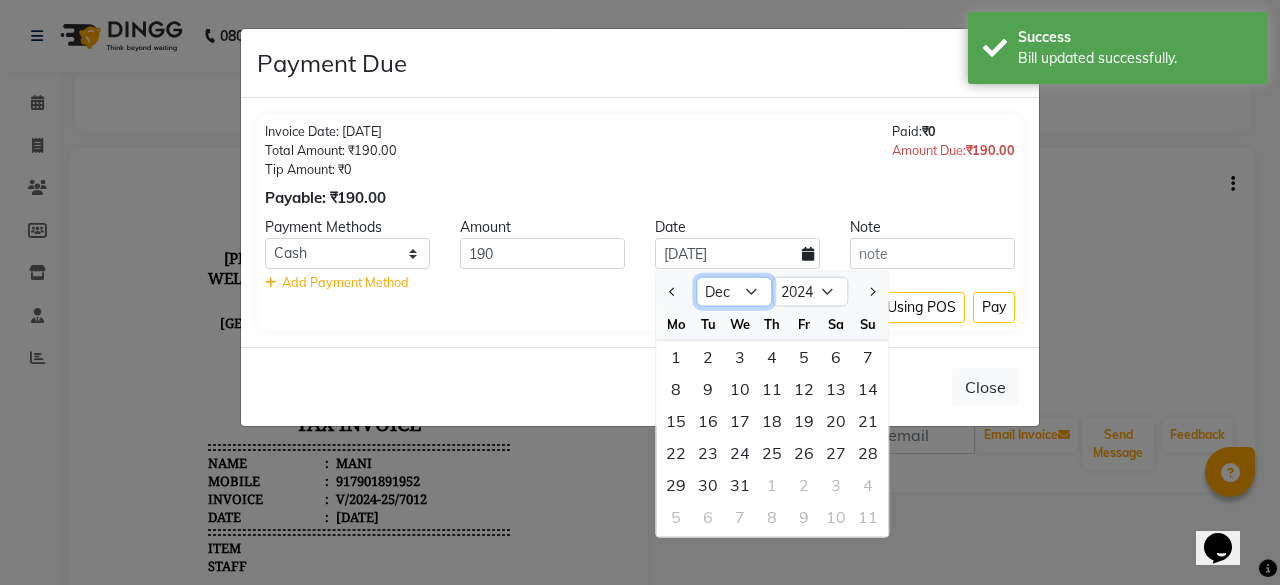 click on "Jan Feb Mar Apr May Jun [DATE] Aug Sep Oct Nov Dec" 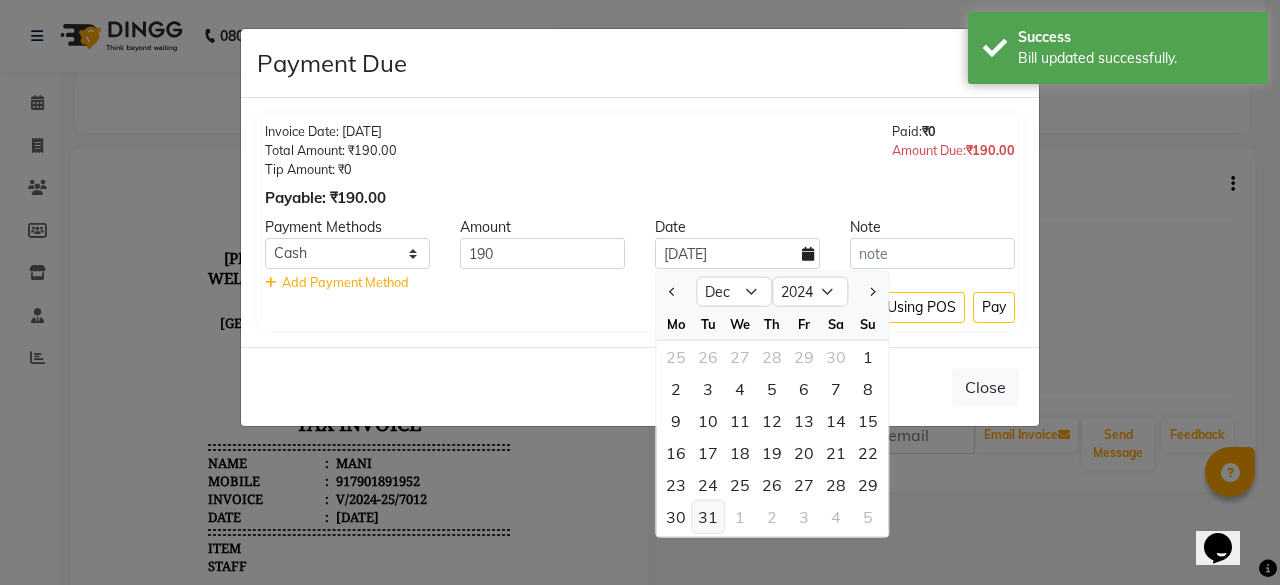 click on "31" 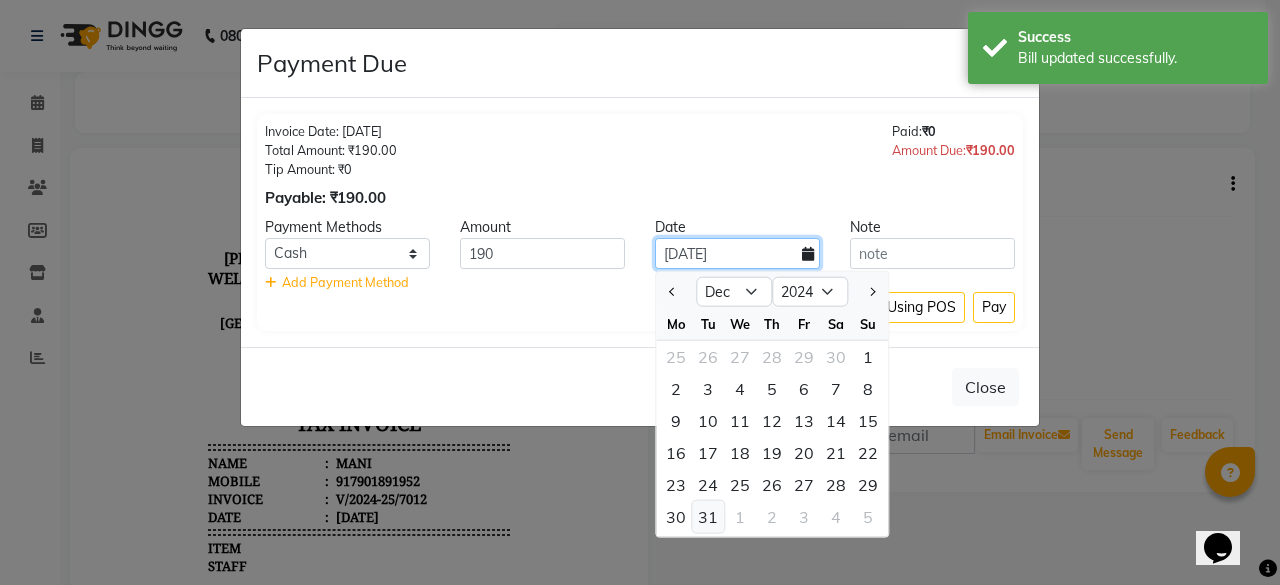 type on "[DATE]" 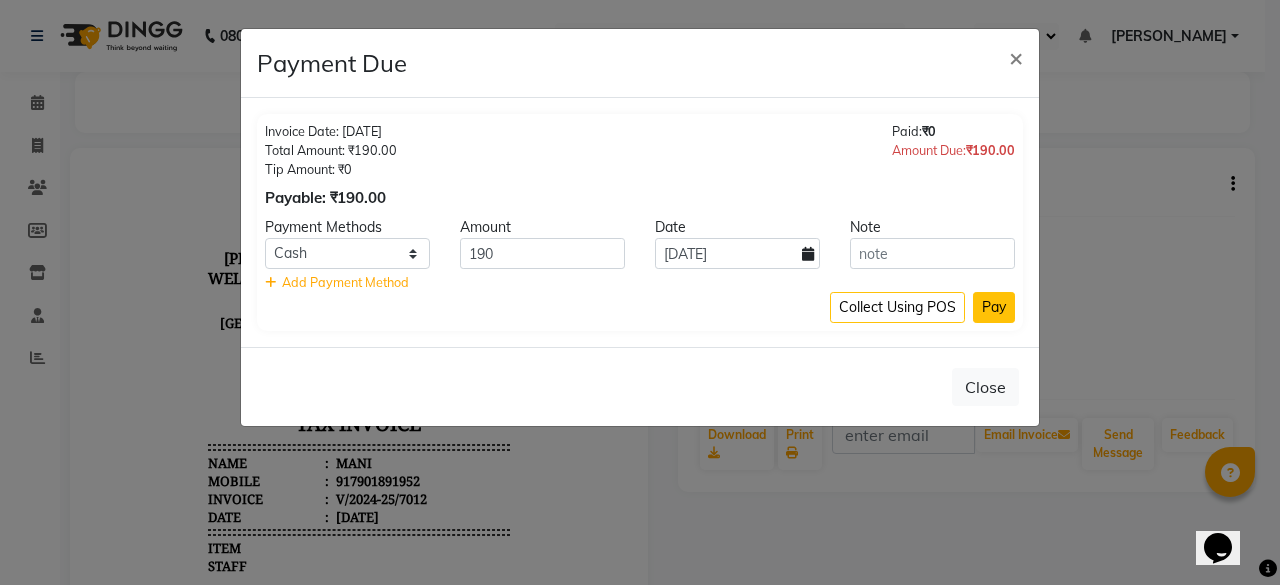 click on "Pay" 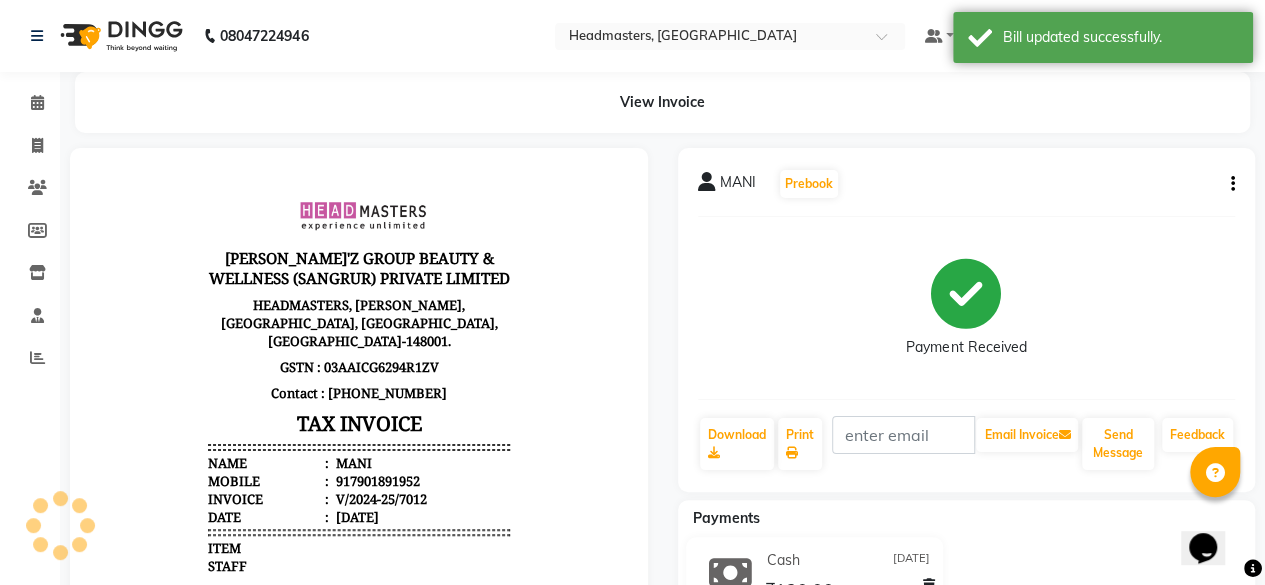 click on "Payment Received" 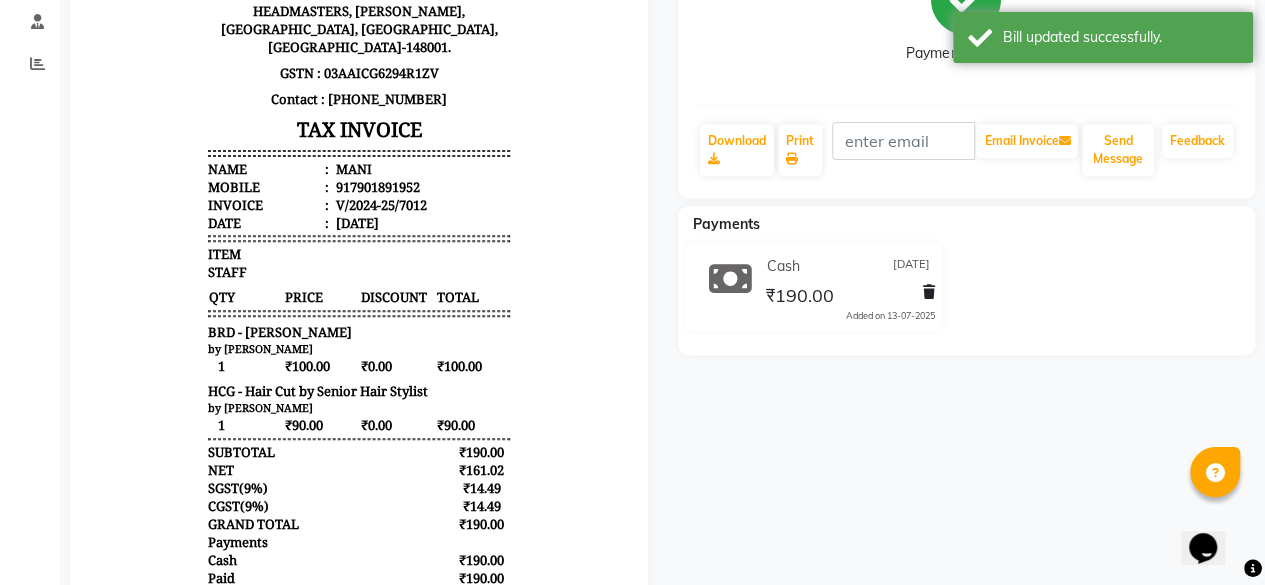 scroll, scrollTop: 390, scrollLeft: 0, axis: vertical 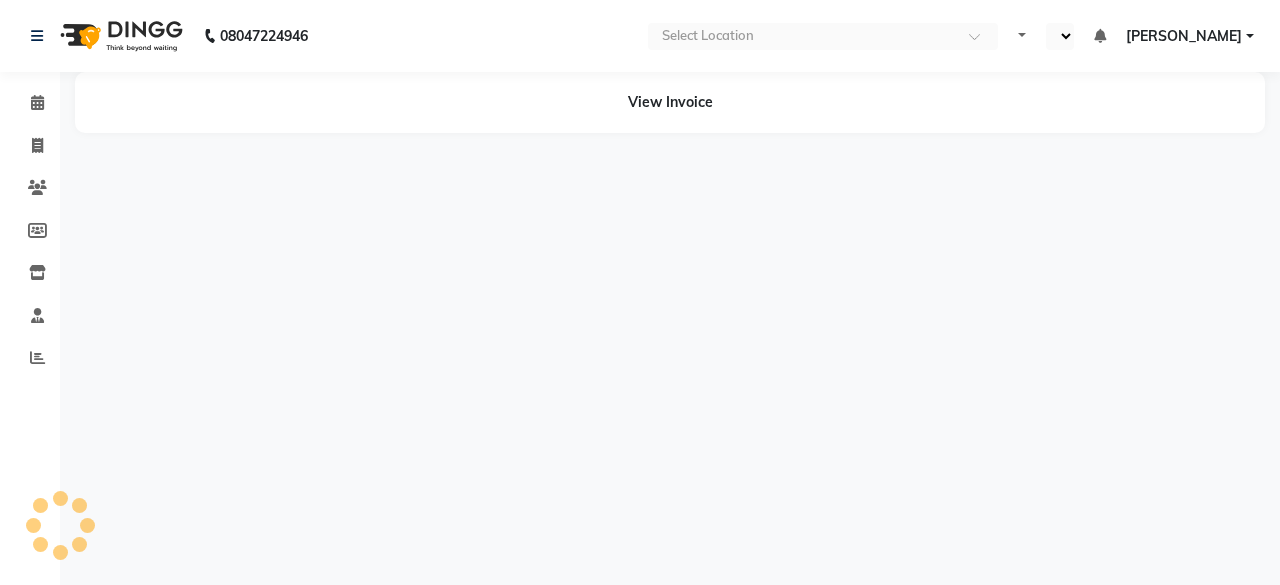 select on "en" 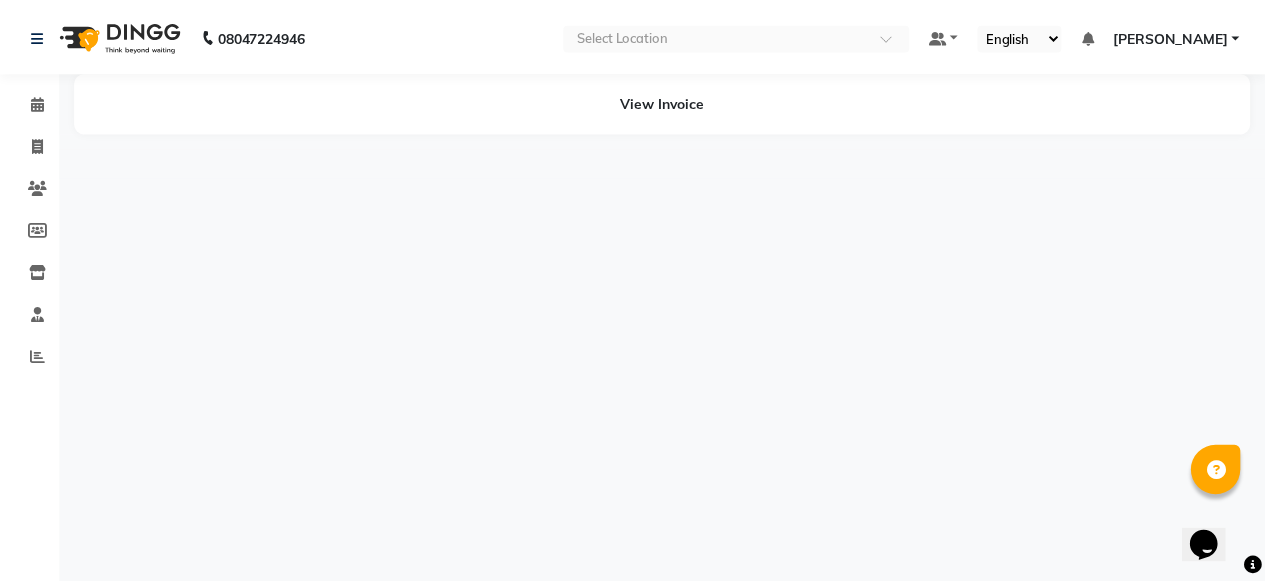 scroll, scrollTop: 0, scrollLeft: 0, axis: both 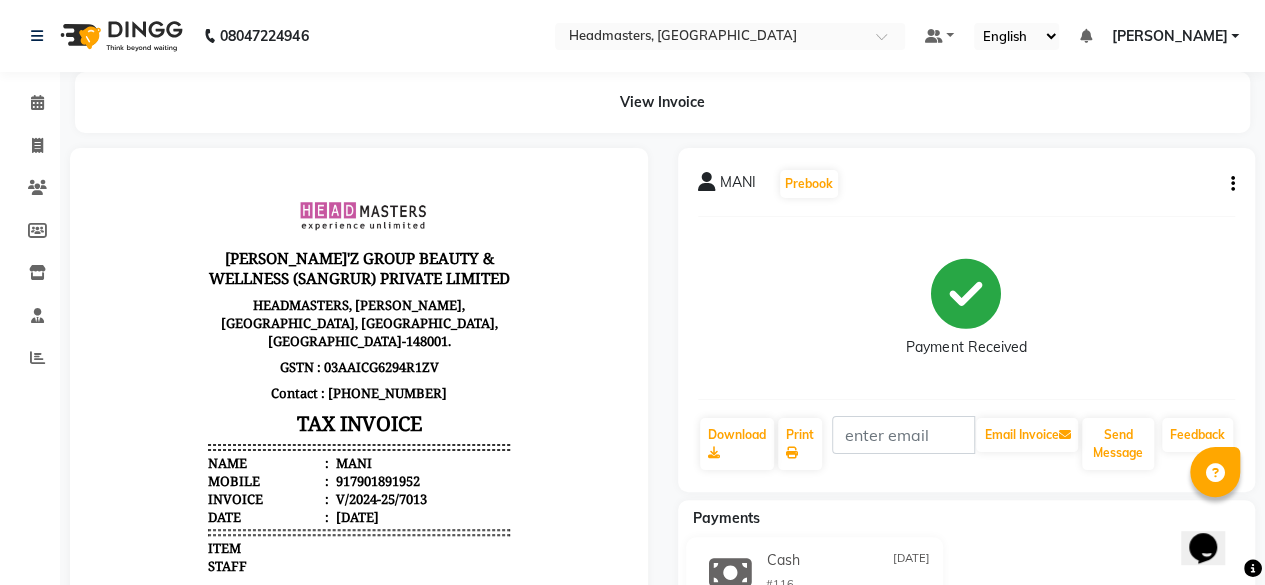 click on "MANI   Prebook   Payment Received  Download  Print   Email Invoice   Send Message Feedback" 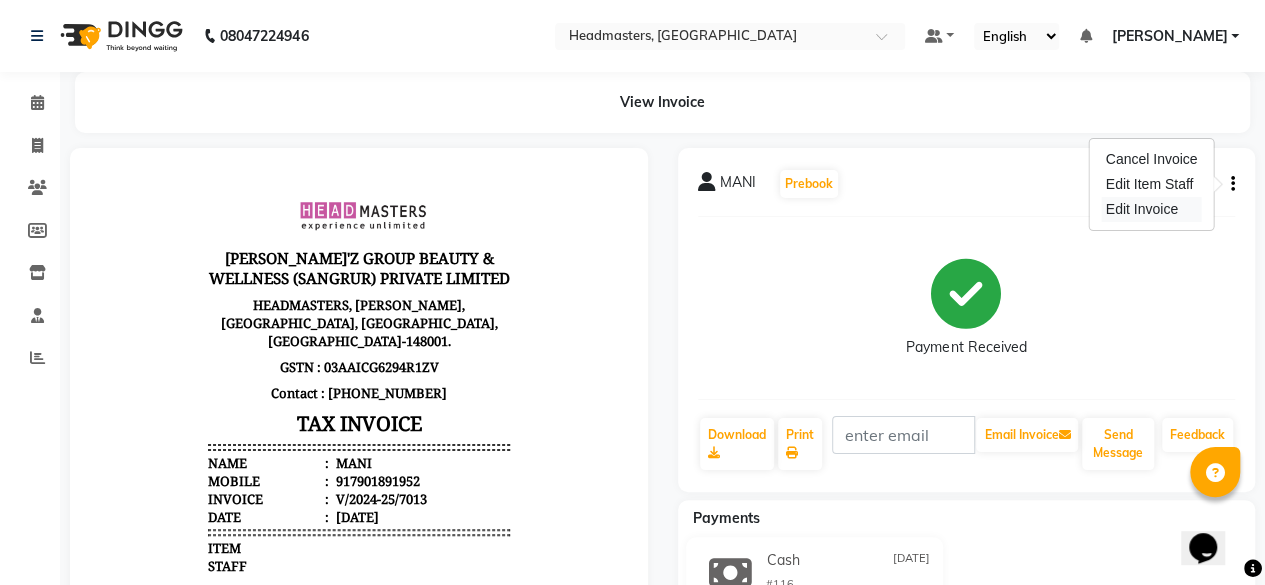 click on "Edit Invoice" at bounding box center [1152, 209] 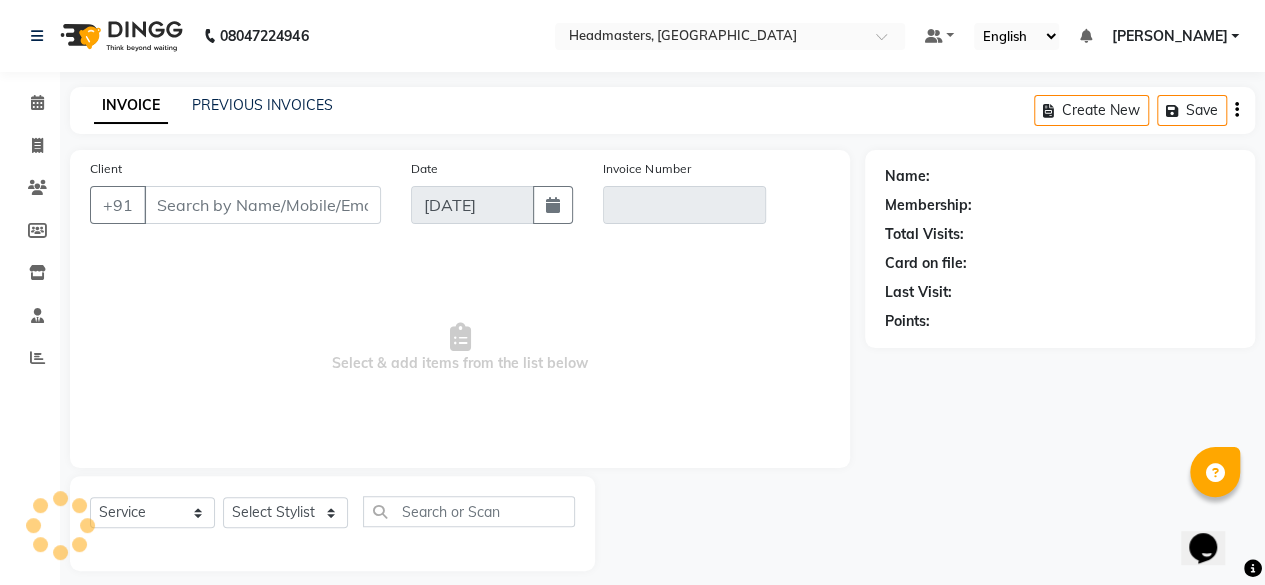 scroll, scrollTop: 15, scrollLeft: 0, axis: vertical 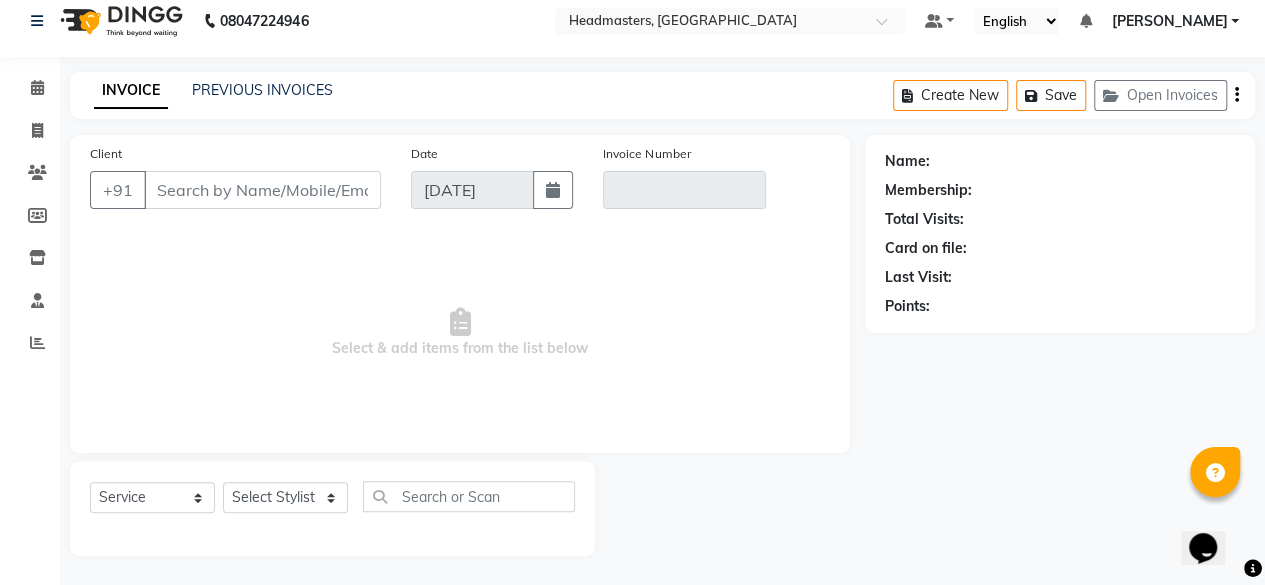 type on "7901891952" 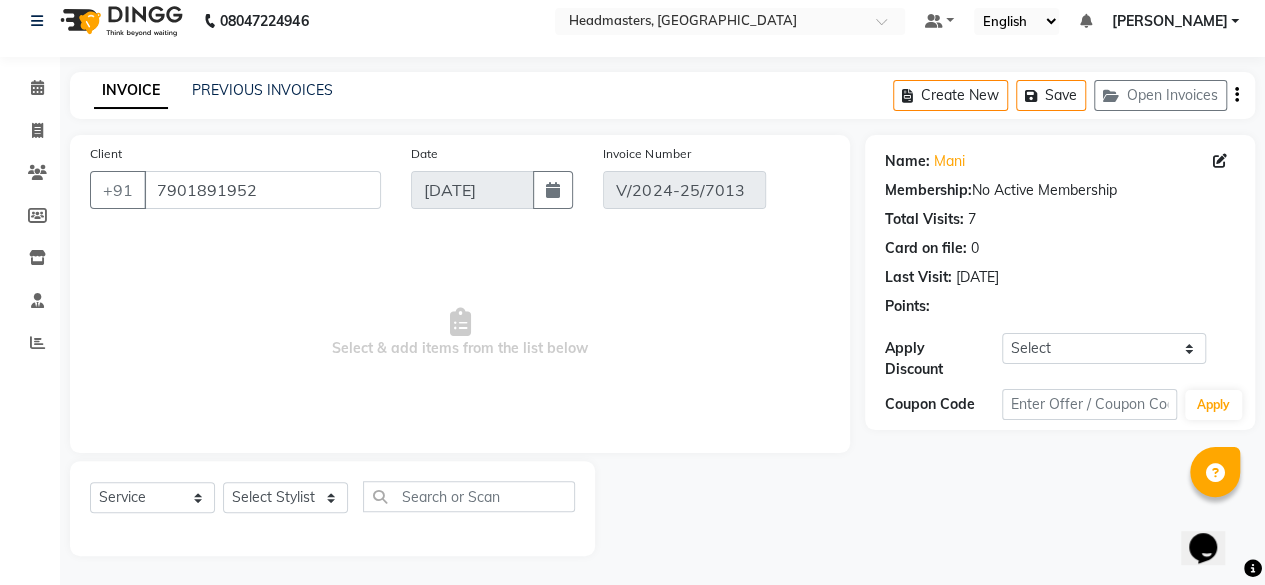 type on "[DATE]" 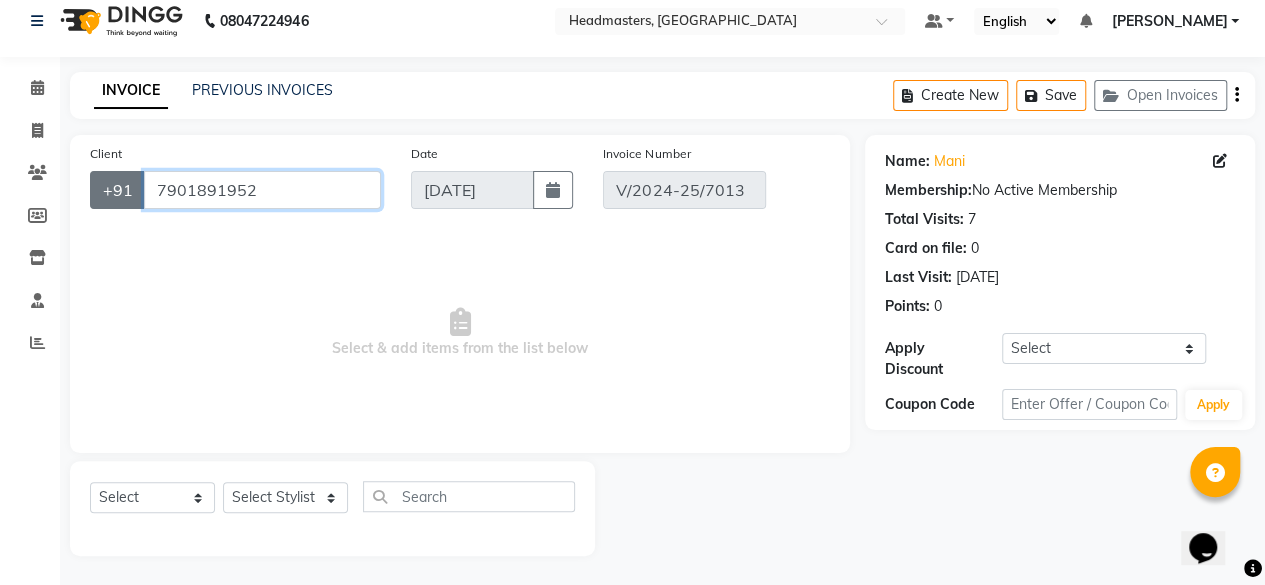 drag, startPoint x: 282, startPoint y: 191, endPoint x: 95, endPoint y: 181, distance: 187.26718 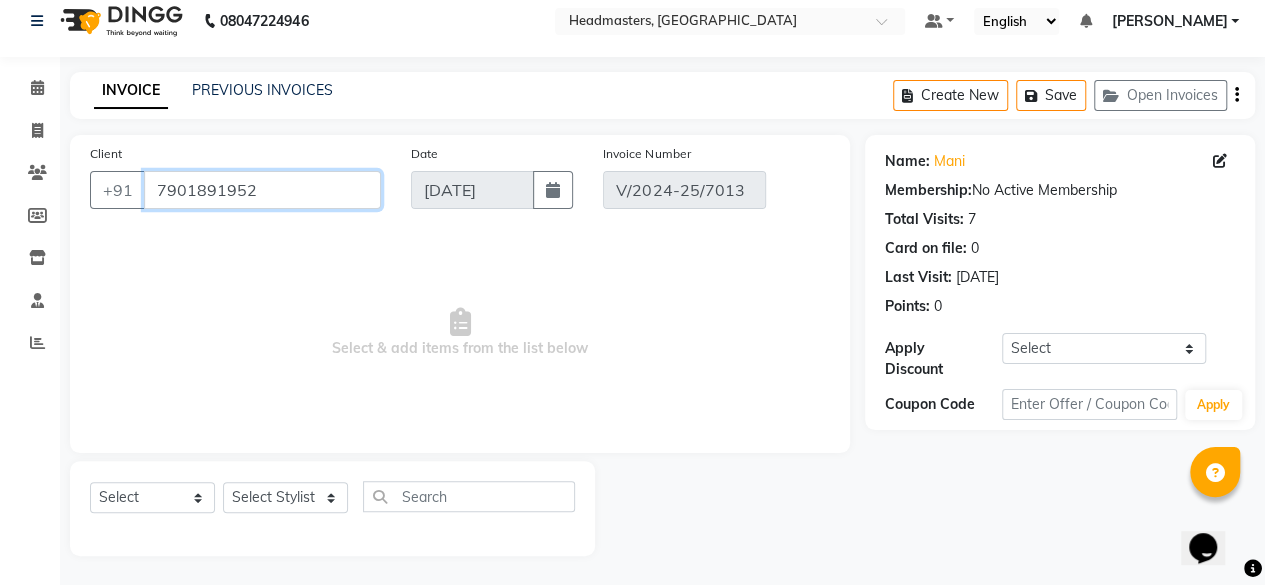 scroll, scrollTop: 0, scrollLeft: 0, axis: both 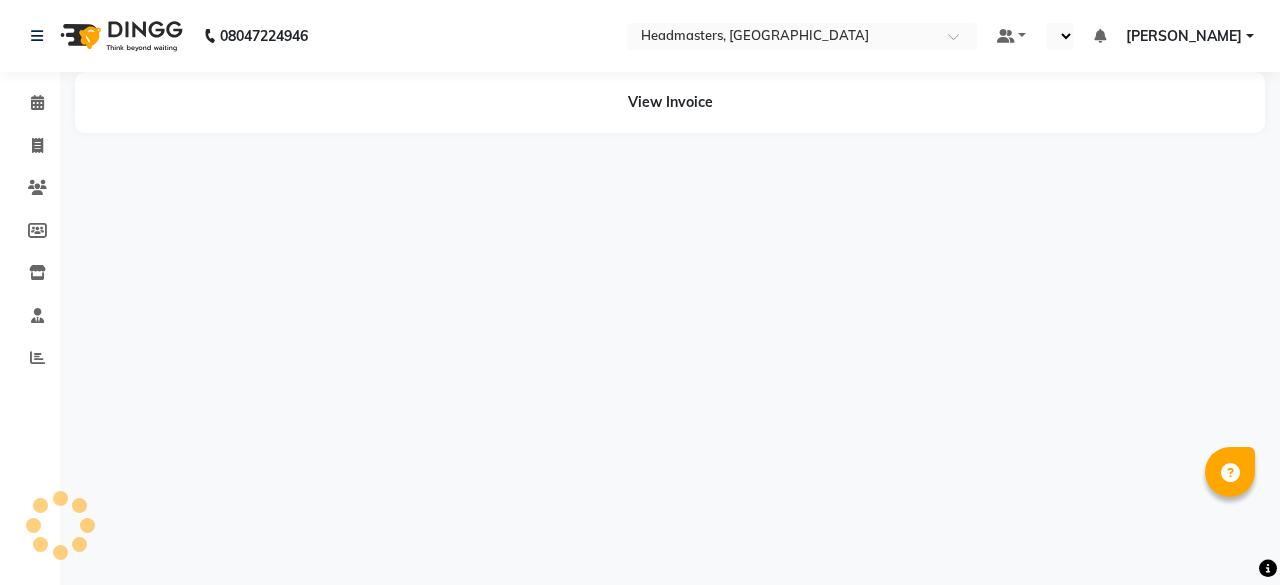 select on "en" 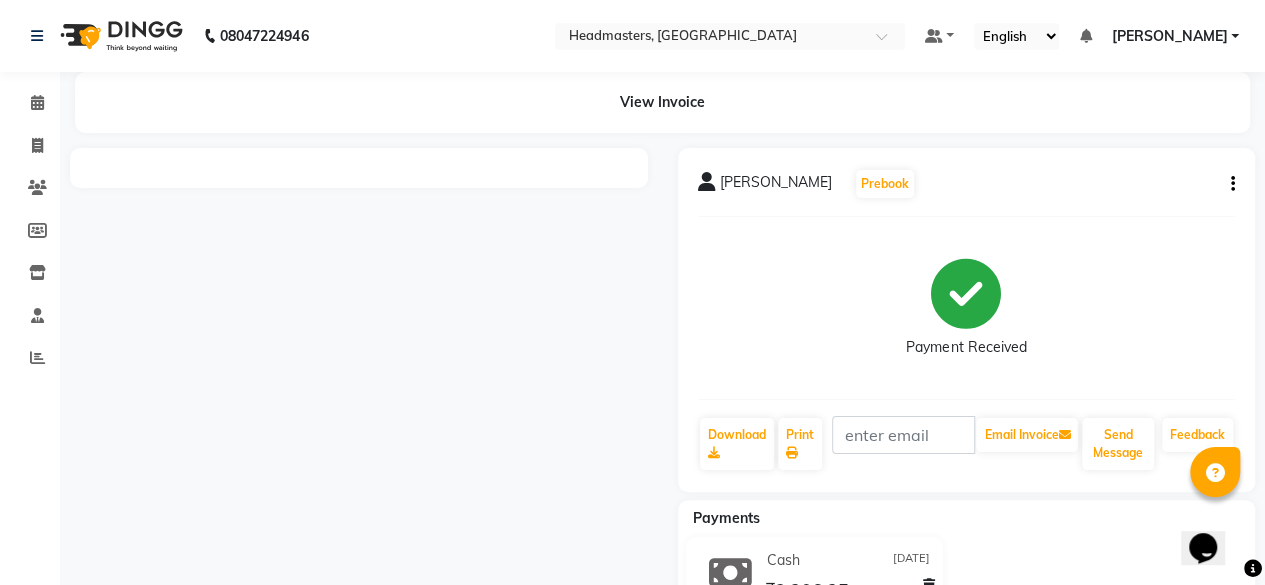 scroll, scrollTop: 0, scrollLeft: 0, axis: both 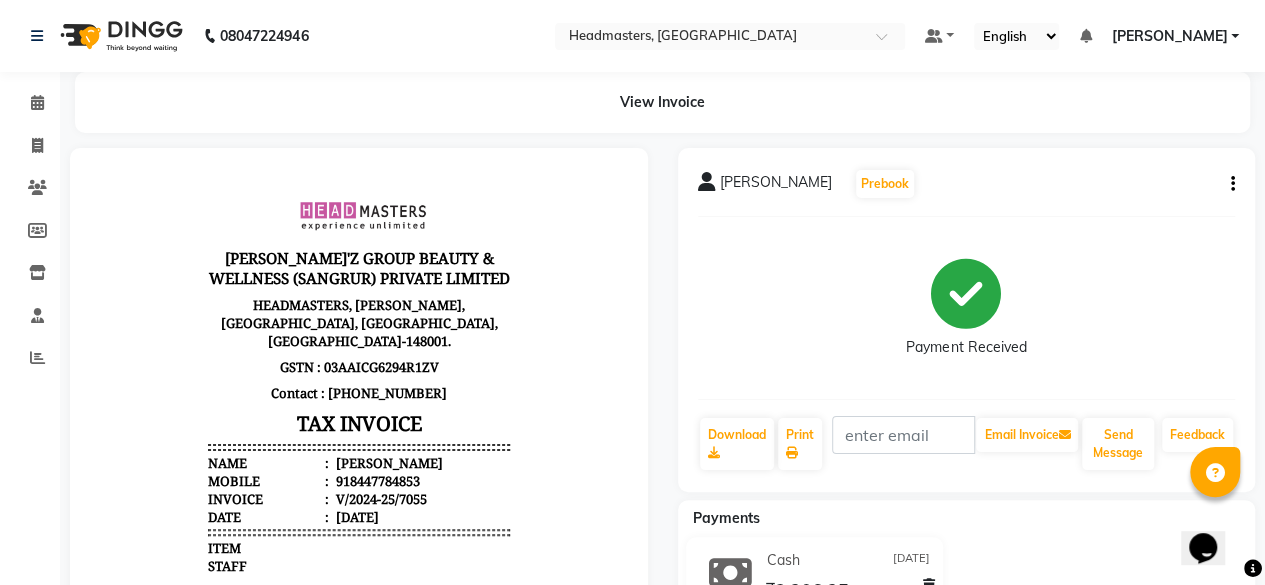 click 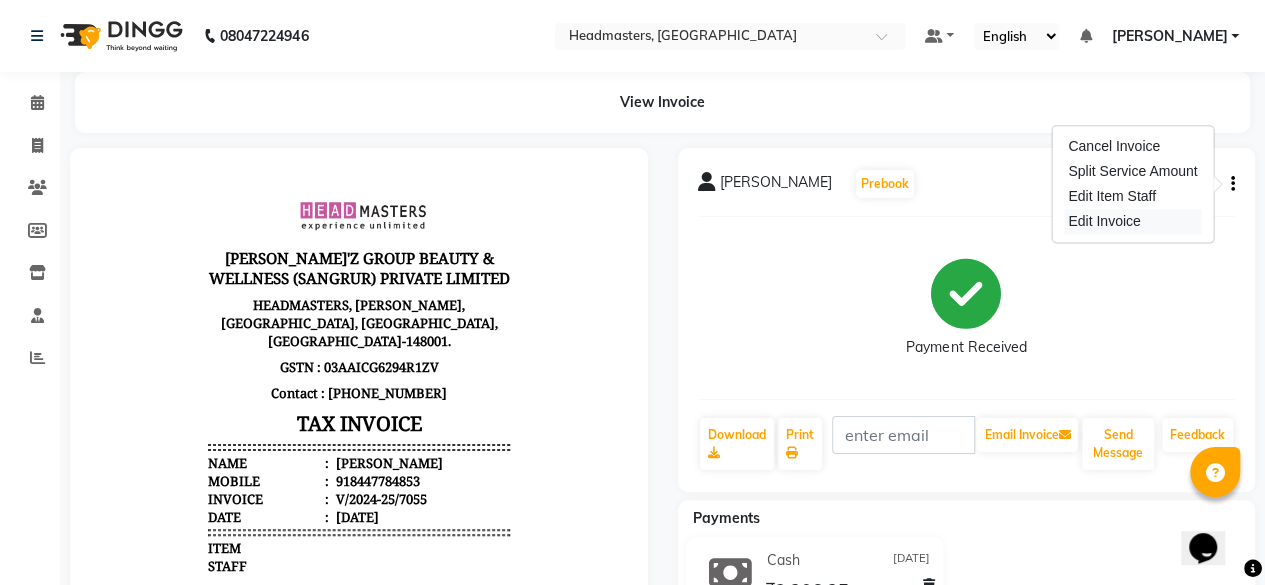 click on "Edit Invoice" at bounding box center (1132, 221) 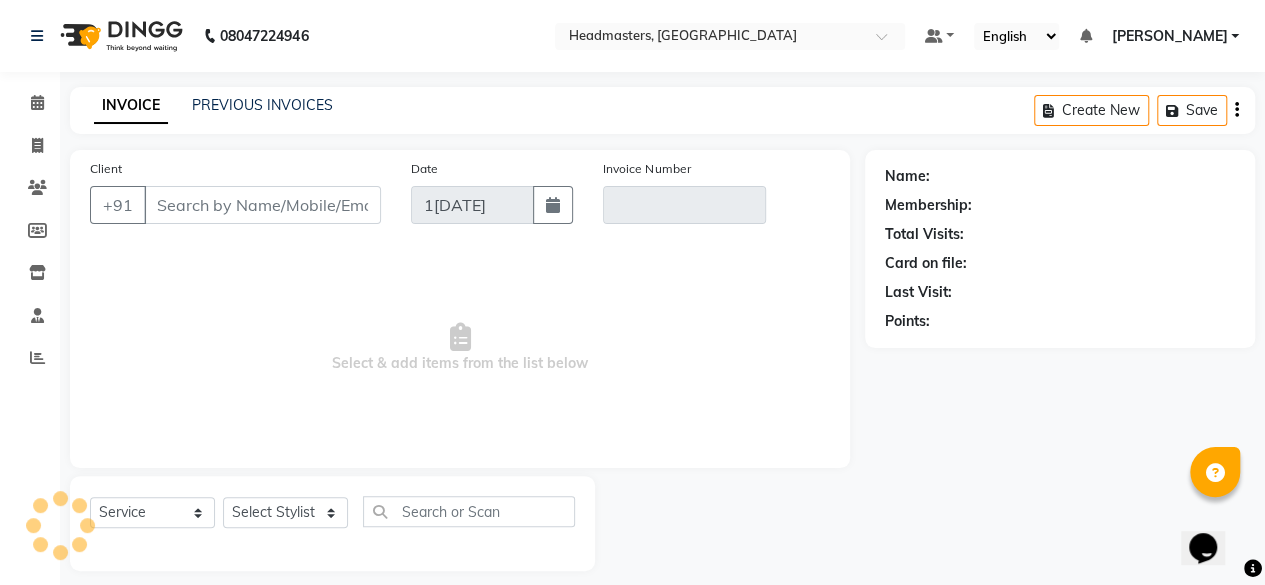 scroll, scrollTop: 15, scrollLeft: 0, axis: vertical 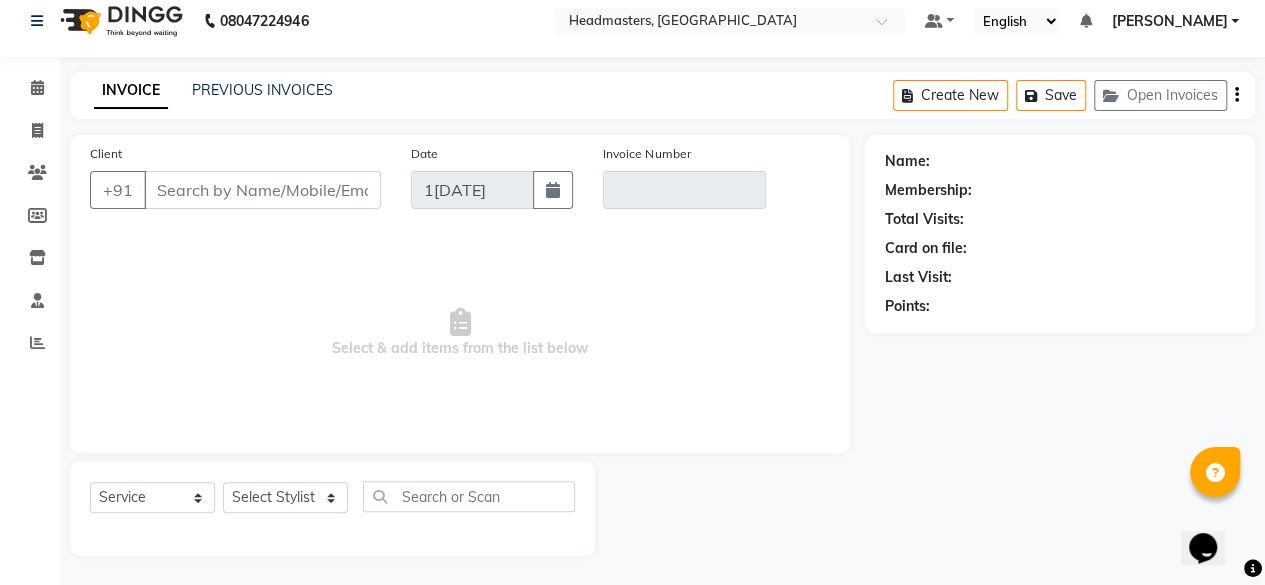 type on "8447784853" 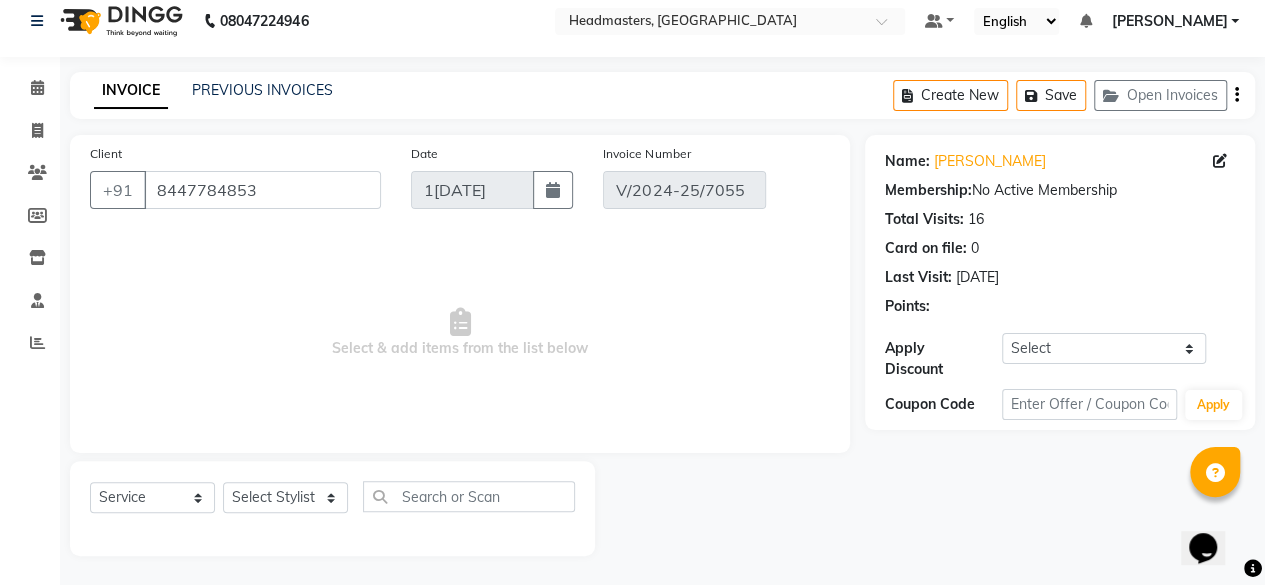 type on "[DATE]" 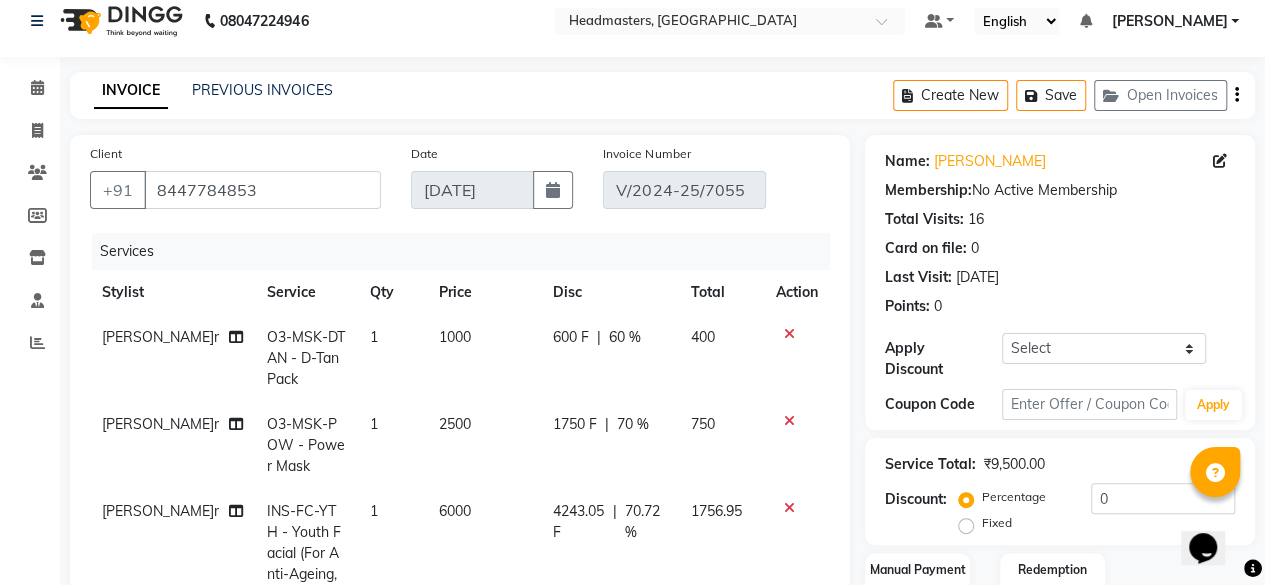 click on "60 %" 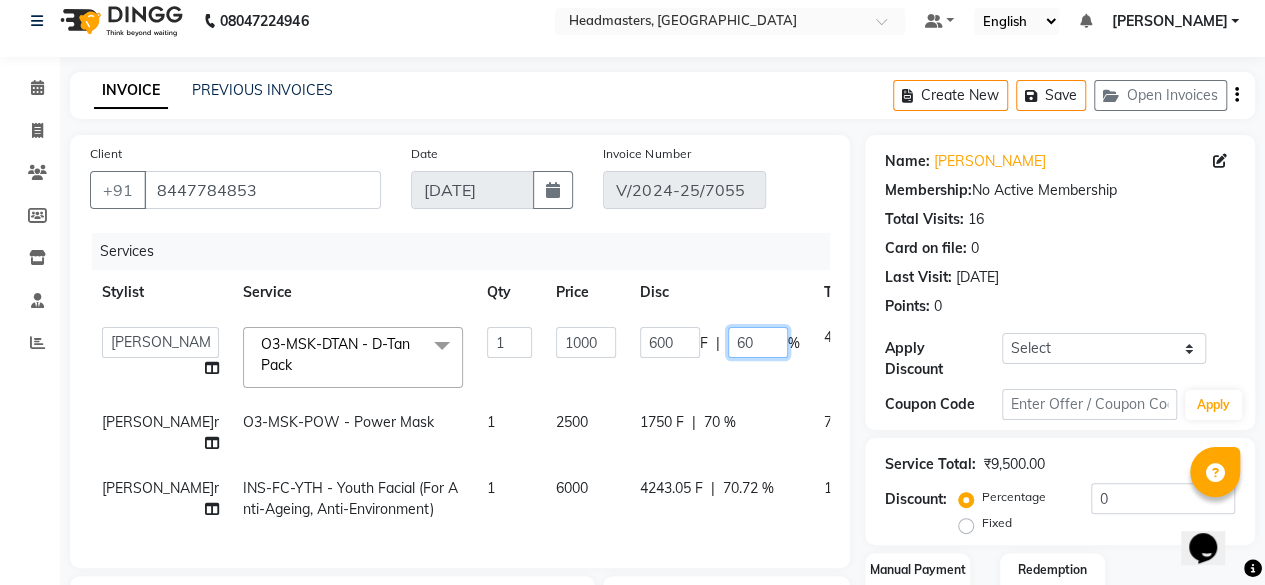 click on "60" 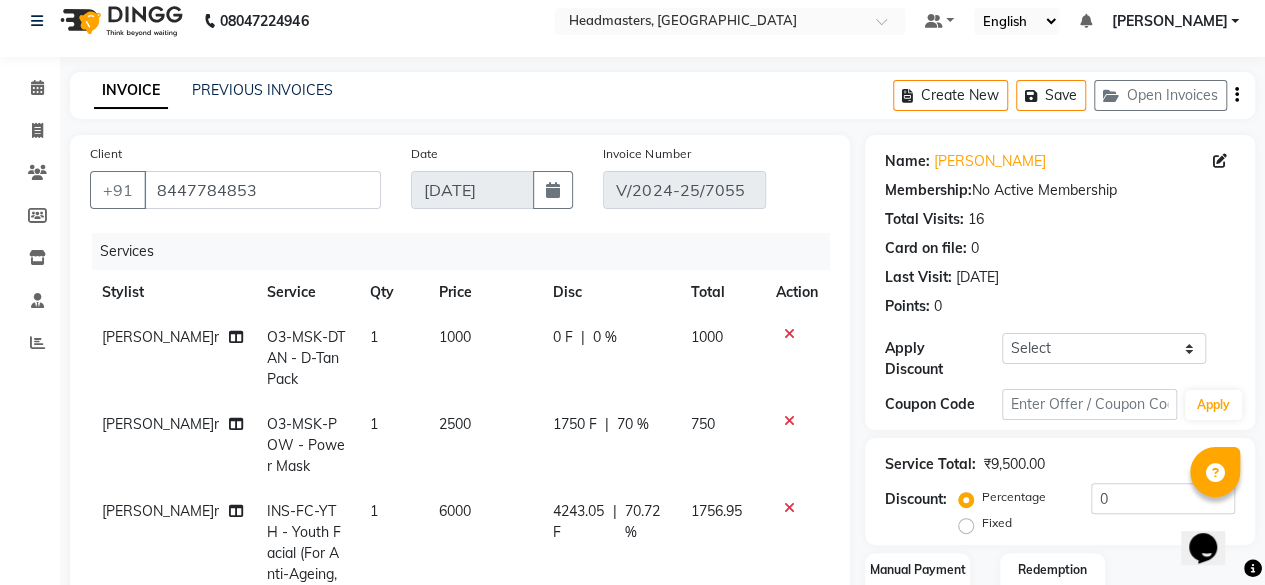 click on "70 %" 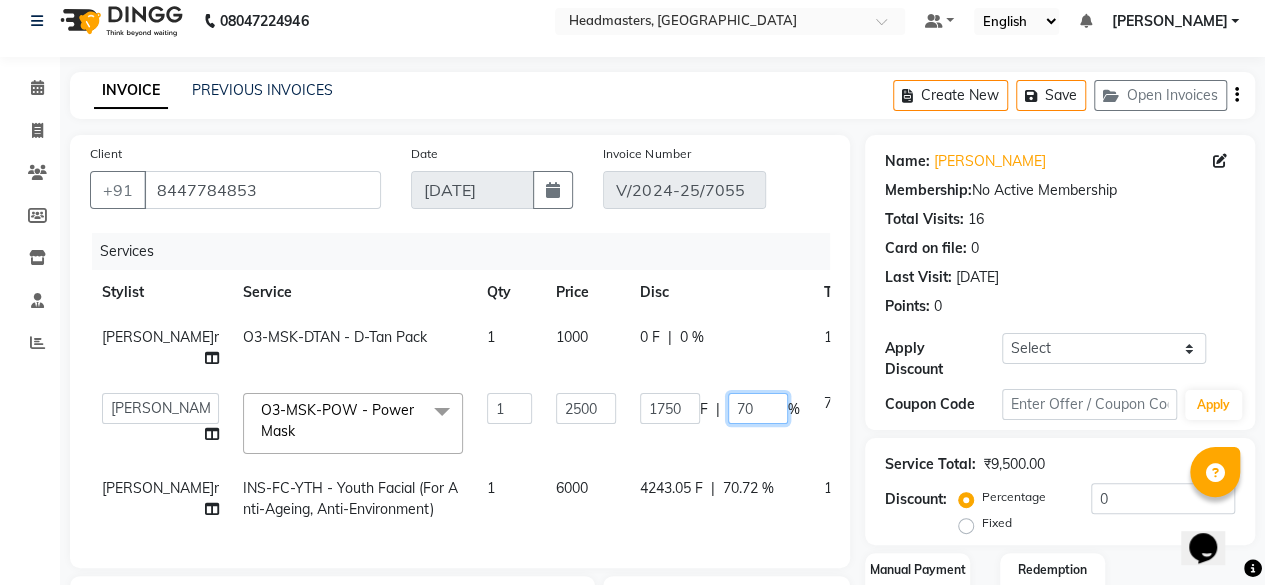 click on "70" 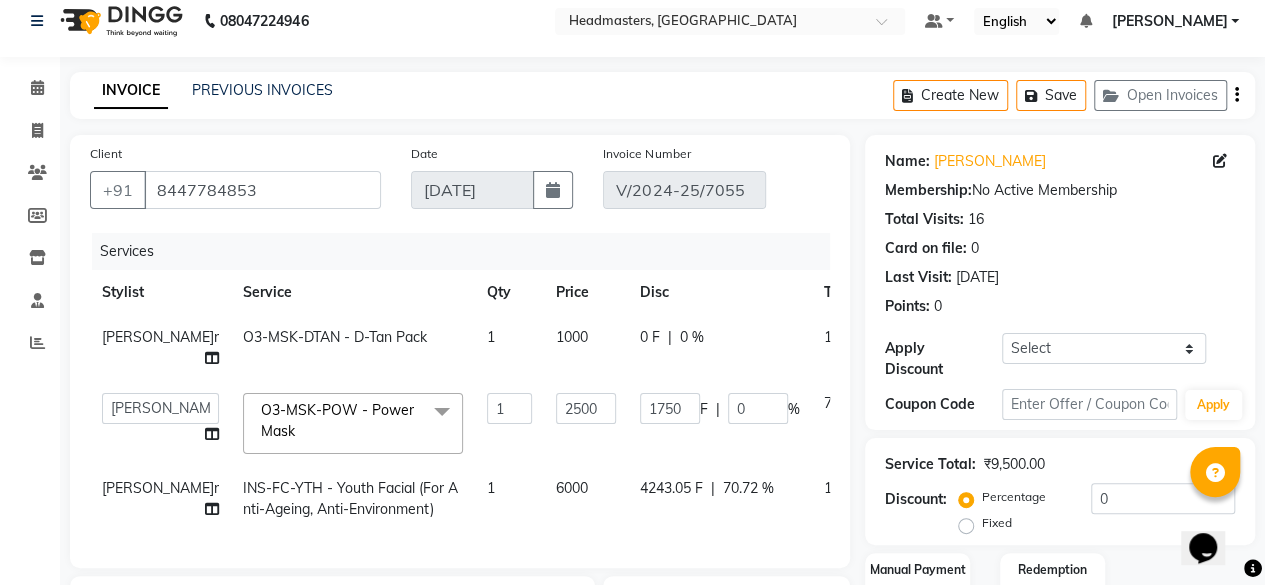 click on "Israr O3-MSK-DTAN  - D-Tan Pack 1 1000 0 F | 0 % 1000  Afia    Amandeep Kaur   Anu   BABBU   DHIR   Divya   Happy   Harmesh   Harry    Headmasters   Israr   Jashan stockist   Jitender   Makhan   Maninder   Rimpi   Saima    Sandeep   Shivani   Shubham   Soni   Sonu   Sunny   Sushil   Tanveer   Varsha   Vijay  O3-MSK-POW - Power Mask  x SSL - Shampoo SCL - Shampoo and conditioner (with natural dry) HML - Head massage(with natural dry) HCLD - Hair Cut by Creative Director HCL - Hair Cut by Senior Hair Stylist Trim - Trimming (one Length) Spt - Split ends/short/candle cut BD - Blow dry OS - Open styling GL-igora - Igora Global GL-essensity - Essensity Global Hlts-L - Highlights Bal - Balayage Chunks  - Chunks CR  - Color removal CRF - Color refresh Stk - Per streak RT-IG - Igora Root Touchup(one inch only) RT-ES - Essensity Root Touchup(one inch only) Reb - Rebonding ST  - Straight therapy Krt-L - Keratin Krt-BB -L - Keratin Blow Out HR-BTX -L  - Hair Botox NanoP -L - Nanoplastia K-Bond -L  - Kerabond SH - Shave" 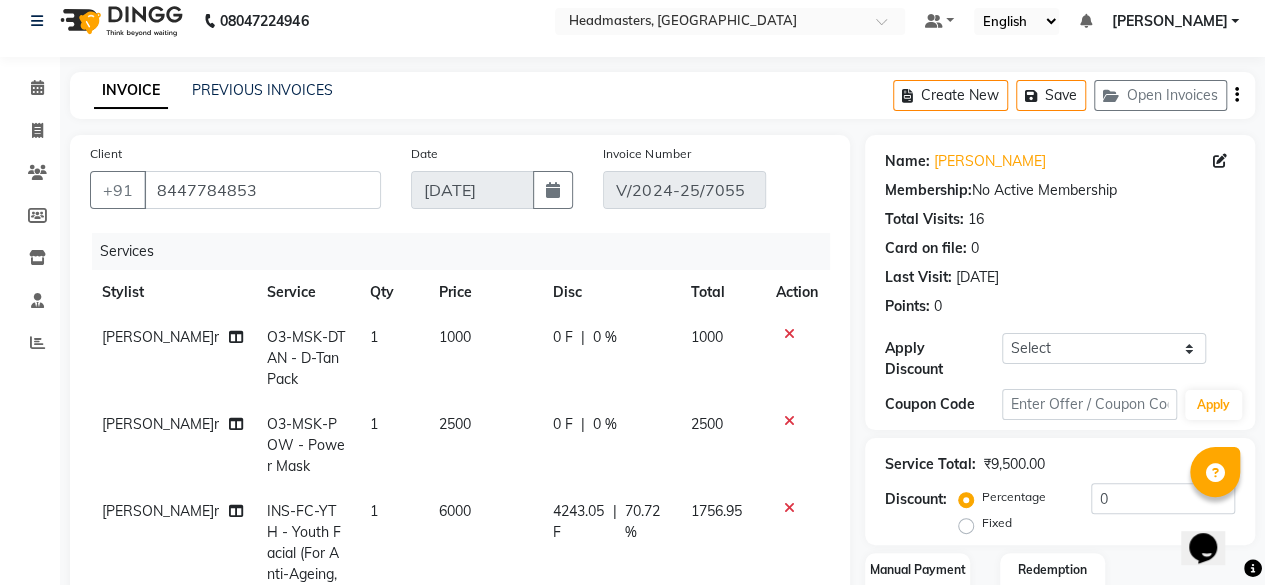 click on "70.72 %" 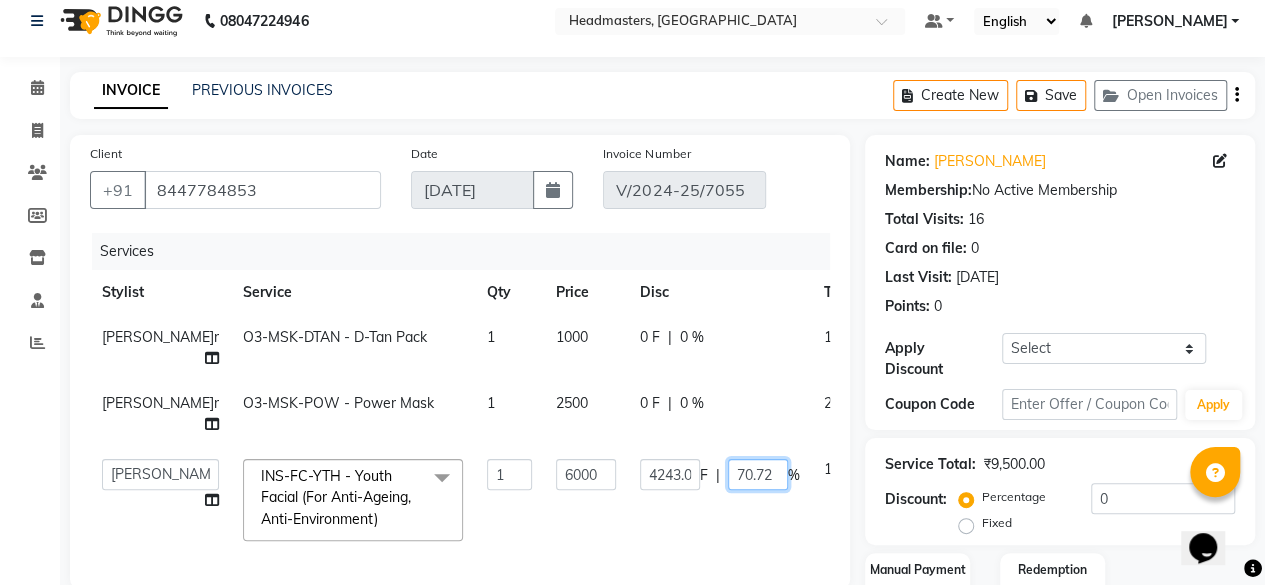 click on "70.72" 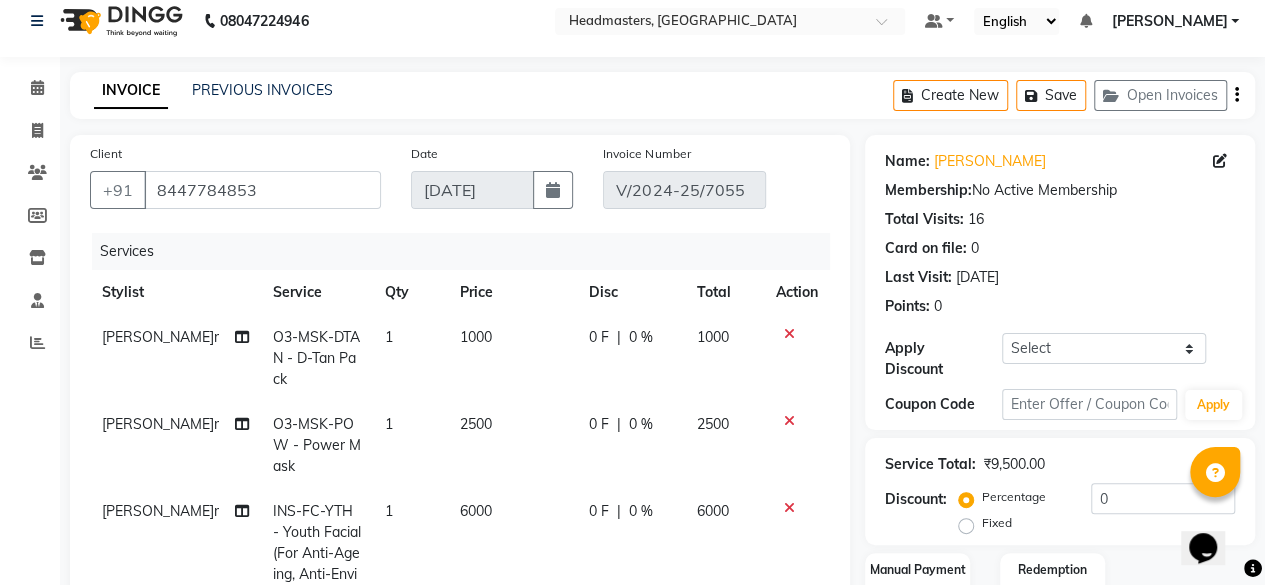 click on "2500" 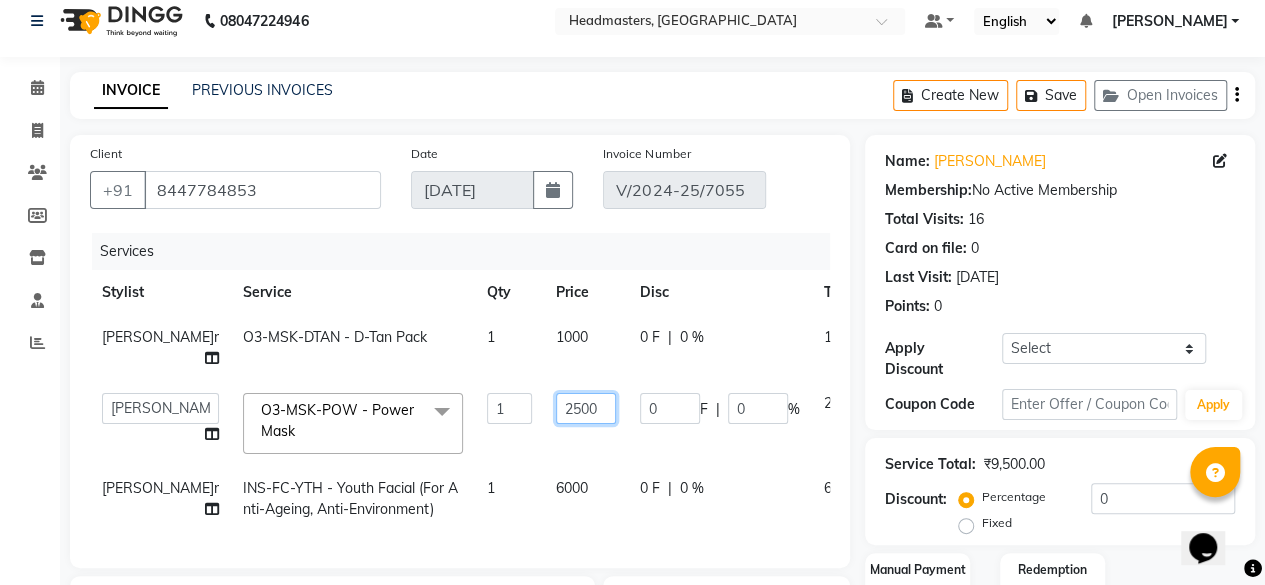 click on "2500" 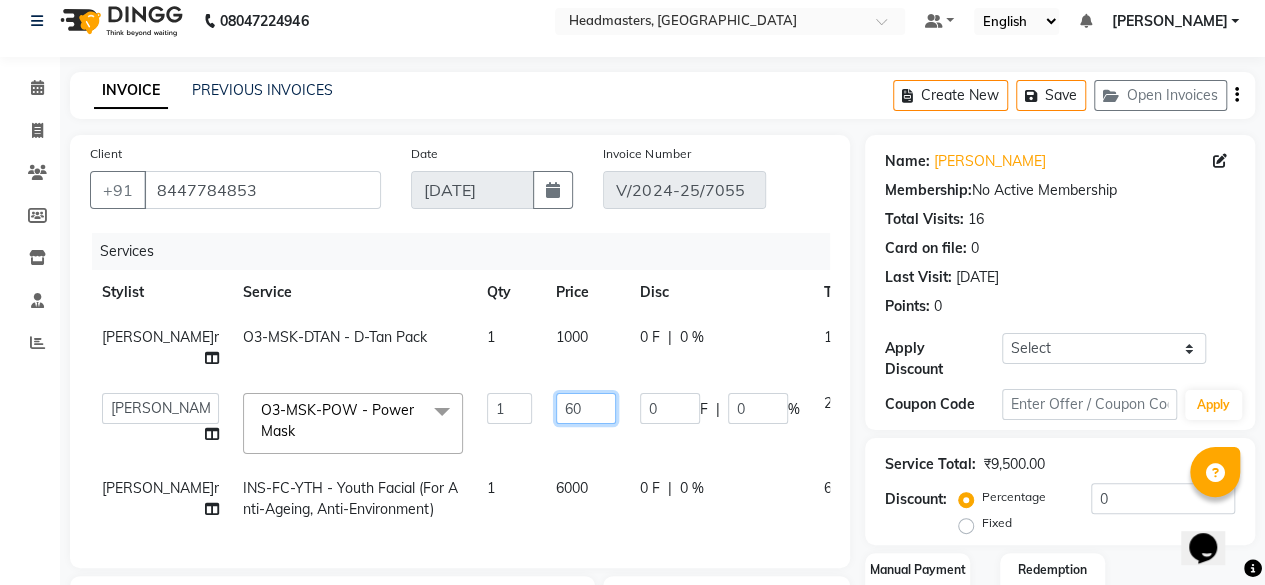 type on "600" 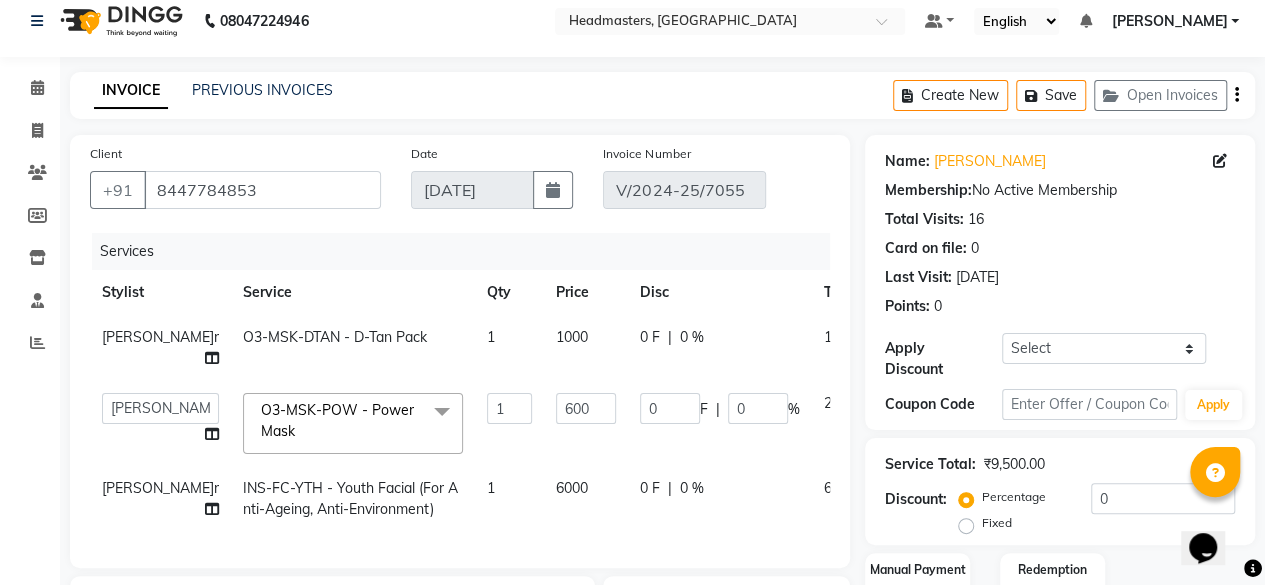 click on "Israr O3-MSK-DTAN  - D-Tan Pack 1 1000 0 F | 0 % 1000  Afia    Amandeep Kaur   Anu   BABBU   DHIR   Divya   Happy   Harmesh   Harry    Headmasters   Israr   Jashan stockist   Jitender   Makhan   Maninder   Rimpi   Saima    Sandeep   Shivani   Shubham   Soni   Sonu   Sunny   Sushil   Tanveer   Varsha   Vijay  O3-MSK-POW - Power Mask  x SSL - Shampoo SCL - Shampoo and conditioner (with natural dry) HML - Head massage(with natural dry) HCLD - Hair Cut by Creative Director HCL - Hair Cut by Senior Hair Stylist Trim - Trimming (one Length) Spt - Split ends/short/candle cut BD - Blow dry OS - Open styling GL-igora - Igora Global GL-essensity - Essensity Global Hlts-L - Highlights Bal - Balayage Chunks  - Chunks CR  - Color removal CRF - Color refresh Stk - Per streak RT-IG - Igora Root Touchup(one inch only) RT-ES - Essensity Root Touchup(one inch only) Reb - Rebonding ST  - Straight therapy Krt-L - Keratin Krt-BB -L - Keratin Blow Out HR-BTX -L  - Hair Botox NanoP -L - Nanoplastia K-Bond -L  - Kerabond SH - Shave" 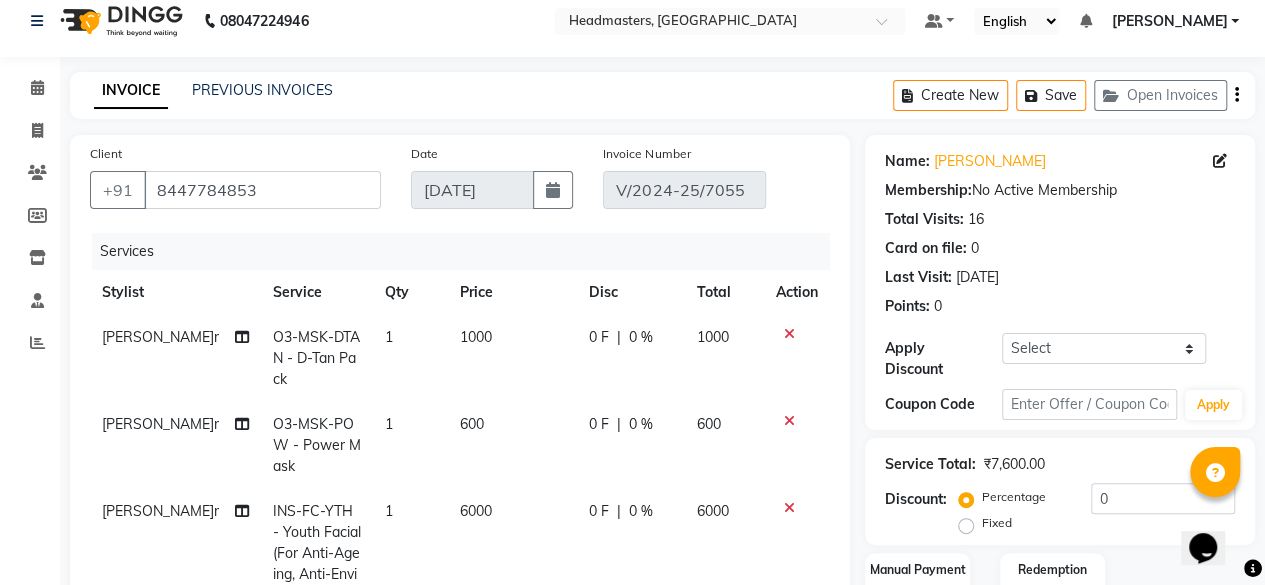 click on "6000" 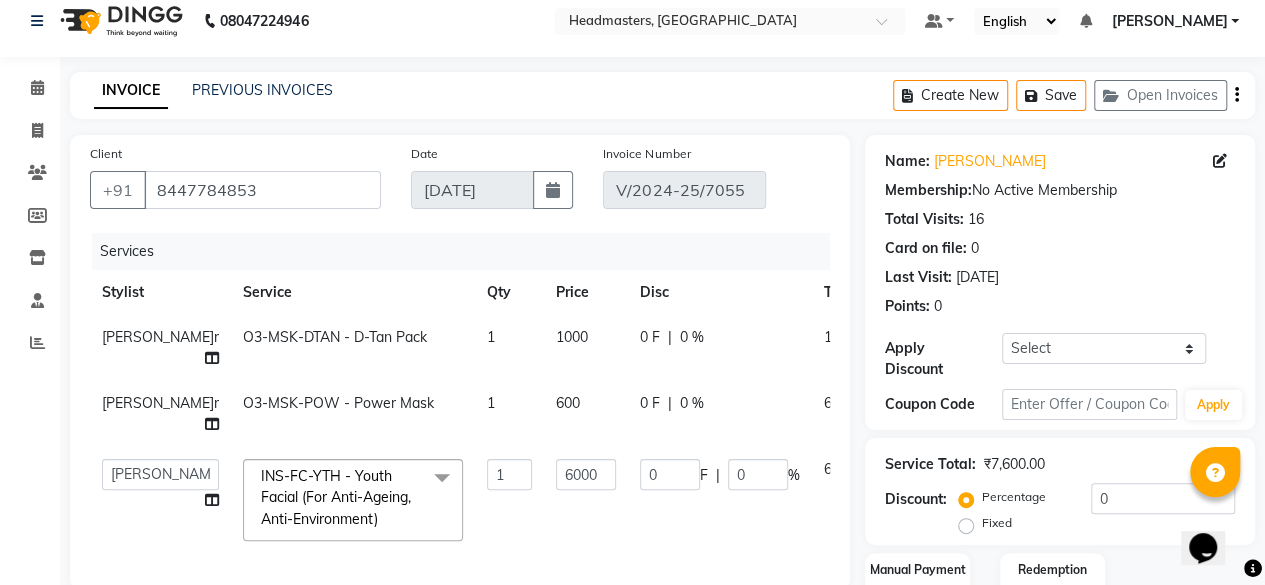 click on "1" 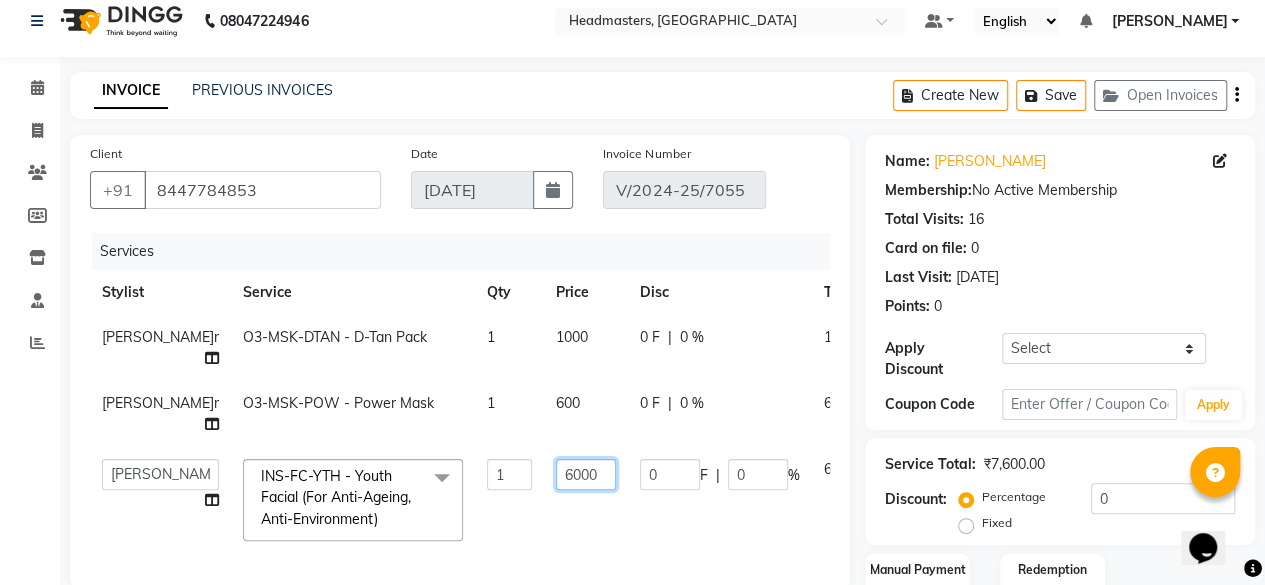 click on "6000" 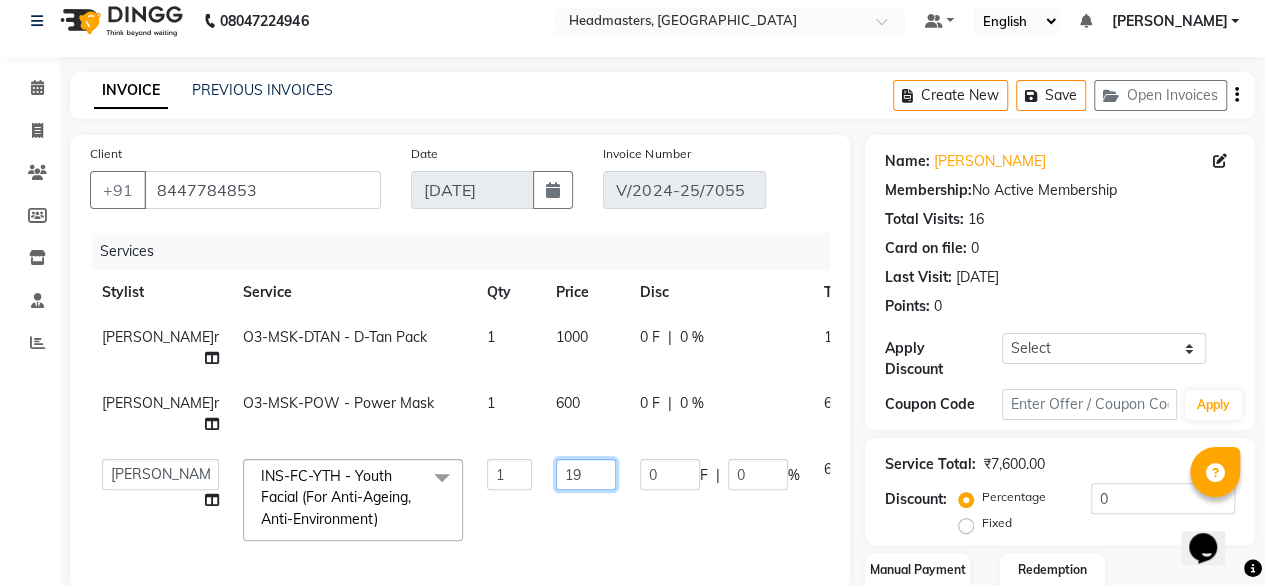 type on "190" 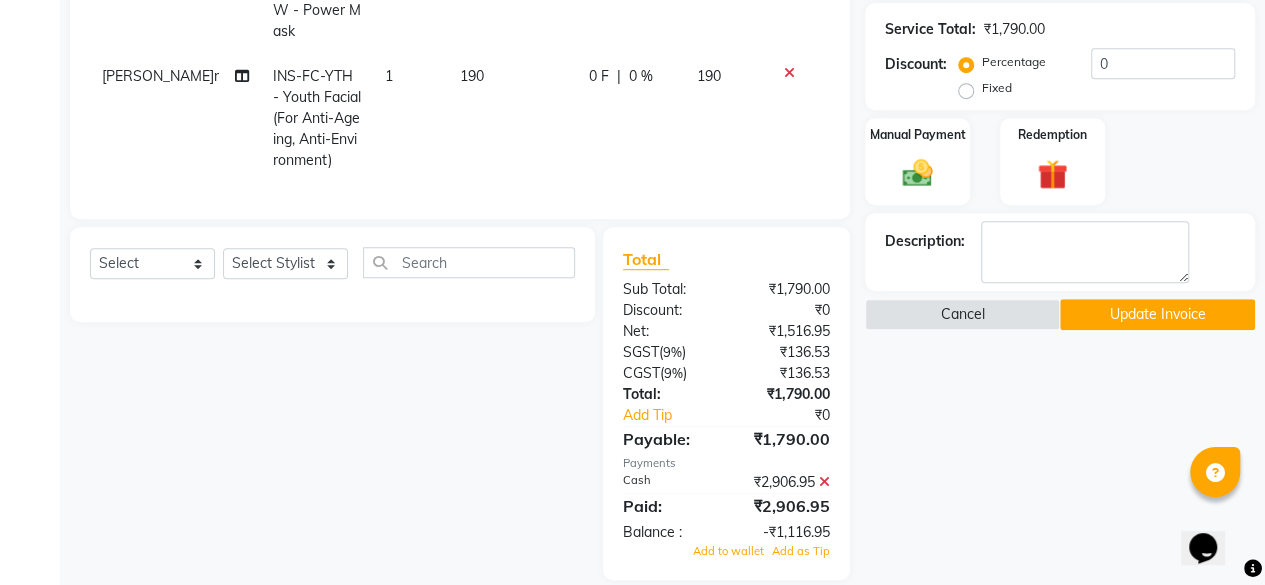 scroll, scrollTop: 488, scrollLeft: 0, axis: vertical 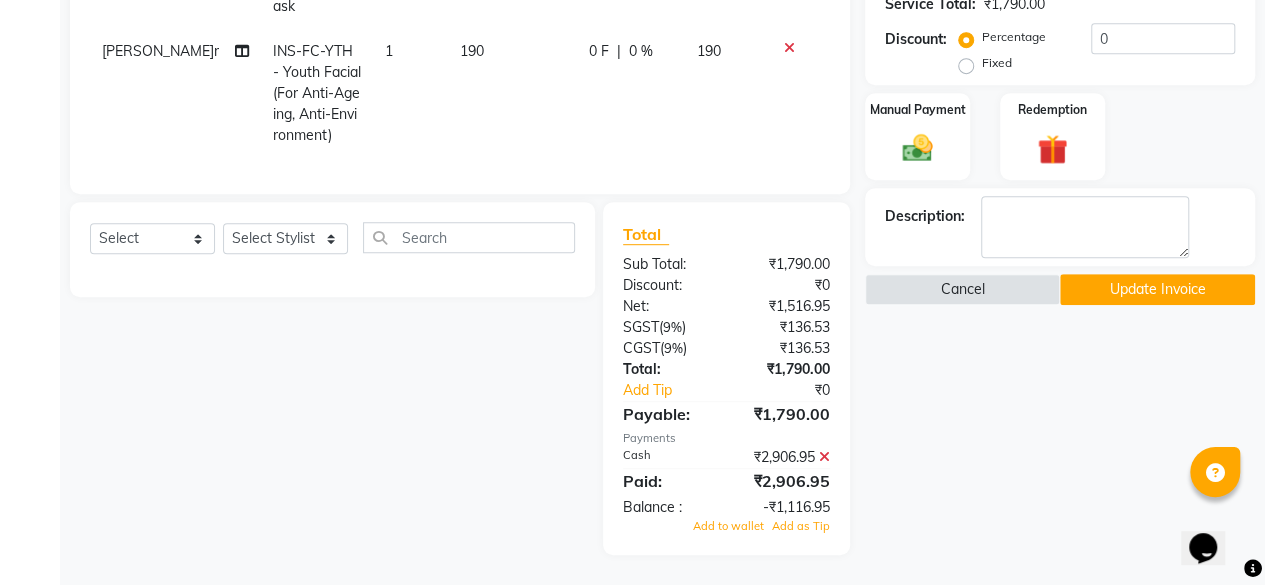 click 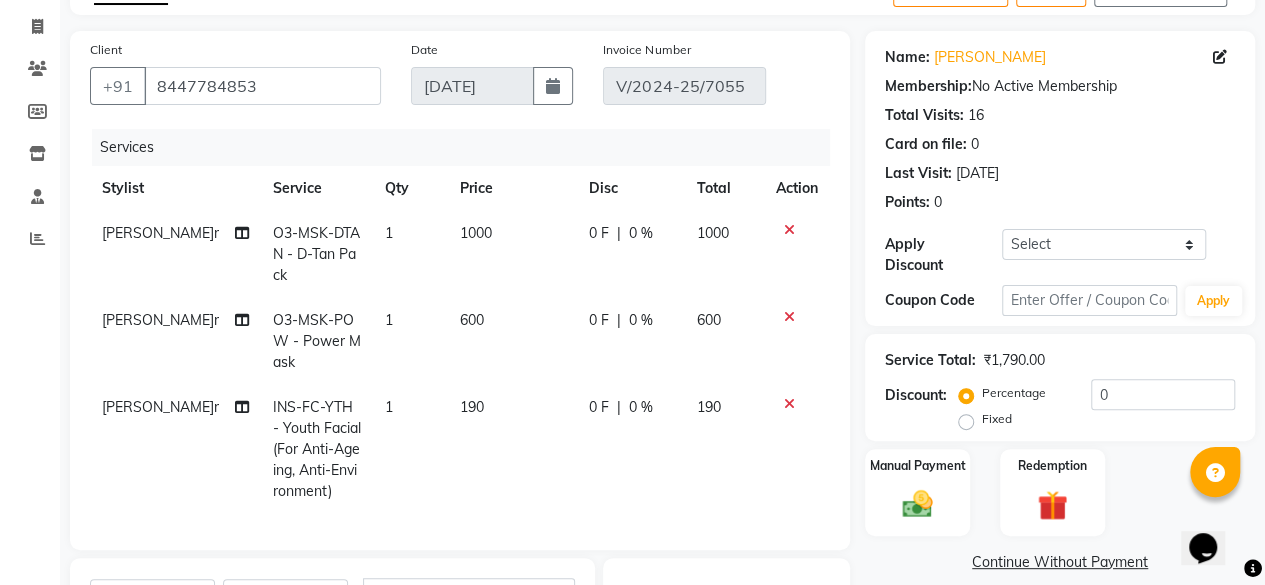 scroll, scrollTop: 0, scrollLeft: 0, axis: both 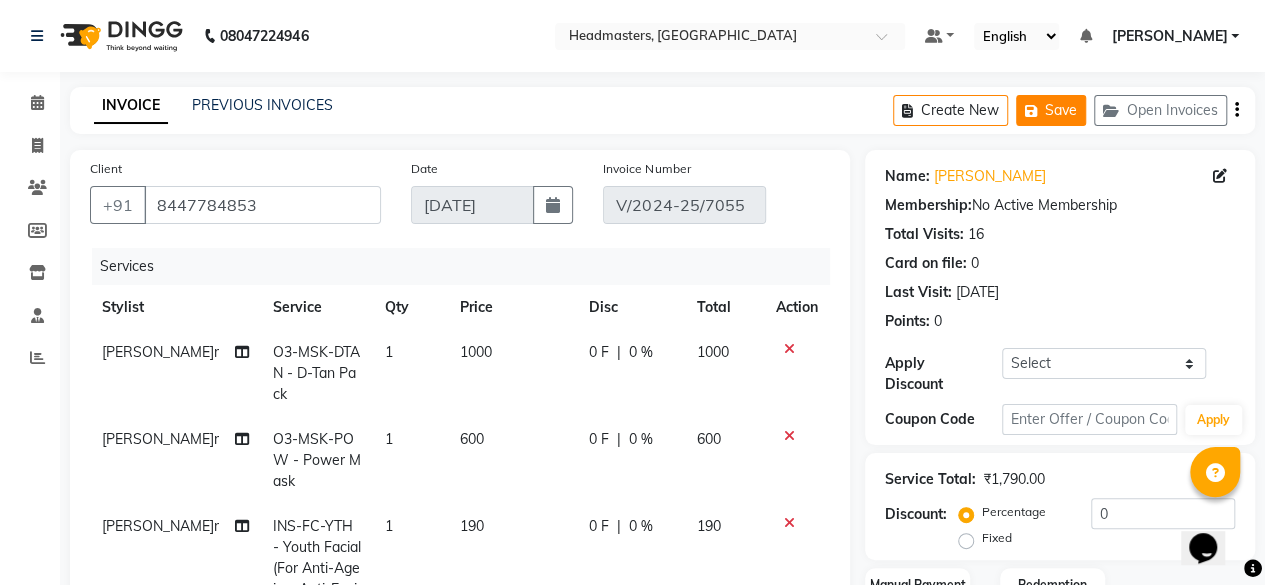 click 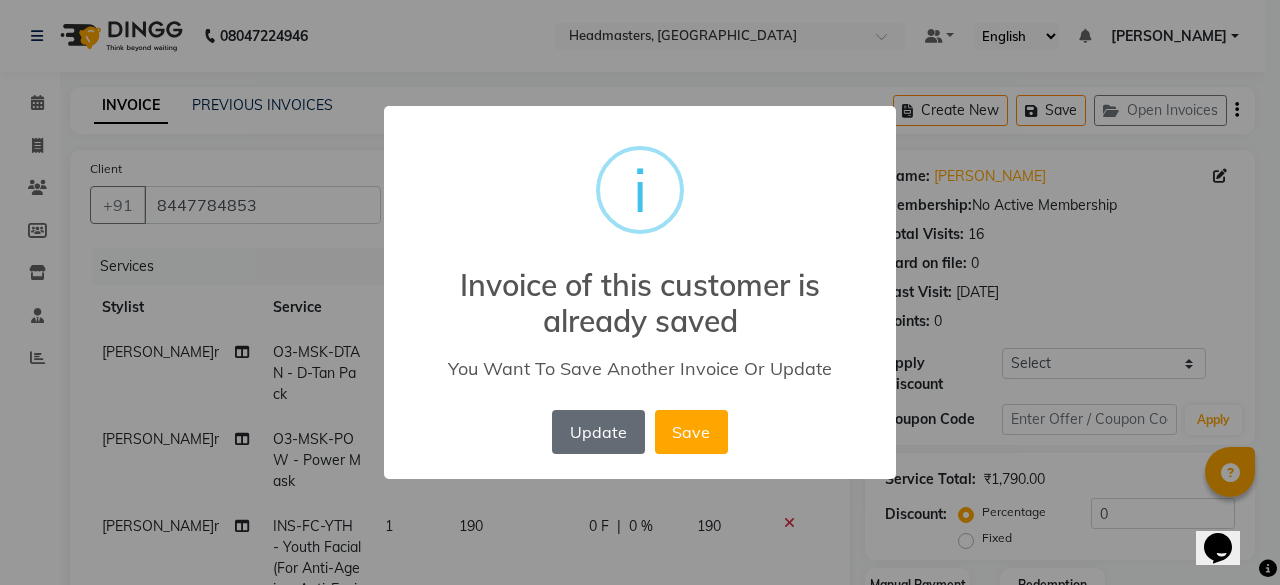click on "Update" at bounding box center [598, 432] 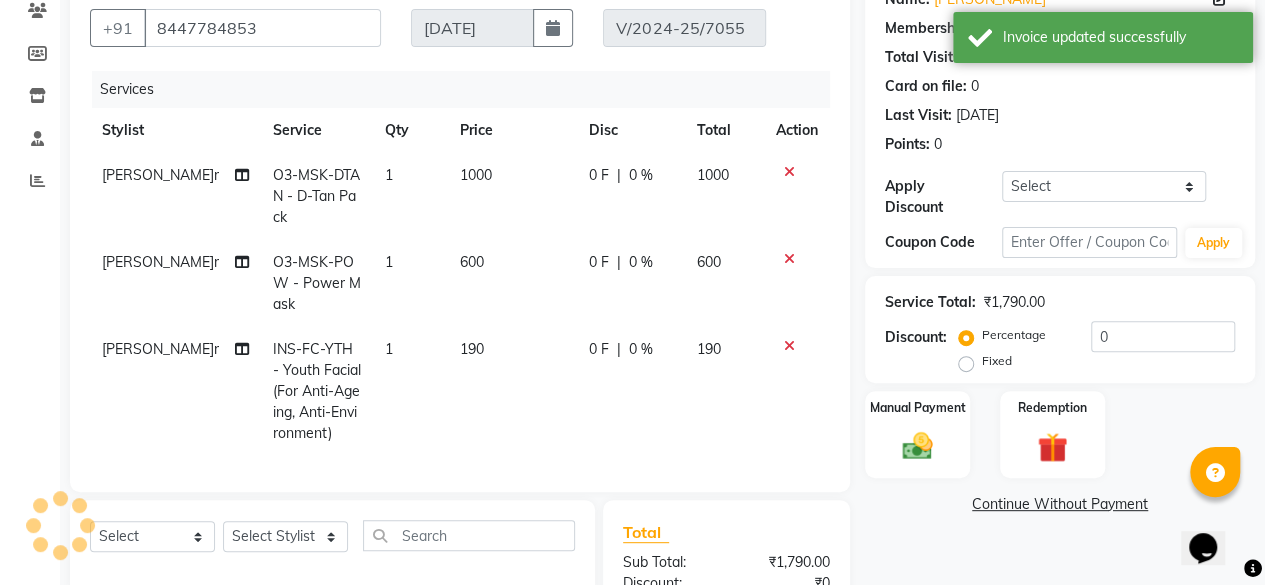 scroll, scrollTop: 430, scrollLeft: 0, axis: vertical 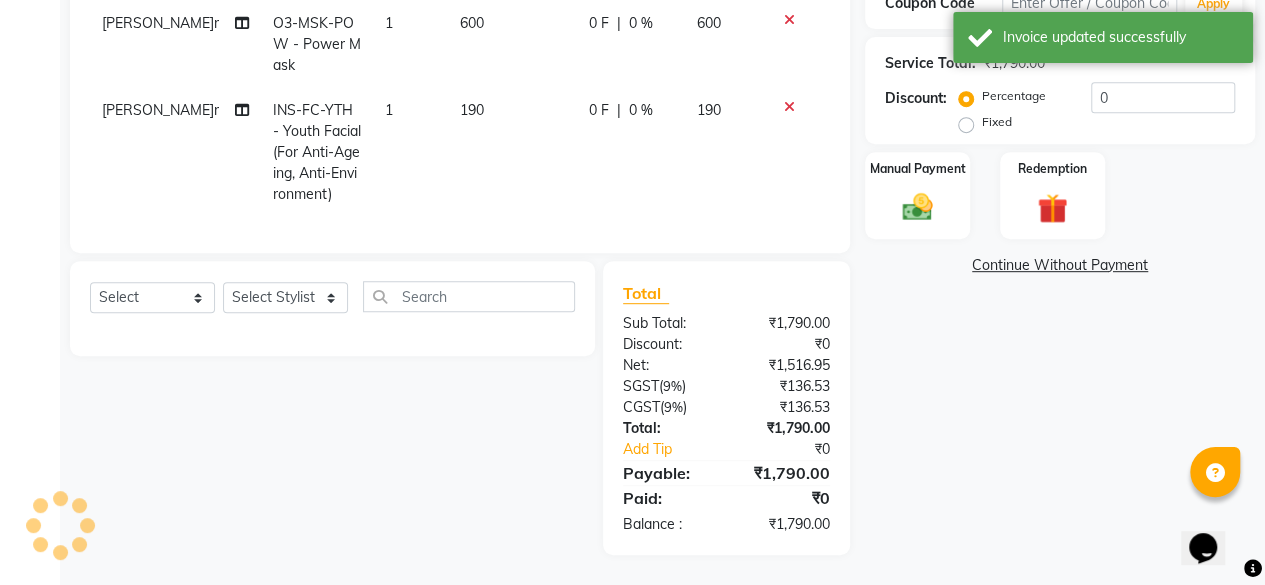 click on "Continue Without Payment" 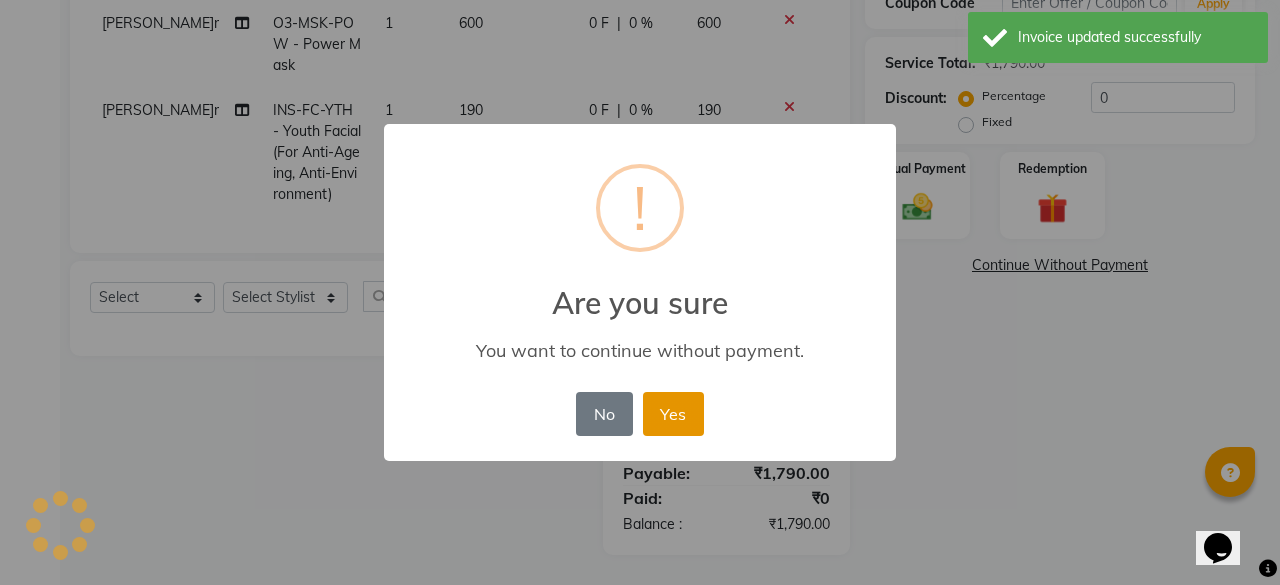 click on "Yes" at bounding box center [673, 414] 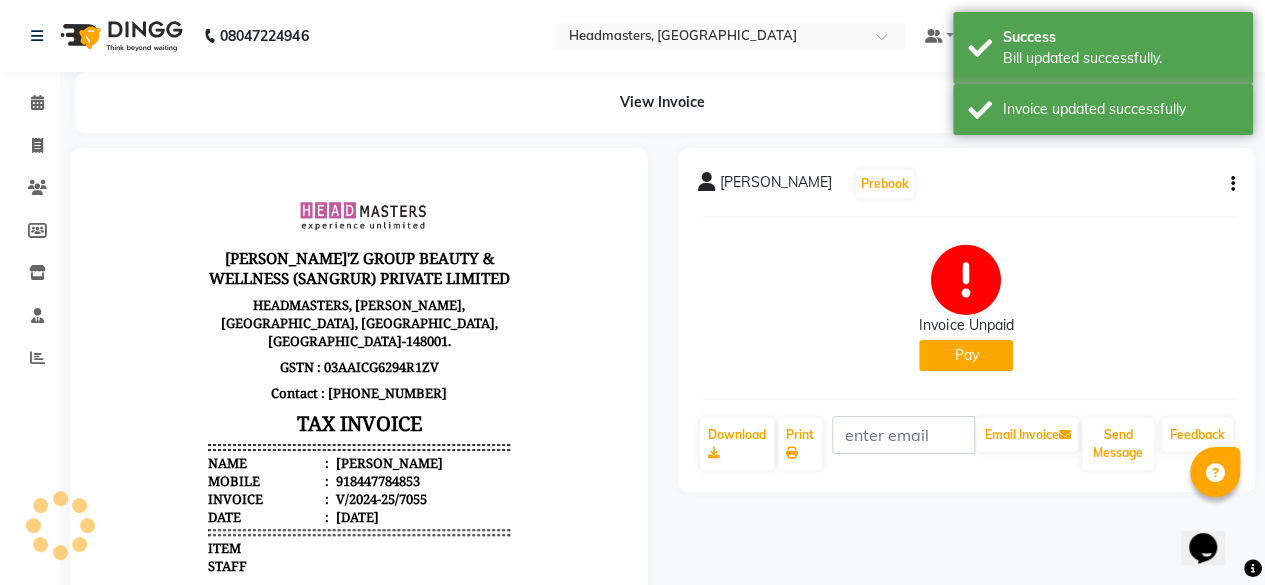 scroll, scrollTop: 0, scrollLeft: 0, axis: both 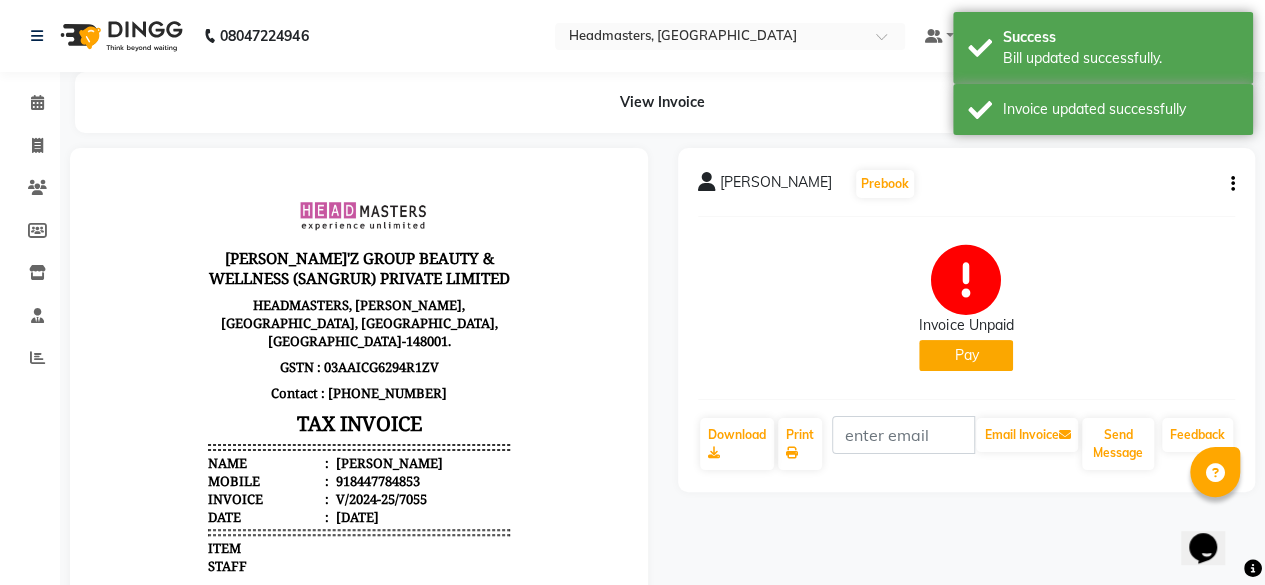 click on "Pay" 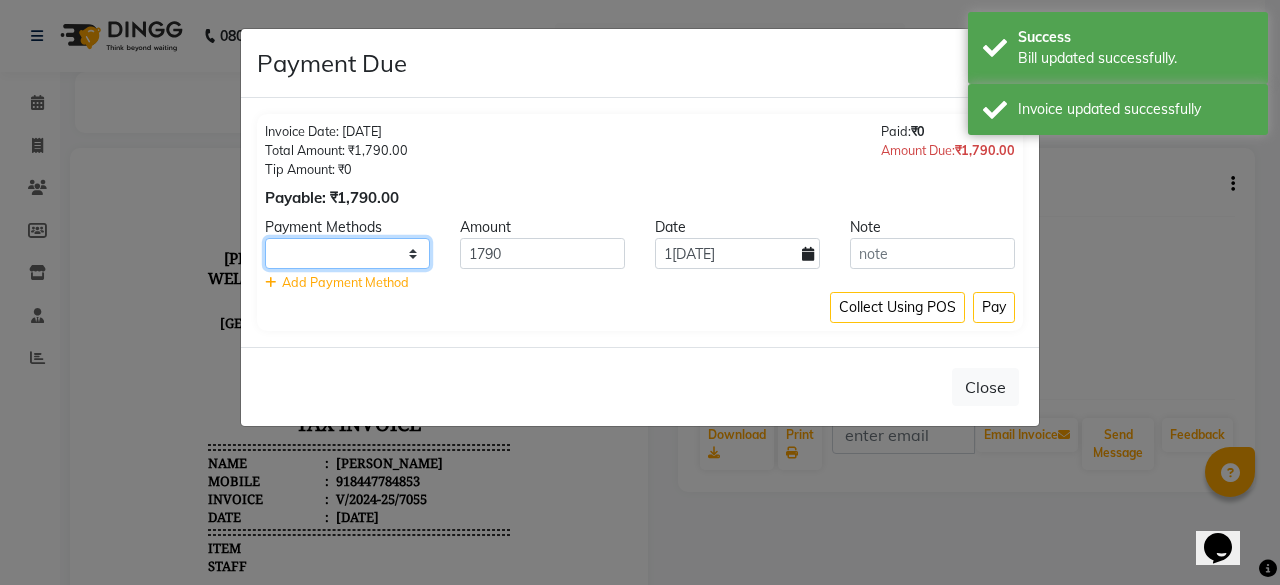 click on "UPI CARD Complimentary Cash" 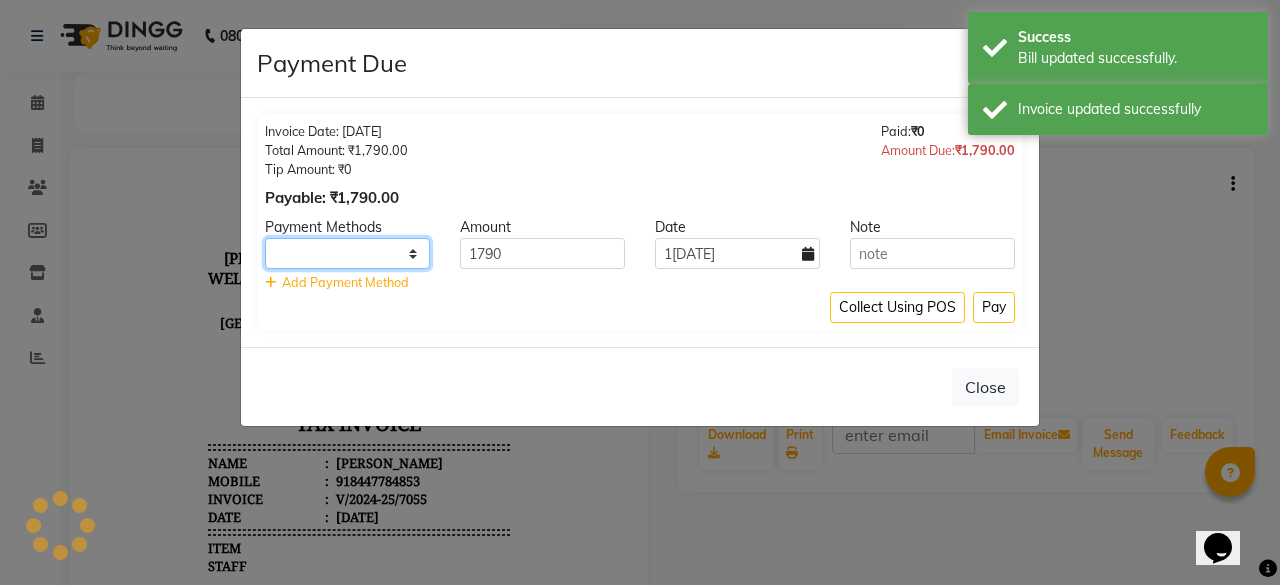 select on "116" 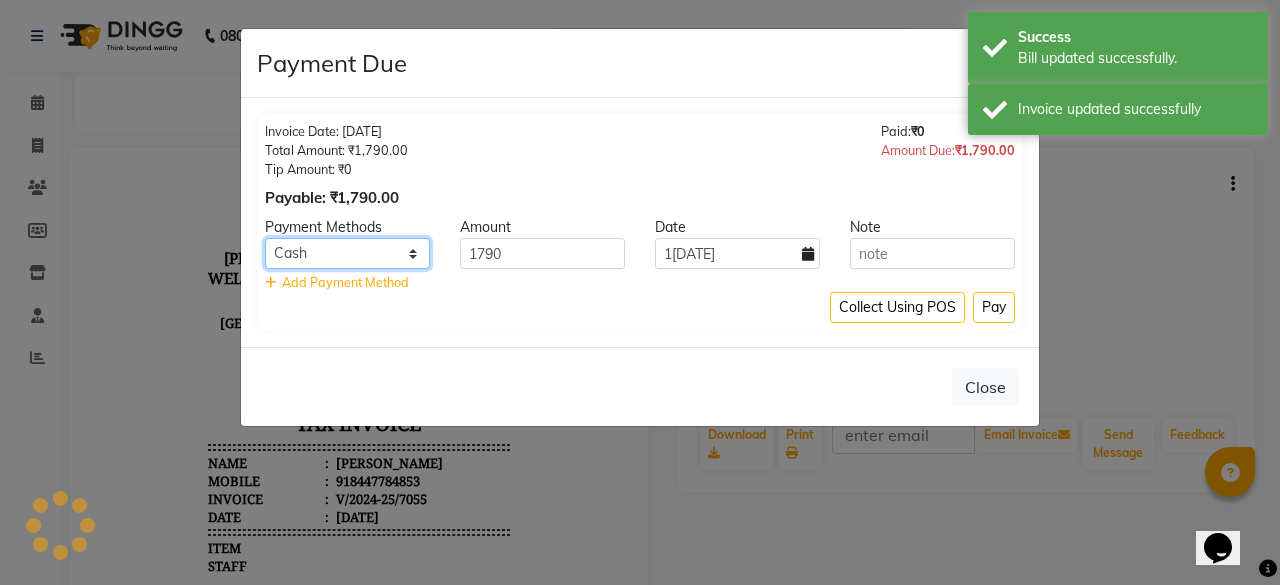 click on "UPI CARD Complimentary Cash" 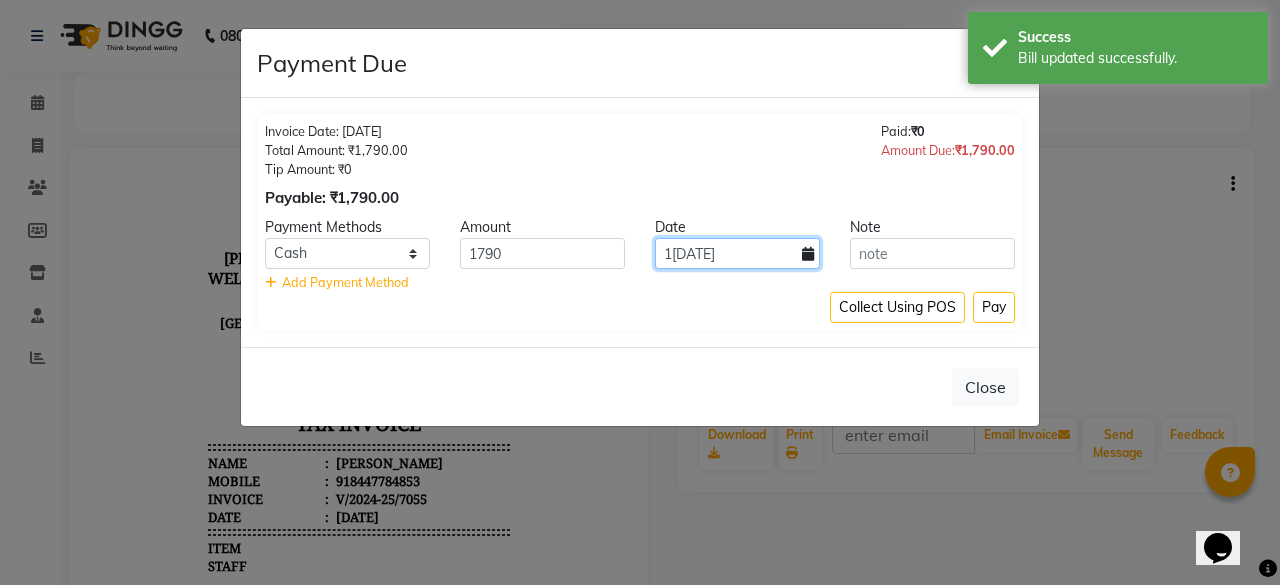 click on "[DATE]" 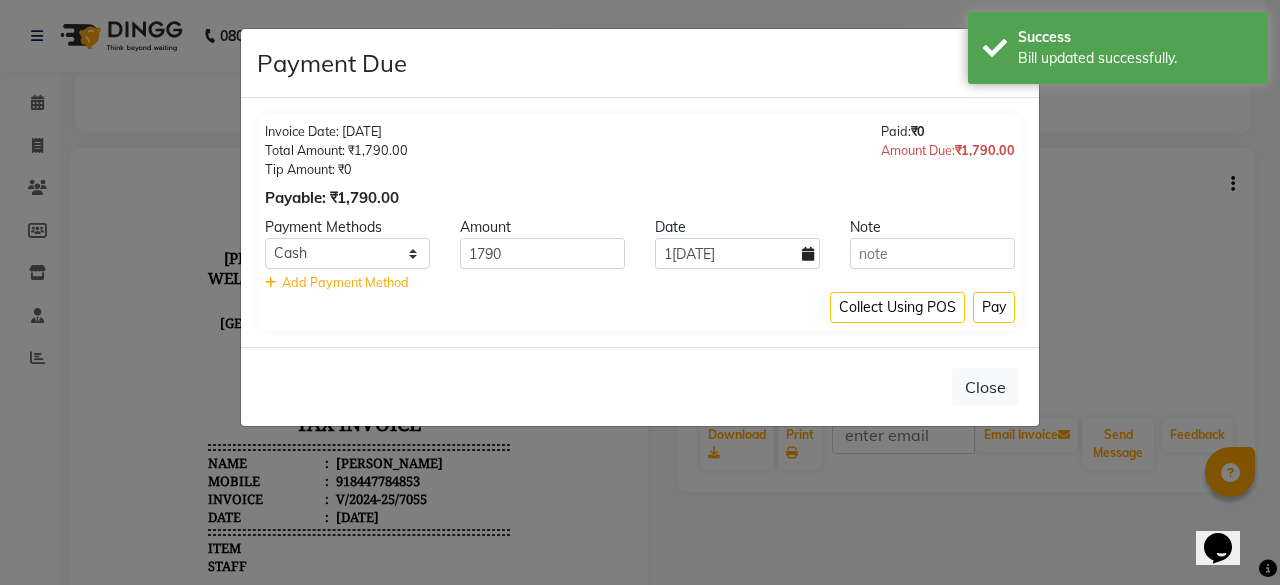 select on "7" 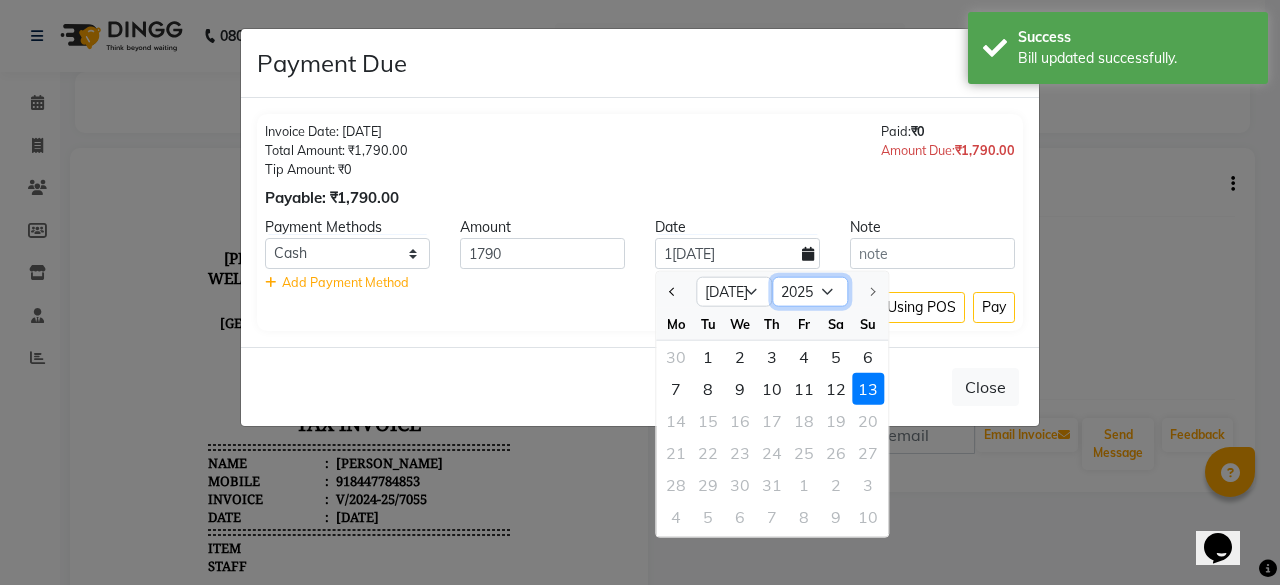 click on "2015 2016 2017 2018 2019 2020 2021 2022 2023 2024 2025" 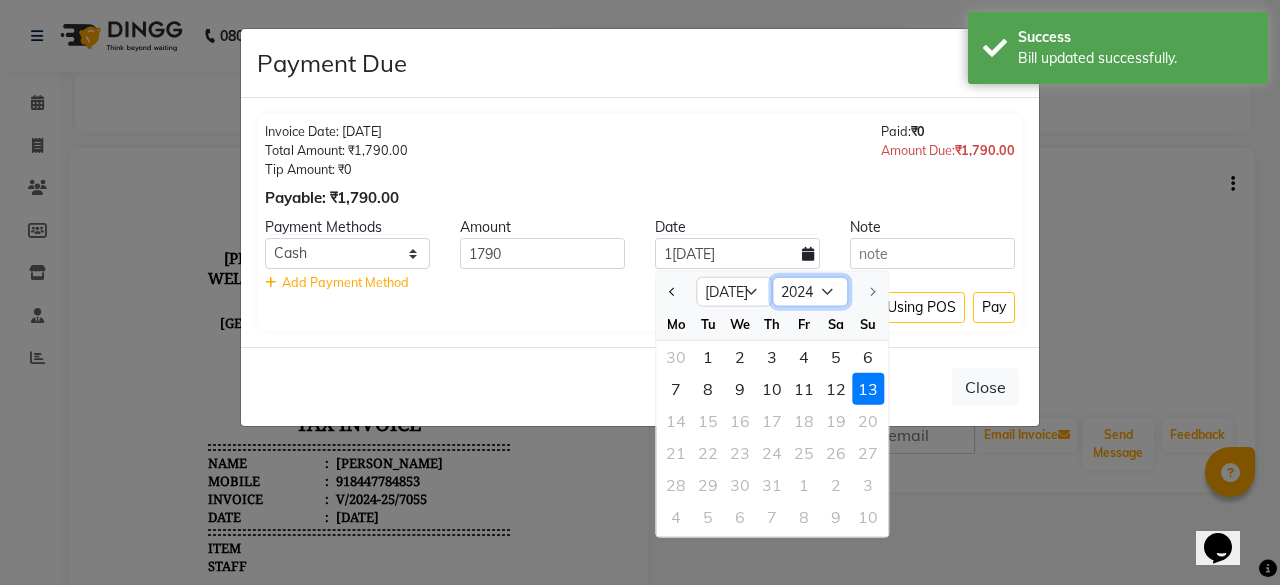 click on "2015 2016 2017 2018 2019 2020 2021 2022 2023 2024 2025" 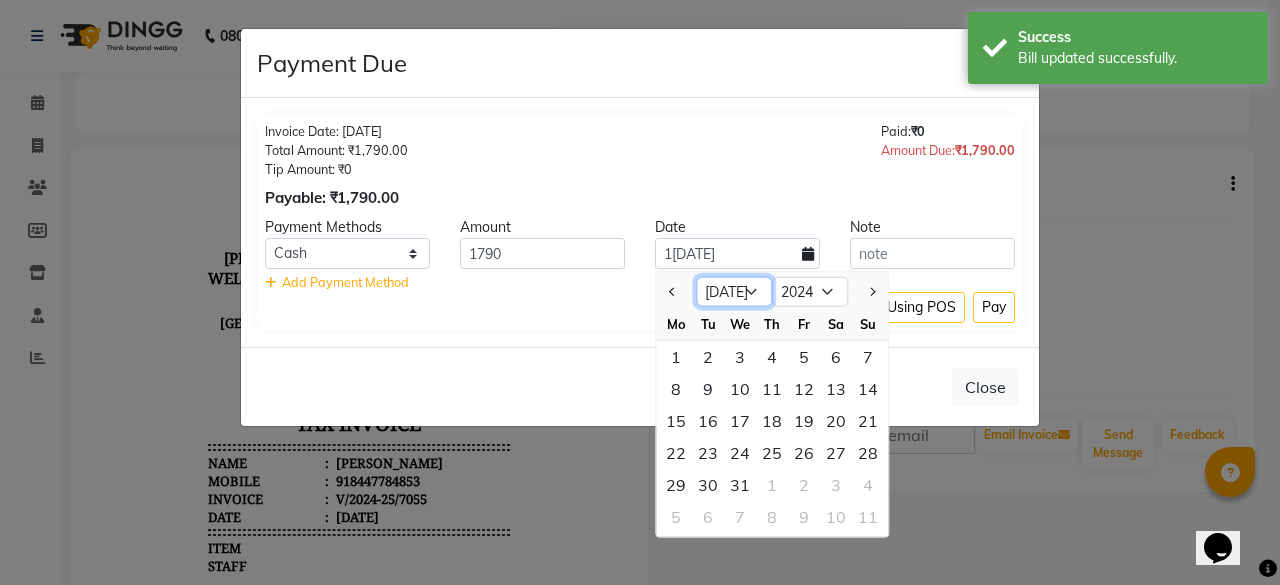 click on "Jan Feb Mar Apr May Jun Jul Aug Sep Oct Nov Dec" 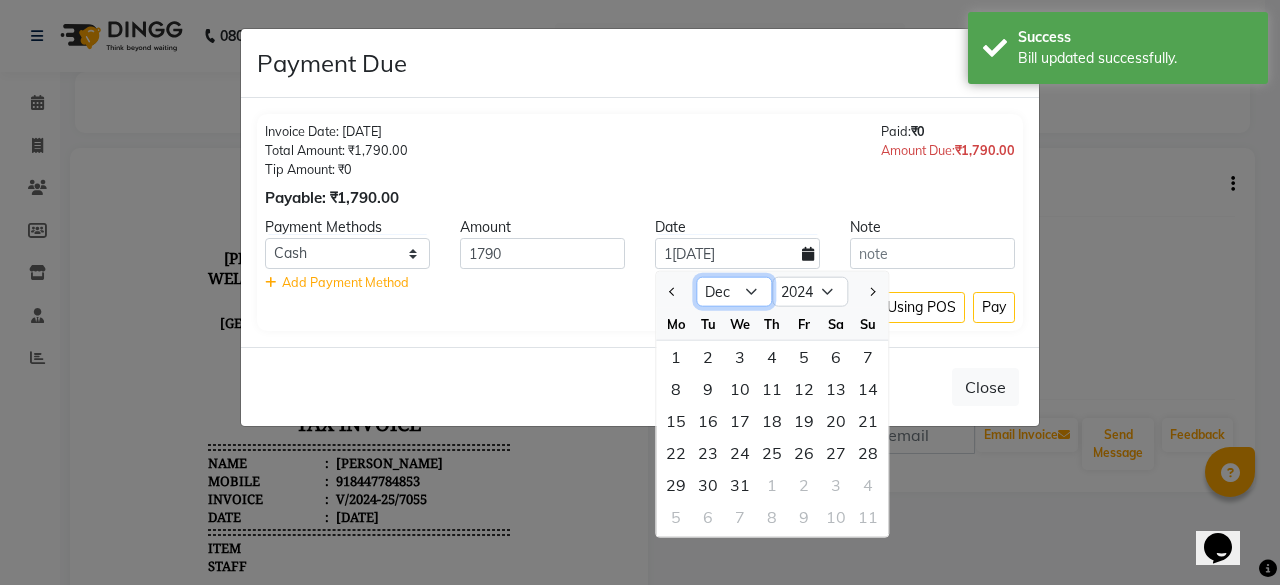 click on "Jan Feb Mar Apr May Jun Jul Aug Sep Oct Nov Dec" 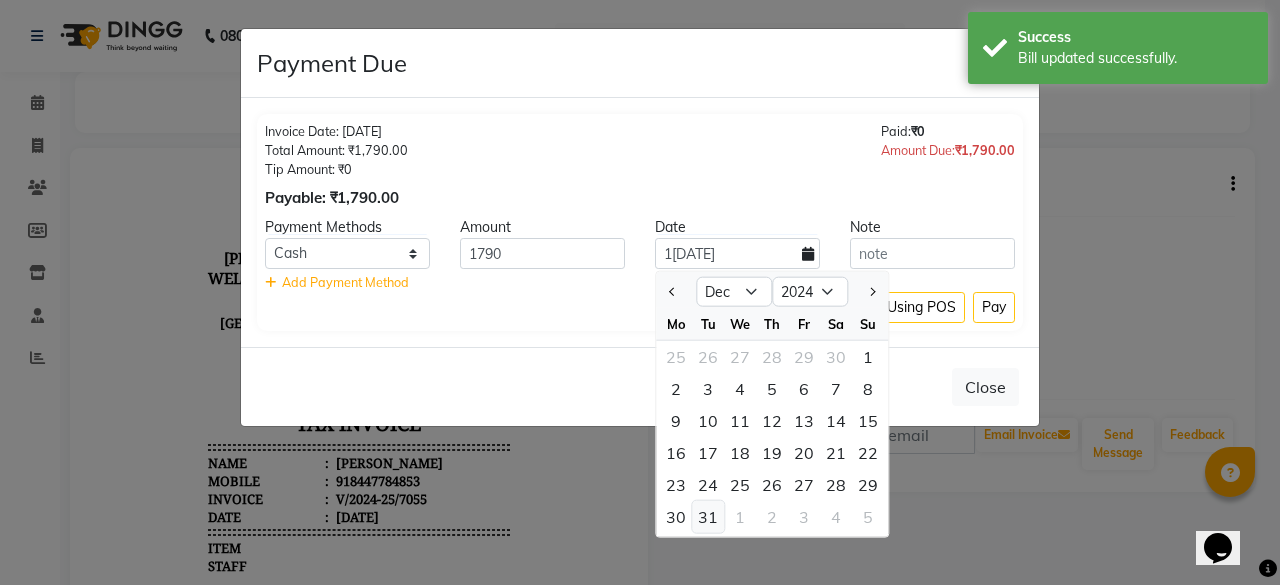 click on "31" 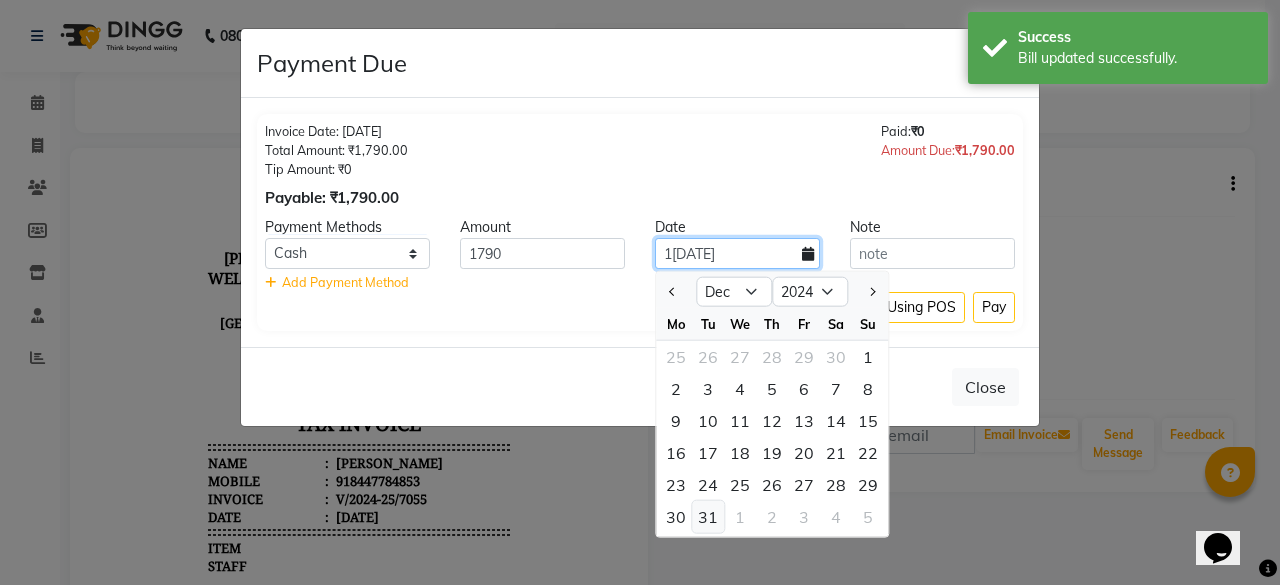 type on "[DATE]" 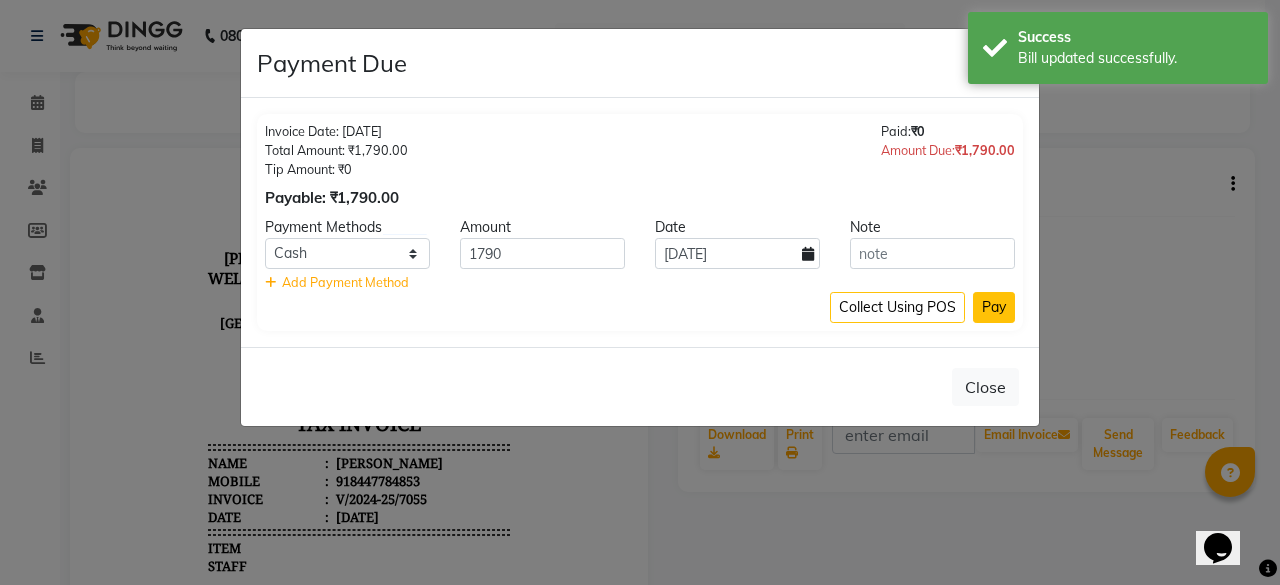 click on "Pay" 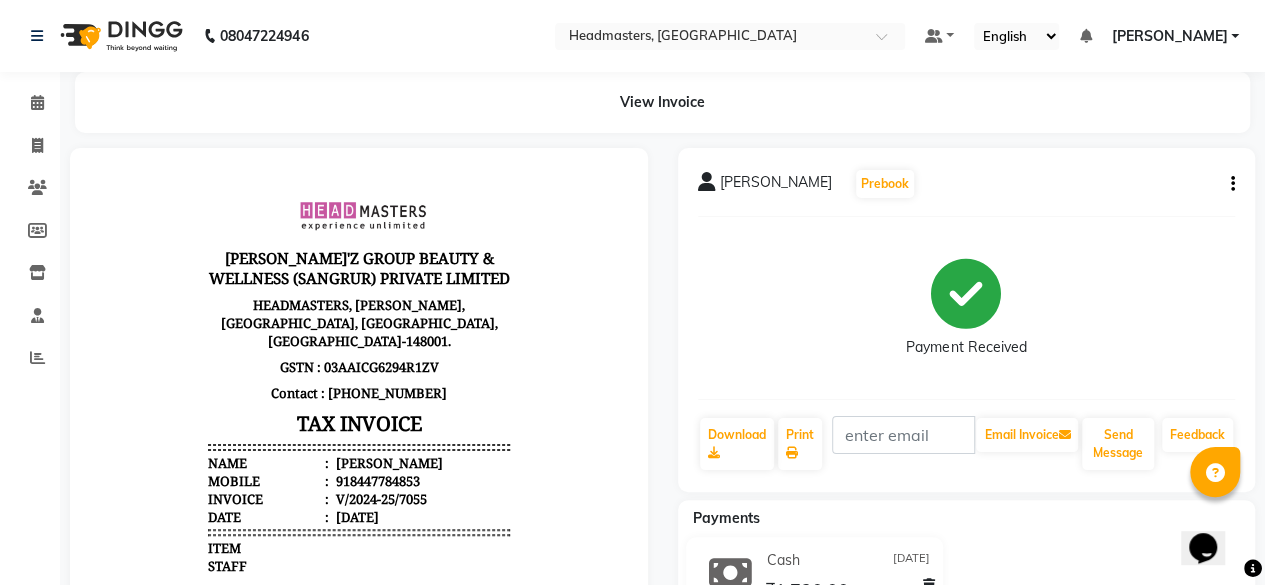 click on "Payment Received" 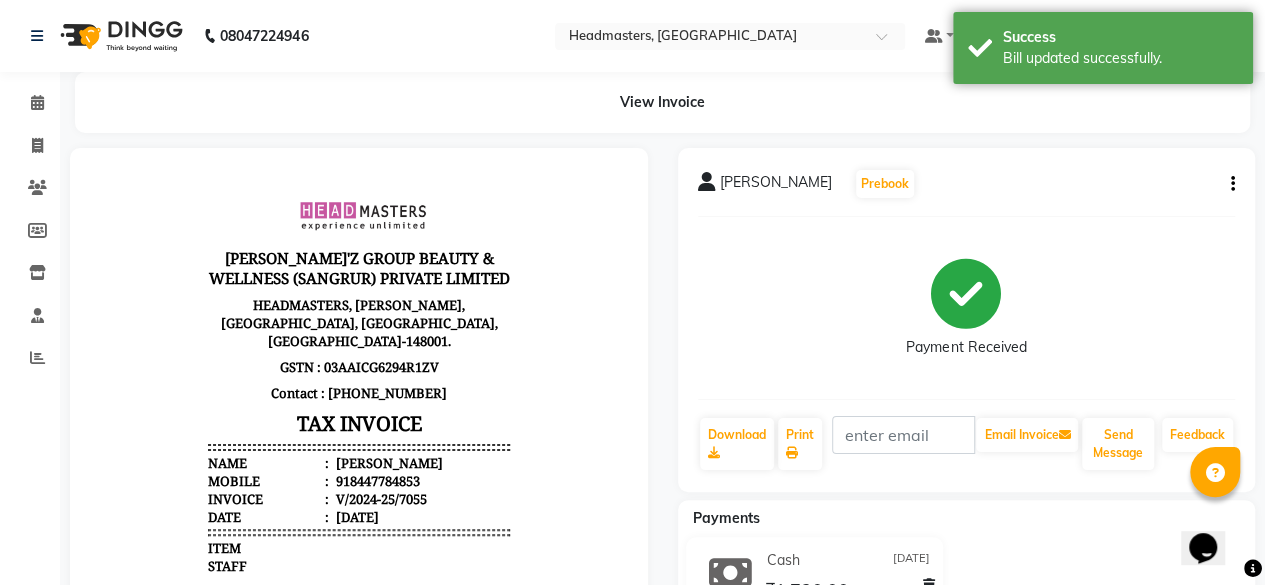 click on "Payment Received" 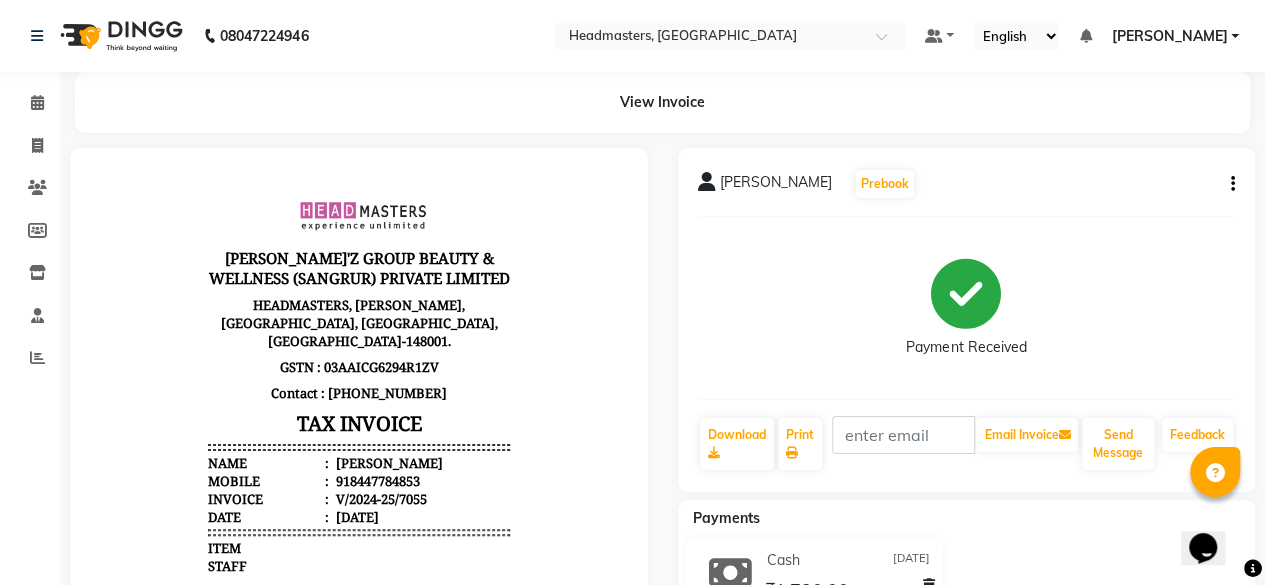 click on "Payment Received" 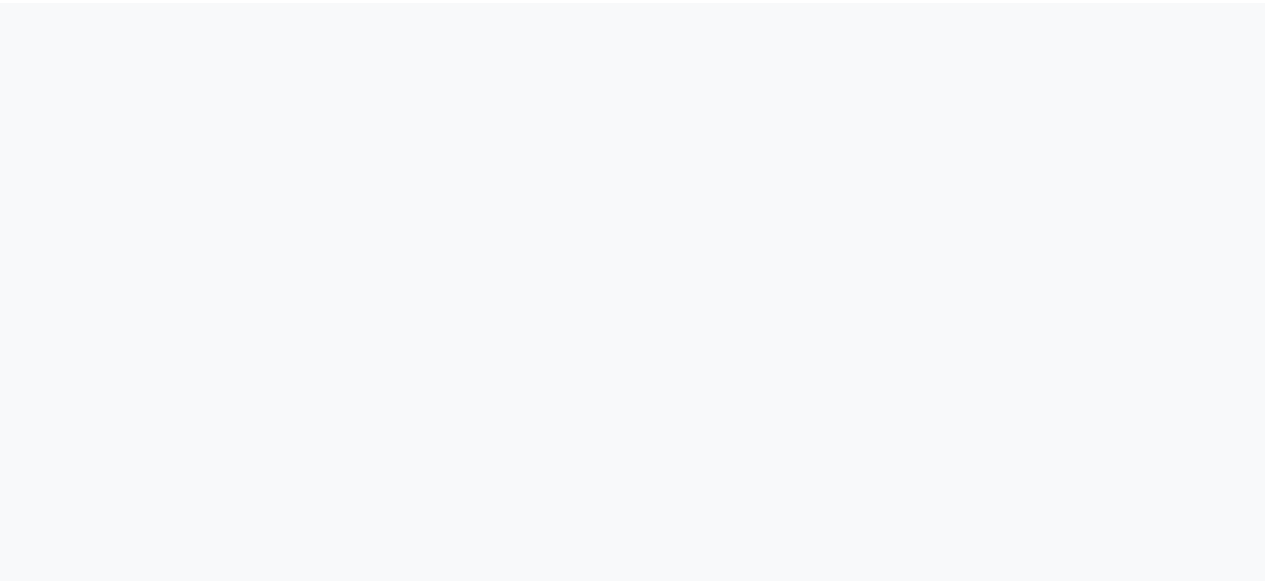 scroll, scrollTop: 0, scrollLeft: 0, axis: both 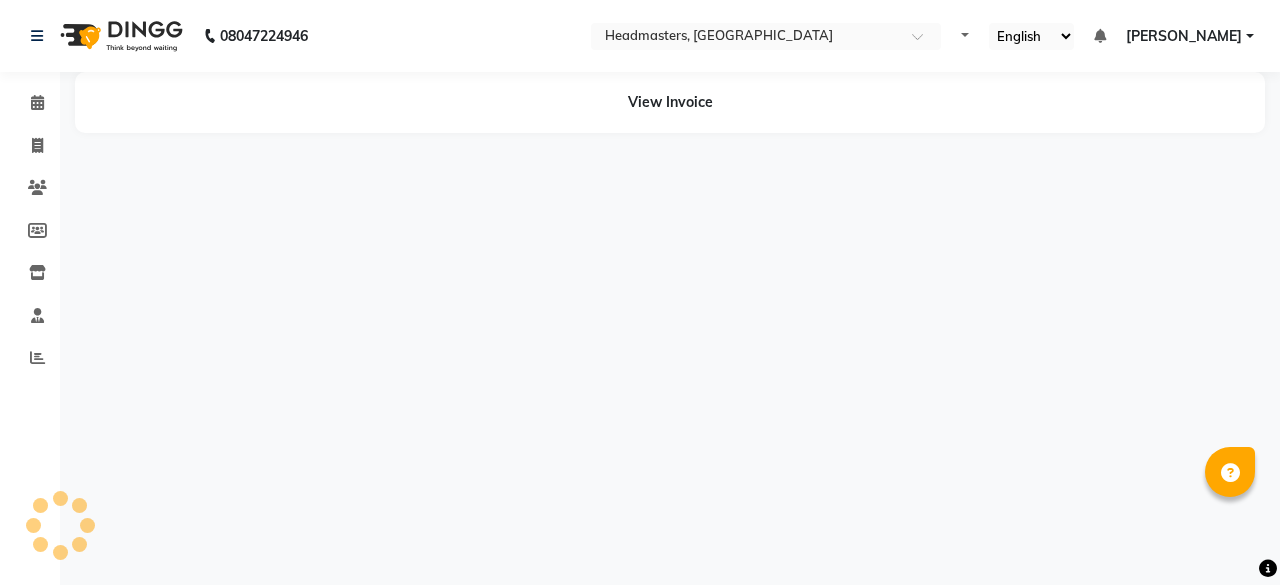select on "en" 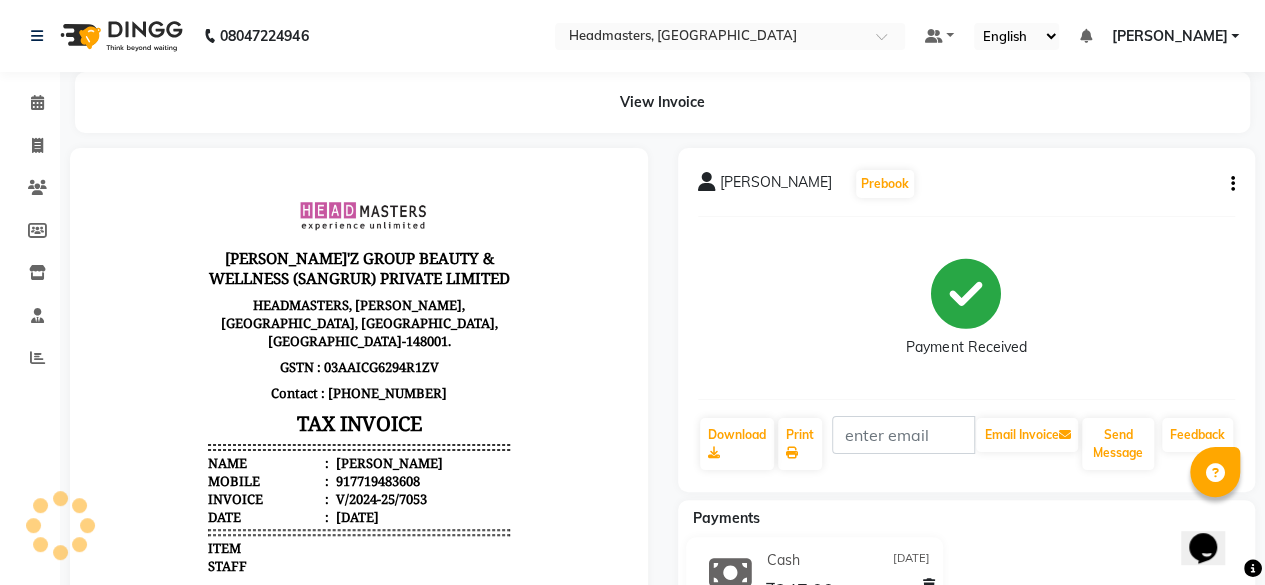 scroll, scrollTop: 0, scrollLeft: 0, axis: both 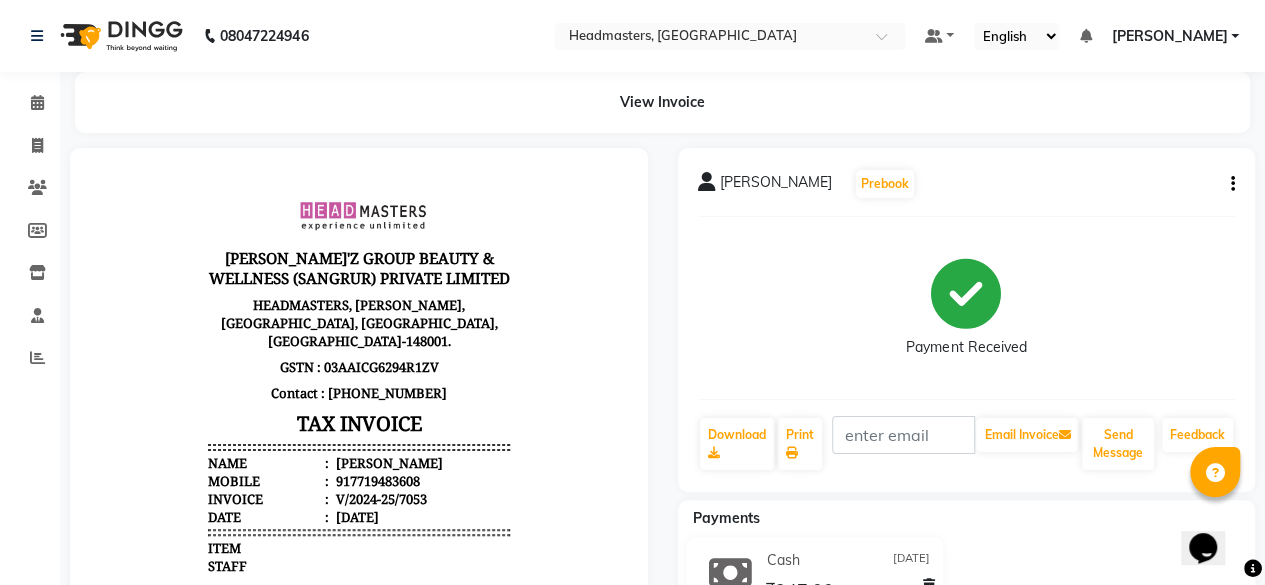 click 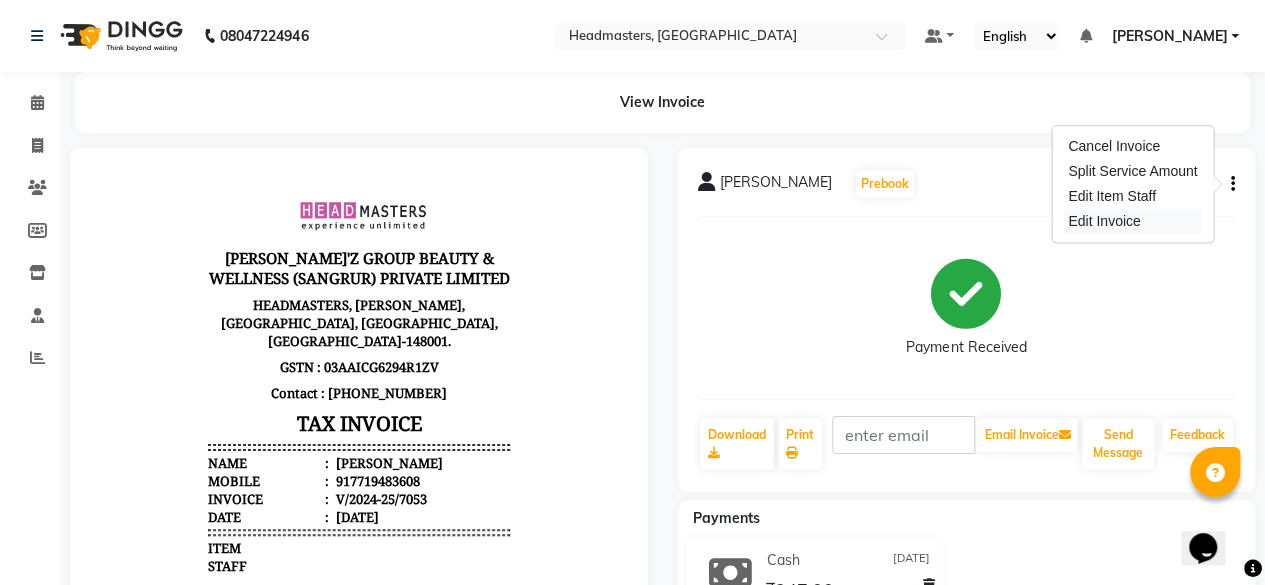 click on "Edit Invoice" at bounding box center [1132, 221] 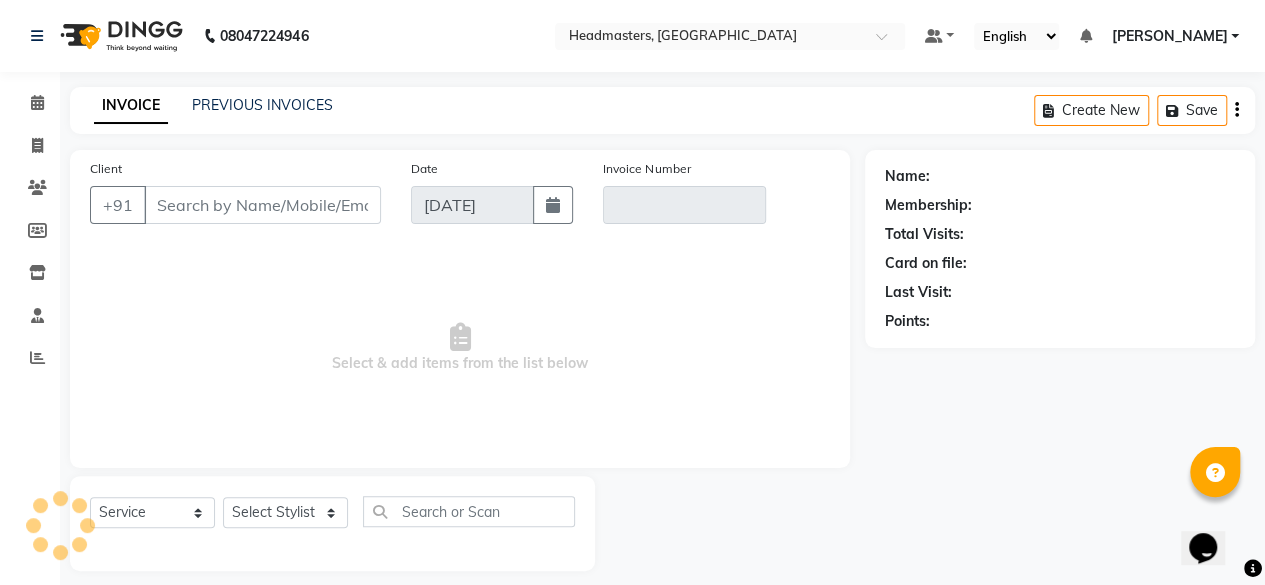 scroll, scrollTop: 15, scrollLeft: 0, axis: vertical 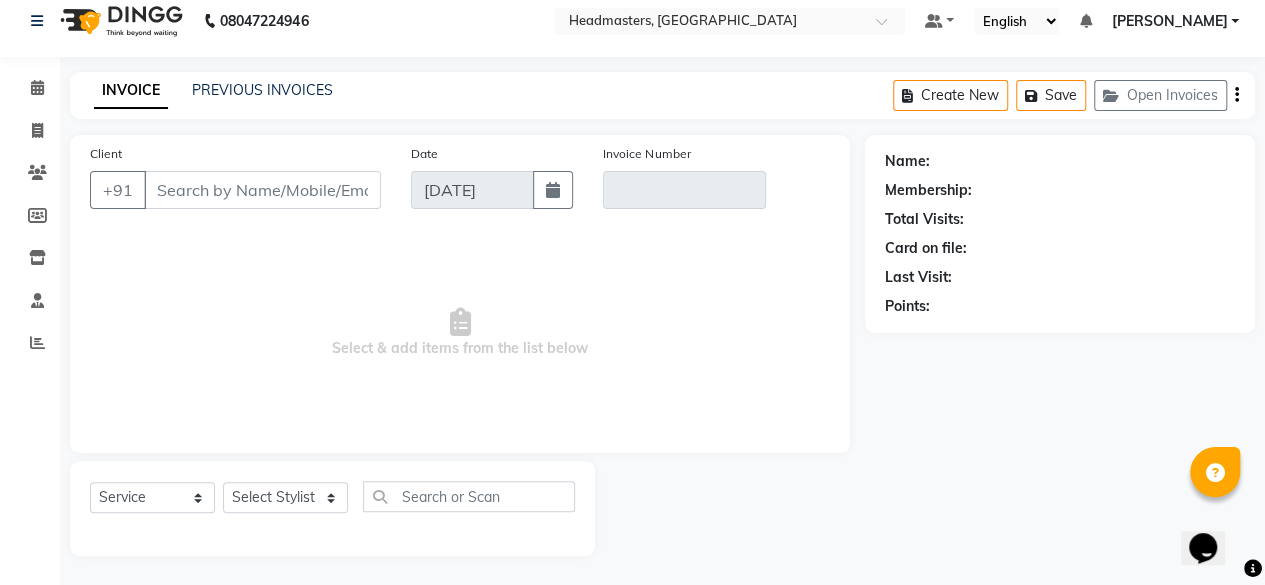 type on "7719483608" 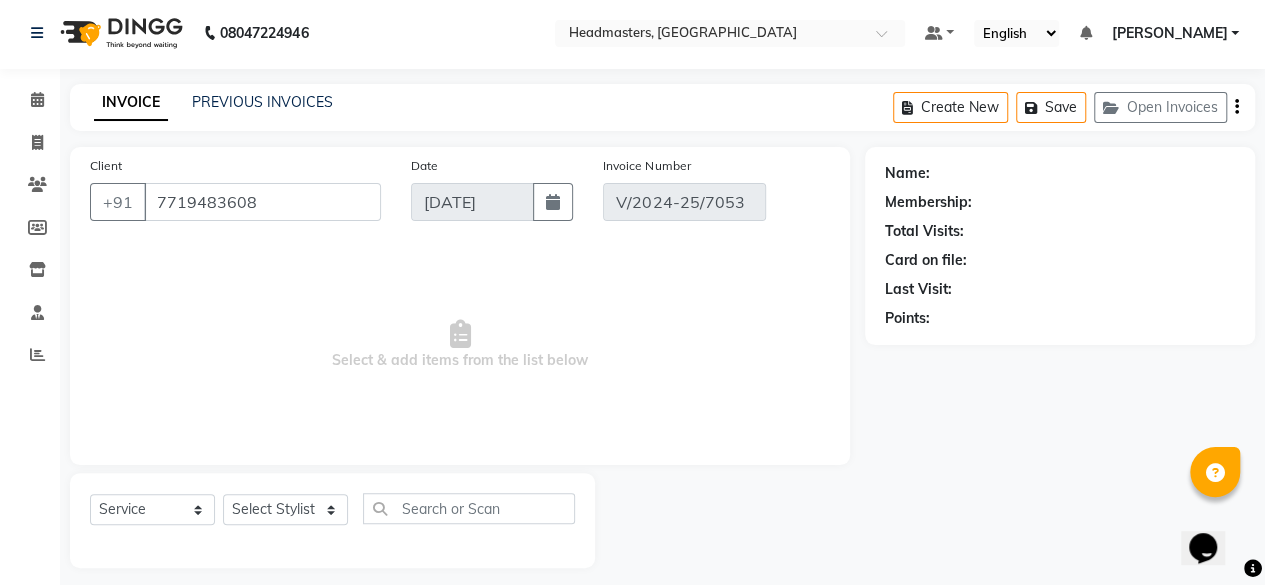 scroll, scrollTop: 0, scrollLeft: 0, axis: both 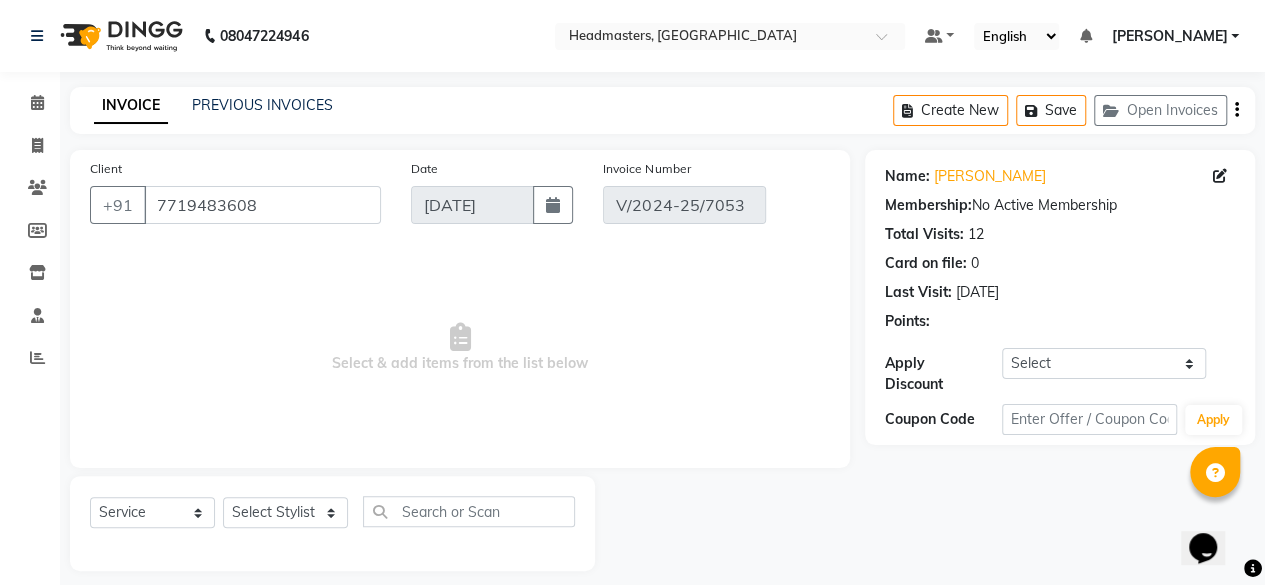 type on "[DATE]" 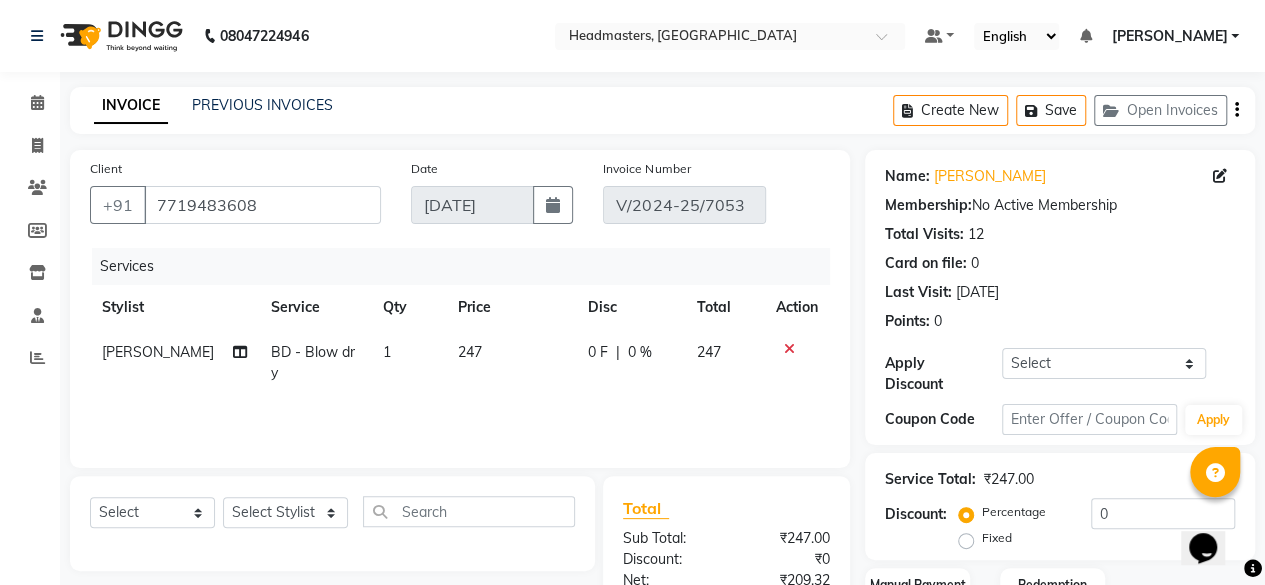 click on "247" 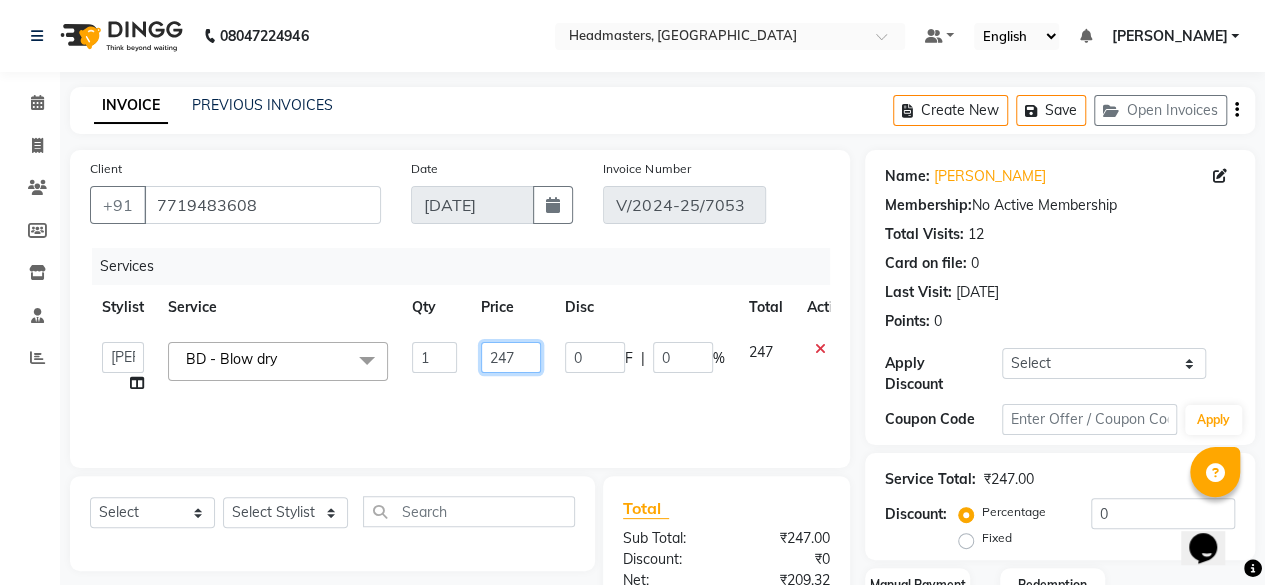 drag, startPoint x: 514, startPoint y: 366, endPoint x: 430, endPoint y: 355, distance: 84.71718 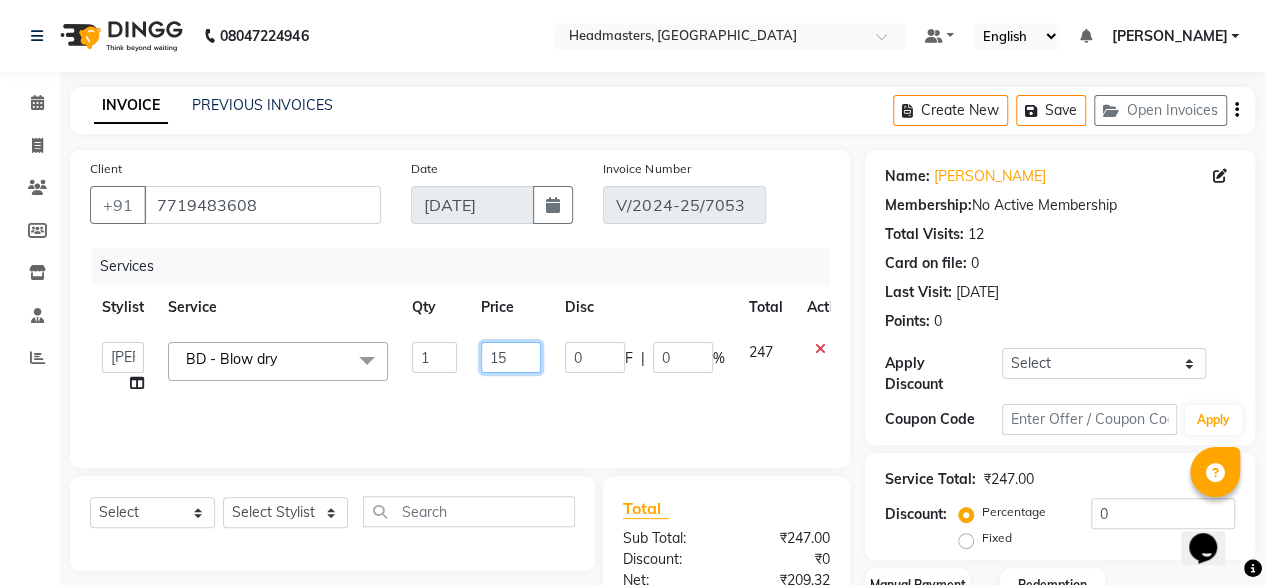 type on "152" 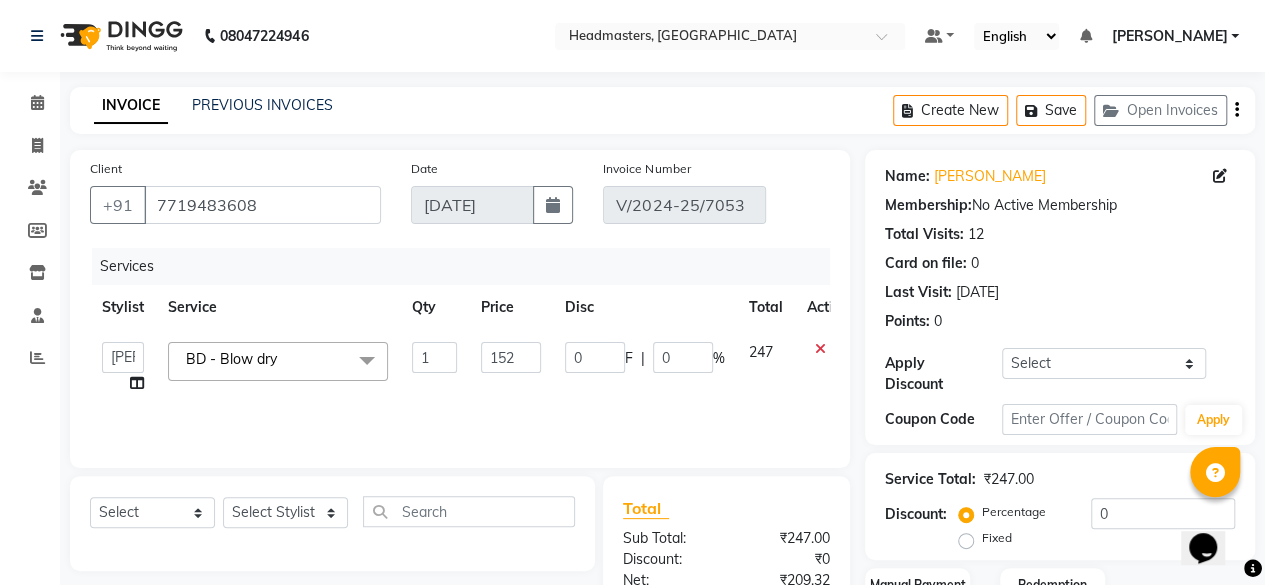 click on "Services Stylist Service Qty Price Disc Total Action  Afia    Amandeep Kaur   Anu   BABBU   DHIR   Divya   Happy   Harmesh   Harry    Headmasters   Israr   Jashan stockist   Jitender   Makhan   Maninder   Rimpi   Saima    Sandeep   Shivani   Shubham   Soni   Sonu   Sunny   Sushil   Tanveer   Varsha   Vijay  BD - Blow dry  x SSL - Shampoo SCL - Shampoo and conditioner (with natural dry) HML - Head massage(with natural dry) HCLD - Hair Cut by Creative Director HCL - Hair Cut by Senior Hair Stylist Trim - Trimming (one Length) Spt - Split ends/short/candle cut BD - Blow dry OS - Open styling GL-igora - Igora Global GL-essensity - Essensity Global Hlts-L - Highlights Bal - Balayage Chunks  - Chunks CR  - Color removal CRF - Color refresh Stk - Per streak RT-IG - Igora Root Touchup(one inch only) RT-ES - Essensity Root Touchup(one inch only) Reb - Rebonding ST  - Straight therapy Krt-L - Keratin Krt-BB -L - Keratin Blow Out HR-BTX -L  - Hair Botox NanoP -L - Nanoplastia K-Bond -L  - Kerabond SSM - Shampoo AES-MDA" 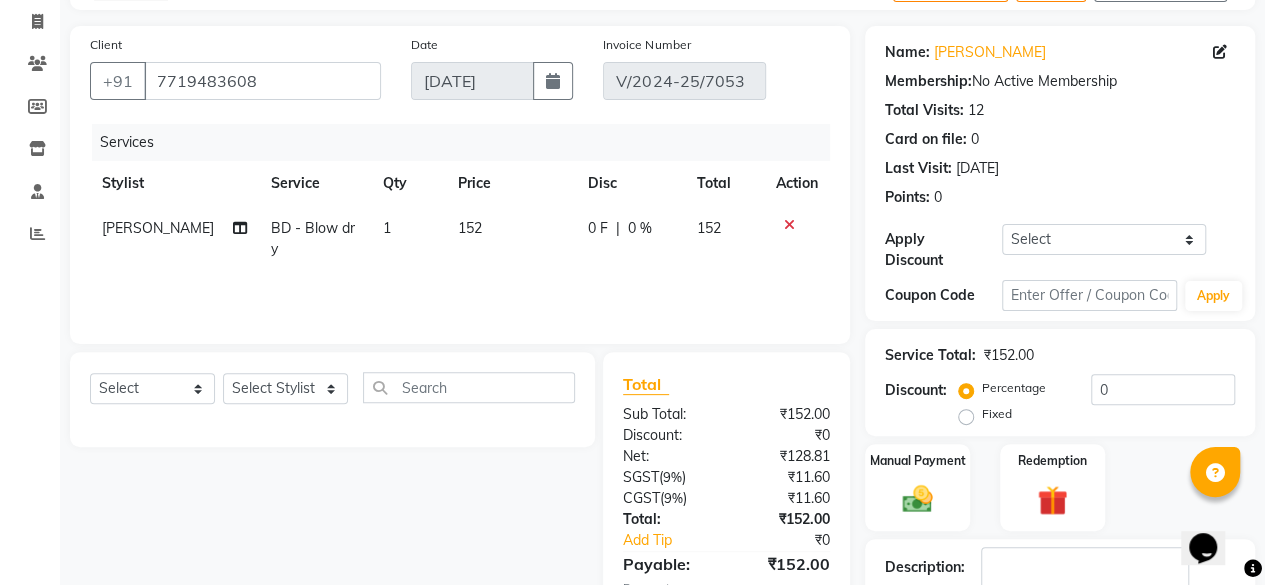 scroll, scrollTop: 272, scrollLeft: 0, axis: vertical 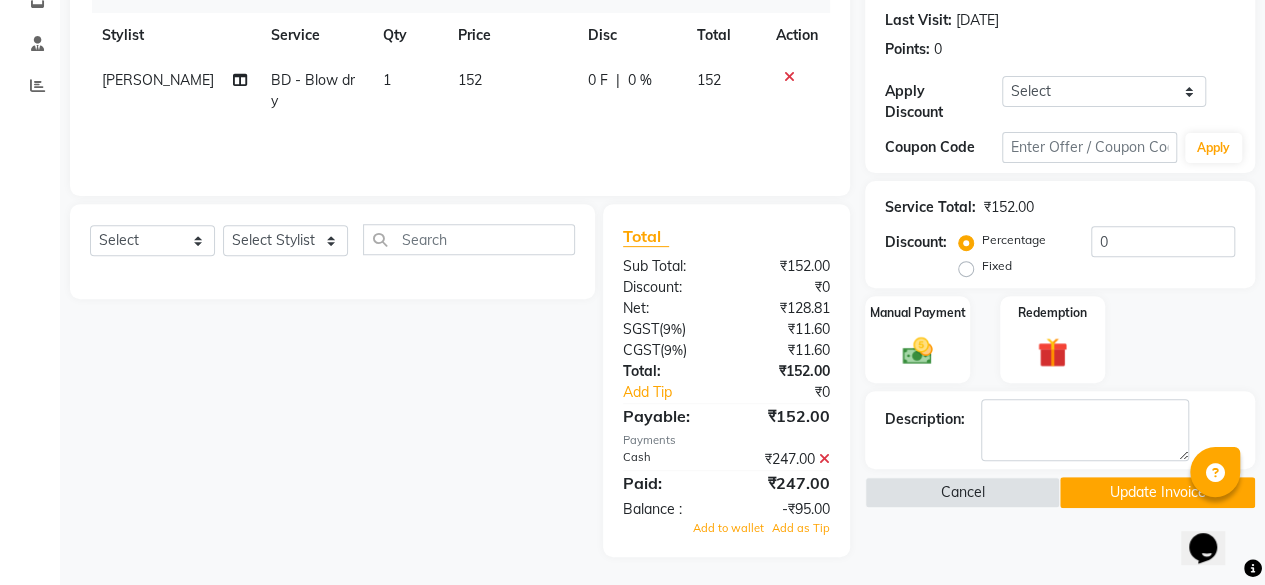 click 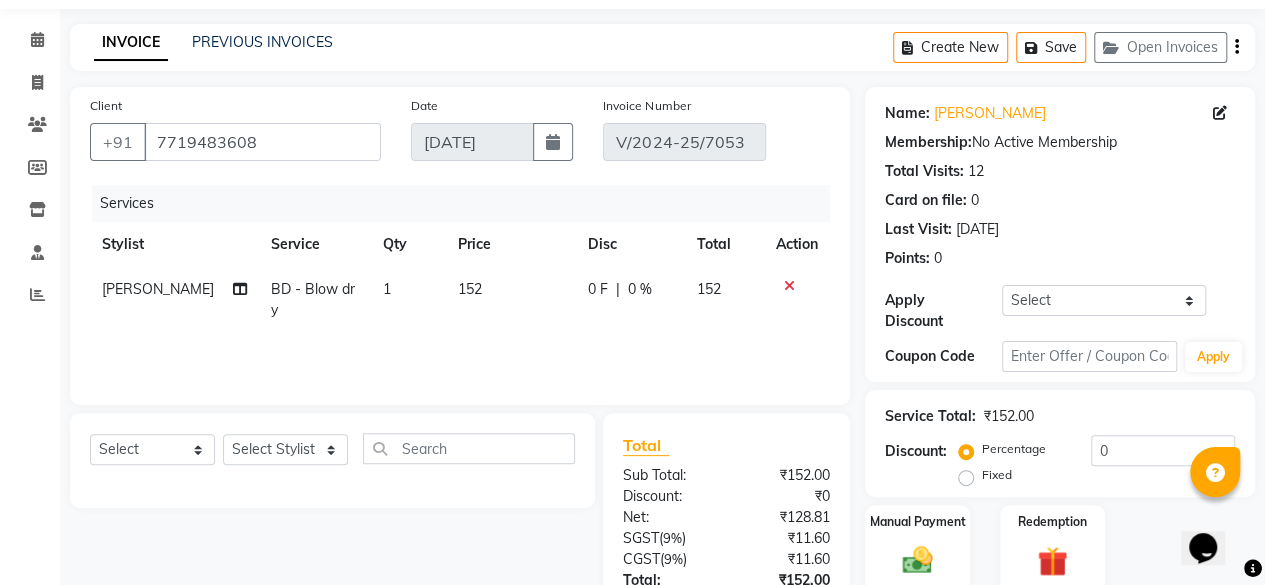 scroll, scrollTop: 0, scrollLeft: 0, axis: both 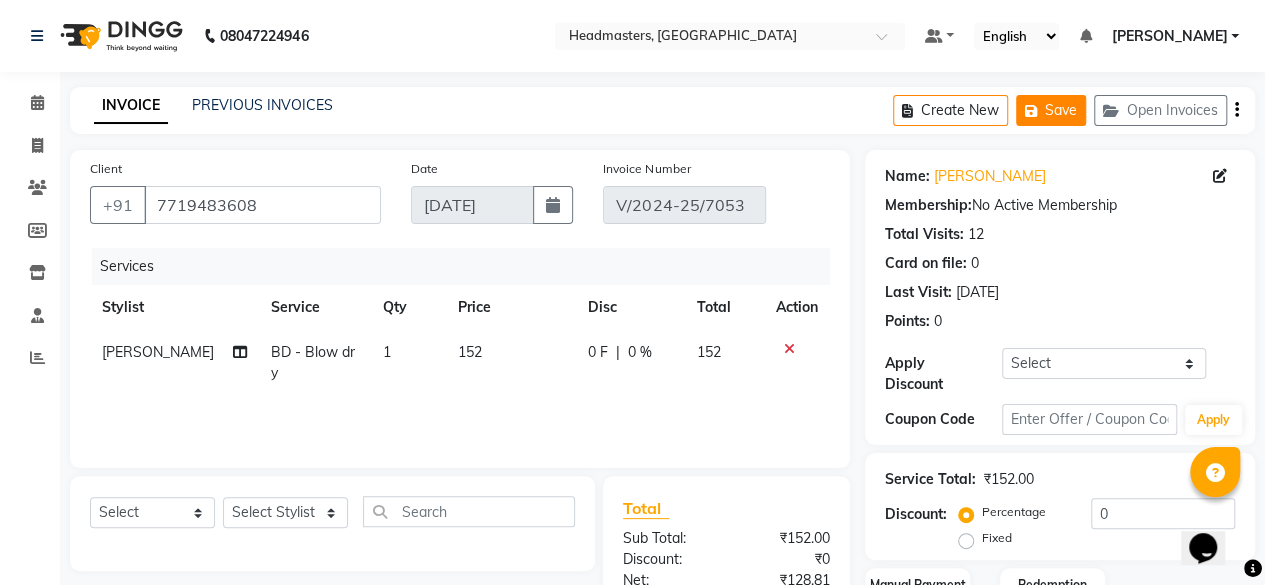 click on "Save" 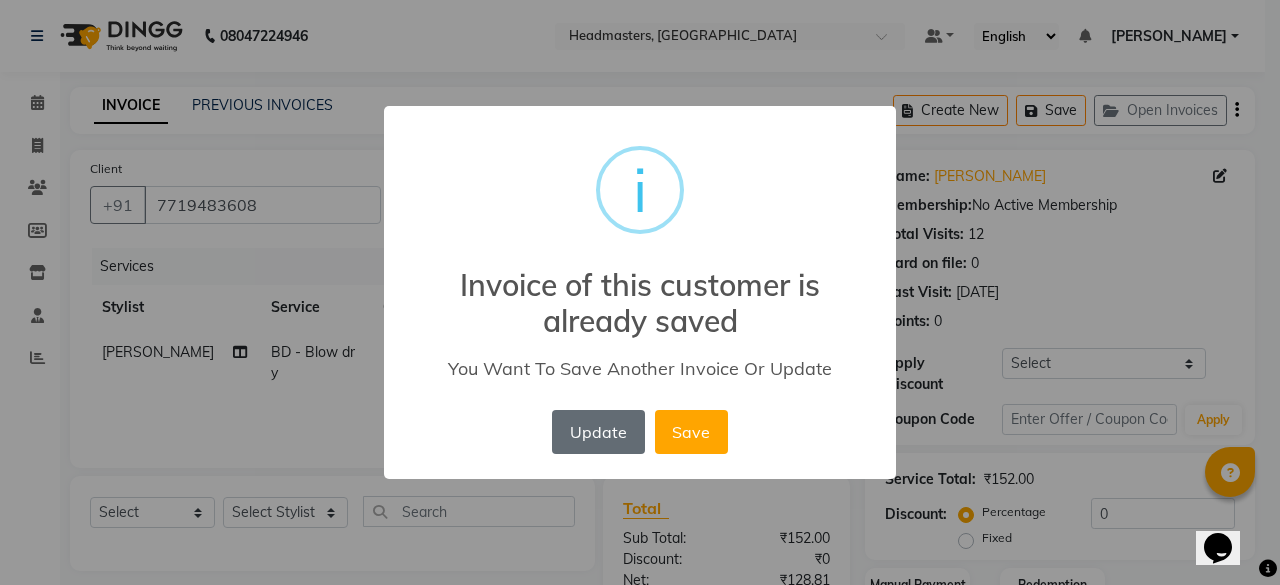 click on "Update" at bounding box center [598, 432] 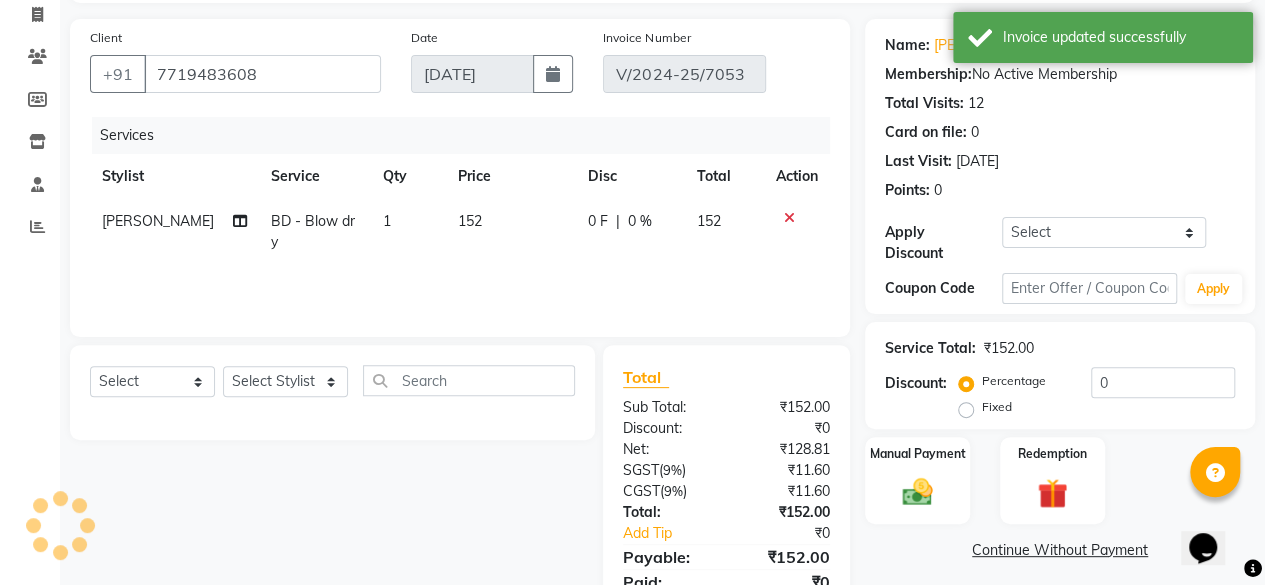 scroll, scrollTop: 213, scrollLeft: 0, axis: vertical 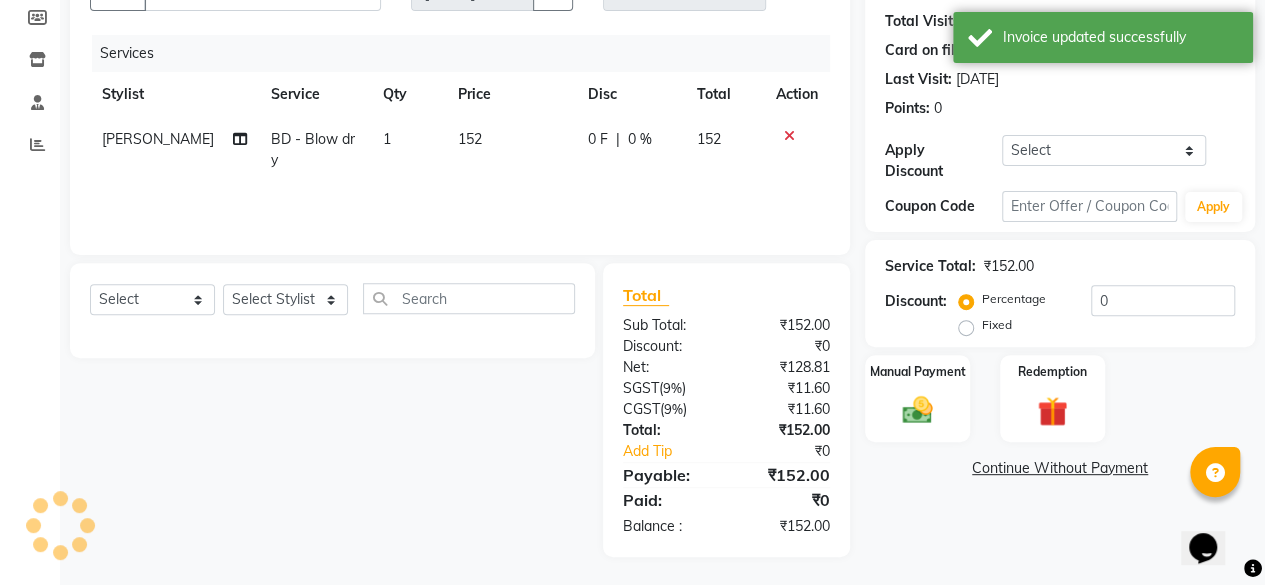 click on "Name: Geetika  Membership:  No Active Membership  Total Visits:  12 Card on file:  0 Last Visit:   18-01-2025 Points:   0  Apply Discount Select Coupon → Wrong Job Card  Coupon → Complimentary  Coupon → Correction  Coupon → First Wash  Coupon → Free Of Cost  Coupon → Staff Service  Coupon → Service Not Done  Coupon → Already Paid  Coupon → Double Job Card  Coupon Code Apply Service Total:  ₹152.00  Discount:  Percentage   Fixed  0 Manual Payment Redemption  Continue Without Payment" 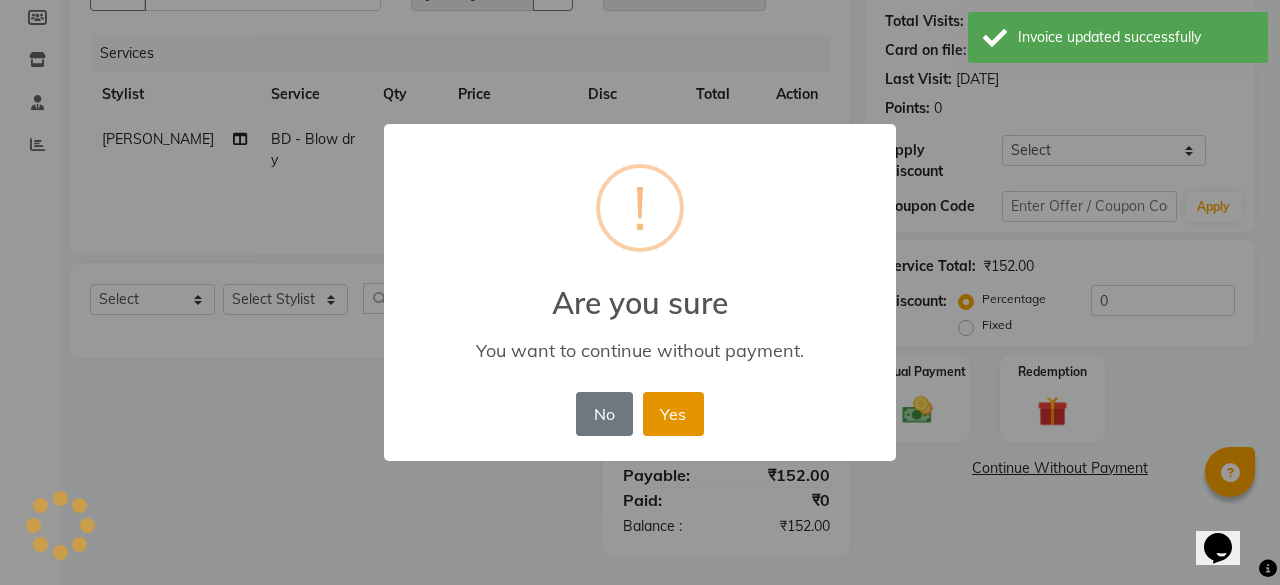 click on "Yes" at bounding box center [673, 414] 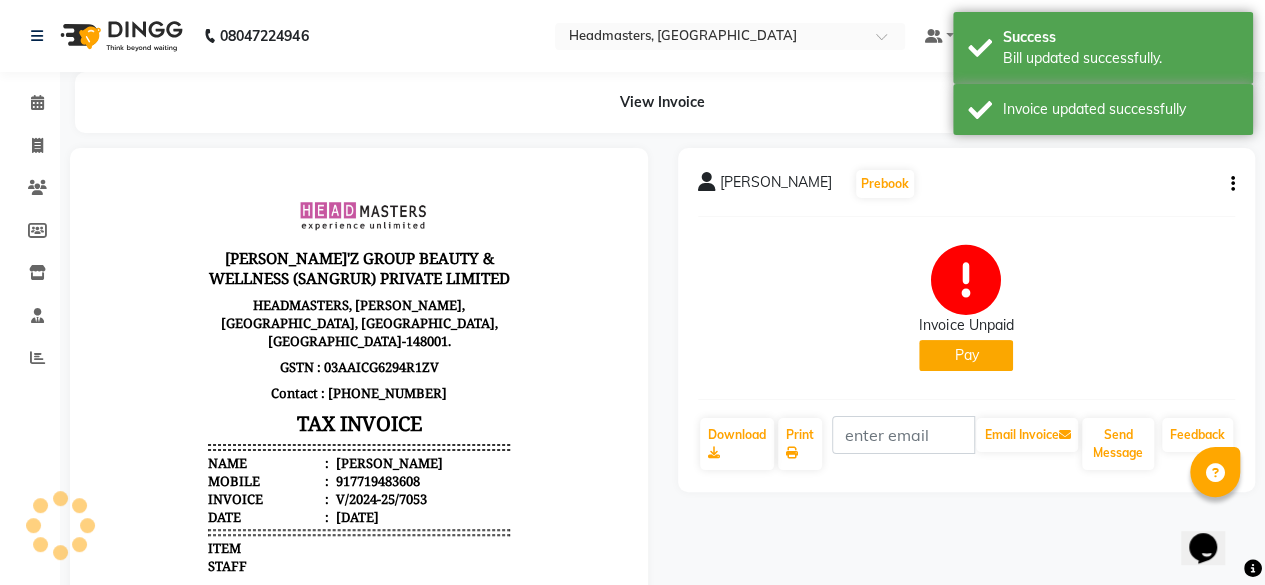 scroll, scrollTop: 0, scrollLeft: 0, axis: both 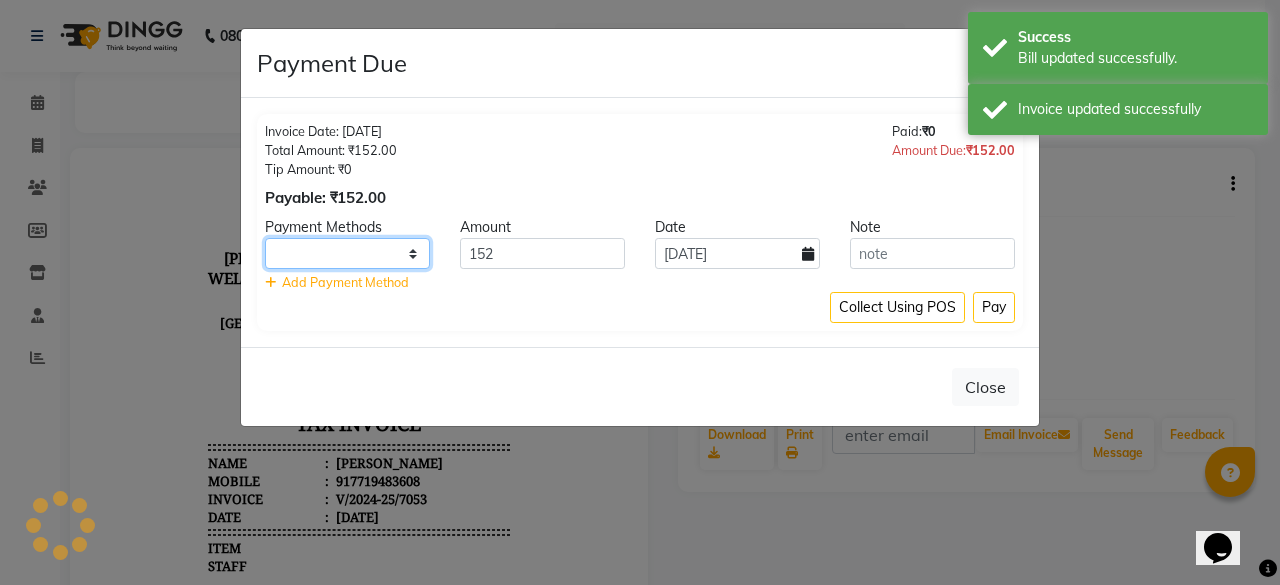 click on "UPI CARD Complimentary Cash" 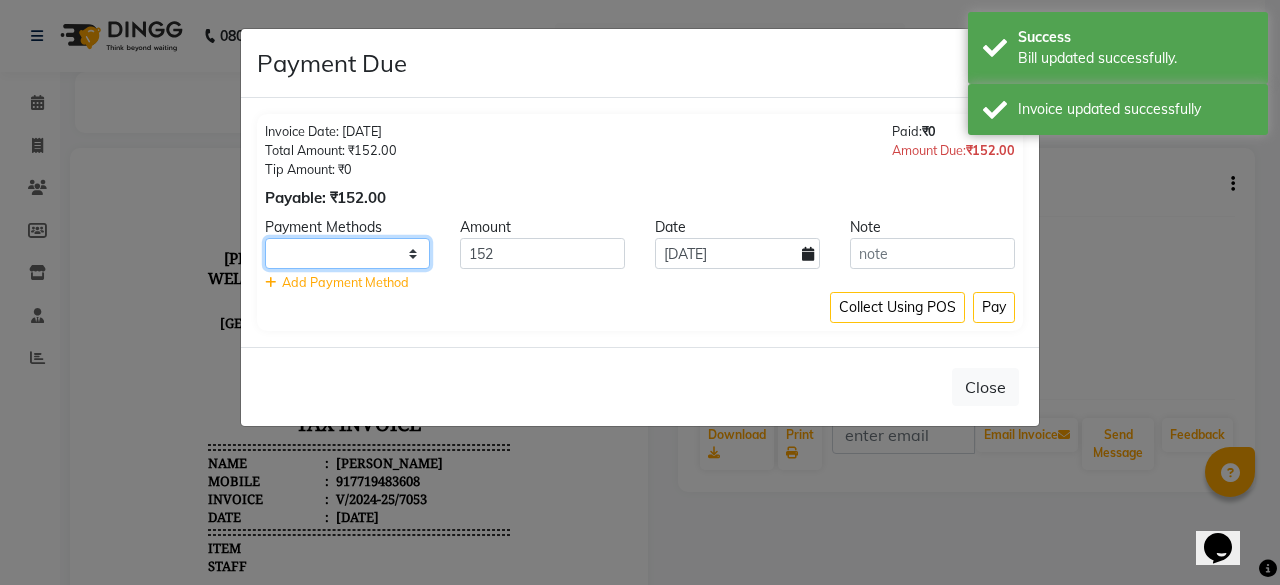 select on "116" 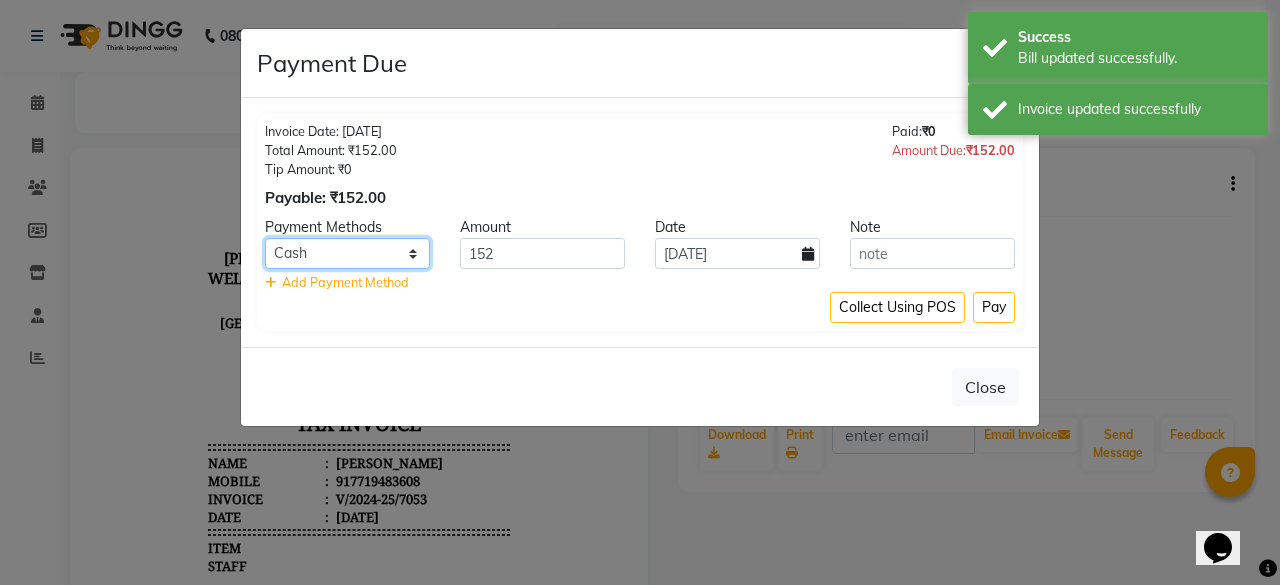 click on "UPI CARD Complimentary Cash" 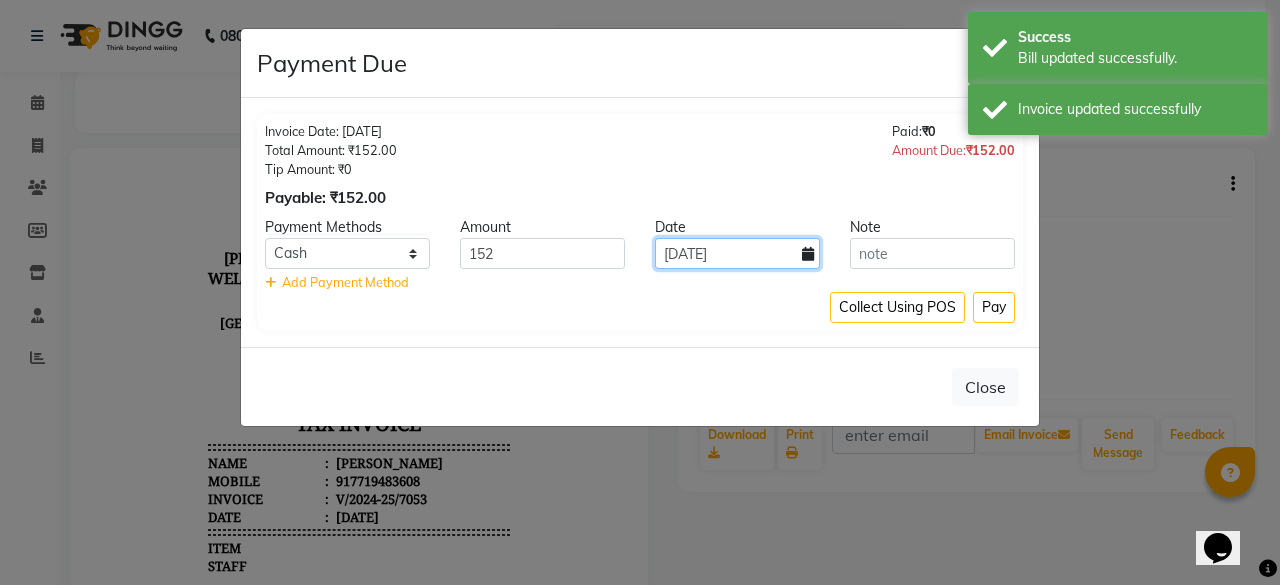 click on "[DATE]" 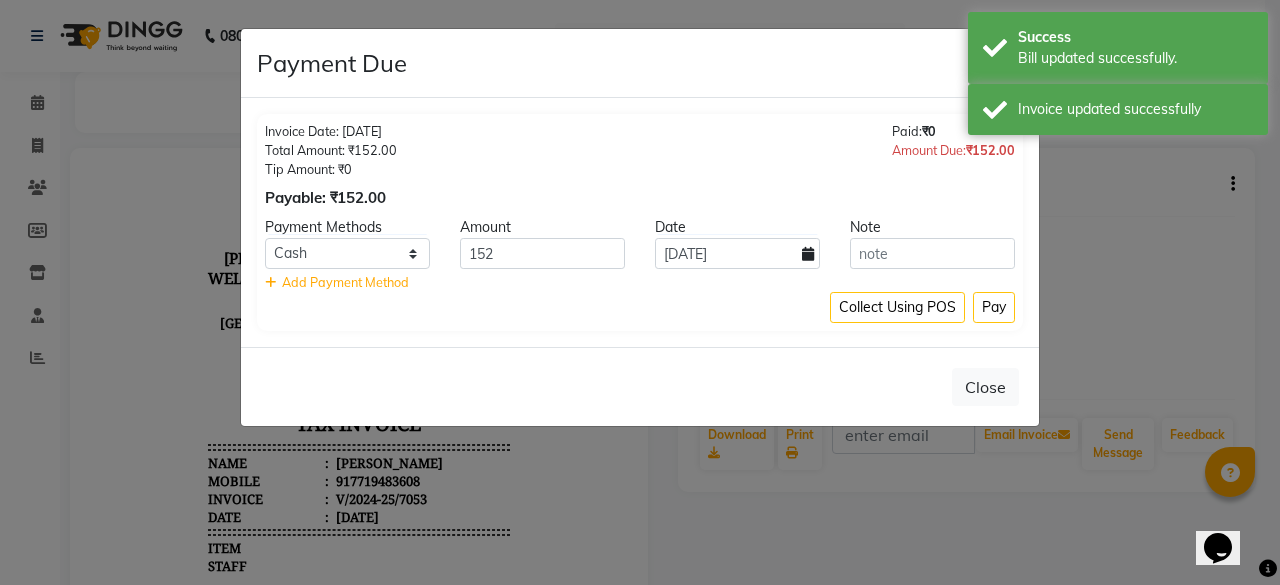 select on "7" 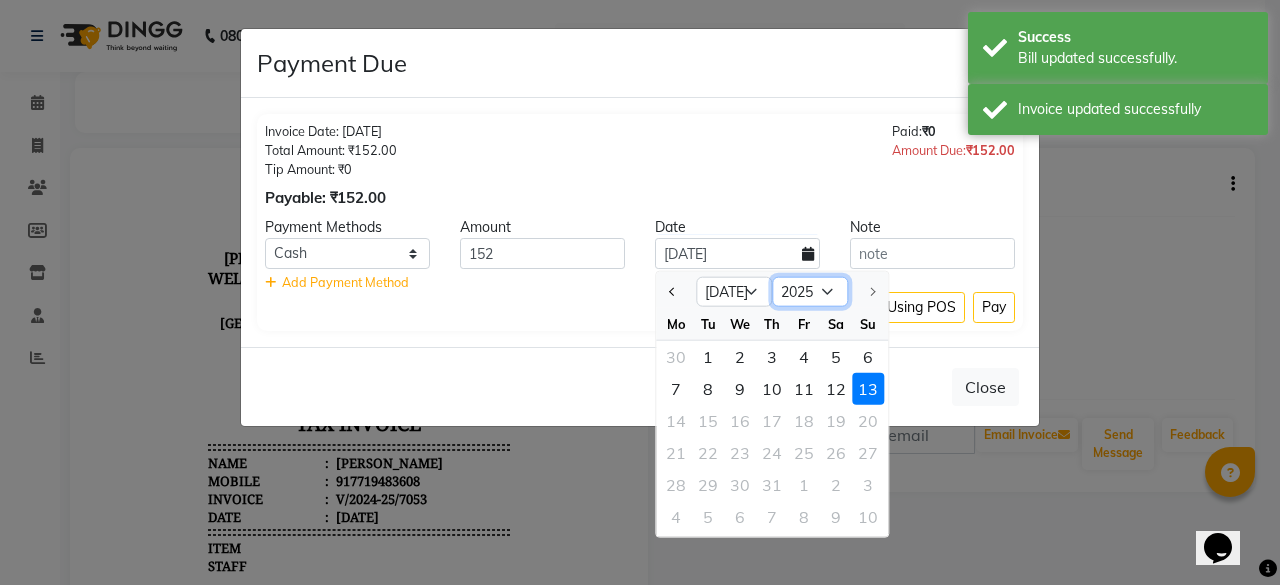 click on "2015 2016 2017 2018 2019 2020 2021 2022 2023 2024 2025" 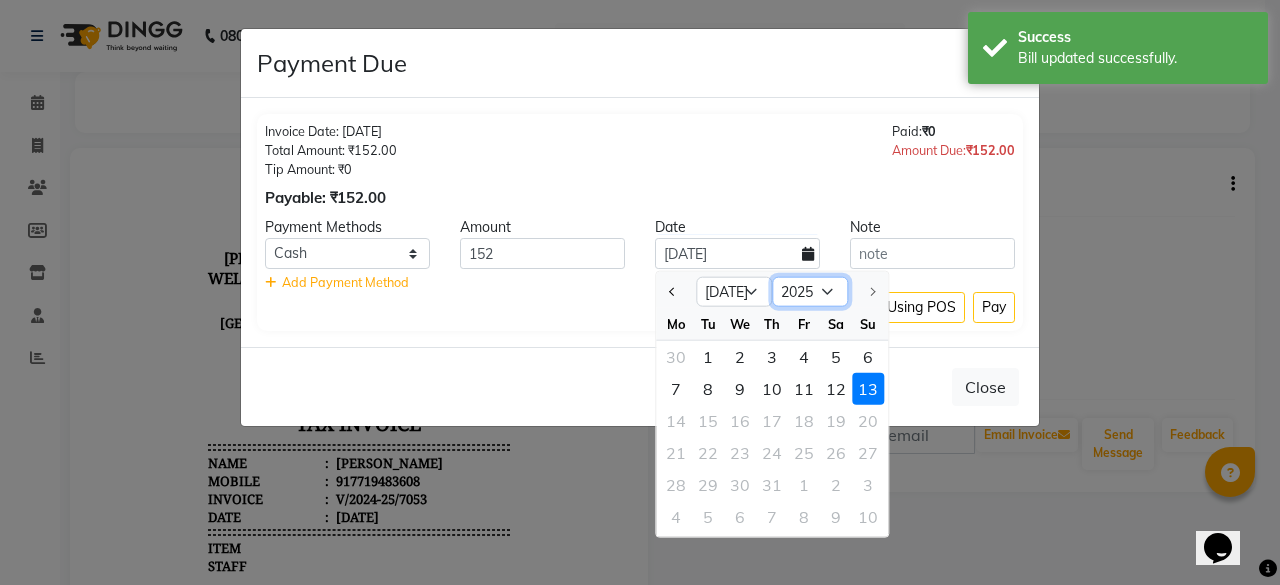 select on "2024" 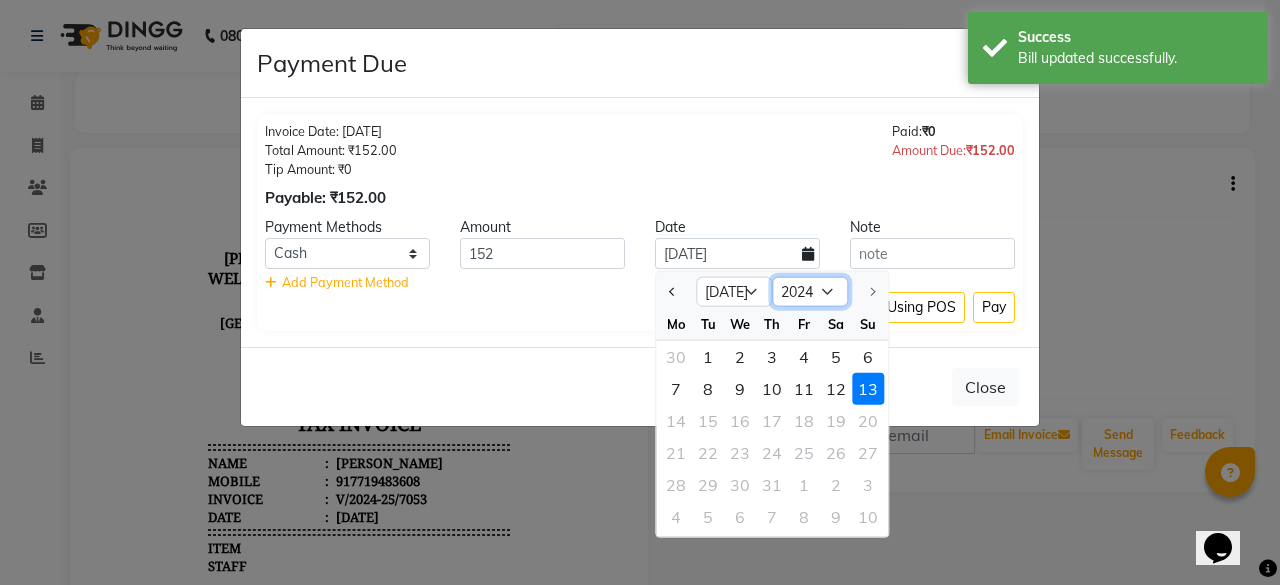 click on "2015 2016 2017 2018 2019 2020 2021 2022 2023 2024 2025" 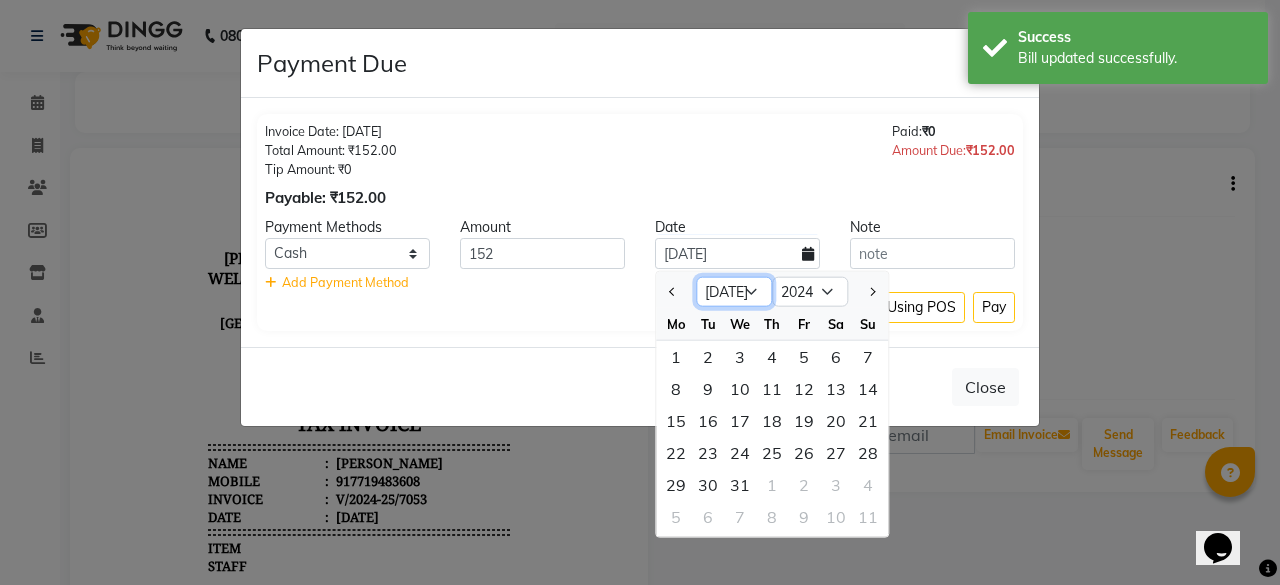 click on "Jan Feb Mar Apr May Jun Jul Aug Sep Oct Nov Dec" 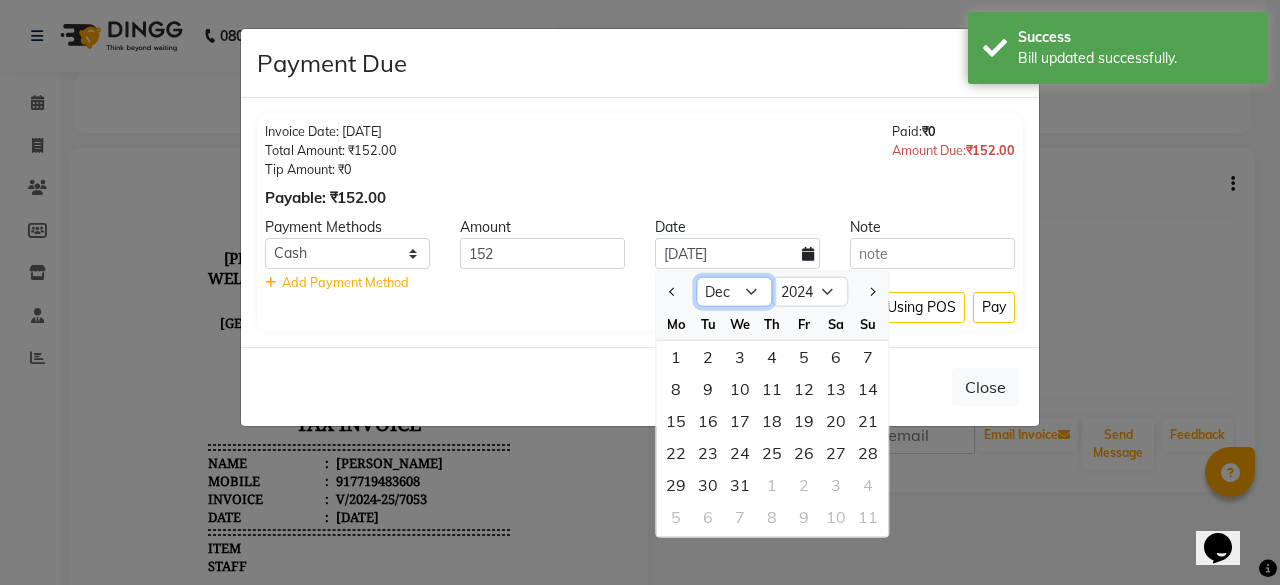 click on "Jan Feb Mar Apr May Jun Jul Aug Sep Oct Nov Dec" 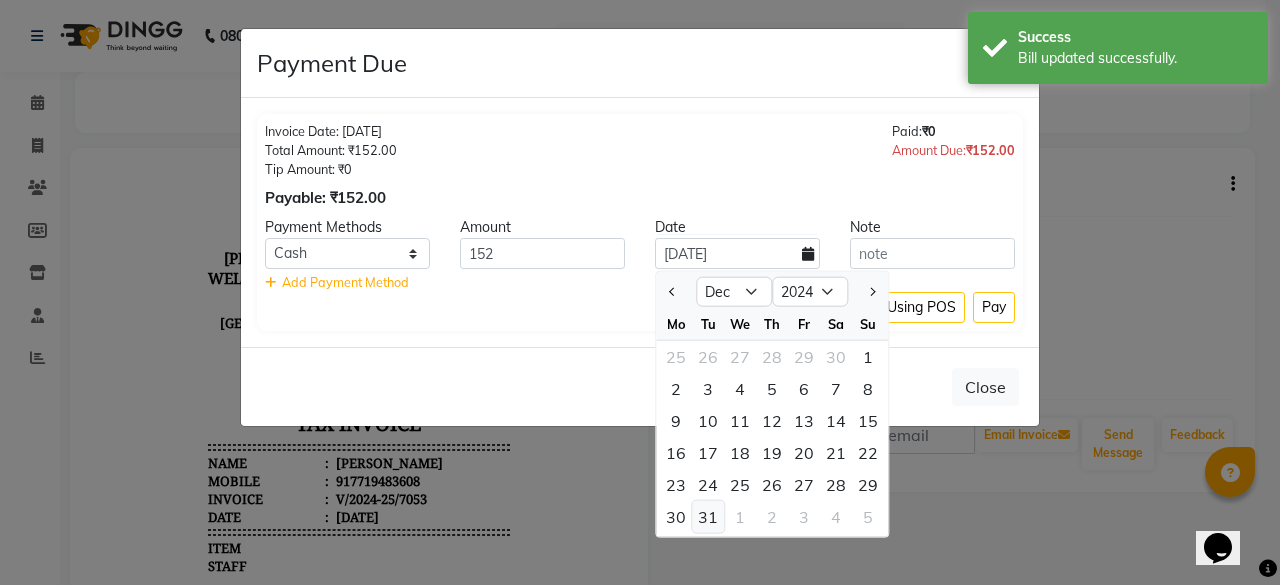click on "31" 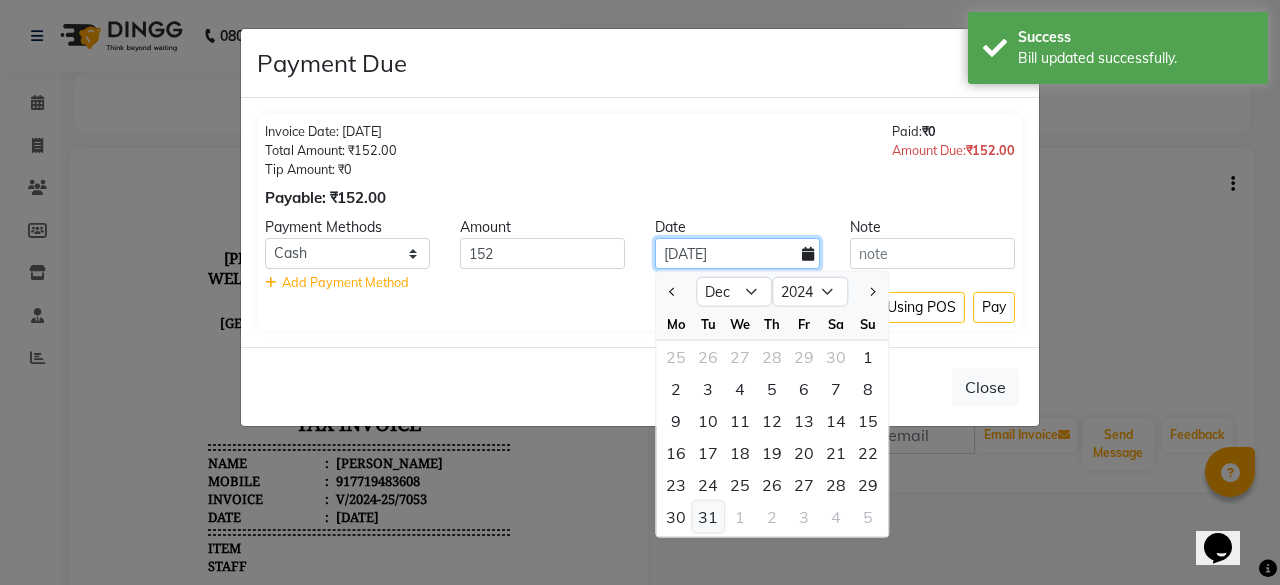 type on "[DATE]" 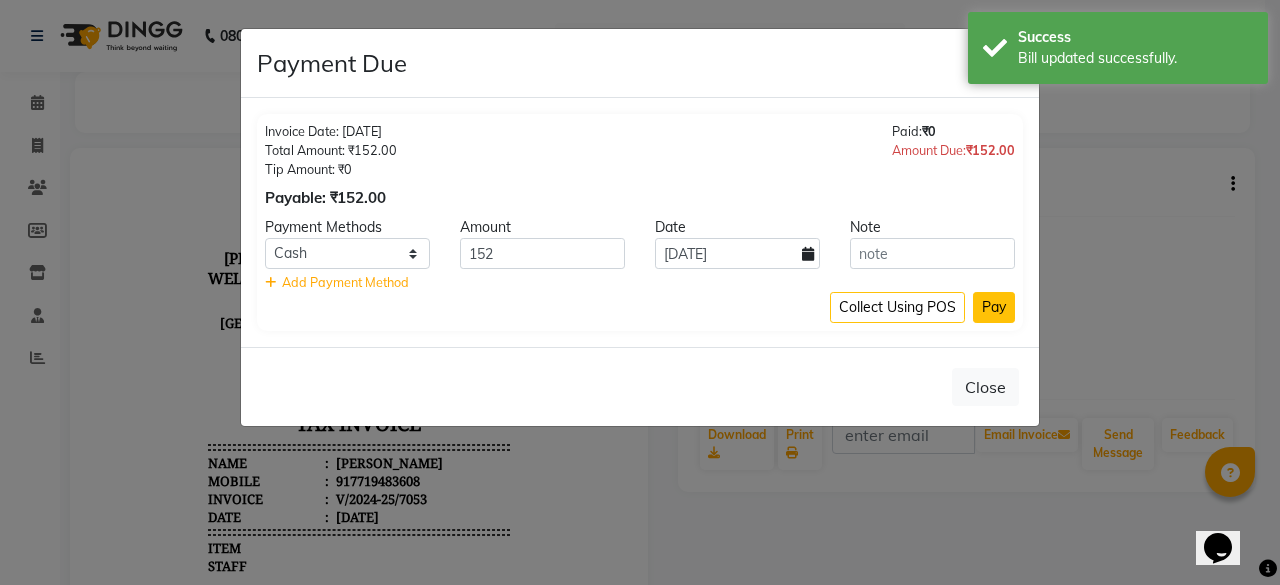 click on "Pay" 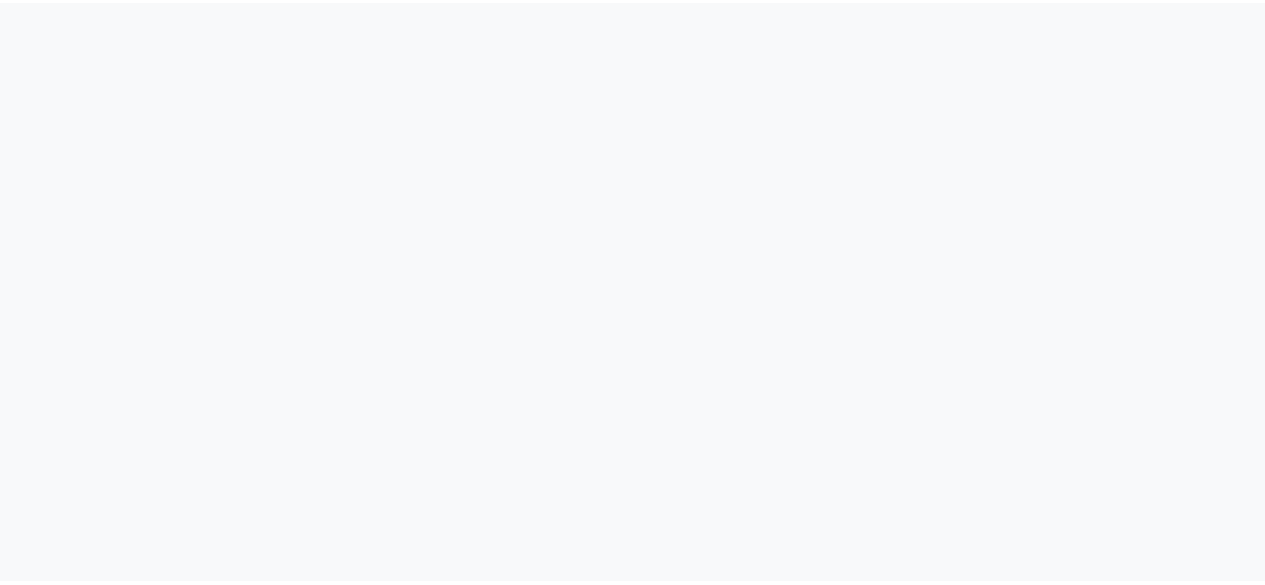 scroll, scrollTop: 0, scrollLeft: 0, axis: both 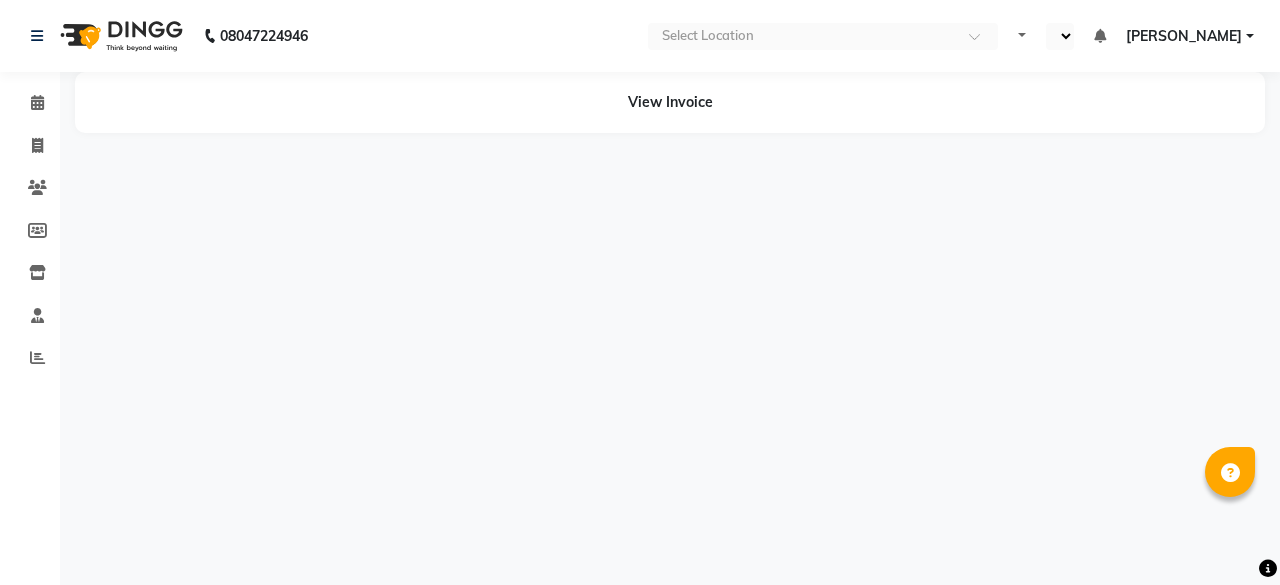 select on "en" 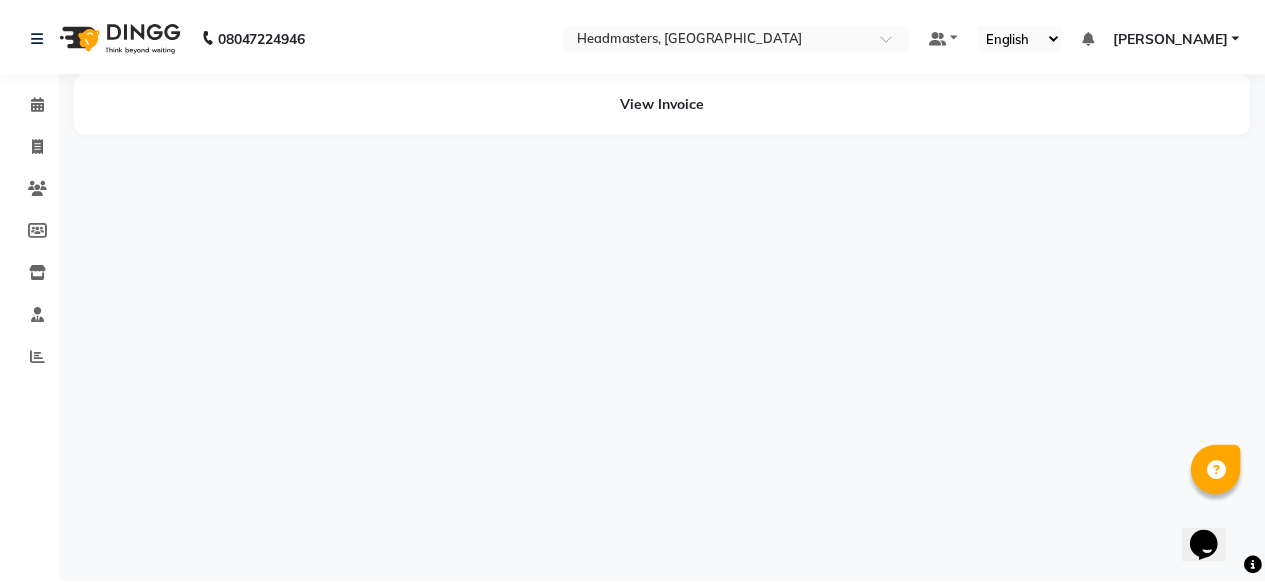 scroll, scrollTop: 0, scrollLeft: 0, axis: both 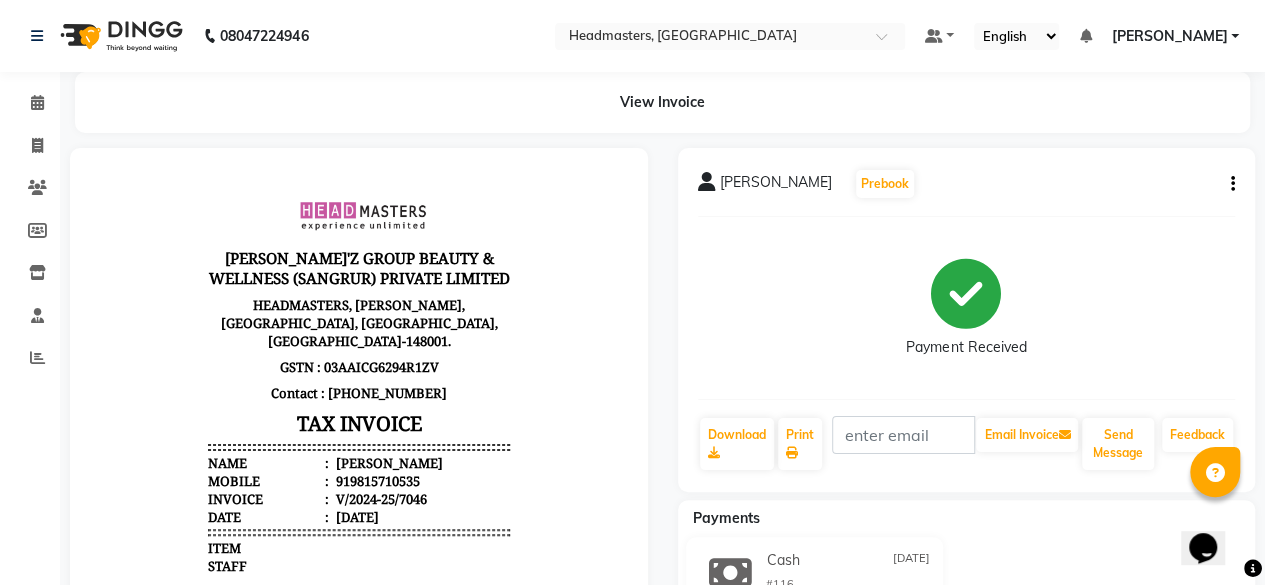 click 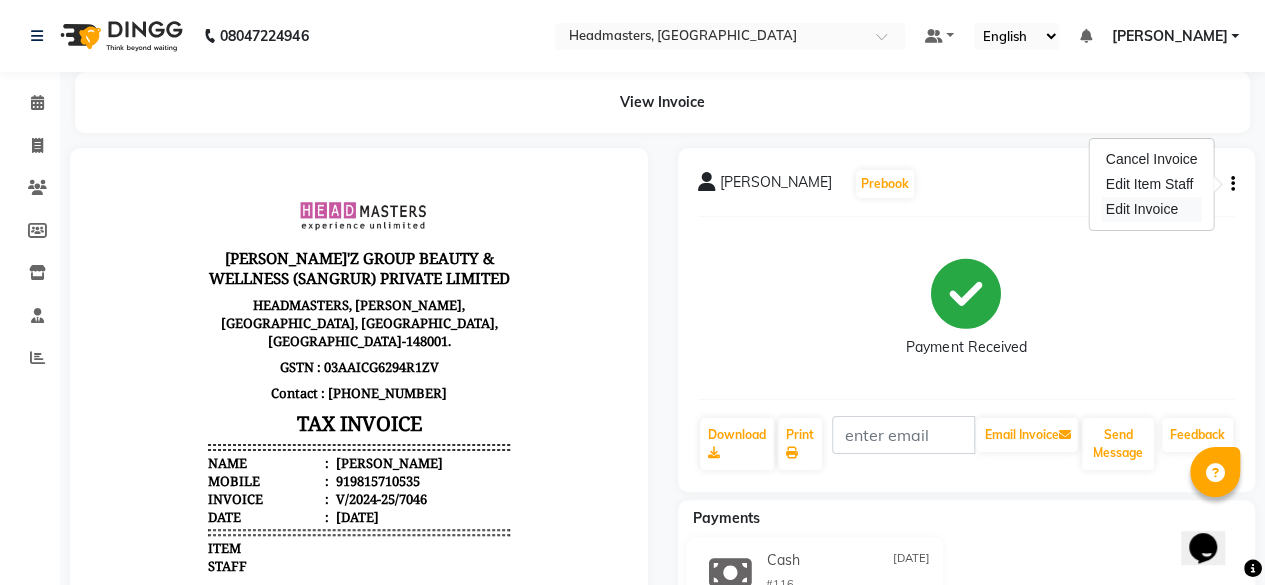 click on "Edit Invoice" at bounding box center (1152, 209) 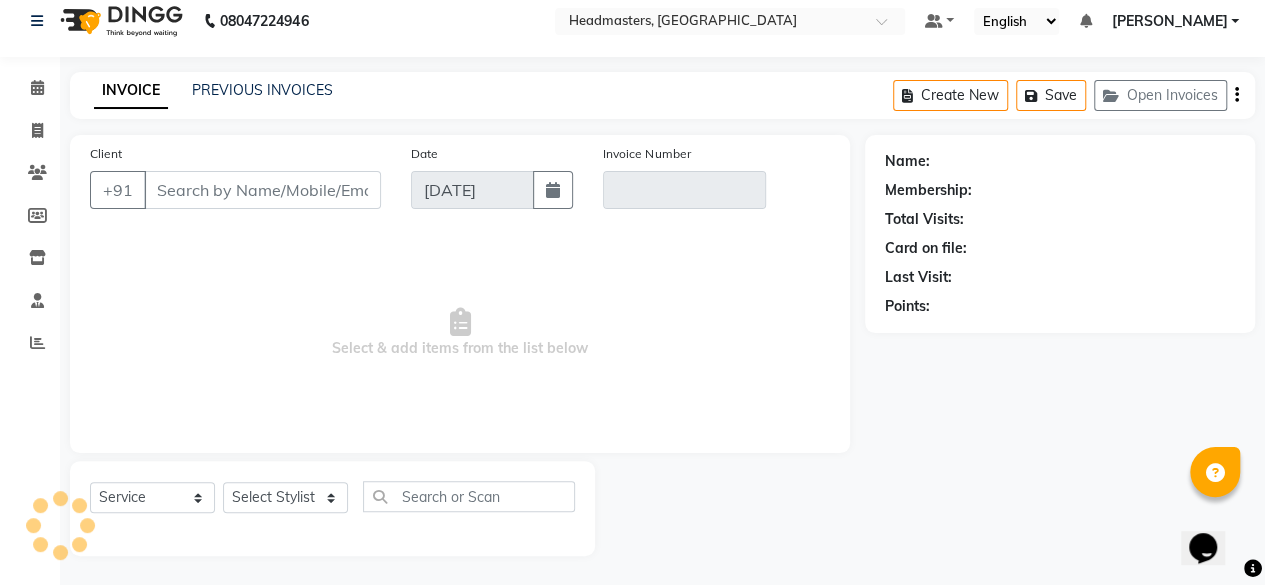 scroll, scrollTop: 0, scrollLeft: 0, axis: both 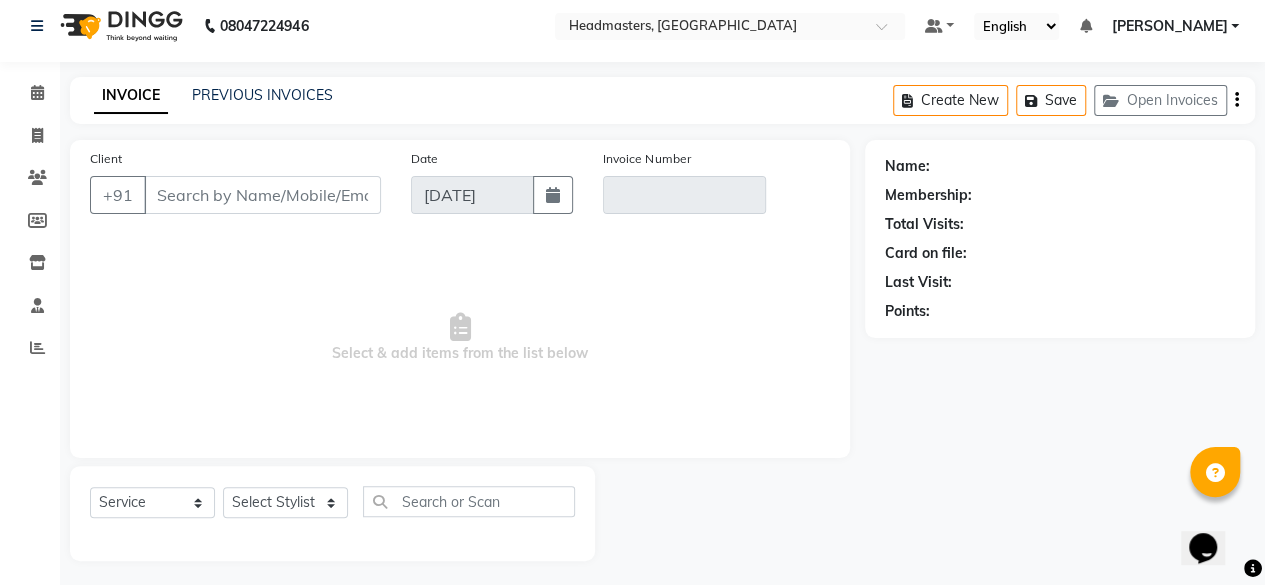 type on "9815710535" 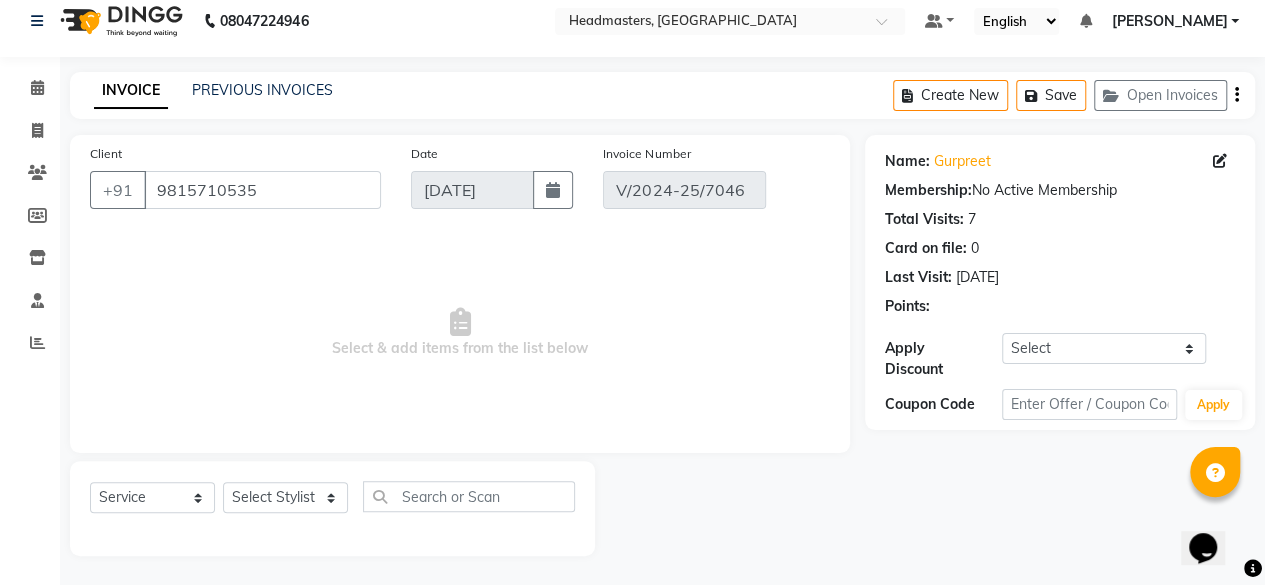 type on "[DATE]" 